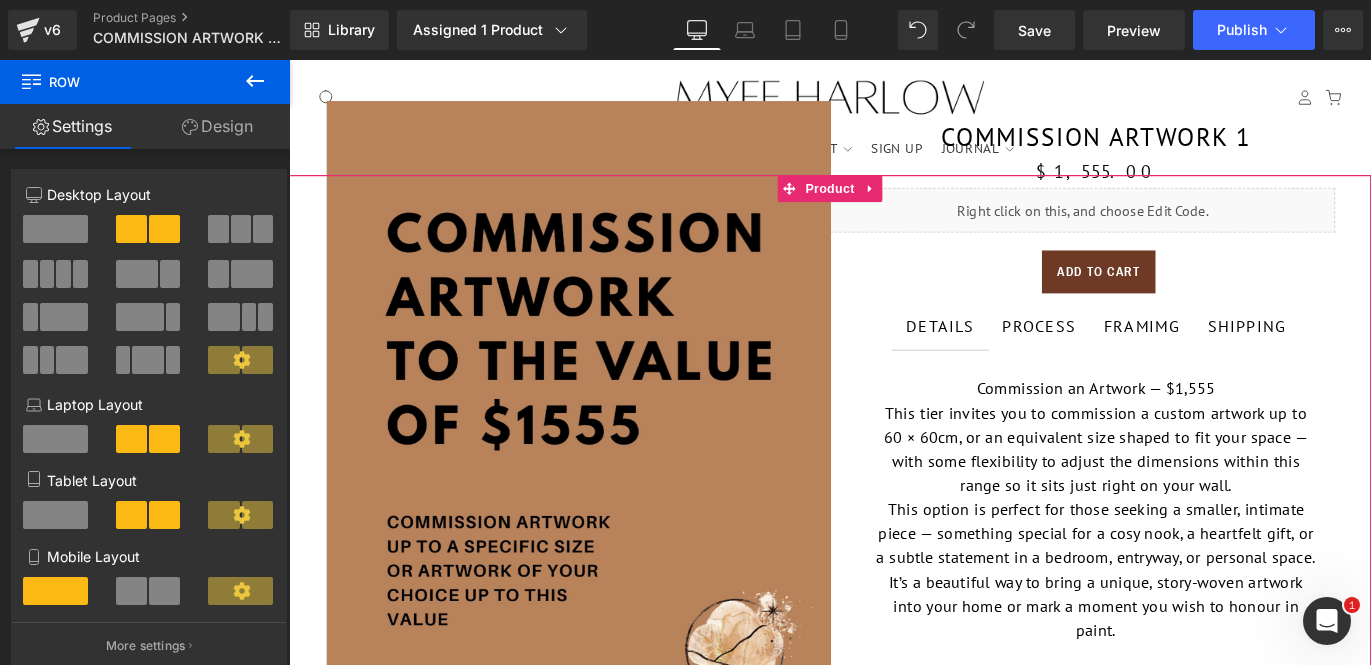 scroll, scrollTop: 754, scrollLeft: 0, axis: vertical 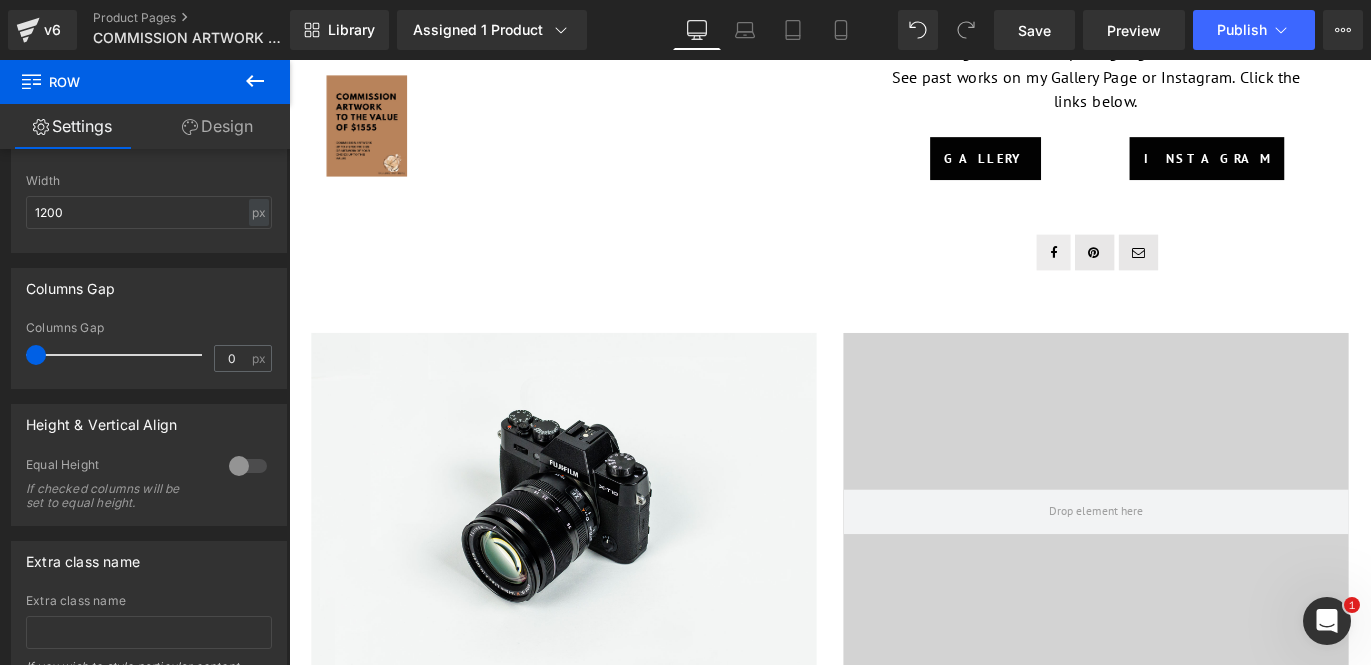 click 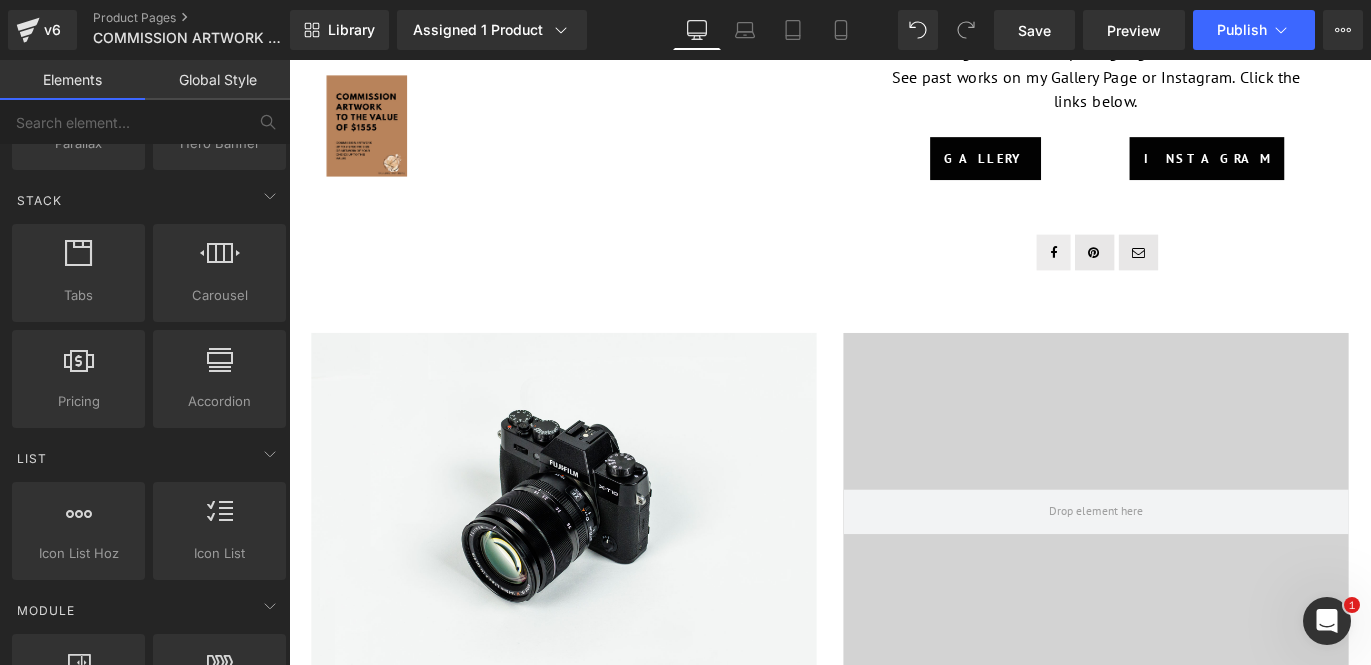 scroll, scrollTop: 1224, scrollLeft: 0, axis: vertical 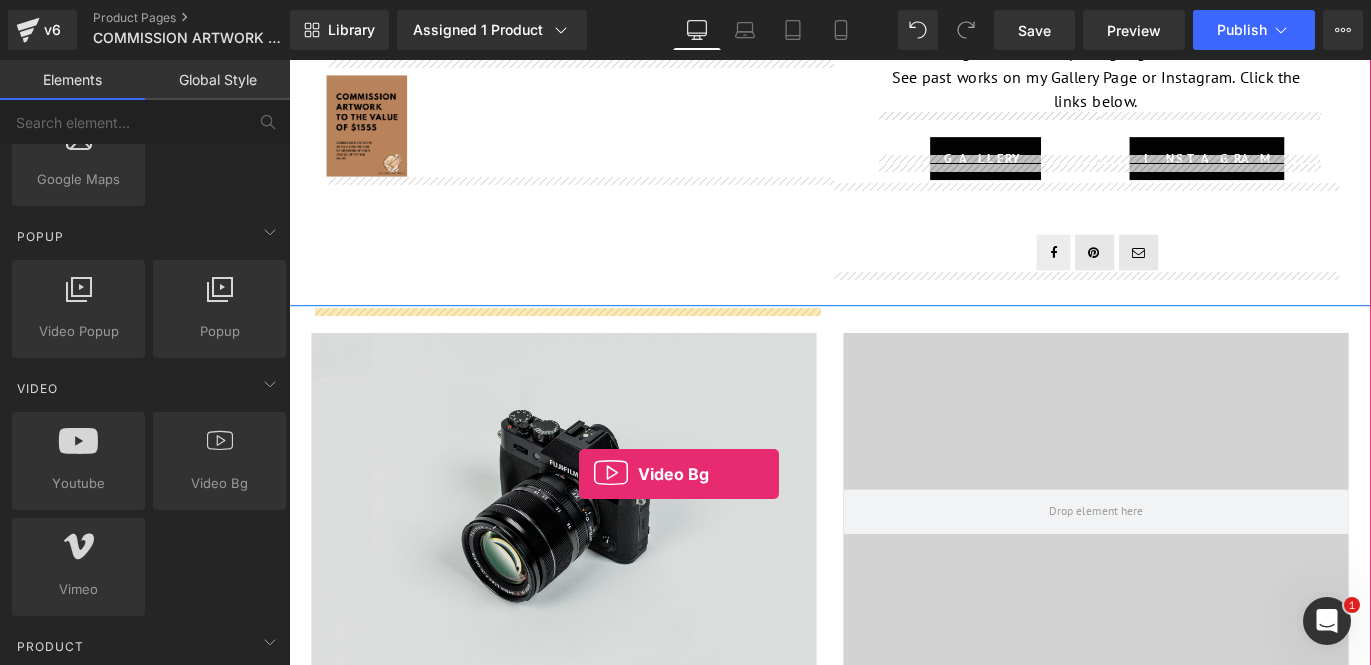 drag, startPoint x: 522, startPoint y: 558, endPoint x: 612, endPoint y: 524, distance: 96.20811 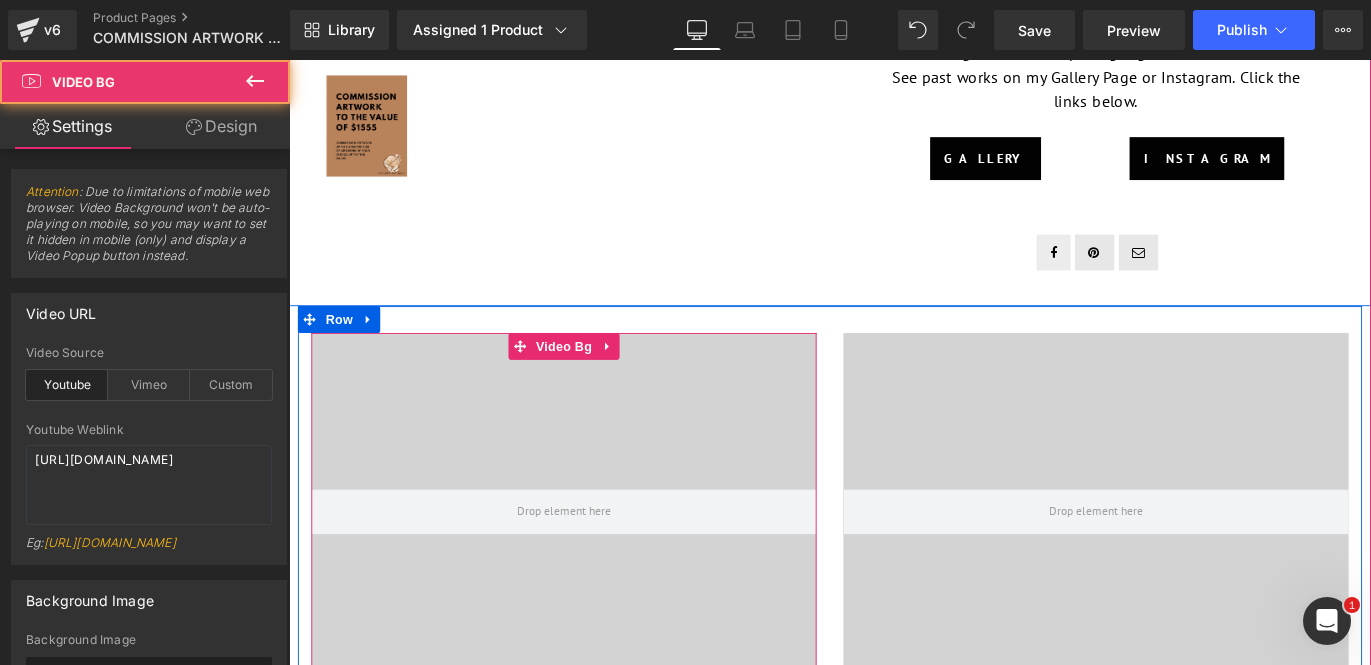 scroll, scrollTop: 1140, scrollLeft: 0, axis: vertical 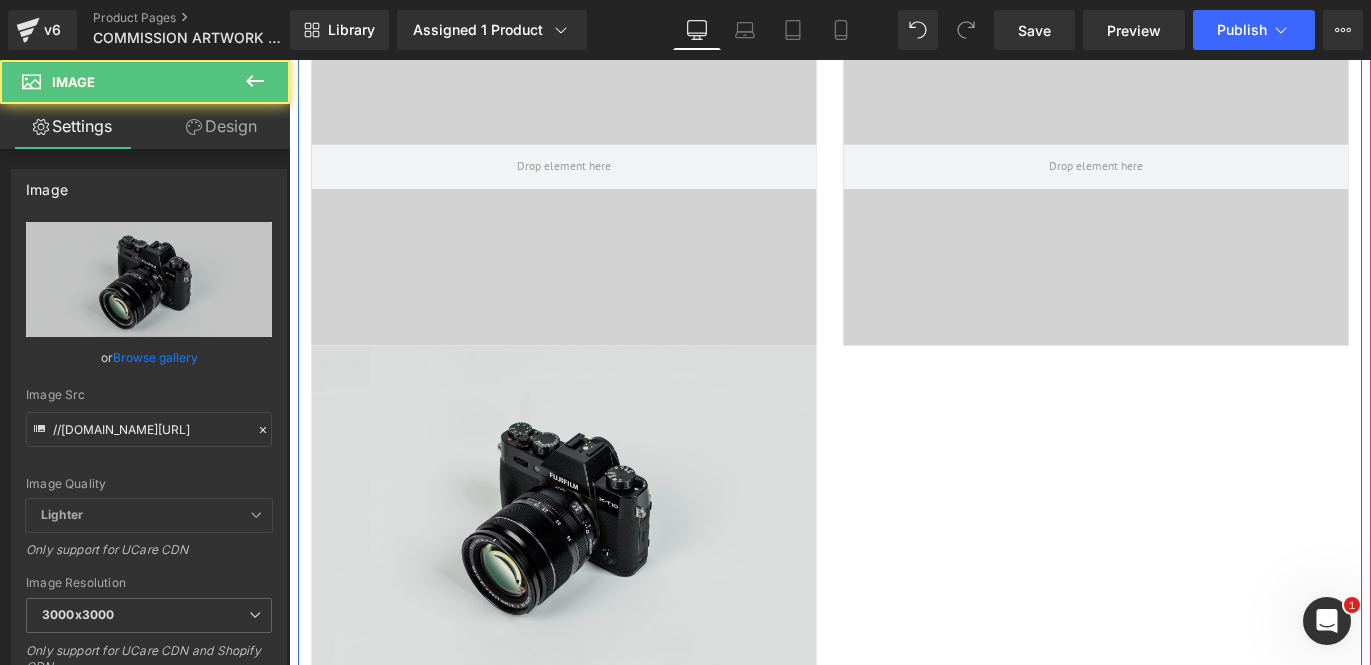 click at bounding box center [596, 566] 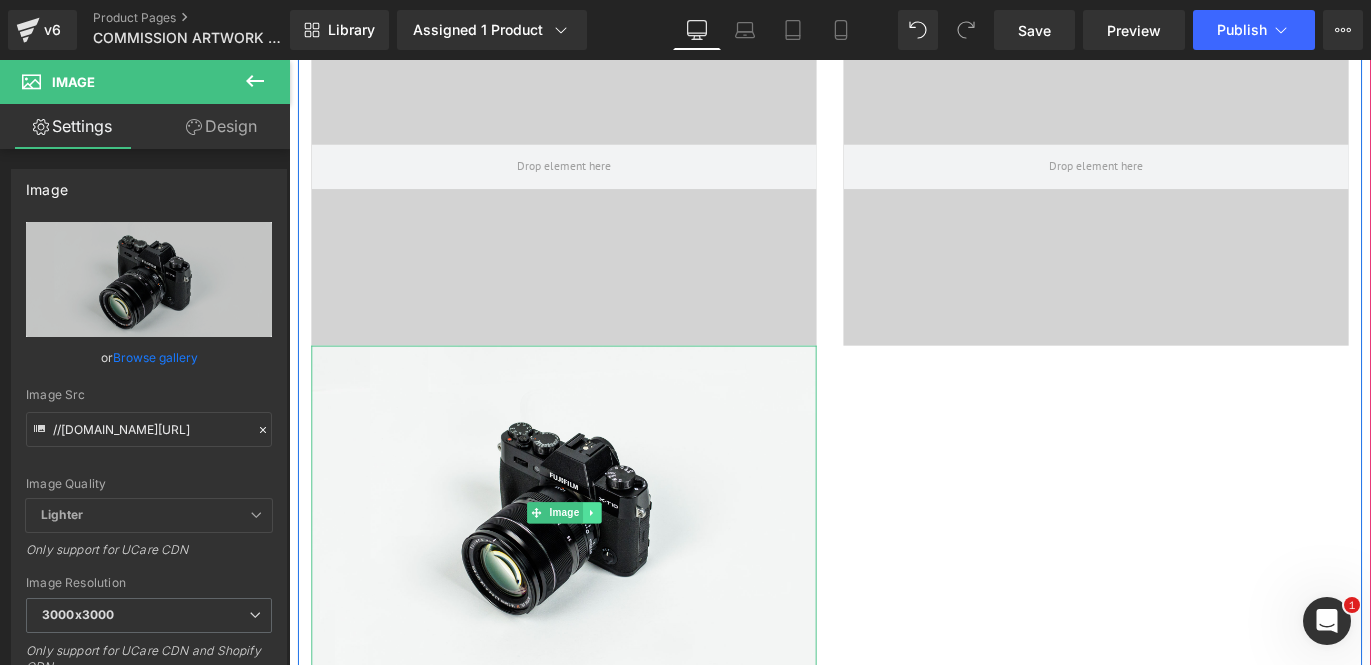 click 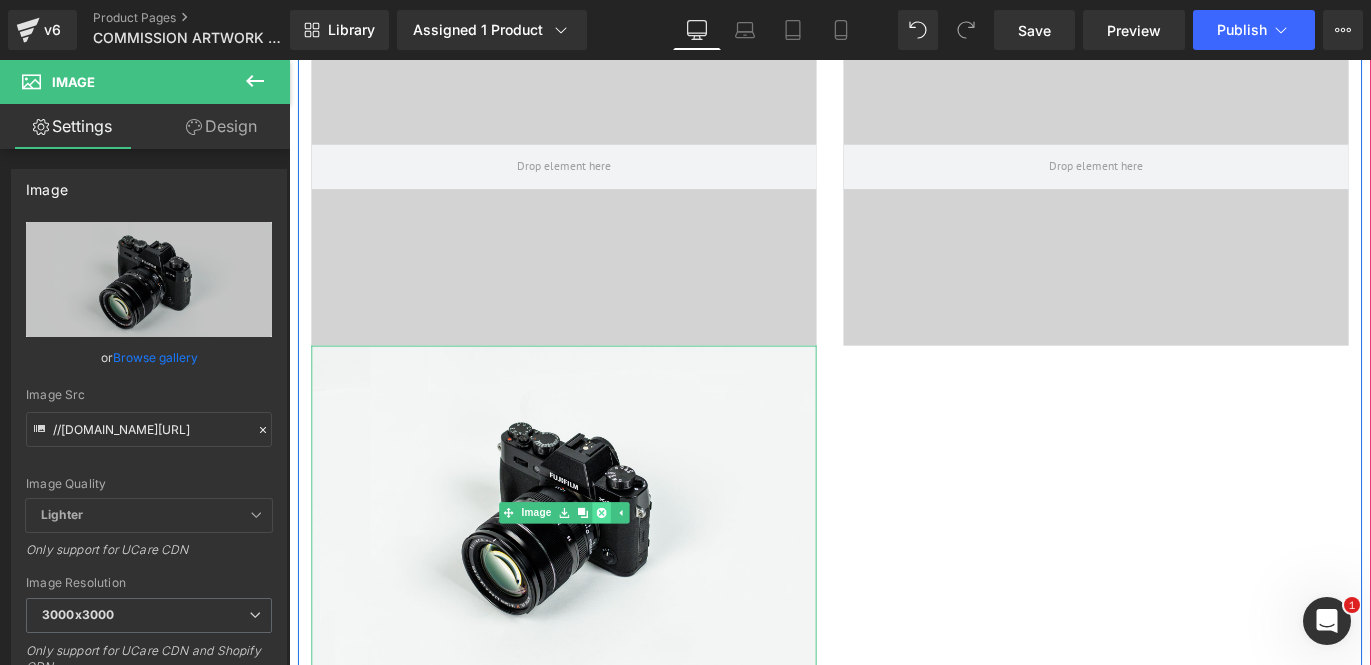 click 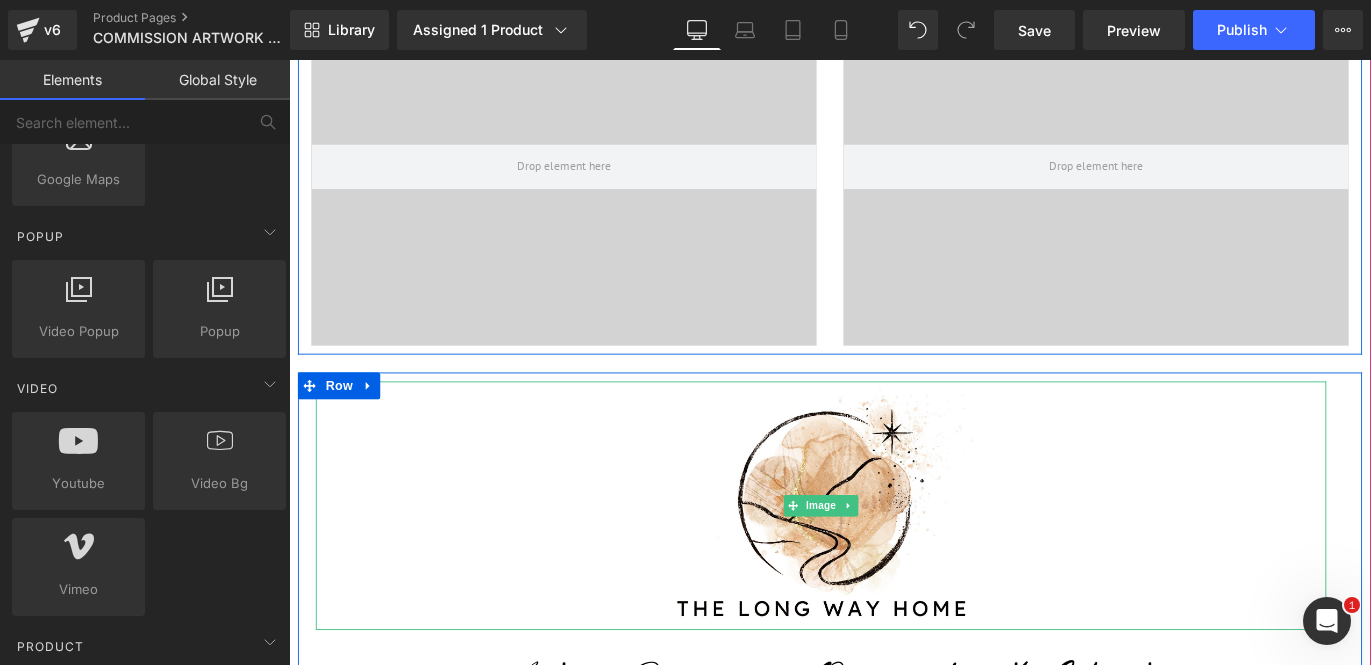 scroll, scrollTop: 727, scrollLeft: 0, axis: vertical 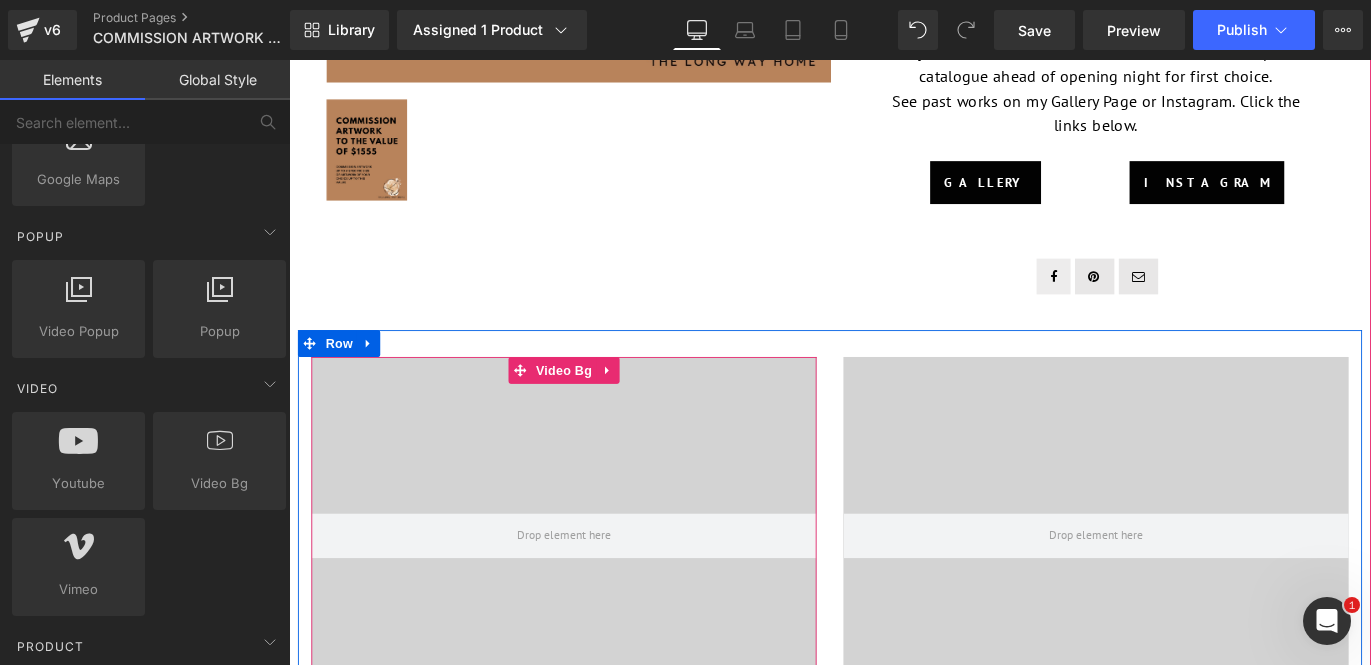 click at bounding box center [596, 592] 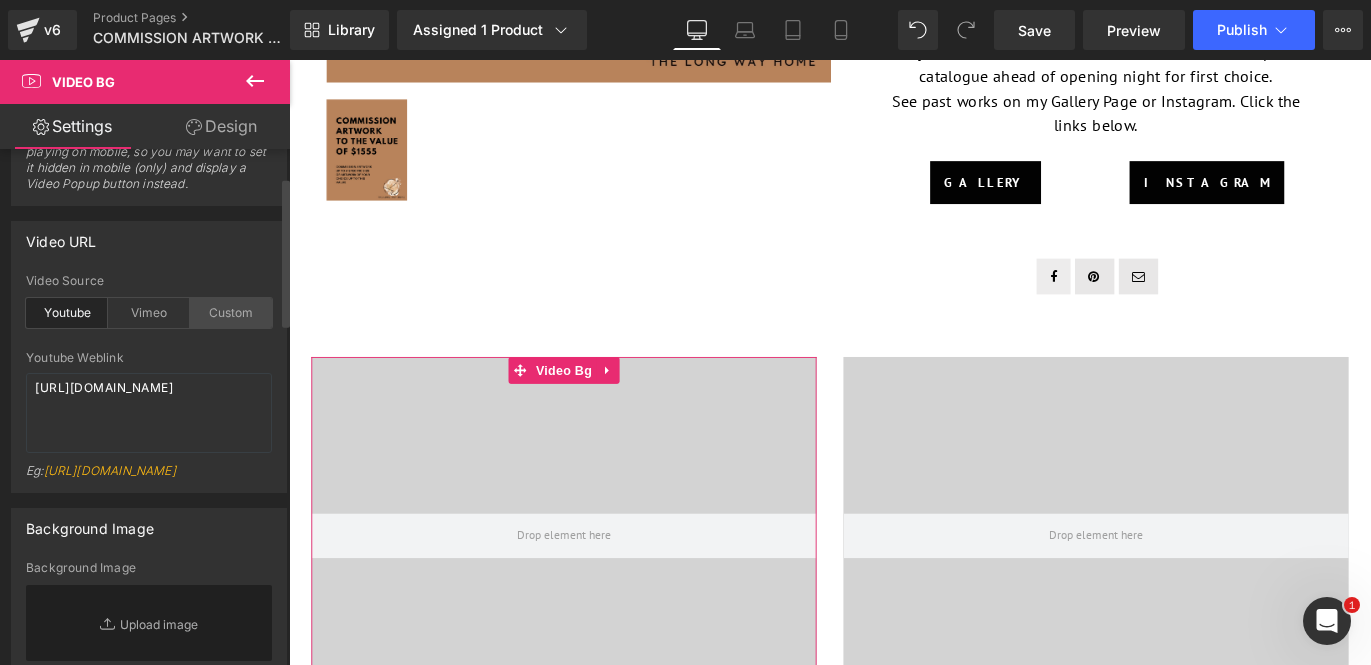 scroll, scrollTop: 98, scrollLeft: 0, axis: vertical 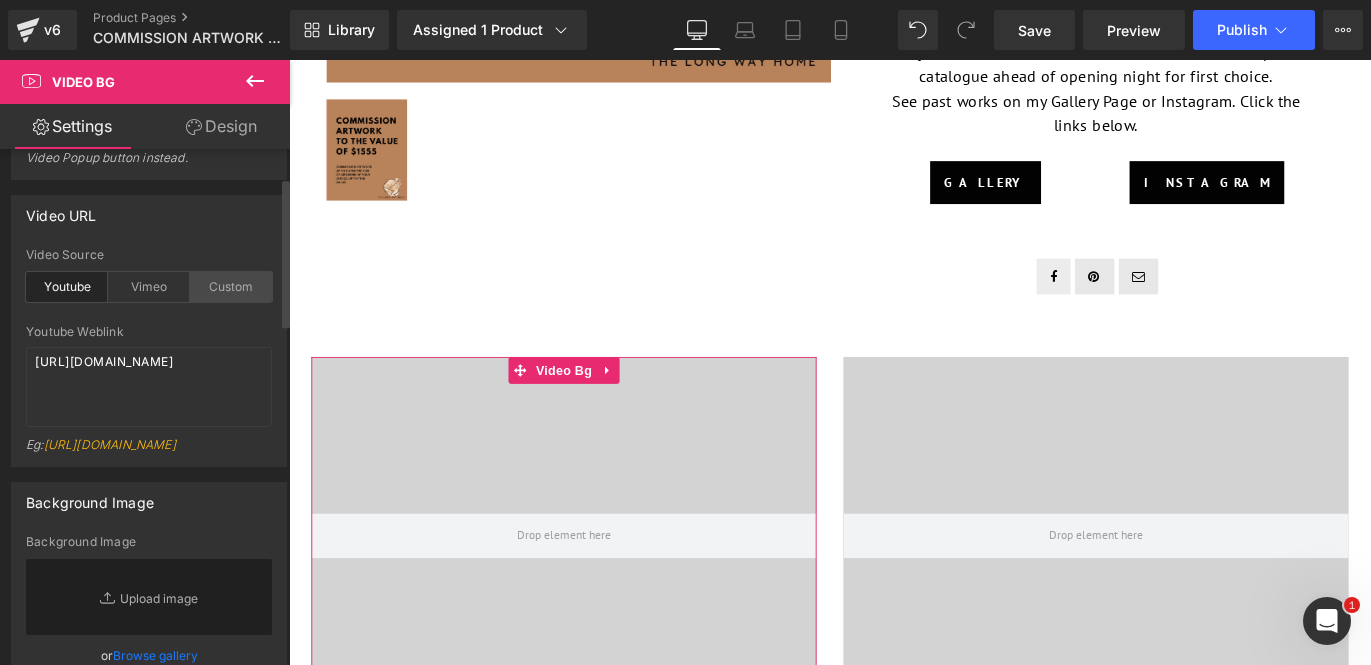 click on "Custom" at bounding box center [231, 287] 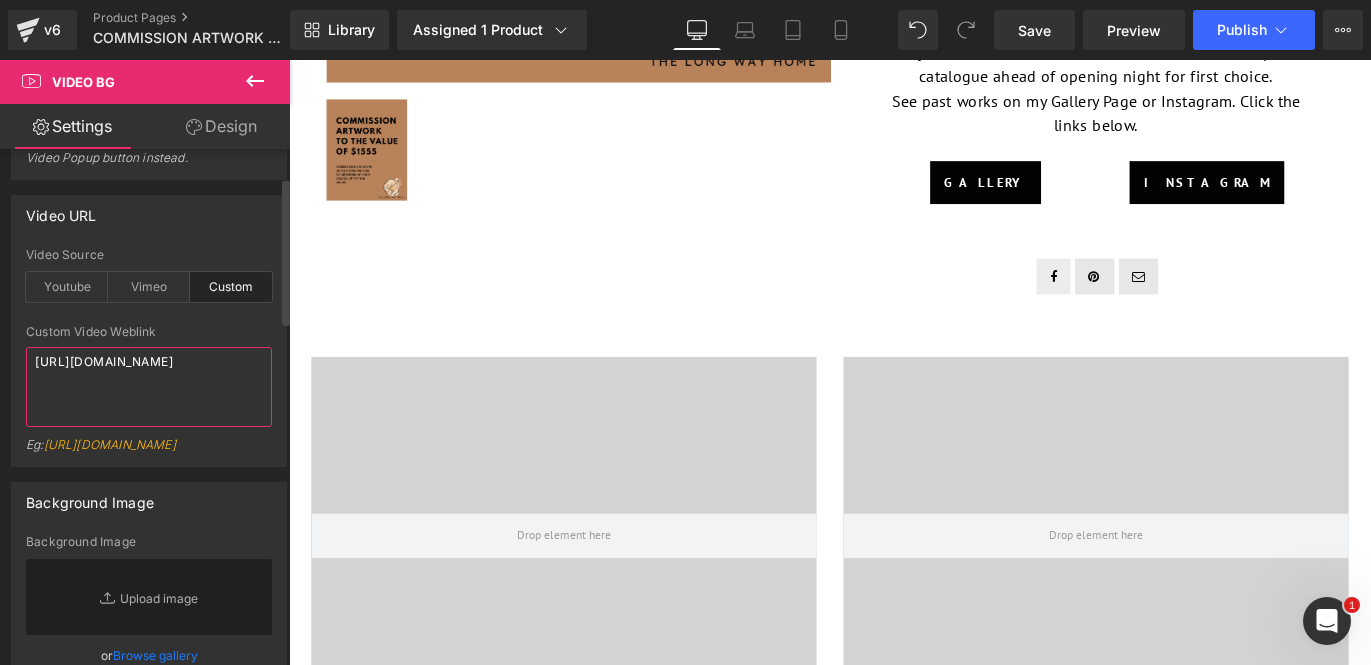 drag, startPoint x: 204, startPoint y: 392, endPoint x: 37, endPoint y: 346, distance: 173.21951 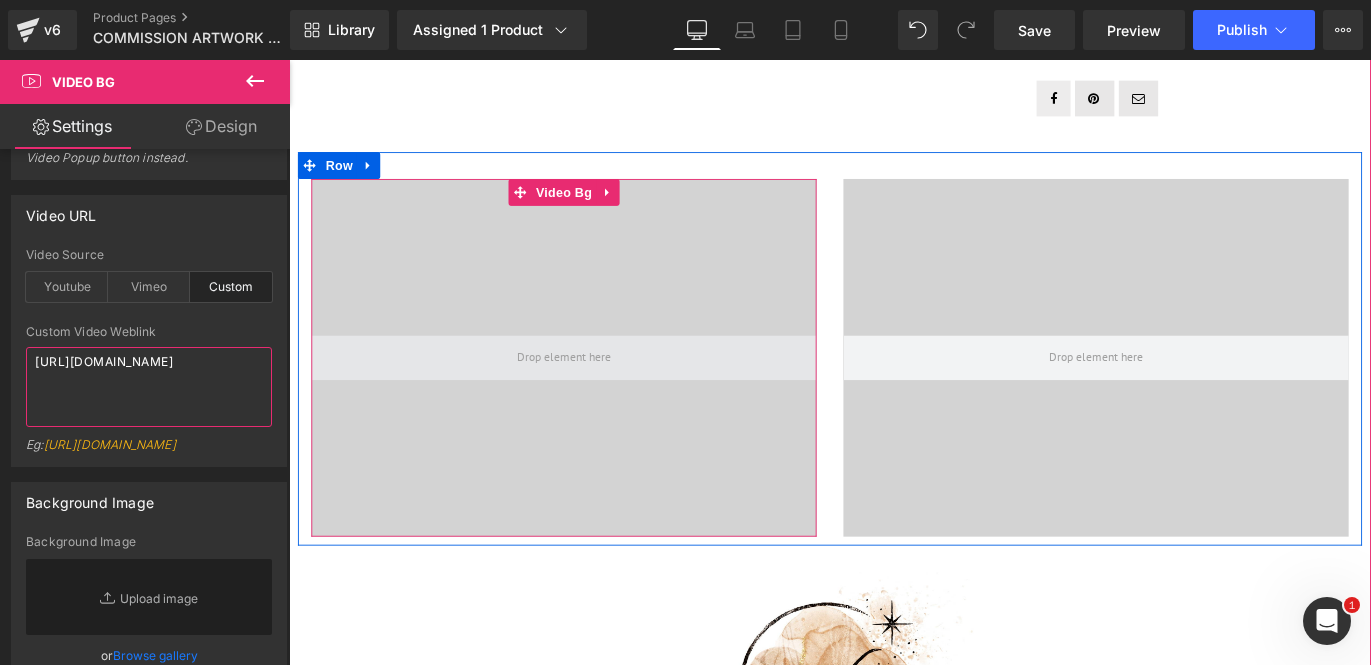 scroll, scrollTop: 1013, scrollLeft: 0, axis: vertical 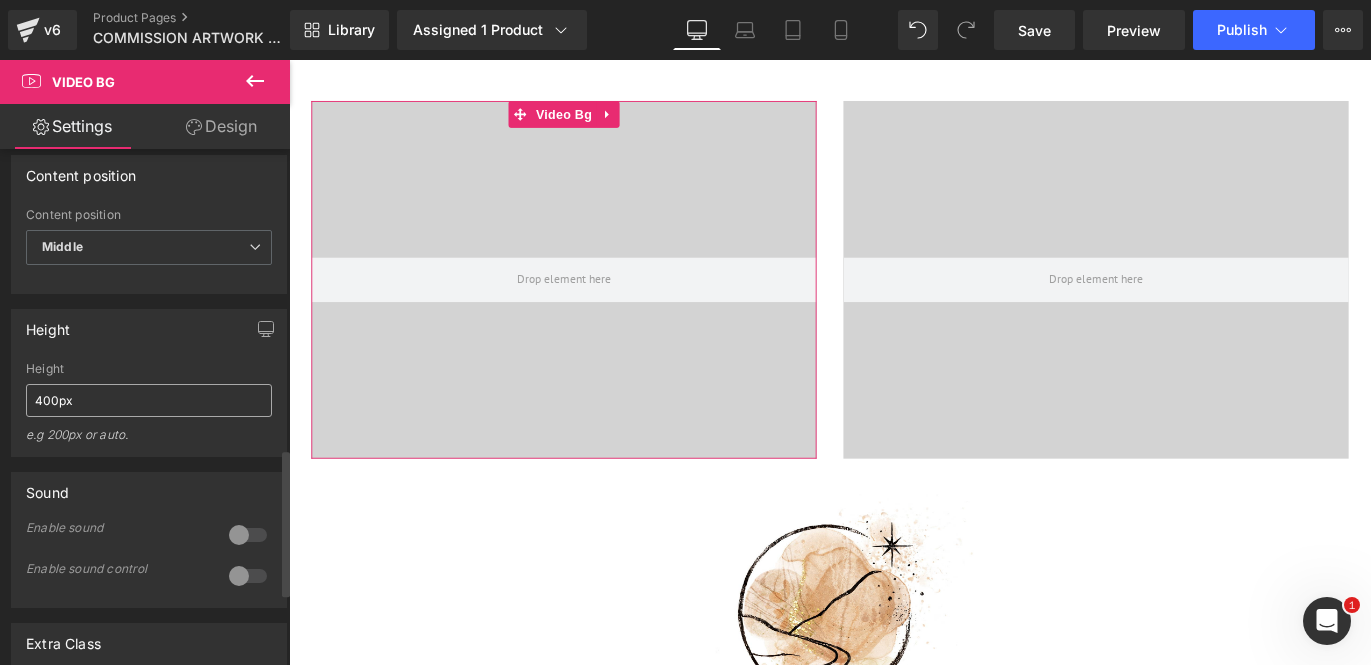 type on "https://cdn.shopify.com/videos/c/o/v/f981014c96d64c96b33cd7453989e08a.mov" 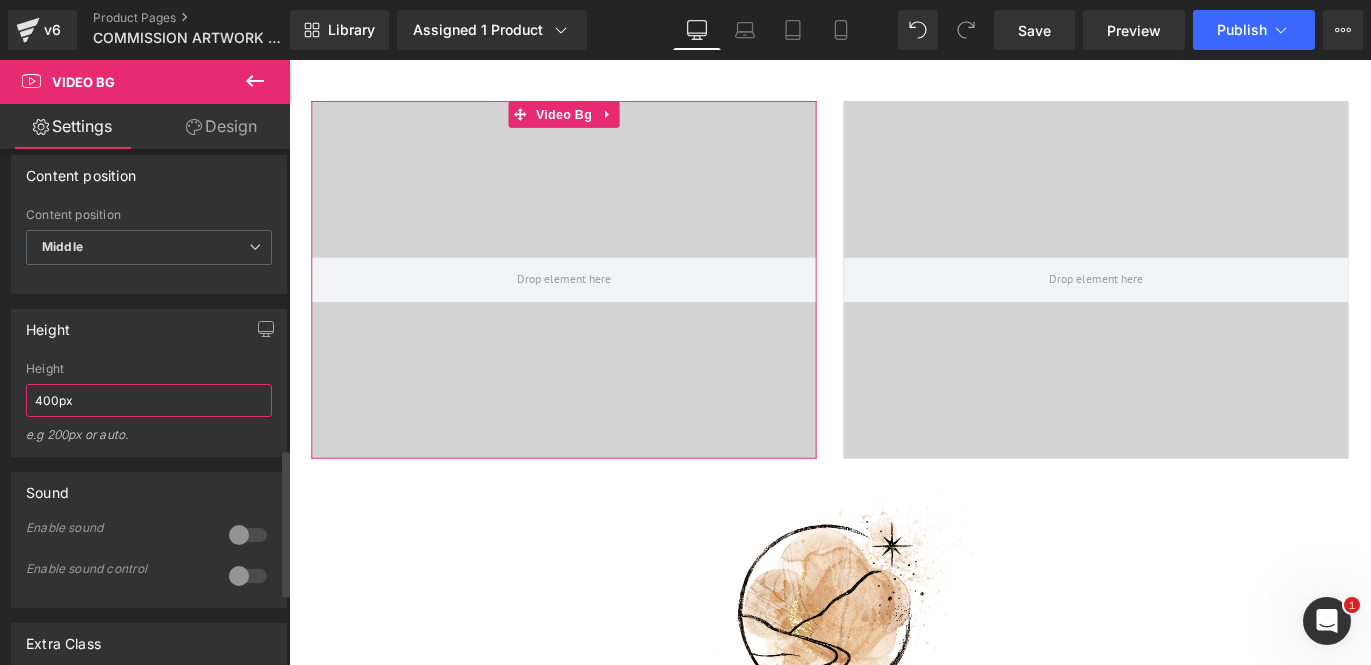 click on "400px" at bounding box center [149, 400] 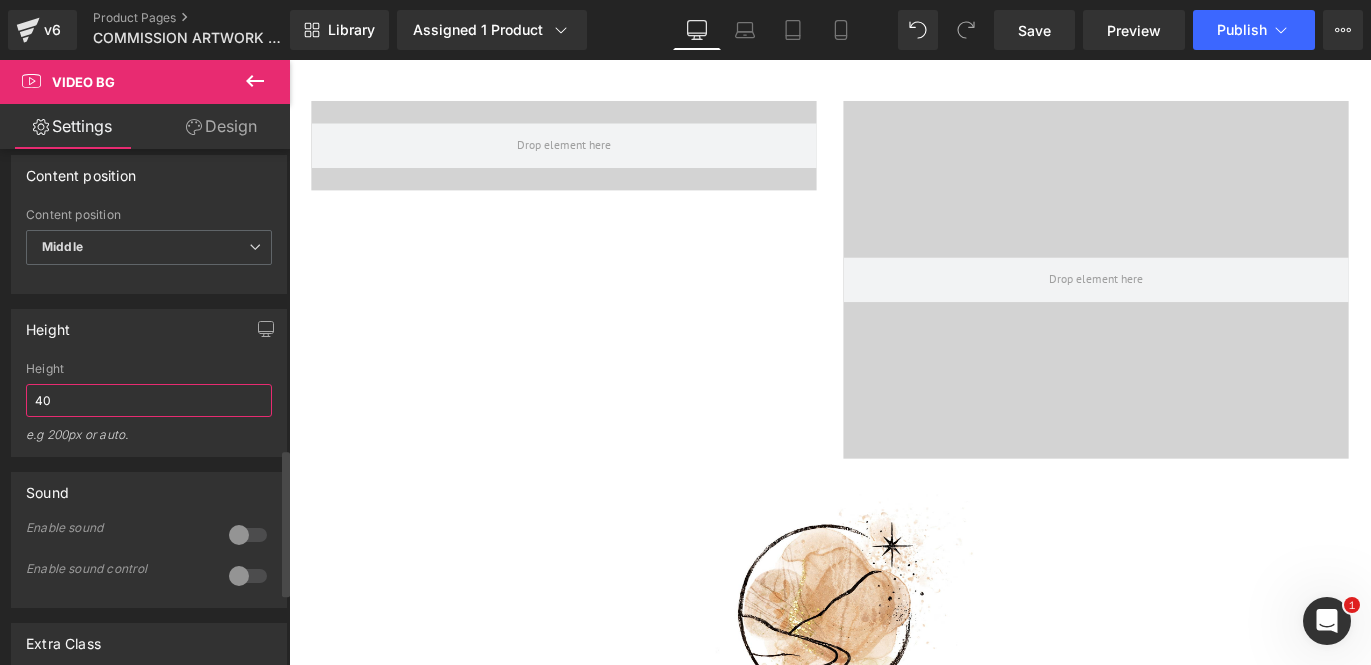 type on "4" 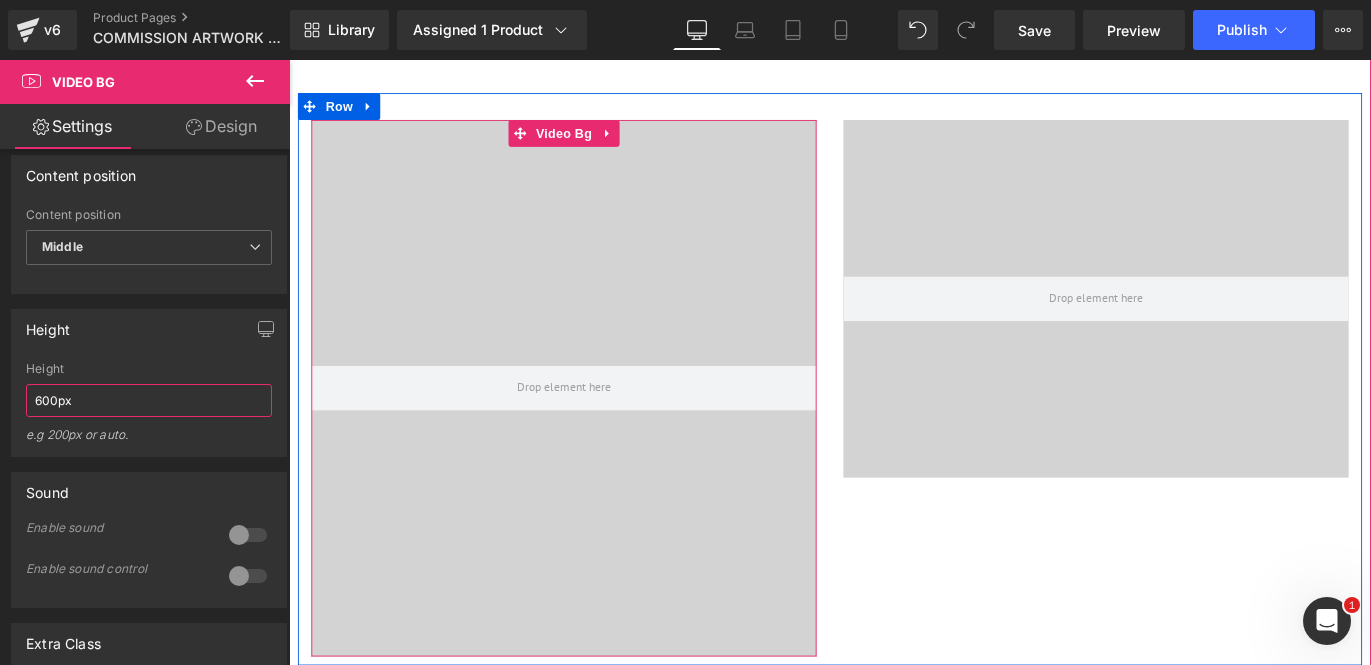 scroll, scrollTop: 989, scrollLeft: 0, axis: vertical 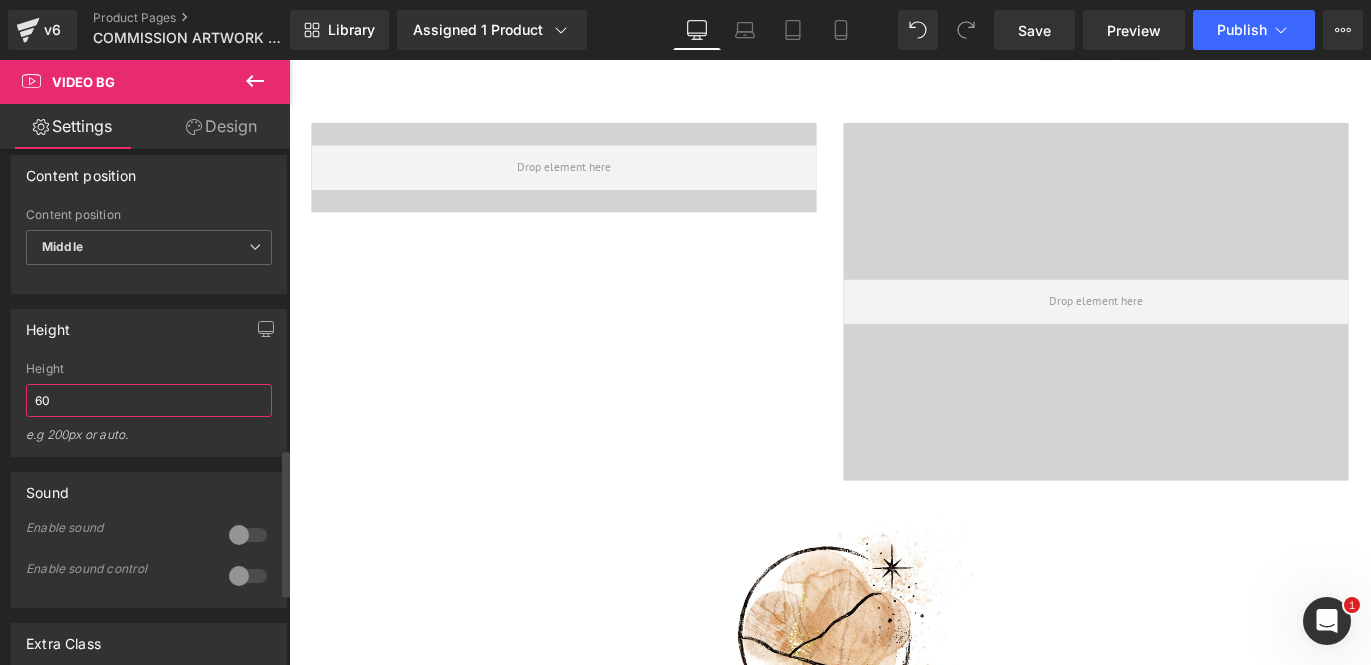 type on "6" 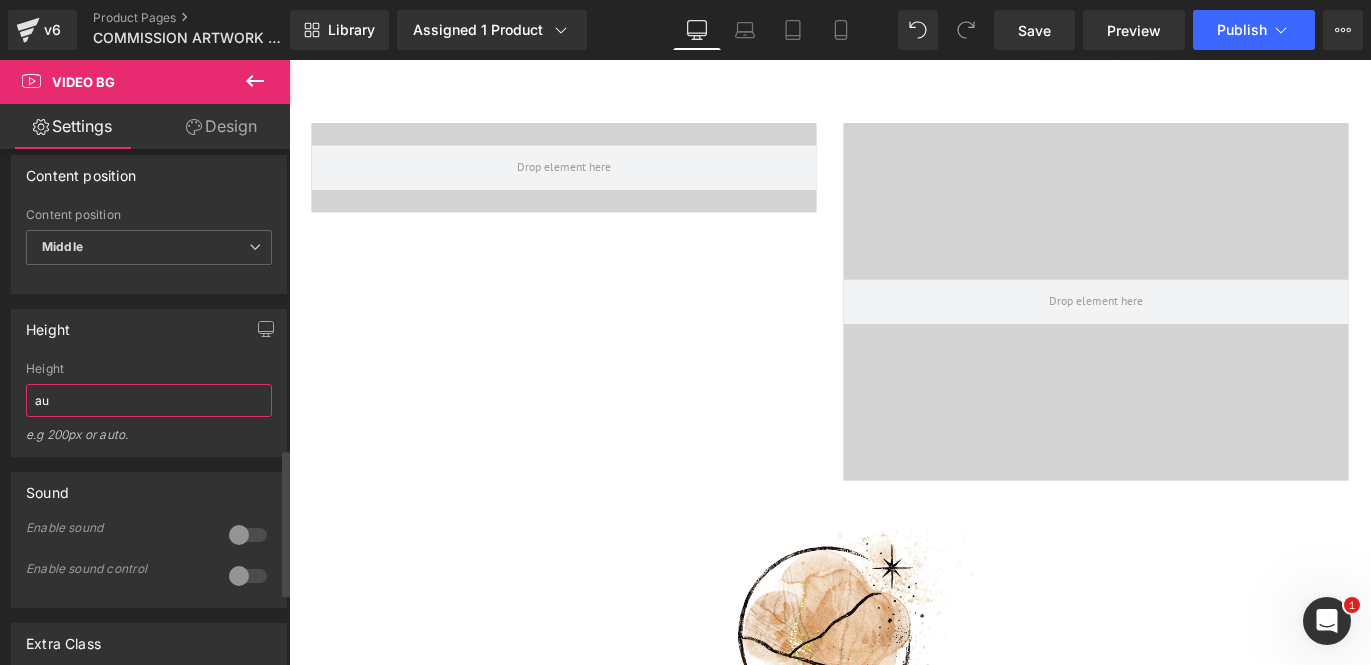 type on "a" 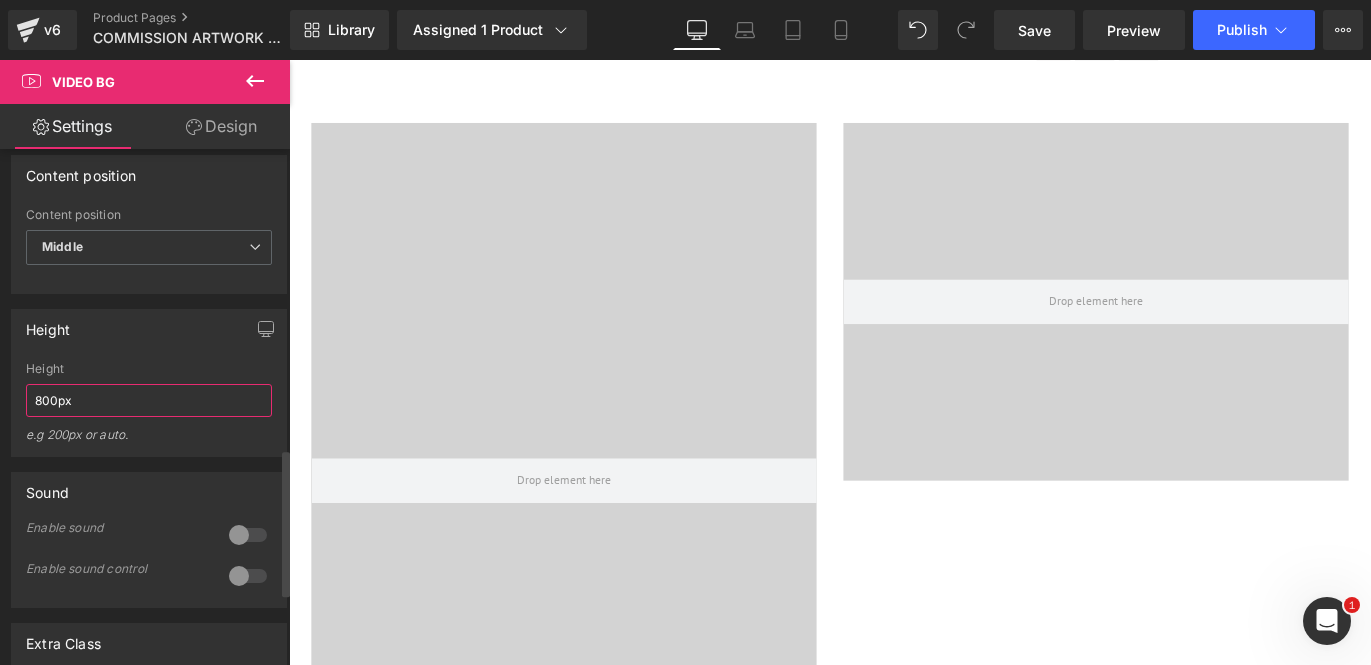 type on "800px" 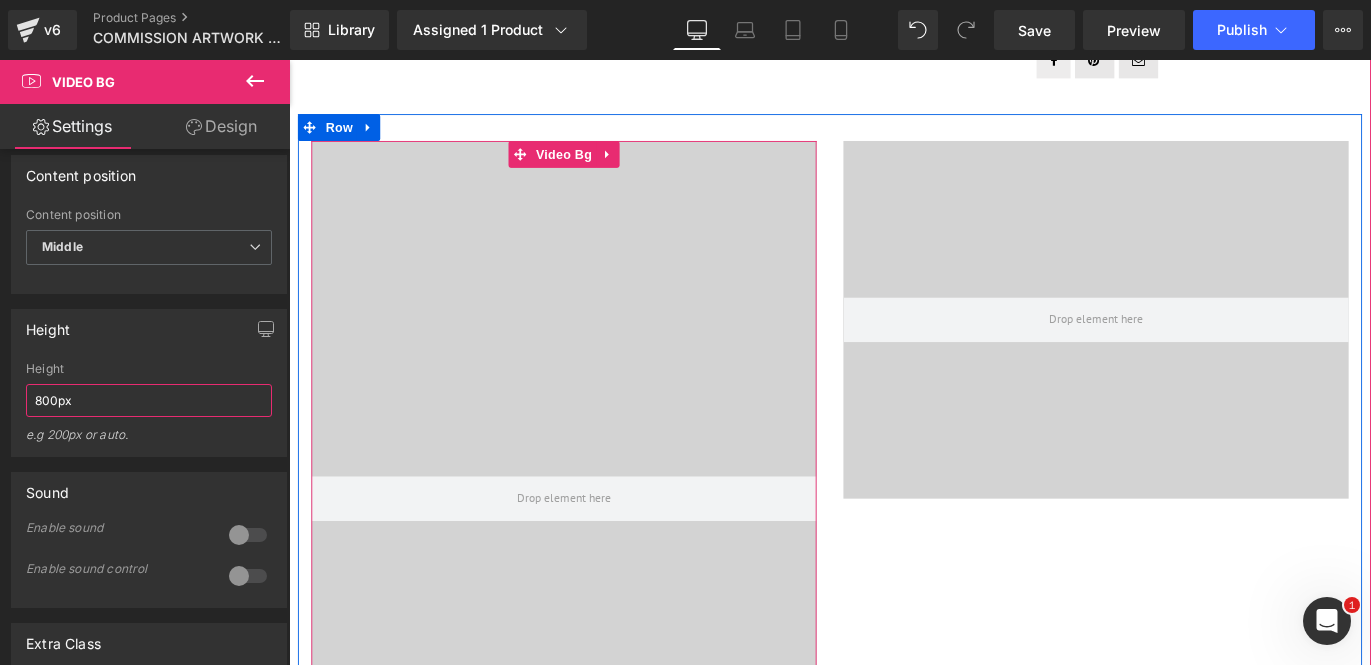 scroll, scrollTop: 967, scrollLeft: 0, axis: vertical 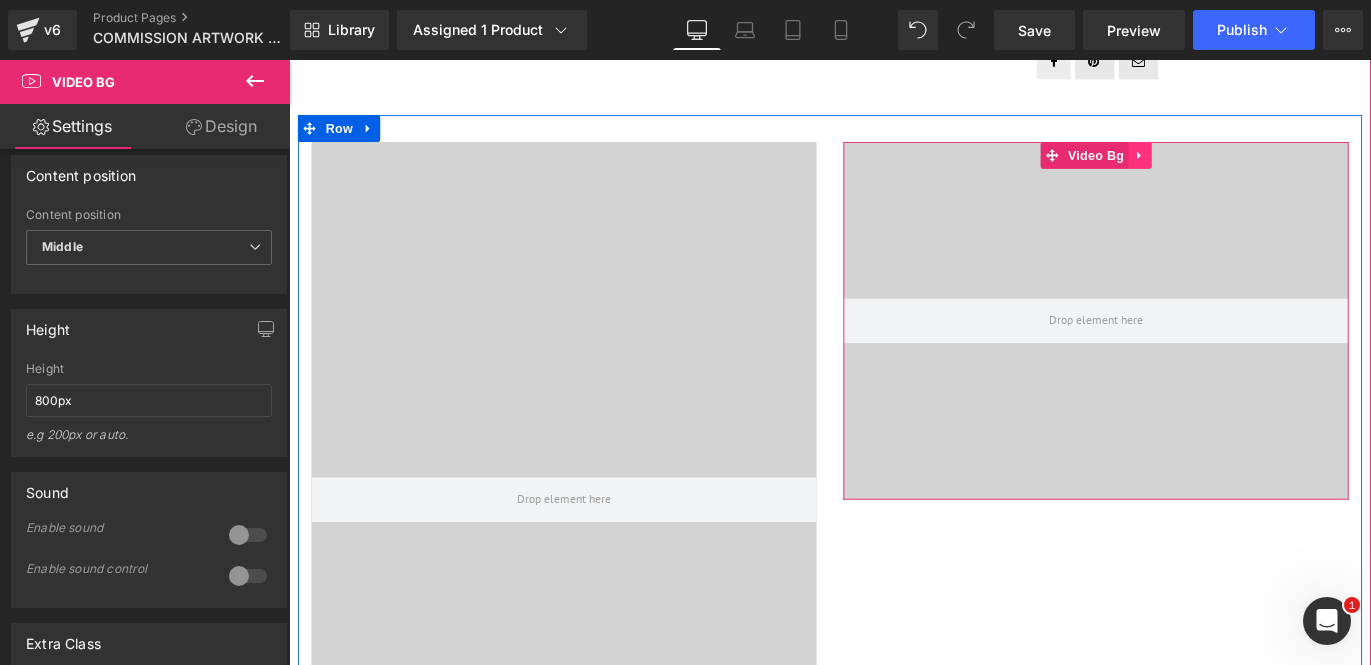 click 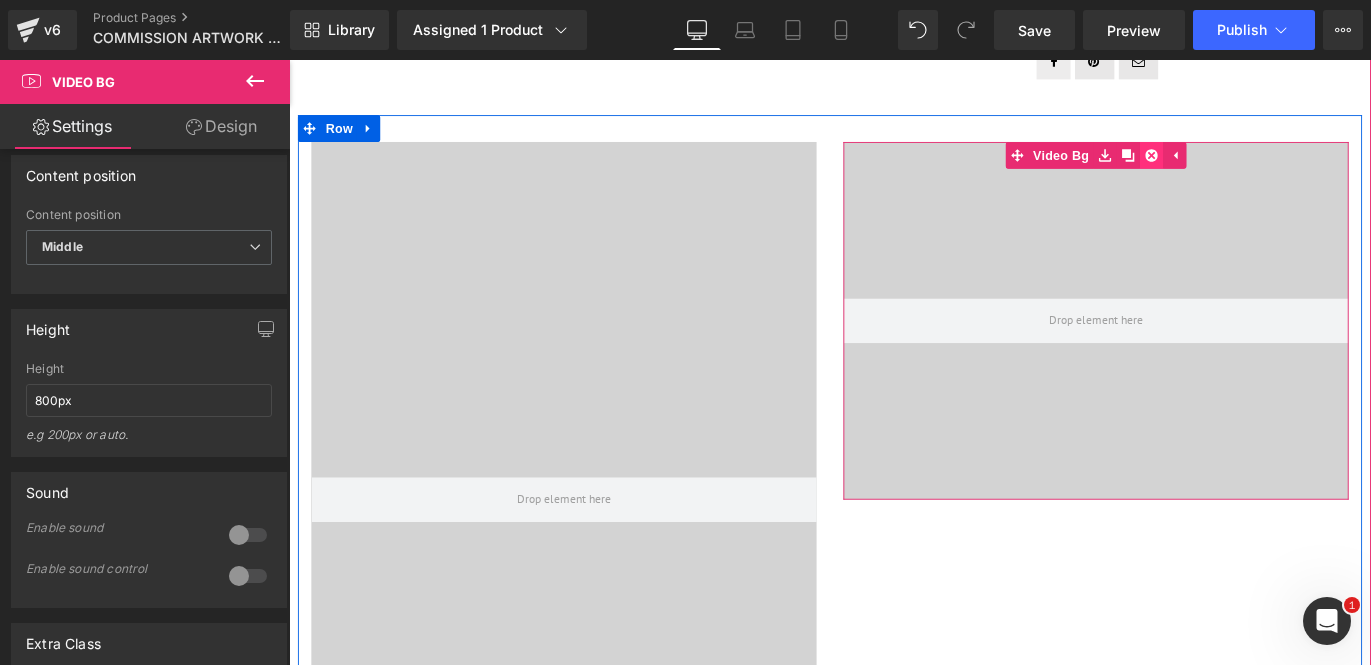 click 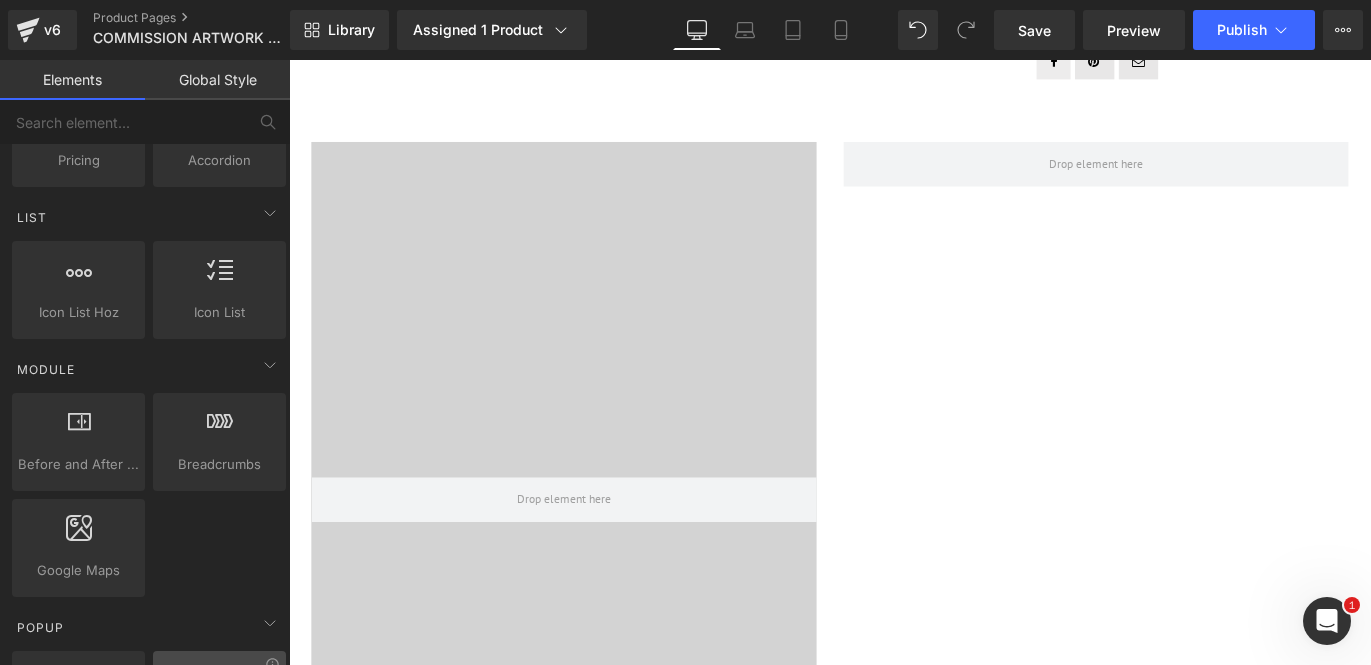scroll, scrollTop: 0, scrollLeft: 0, axis: both 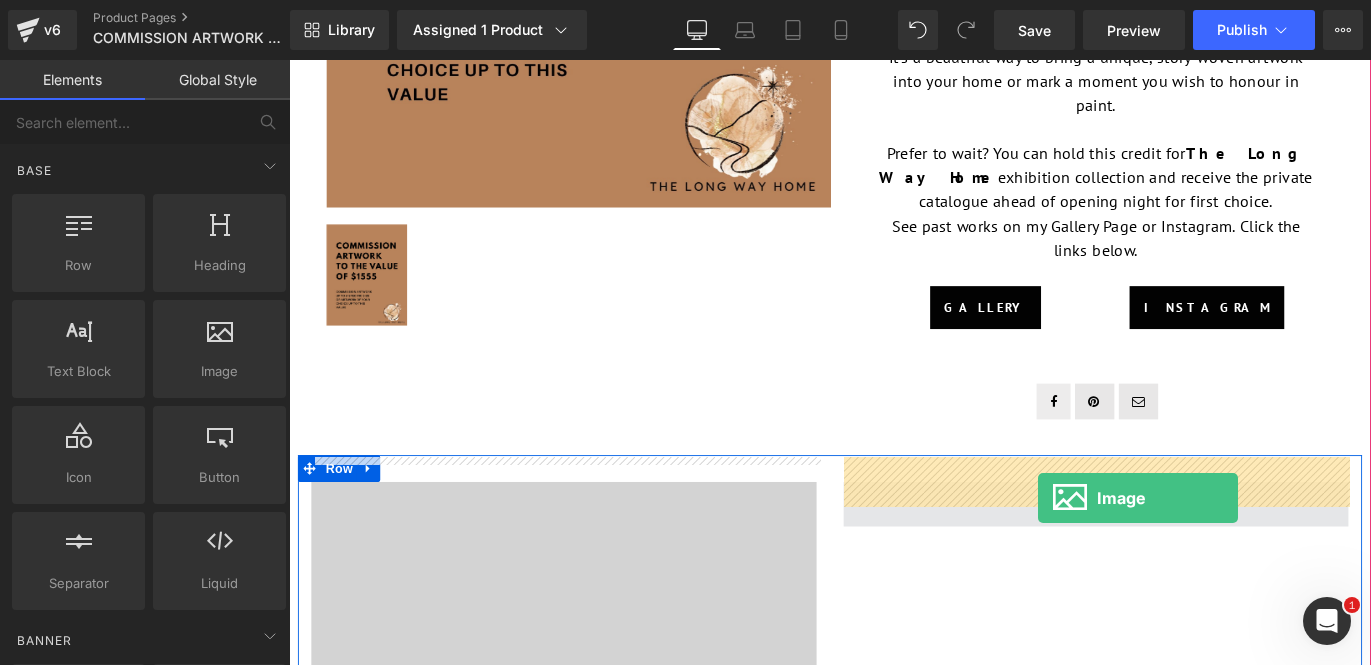 drag, startPoint x: 512, startPoint y: 403, endPoint x: 1127, endPoint y: 550, distance: 632.3243 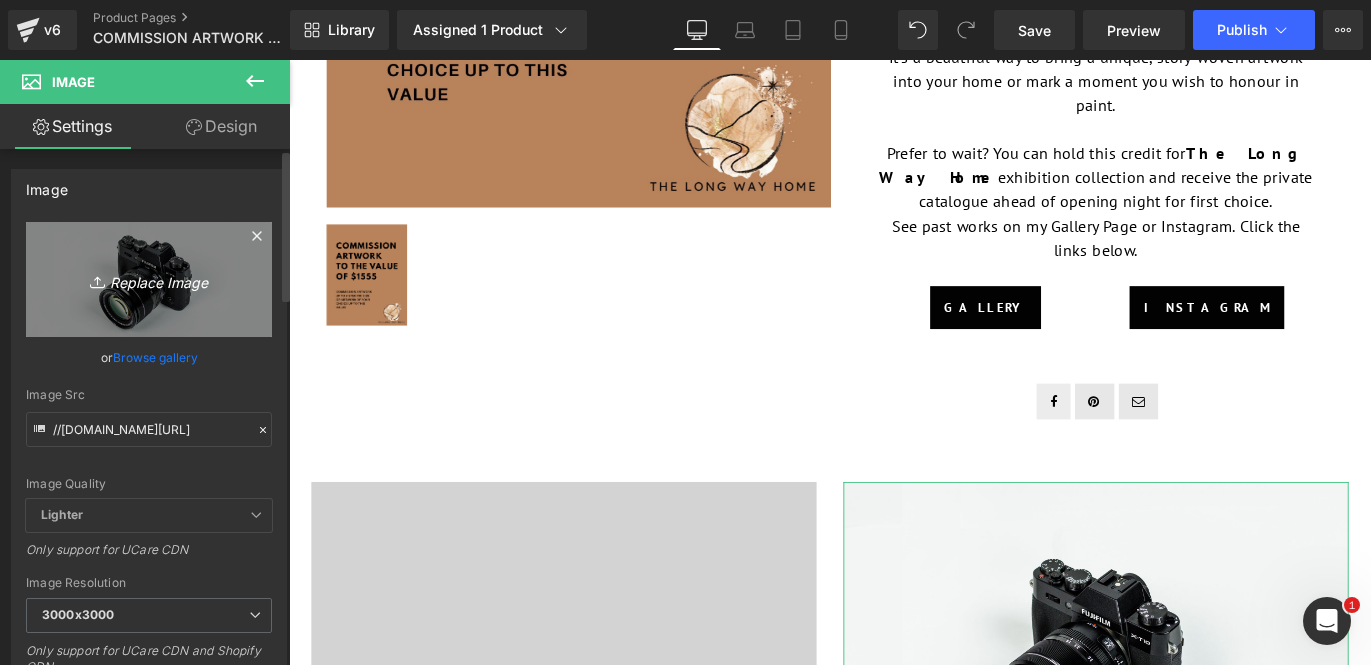 click on "Replace Image" at bounding box center [149, 279] 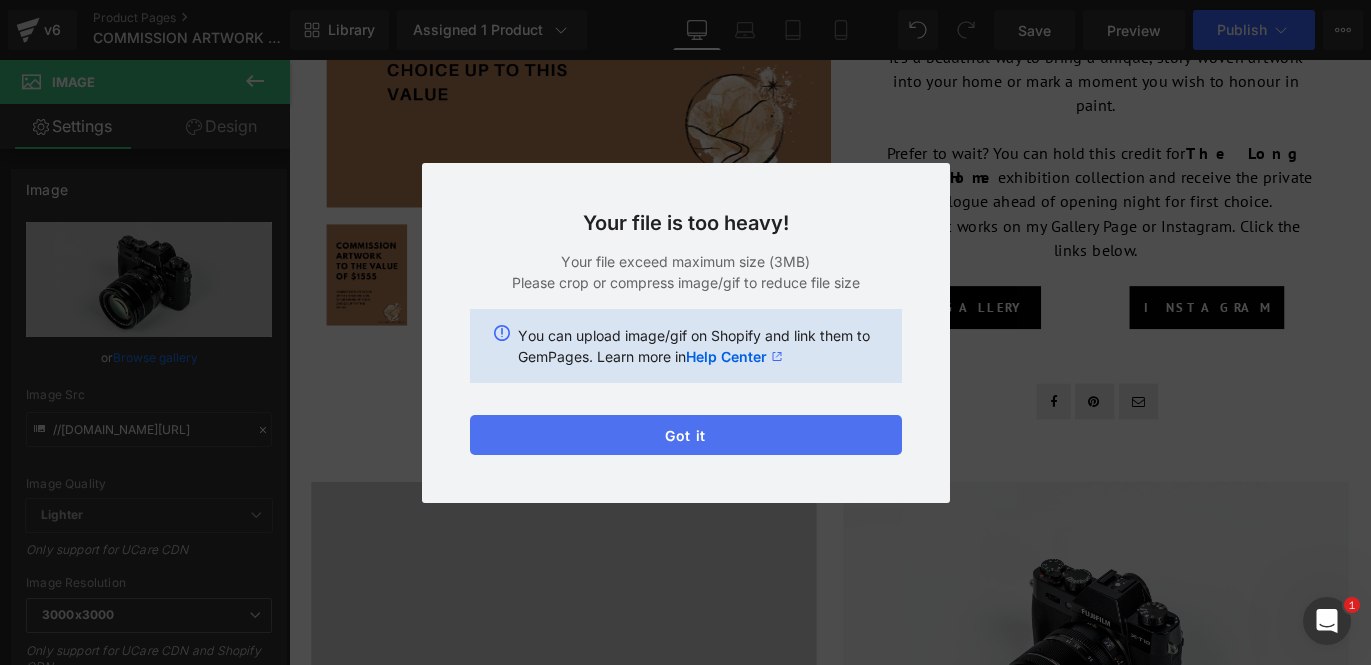 click on "Got it" at bounding box center [686, 435] 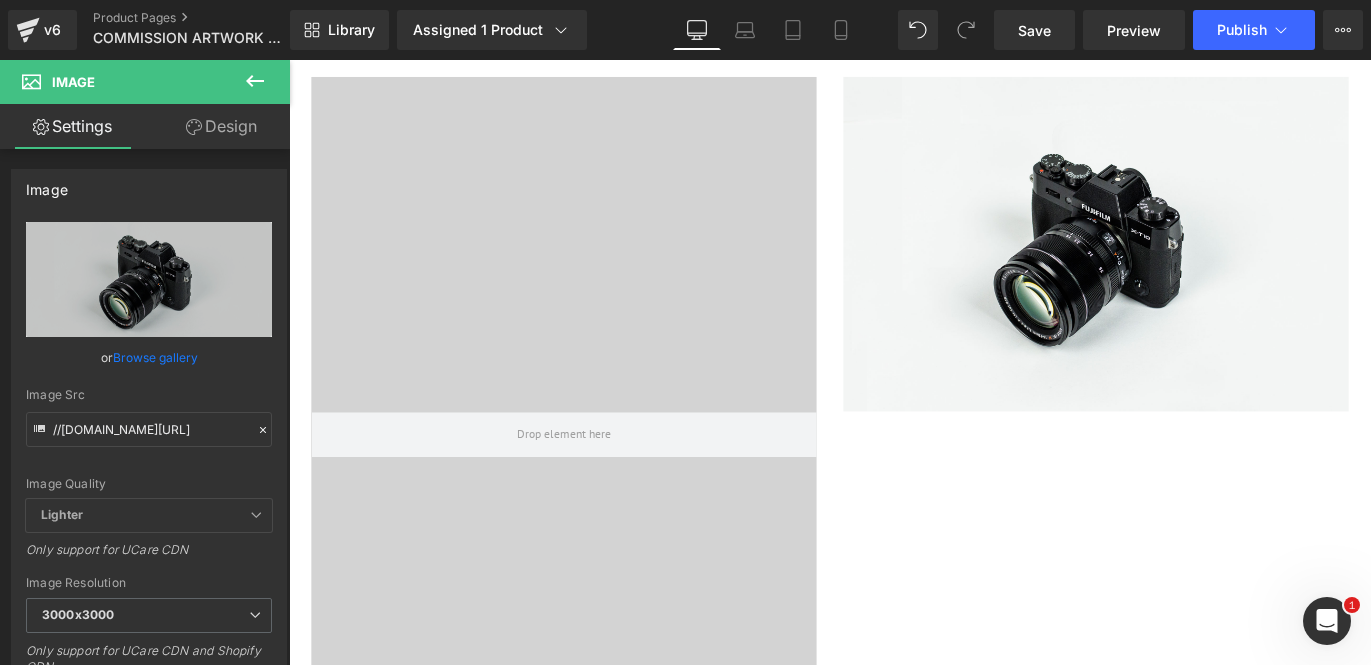 scroll, scrollTop: 996, scrollLeft: 0, axis: vertical 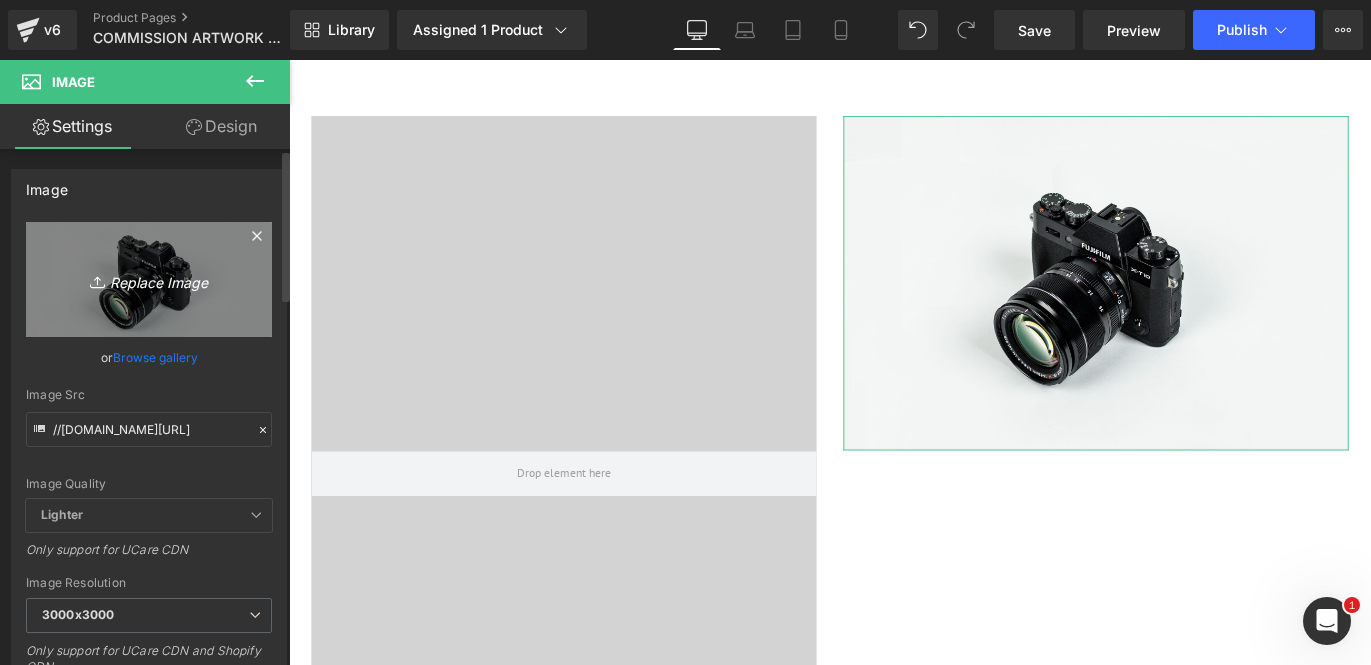 click on "Replace Image" at bounding box center [149, 279] 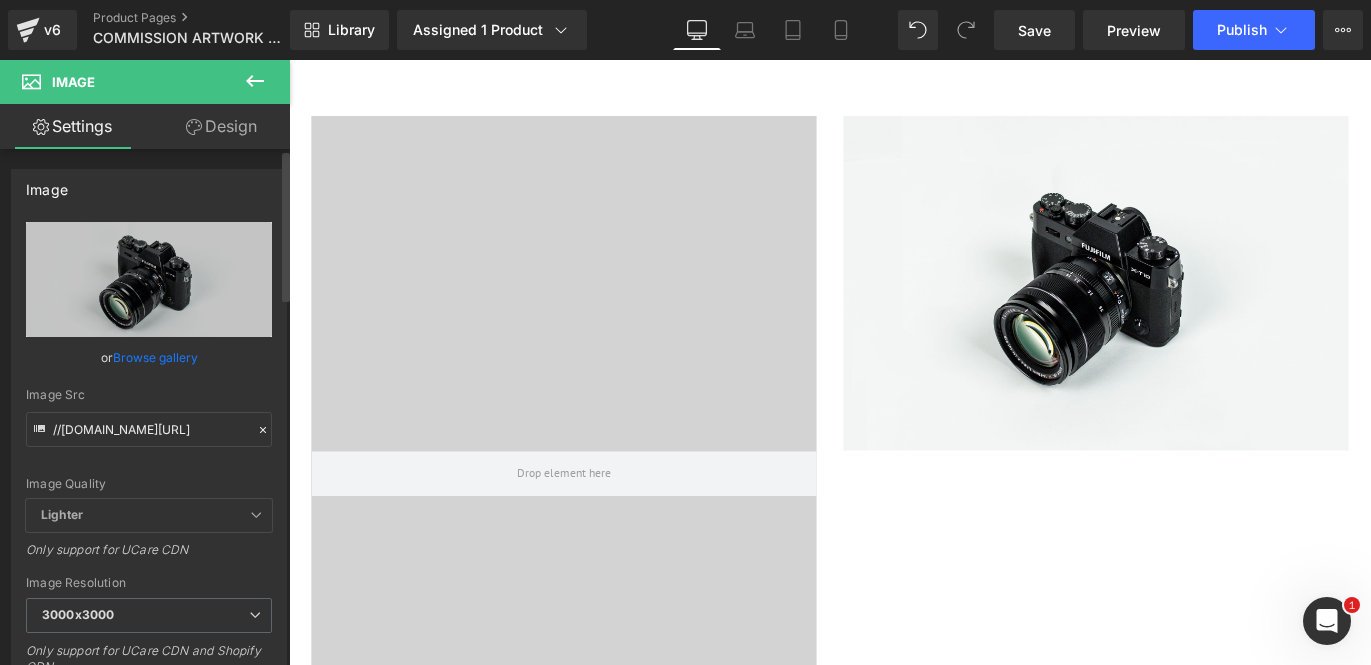 type on "C:\fakepath\2022_MYEEBRANDING_0698-2.jpg" 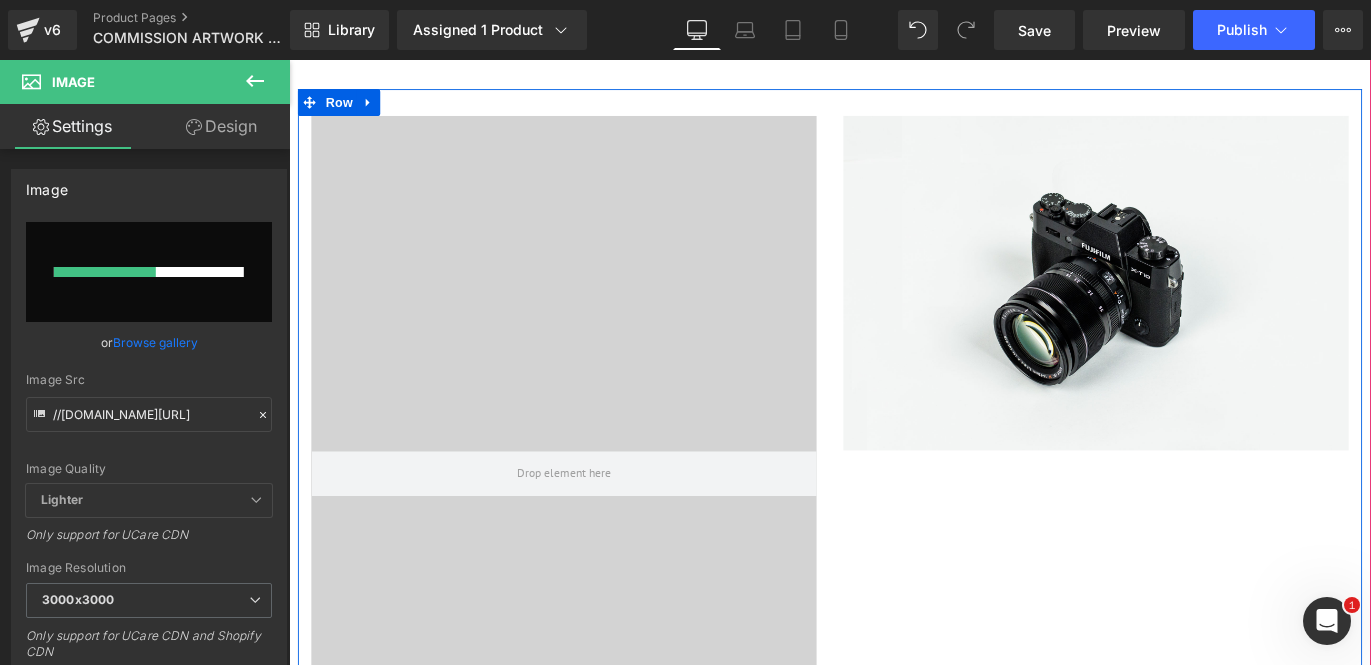 type 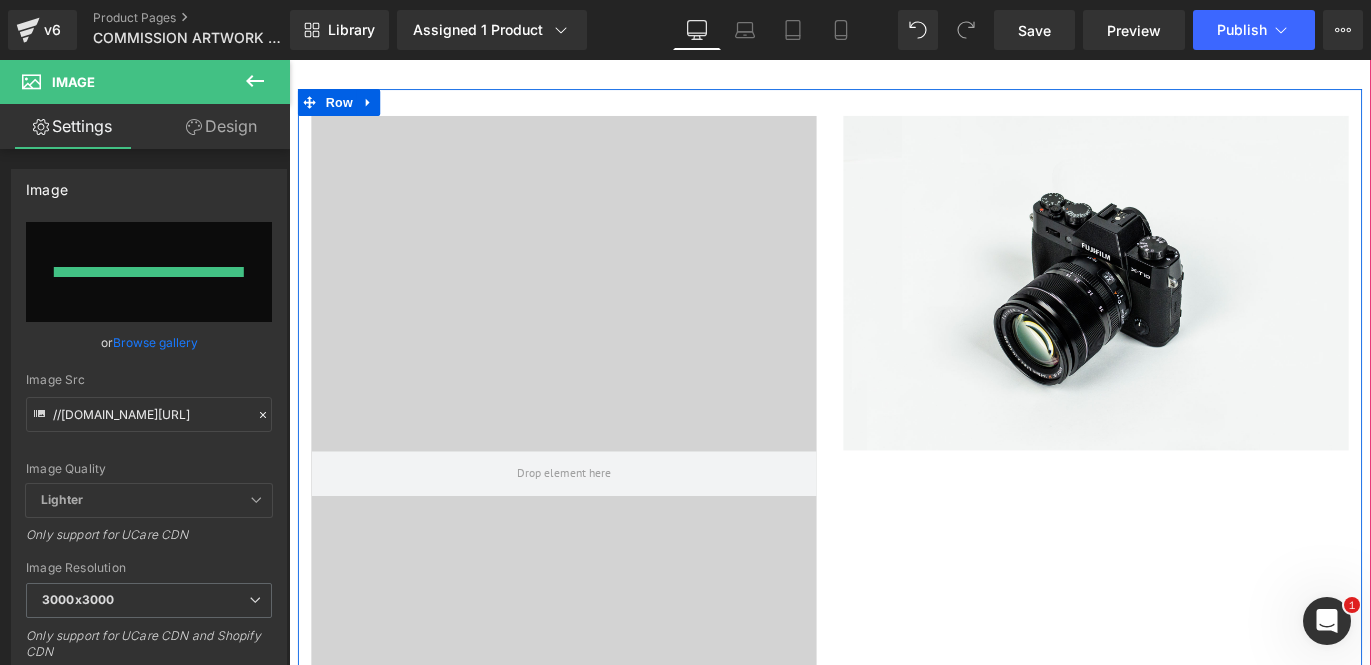 type on "https://ucarecdn.com/cb666ad1-55a5-4d39-864d-837b145f12a0/-/format/auto/-/preview/3000x3000/-/quality/lighter/2022_MYEEBRANDING_0698-2.jpg" 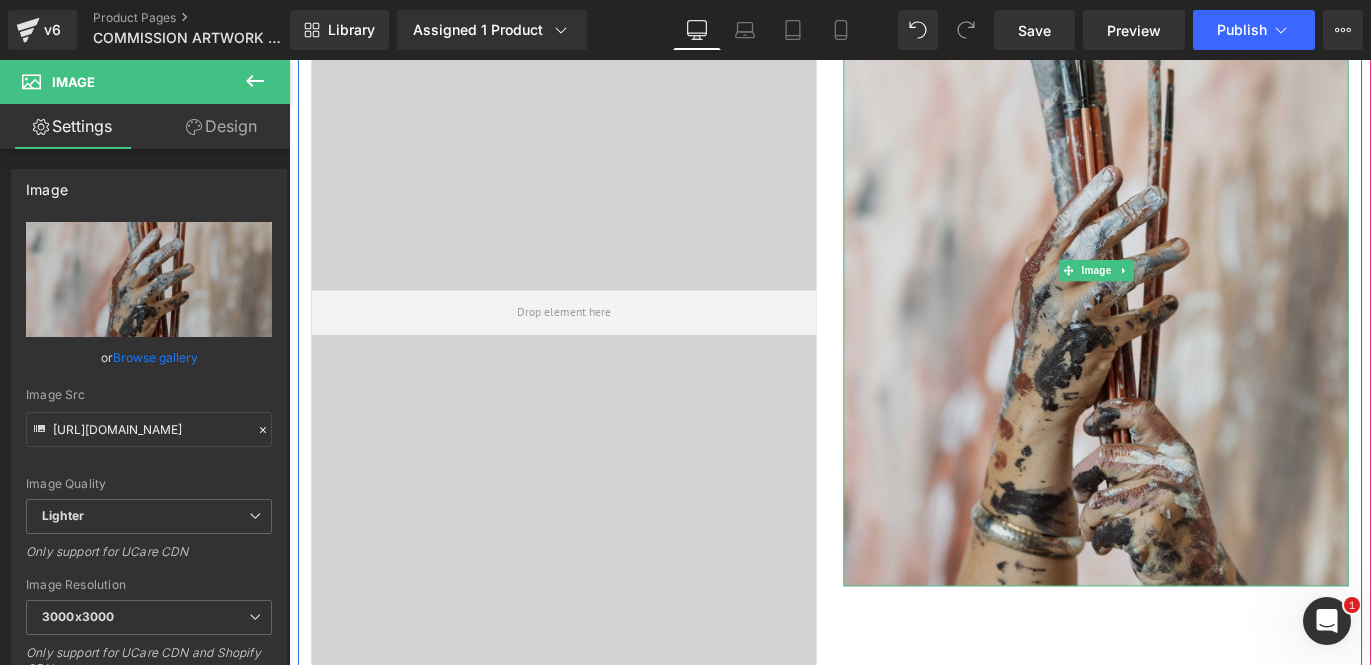 scroll, scrollTop: 1491, scrollLeft: 0, axis: vertical 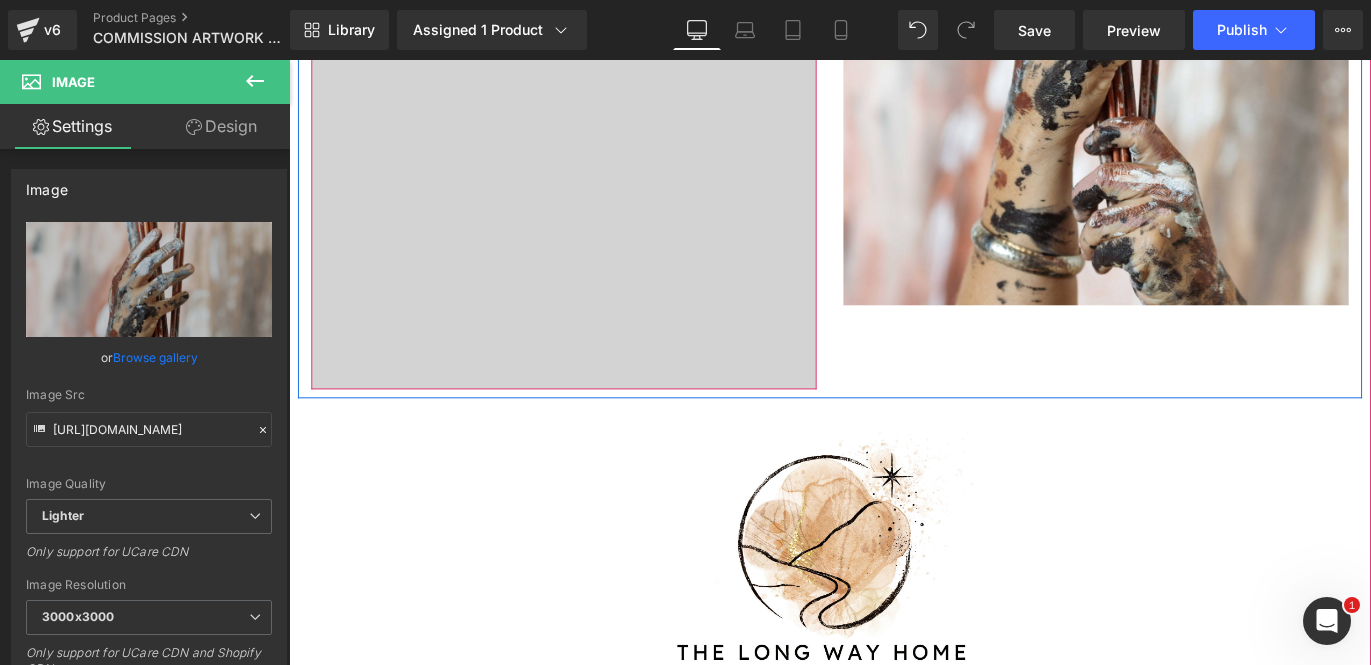 click at bounding box center (596, 28) 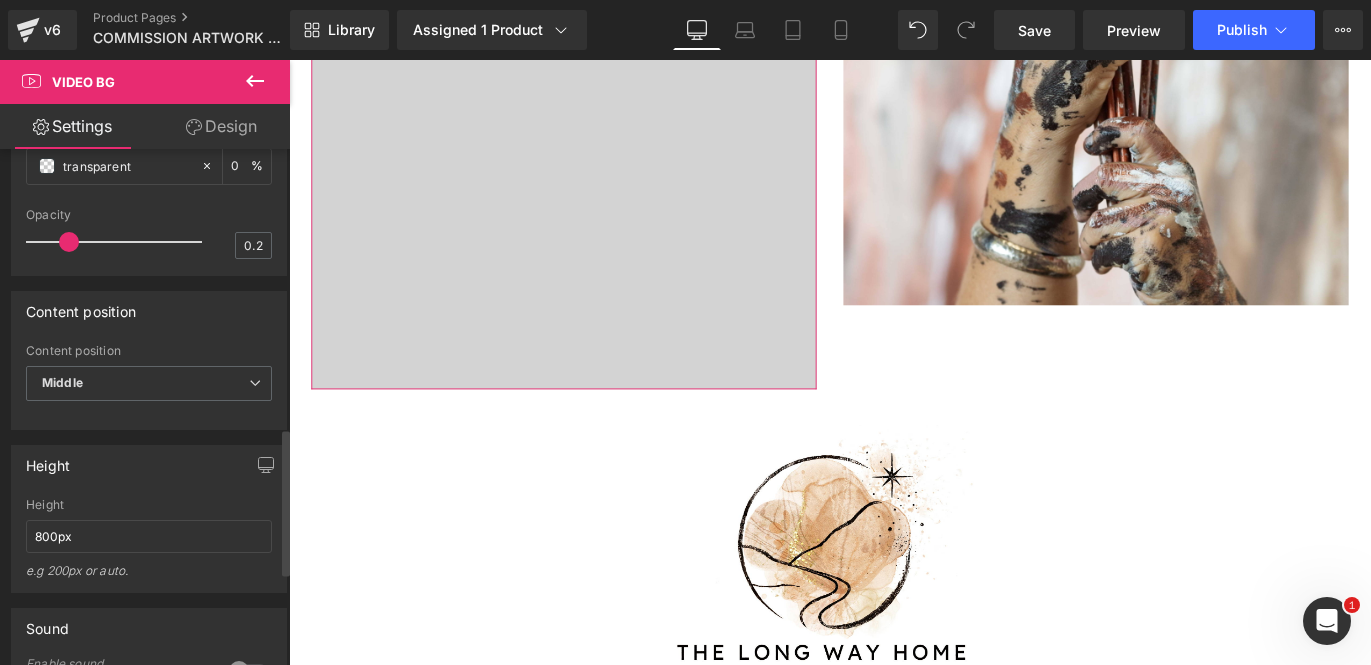 scroll, scrollTop: 981, scrollLeft: 0, axis: vertical 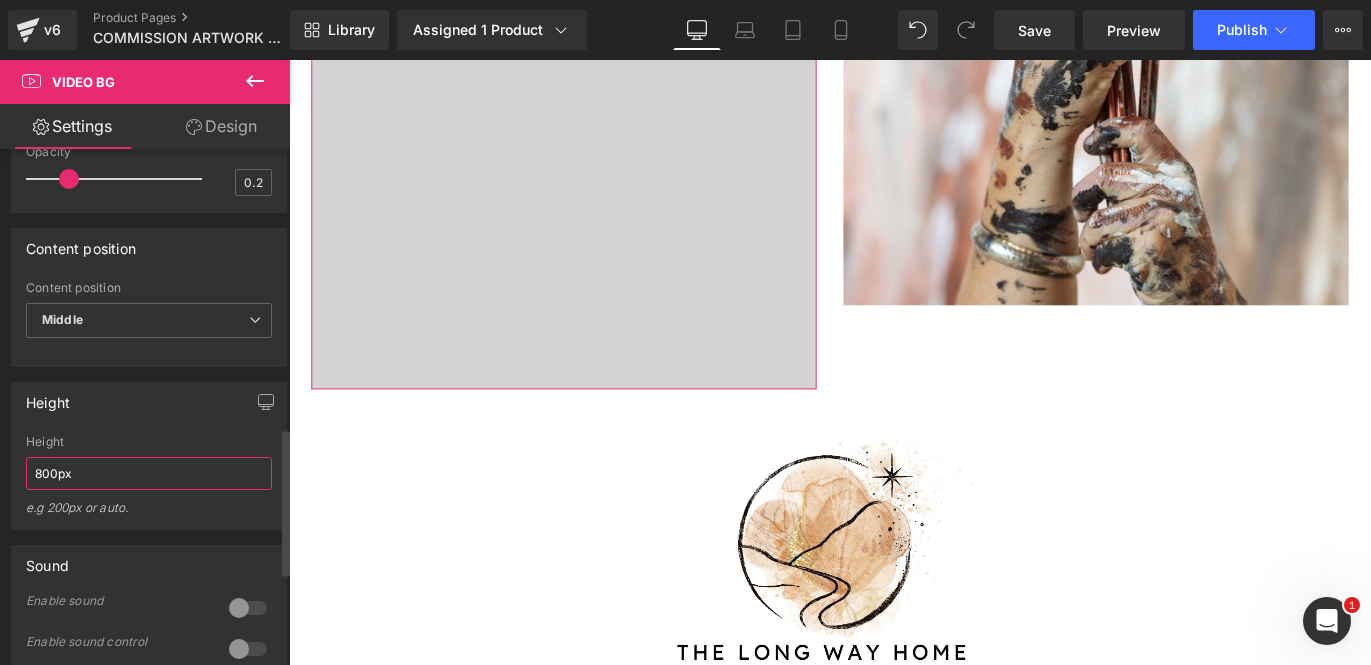 click on "800px" at bounding box center (149, 473) 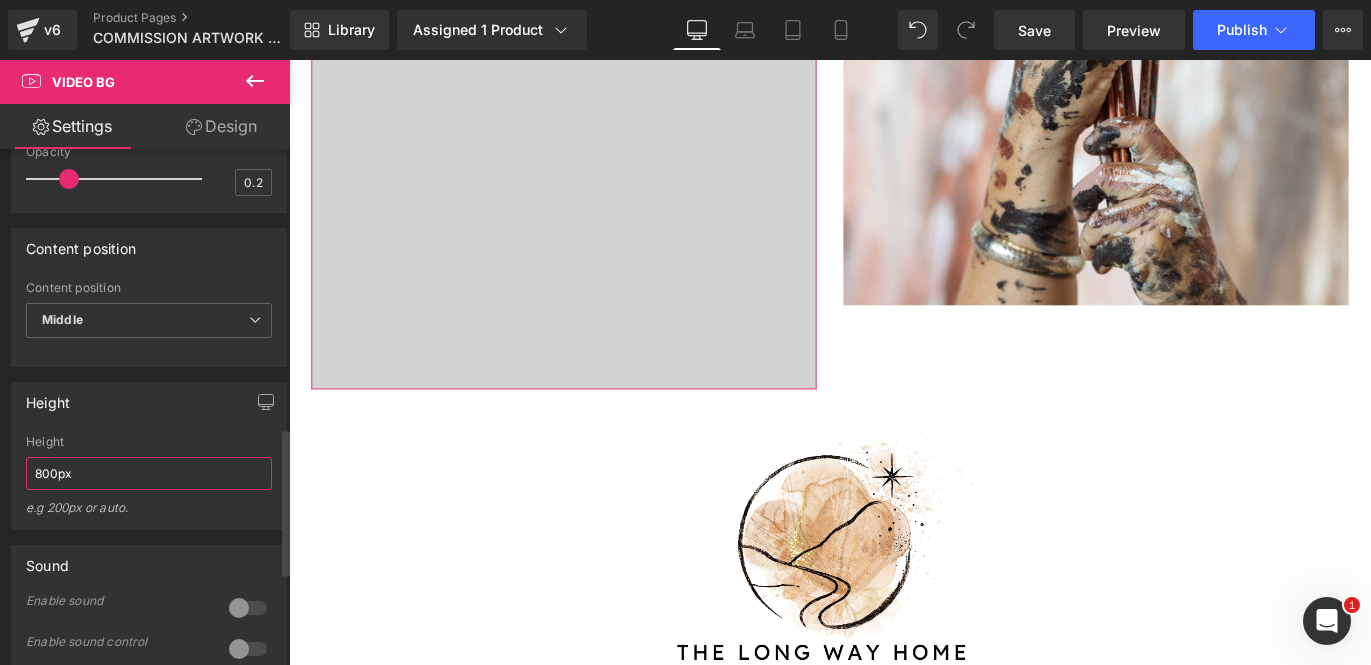 drag, startPoint x: 80, startPoint y: 522, endPoint x: 21, endPoint y: 516, distance: 59.3043 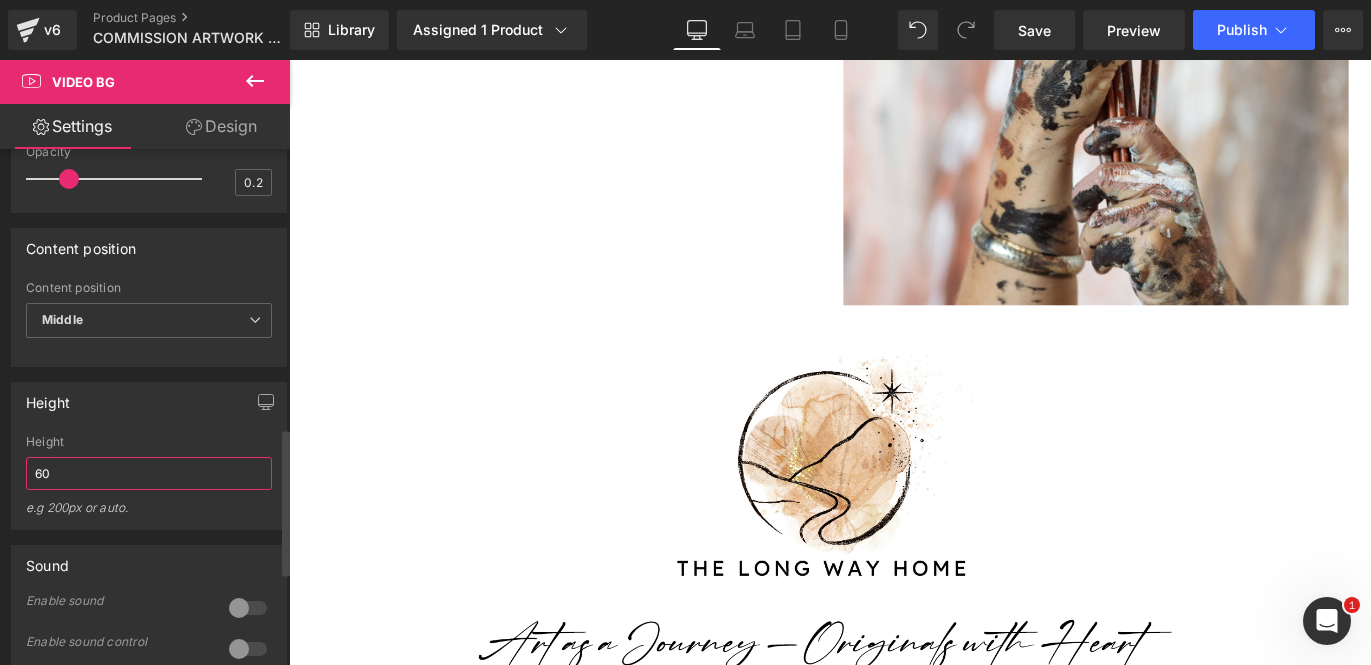 type on "6" 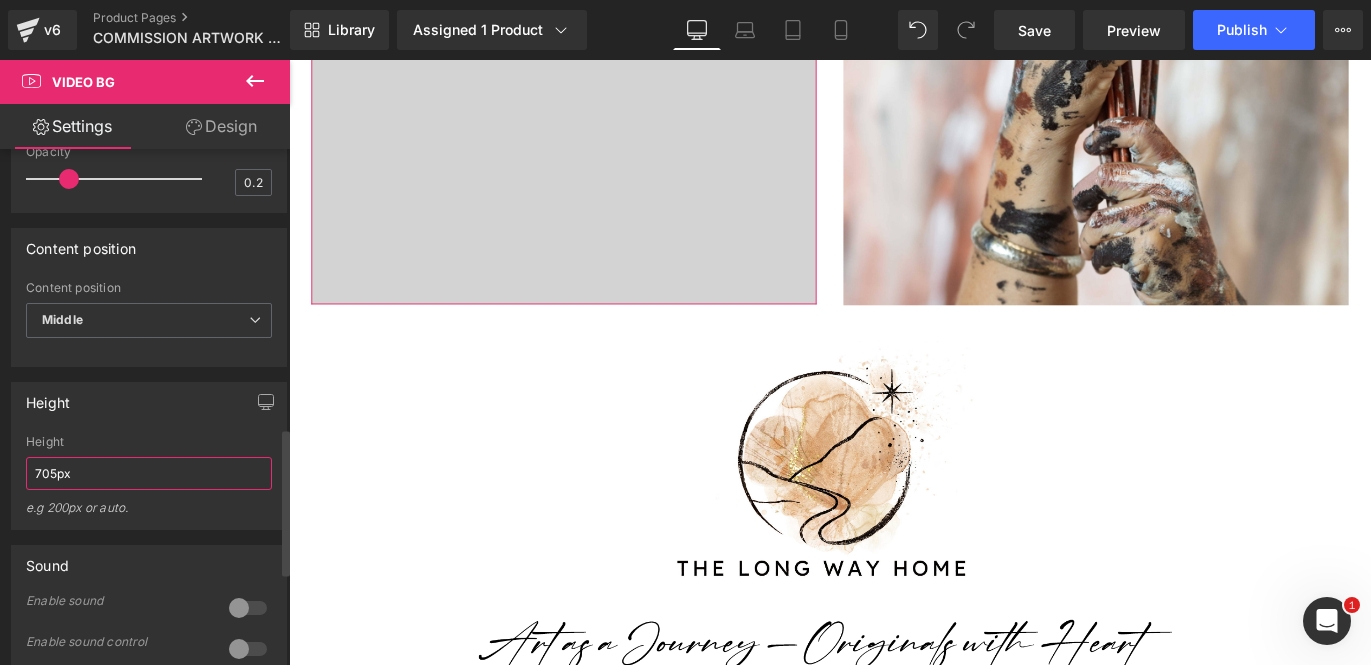 click on "705px" at bounding box center [149, 473] 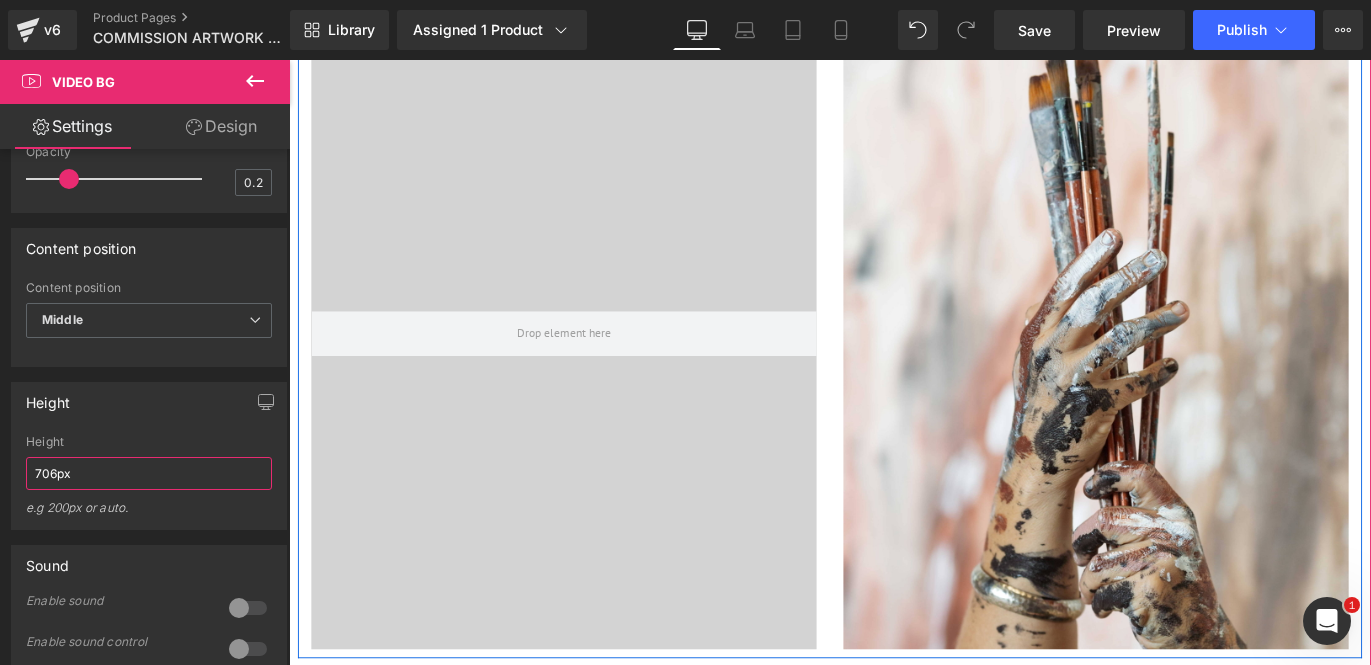 scroll, scrollTop: 1103, scrollLeft: 0, axis: vertical 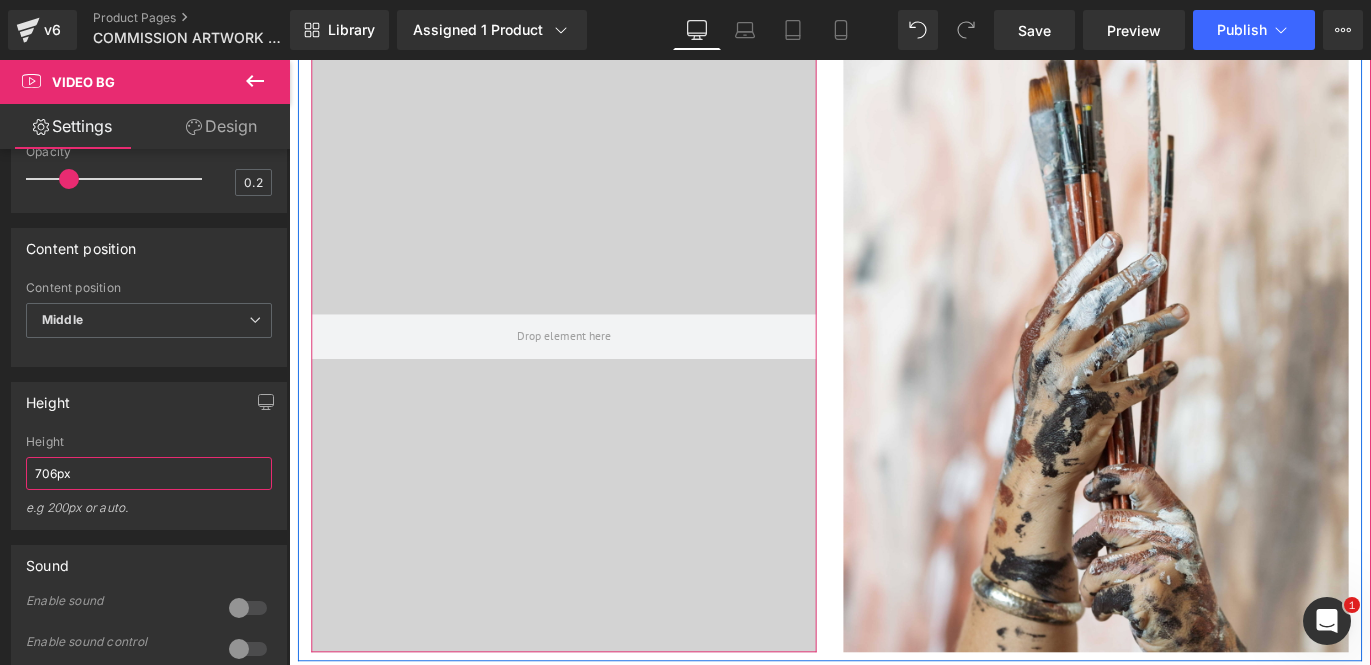 type on "706px" 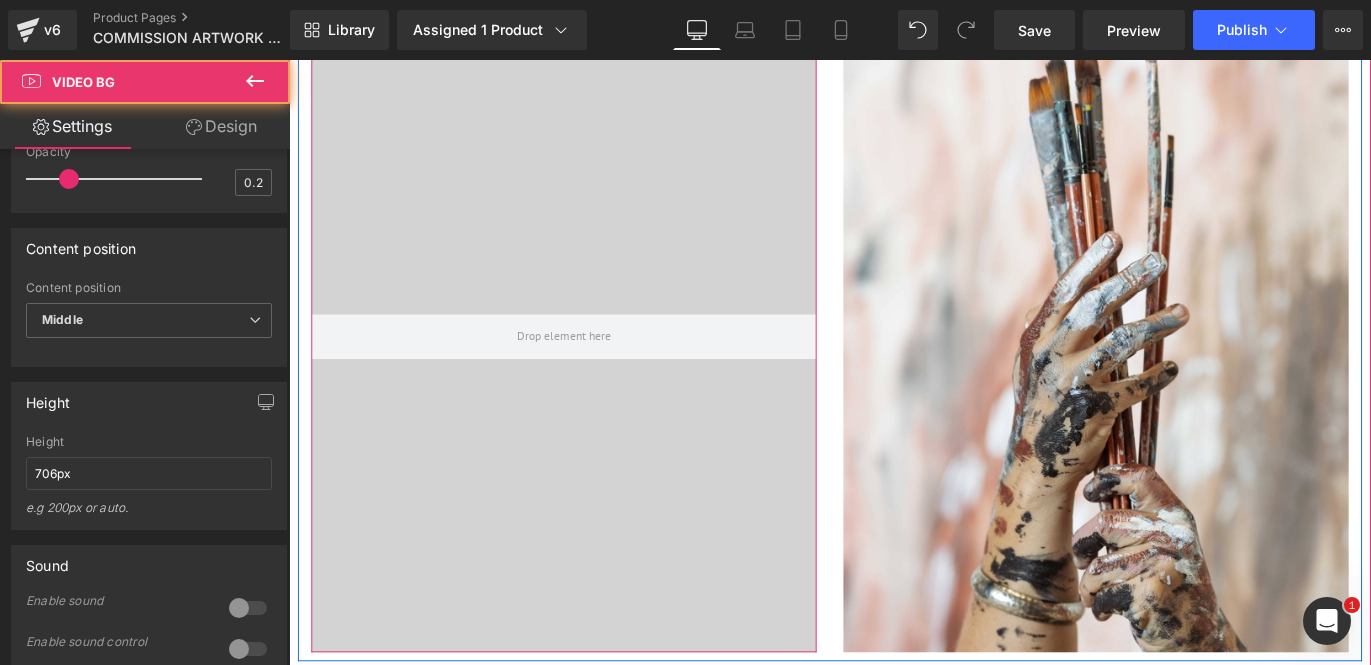 click at bounding box center (596, 369) 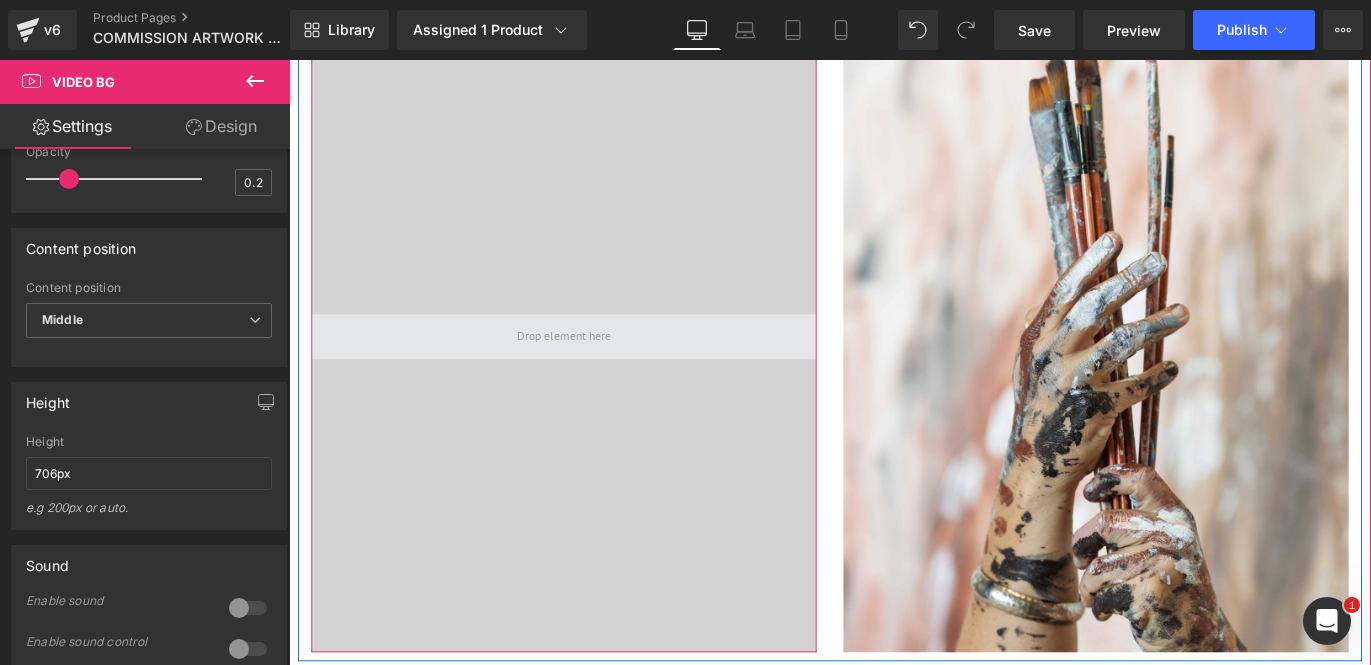 drag, startPoint x: 594, startPoint y: 165, endPoint x: 632, endPoint y: 339, distance: 178.10109 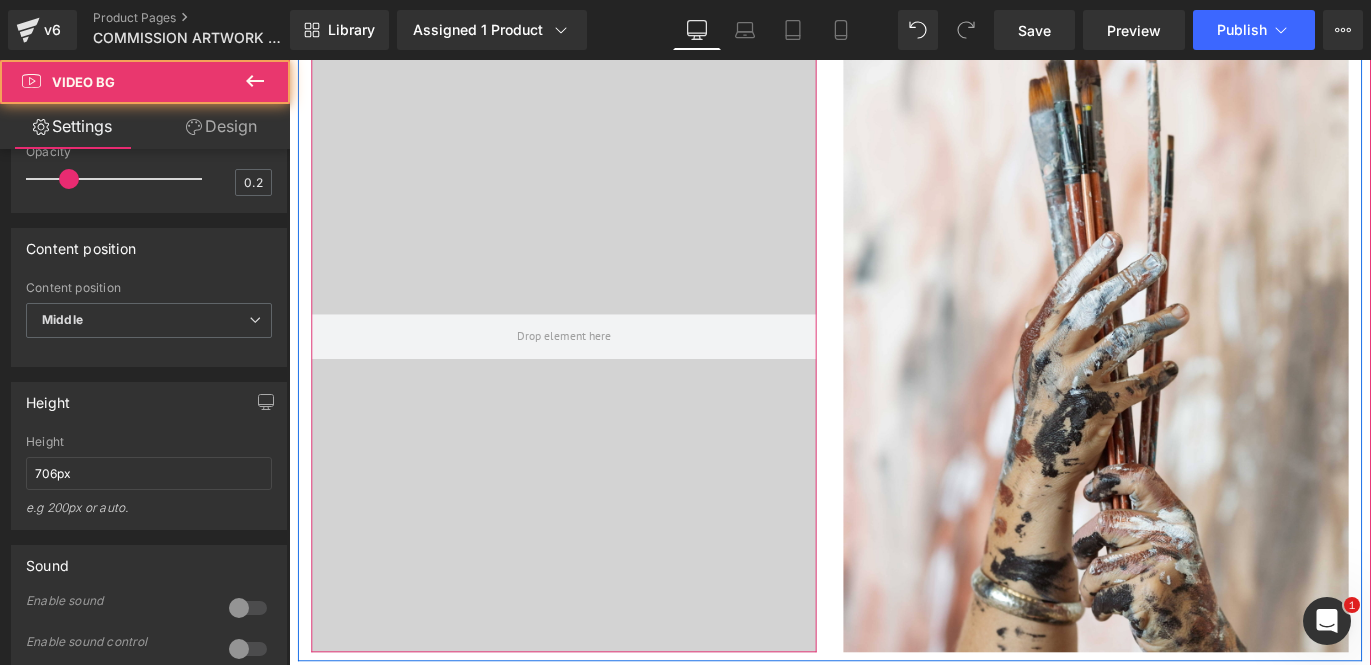click at bounding box center [596, 369] 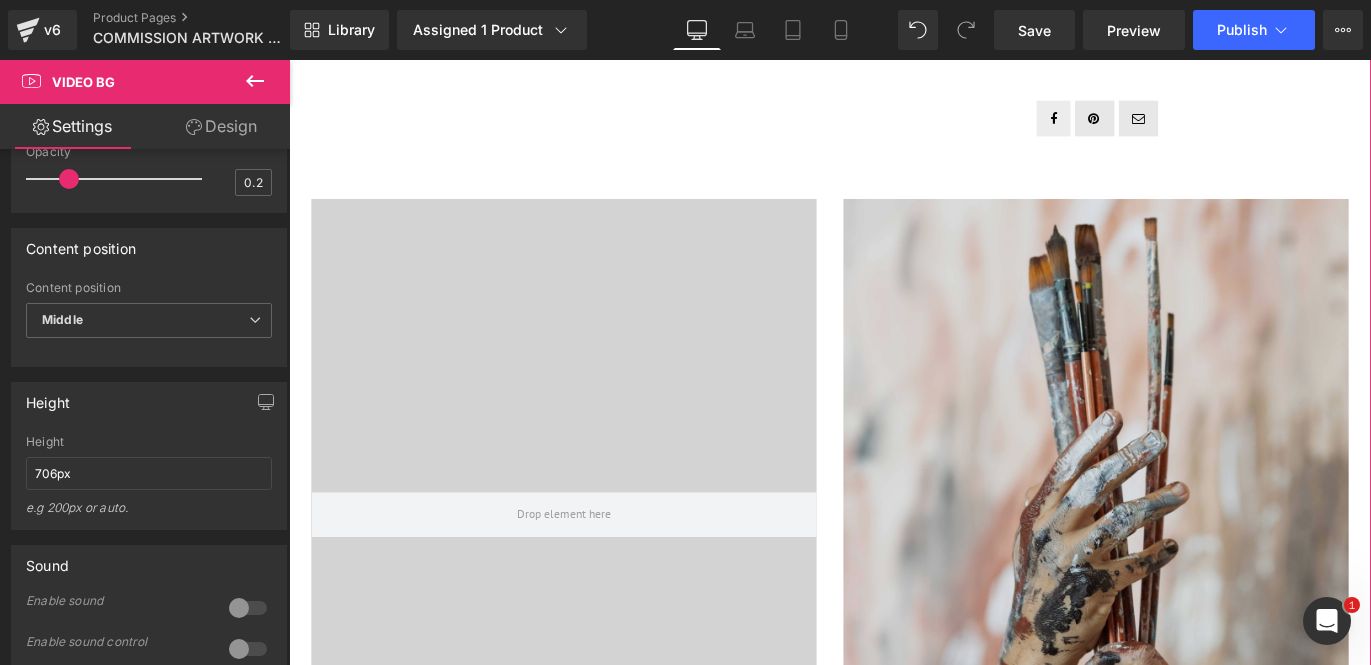 scroll, scrollTop: 1212, scrollLeft: 0, axis: vertical 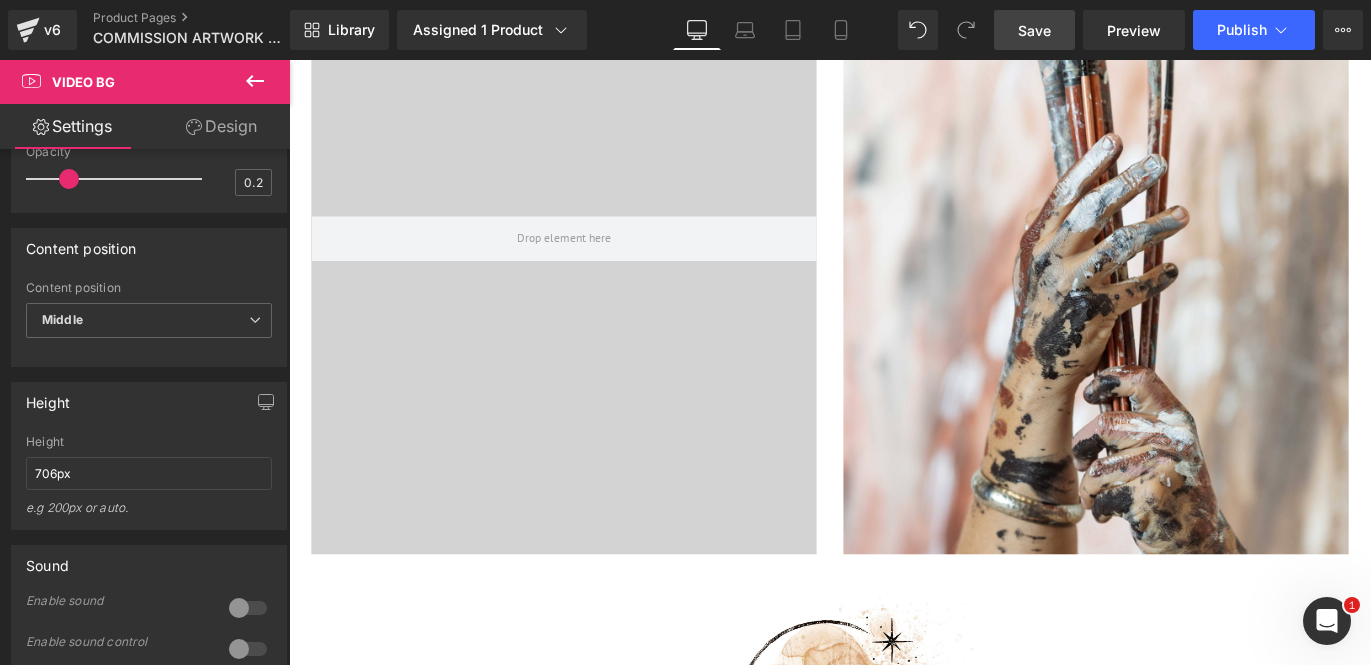 click on "Save" at bounding box center (1034, 30) 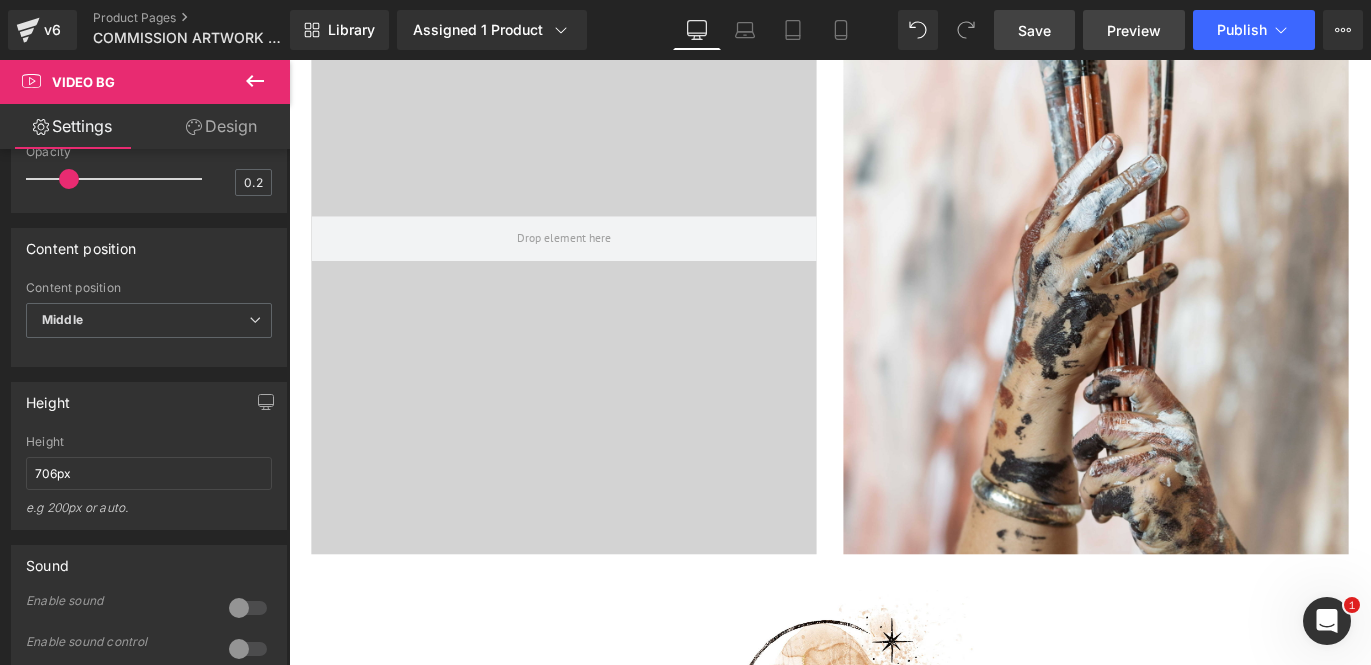 click on "Preview" at bounding box center [1134, 30] 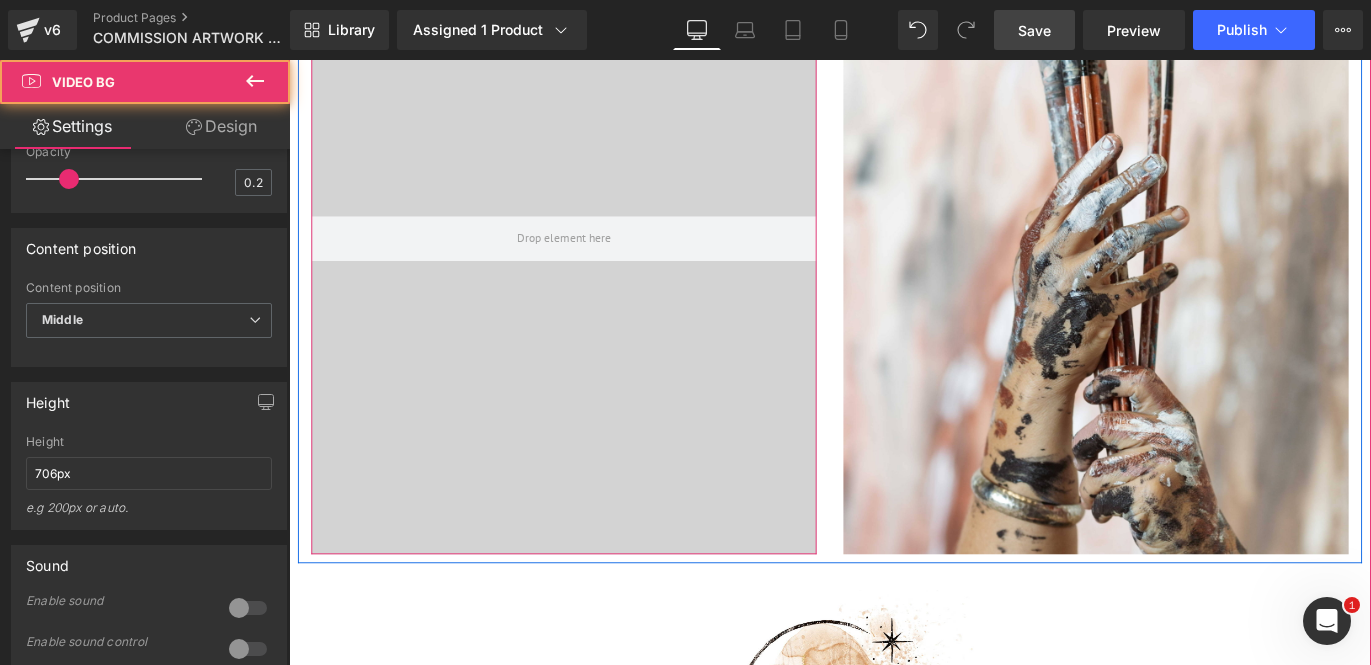 click at bounding box center (596, 260) 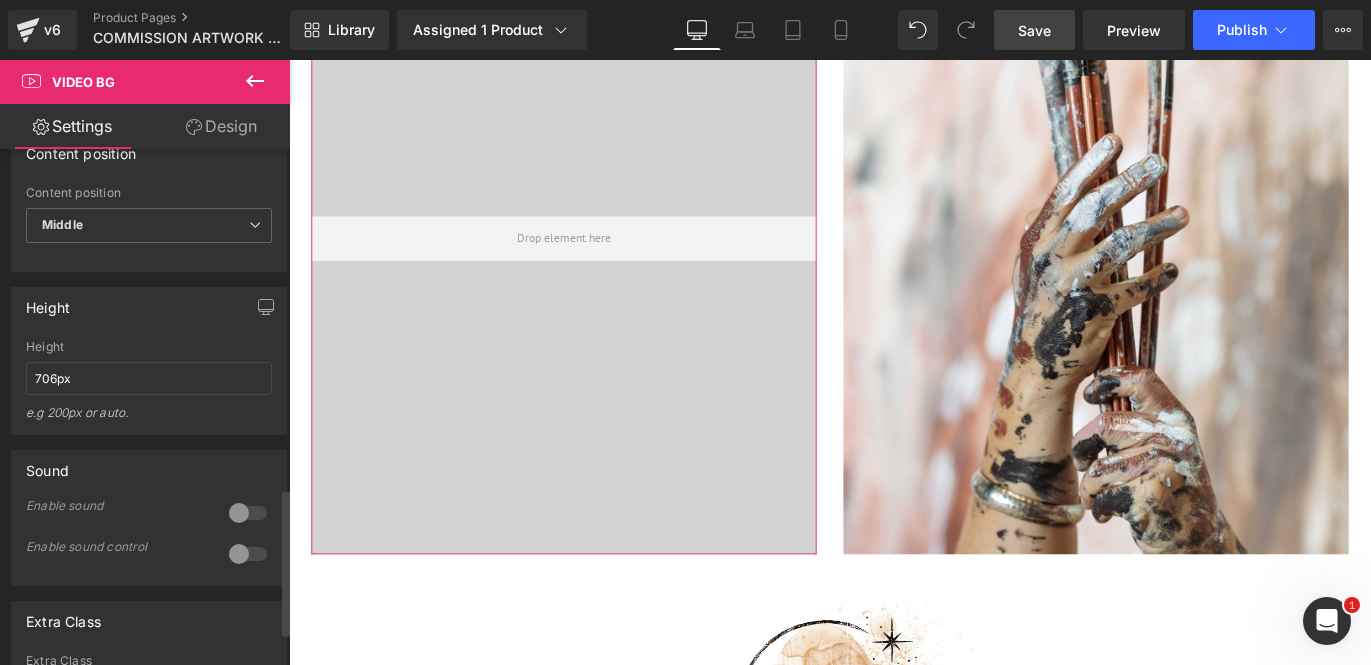 scroll, scrollTop: 1193, scrollLeft: 0, axis: vertical 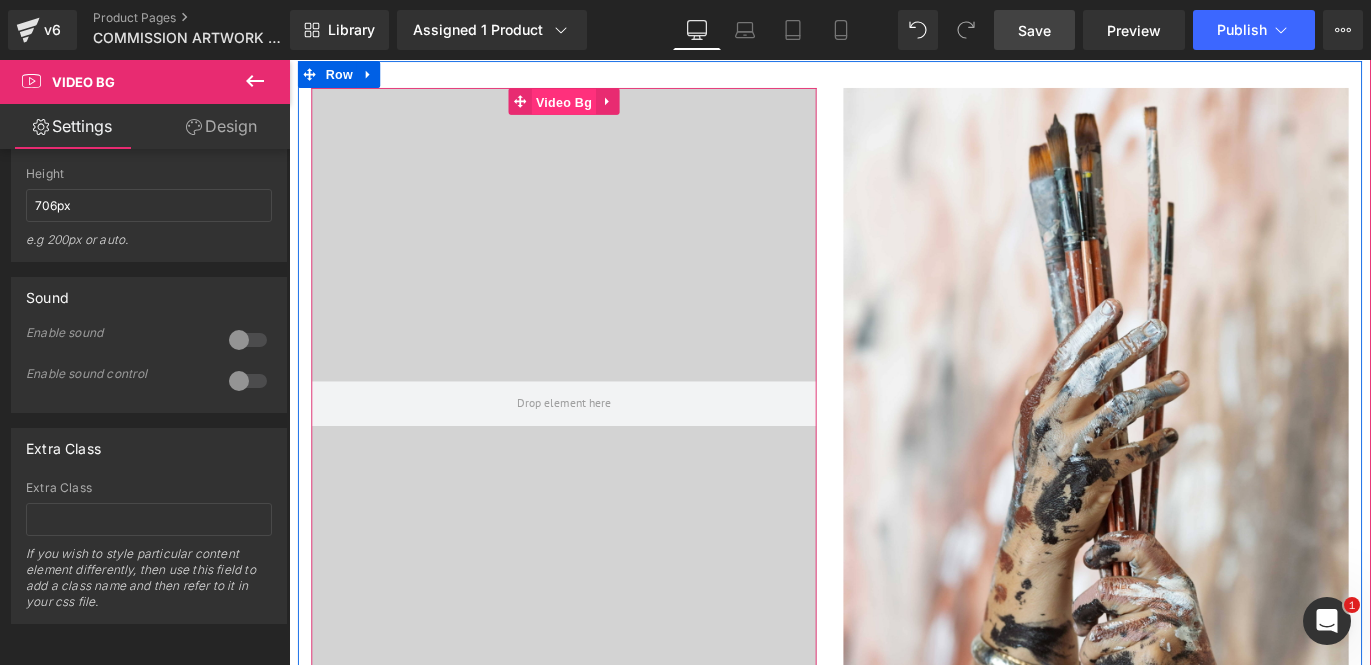 click on "Video Bg" at bounding box center (596, 107) 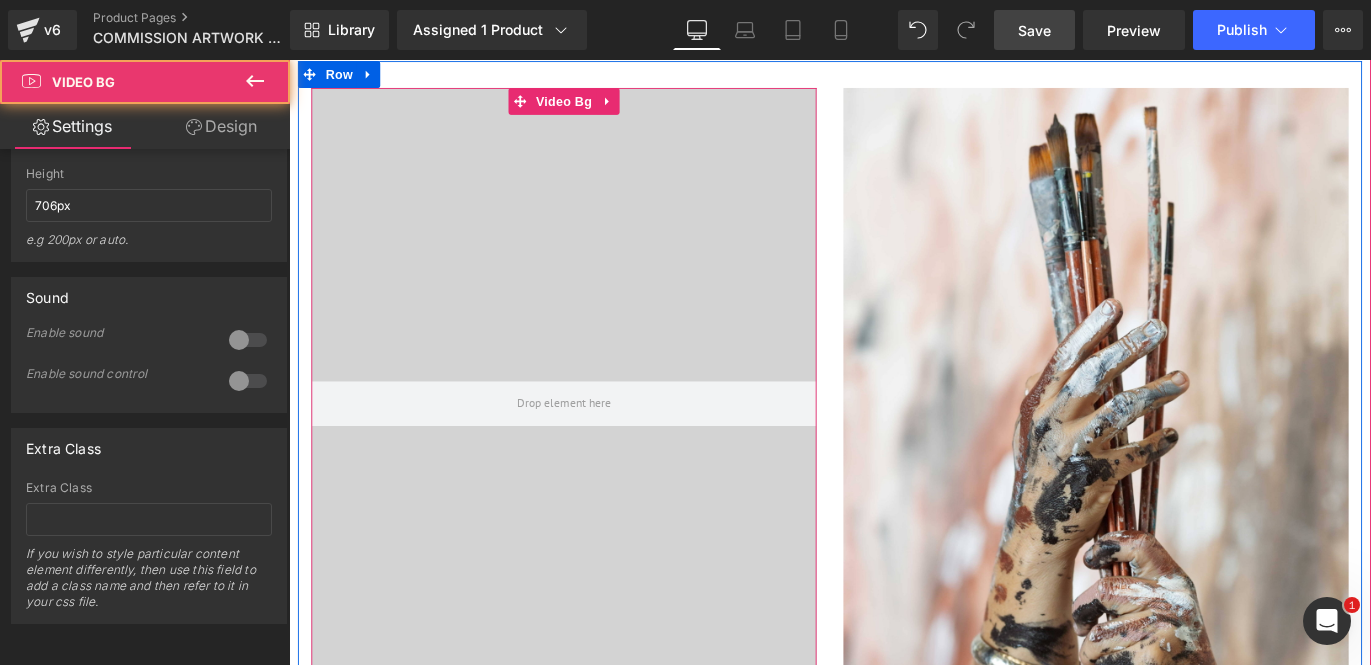 click at bounding box center (596, 444) 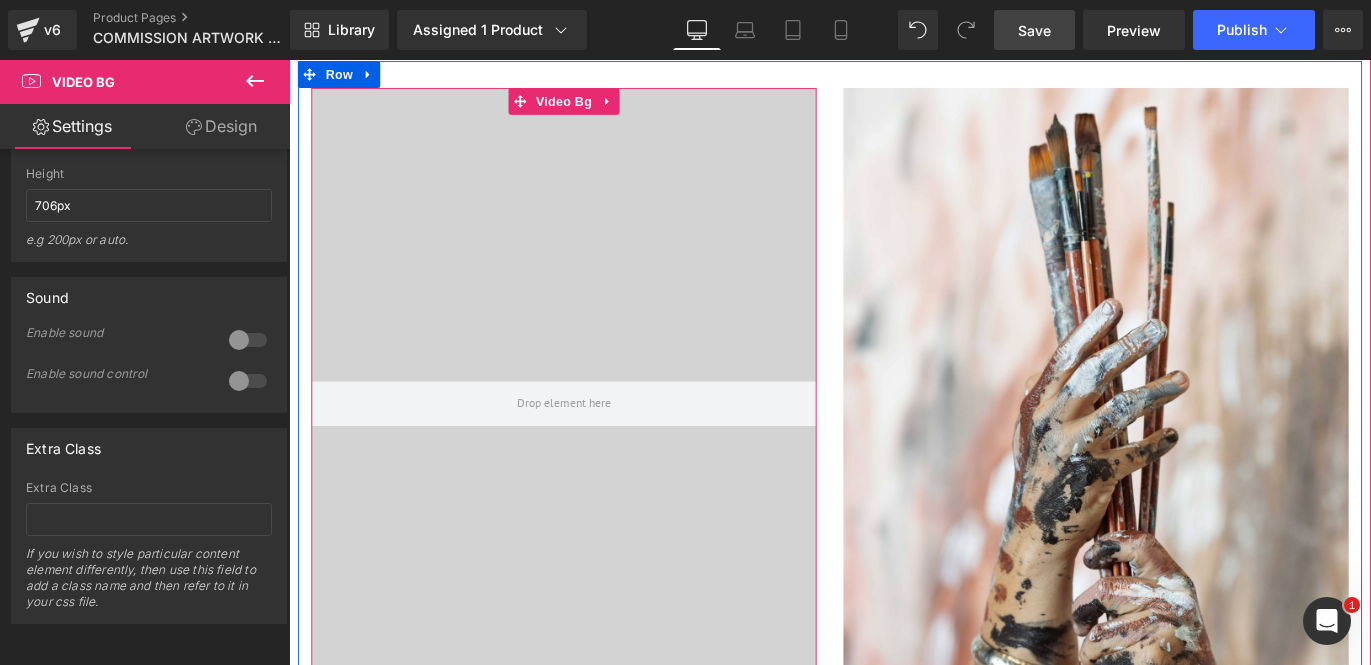 drag, startPoint x: 629, startPoint y: 266, endPoint x: 614, endPoint y: 215, distance: 53.160137 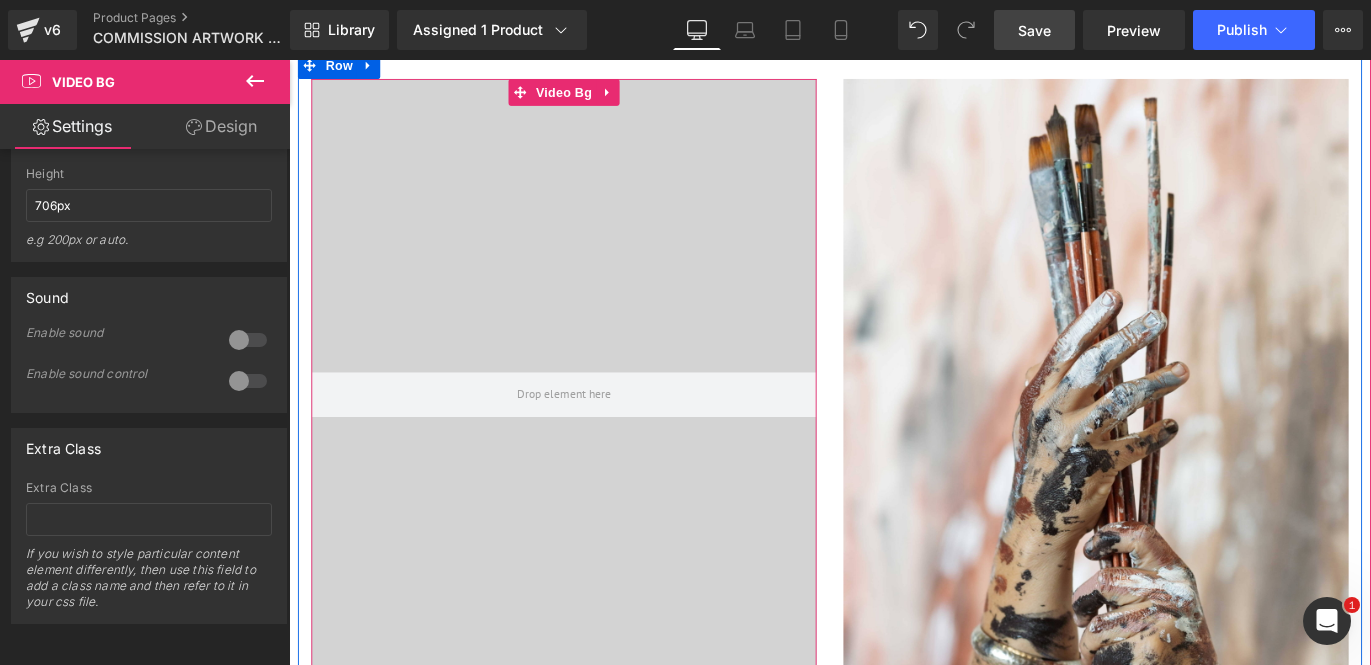 scroll, scrollTop: 1275, scrollLeft: 0, axis: vertical 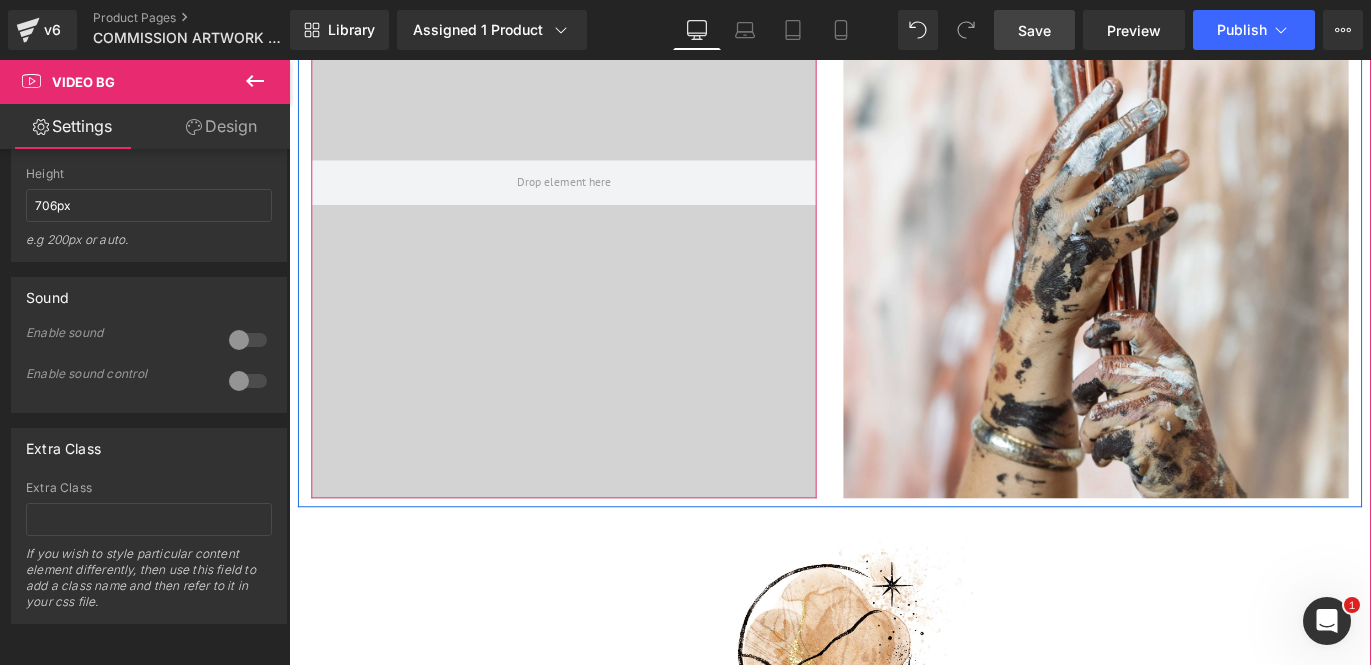 click at bounding box center [596, 197] 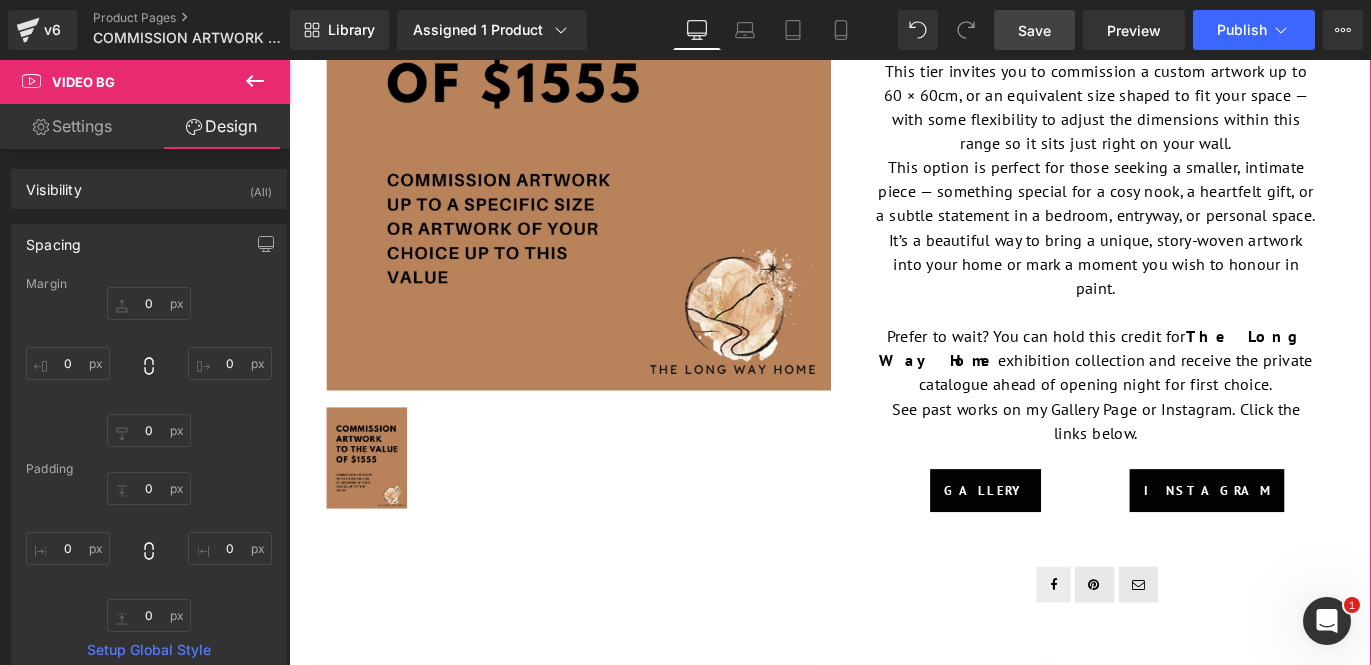 scroll, scrollTop: 1080, scrollLeft: 0, axis: vertical 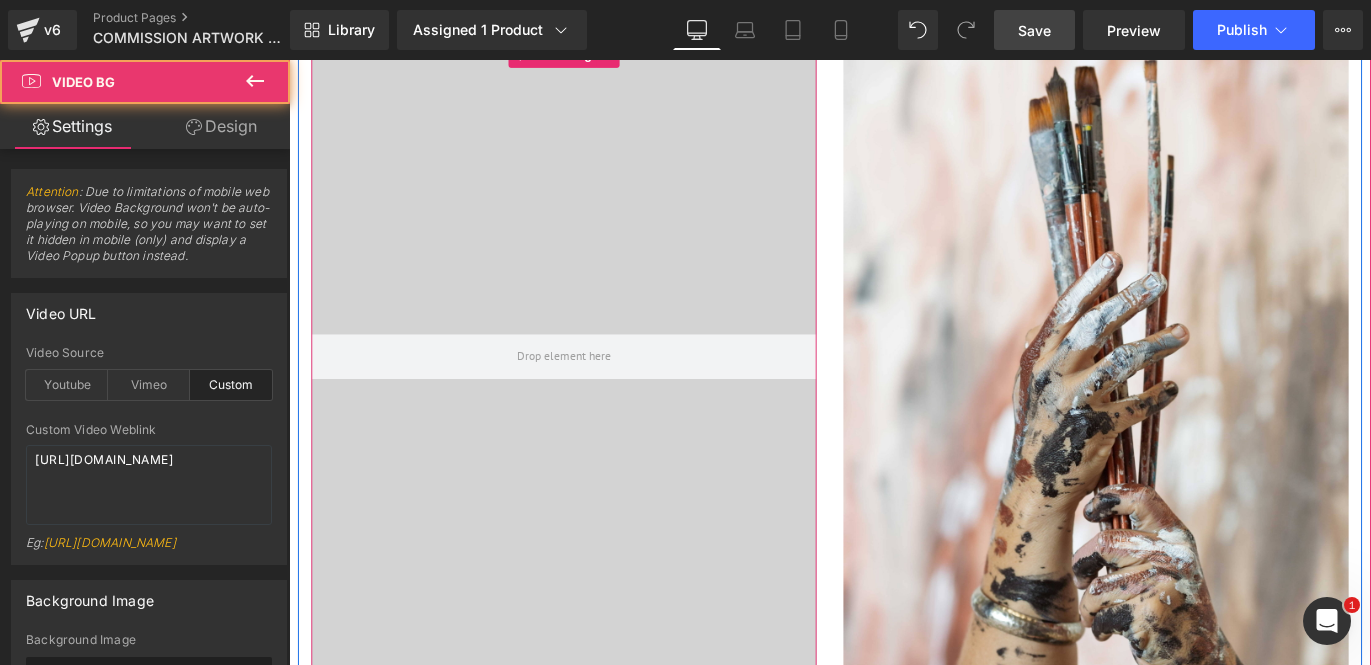 click at bounding box center [596, 392] 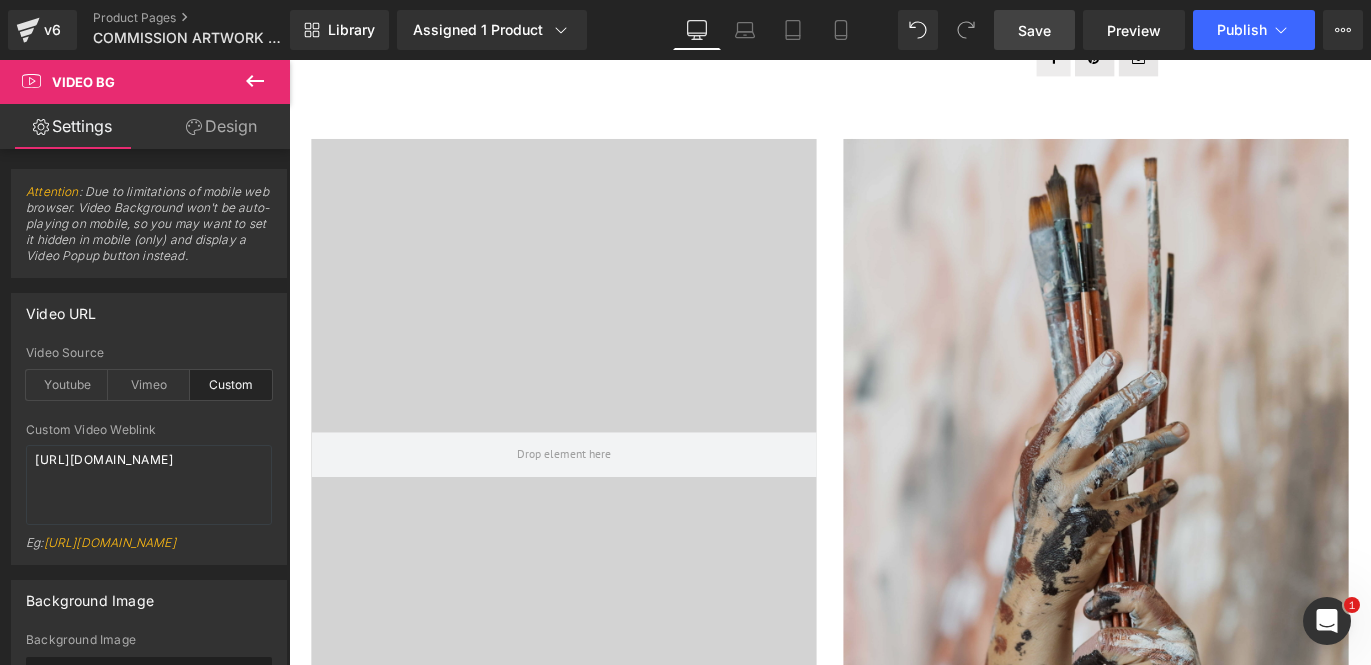 scroll, scrollTop: 1059, scrollLeft: 0, axis: vertical 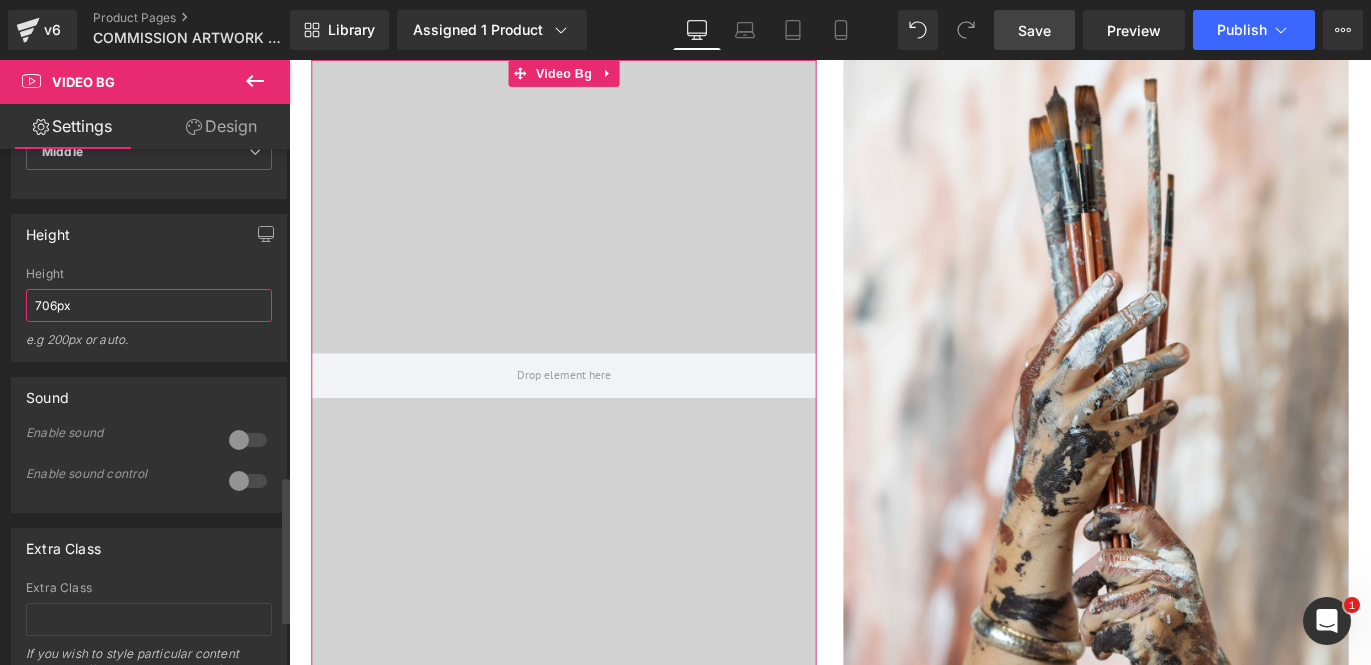 click on "706px" at bounding box center [149, 305] 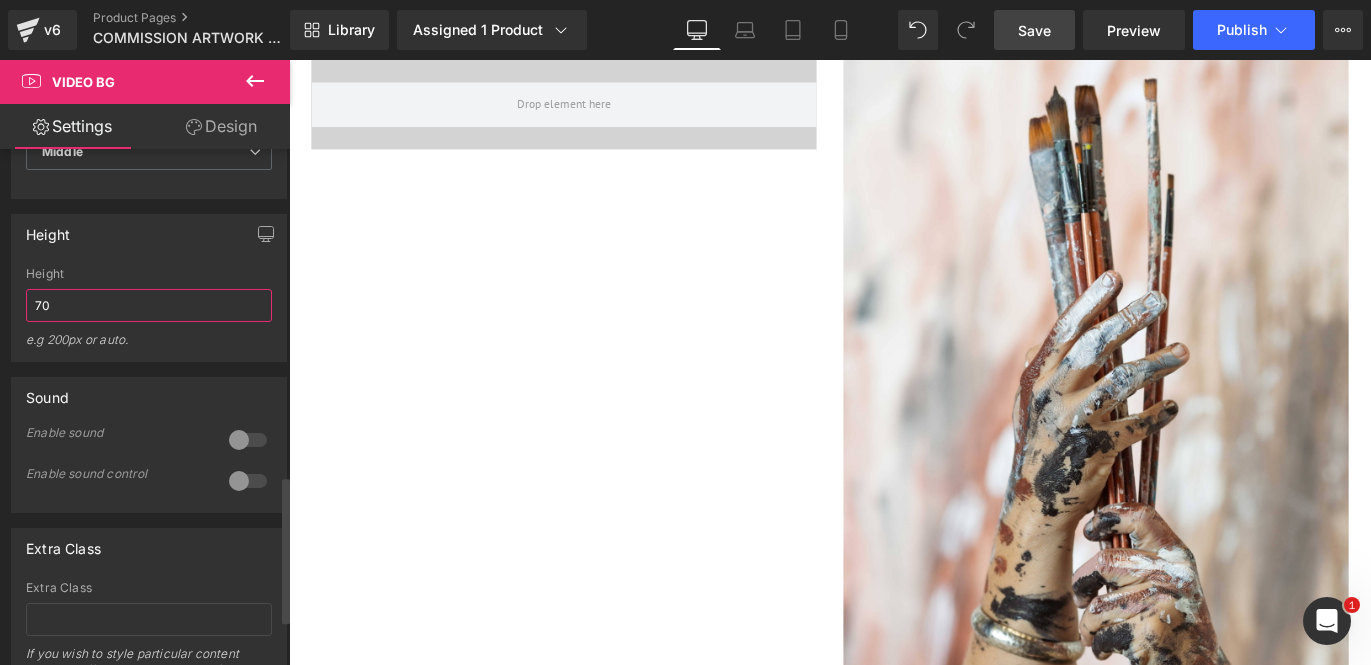 type on "7" 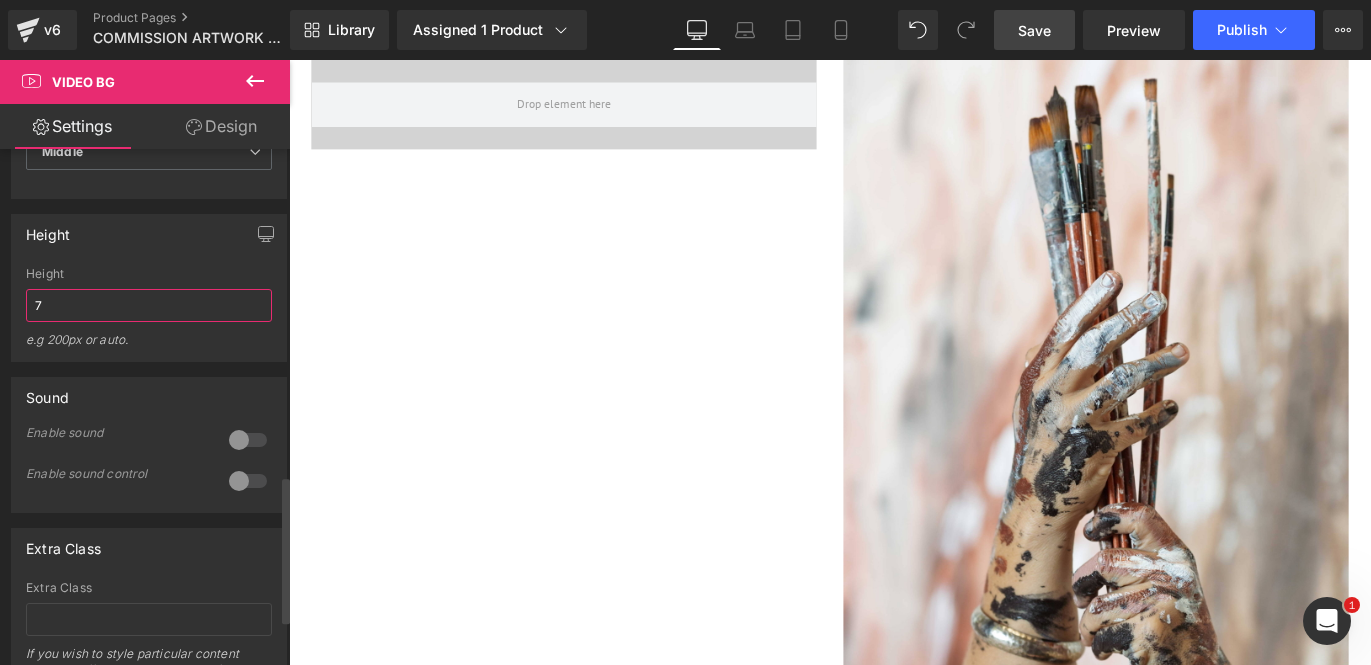 type 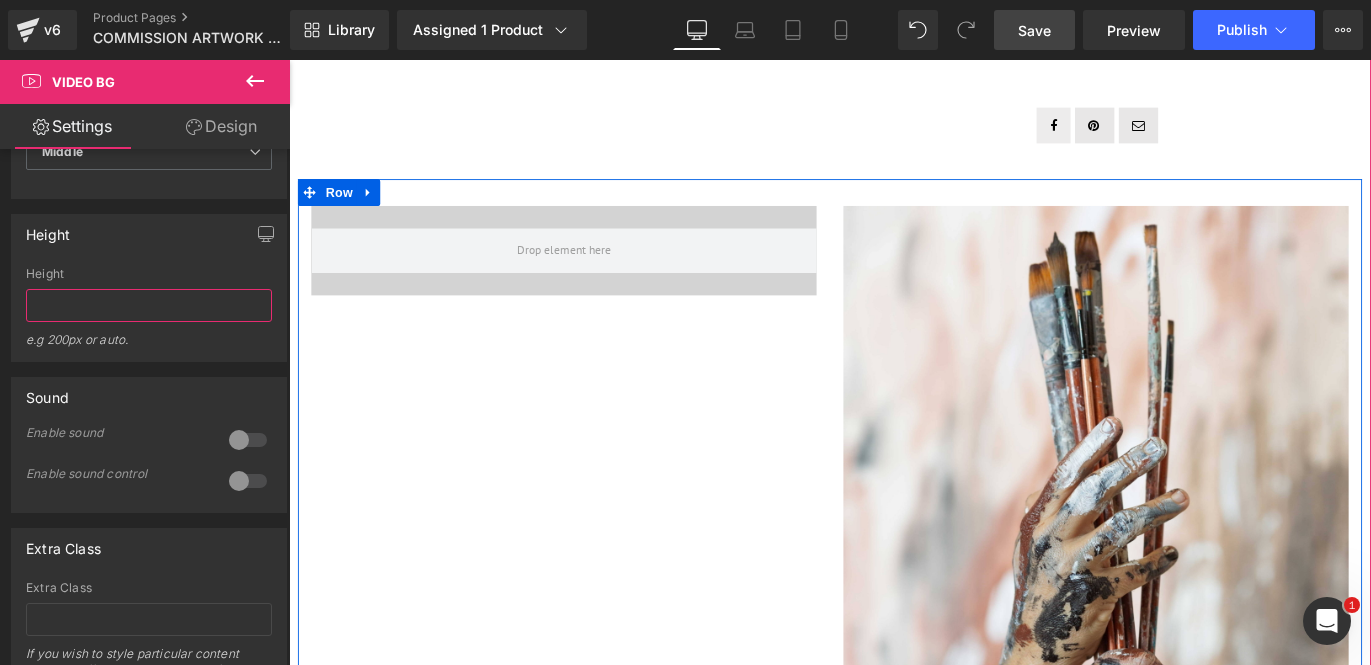 scroll, scrollTop: 857, scrollLeft: 0, axis: vertical 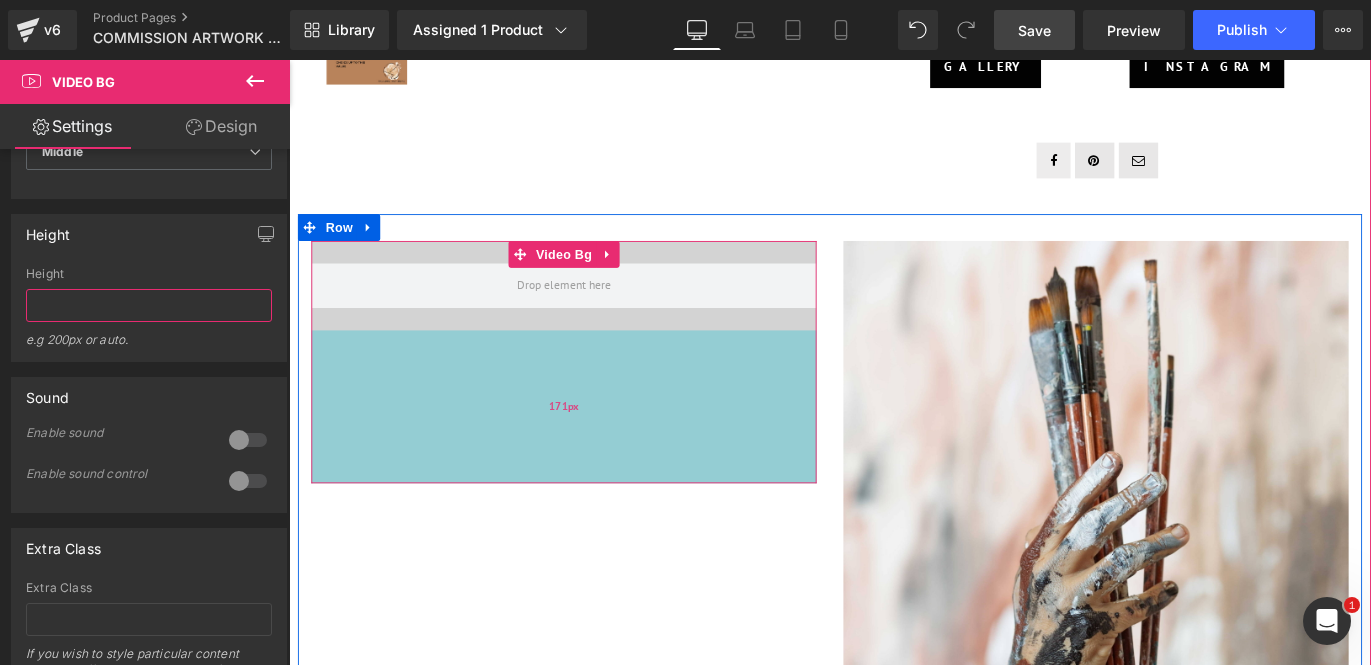drag, startPoint x: 706, startPoint y: 334, endPoint x: 706, endPoint y: 505, distance: 171 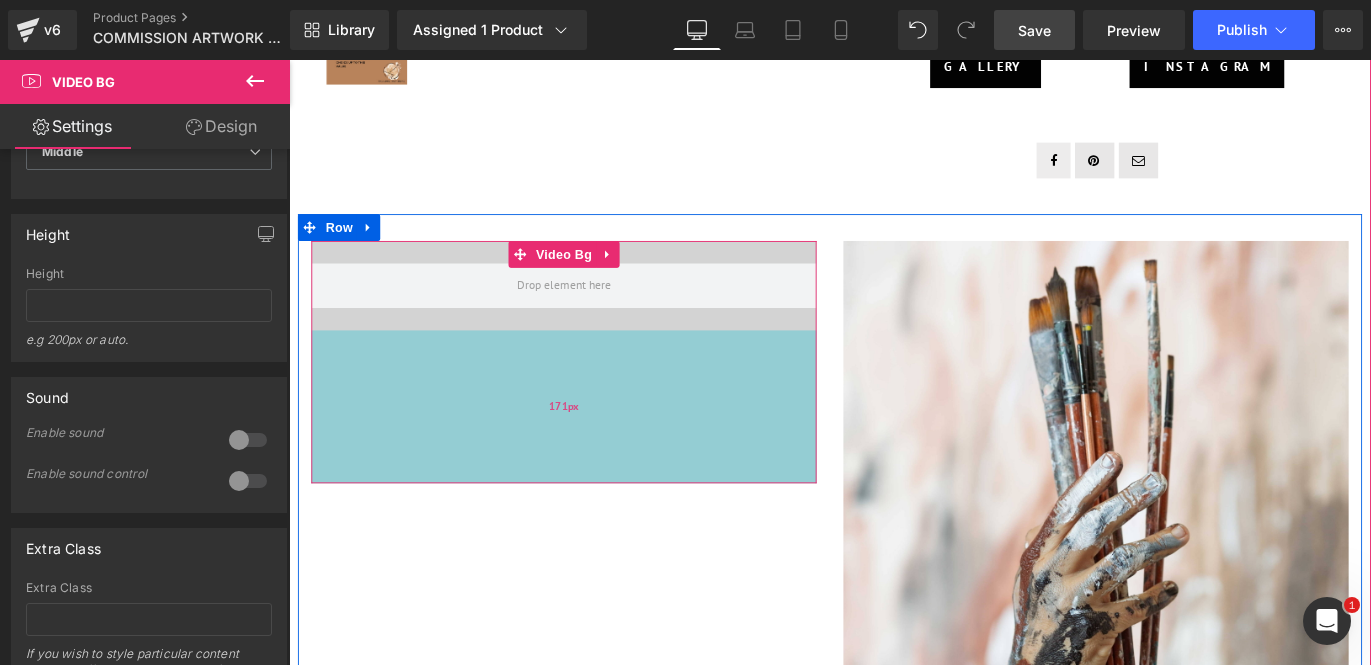 click on "171px" at bounding box center (596, 447) 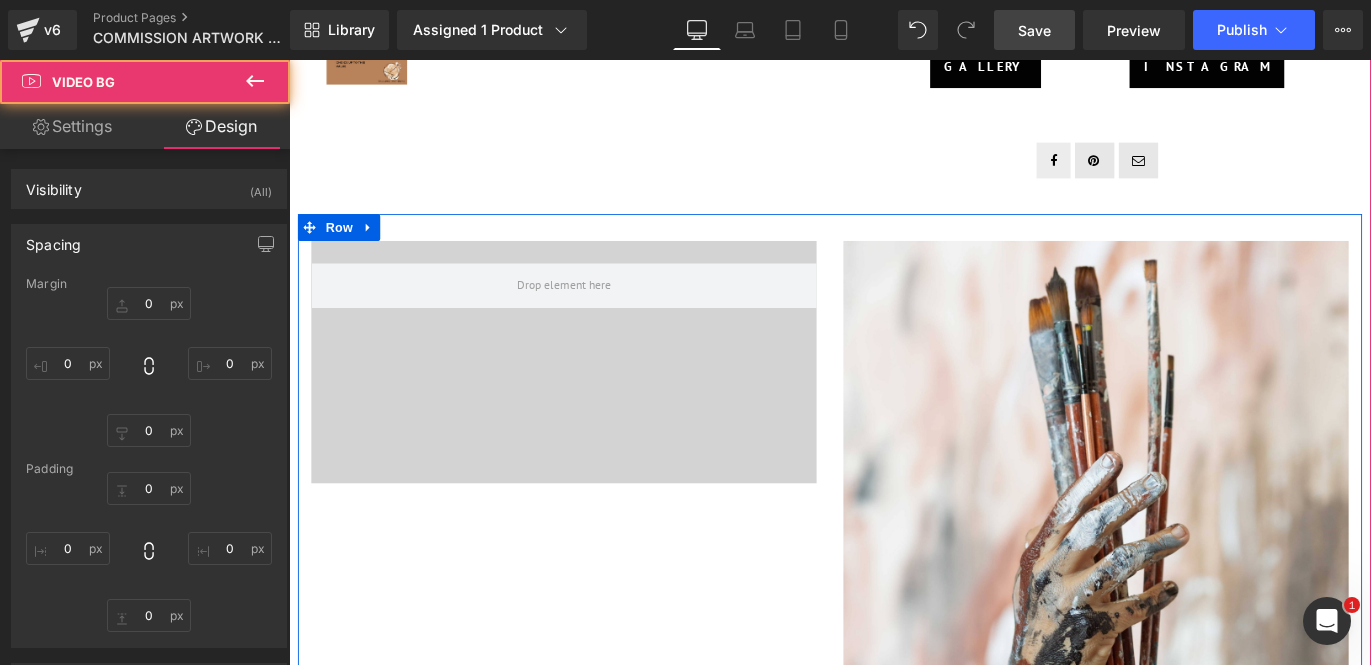 type on "0" 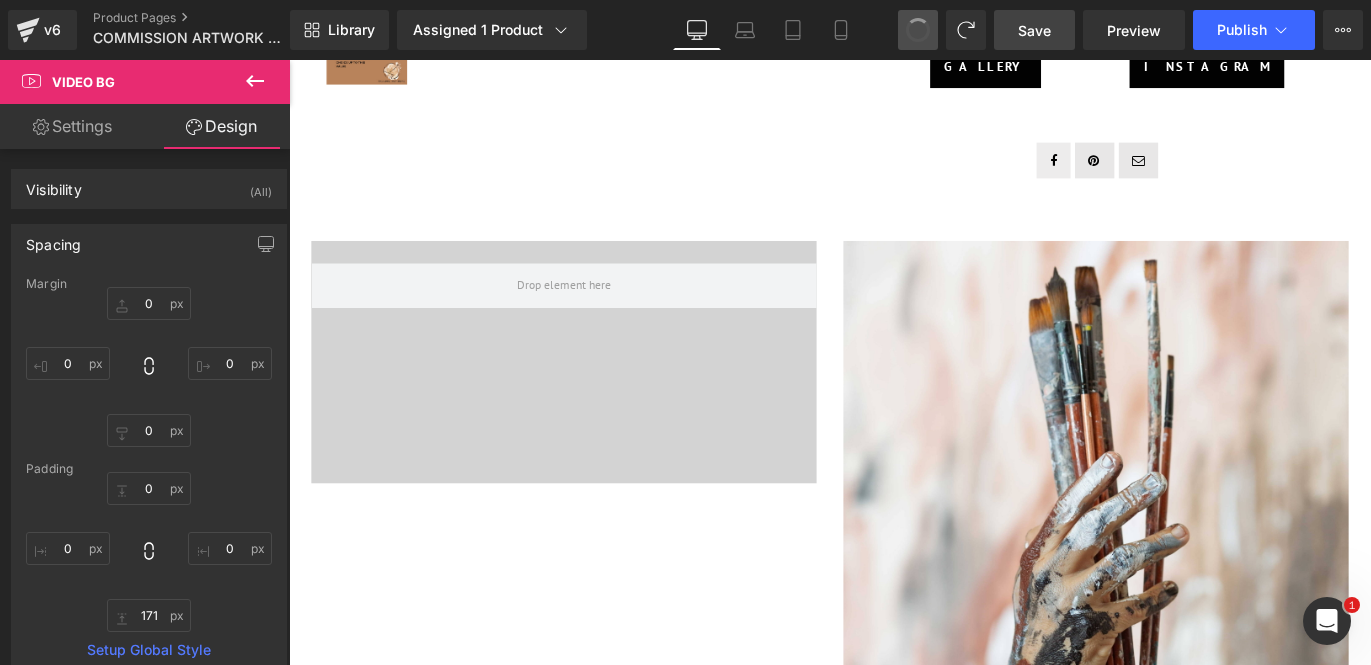 type on "0" 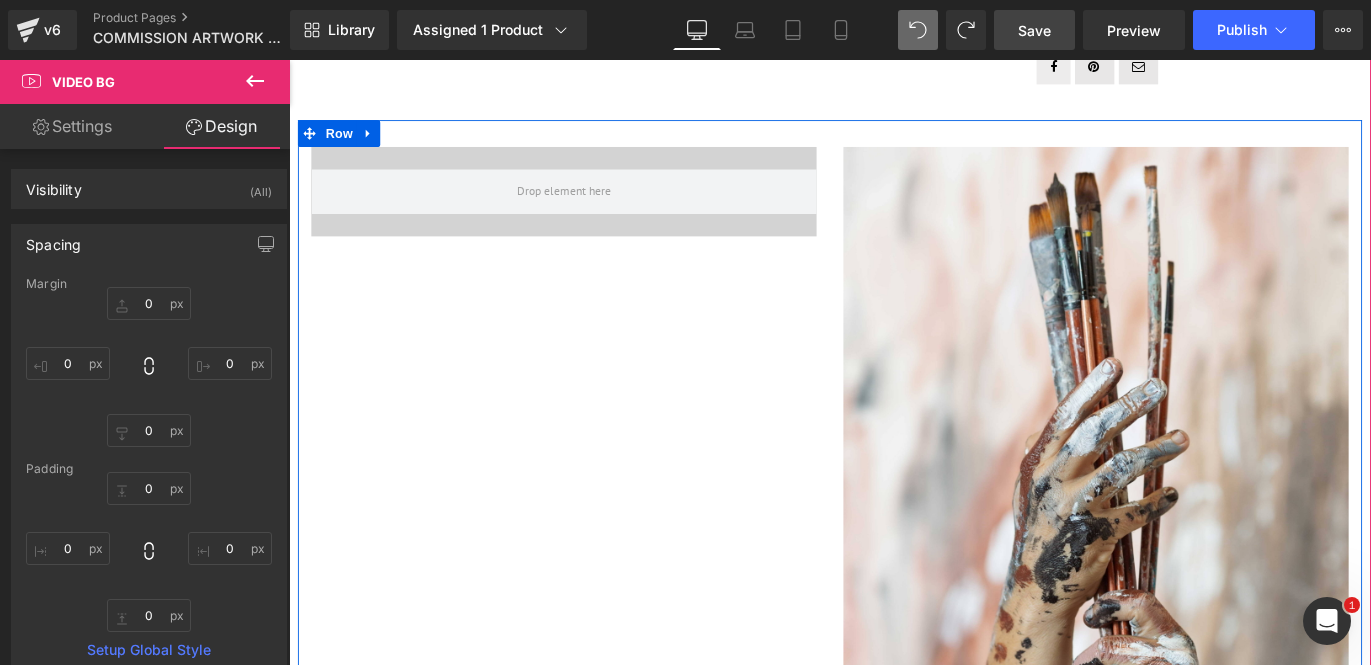 scroll, scrollTop: 1069, scrollLeft: 0, axis: vertical 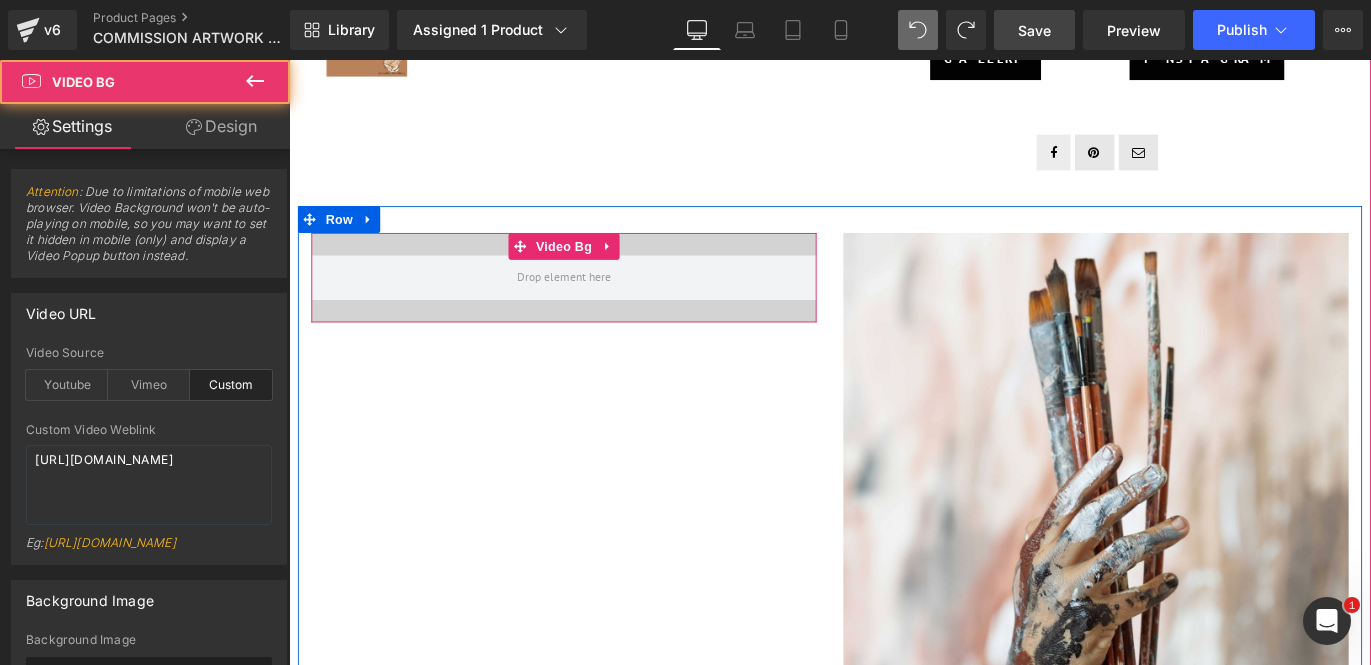 click at bounding box center (596, 303) 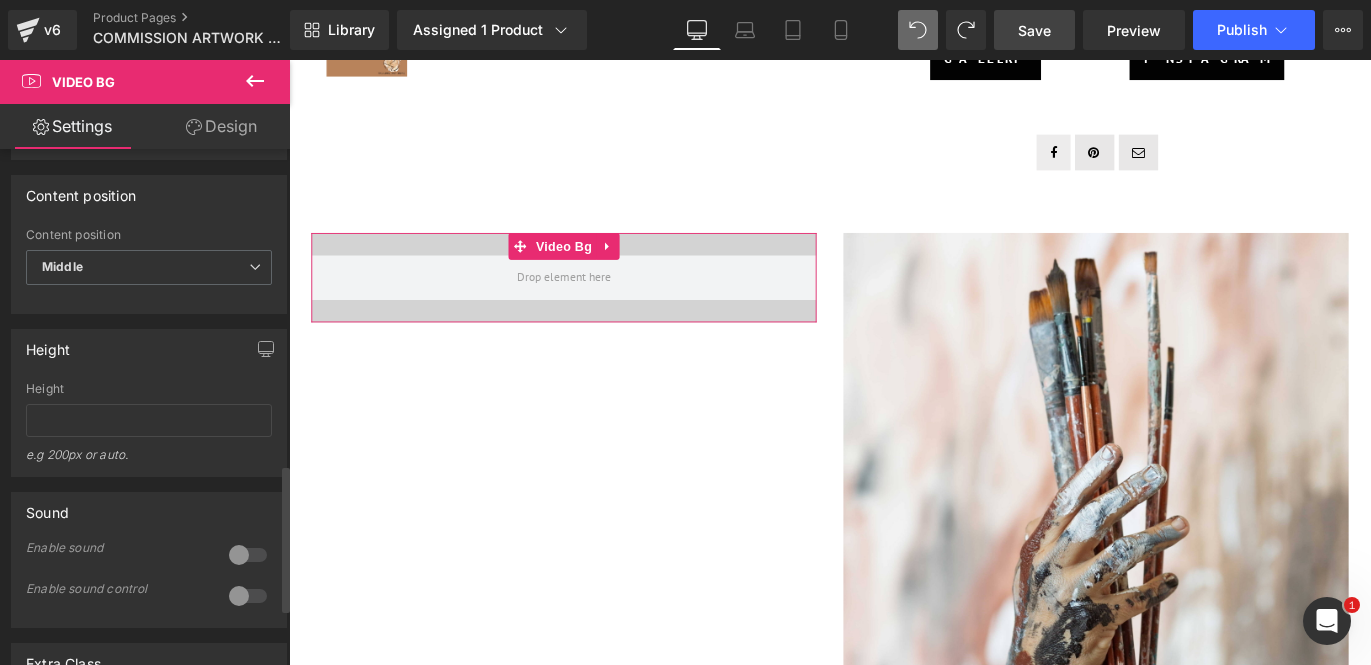 scroll, scrollTop: 1138, scrollLeft: 0, axis: vertical 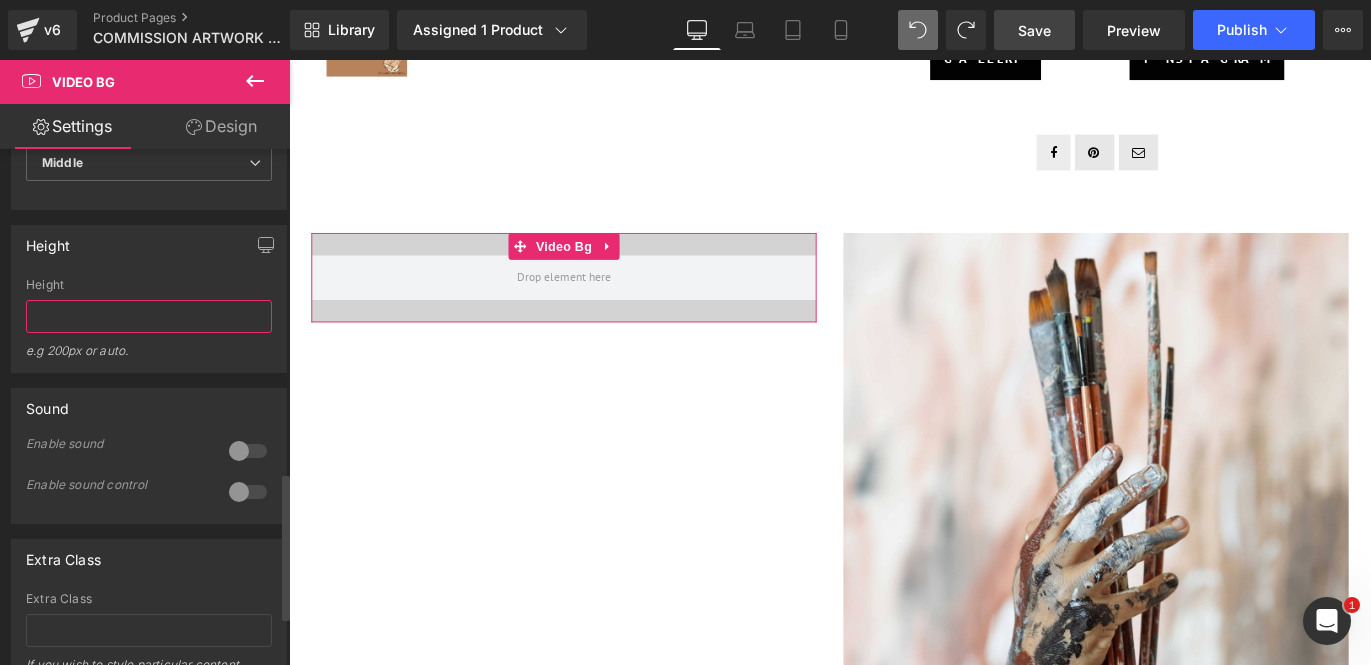 click at bounding box center (149, 316) 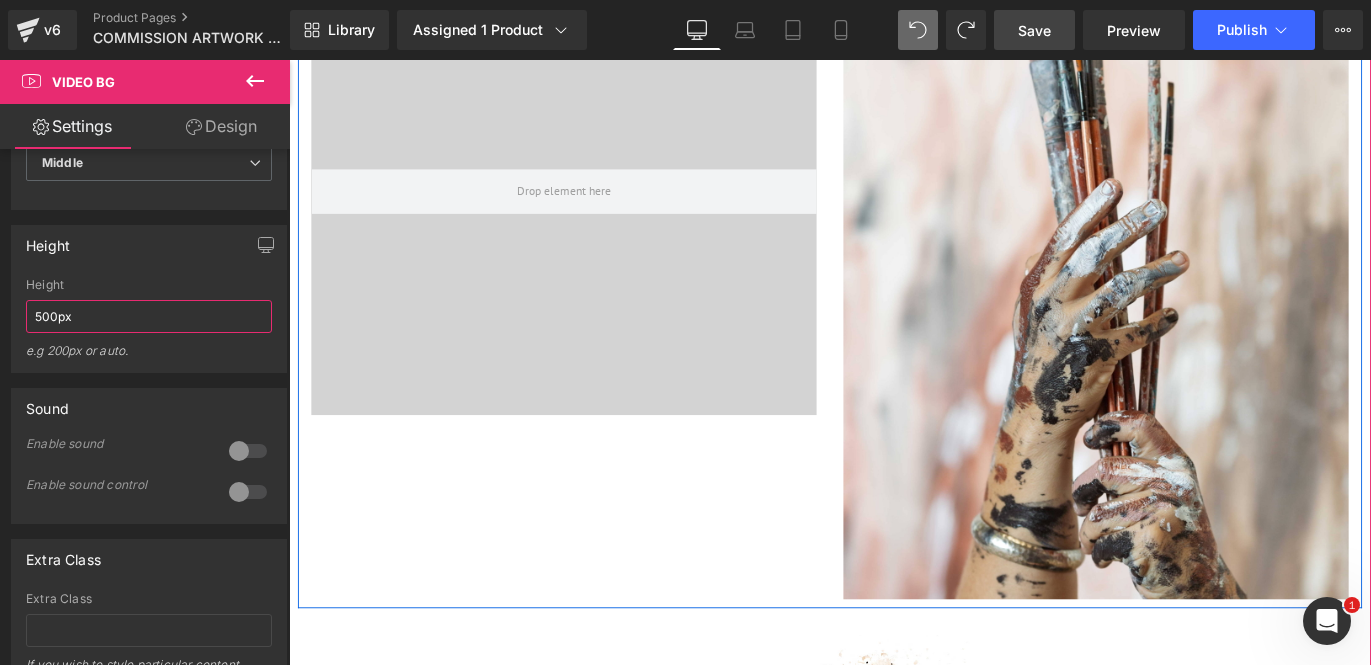 scroll, scrollTop: 1133, scrollLeft: 0, axis: vertical 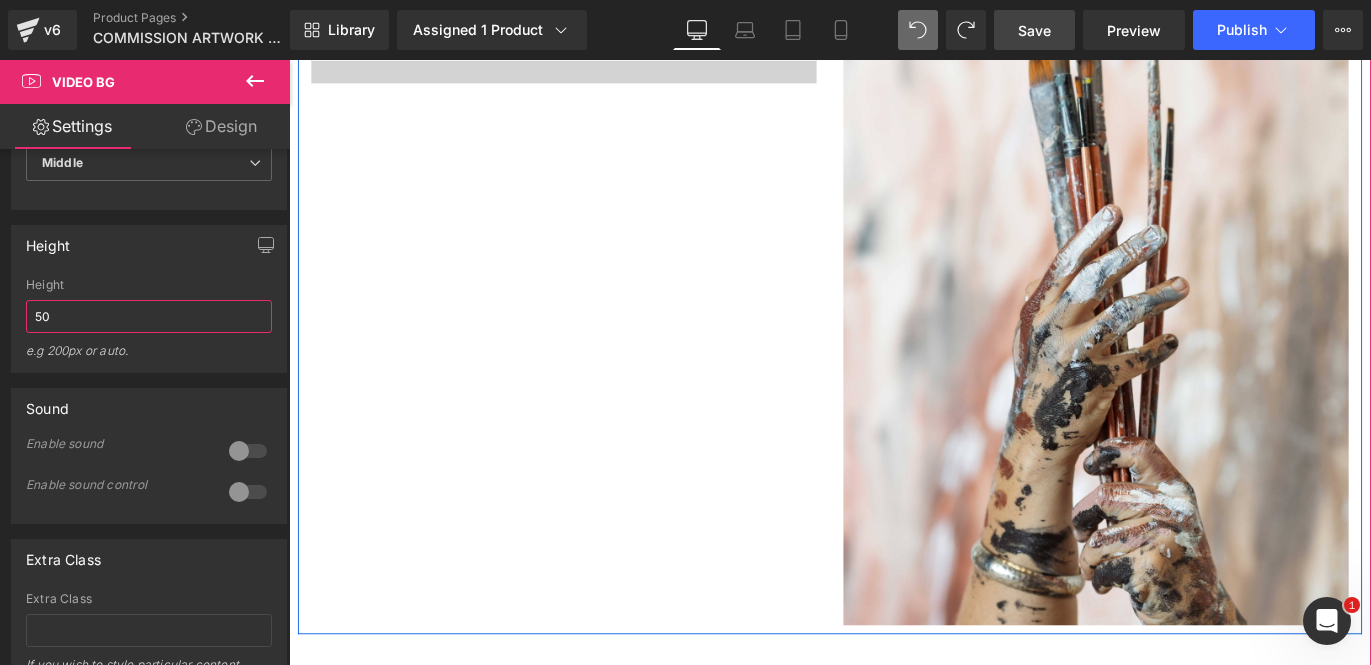 type on "5" 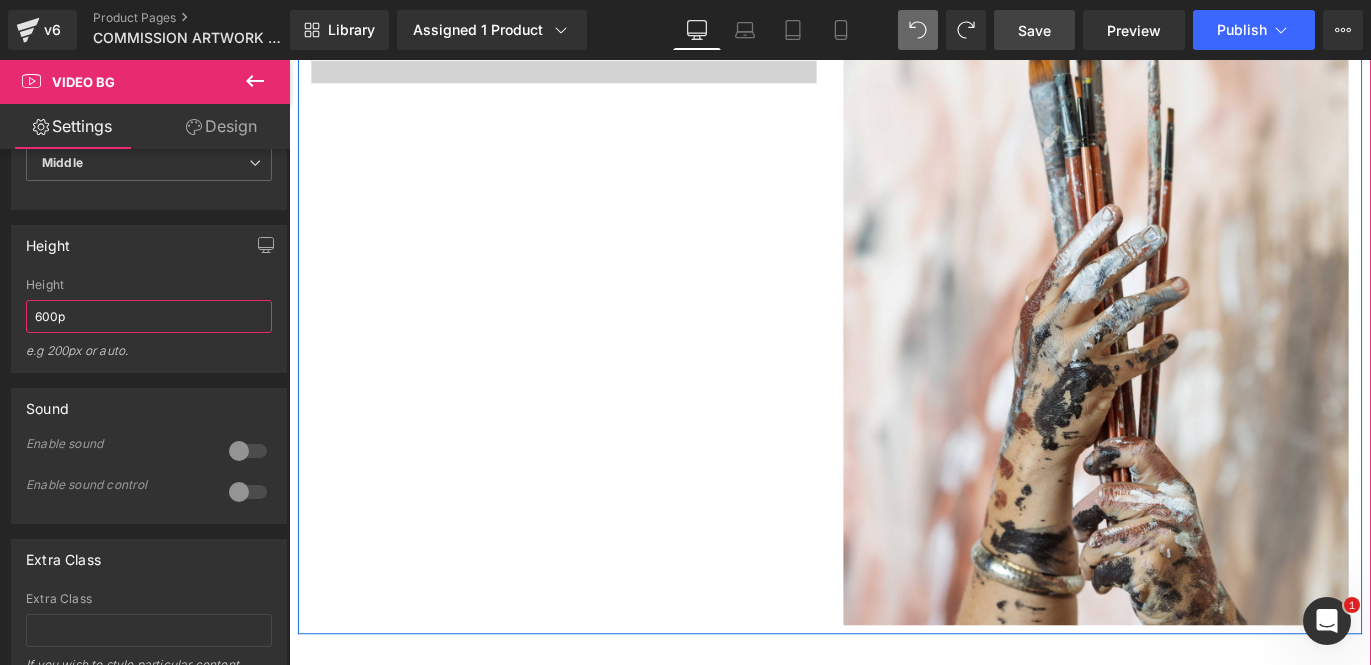 type on "600px" 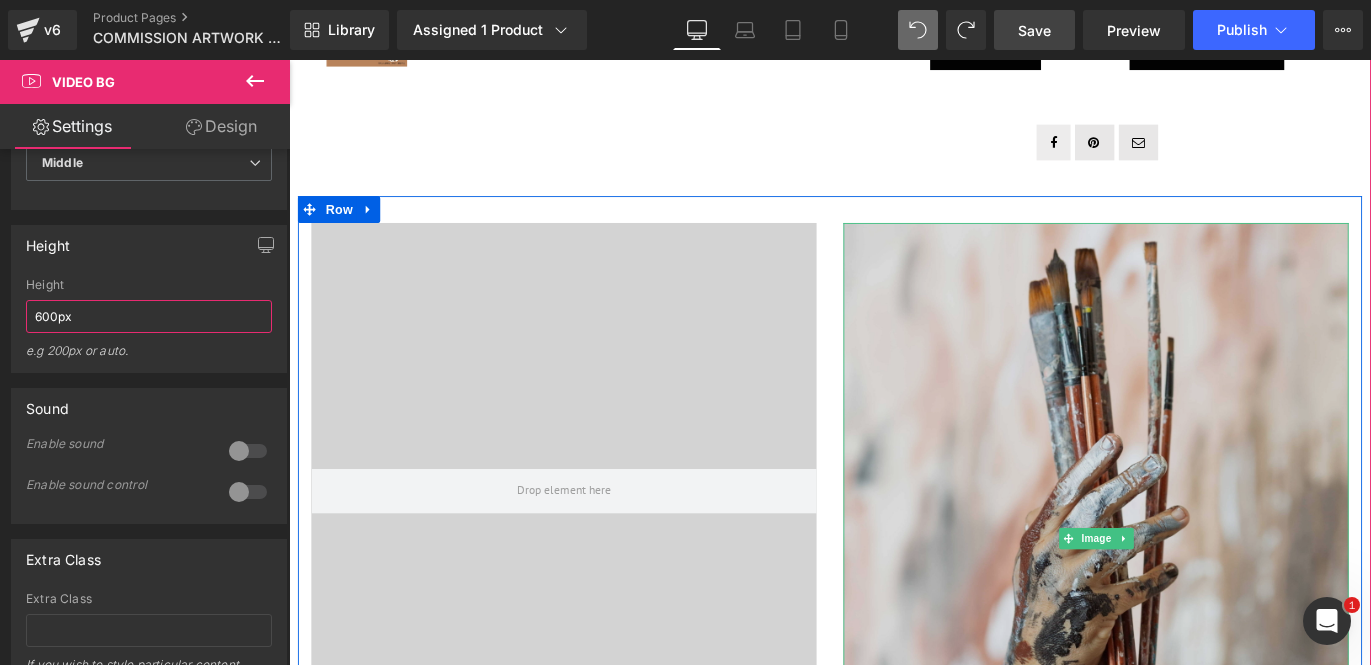 scroll, scrollTop: 654, scrollLeft: 0, axis: vertical 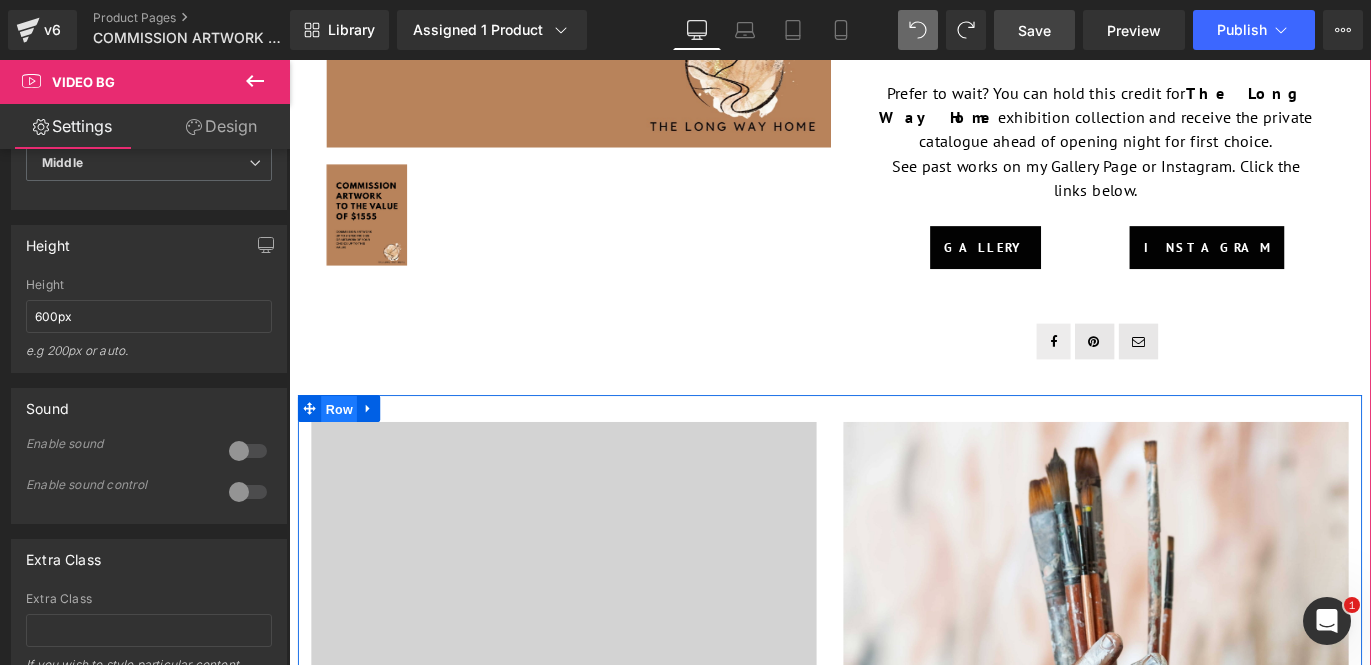click on "Row" at bounding box center [345, 451] 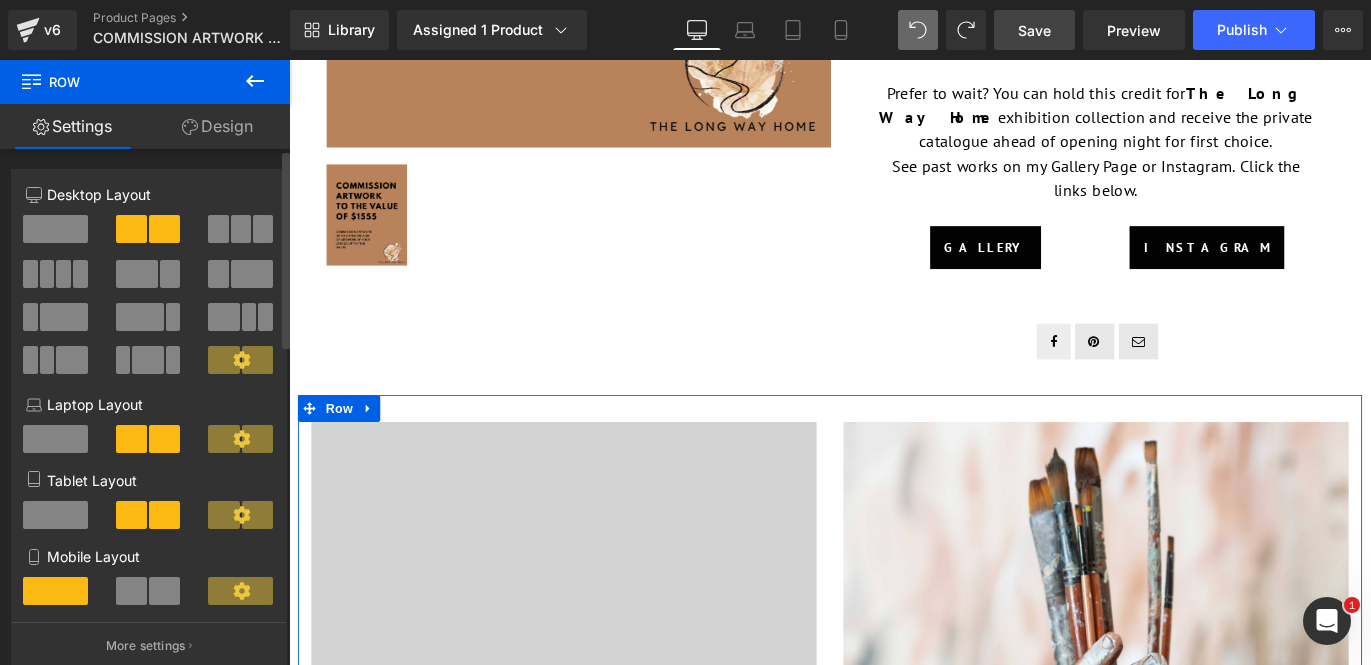 click at bounding box center [252, 274] 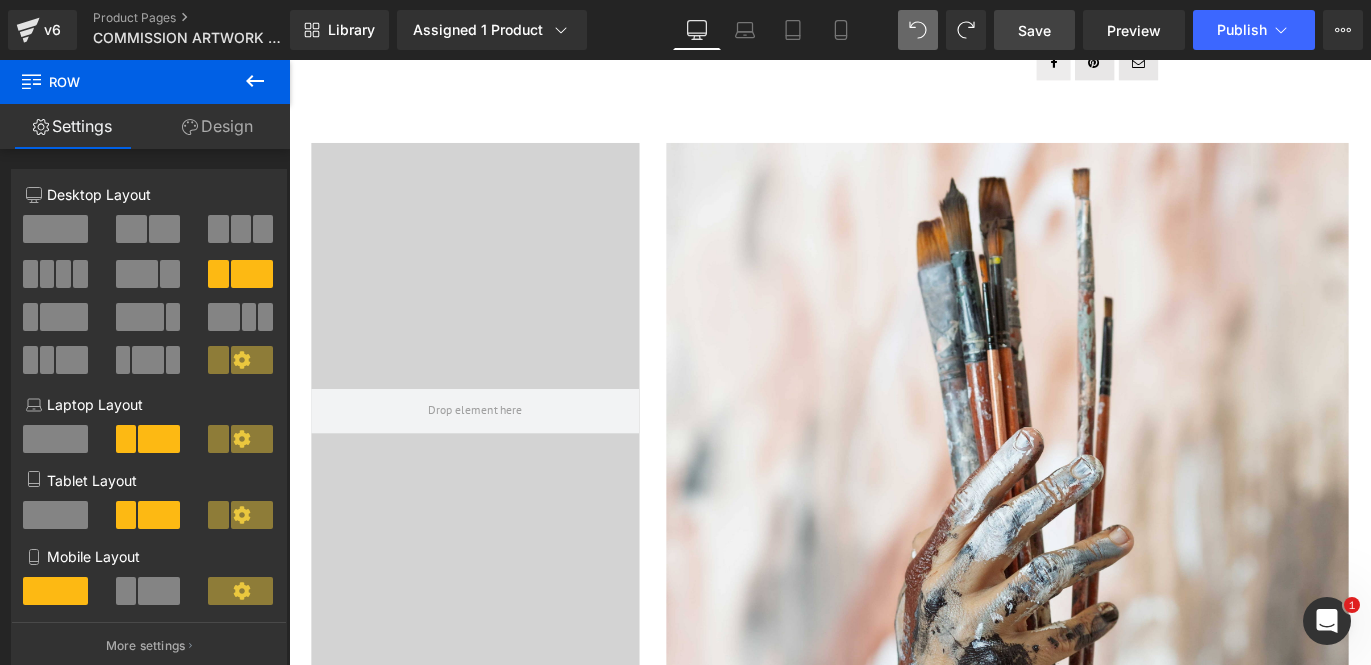 scroll, scrollTop: 923, scrollLeft: 0, axis: vertical 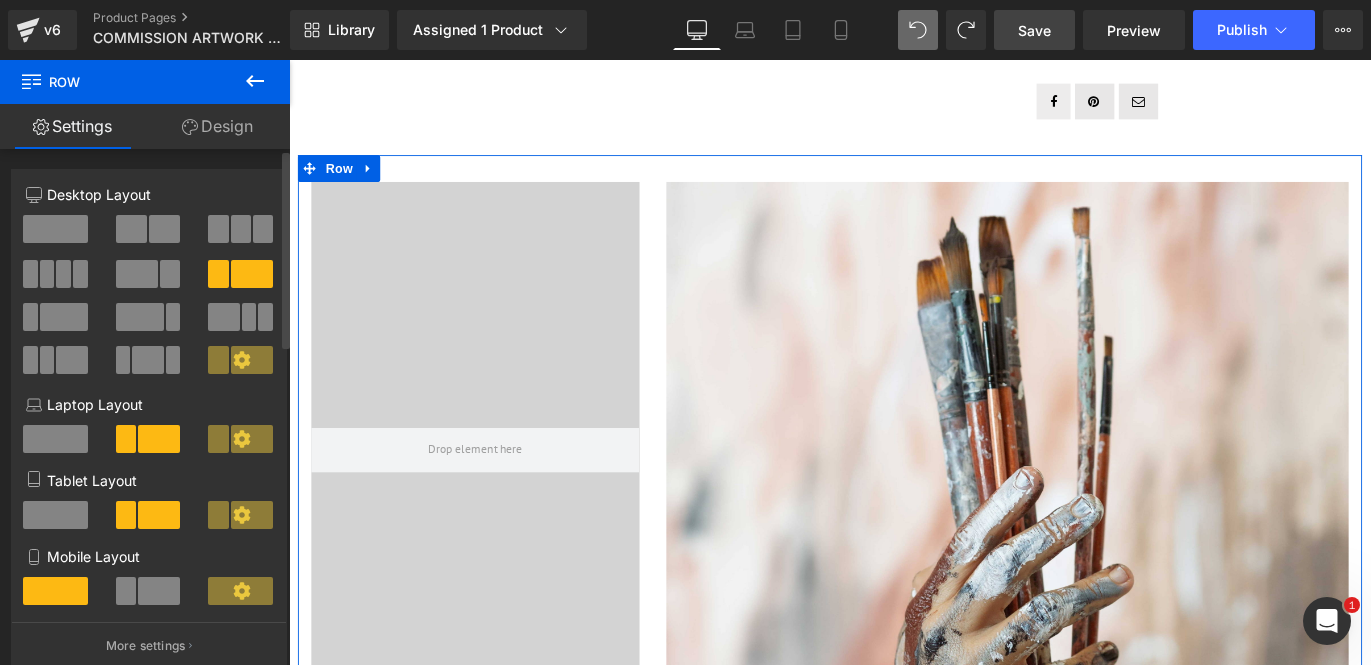 click at bounding box center [140, 317] 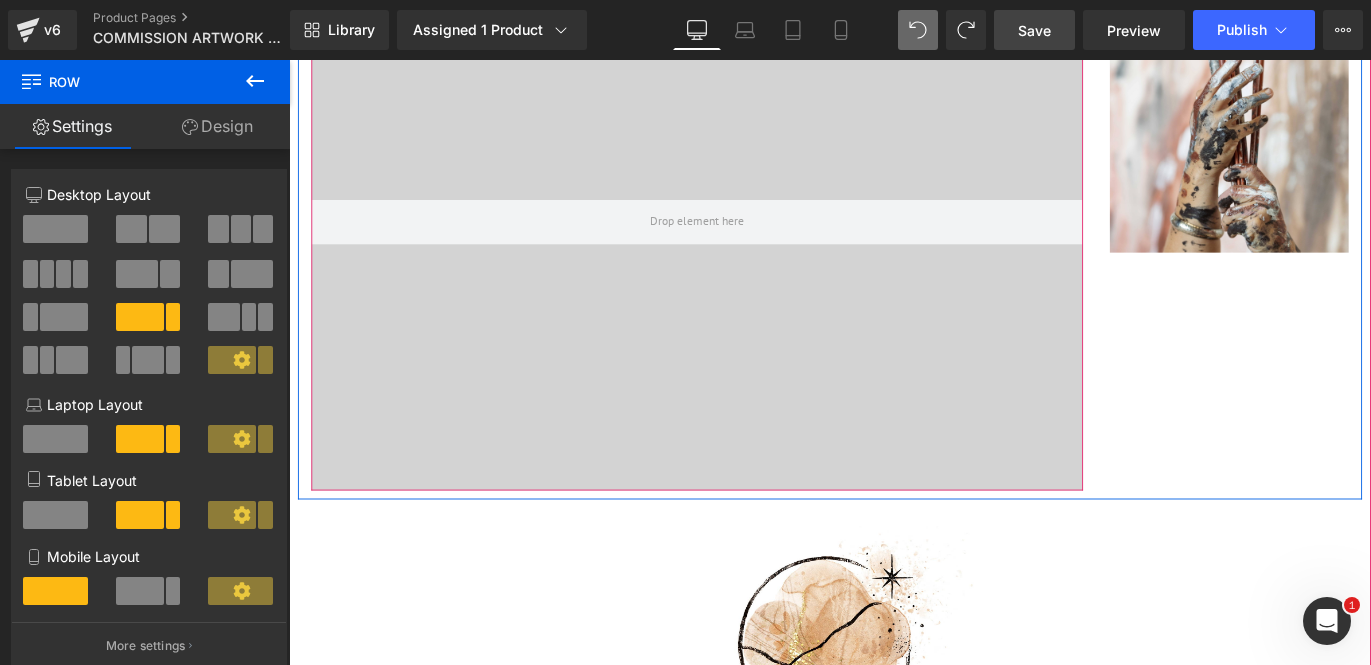 scroll, scrollTop: 1181, scrollLeft: 0, axis: vertical 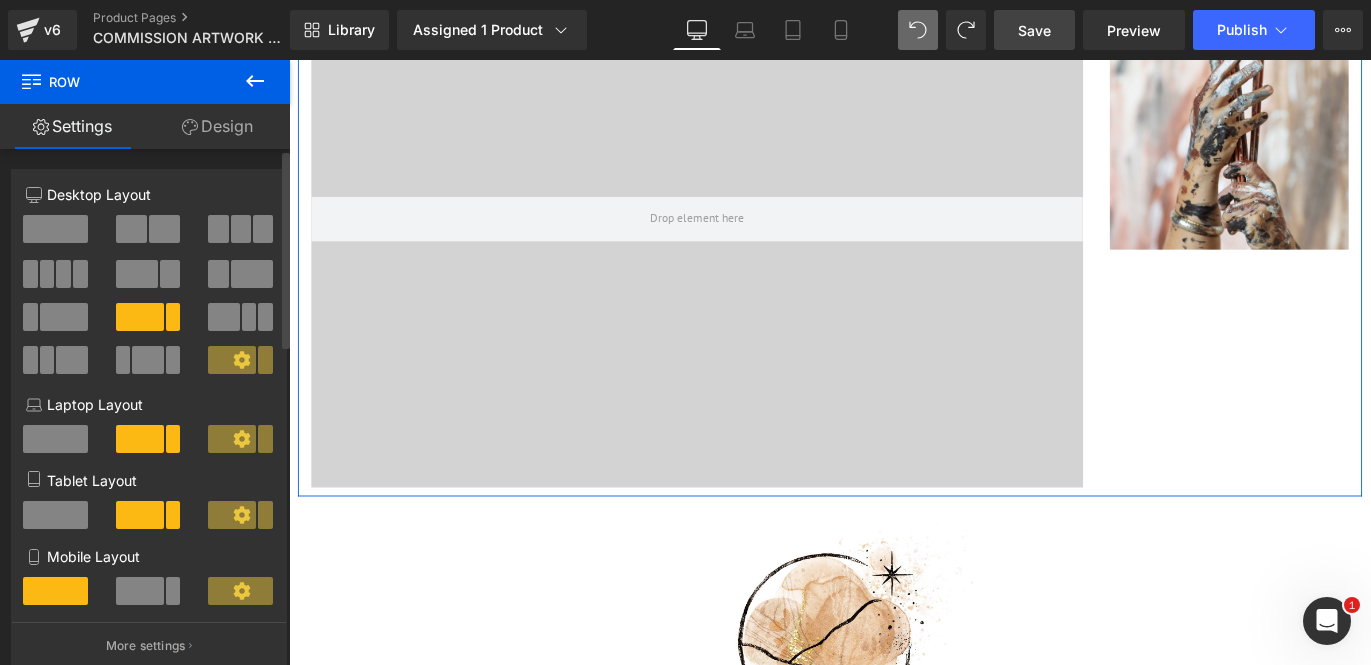 click at bounding box center [164, 229] 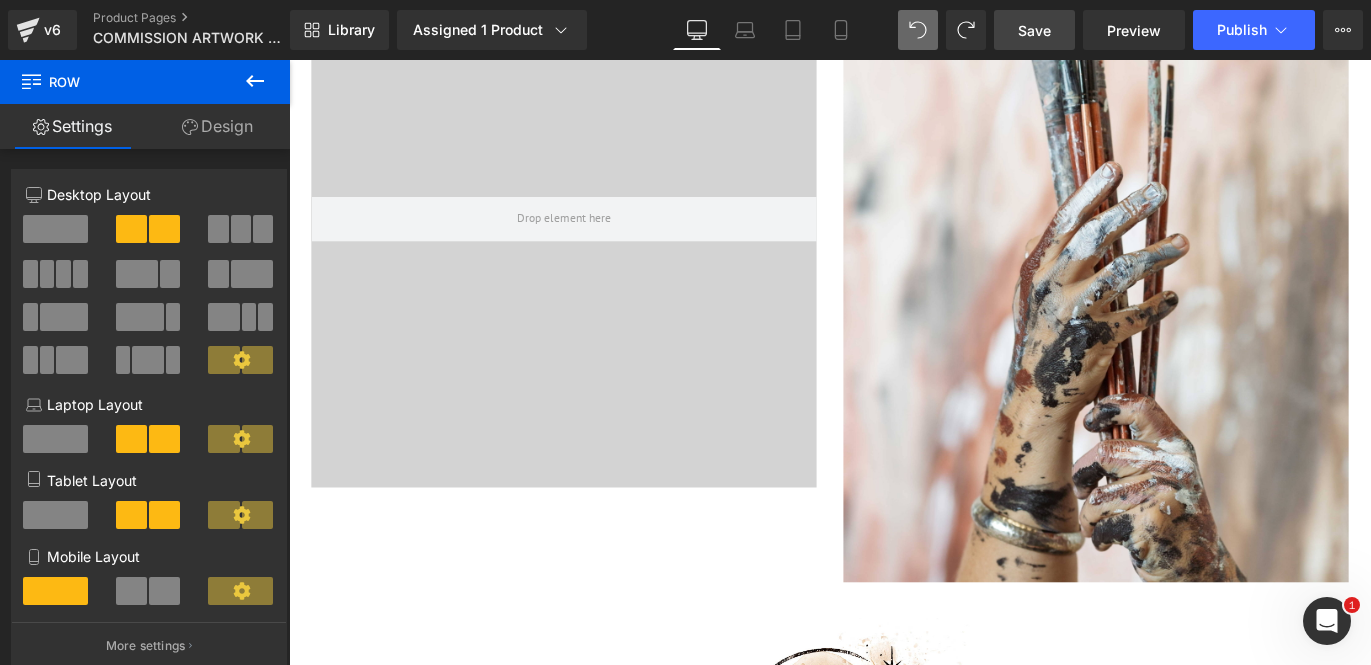 click at bounding box center [596, 238] 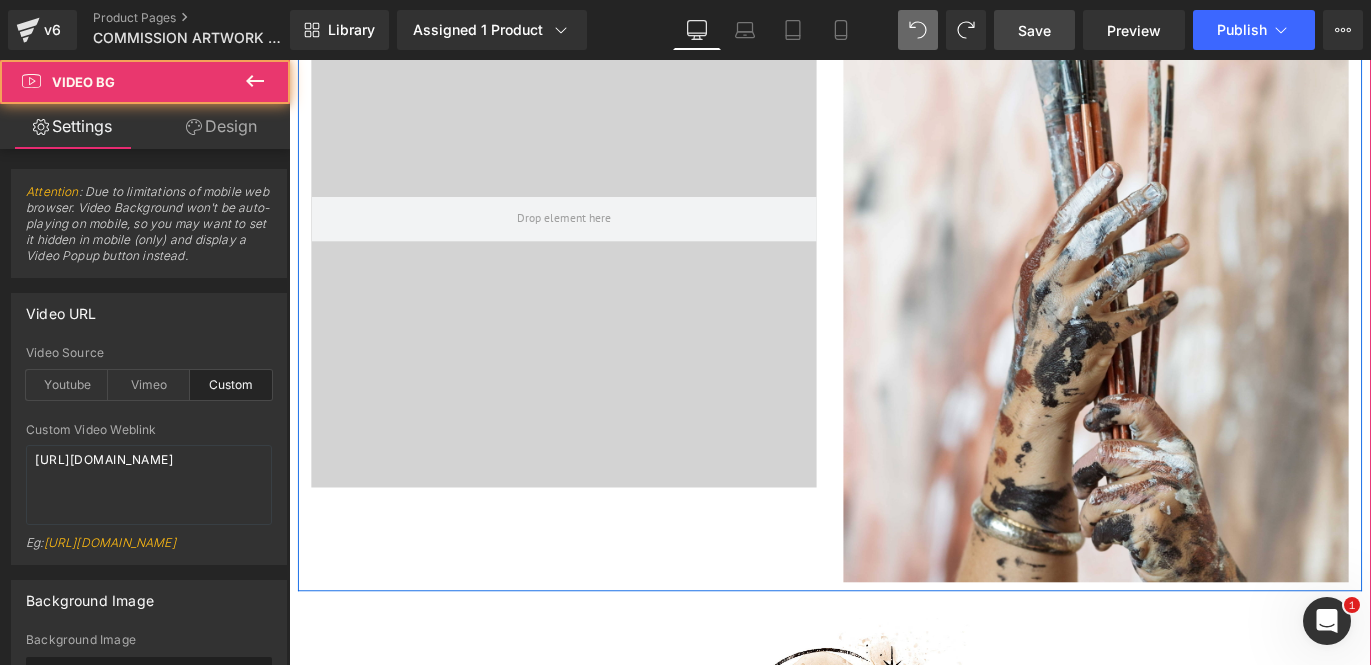 scroll, scrollTop: 838, scrollLeft: 0, axis: vertical 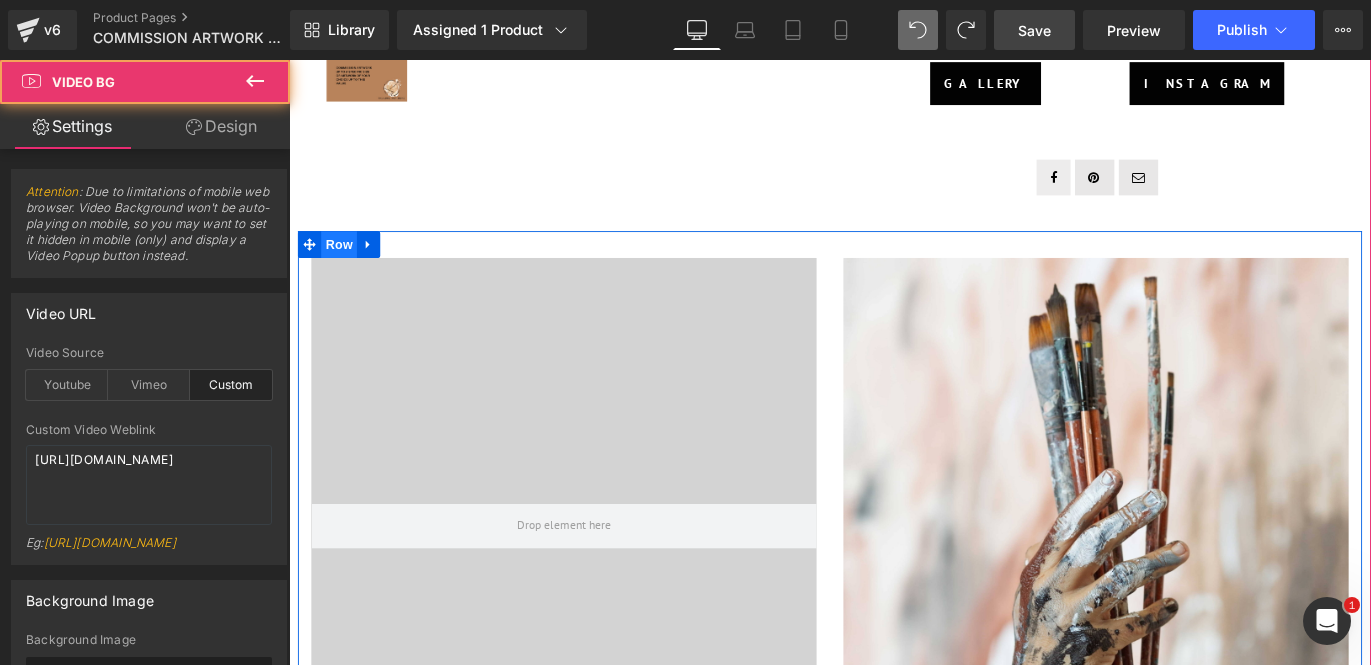 click on "Row" at bounding box center (345, 266) 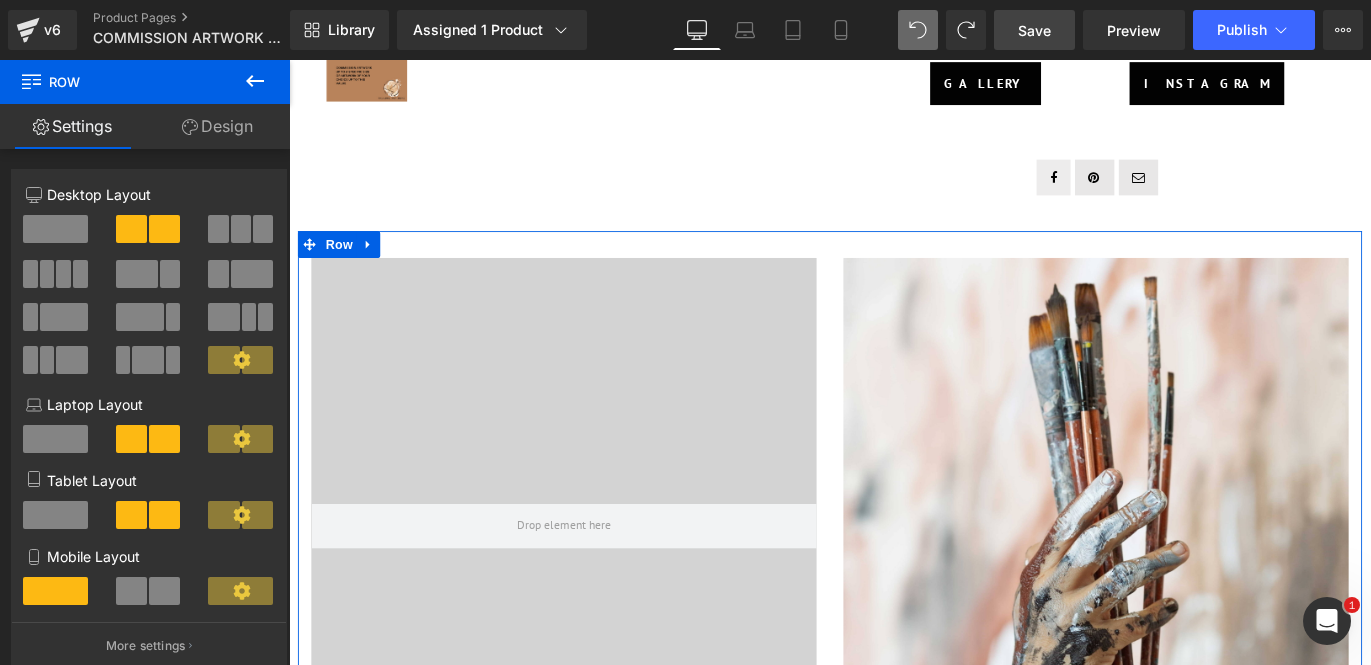 click on "Design" at bounding box center (217, 126) 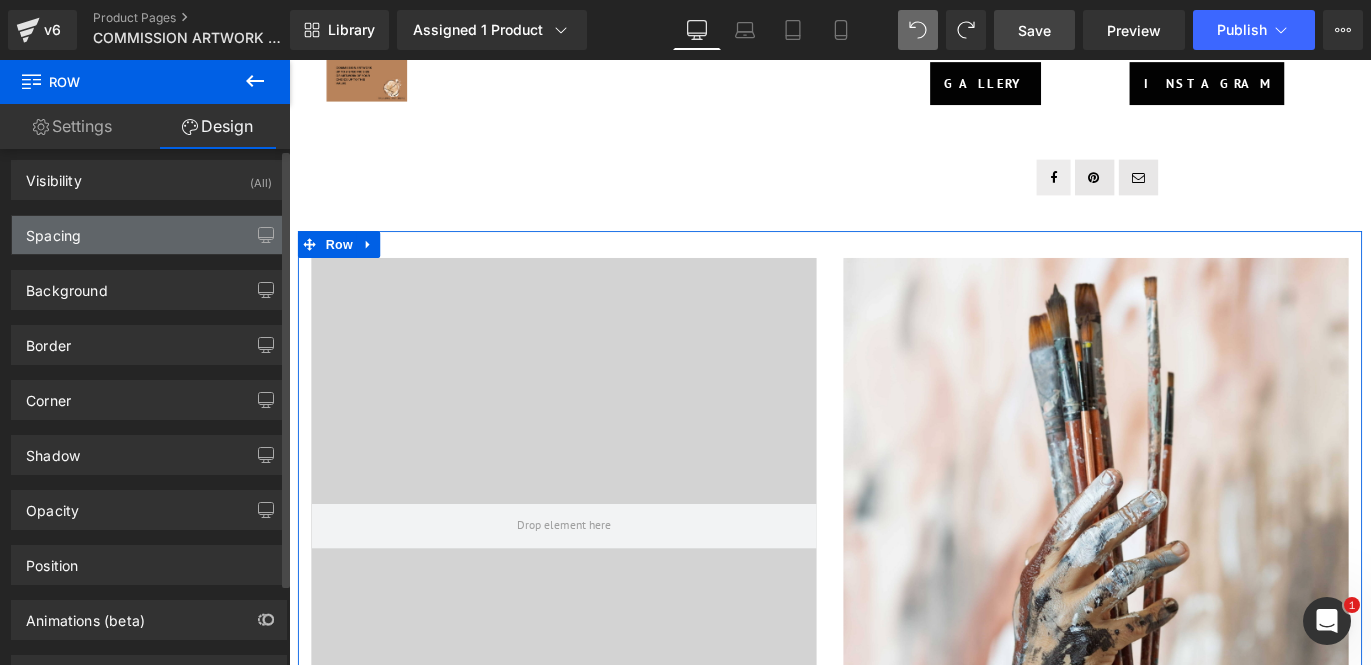 scroll, scrollTop: 0, scrollLeft: 0, axis: both 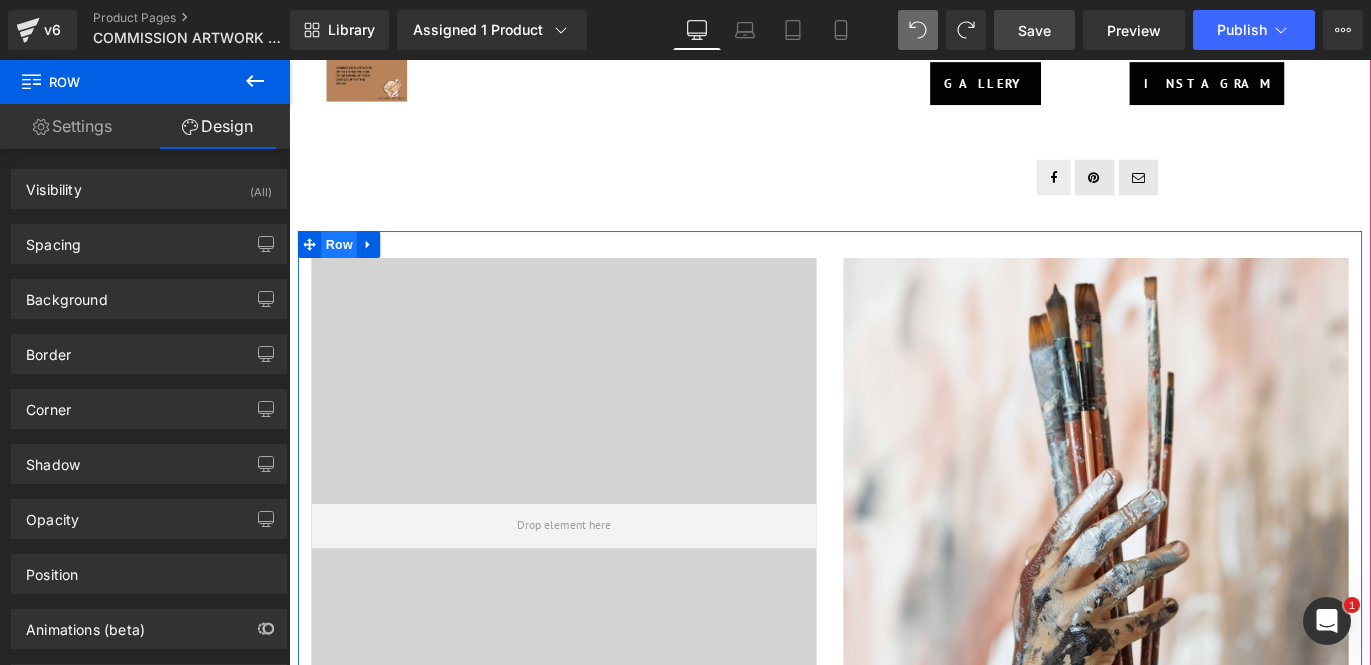 click on "Row" at bounding box center [345, 266] 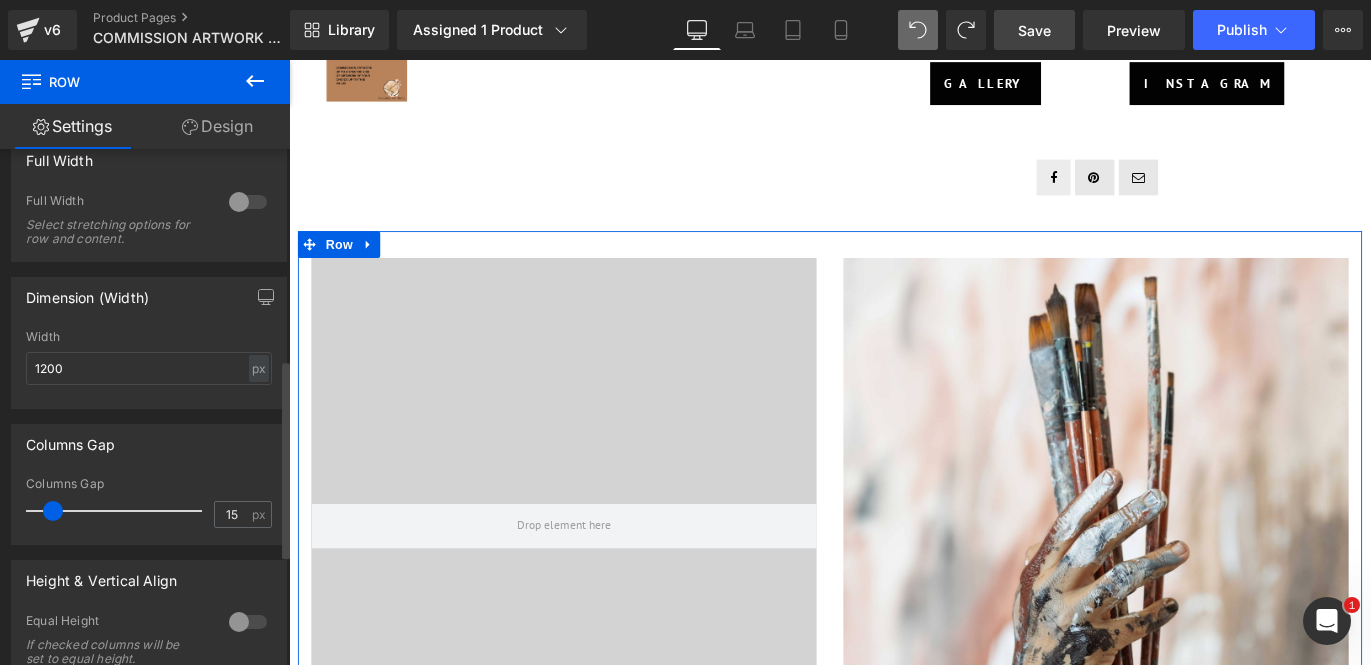 scroll, scrollTop: 764, scrollLeft: 0, axis: vertical 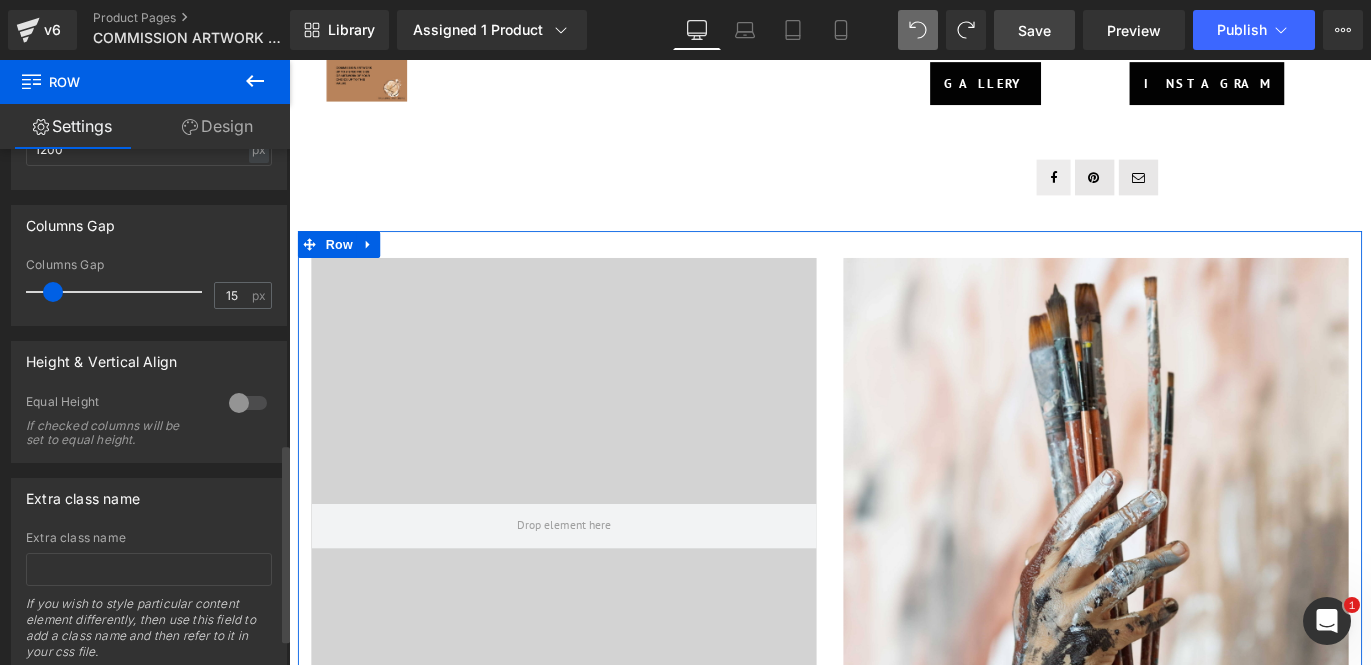 click at bounding box center (248, 403) 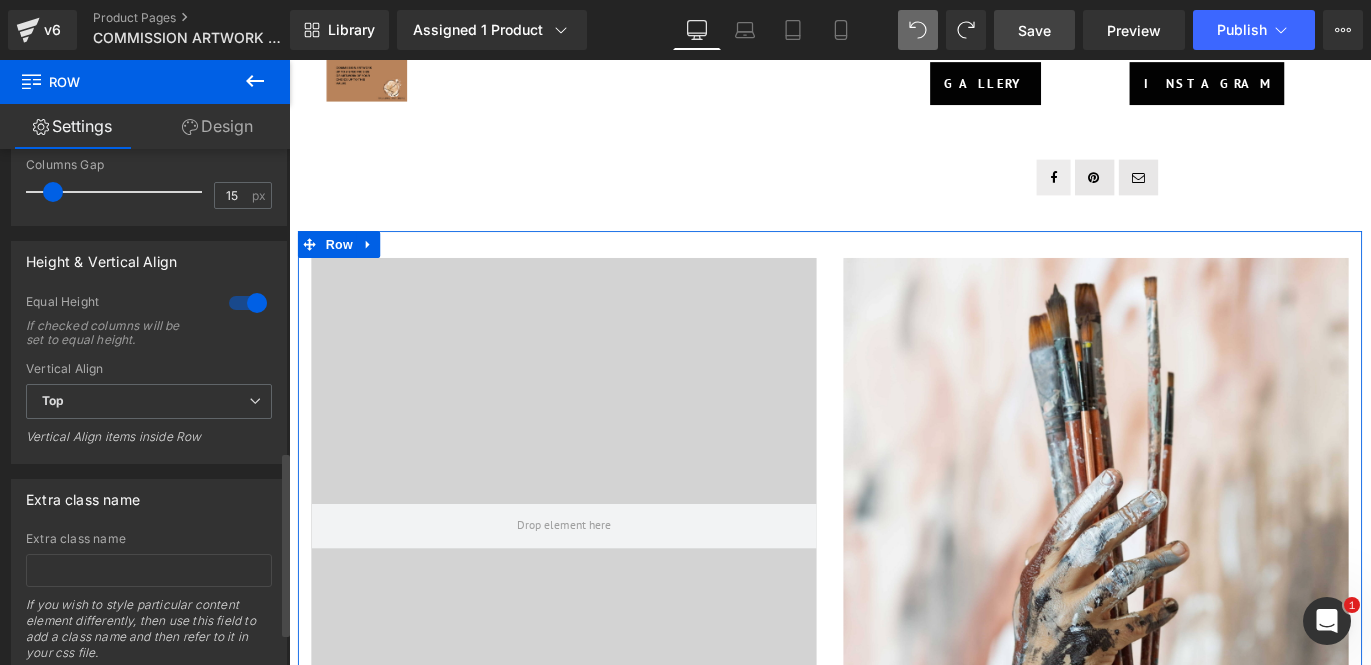 scroll, scrollTop: 934, scrollLeft: 0, axis: vertical 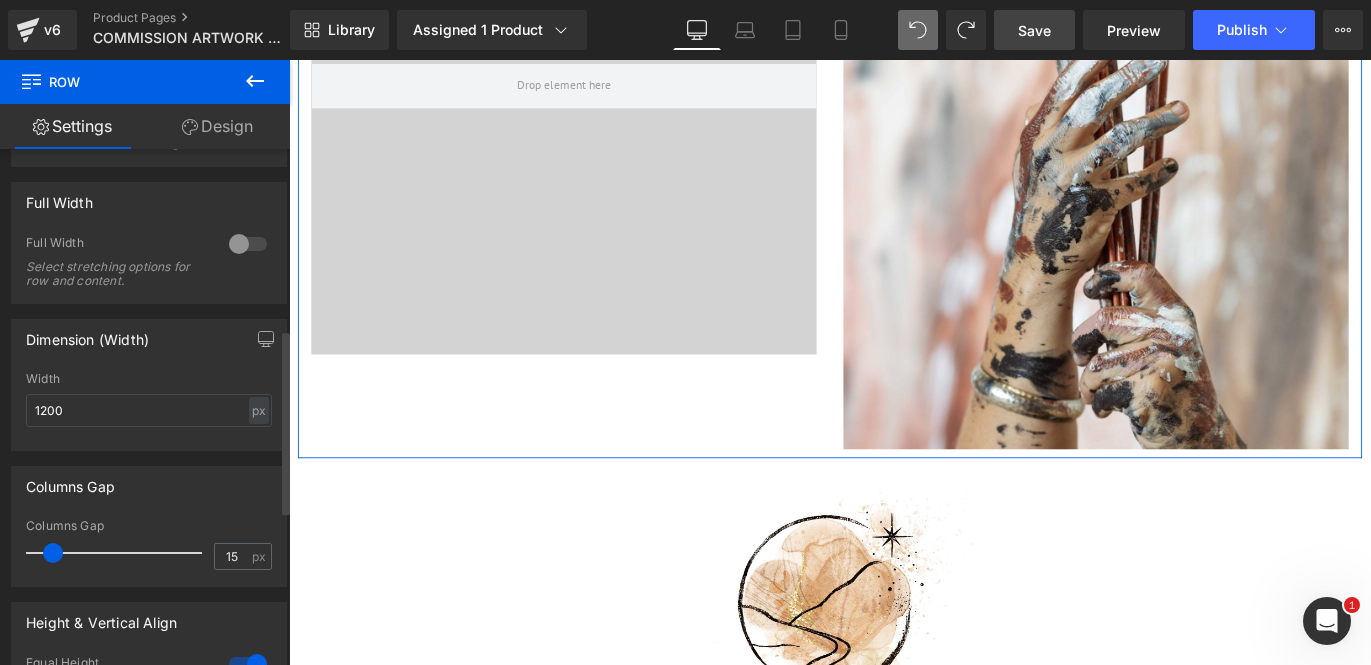 click at bounding box center (248, 244) 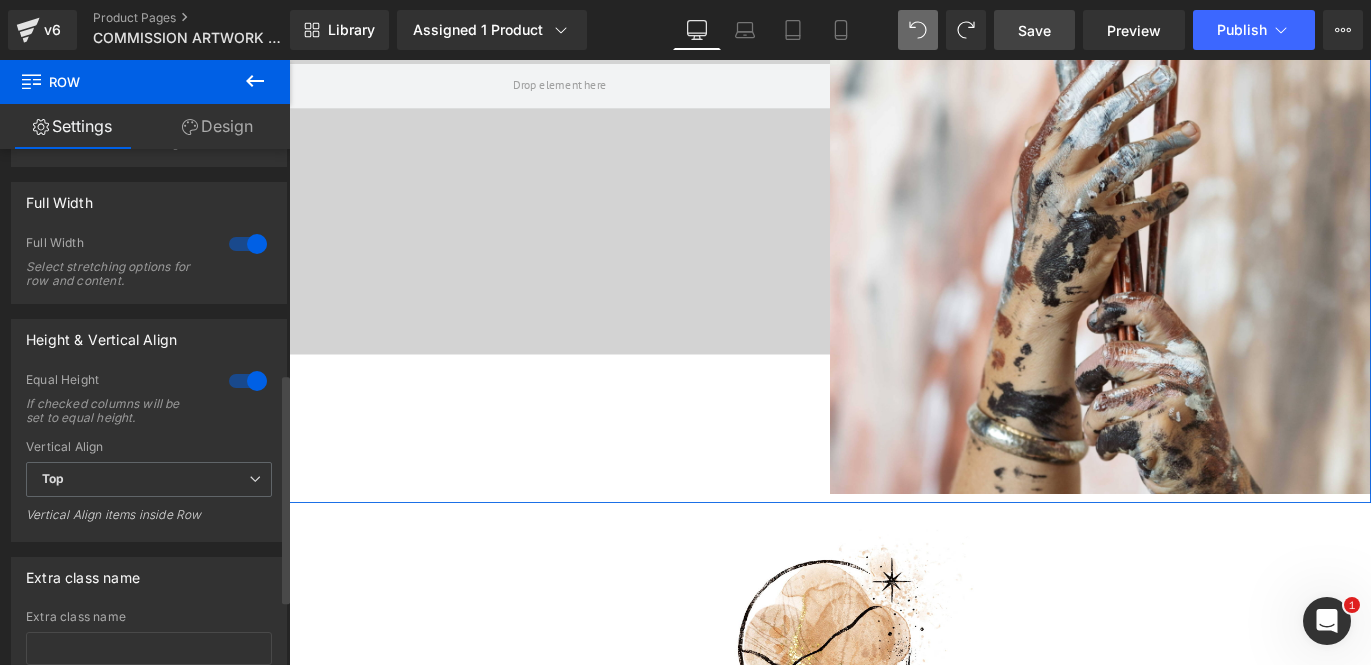 click at bounding box center (248, 244) 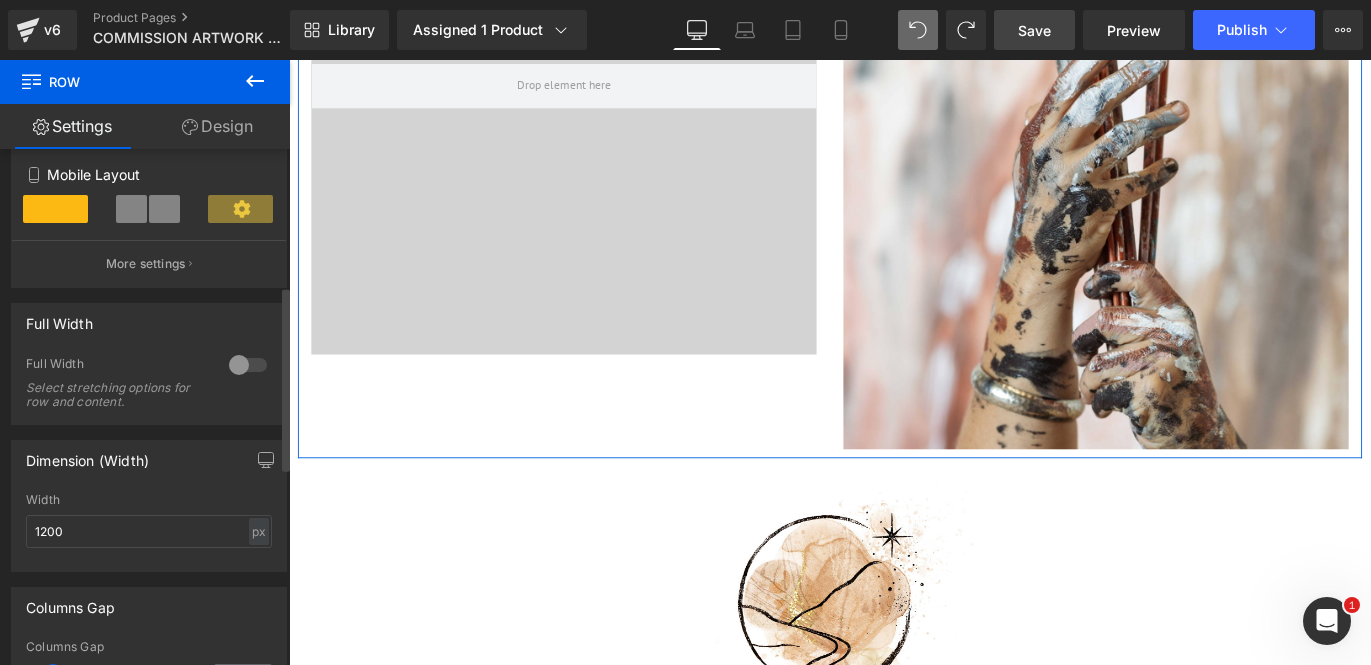 scroll, scrollTop: 374, scrollLeft: 0, axis: vertical 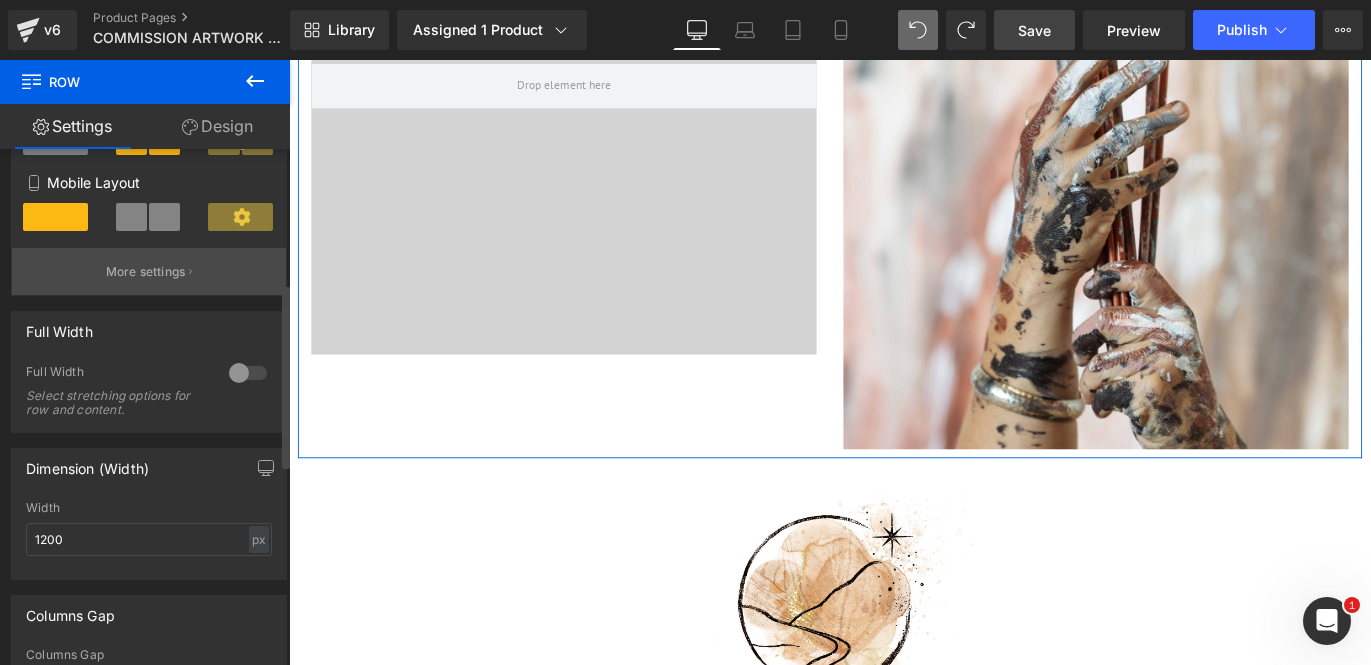 click on "More settings" at bounding box center [149, 271] 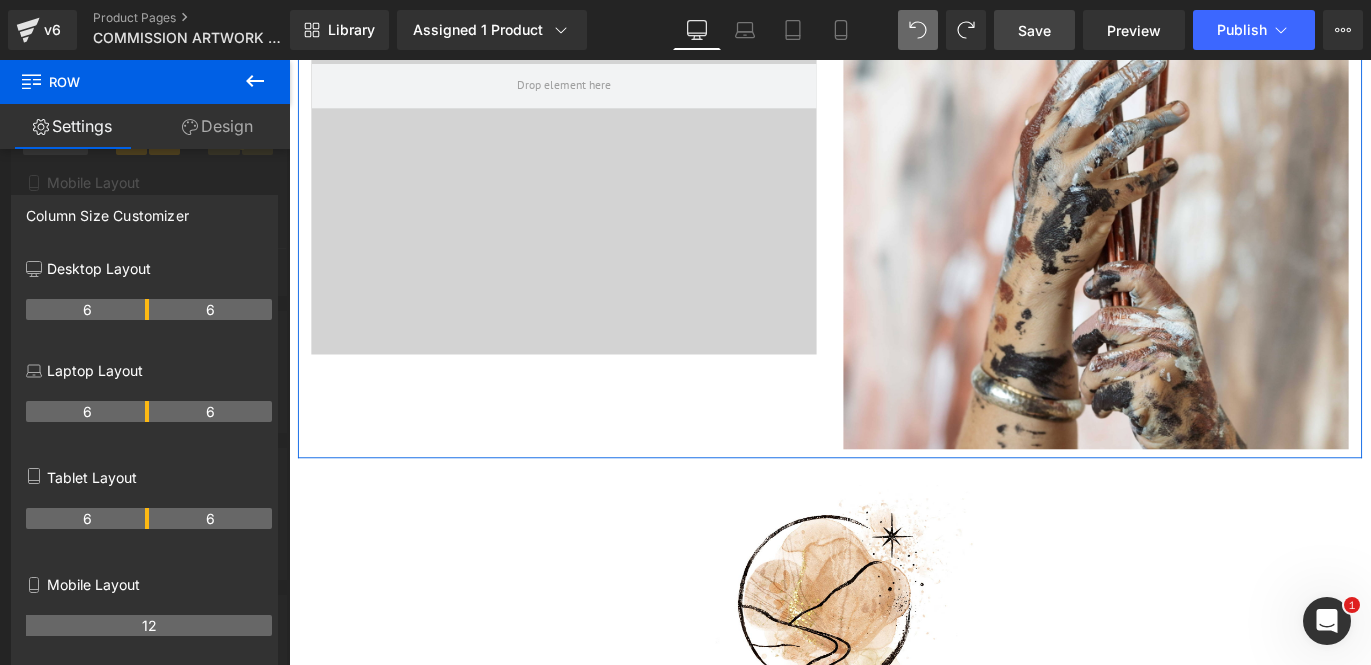 click 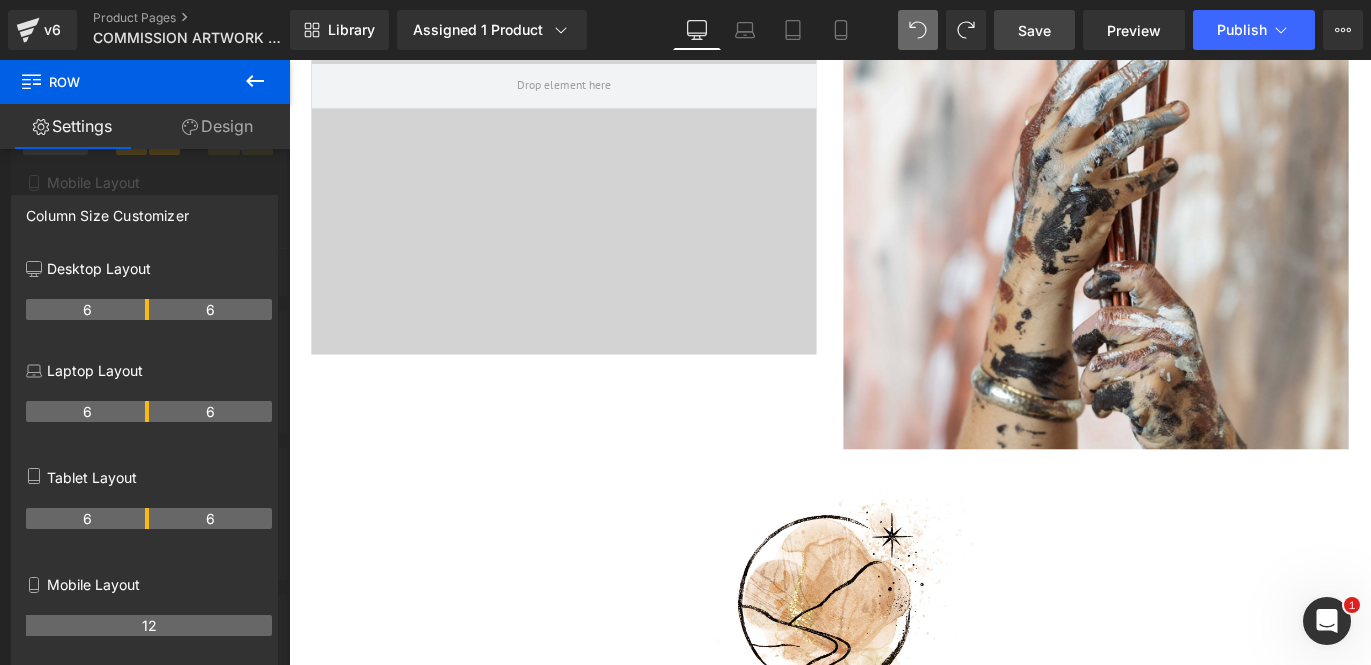 click 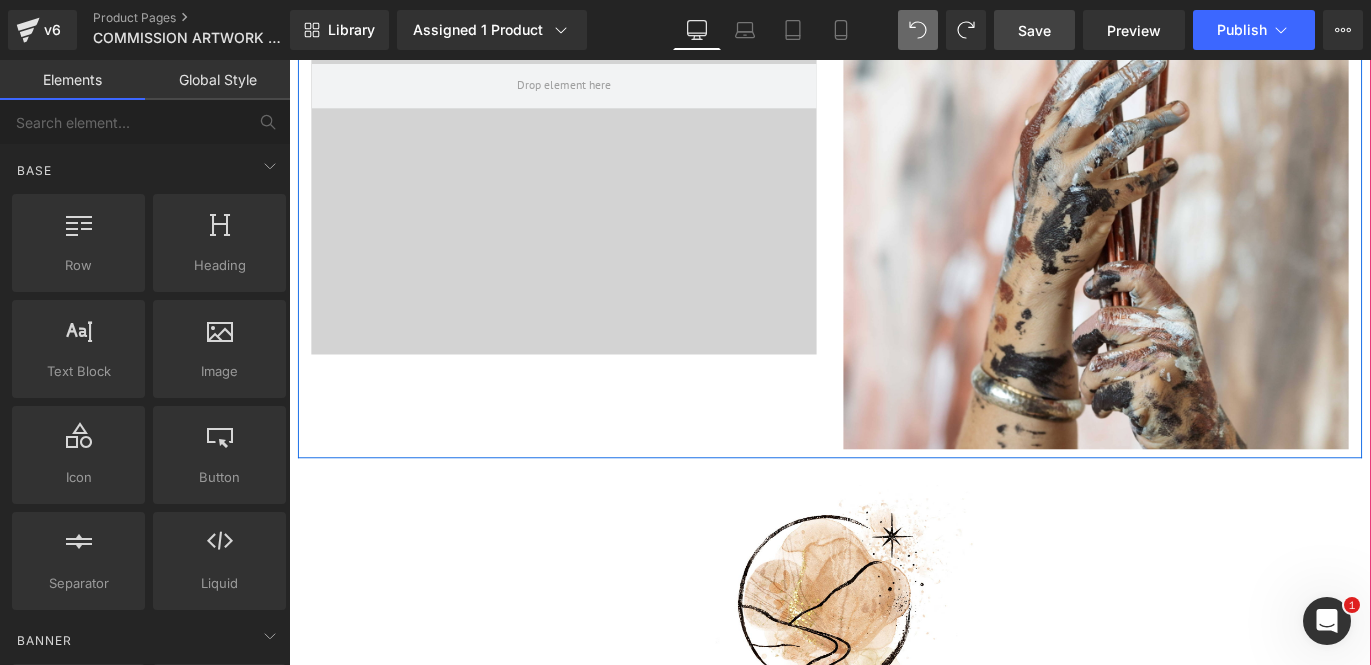 click on "Video Bg" at bounding box center (596, 142) 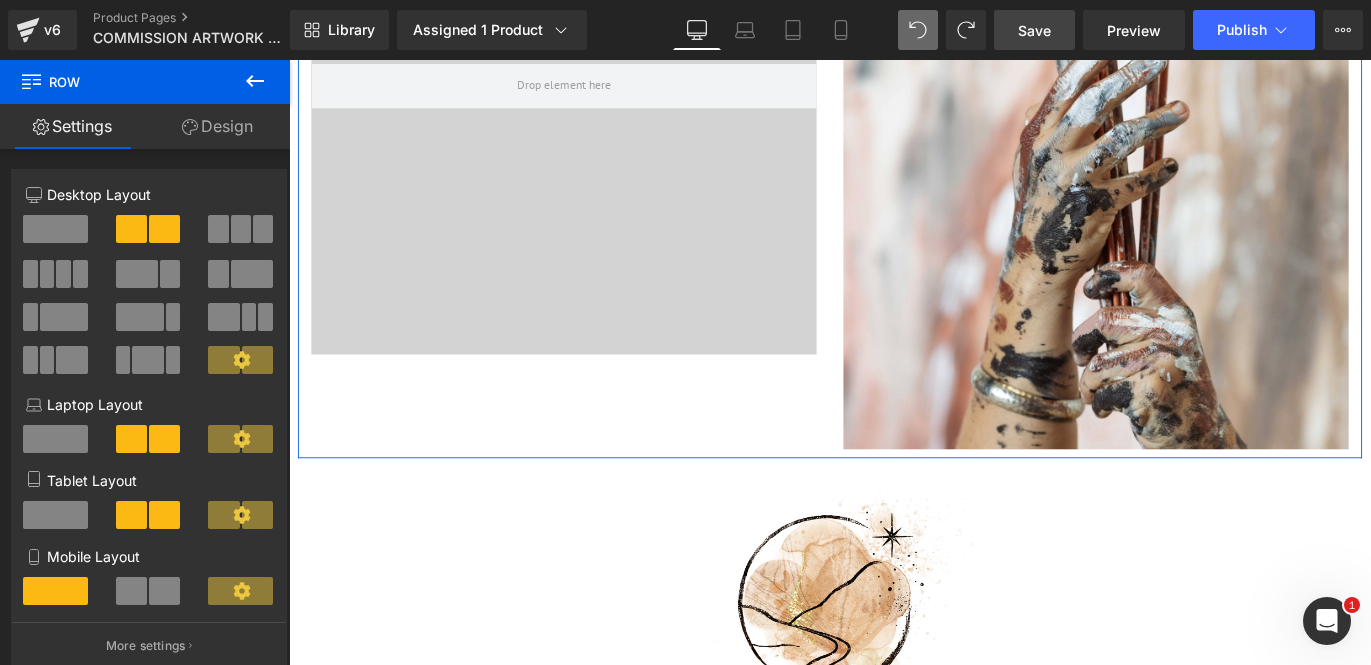 click on "Design" at bounding box center (217, 126) 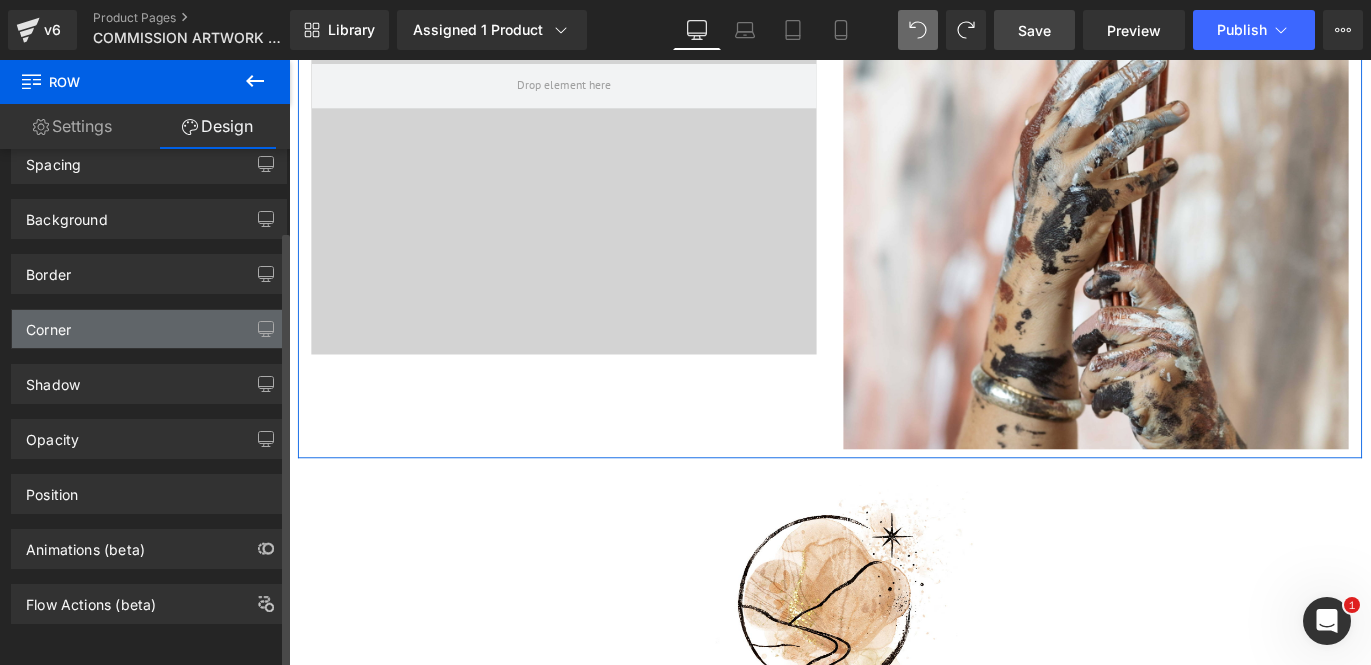 scroll, scrollTop: 94, scrollLeft: 0, axis: vertical 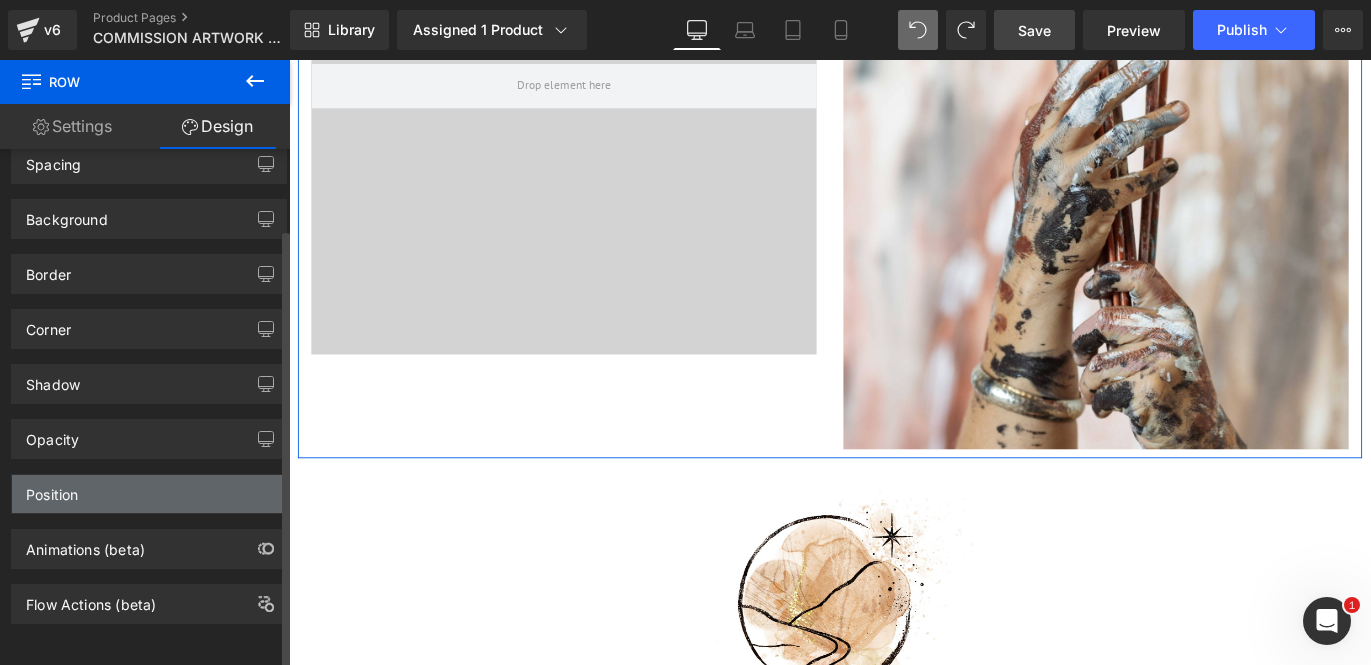 click on "Position" at bounding box center (149, 494) 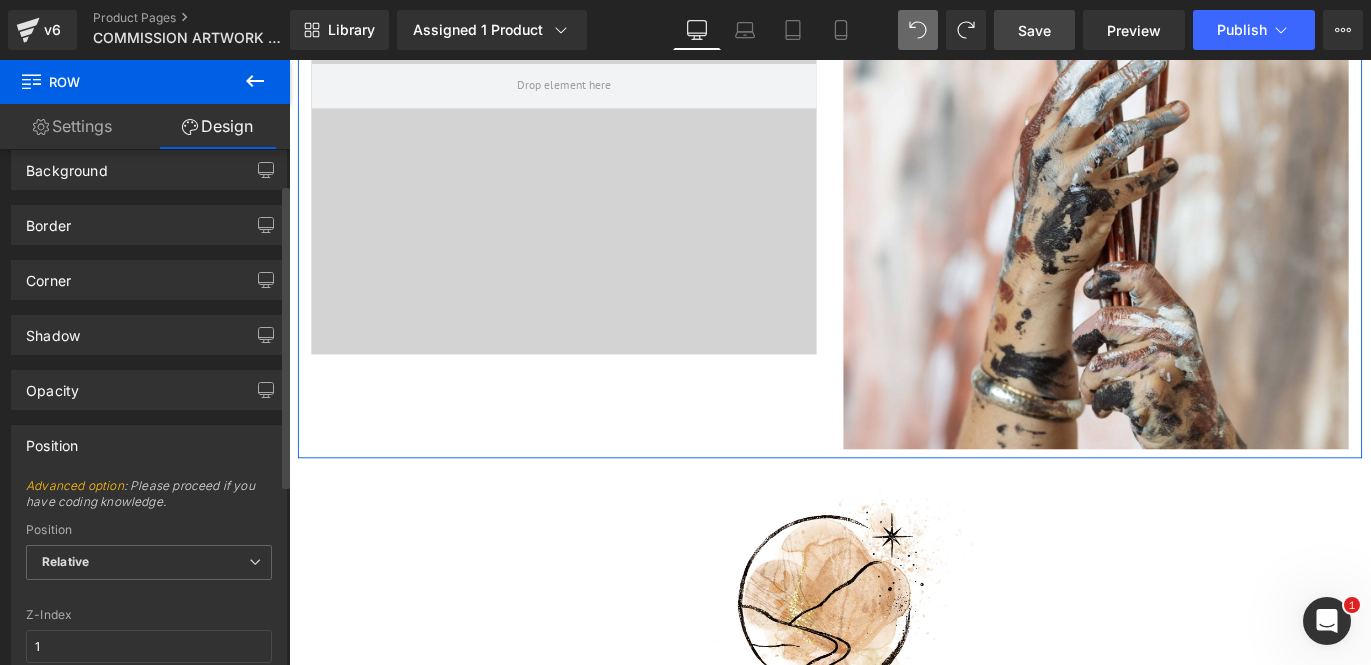 scroll, scrollTop: 0, scrollLeft: 0, axis: both 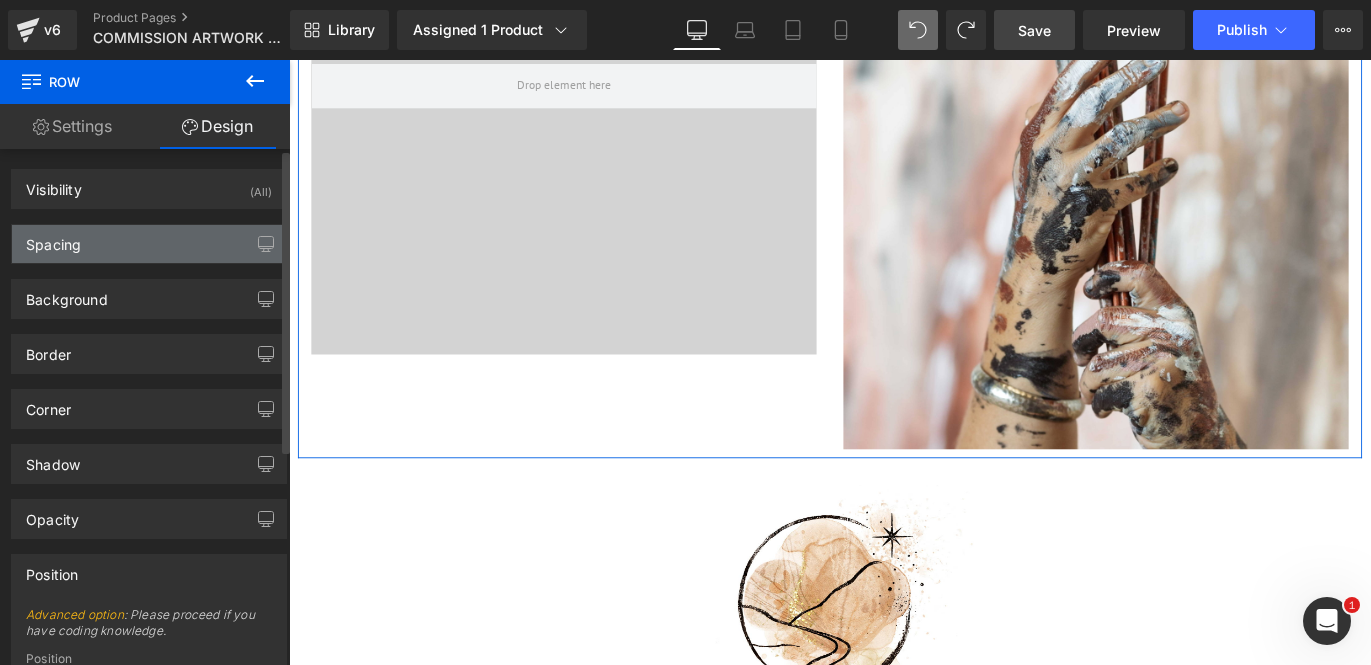 click on "Spacing" at bounding box center (149, 244) 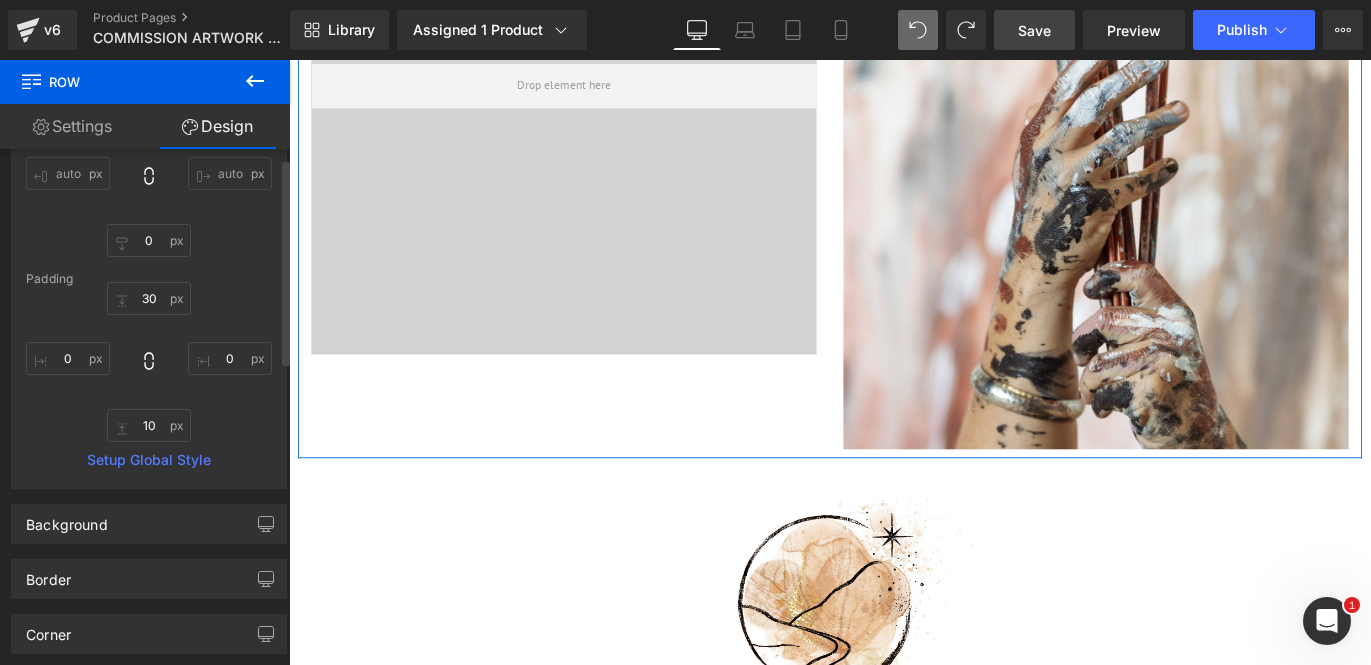 scroll, scrollTop: 0, scrollLeft: 0, axis: both 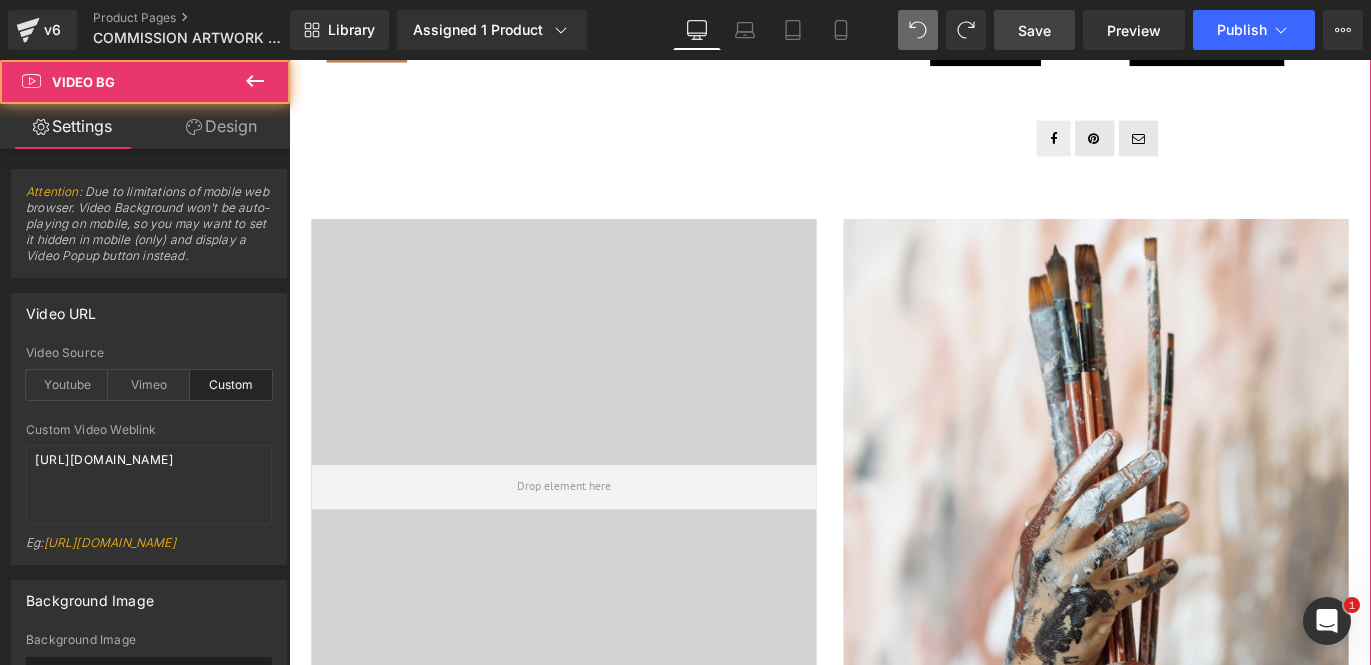 click at bounding box center (596, 538) 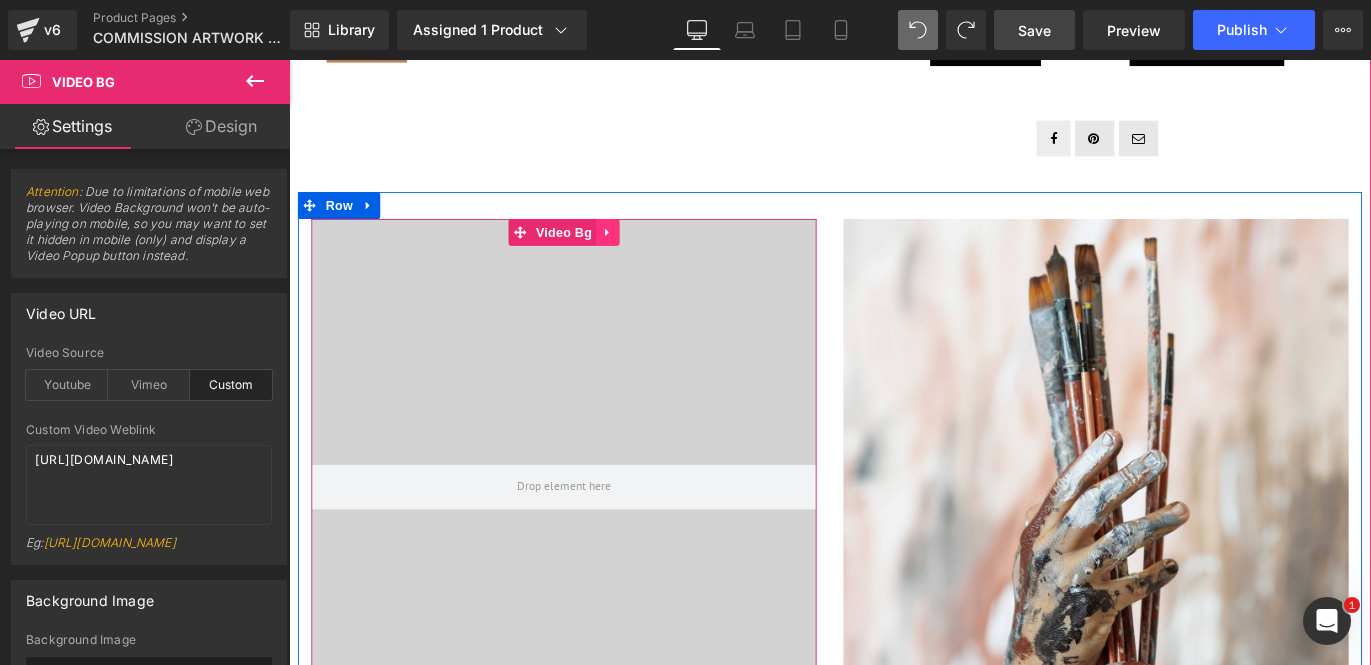 click 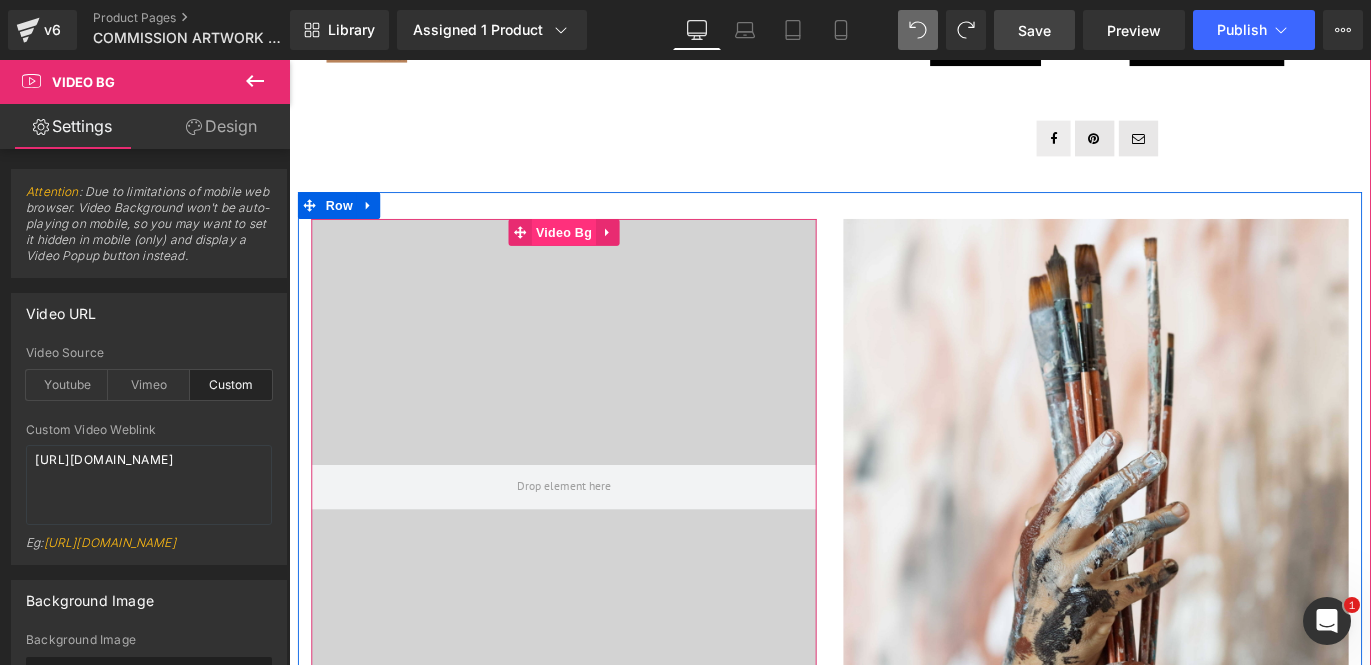 click on "Video Bg" at bounding box center [583, 253] 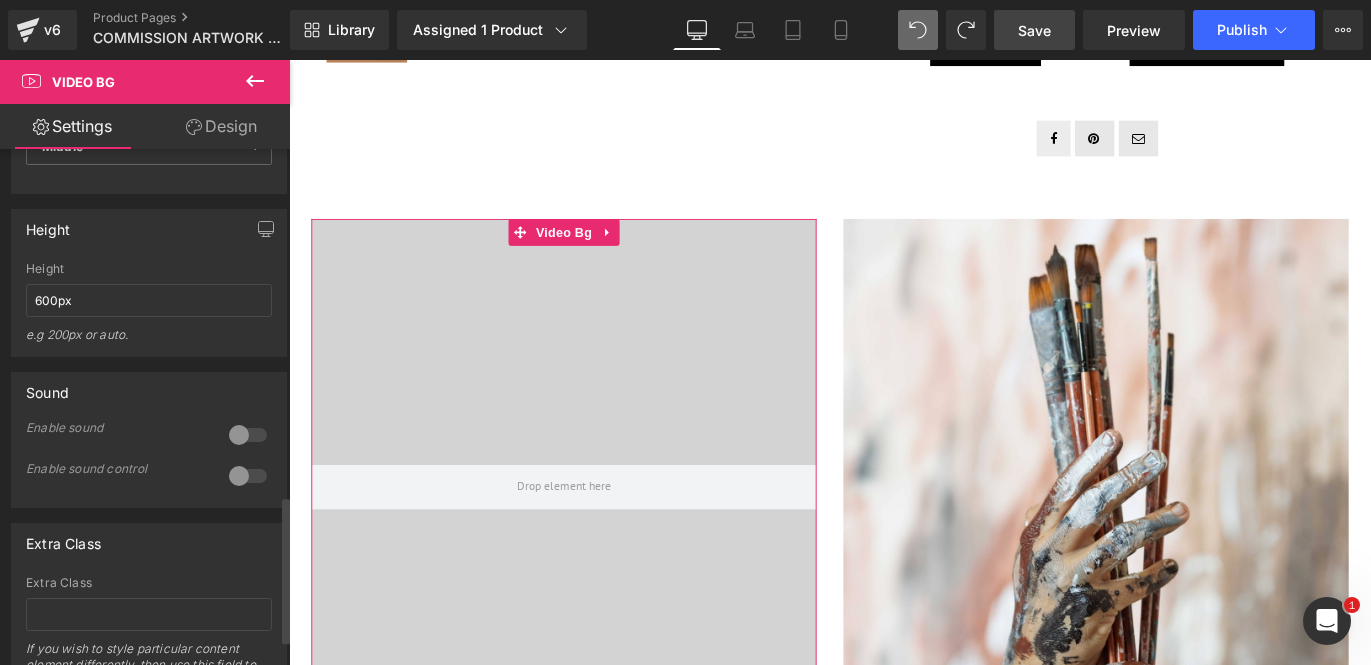 scroll, scrollTop: 1220, scrollLeft: 0, axis: vertical 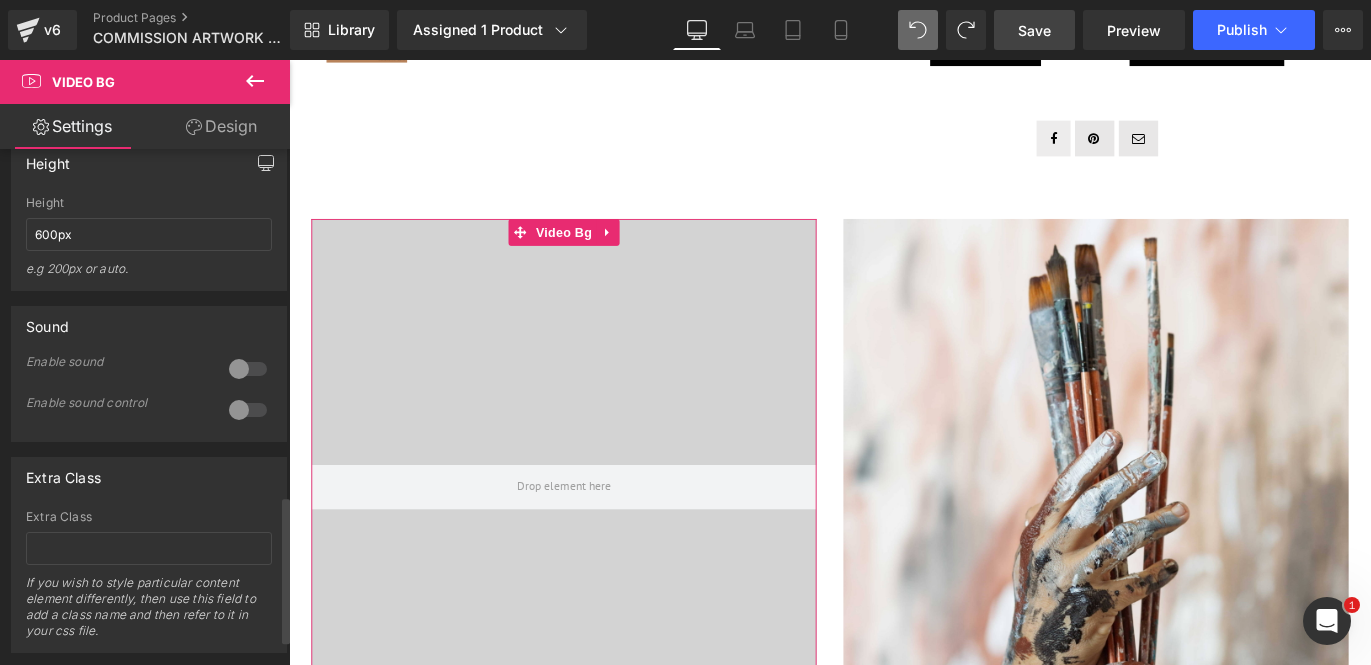 click 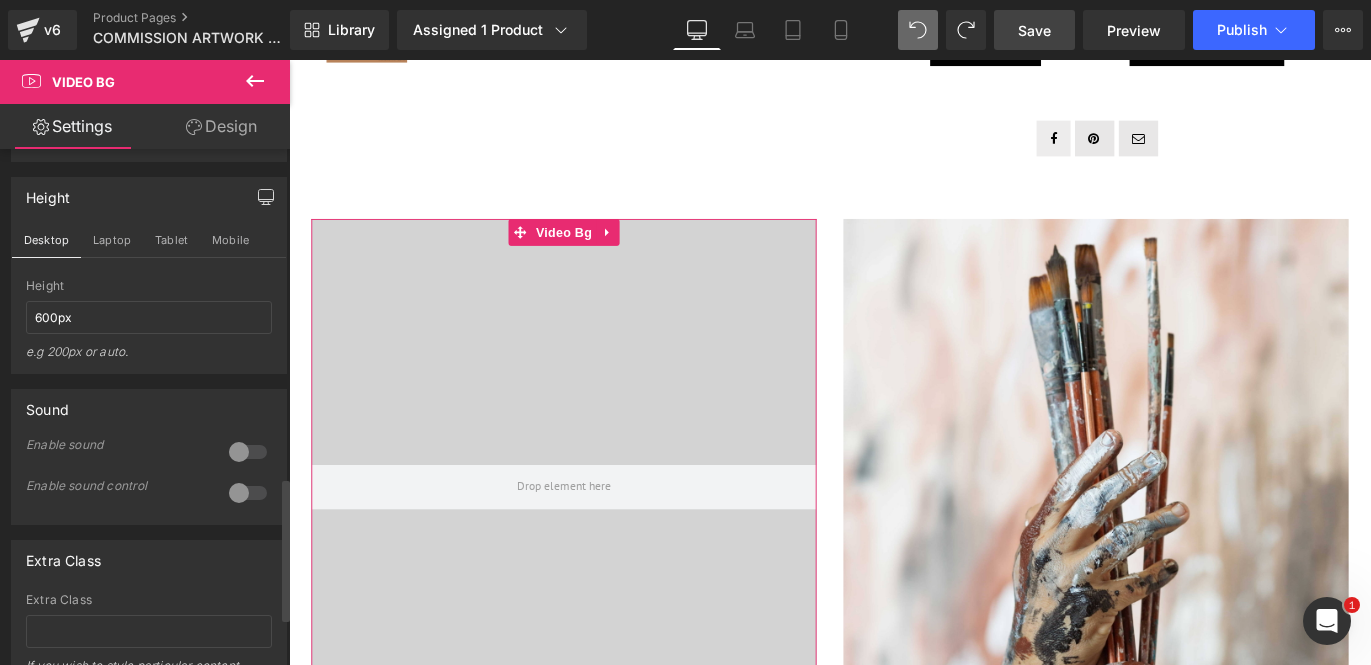 scroll, scrollTop: 1157, scrollLeft: 0, axis: vertical 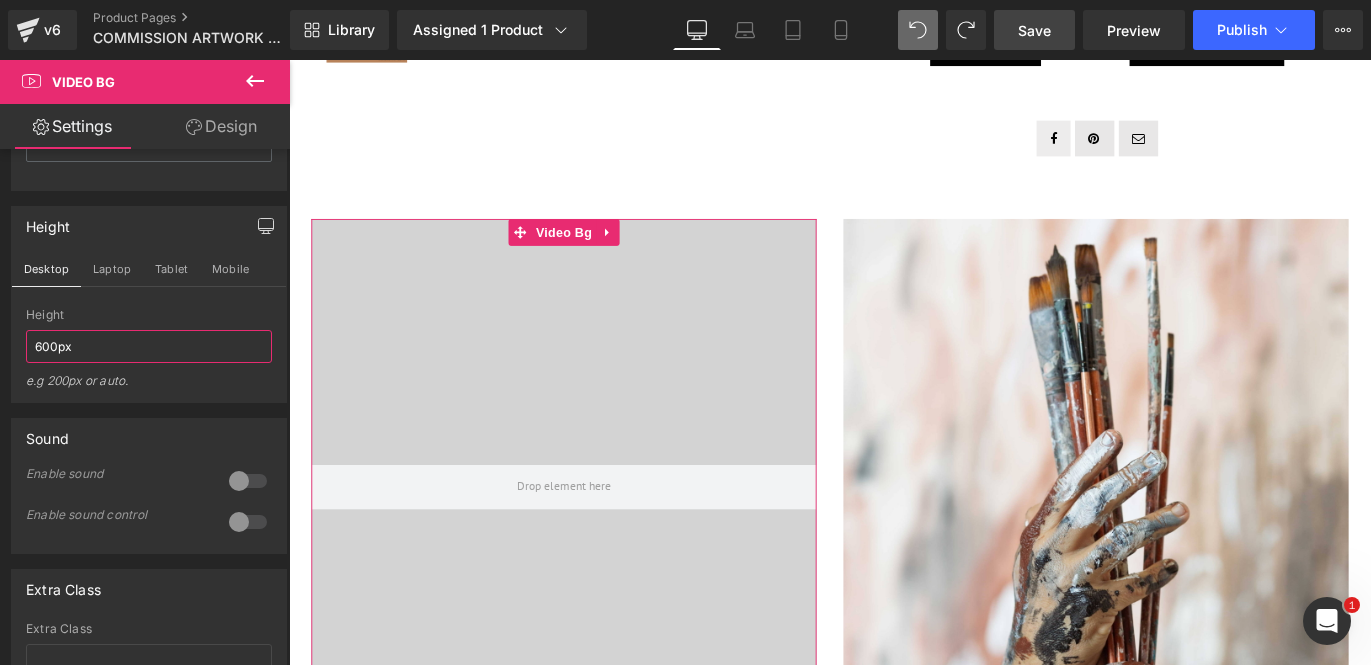 click on "600px" at bounding box center [149, 346] 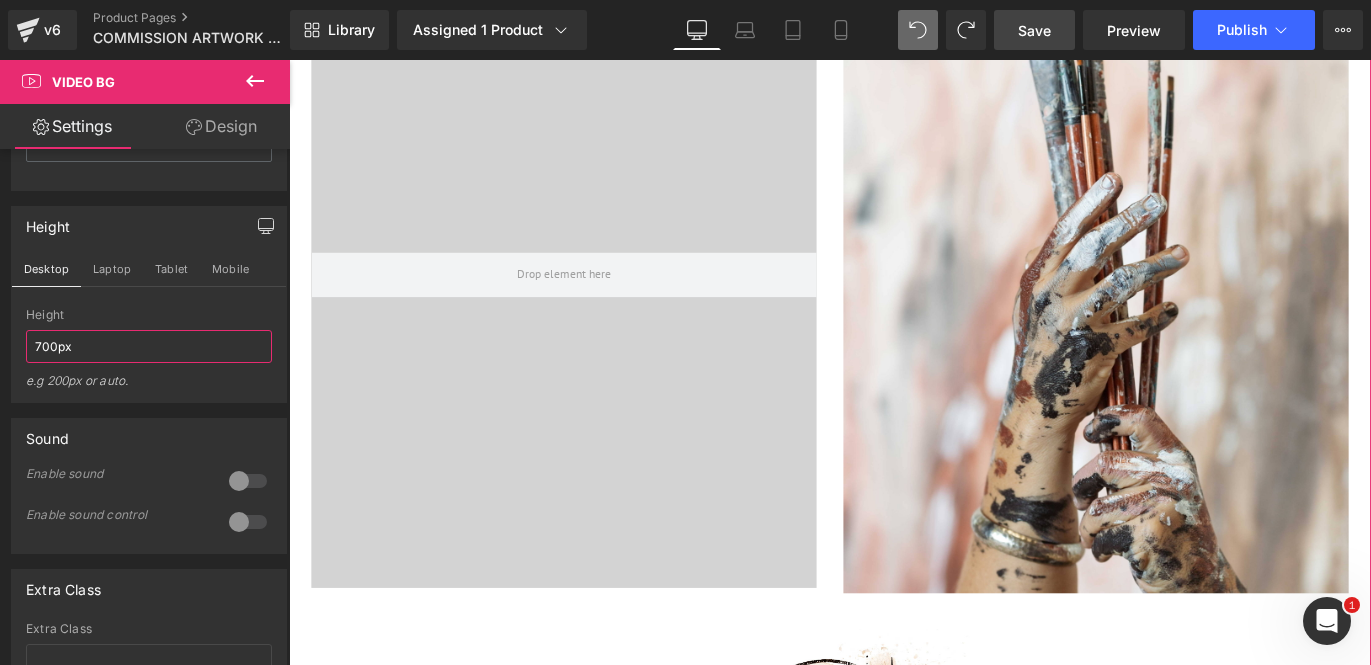 scroll, scrollTop: 1340, scrollLeft: 0, axis: vertical 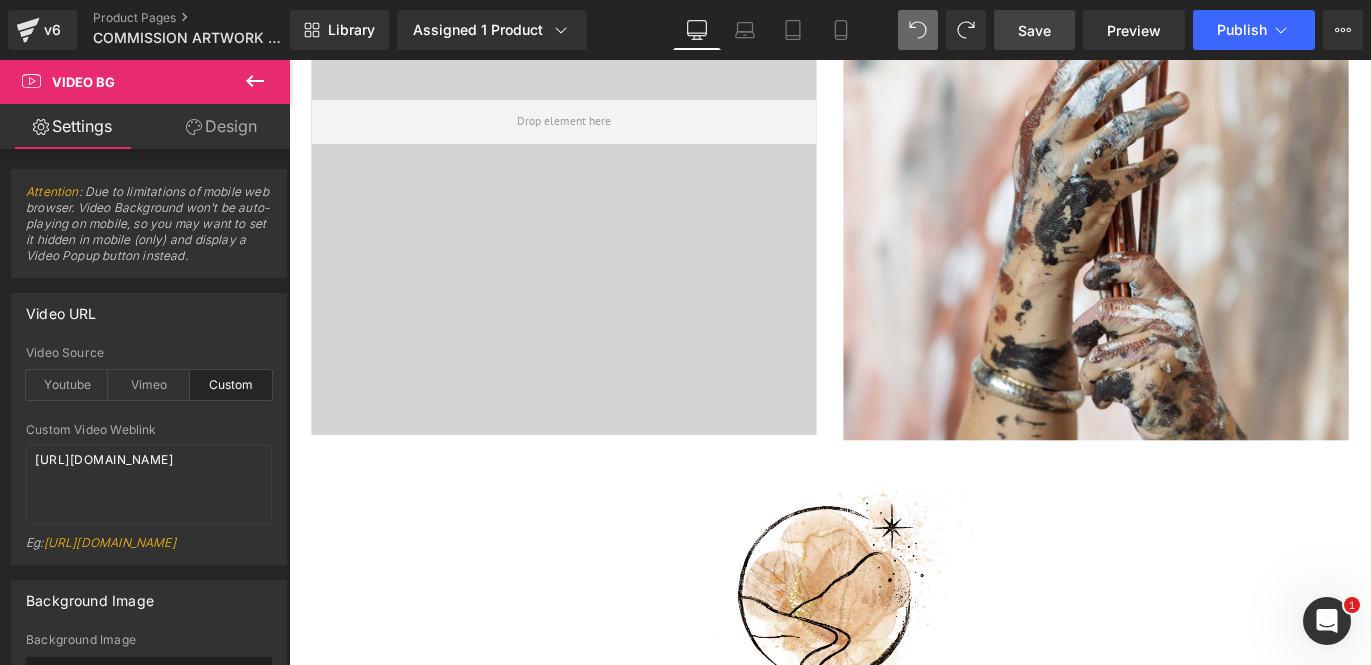 type on "700px" 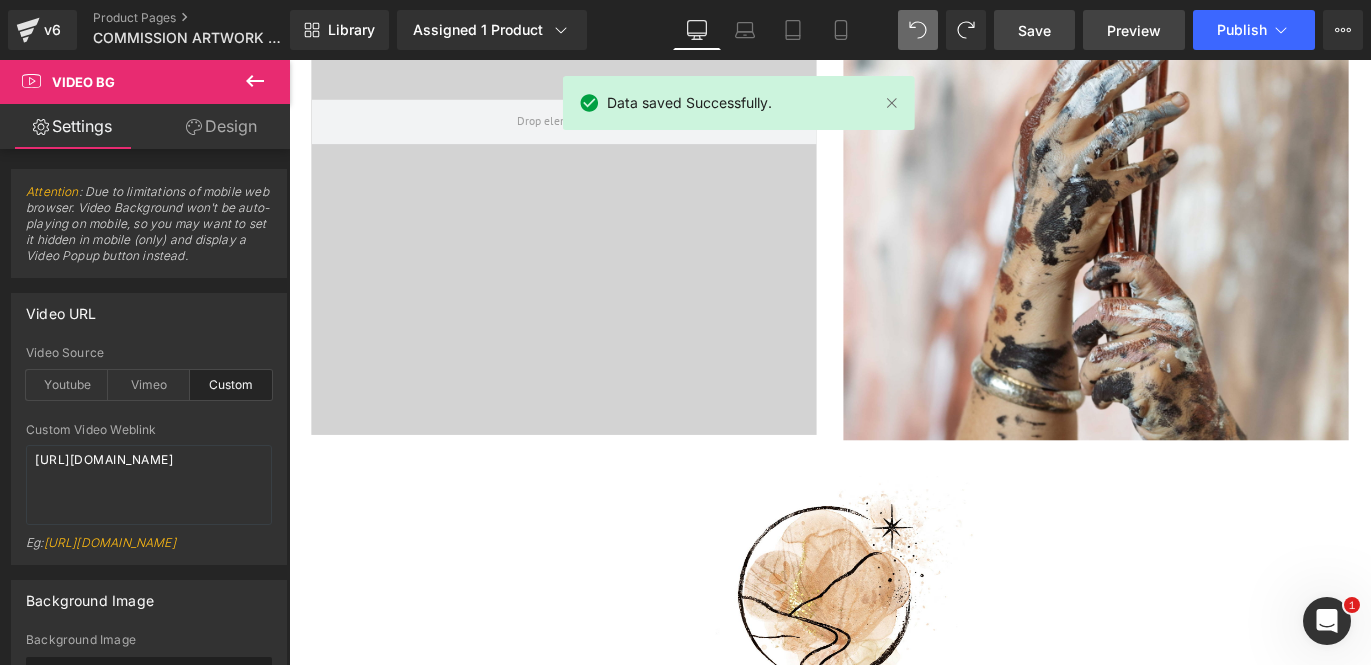 click on "Preview" at bounding box center (1134, 30) 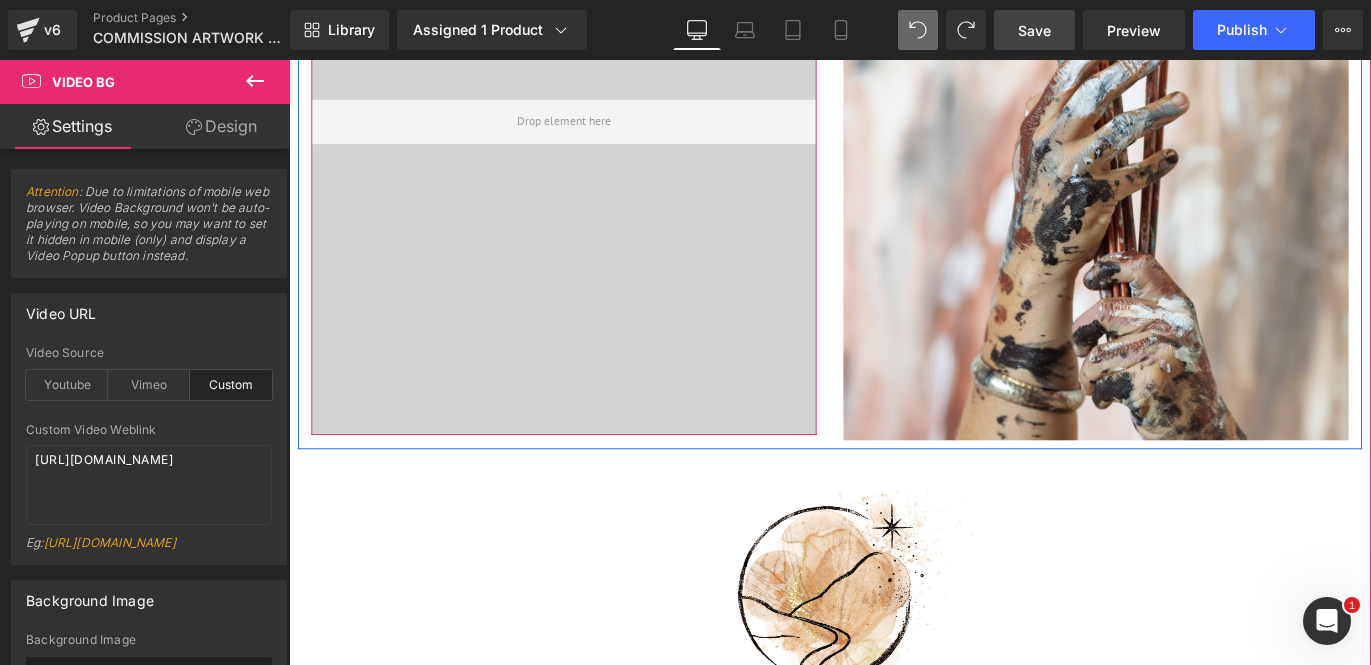 scroll, scrollTop: 927, scrollLeft: 0, axis: vertical 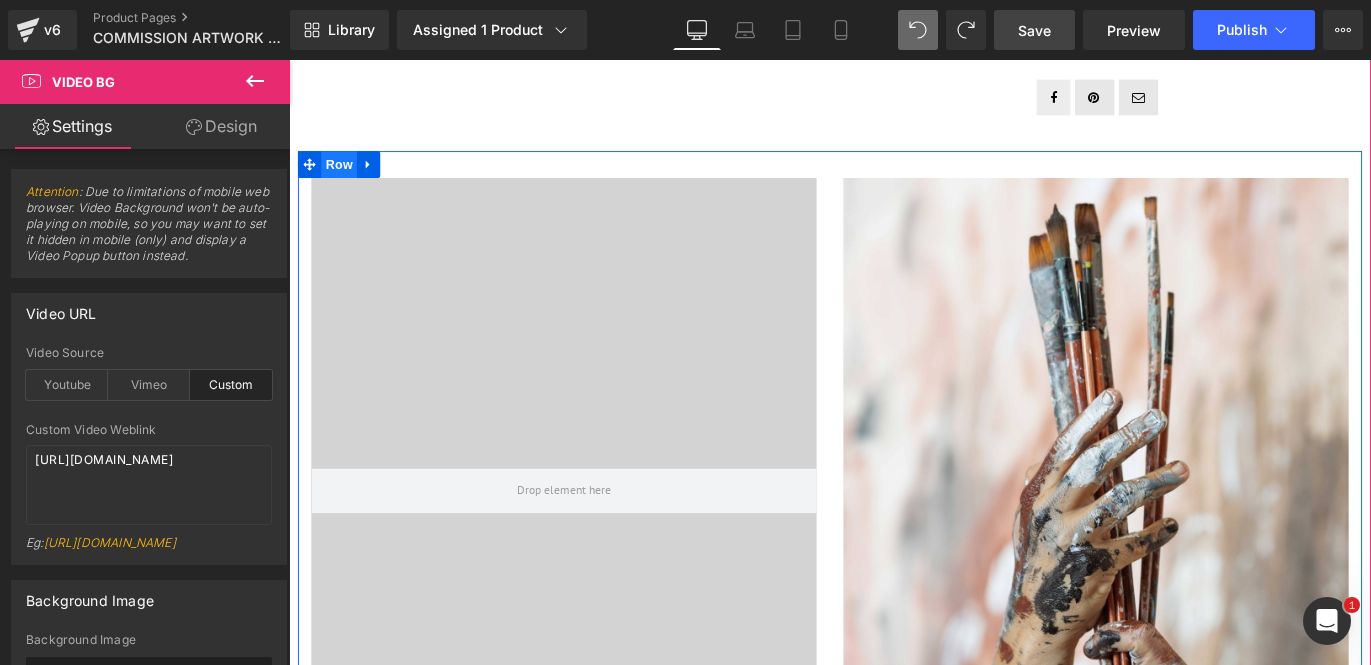 click on "Row" at bounding box center (345, 177) 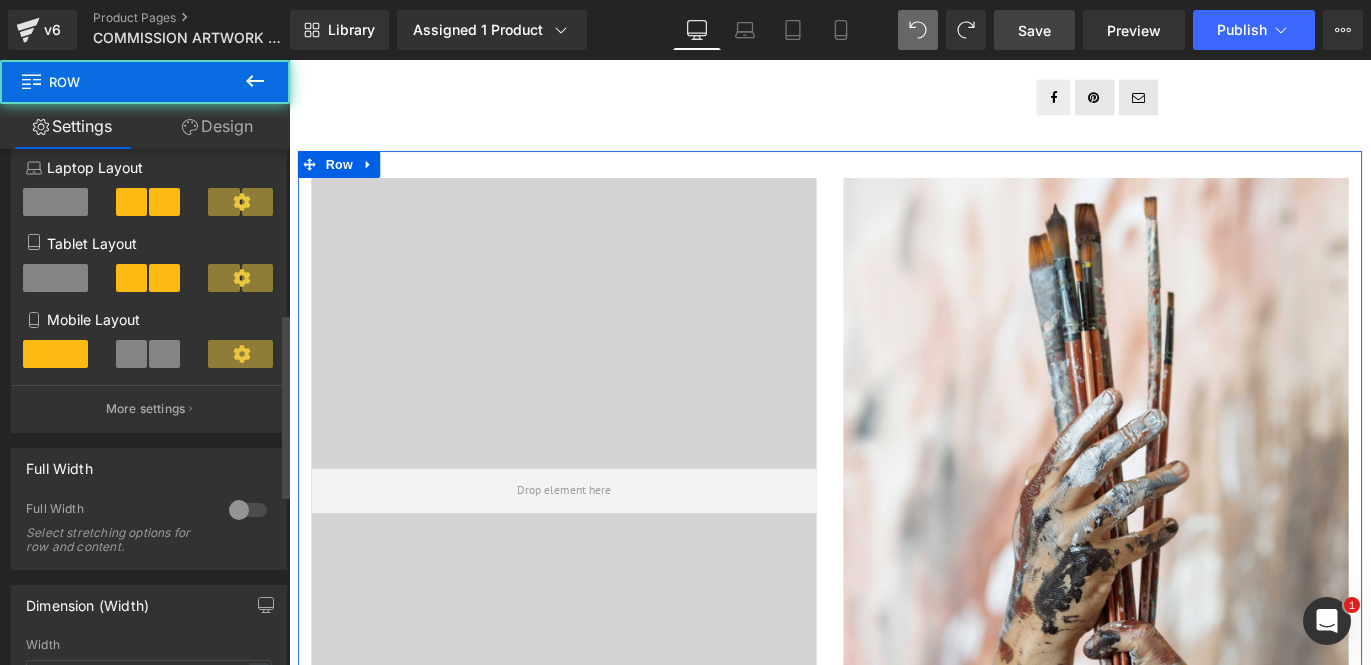 scroll, scrollTop: 458, scrollLeft: 0, axis: vertical 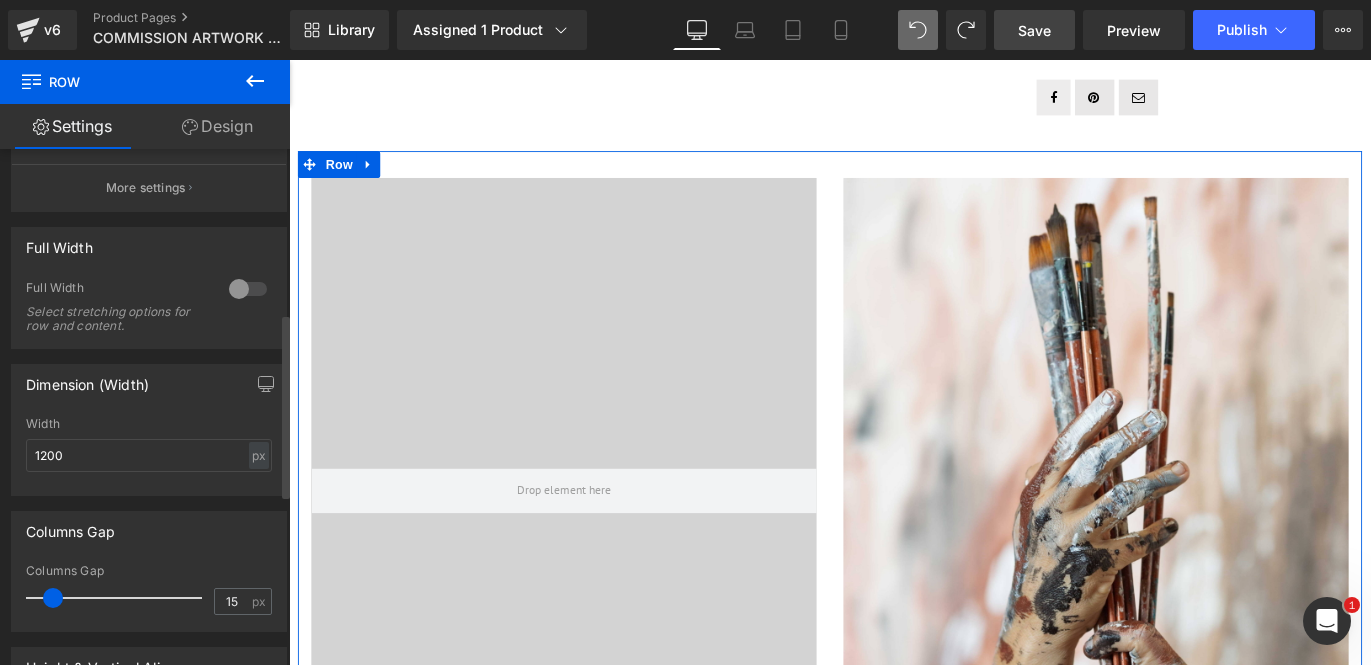 click at bounding box center (248, 289) 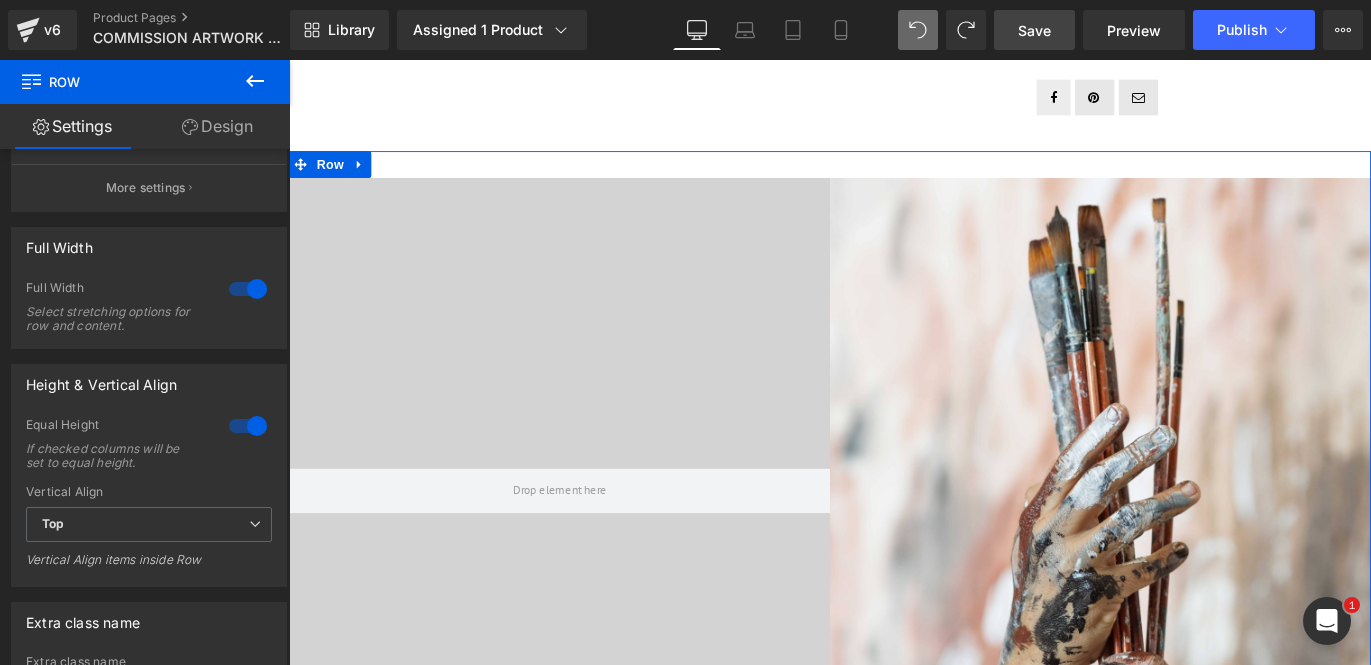 click on "Design" at bounding box center (217, 126) 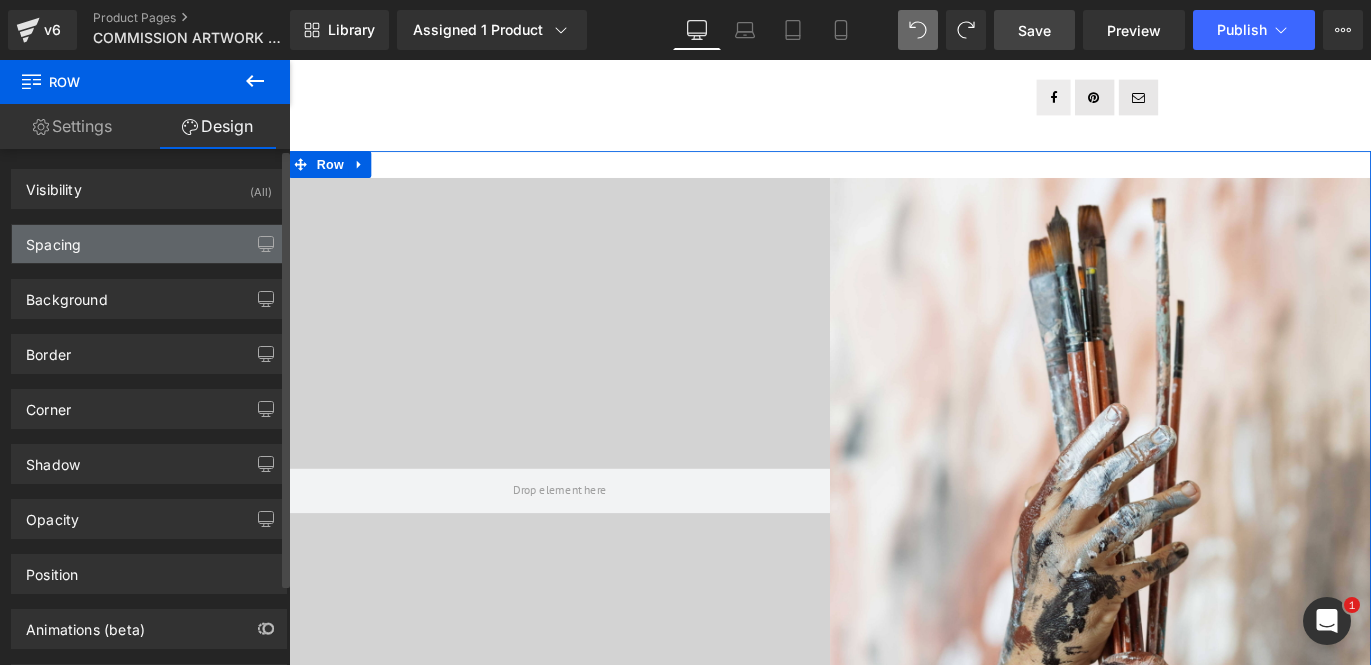 click on "Spacing" at bounding box center [149, 244] 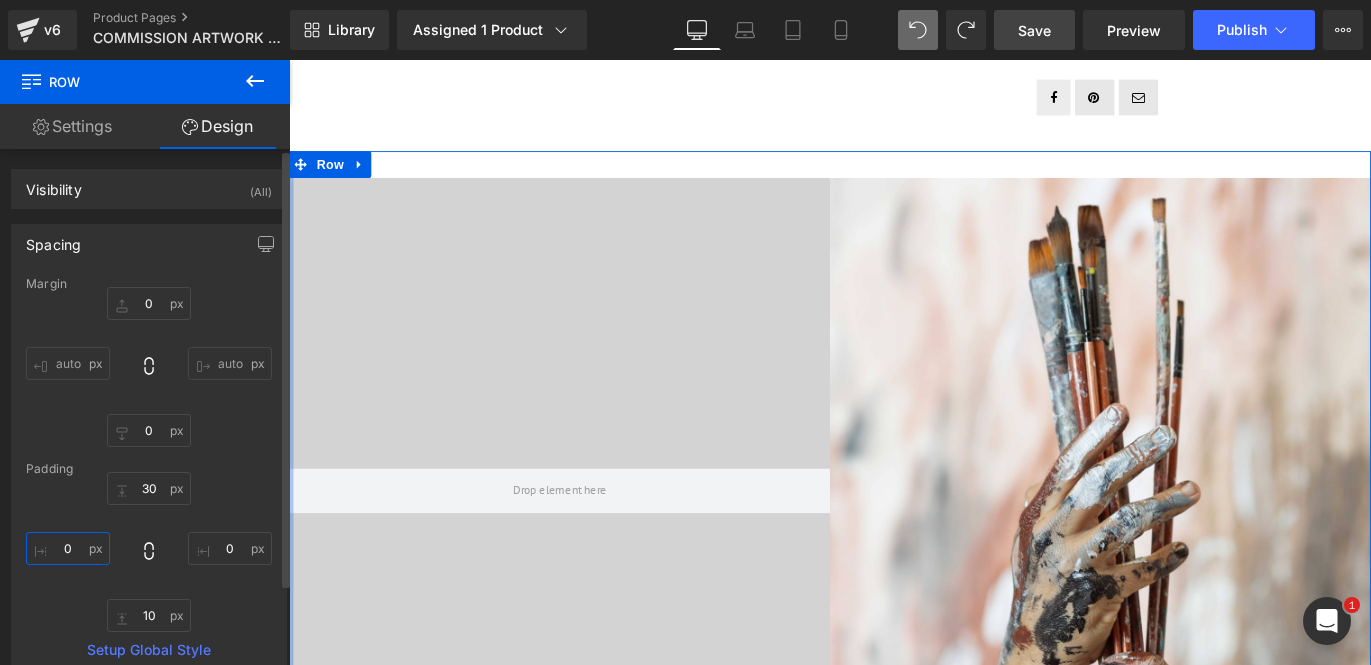 click on "0" at bounding box center [68, 548] 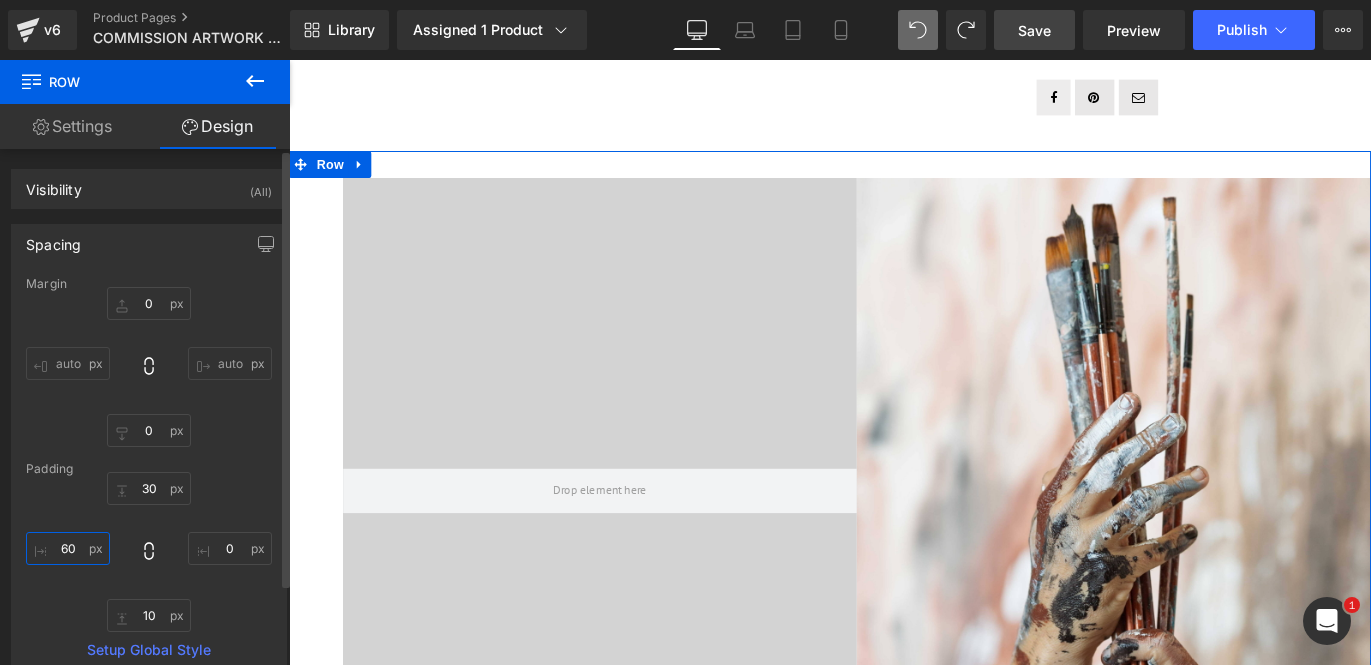 type on "6" 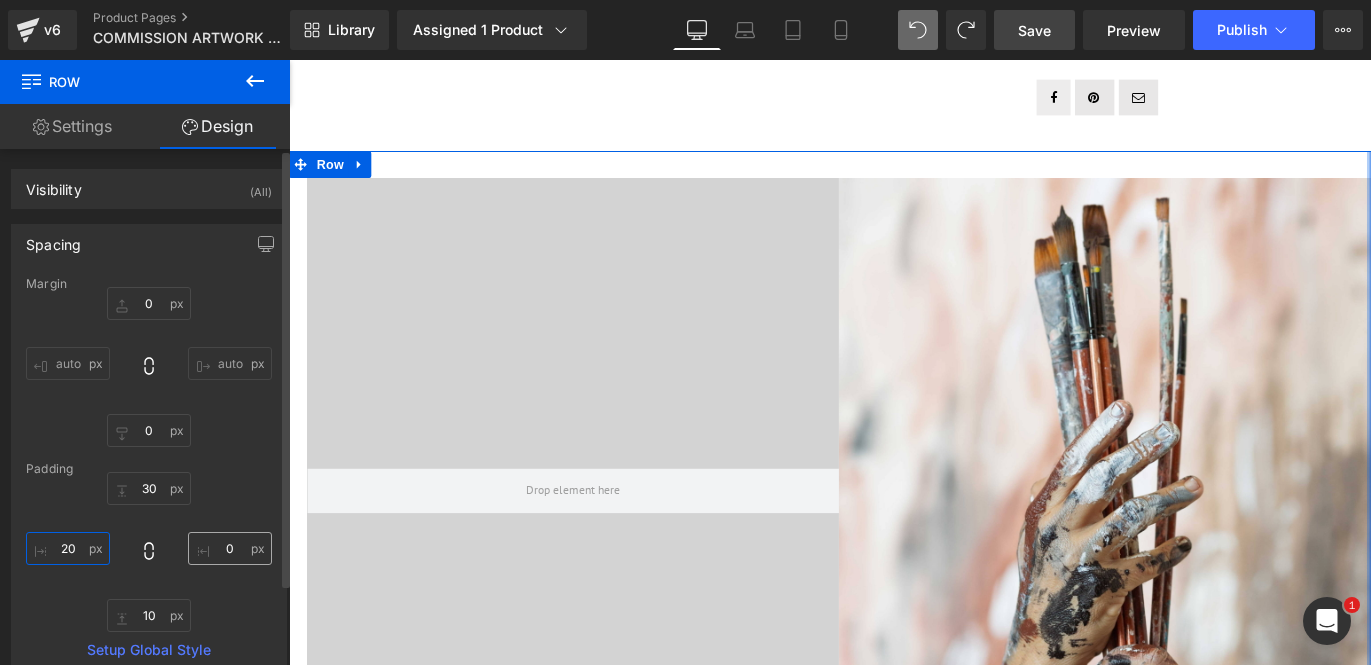 type on "20" 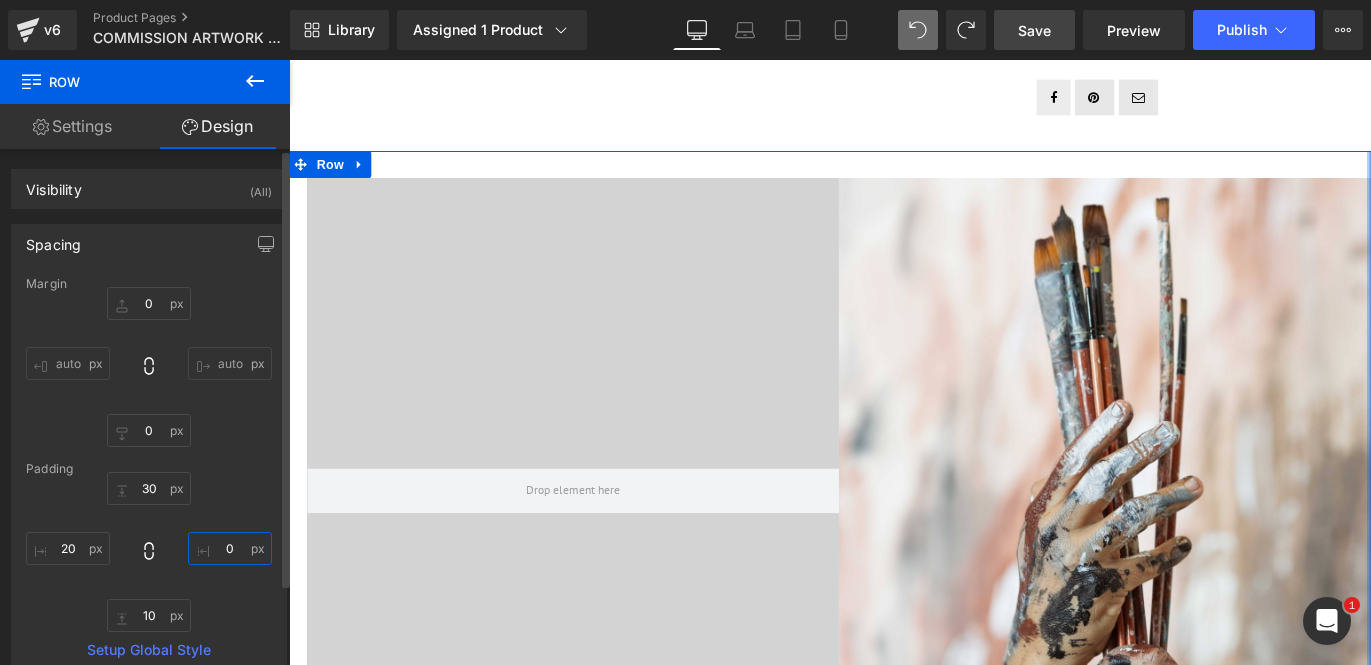 click on "0" at bounding box center (230, 548) 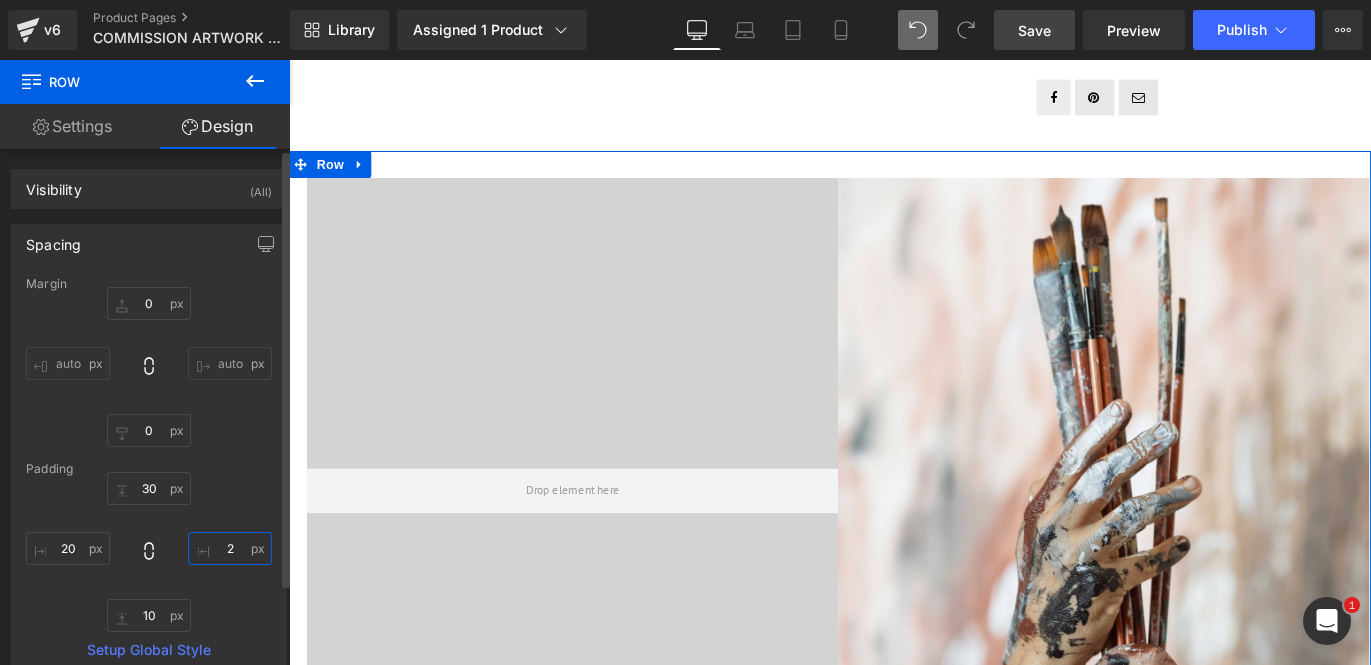 type on "20" 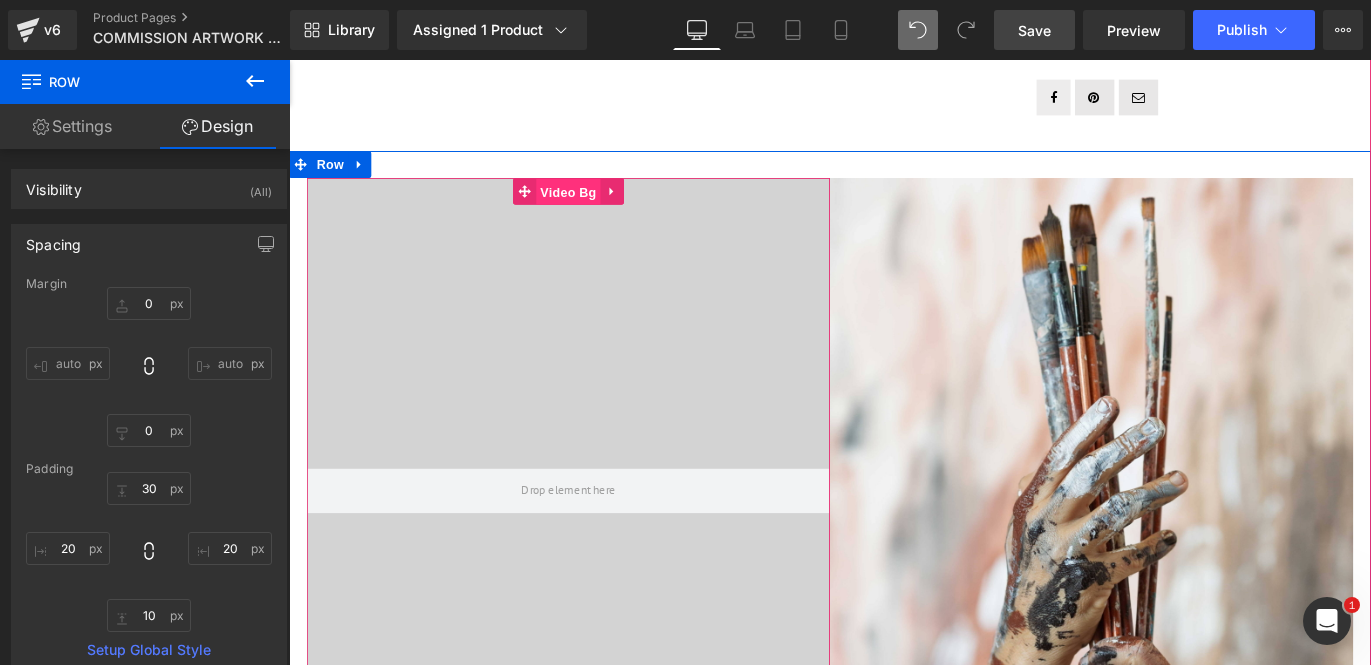 click on "Video Bg" at bounding box center [601, 208] 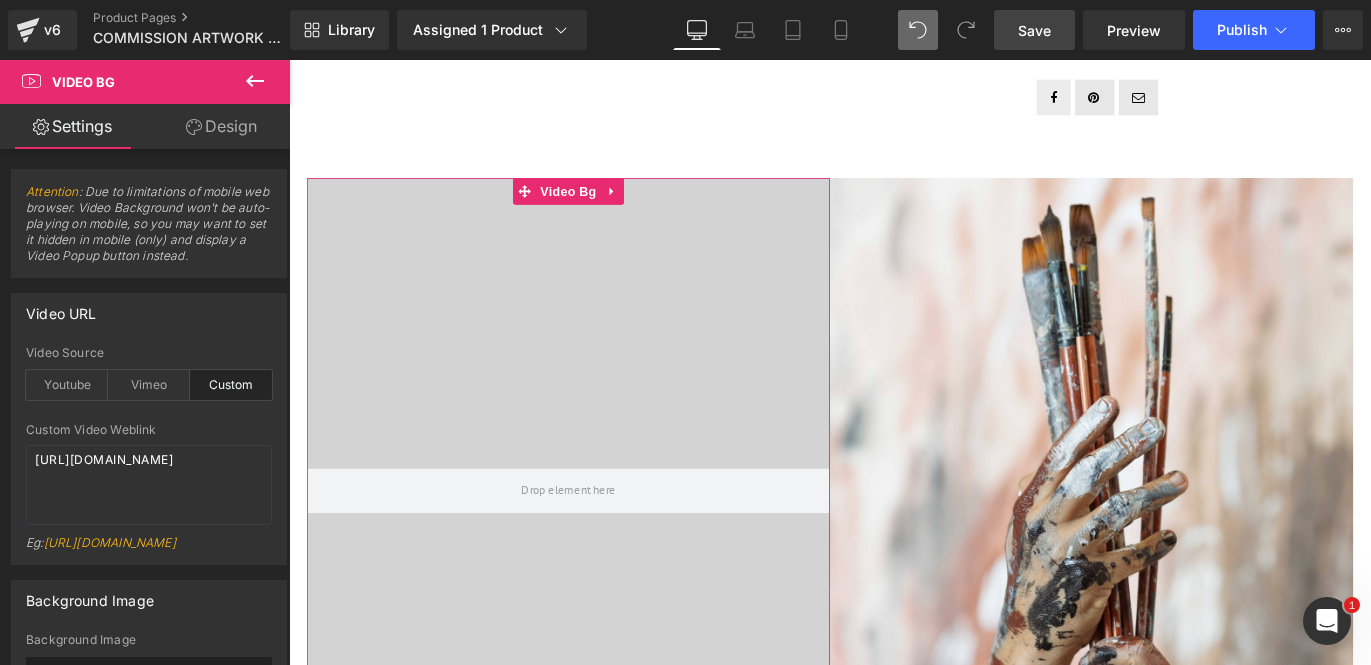 click on "Design" at bounding box center (221, 126) 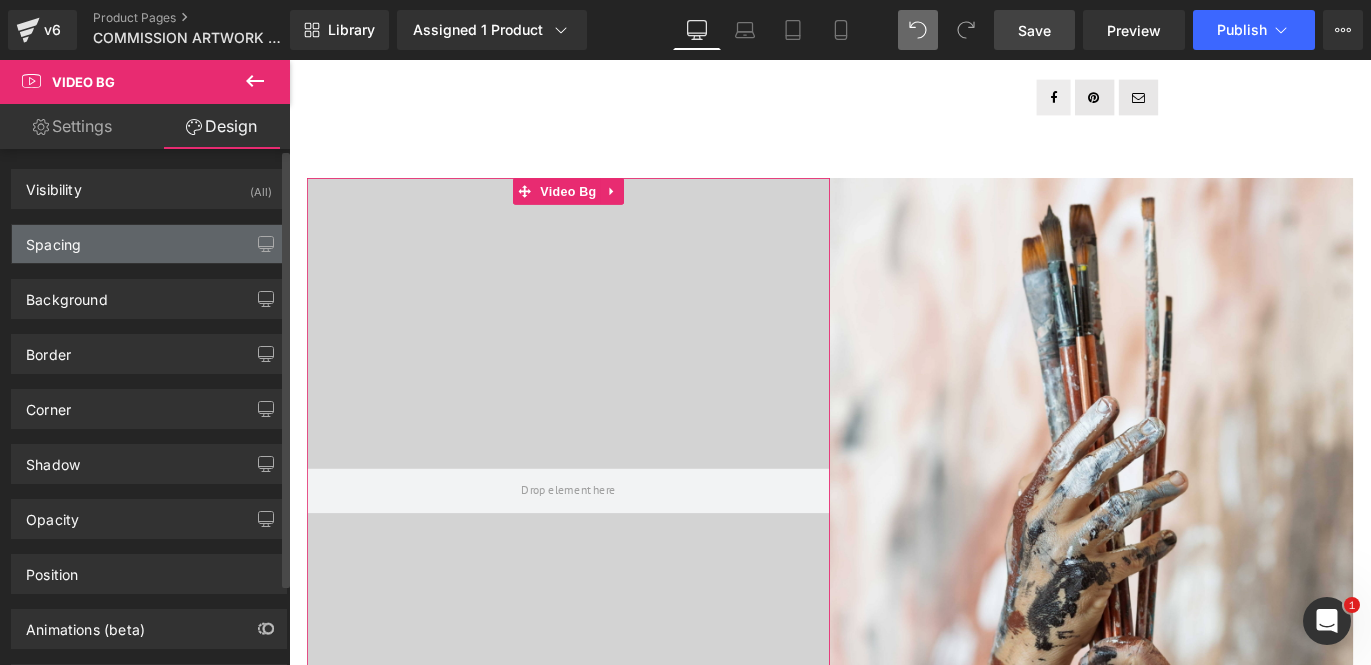 click on "Spacing" at bounding box center [149, 244] 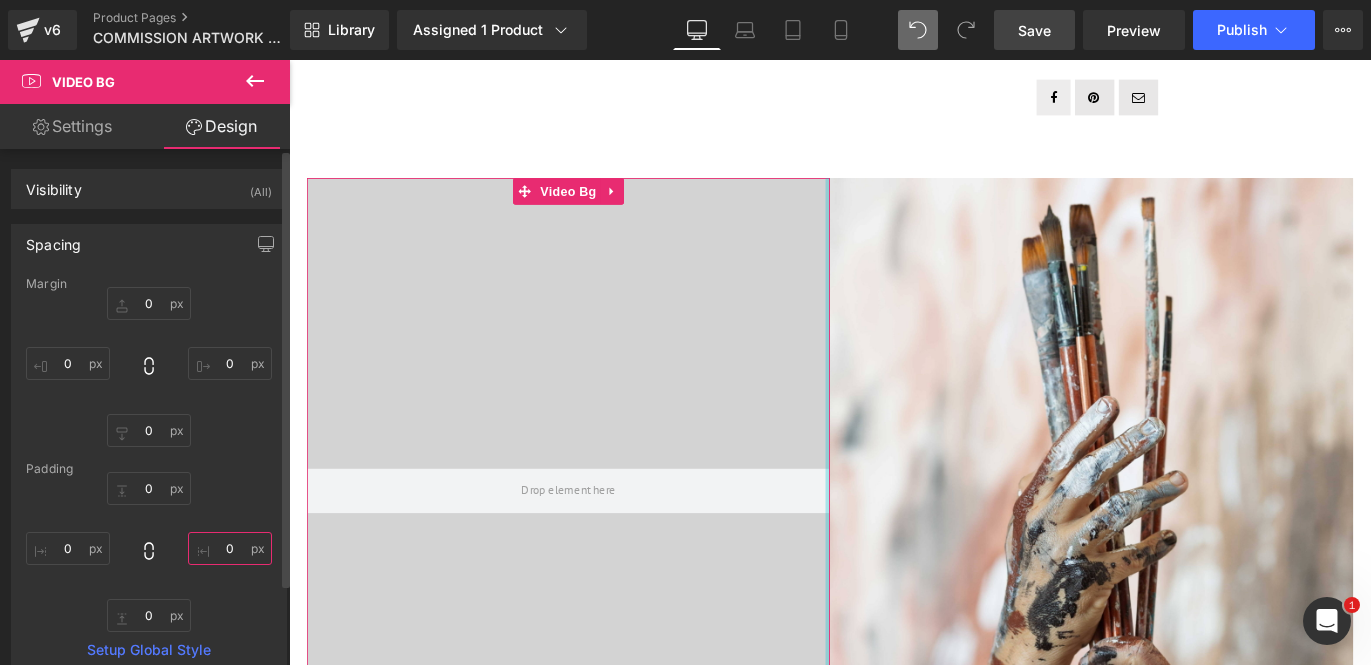 click on "0" at bounding box center [230, 548] 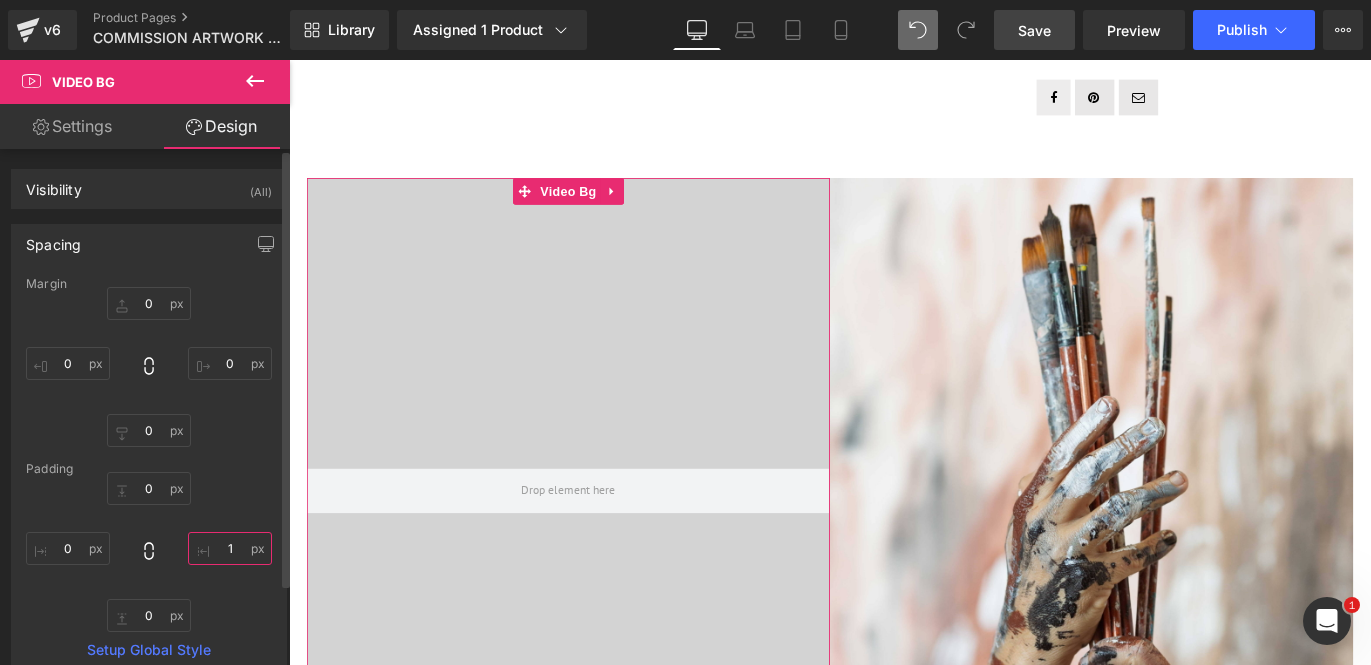 type on "10" 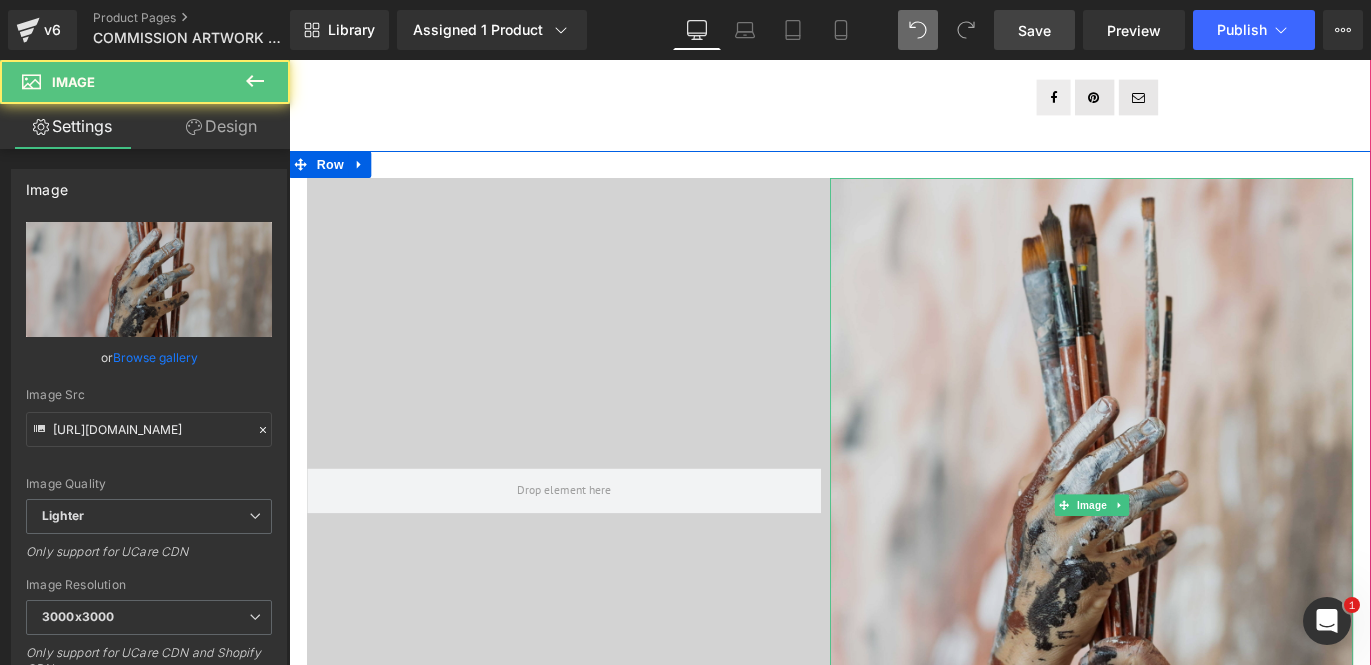 click at bounding box center (1186, 557) 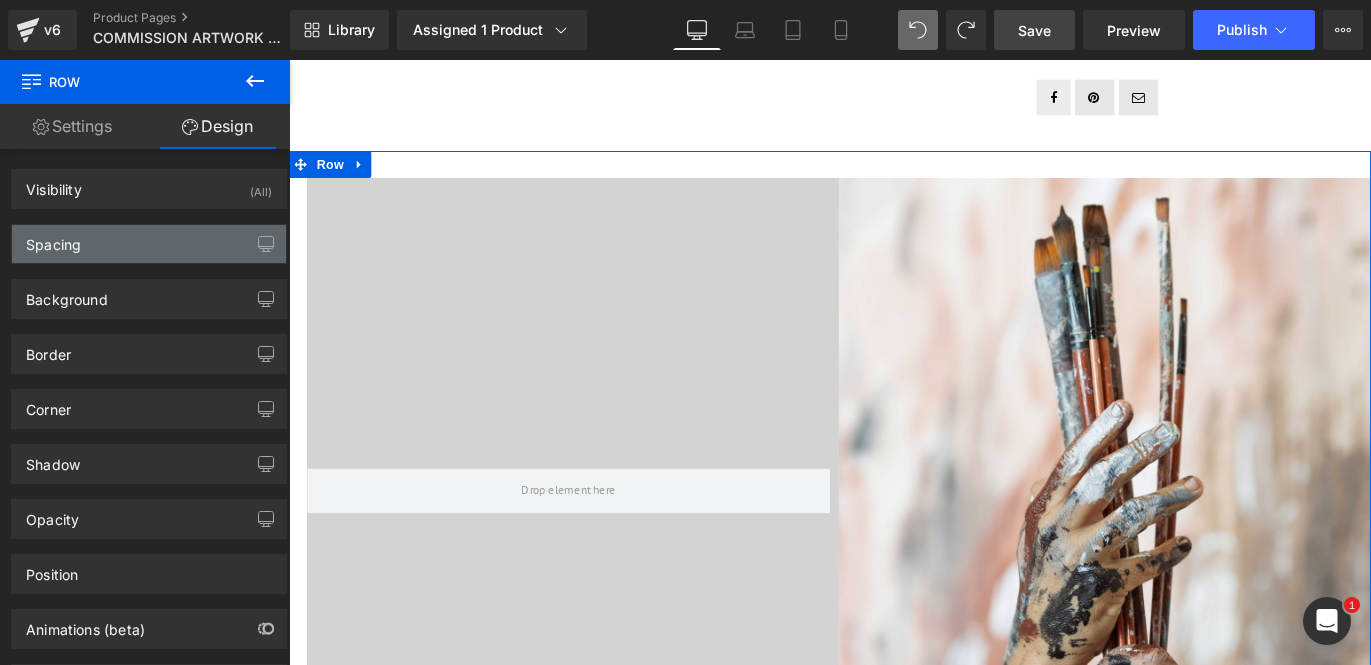 click on "Spacing" at bounding box center [149, 244] 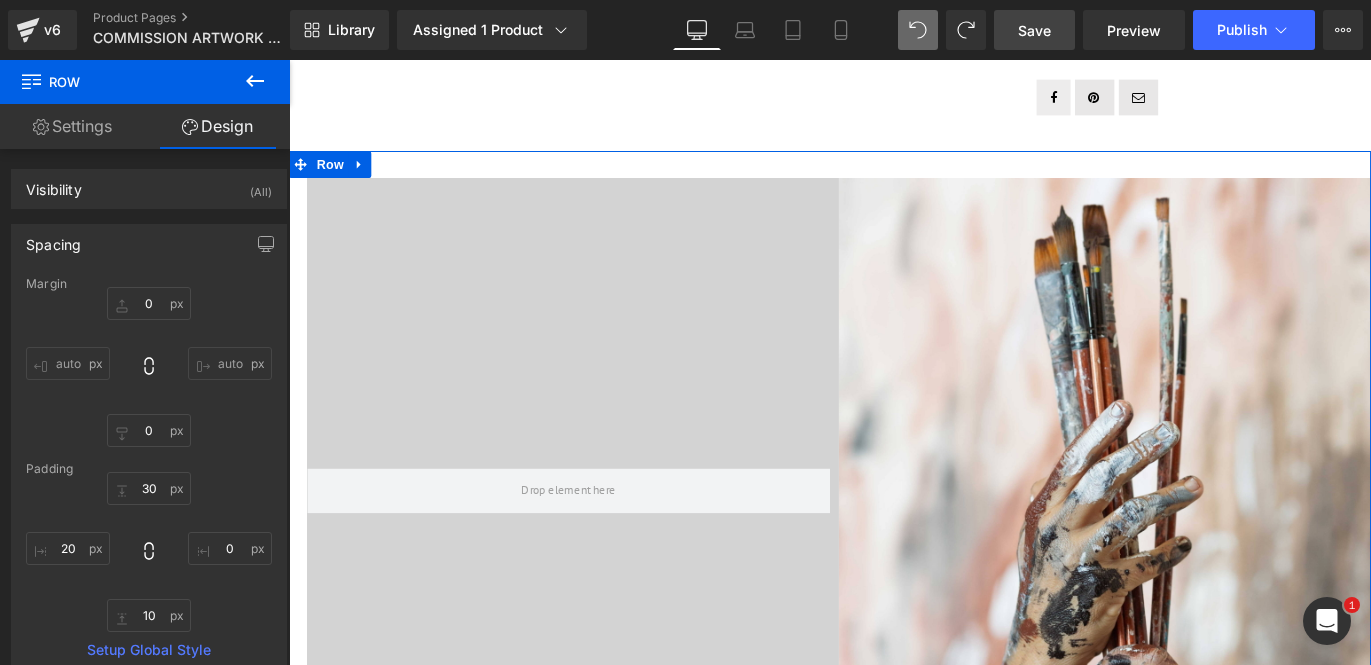 click on "auto" at bounding box center (230, 363) 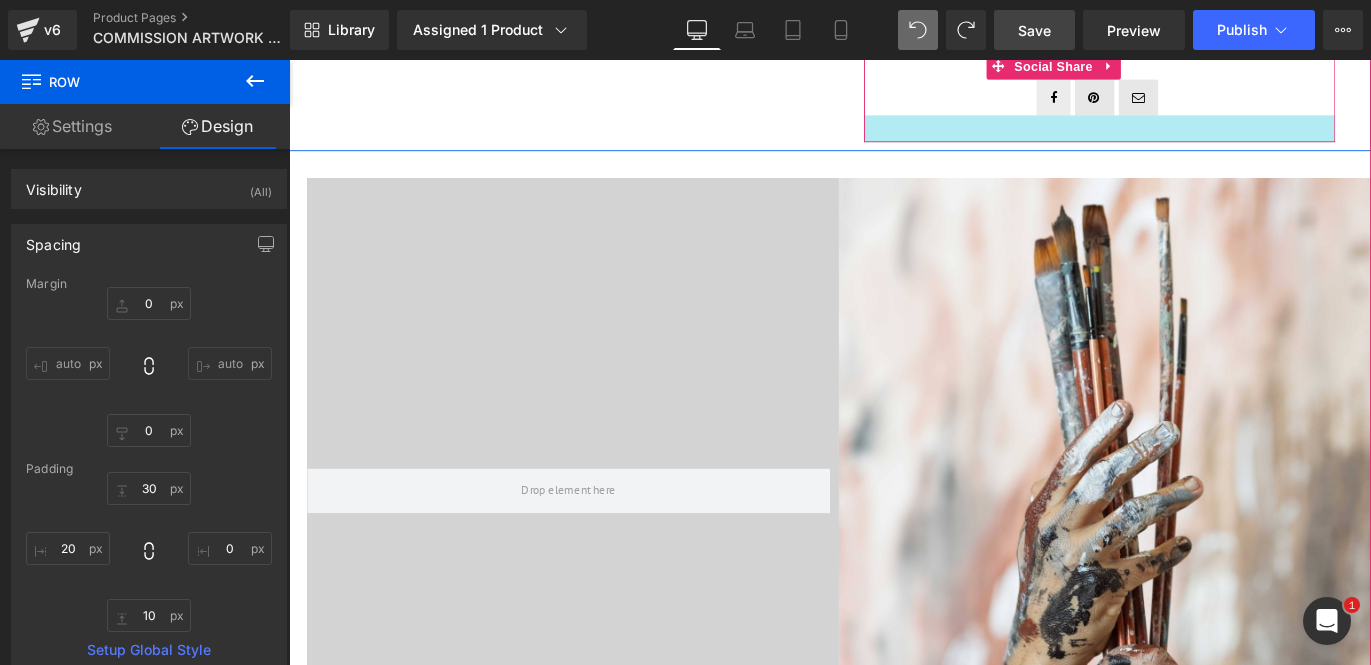 click at bounding box center [1195, 137] 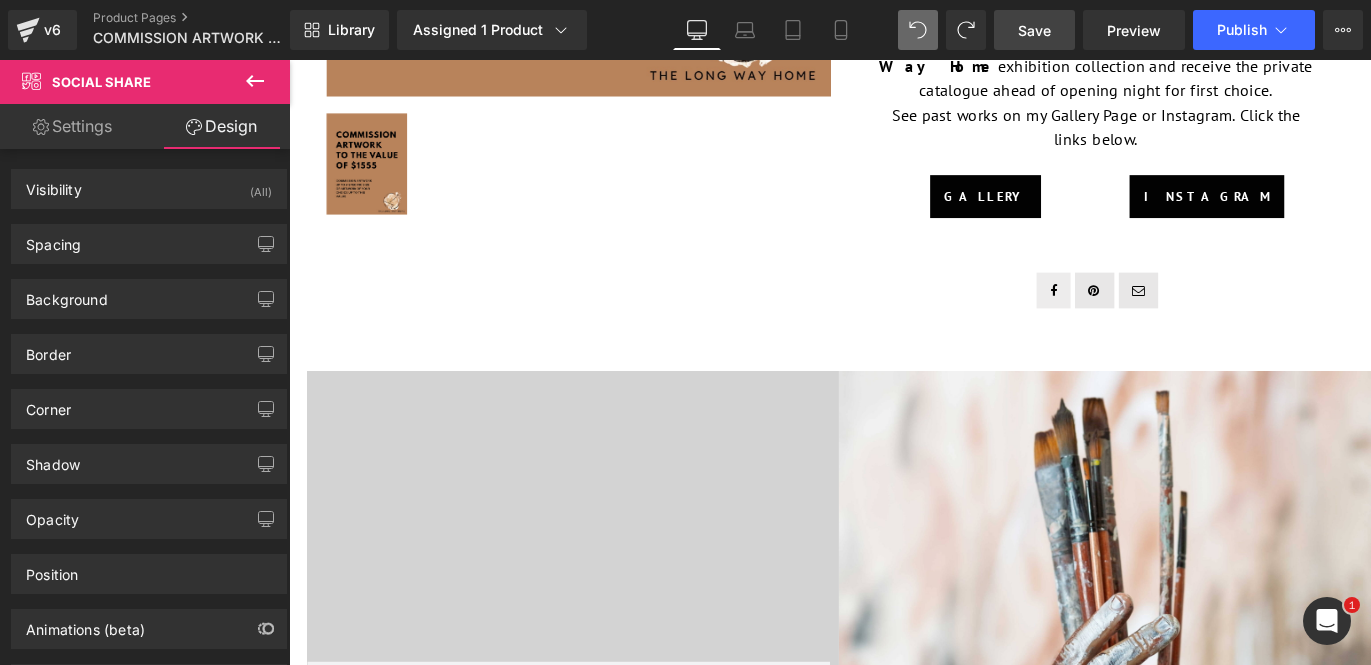 scroll, scrollTop: 686, scrollLeft: 0, axis: vertical 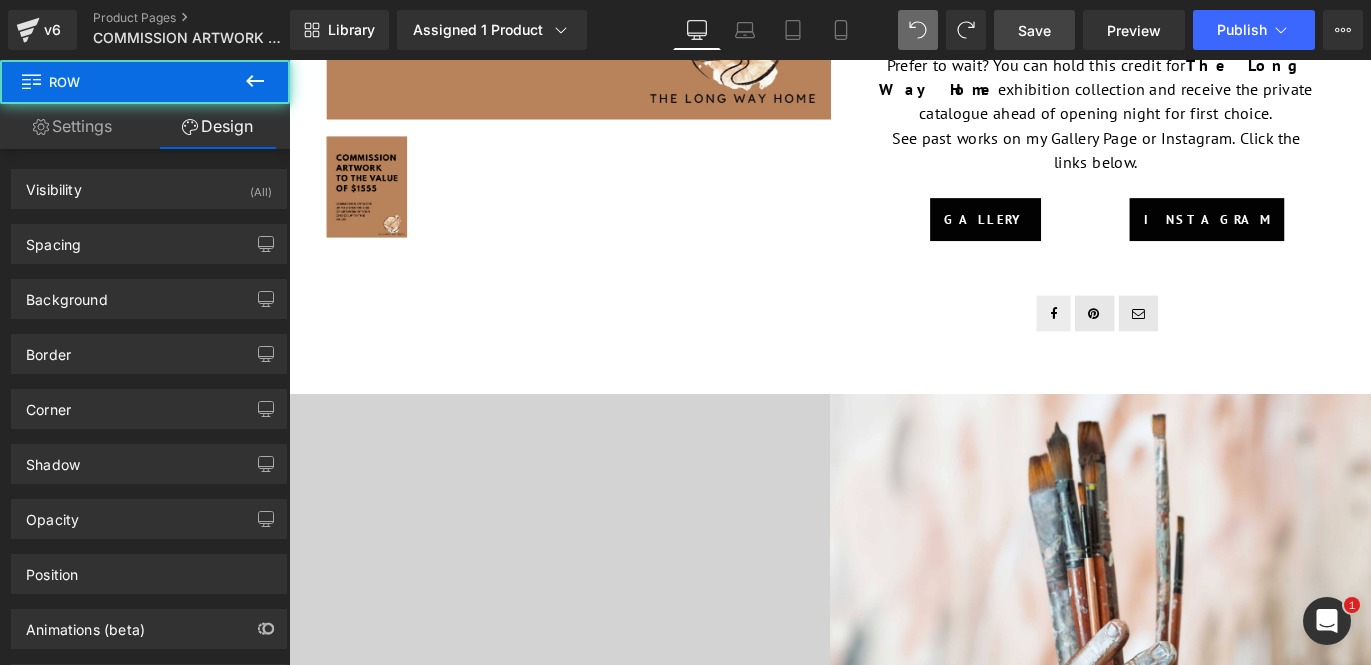 type on "15" 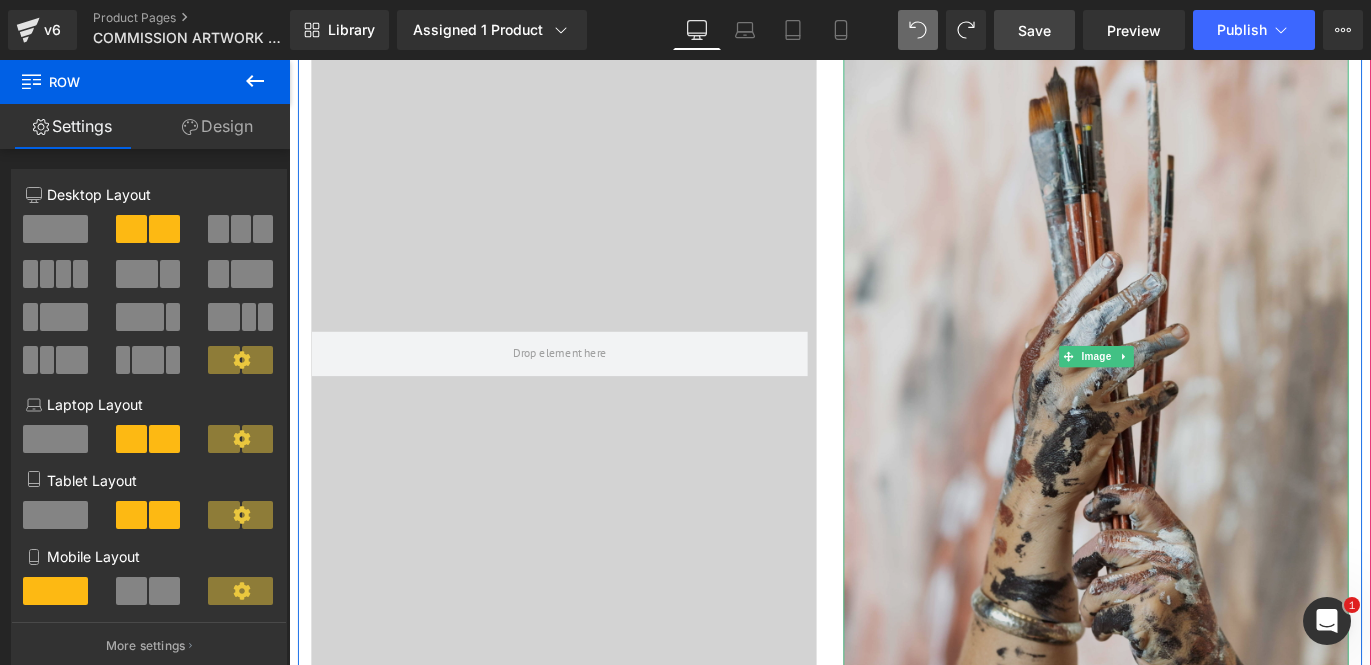 scroll, scrollTop: 1078, scrollLeft: 0, axis: vertical 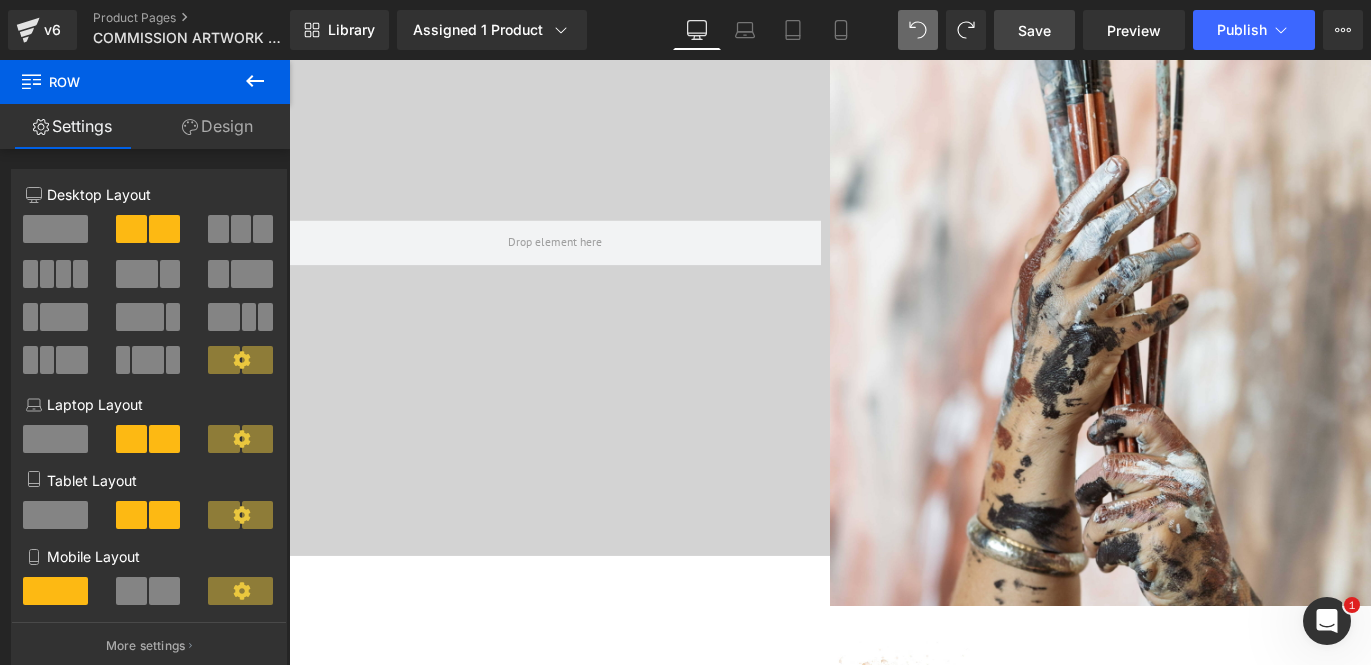 click on "Save" at bounding box center (1034, 30) 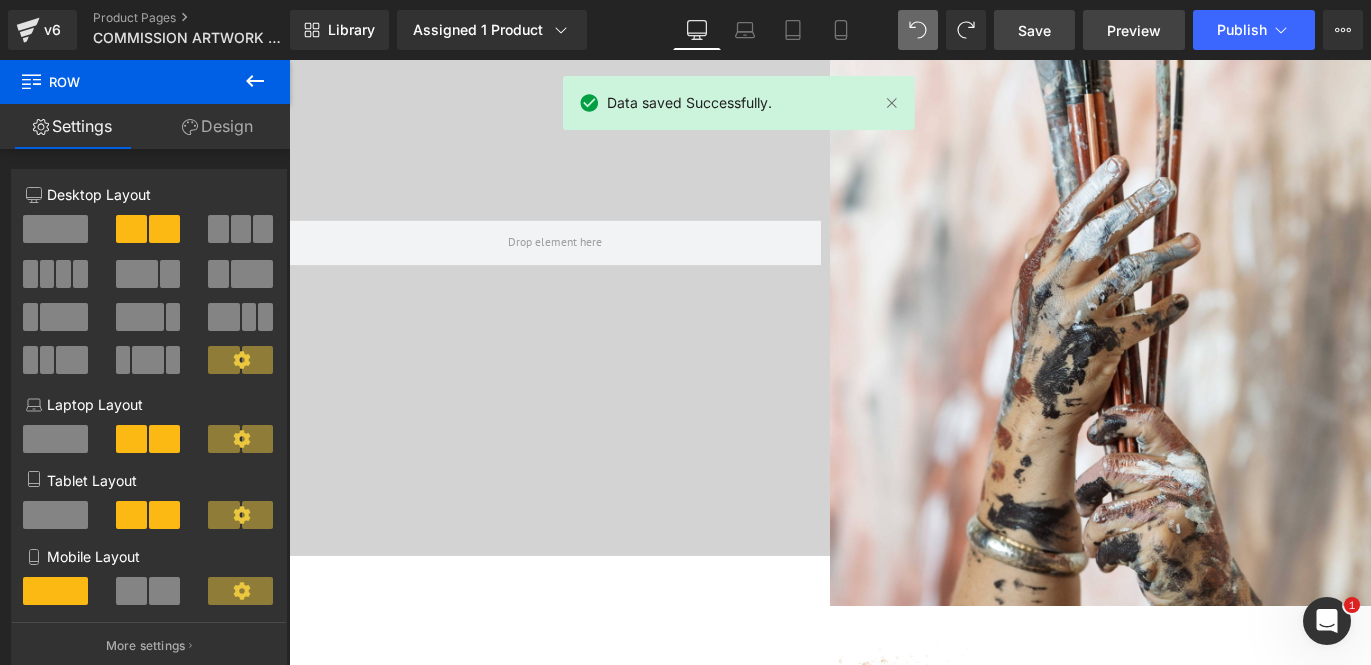 click on "Preview" at bounding box center [1134, 30] 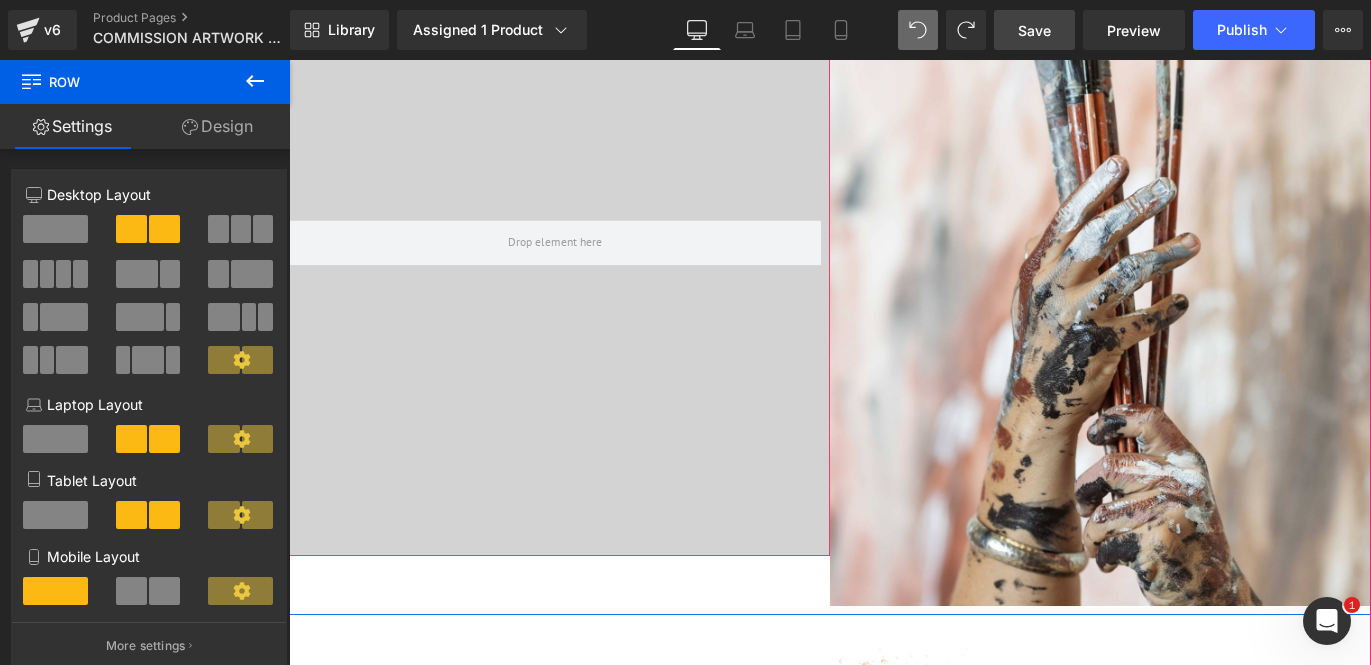 click at bounding box center [586, 265] 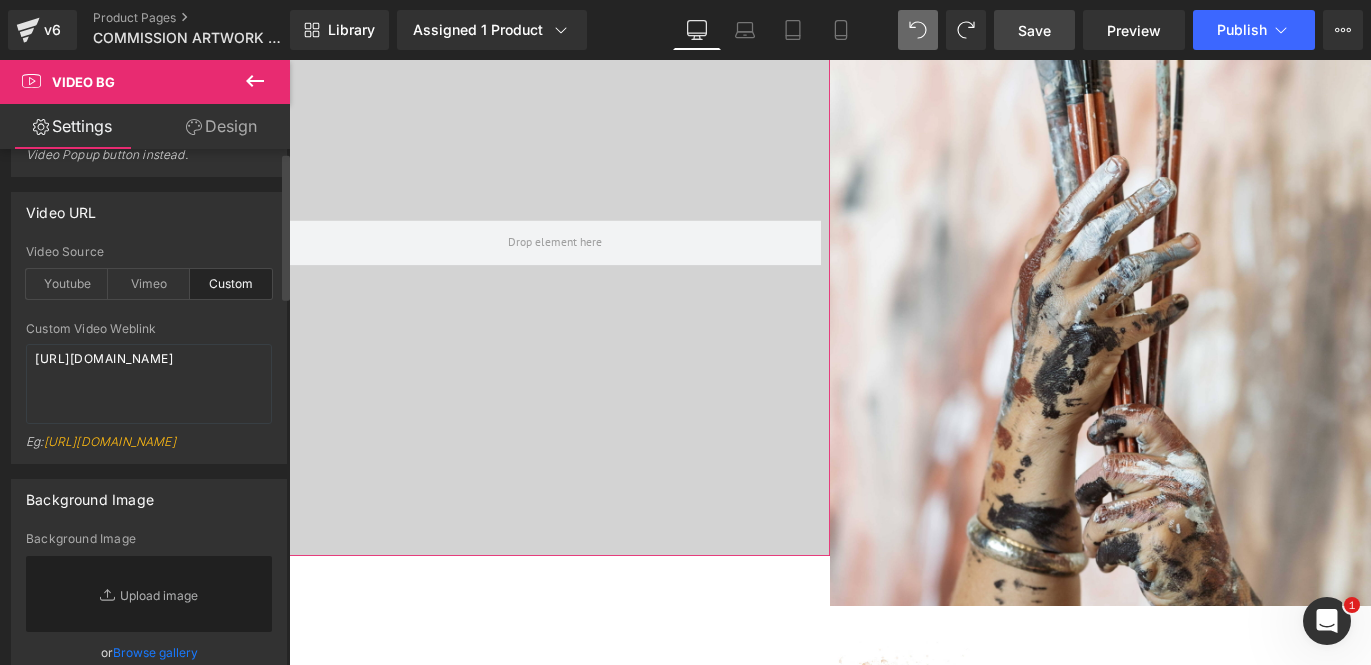 scroll, scrollTop: 0, scrollLeft: 0, axis: both 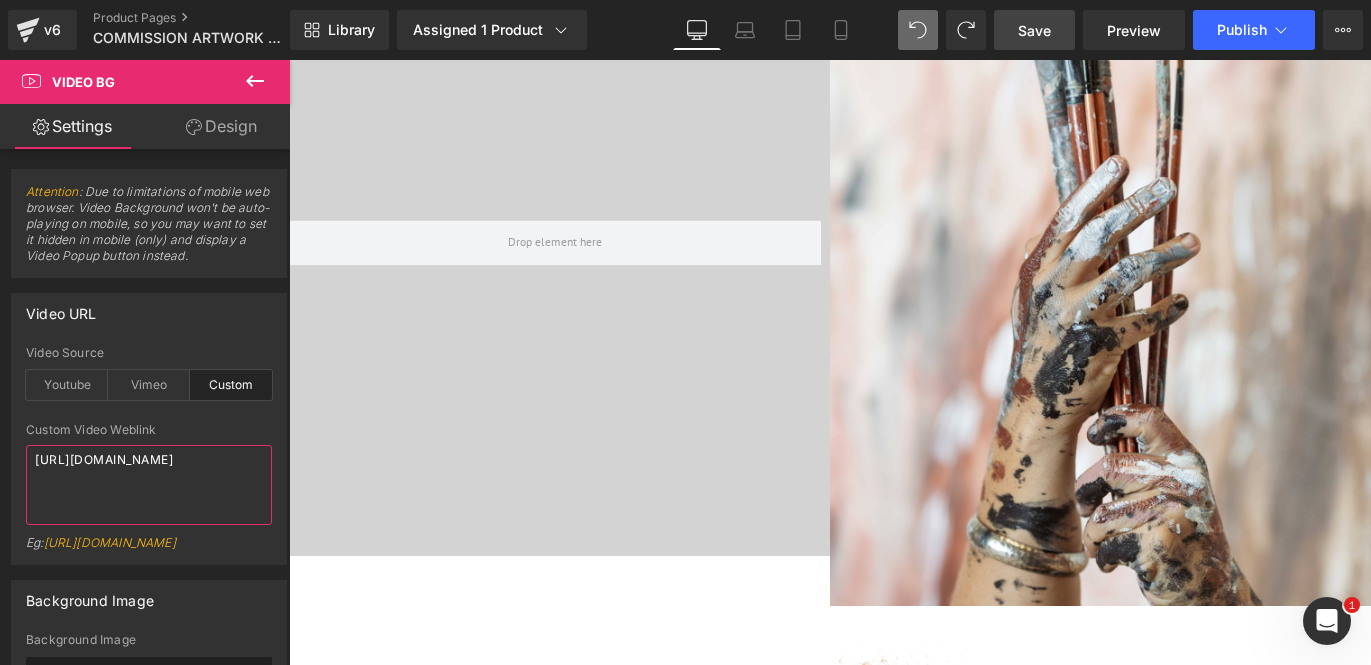 drag, startPoint x: 197, startPoint y: 499, endPoint x: -15, endPoint y: 441, distance: 219.79082 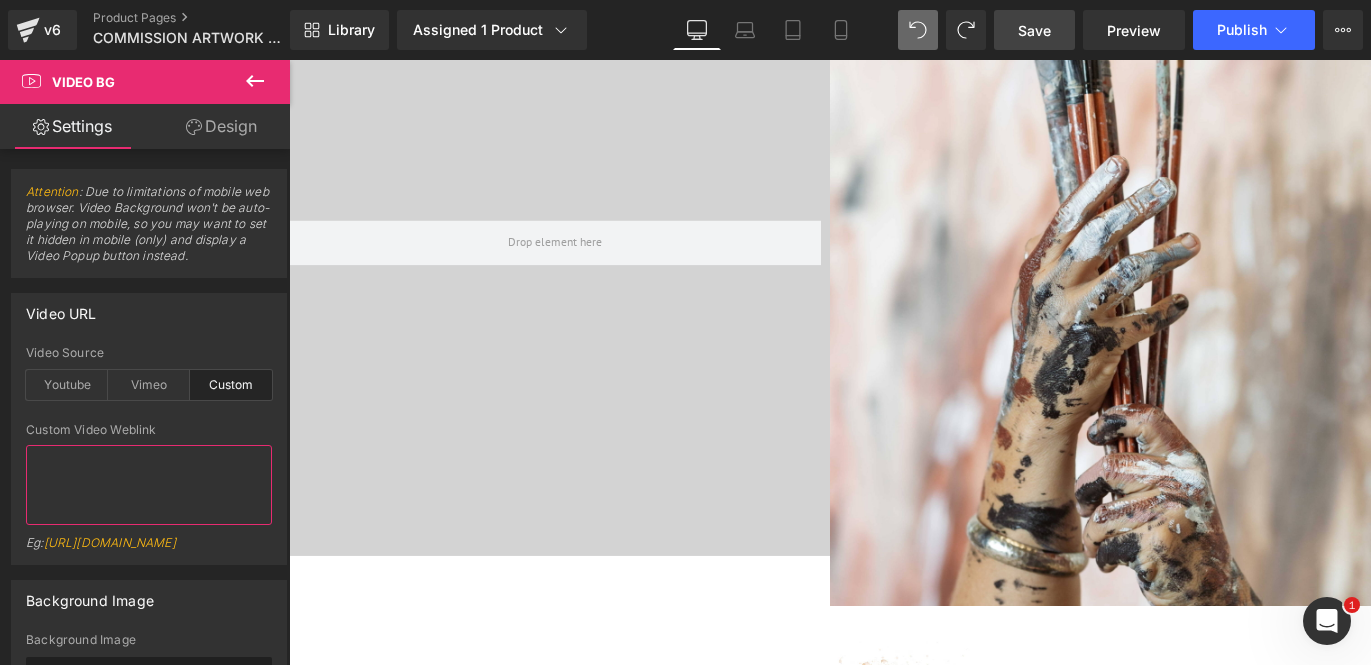 paste on "https://cdn.shopify.com/videos/c/o/v/f981014c96d64c96b33cd7453989e08a.mov" 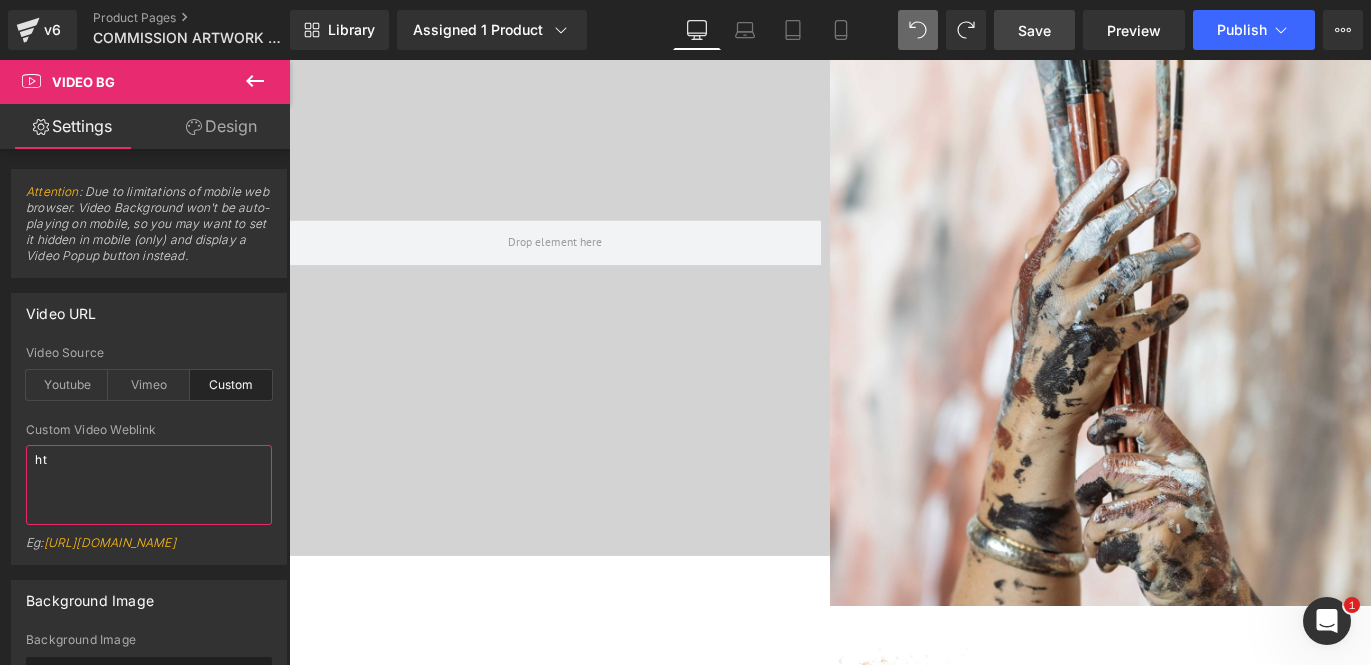 type on "h" 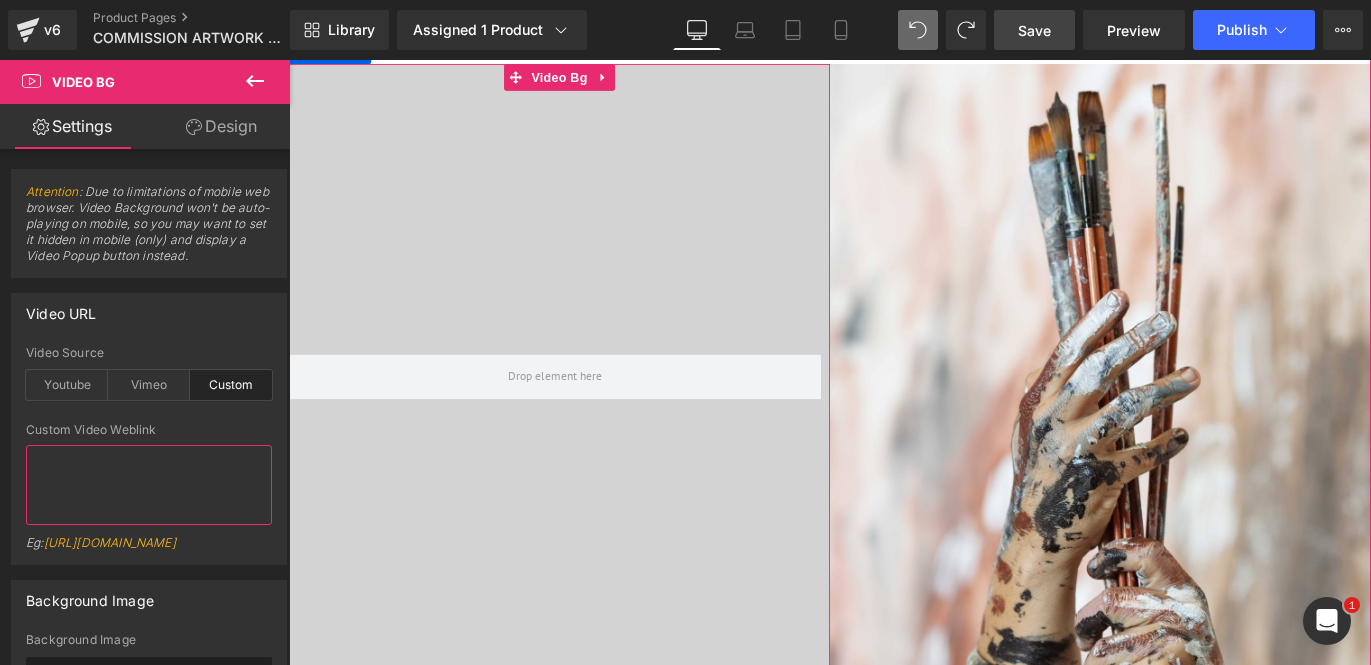 scroll, scrollTop: 745, scrollLeft: 0, axis: vertical 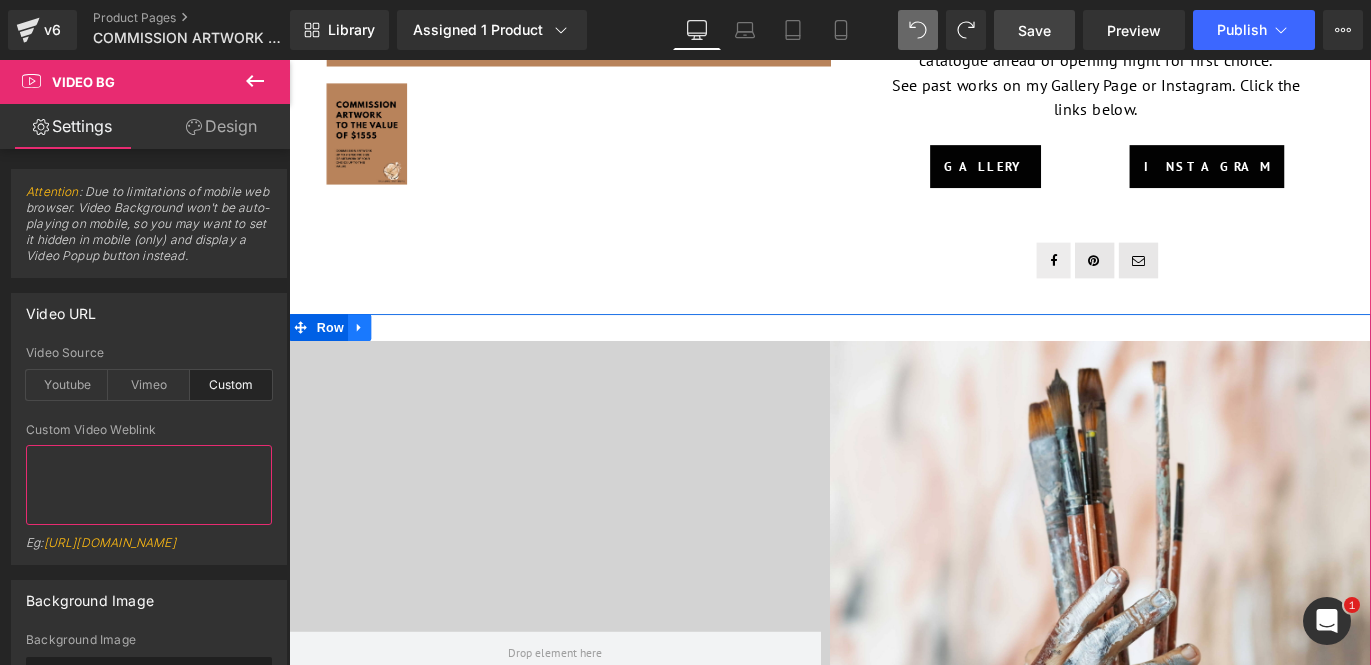 type 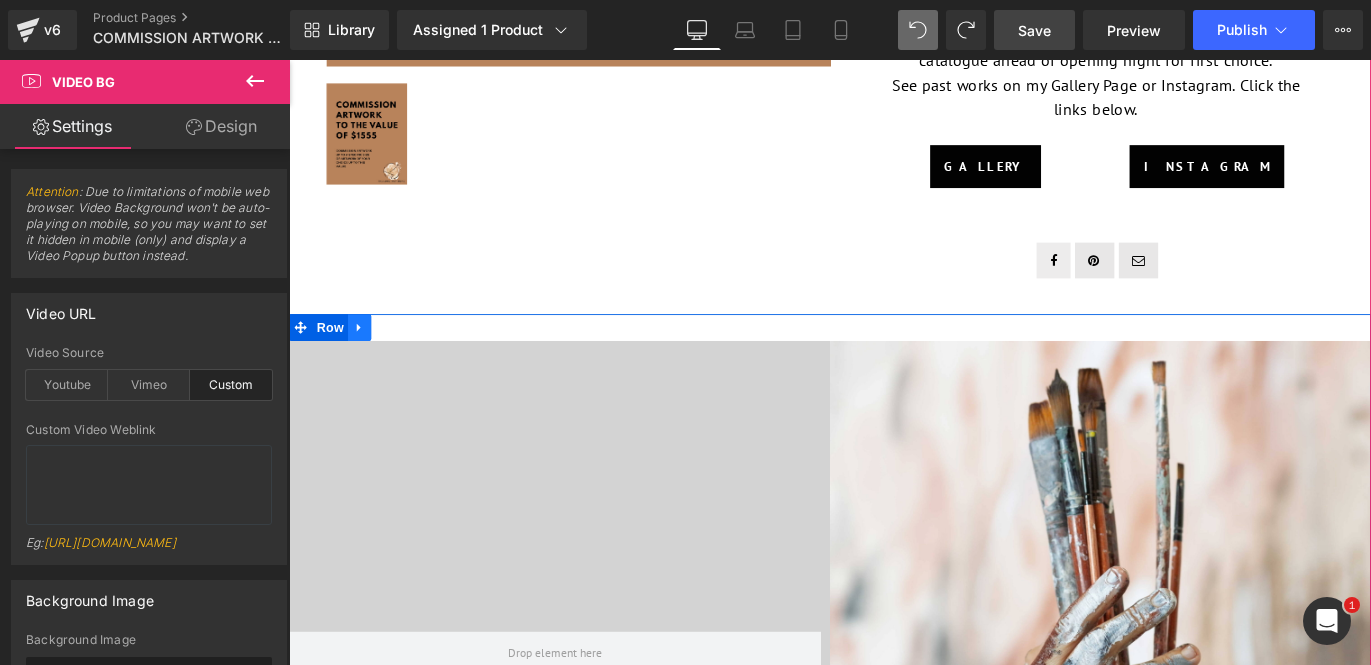 click 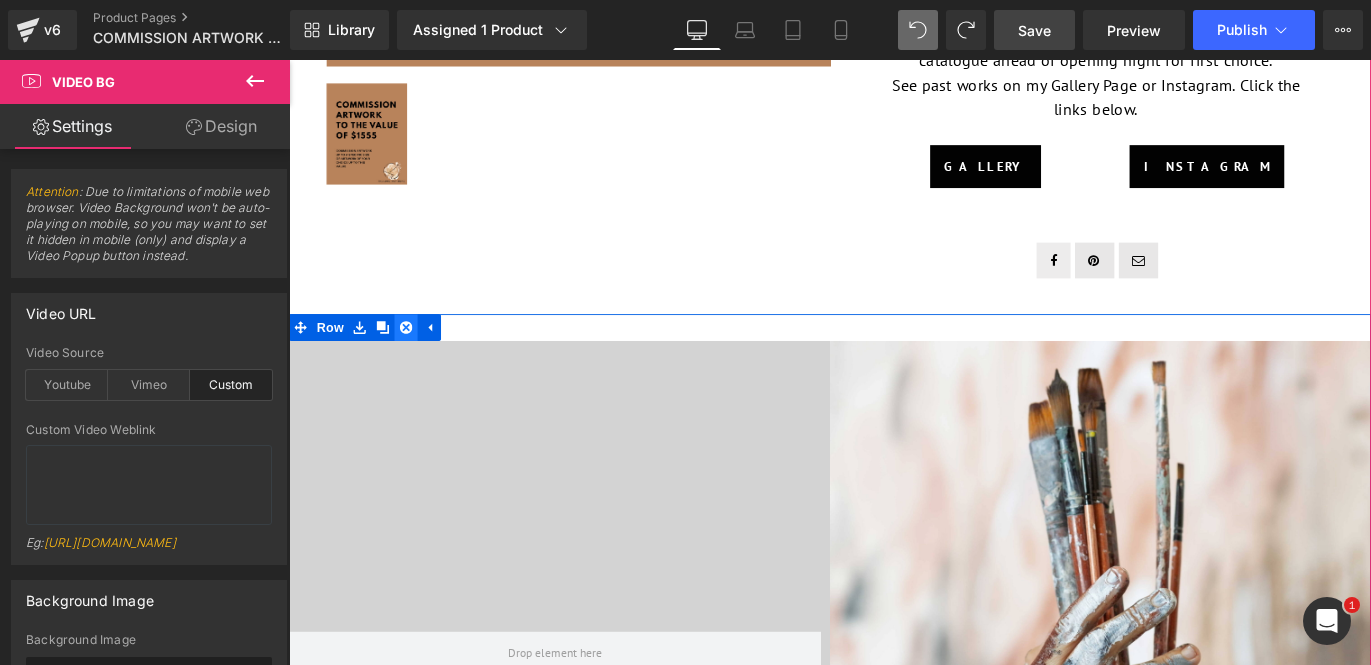 click at bounding box center (420, 359) 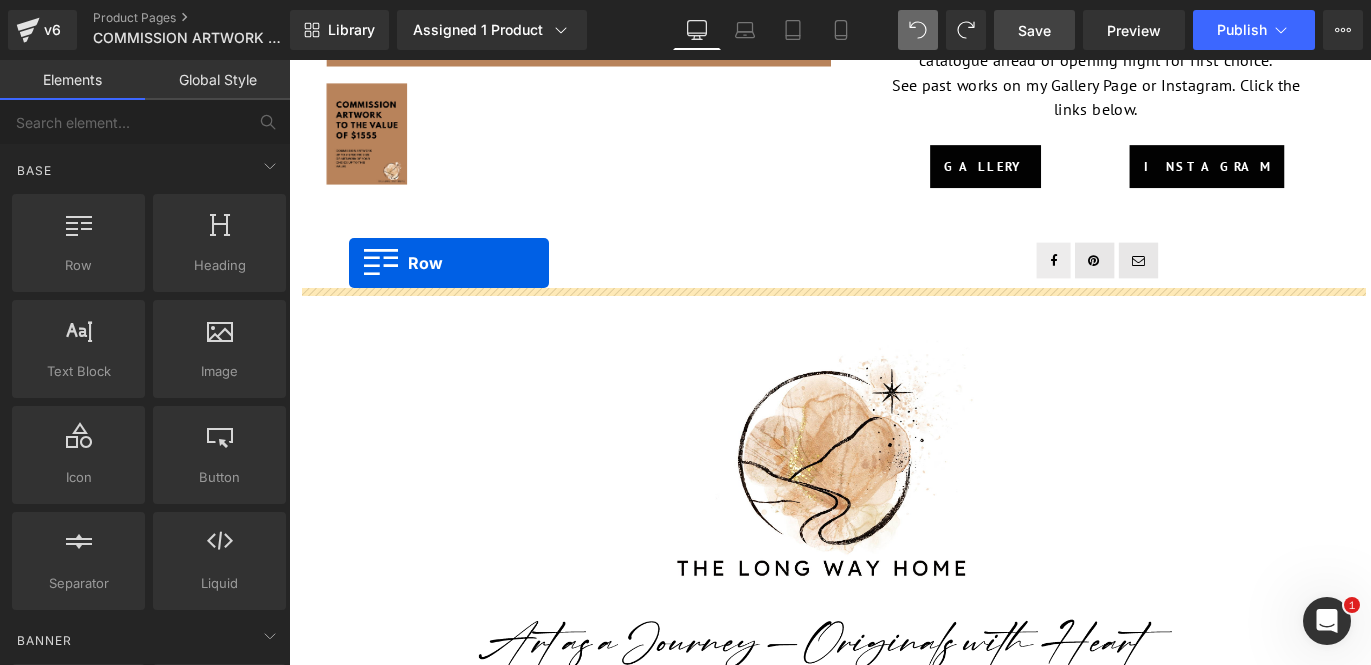 drag, startPoint x: 395, startPoint y: 315, endPoint x: 356, endPoint y: 285, distance: 49.20366 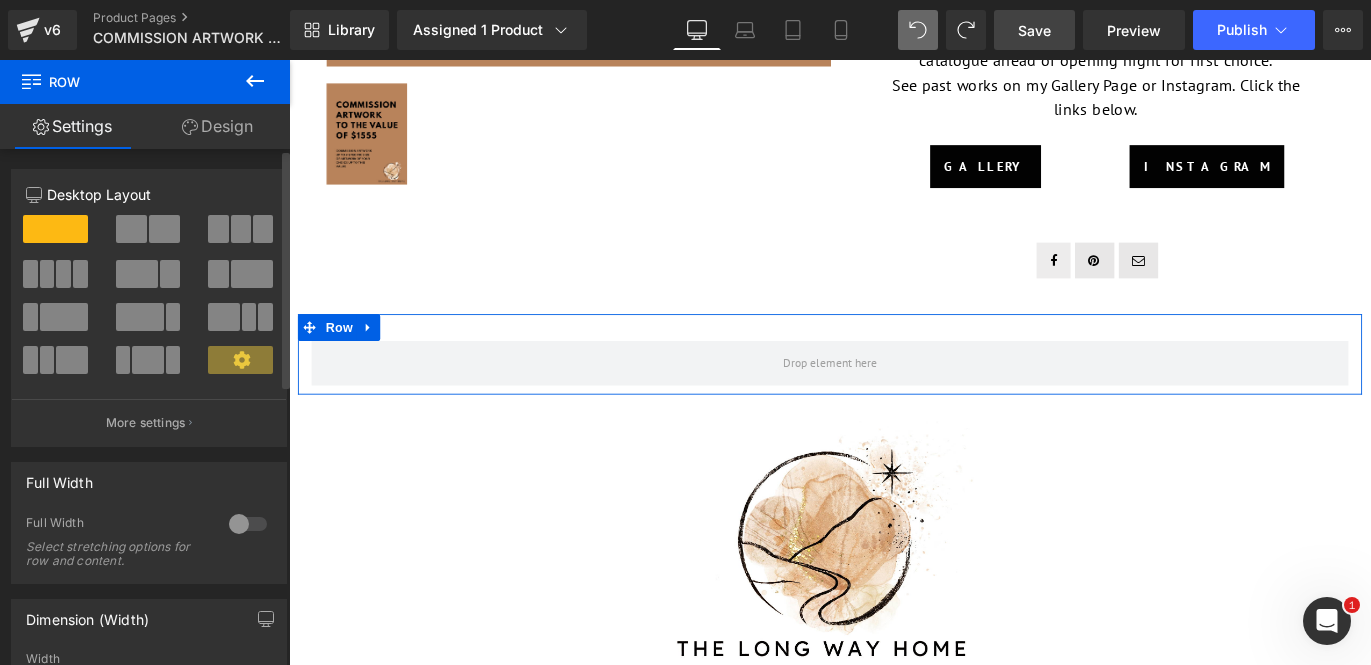click at bounding box center (248, 524) 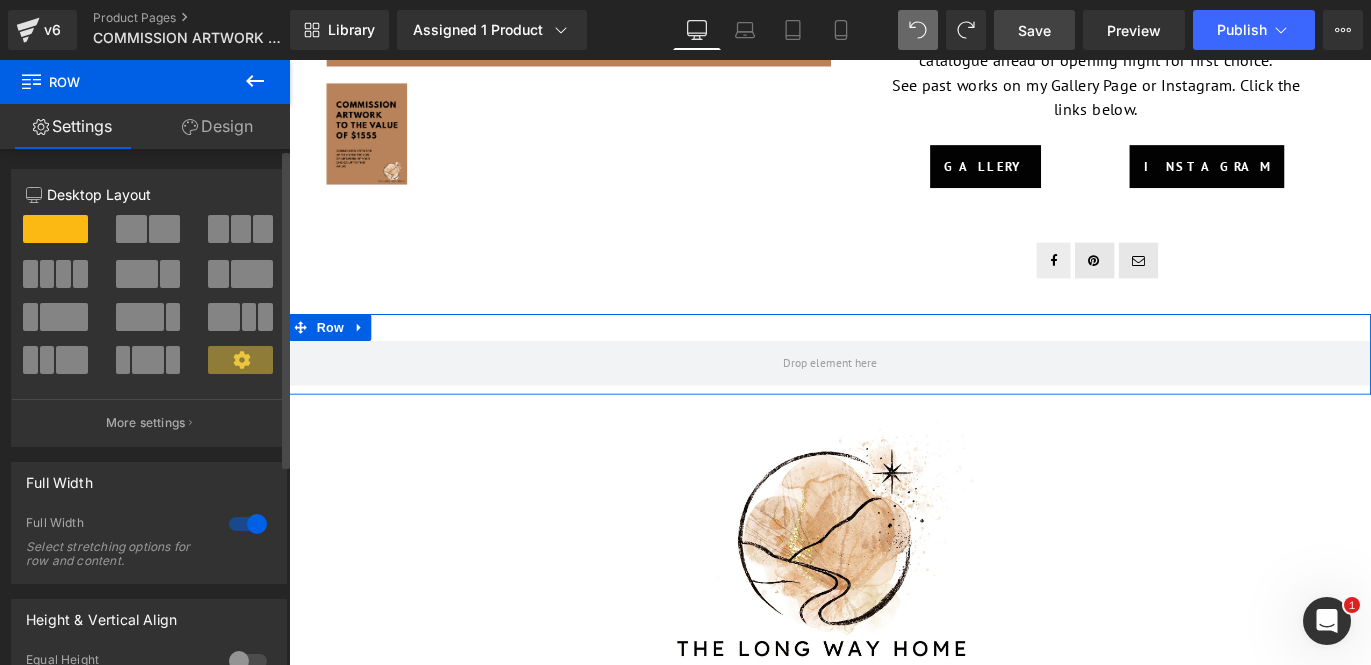 click at bounding box center [131, 229] 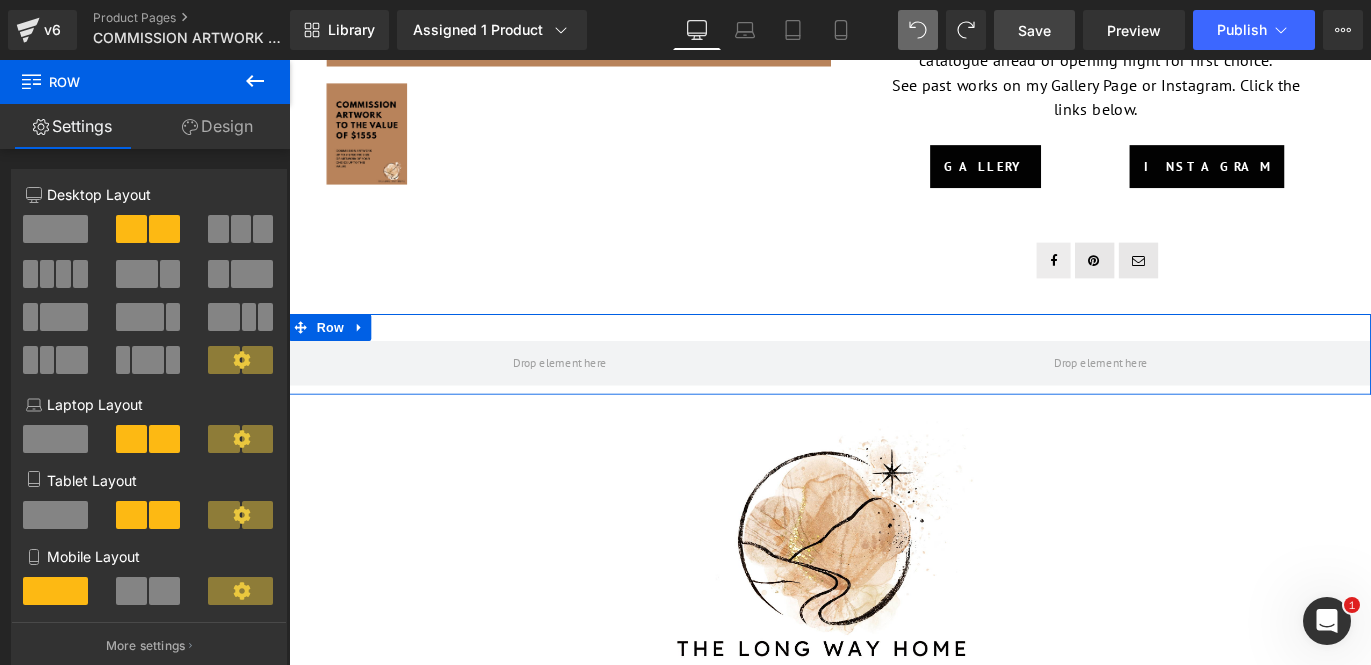 click on "Design" at bounding box center [217, 126] 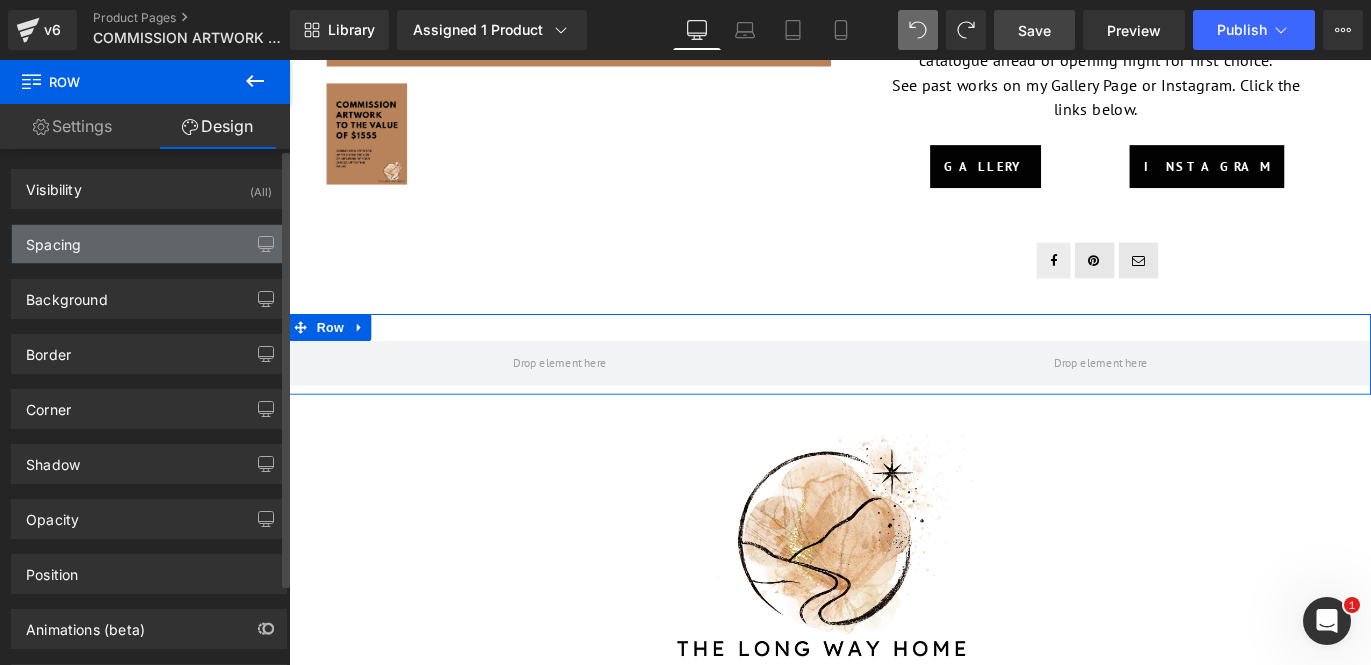 click on "Spacing" at bounding box center (149, 244) 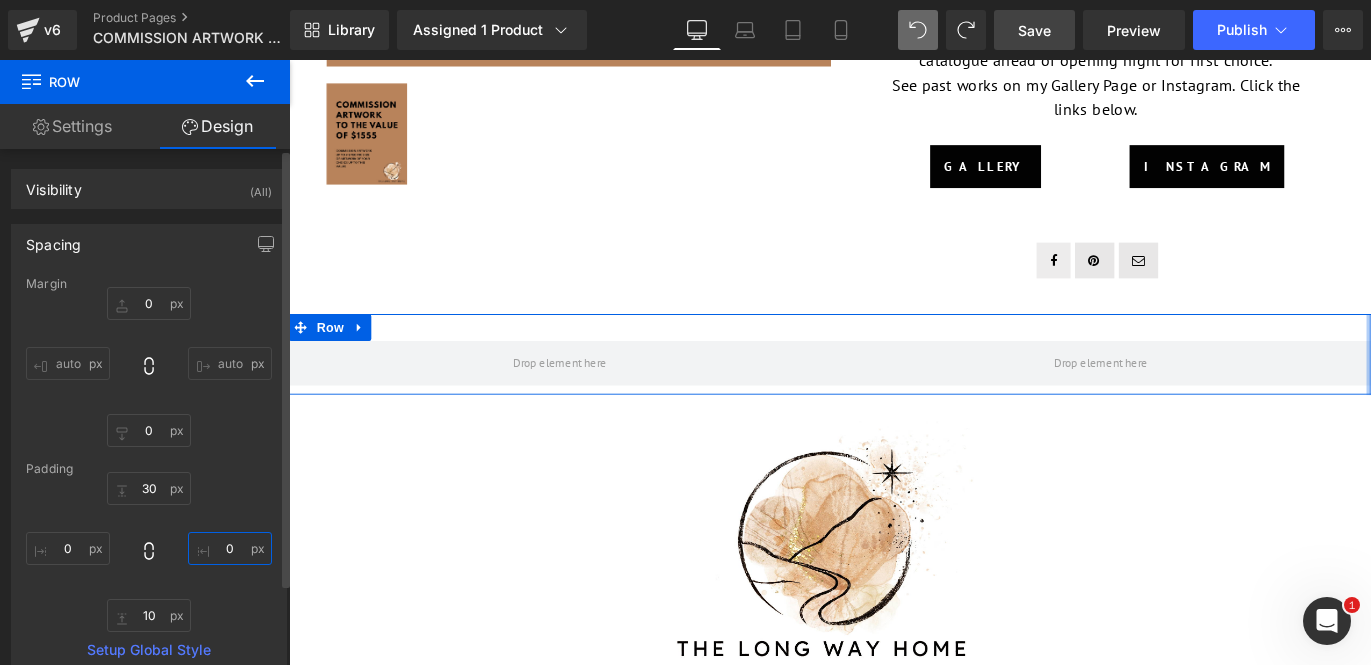 click on "0" at bounding box center [230, 548] 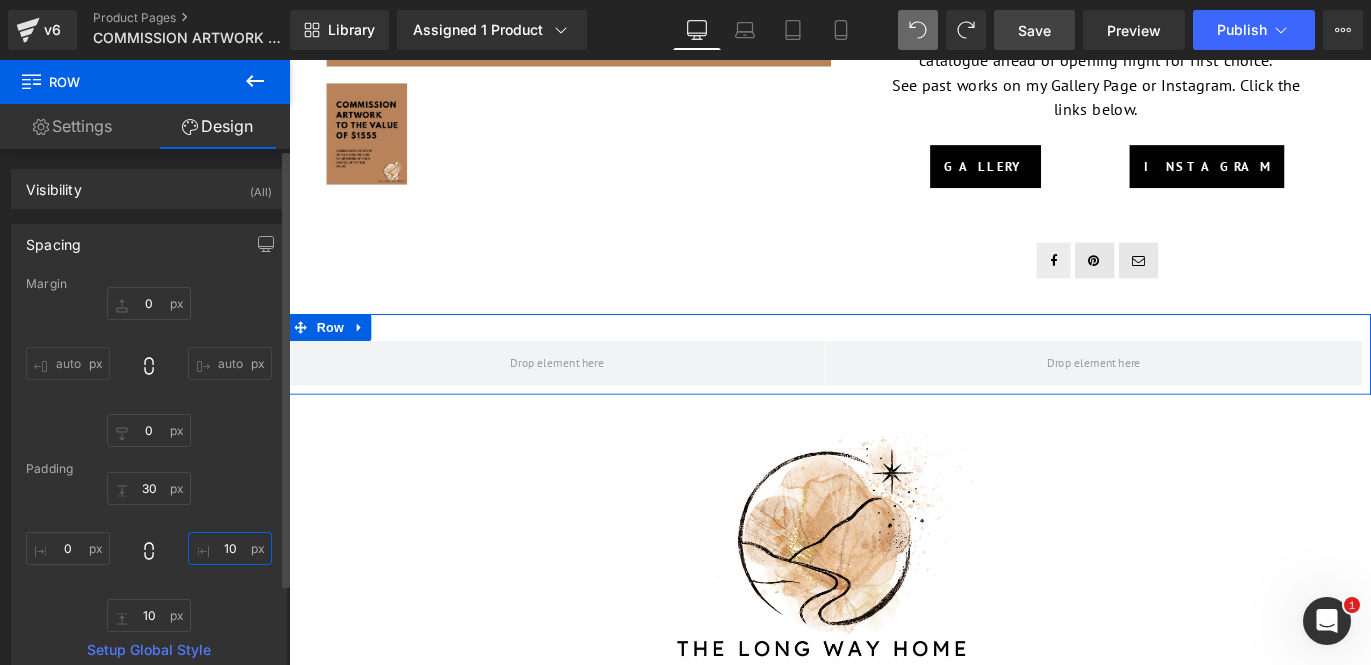 type on "1" 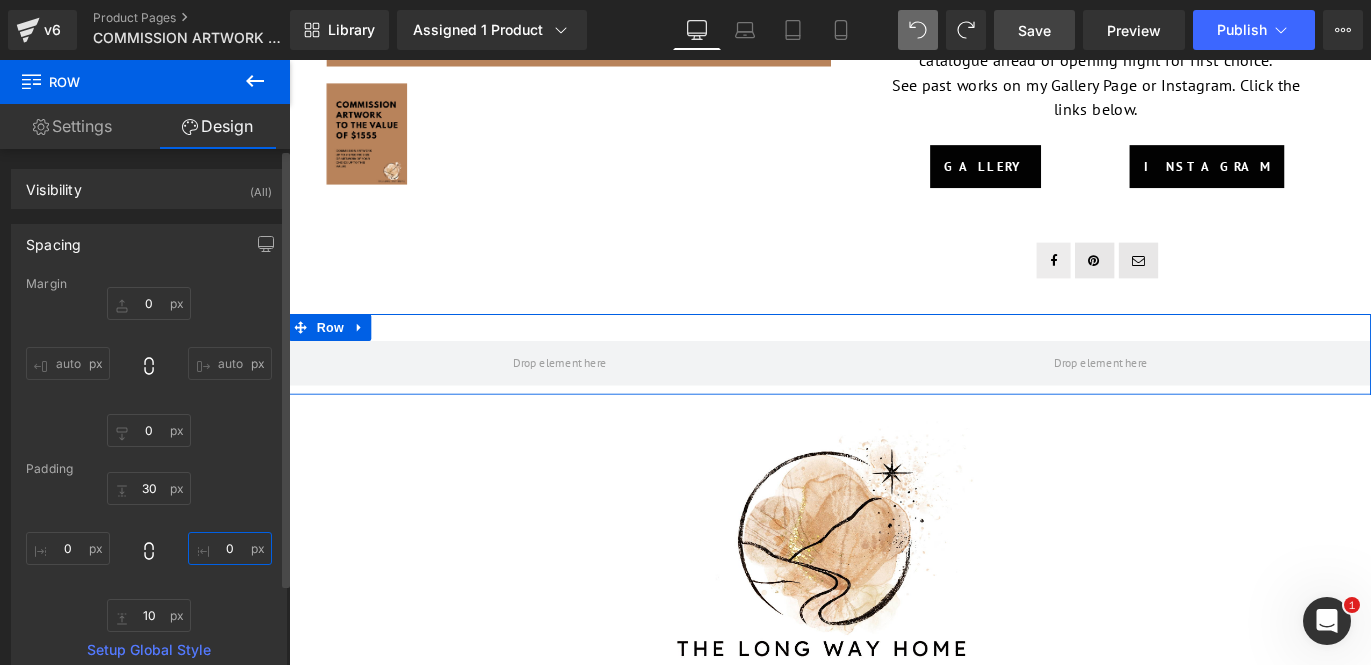type 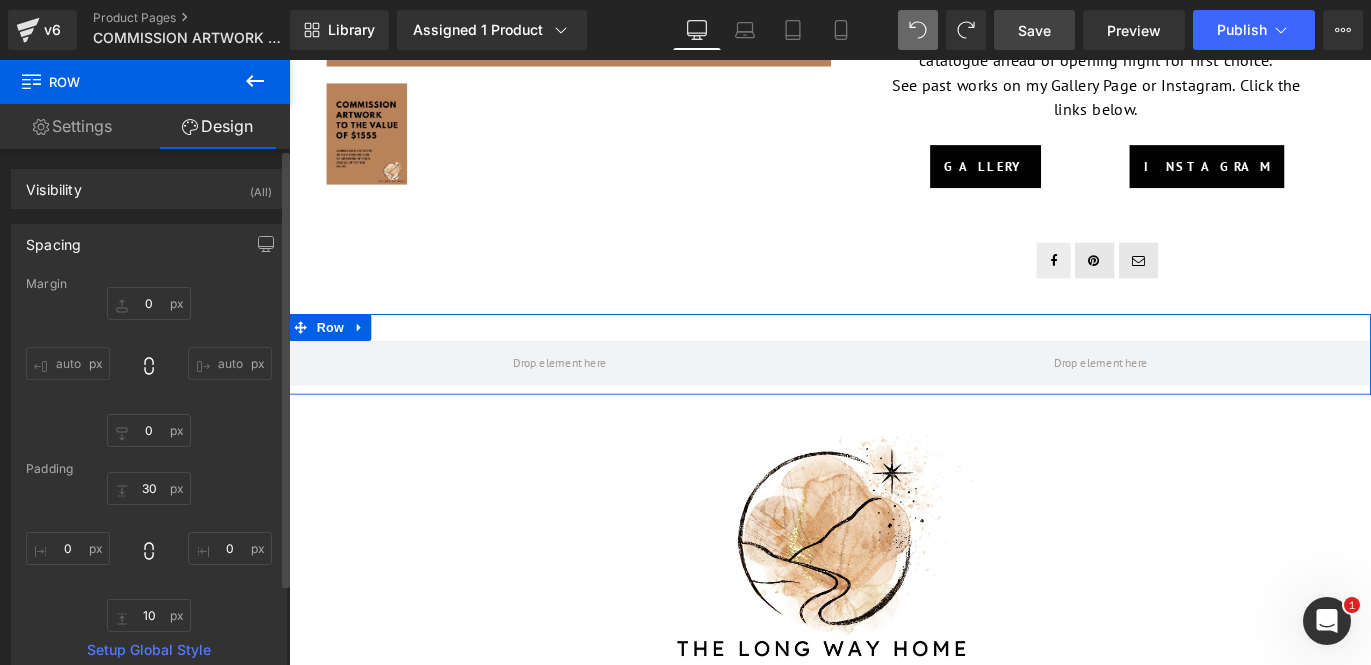 click on "auto" at bounding box center [230, 363] 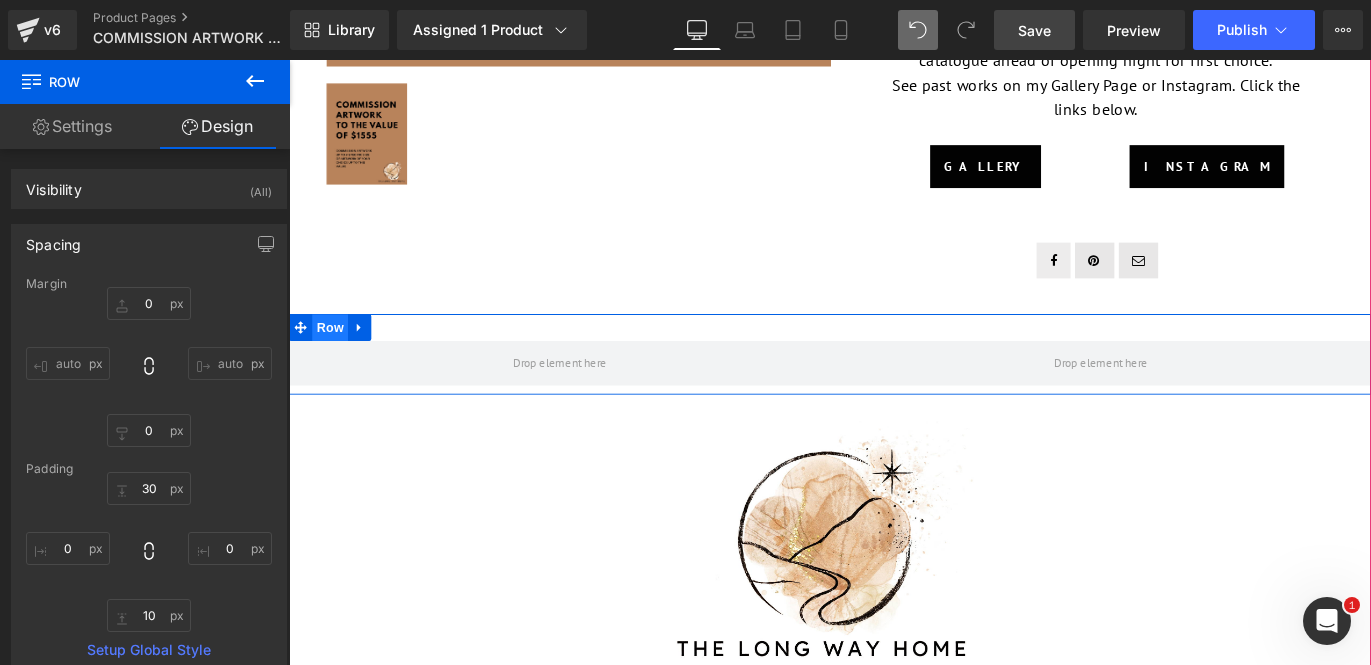 click on "Row" at bounding box center (335, 359) 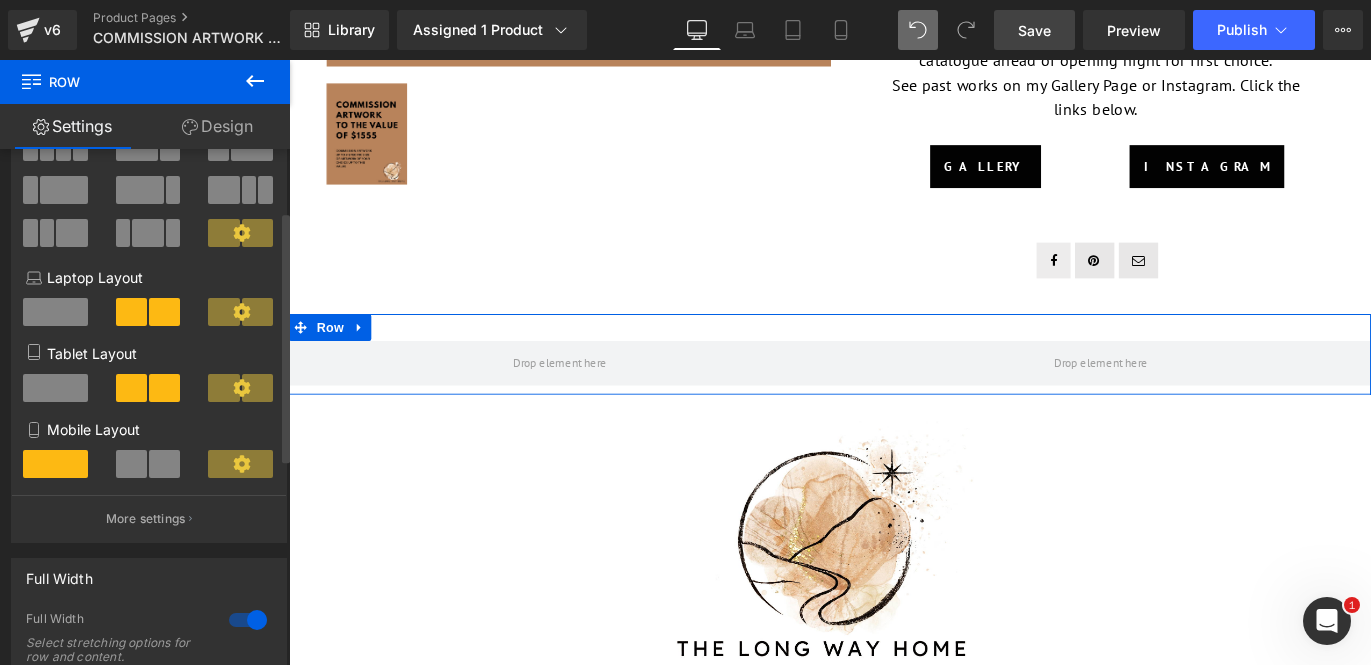 scroll, scrollTop: 0, scrollLeft: 0, axis: both 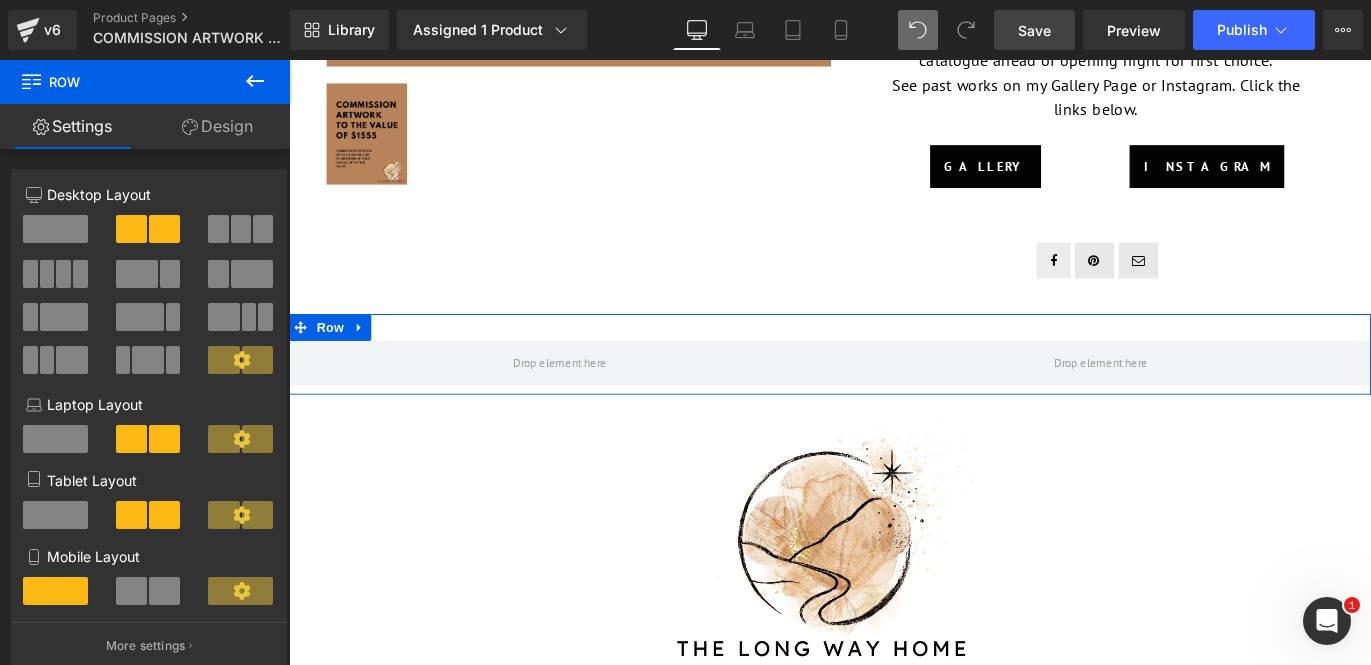 click on "Design" at bounding box center (217, 126) 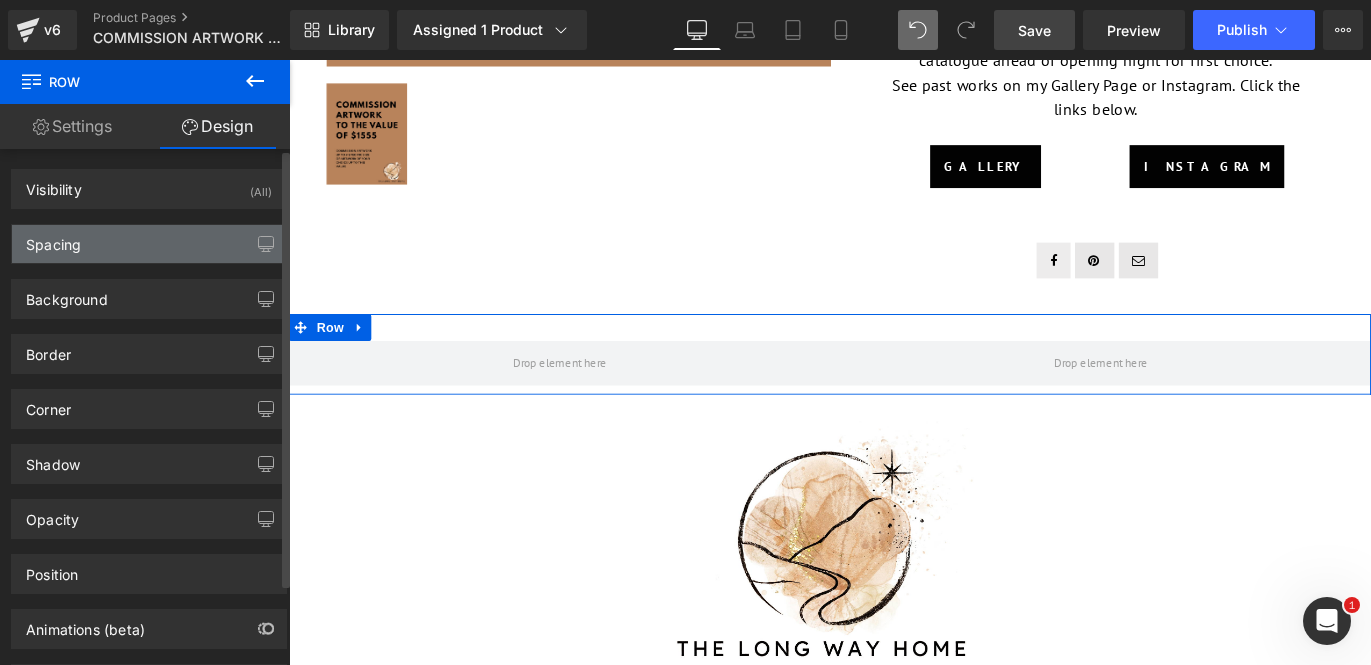 click on "Spacing" at bounding box center [149, 244] 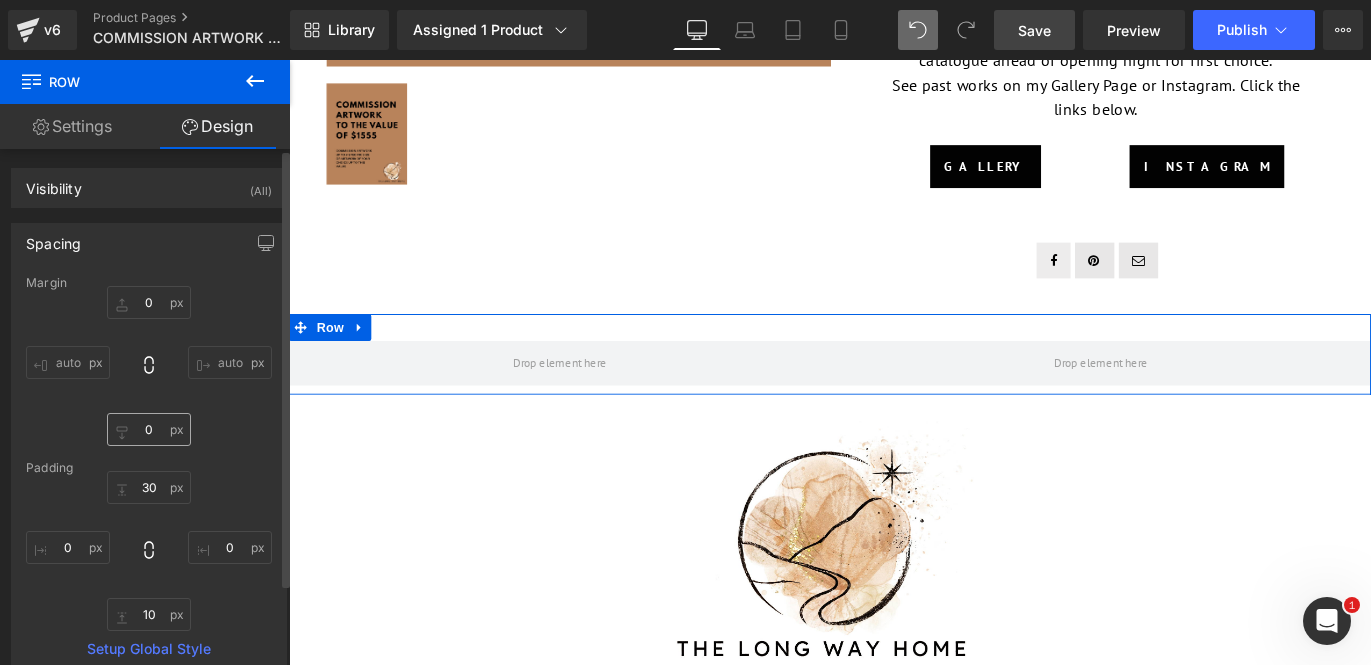 scroll, scrollTop: 0, scrollLeft: 0, axis: both 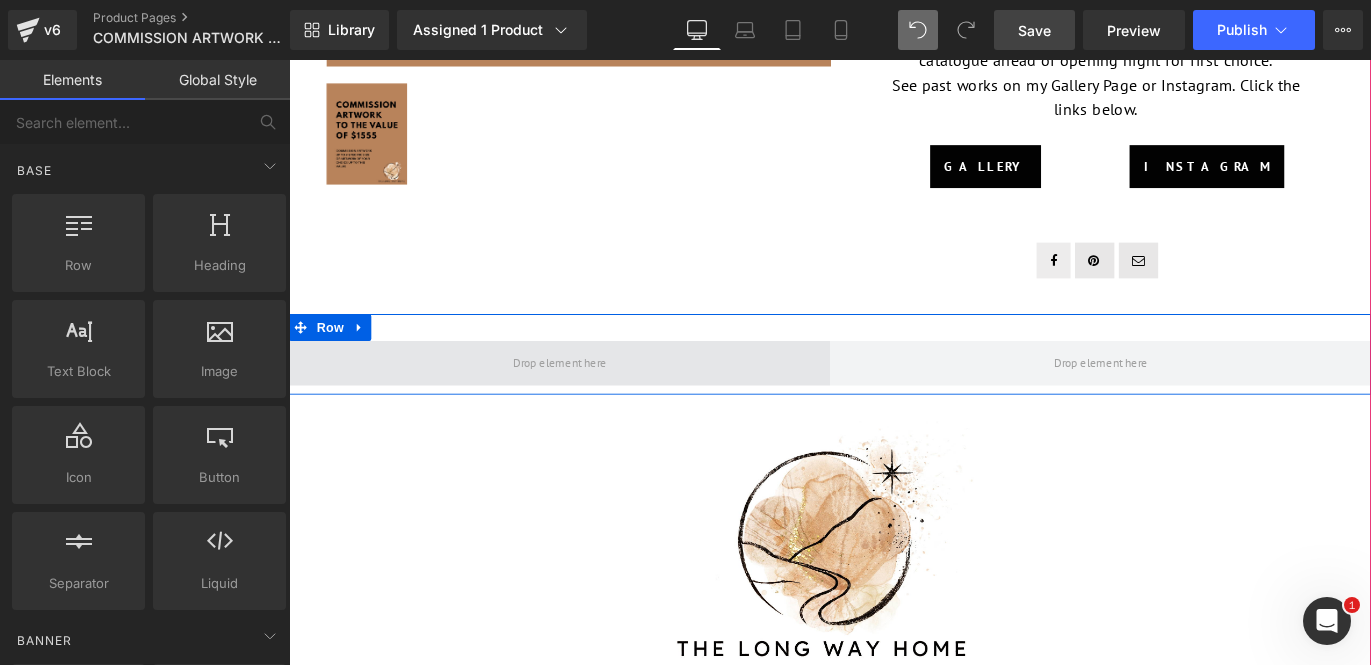 click at bounding box center [591, 399] 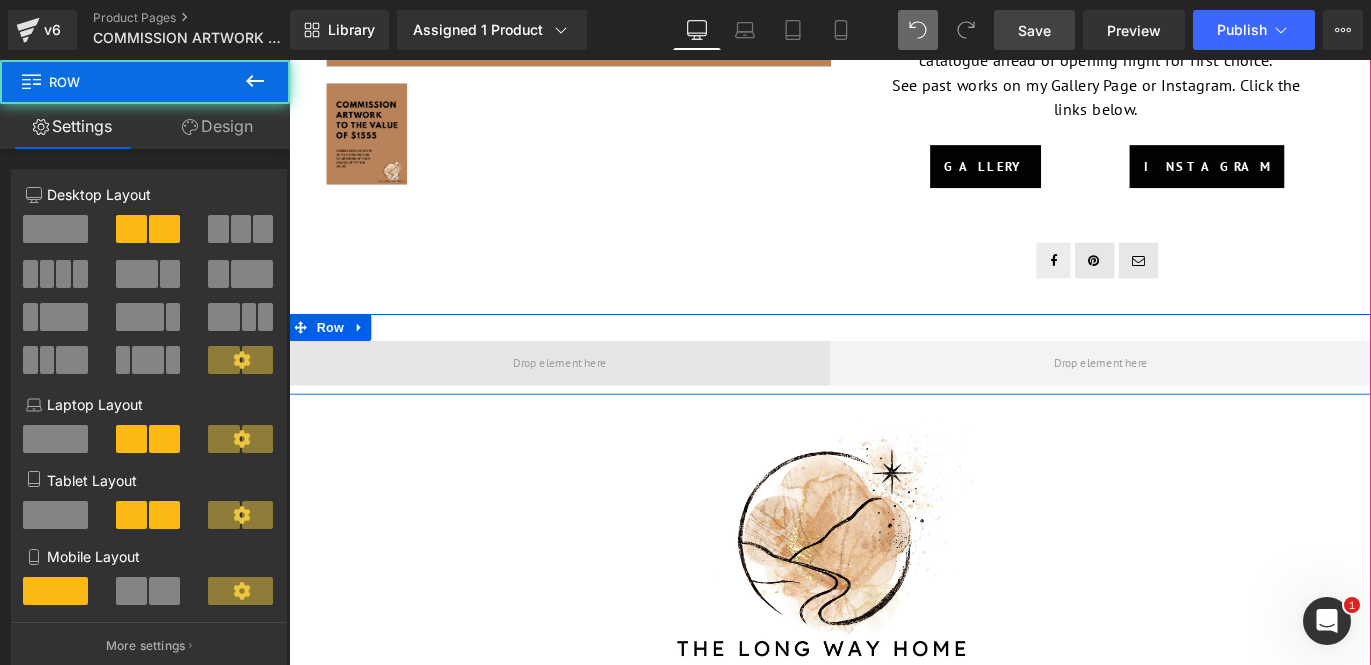 click at bounding box center (591, 399) 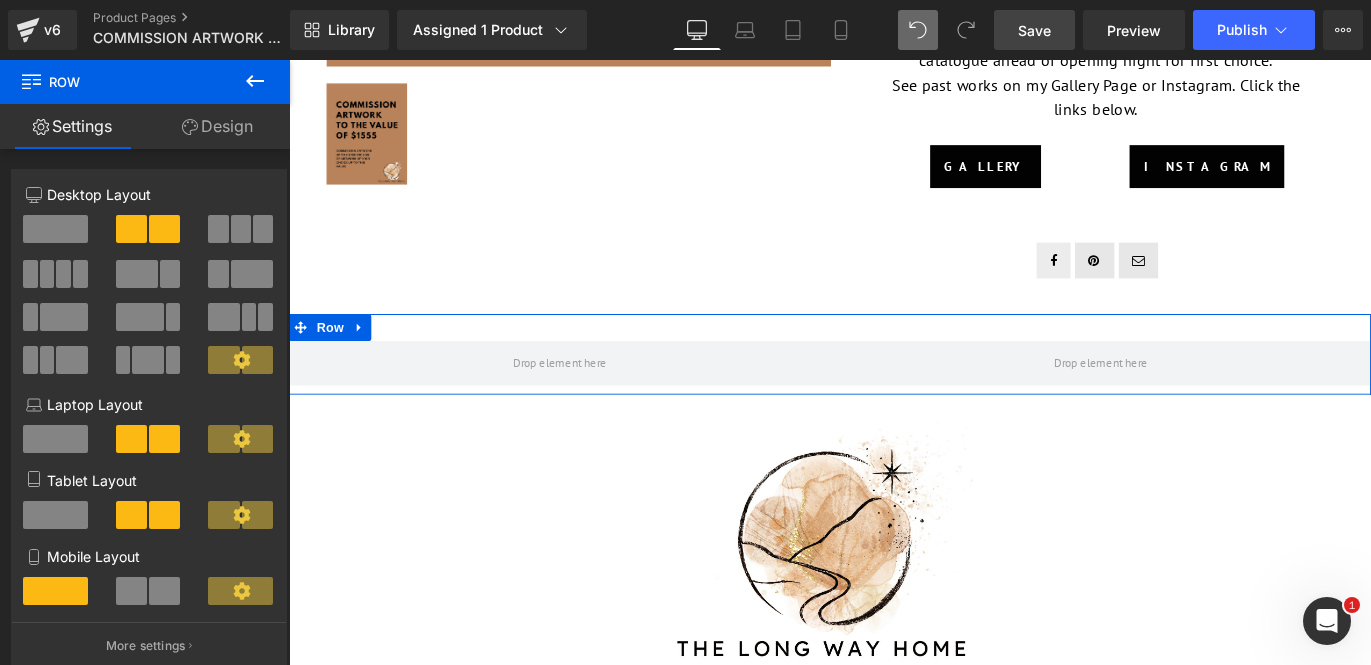 click on "Design" at bounding box center (217, 126) 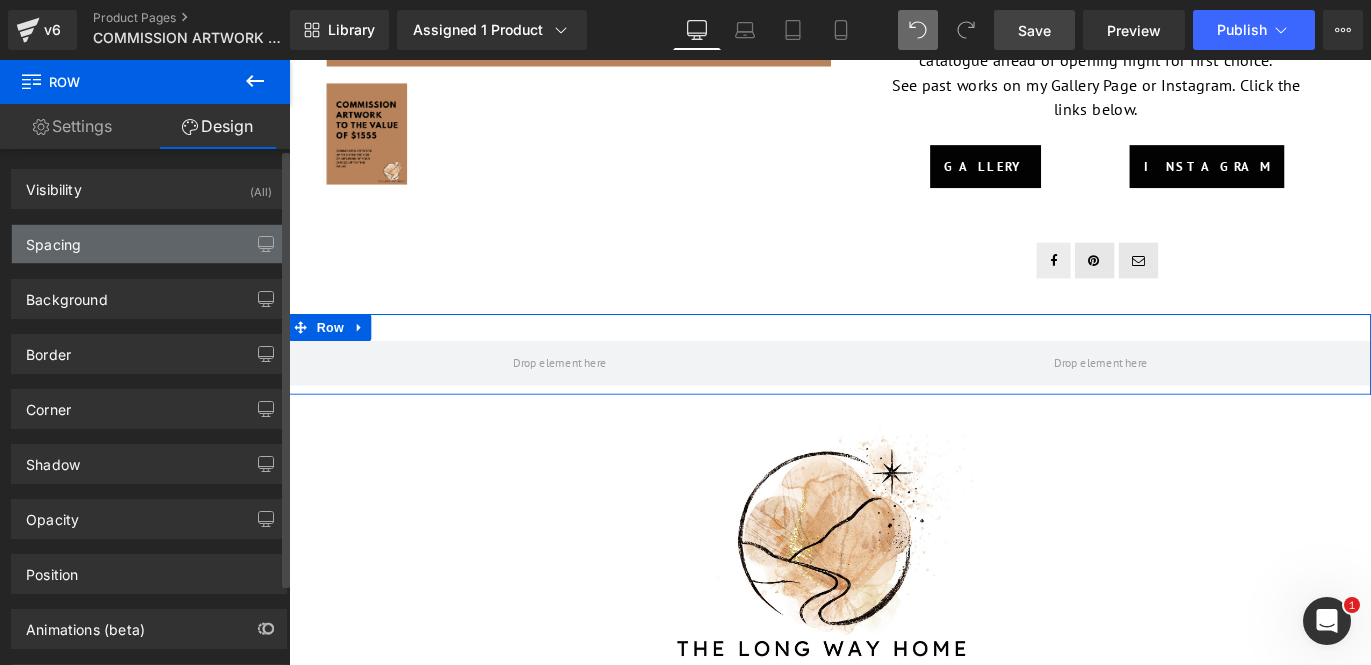 click on "Spacing" at bounding box center (149, 244) 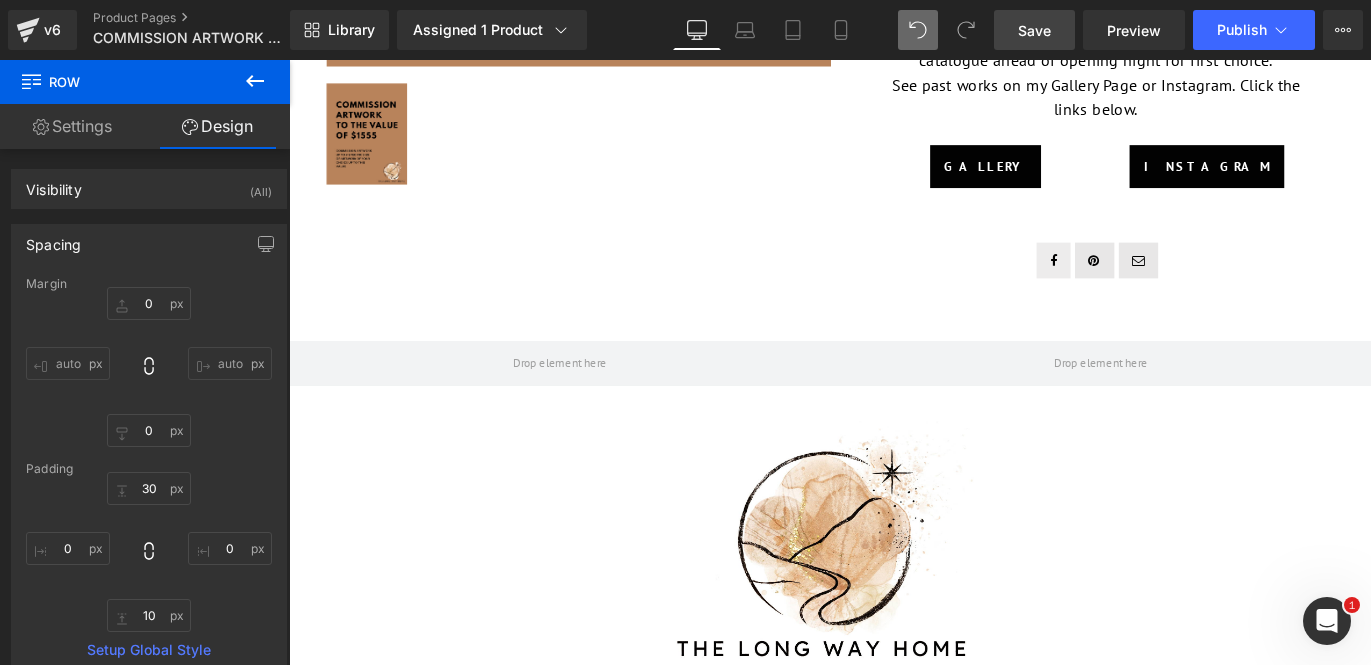 click 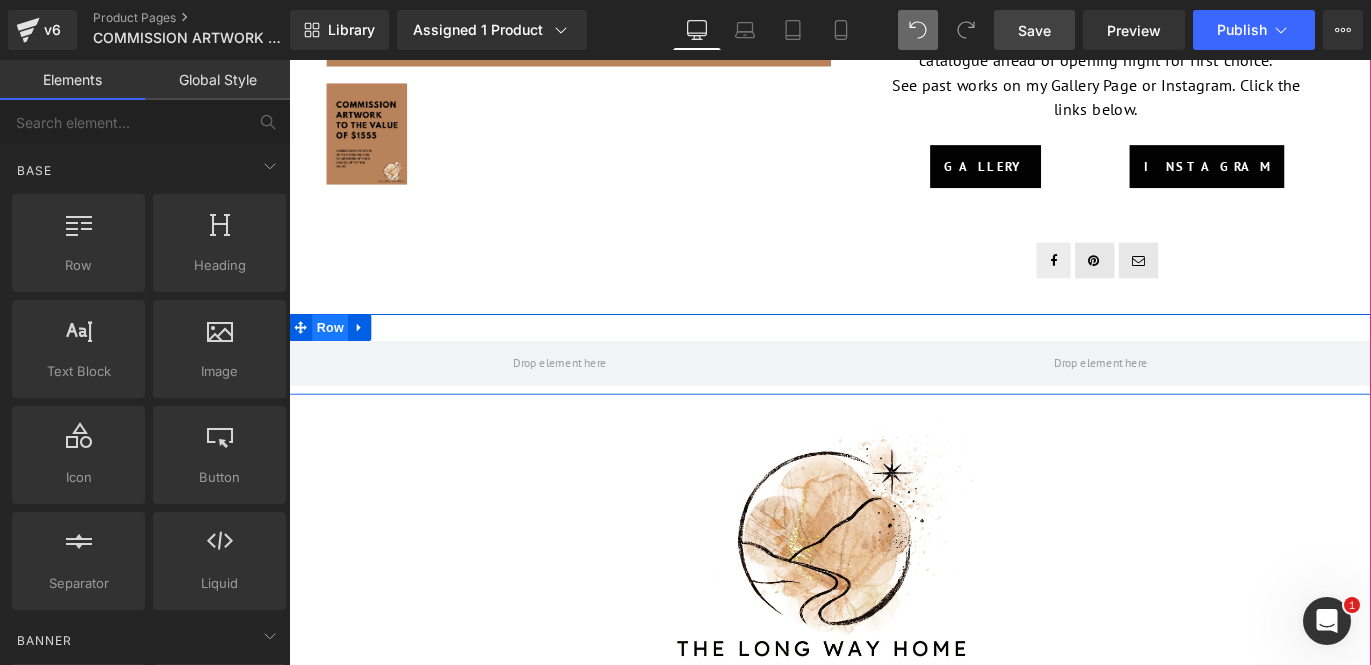 click on "Row" at bounding box center [335, 359] 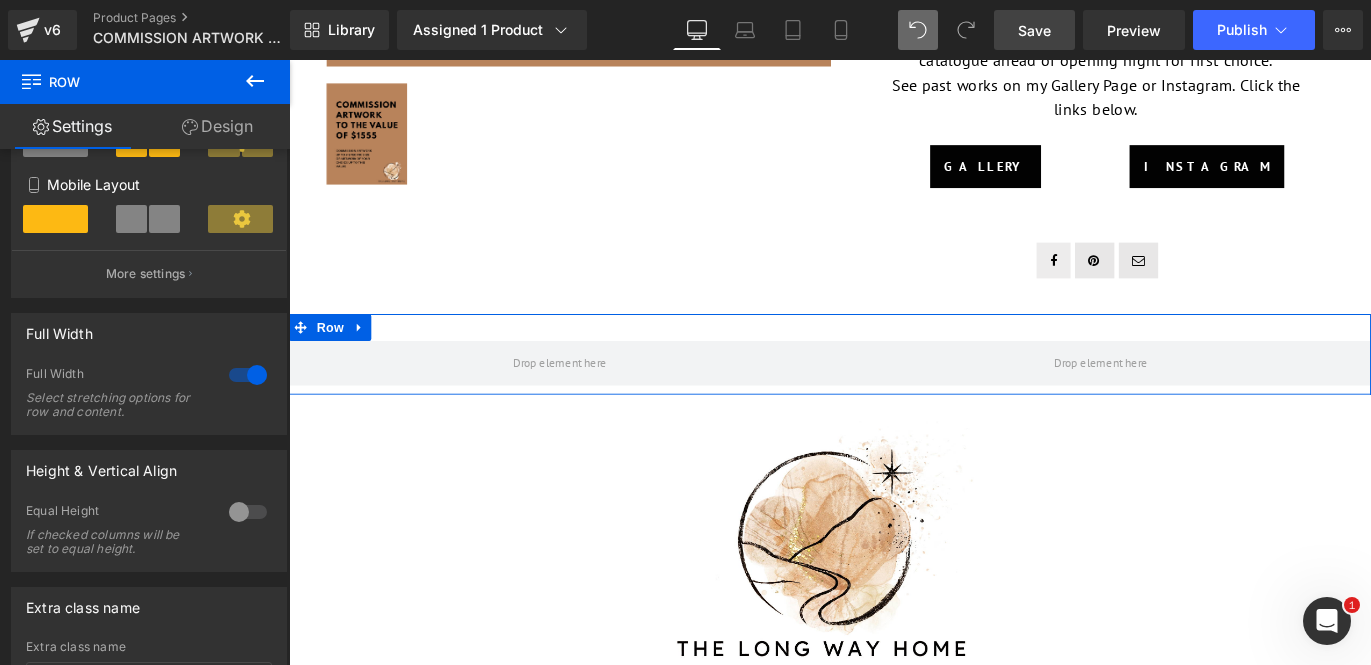 scroll, scrollTop: 550, scrollLeft: 0, axis: vertical 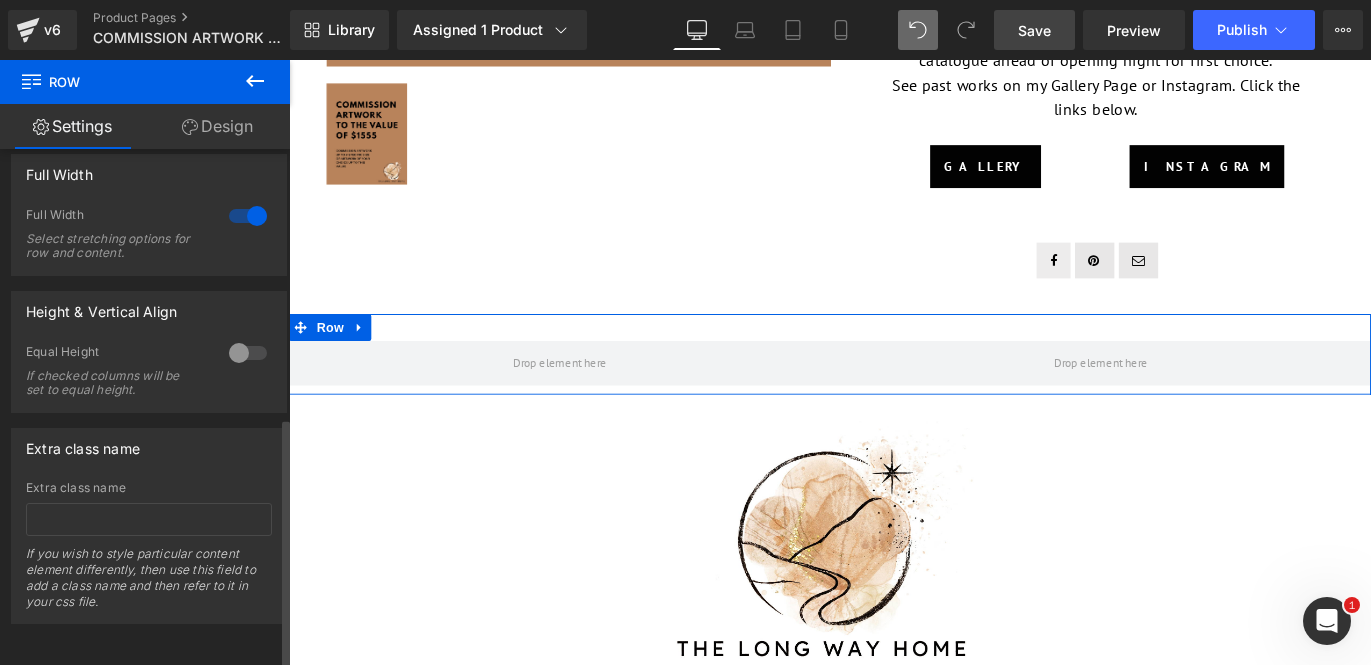 click at bounding box center (248, 353) 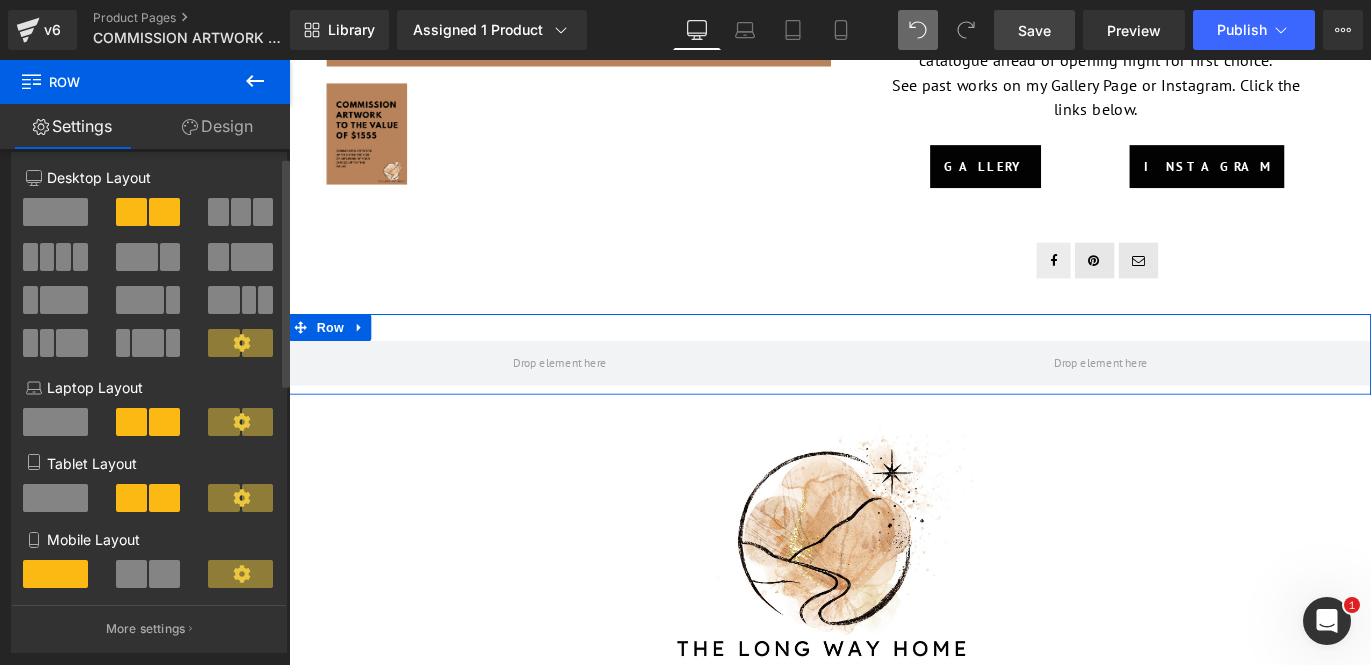 scroll, scrollTop: 0, scrollLeft: 0, axis: both 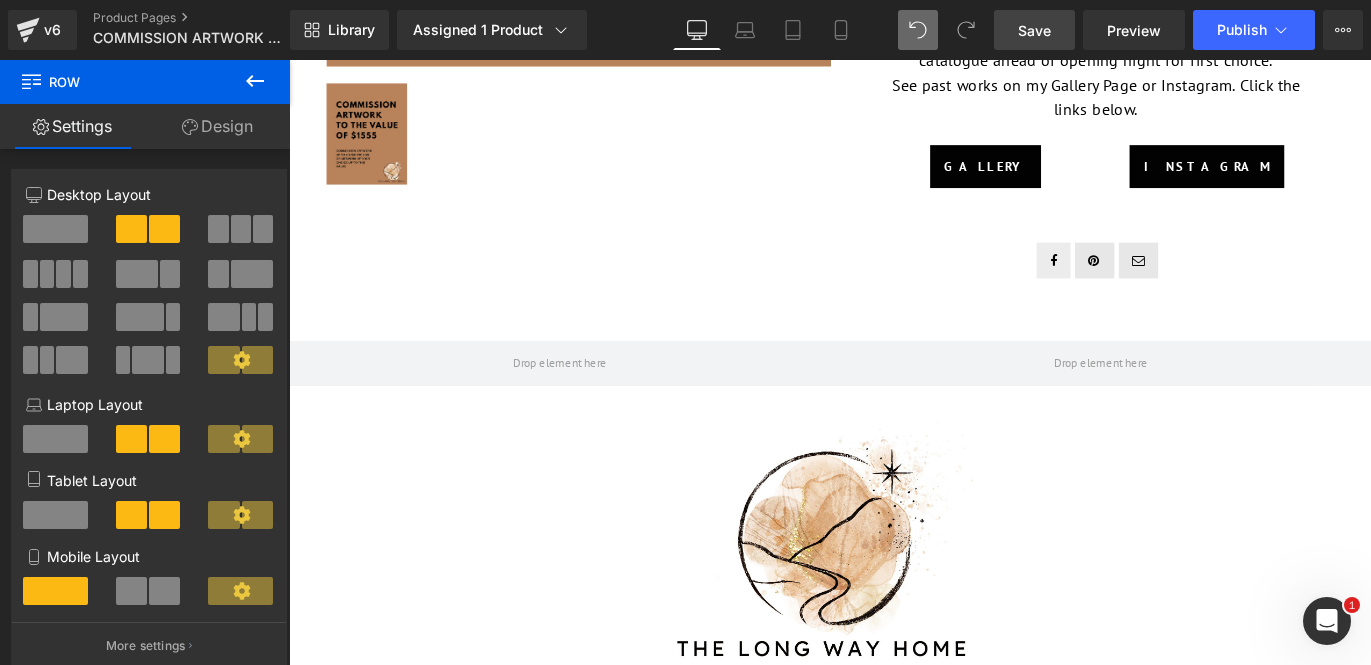 click 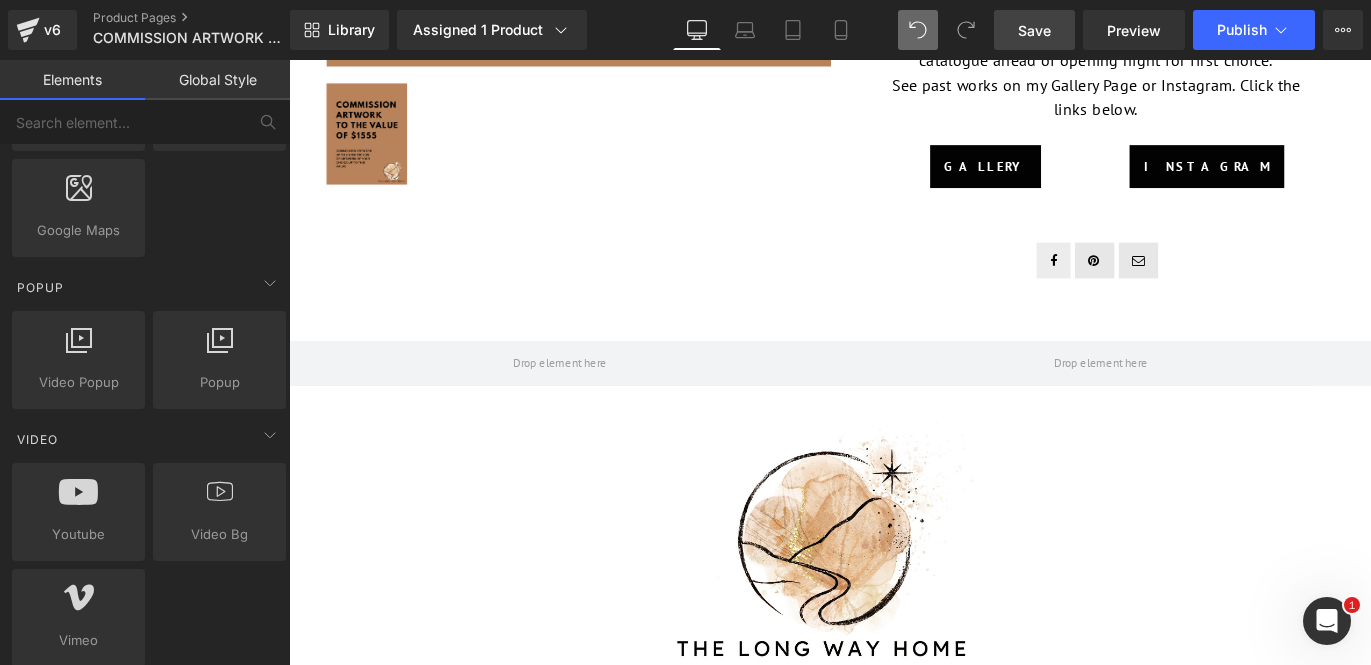 scroll, scrollTop: 1229, scrollLeft: 0, axis: vertical 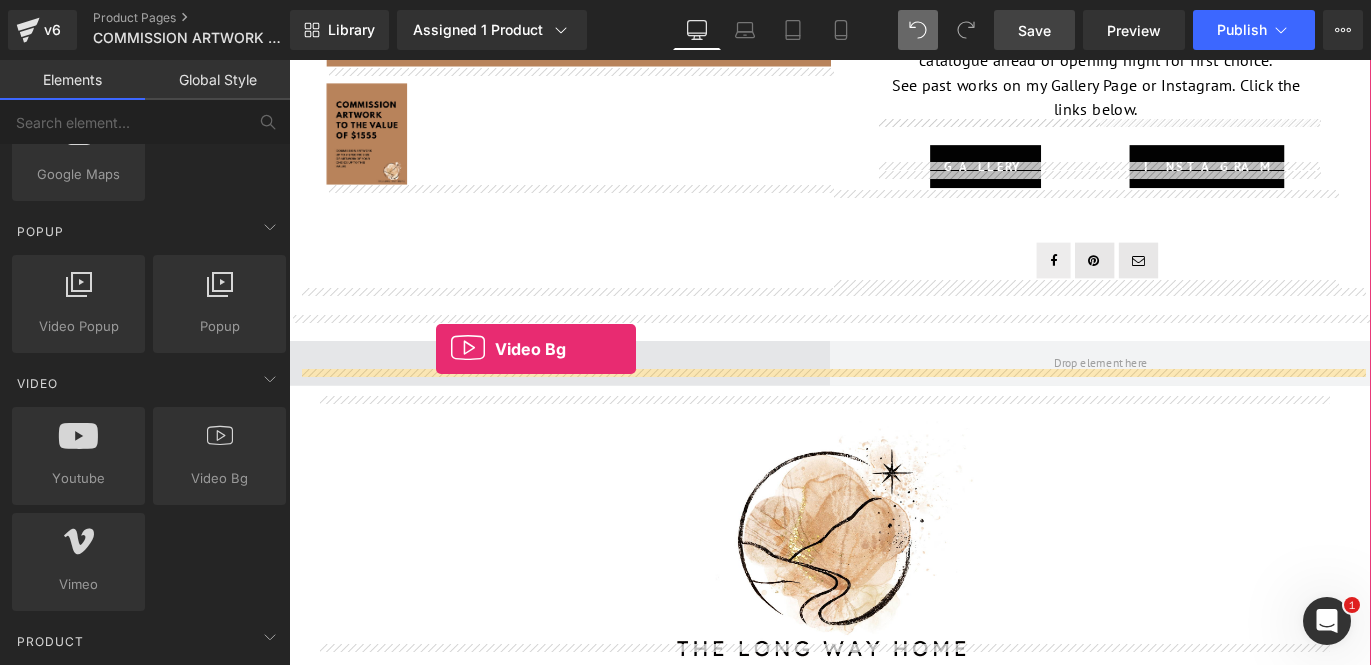 drag, startPoint x: 524, startPoint y: 511, endPoint x: 453, endPoint y: 384, distance: 145.49915 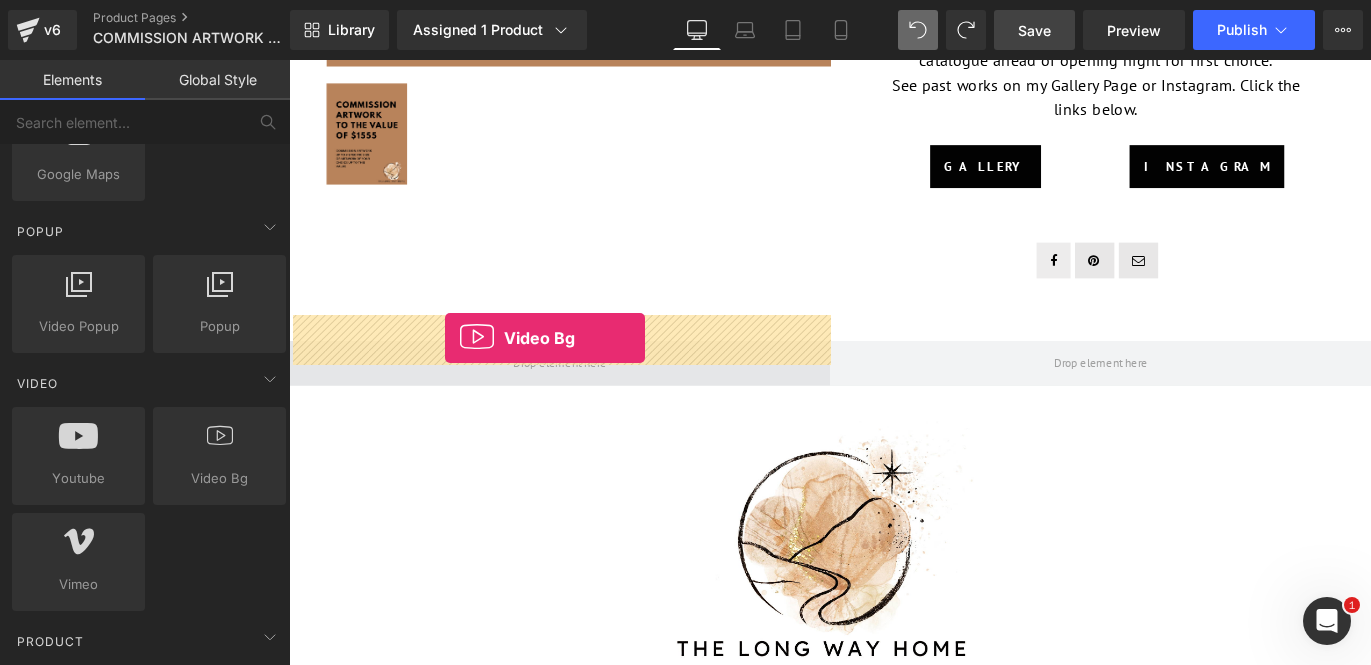drag, startPoint x: 511, startPoint y: 510, endPoint x: 463, endPoint y: 371, distance: 147.05441 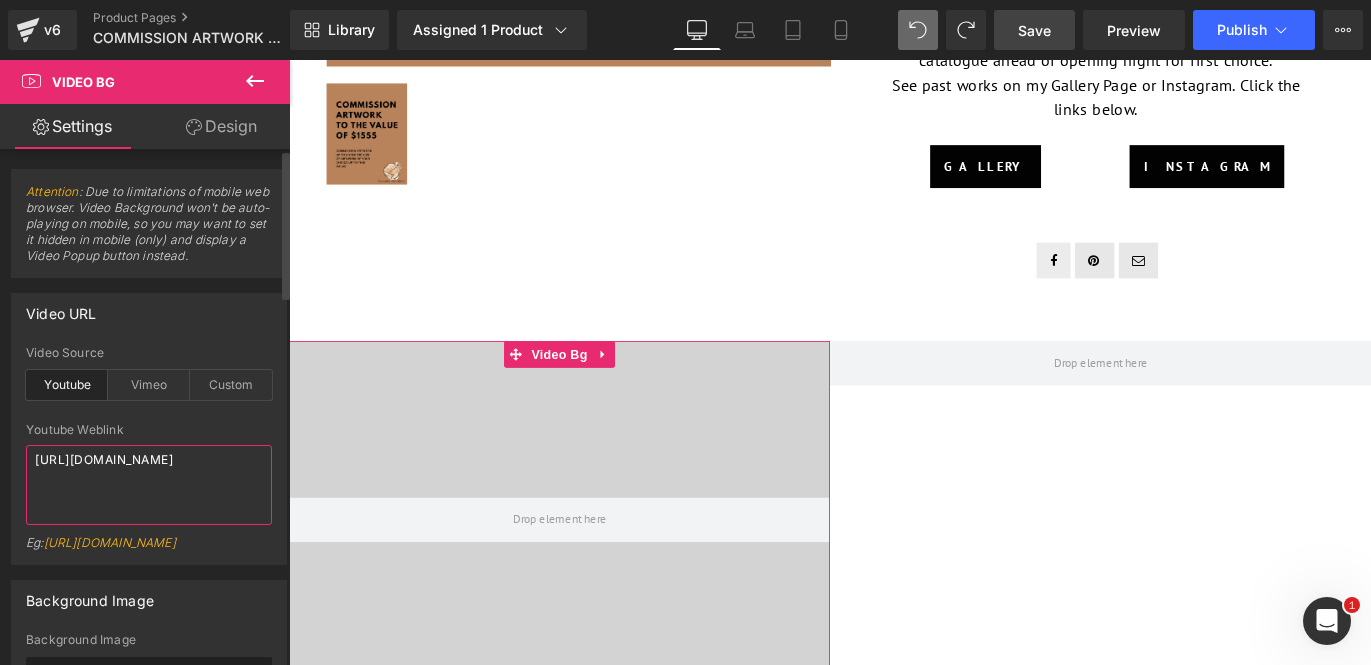 drag, startPoint x: 166, startPoint y: 471, endPoint x: 28, endPoint y: 443, distance: 140.81194 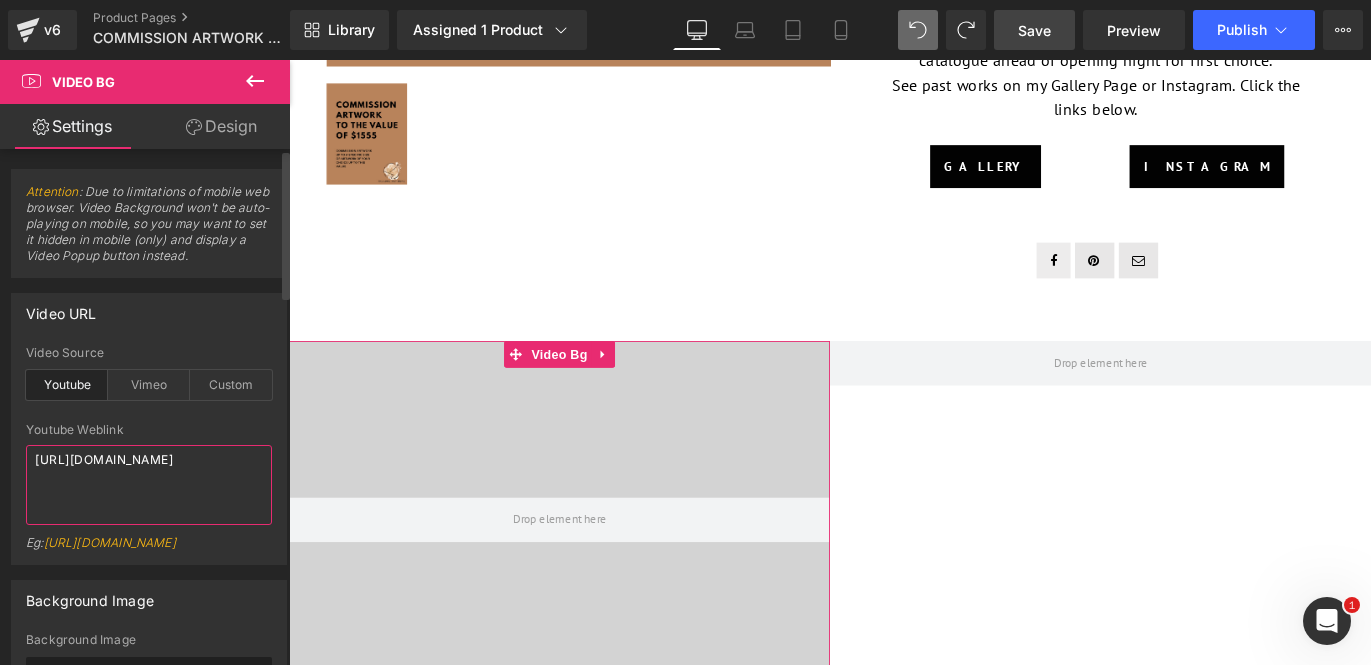 paste on "cdn.shopify.com/videos/c/o/v/f981014c96d64c96b33cd7453989e08a.mov" 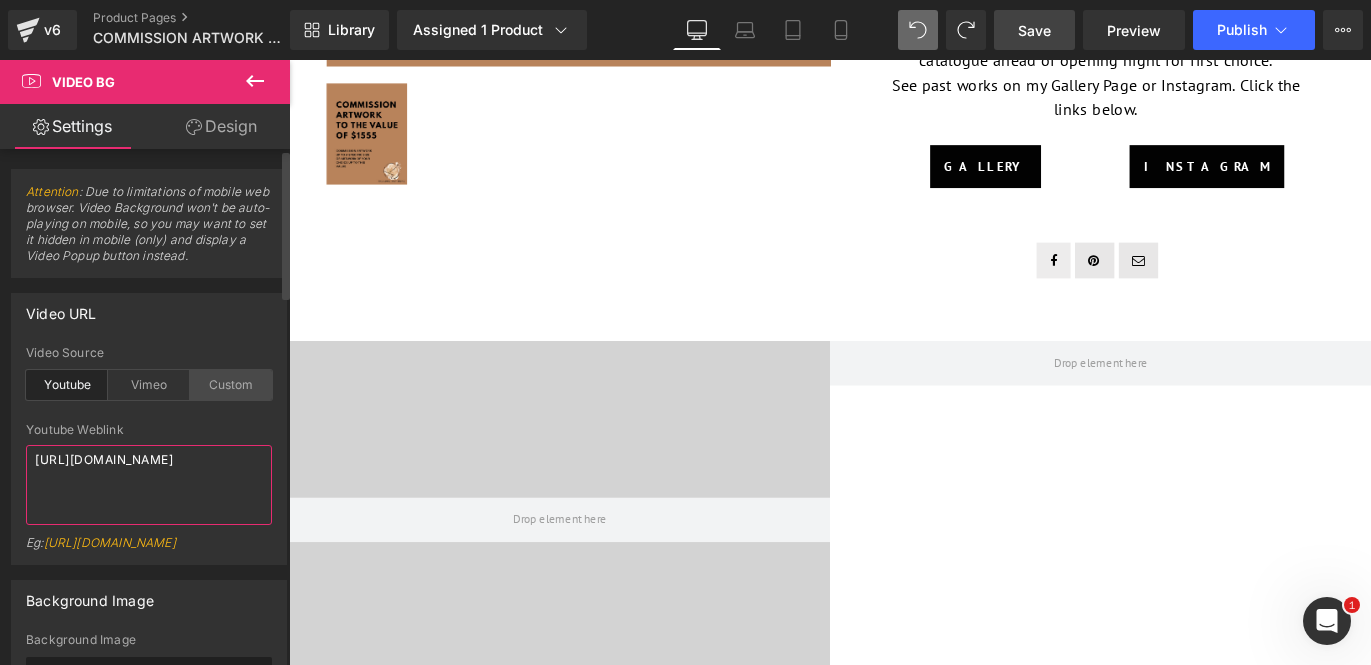 type on "https://cdn.shopify.com/videos/c/o/v/f981014c96d64c96b33cd7453989e08a.mov" 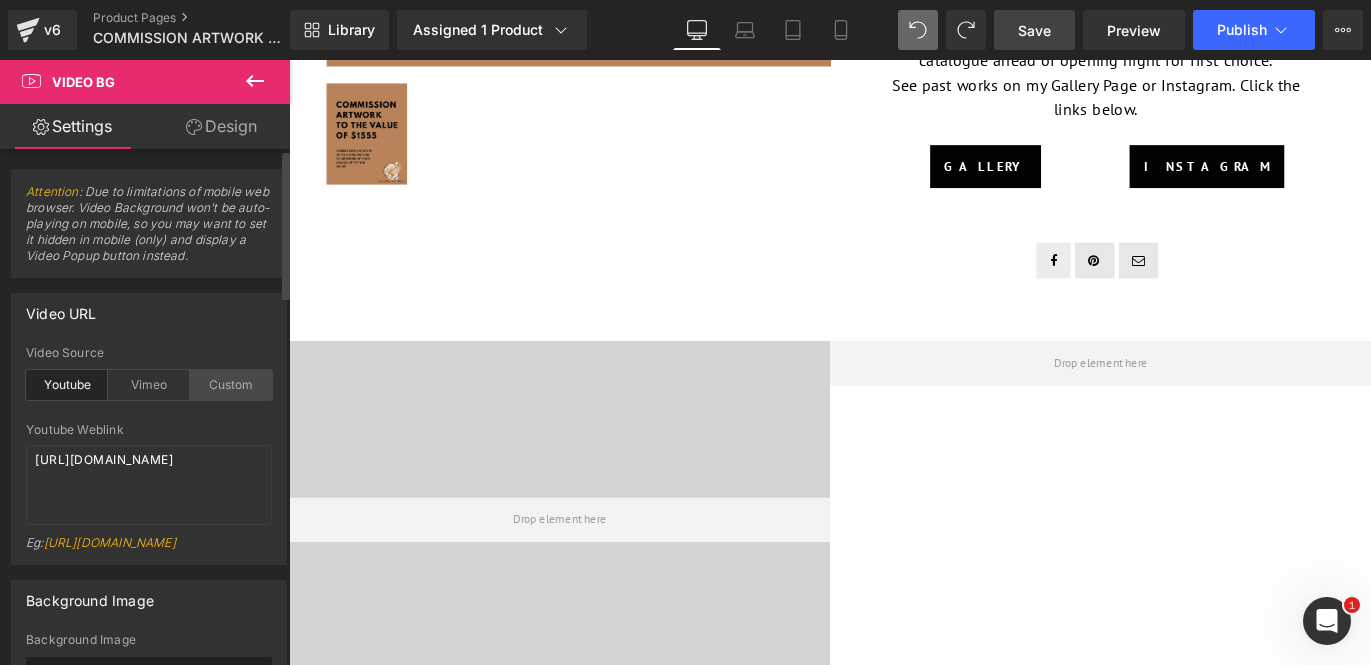 click on "Custom" at bounding box center [231, 385] 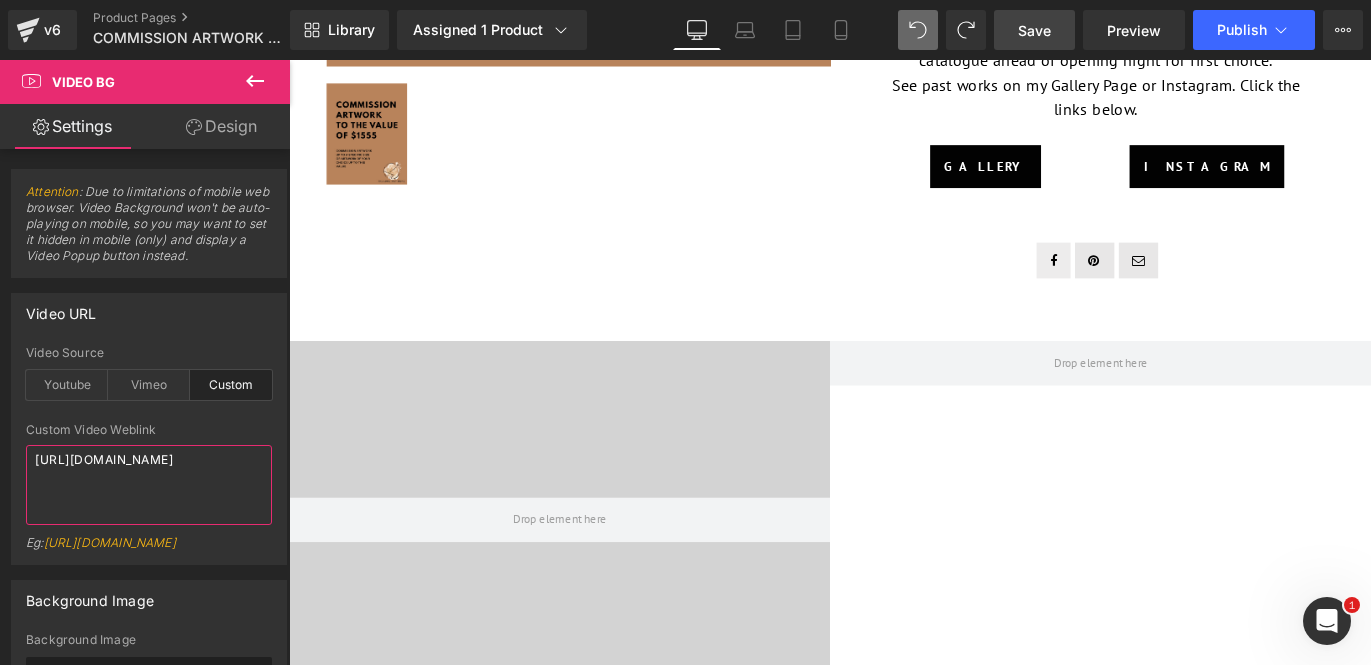 drag, startPoint x: 220, startPoint y: 495, endPoint x: -15, endPoint y: 442, distance: 240.90247 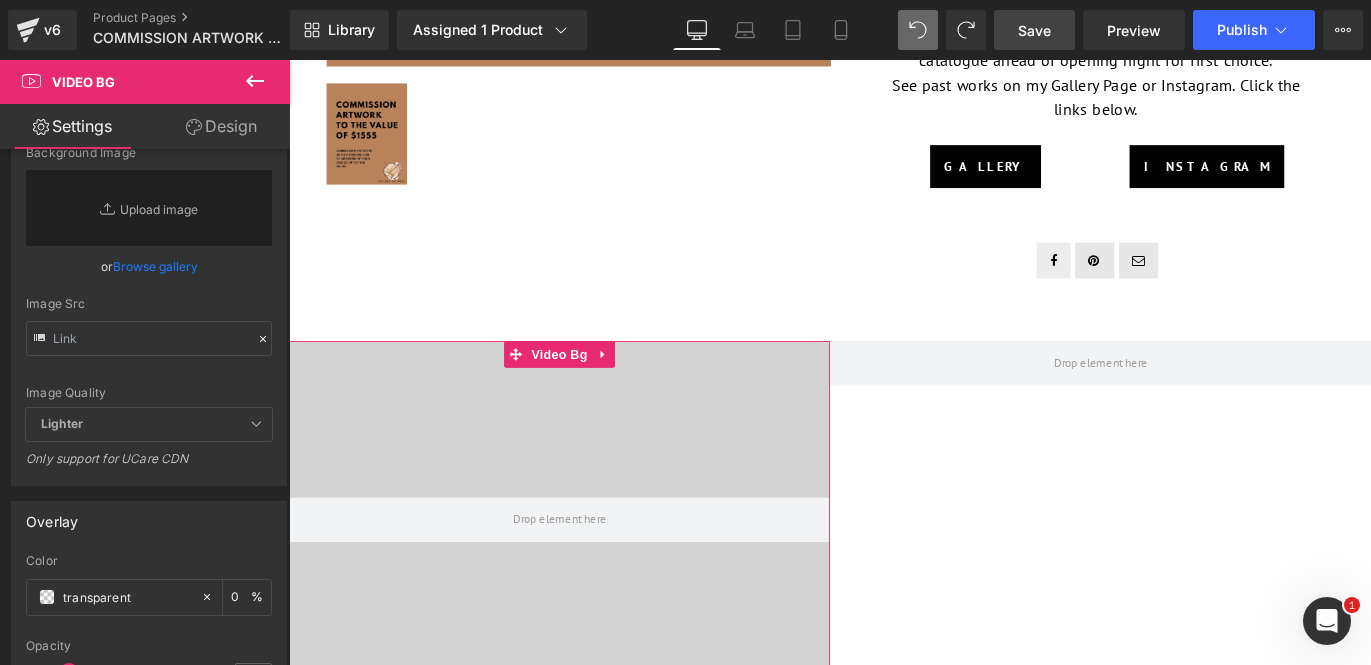 scroll, scrollTop: 512, scrollLeft: 0, axis: vertical 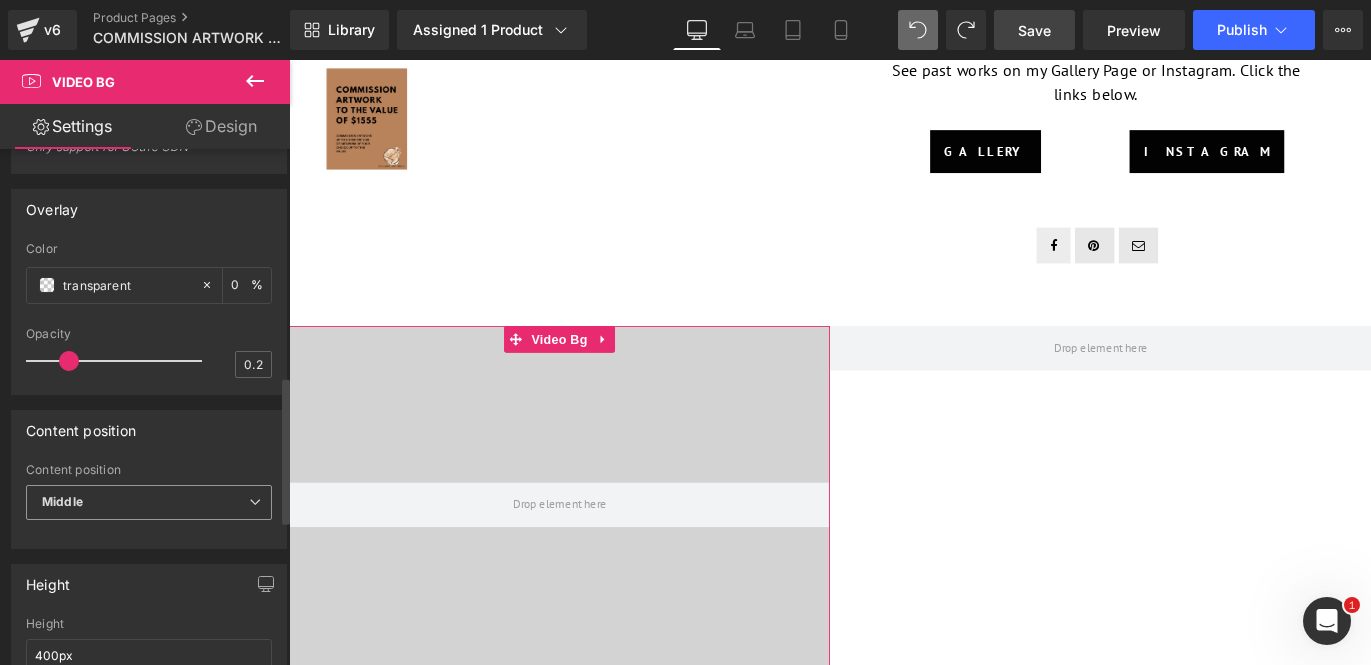 type on "https://cdn.shopify.com/videos/c/o/v/f981014c96d64c96b33cd7453989e08a.mov" 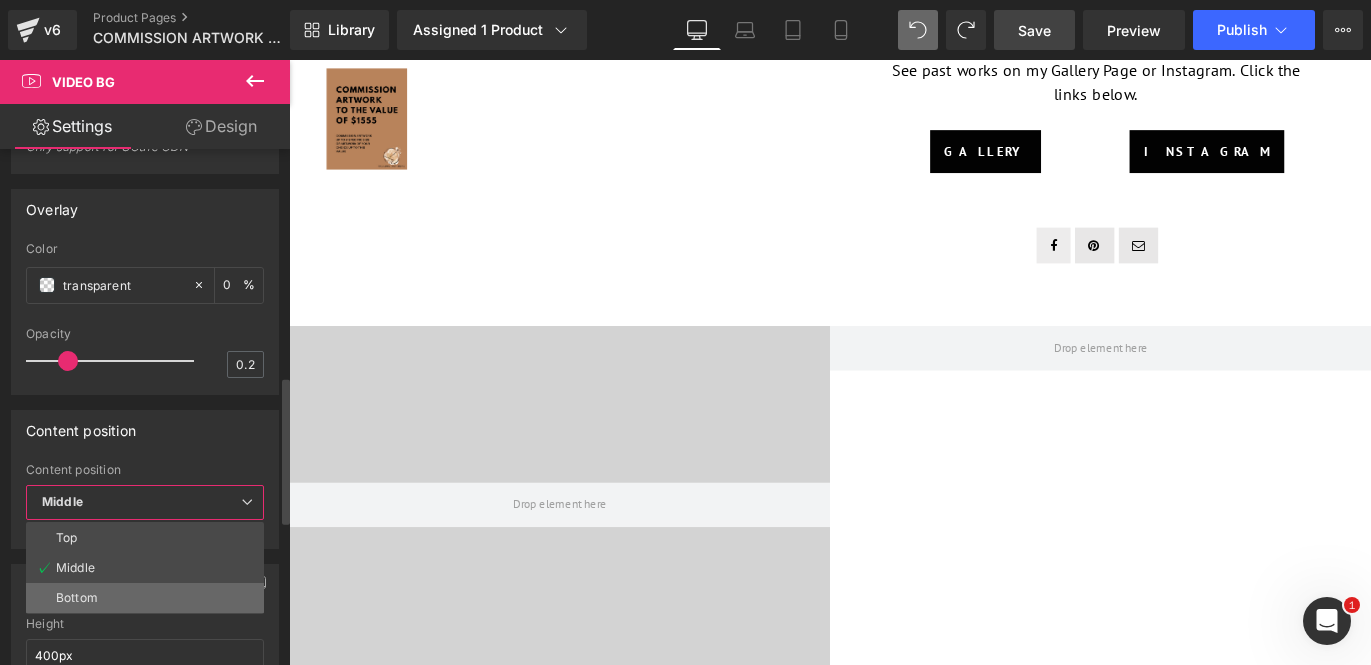 click on "Bottom" at bounding box center (145, 598) 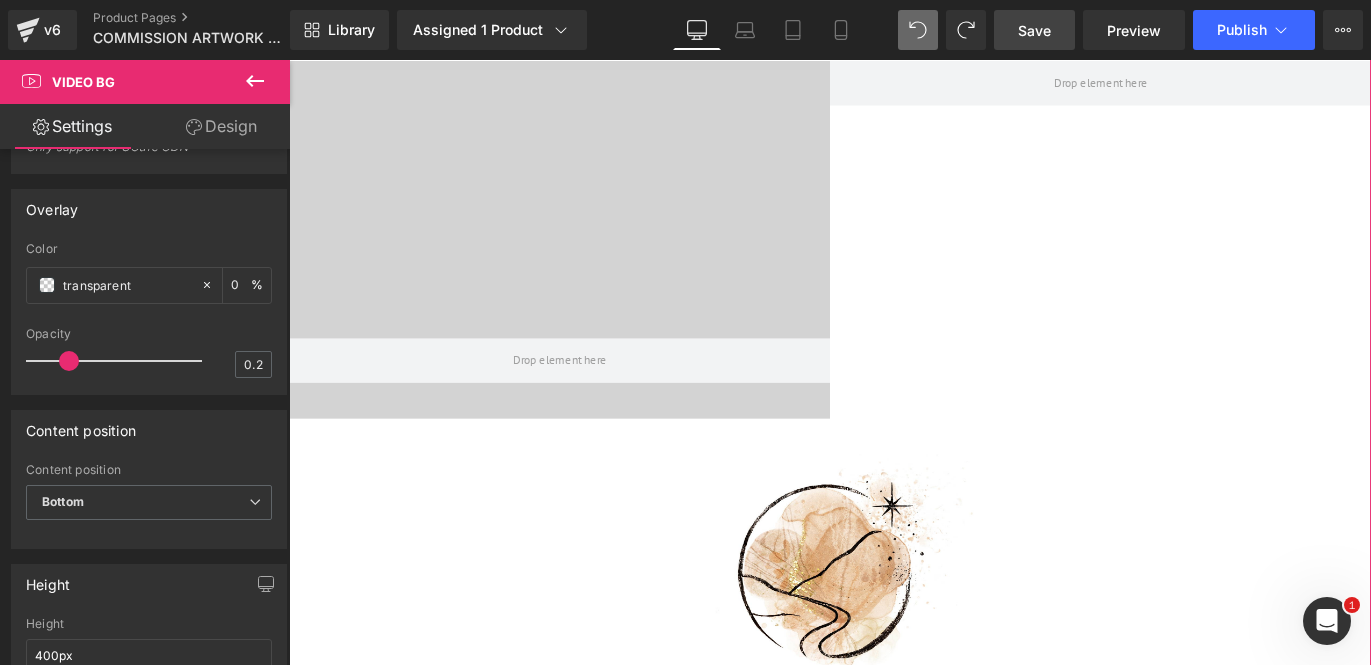 scroll, scrollTop: 1057, scrollLeft: 0, axis: vertical 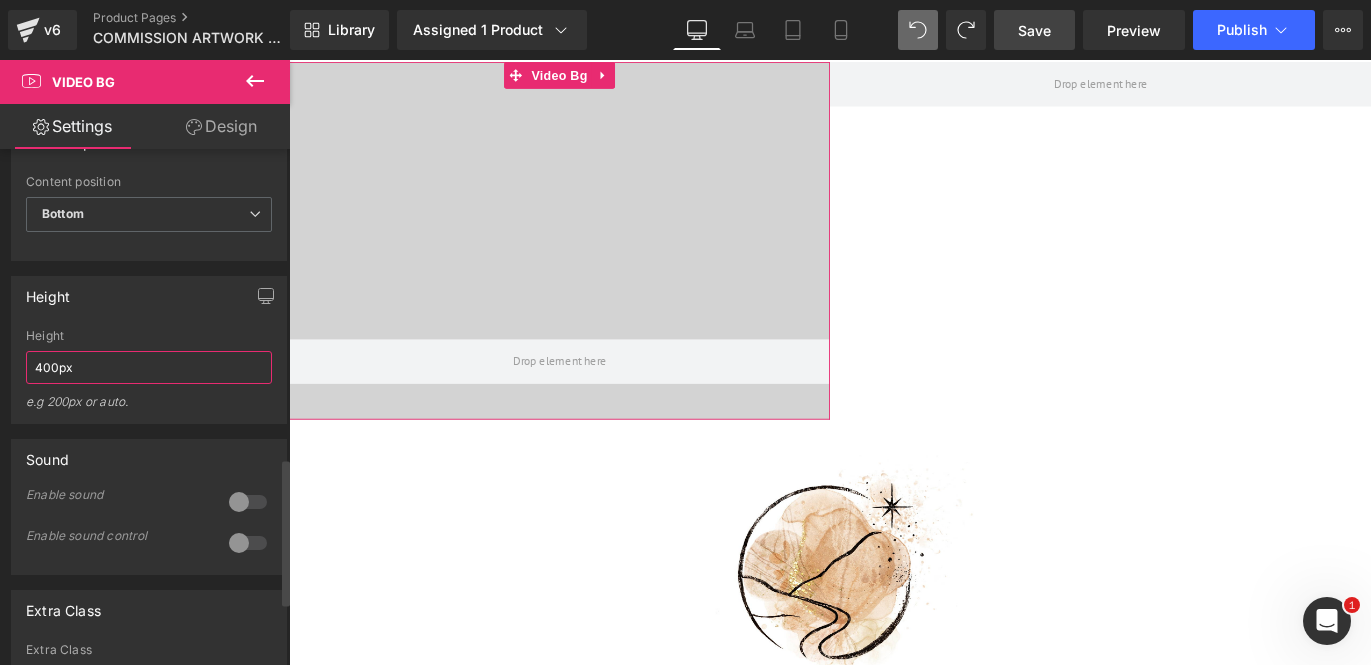 drag, startPoint x: 181, startPoint y: 414, endPoint x: 50, endPoint y: 404, distance: 131.38112 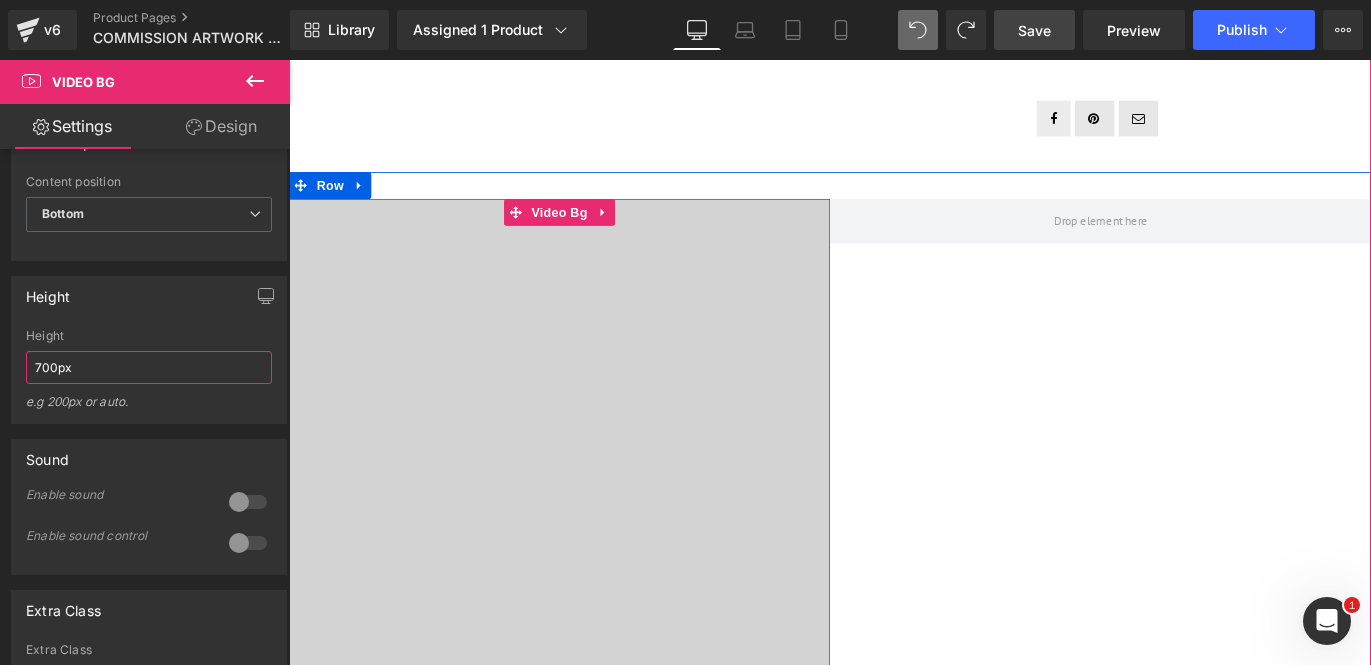 scroll, scrollTop: 1193, scrollLeft: 0, axis: vertical 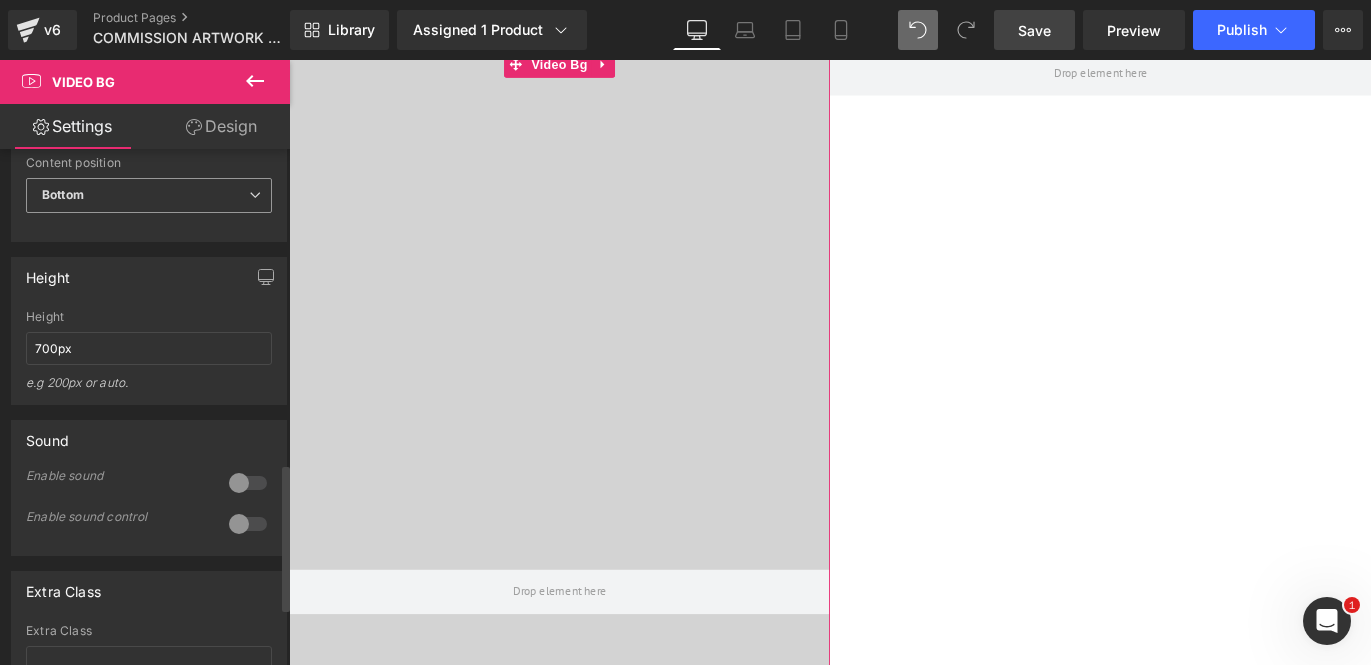 click at bounding box center [255, 195] 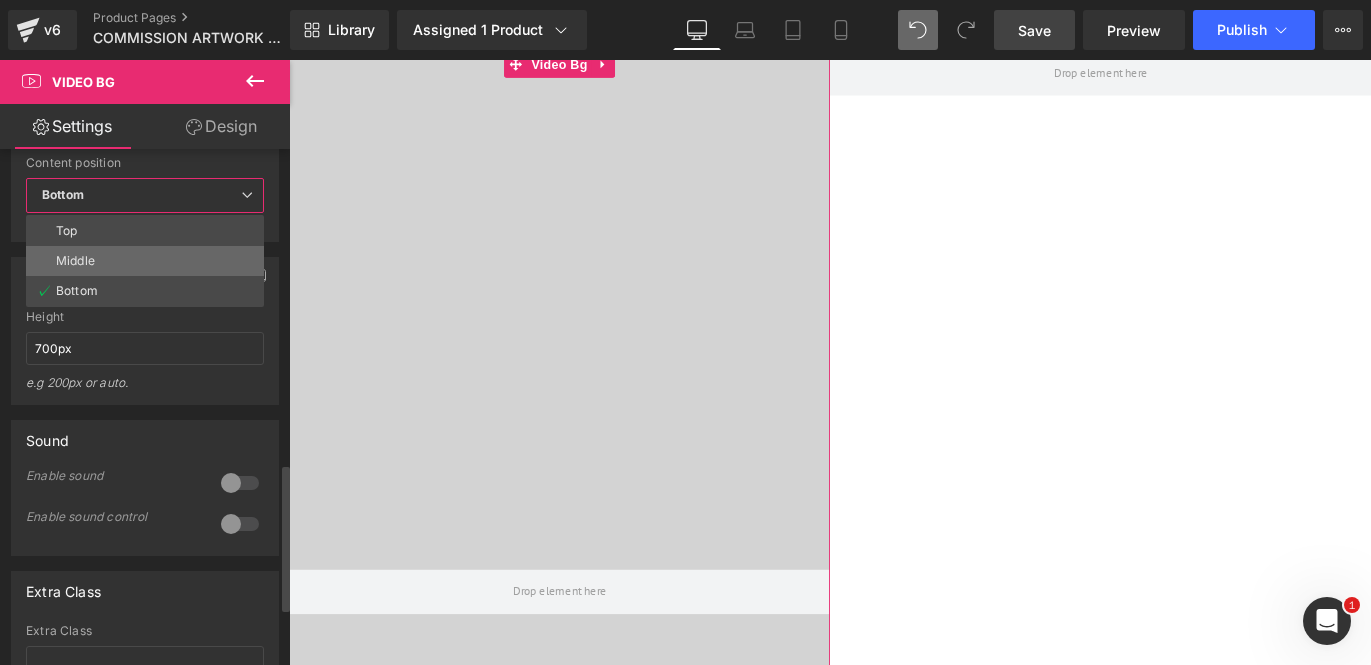 click on "Middle" at bounding box center (145, 261) 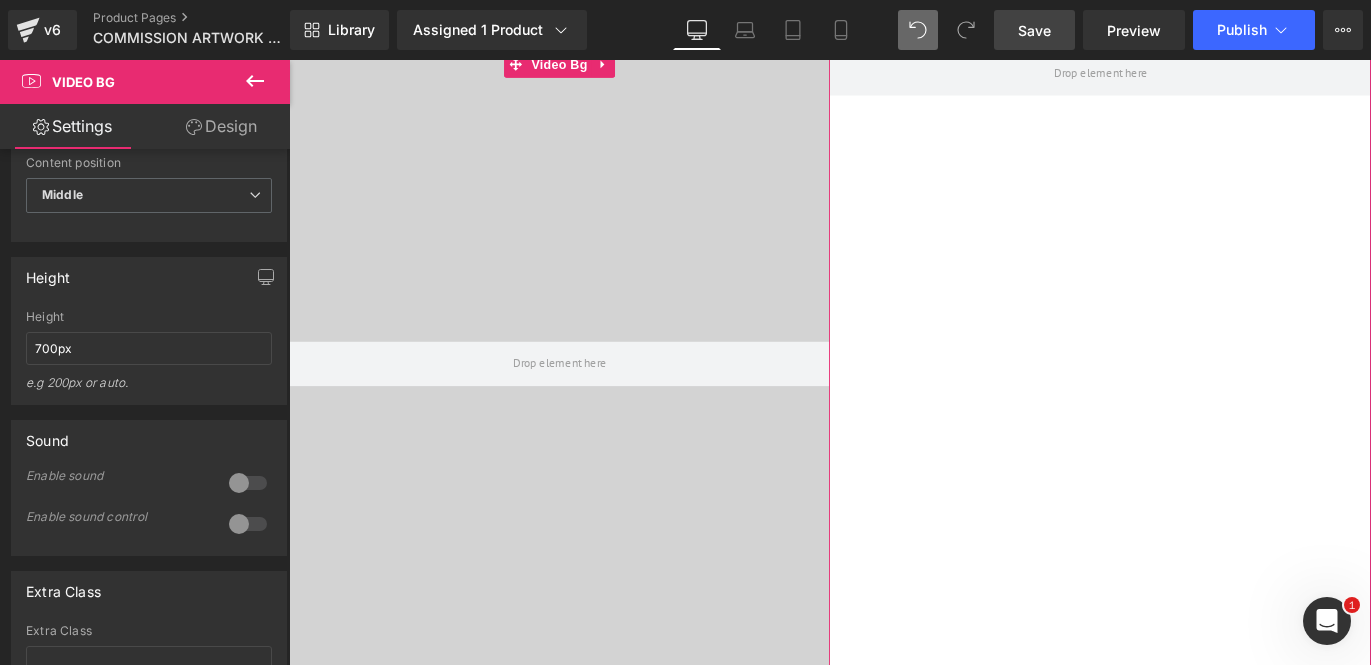 click at bounding box center (591, 400) 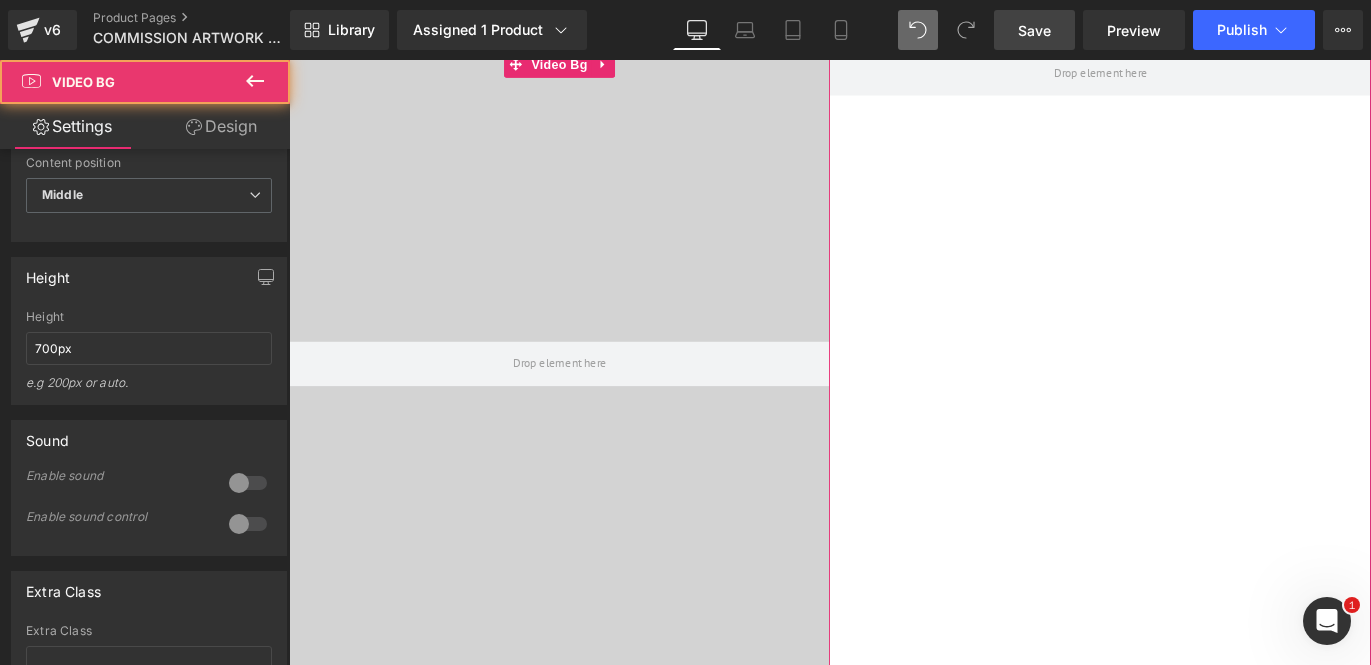 click at bounding box center (591, 400) 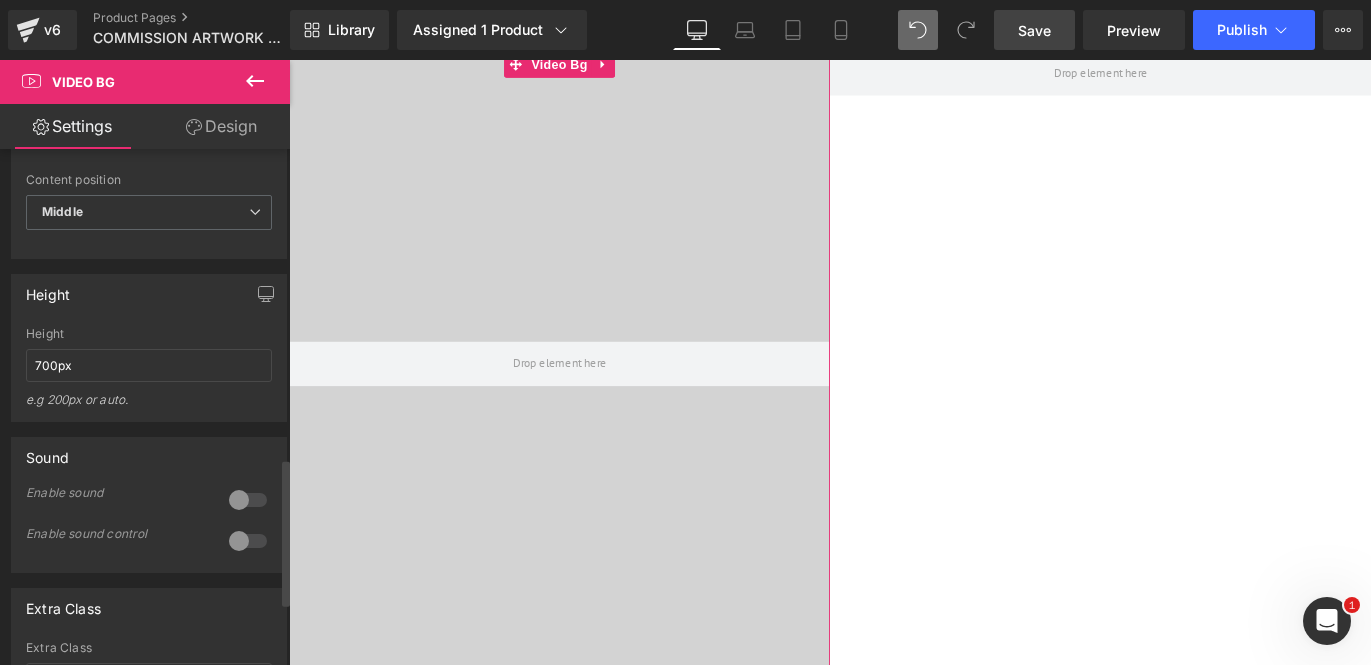 scroll, scrollTop: 1087, scrollLeft: 0, axis: vertical 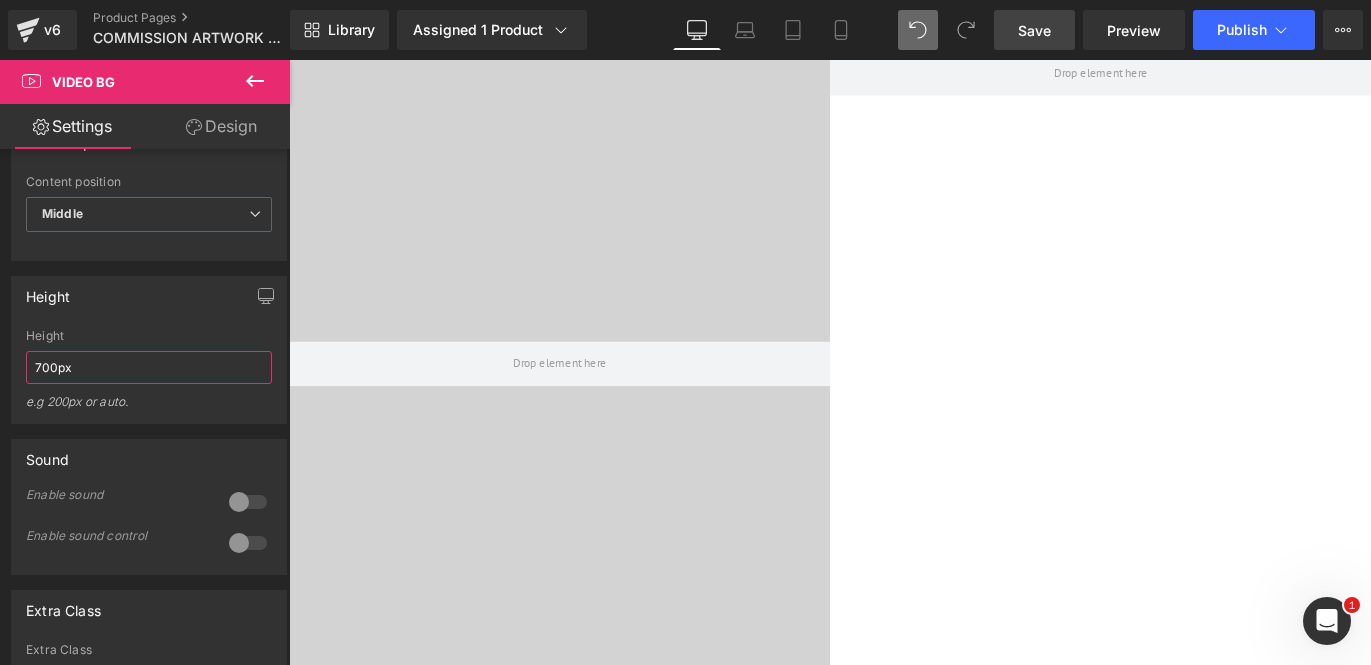 drag, startPoint x: 123, startPoint y: 415, endPoint x: -28, endPoint y: 401, distance: 151.64761 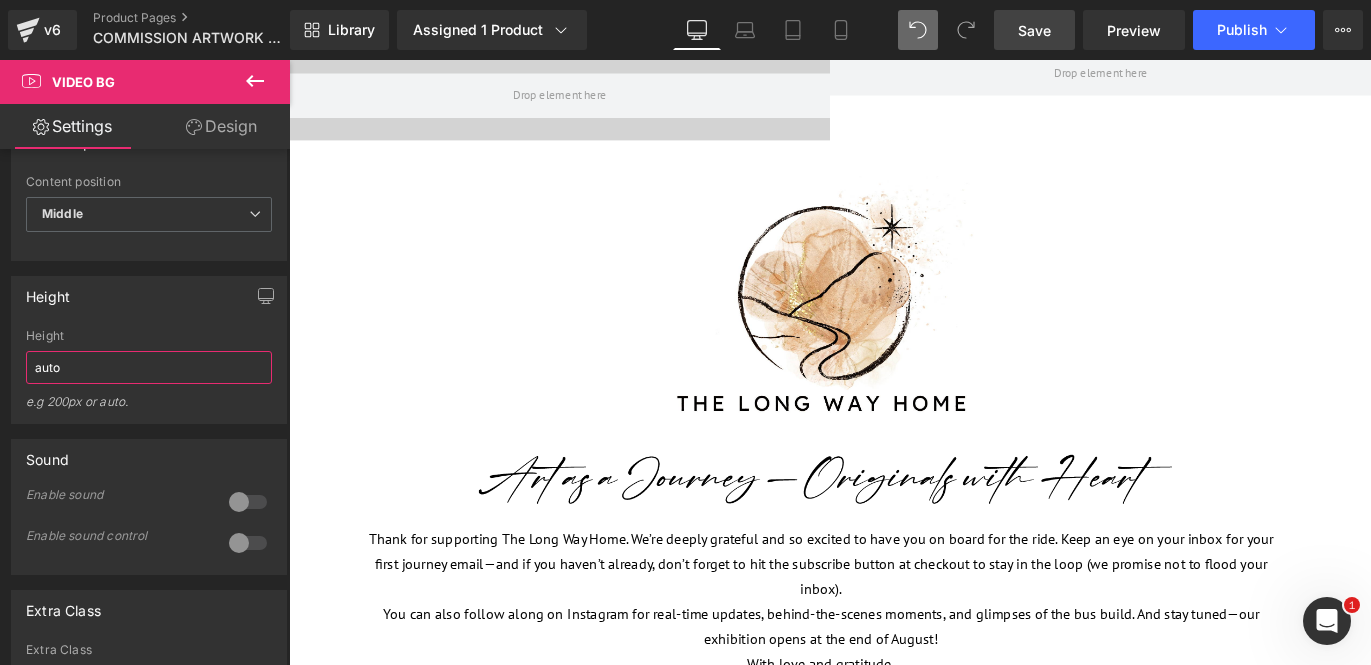 type on "auto" 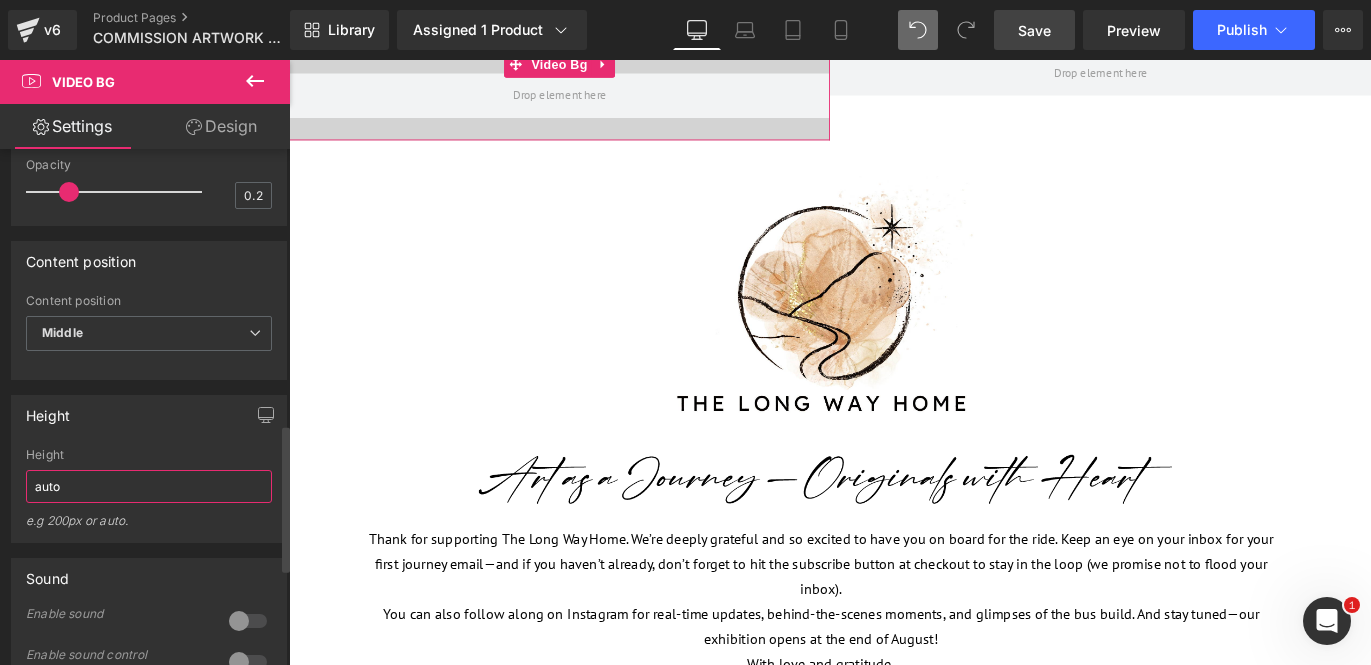scroll, scrollTop: 967, scrollLeft: 0, axis: vertical 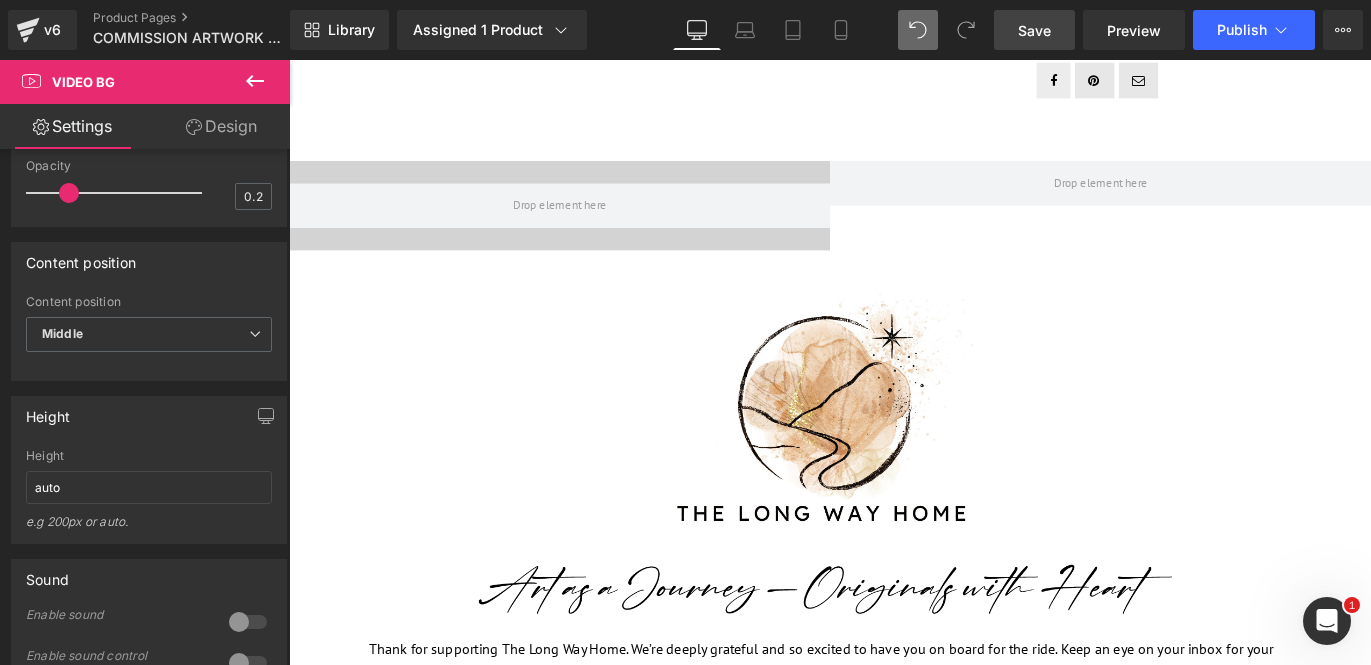click 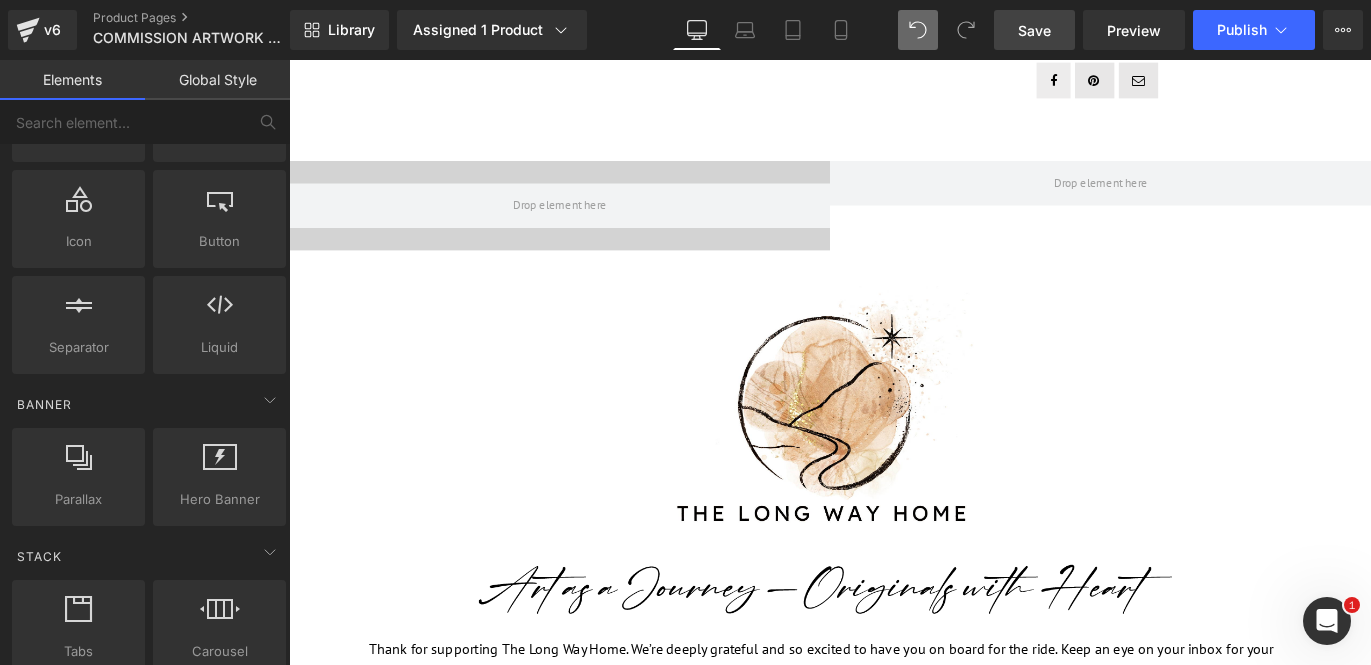 scroll, scrollTop: 154, scrollLeft: 0, axis: vertical 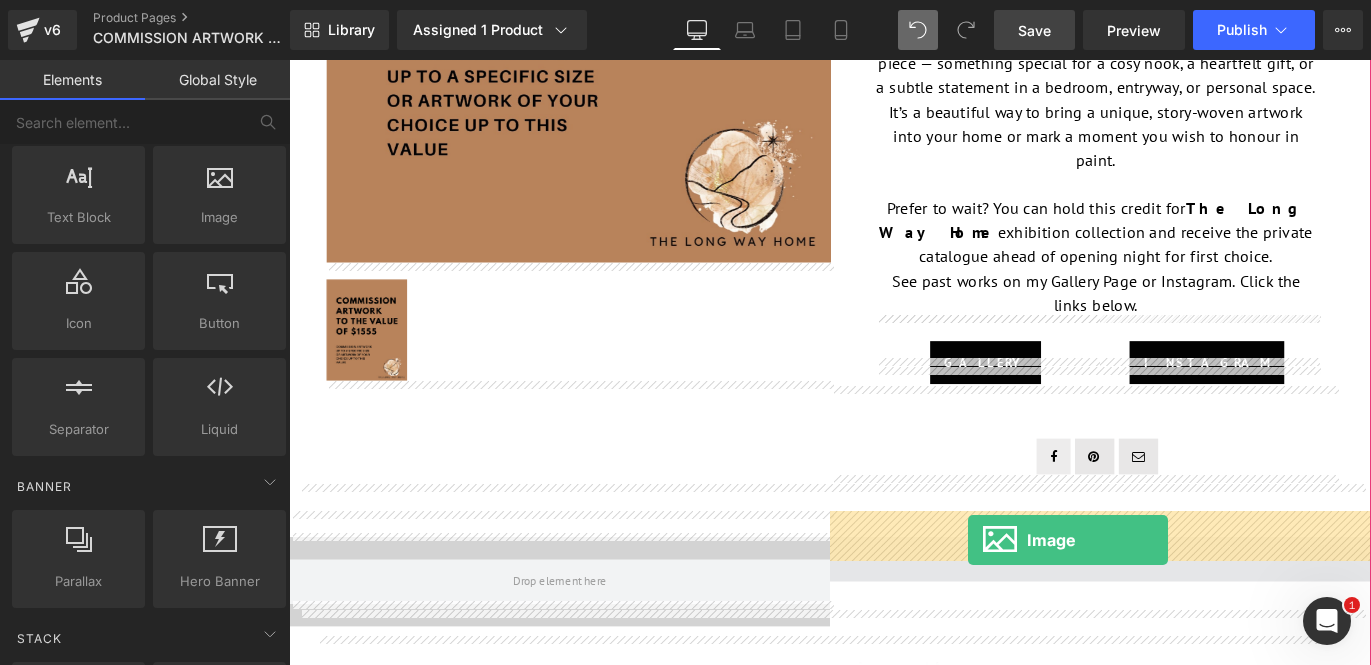 drag, startPoint x: 517, startPoint y: 255, endPoint x: 1048, endPoint y: 597, distance: 631.6051 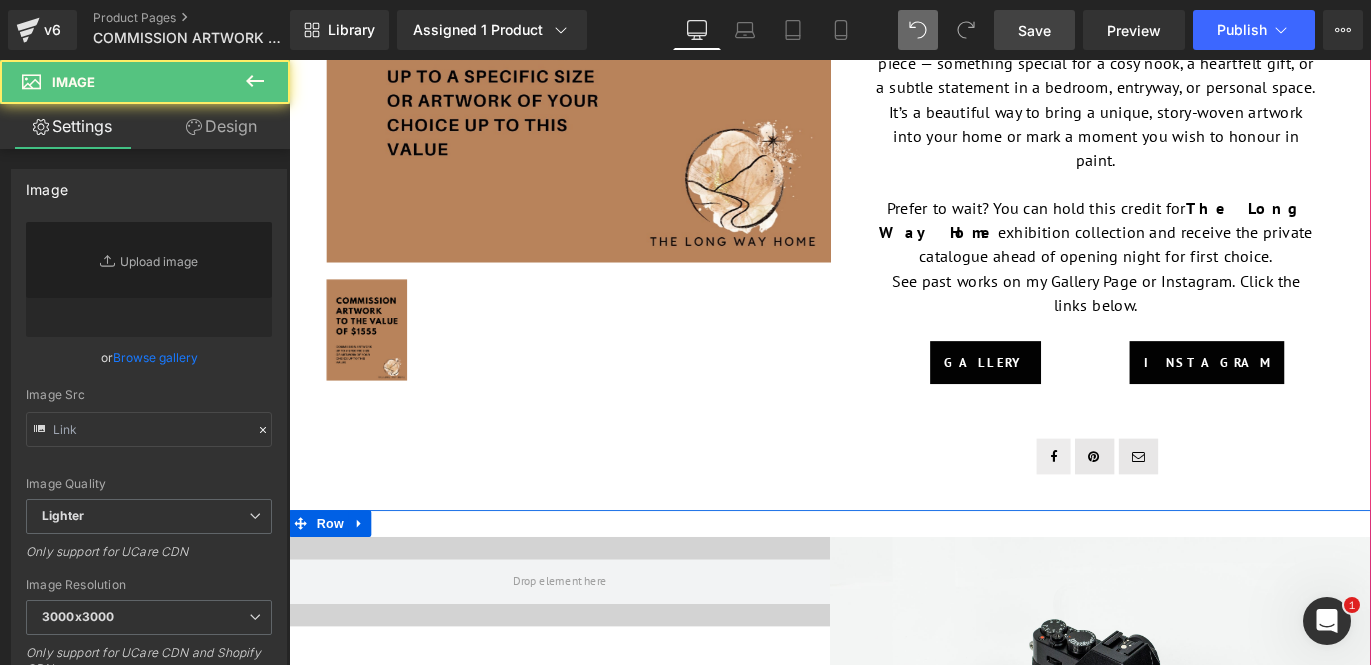 type on "//d1um8515vdn9kb.cloudfront.net/images/parallax.jpg" 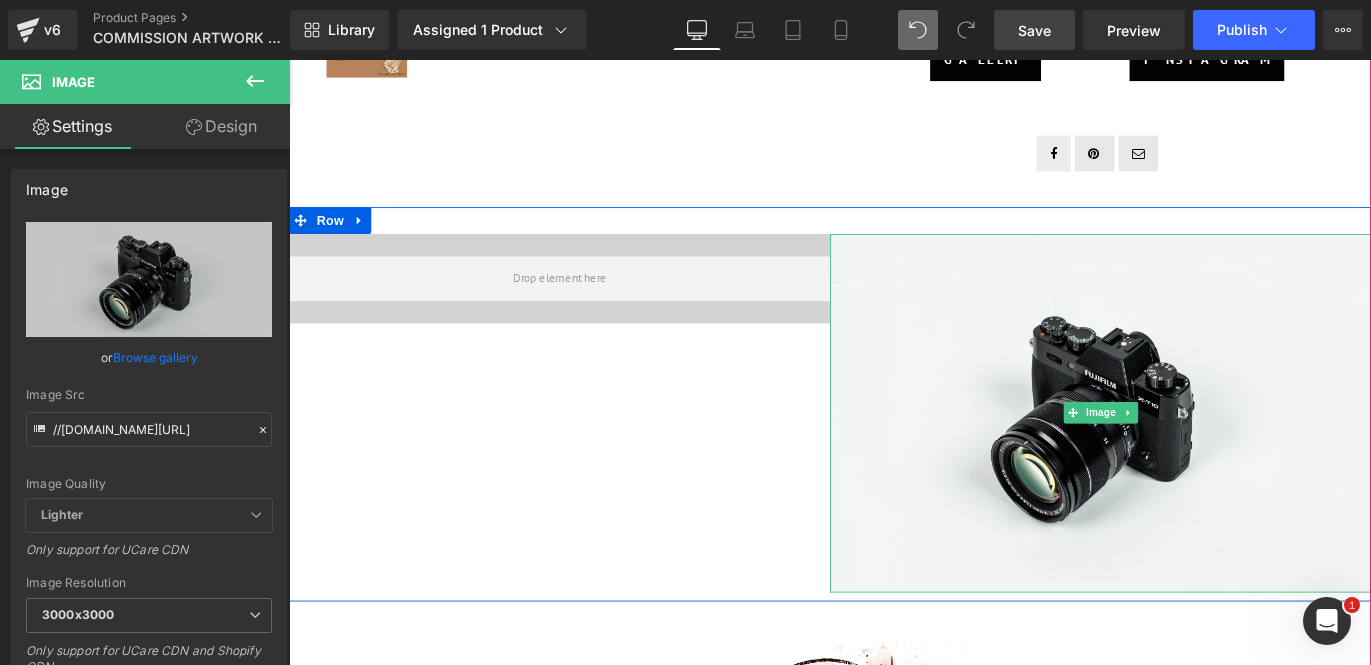 scroll, scrollTop: 872, scrollLeft: 0, axis: vertical 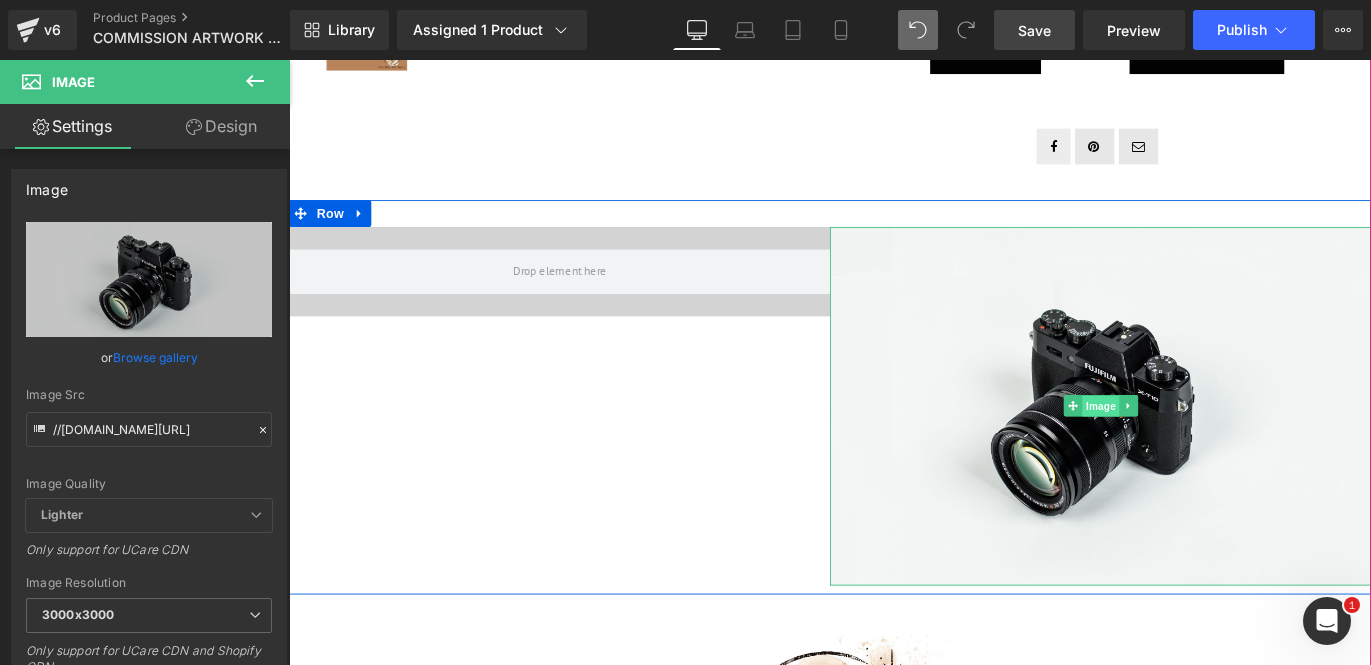 click on "Image" at bounding box center (1197, 448) 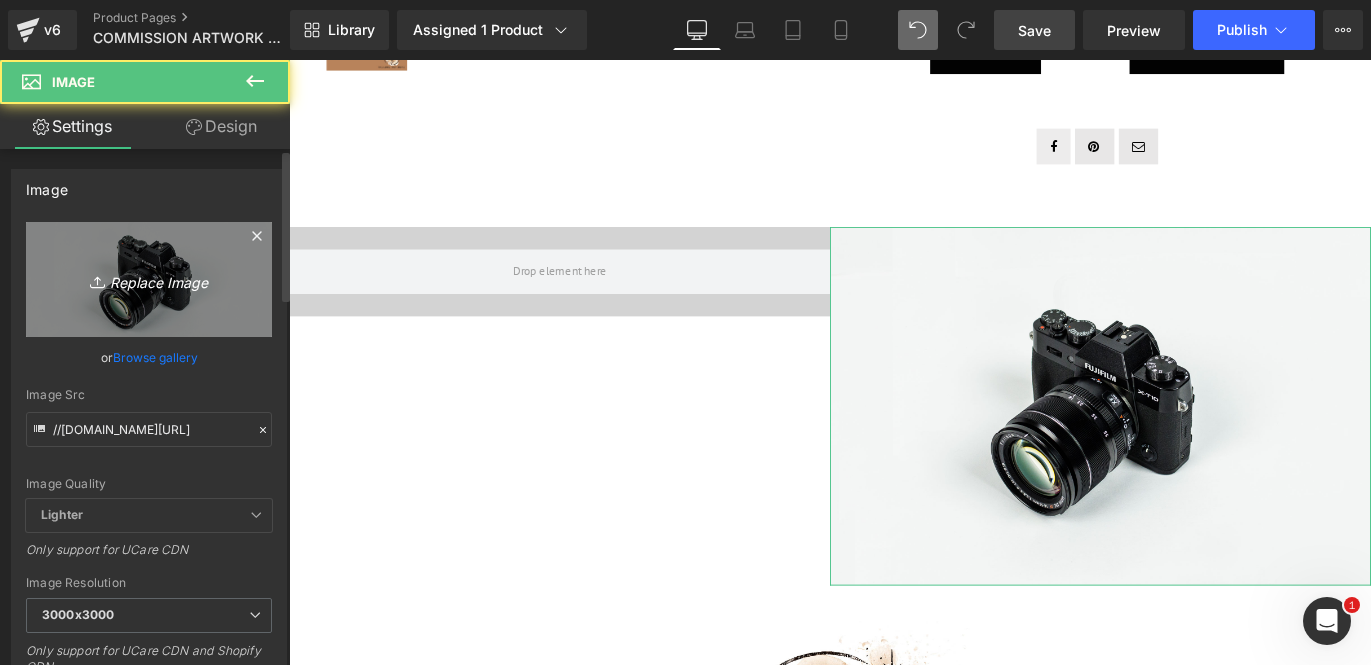 click on "Replace Image" at bounding box center (149, 279) 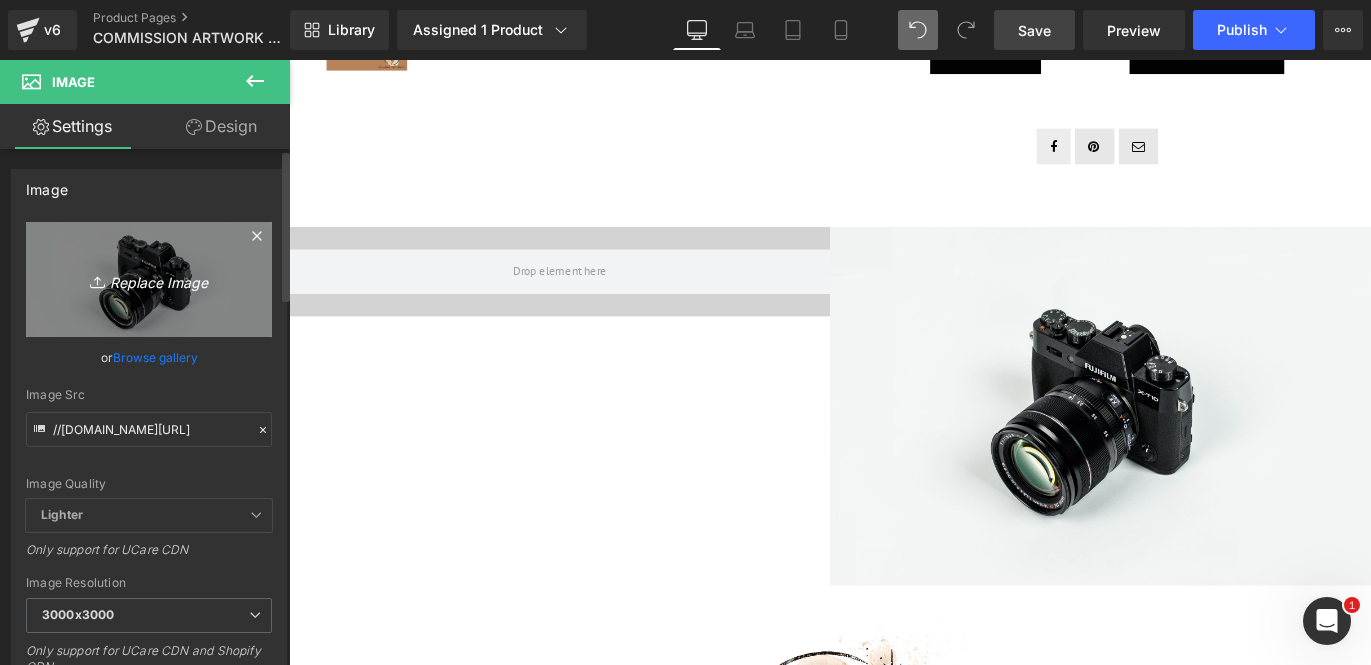 type on "C:\fakepath\BW2022_MYEEBRANDING_0698-2.jpg" 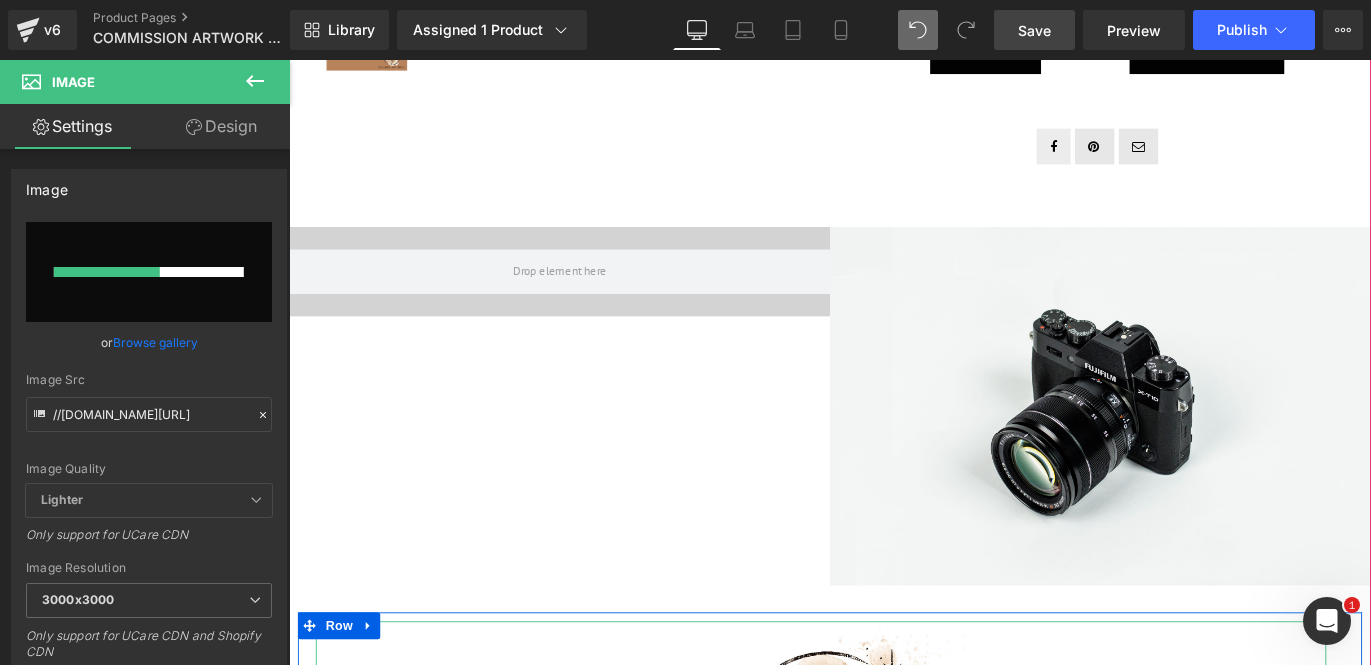 type 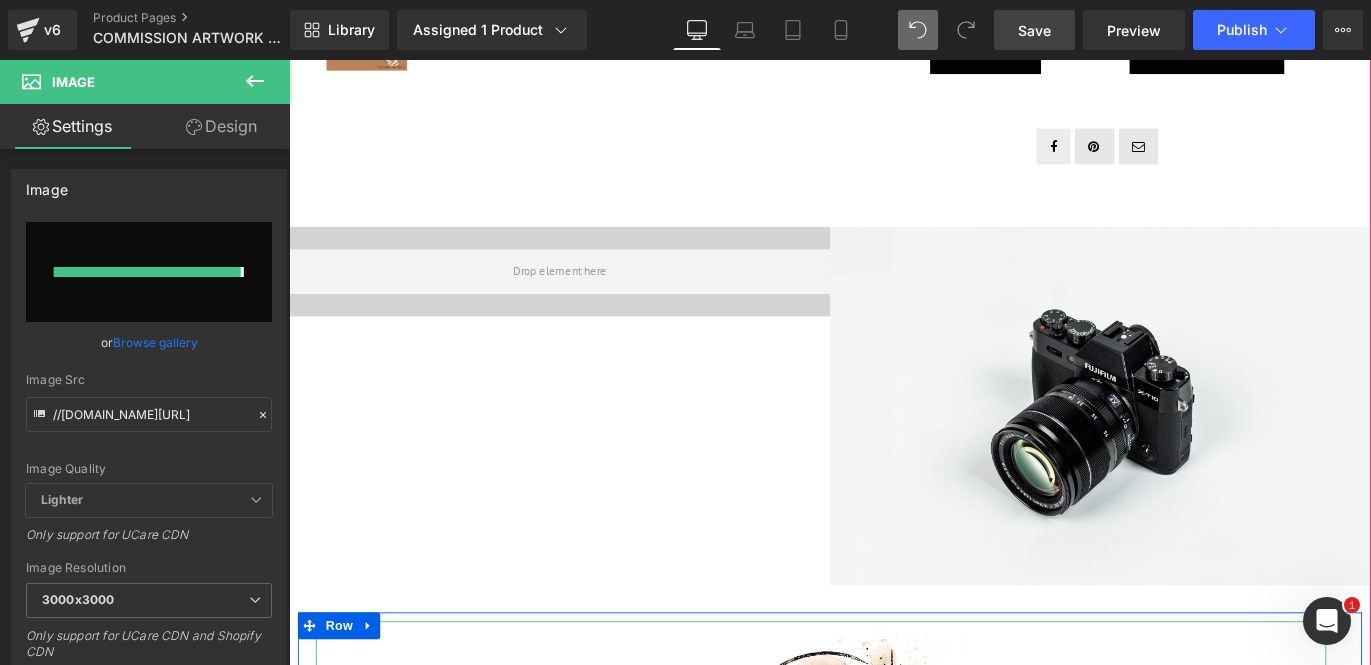 type on "https://ucarecdn.com/27c91603-78d2-40a0-8d0a-a07c5d319fe9/-/format/auto/-/preview/3000x3000/-/quality/lighter/BW2022_MYEEBRANDING_0698-2.jpg" 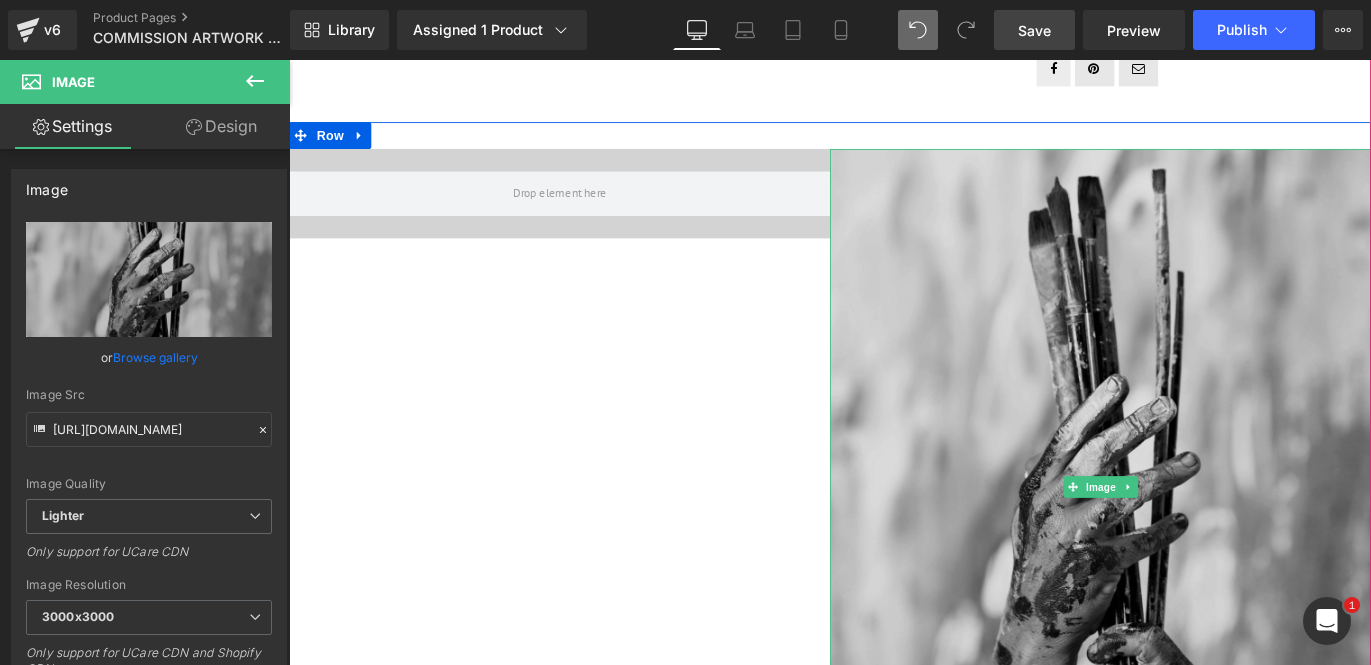 scroll, scrollTop: 950, scrollLeft: 0, axis: vertical 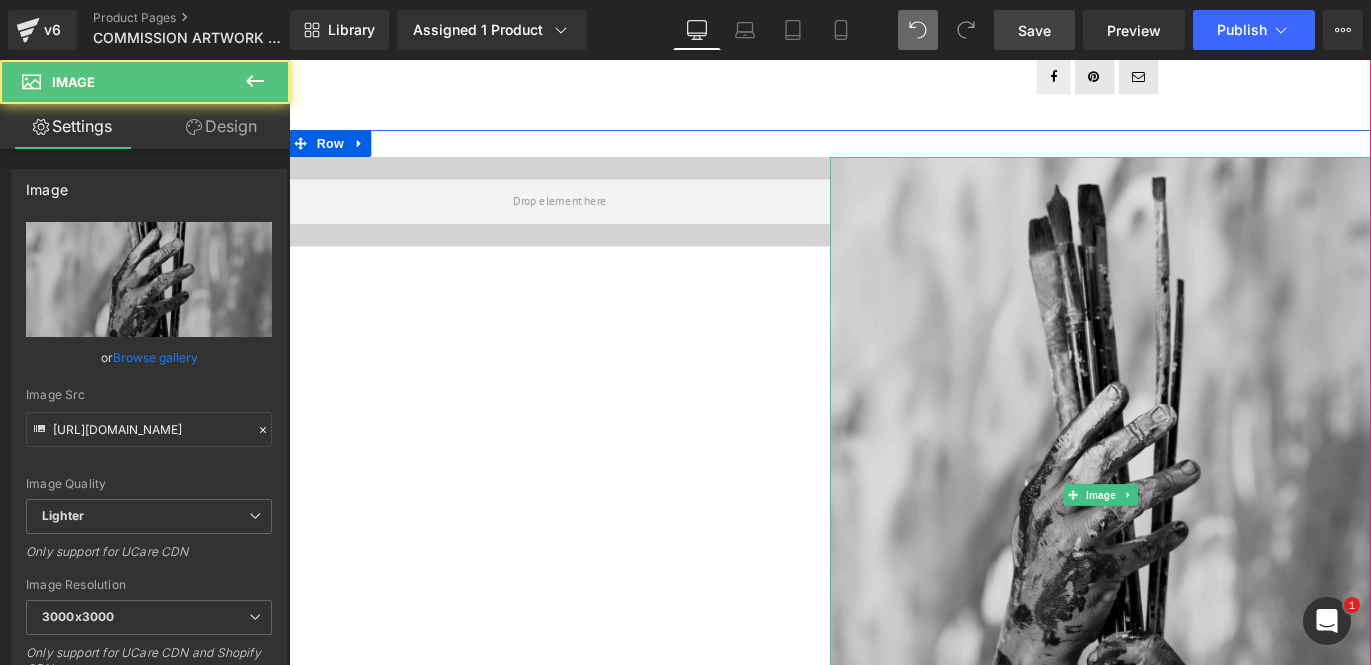 click at bounding box center (1196, 547) 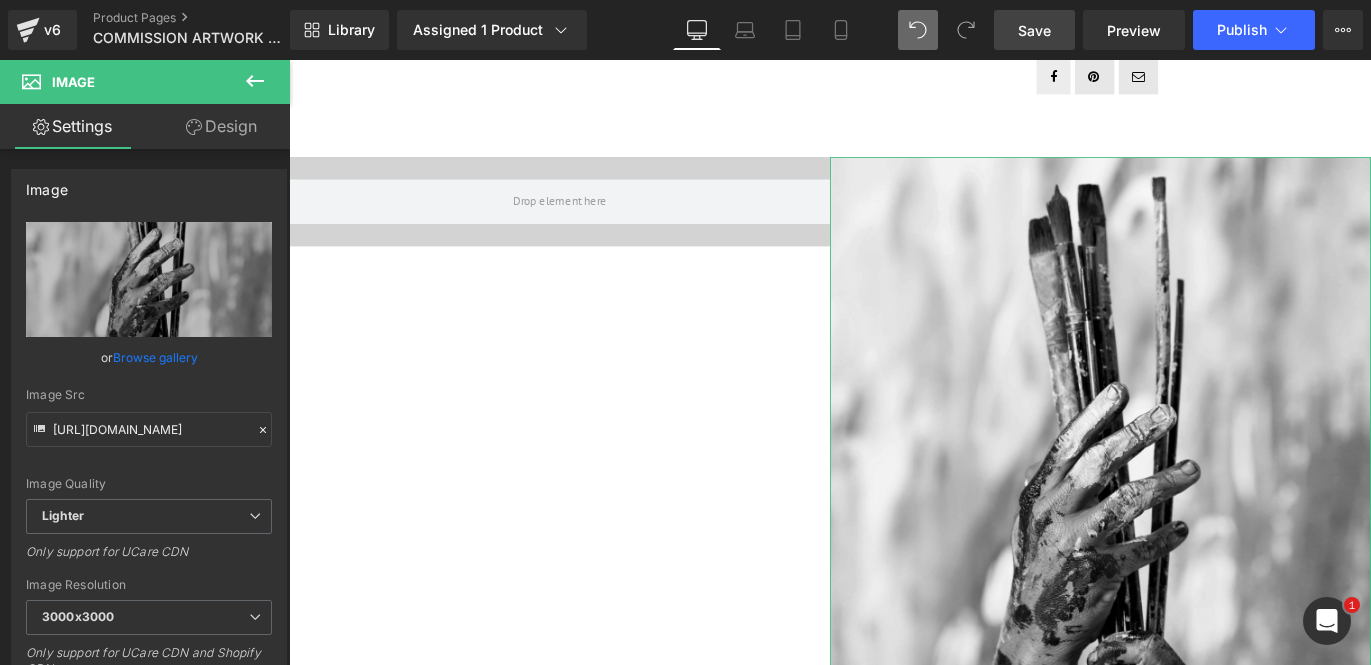 click on "Design" at bounding box center [221, 126] 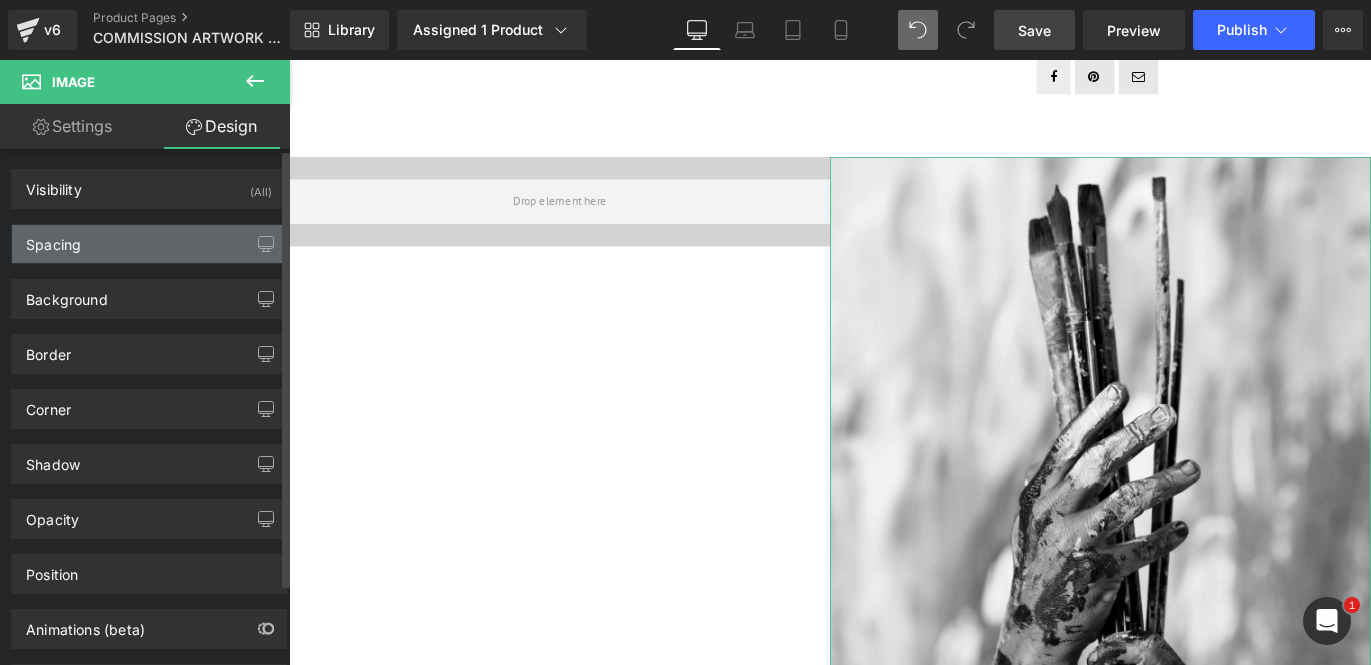 type on "0" 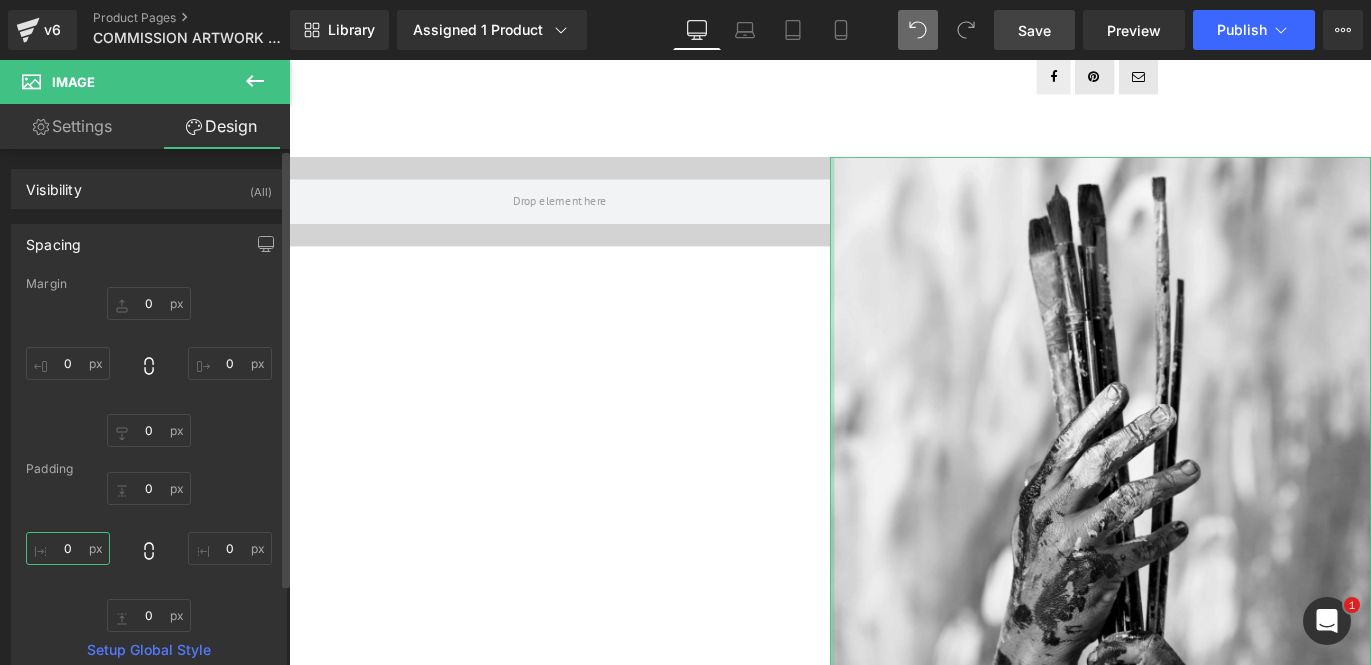 click on "0" at bounding box center (68, 548) 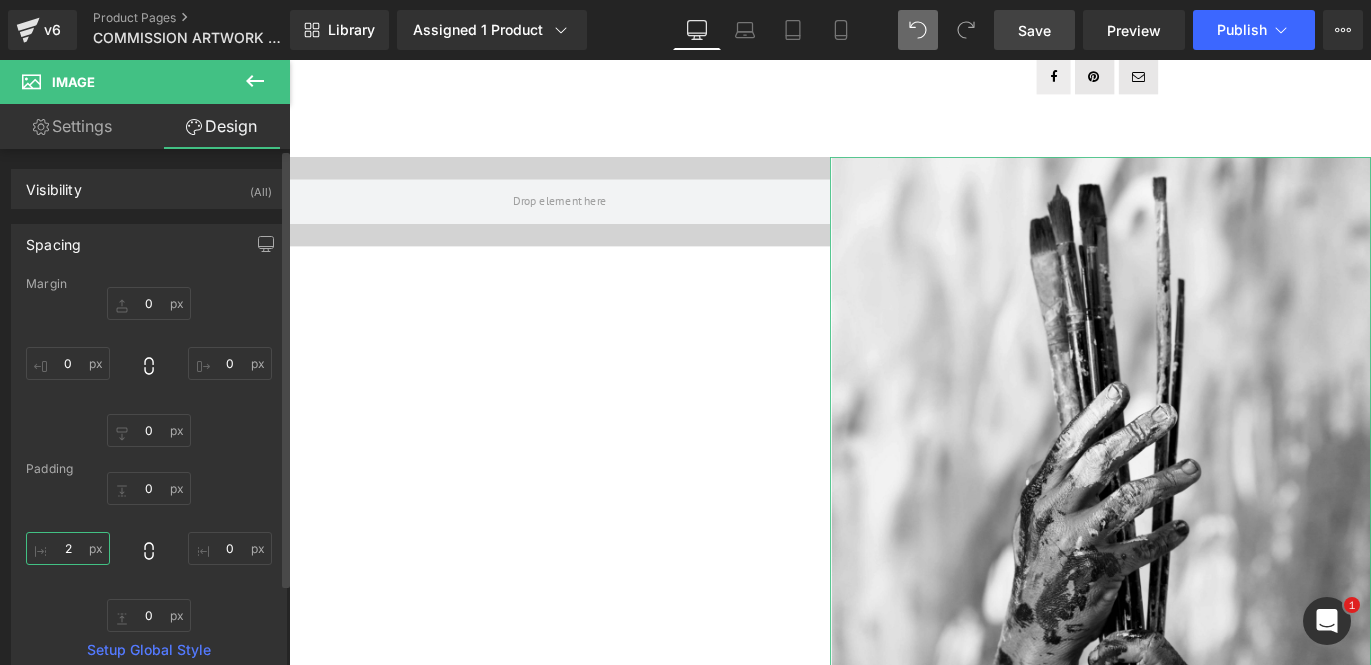 type on "20" 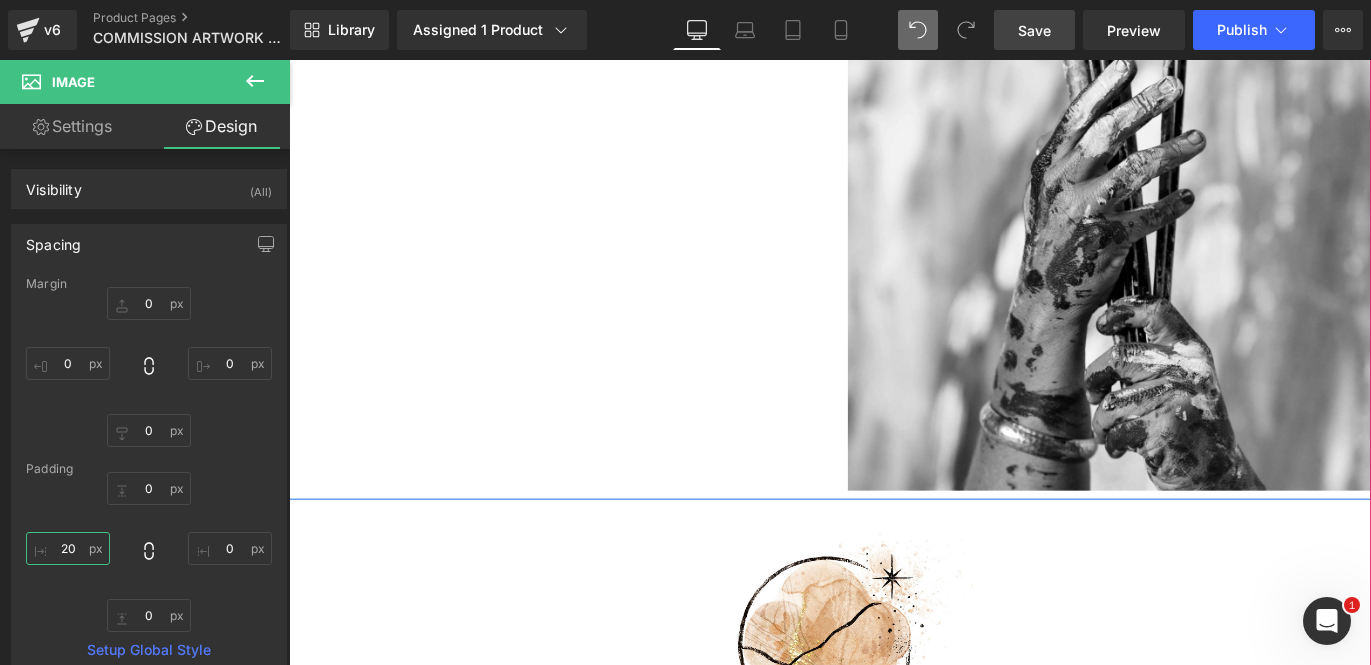 scroll, scrollTop: 908, scrollLeft: 0, axis: vertical 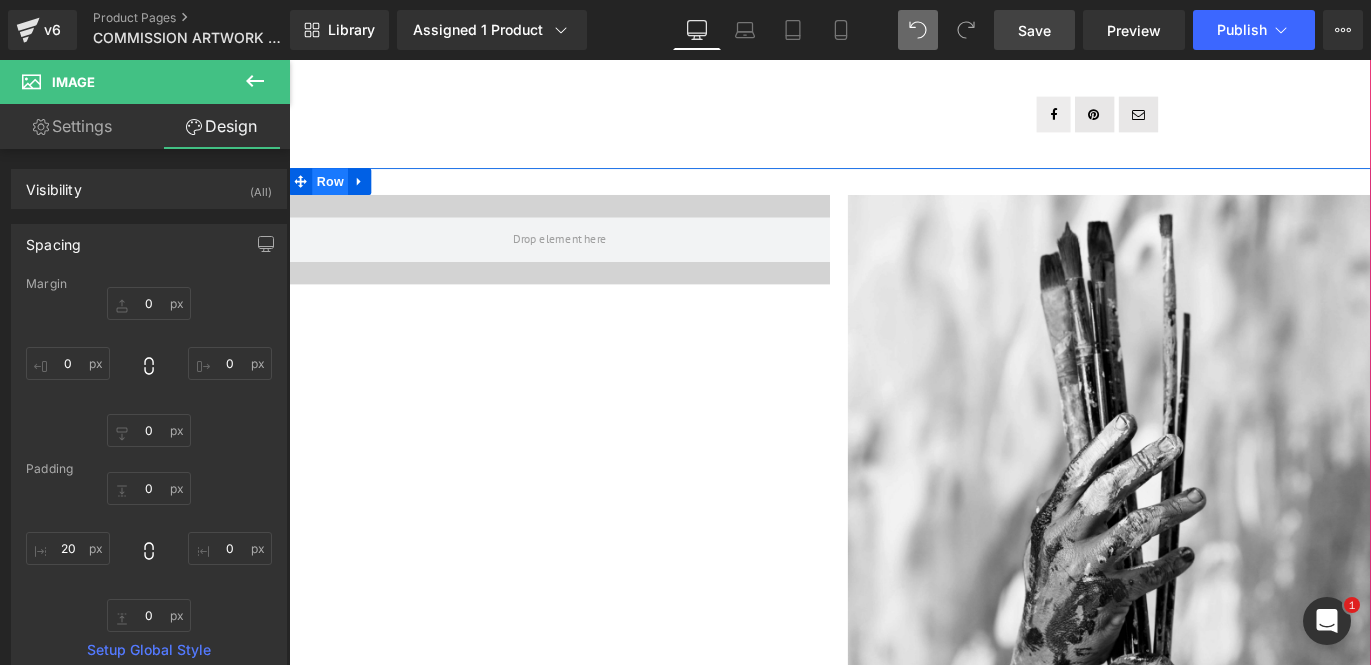 click on "Row" at bounding box center (335, 196) 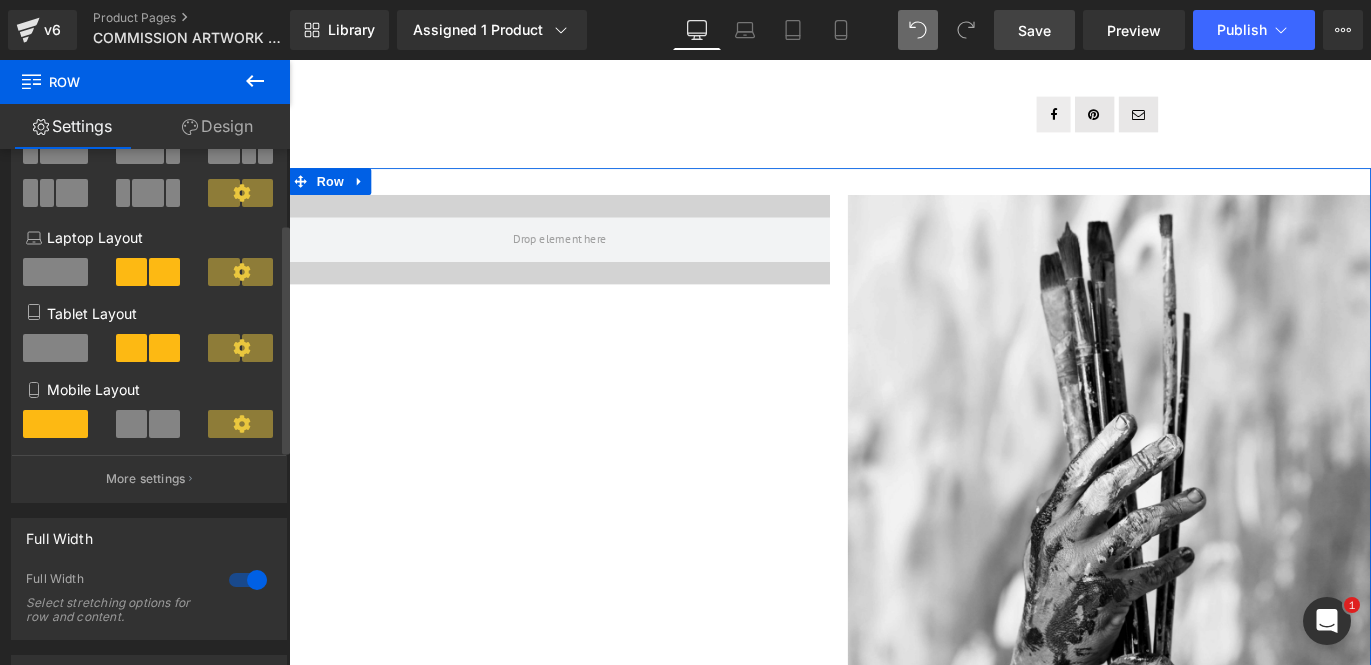 scroll, scrollTop: 0, scrollLeft: 0, axis: both 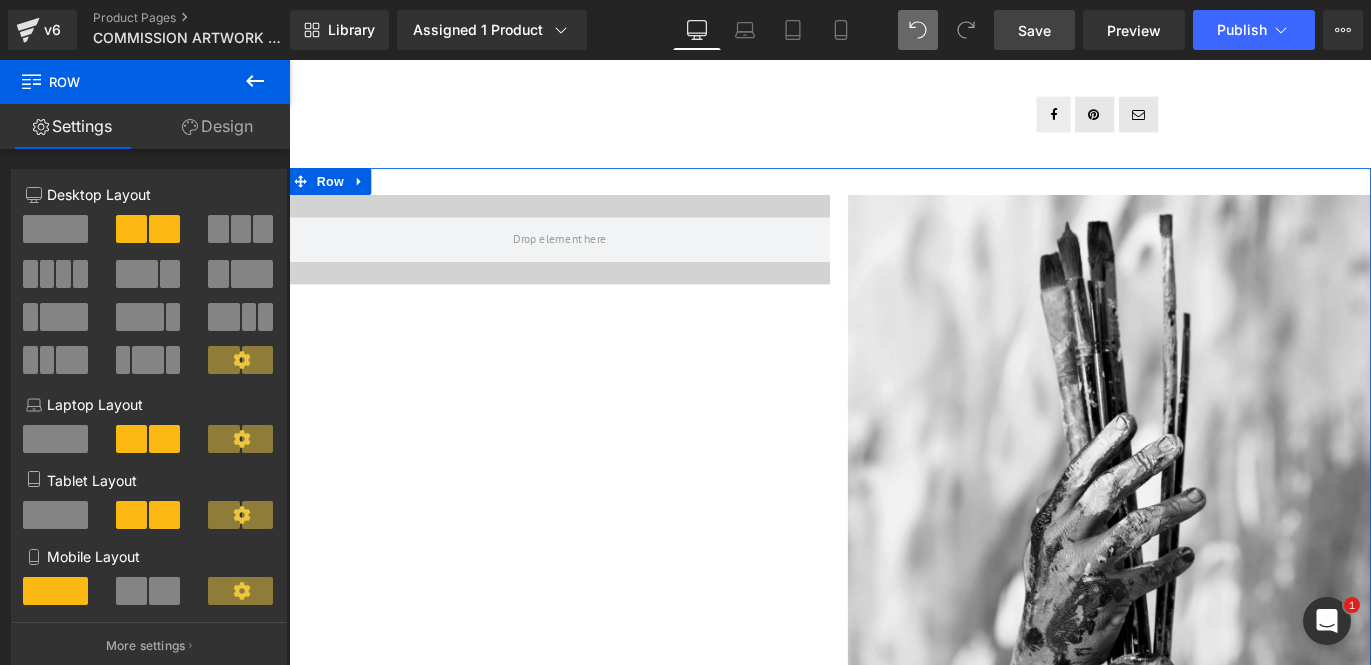 click on "Design" at bounding box center [217, 126] 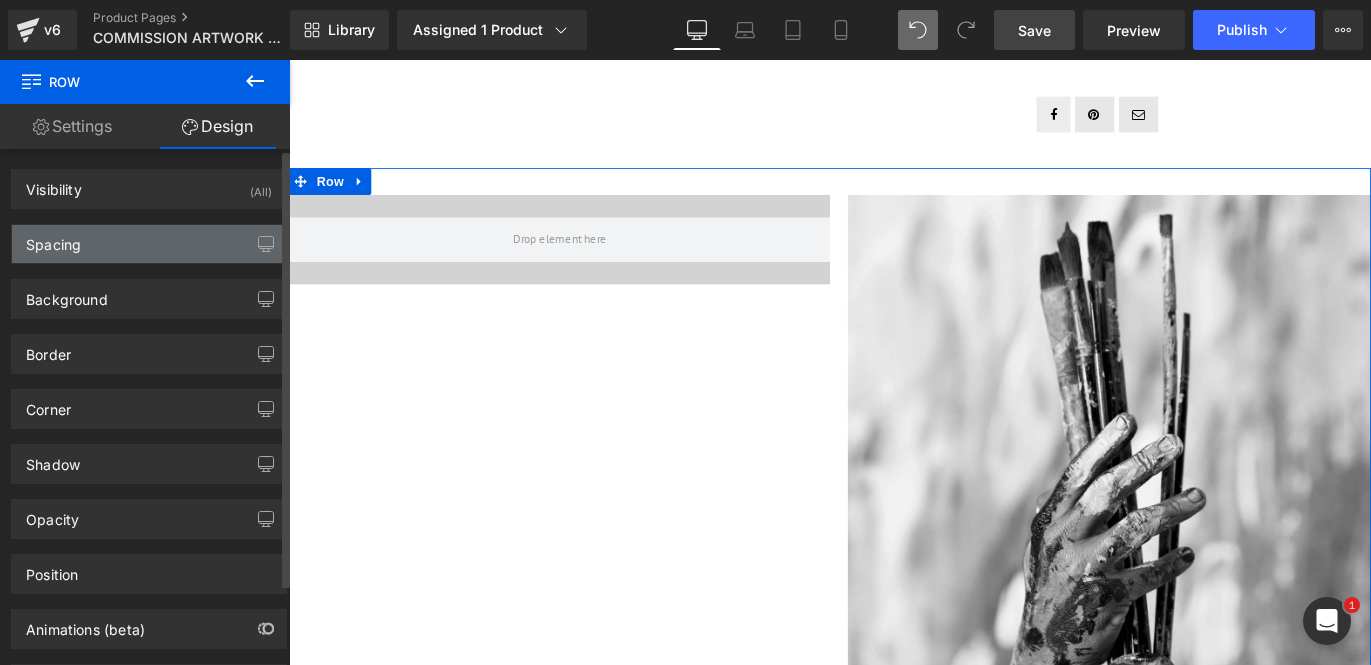 click on "Spacing" at bounding box center (149, 244) 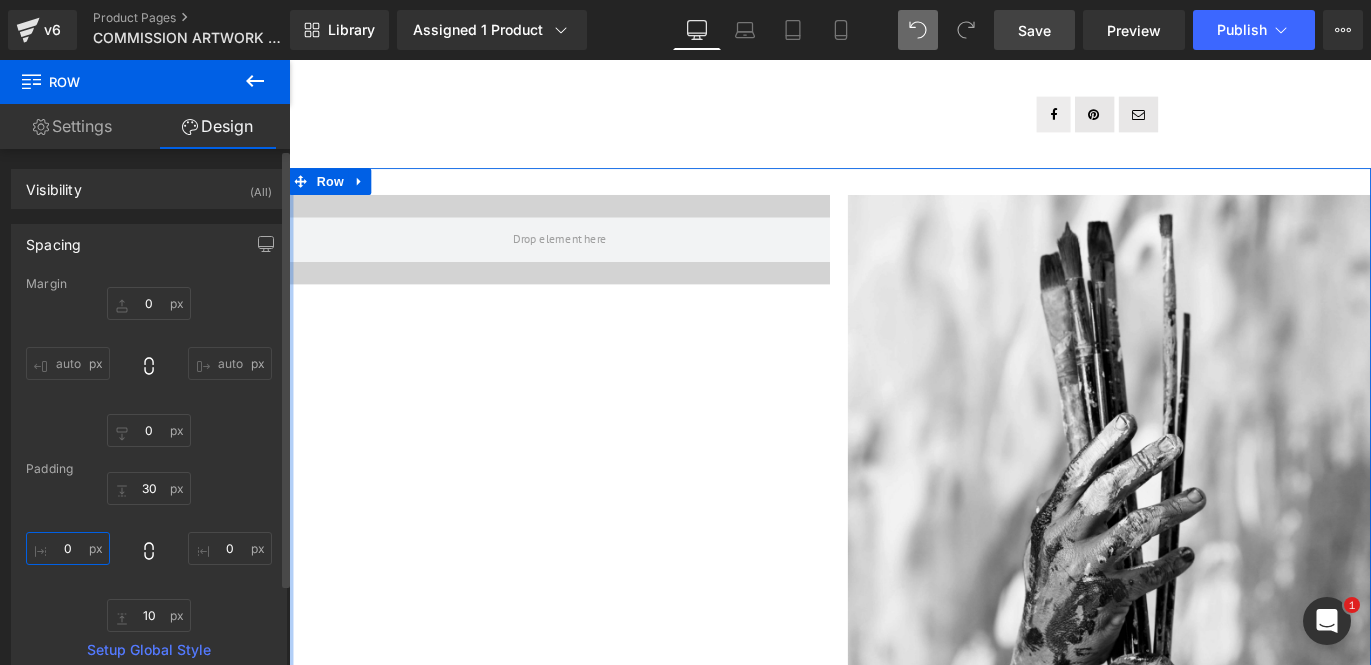 click on "0" at bounding box center (68, 548) 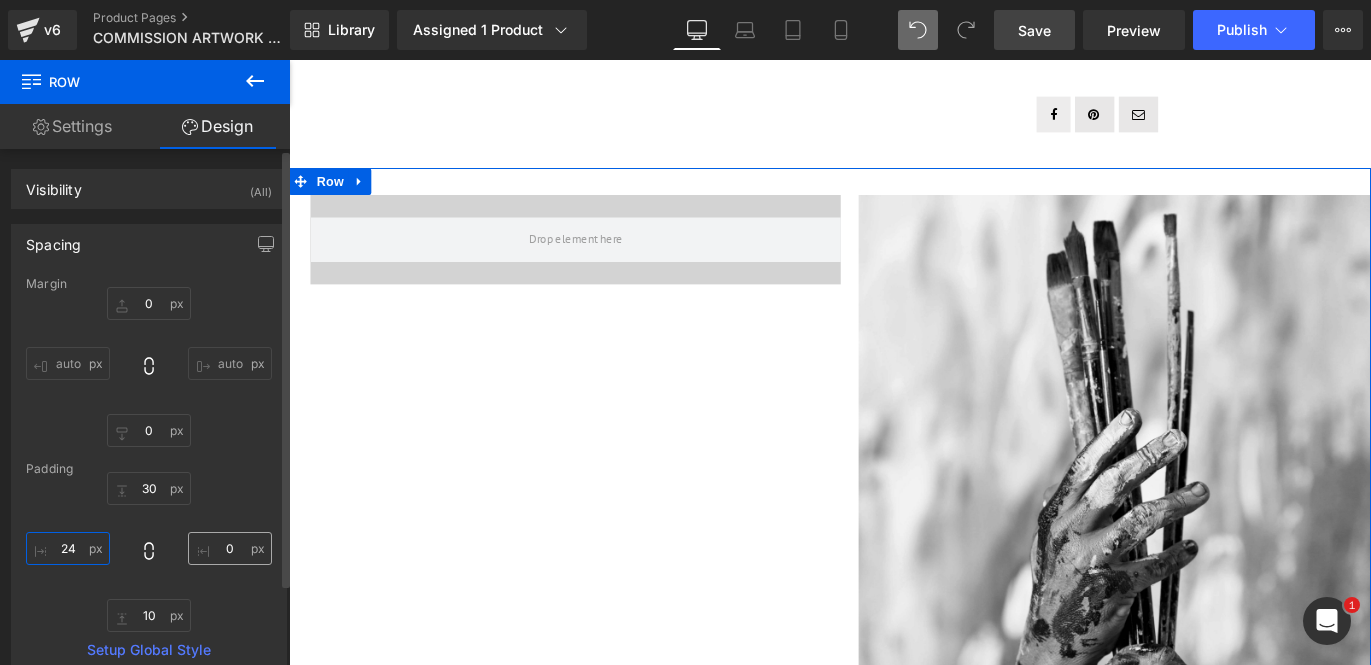 type on "24" 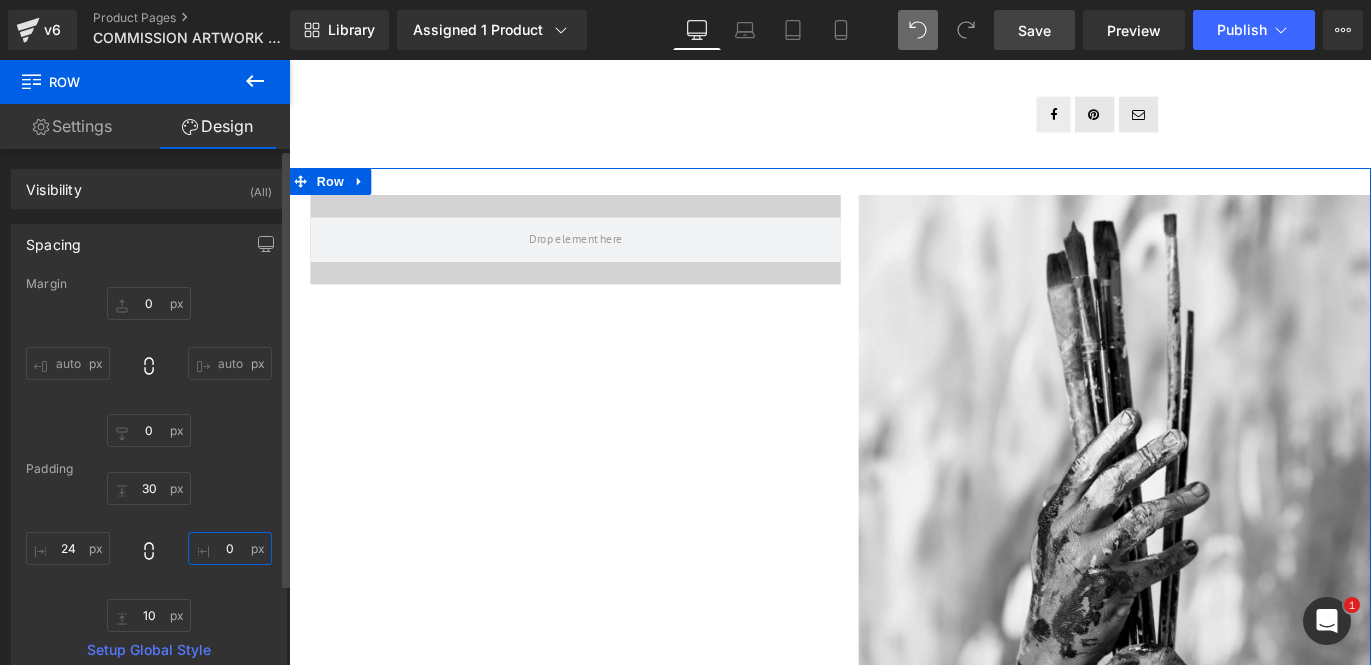 click on "0" at bounding box center [230, 548] 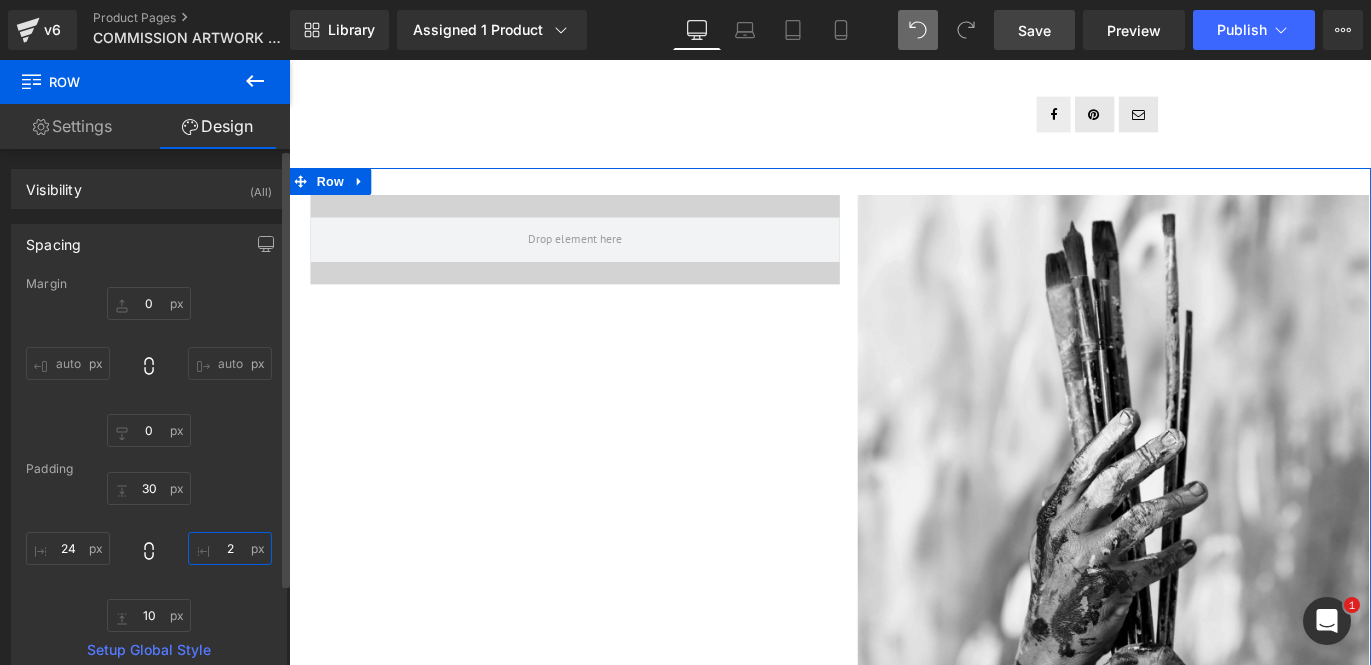 type on "24" 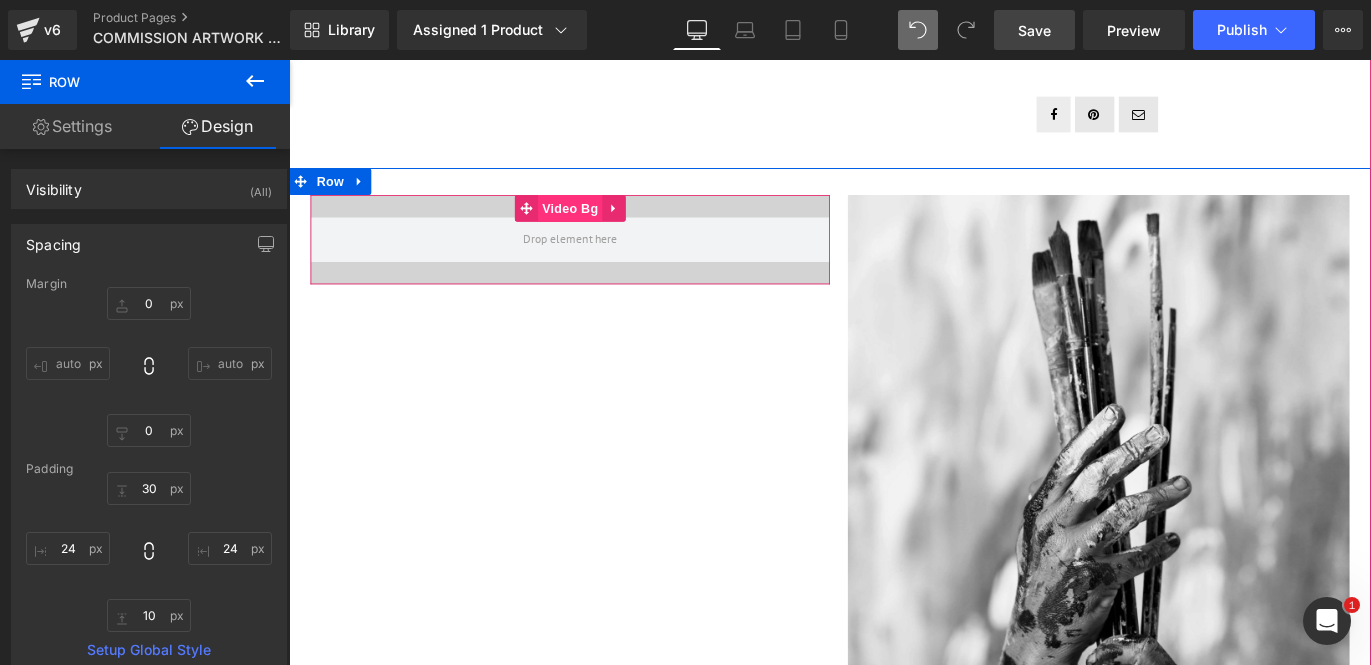 click on "Video Bg" at bounding box center [603, 226] 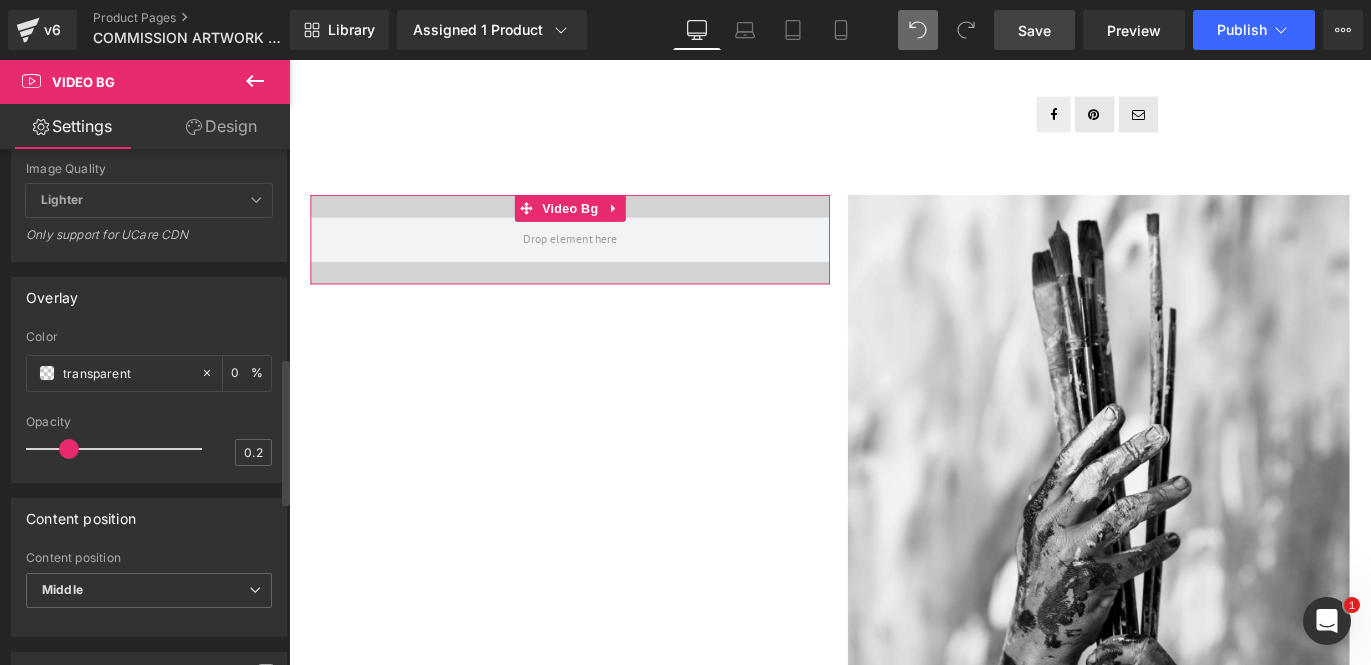 scroll, scrollTop: 829, scrollLeft: 0, axis: vertical 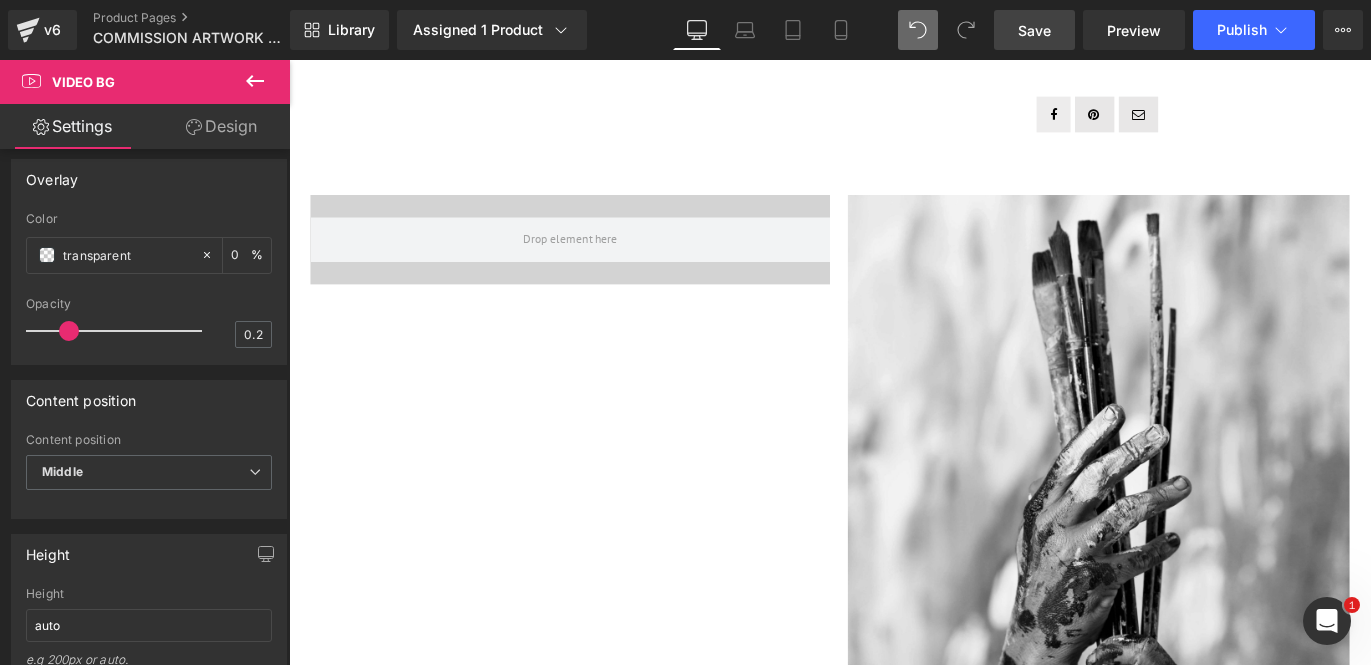 click on "Save" at bounding box center (1034, 30) 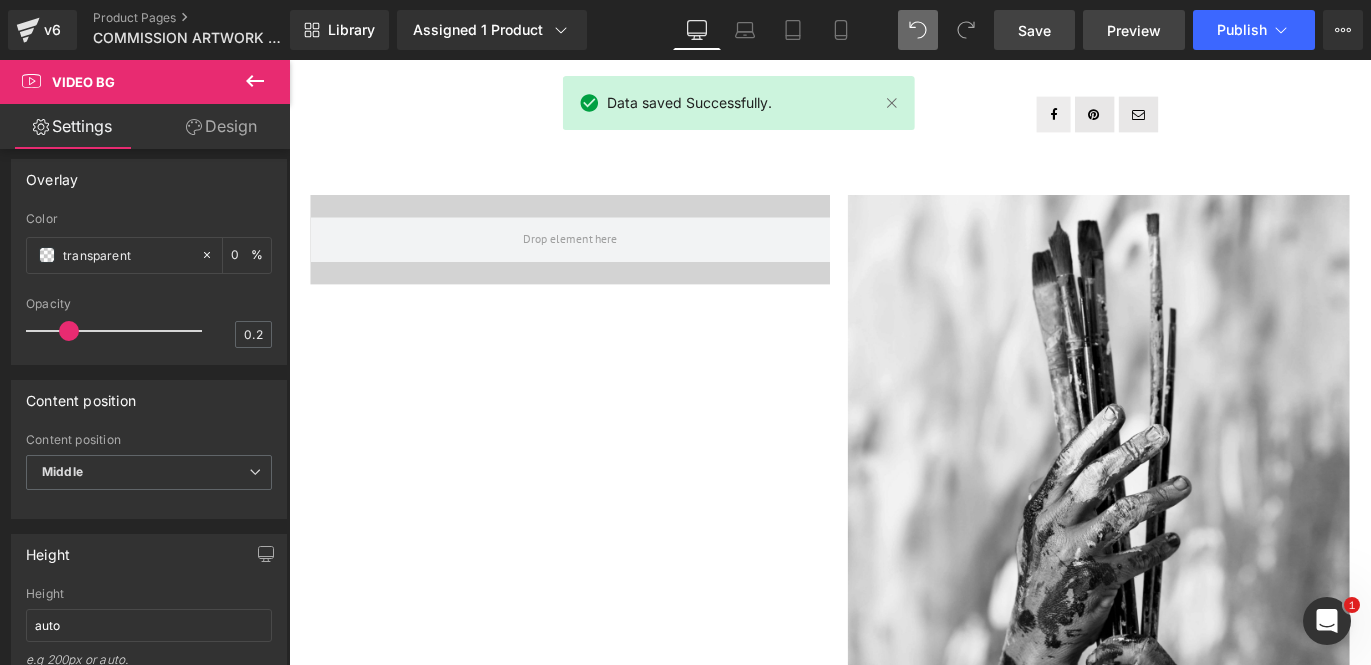 click on "Preview" at bounding box center (1134, 30) 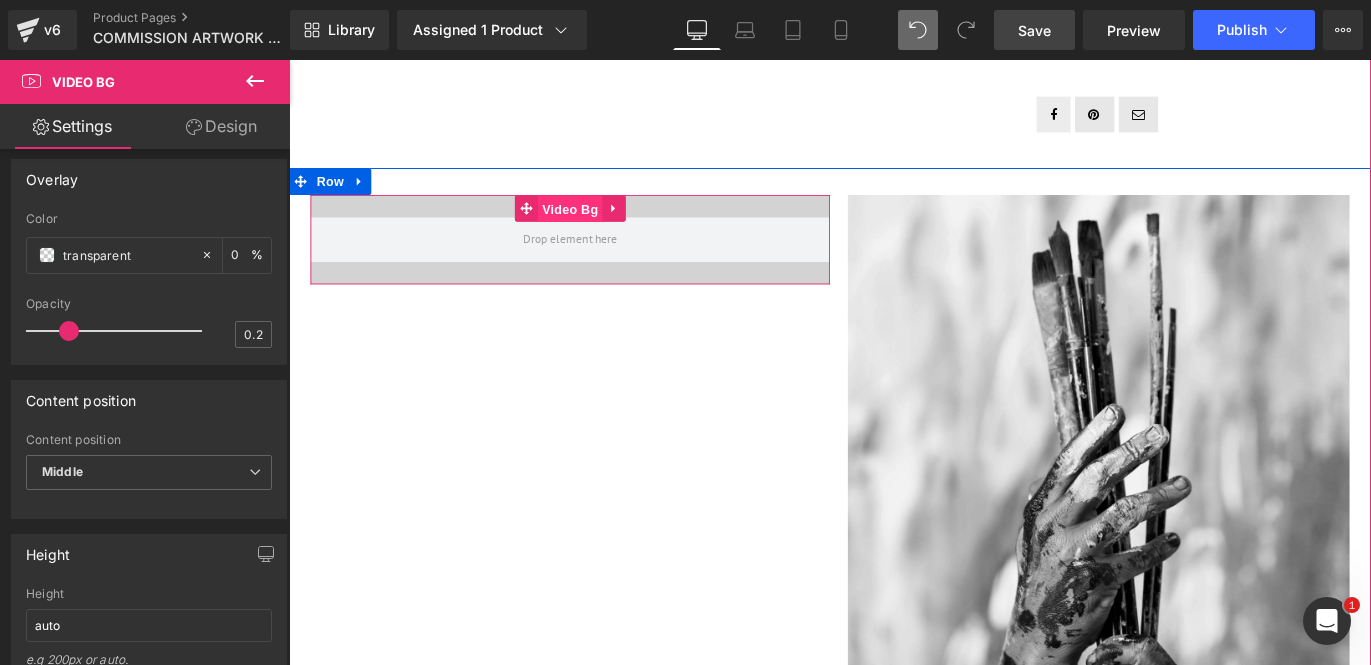 click on "Video Bg" at bounding box center (603, 227) 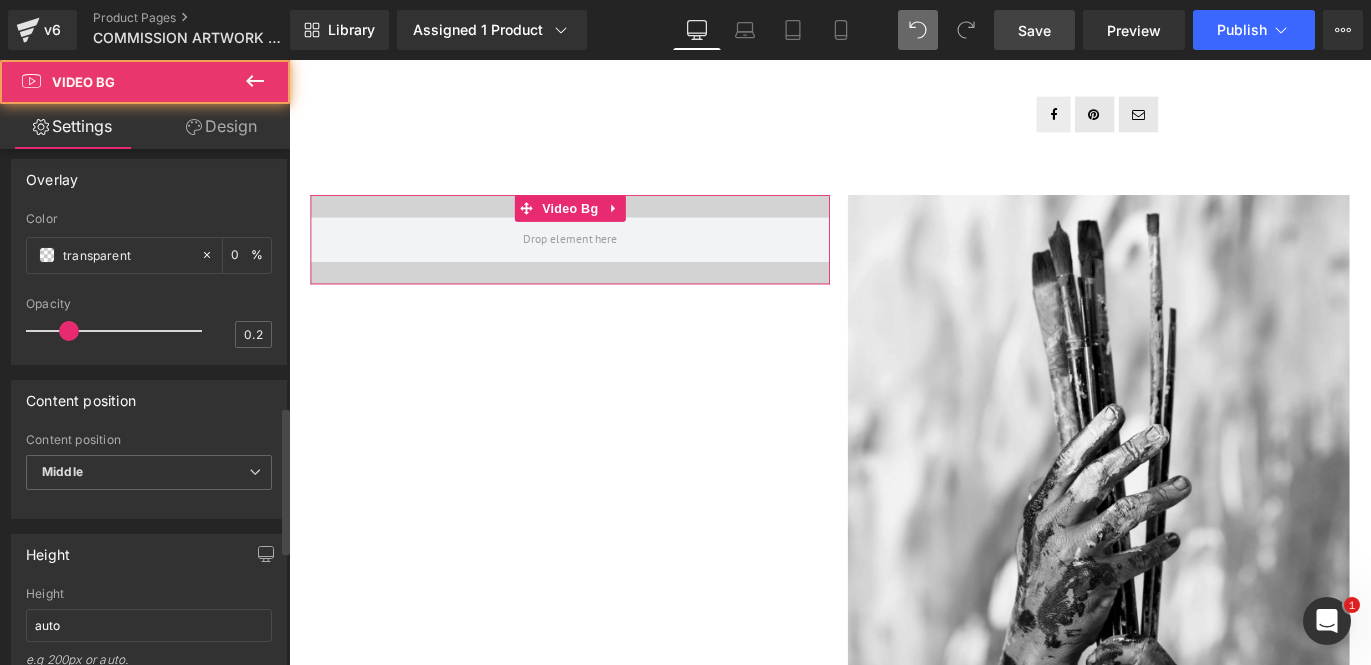 scroll, scrollTop: 1103, scrollLeft: 0, axis: vertical 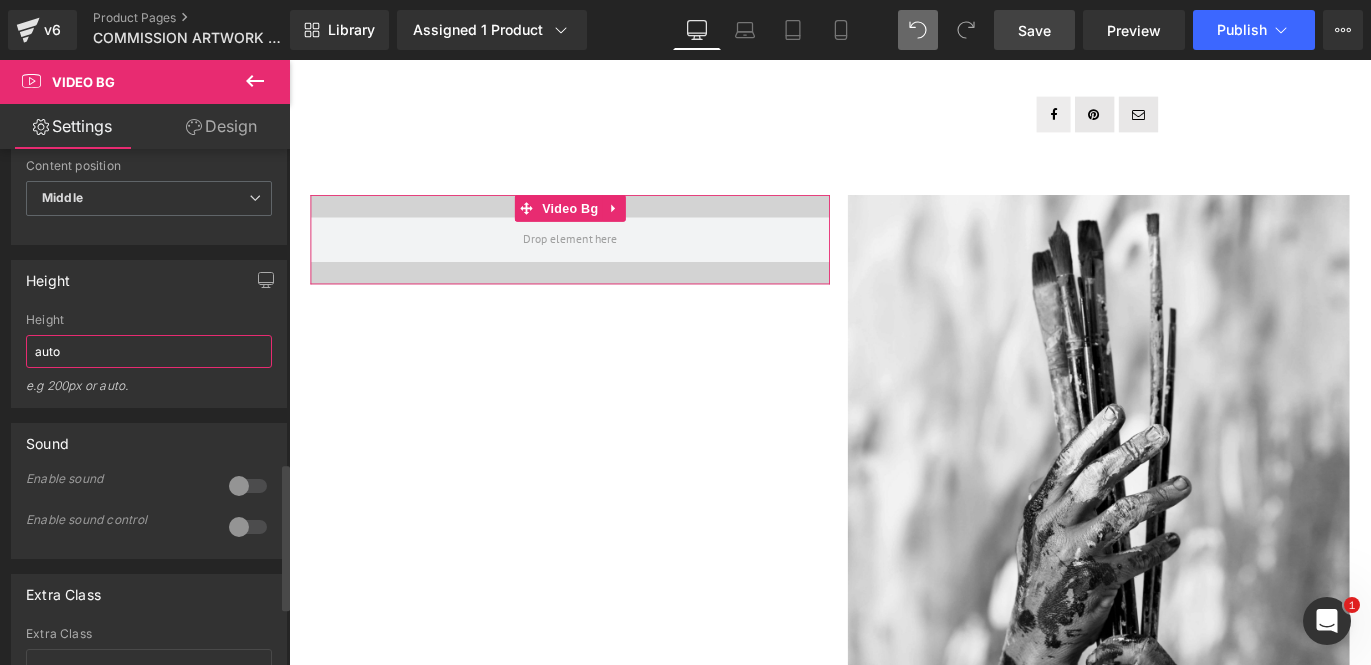 click on "auto" at bounding box center (149, 351) 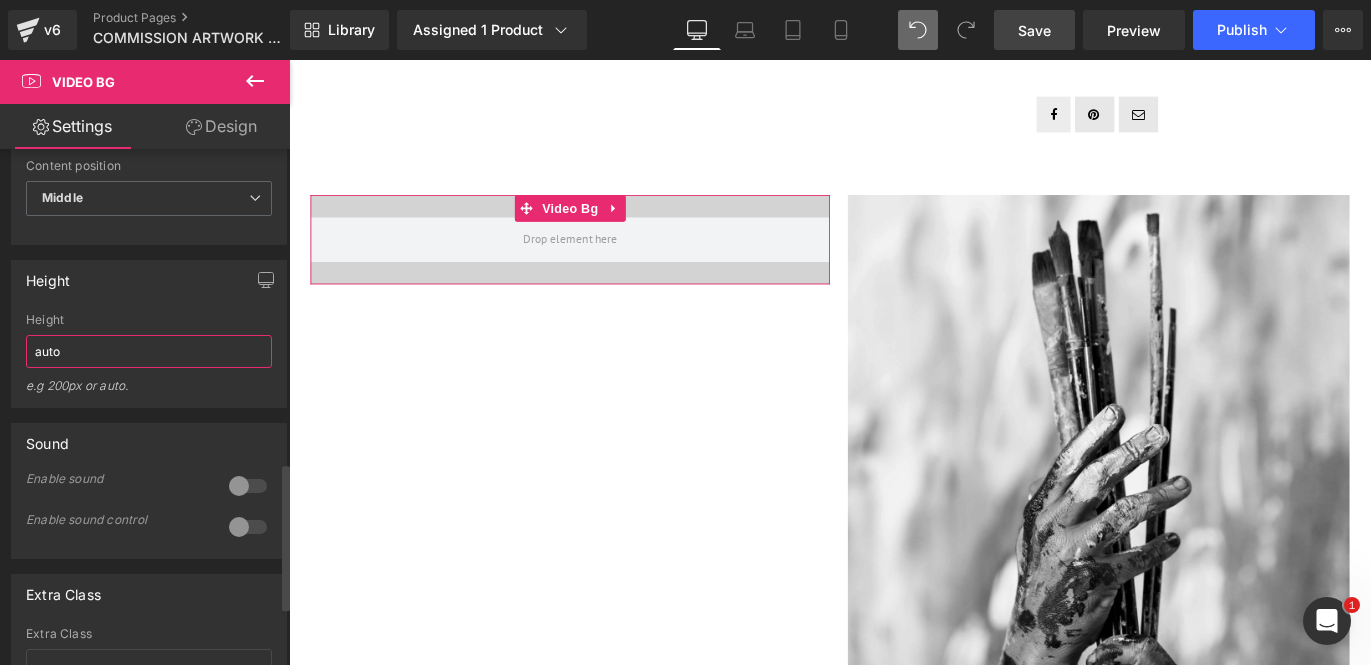 drag, startPoint x: 132, startPoint y: 400, endPoint x: 44, endPoint y: 391, distance: 88.45903 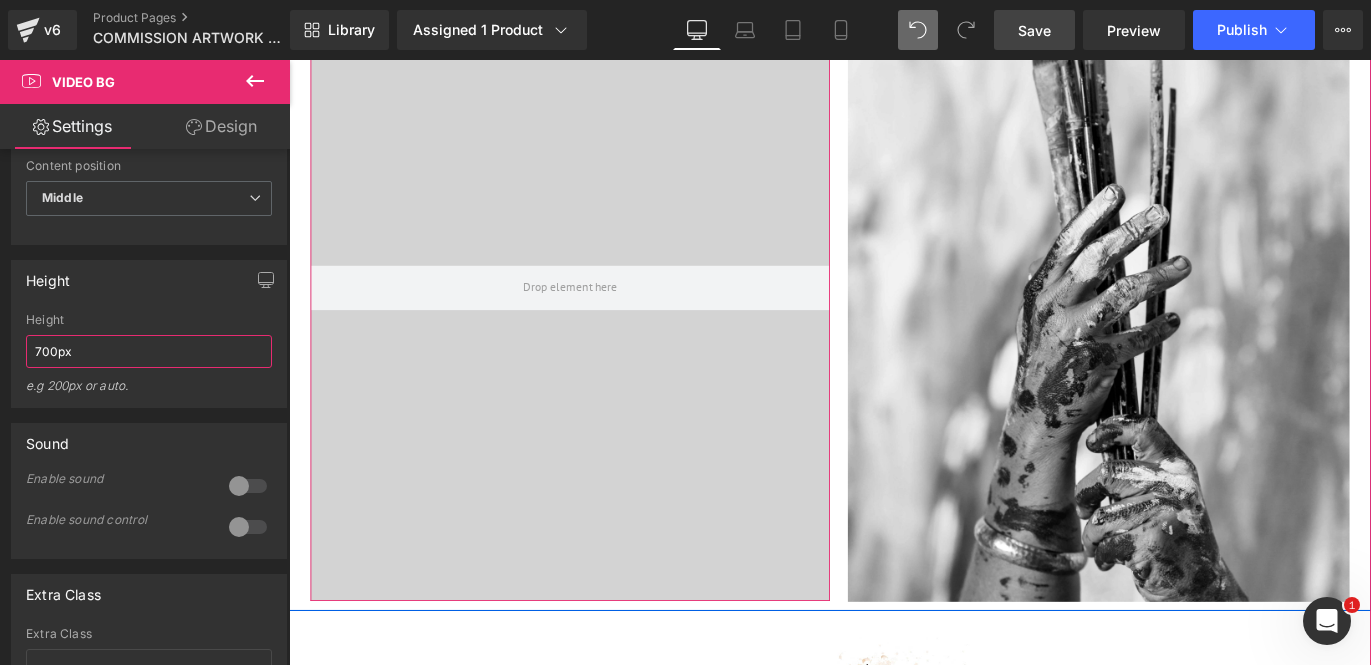 scroll, scrollTop: 1150, scrollLeft: 0, axis: vertical 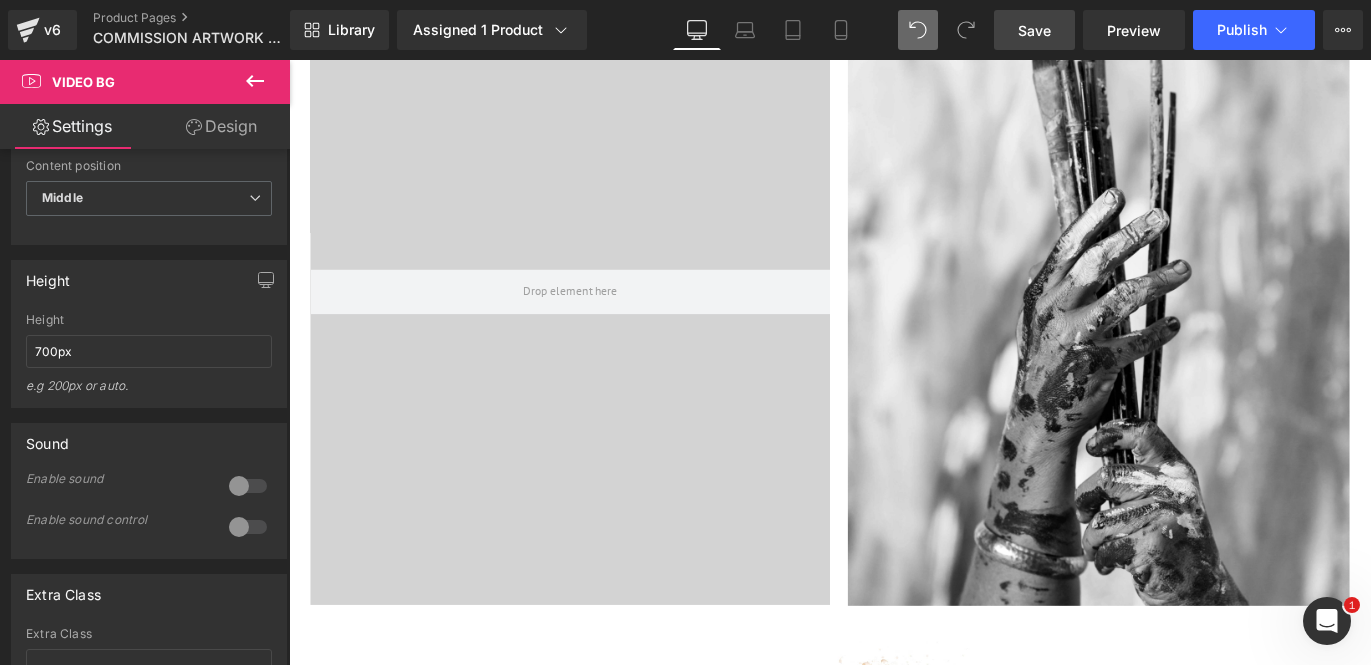 click on "Save" at bounding box center [1034, 30] 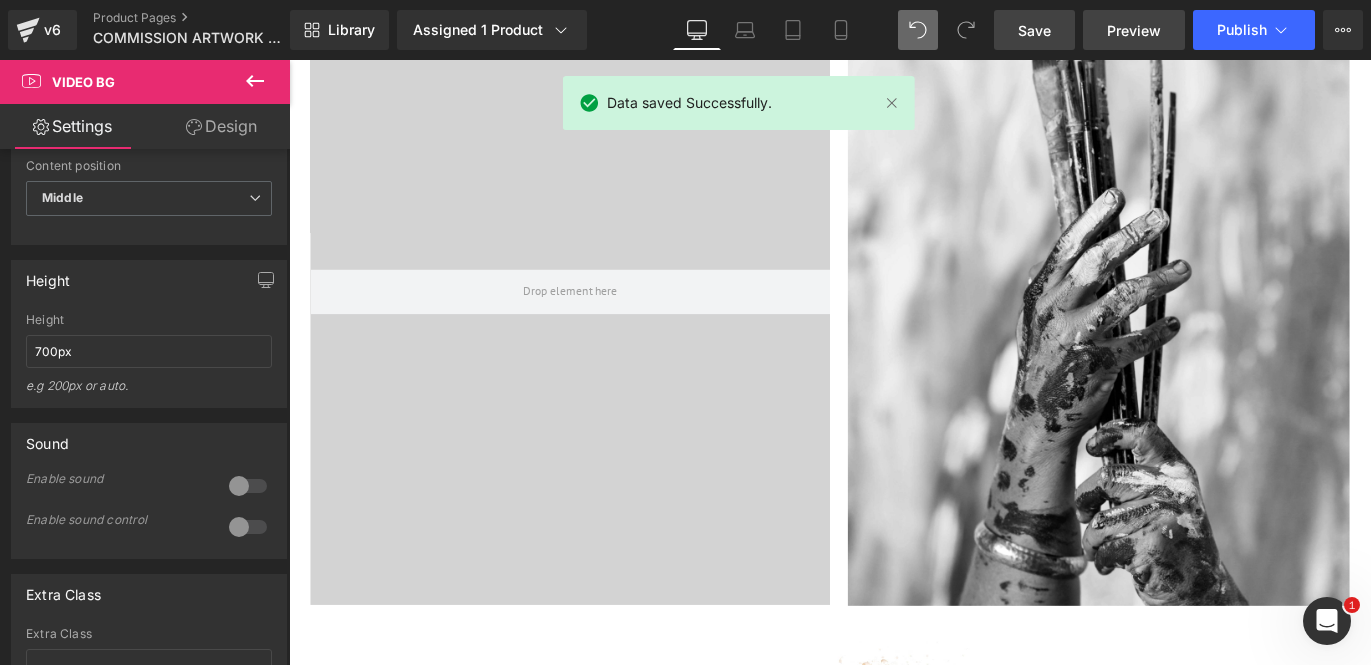 click on "Preview" at bounding box center [1134, 30] 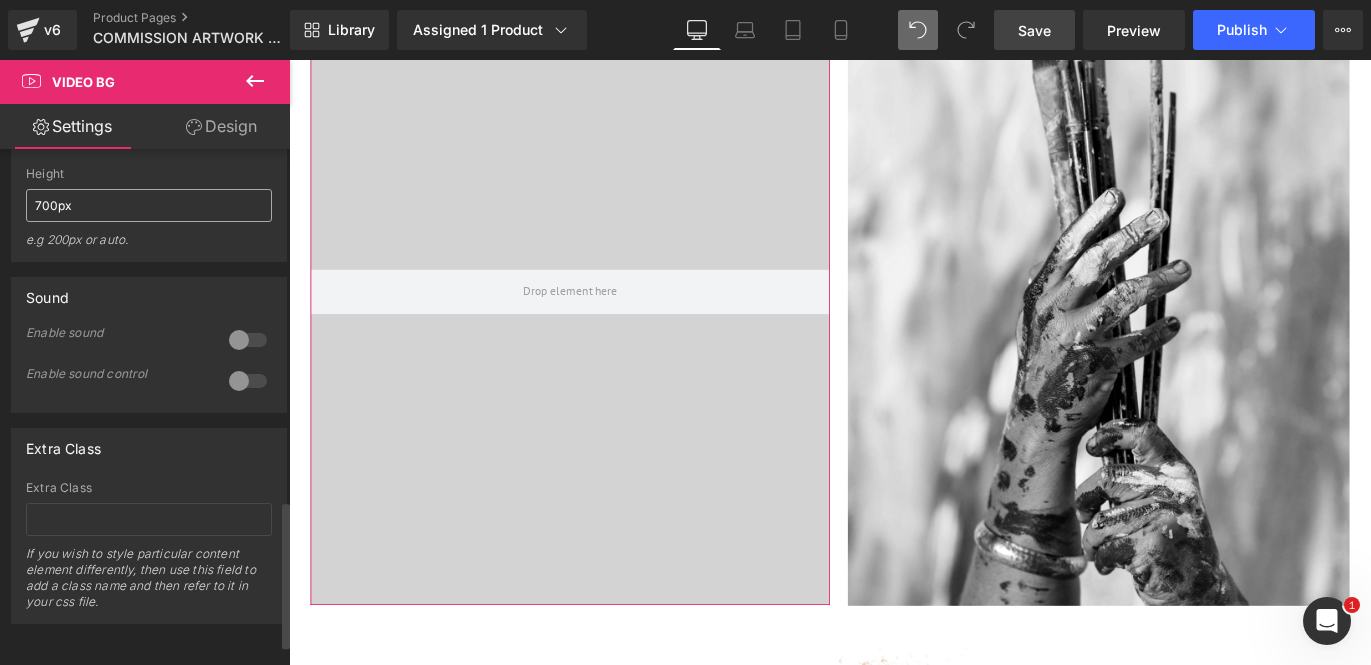 scroll, scrollTop: 1205, scrollLeft: 0, axis: vertical 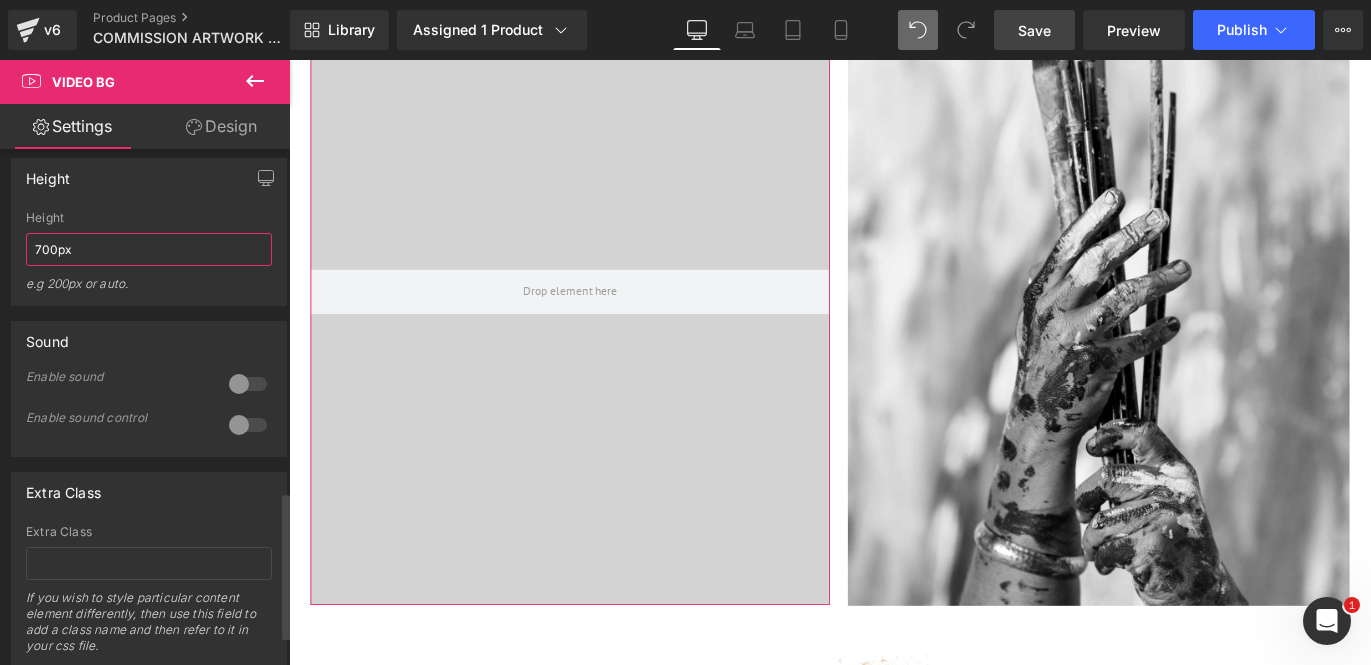 click on "700px" at bounding box center (149, 249) 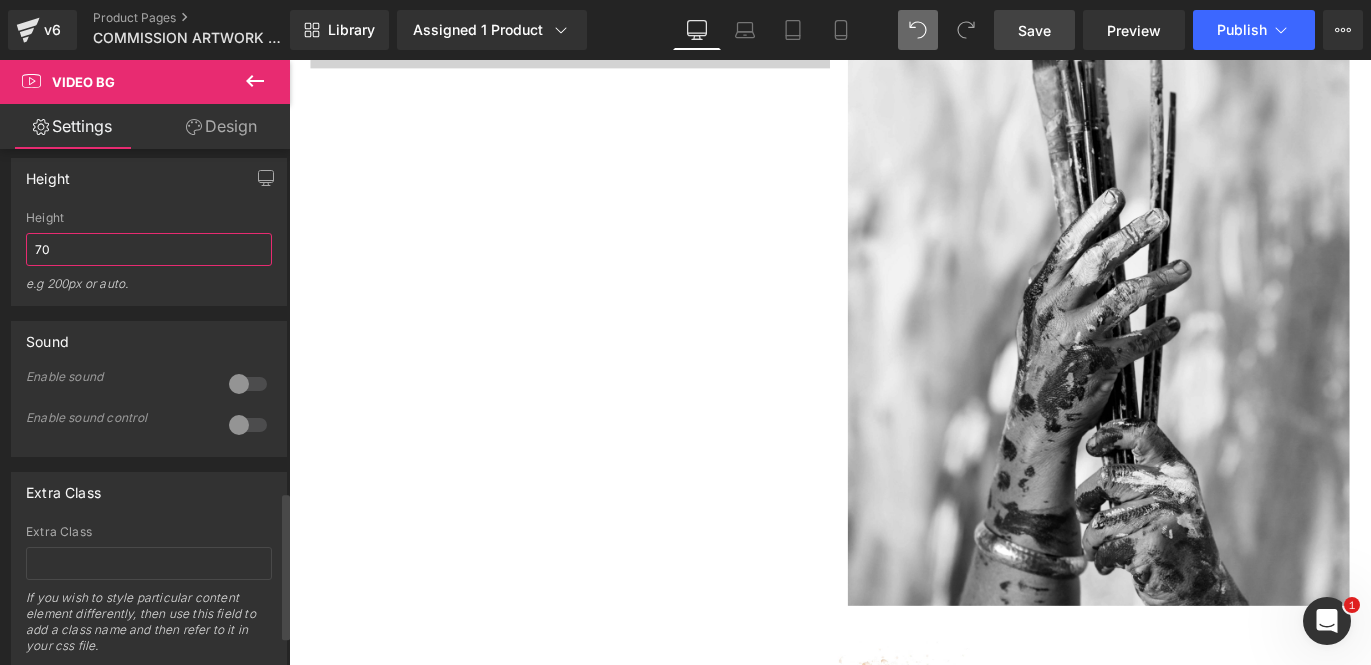 type on "7" 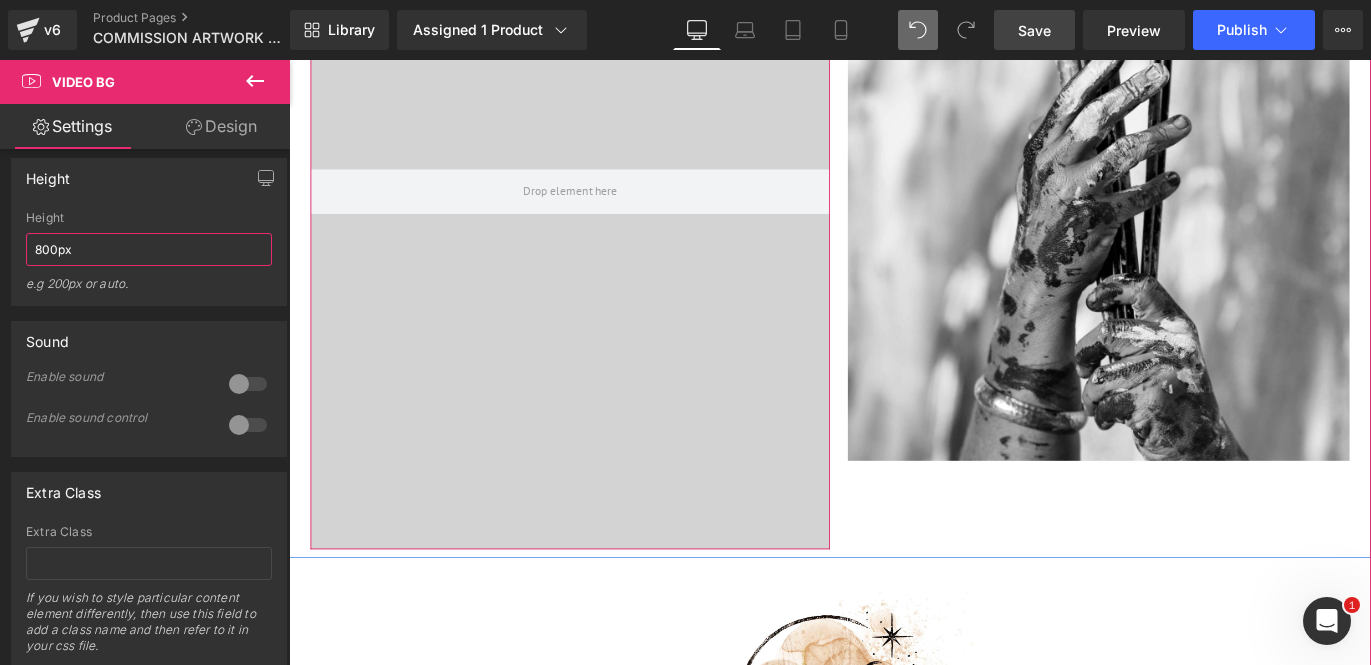 scroll, scrollTop: 1542, scrollLeft: 0, axis: vertical 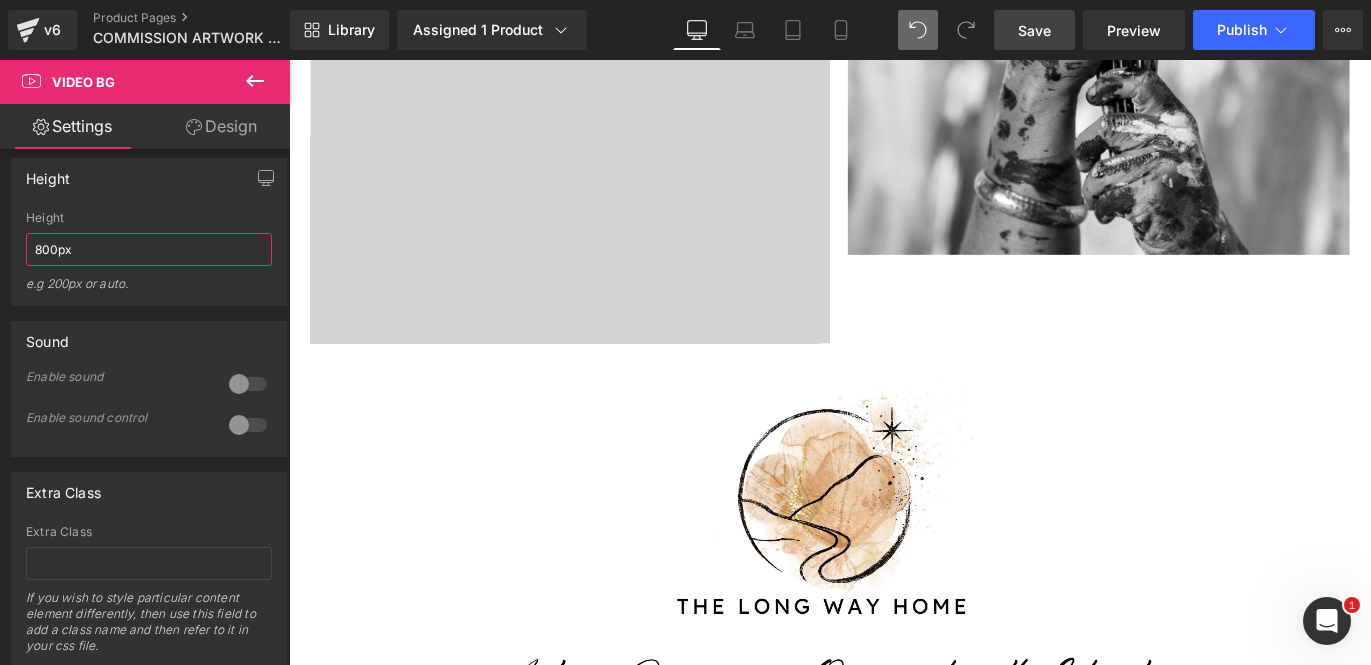 type on "800px" 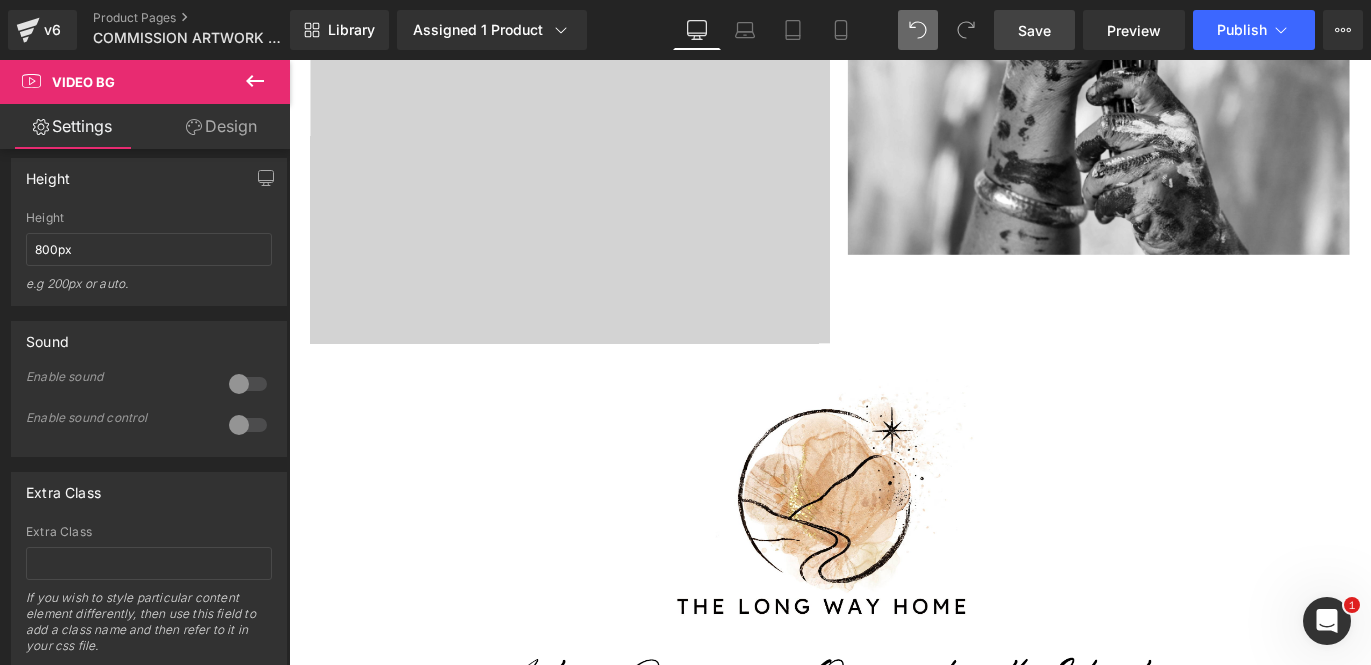 click on "Save" at bounding box center (1034, 30) 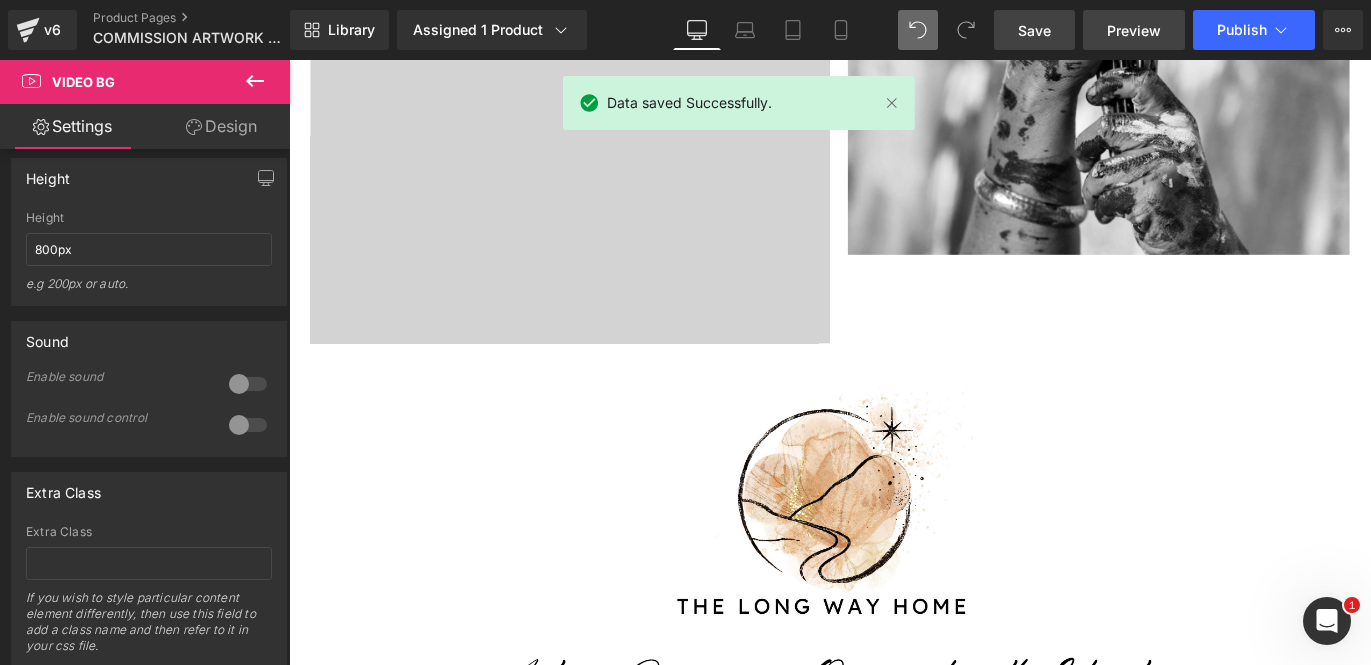 click on "Preview" at bounding box center (1134, 30) 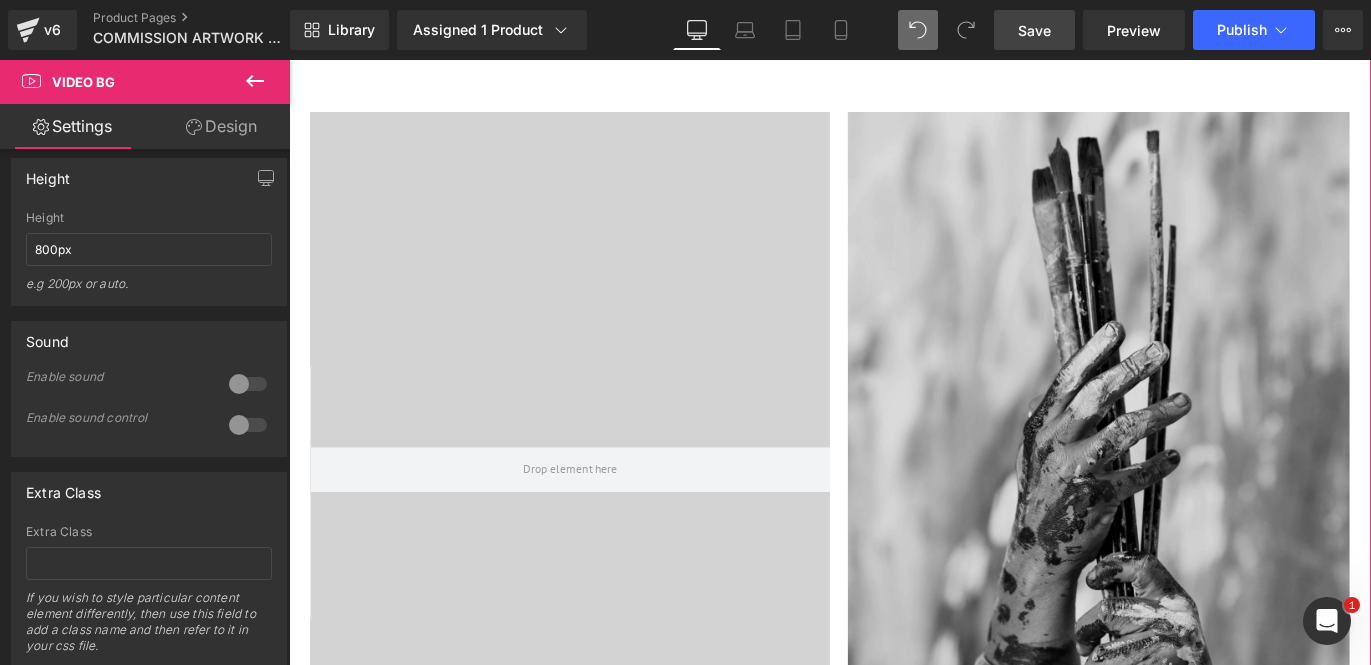 scroll, scrollTop: 819, scrollLeft: 0, axis: vertical 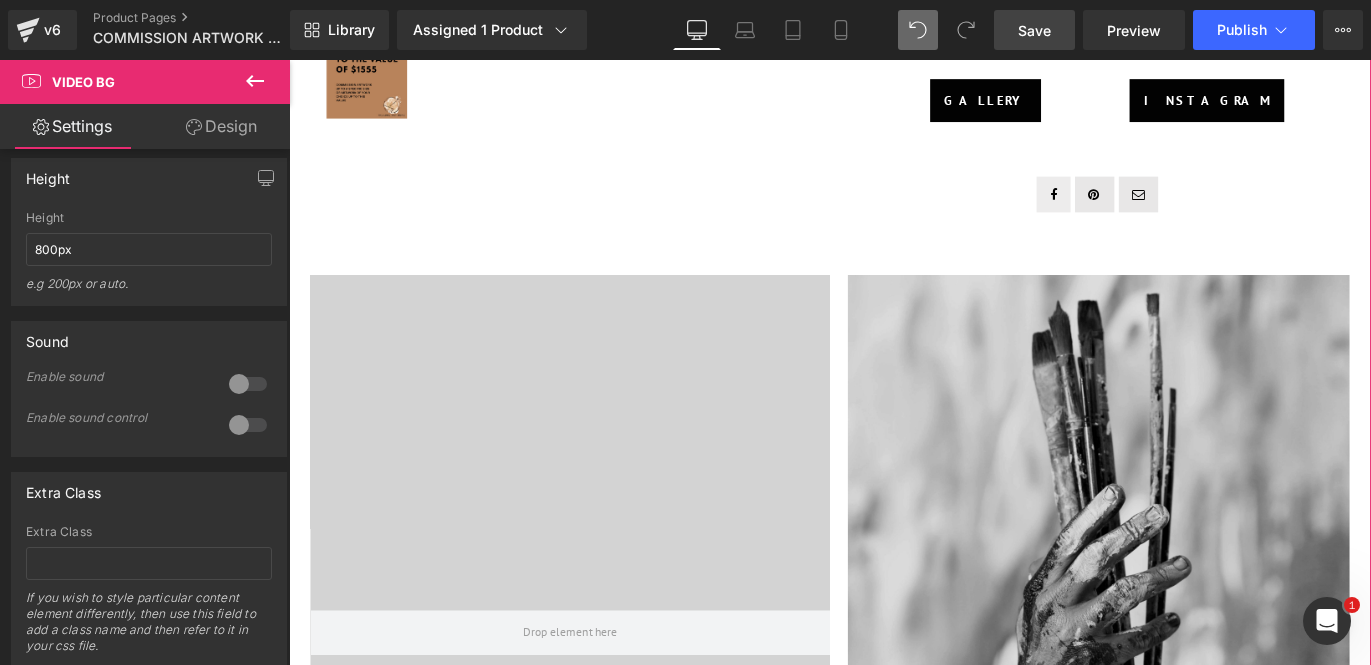 click at bounding box center (1184, 650) 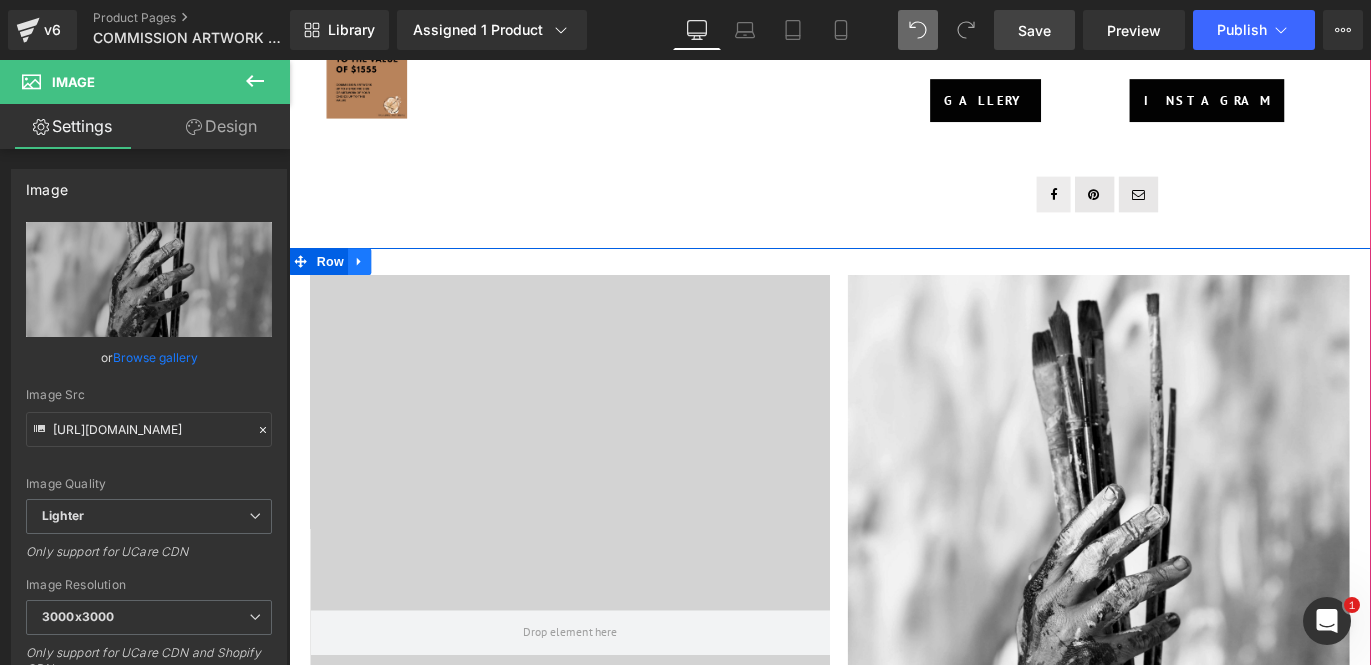 click at bounding box center (368, 285) 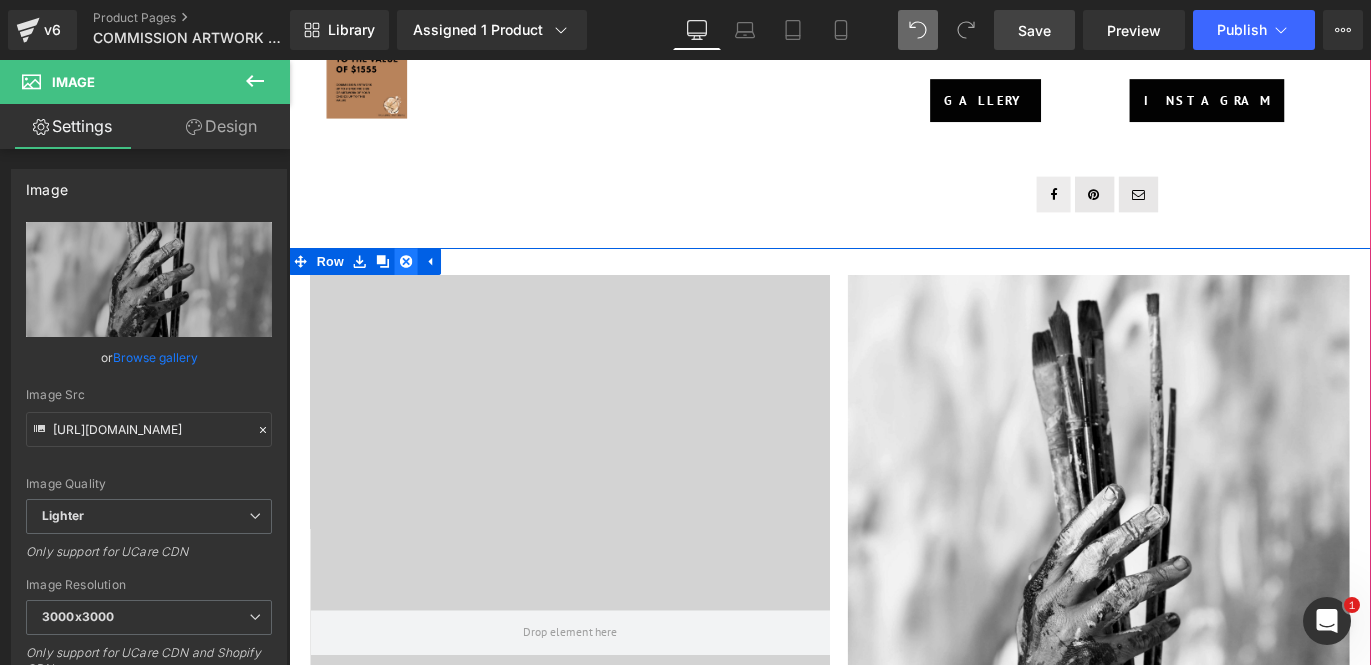 click 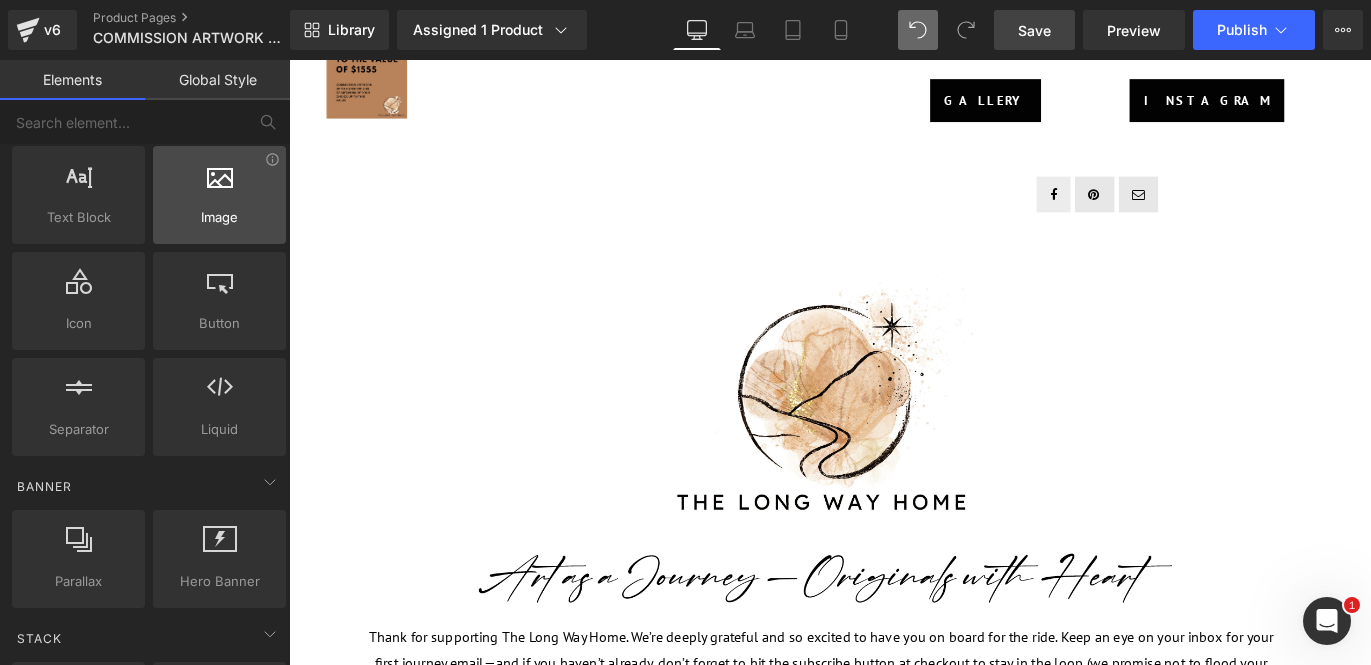 scroll, scrollTop: 0, scrollLeft: 0, axis: both 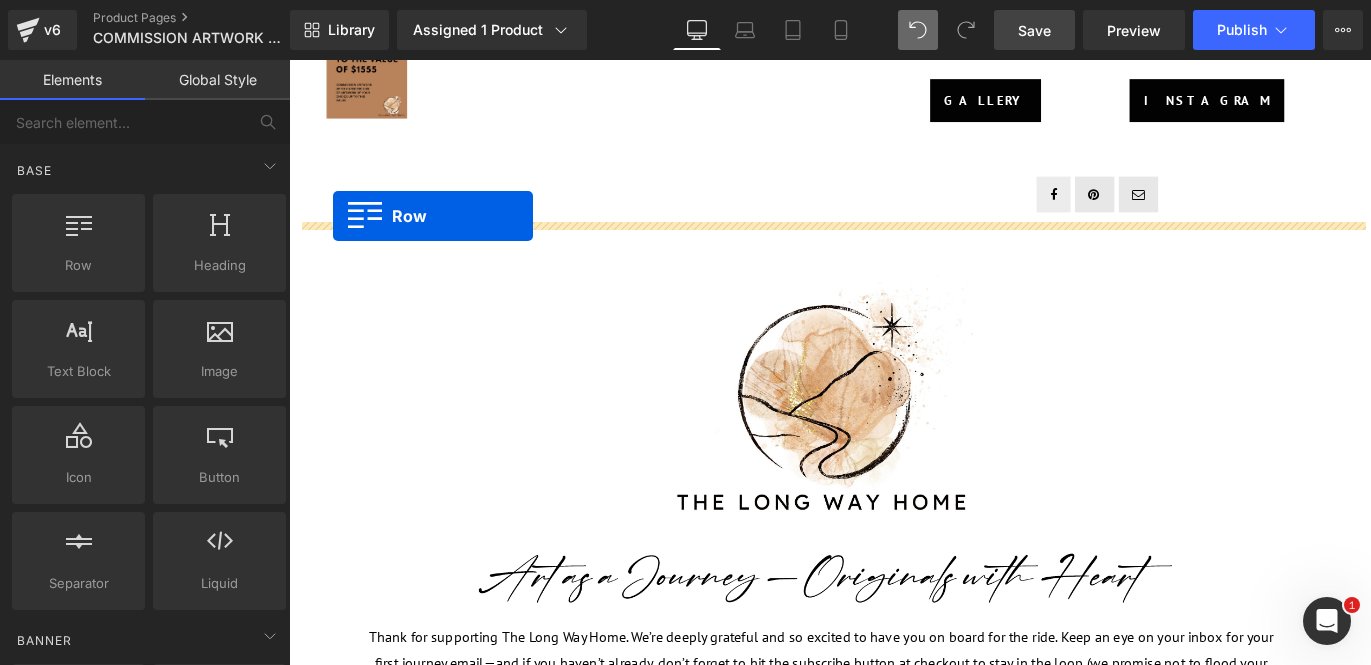 drag, startPoint x: 385, startPoint y: 297, endPoint x: 338, endPoint y: 234, distance: 78.60026 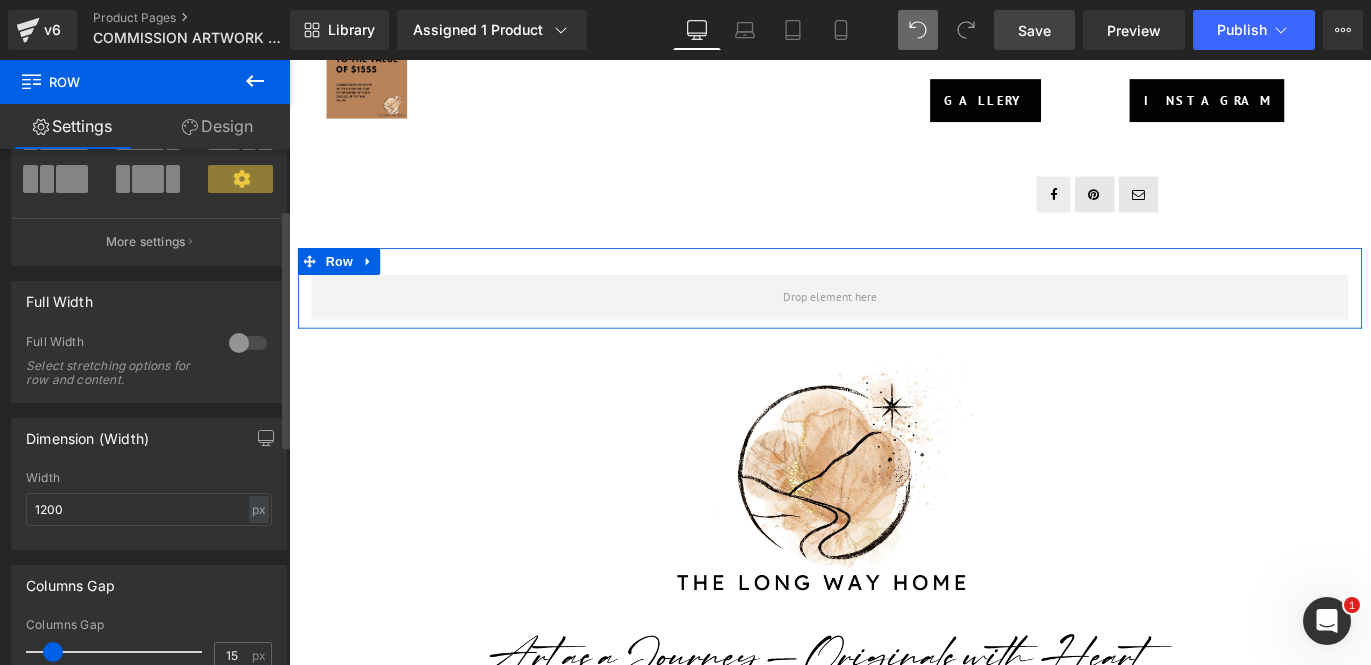 scroll, scrollTop: 0, scrollLeft: 0, axis: both 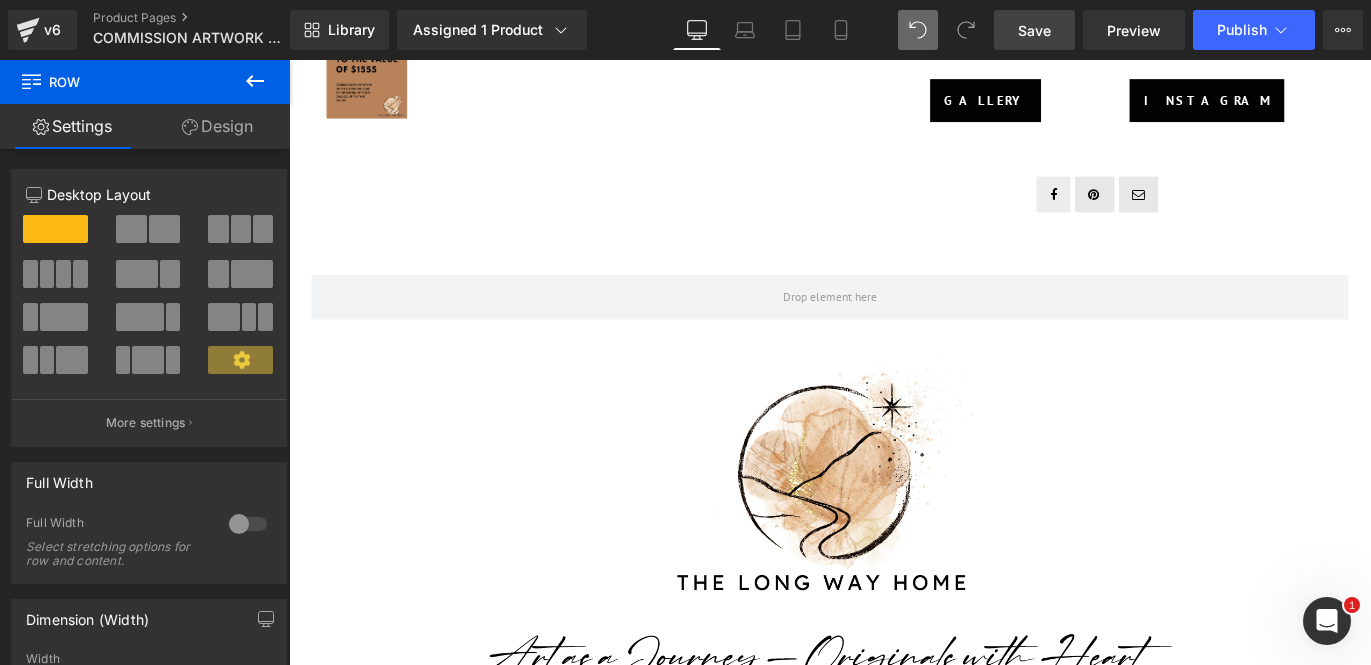 click 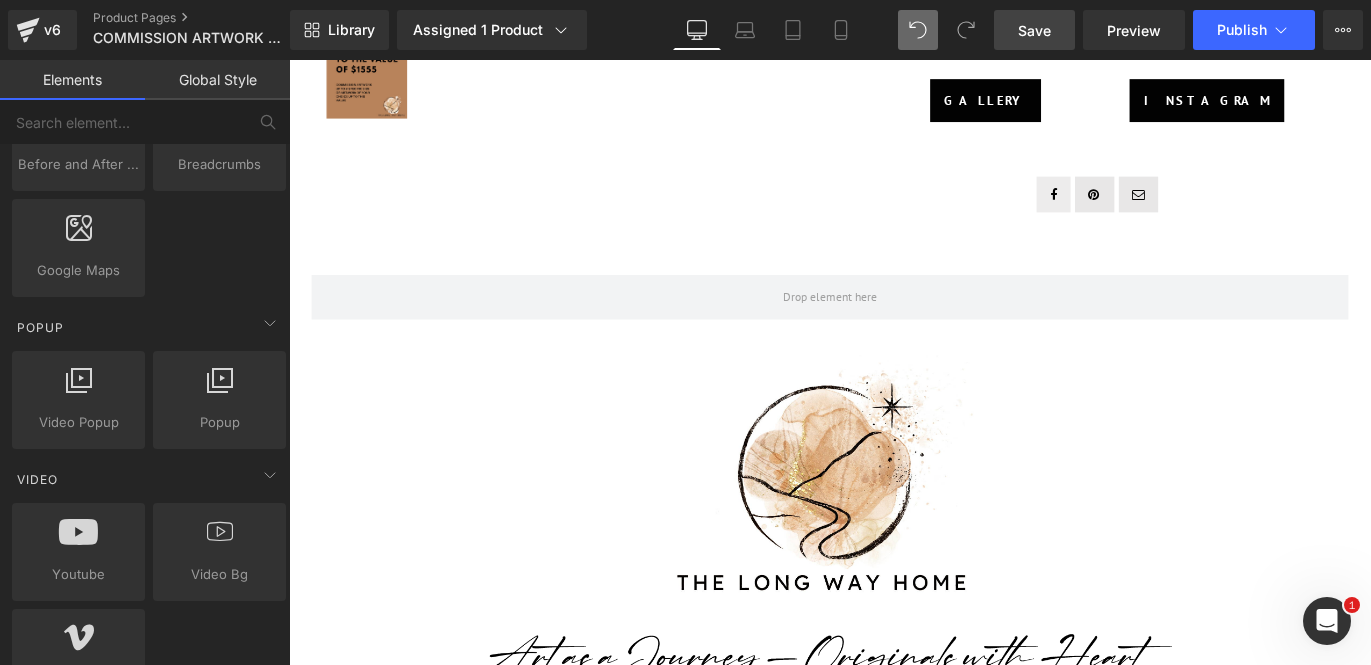 scroll, scrollTop: 1139, scrollLeft: 0, axis: vertical 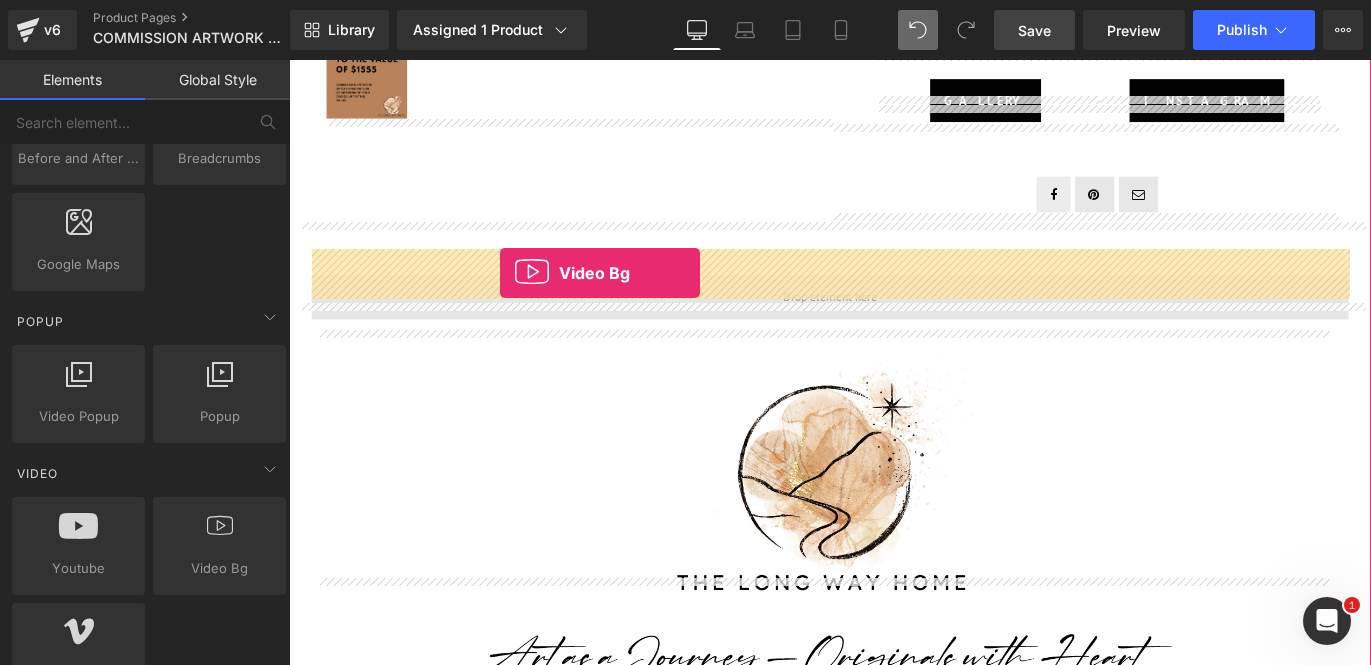 drag, startPoint x: 523, startPoint y: 599, endPoint x: 525, endPoint y: 303, distance: 296.00674 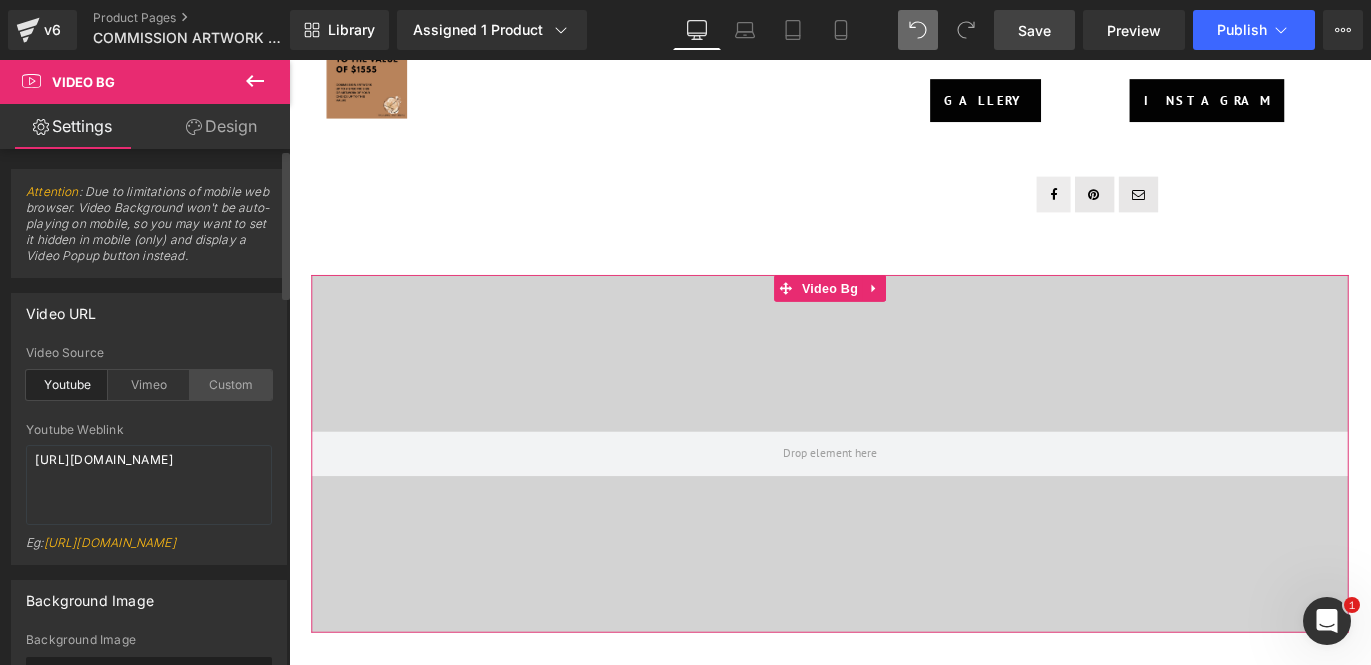 click on "Custom" at bounding box center [231, 385] 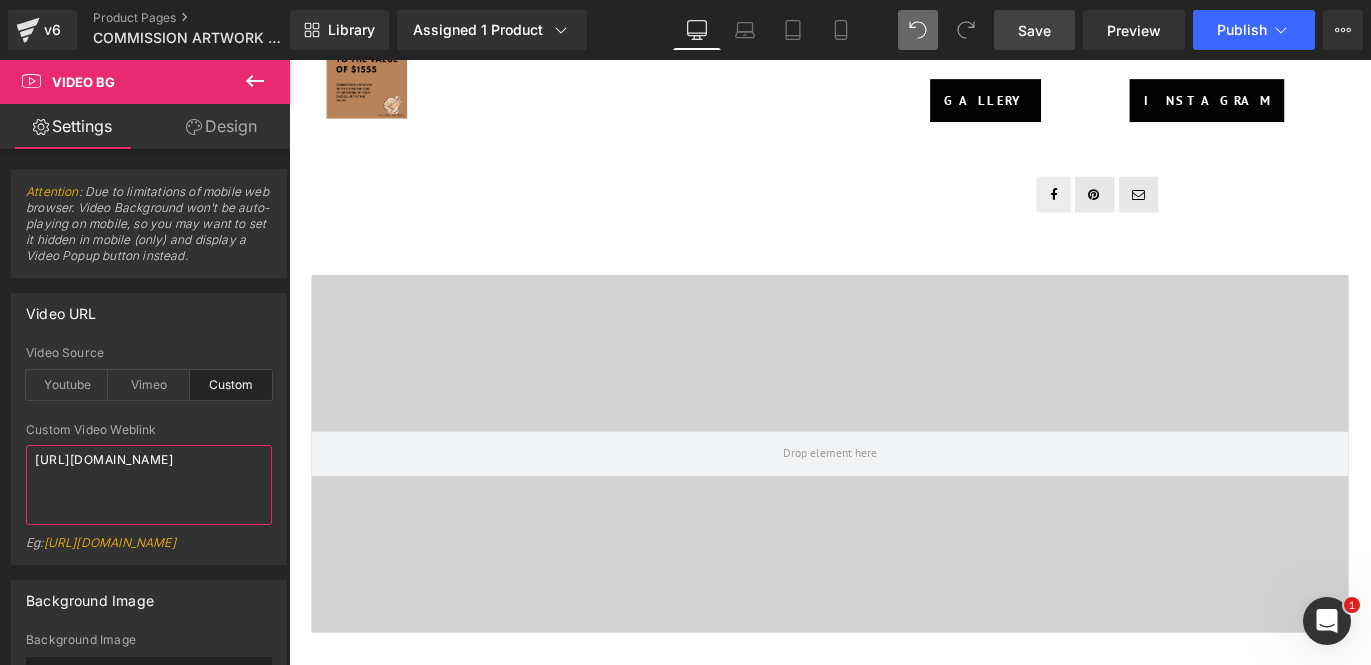 drag, startPoint x: 206, startPoint y: 494, endPoint x: -5, endPoint y: 453, distance: 214.9465 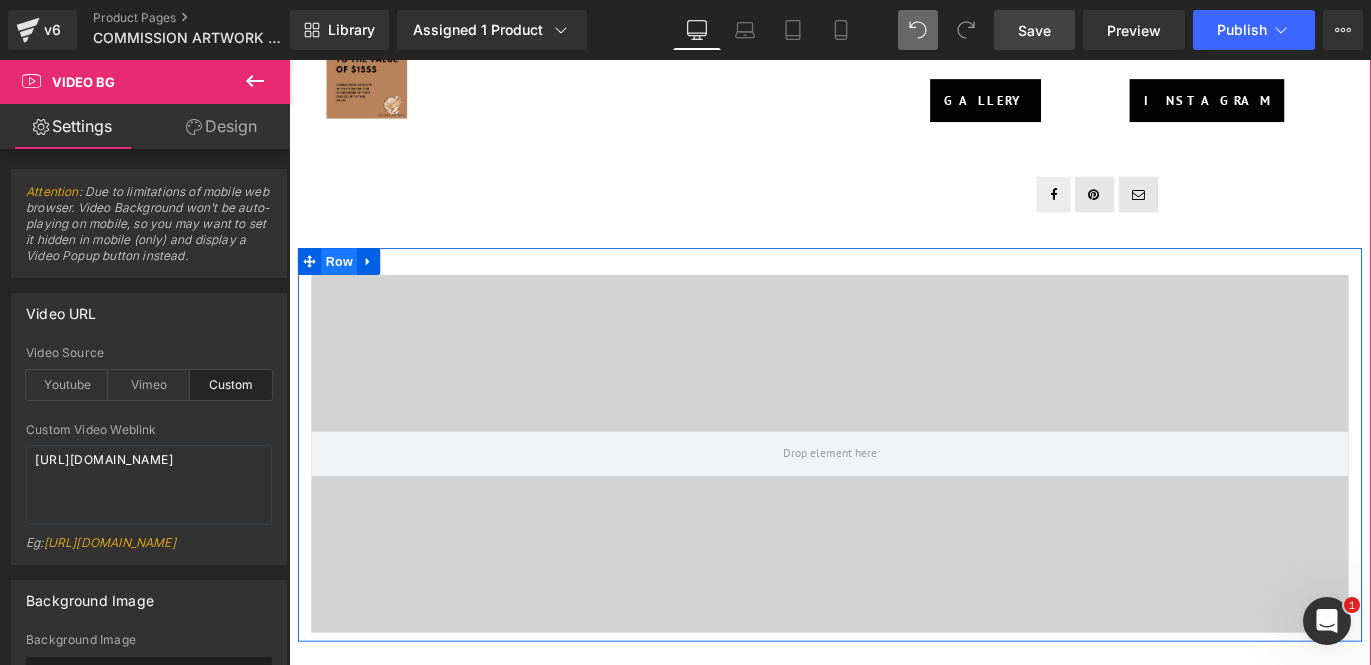 click on "Row" at bounding box center [345, 285] 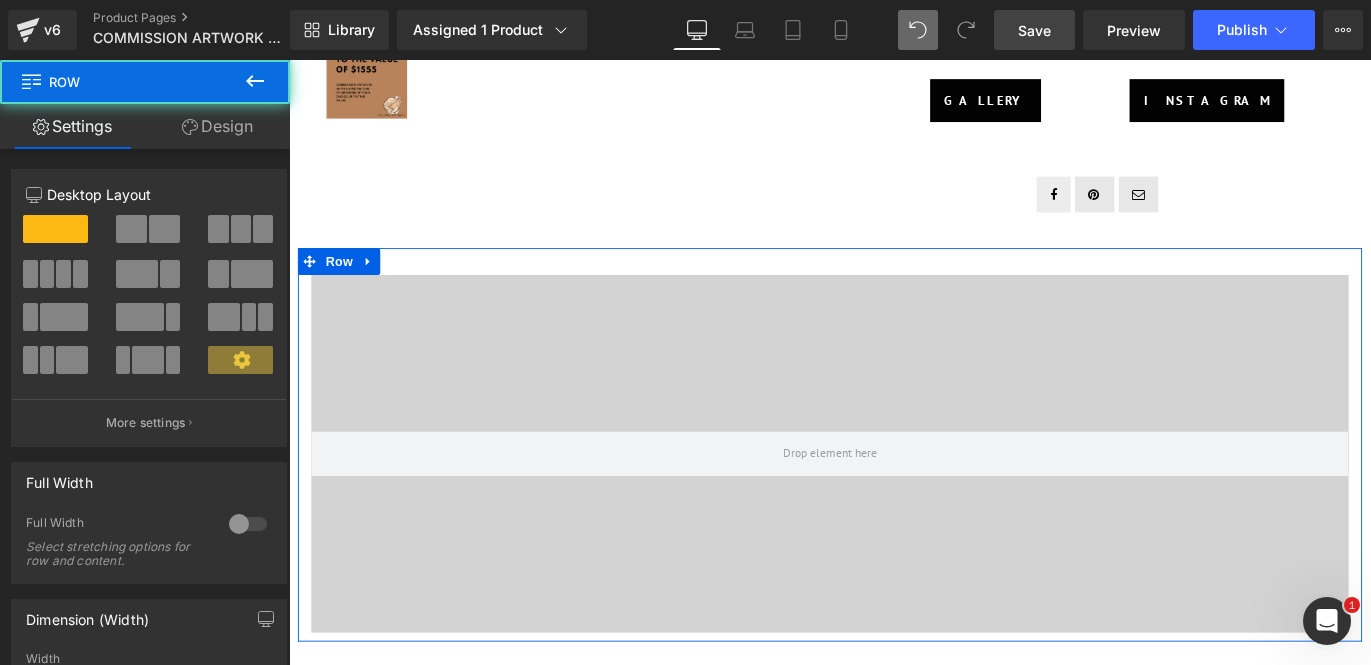click on "Design" at bounding box center [217, 126] 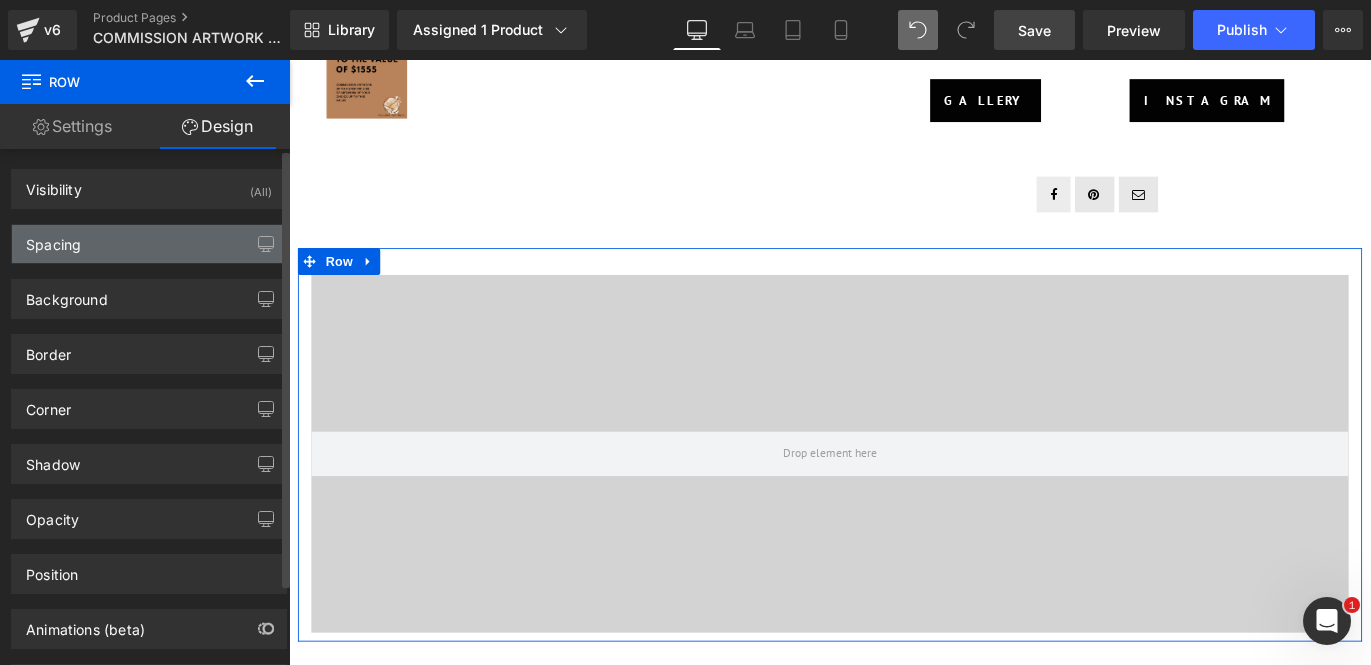 click on "Spacing" at bounding box center (149, 244) 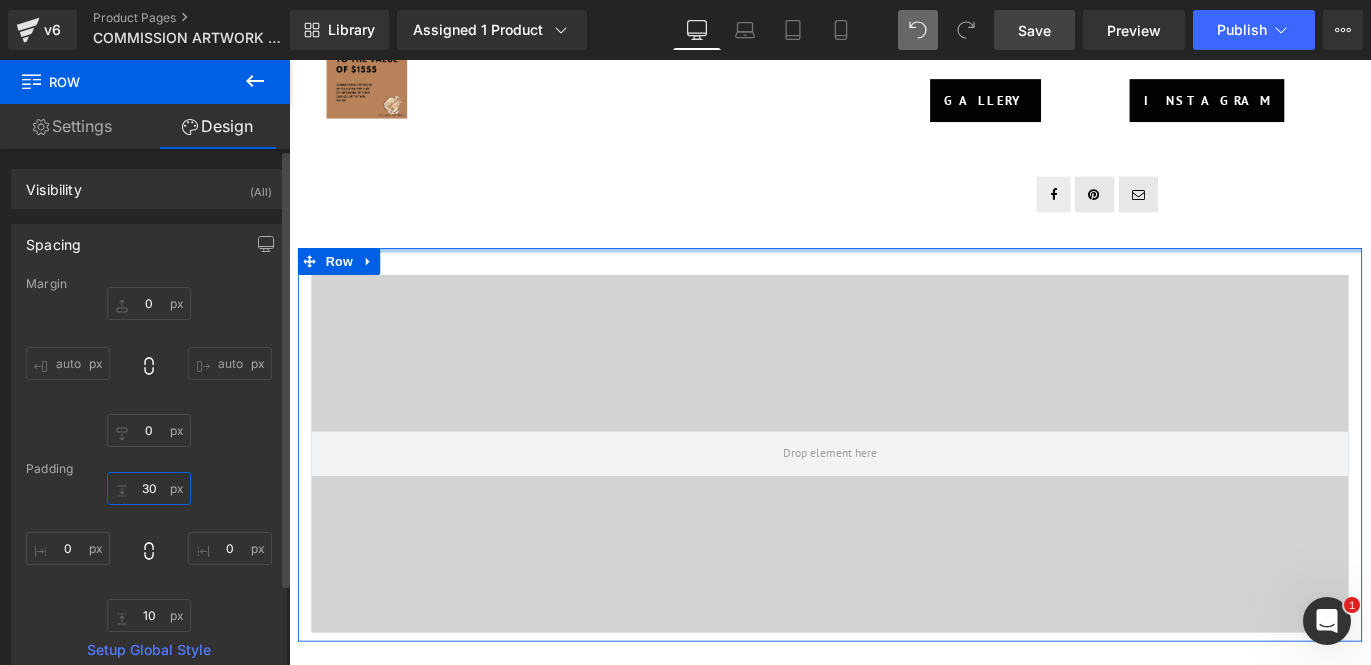 click on "30" at bounding box center (149, 488) 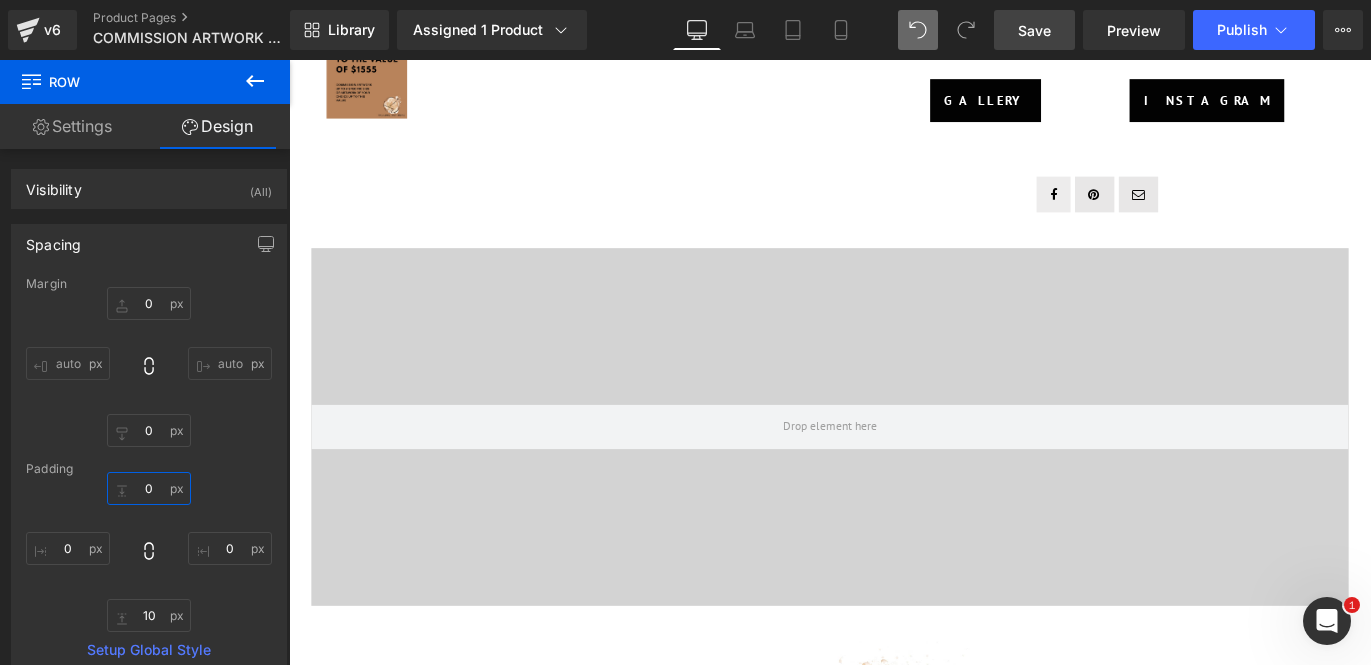type on "0" 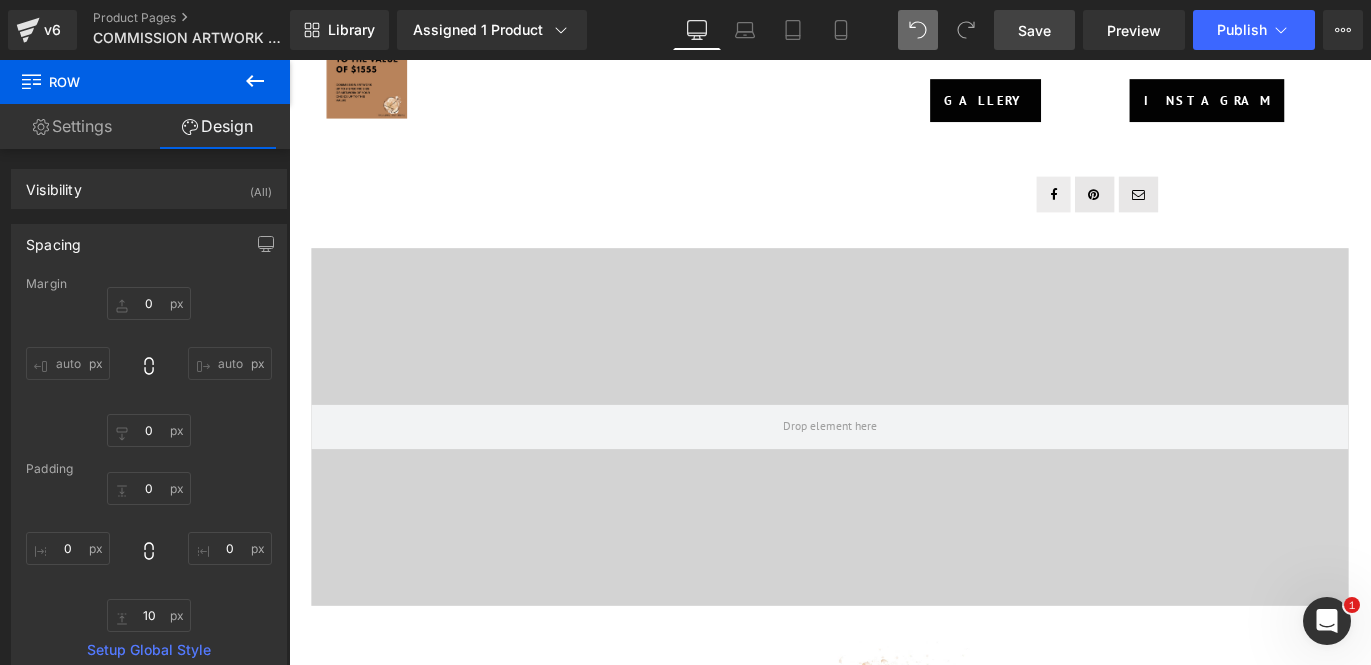click on "Save" at bounding box center [1034, 30] 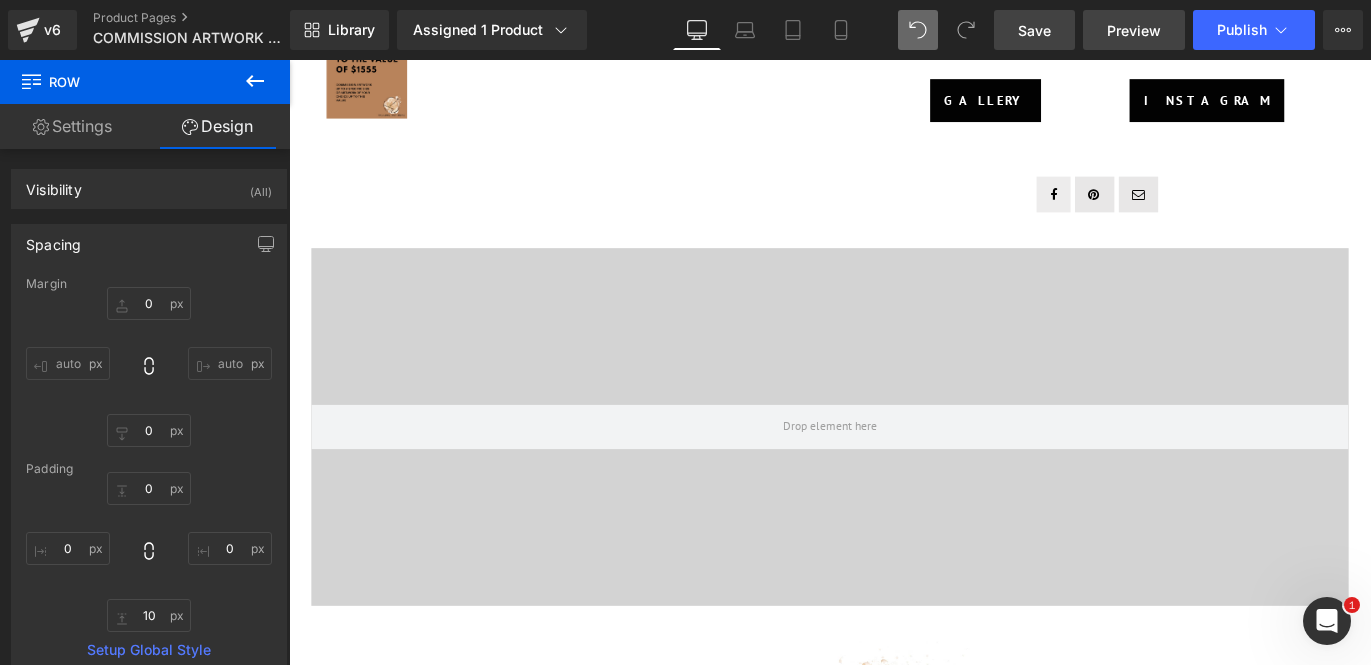 click on "Preview" at bounding box center [1134, 30] 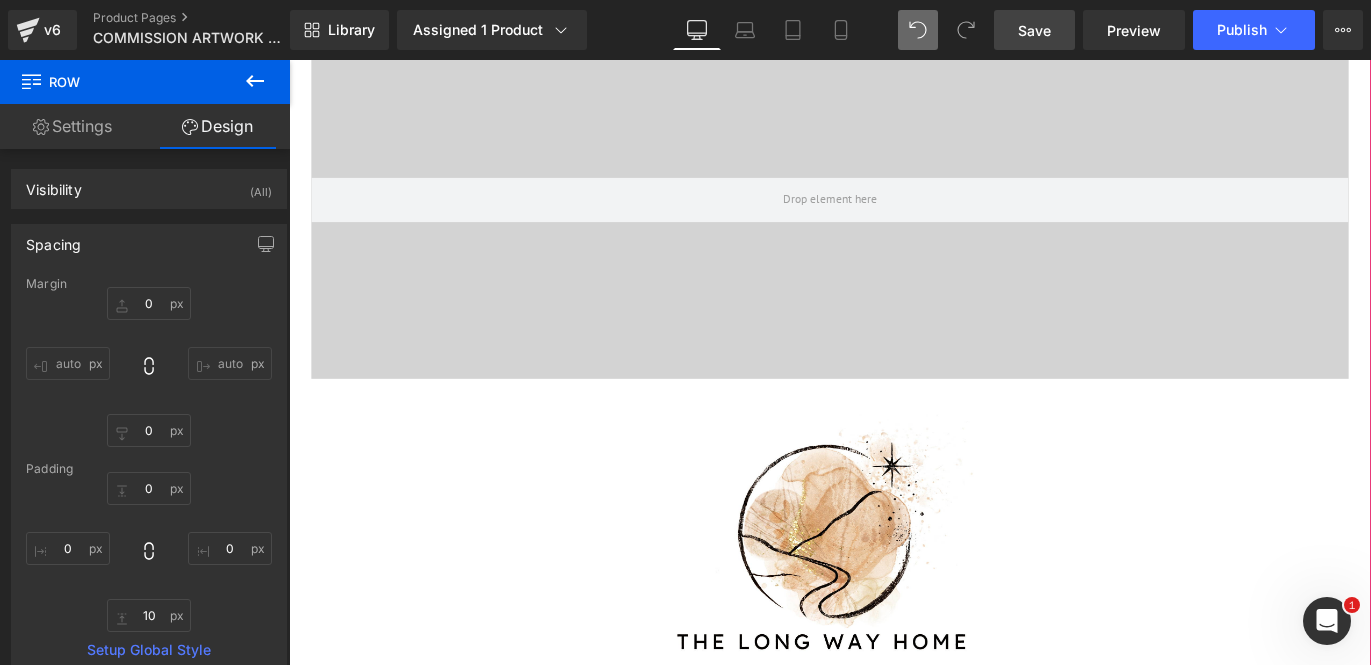 scroll, scrollTop: 1098, scrollLeft: 0, axis: vertical 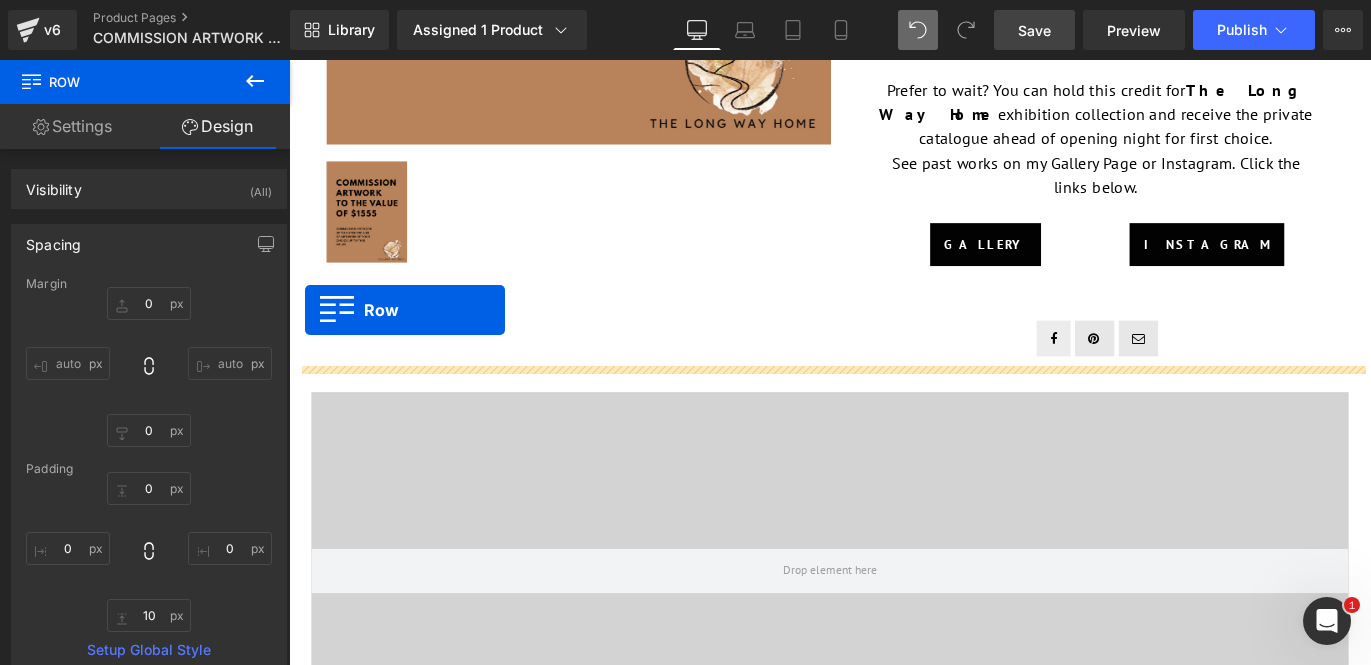 drag, startPoint x: 318, startPoint y: 407, endPoint x: 307, endPoint y: 340, distance: 67.89698 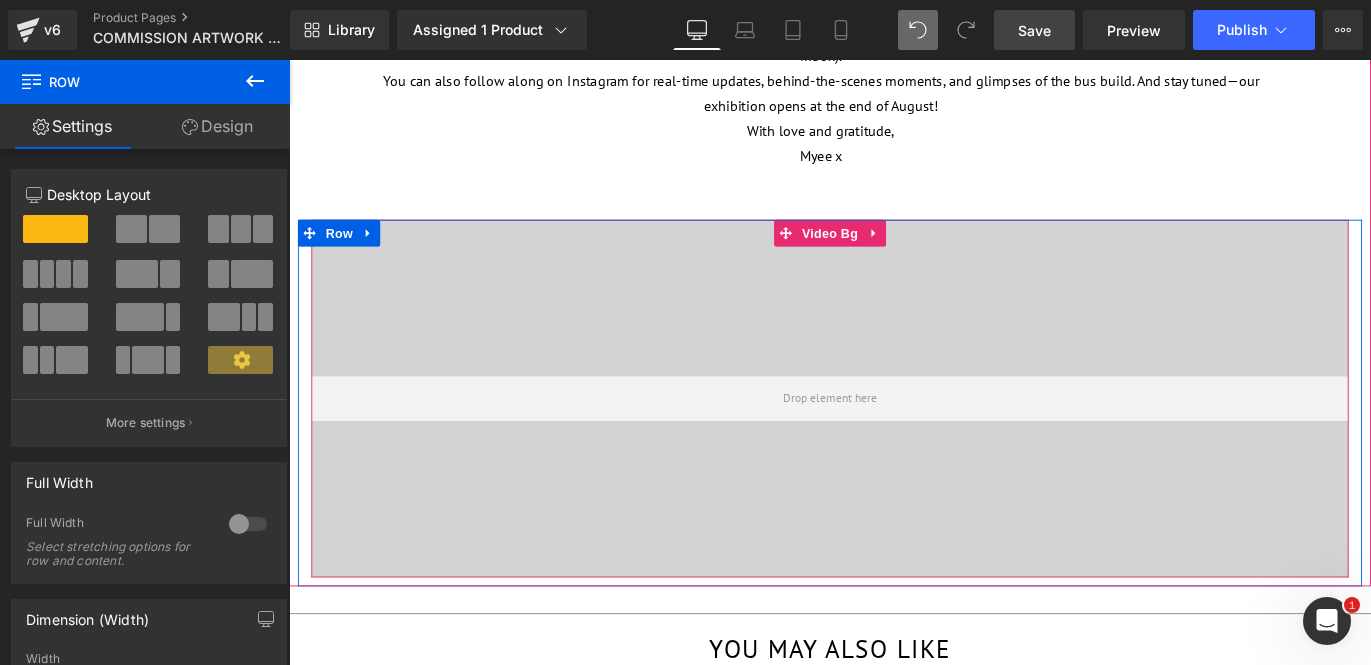 scroll, scrollTop: 1524, scrollLeft: 0, axis: vertical 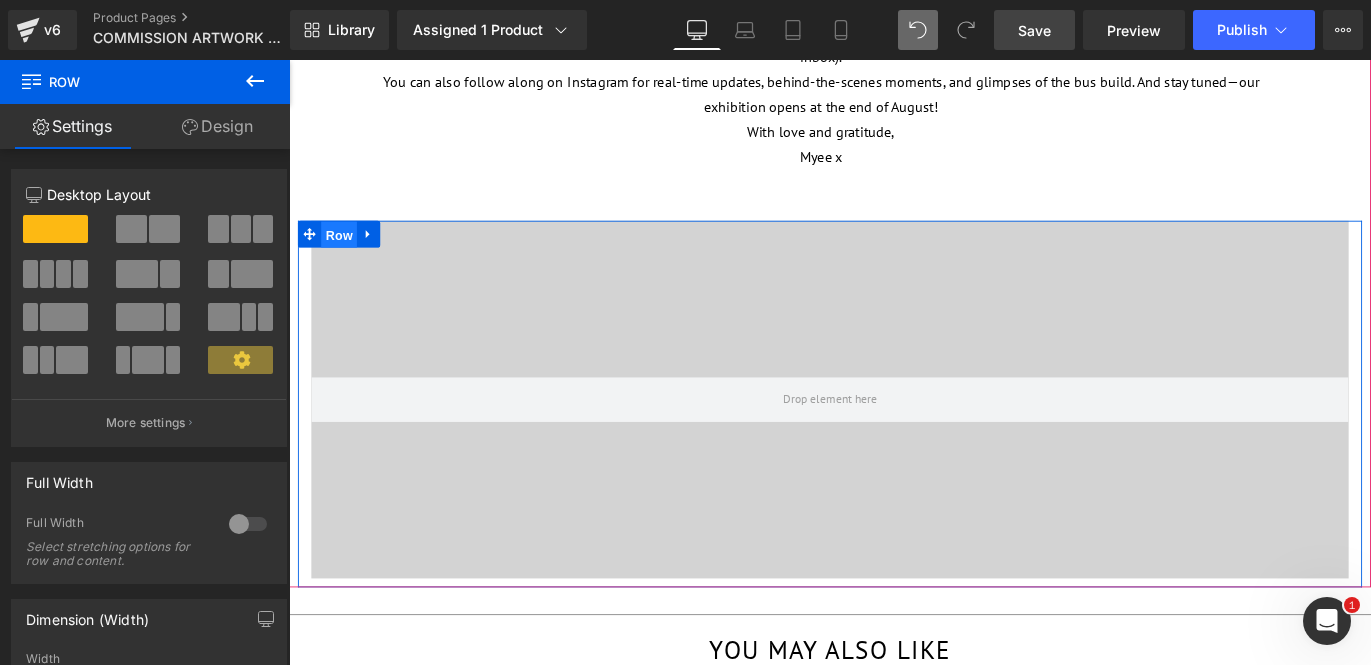 click on "Row" at bounding box center (345, 256) 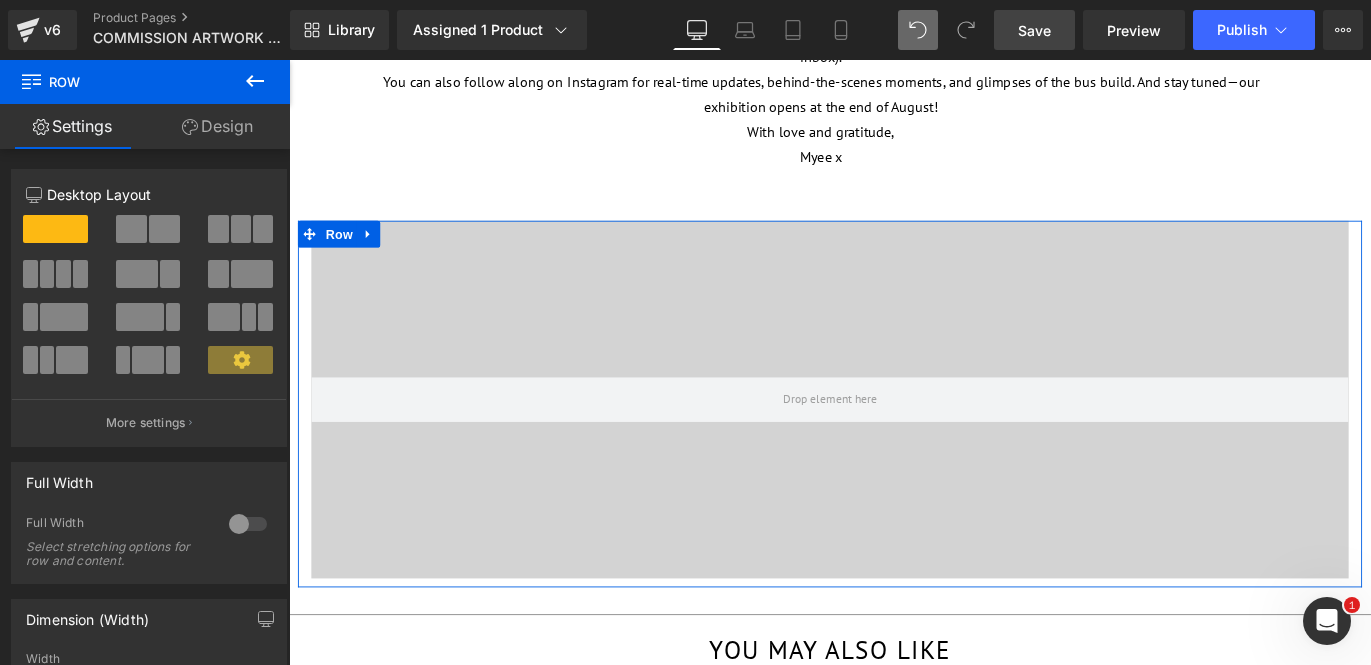 click on "Design" at bounding box center (217, 126) 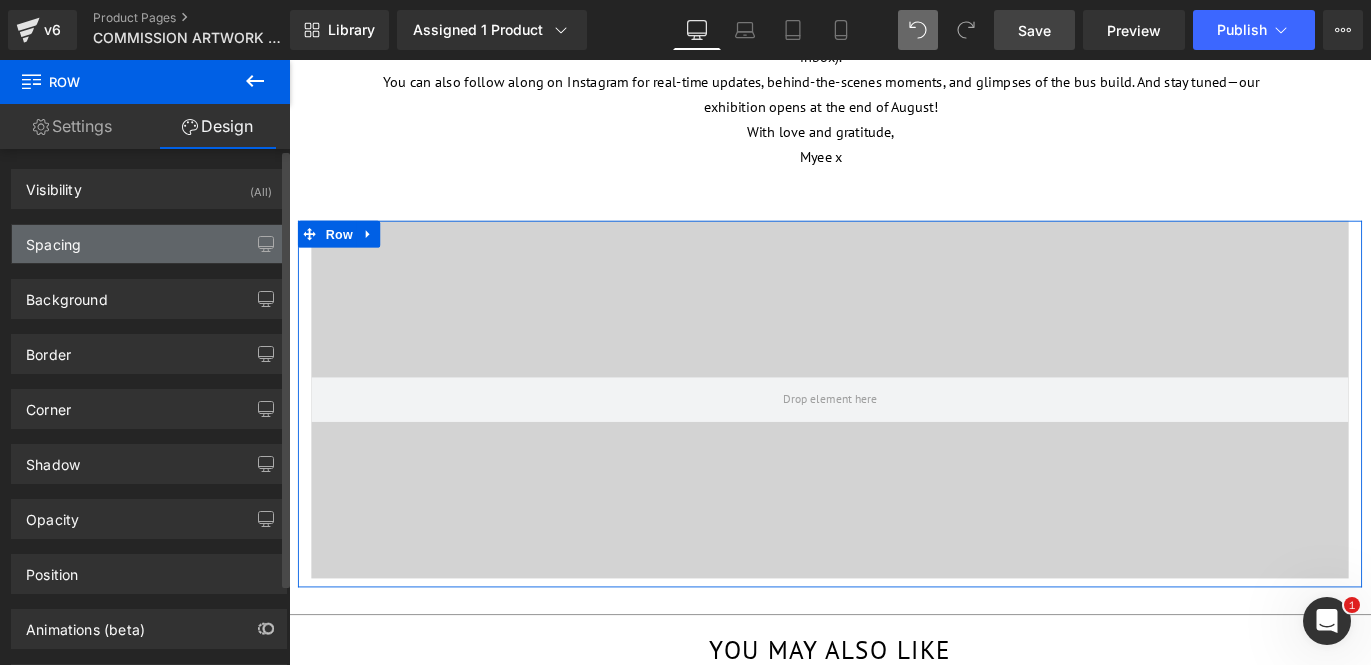 click on "Spacing" at bounding box center (149, 244) 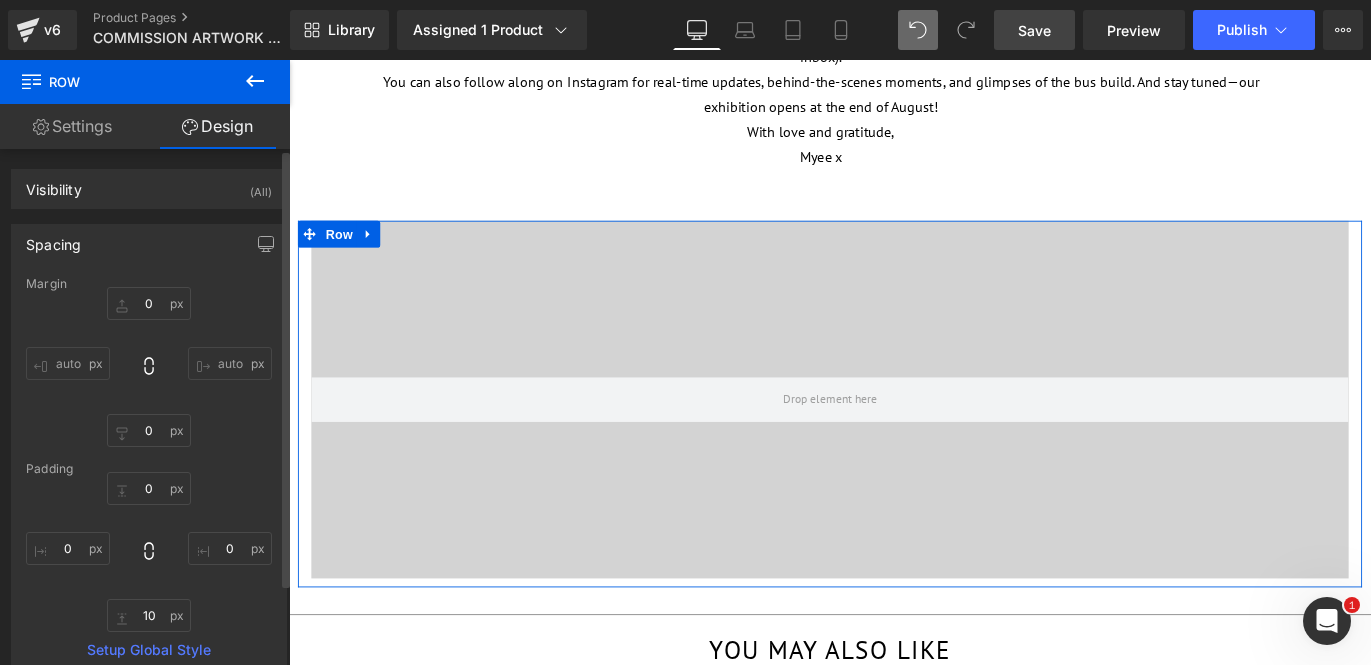 scroll, scrollTop: 1, scrollLeft: 0, axis: vertical 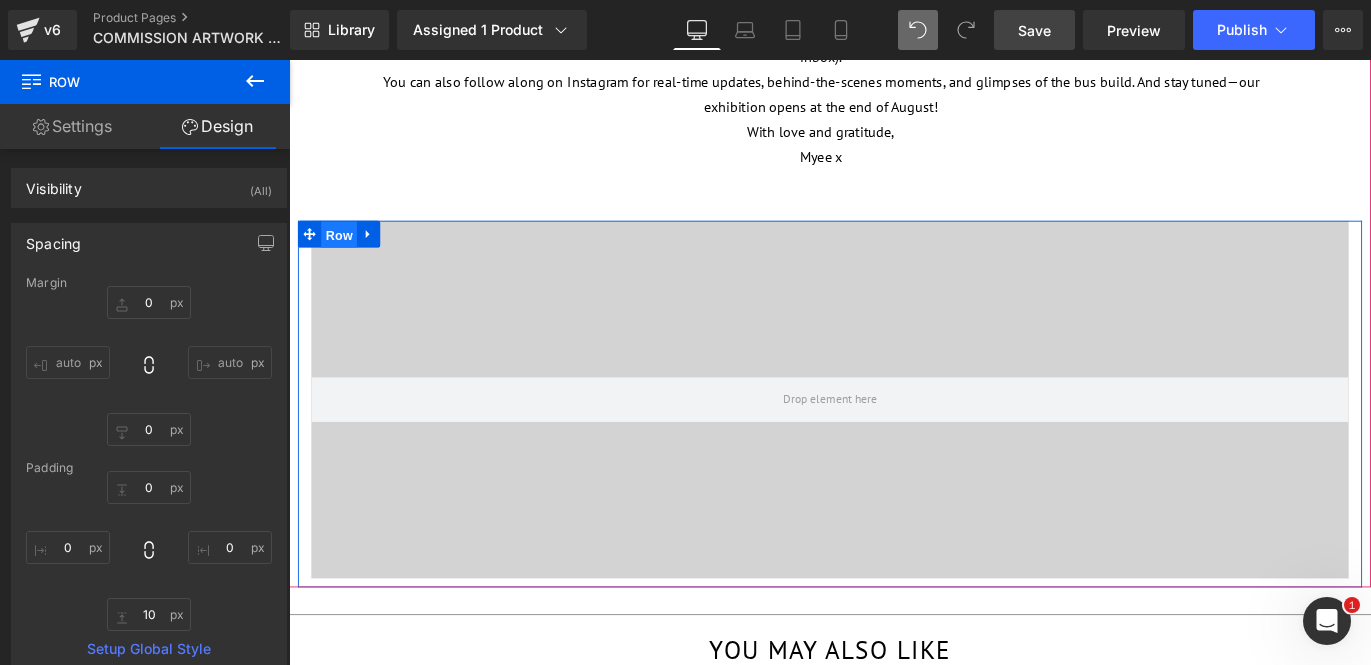 click on "Row" at bounding box center [345, 256] 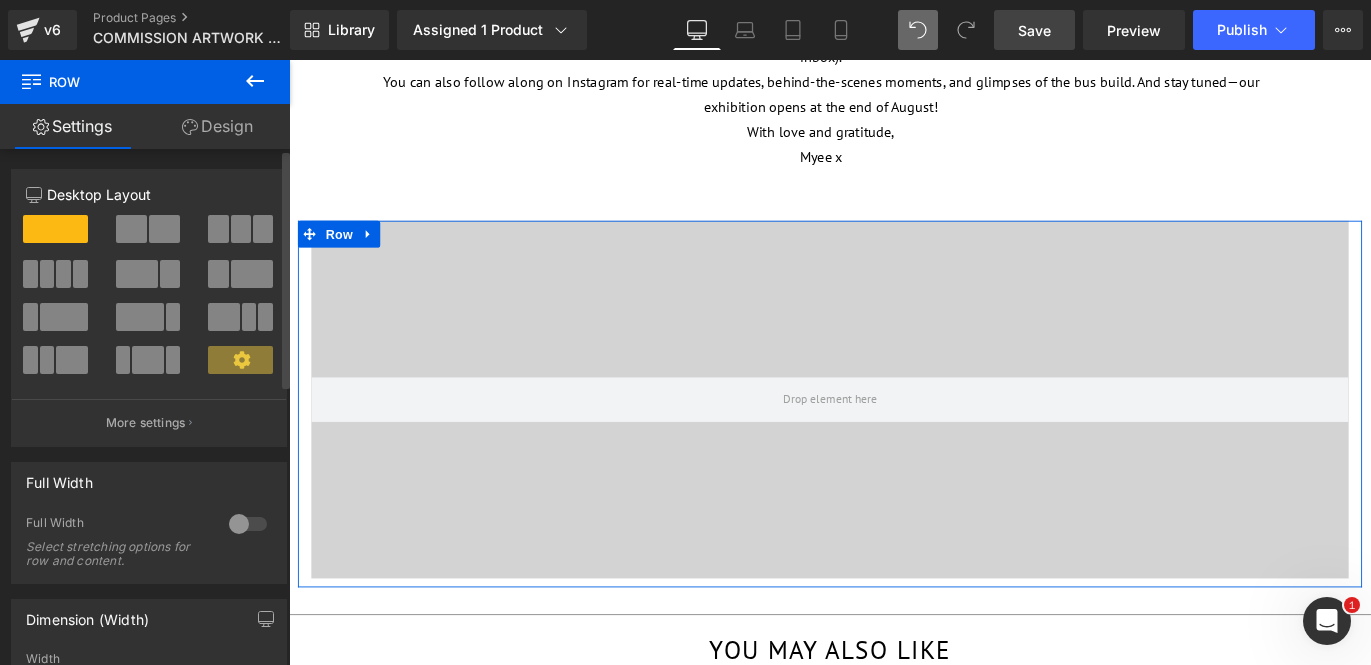 click at bounding box center (248, 524) 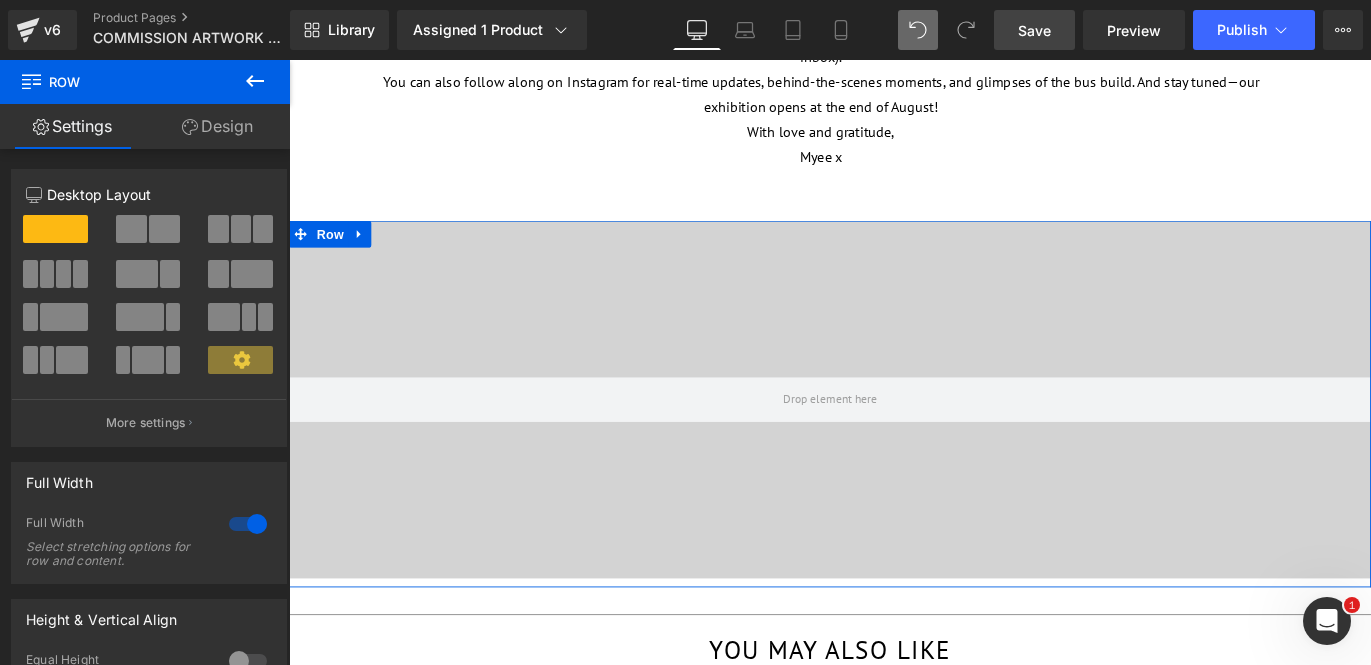 click on "Design" at bounding box center (217, 126) 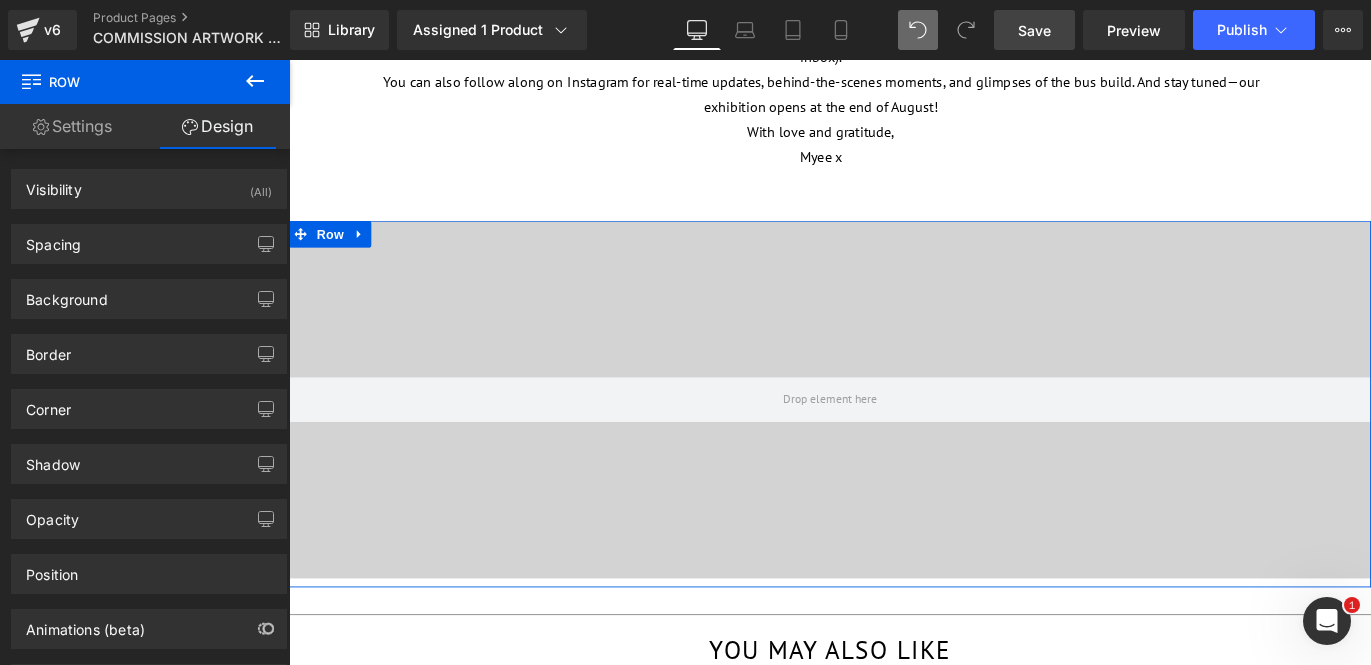 type on "0" 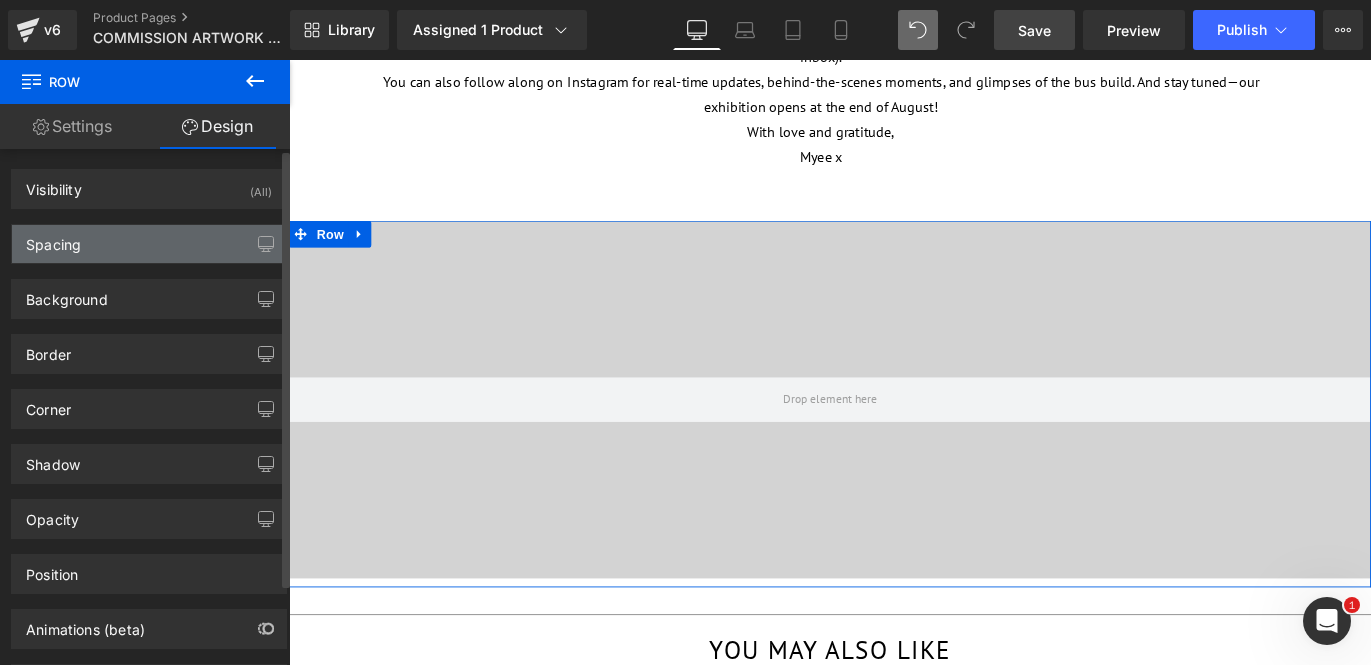click on "Spacing" at bounding box center (149, 244) 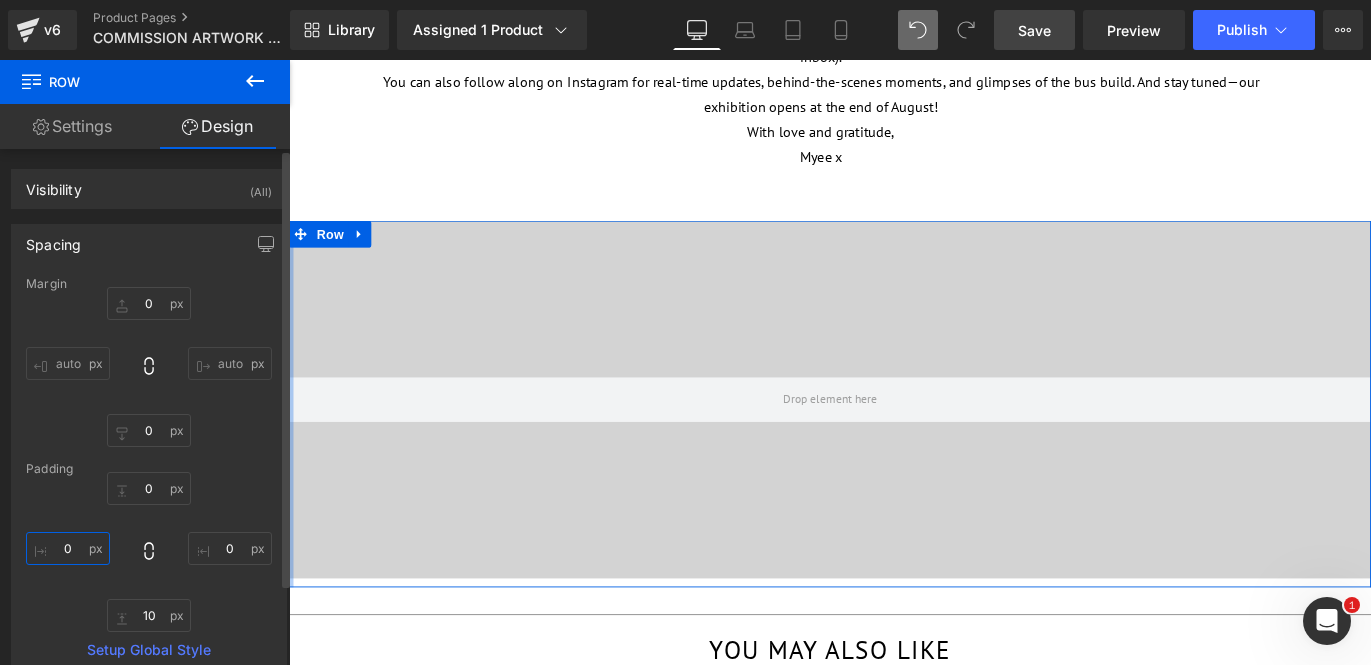 click on "0" at bounding box center (68, 548) 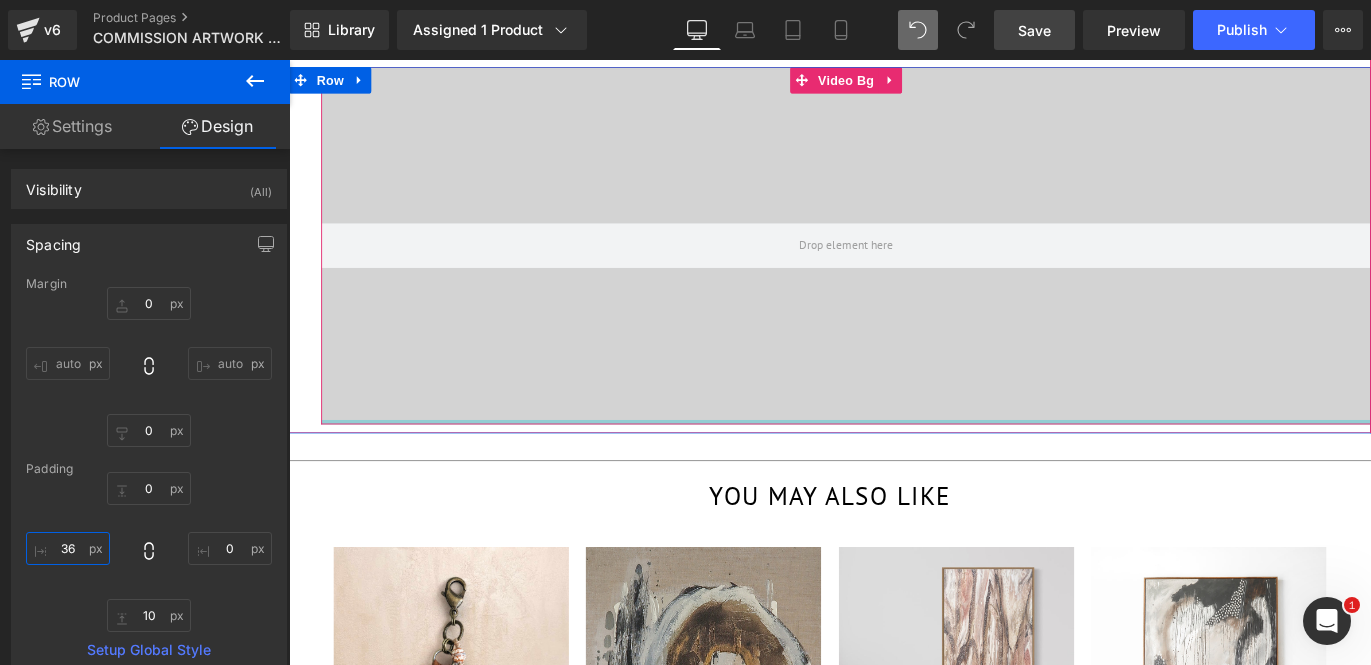 scroll, scrollTop: 1713, scrollLeft: 0, axis: vertical 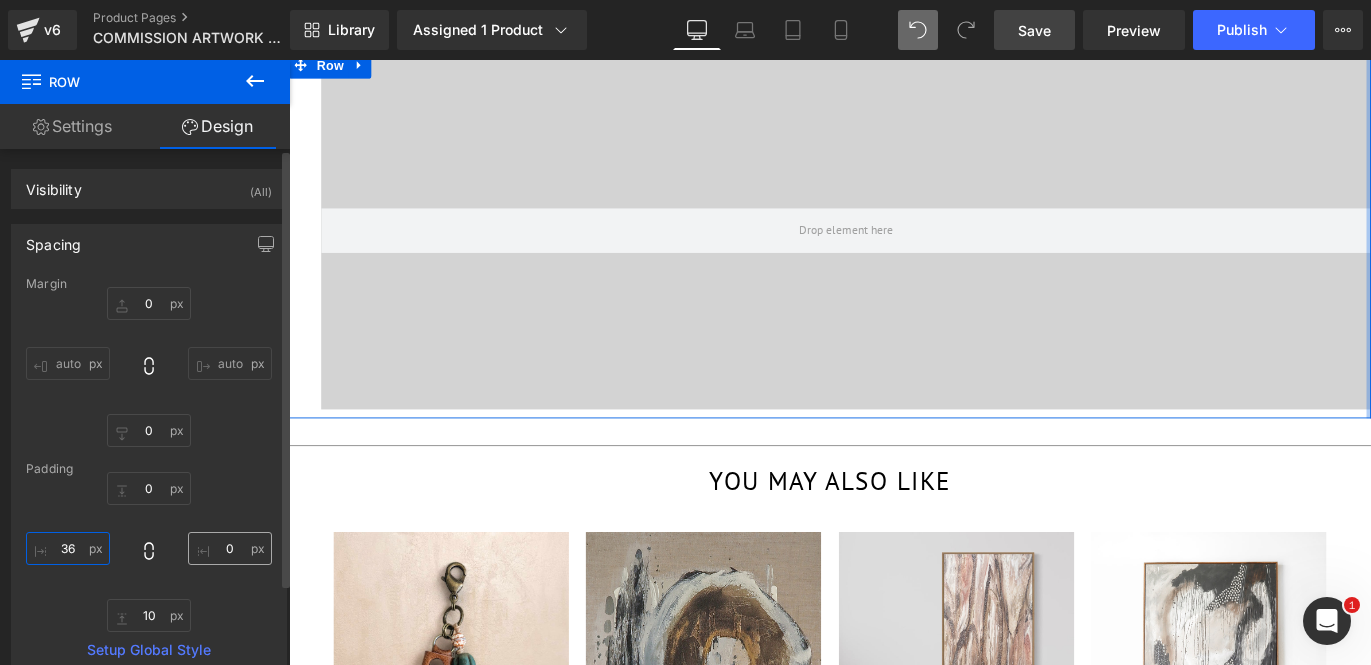 type on "3" 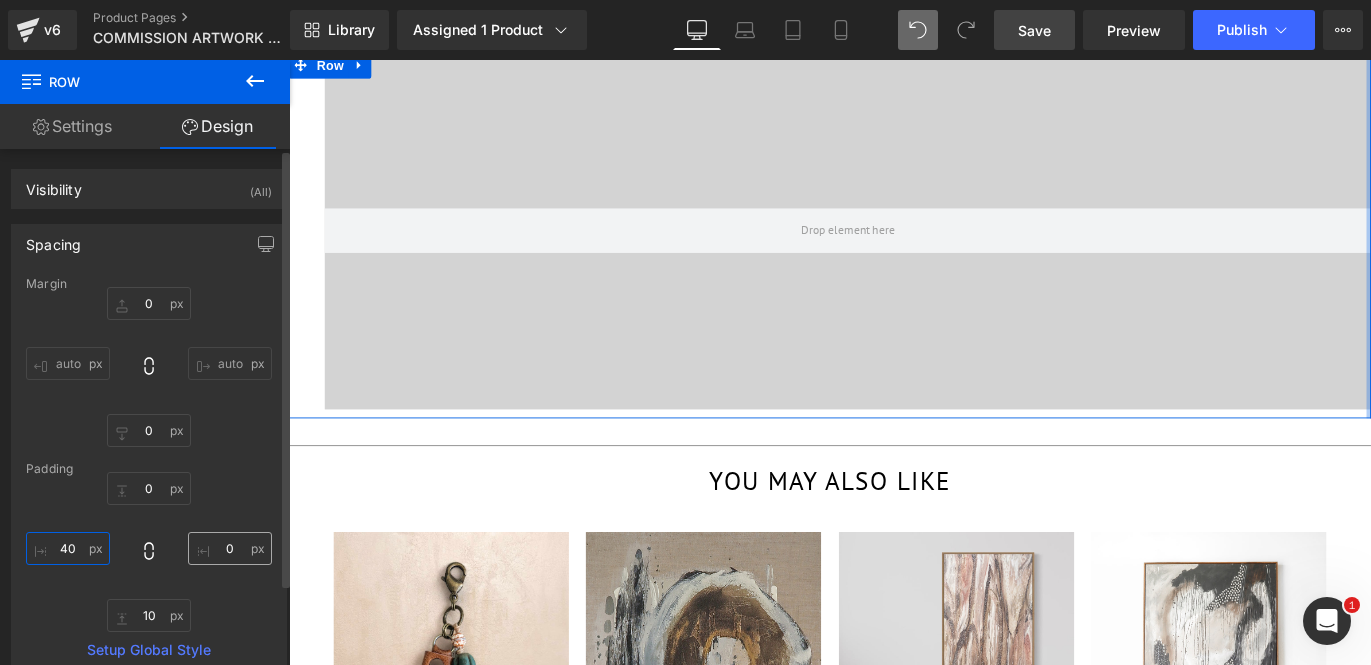 type on "4" 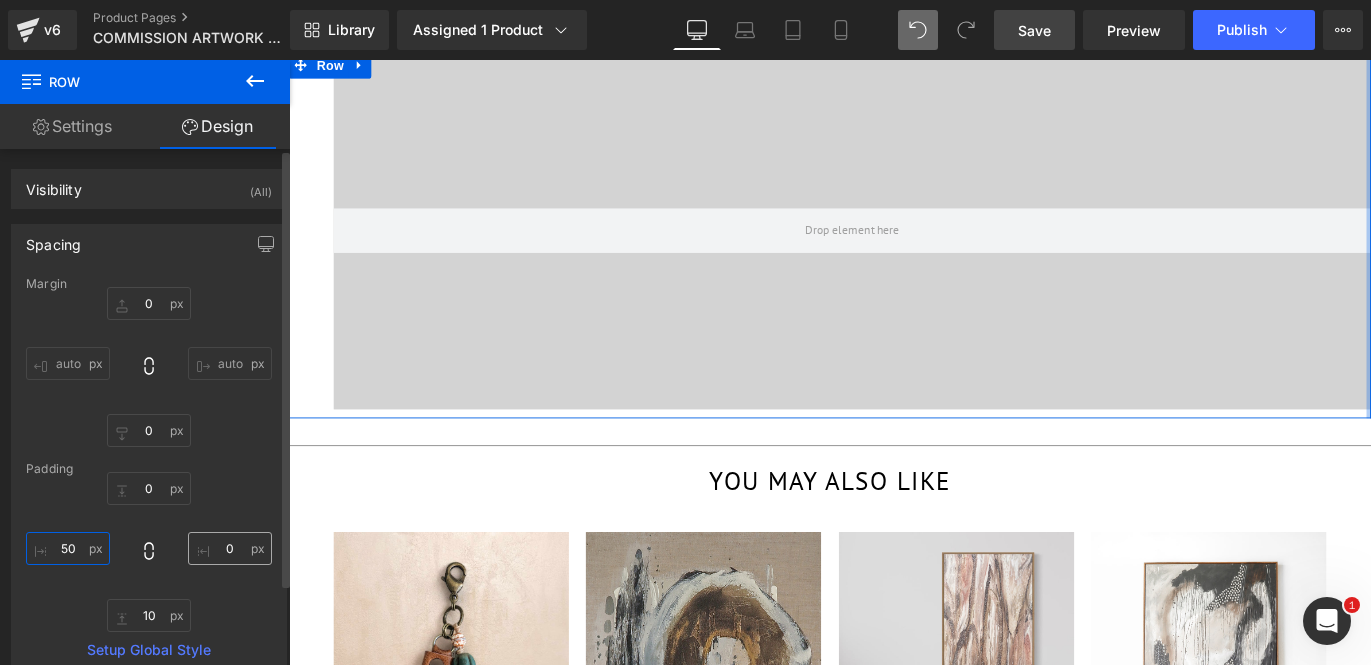 type on "50" 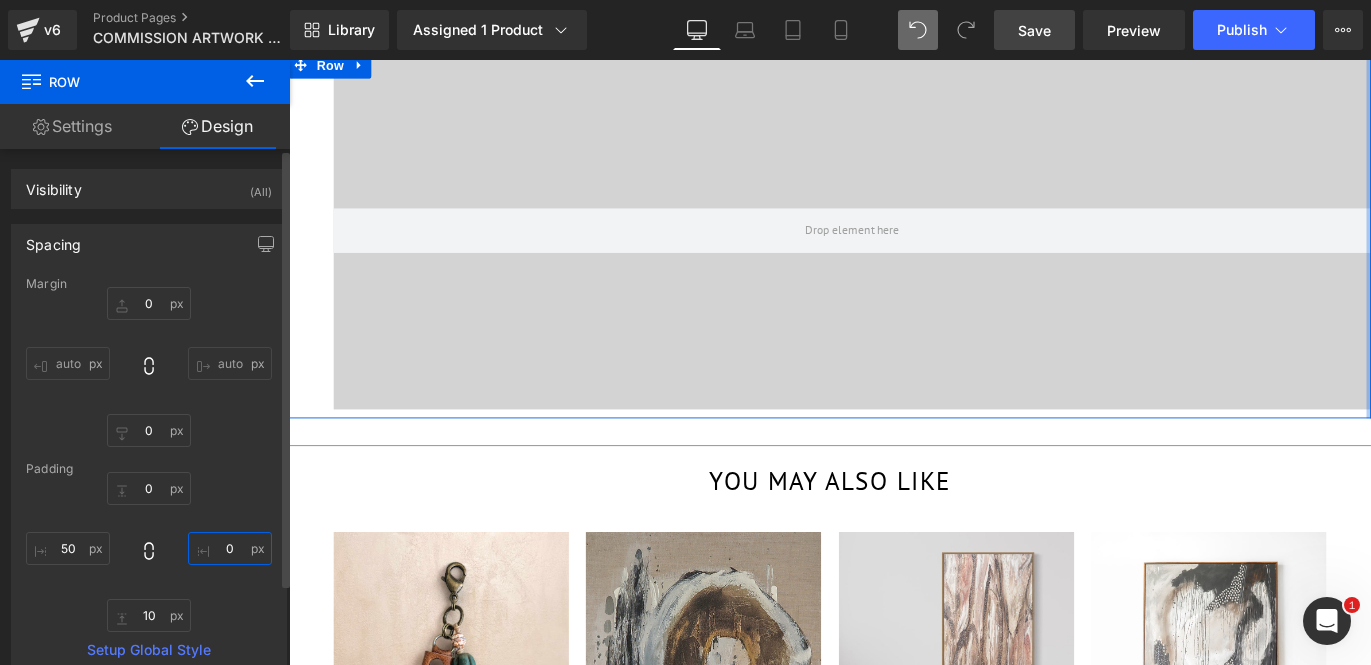 click on "0" at bounding box center [230, 548] 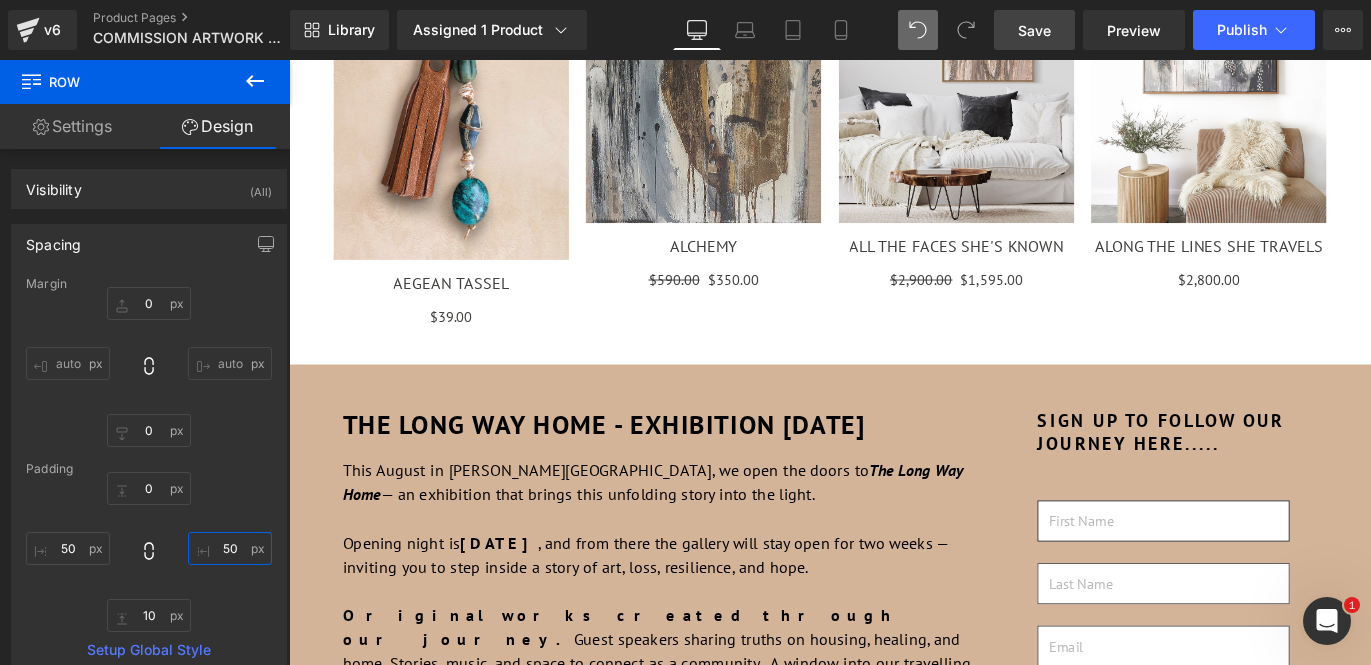 scroll, scrollTop: 2539, scrollLeft: 0, axis: vertical 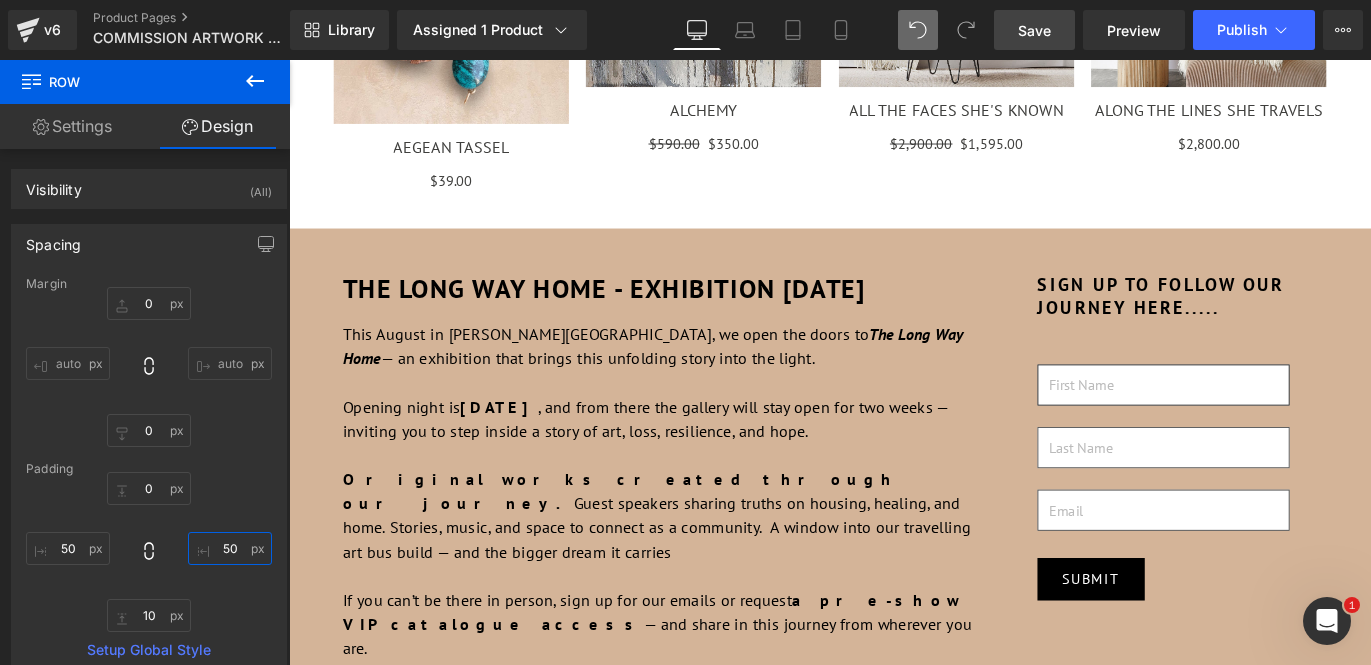 type on "50" 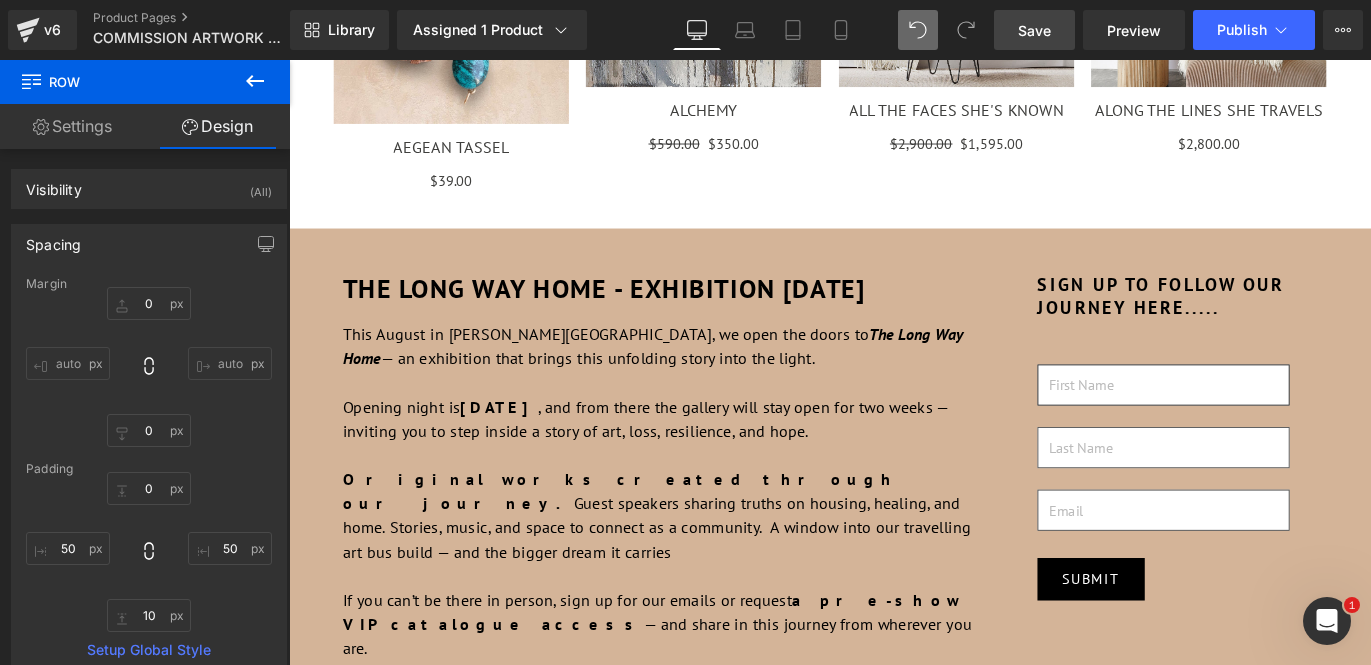 click on "Save" at bounding box center [1034, 30] 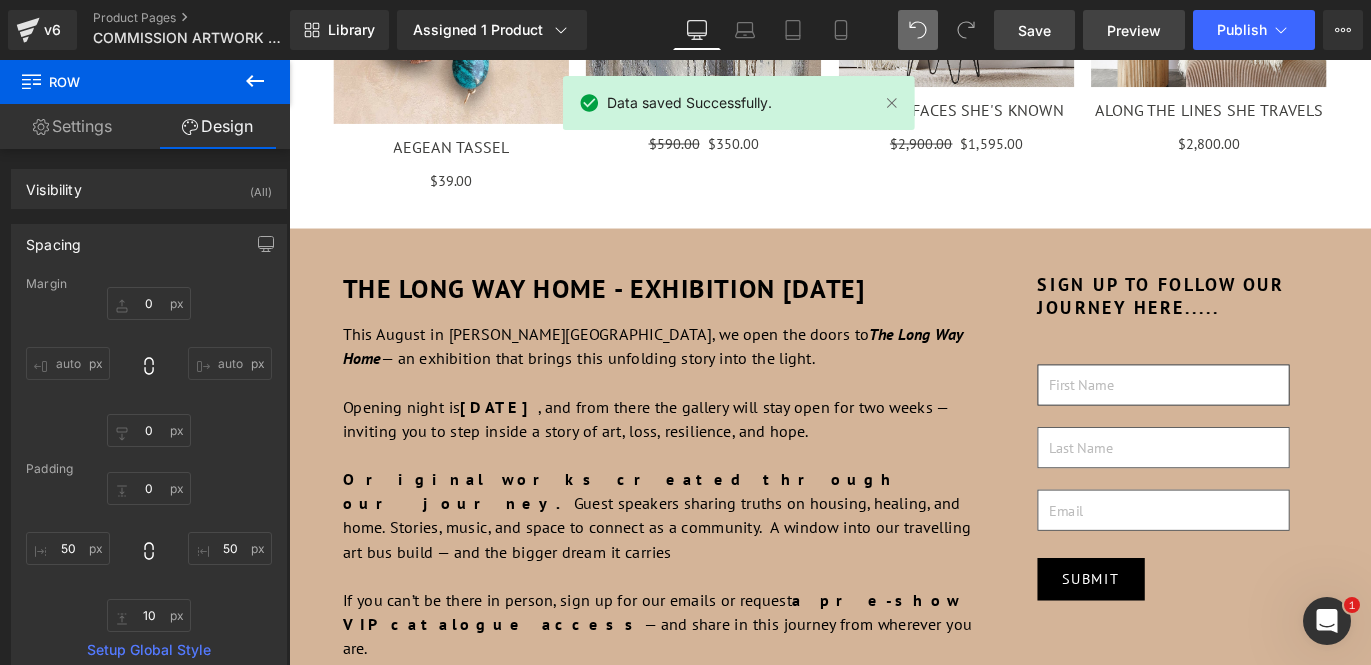 click on "Preview" at bounding box center [1134, 30] 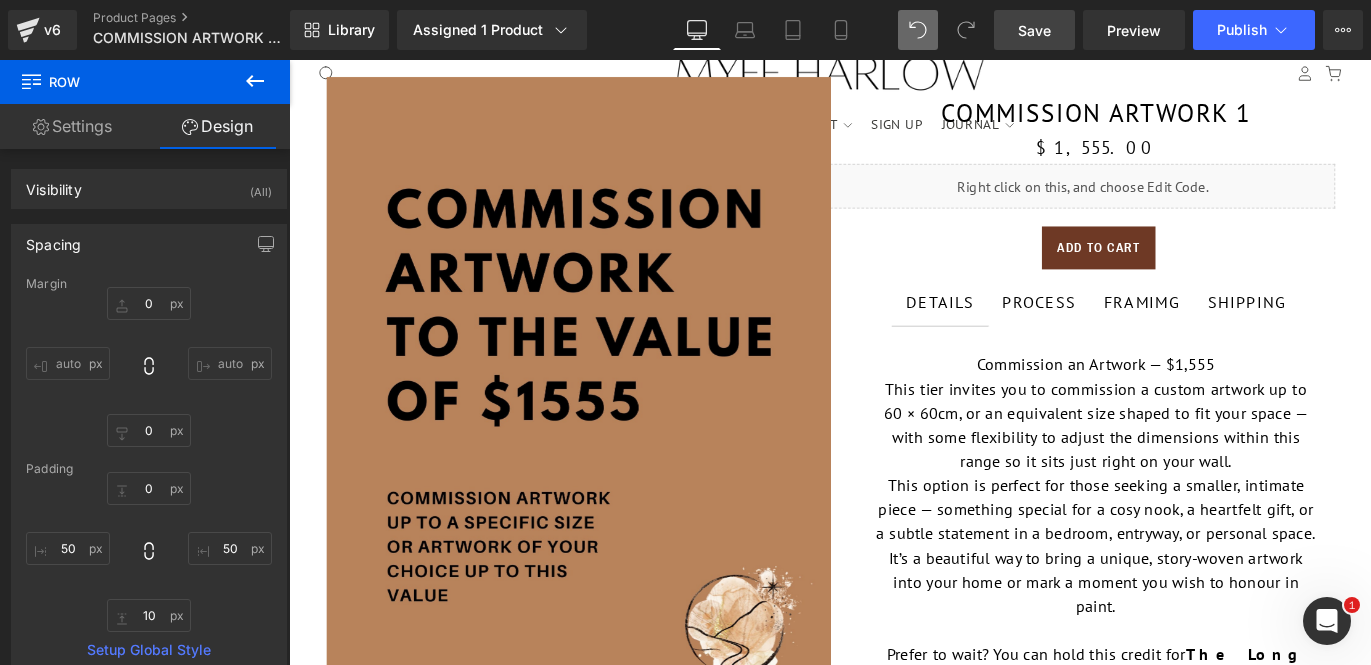 scroll, scrollTop: 0, scrollLeft: 0, axis: both 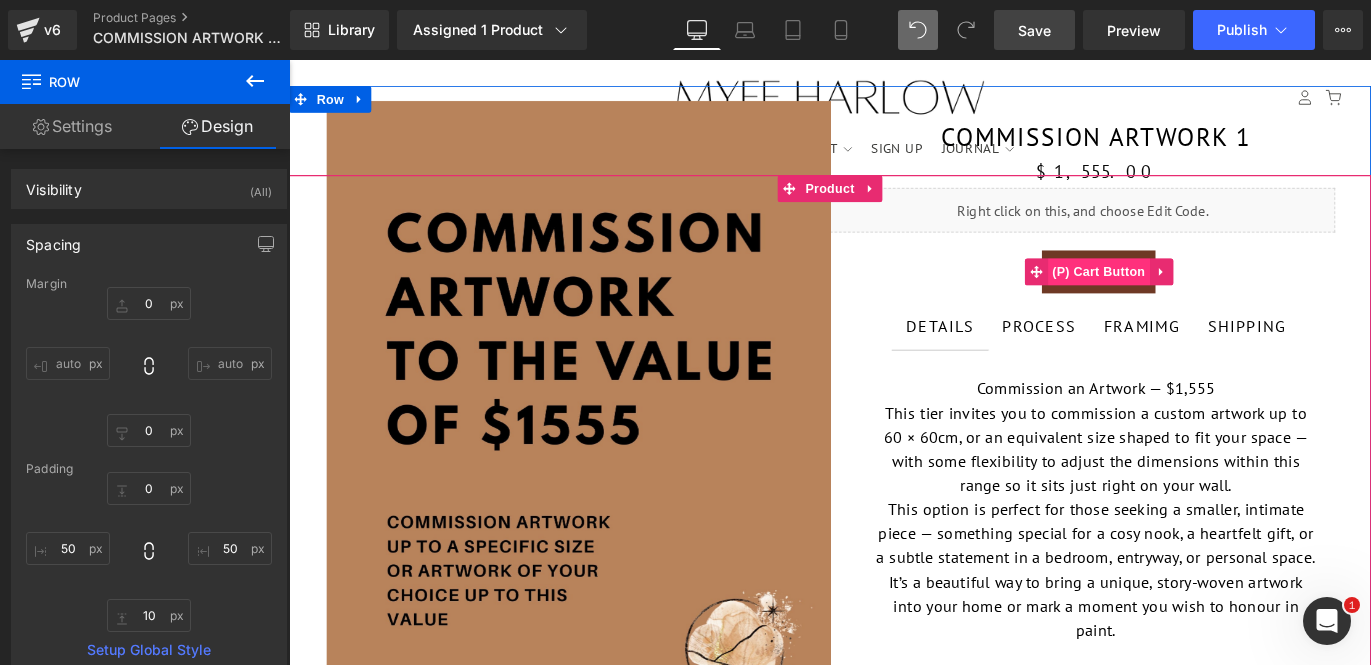 click on "(P) Cart Button" at bounding box center [1194, 297] 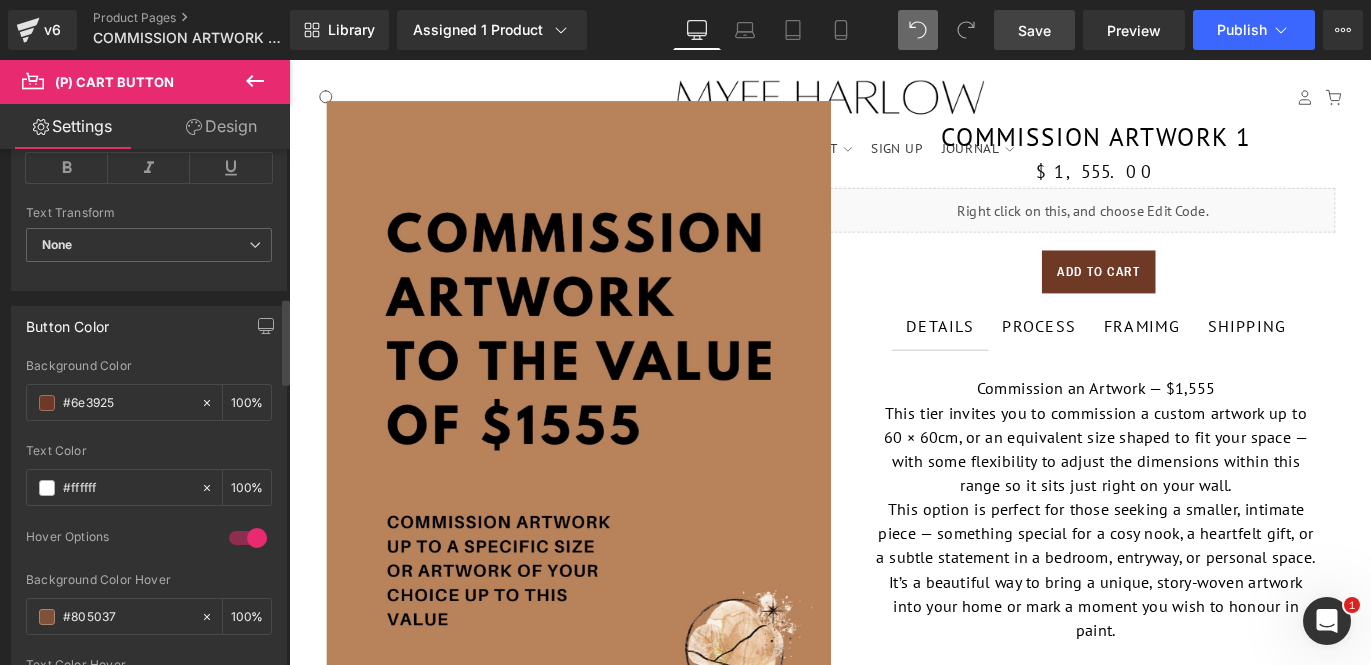scroll, scrollTop: 916, scrollLeft: 0, axis: vertical 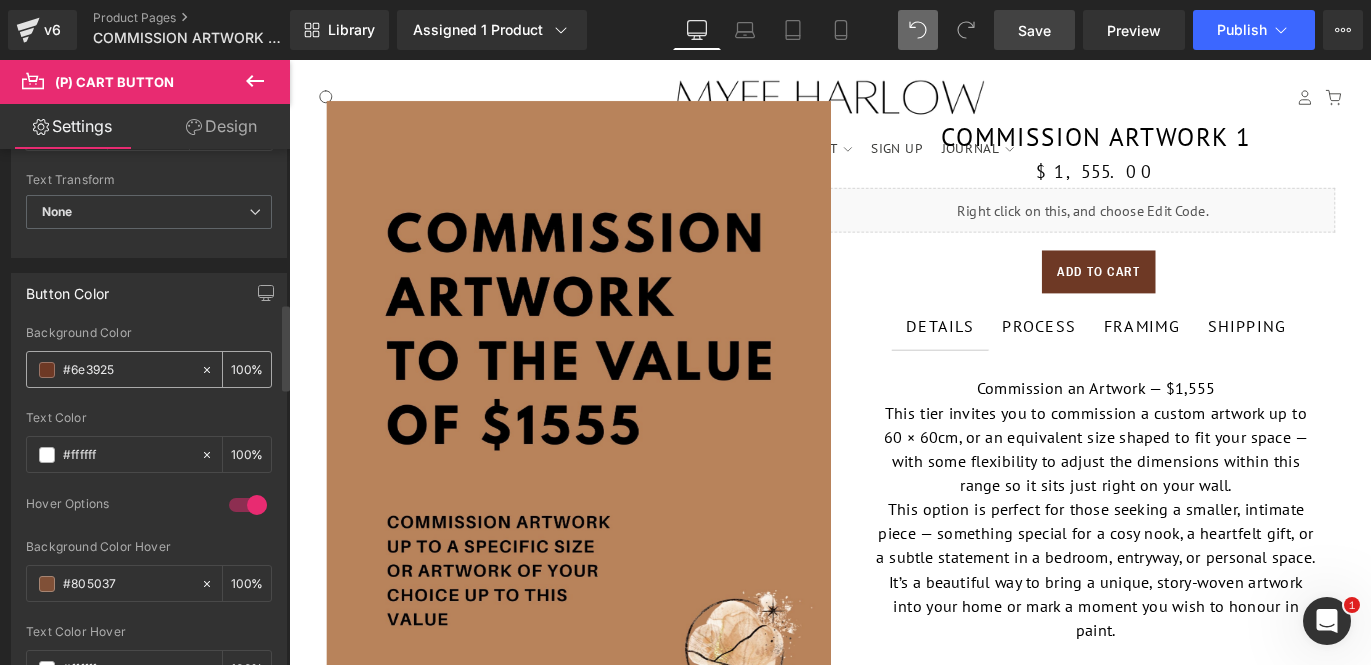 click at bounding box center [47, 370] 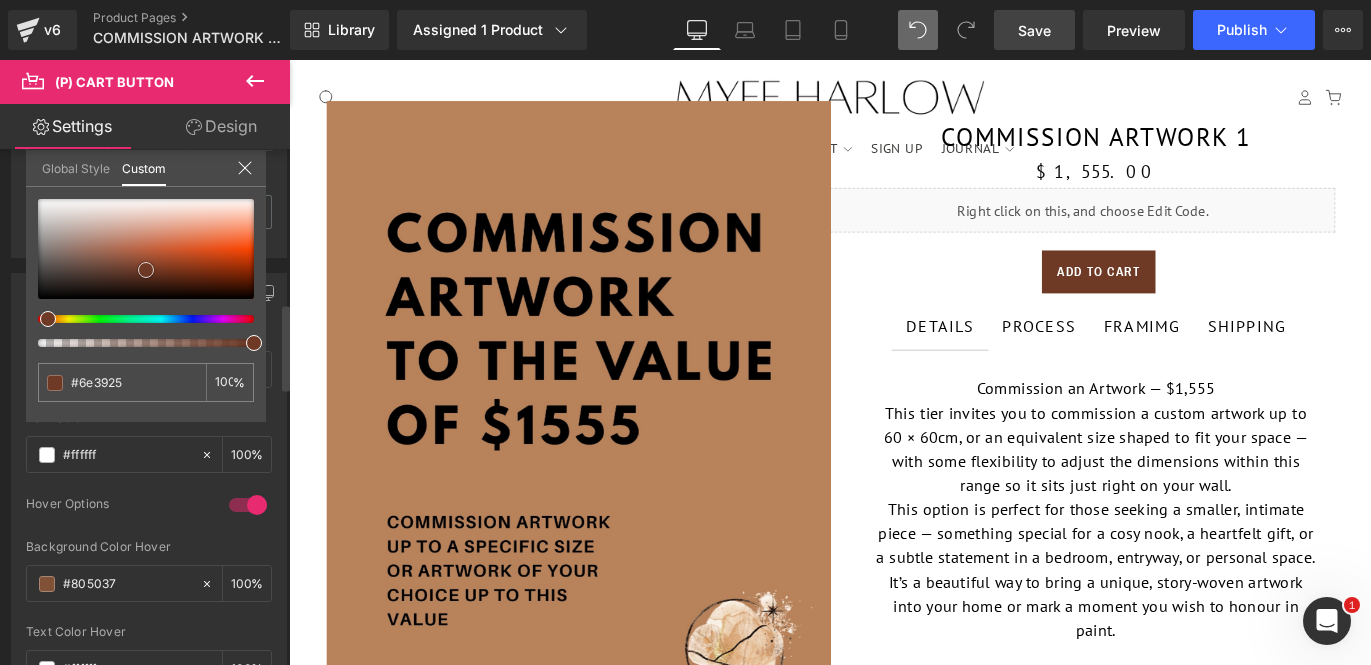 type on "#6e3824" 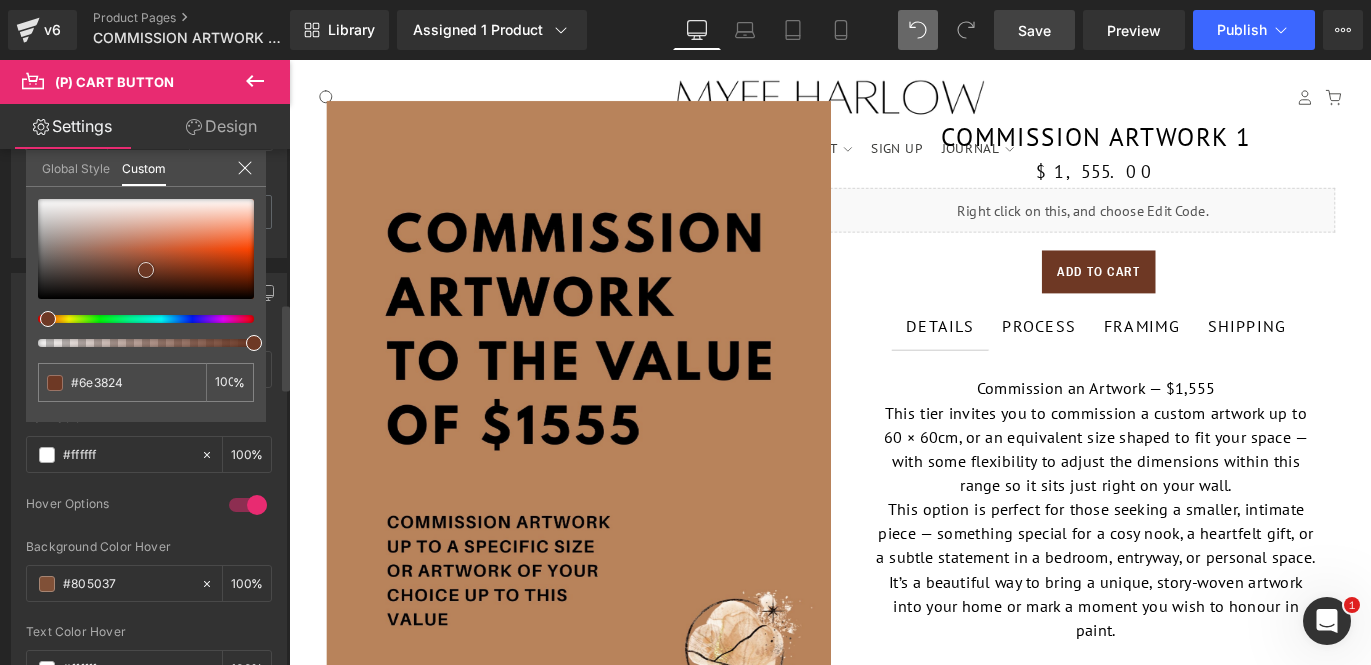 type on "#6c3927" 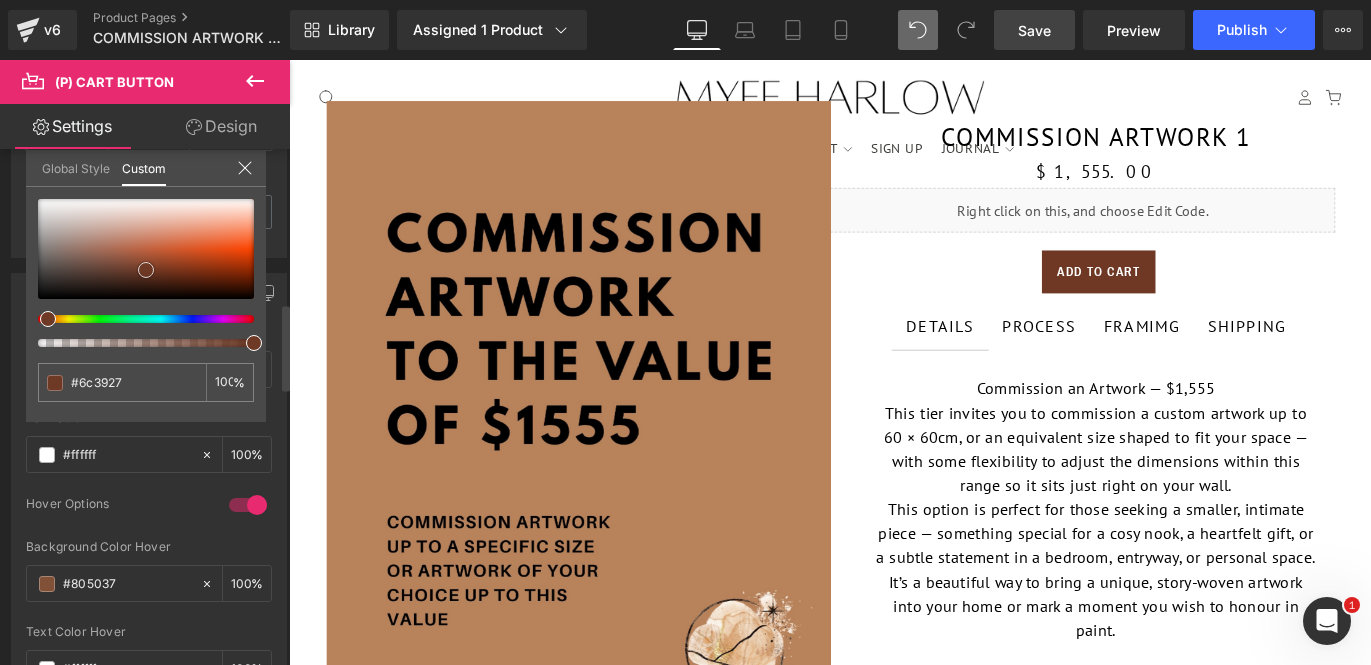 type on "#6d3d2b" 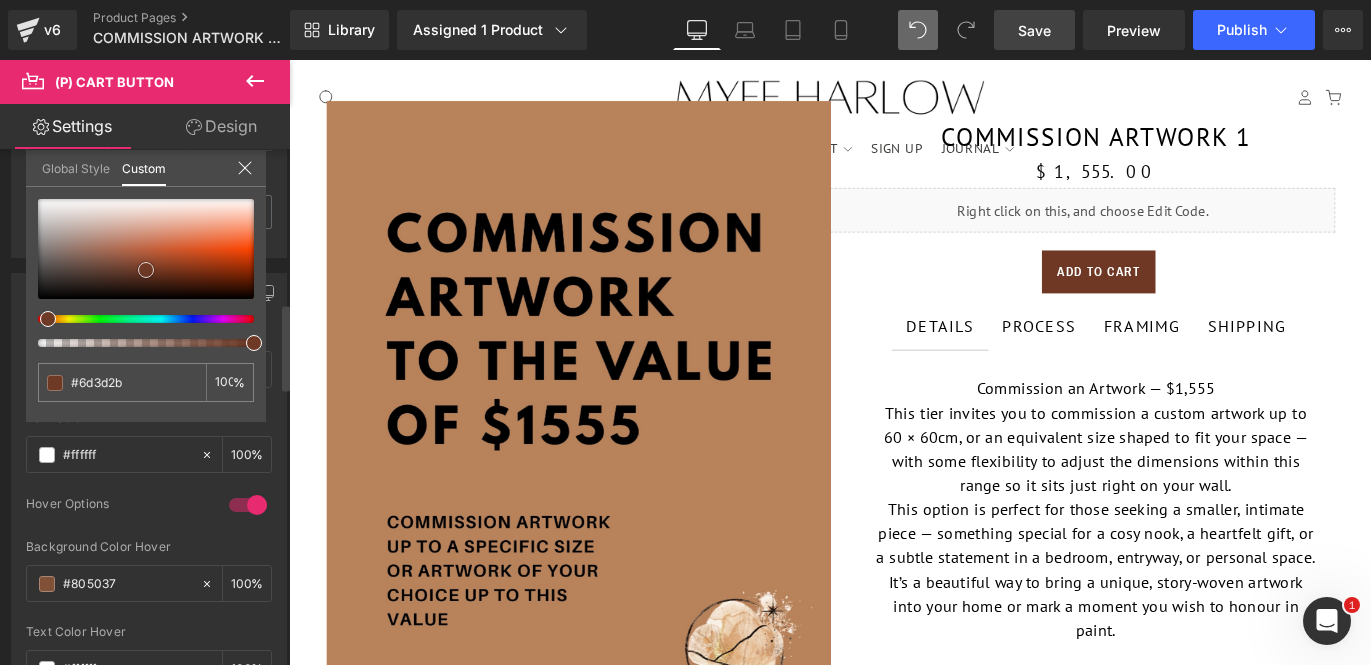 type on "#703f2d" 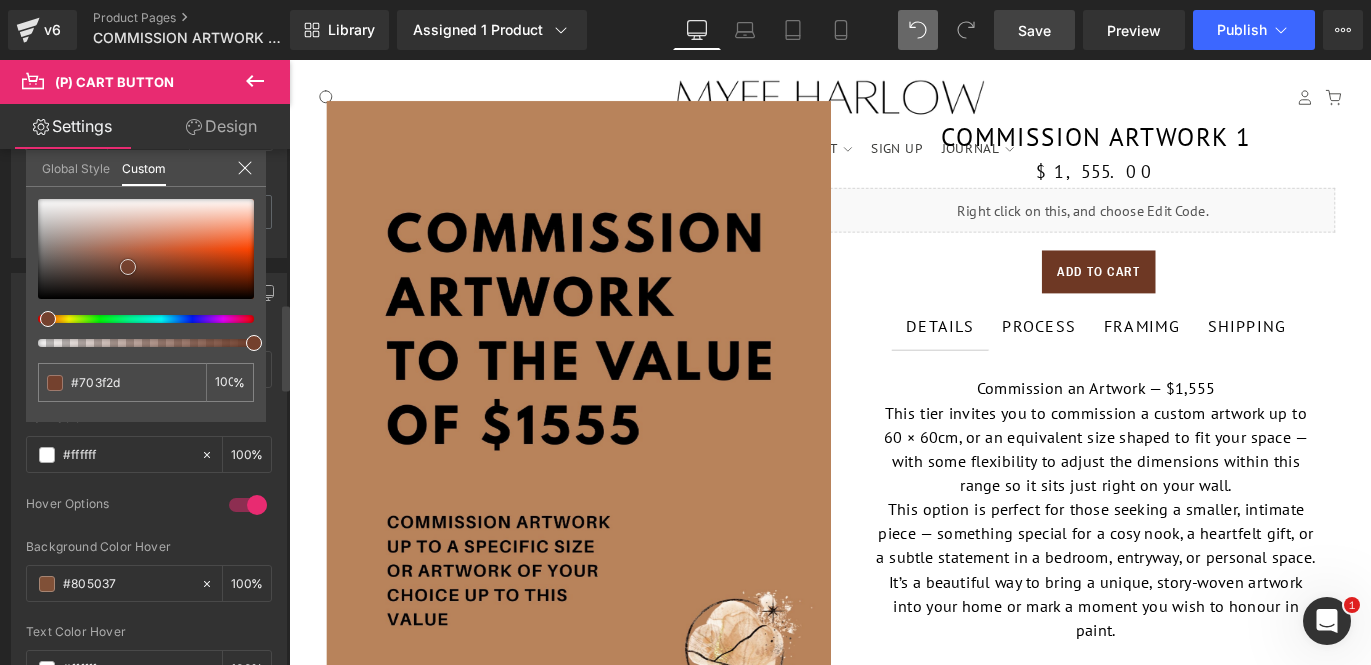 type on "#74412e" 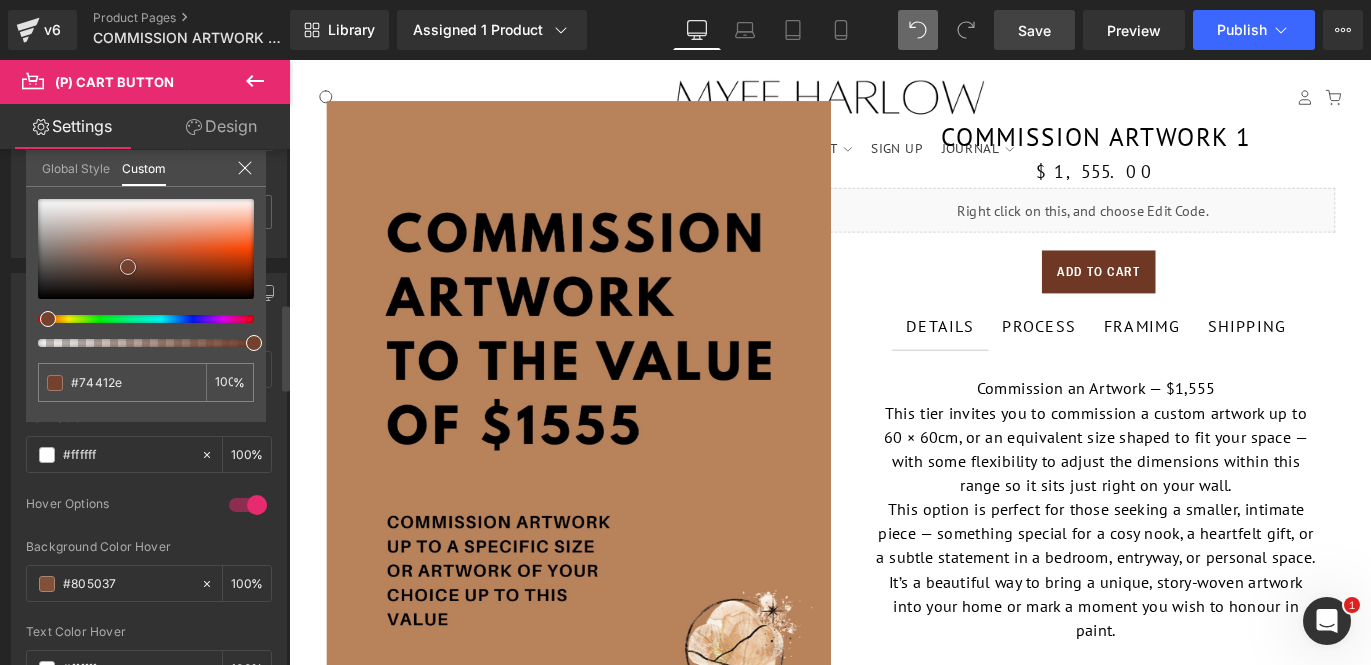 type on "#73412f" 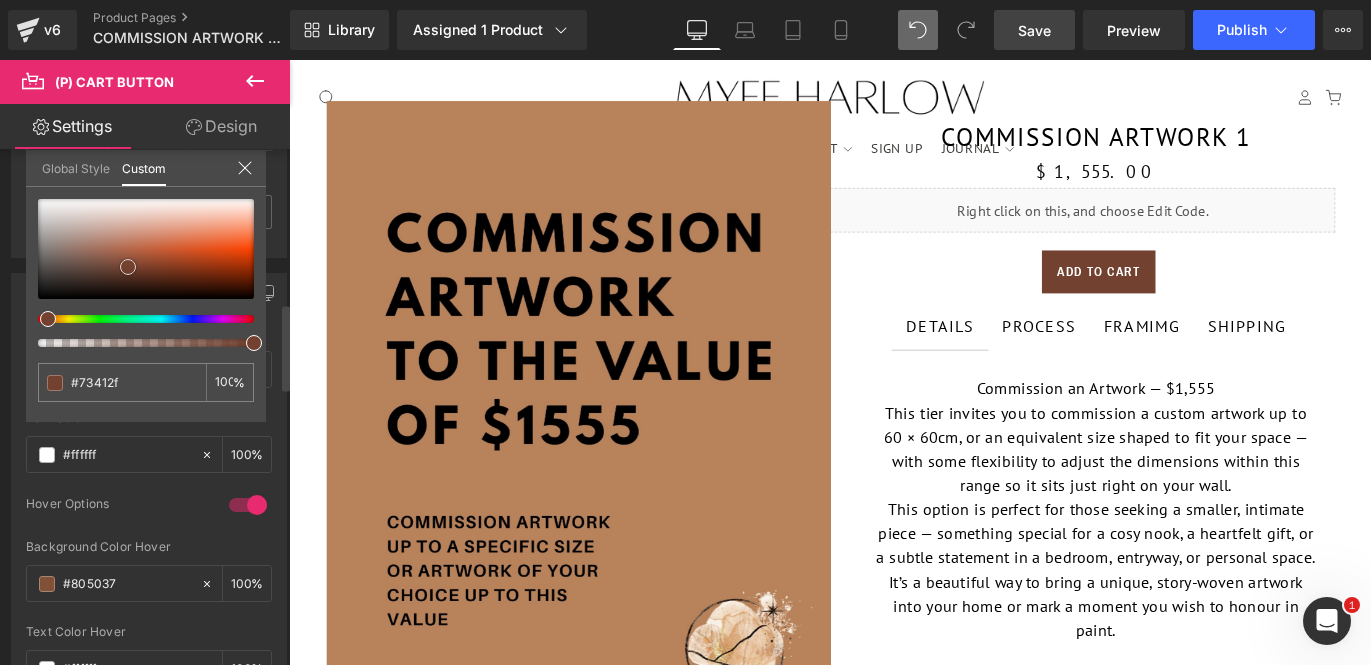 type on "#734030" 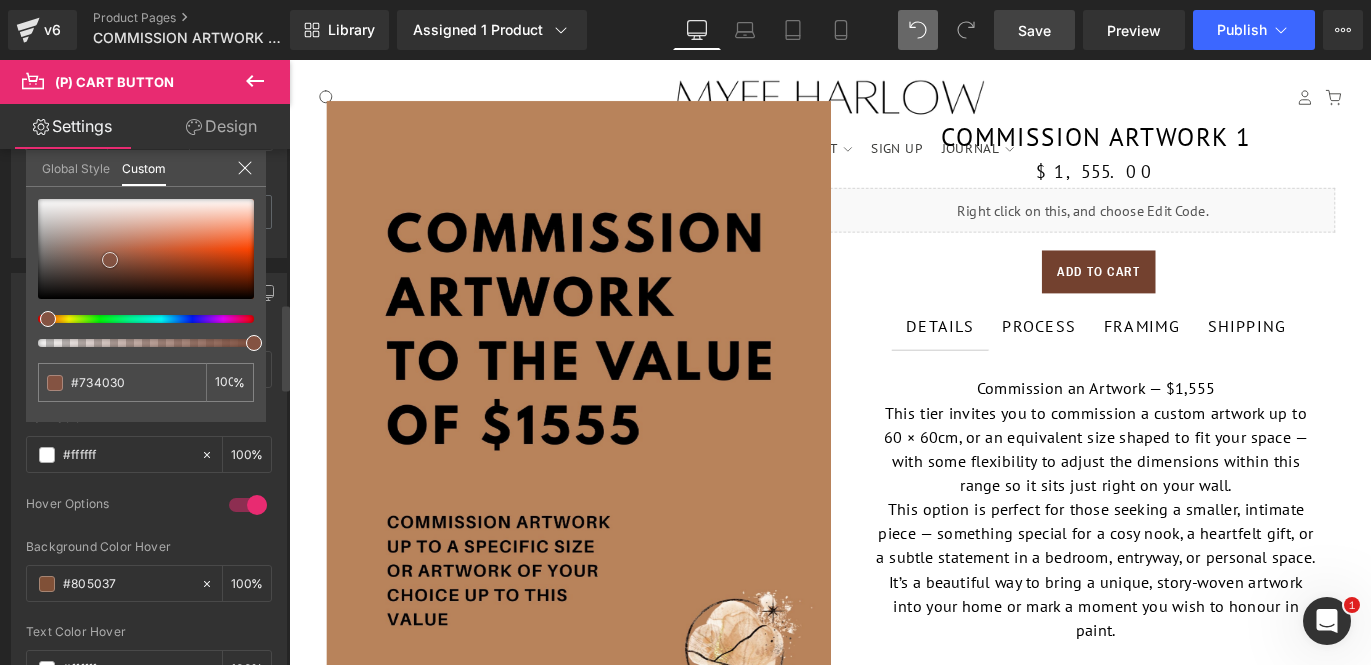 type on "#774535" 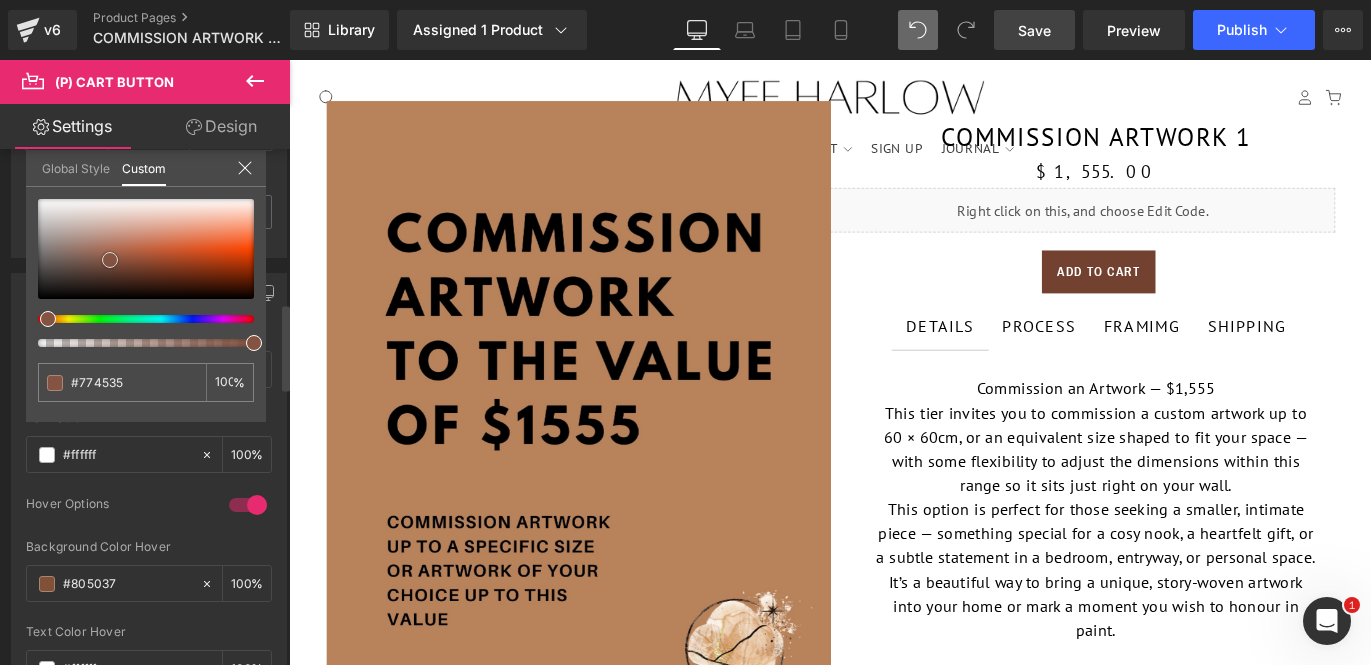 type on "#845342" 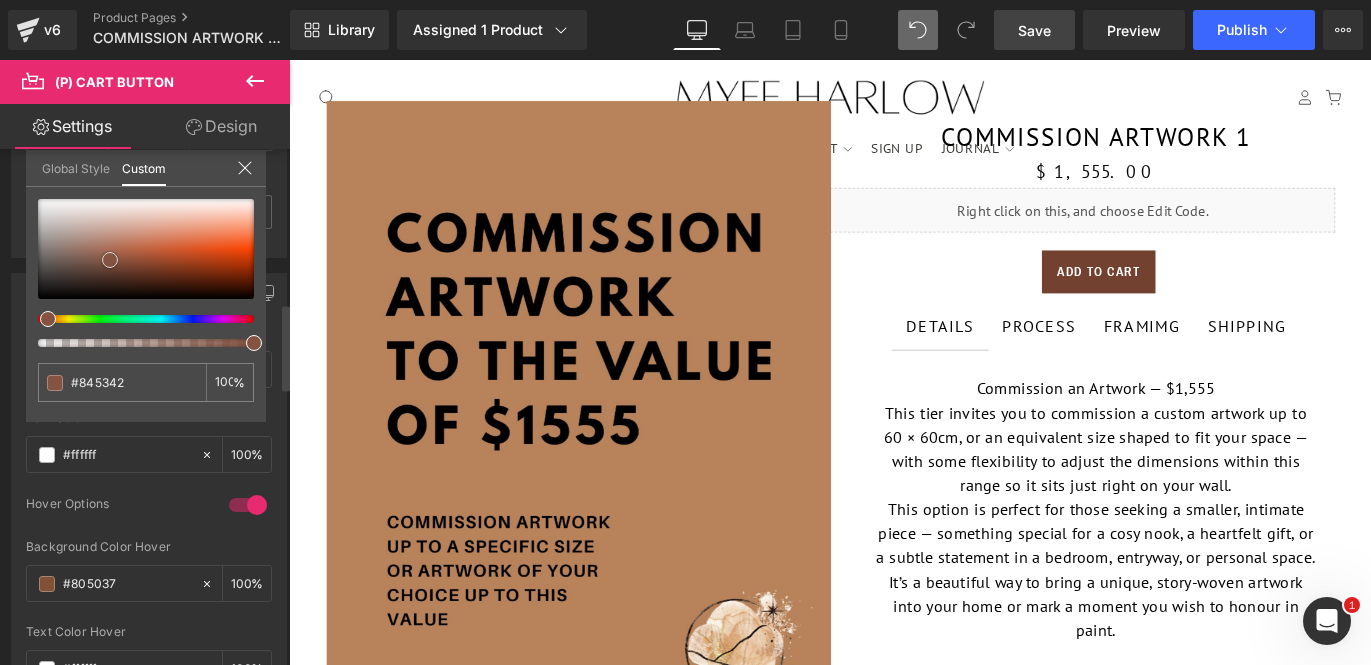 type on "#926252" 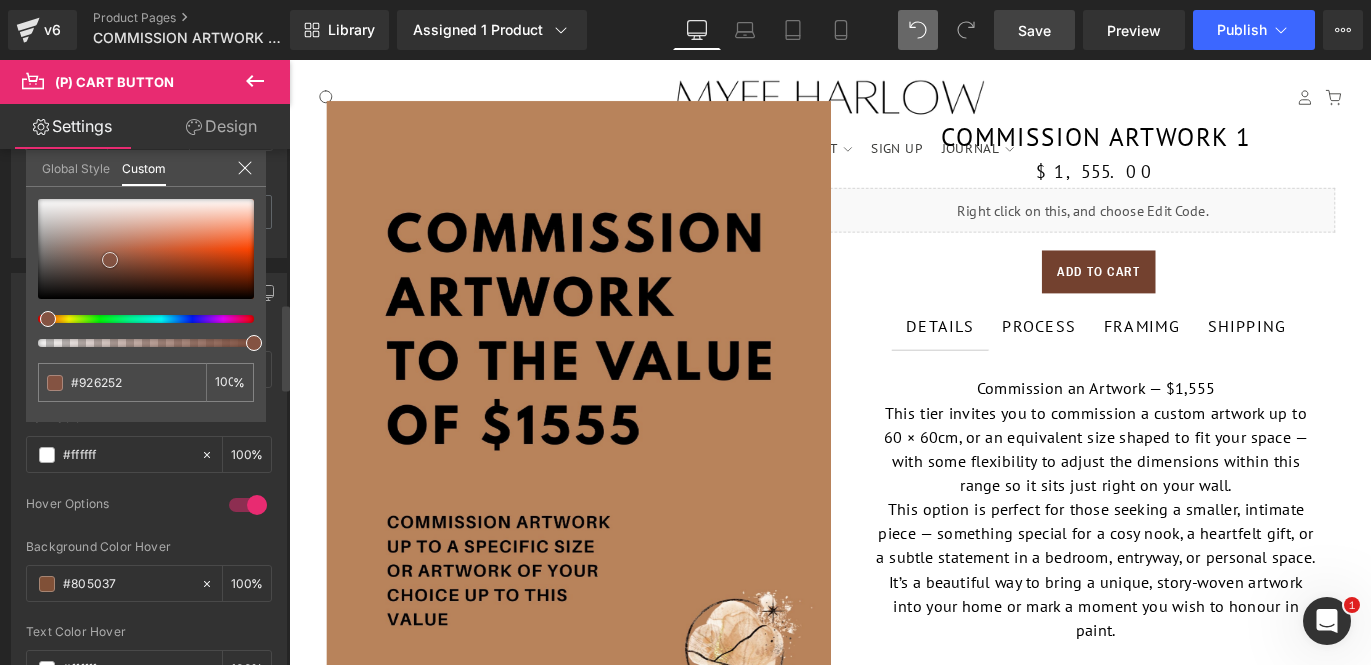 type on "#9c6d5d" 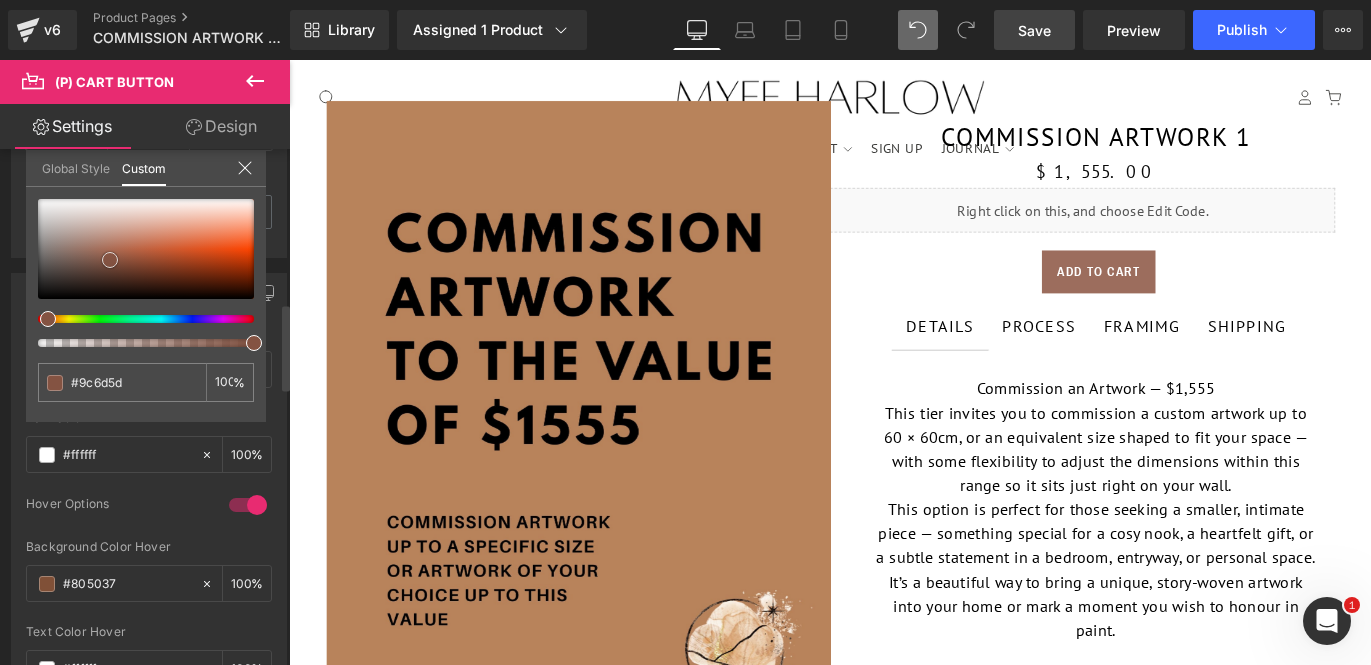 type on "#9f6f5f" 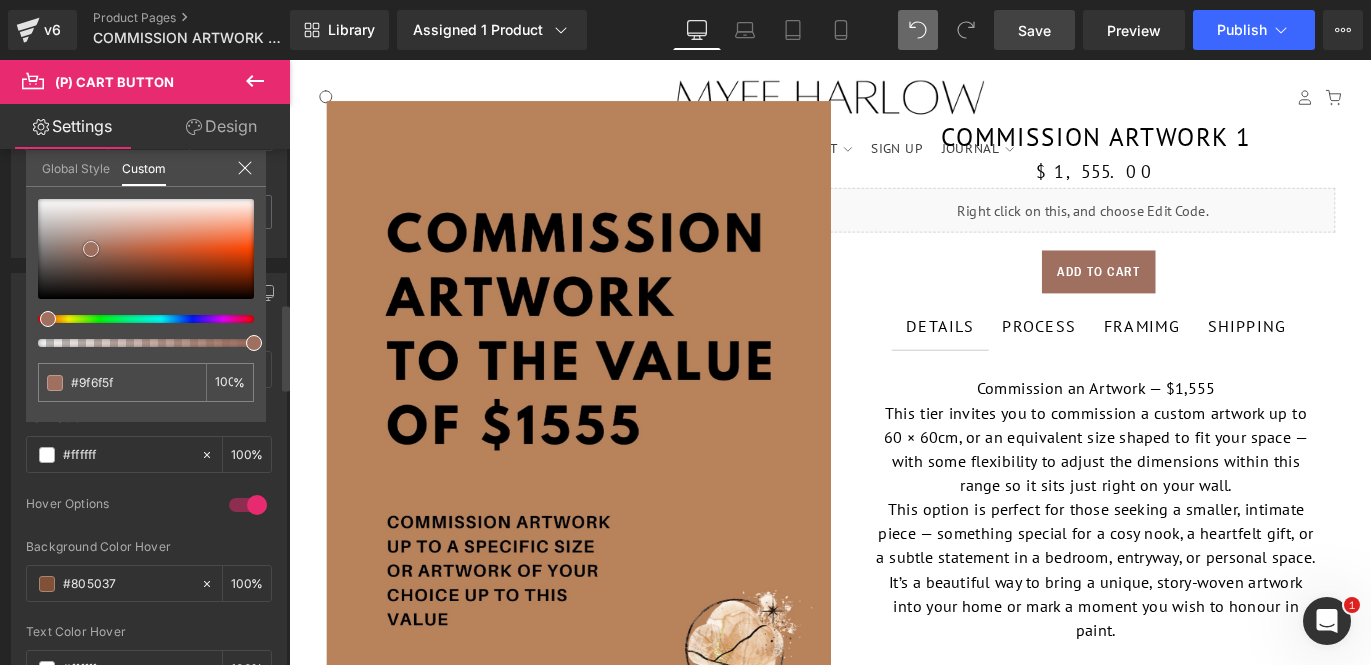 type on "#a17262" 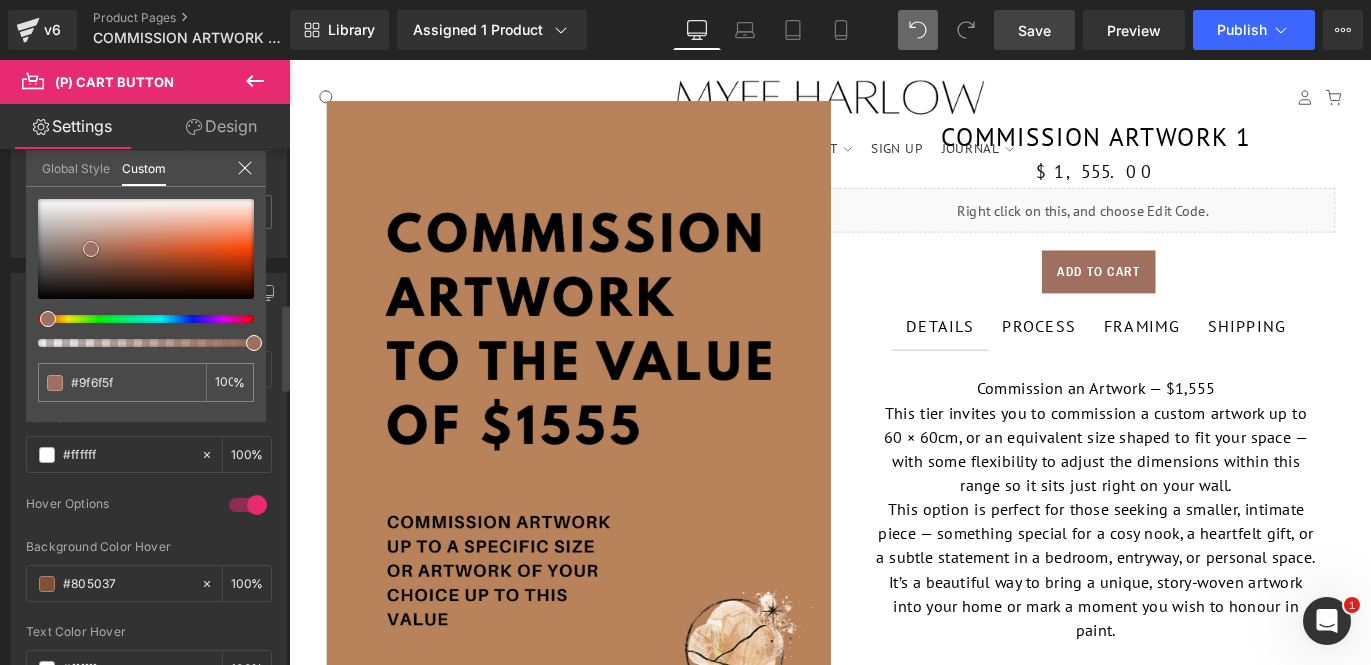 type on "#a17262" 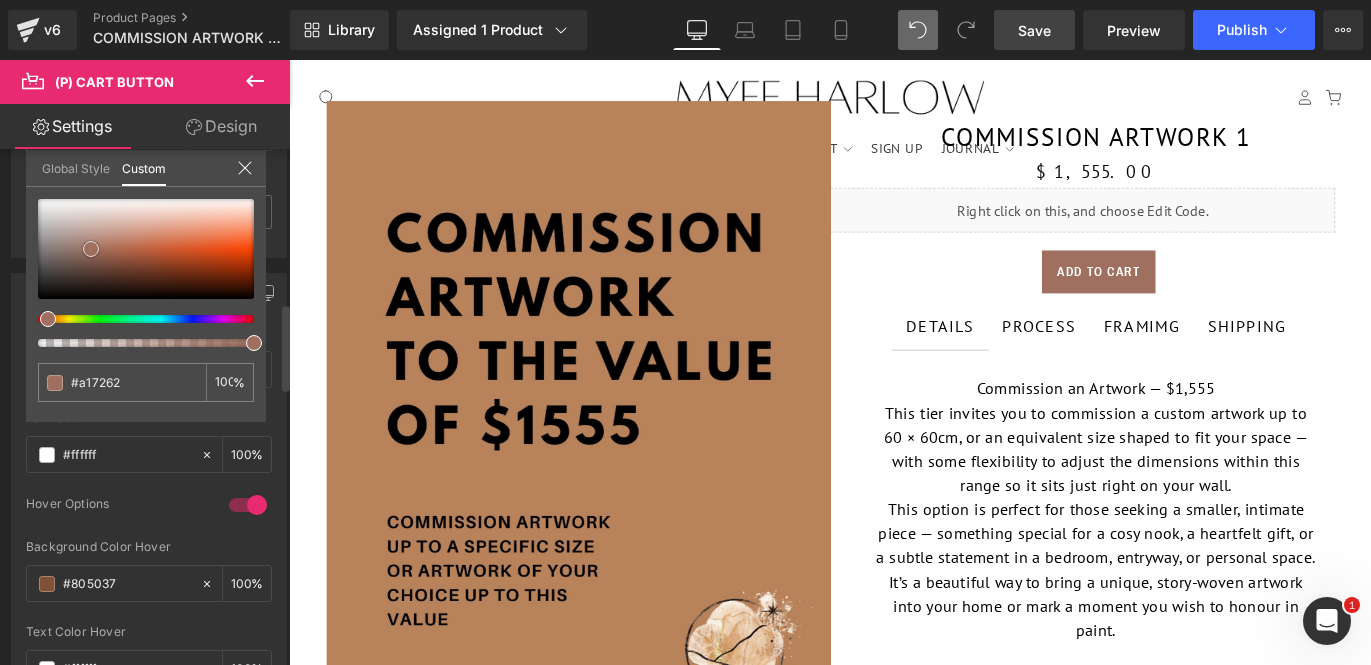 type on "#a37566" 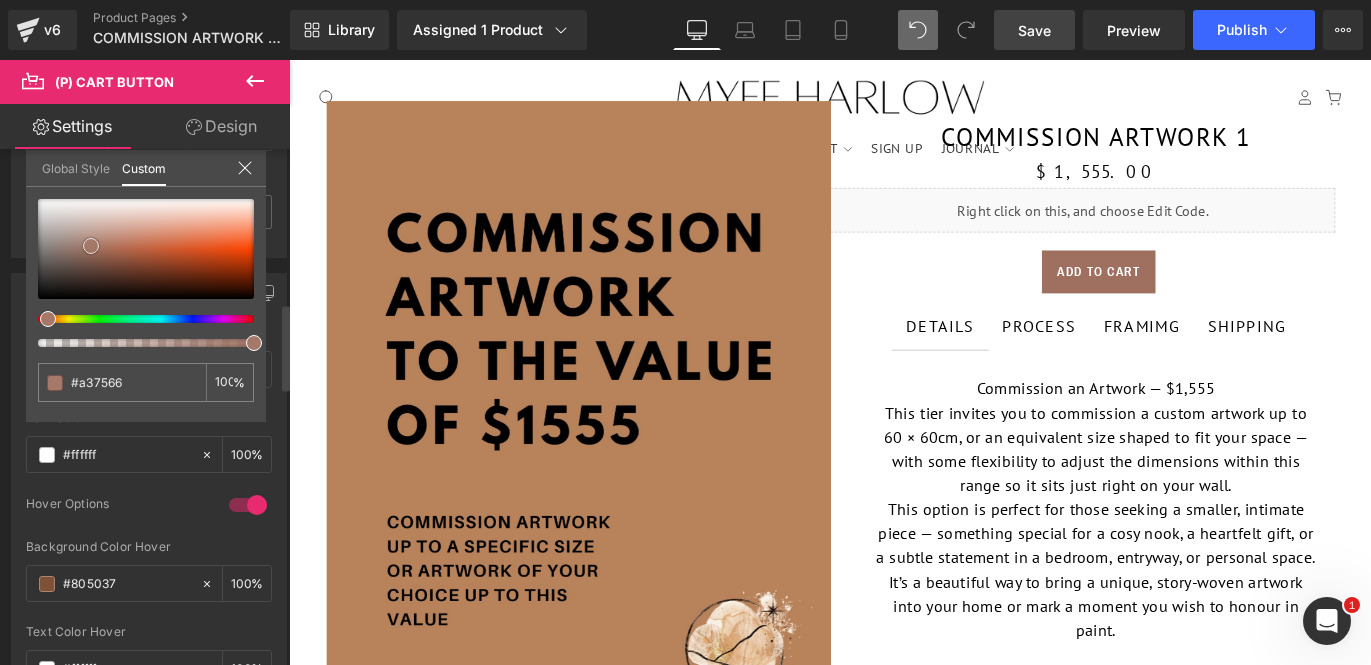 type on "#a57869" 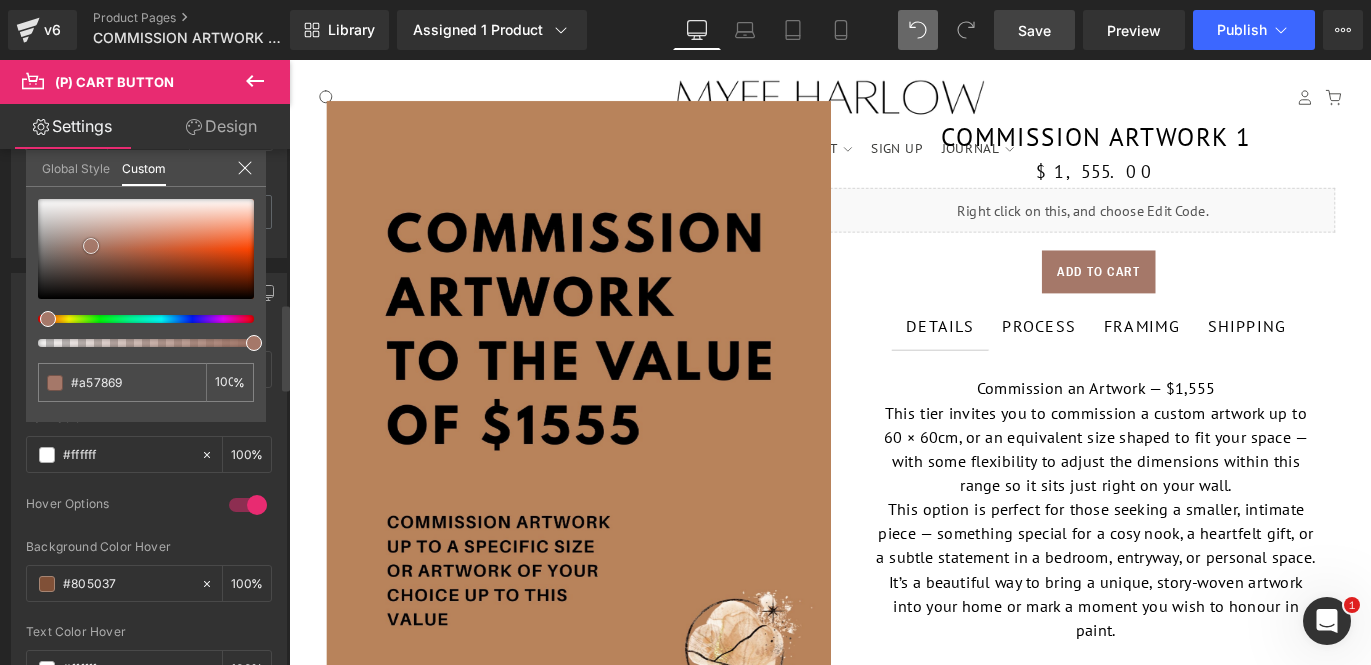 type on "#ad877a" 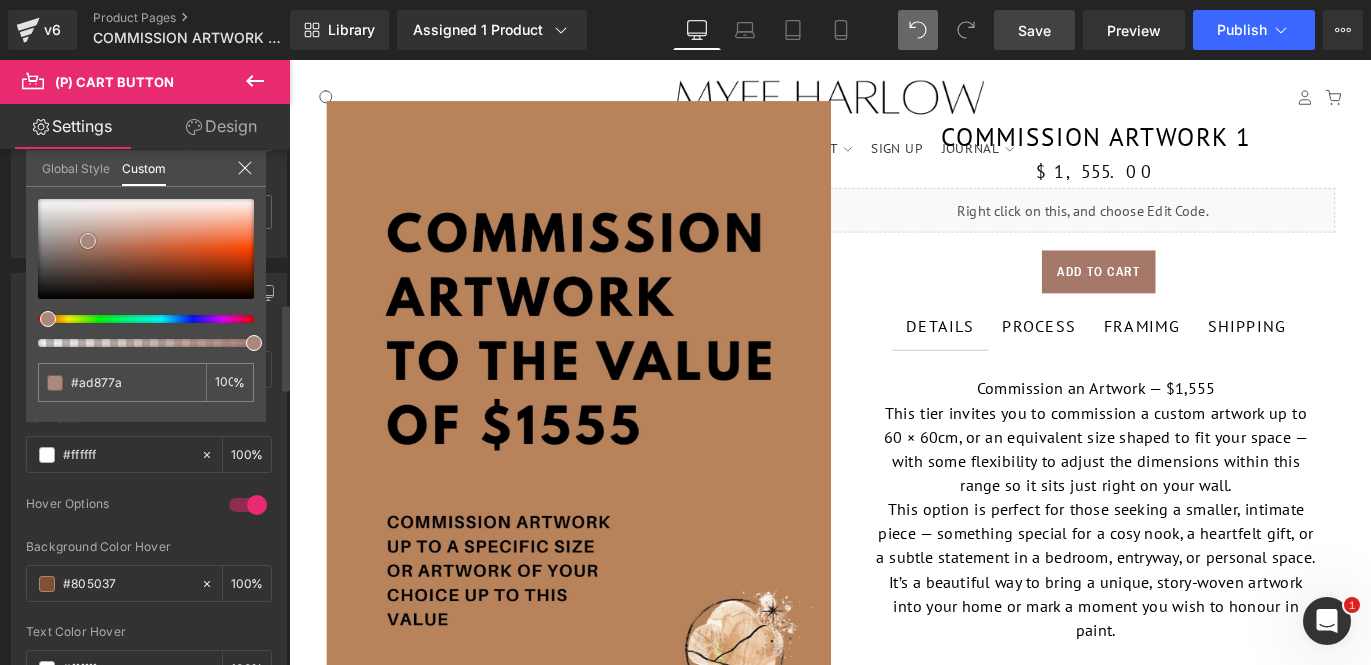 type on "#ac877b" 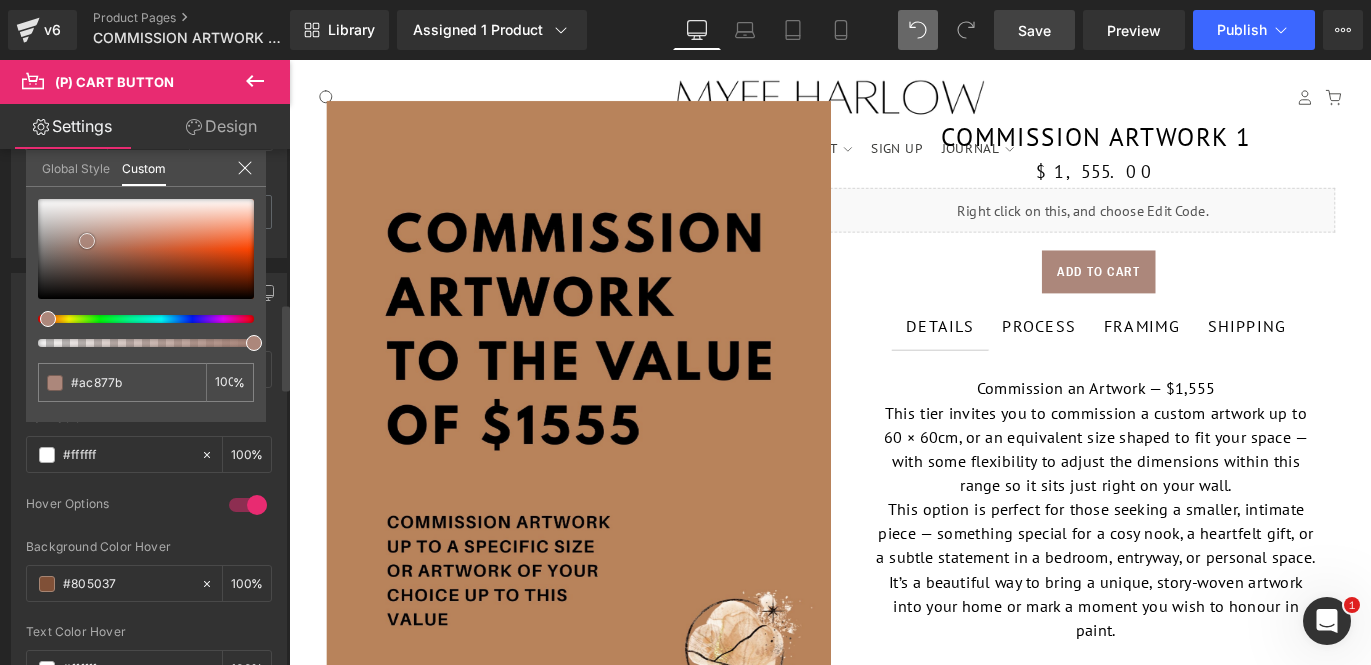 type on "#ab887c" 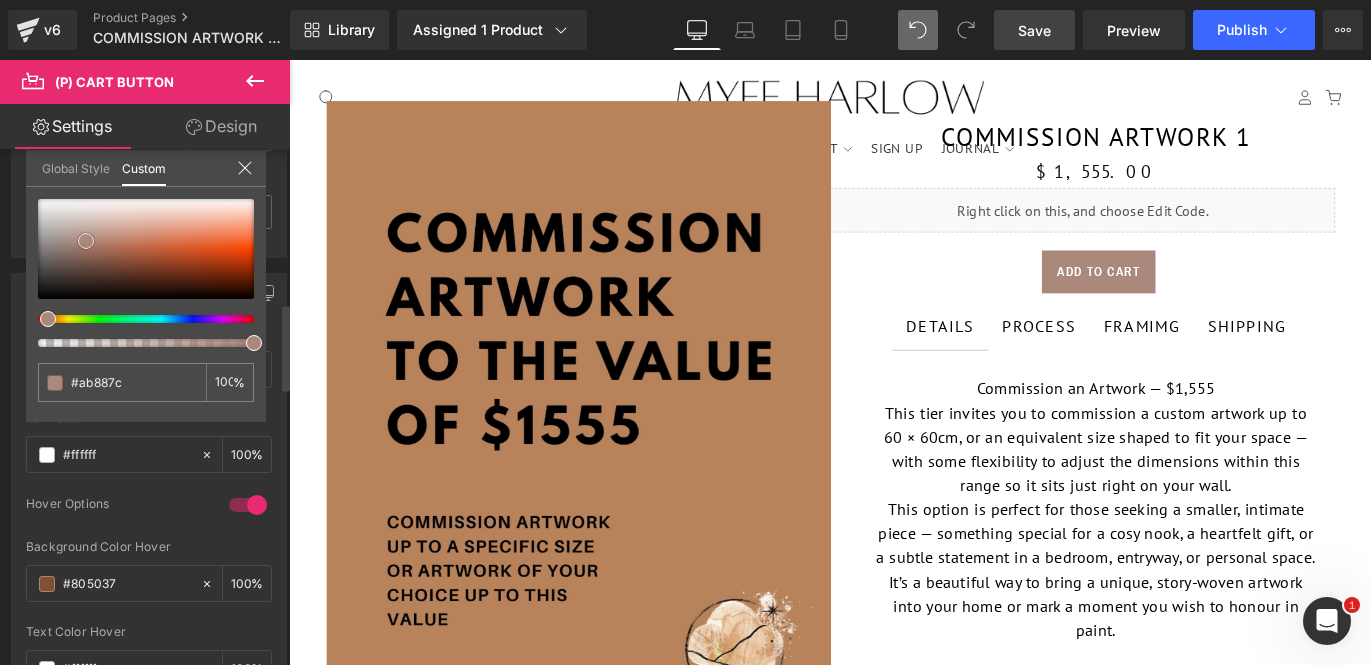 drag, startPoint x: 145, startPoint y: 267, endPoint x: 85, endPoint y: 238, distance: 66.64083 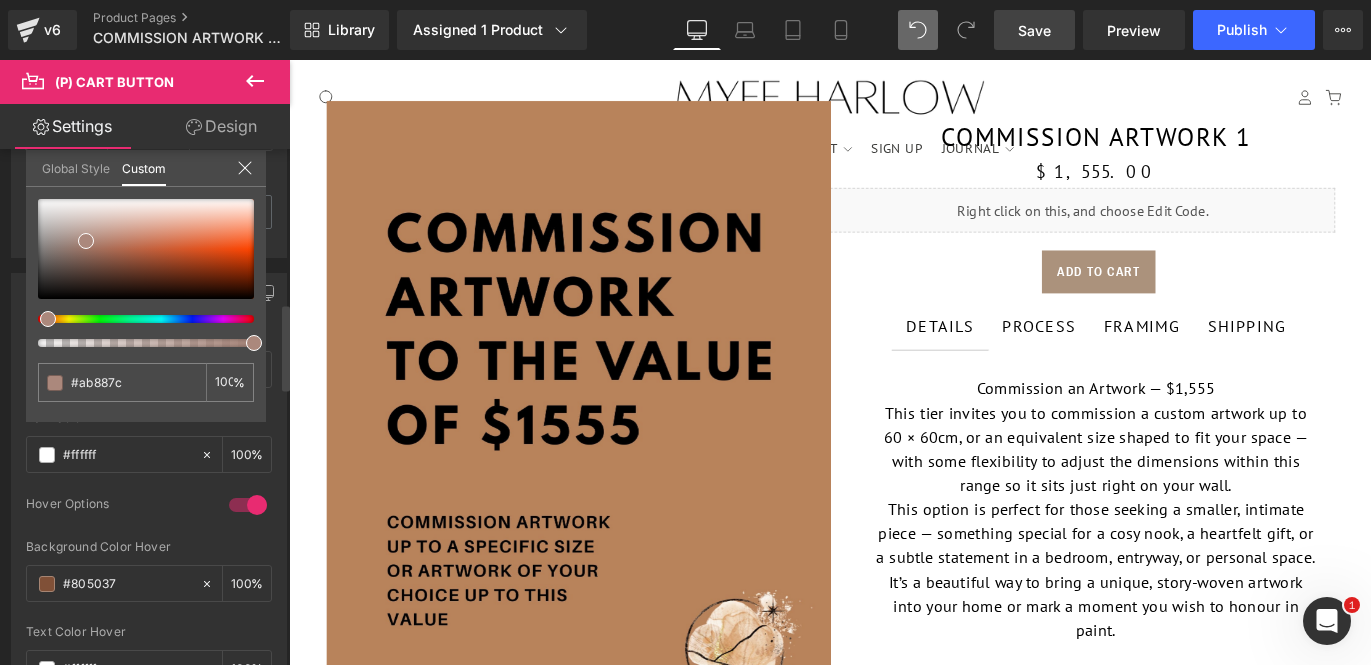 type on "#ab927c" 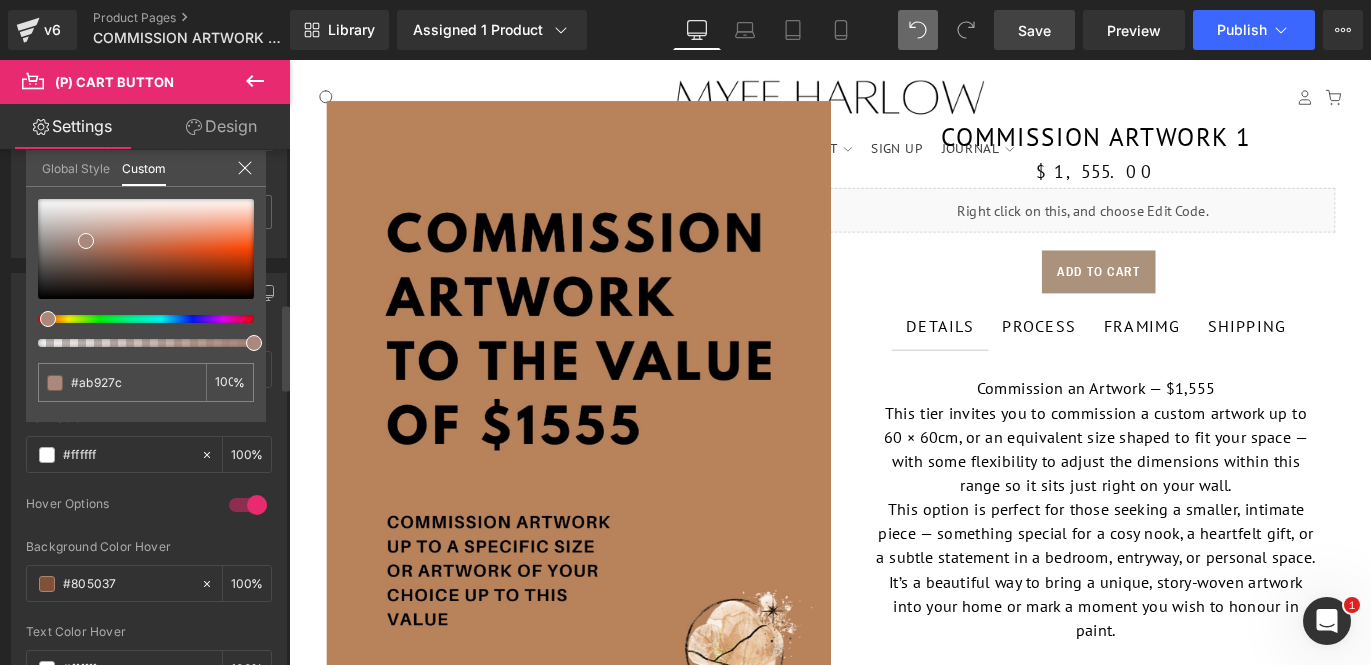 type on "#ab937c" 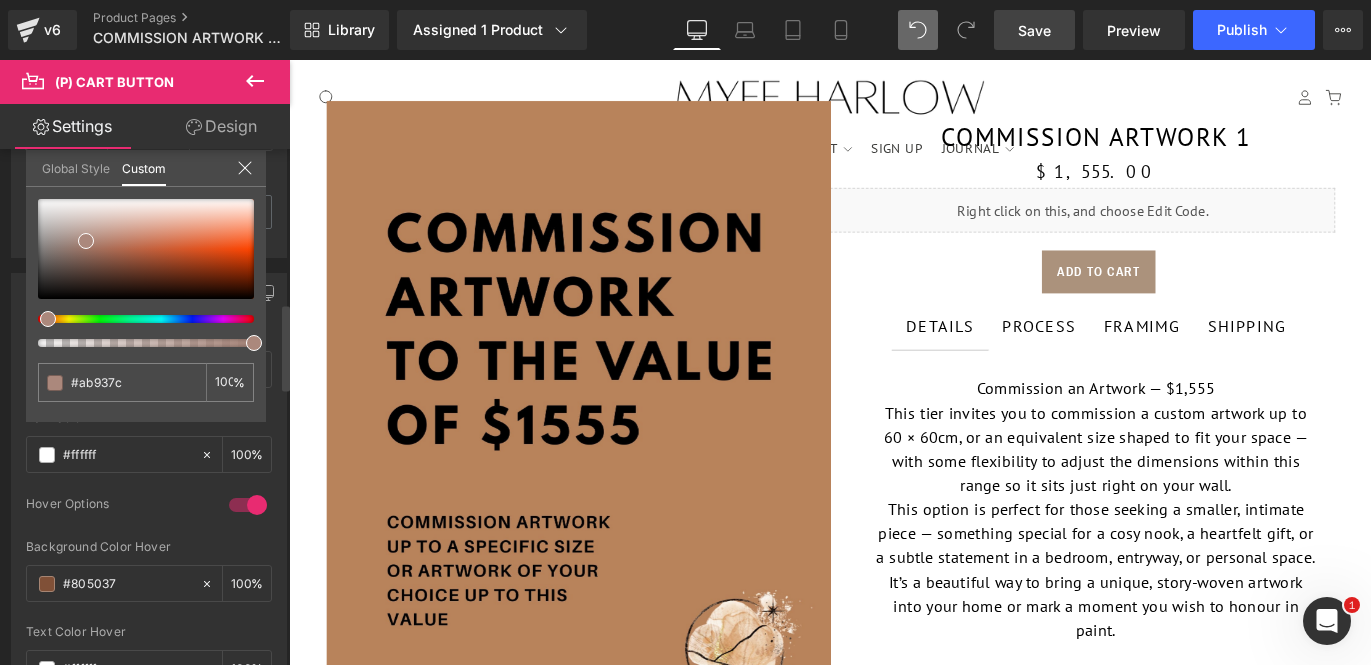 type on "#ab947c" 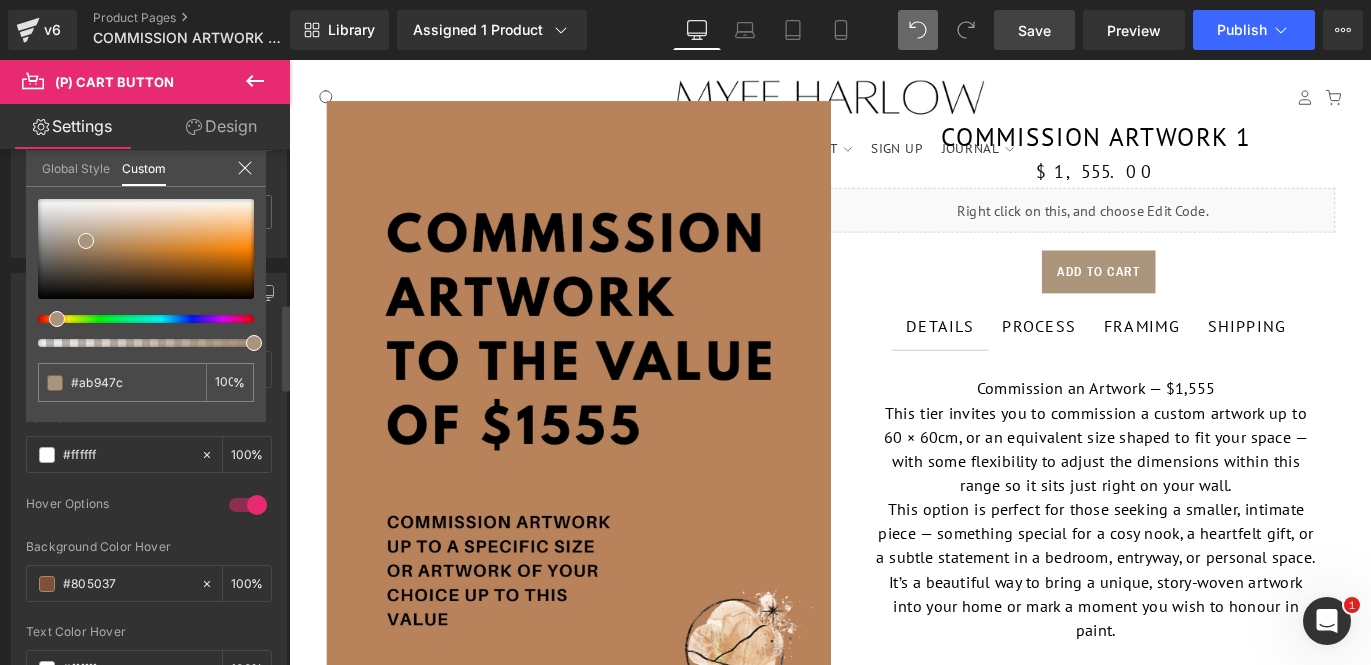 type on "#ab967c" 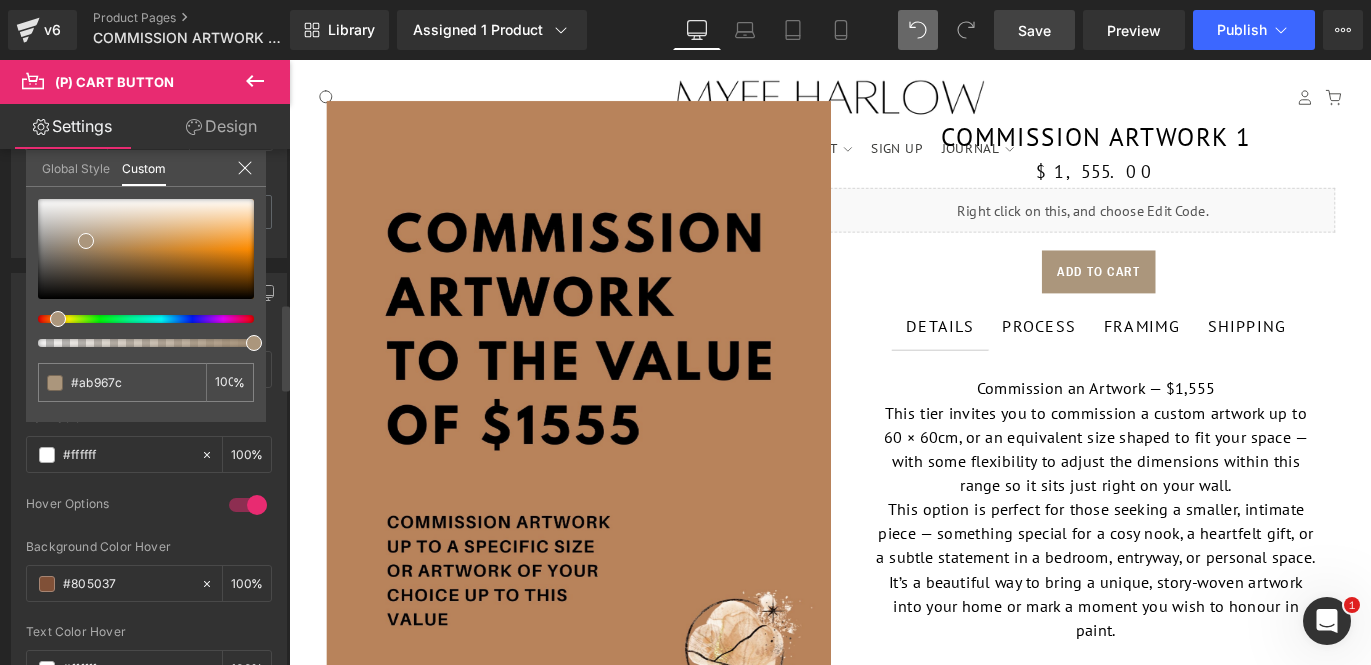 type on "#ab947c" 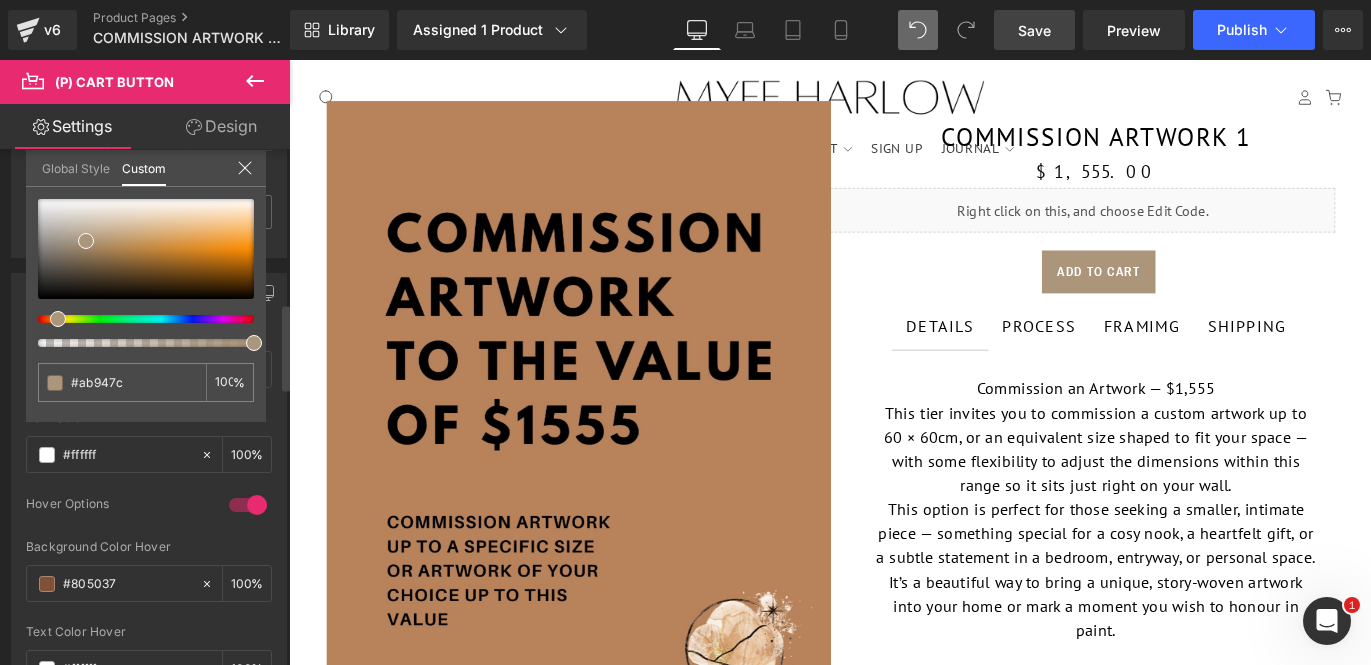 type on "#ab937c" 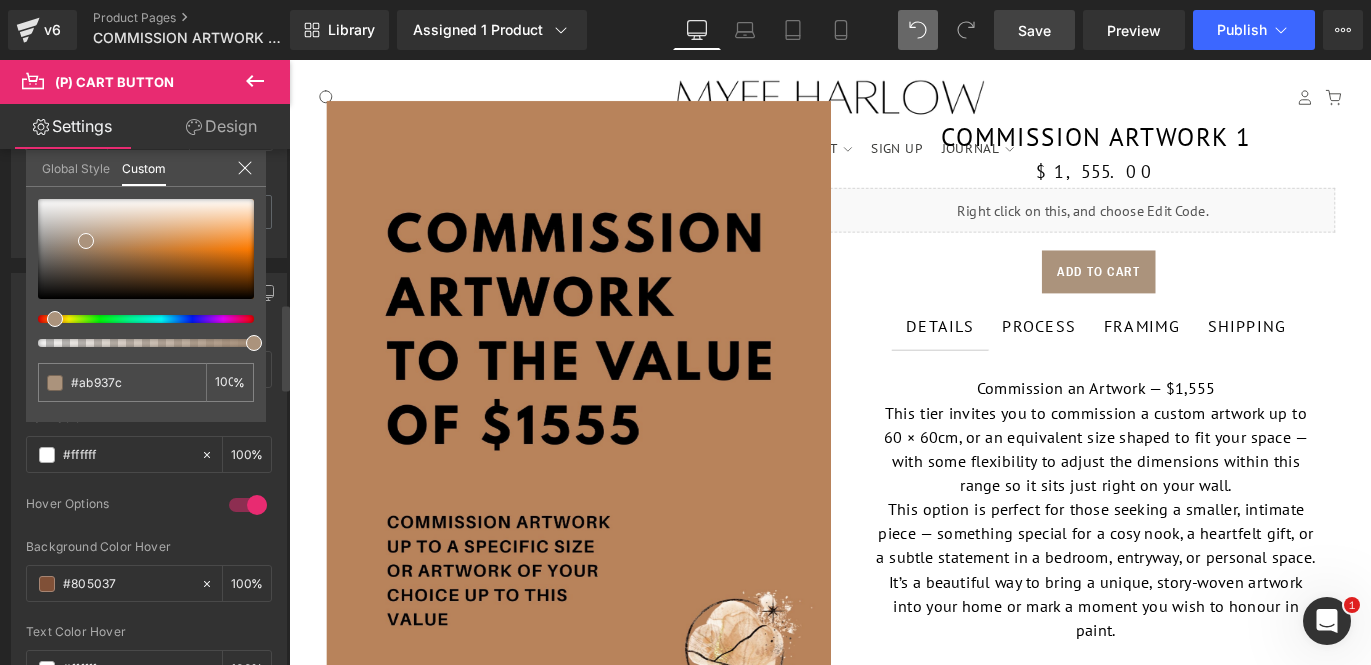type on "#ab927c" 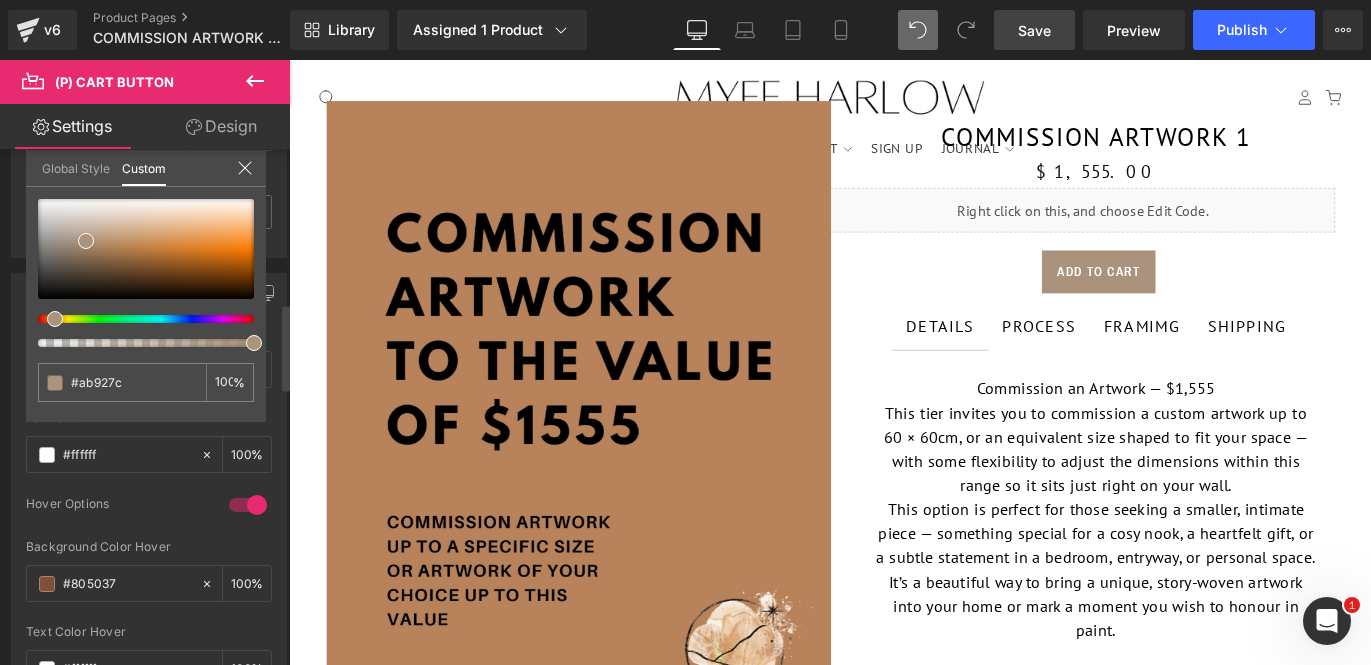 type on "#ab907c" 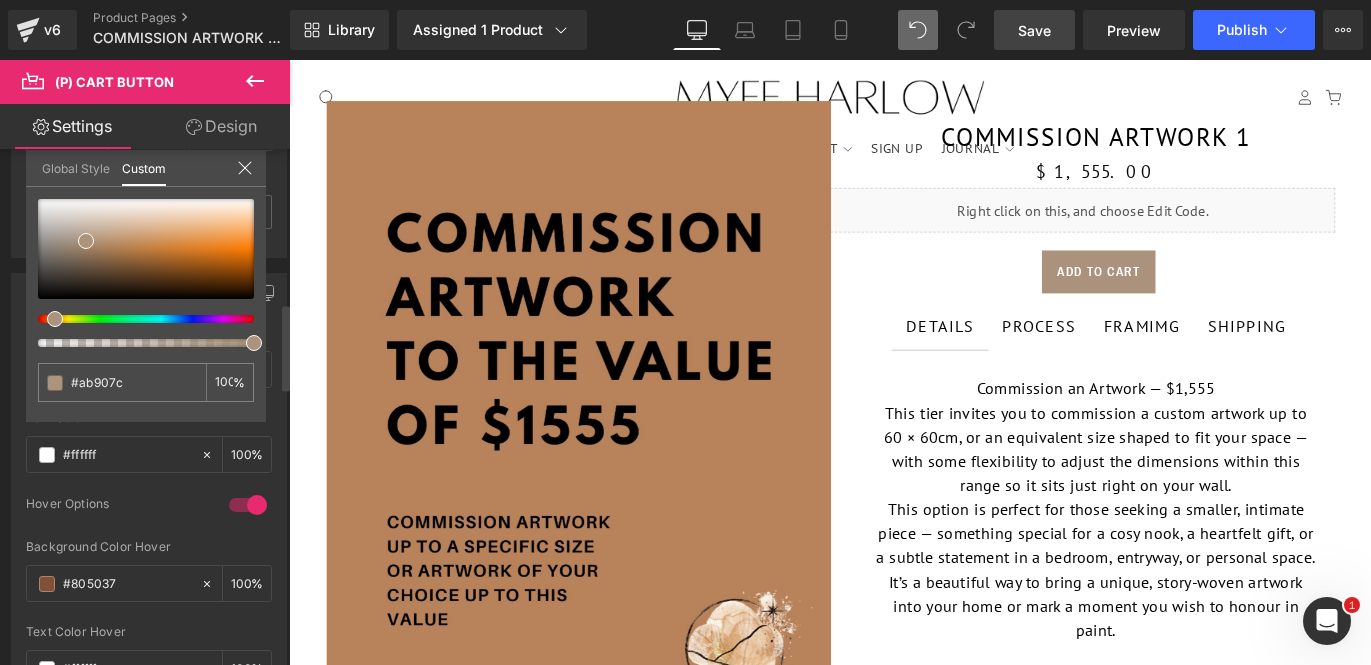 type on "#ab8f7c" 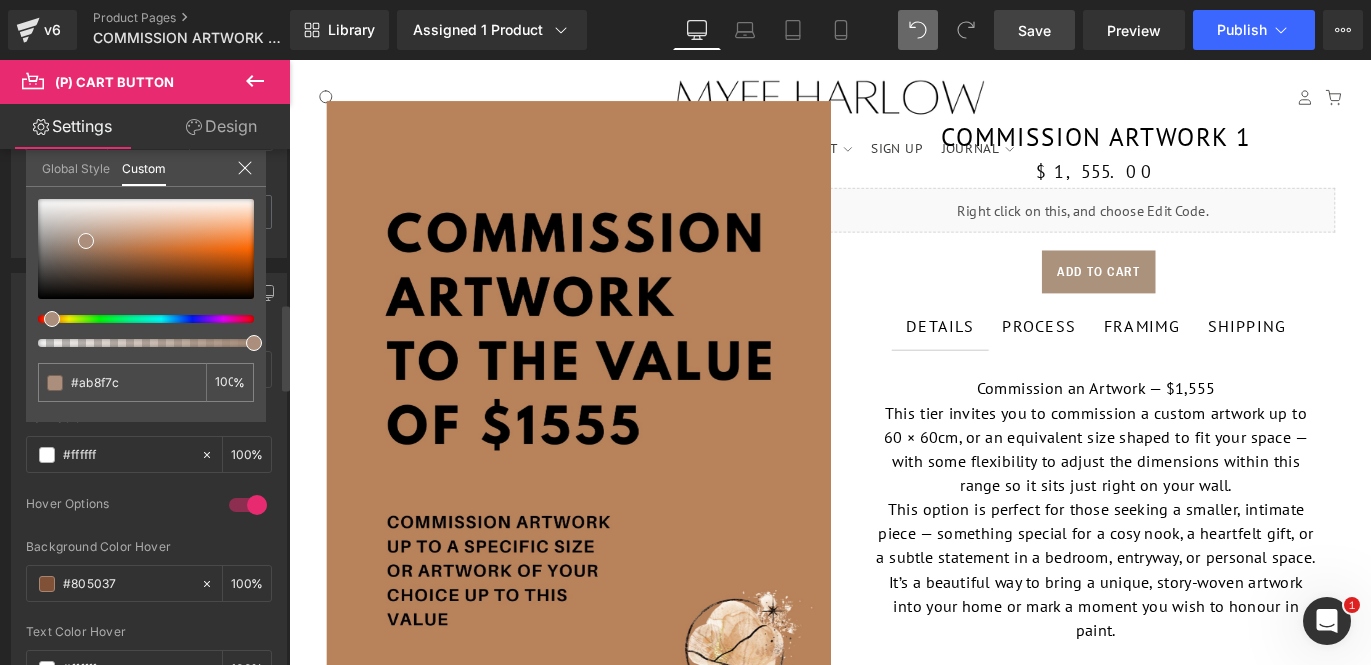 type on "#ab8e7c" 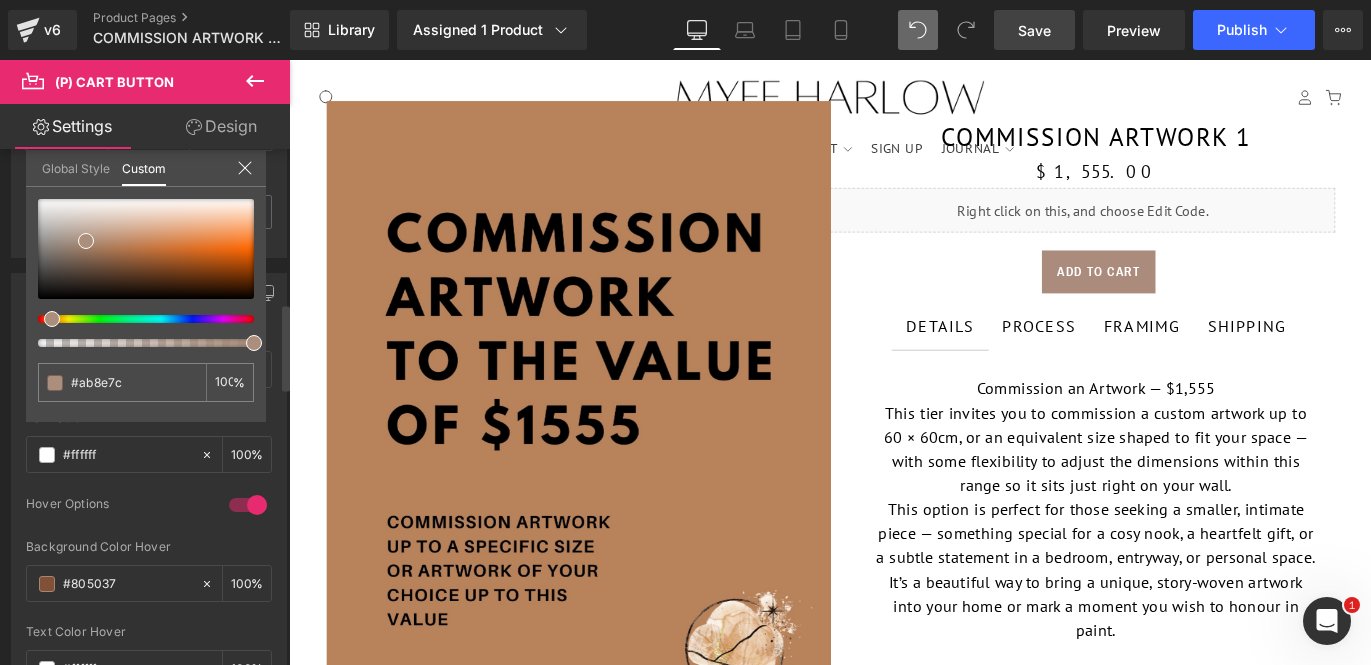 type on "#ab8c7c" 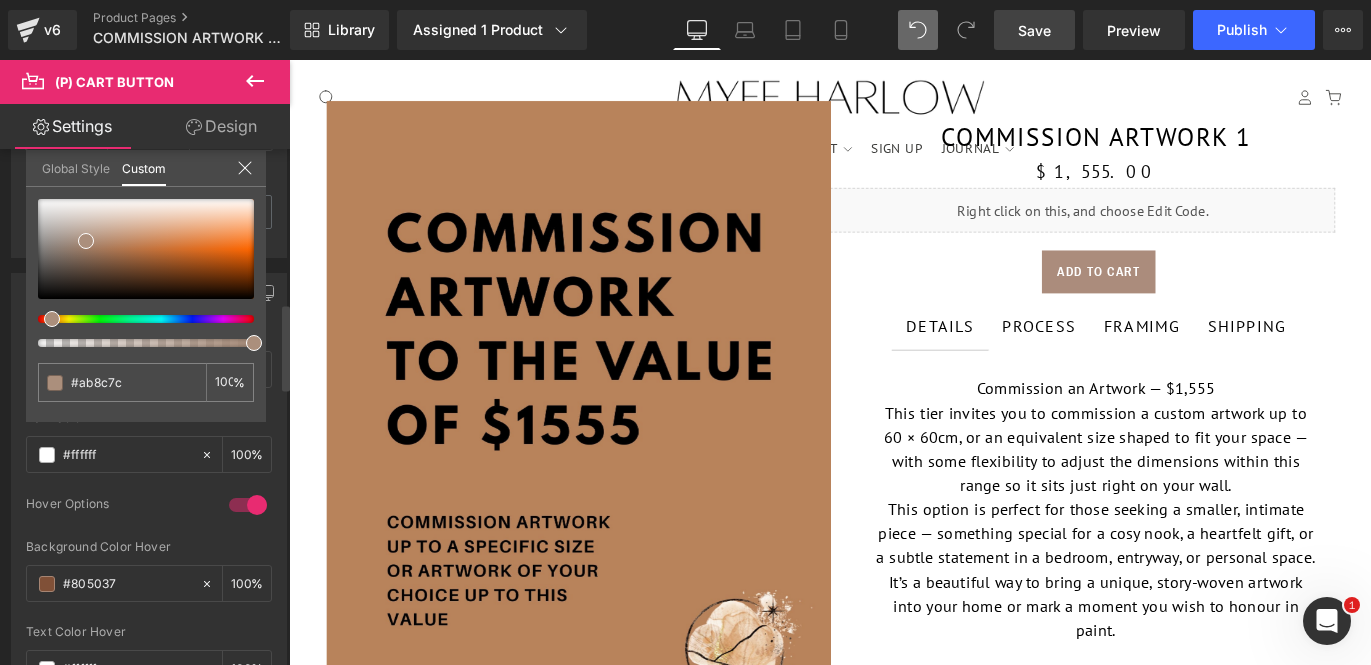 type on "#ab8b7c" 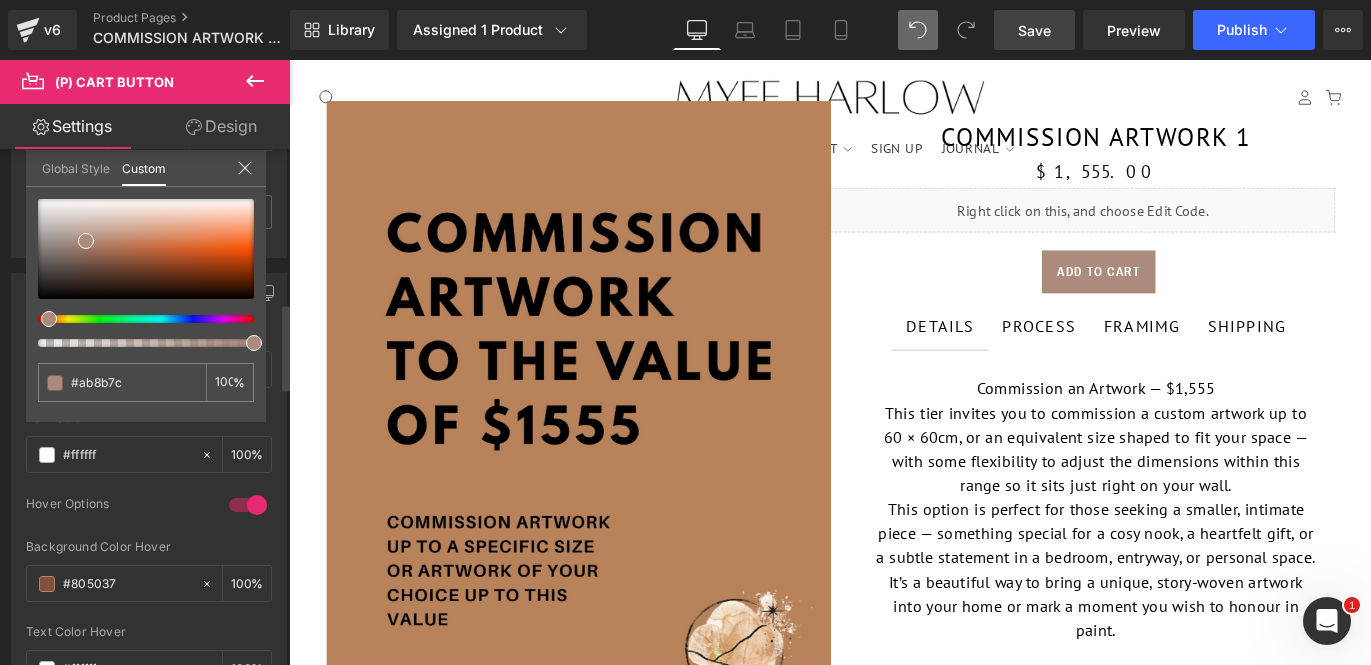 type on "#ab8a7c" 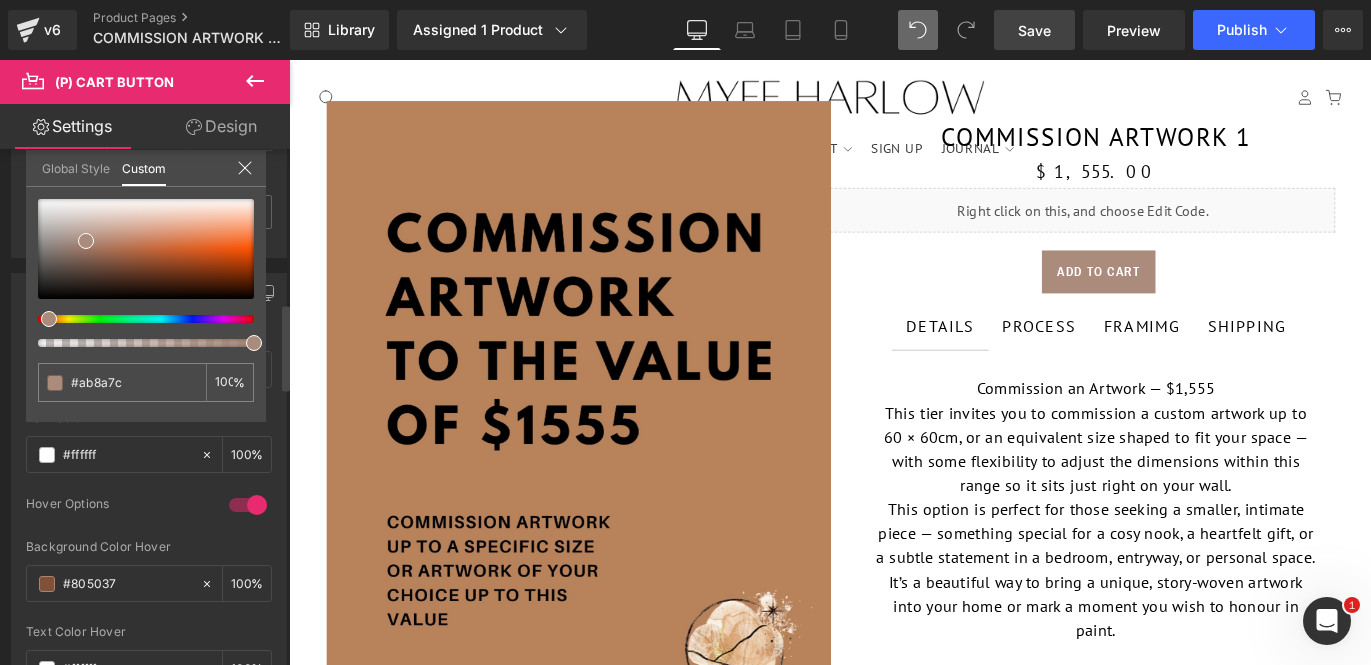 type on "#ab887c" 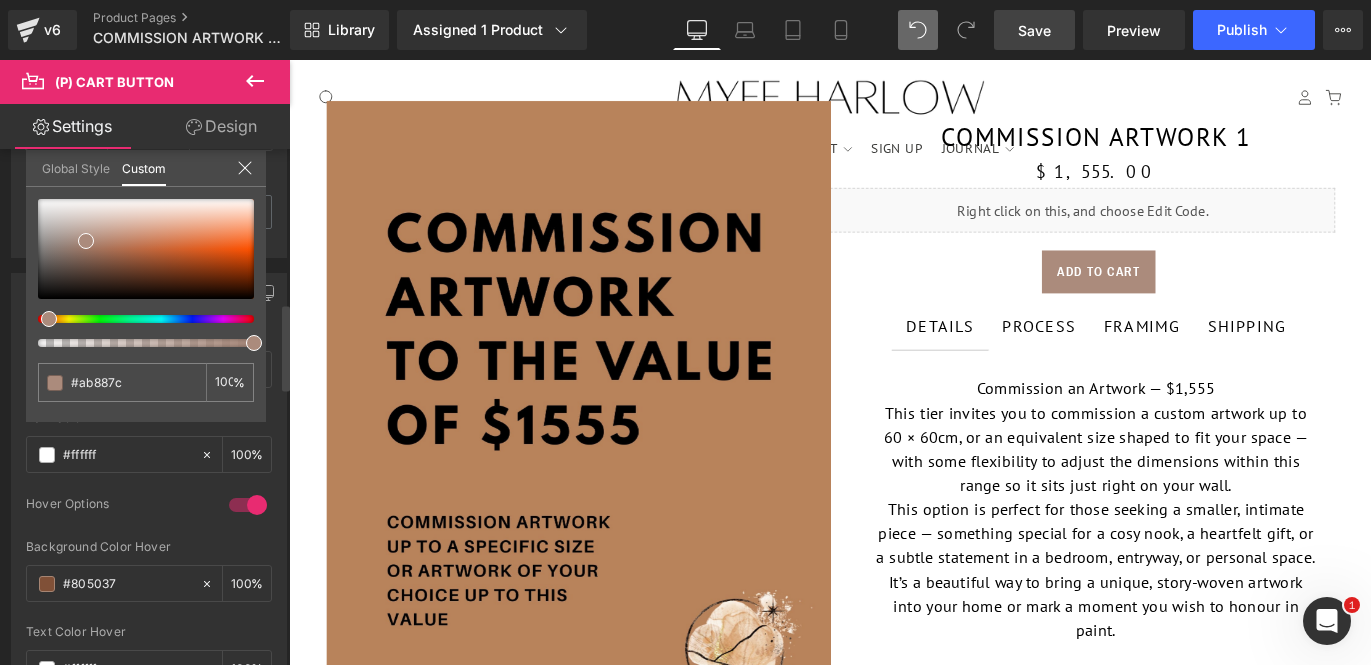 type on "#ab867c" 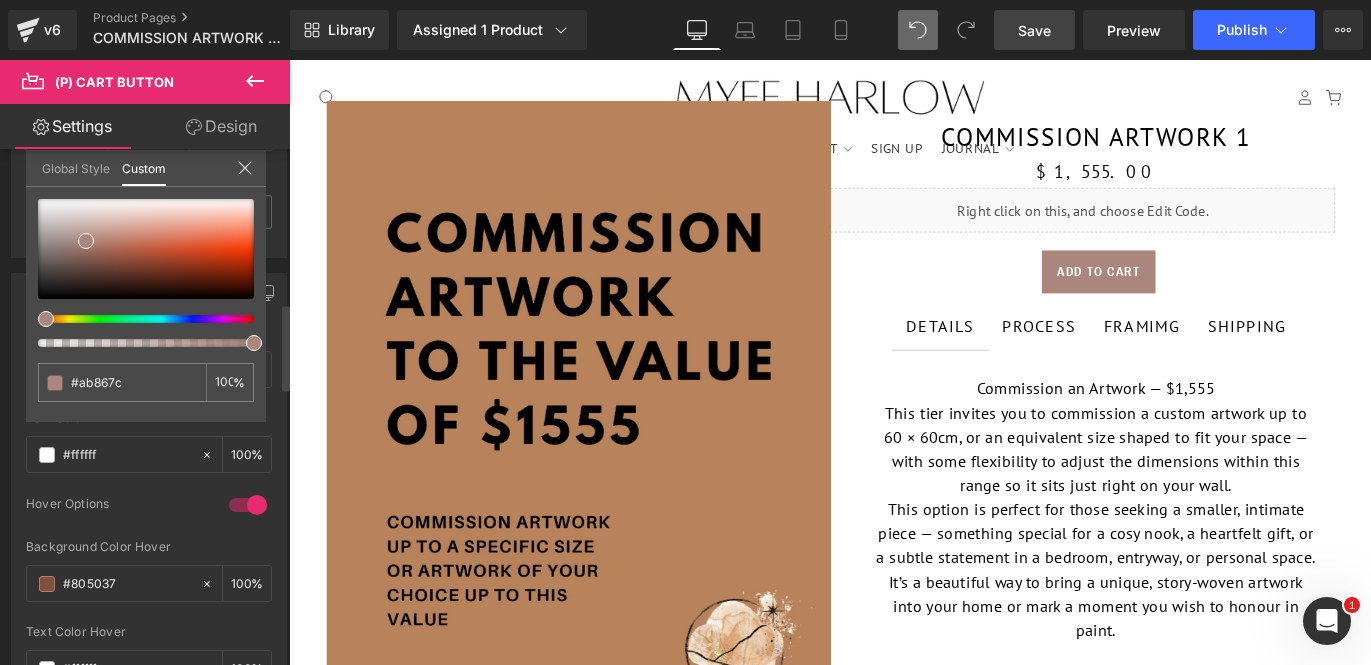 click at bounding box center (138, 319) 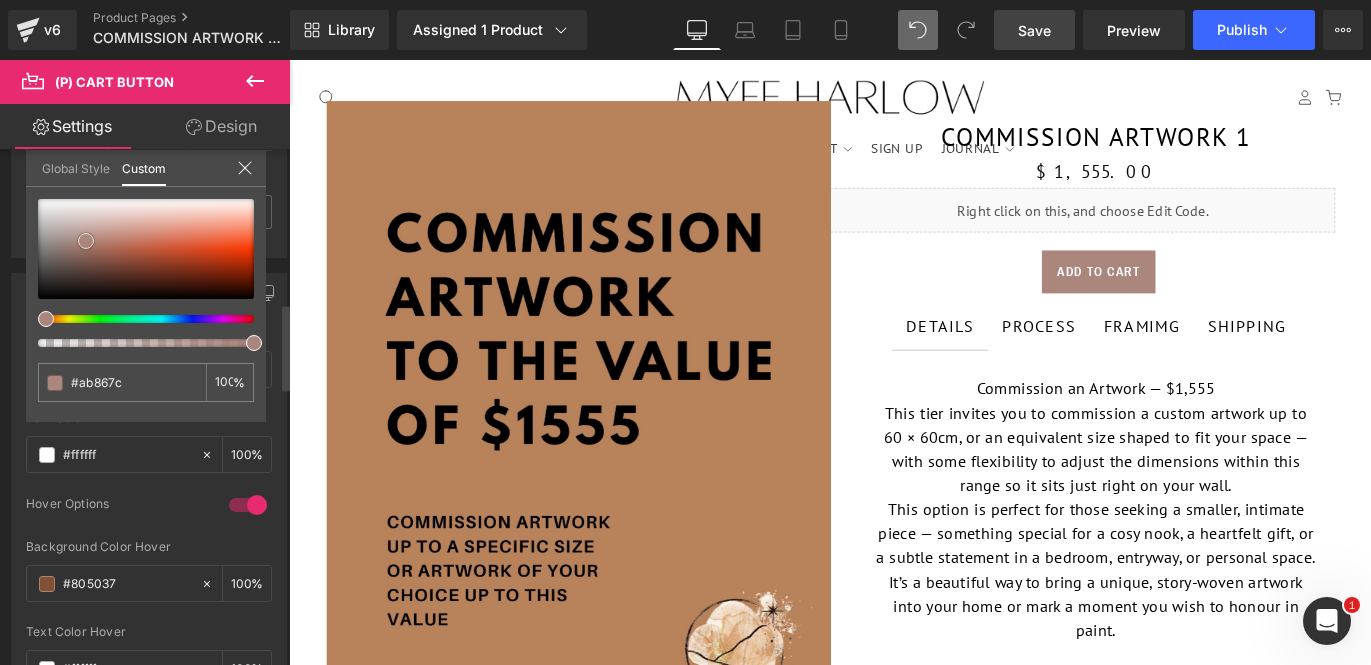 type on "#a98379" 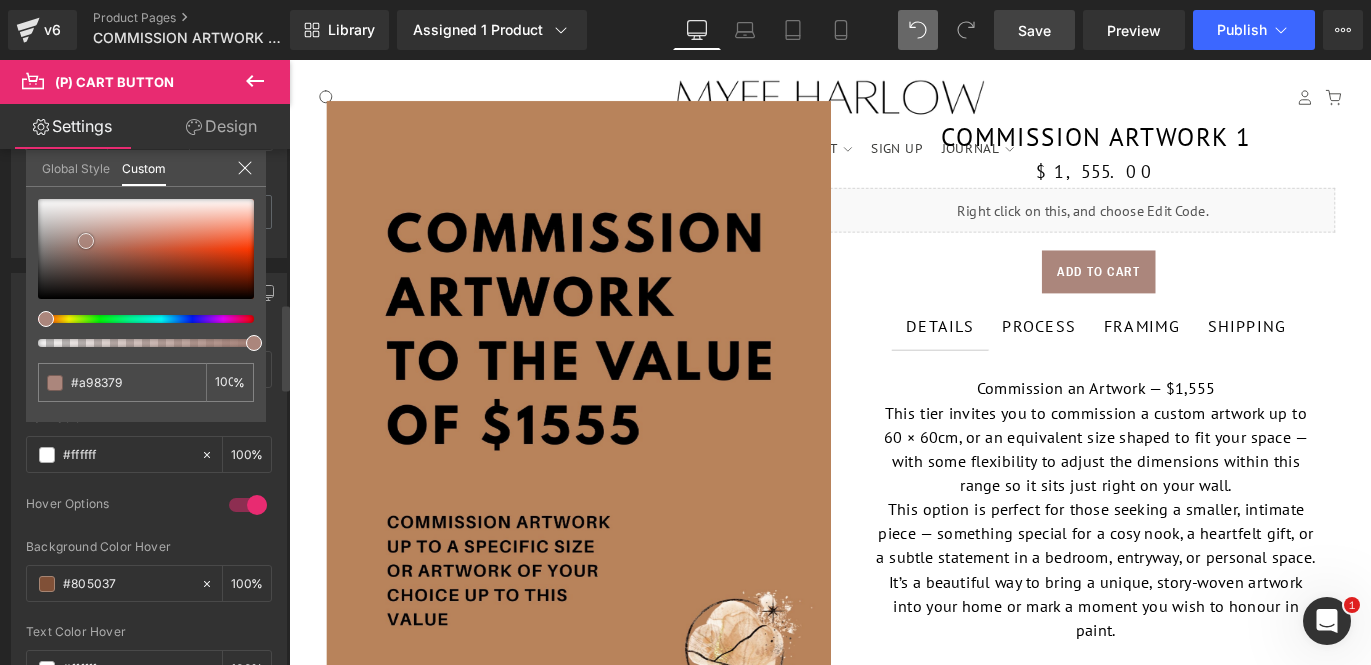 type on "#a77f76" 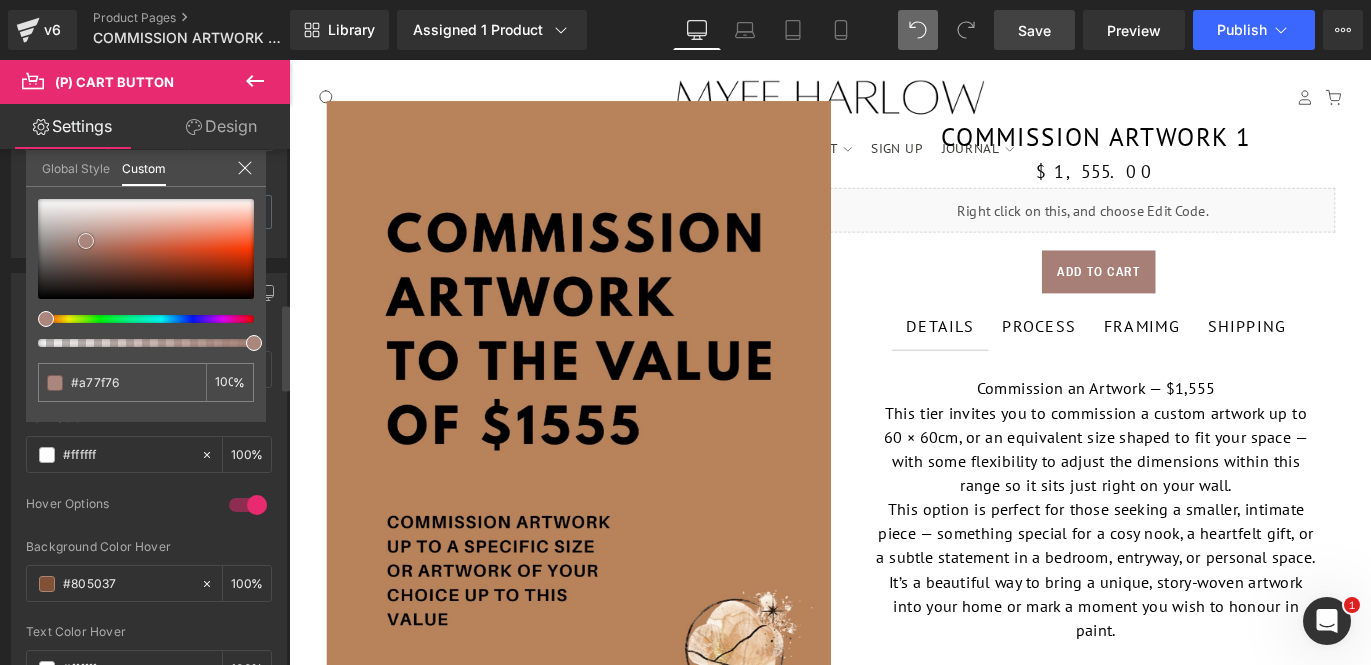 type on "#a27a71" 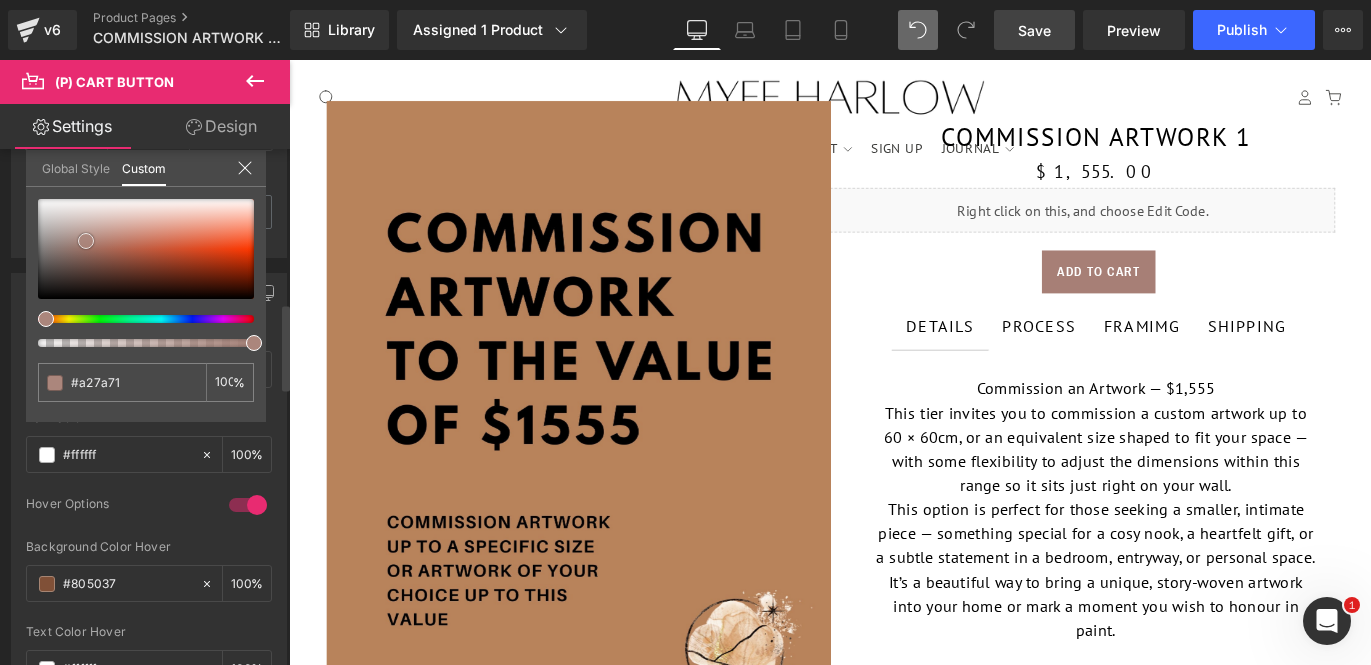 type on "#a0776d" 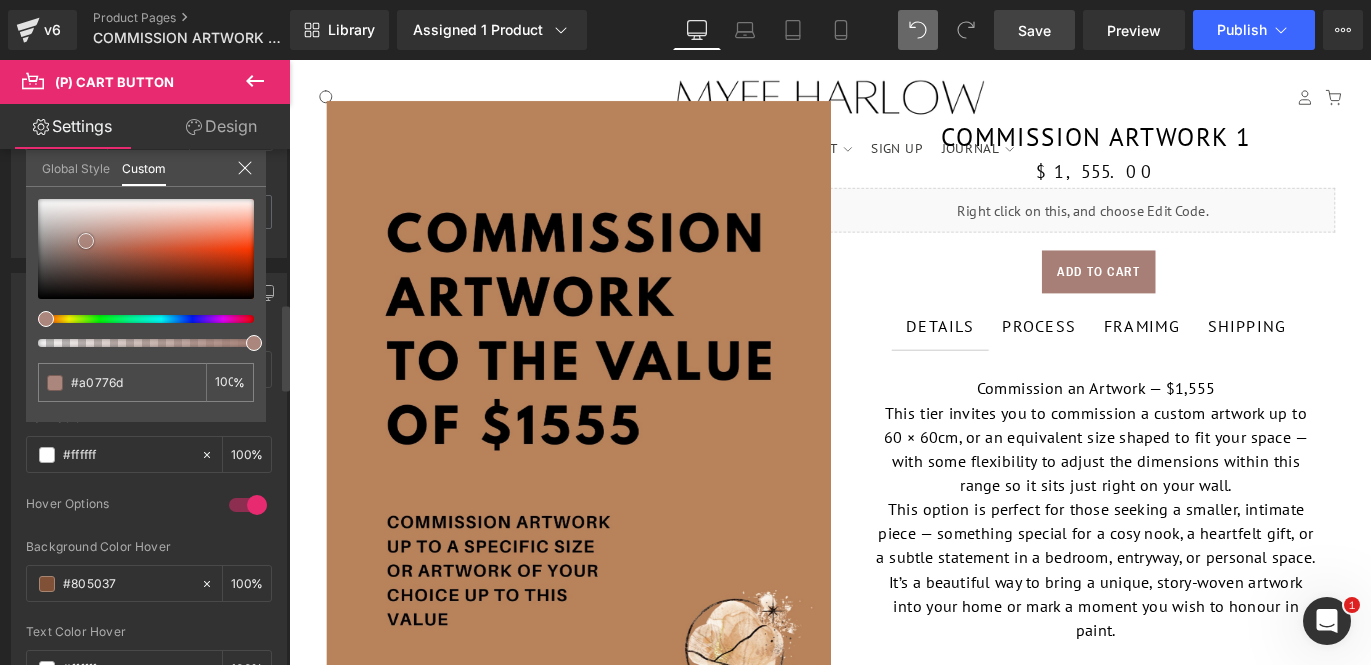 type on "#9e766a" 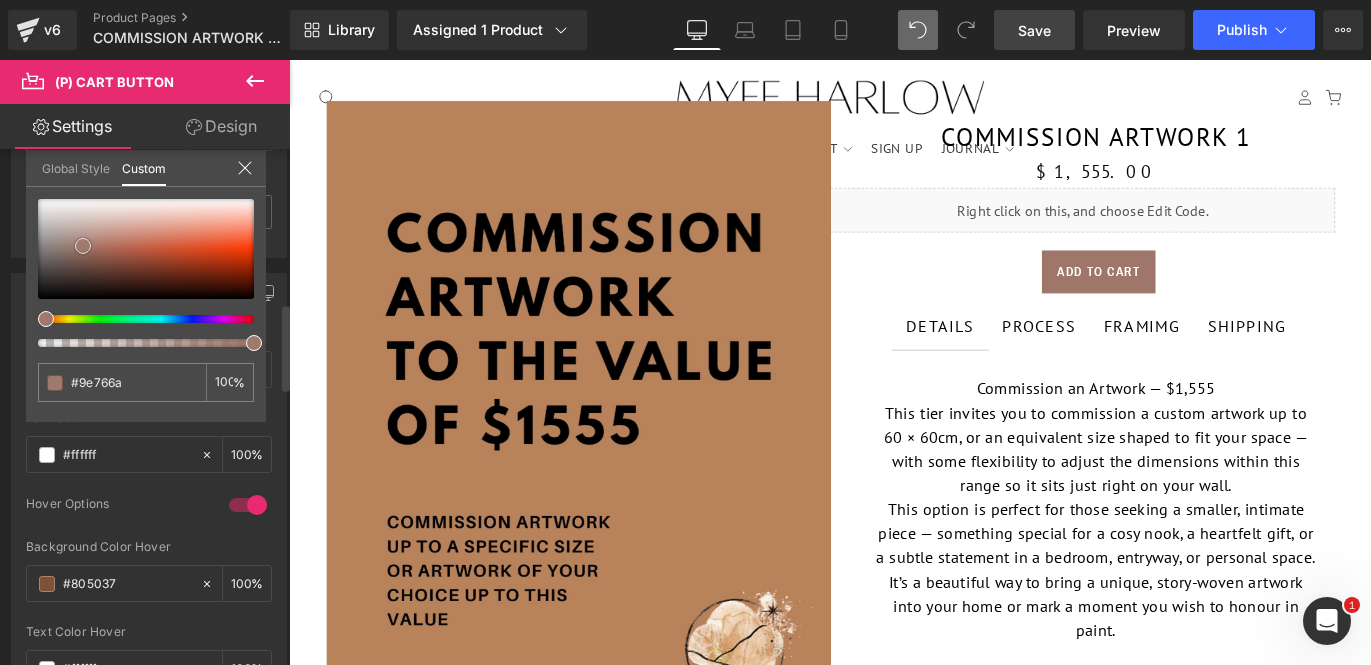 type on "#a0796d" 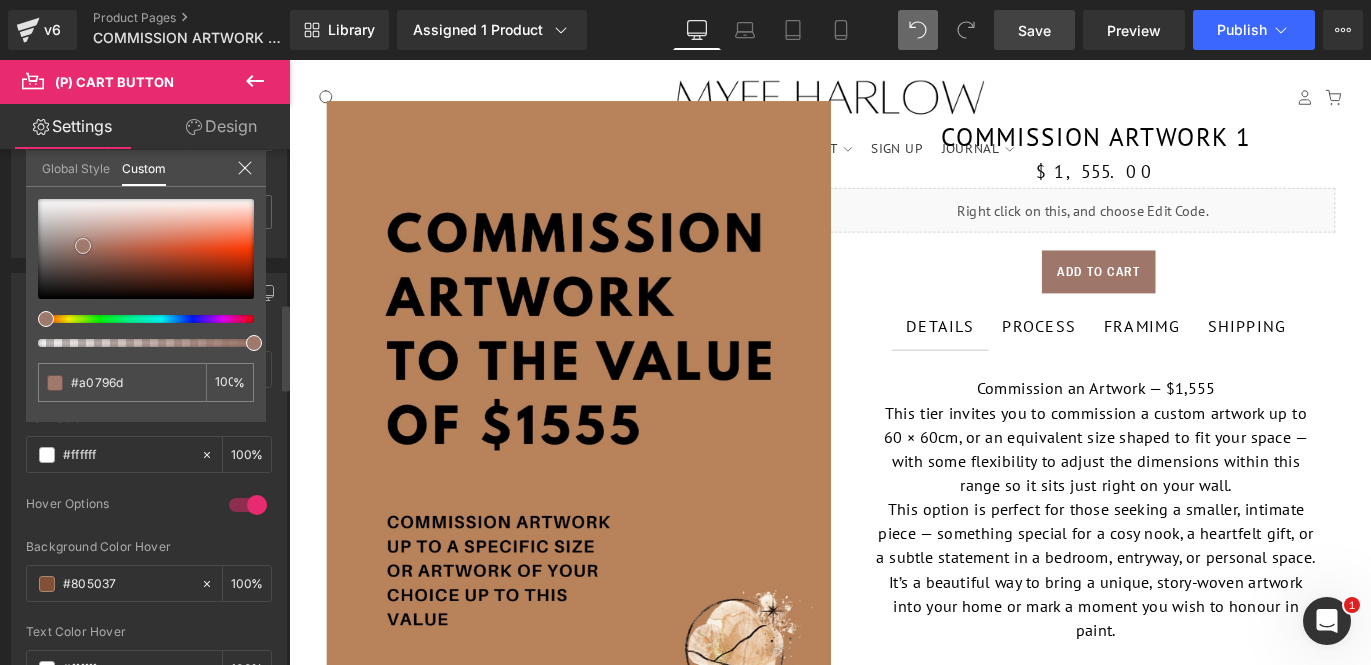 type on "#a27c71" 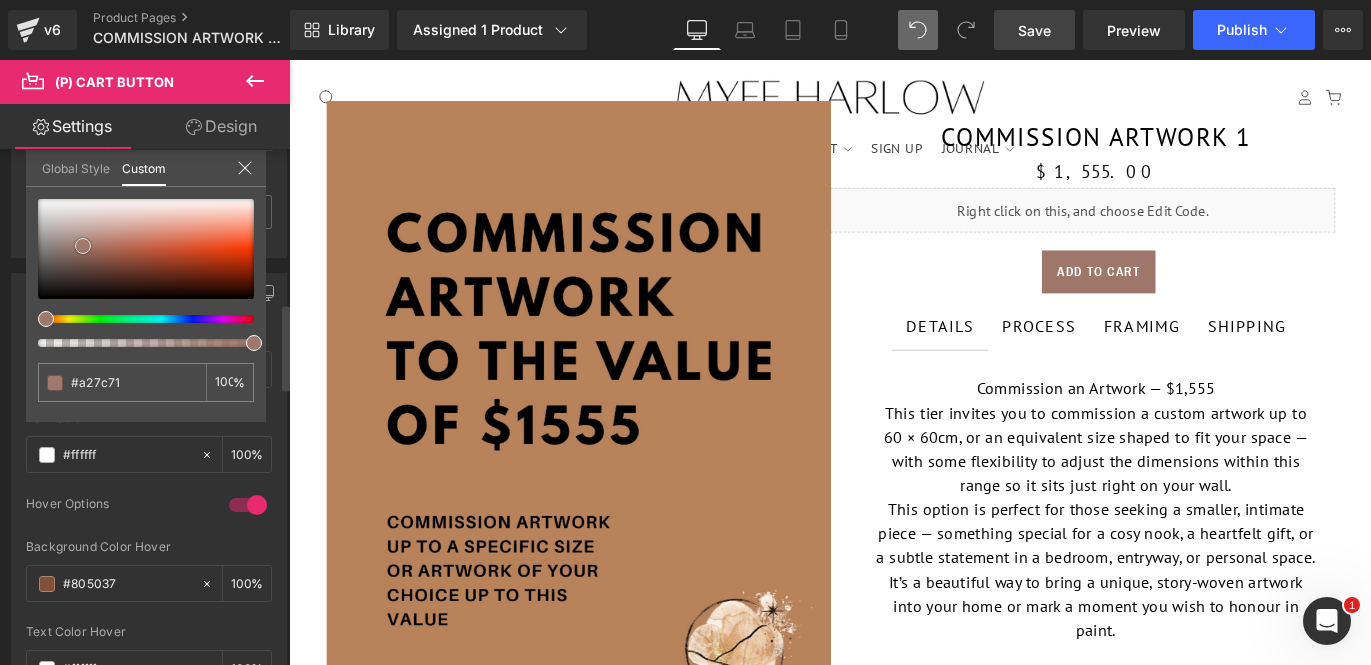 type on "#a78076" 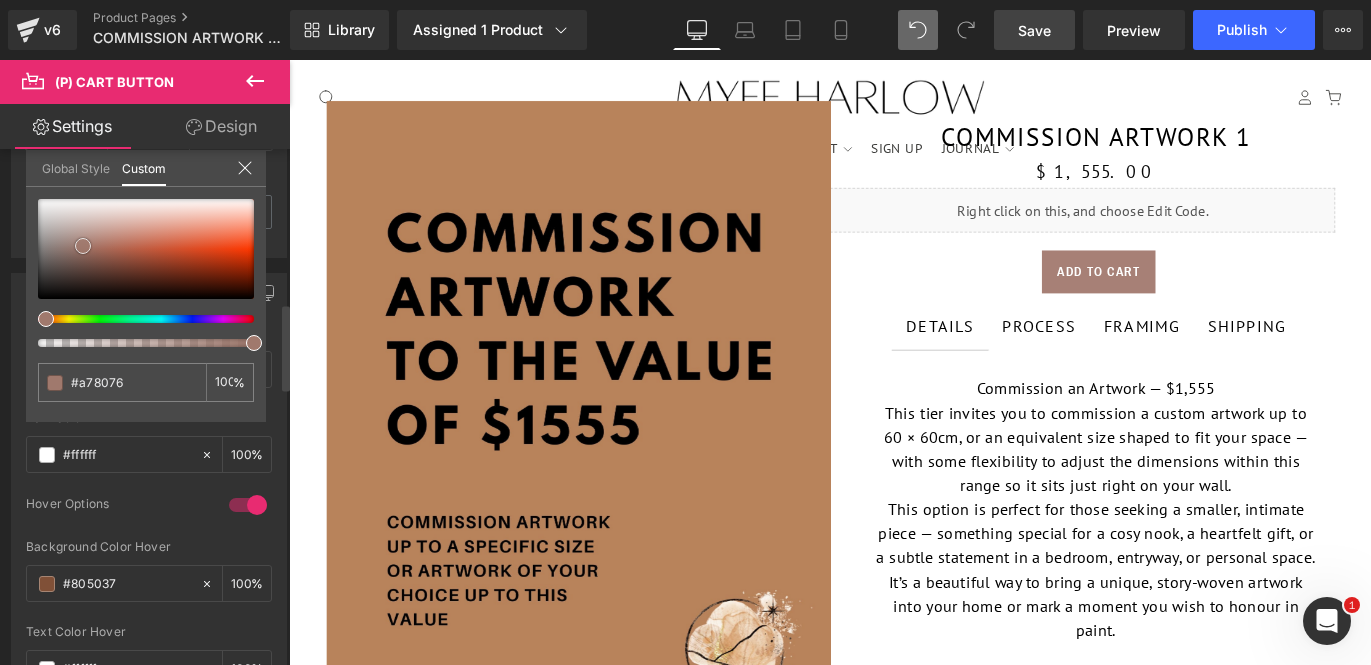 type on "#a98279" 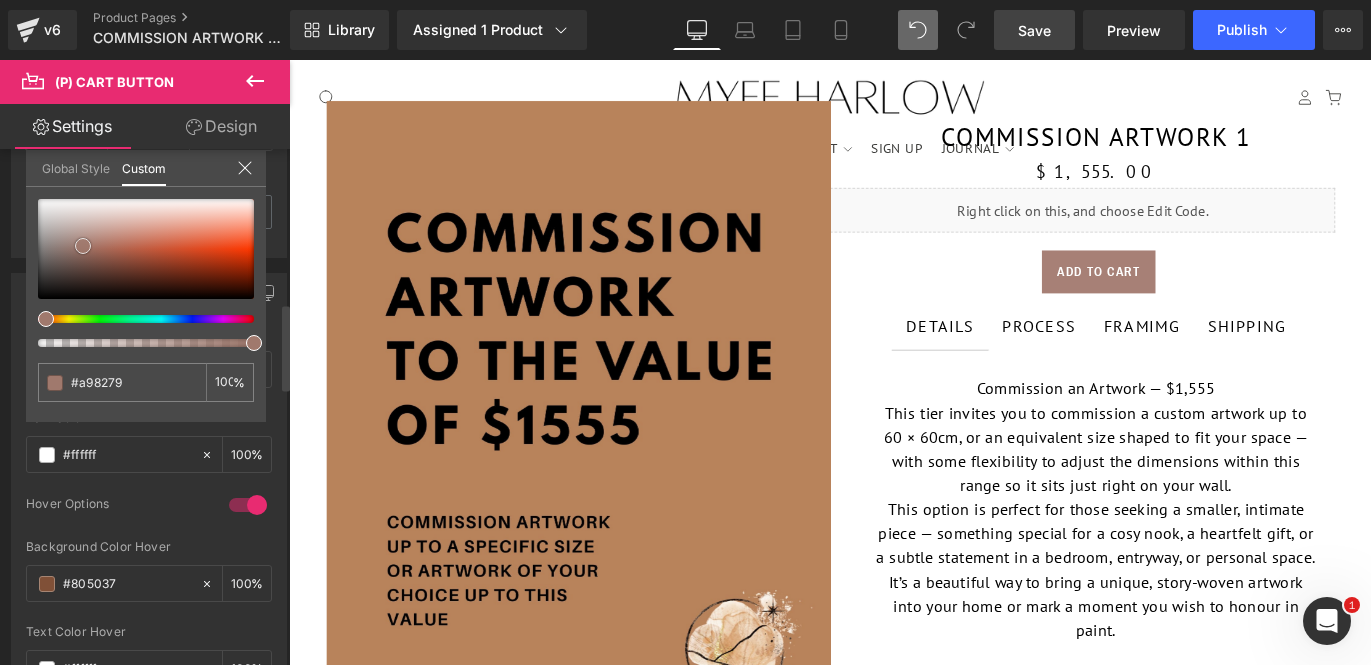 click at bounding box center (83, 246) 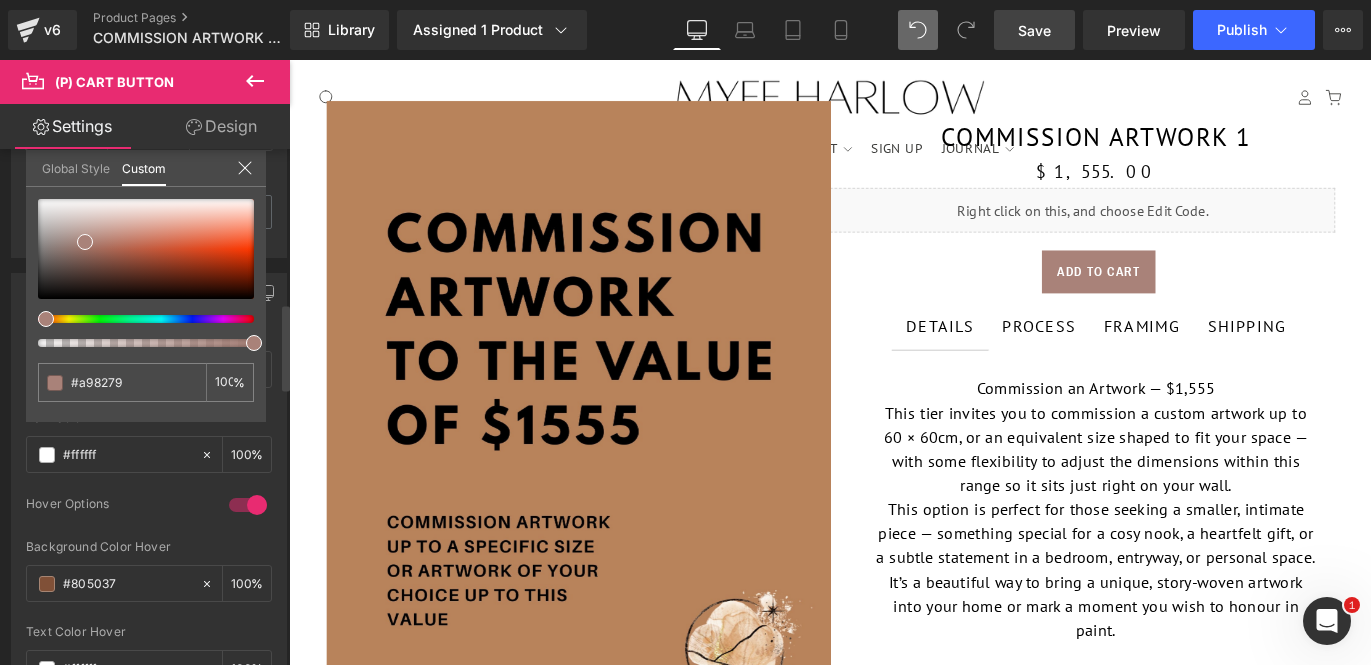 type on "#a98d79" 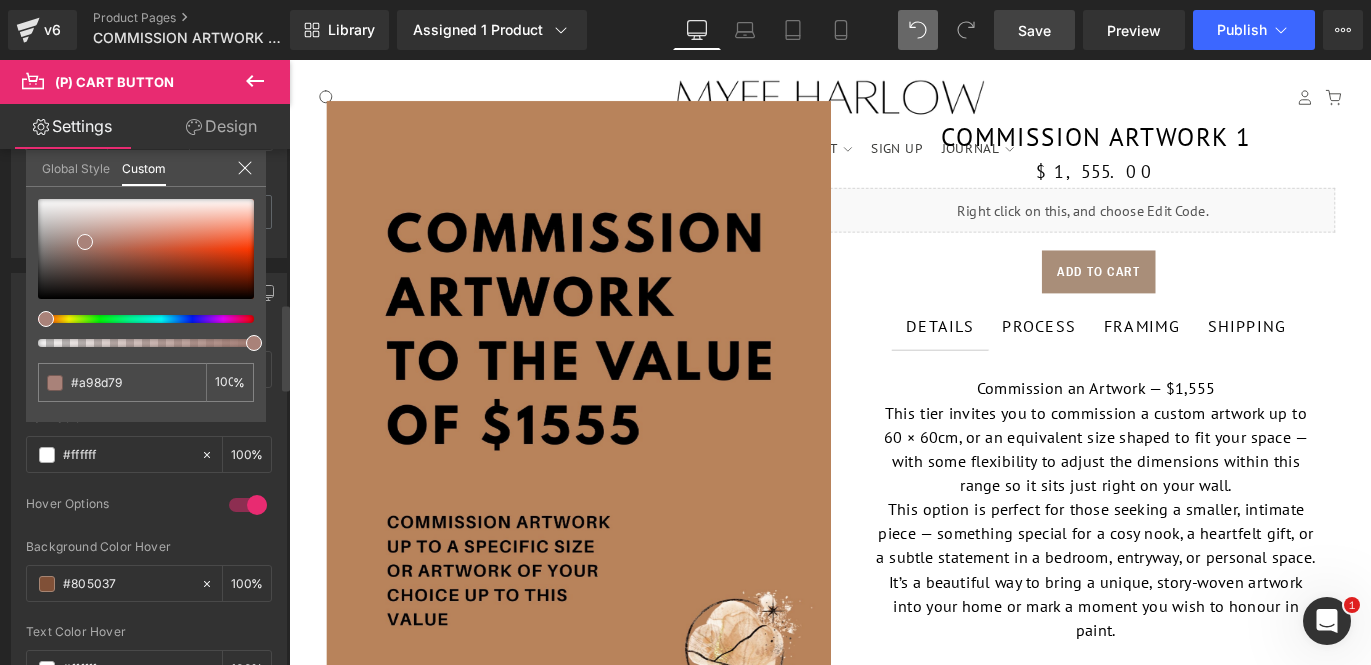 type on "#a98e79" 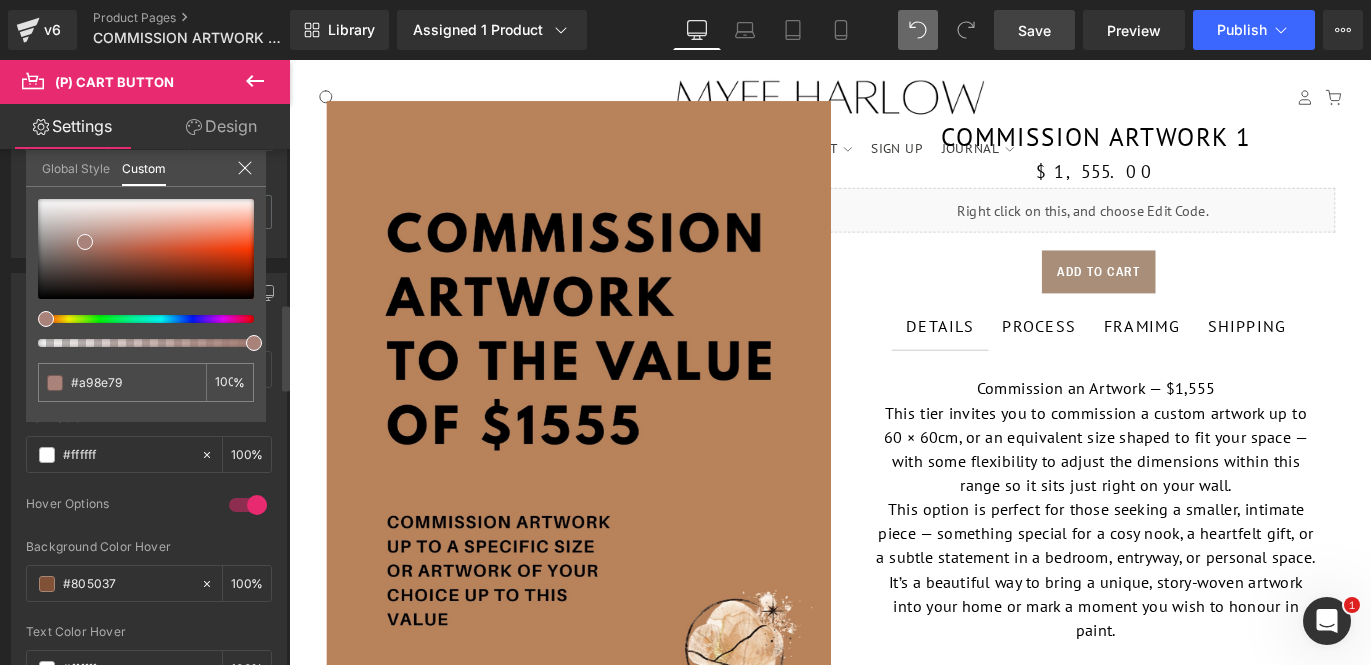 type on "#a99679" 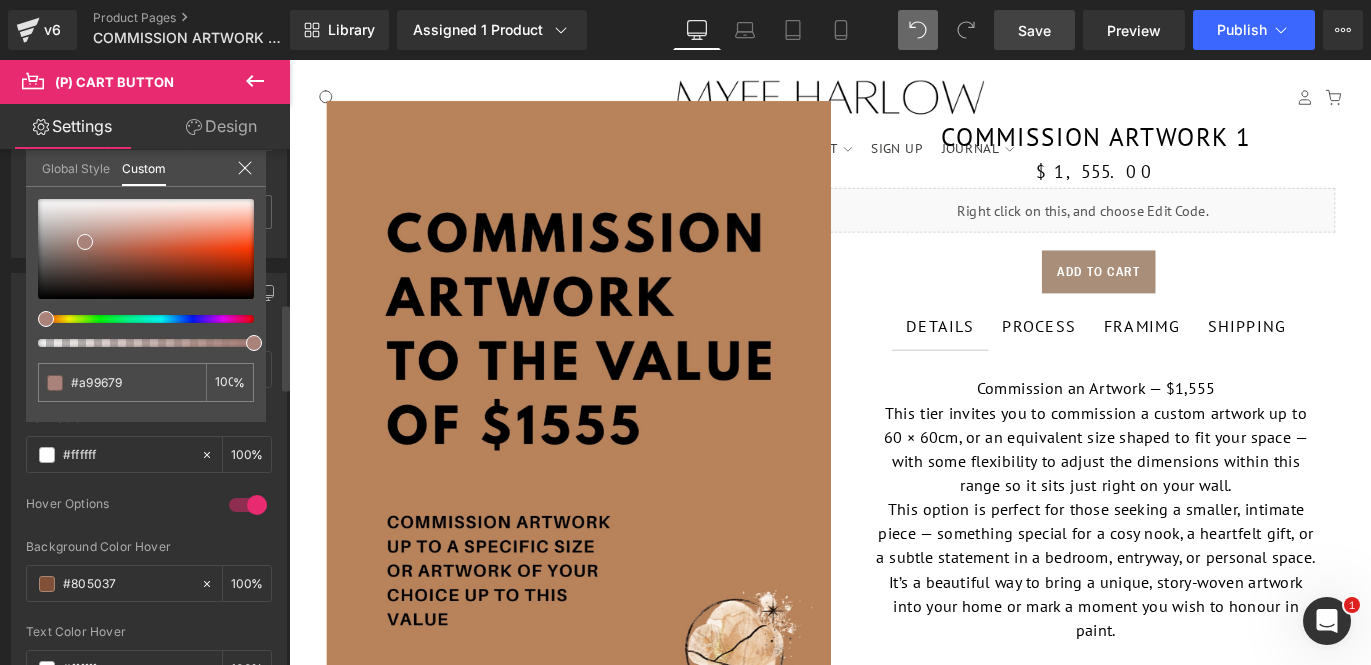 type on "#a99979" 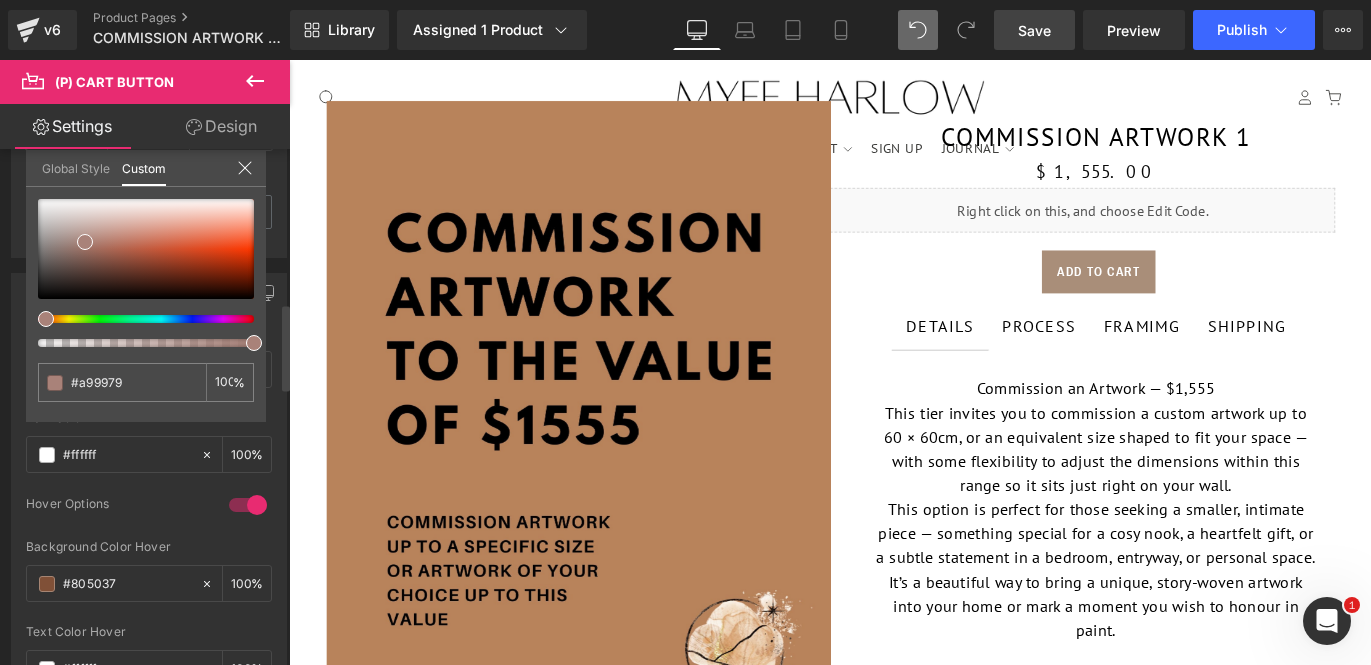 type on "#a99a79" 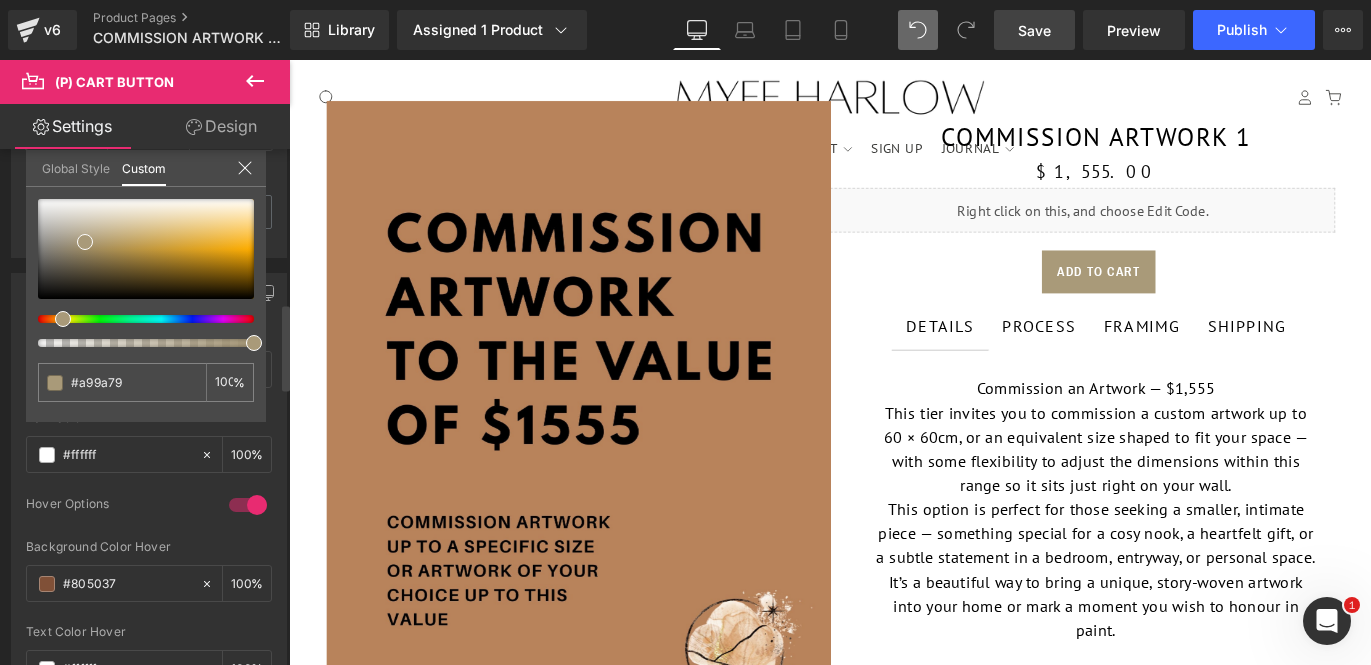 type on "#a99979" 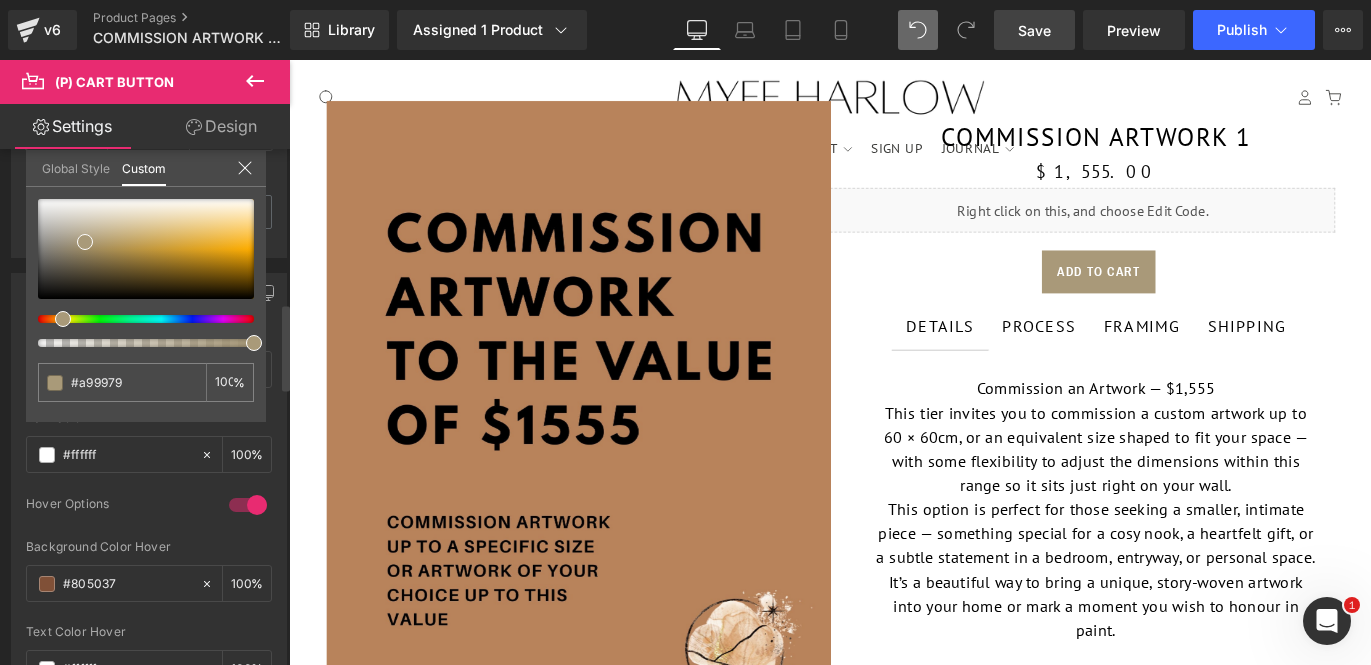type on "#a99779" 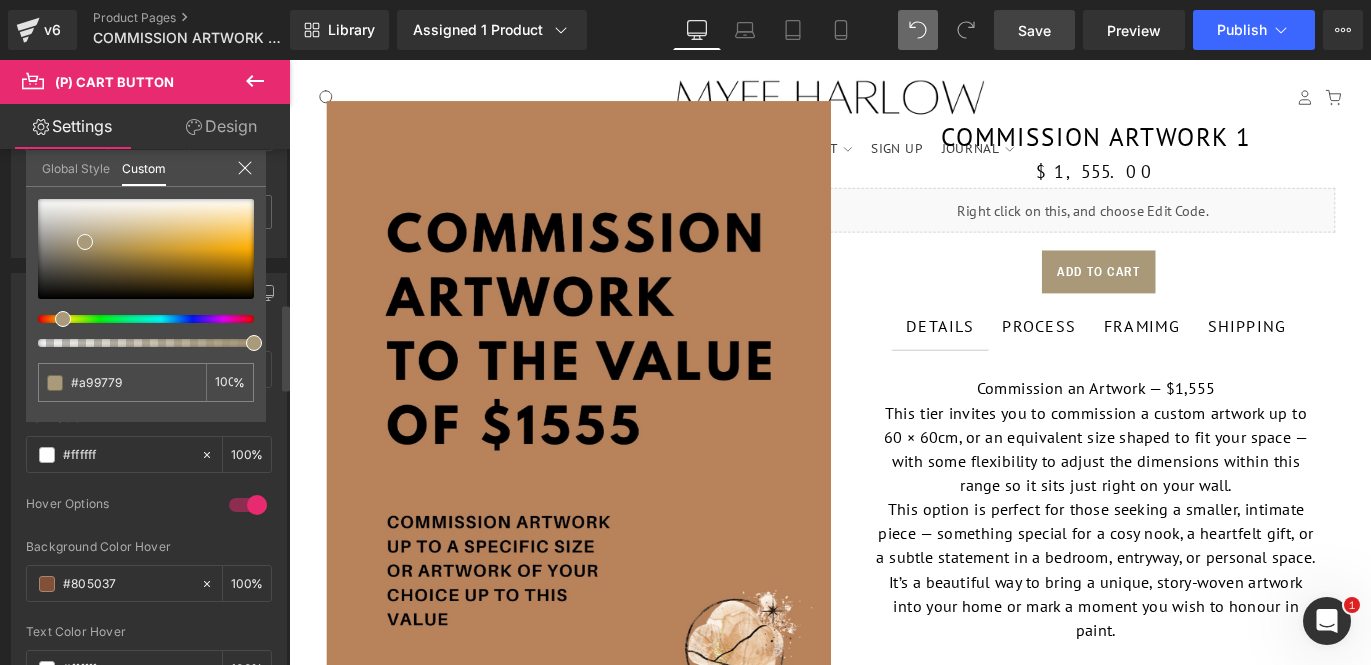 type on "#a99679" 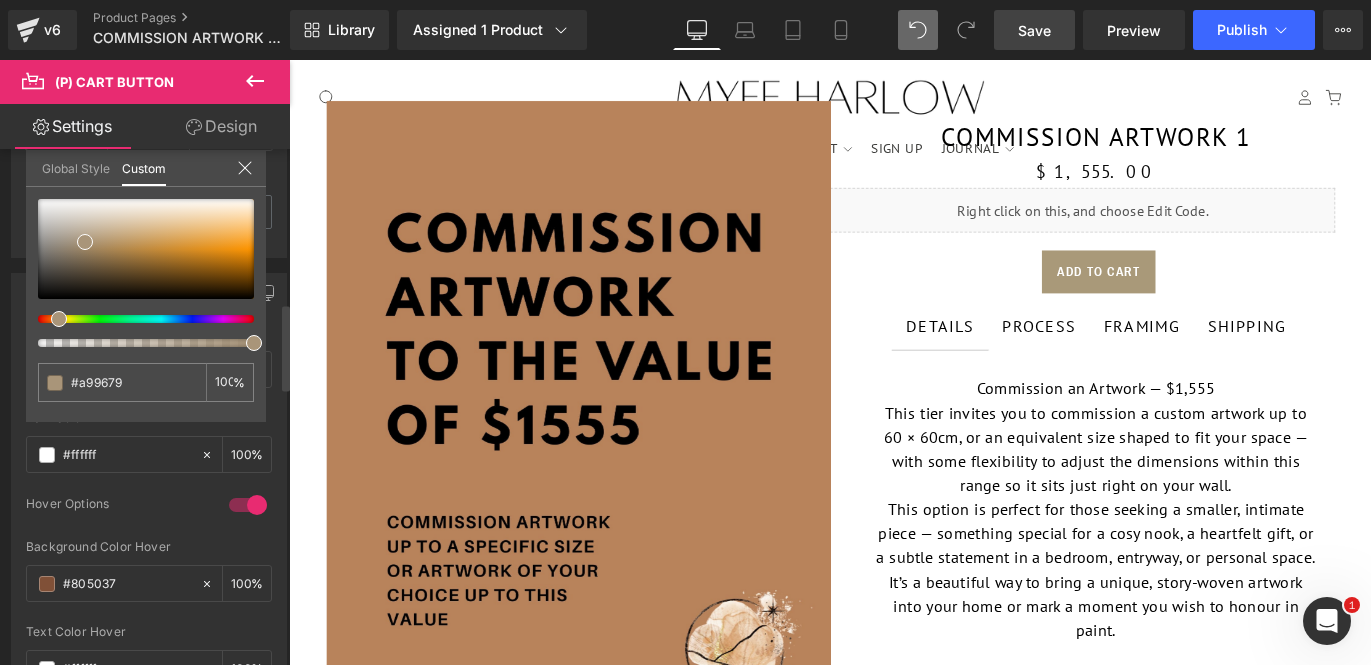 type on "#a99579" 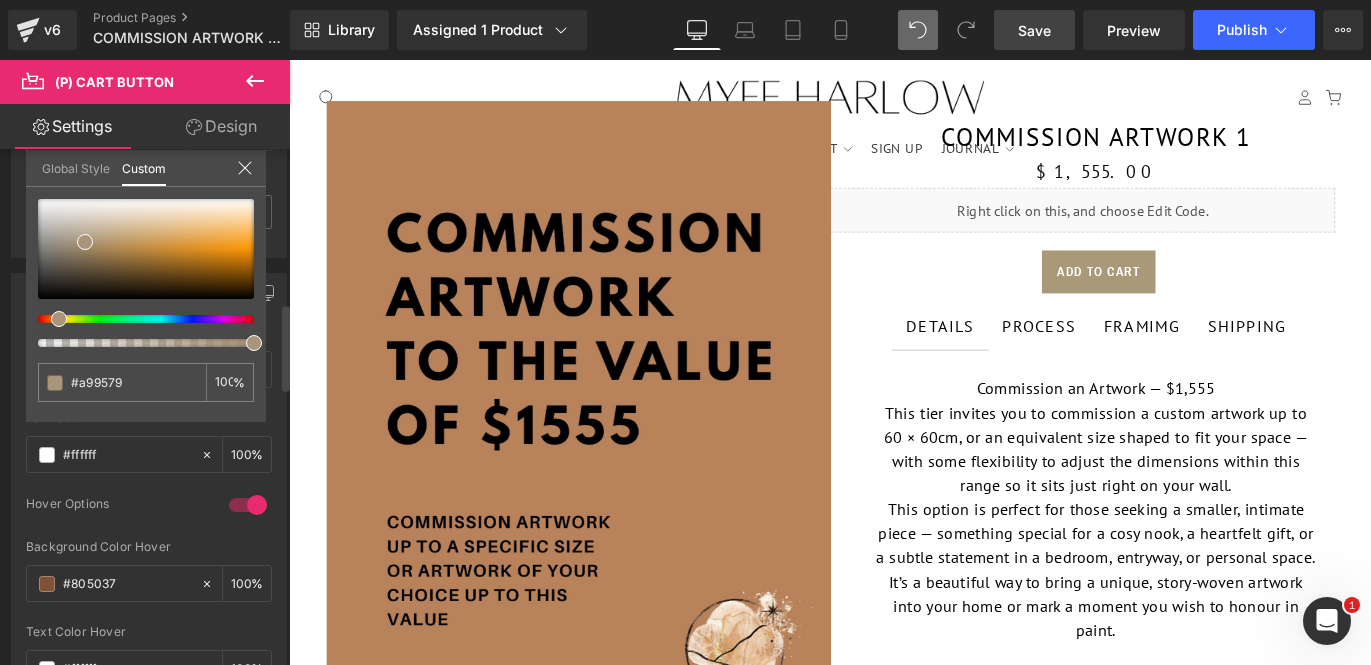 type on "#a99279" 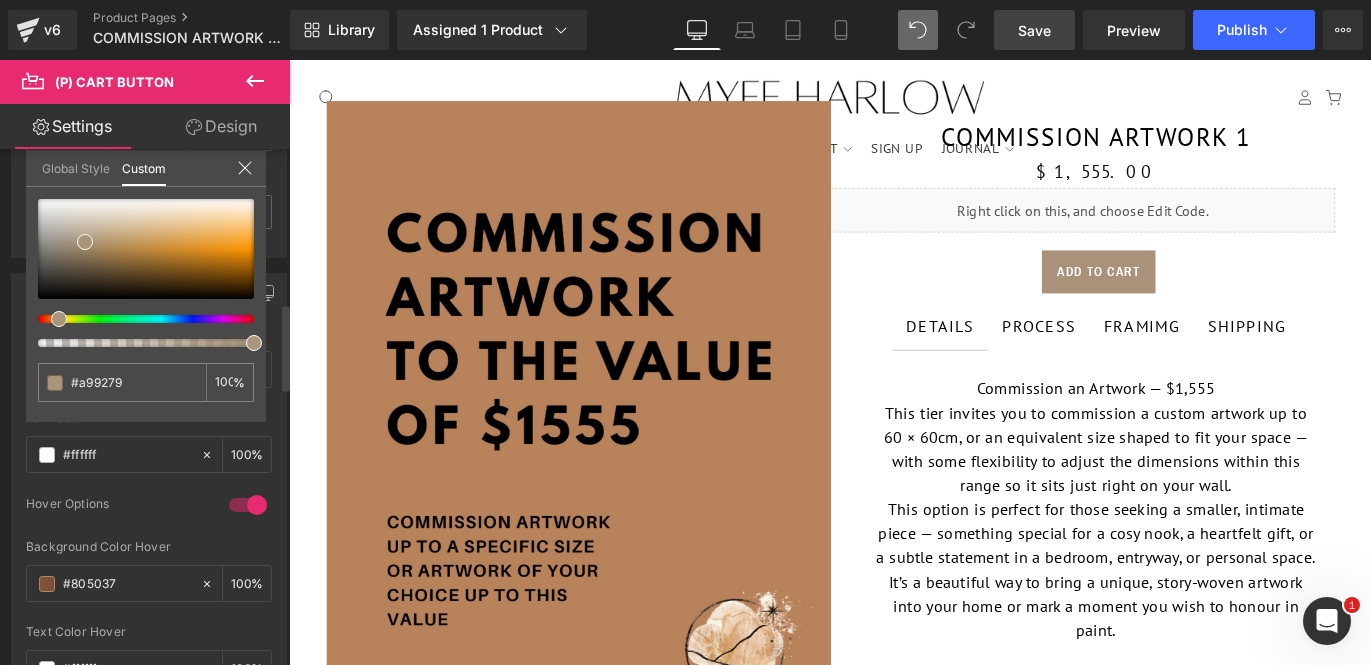 type on "#a99179" 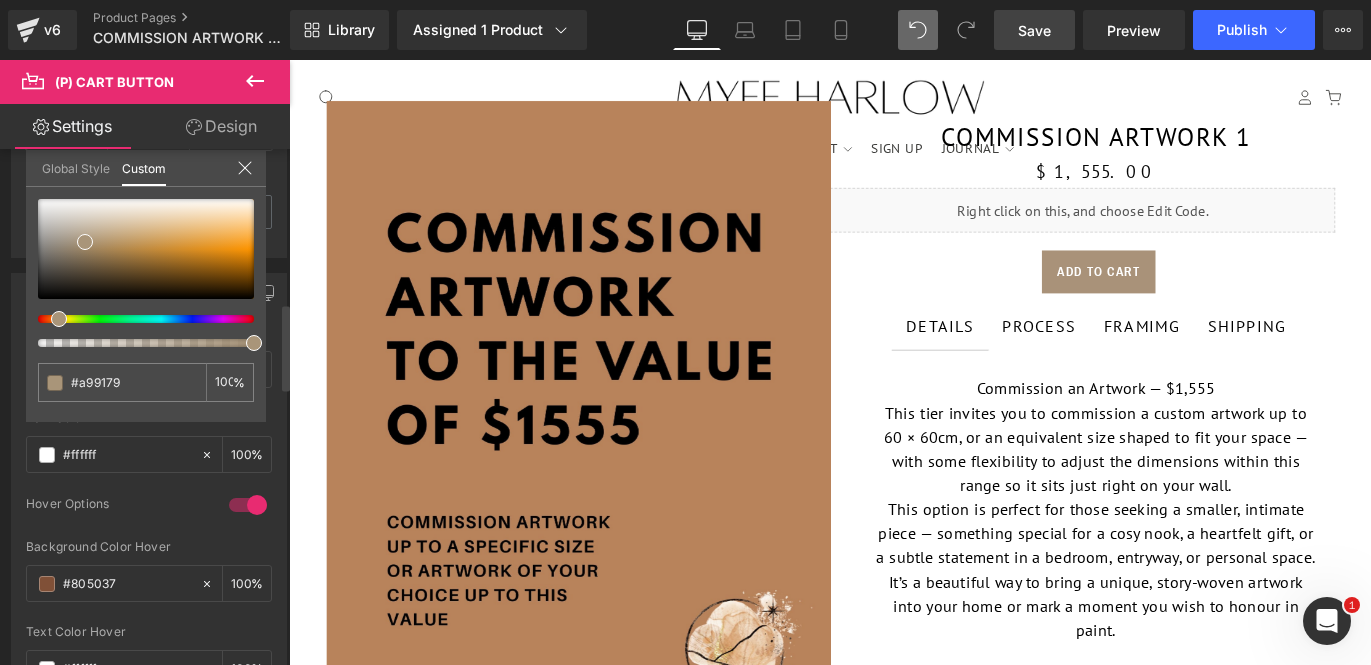 type on "#a98f79" 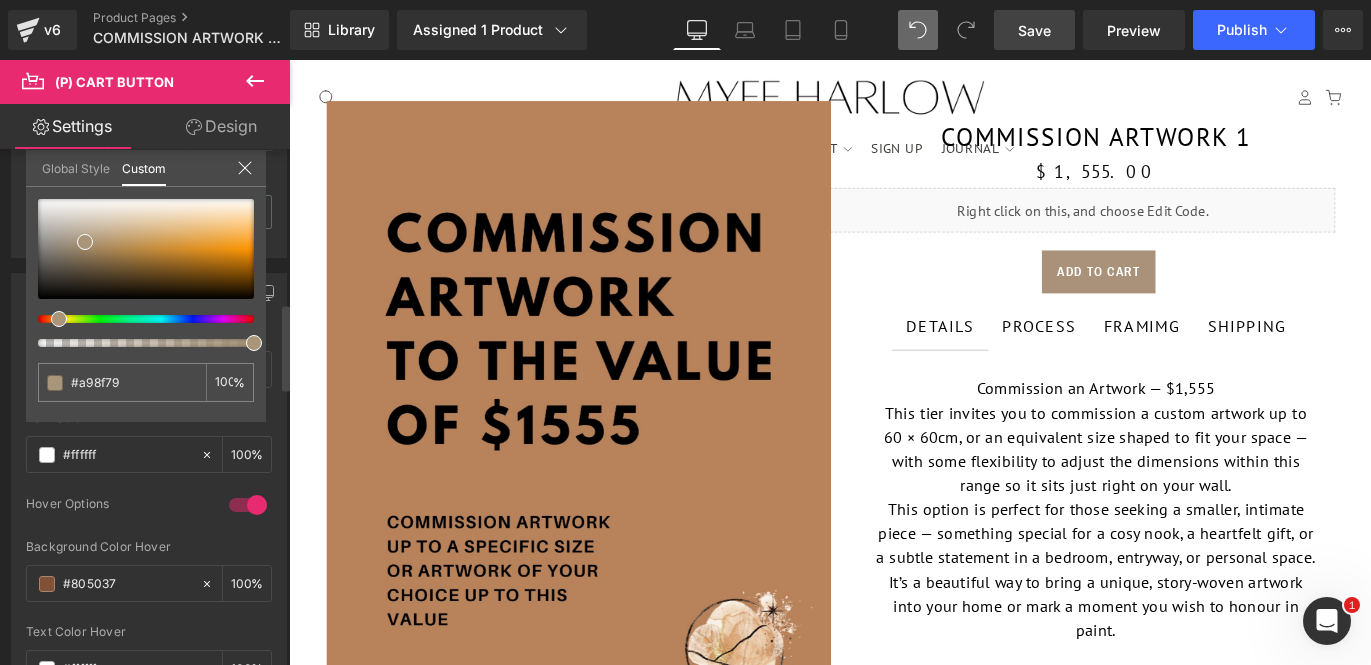 type on "#a98e79" 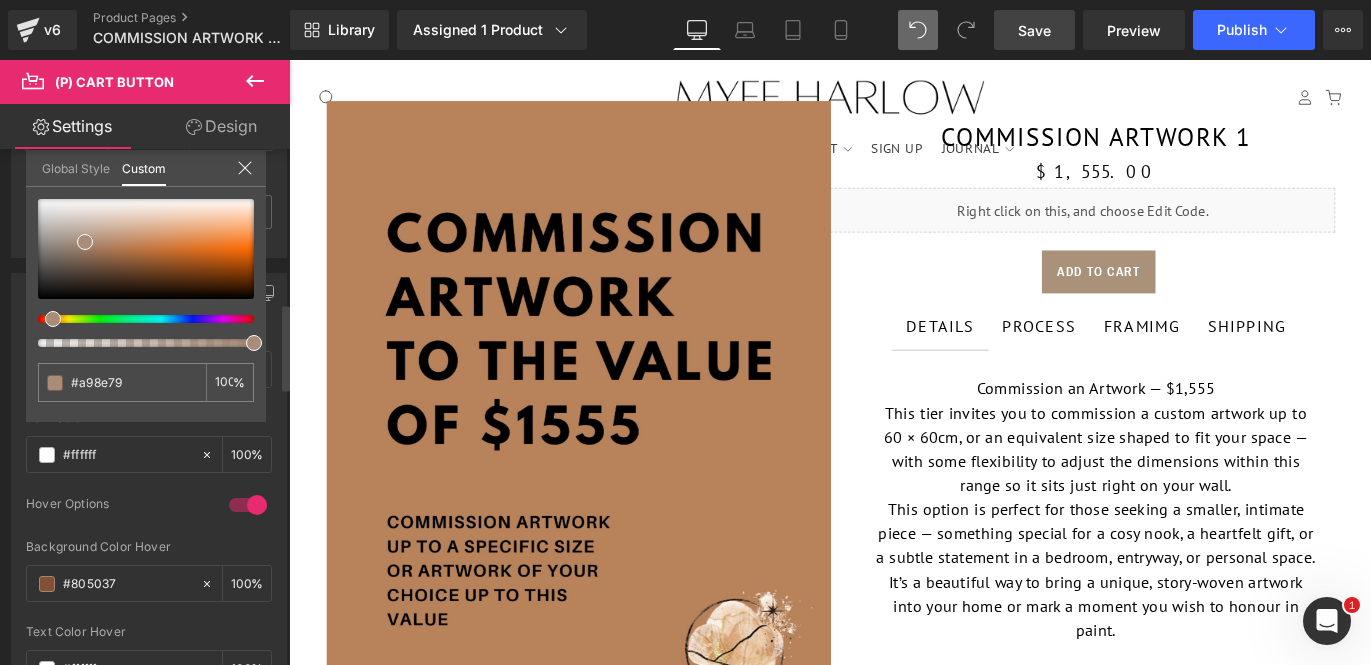 type on "#a98b79" 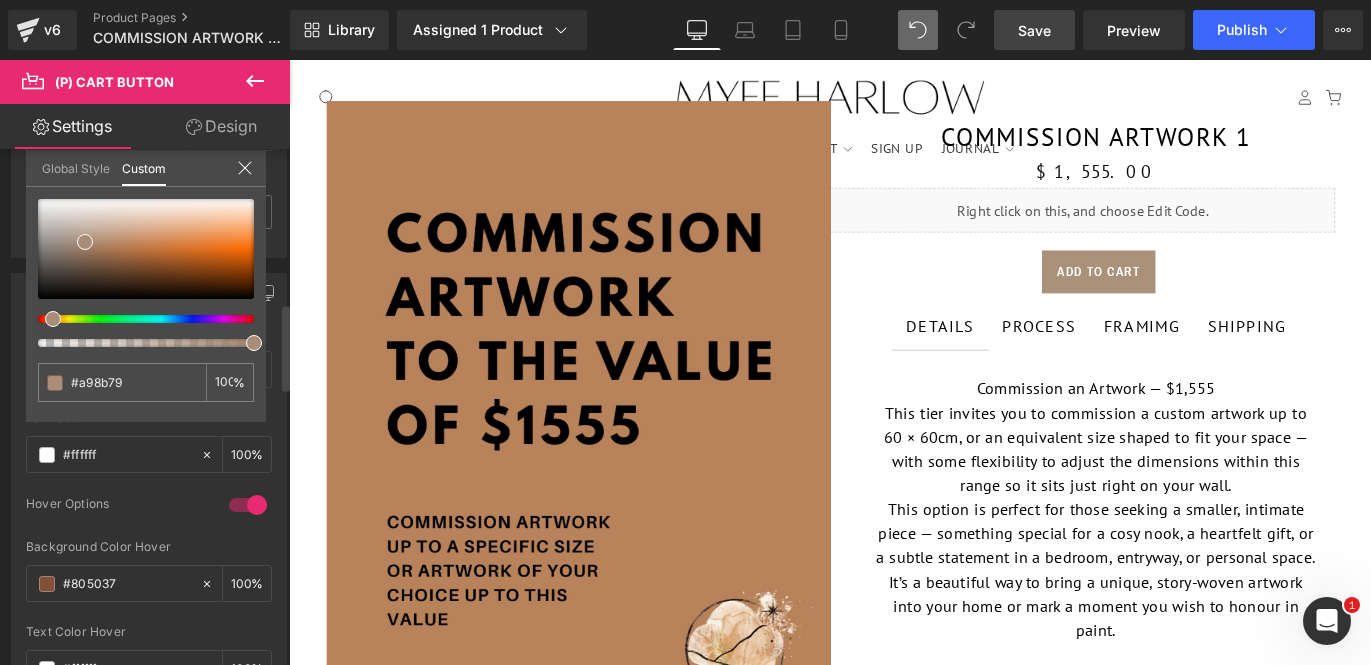 type on "#a98979" 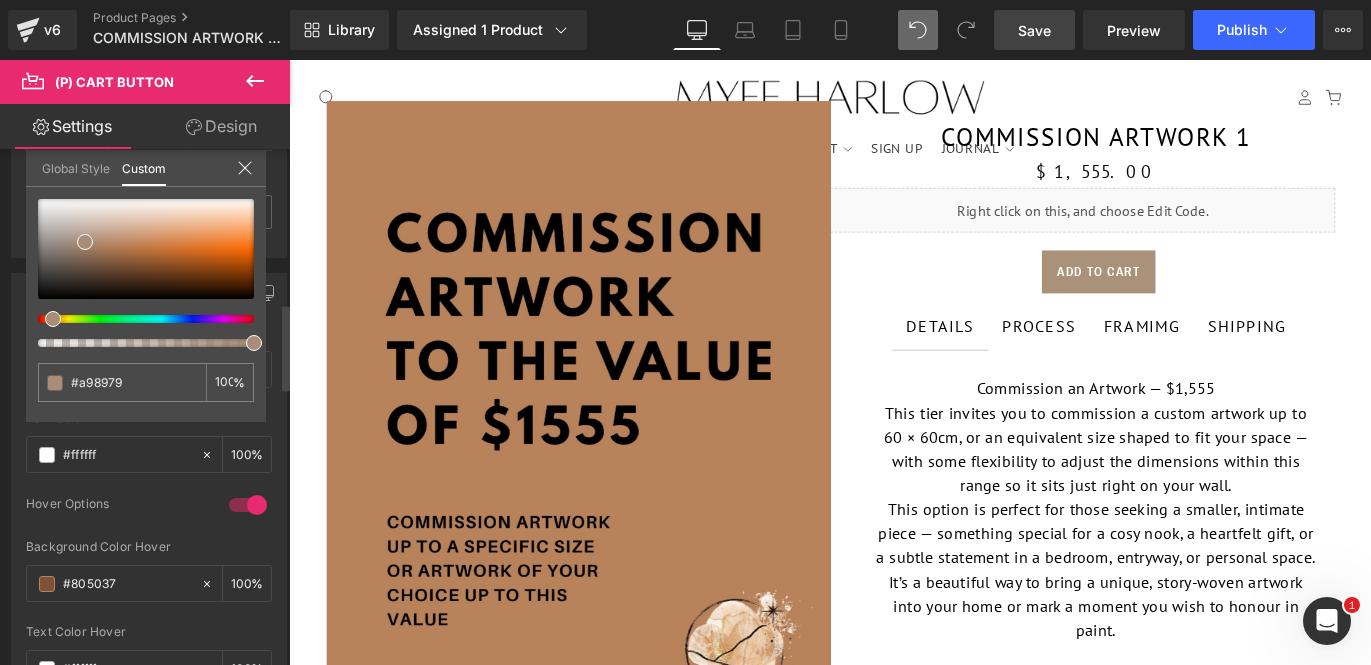 type on "#a98679" 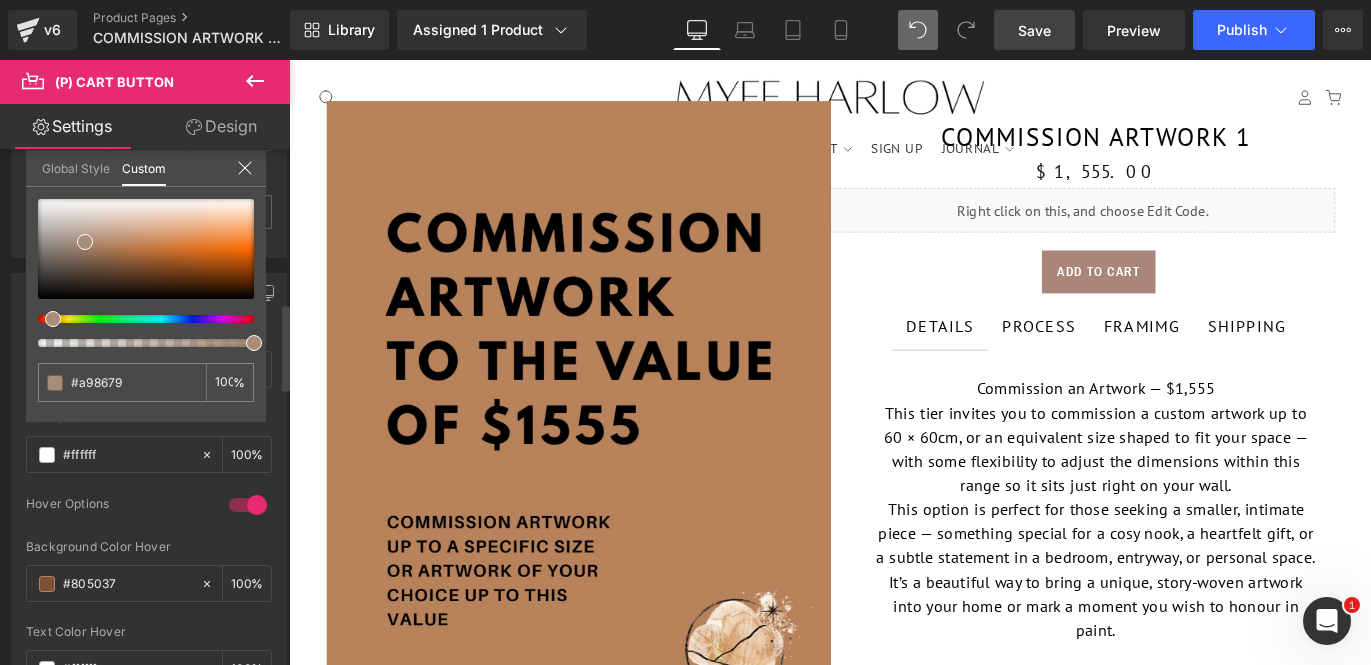 type on "#a98379" 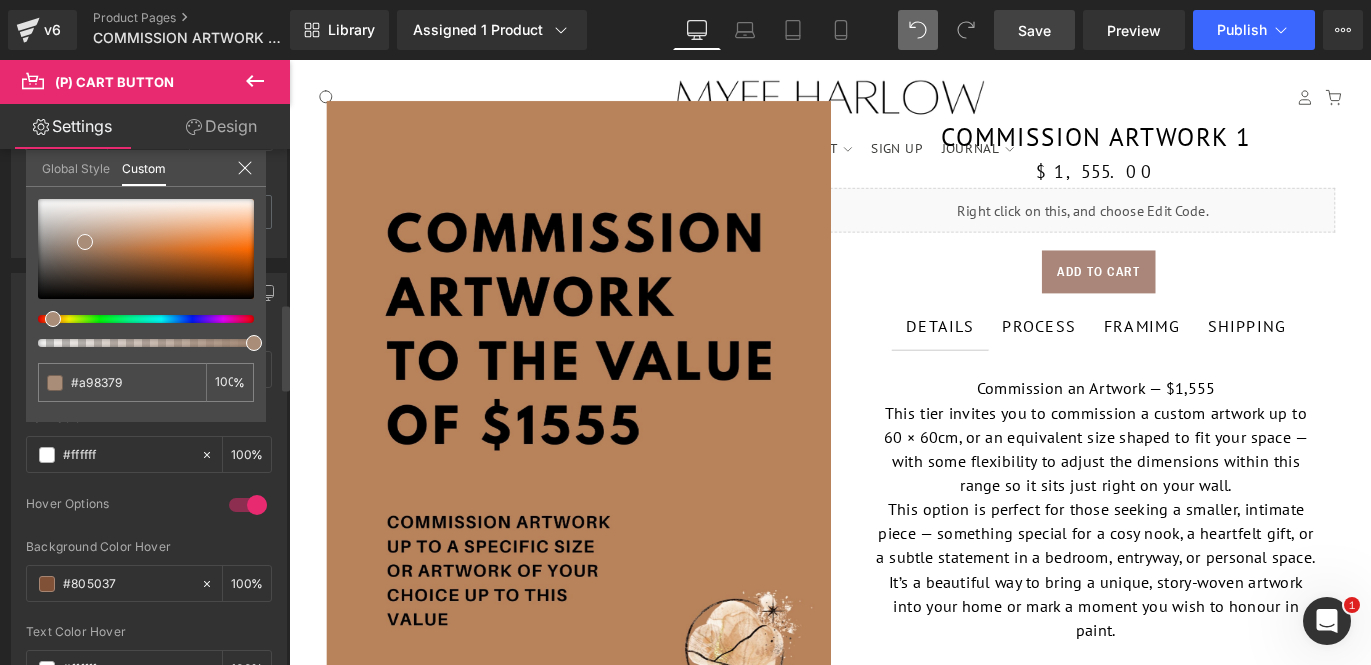 type on "#a98279" 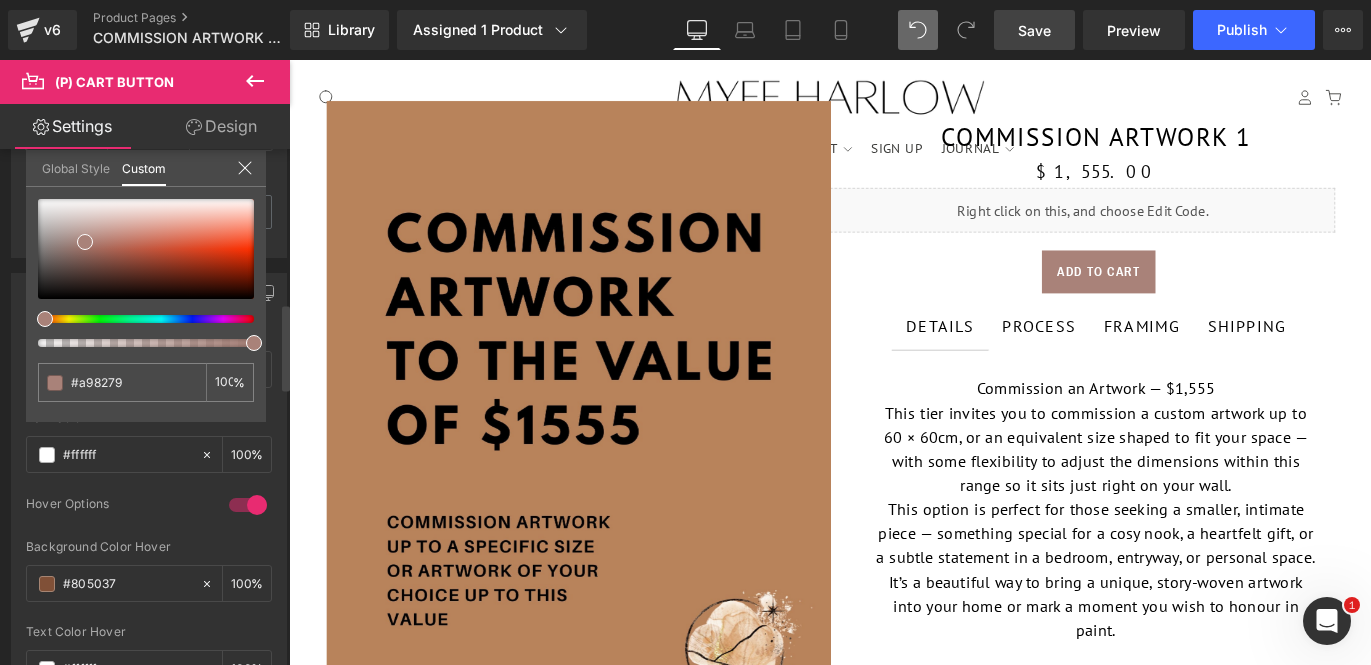 type on "#a98179" 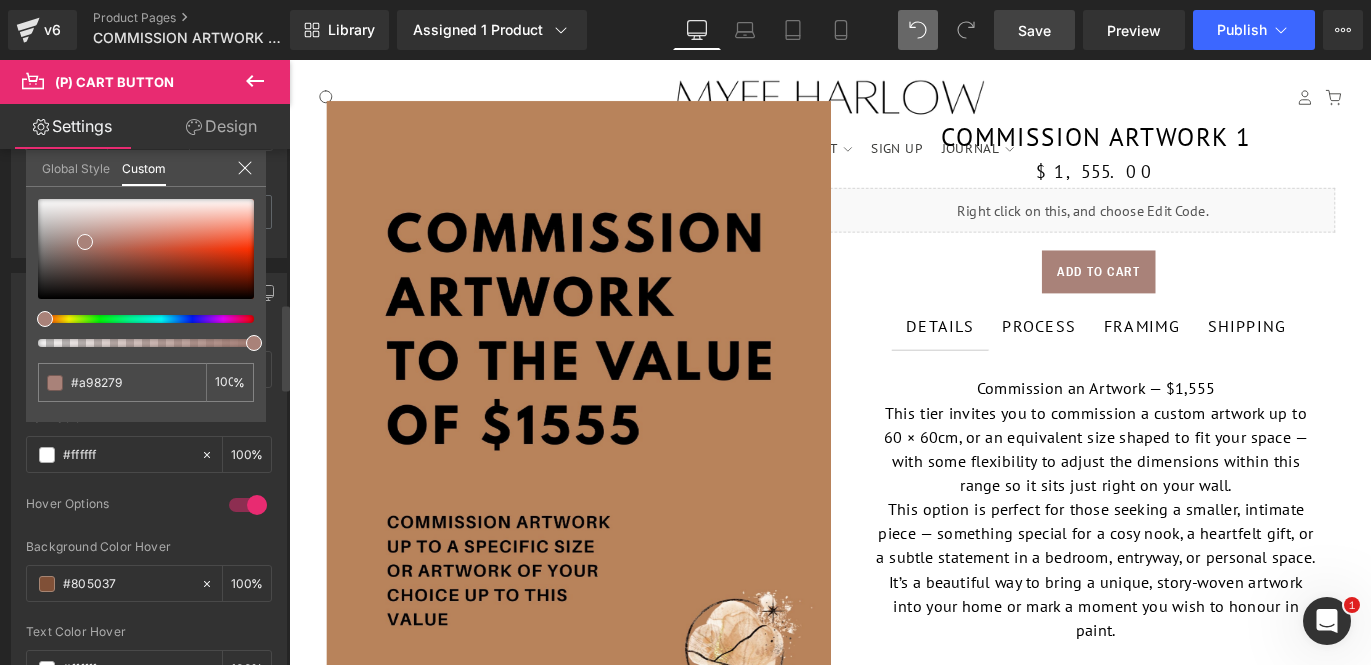 type on "#a98179" 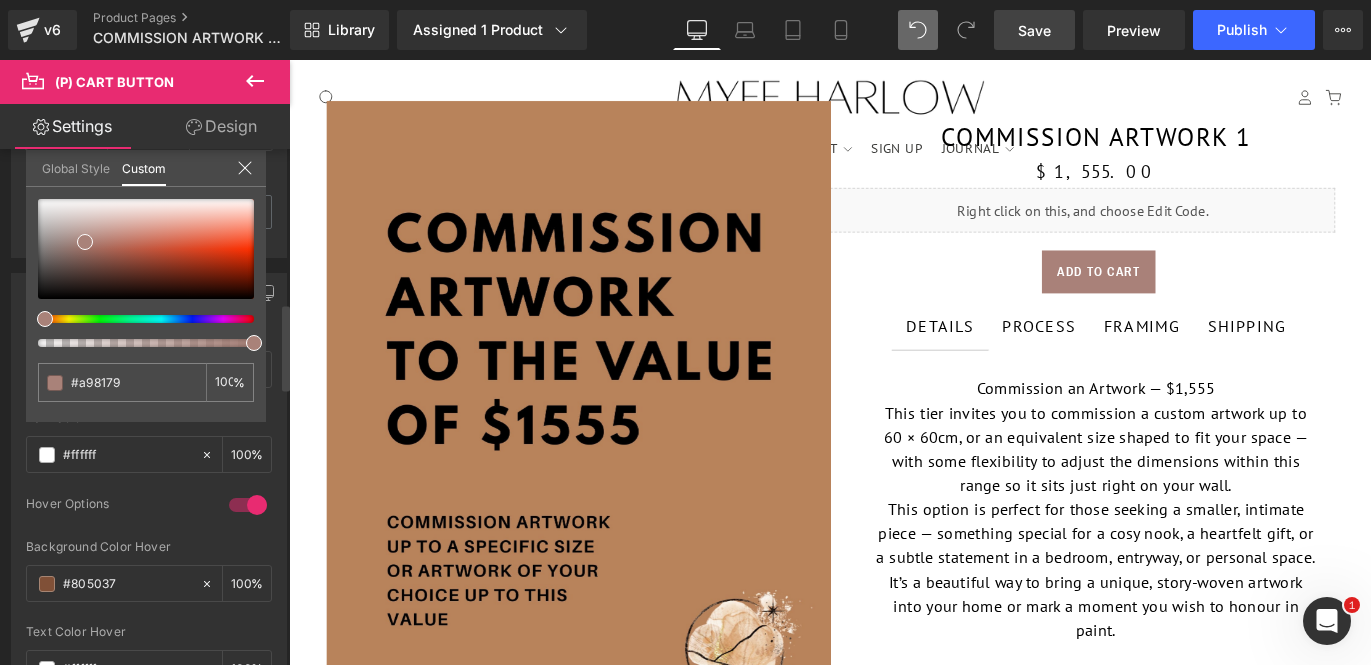 type on "#a98379" 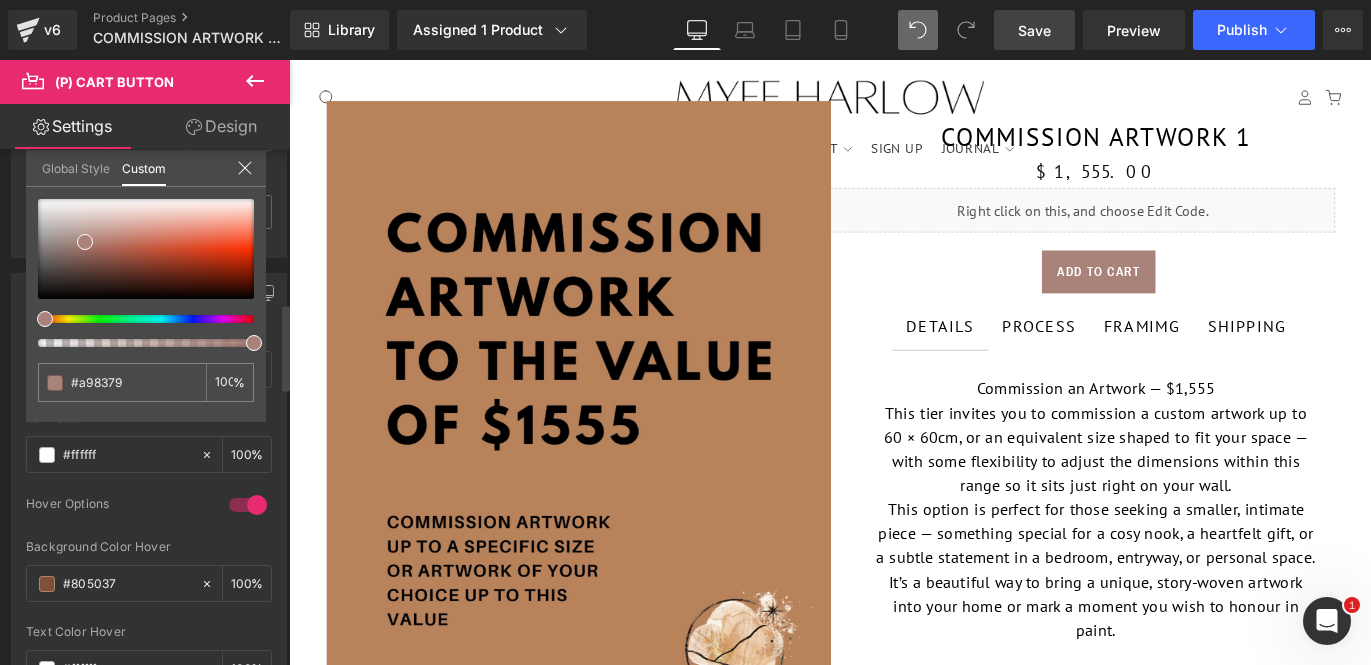 type on "#a98579" 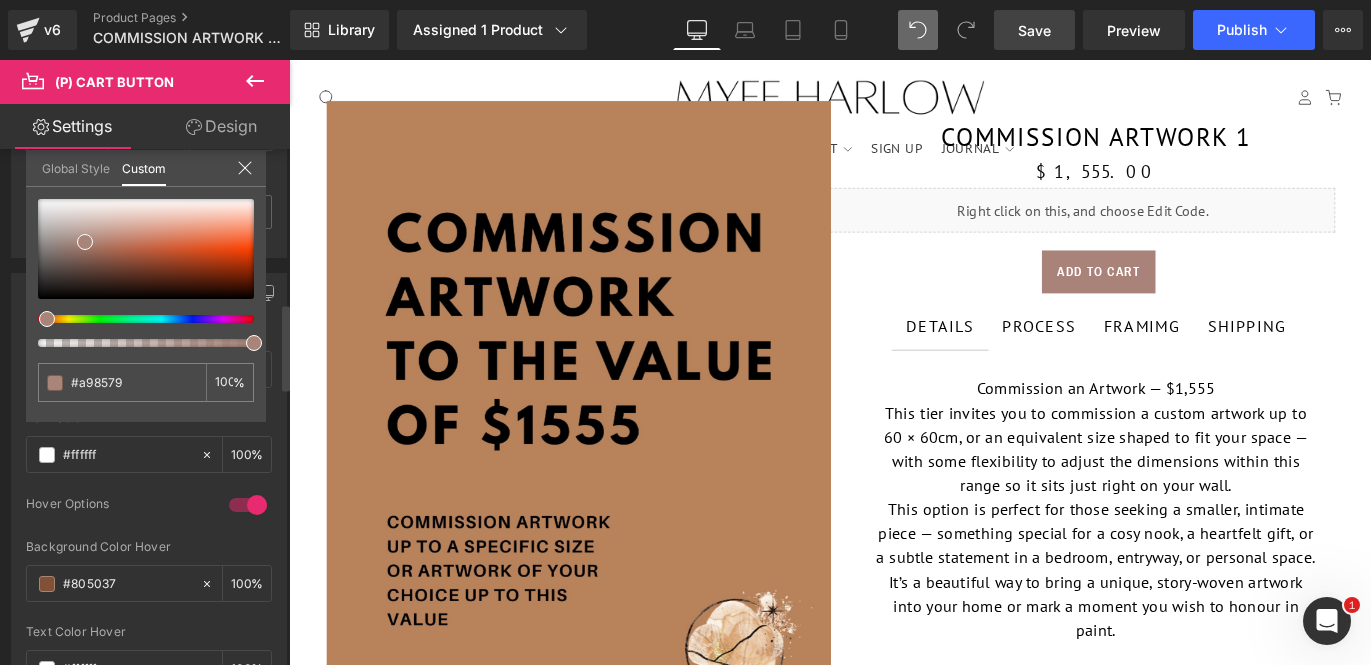 type on "#a98679" 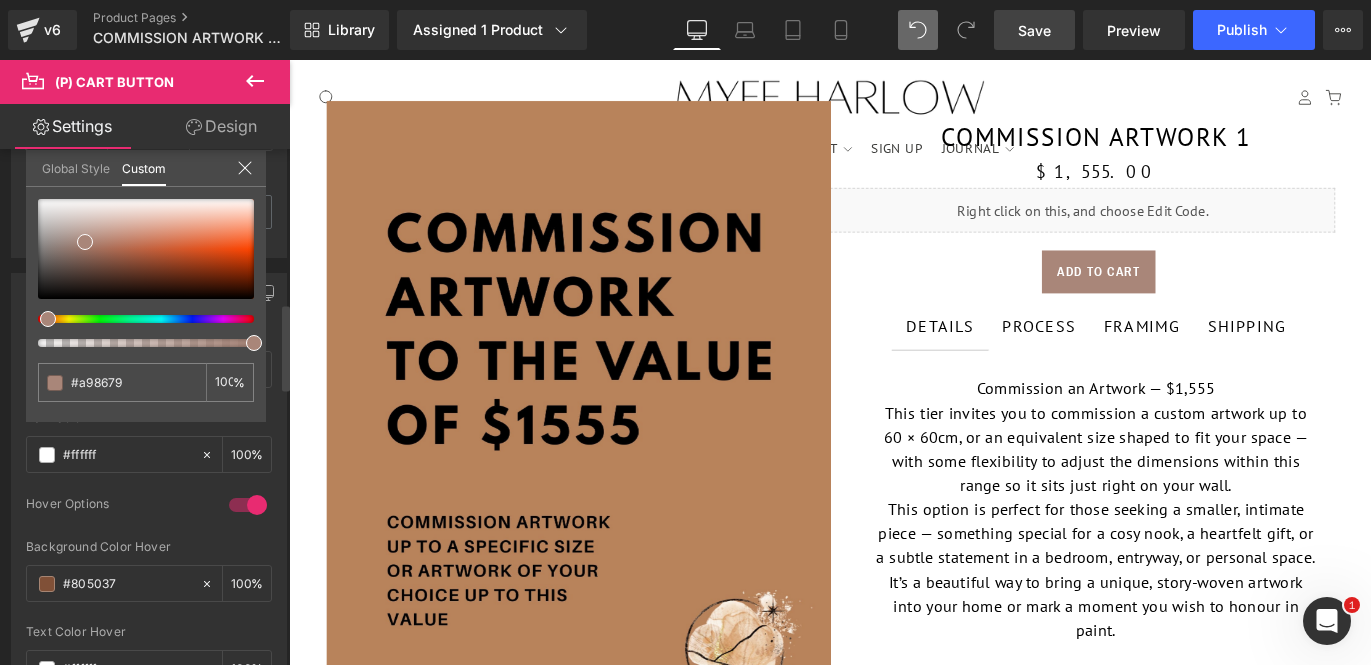 click at bounding box center (146, 273) 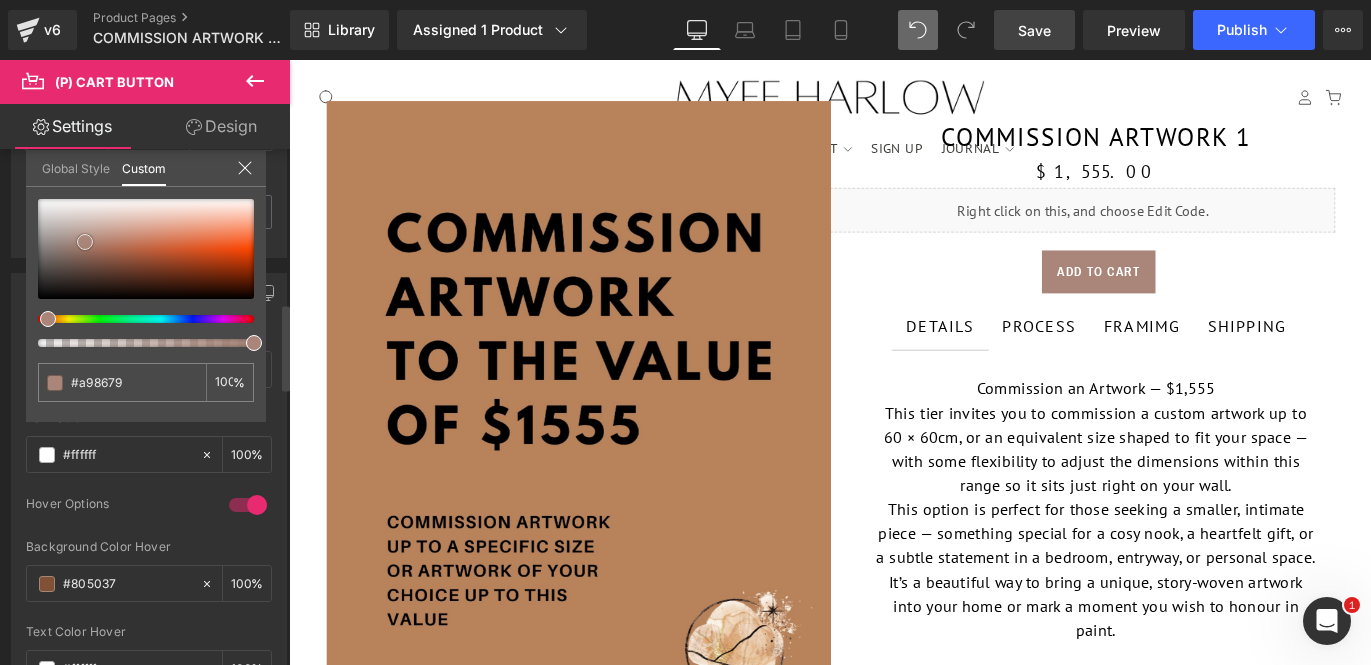 type on "#a78376" 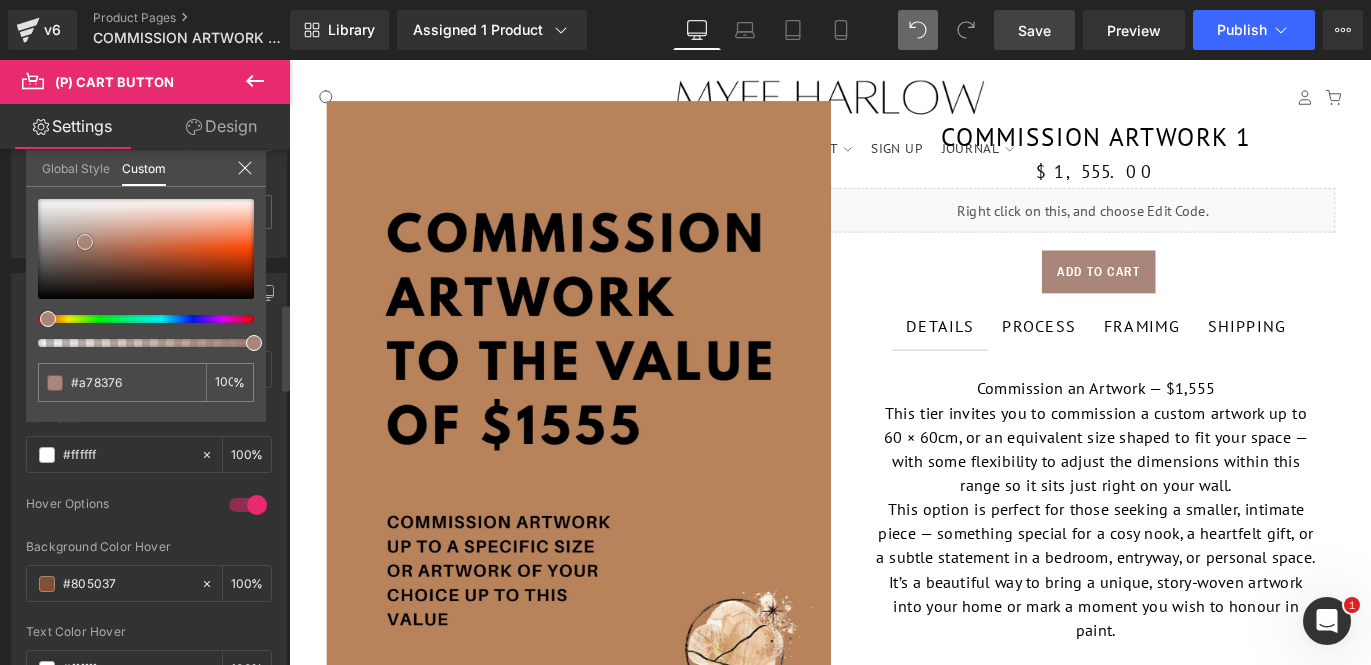 type 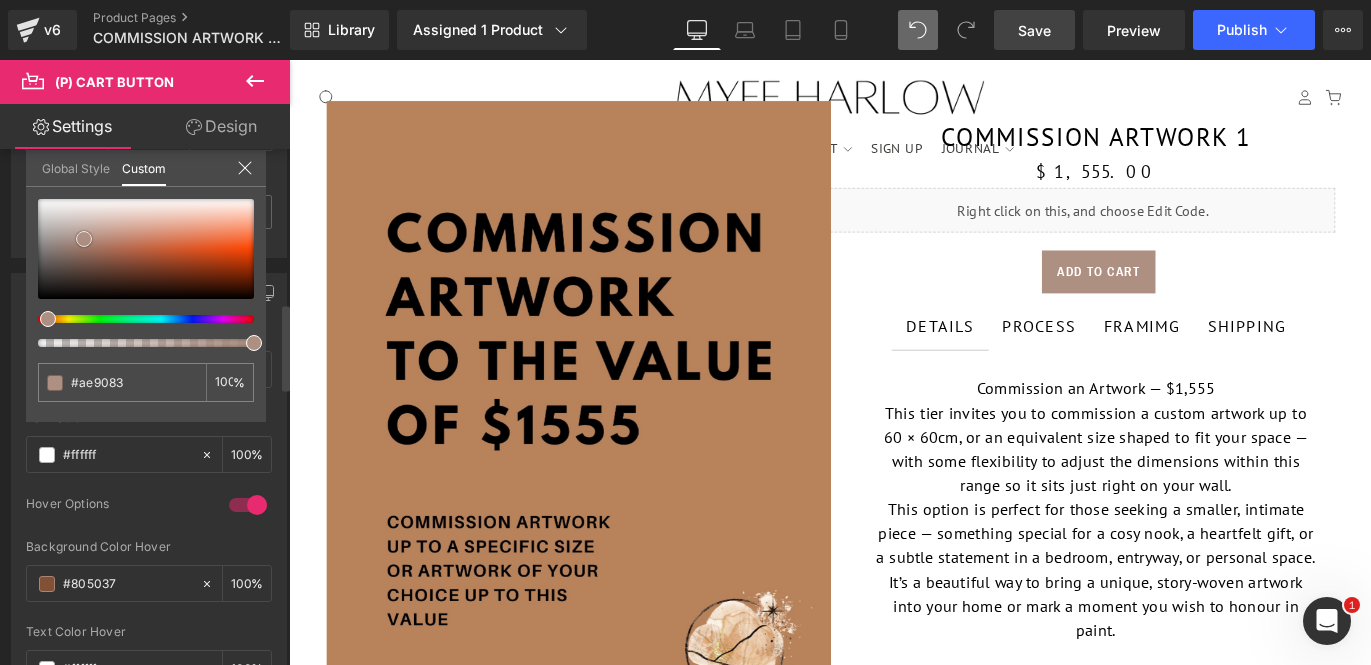 click at bounding box center (84, 239) 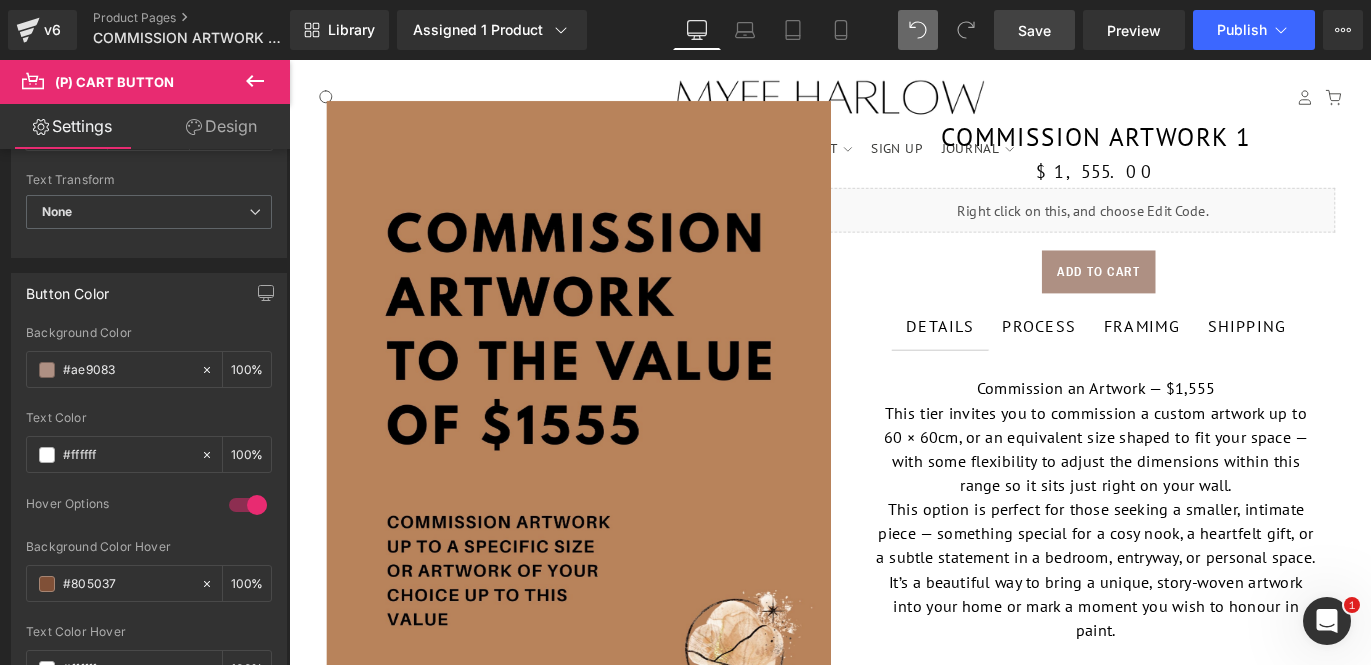 click on "SHOP
ORIGINAL ARTWORKS
0" at bounding box center (894, 2065) 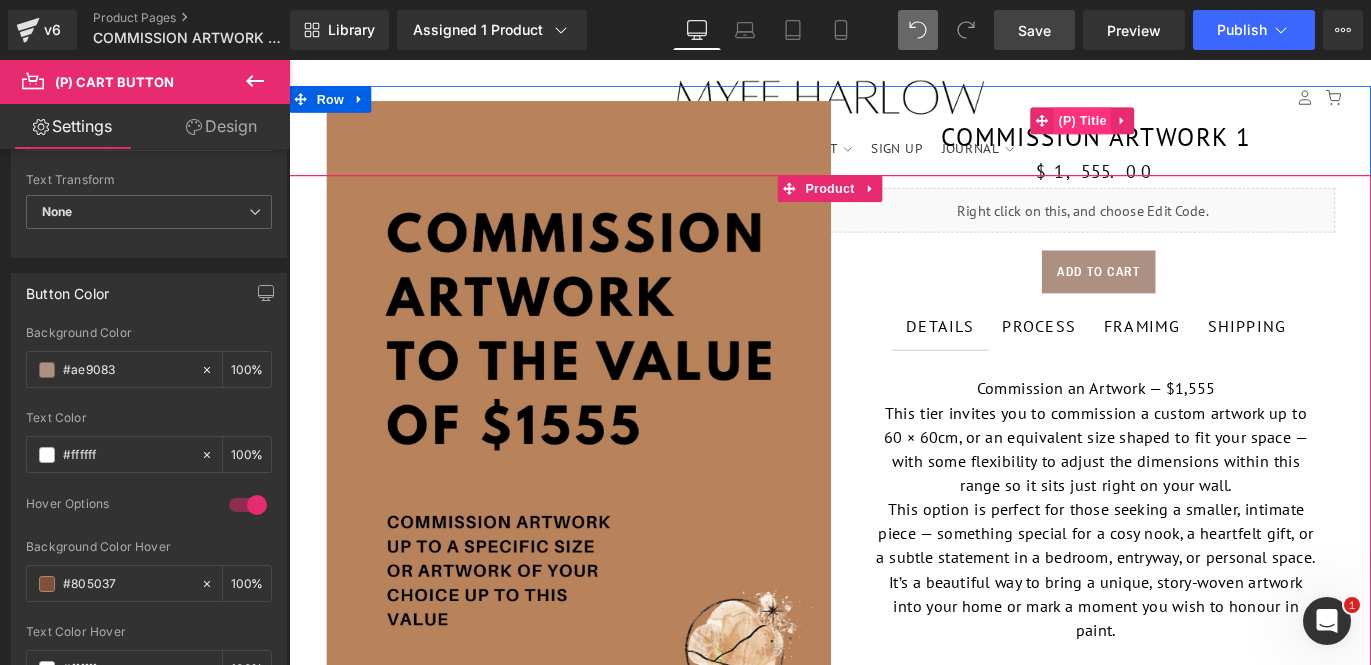 click on "(P) Title" at bounding box center (1177, 128) 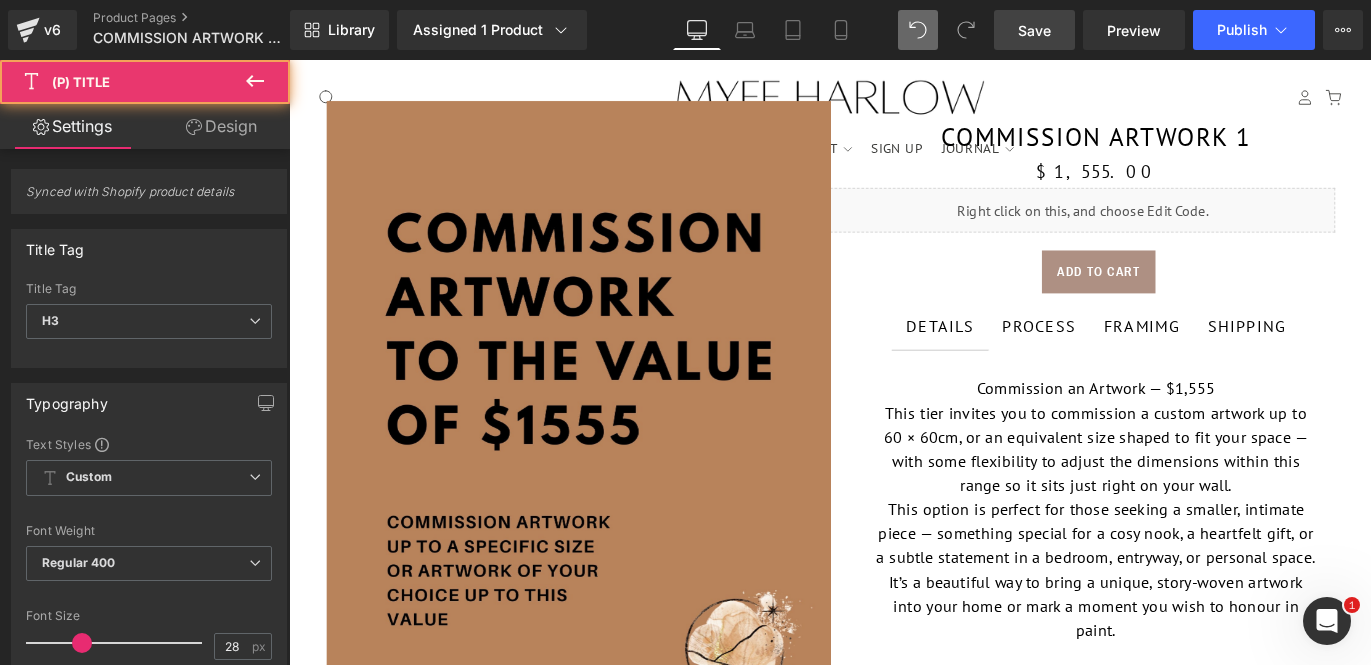 click on "Design" at bounding box center (221, 126) 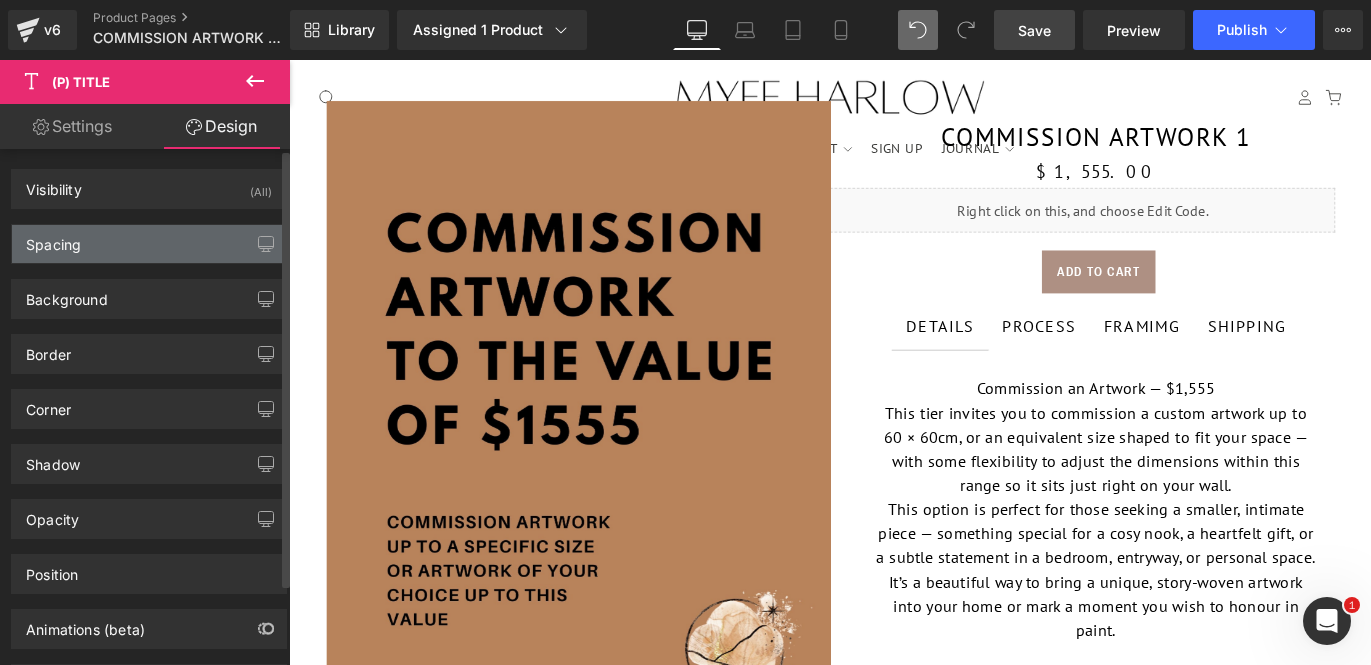 click on "Spacing" at bounding box center (149, 244) 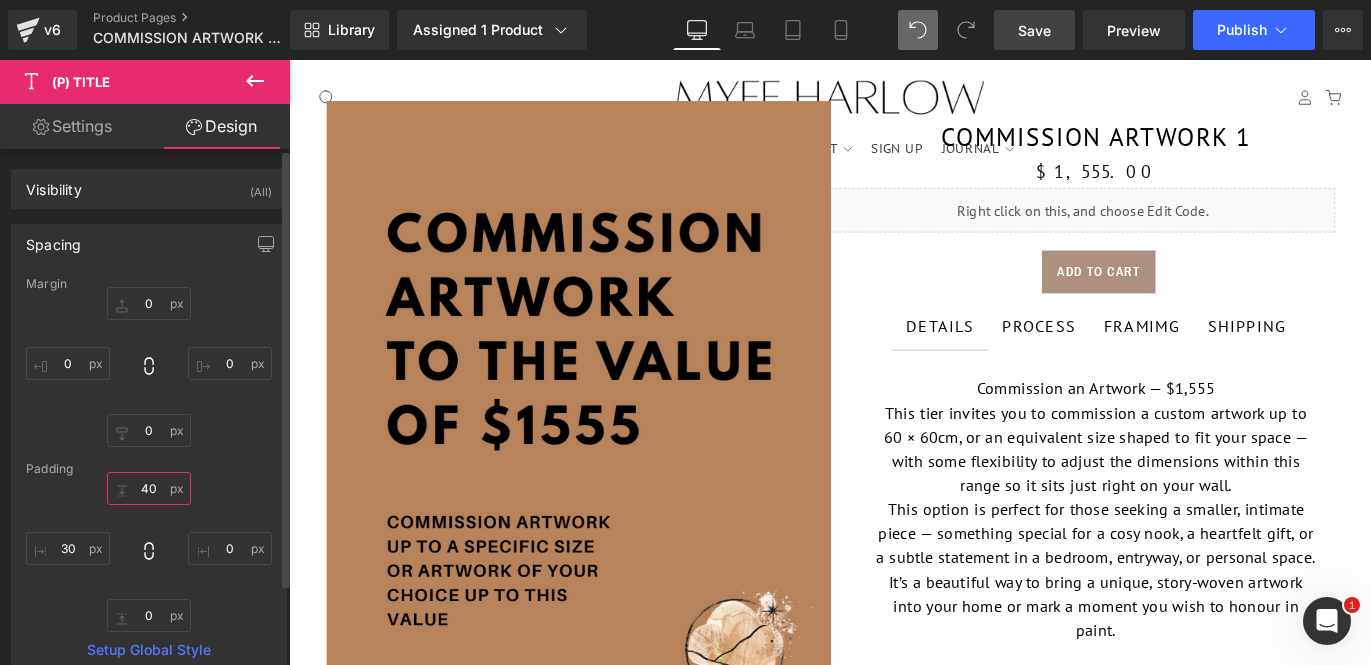 click on "40" at bounding box center (149, 488) 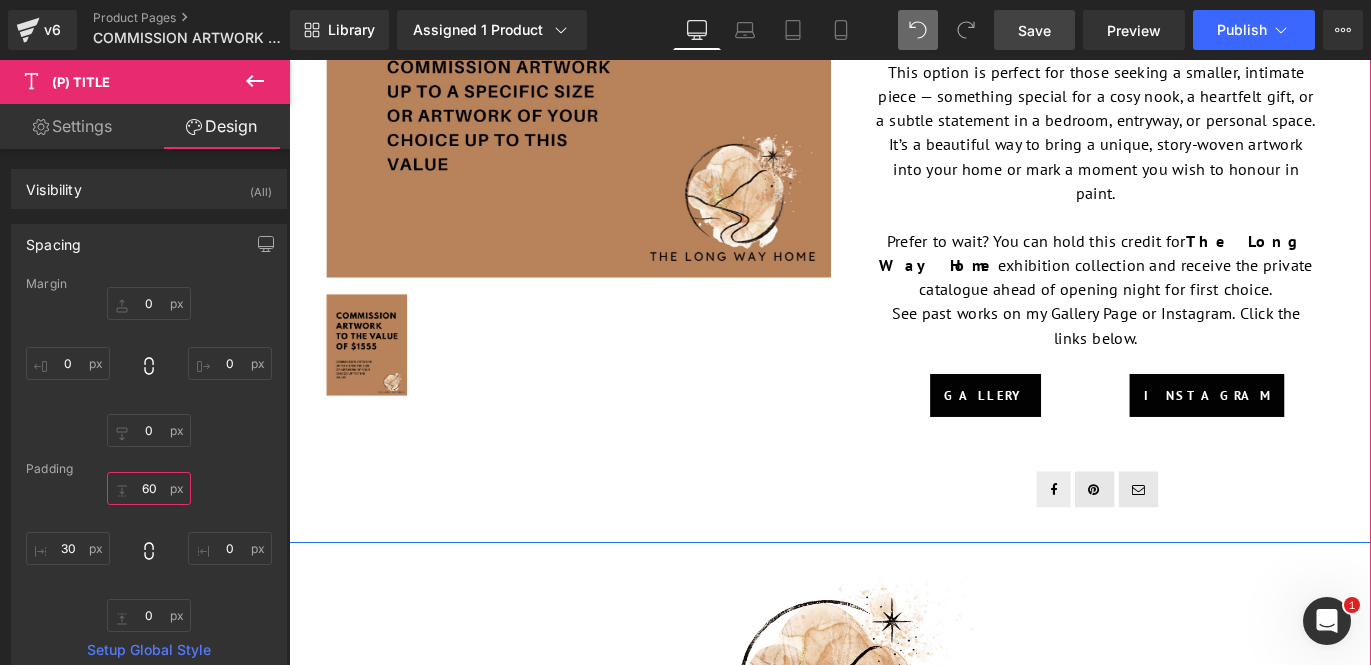 scroll, scrollTop: 628, scrollLeft: 0, axis: vertical 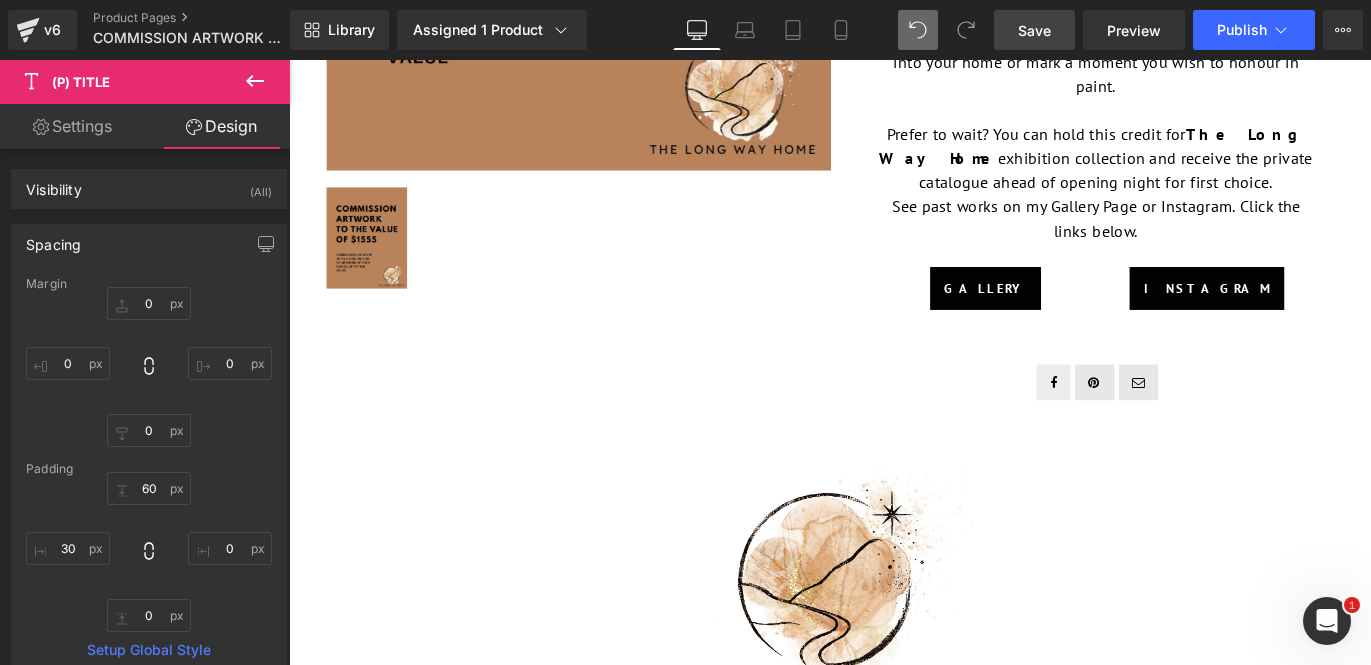 click 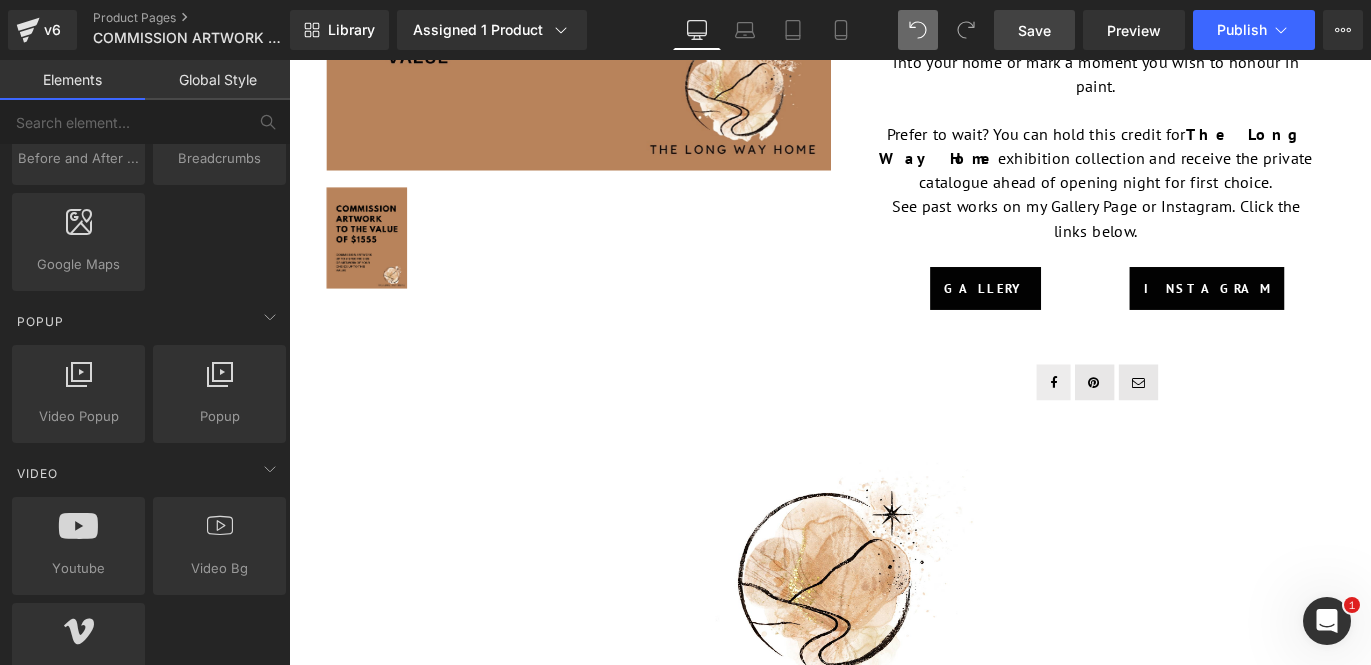 scroll, scrollTop: 0, scrollLeft: 0, axis: both 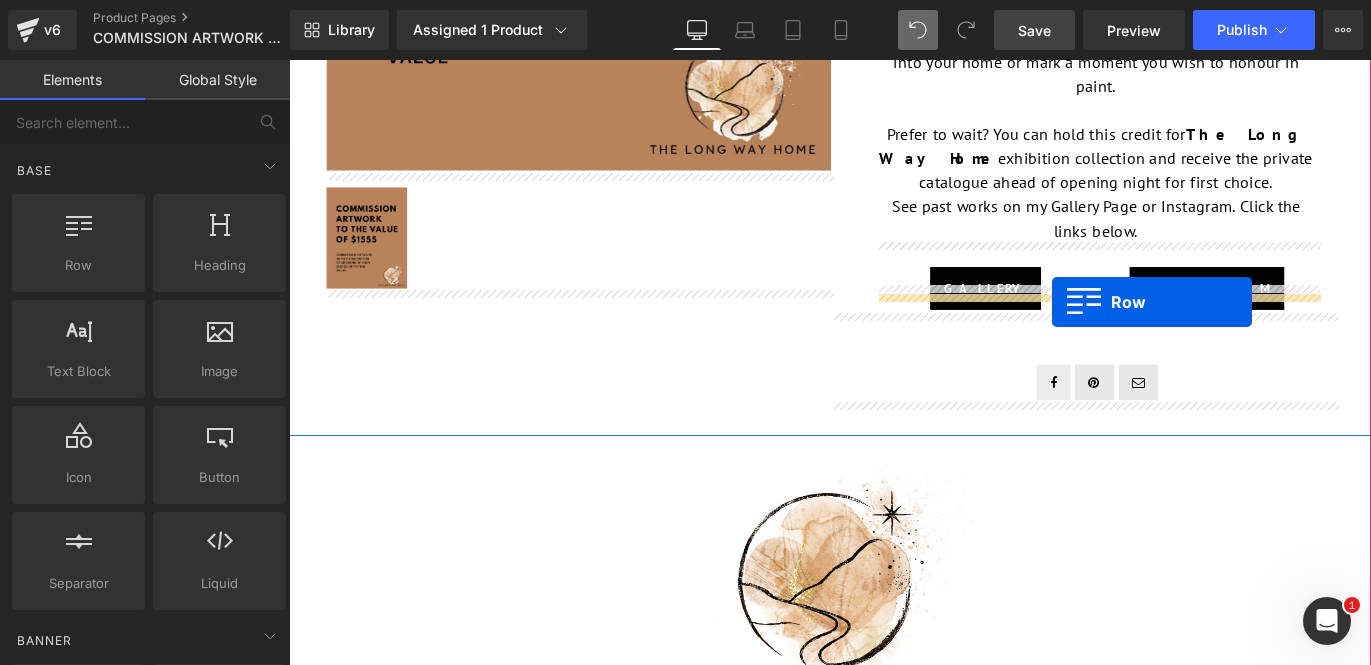 drag, startPoint x: 371, startPoint y: 291, endPoint x: 1142, endPoint y: 331, distance: 772.0369 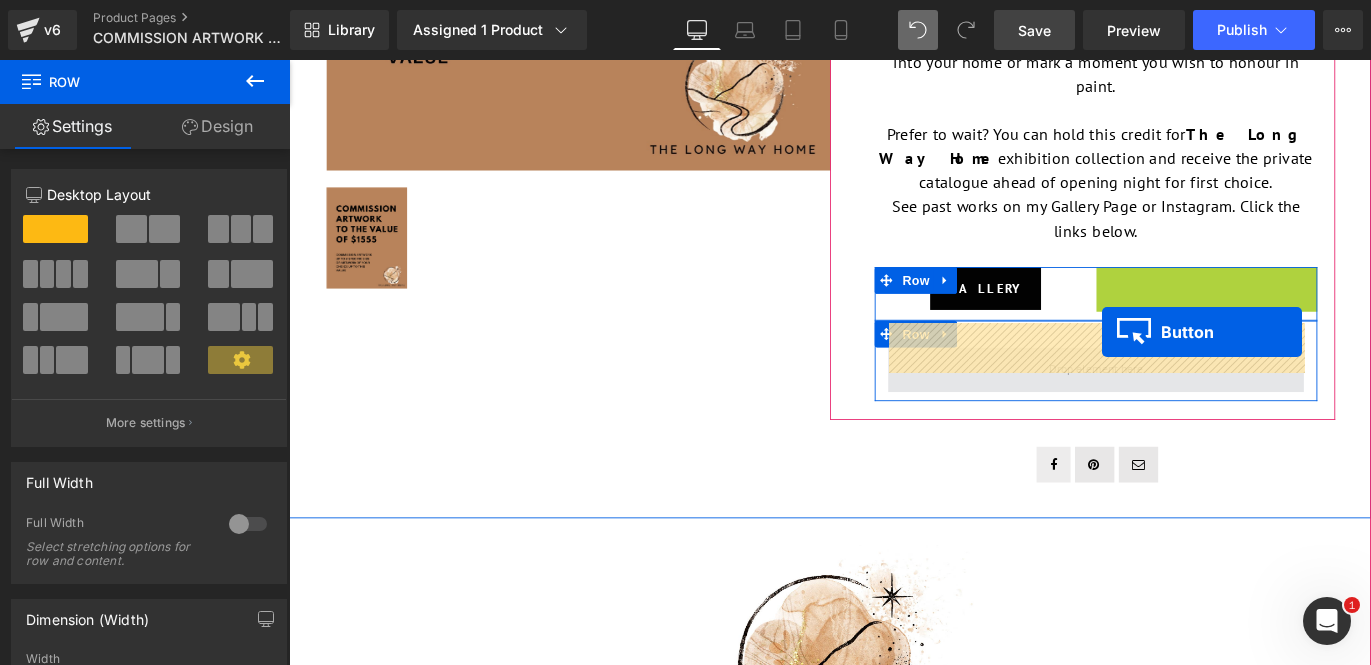 drag, startPoint x: 1282, startPoint y: 289, endPoint x: 1198, endPoint y: 364, distance: 112.60995 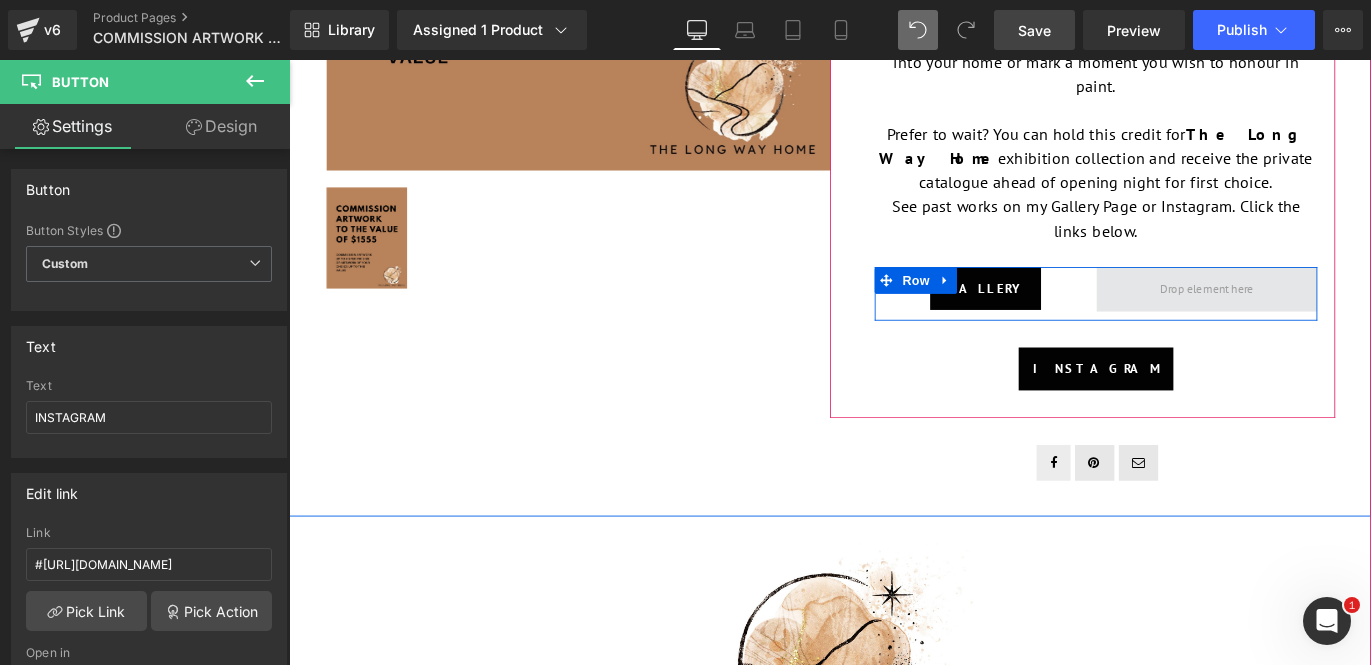 click at bounding box center (1315, 317) 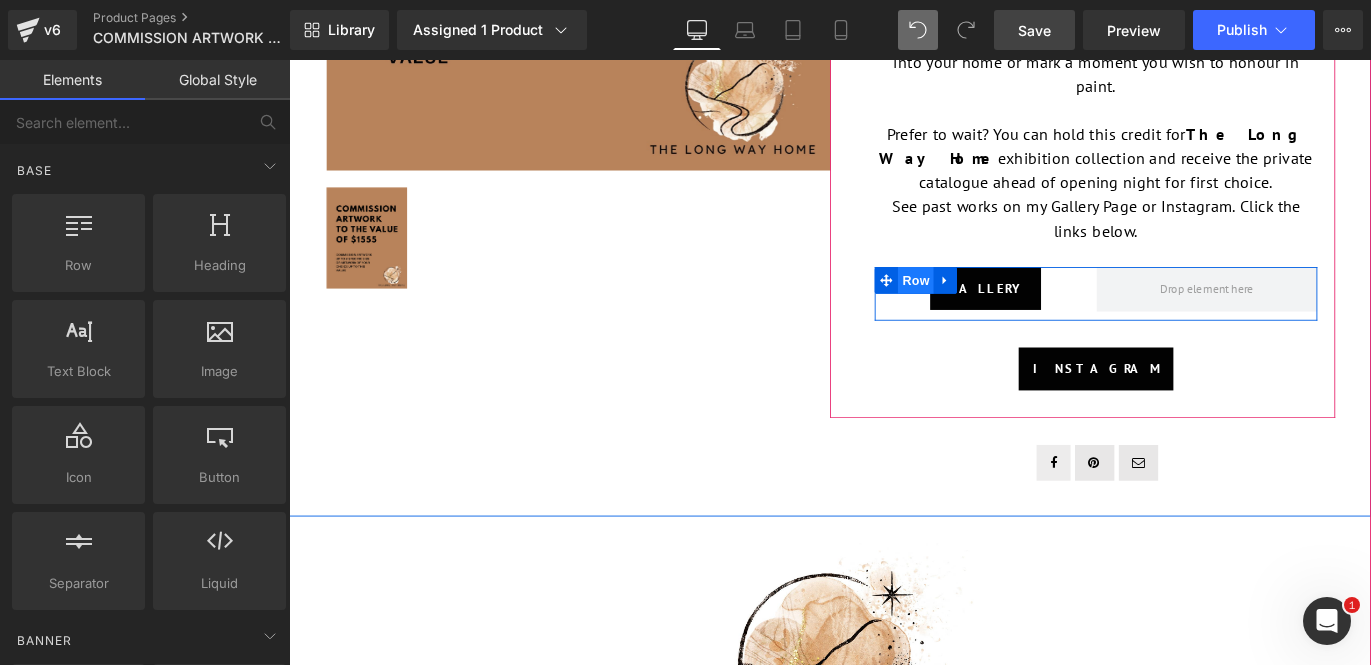 click on "Row" at bounding box center (990, 307) 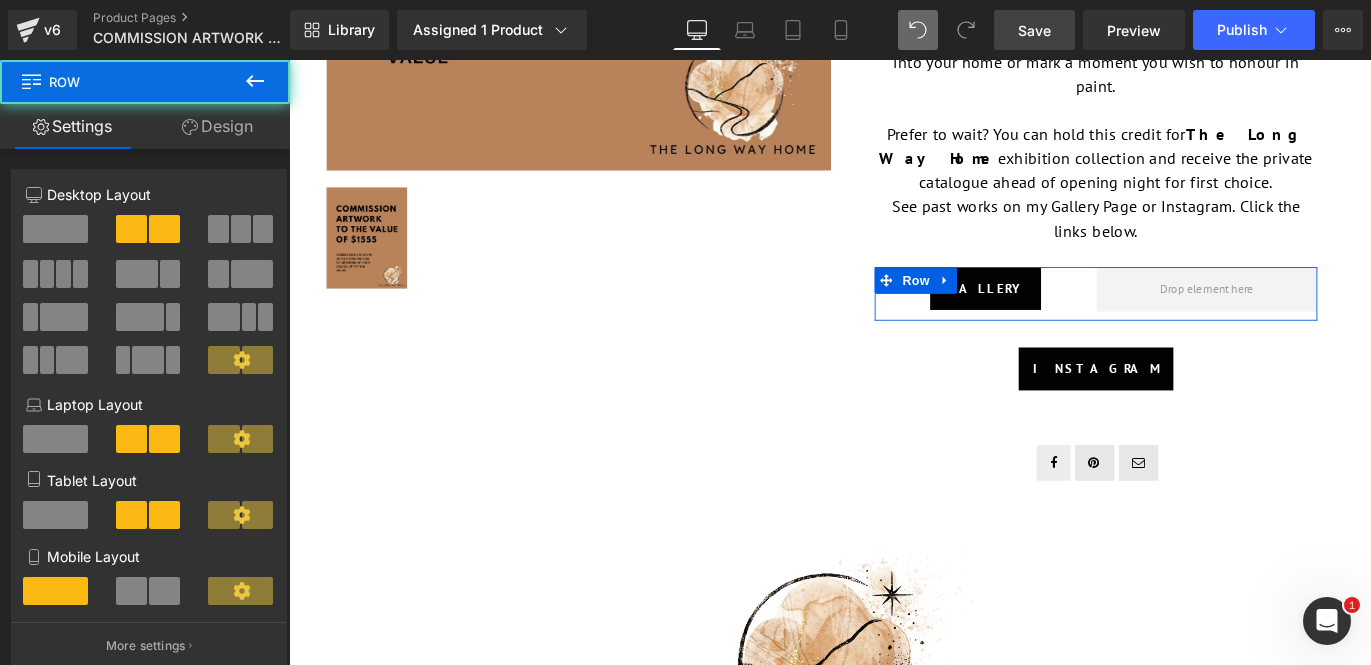 click at bounding box center (55, 229) 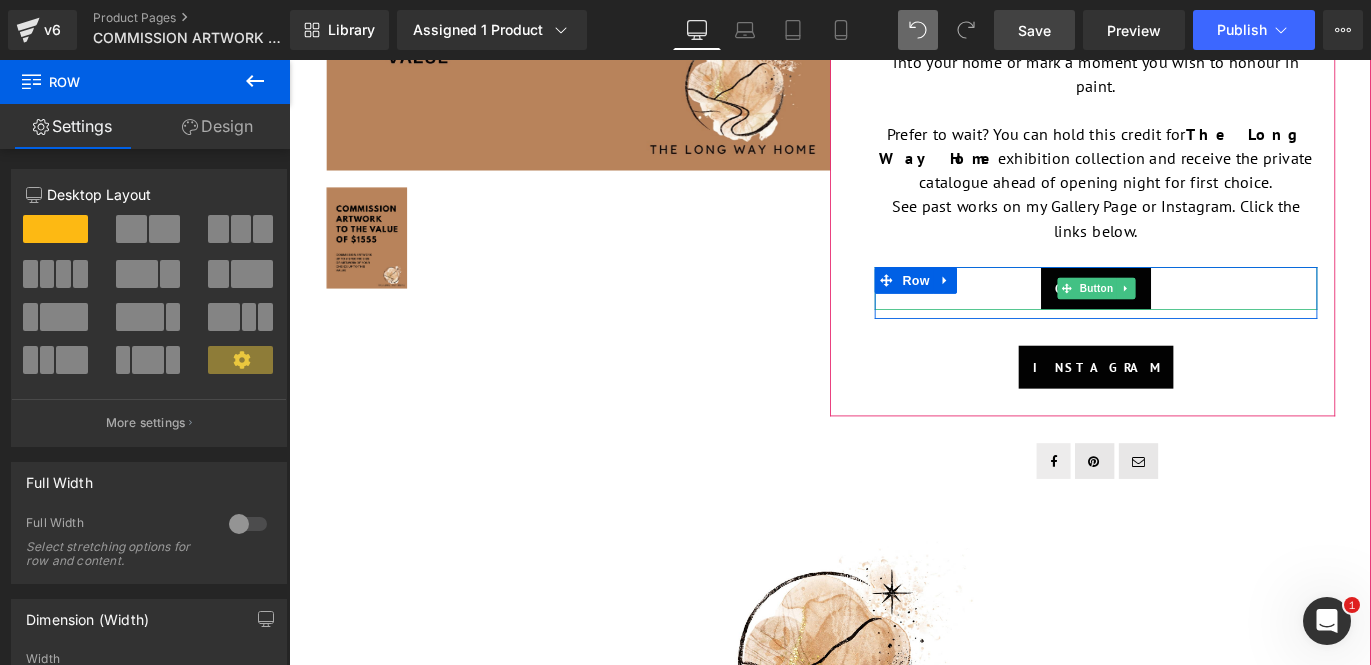 click on "Gallery" at bounding box center (1191, 316) 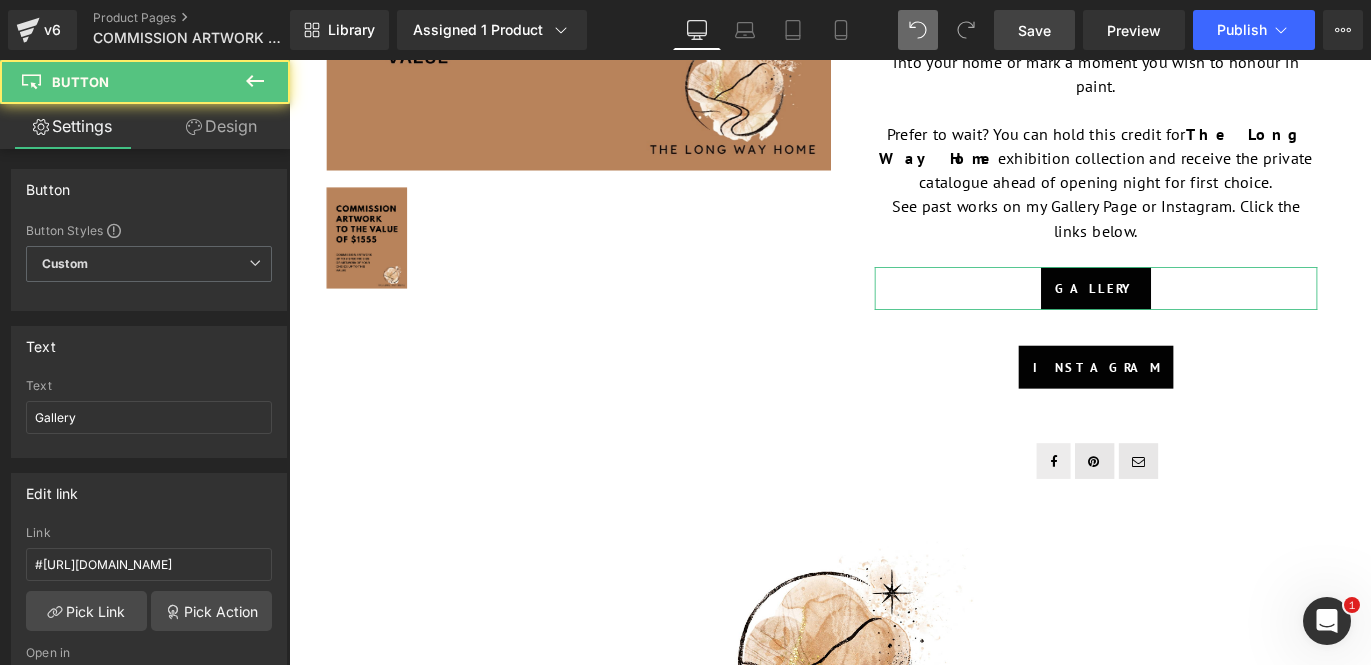 click on "Design" at bounding box center [221, 126] 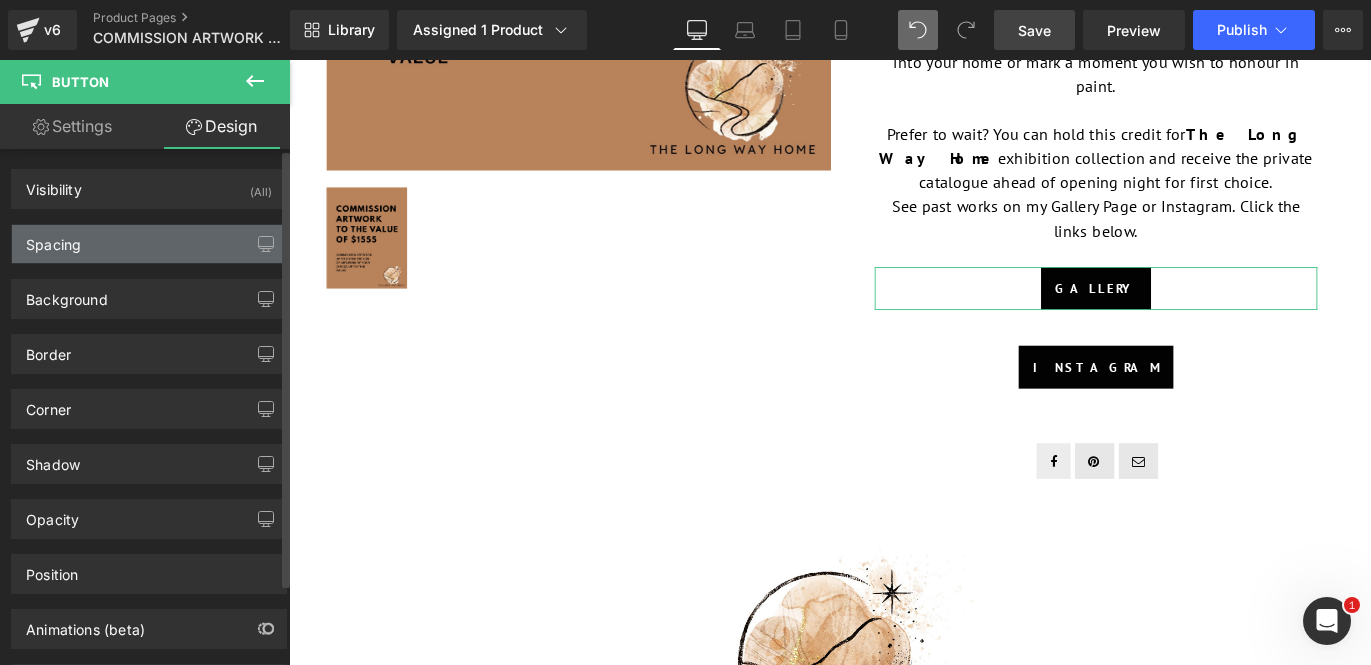 click on "Spacing" at bounding box center [149, 244] 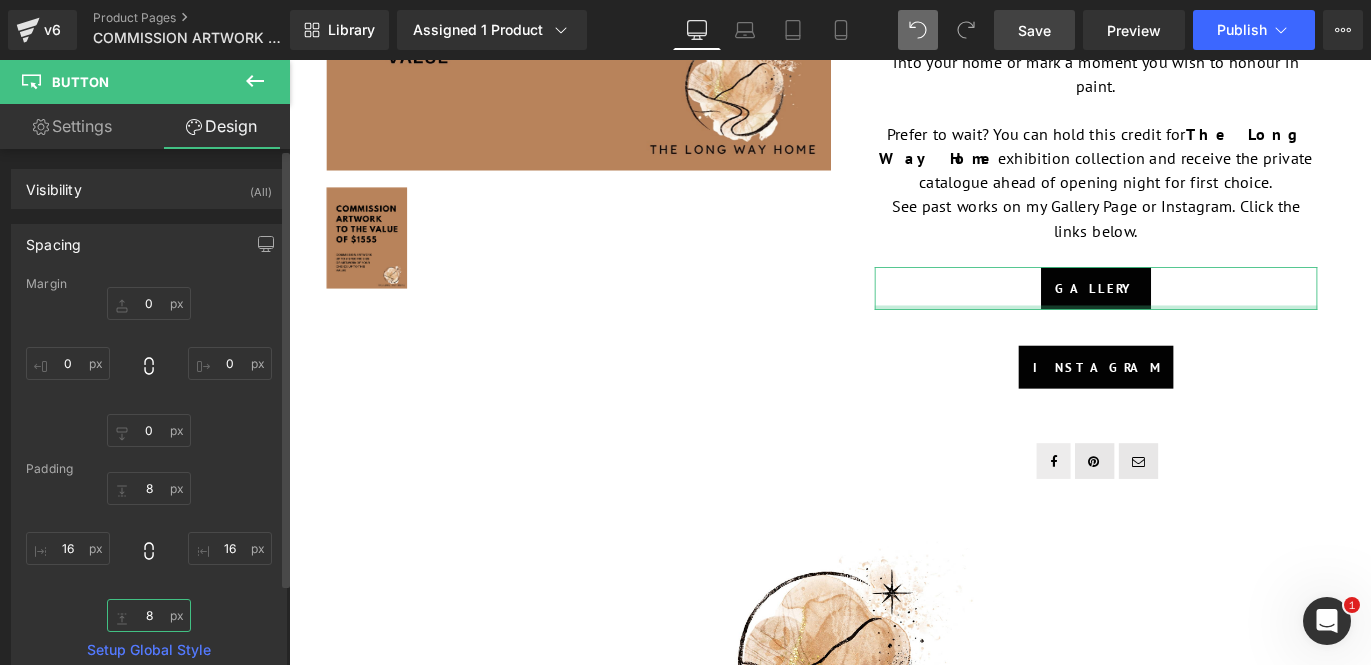 click on "8" at bounding box center [149, 615] 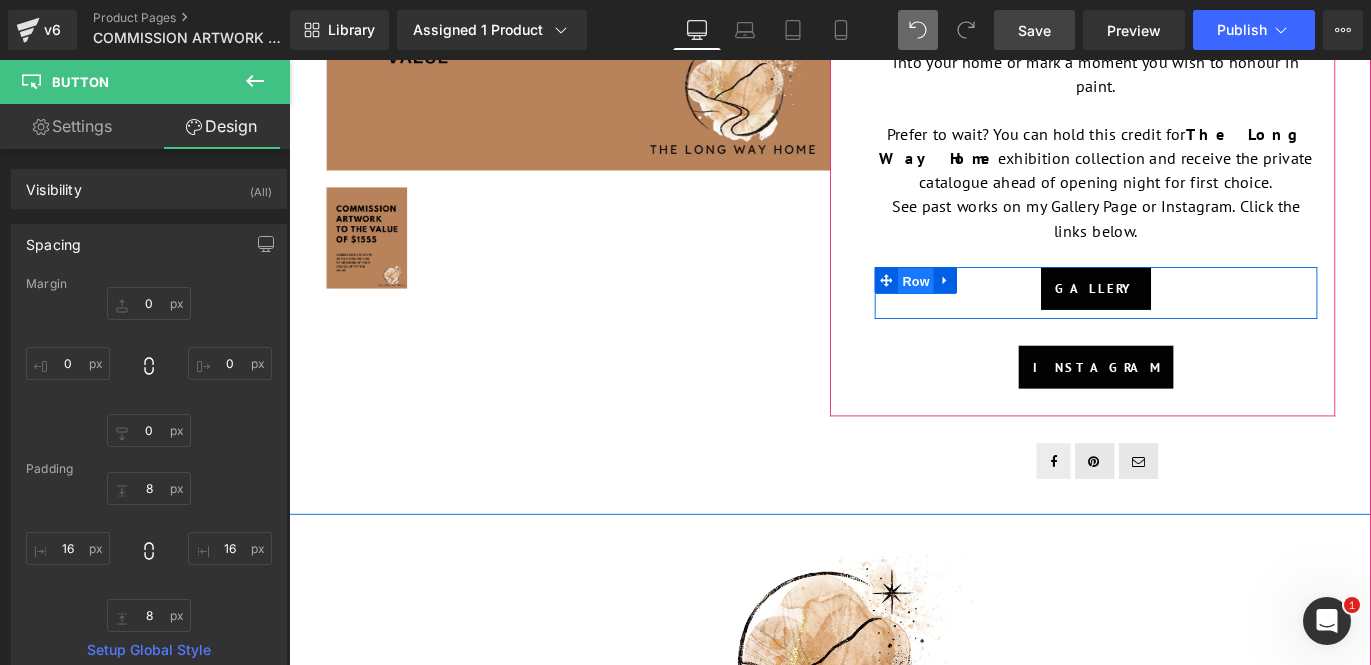 click on "Row" at bounding box center [990, 308] 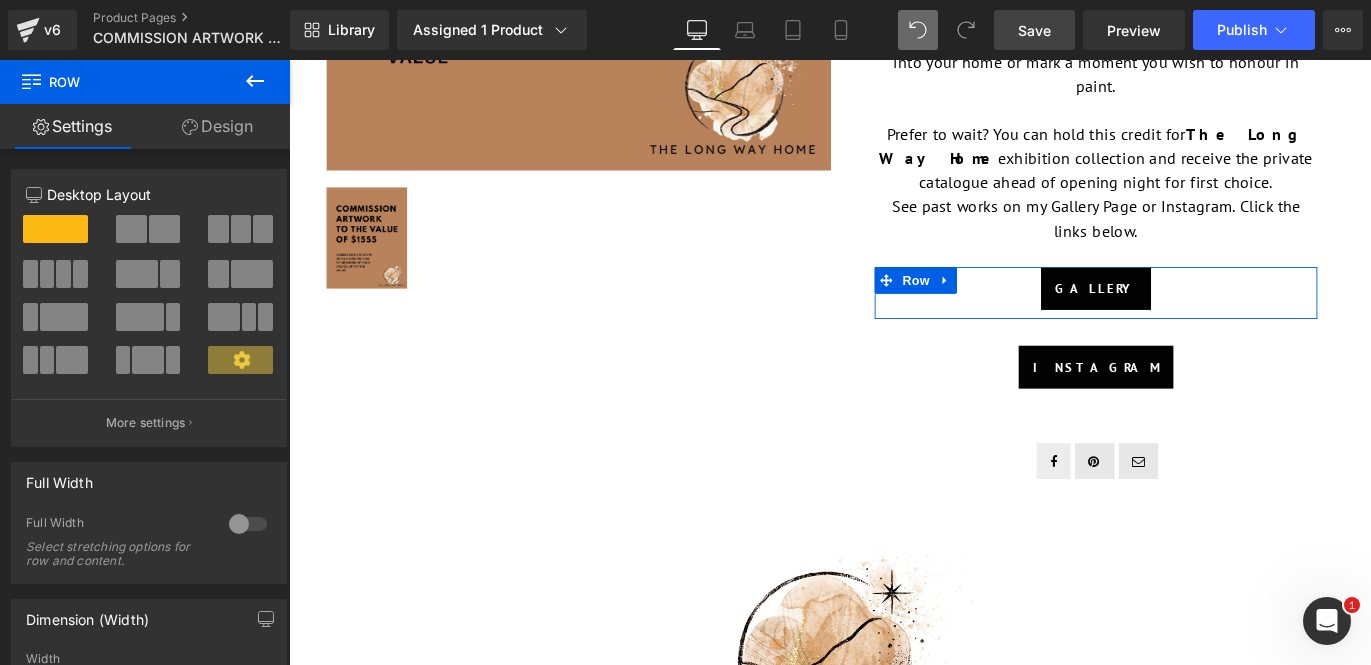 click on "Design" at bounding box center (217, 126) 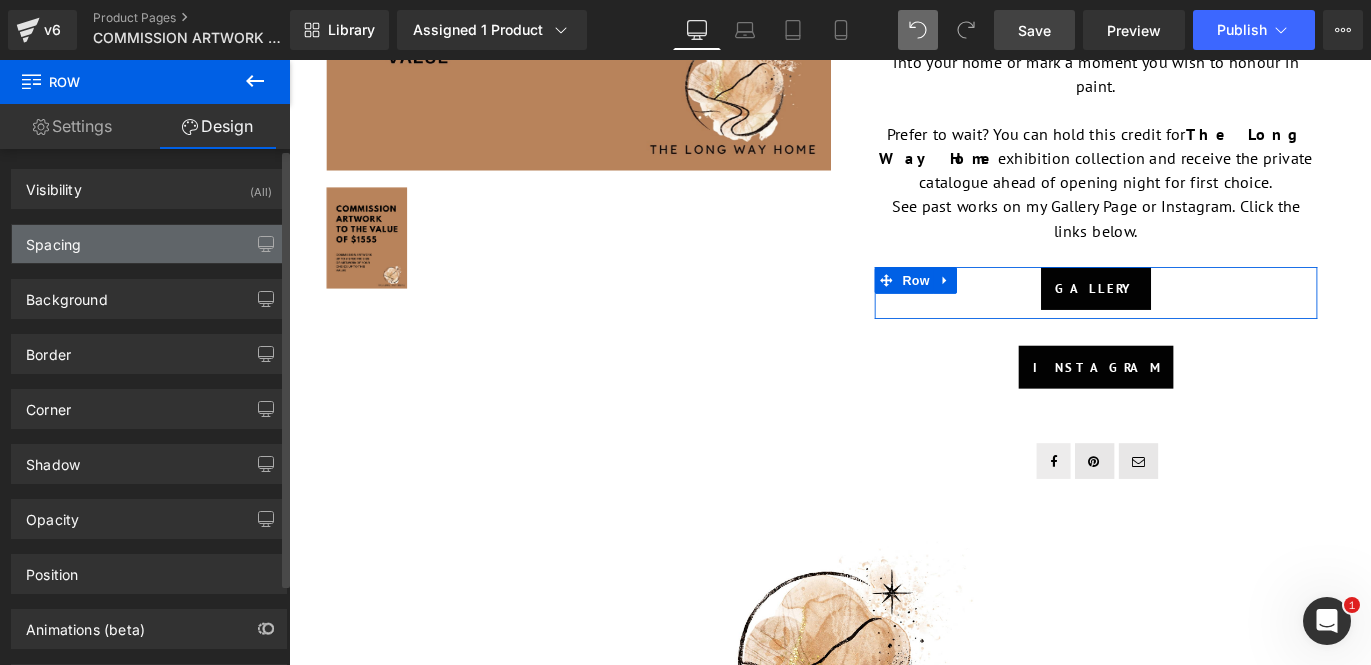 click on "Spacing" at bounding box center (149, 244) 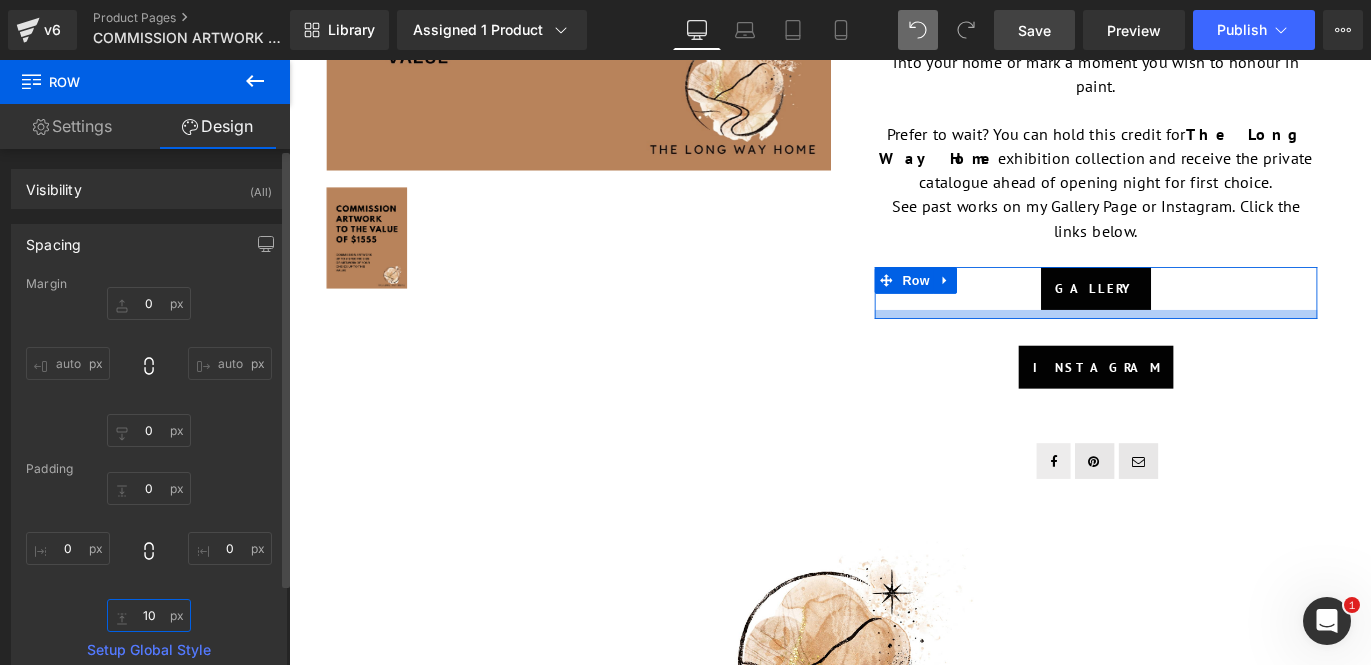 click on "10" at bounding box center [149, 615] 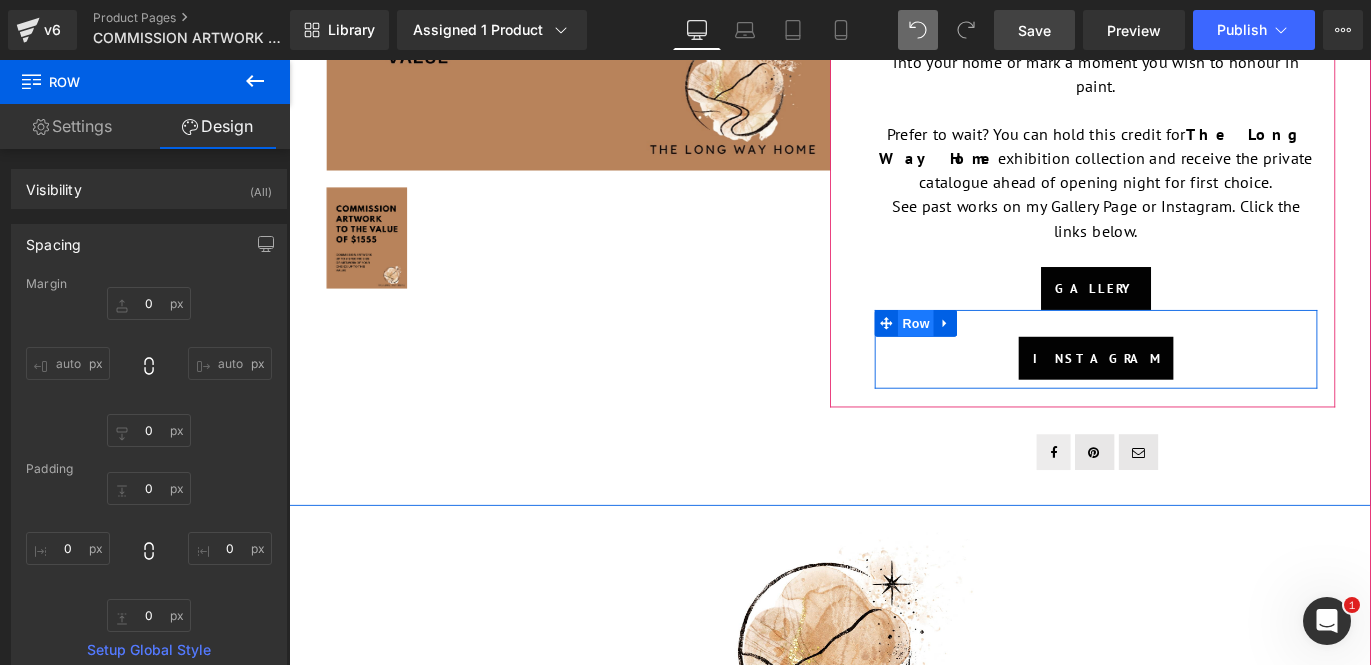 click on "Row" at bounding box center [990, 355] 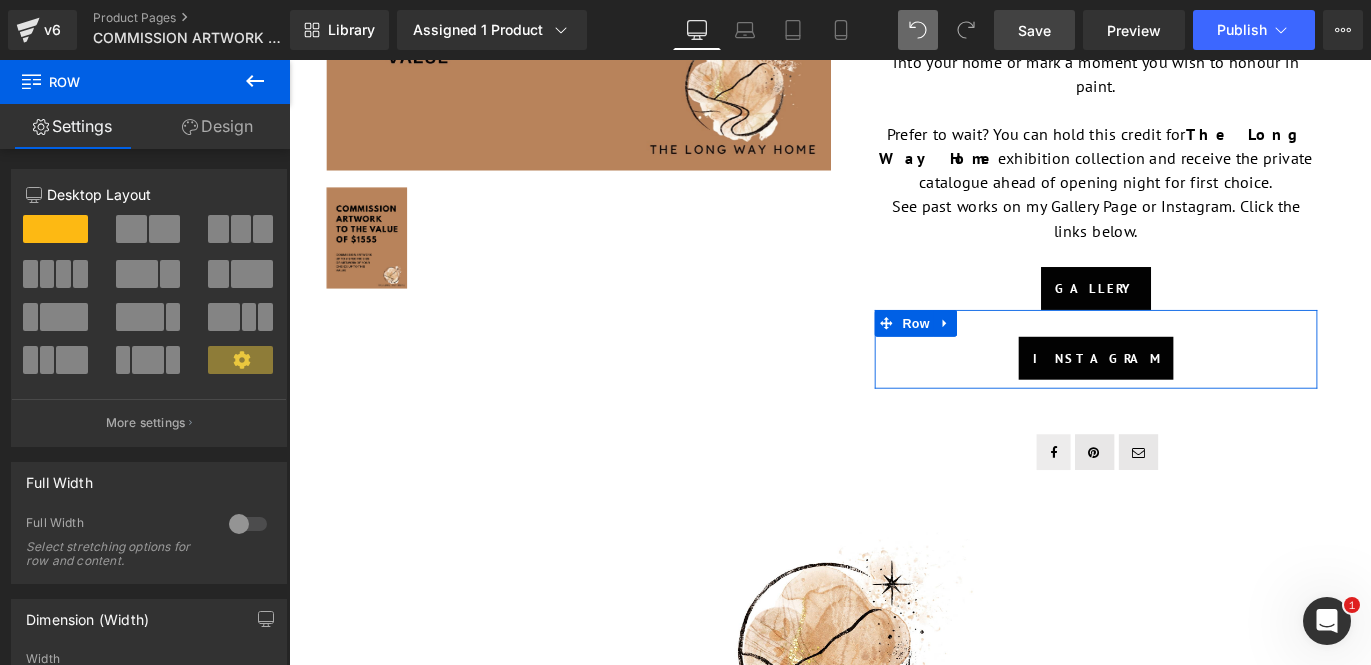click on "Design" at bounding box center (217, 126) 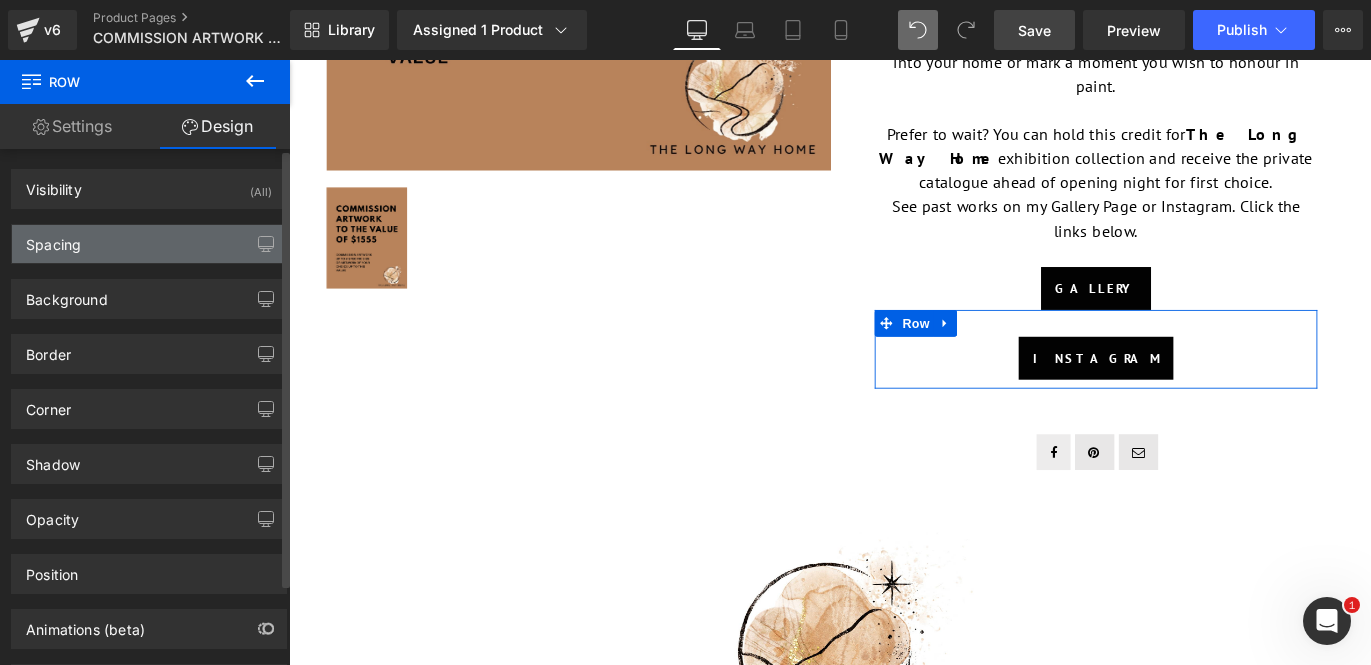 click on "Spacing" at bounding box center (149, 244) 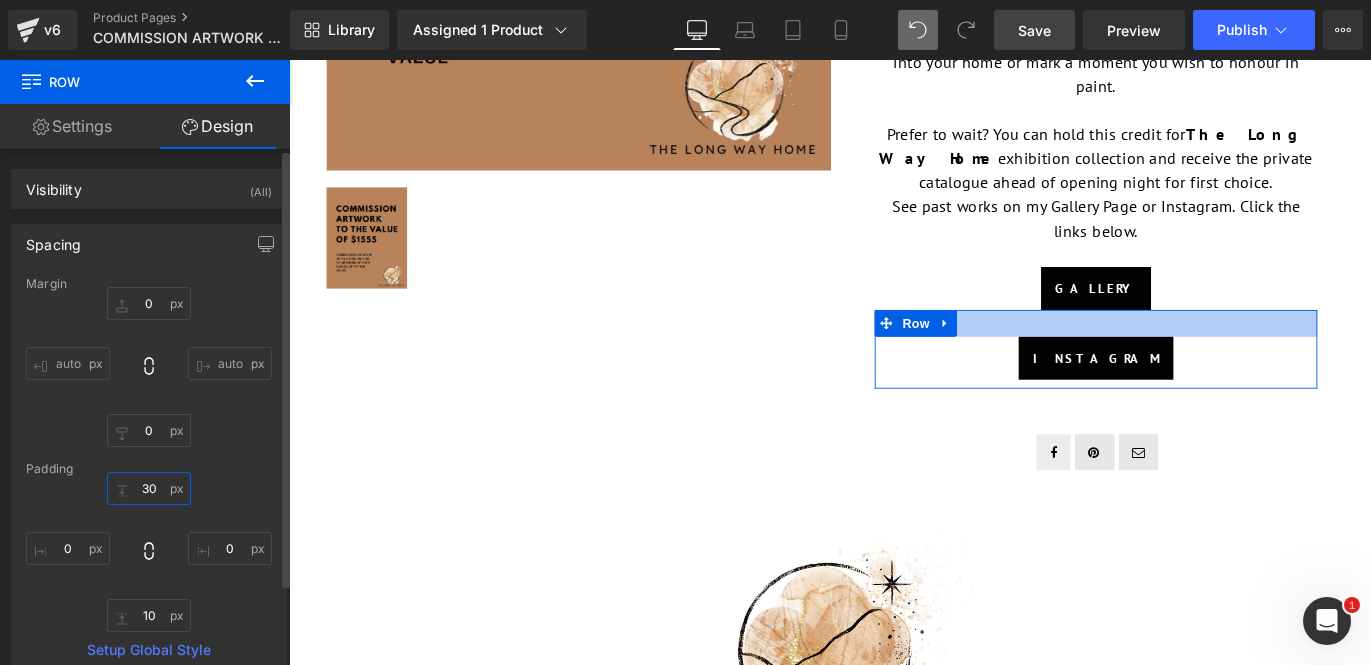 click on "30" at bounding box center (149, 488) 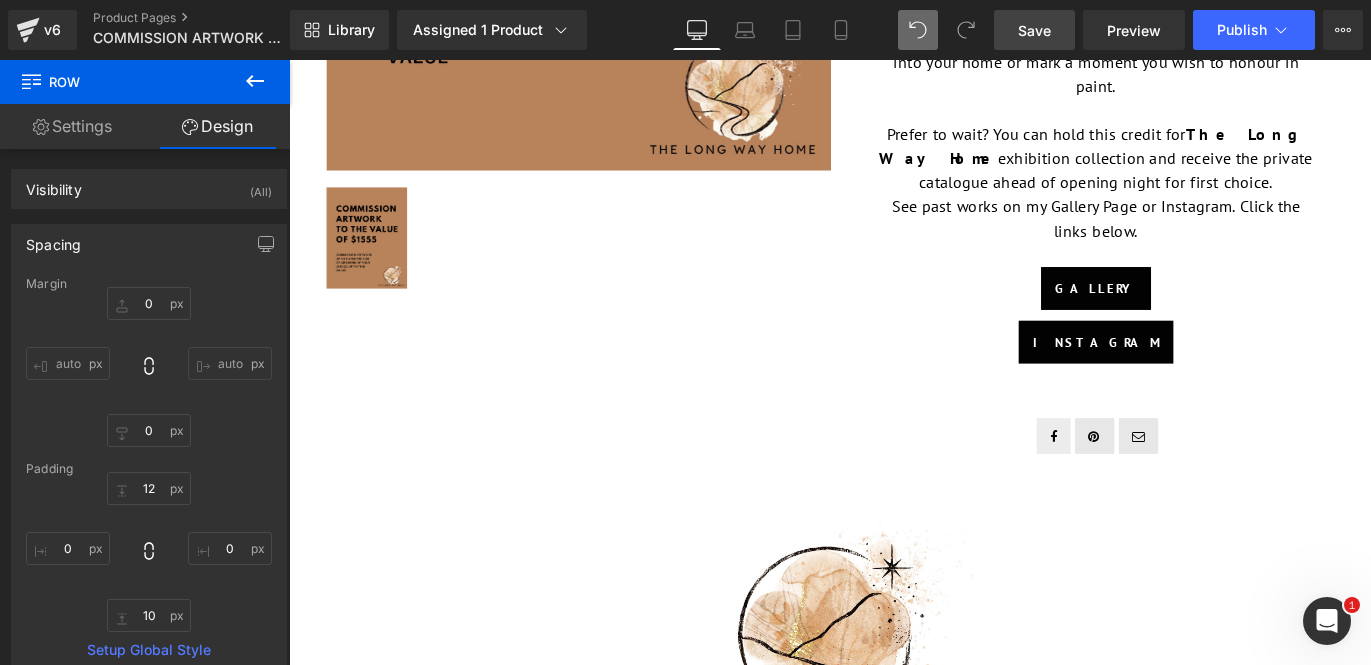 click on "Save" at bounding box center [1034, 30] 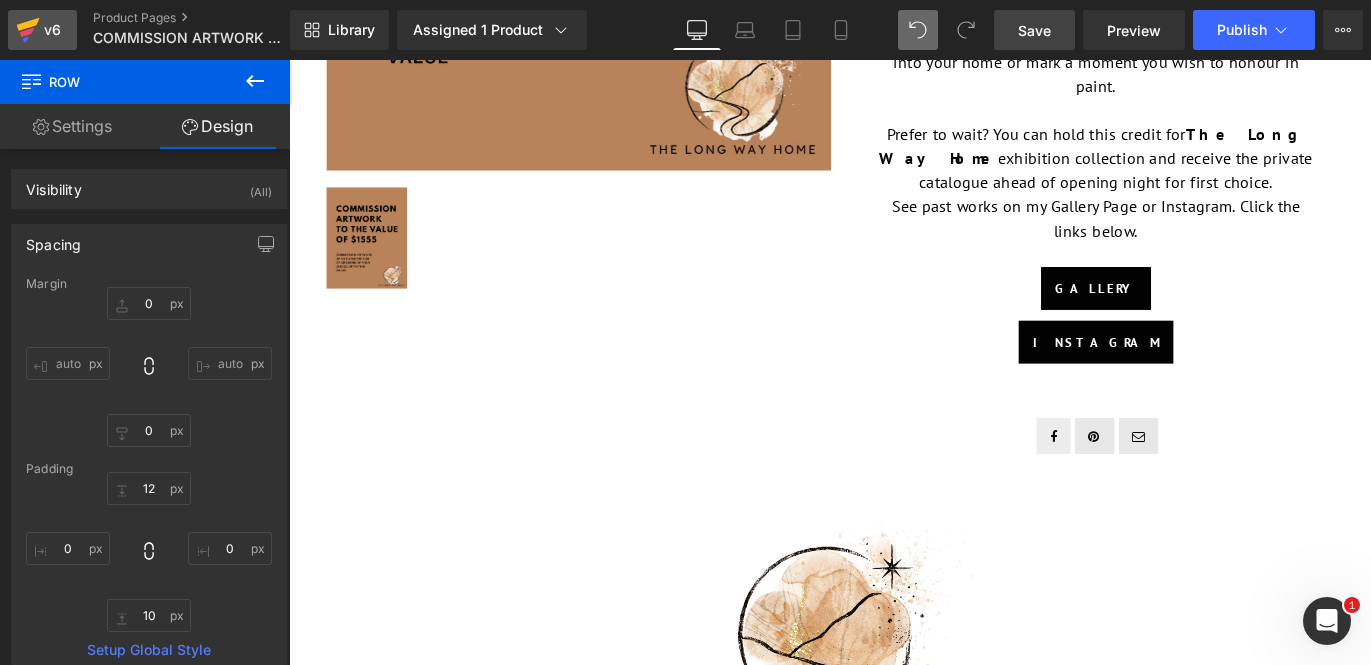 click 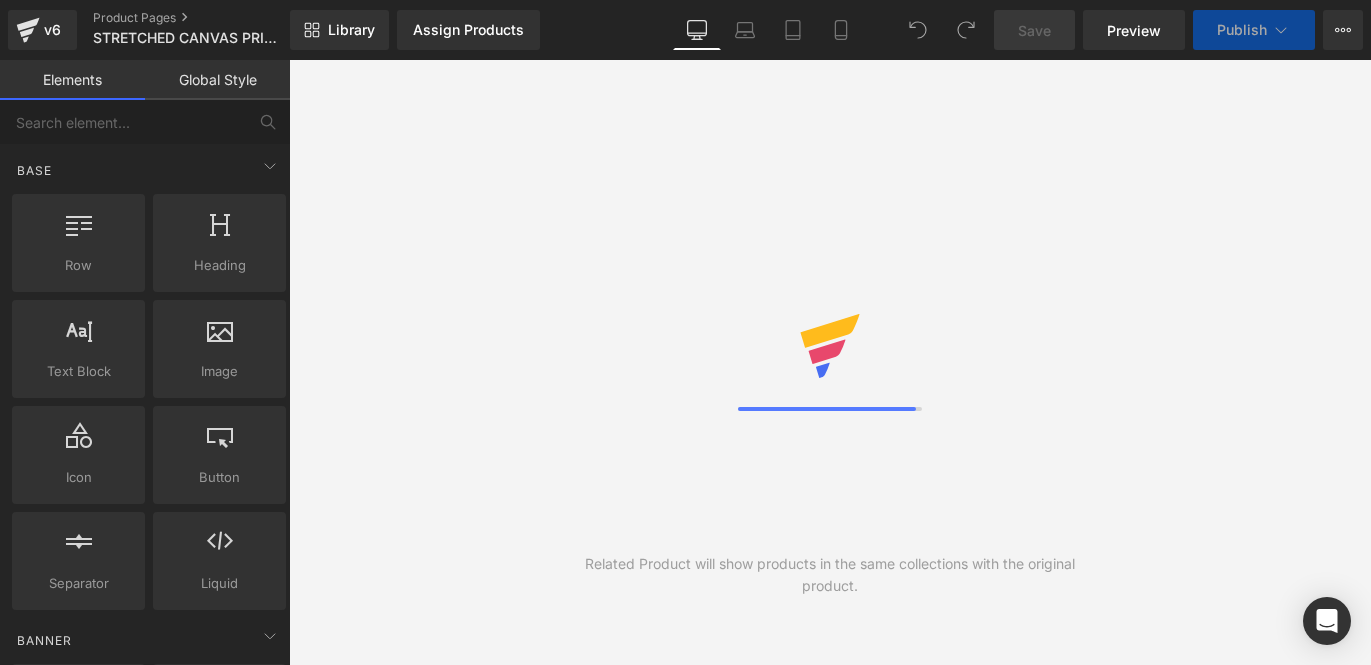scroll, scrollTop: 0, scrollLeft: 0, axis: both 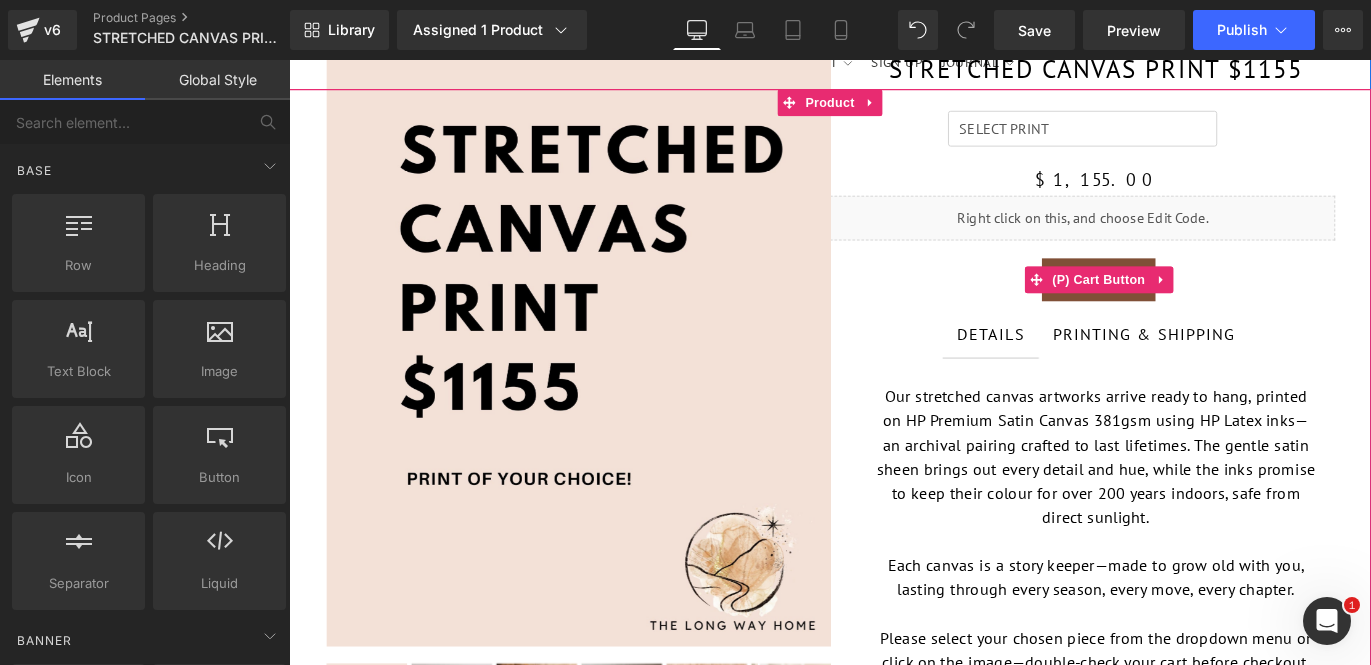 click on "(P) Cart Button" at bounding box center (1194, 306) 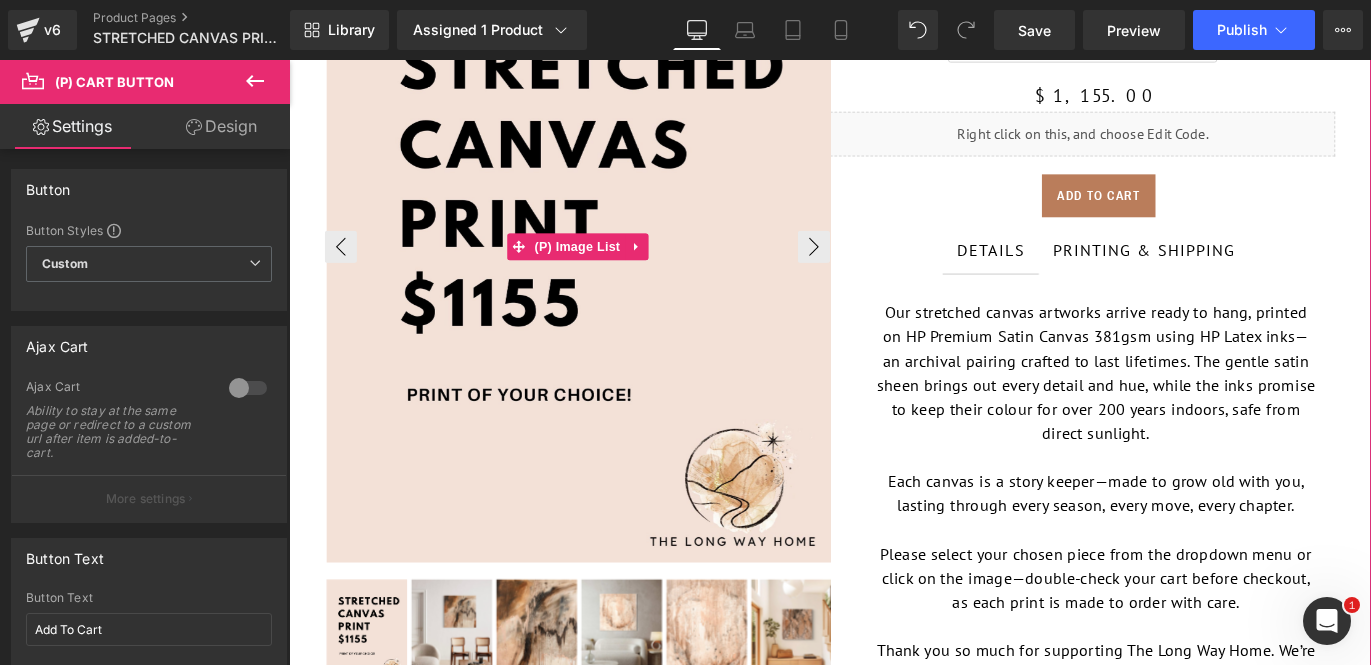 scroll, scrollTop: 240, scrollLeft: 0, axis: vertical 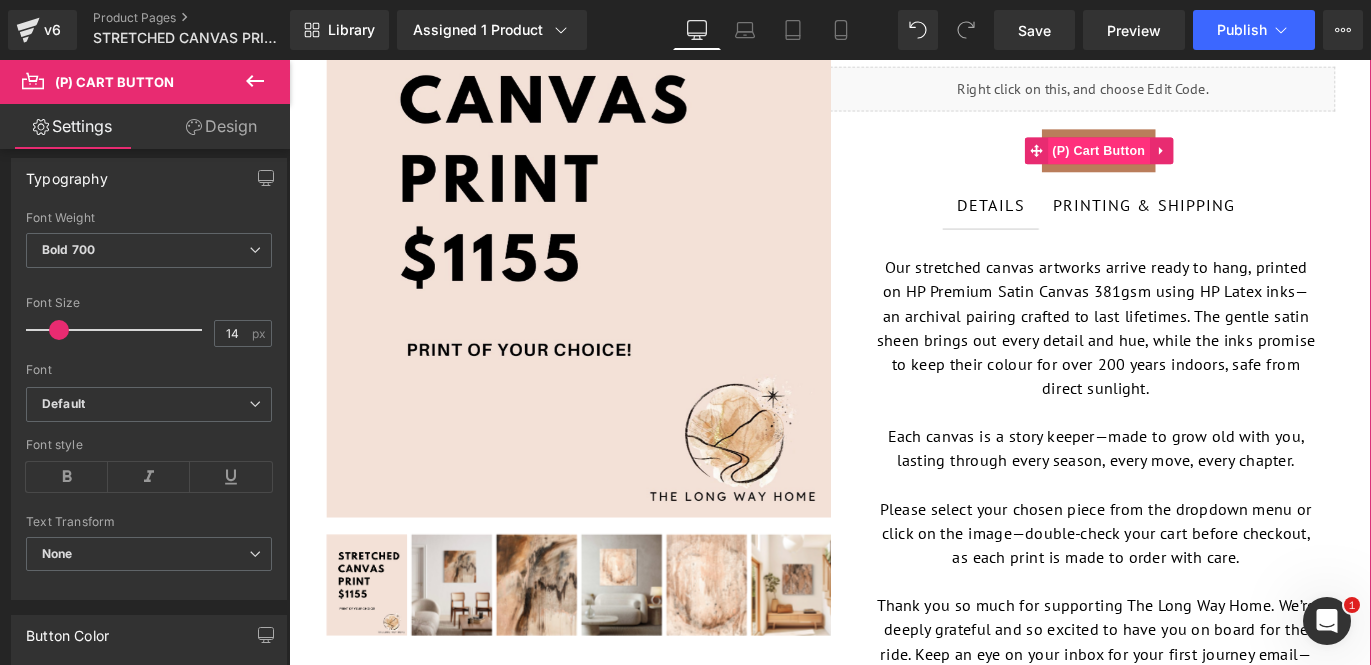 click on "(P) Cart Button" at bounding box center [1194, 162] 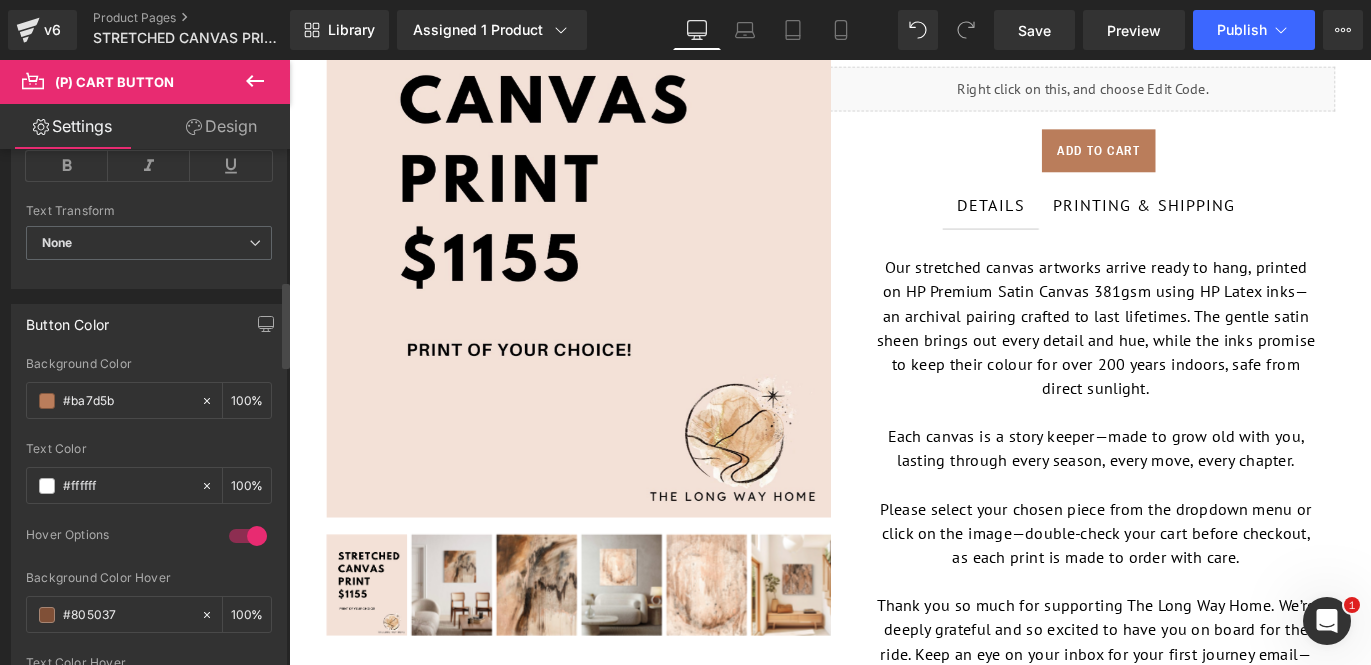 scroll, scrollTop: 920, scrollLeft: 0, axis: vertical 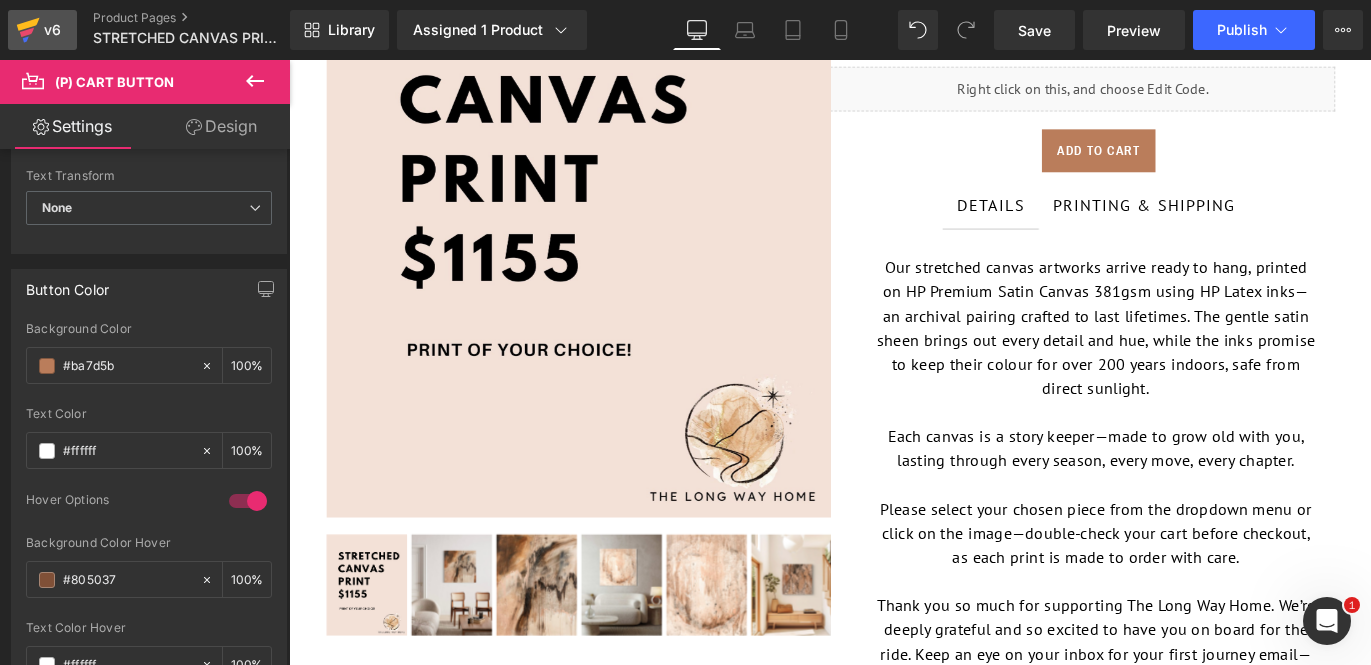 click 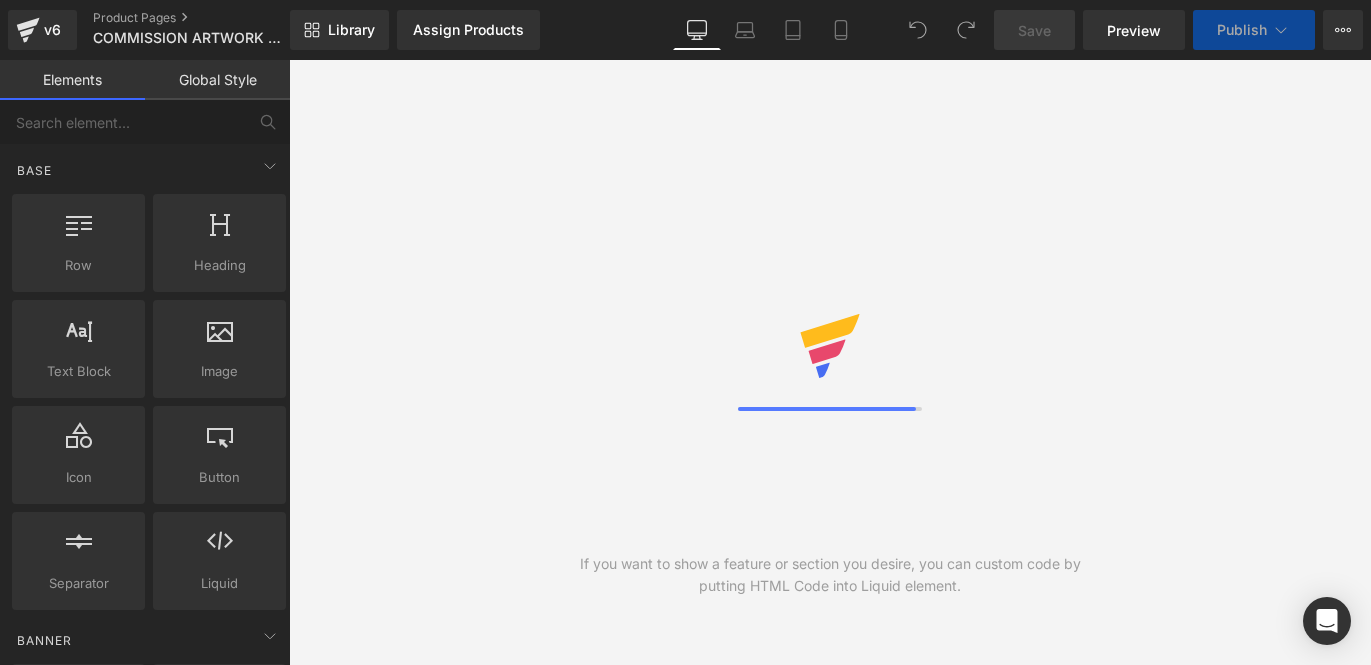 scroll, scrollTop: 0, scrollLeft: 0, axis: both 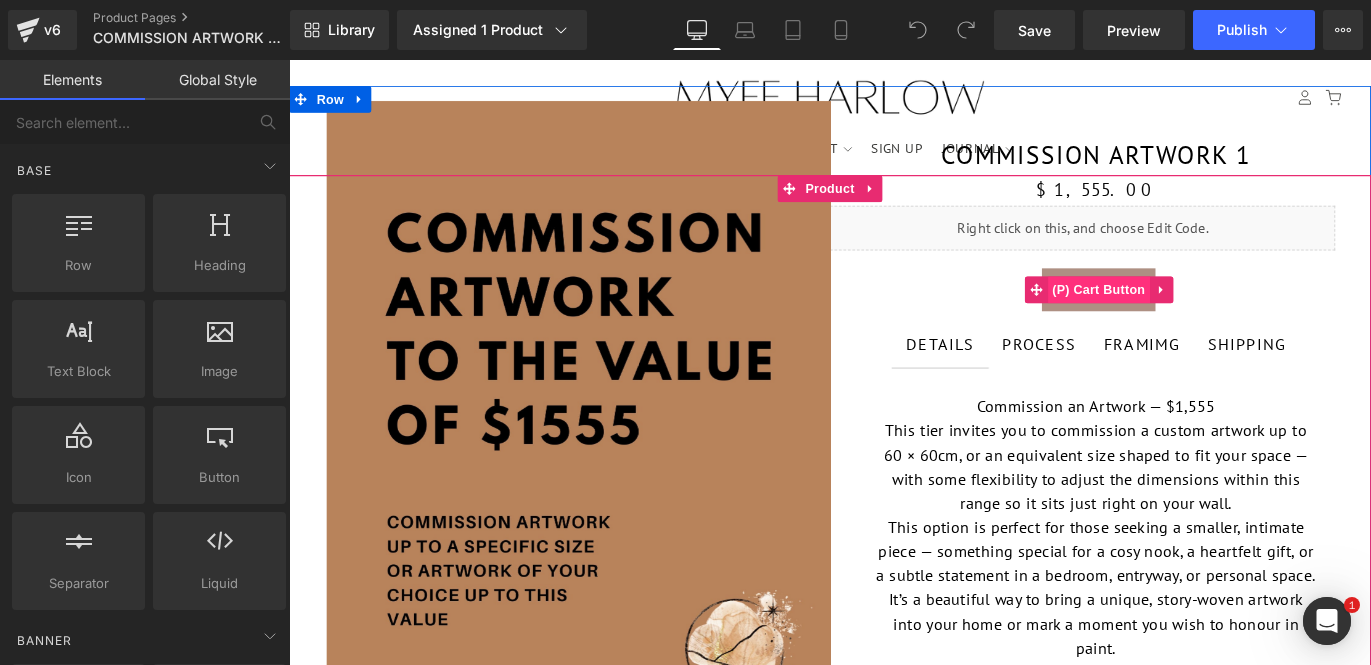 click on "(P) Cart Button" at bounding box center (1194, 317) 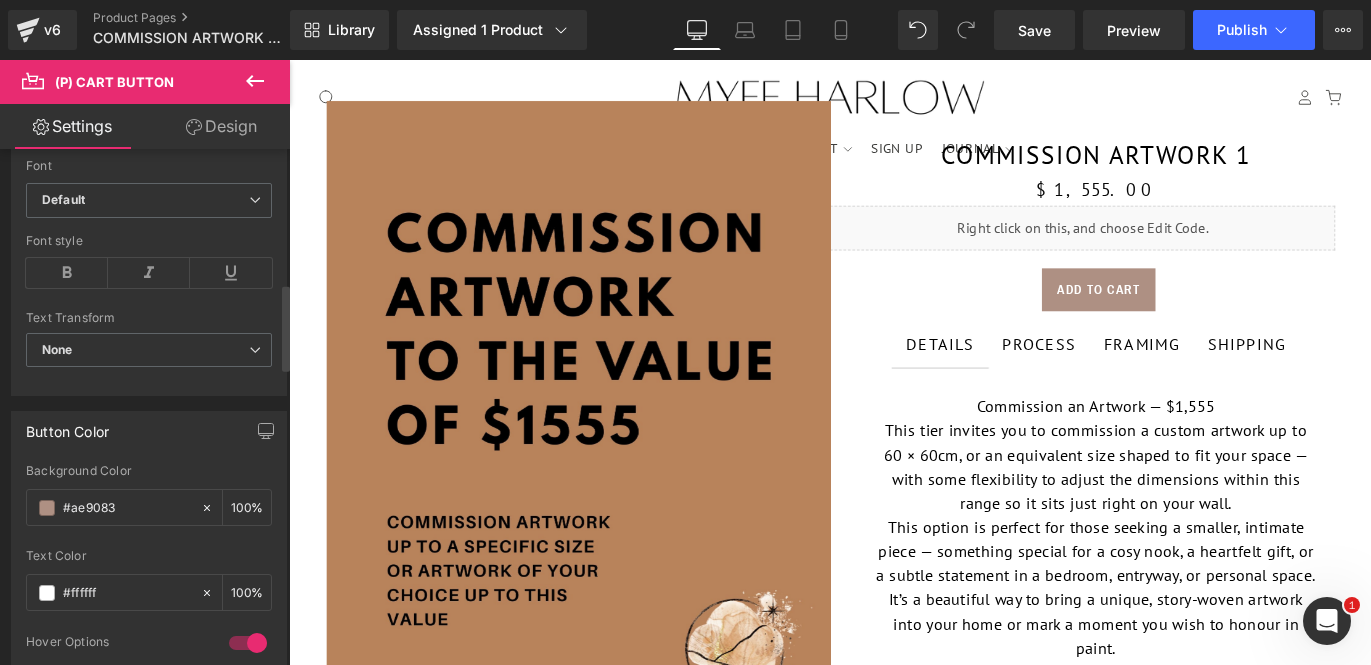 scroll, scrollTop: 803, scrollLeft: 0, axis: vertical 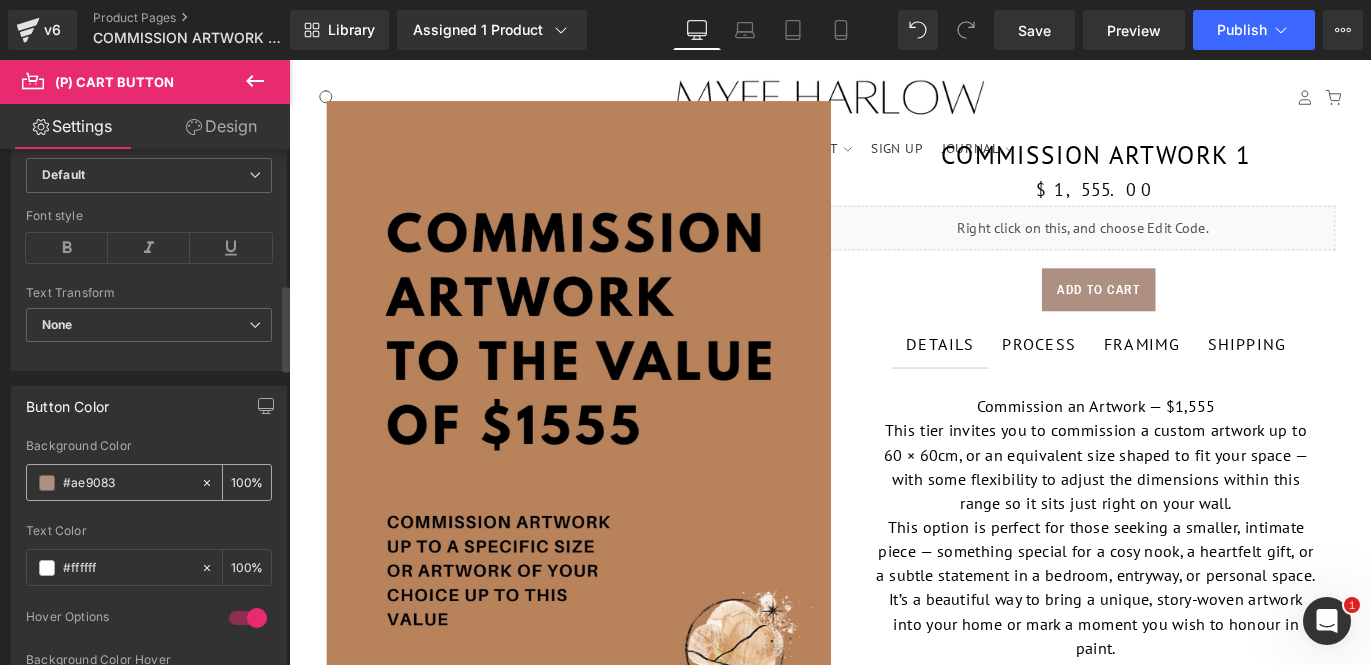 click on "#ae9083" at bounding box center (127, 483) 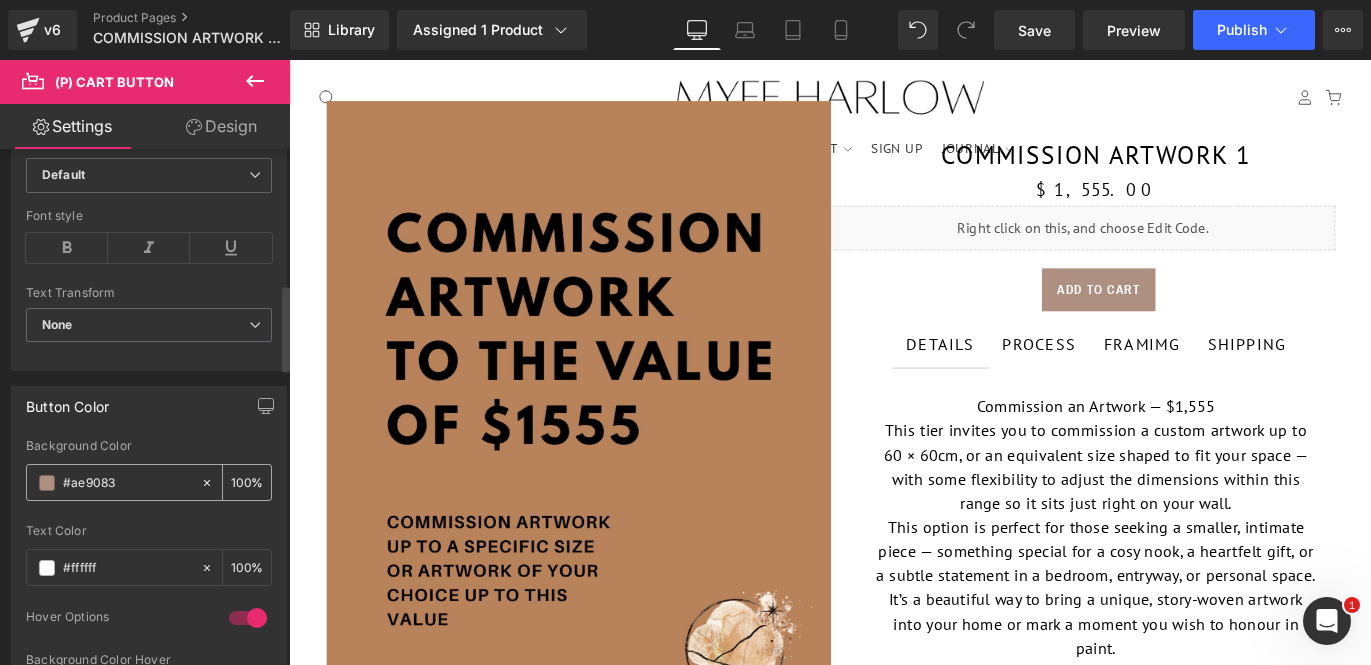 type on "#ae908" 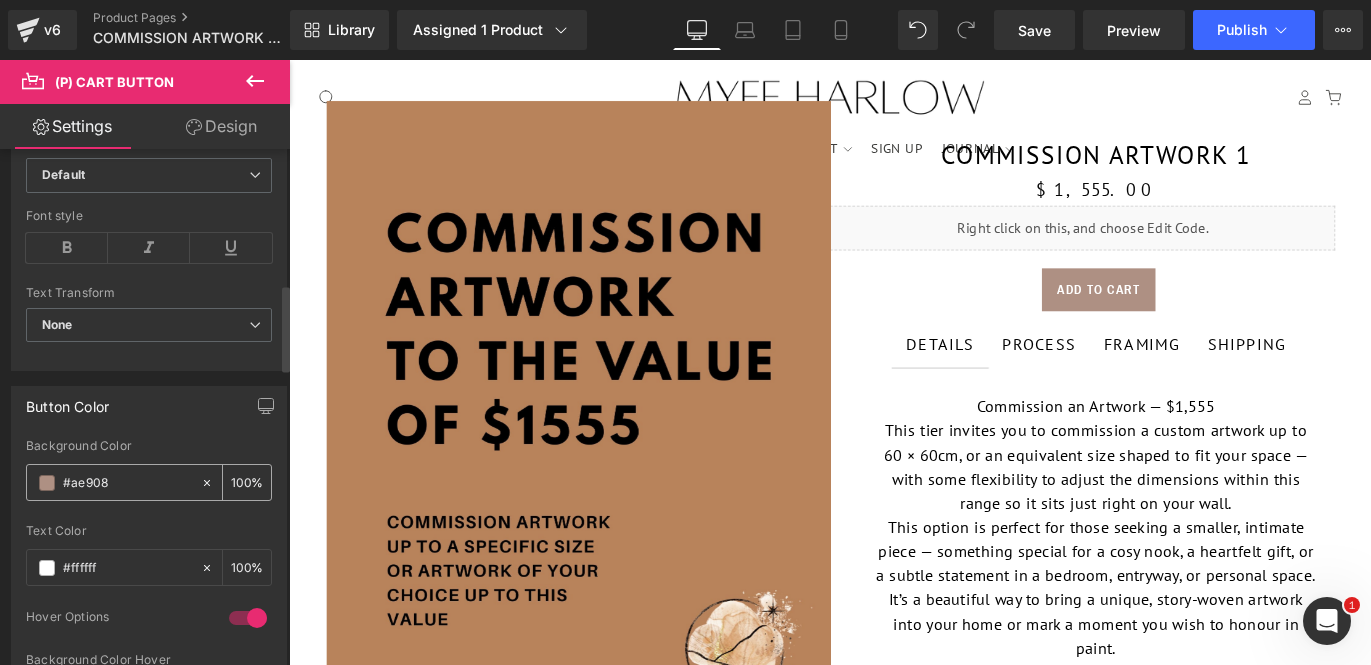 type on "0" 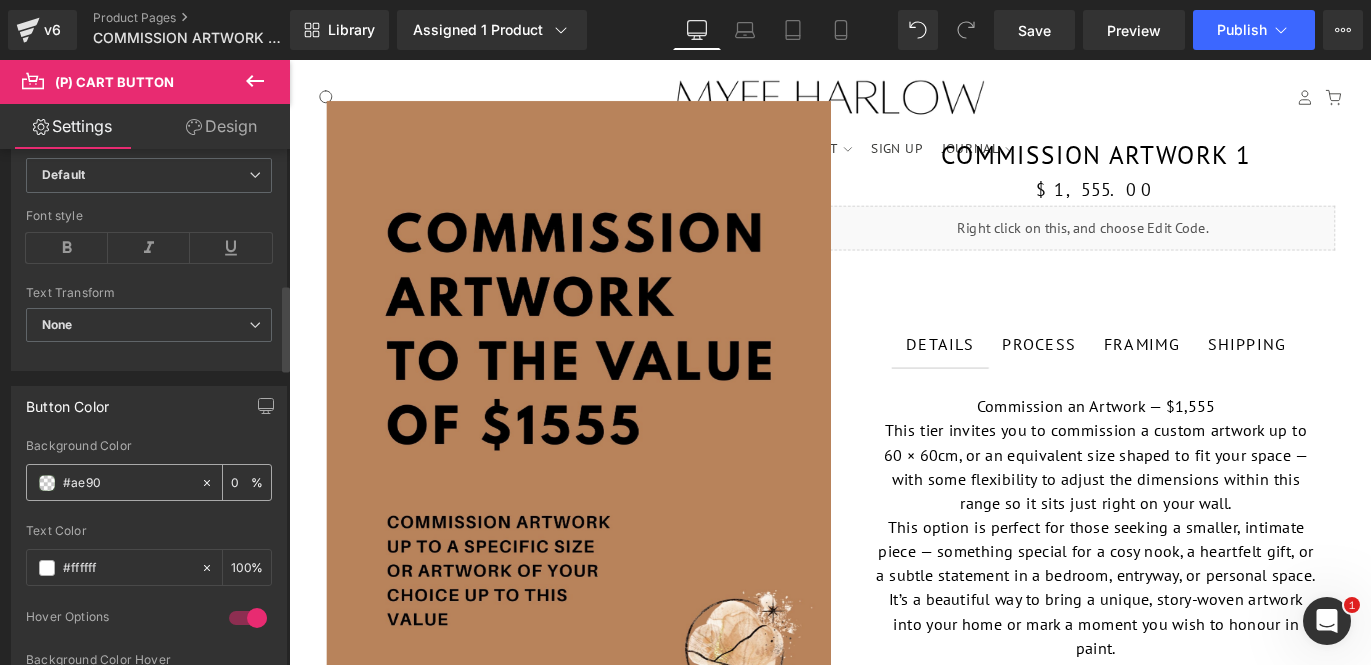 type on "#ae9" 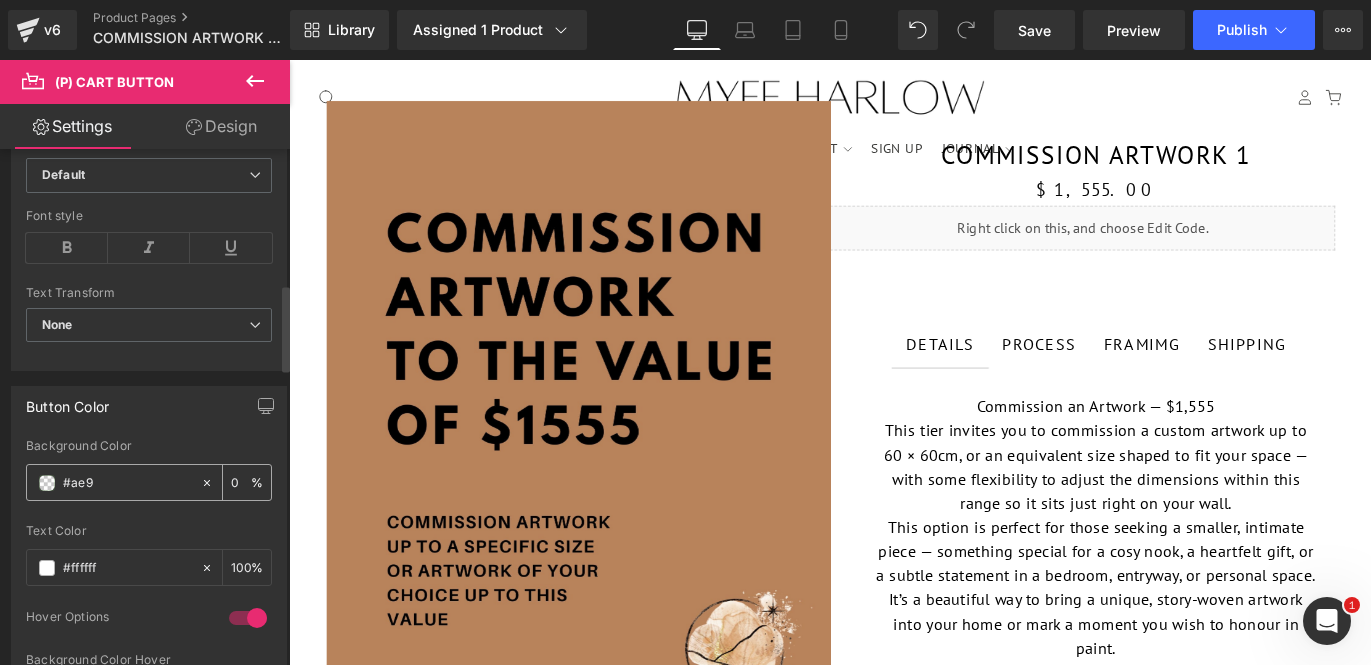 type on "100" 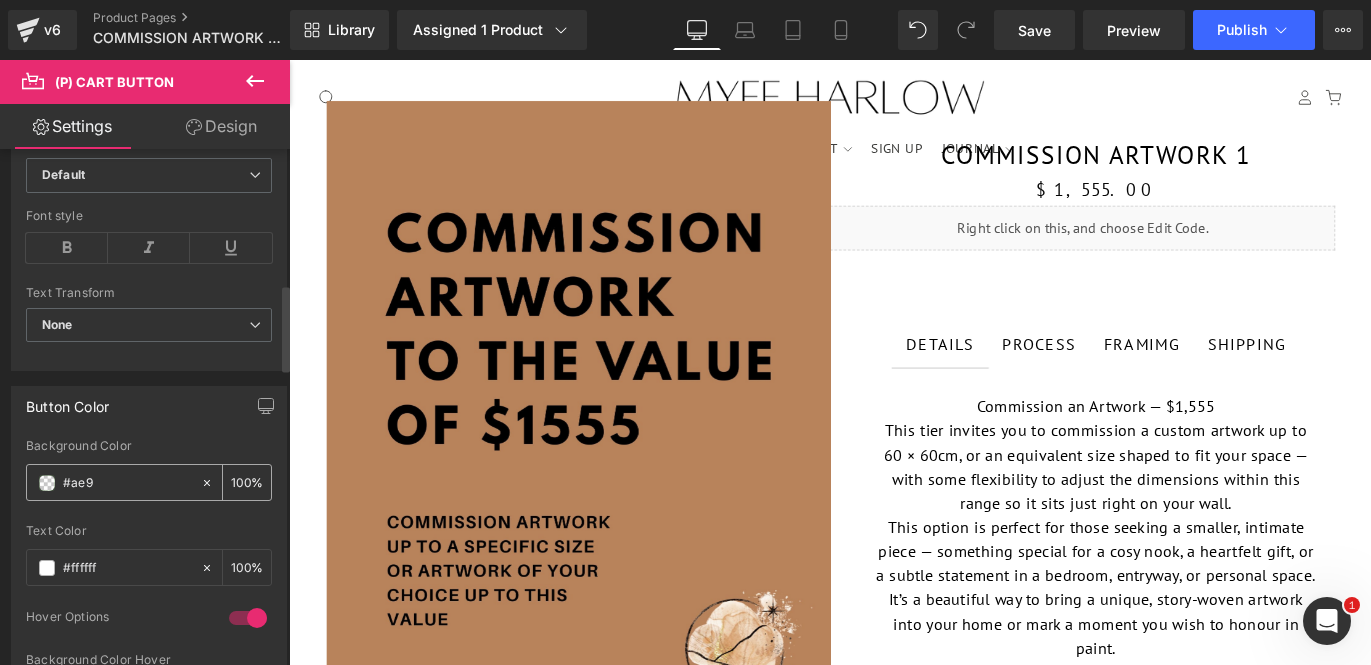 type on "#ae" 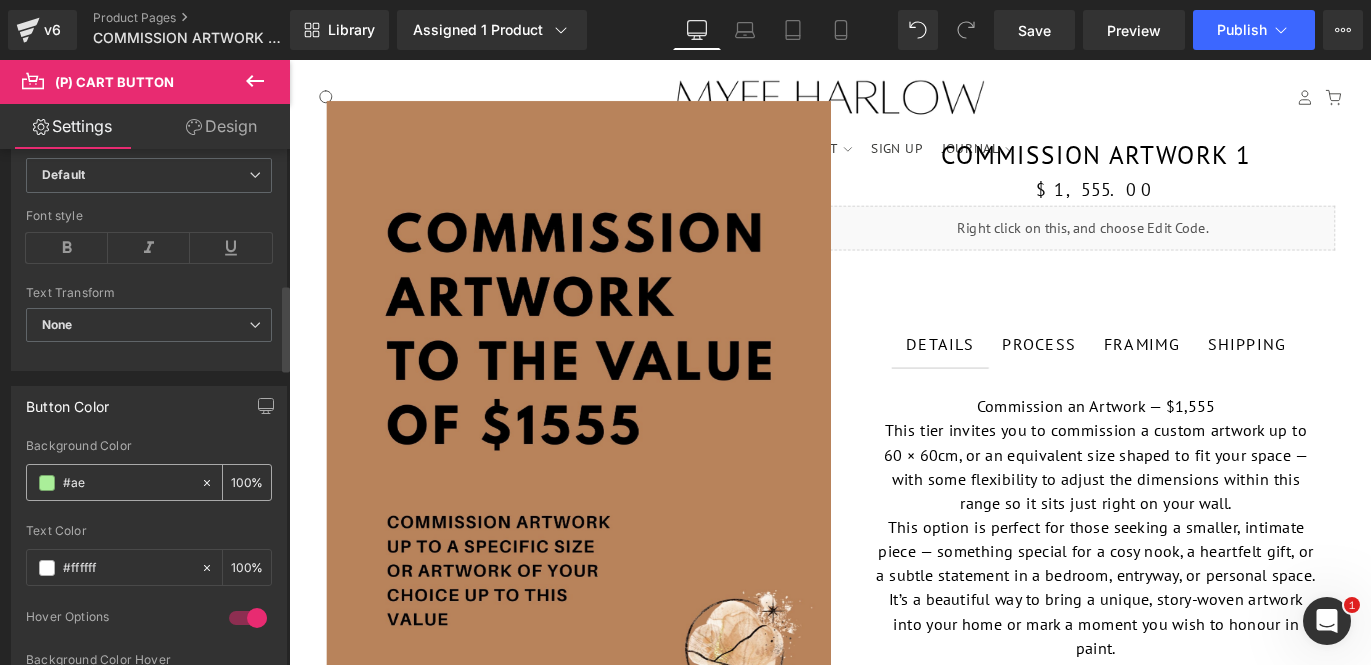 type on "0" 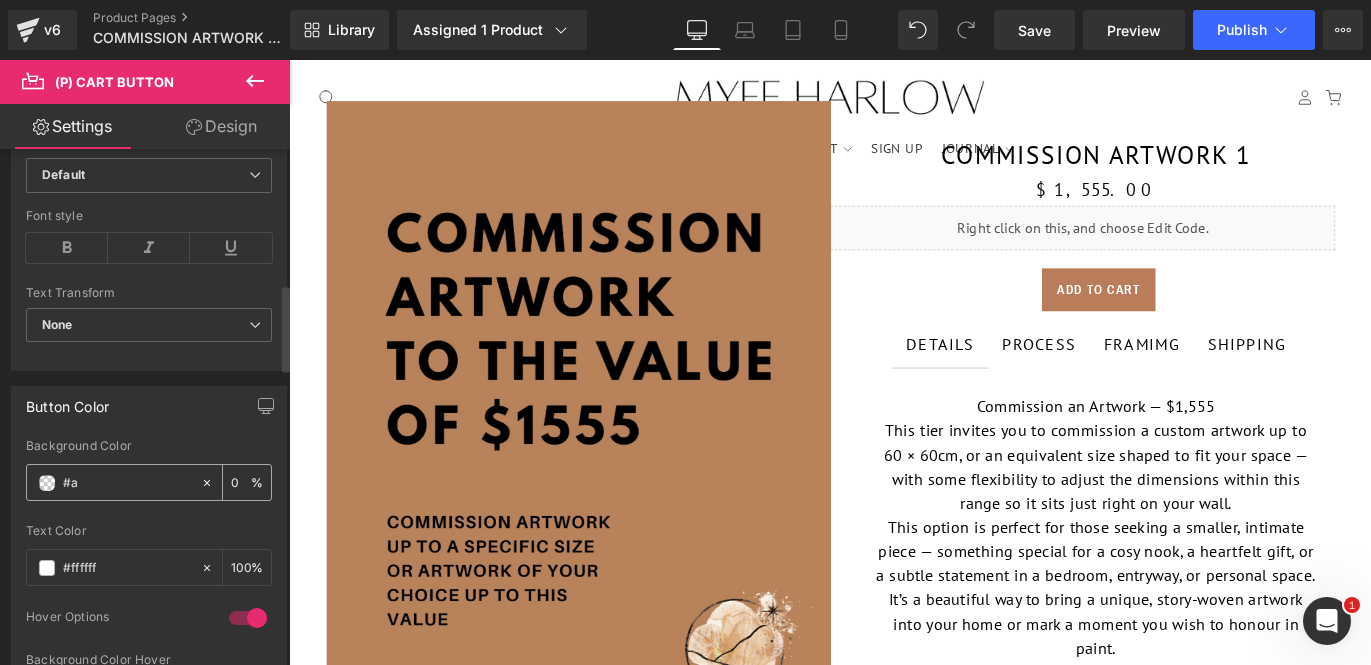 type on "#" 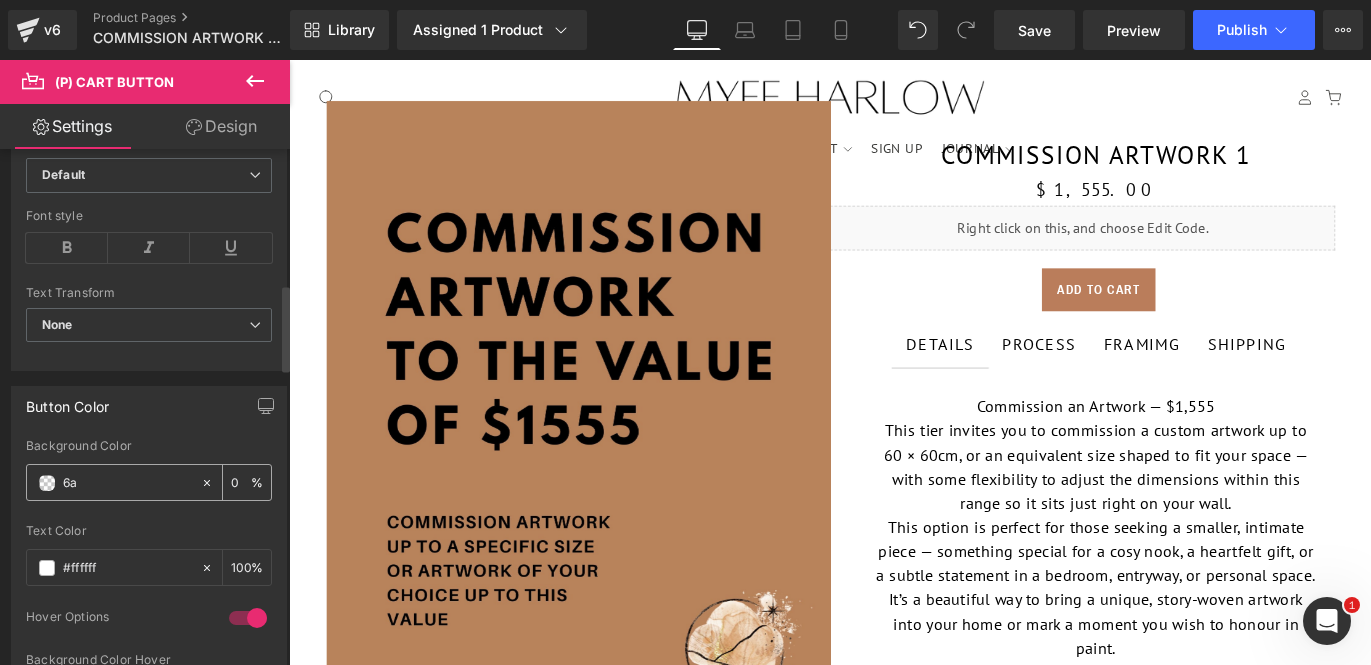 type on "6a7" 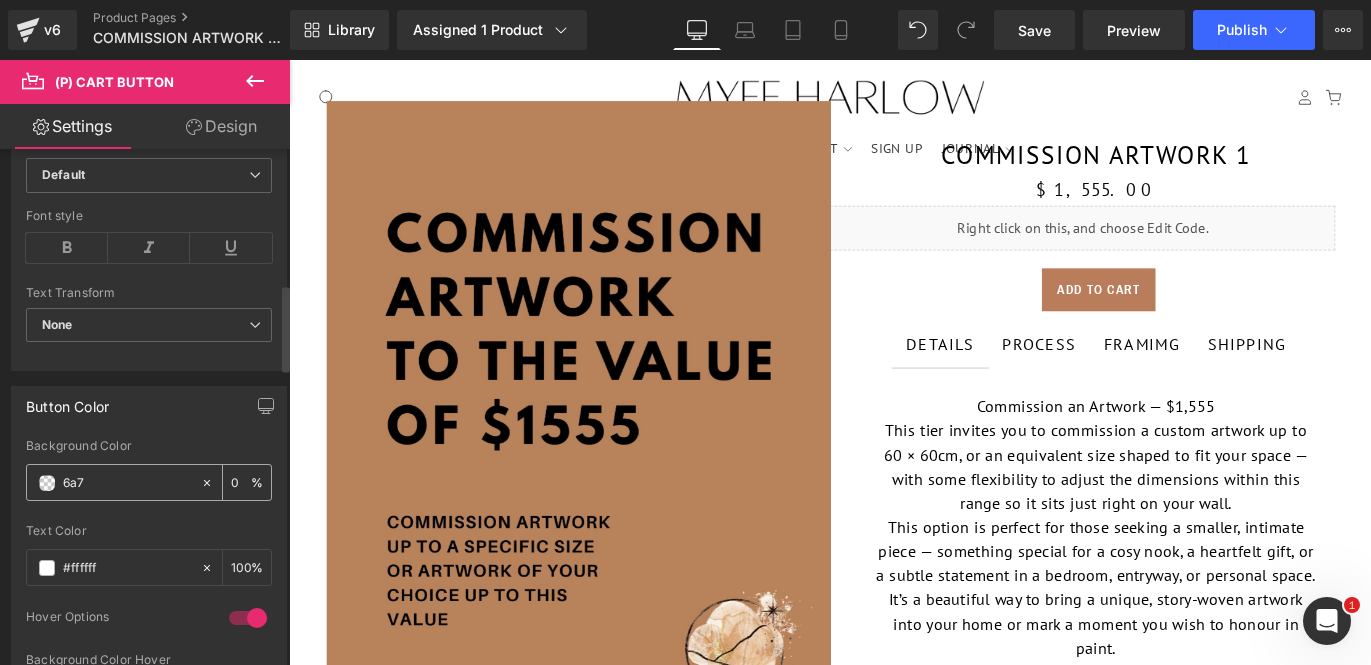 type on "100" 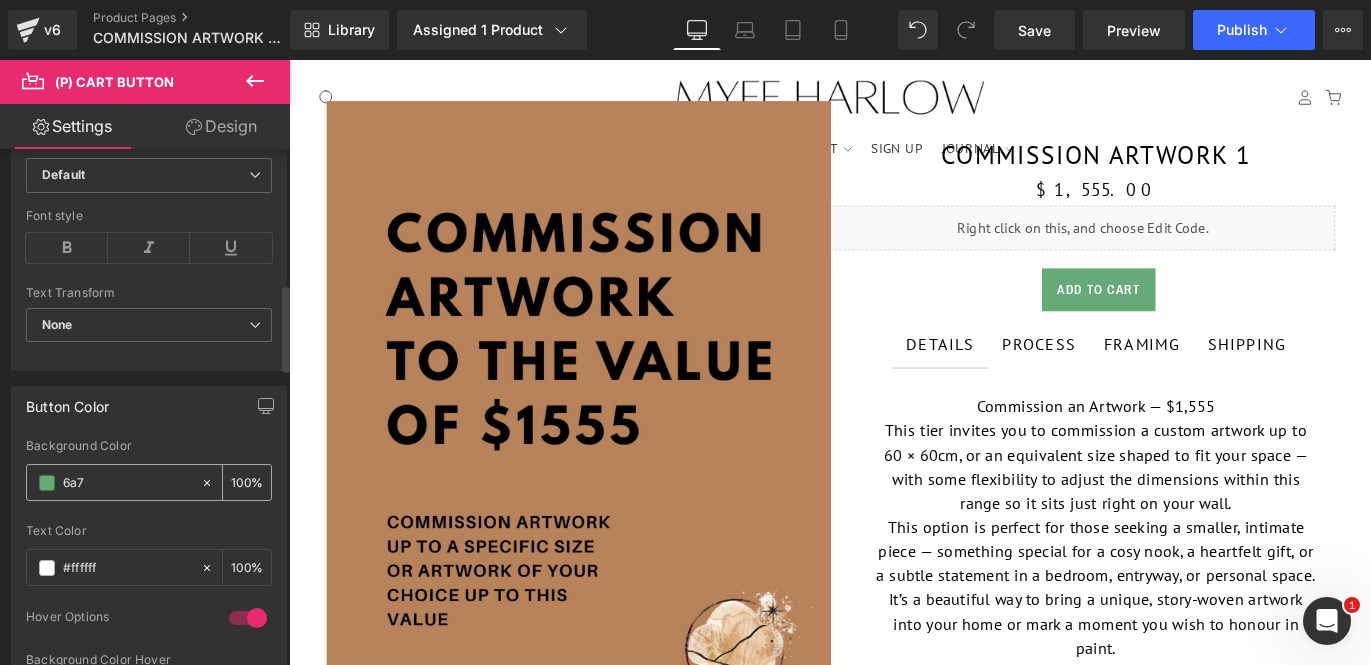 type on "6a7d" 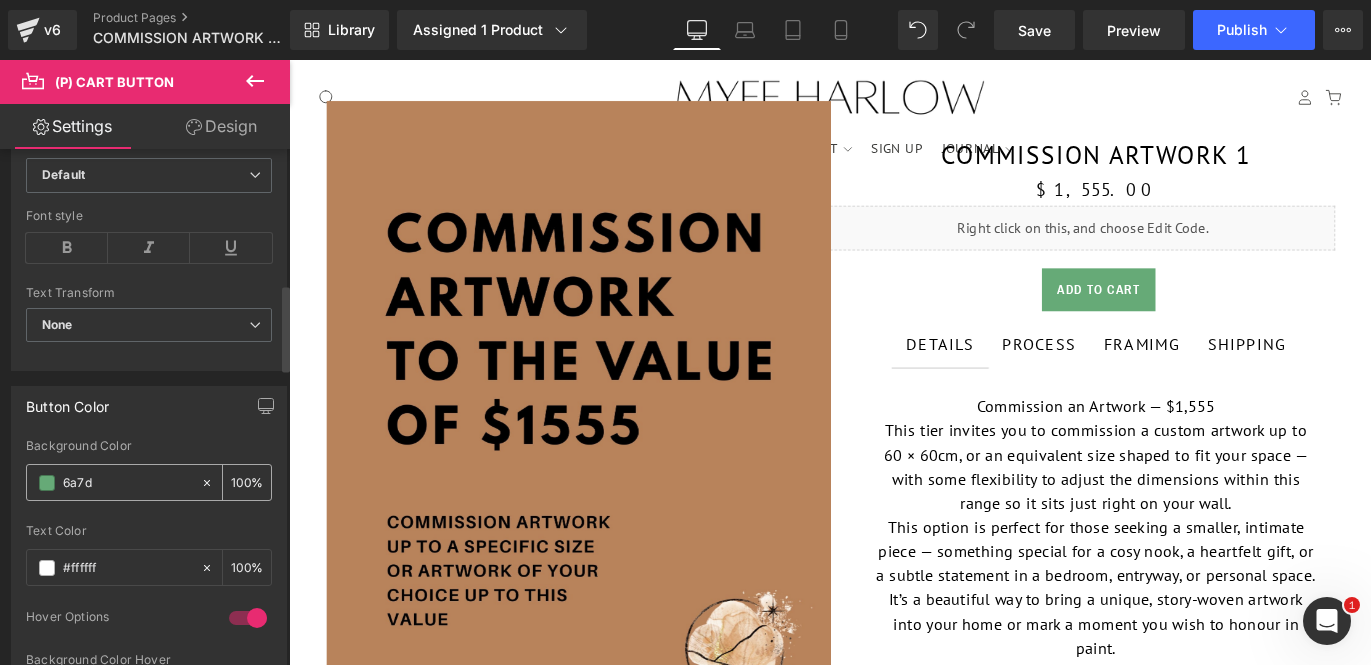 type on "87" 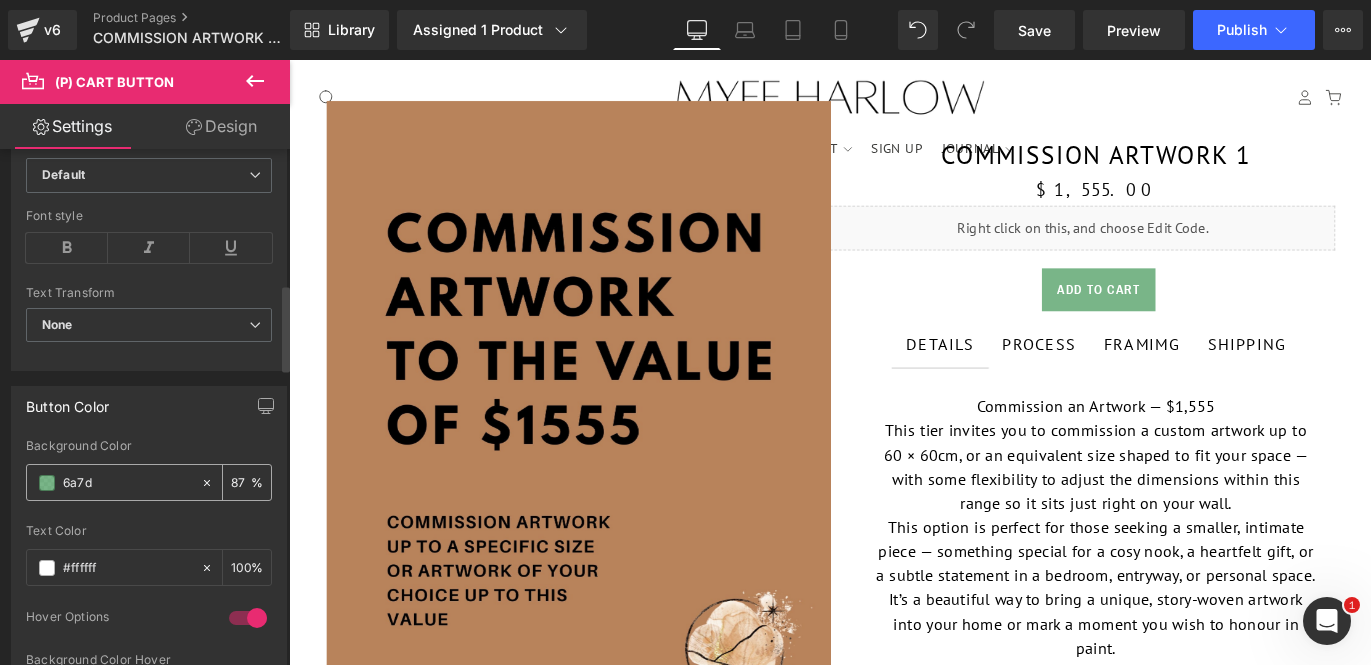 type on "6a7d5" 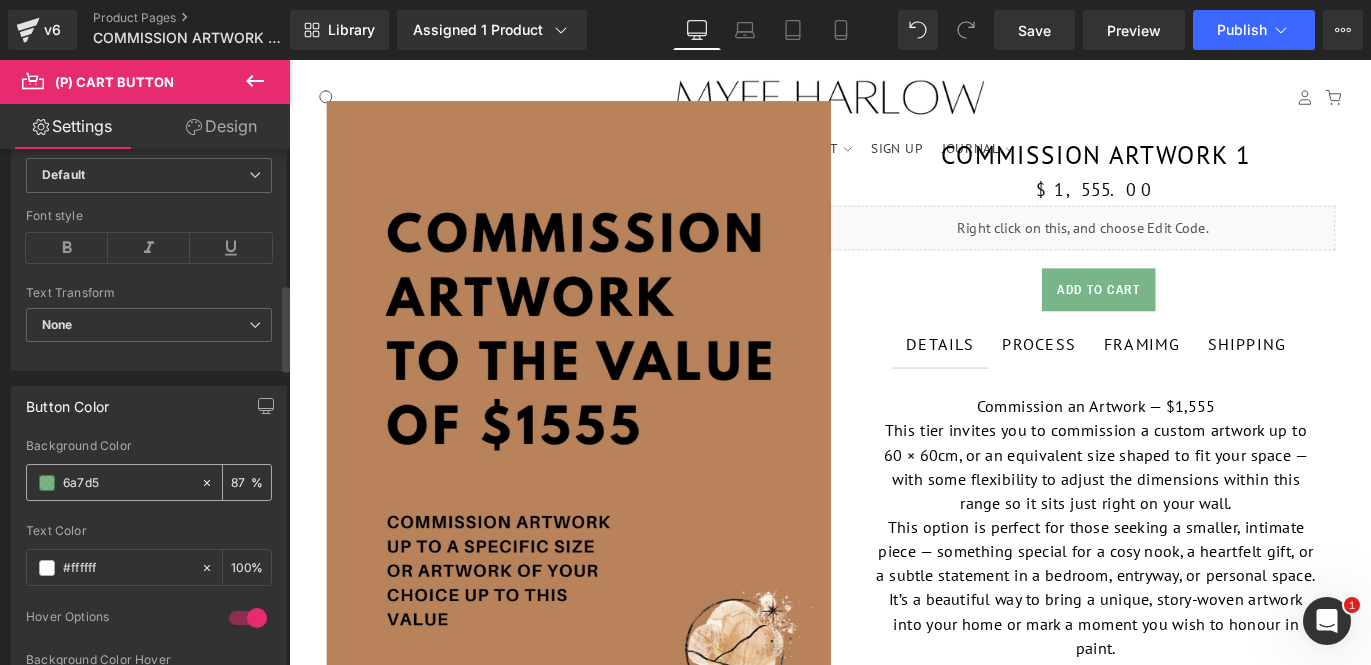 type on "0" 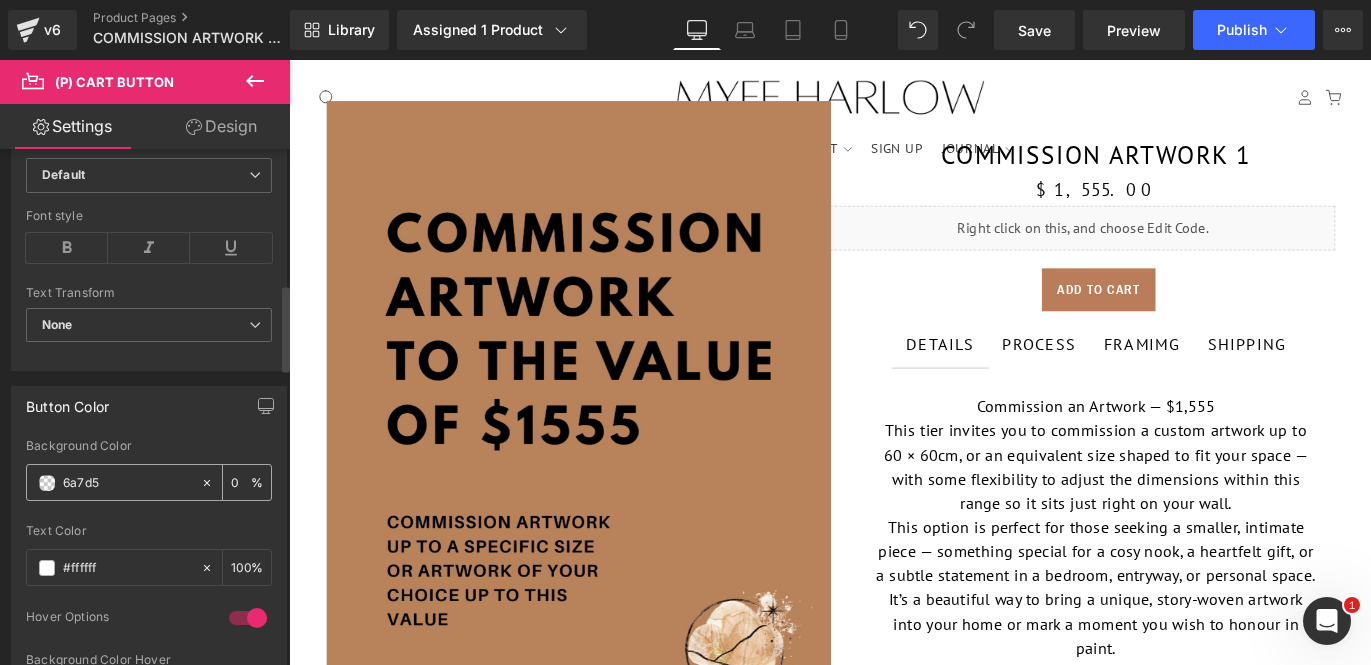 type on "6a7d5b" 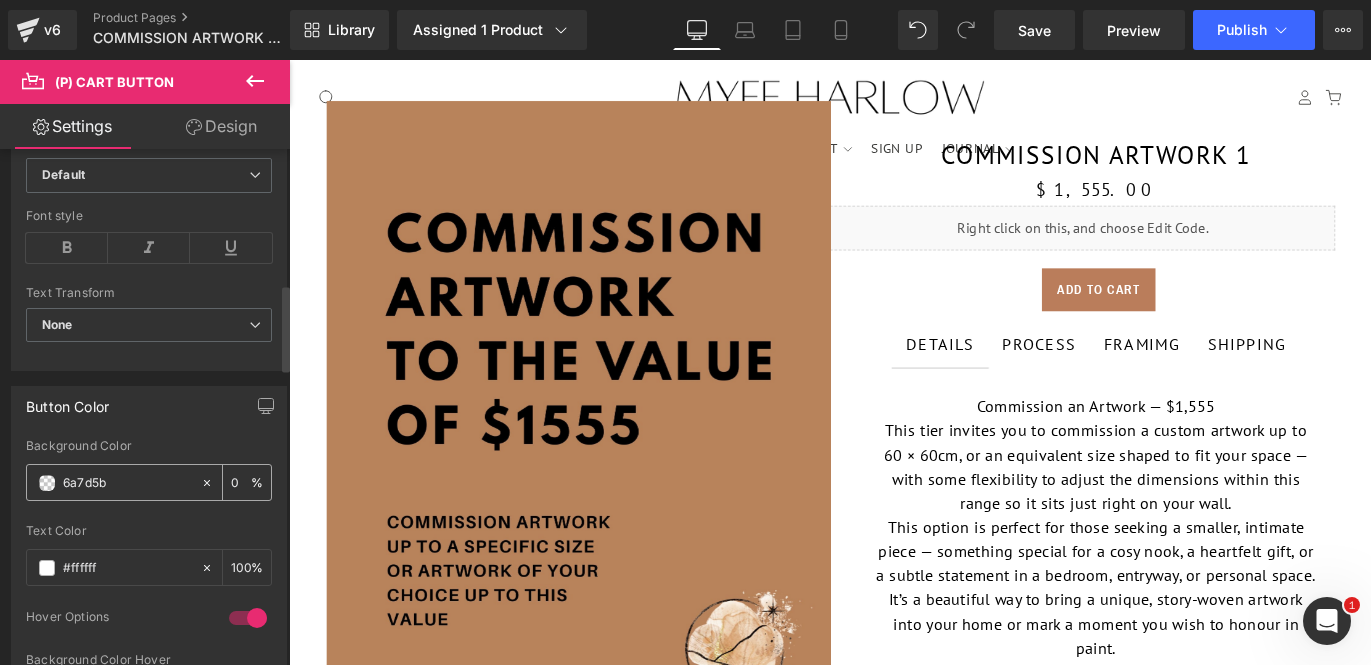 type on "100" 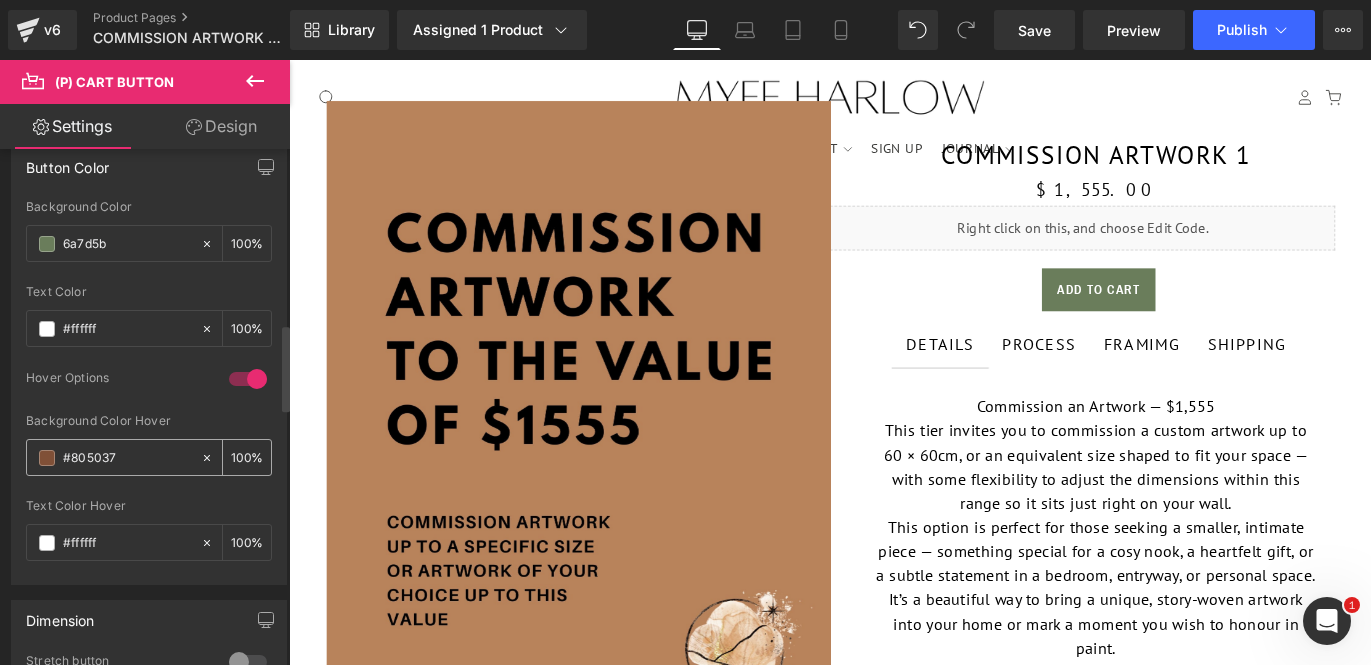 scroll, scrollTop: 1027, scrollLeft: 0, axis: vertical 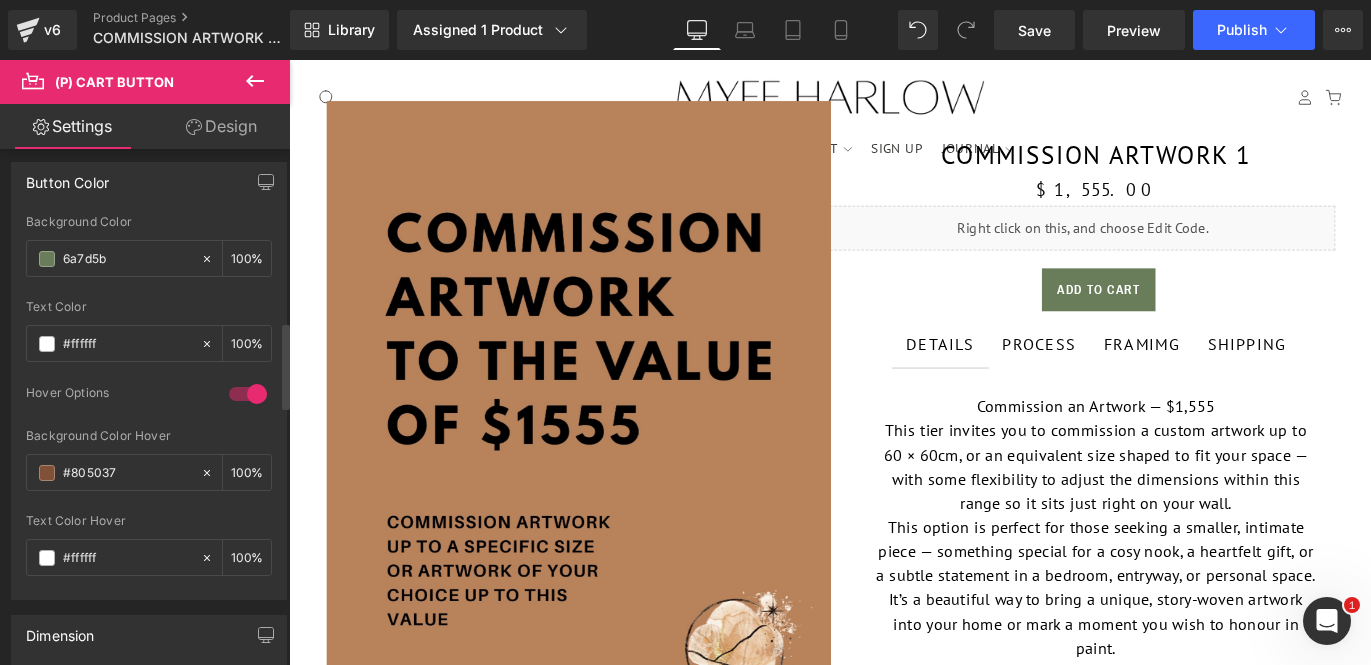 type on "6a7d5" 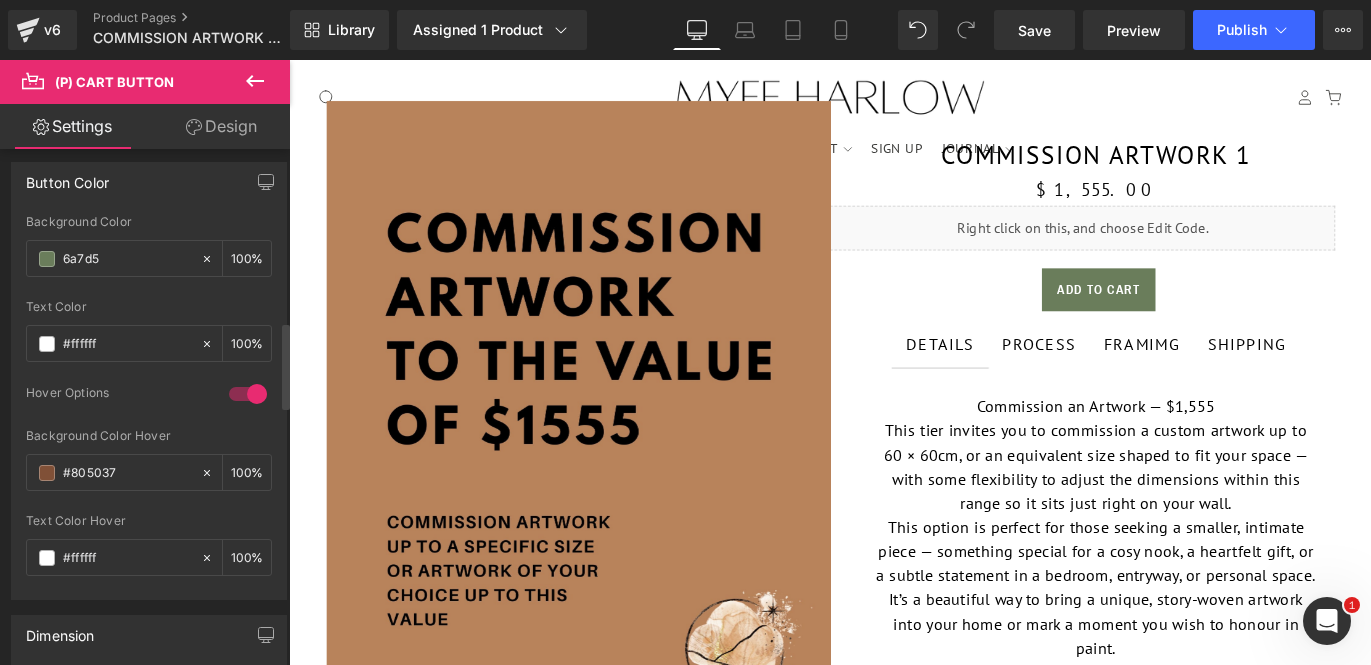 type on "0" 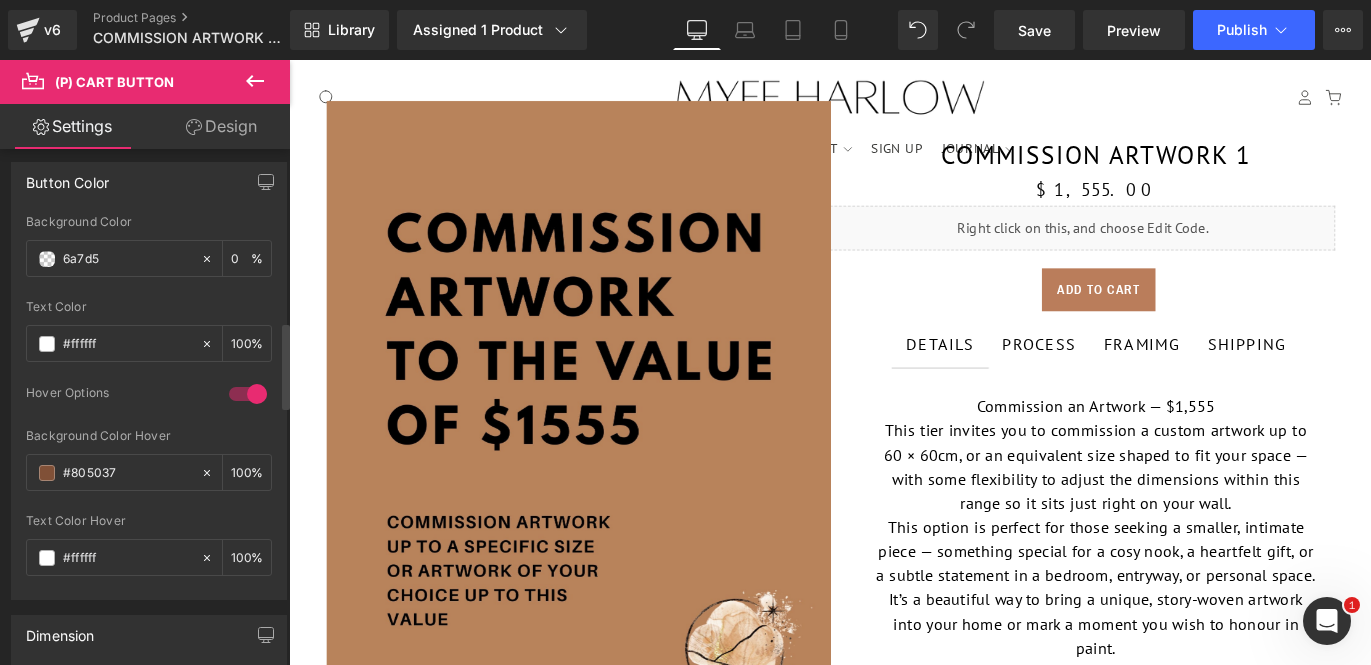 type on "6a7d5d" 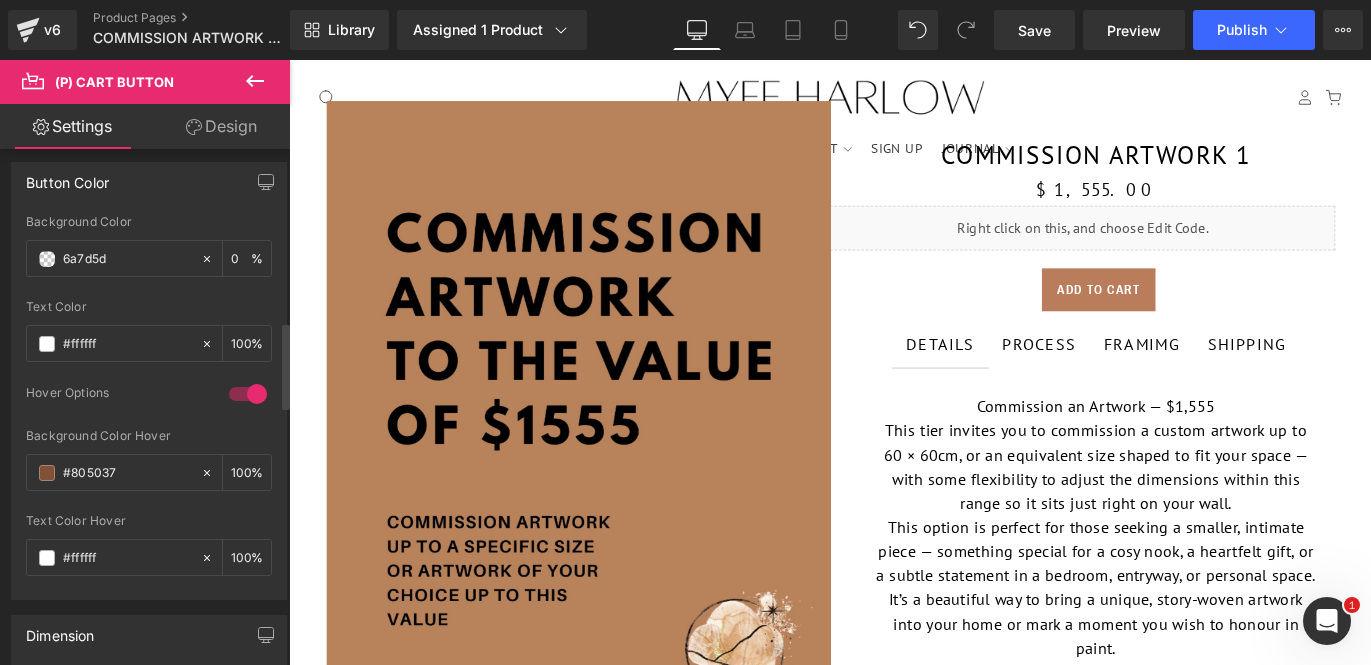 type on "100" 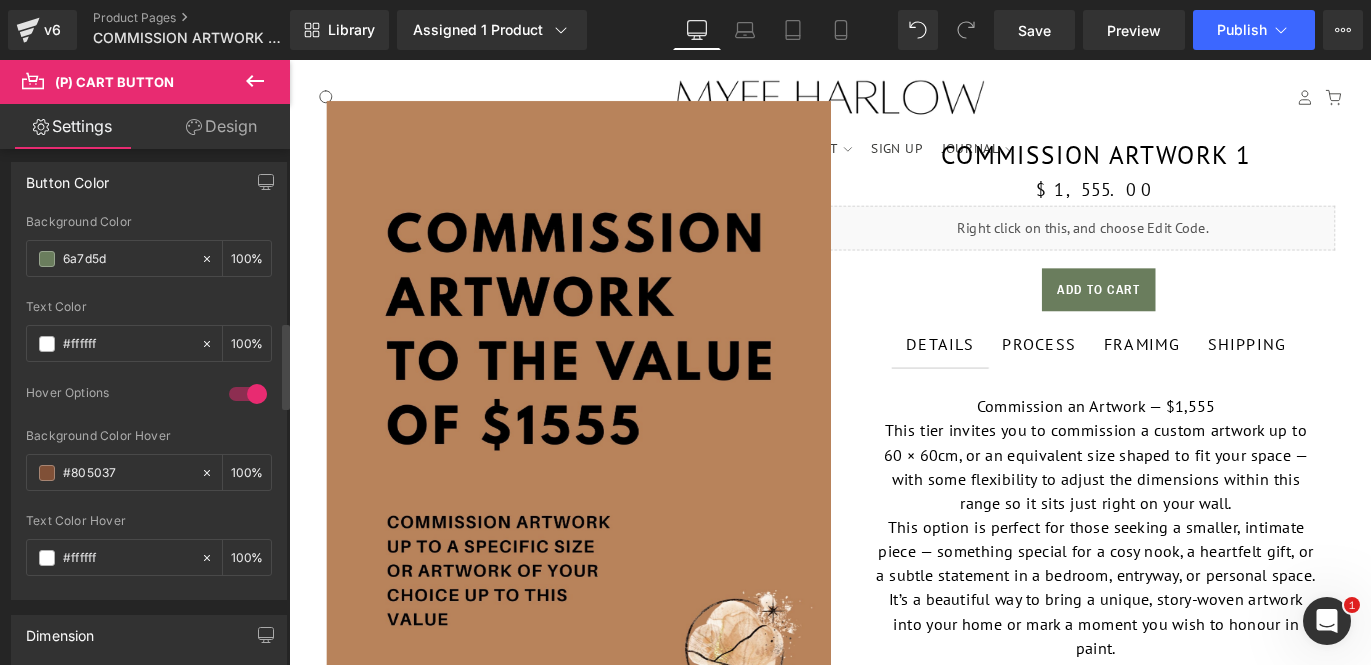 type on "6a7d5" 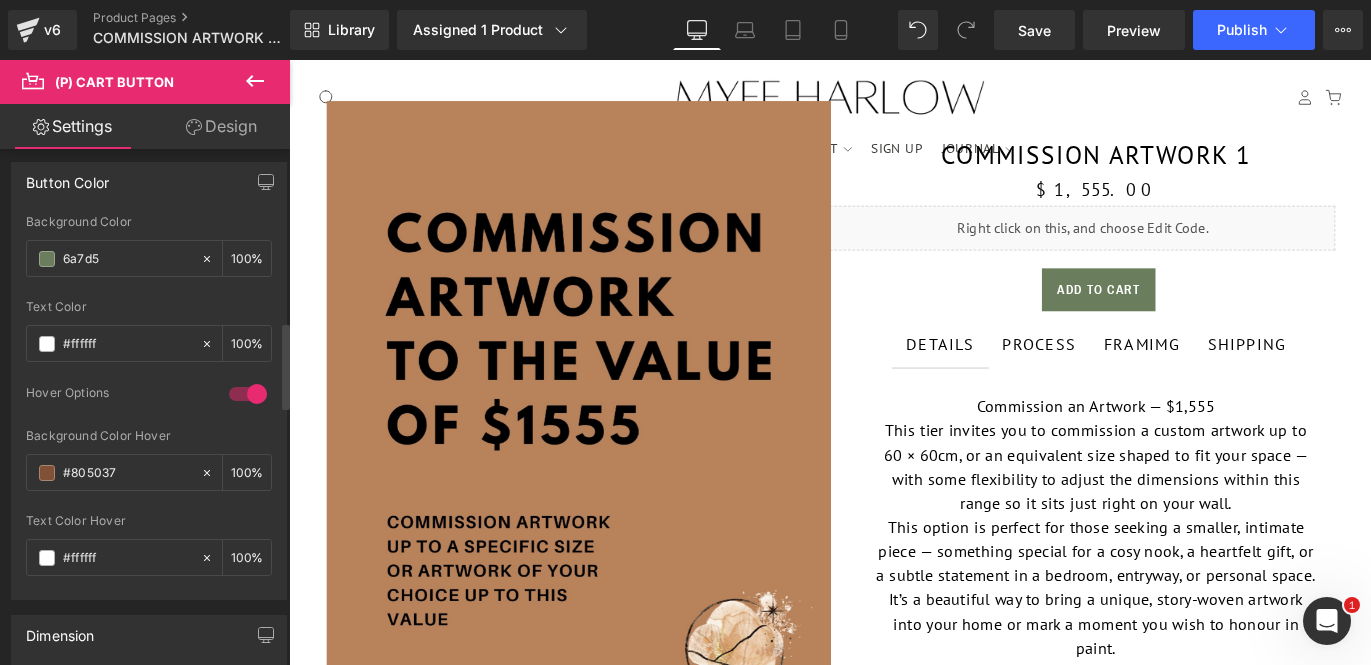 type on "0" 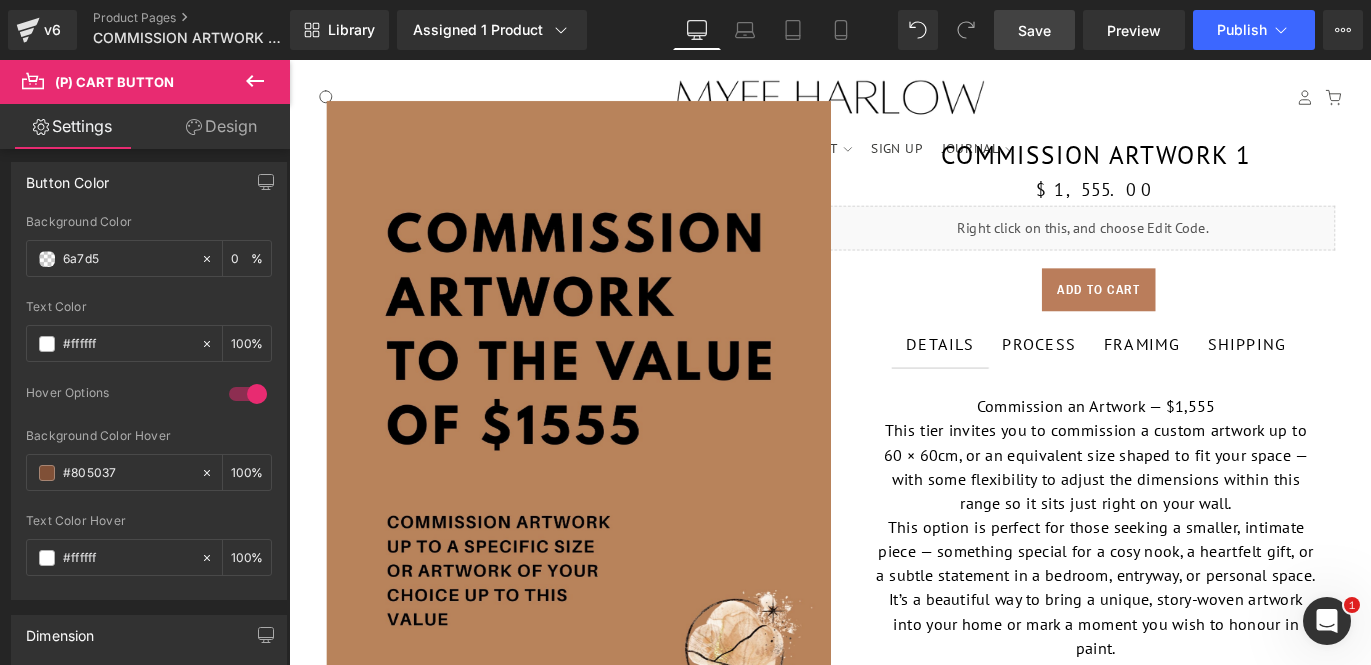 type on "6a7d5" 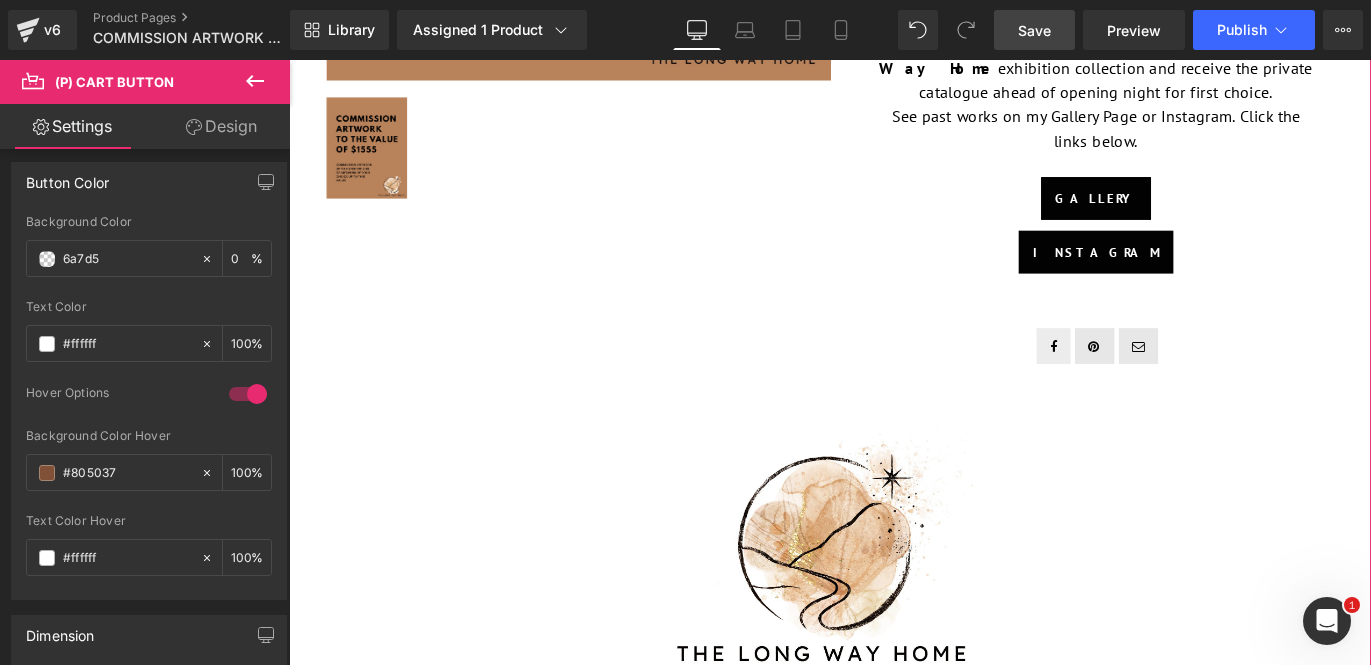 scroll, scrollTop: 0, scrollLeft: 0, axis: both 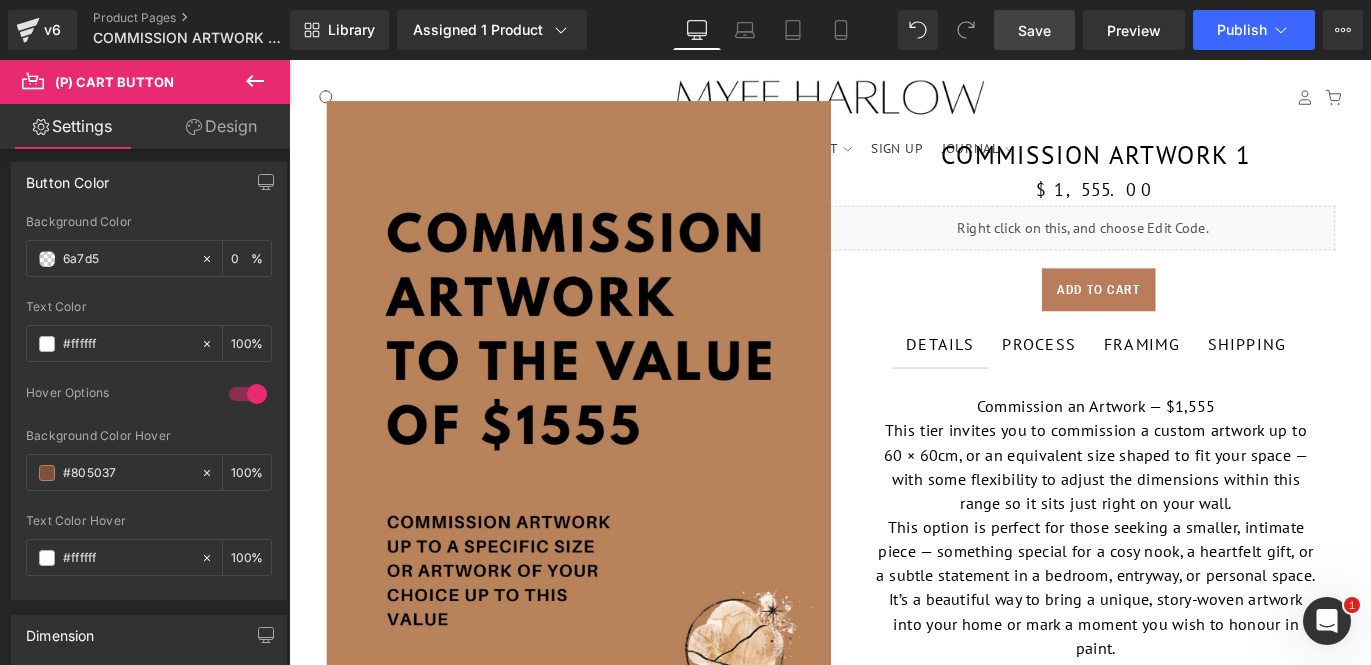 click on "Save" at bounding box center (1034, 30) 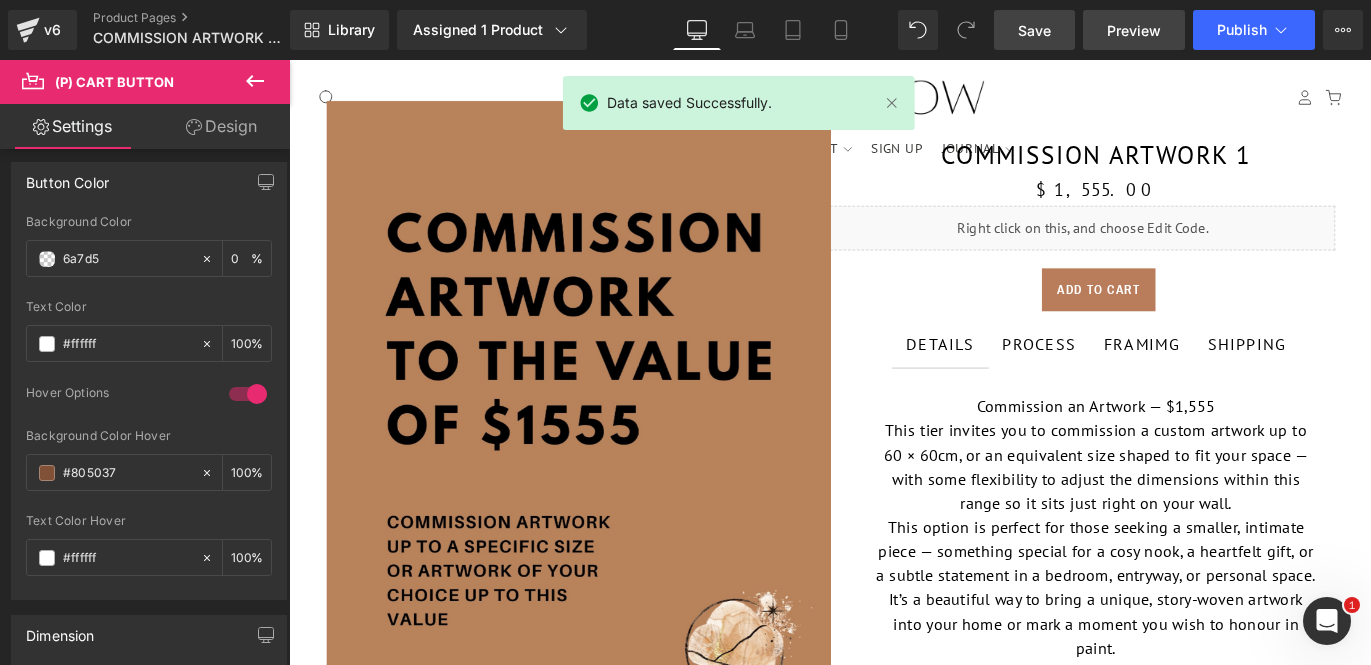 click on "Preview" at bounding box center [1134, 30] 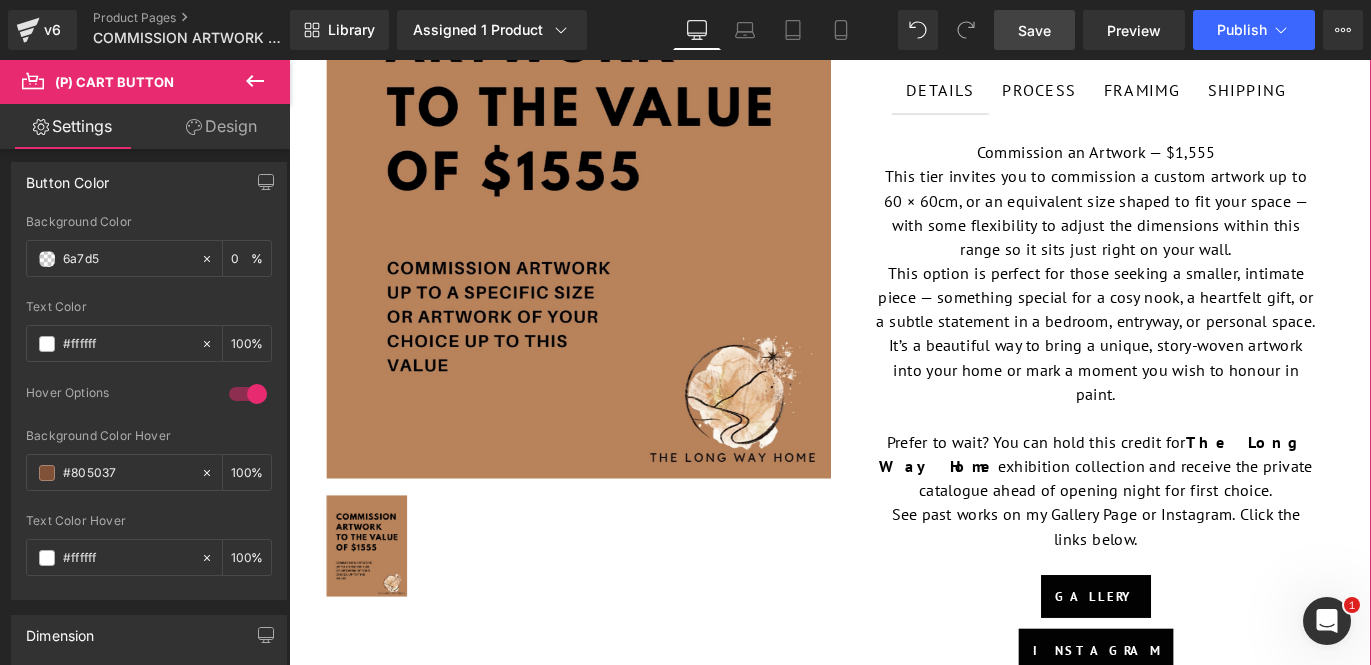 scroll, scrollTop: 541, scrollLeft: 0, axis: vertical 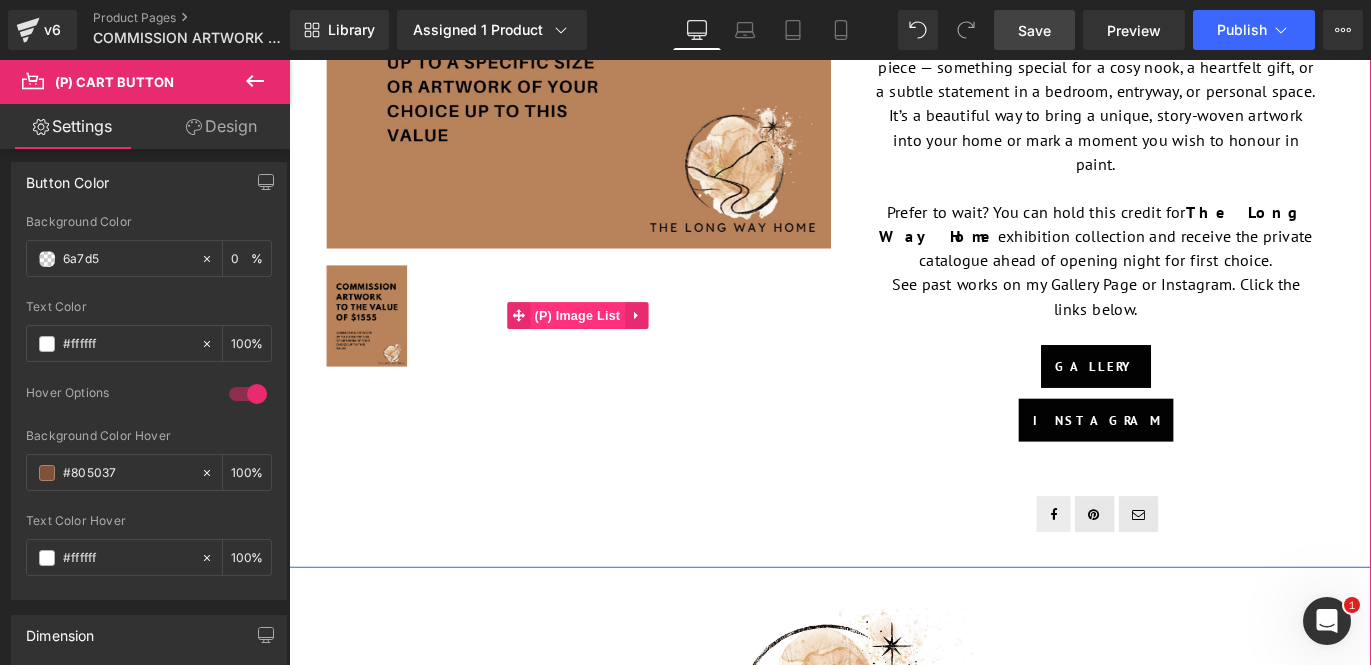 click on "(P) Image List" at bounding box center (612, 346) 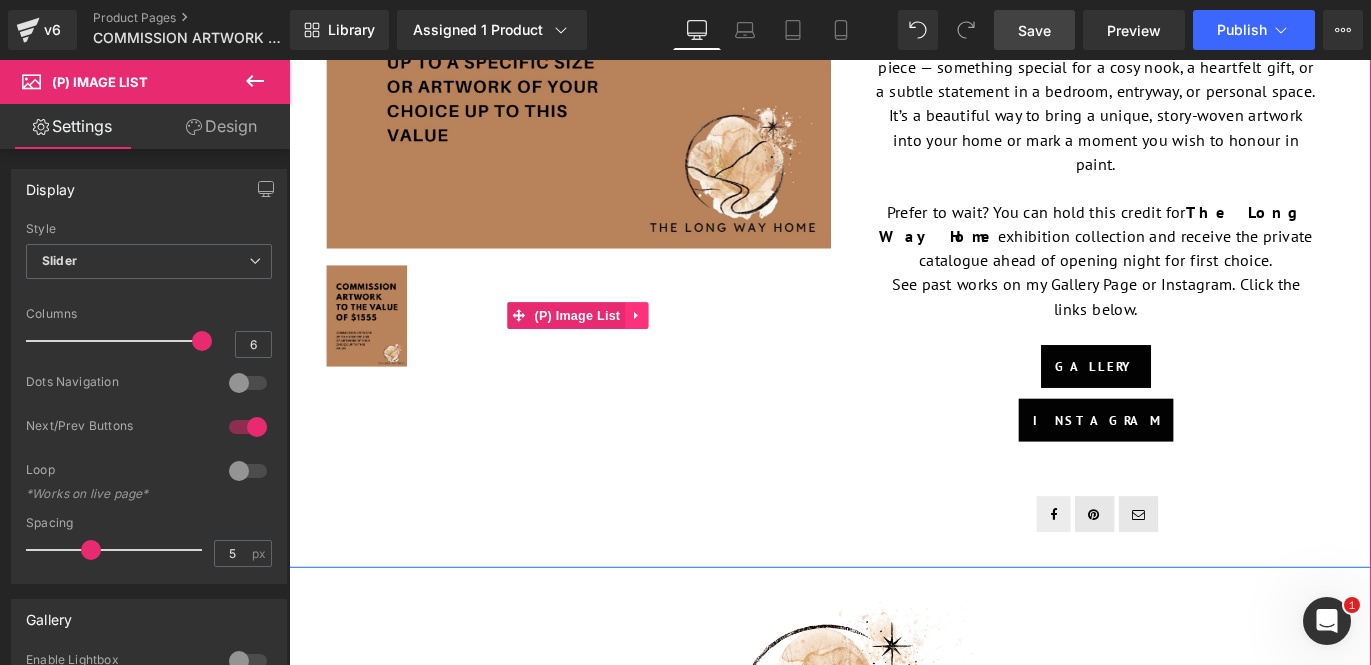 click 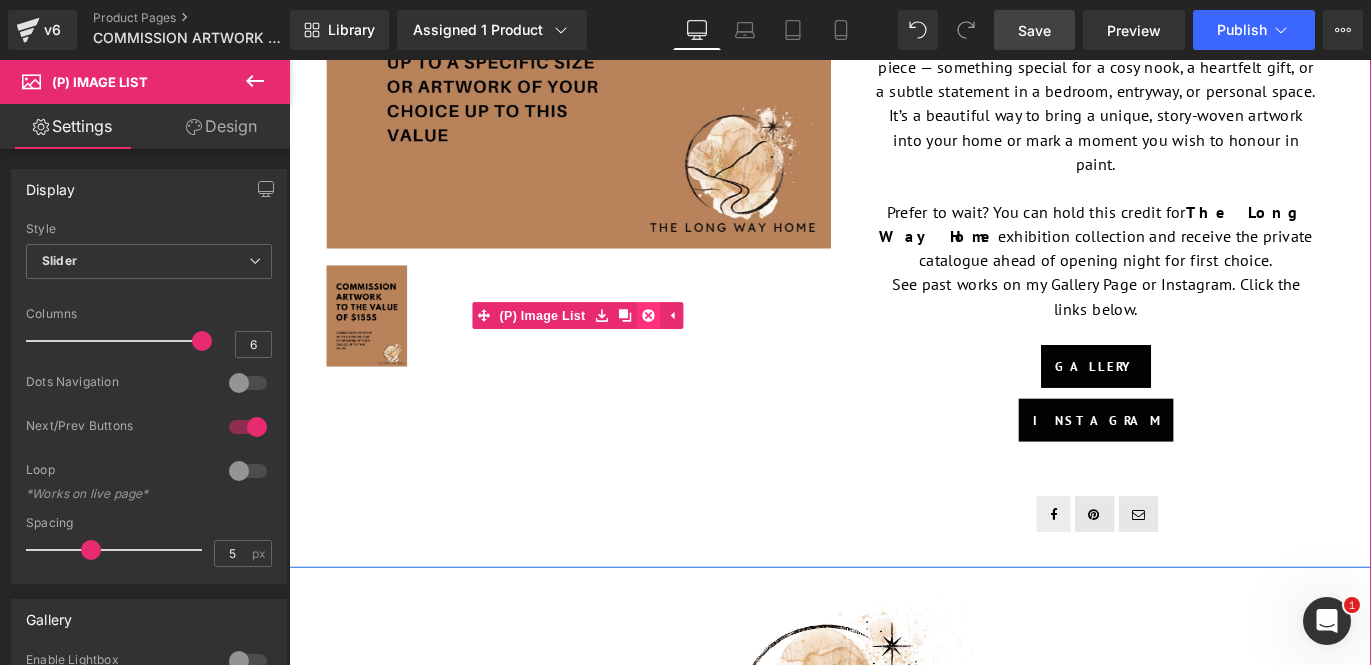 click 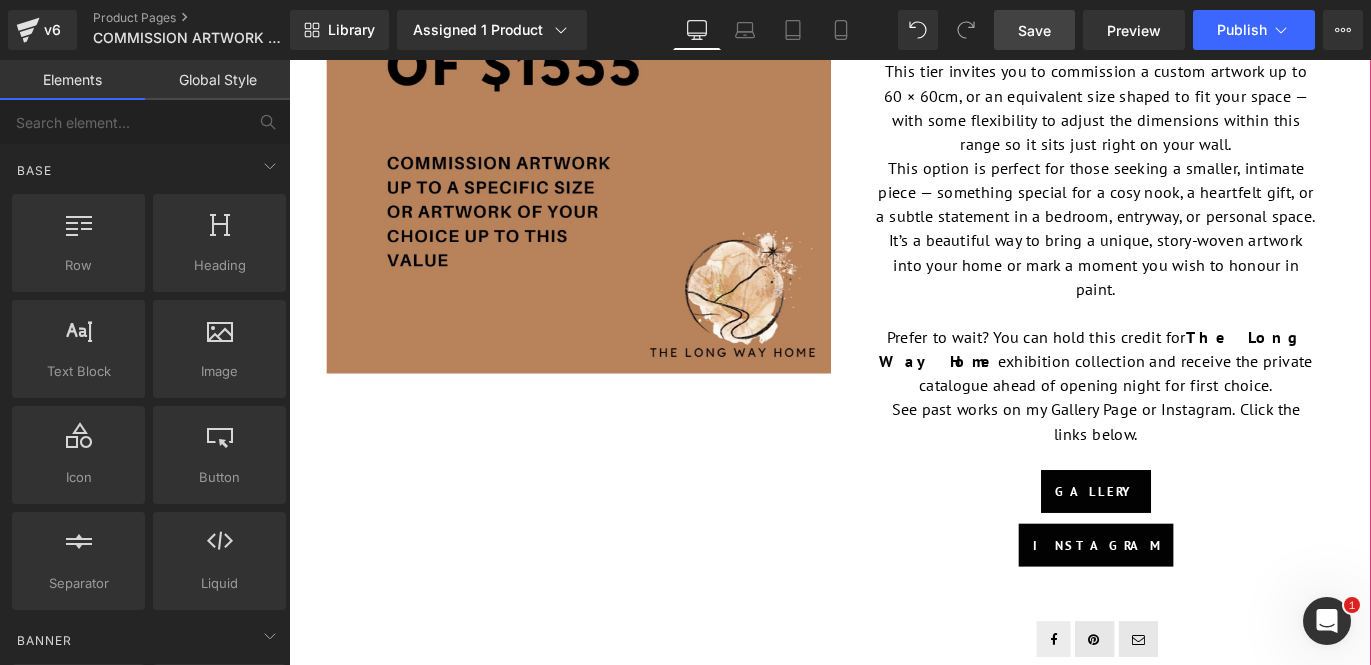 scroll, scrollTop: 28, scrollLeft: 0, axis: vertical 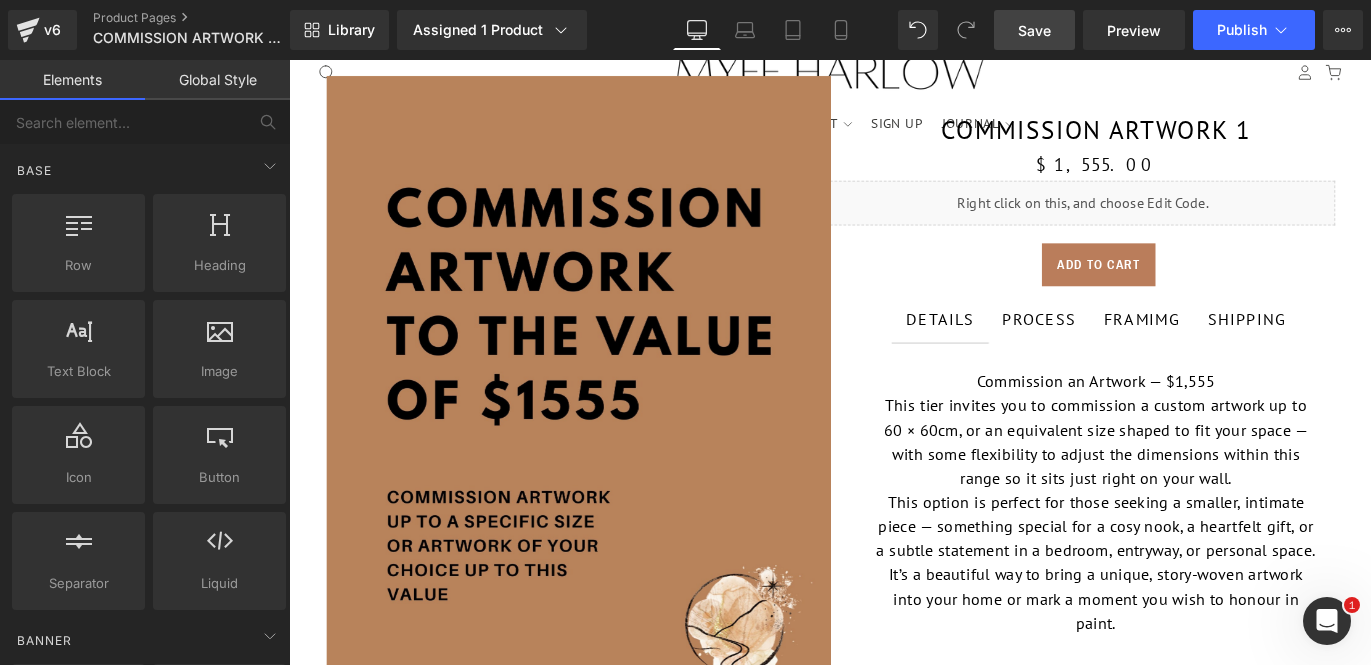 click on "Save" at bounding box center (1034, 30) 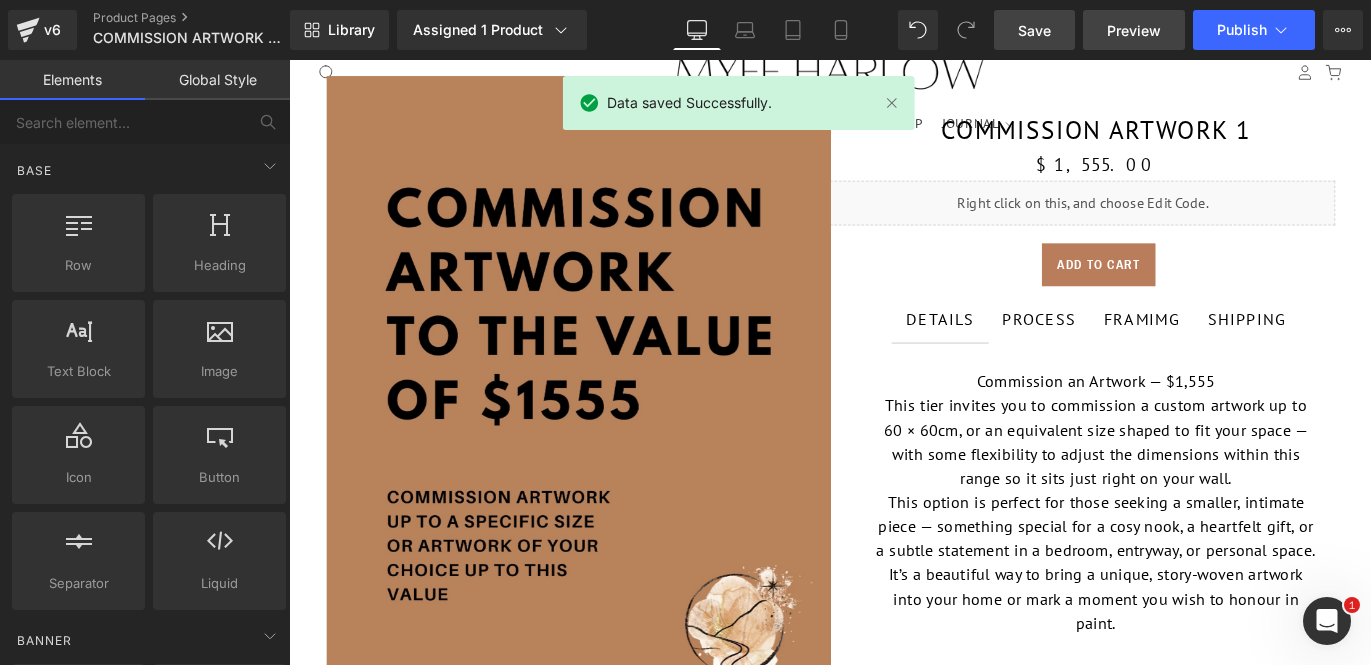 click on "Preview" at bounding box center (1134, 30) 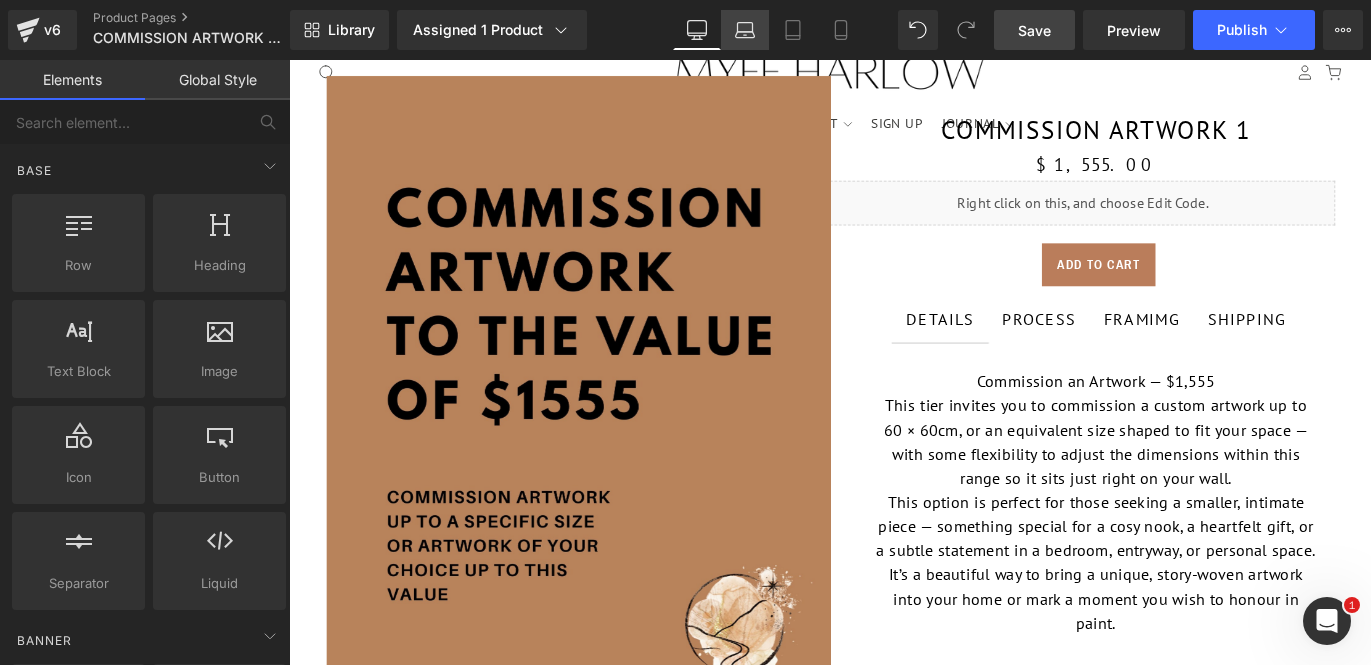 click on "Laptop" at bounding box center [745, 30] 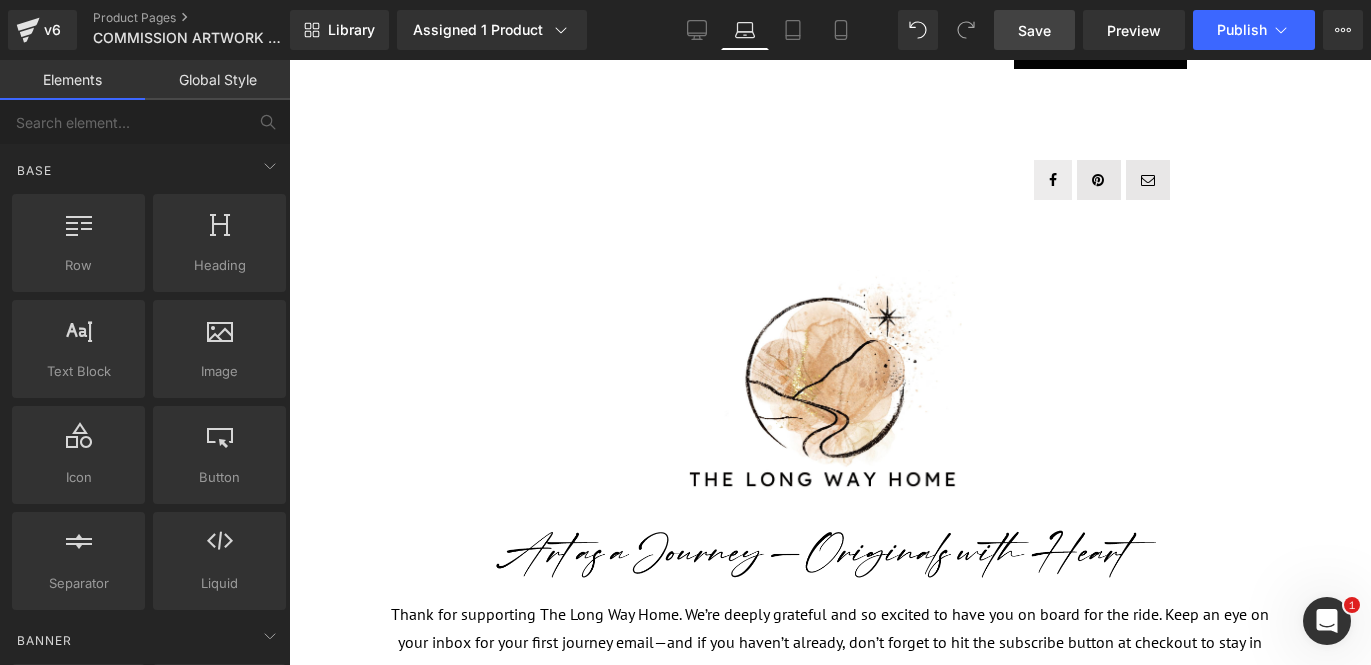 scroll, scrollTop: 971, scrollLeft: 0, axis: vertical 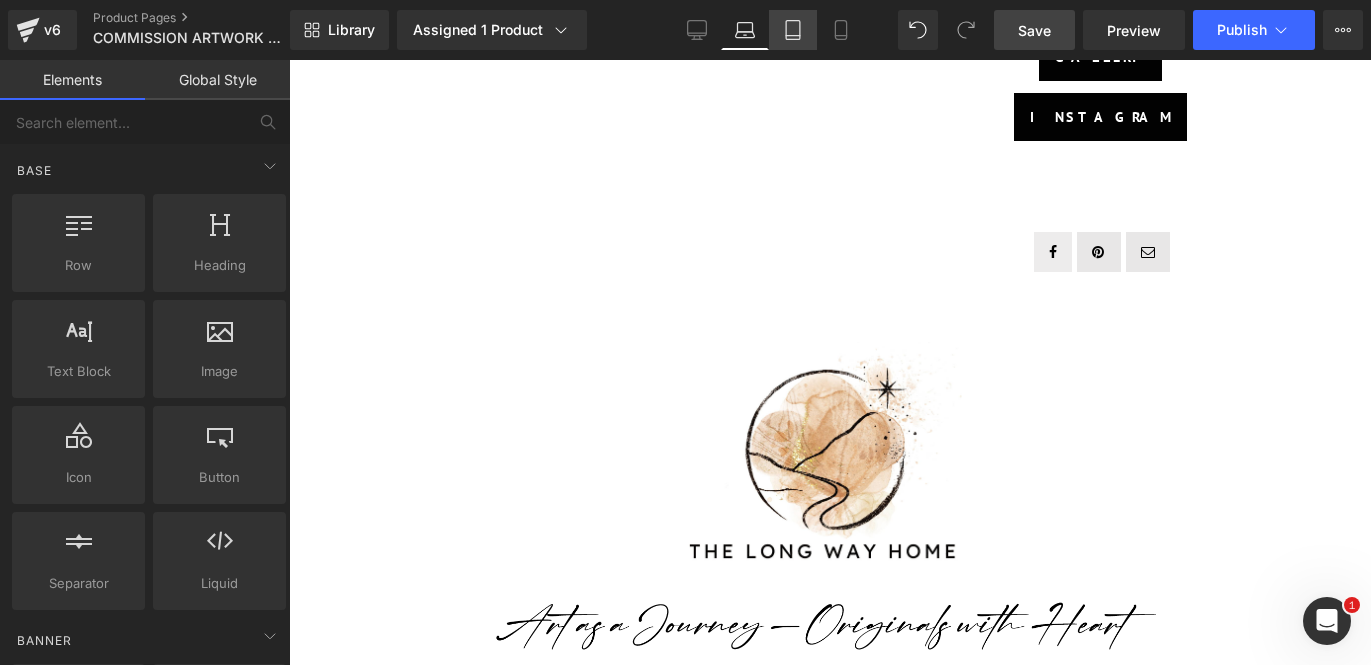 click on "Tablet" at bounding box center [793, 30] 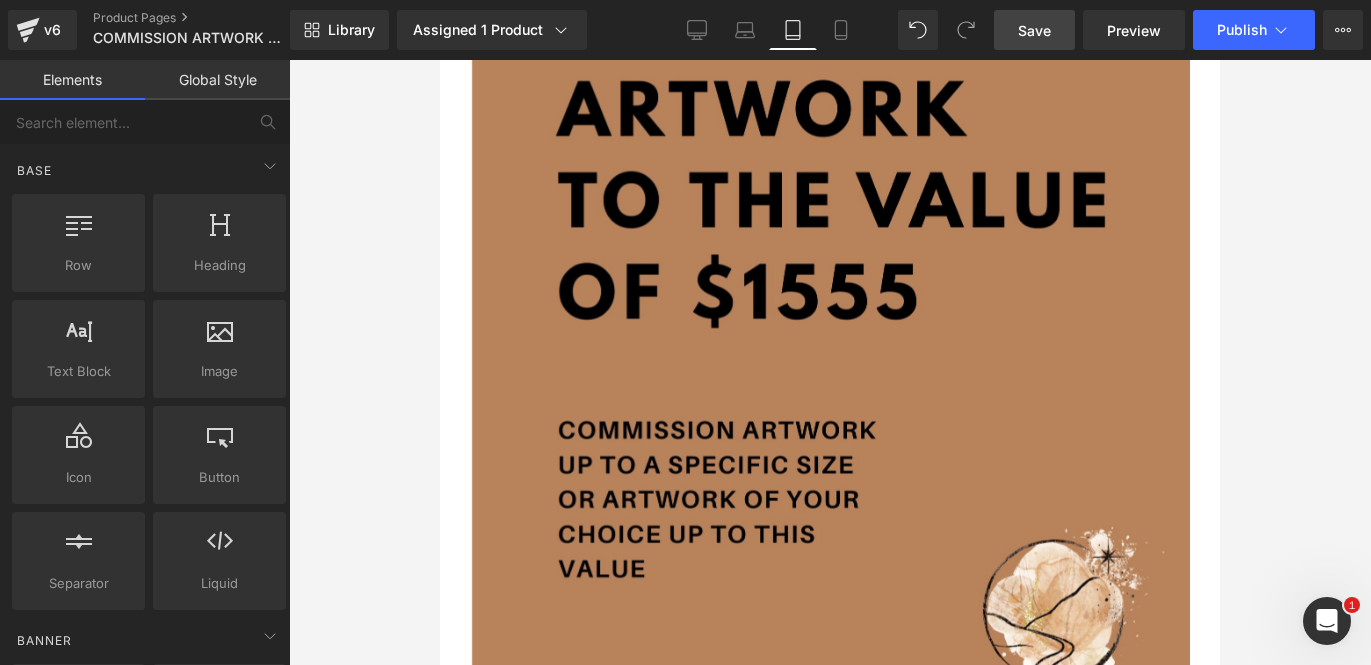 scroll, scrollTop: 0, scrollLeft: 0, axis: both 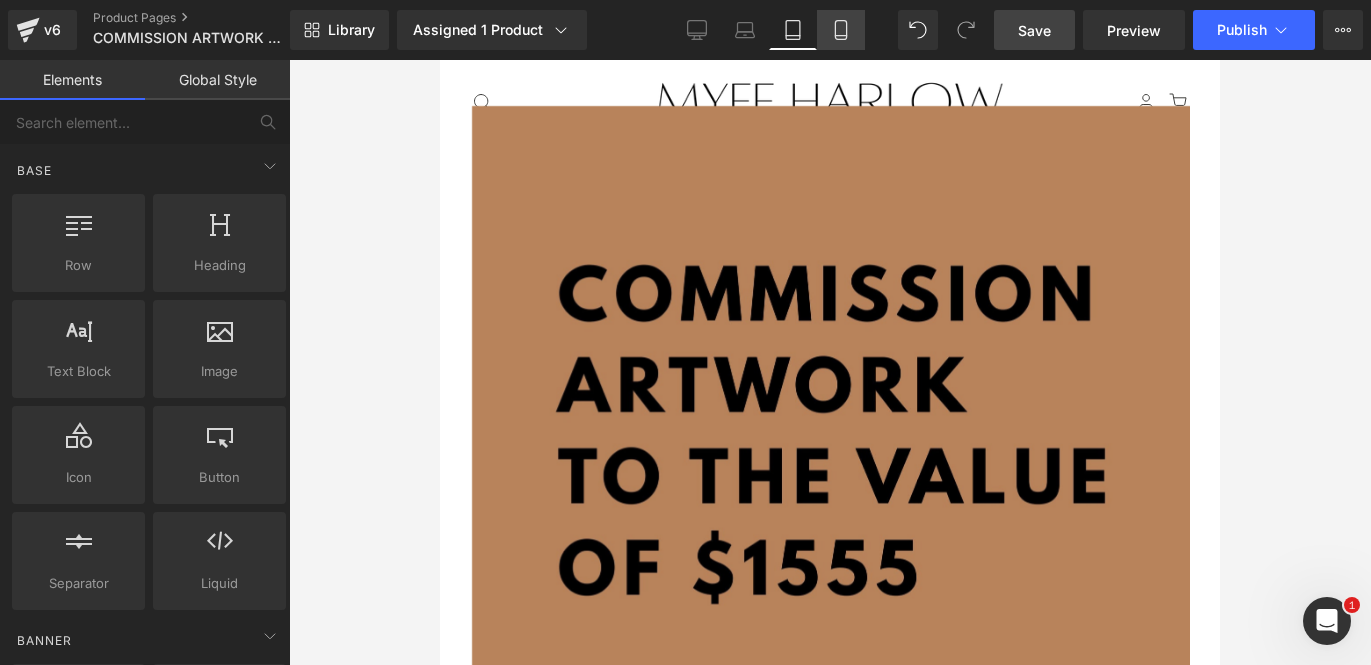 click 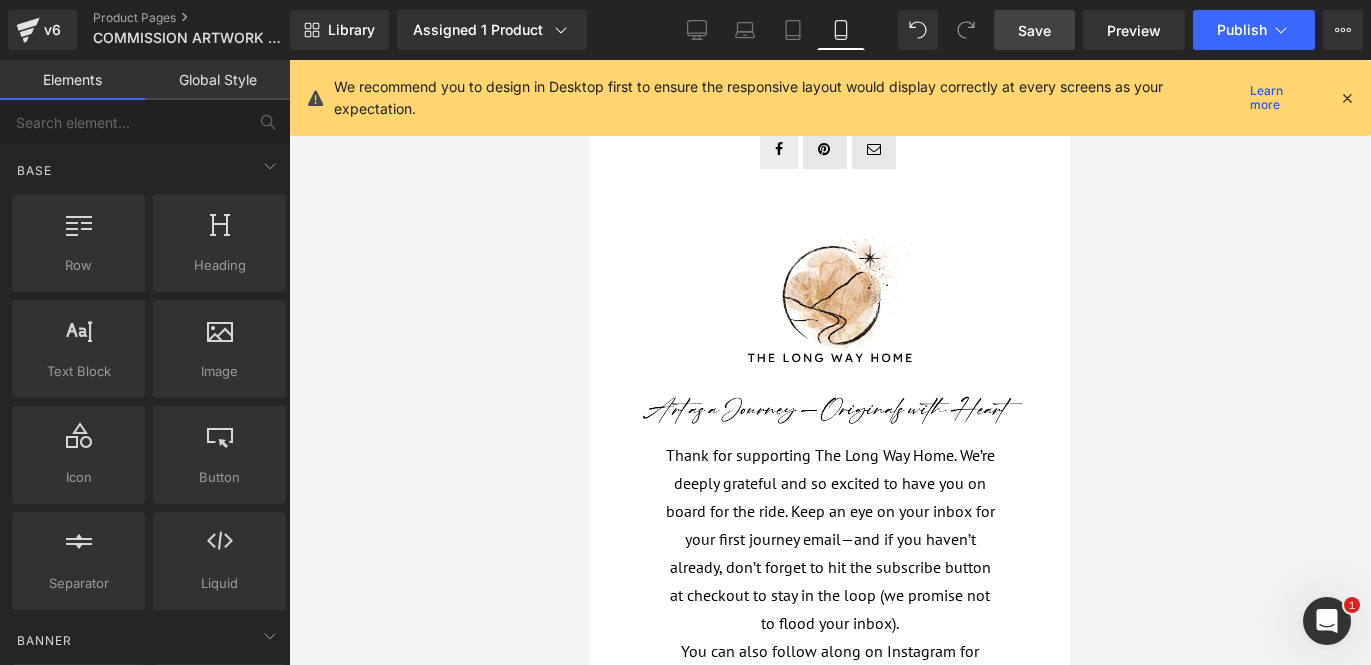 scroll, scrollTop: 1185, scrollLeft: 0, axis: vertical 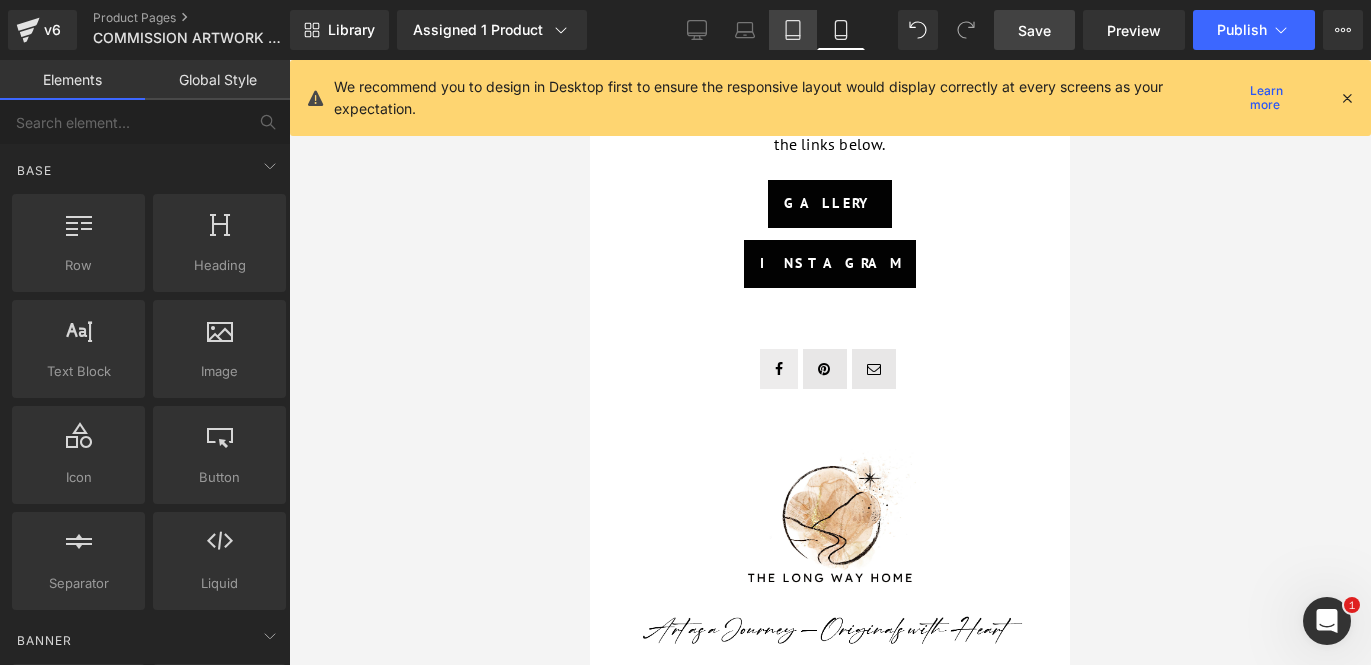 click on "Tablet" at bounding box center [793, 30] 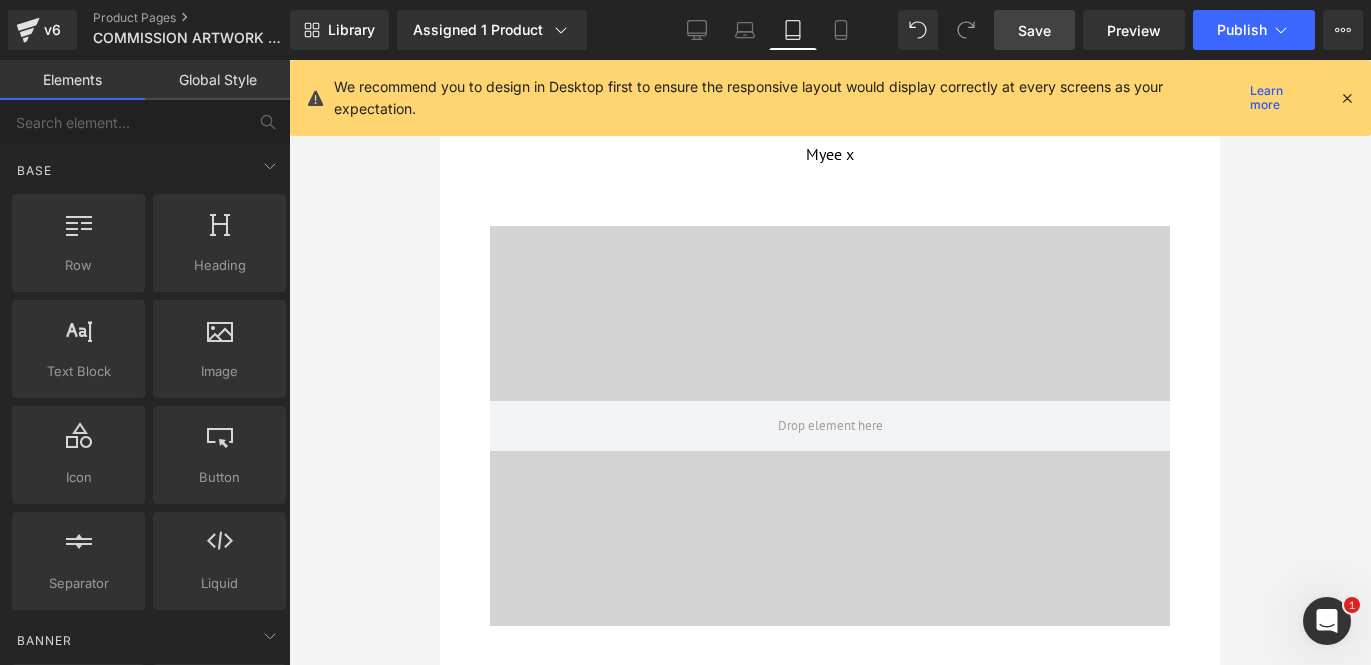 scroll, scrollTop: 2364, scrollLeft: 0, axis: vertical 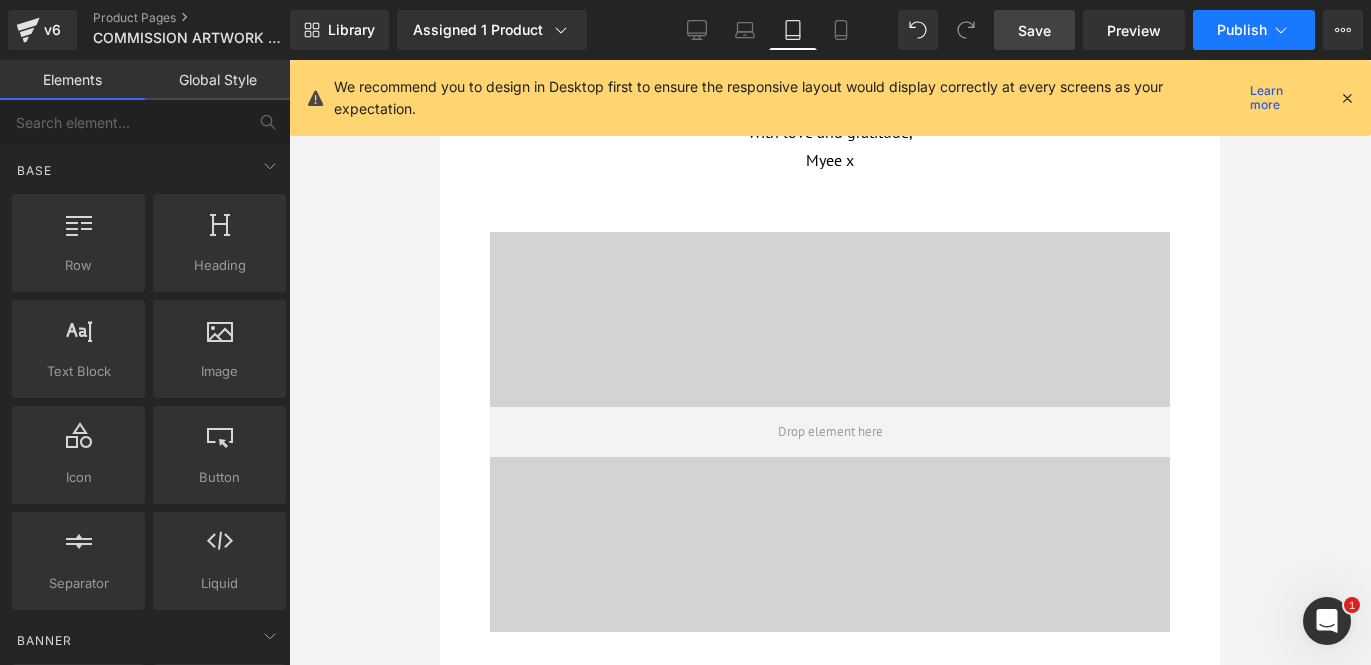 click on "Publish" at bounding box center [1242, 30] 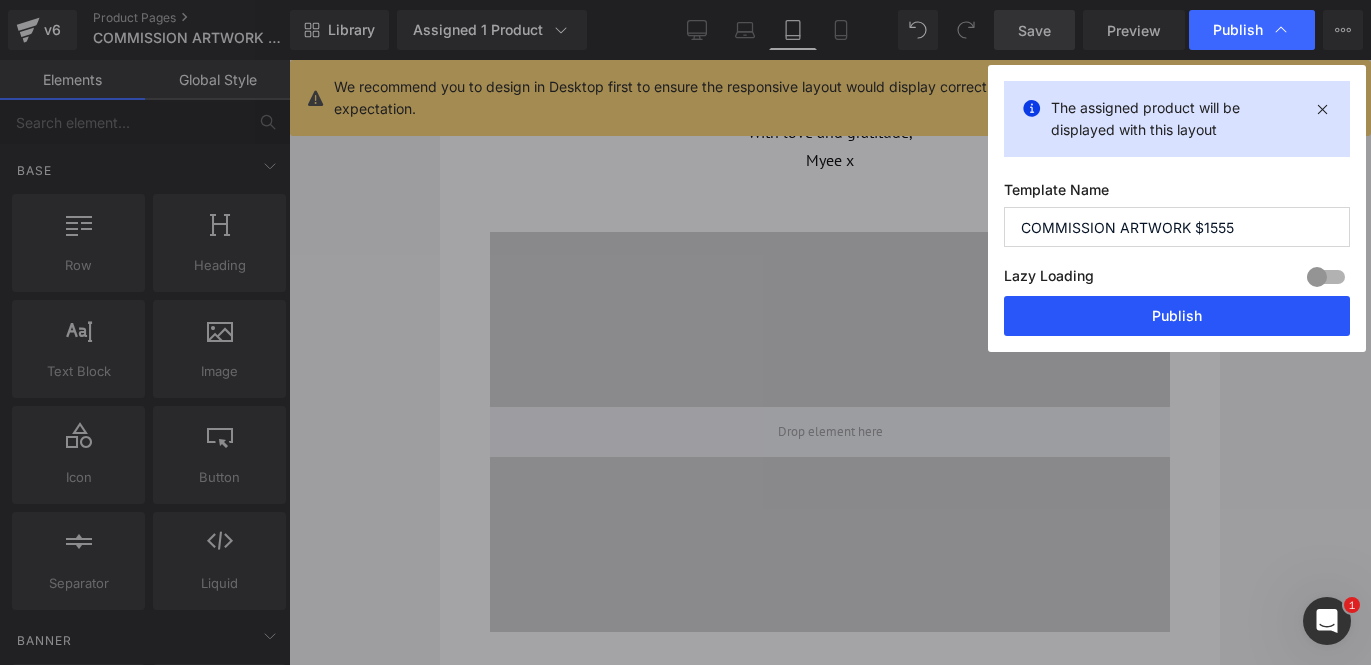 click on "Publish" at bounding box center [1177, 316] 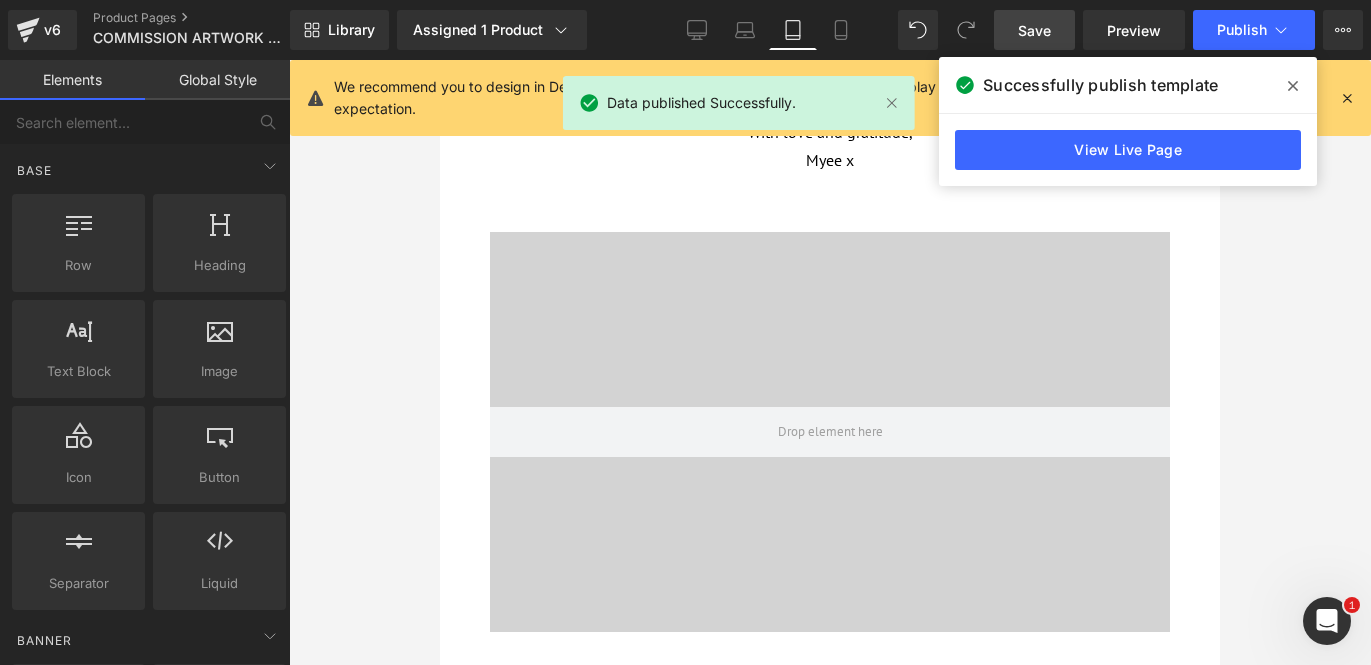 click on "Elements" at bounding box center (72, 80) 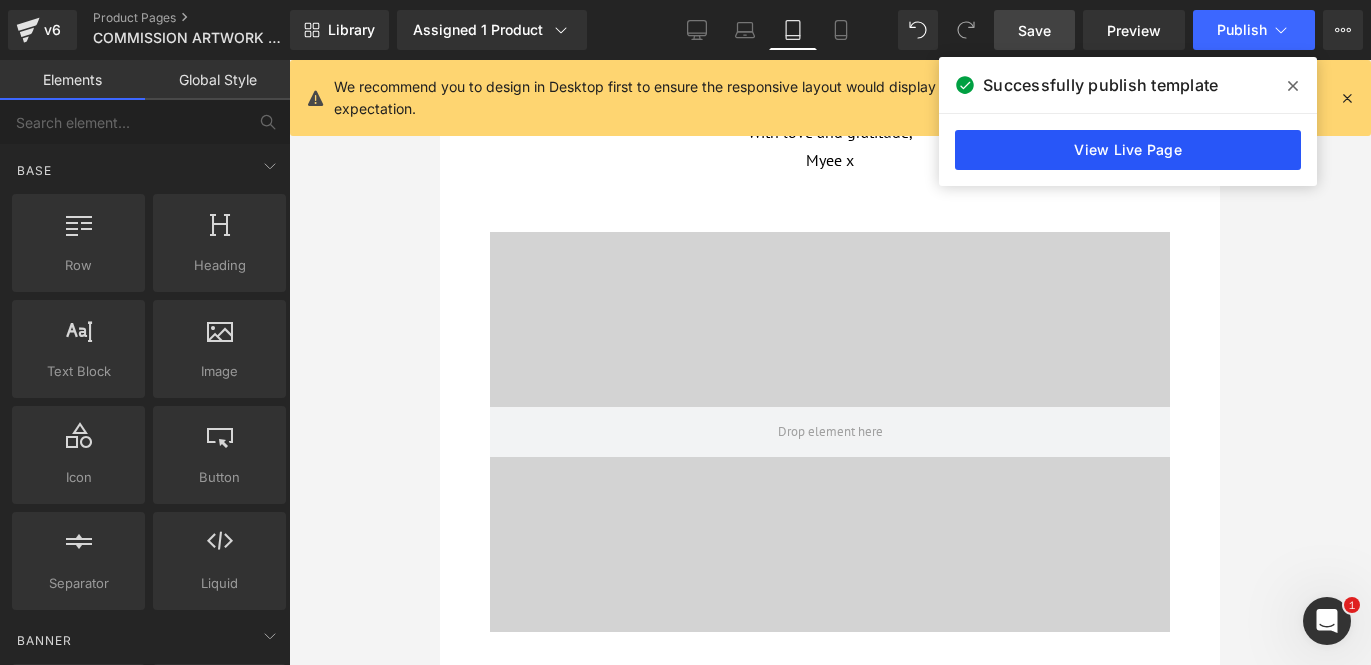 click on "View Live Page" at bounding box center (1128, 150) 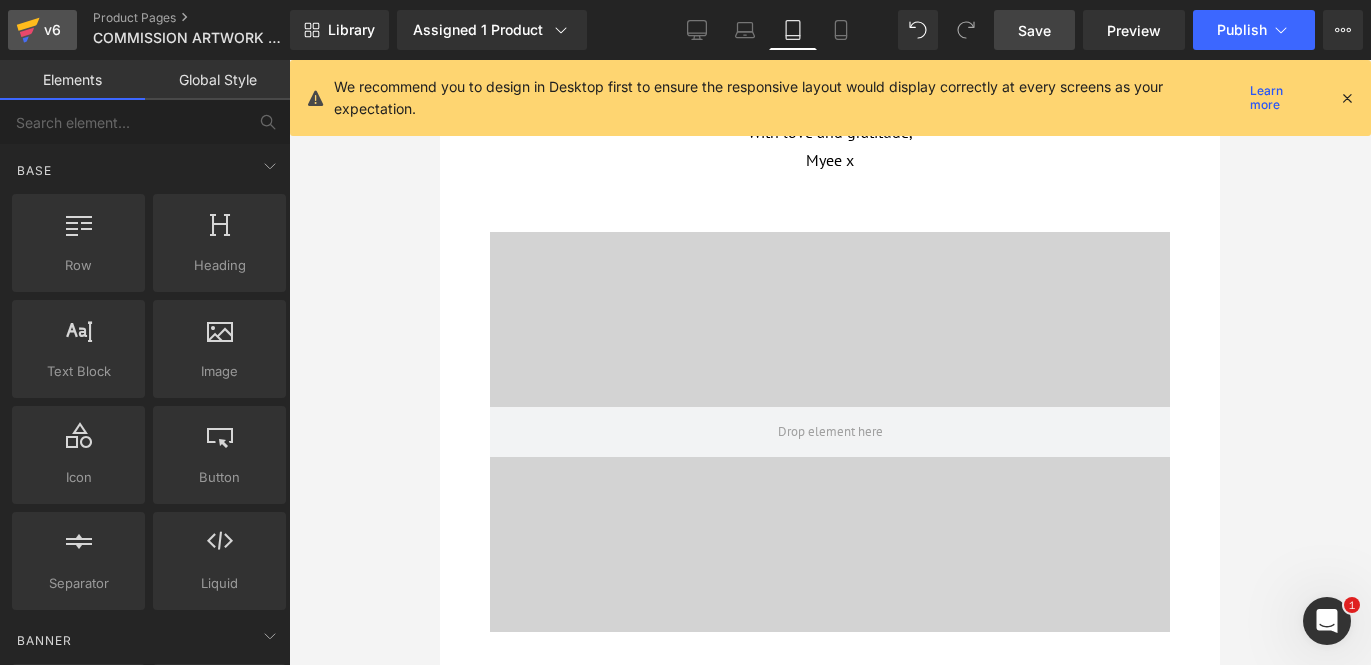 click on "v6" at bounding box center (52, 30) 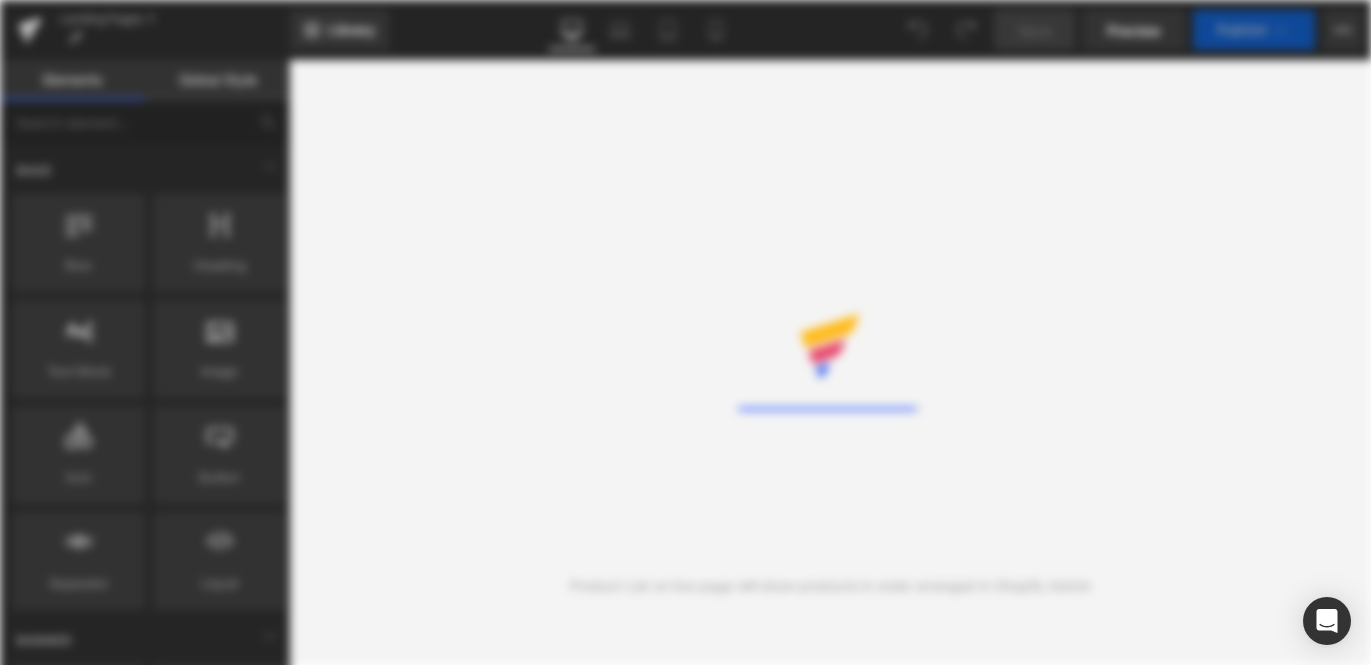 scroll, scrollTop: 0, scrollLeft: 0, axis: both 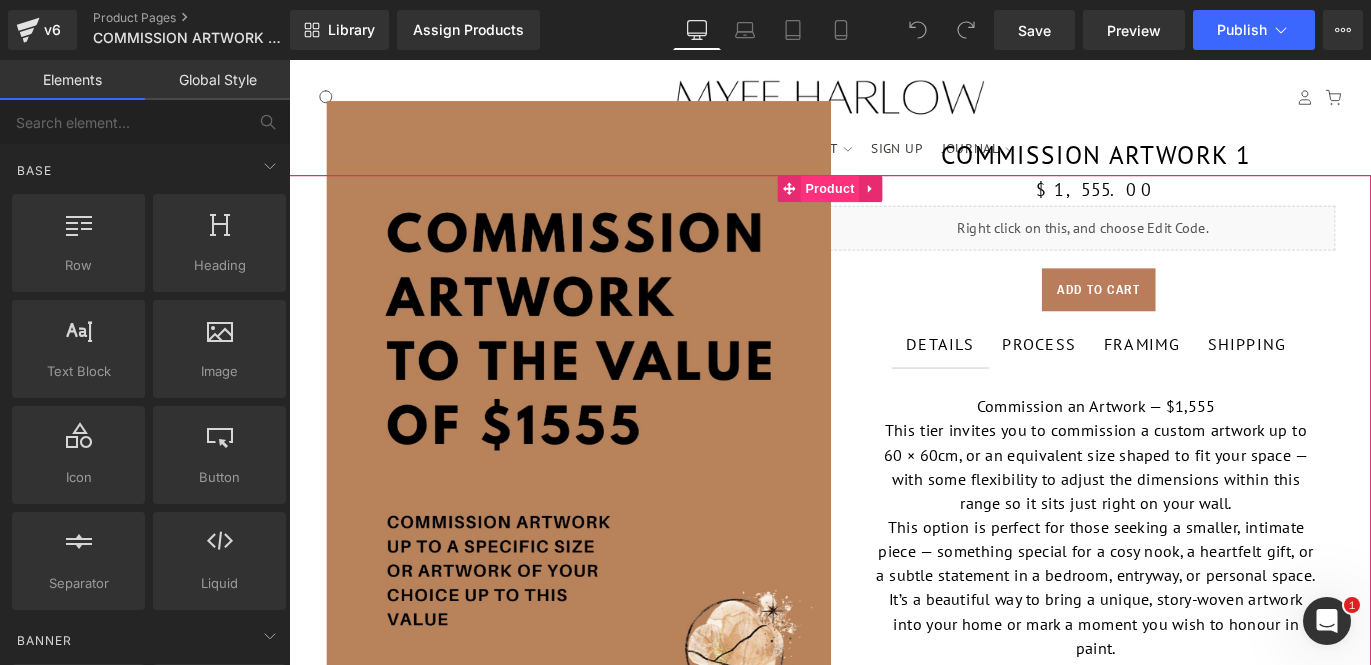 click on "Product" at bounding box center (894, 204) 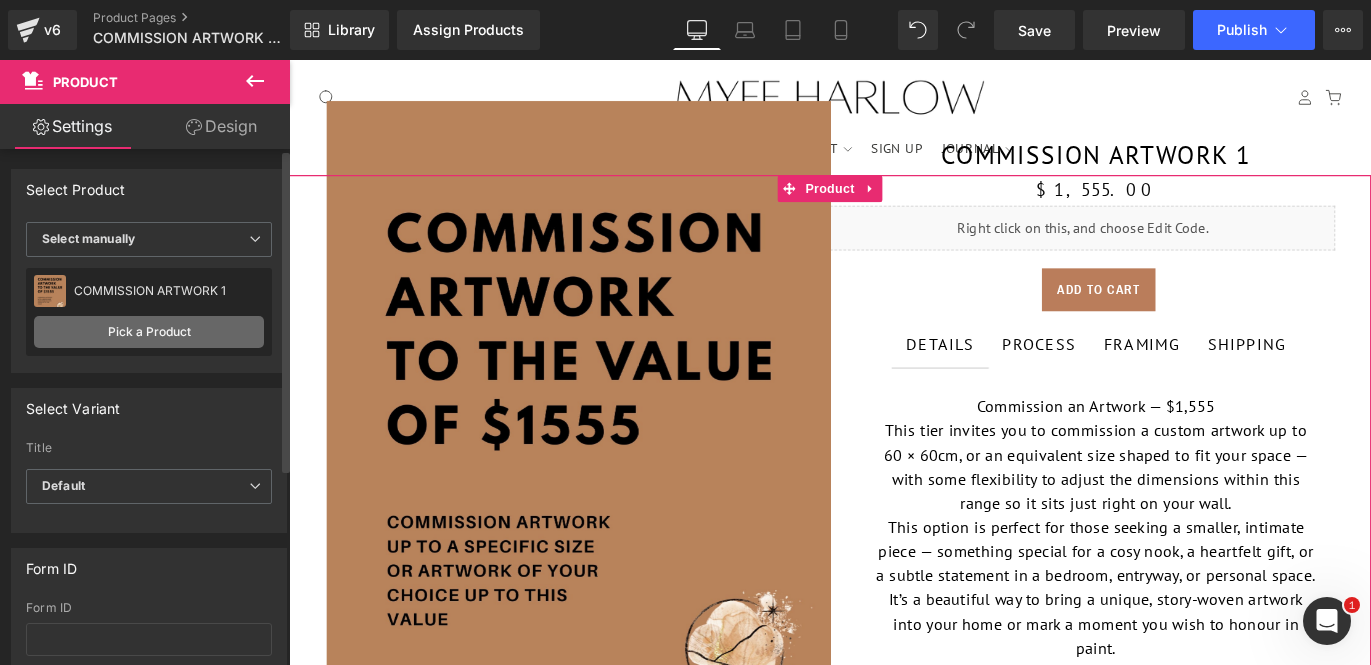 click on "Pick a Product" at bounding box center (149, 332) 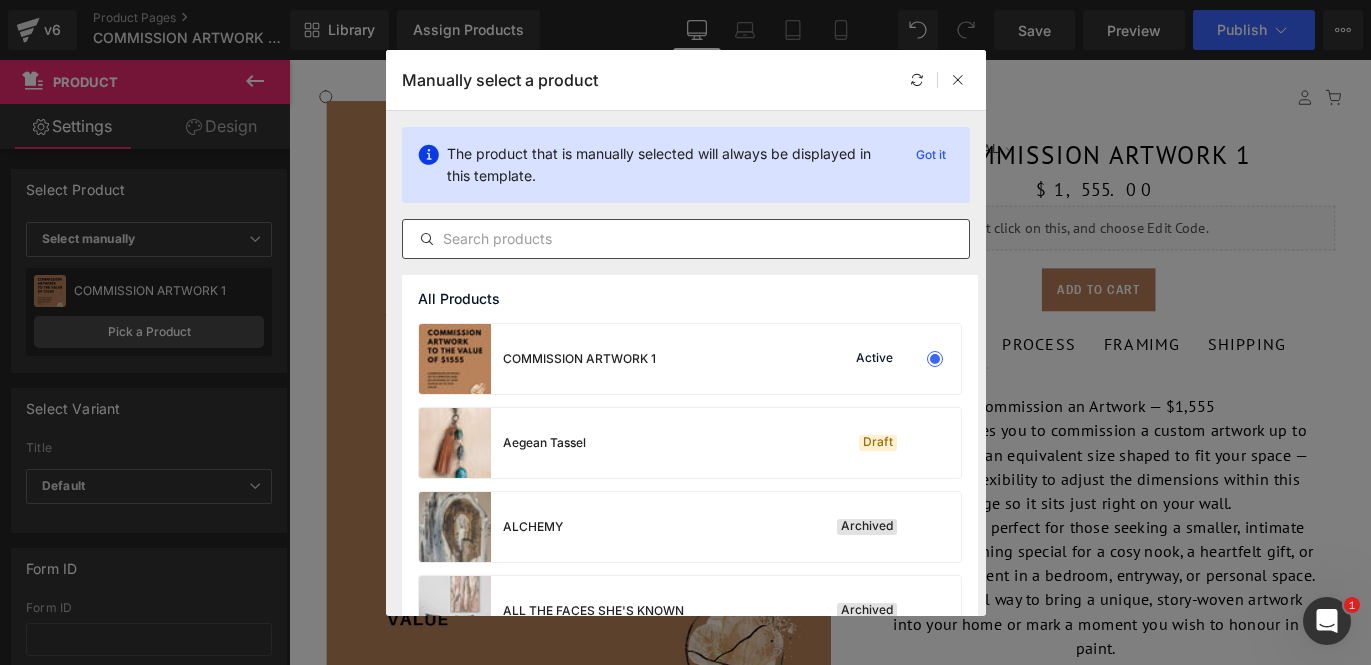 click at bounding box center (686, 239) 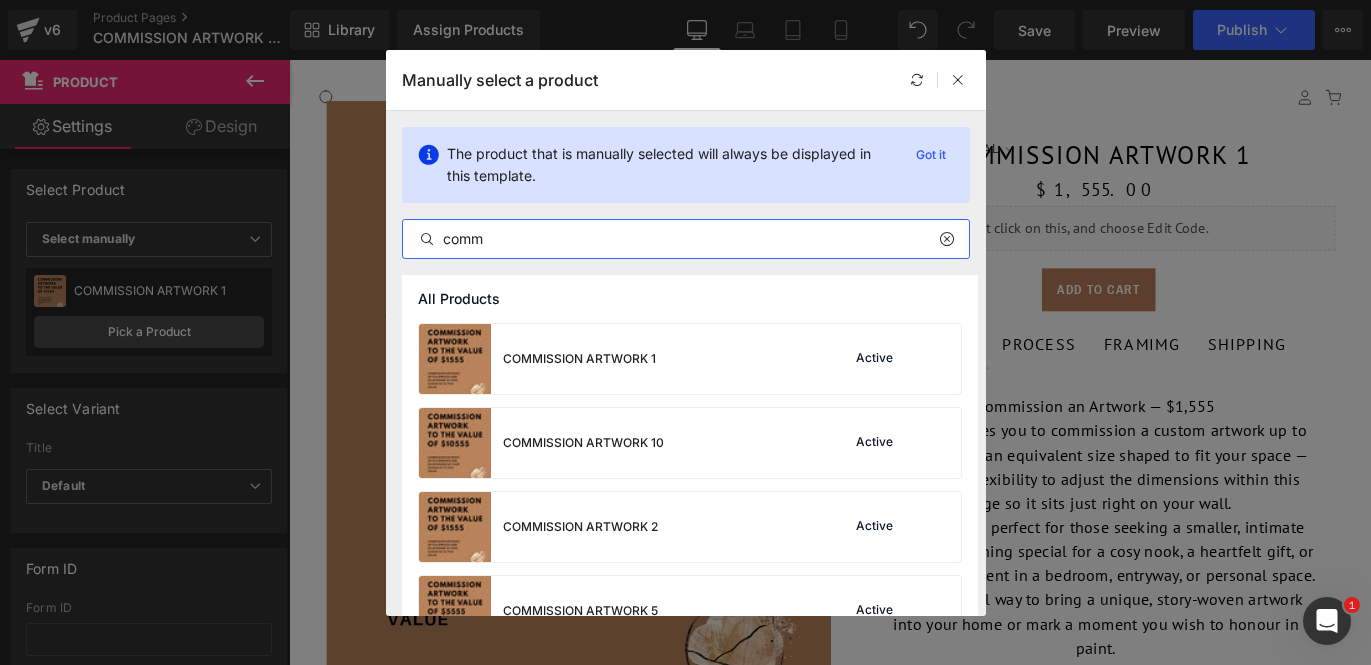 scroll, scrollTop: 35, scrollLeft: 0, axis: vertical 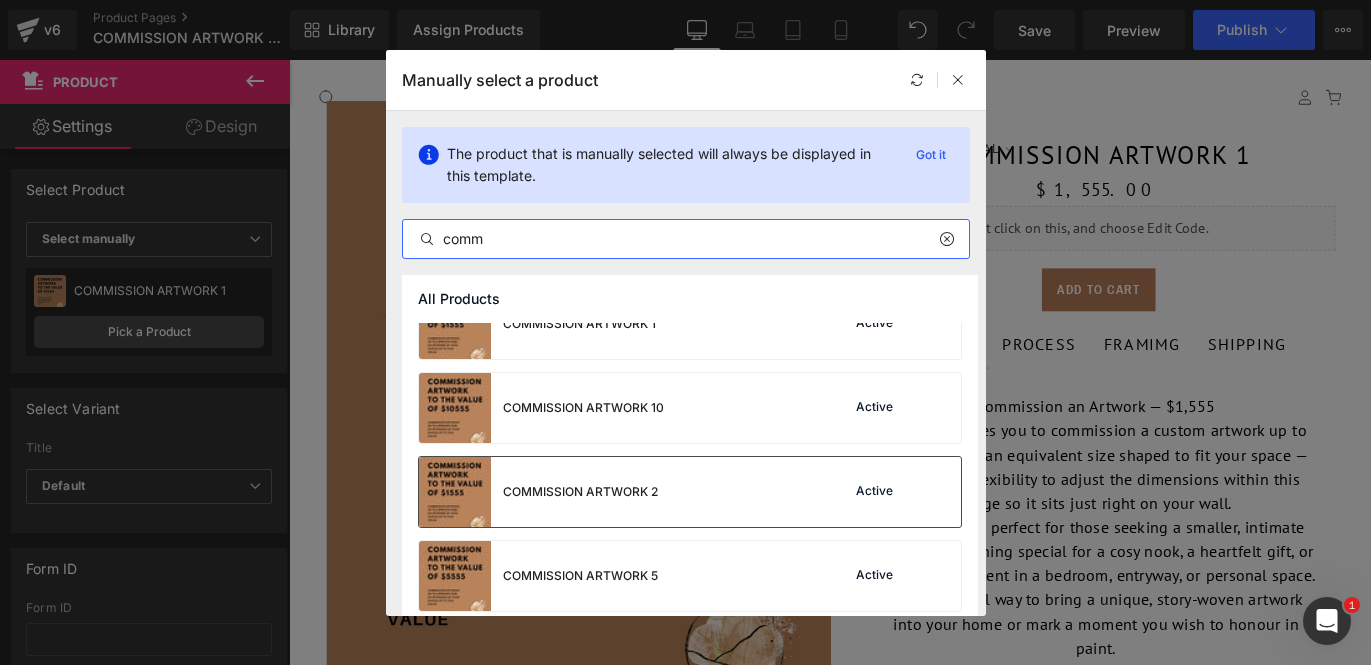 type on "comm" 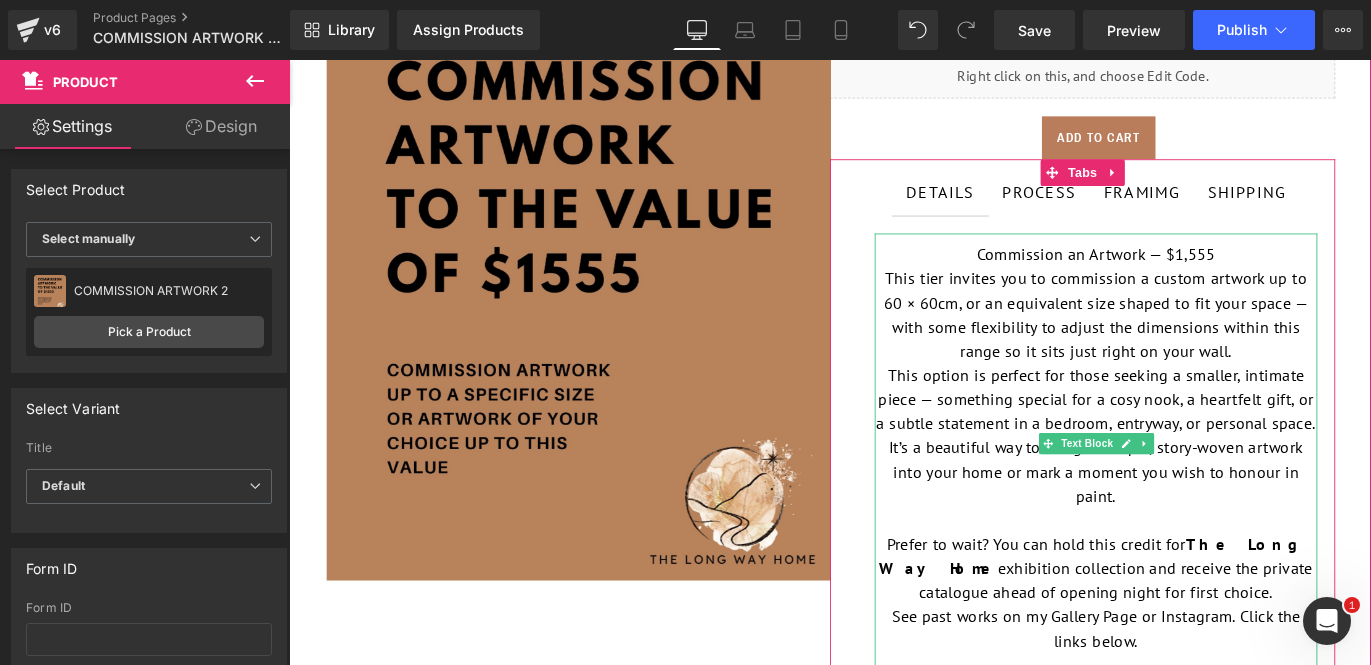 scroll, scrollTop: 168, scrollLeft: 0, axis: vertical 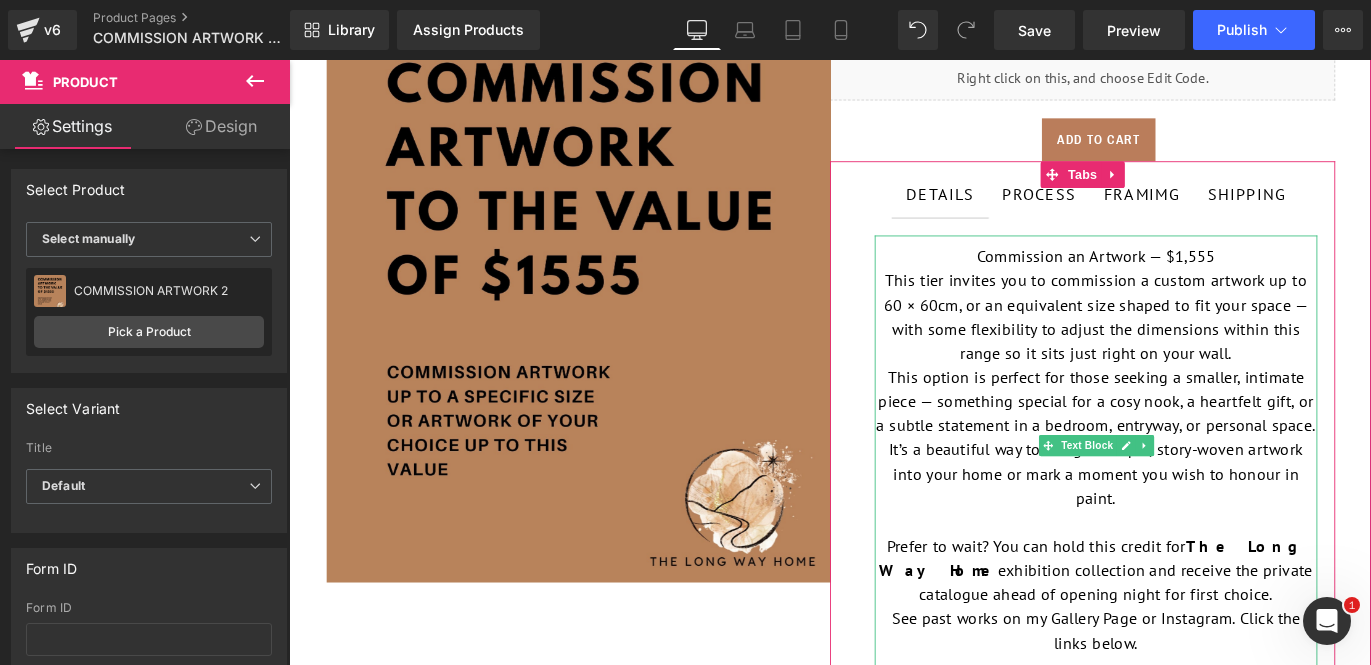 click on "This option is perfect for those seeking a smaller, intimate piece — something special for a cosy nook, a heartfelt gift, or a subtle statement in a bedroom, entryway, or personal space. It’s a beautiful way to bring a unique, story-woven artwork into your home or mark a moment you wish to honour in paint." at bounding box center (1191, 482) 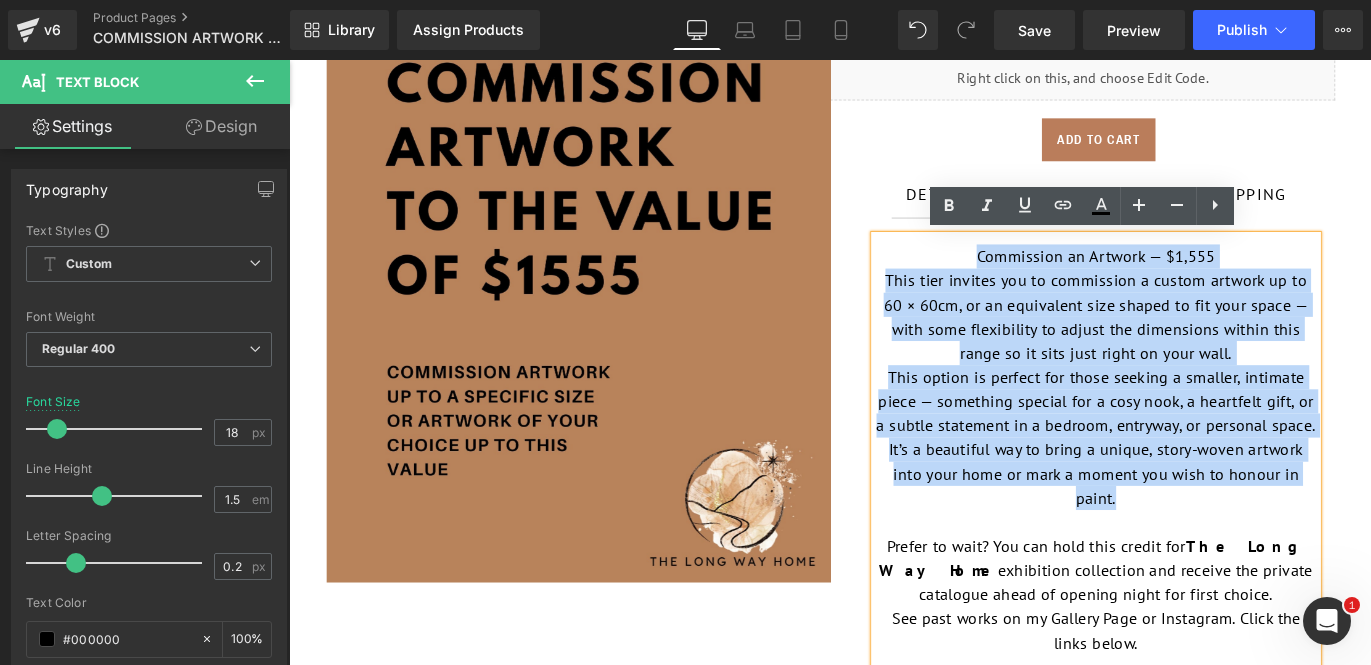 drag, startPoint x: 1423, startPoint y: 523, endPoint x: 1049, endPoint y: 286, distance: 442.76968 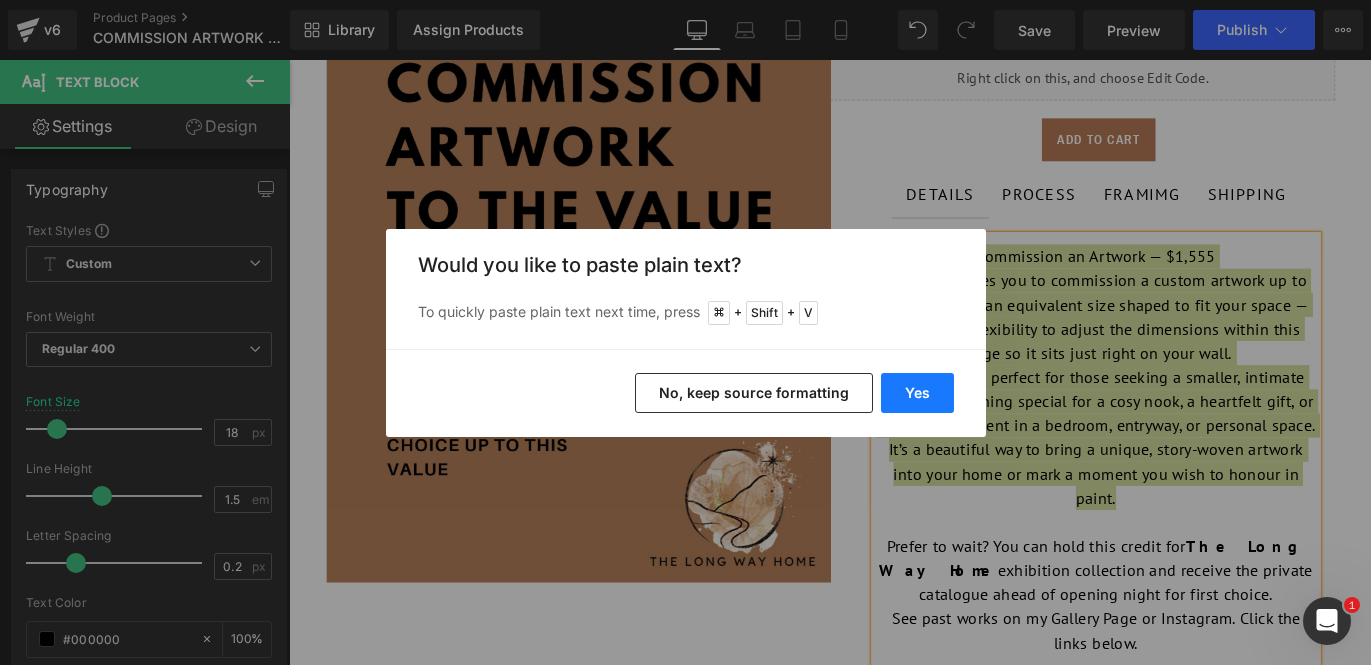 click on "Yes" at bounding box center (917, 393) 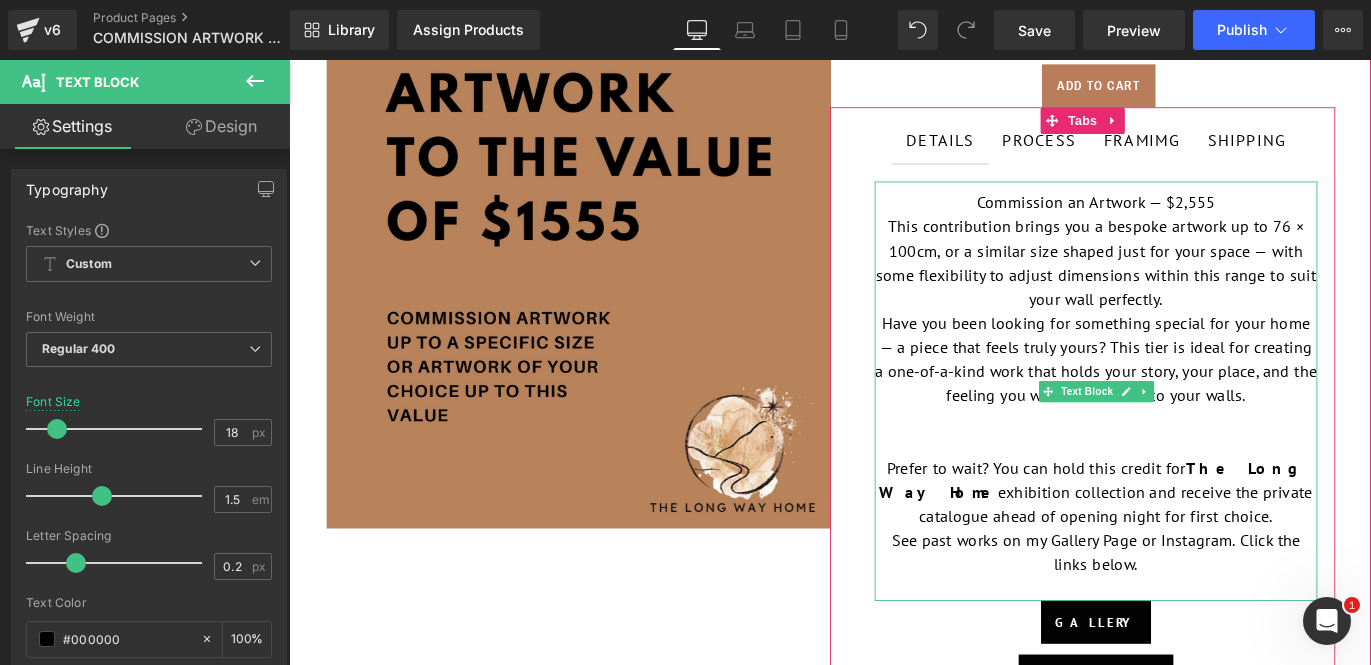 scroll, scrollTop: 245, scrollLeft: 0, axis: vertical 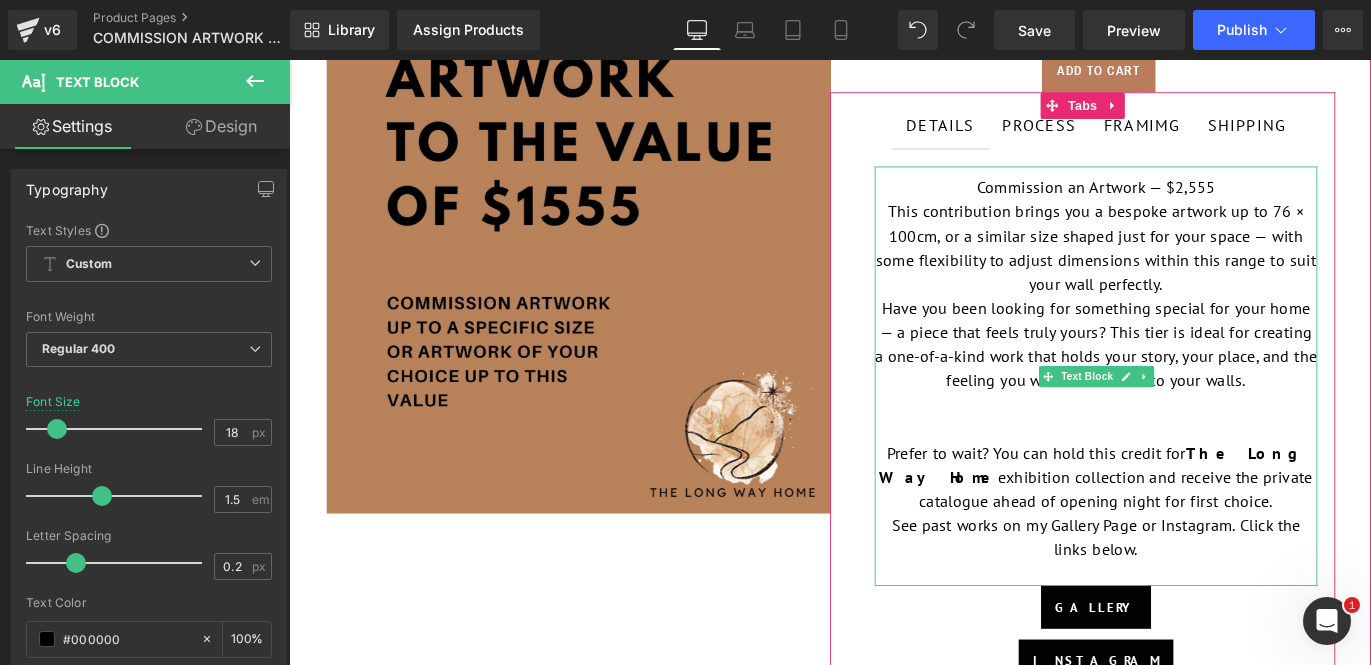click on "Prefer to wait? You can hold this credit for  The Long Way Home  exhibition collection and receive the private catalogue ahead of opening night for first choice." at bounding box center (1191, 526) 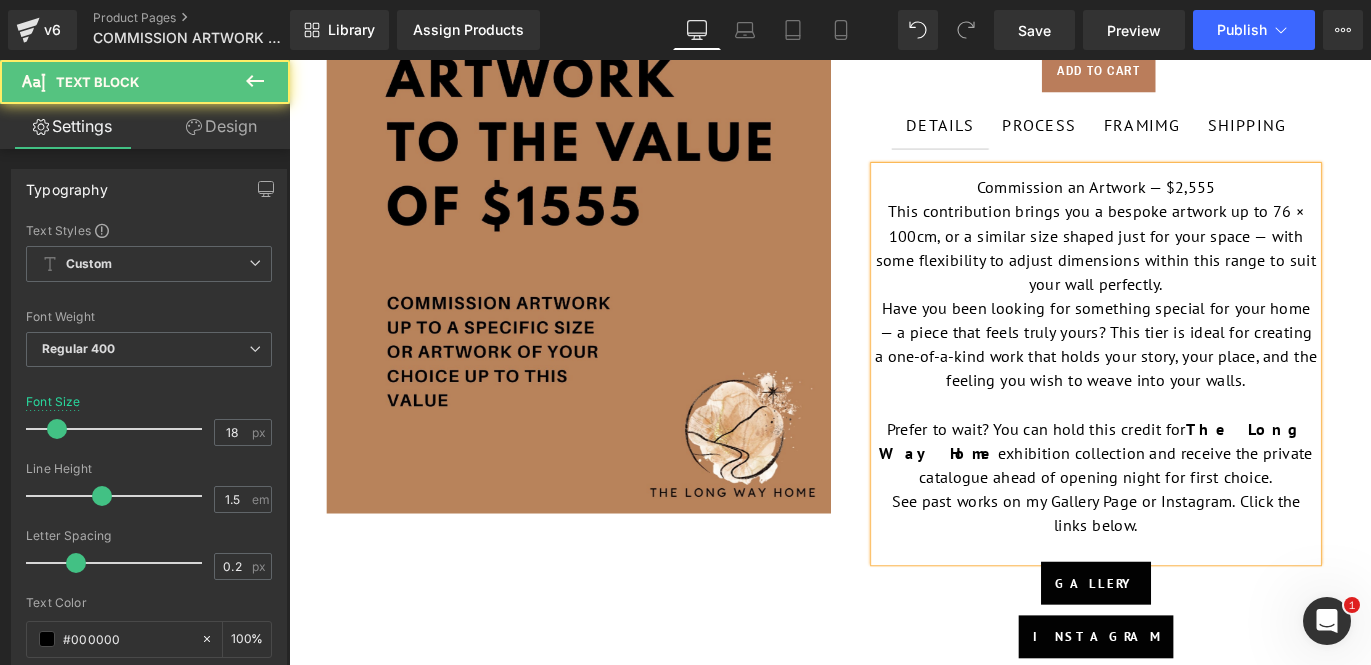 click on "Prefer to wait? You can hold this credit for  The Long Way Home  exhibition collection and receive the private catalogue ahead of opening night for first choice." at bounding box center (1191, 499) 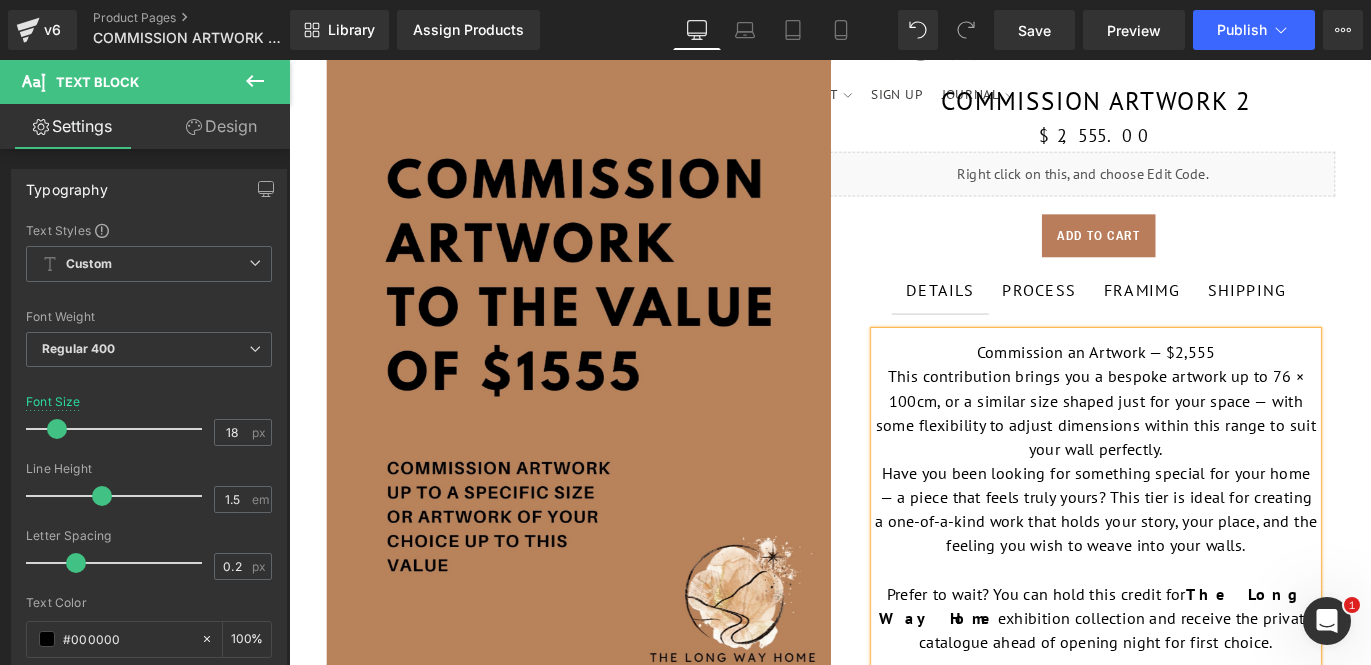 scroll, scrollTop: 0, scrollLeft: 0, axis: both 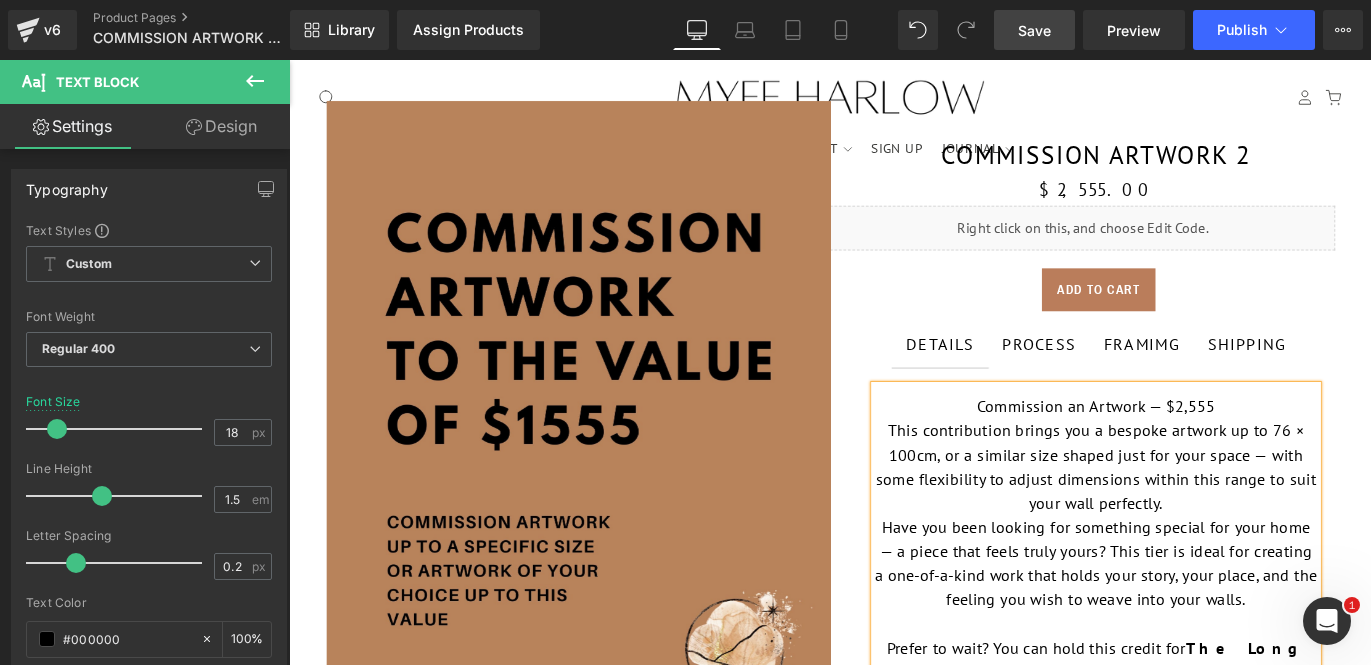 click on "Save" at bounding box center [1034, 30] 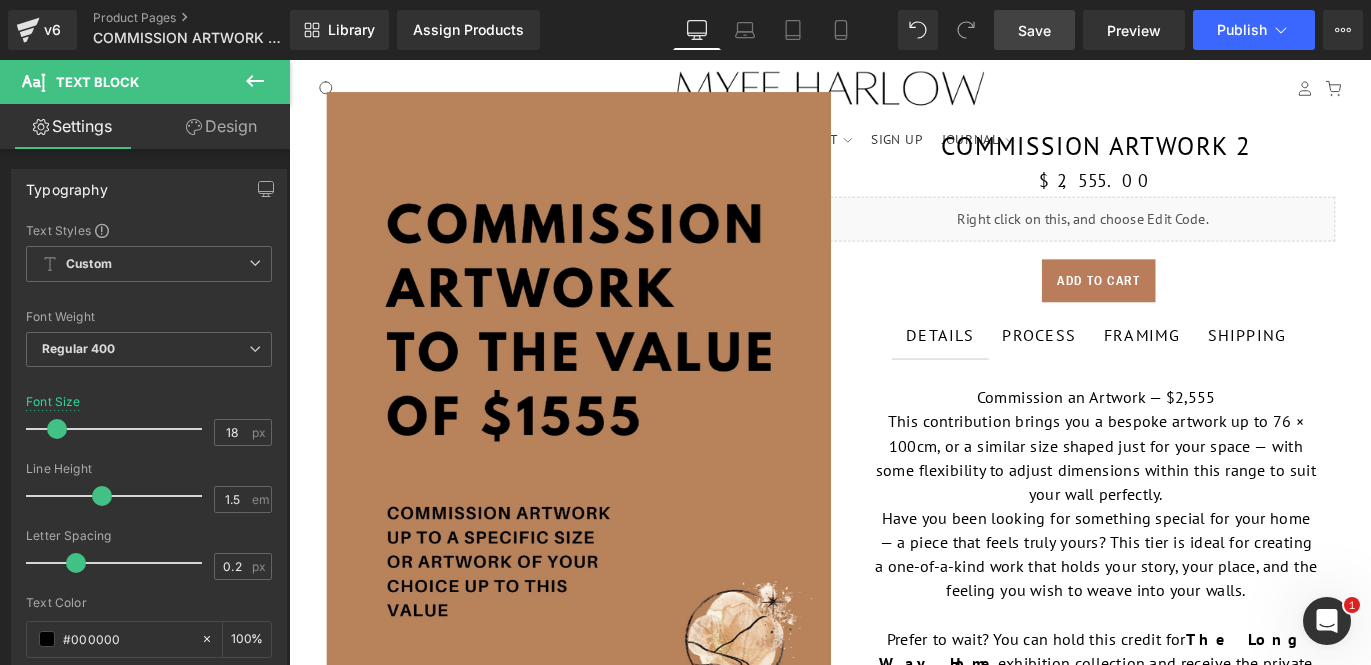 scroll, scrollTop: 0, scrollLeft: 0, axis: both 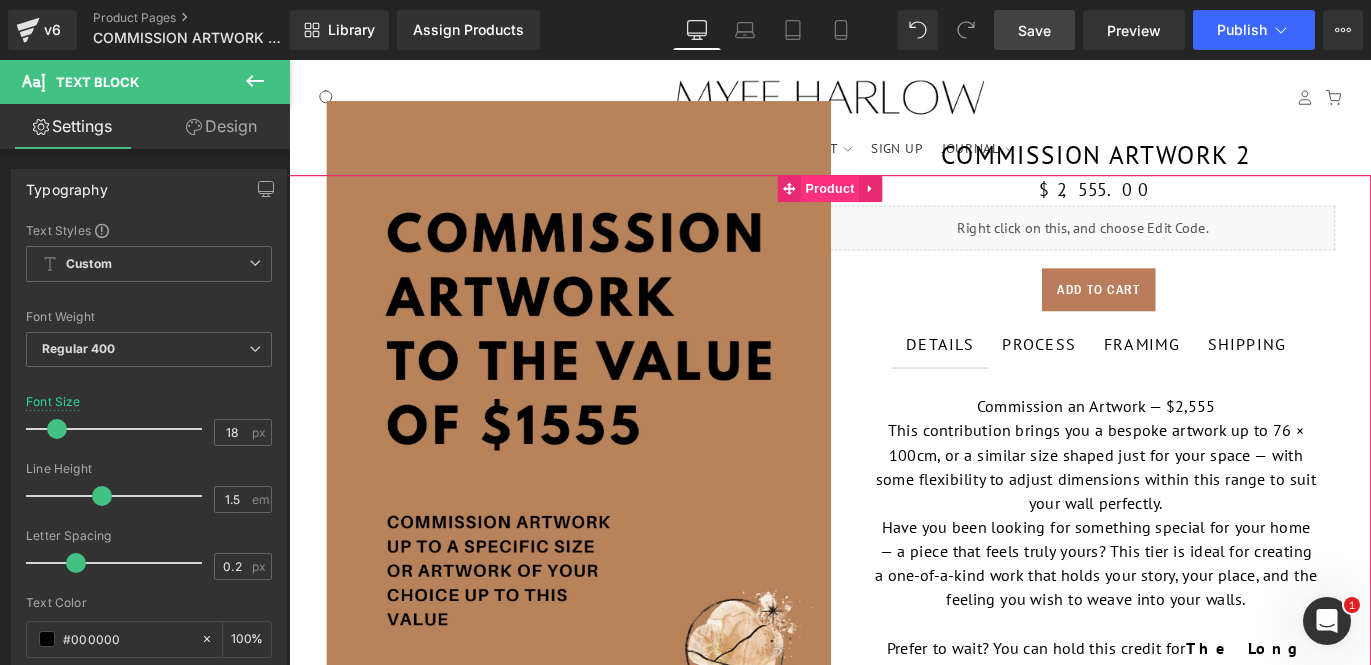 click on "Product" at bounding box center [894, 204] 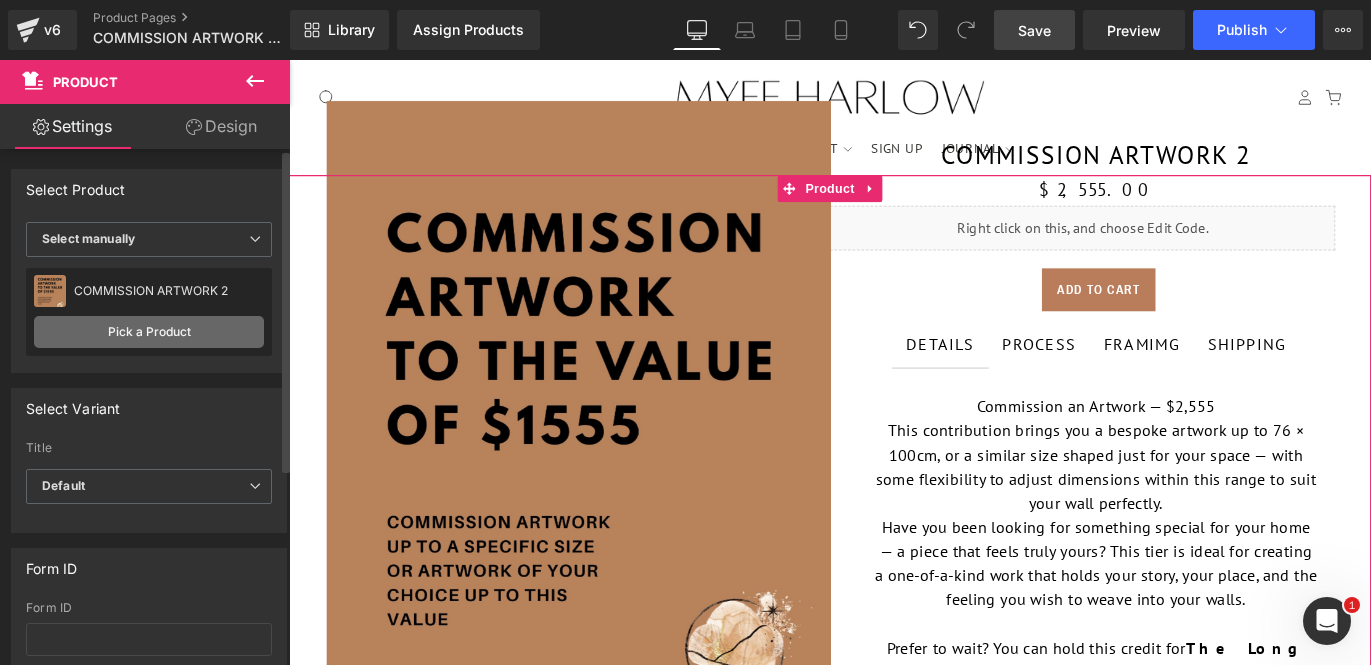 click on "Pick a Product" at bounding box center [149, 332] 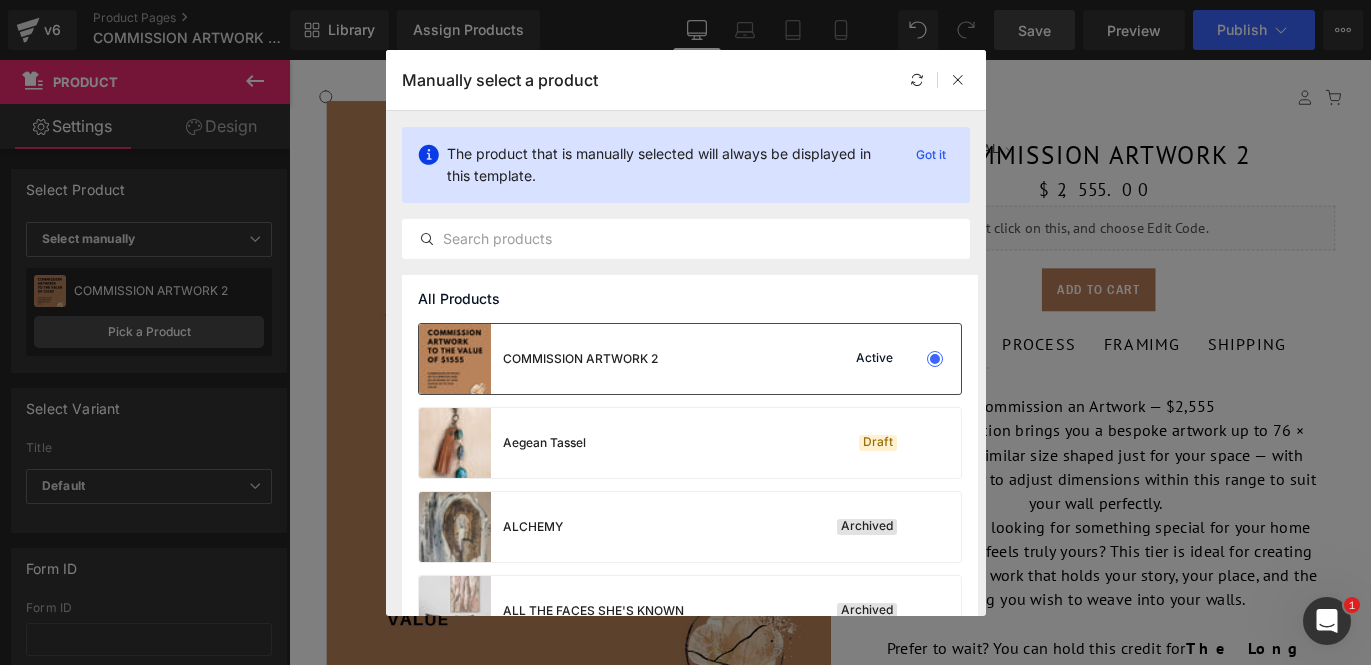 click on "COMMISSION ARTWORK 2" at bounding box center (538, 359) 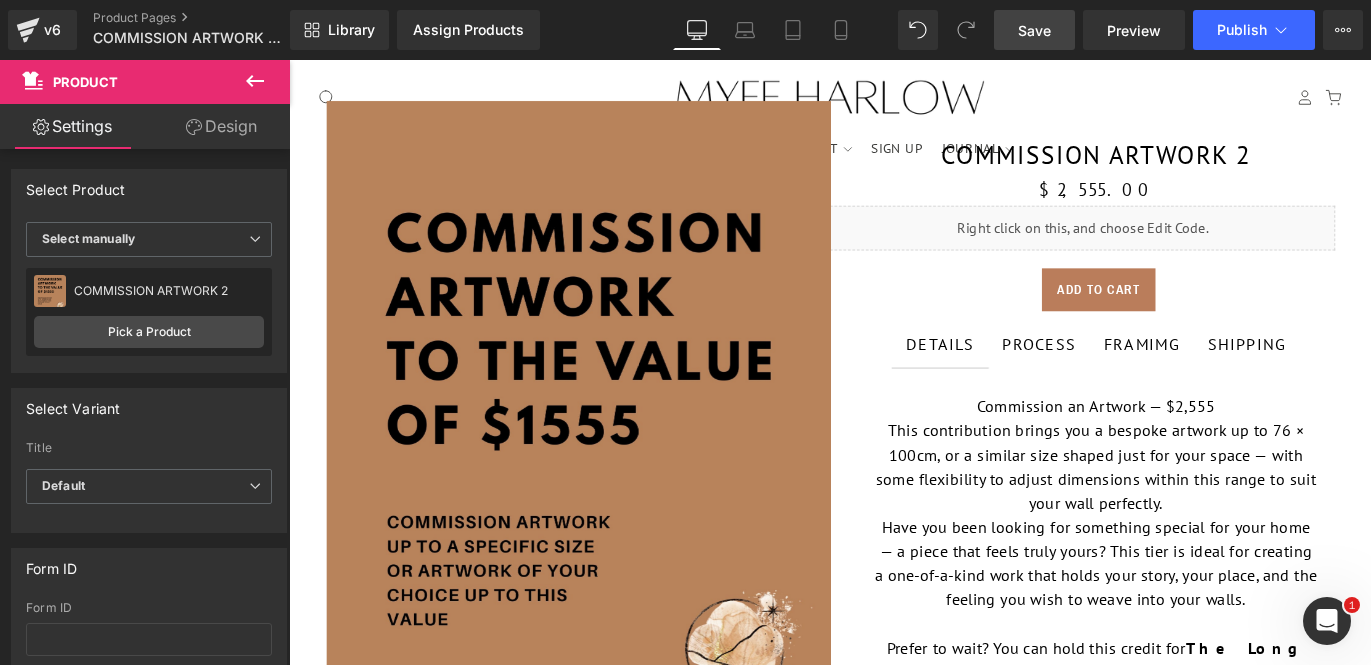 click on "Save" at bounding box center (1034, 30) 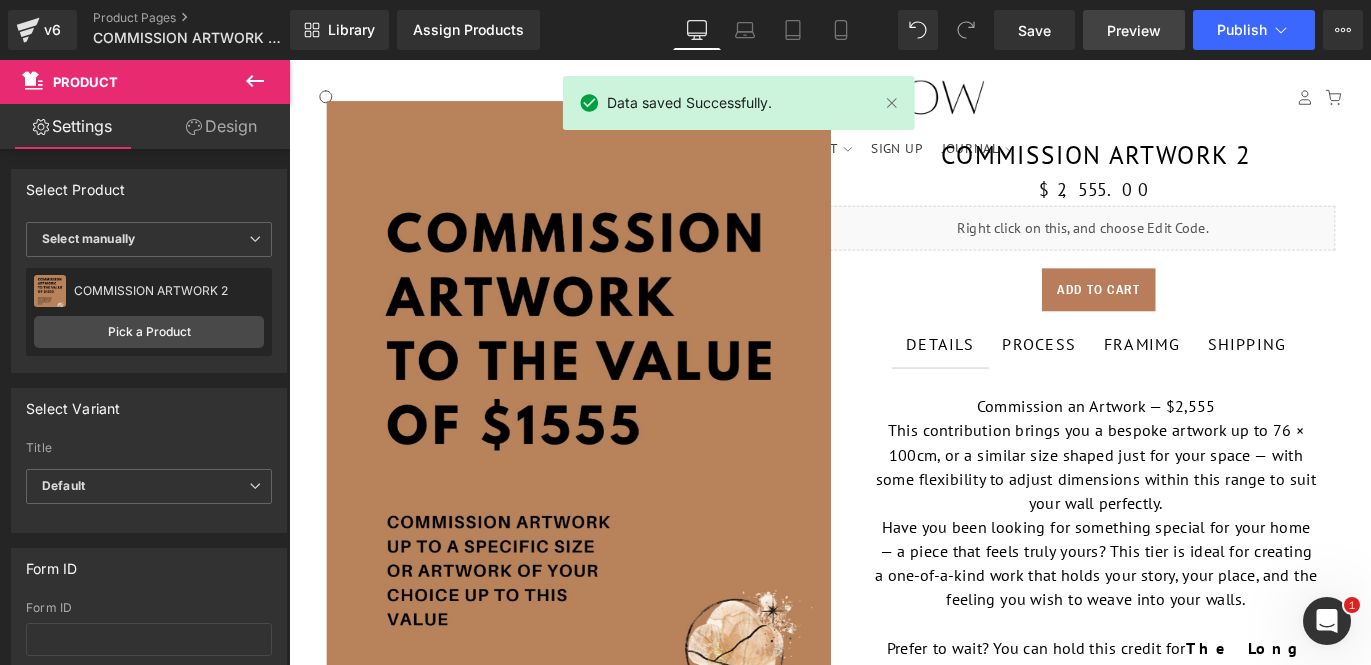 click on "Preview" at bounding box center (1134, 30) 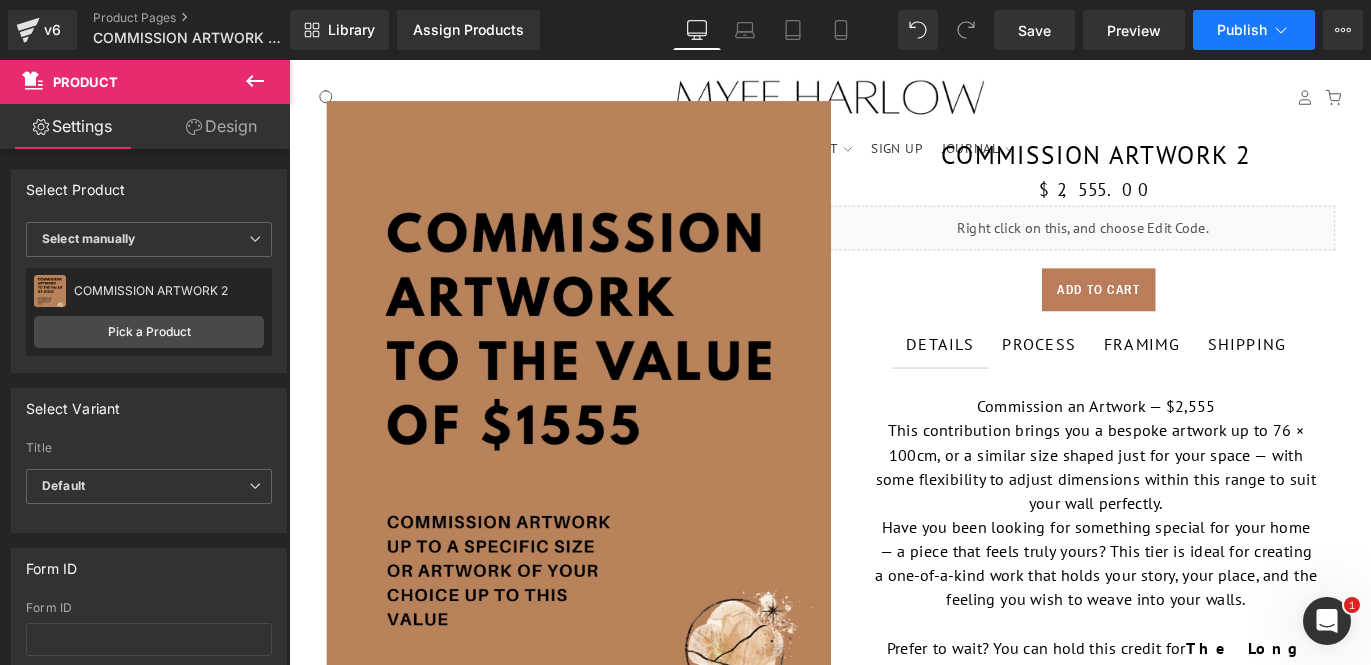 click on "Publish" at bounding box center (1242, 30) 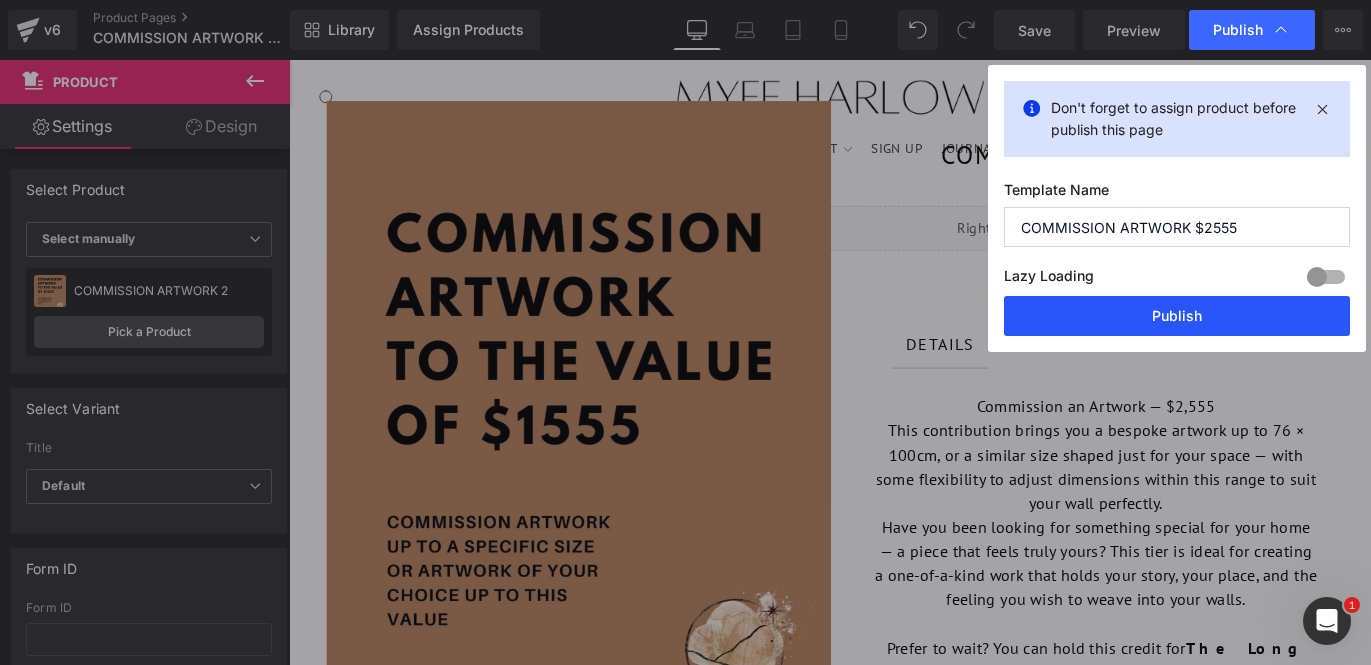 click on "Publish" at bounding box center [1177, 316] 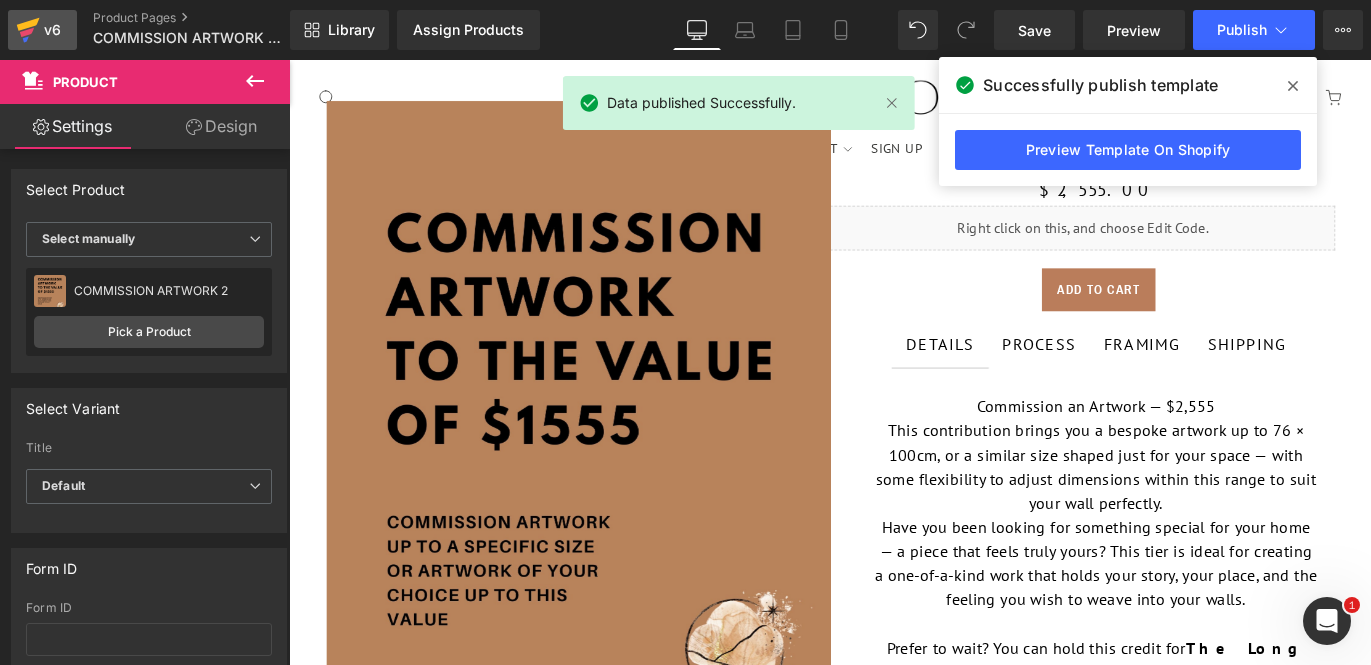 click 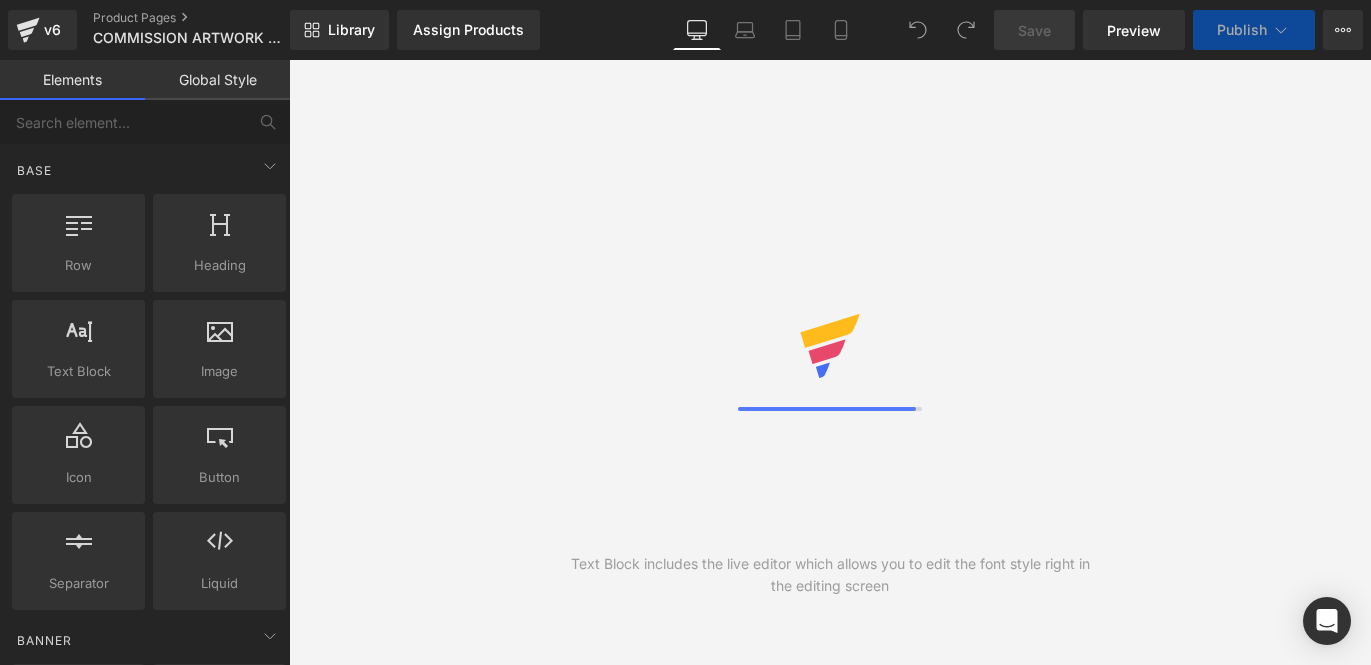 scroll, scrollTop: 0, scrollLeft: 0, axis: both 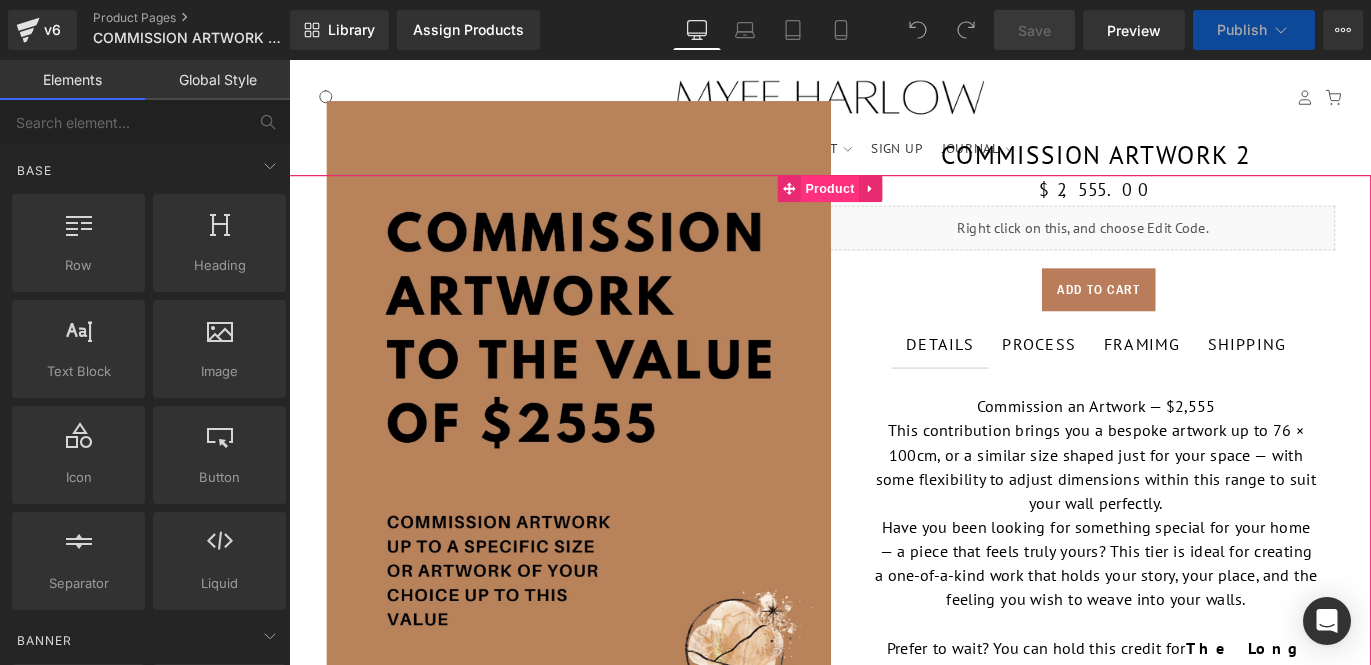 click on "Product" at bounding box center [894, 204] 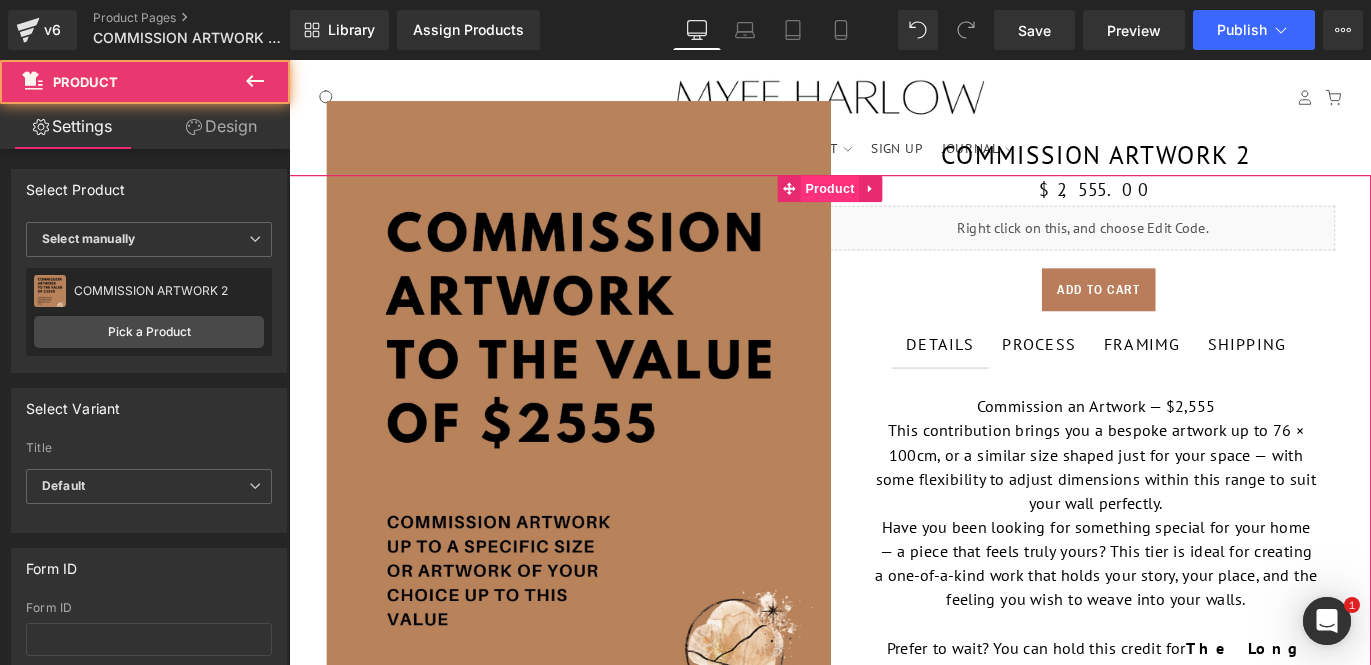 scroll, scrollTop: 0, scrollLeft: 0, axis: both 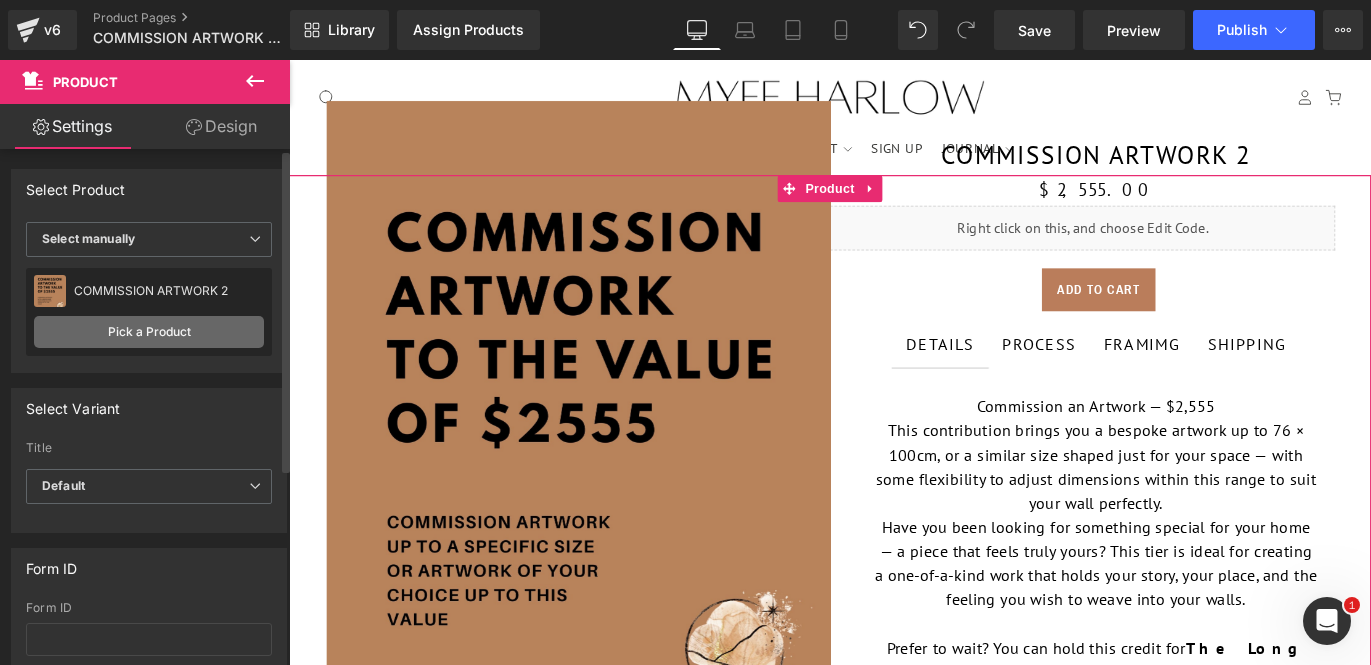 click on "Pick a Product" at bounding box center (149, 332) 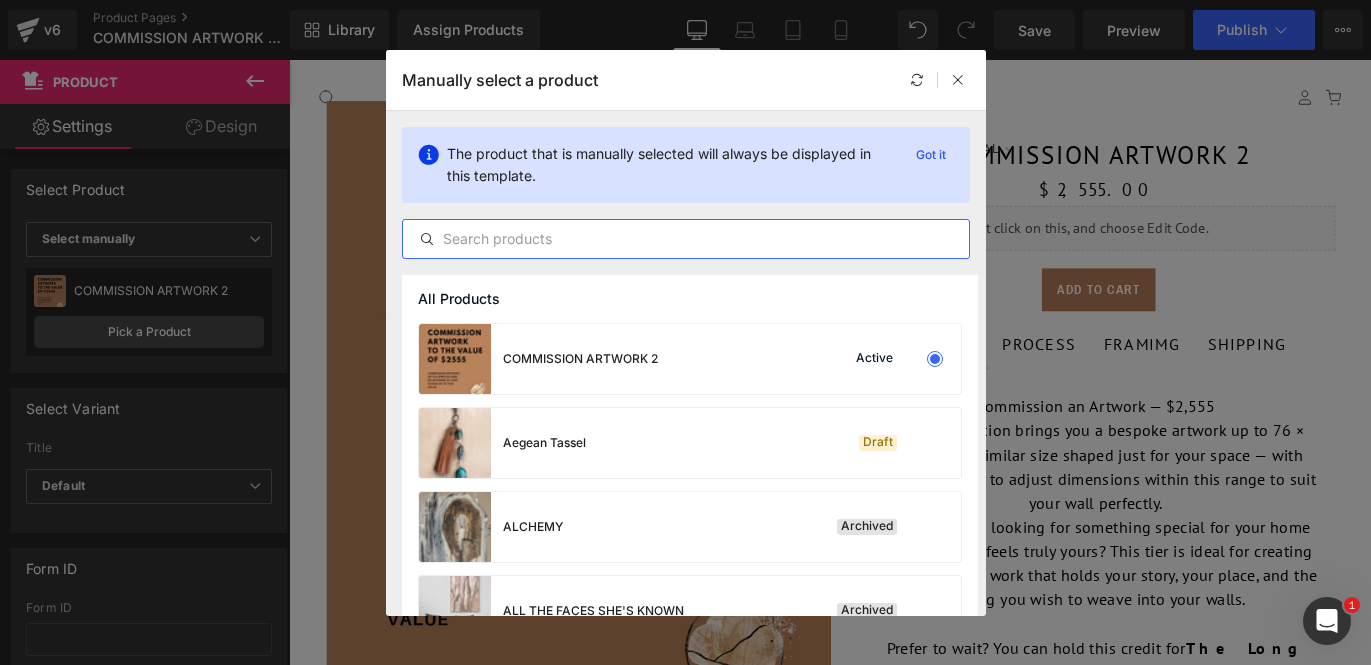 click at bounding box center (686, 239) 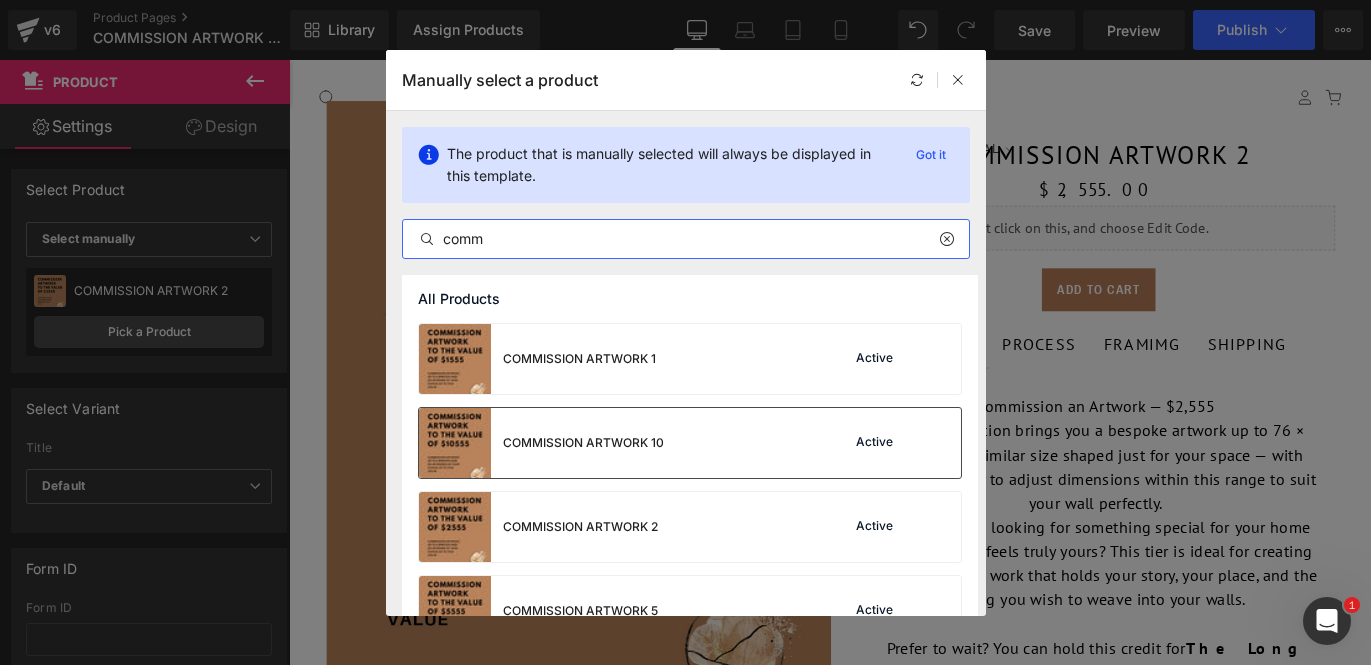 scroll, scrollTop: 47, scrollLeft: 0, axis: vertical 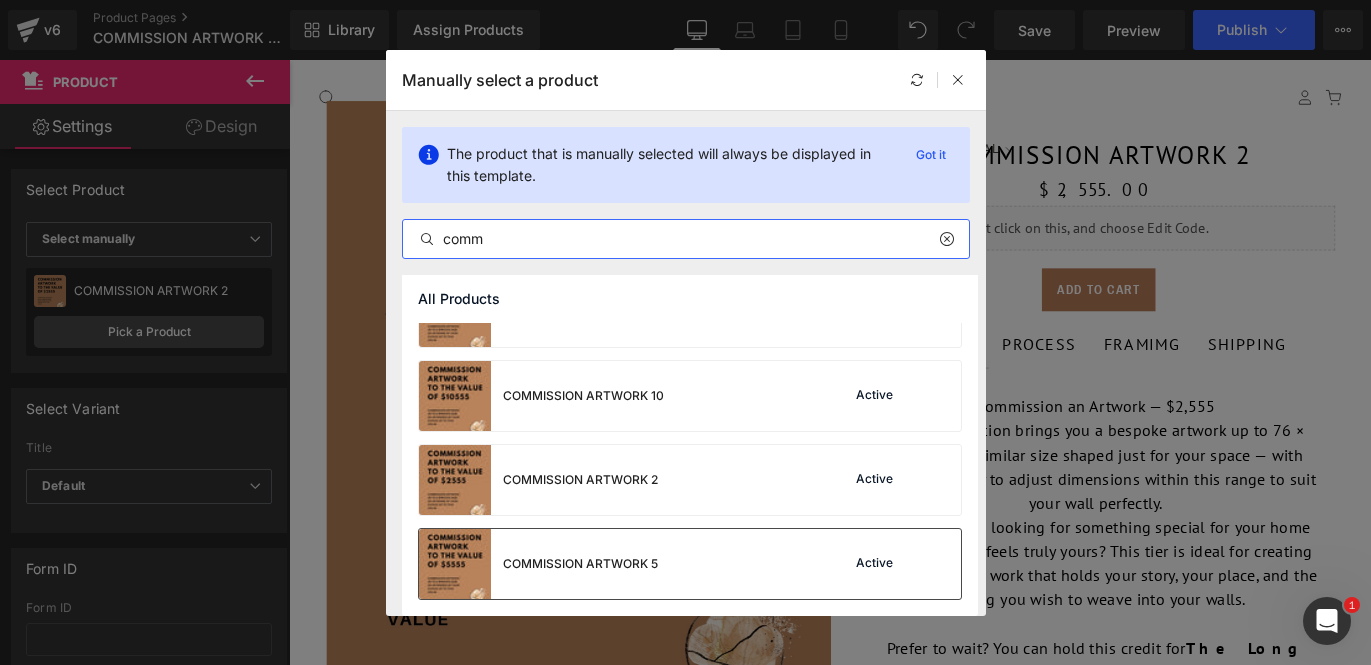 type on "comm" 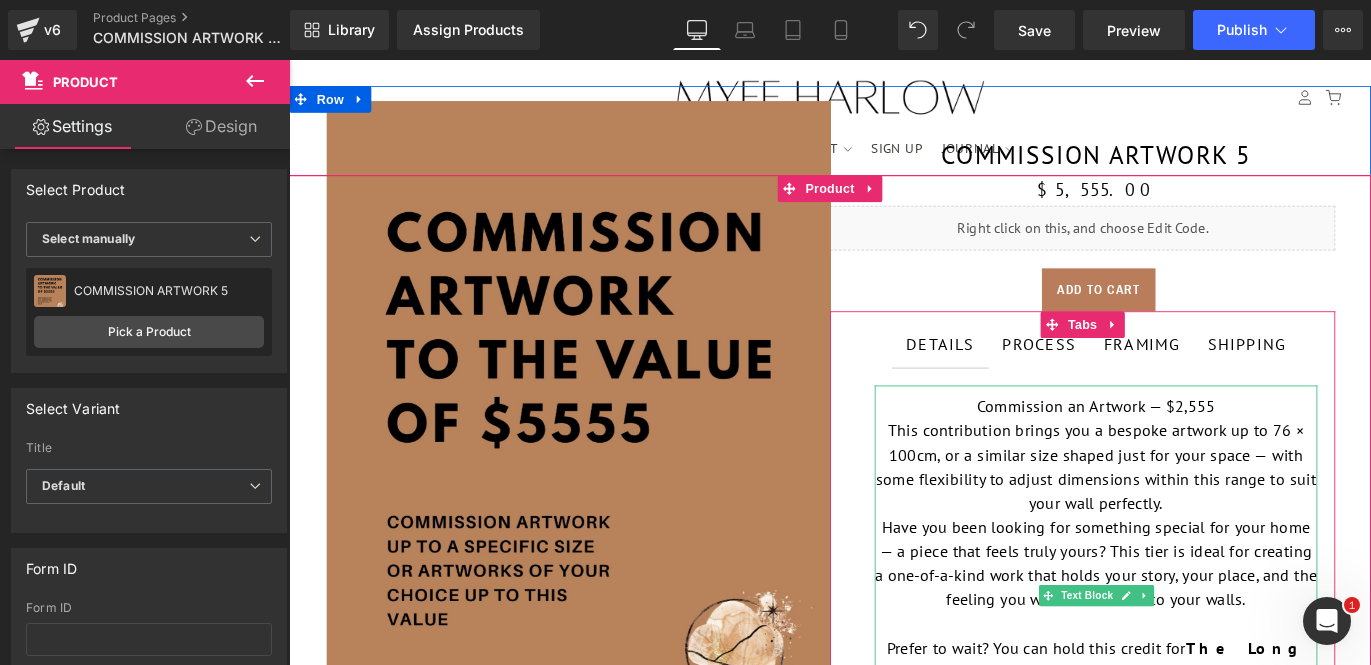scroll, scrollTop: 1, scrollLeft: 0, axis: vertical 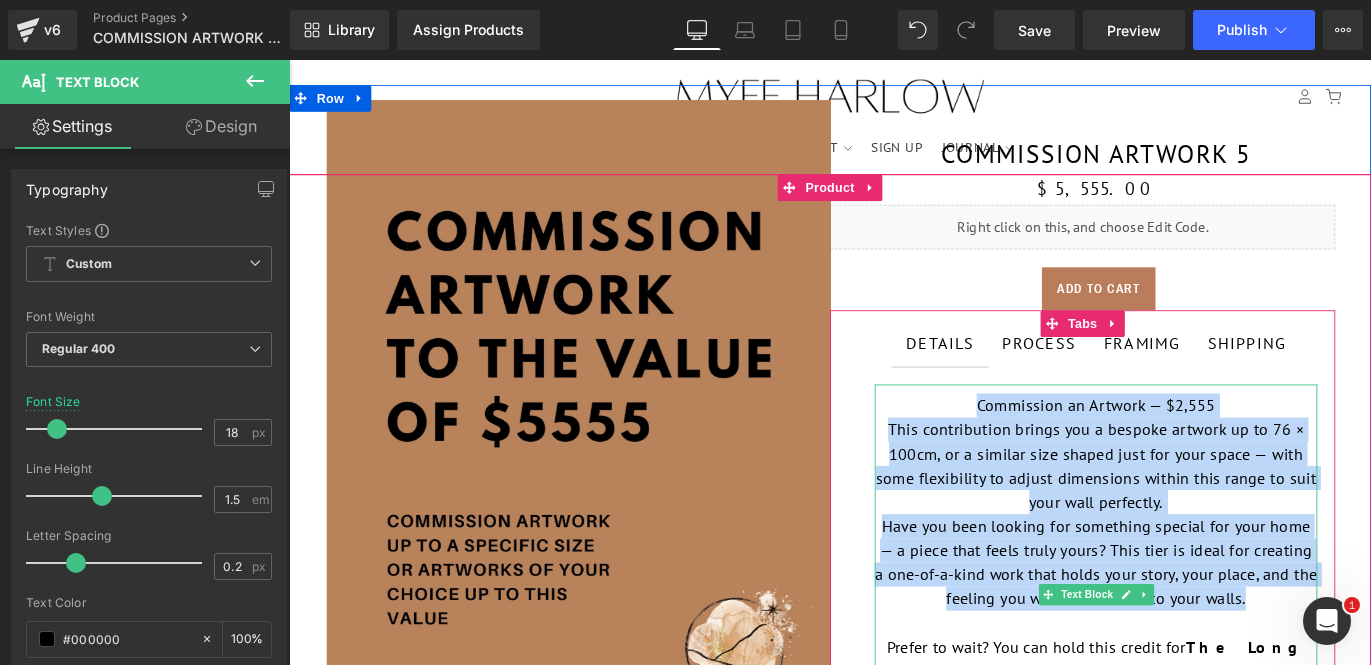 drag, startPoint x: 1062, startPoint y: 446, endPoint x: 1365, endPoint y: 662, distance: 372.10886 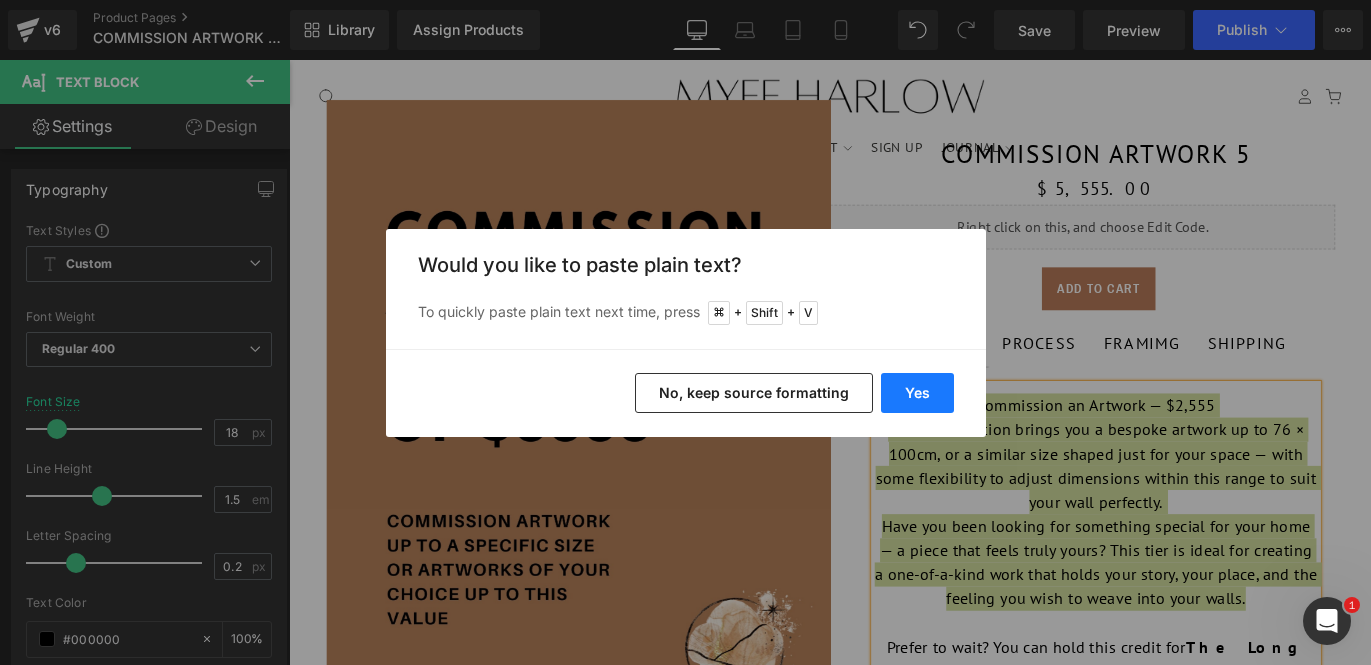 click on "Yes" at bounding box center [917, 393] 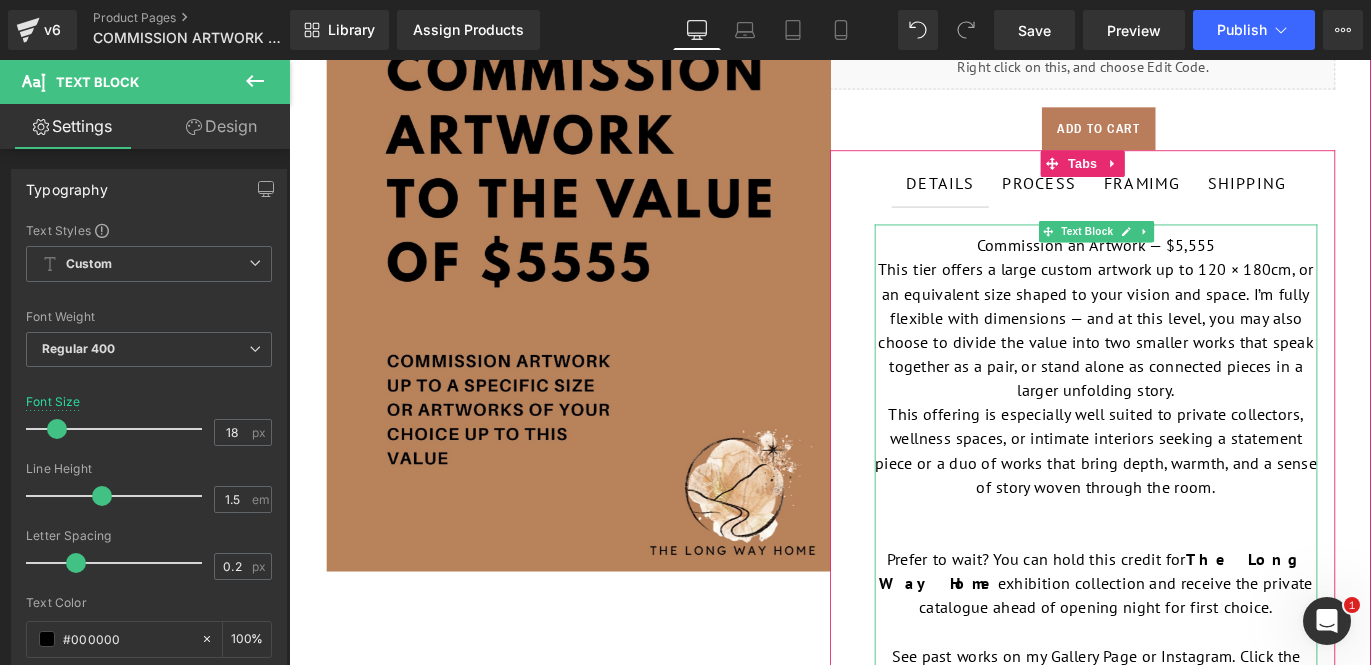 scroll, scrollTop: 184, scrollLeft: 0, axis: vertical 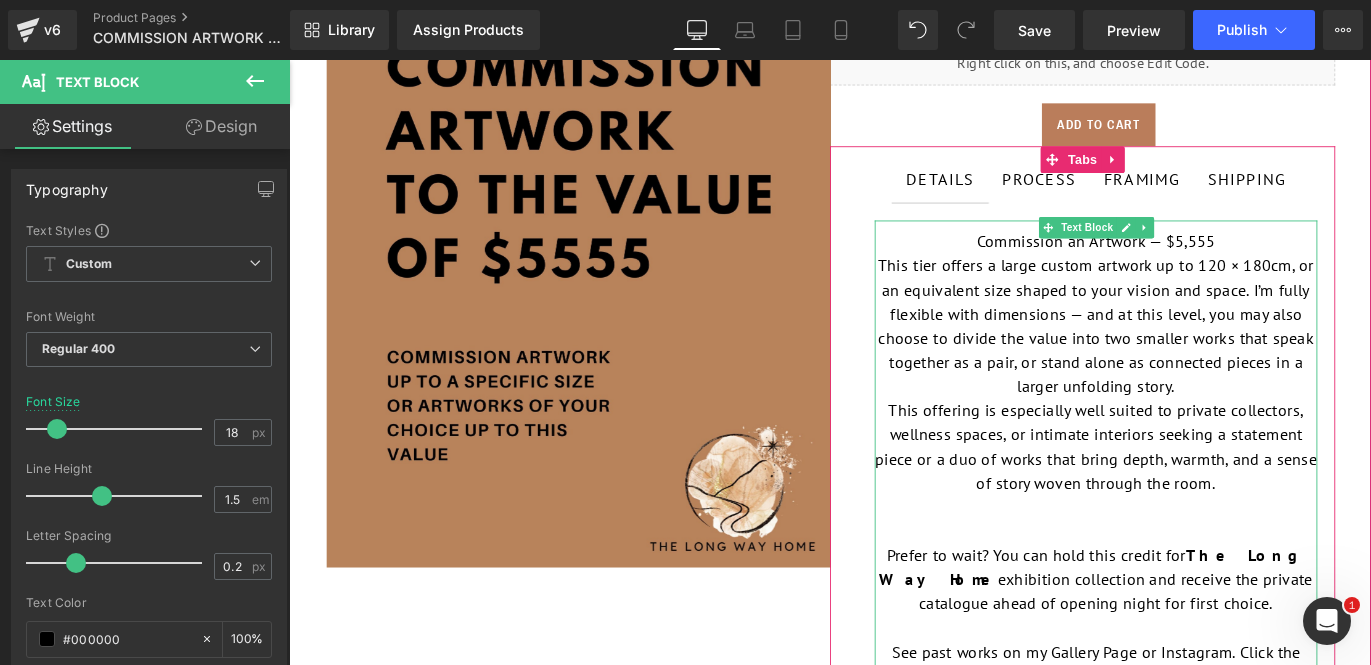 click on "Prefer to wait? You can hold this credit for  The Long Way Home  exhibition collection and receive the private catalogue ahead of opening night for first choice." at bounding box center [1191, 641] 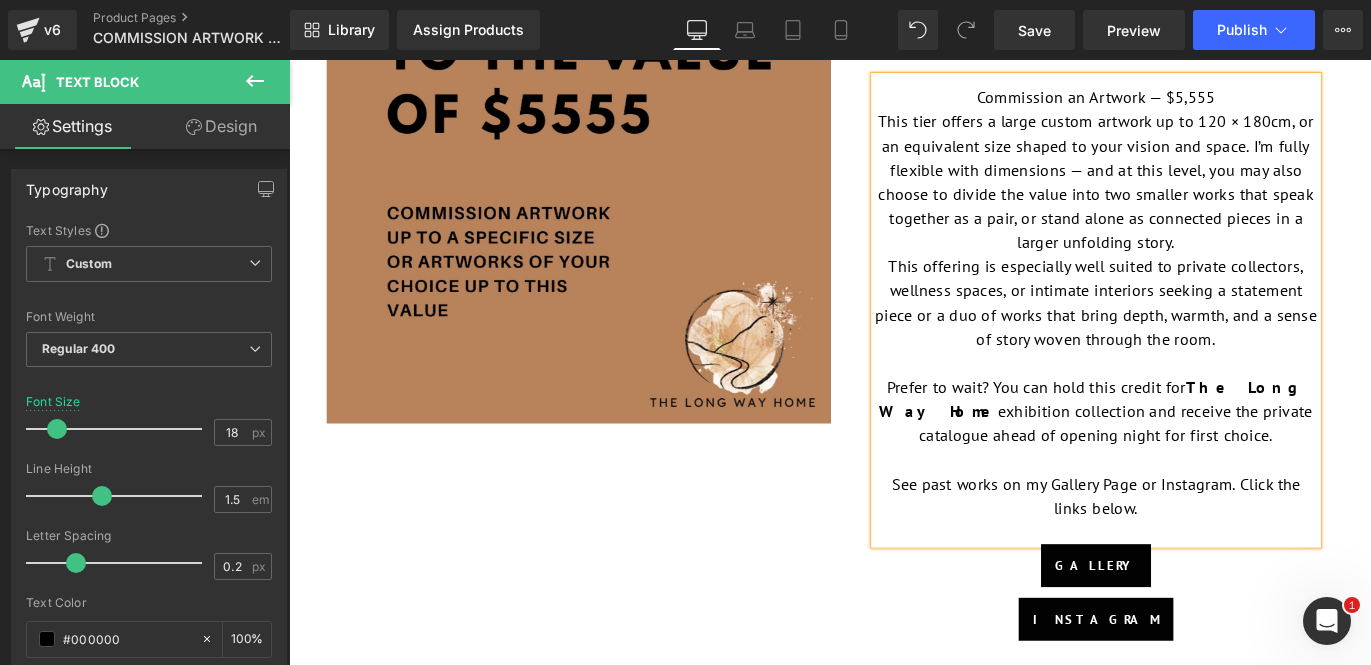 scroll, scrollTop: 347, scrollLeft: 0, axis: vertical 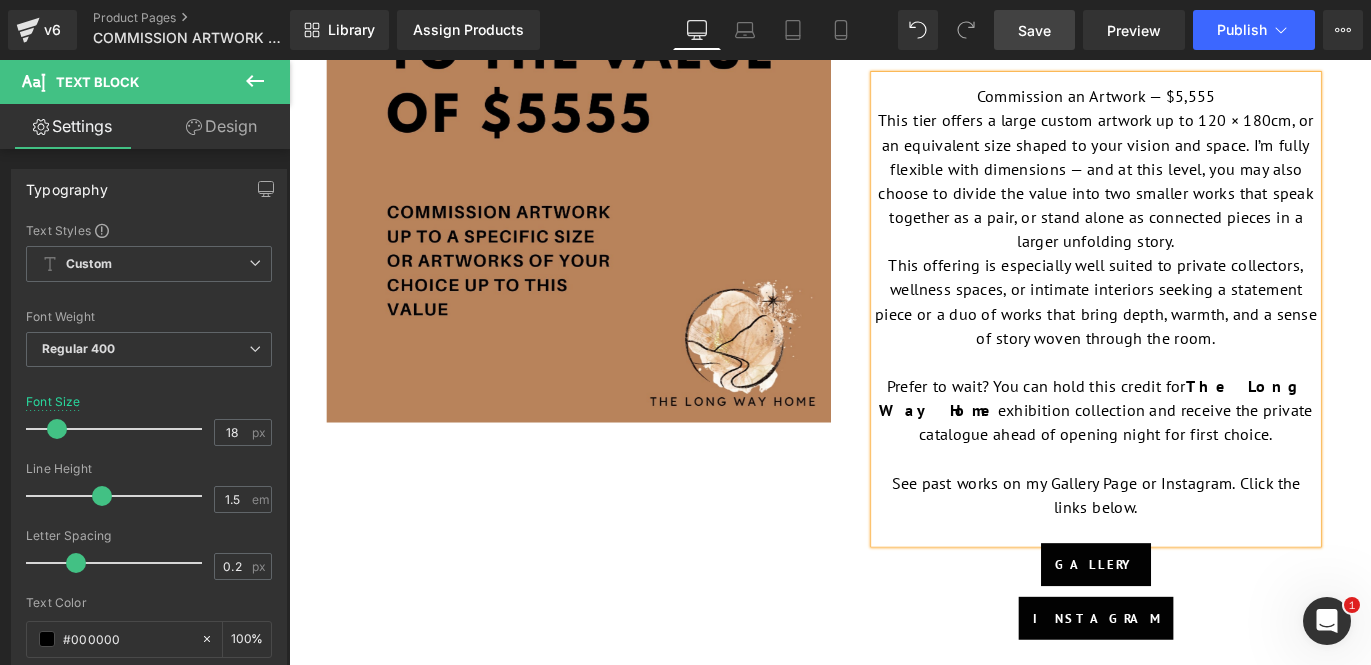 click on "Save" at bounding box center (1034, 30) 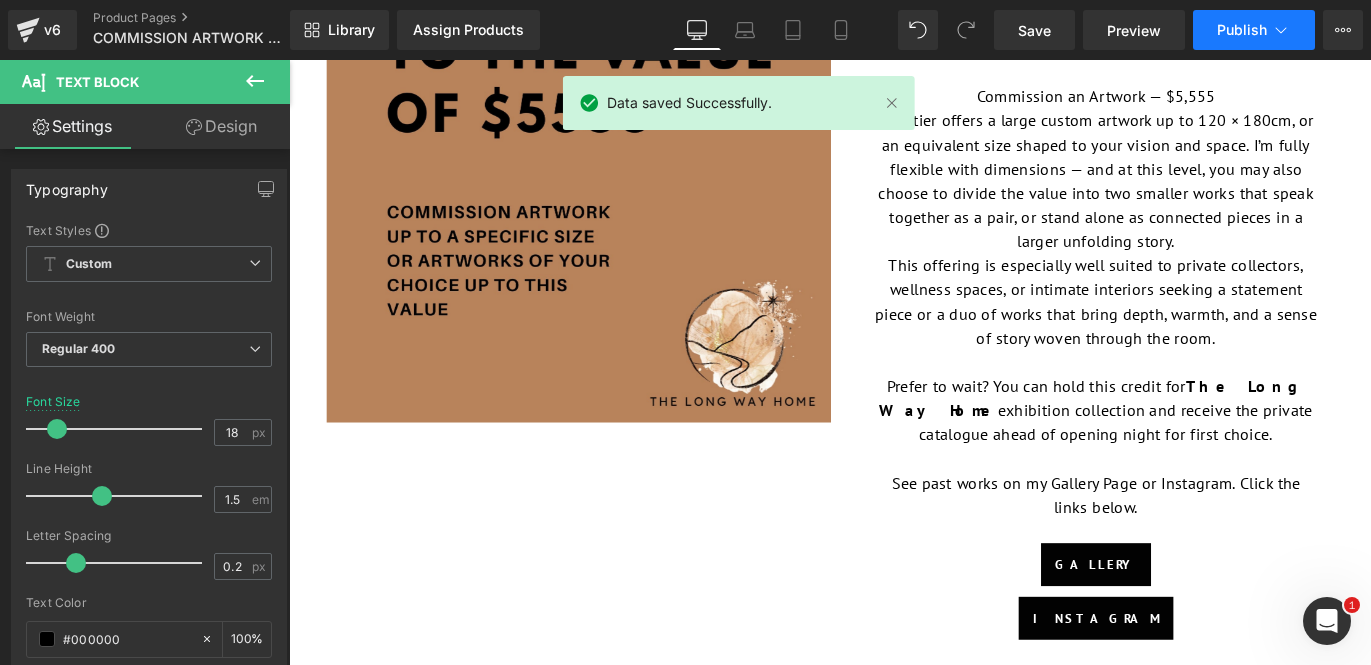 click on "Publish" at bounding box center [1242, 30] 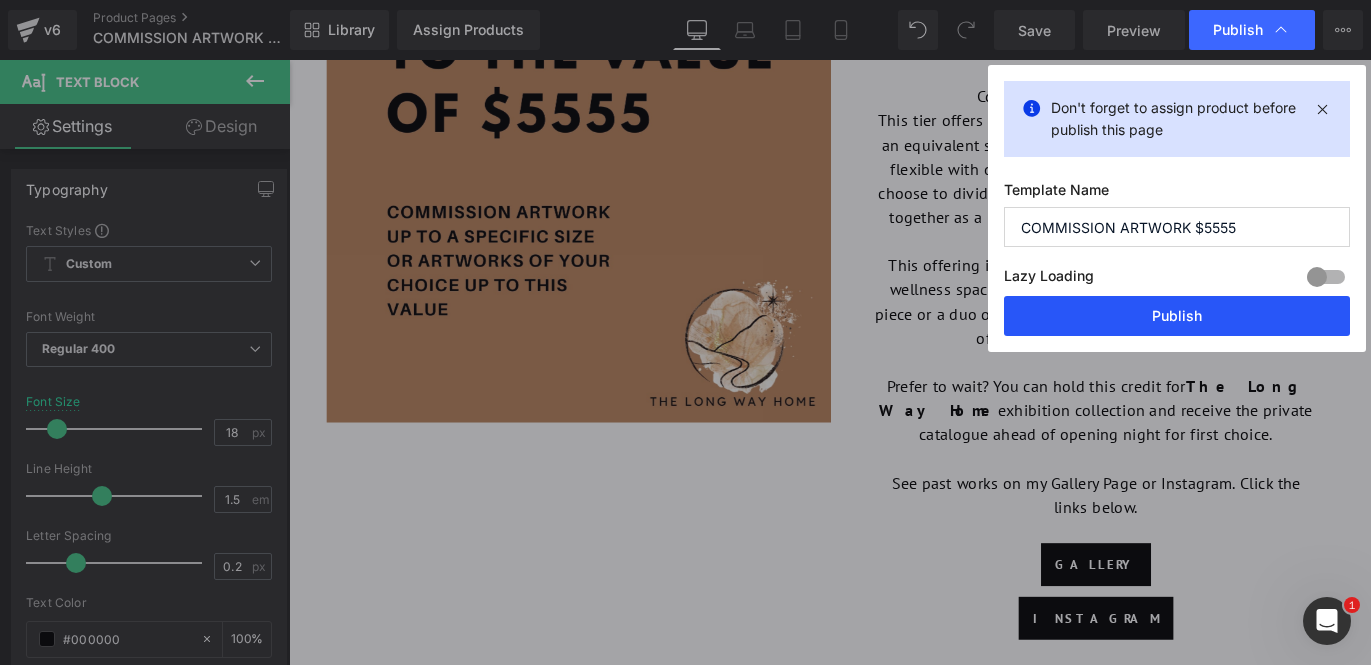 click on "Publish" at bounding box center (1177, 316) 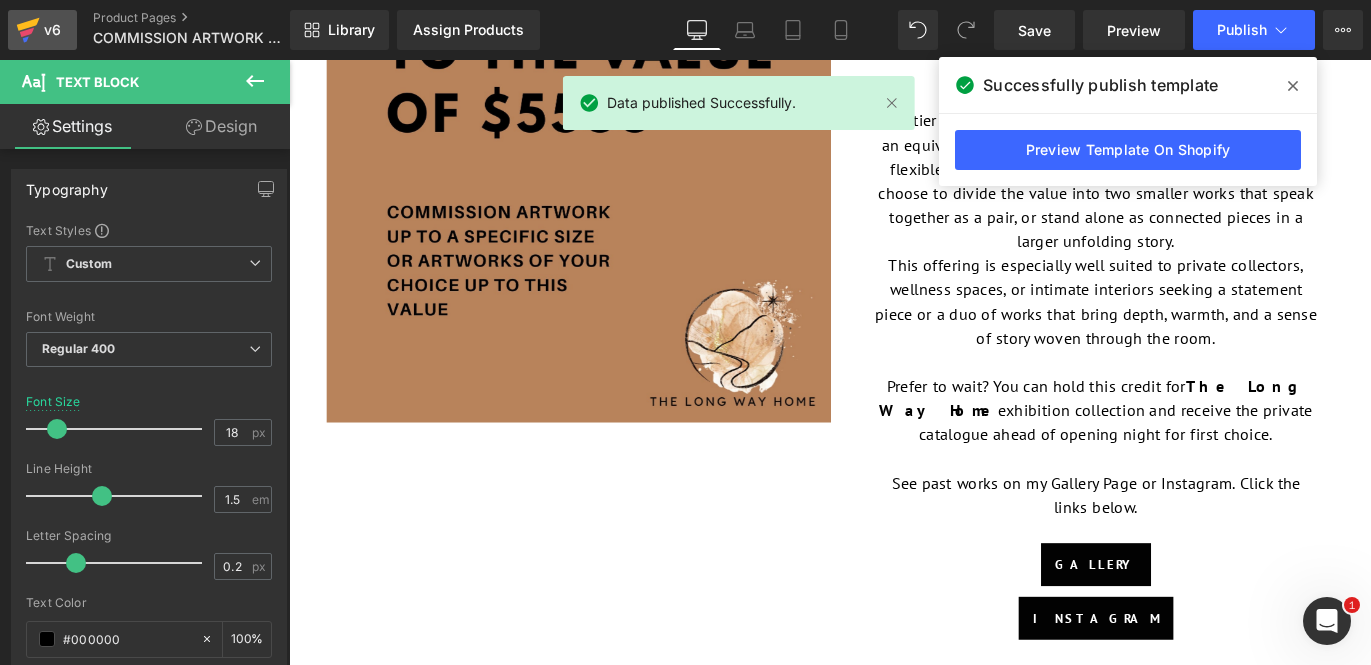 click 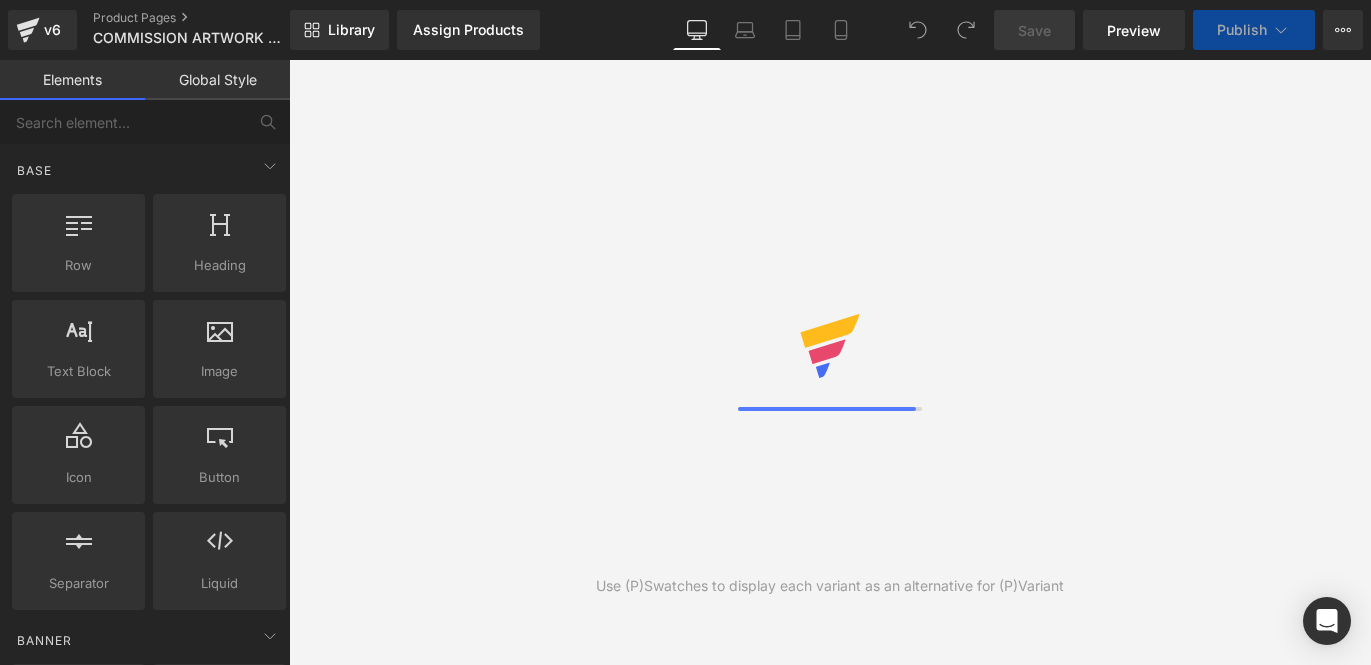 scroll, scrollTop: 0, scrollLeft: 0, axis: both 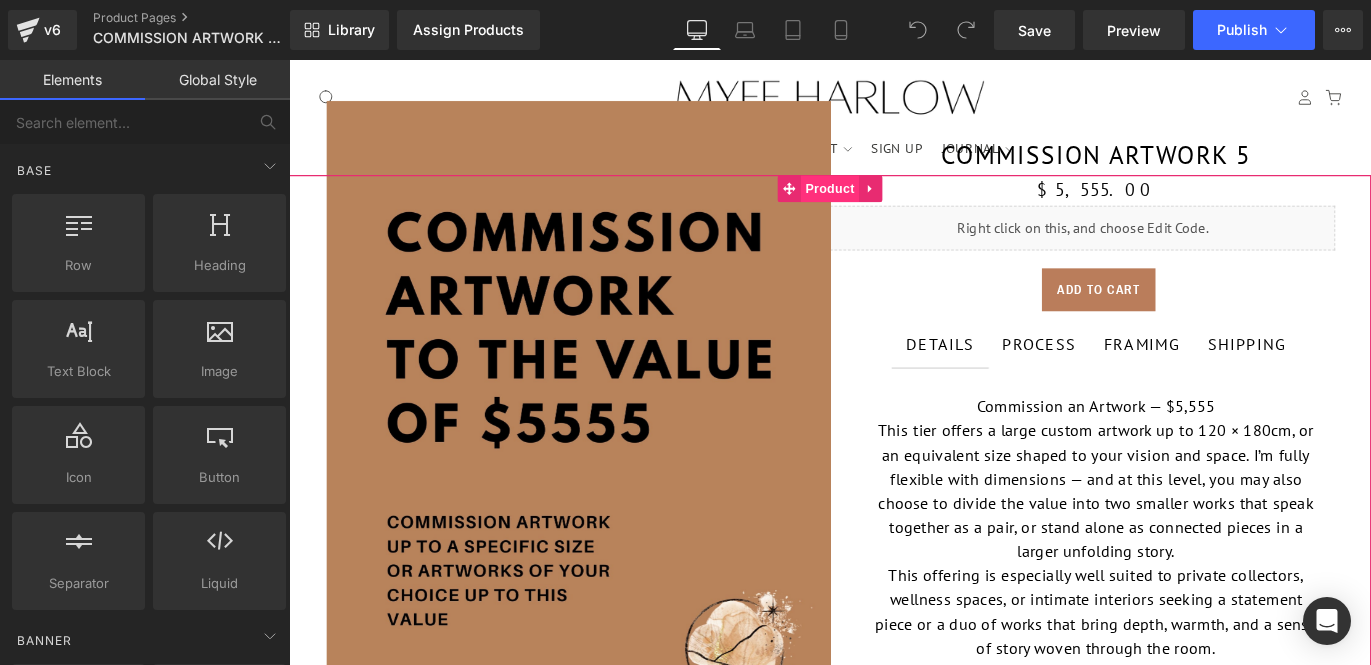 click on "Product" at bounding box center (894, 204) 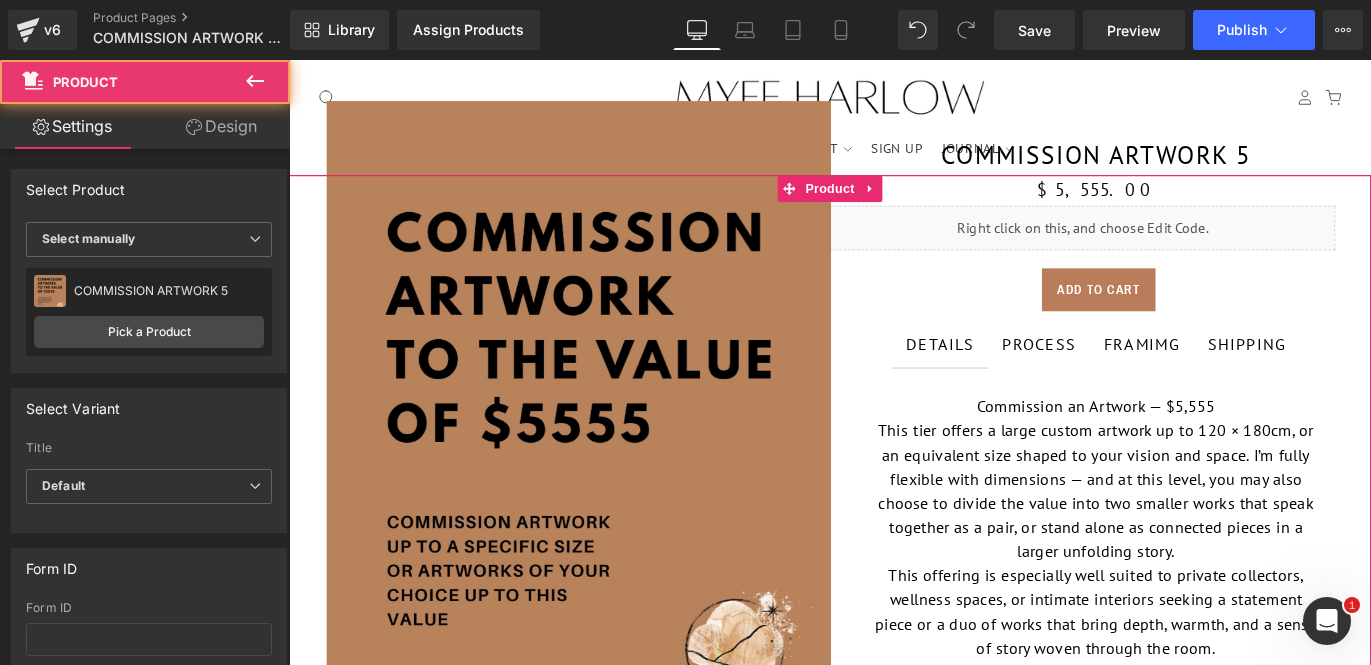 scroll, scrollTop: 0, scrollLeft: 0, axis: both 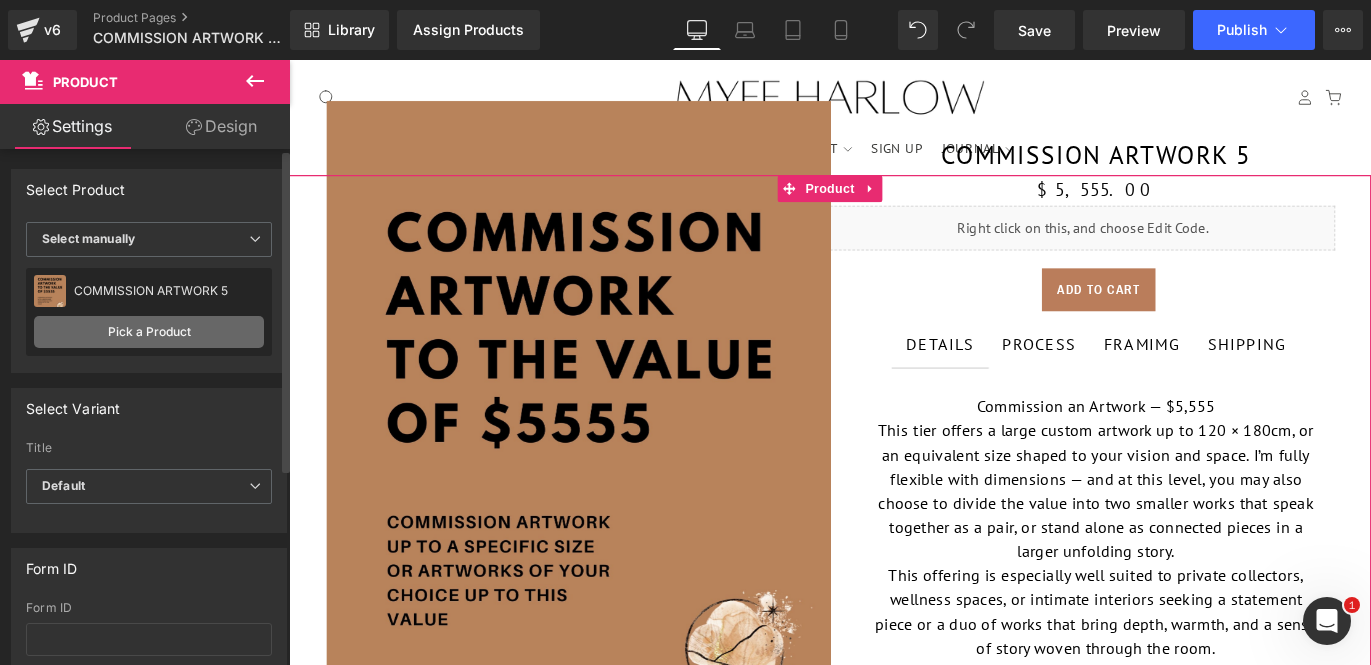 click on "Pick a Product" at bounding box center (149, 332) 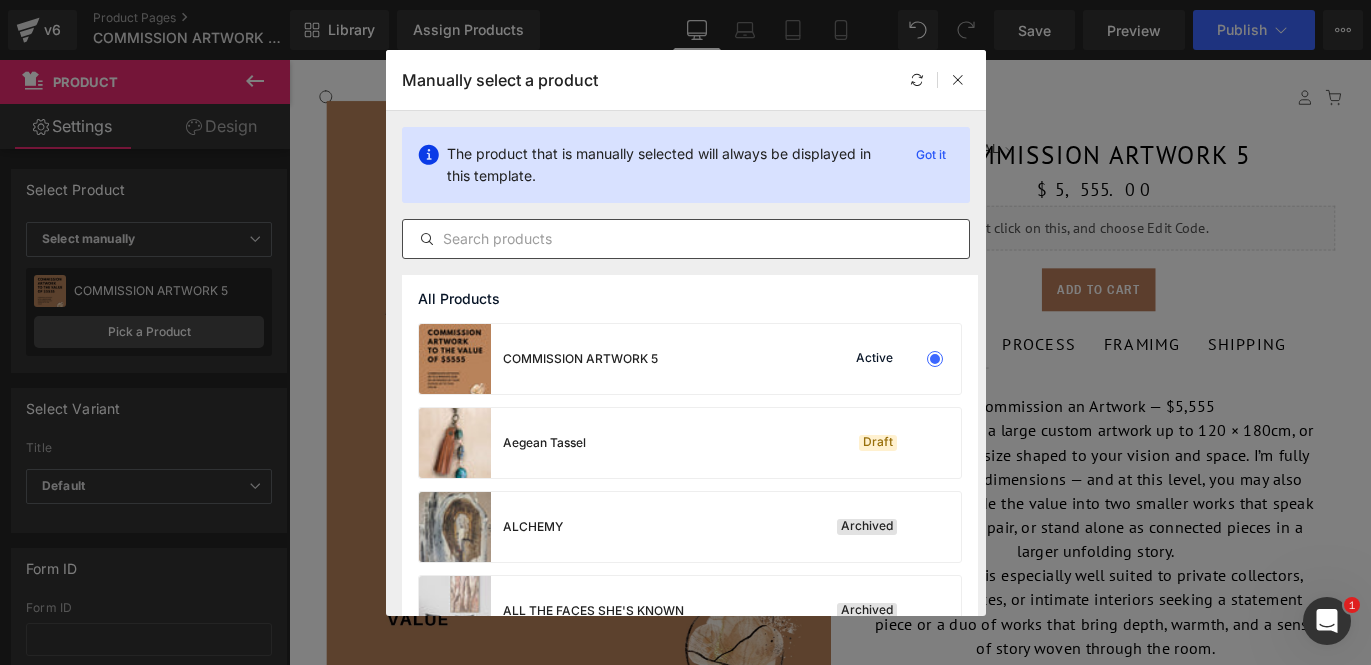 click at bounding box center [686, 239] 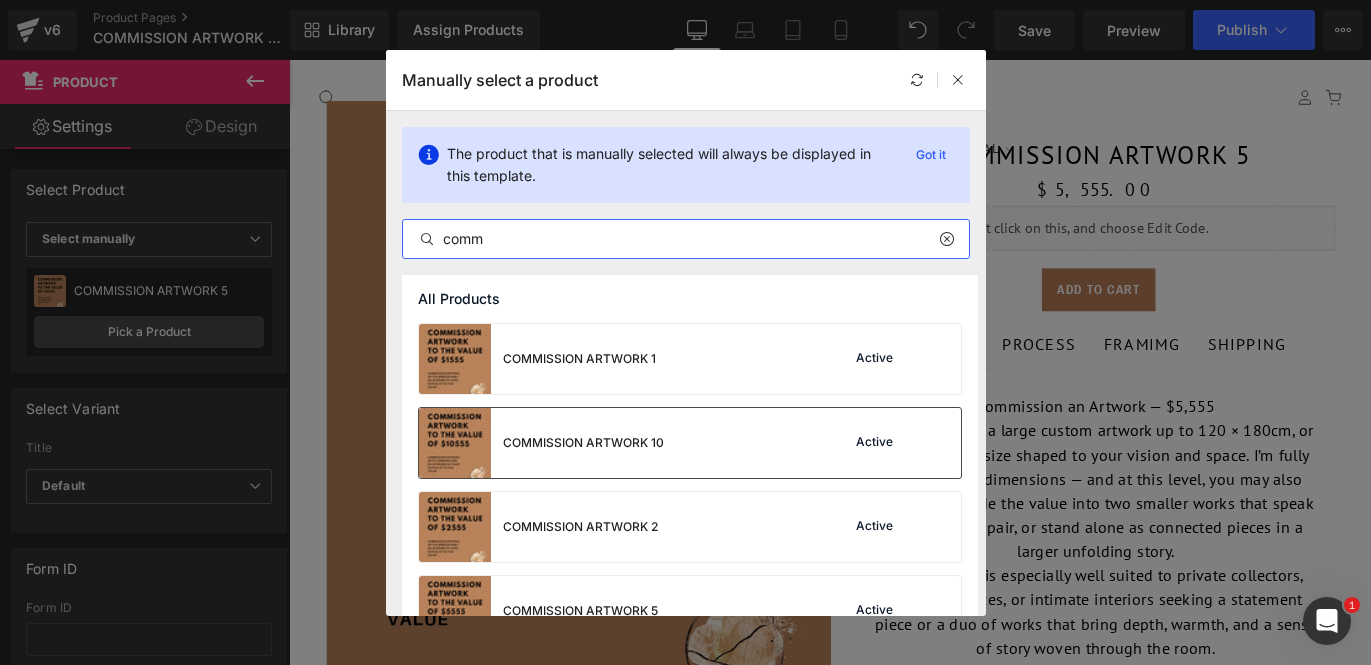 type on "comm" 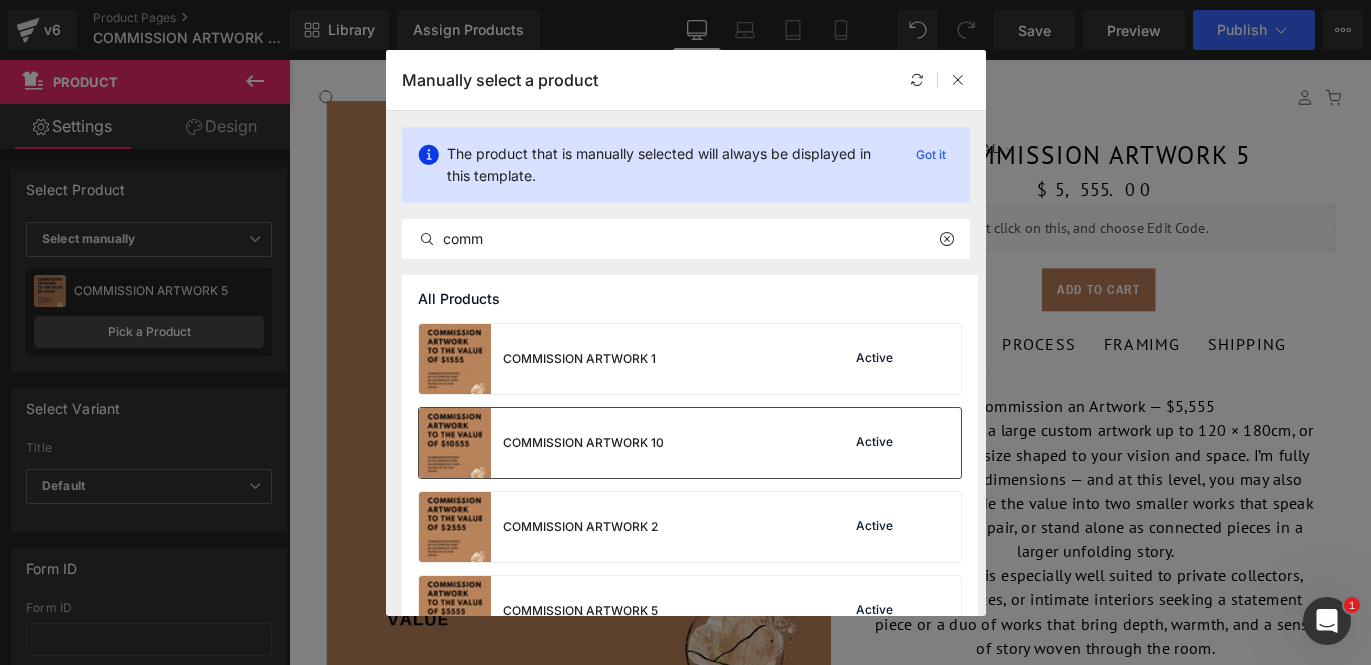 click on "COMMISSION ARTWORK 10" at bounding box center (541, 443) 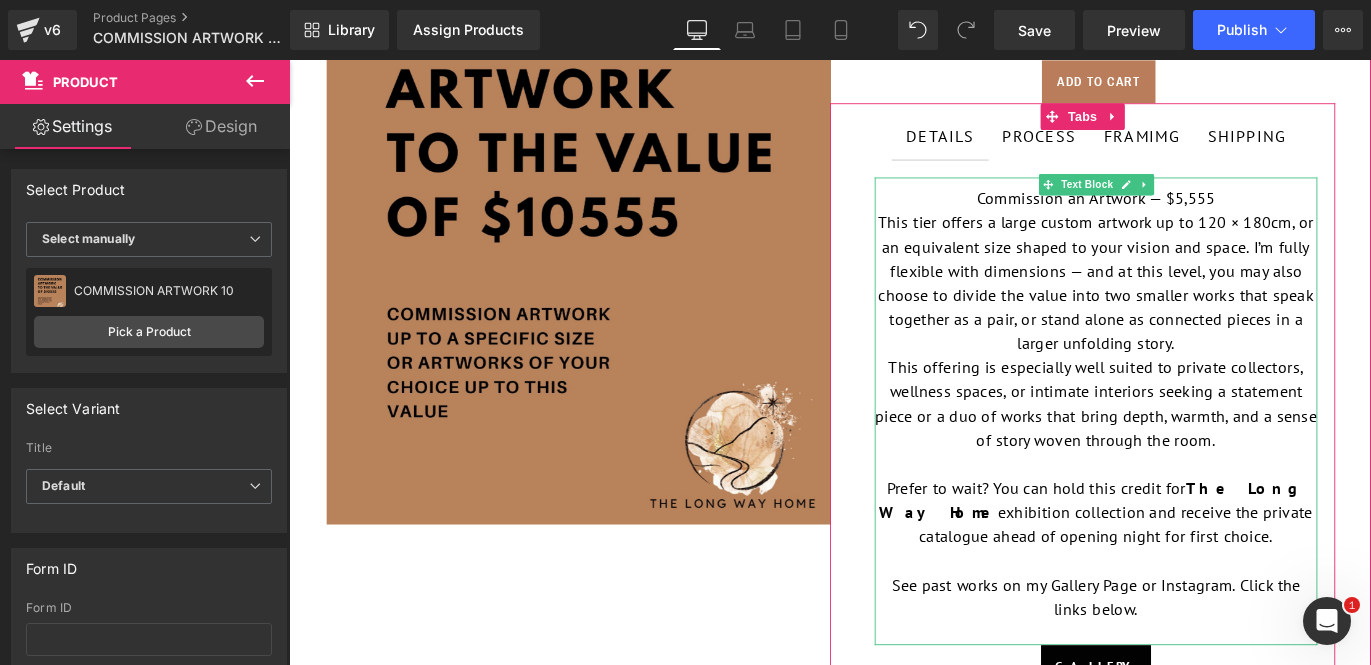 scroll, scrollTop: 266, scrollLeft: 0, axis: vertical 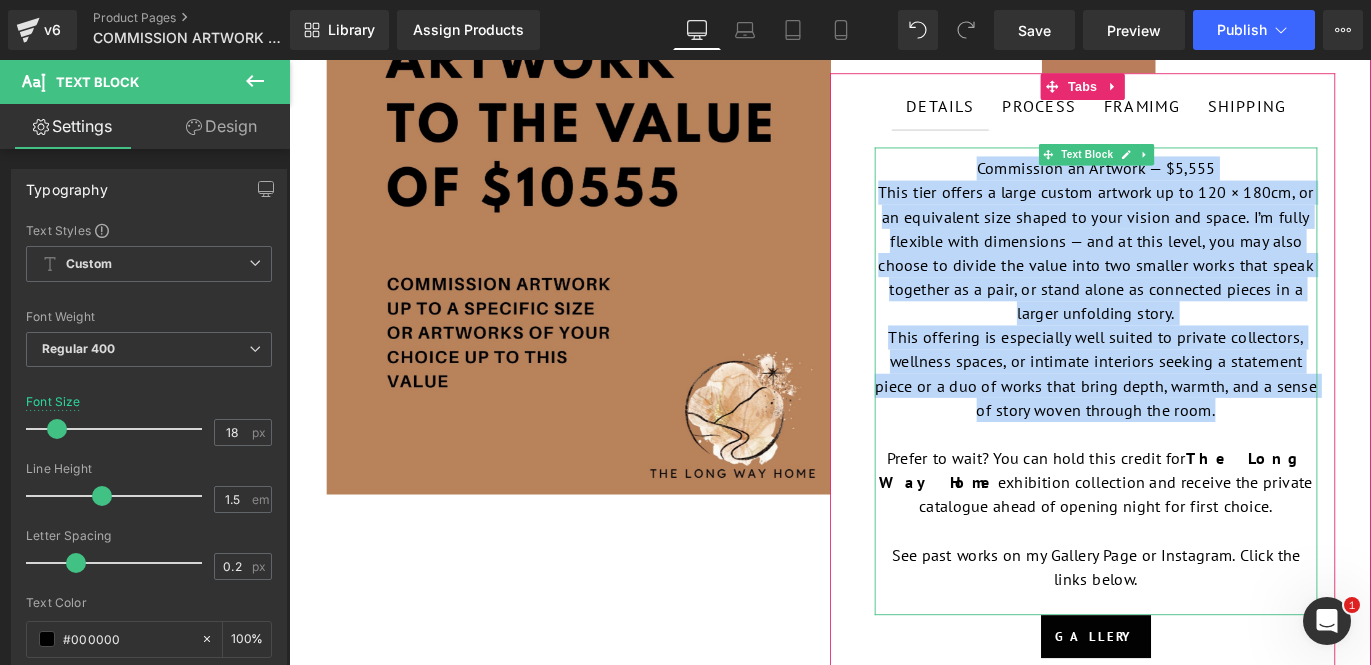 drag, startPoint x: 1335, startPoint y: 454, endPoint x: 1029, endPoint y: 190, distance: 404.14352 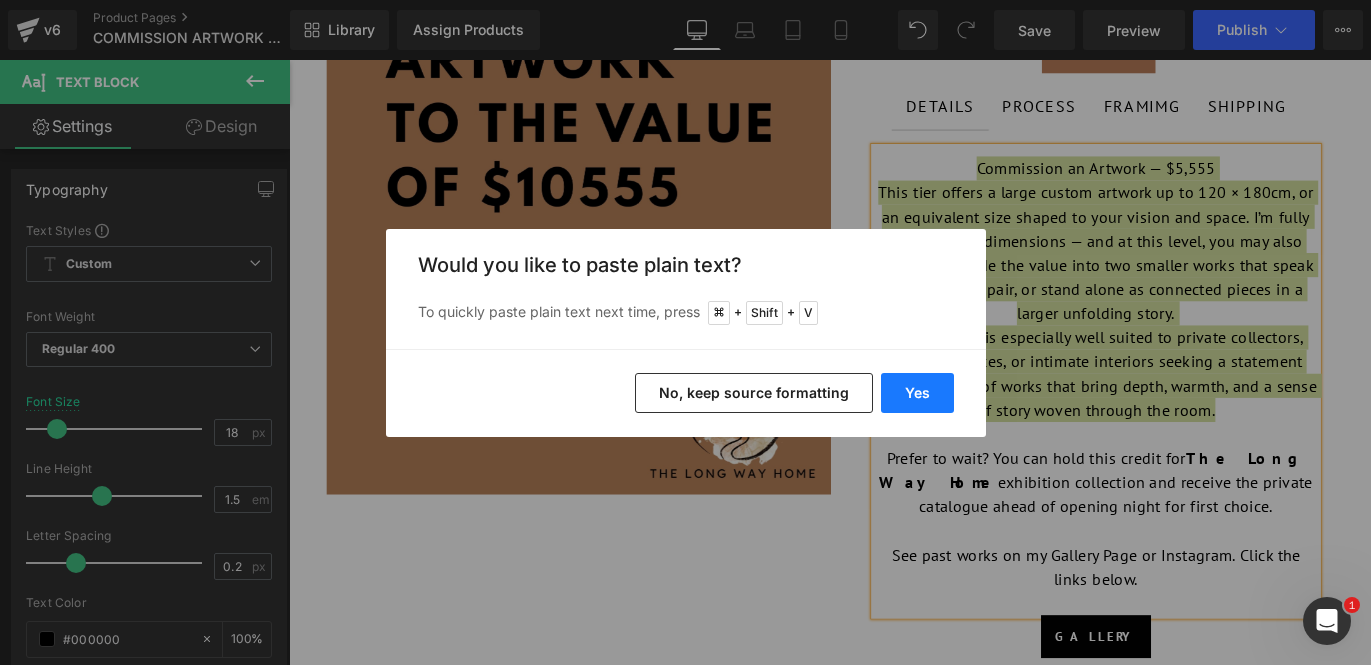 click on "Yes" at bounding box center [917, 393] 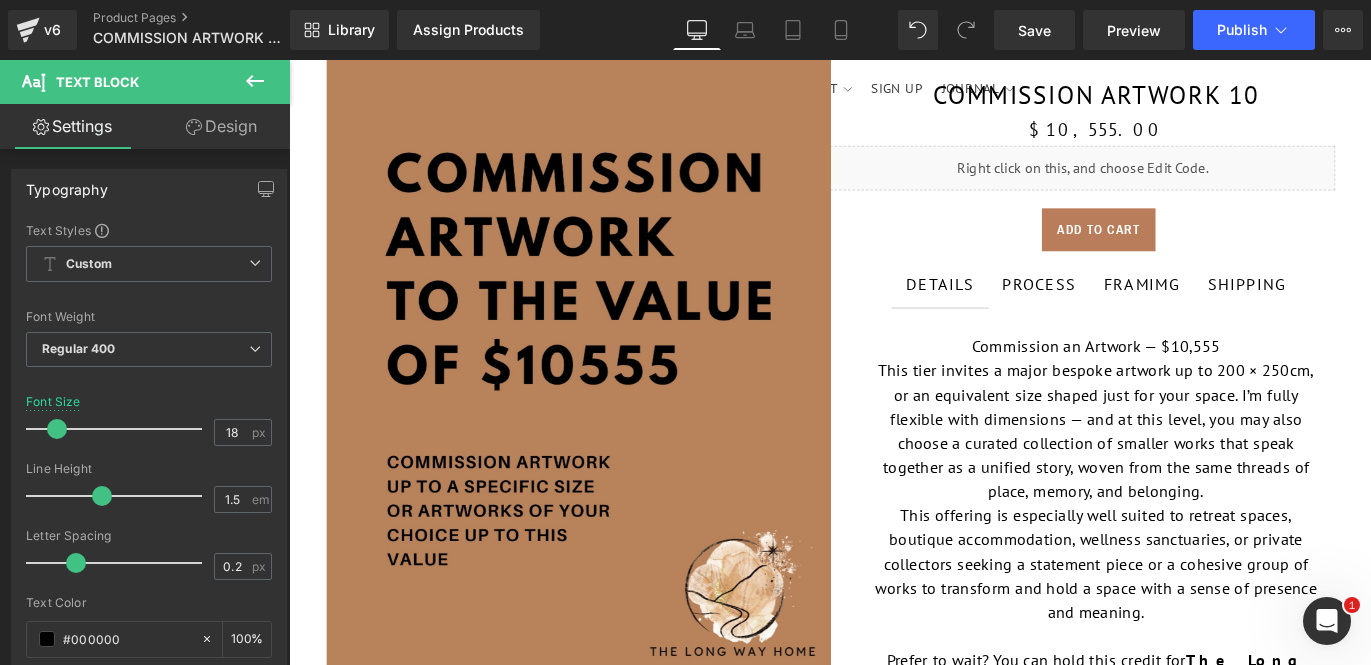 scroll, scrollTop: 0, scrollLeft: 0, axis: both 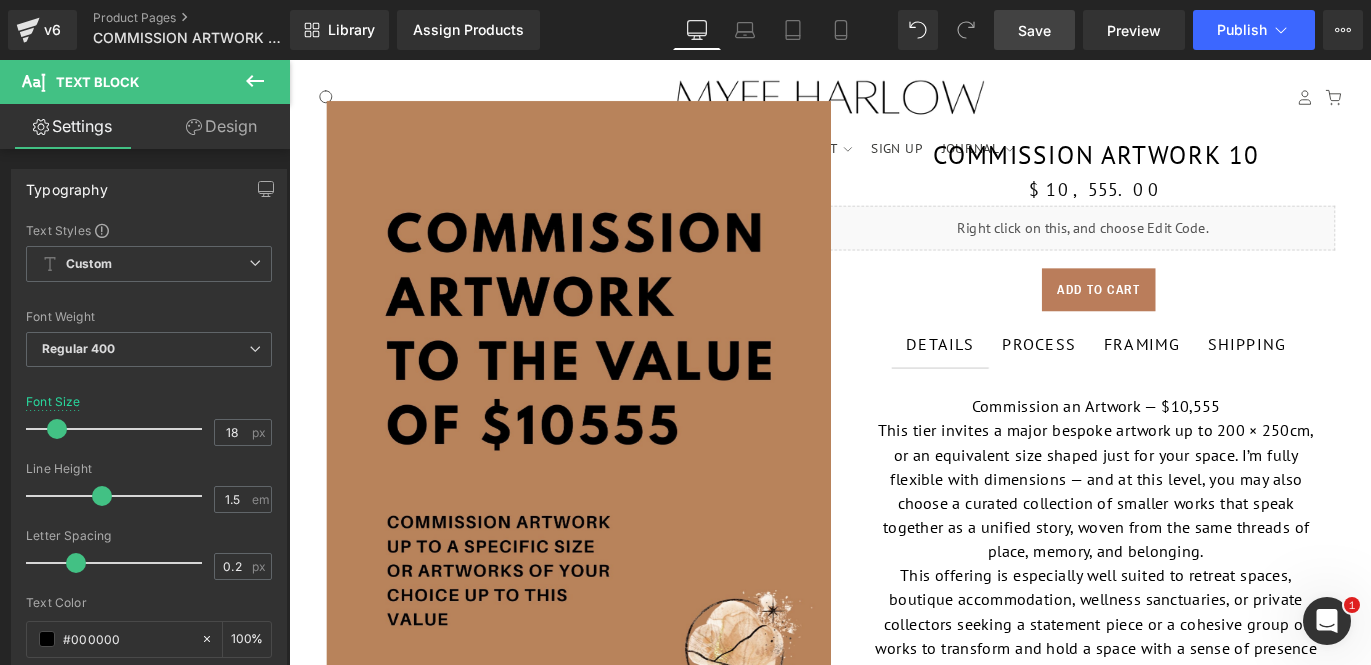 click on "Save" at bounding box center [1034, 30] 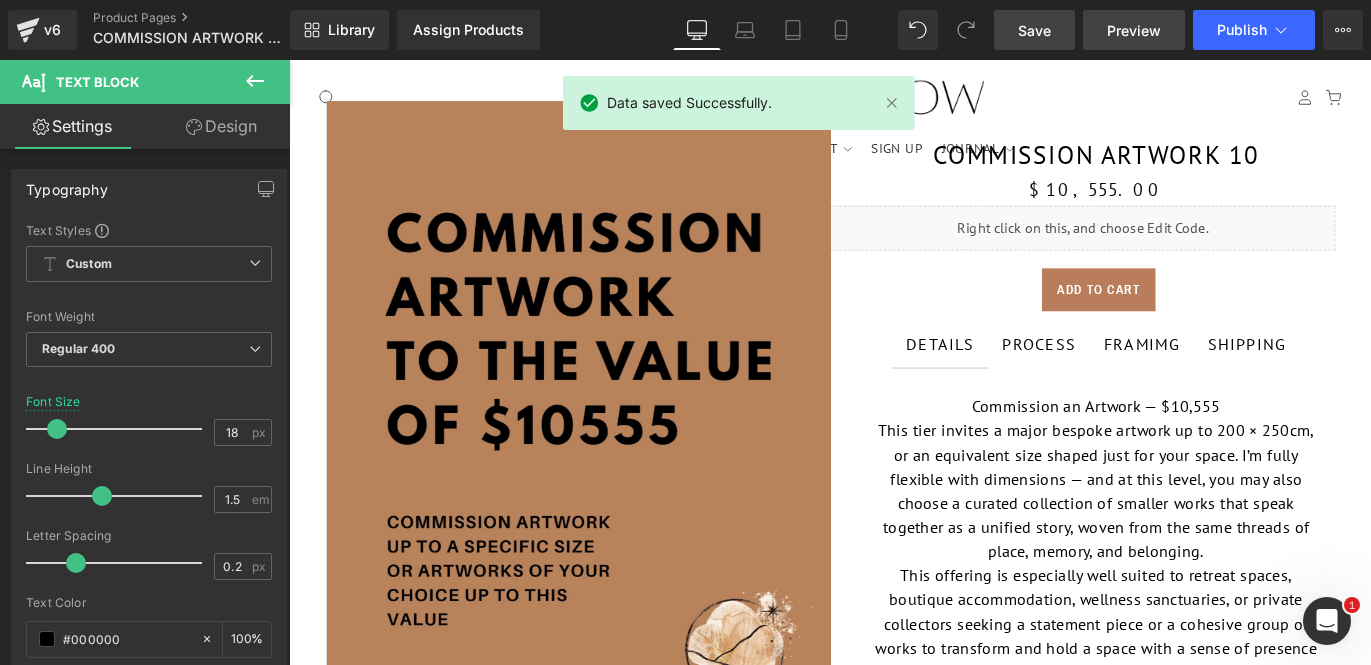 click on "Preview" at bounding box center (1134, 30) 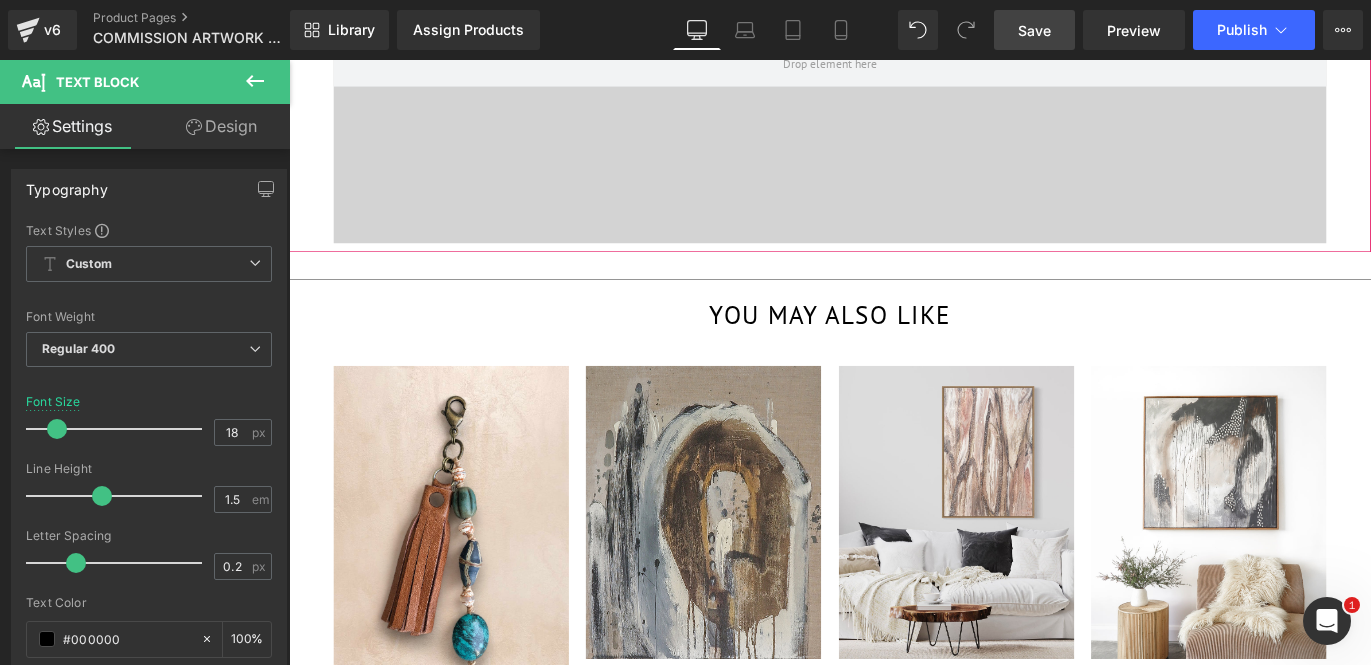 scroll, scrollTop: 2275, scrollLeft: 0, axis: vertical 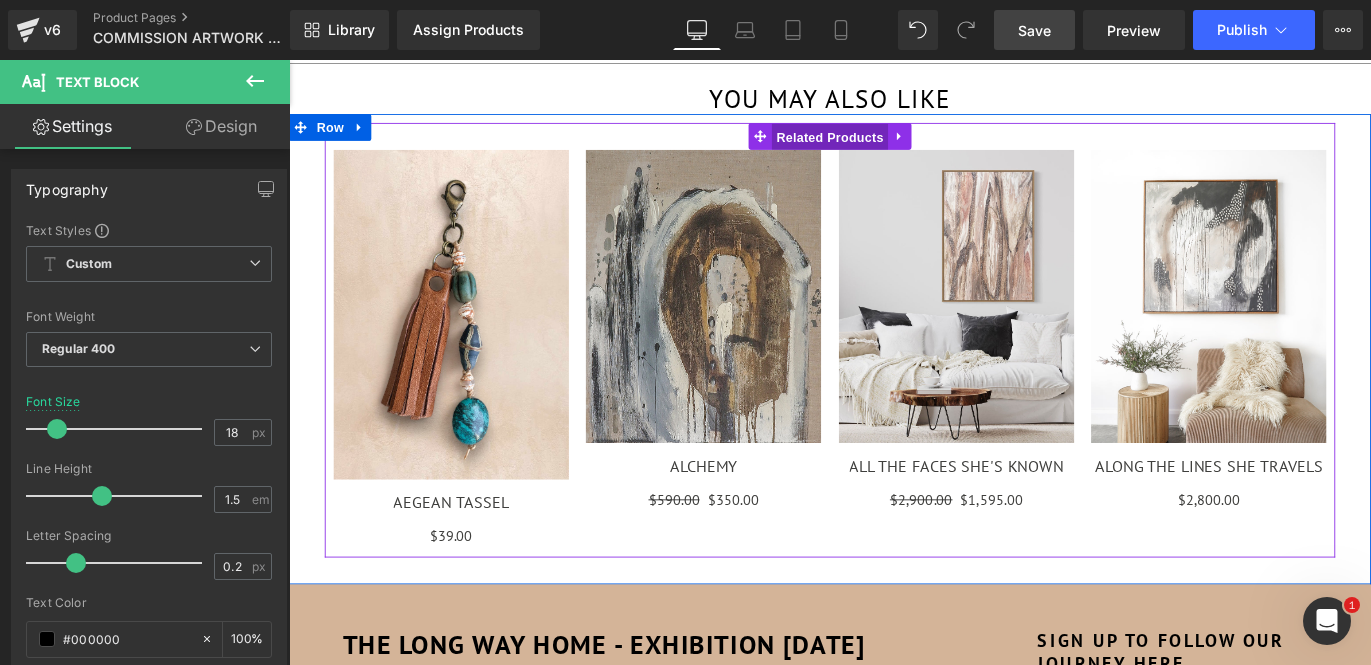 click on "Related Products" at bounding box center [894, 146] 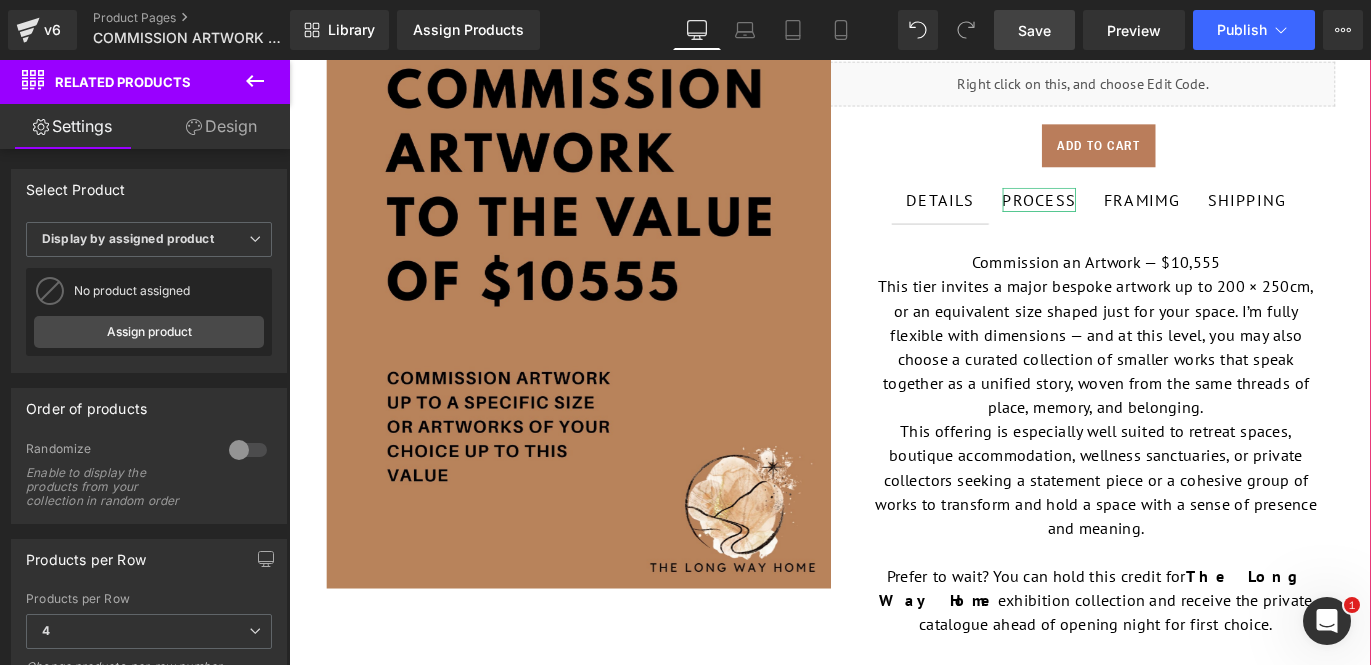 scroll, scrollTop: 0, scrollLeft: 0, axis: both 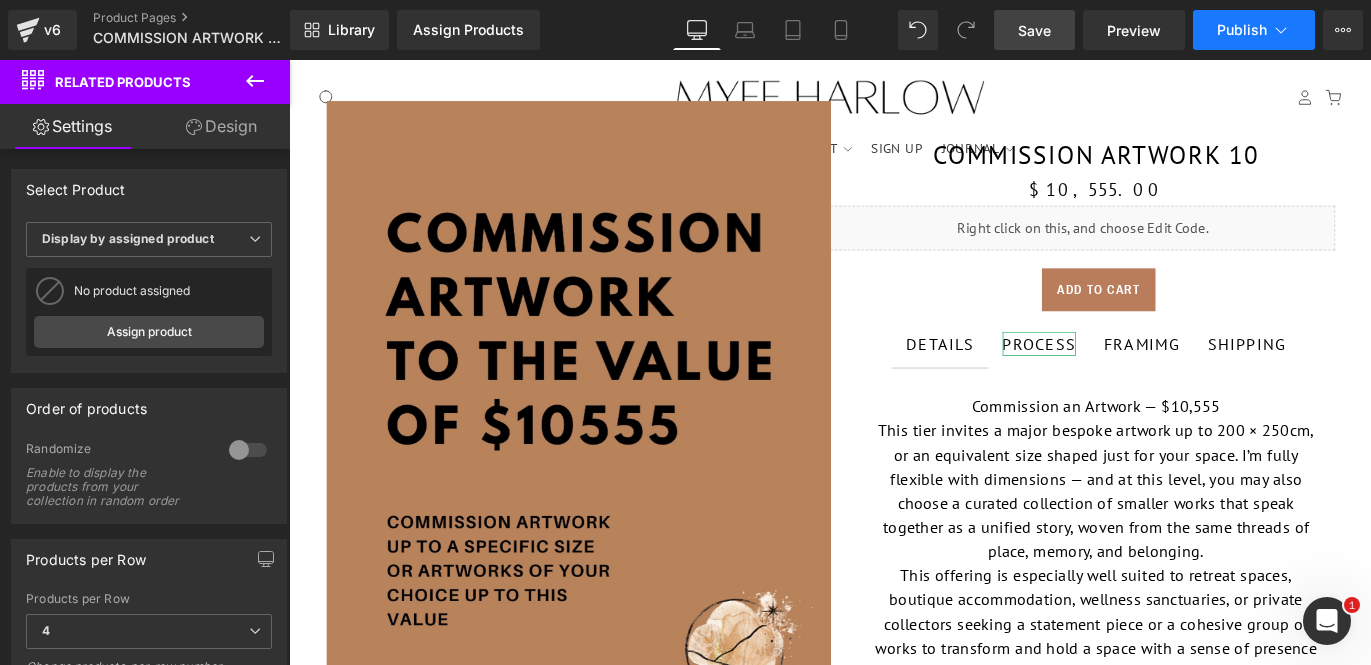 click on "Publish" at bounding box center (1242, 30) 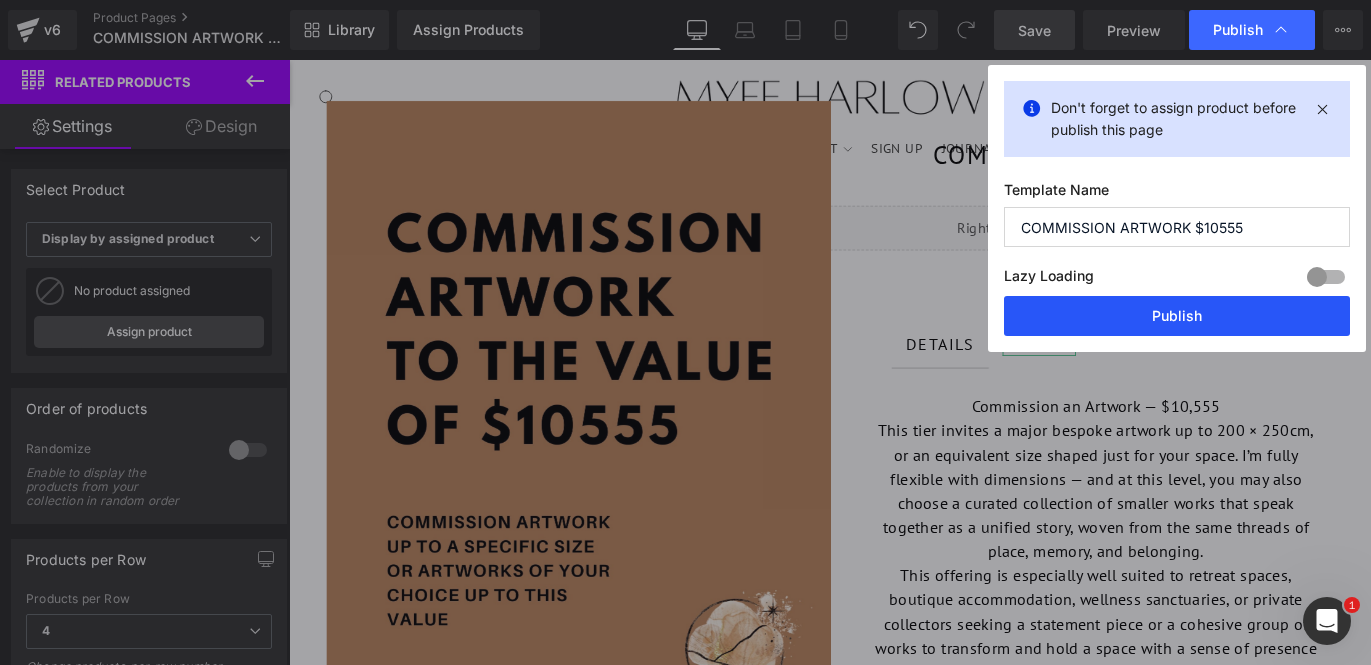 click on "Publish" at bounding box center (1177, 316) 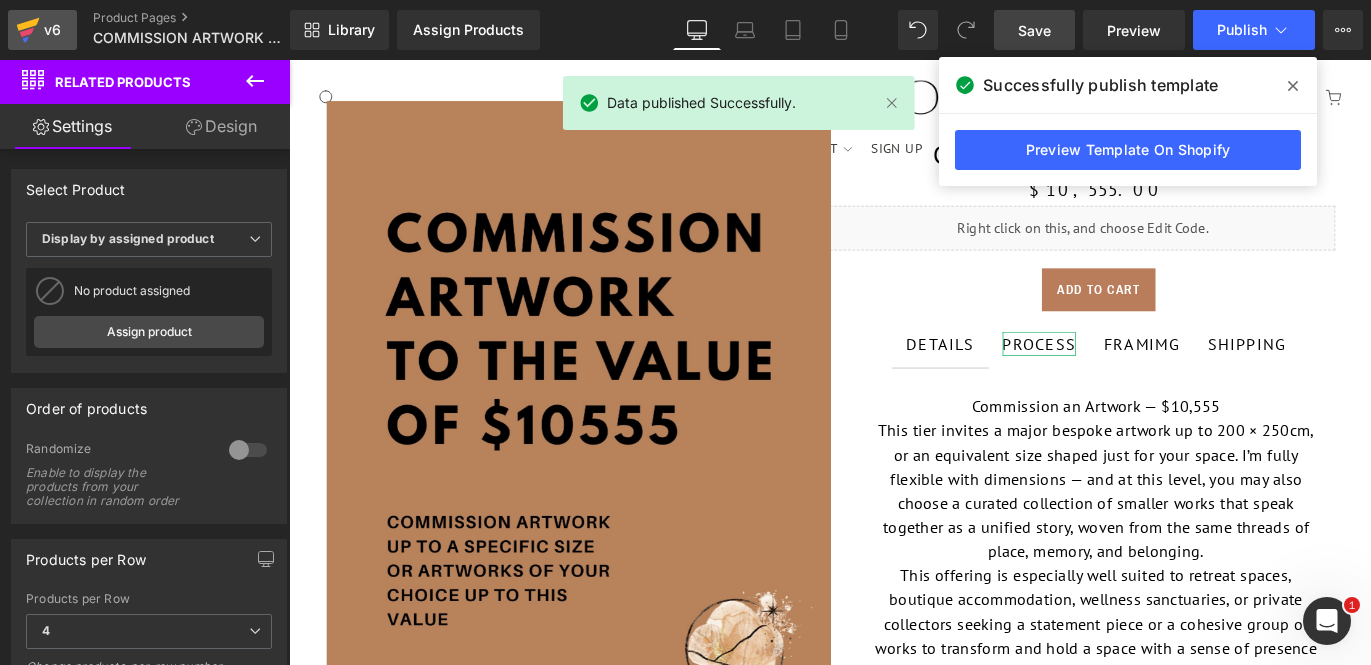 click on "v6" at bounding box center (52, 30) 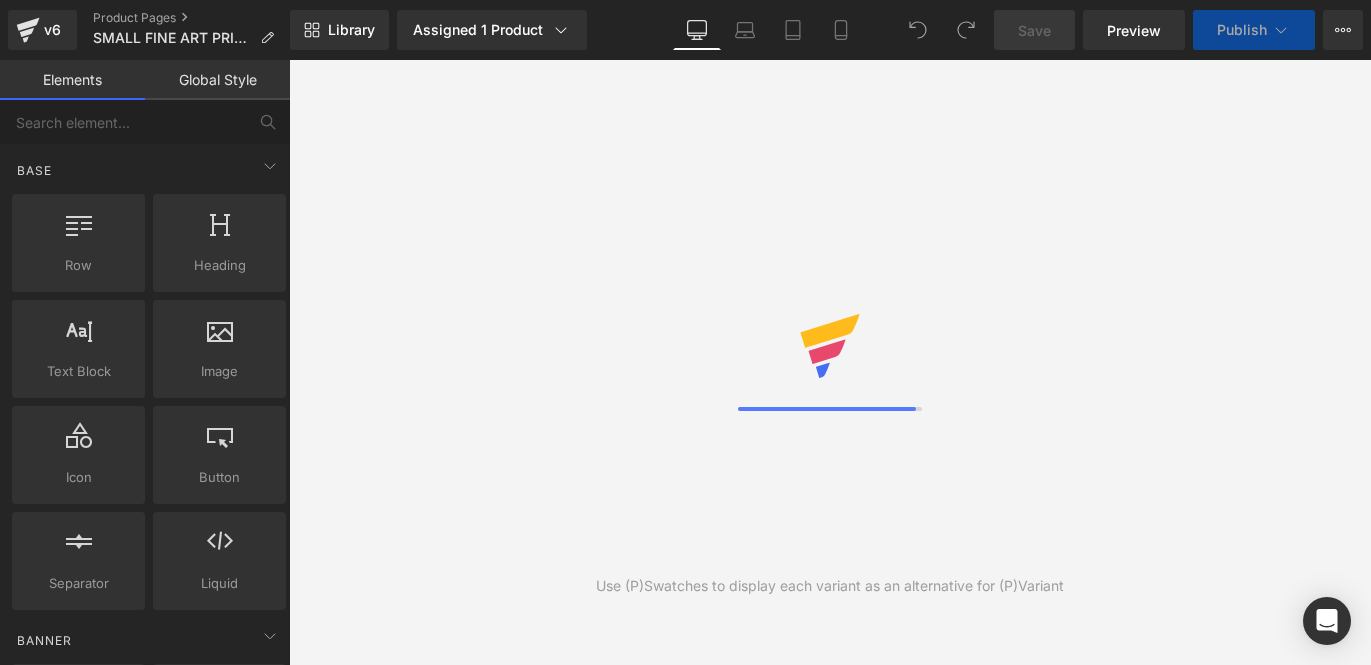 scroll, scrollTop: 0, scrollLeft: 0, axis: both 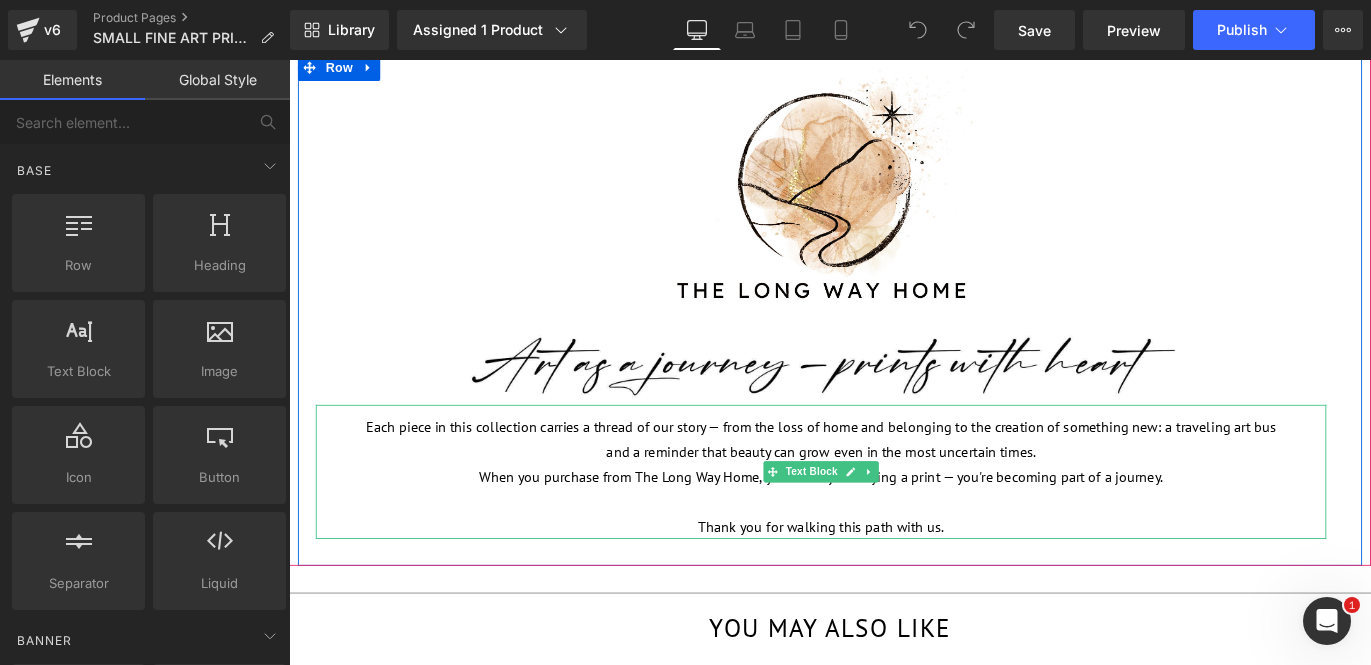 click on "Thank you for walking this path with us." 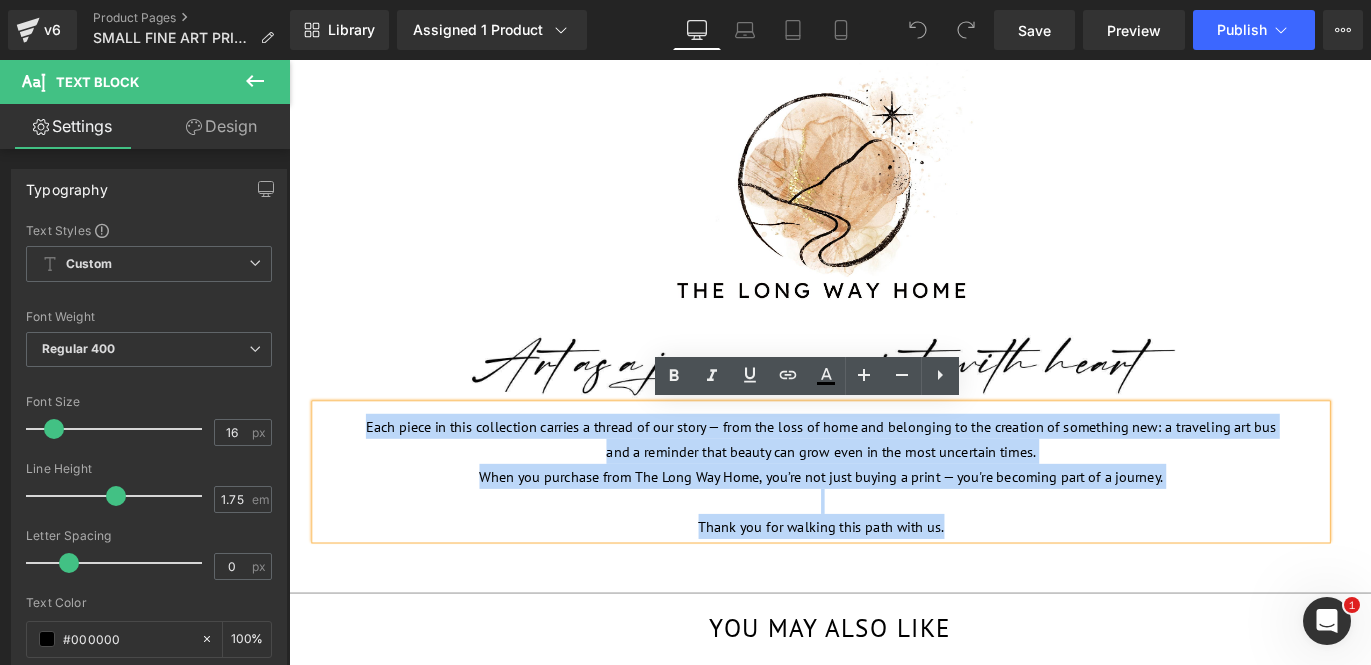 drag, startPoint x: 744, startPoint y: 520, endPoint x: 82, endPoint y: 399, distance: 672.9673 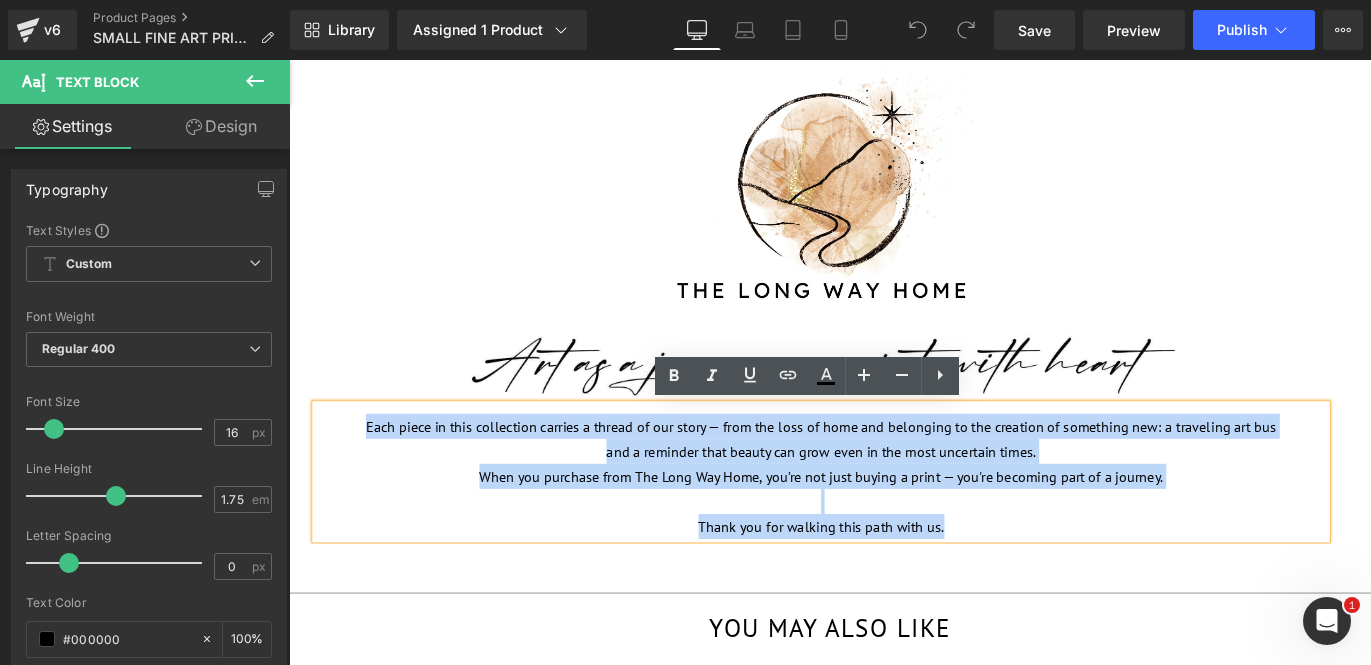 click on "Each piece in this collection carries a thread of our story — from the loss of home and belonging to the creation of something new: a traveling art bus and a reminder that beauty can grow even in the most uncertain times. When you purchase from The Long Way Home, you’re not just buying a print — you're becoming part of a journey.  Thank you for walking this path with us." 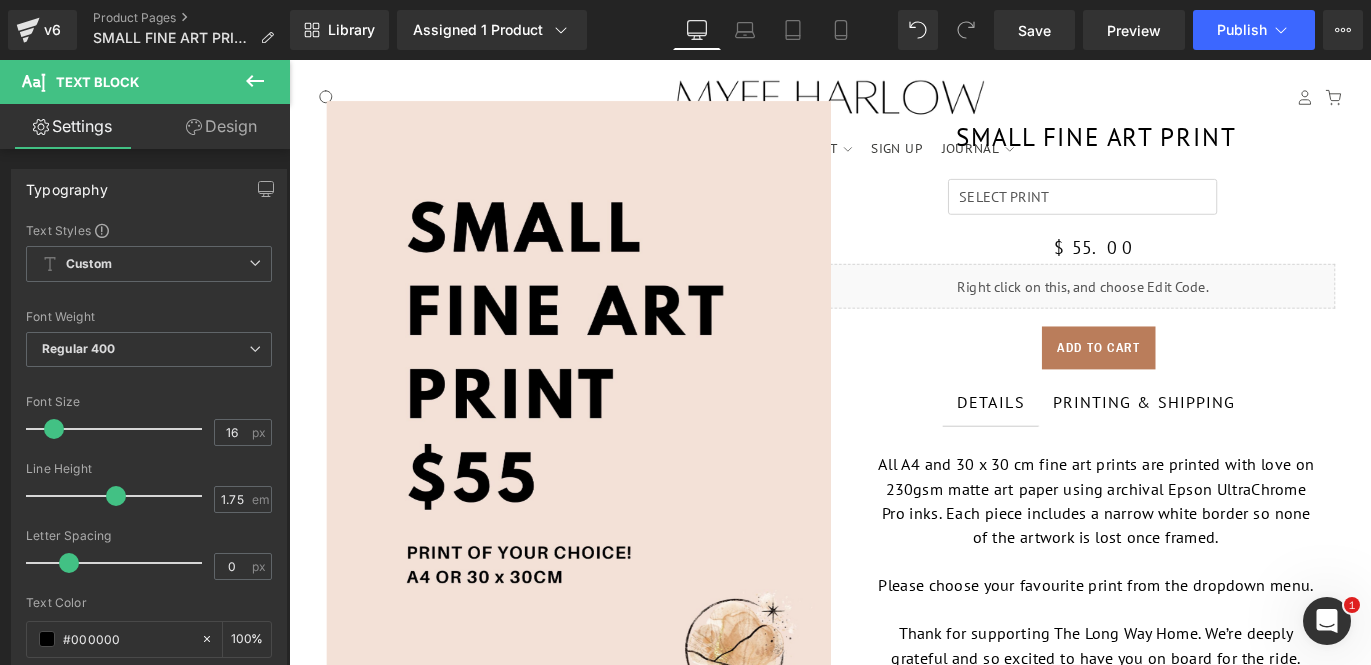 scroll, scrollTop: 1166, scrollLeft: 0, axis: vertical 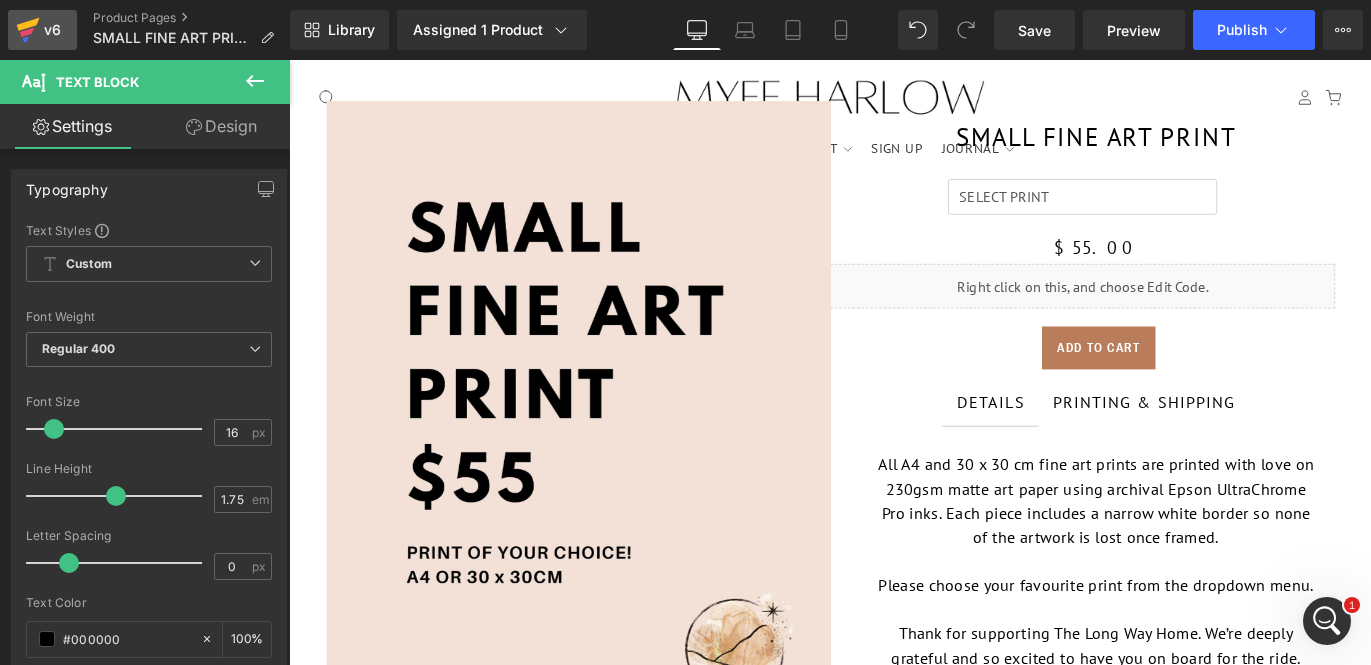 drag, startPoint x: 52, startPoint y: 30, endPoint x: 457, endPoint y: 174, distance: 429.83835 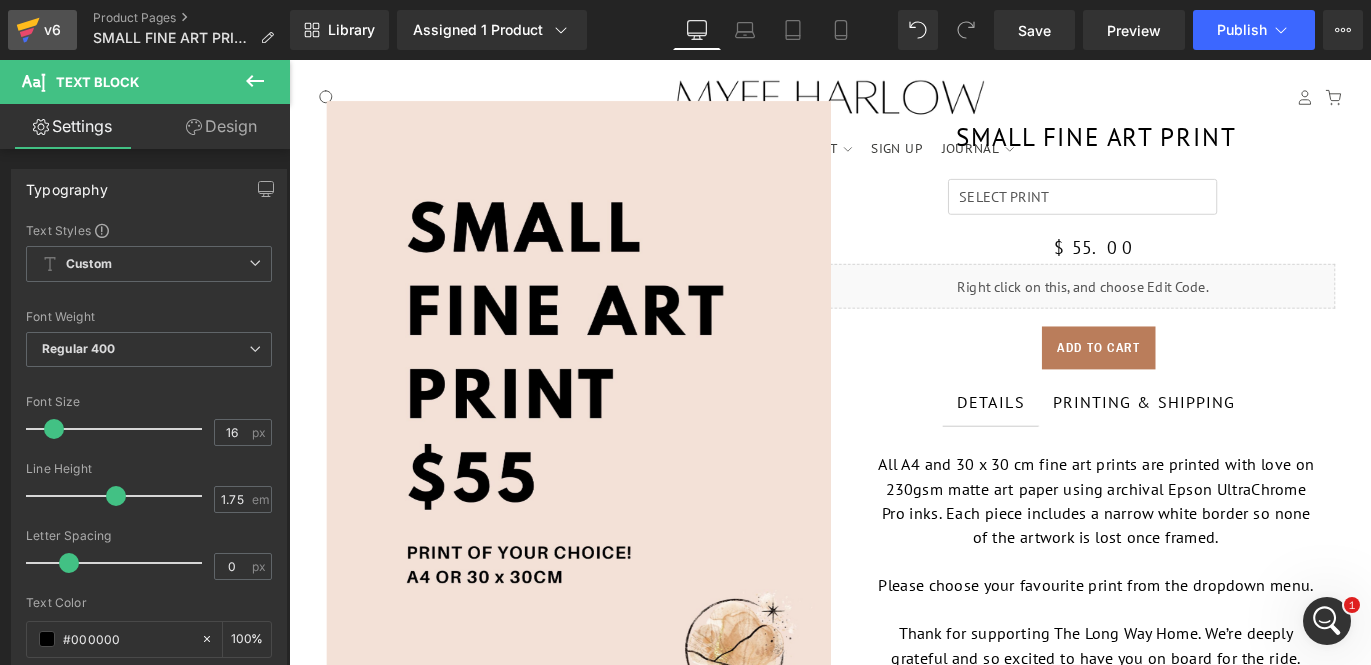 click on "v6" at bounding box center [52, 30] 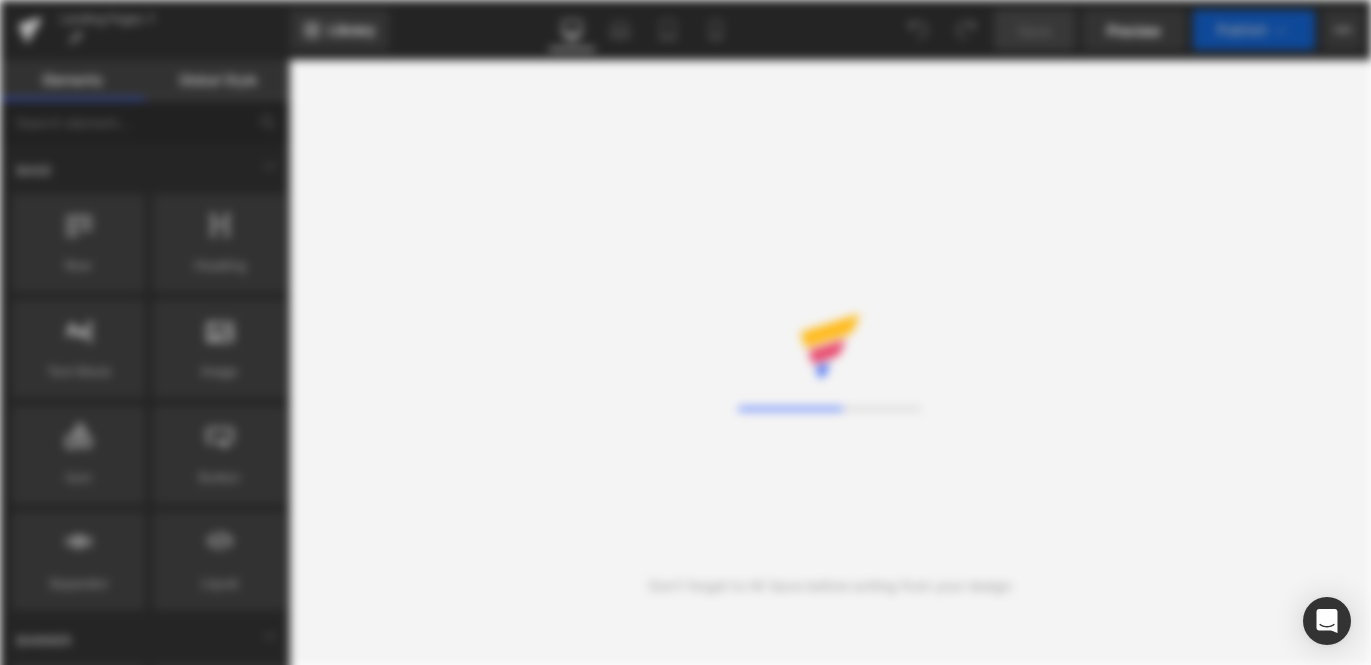 scroll, scrollTop: 0, scrollLeft: 0, axis: both 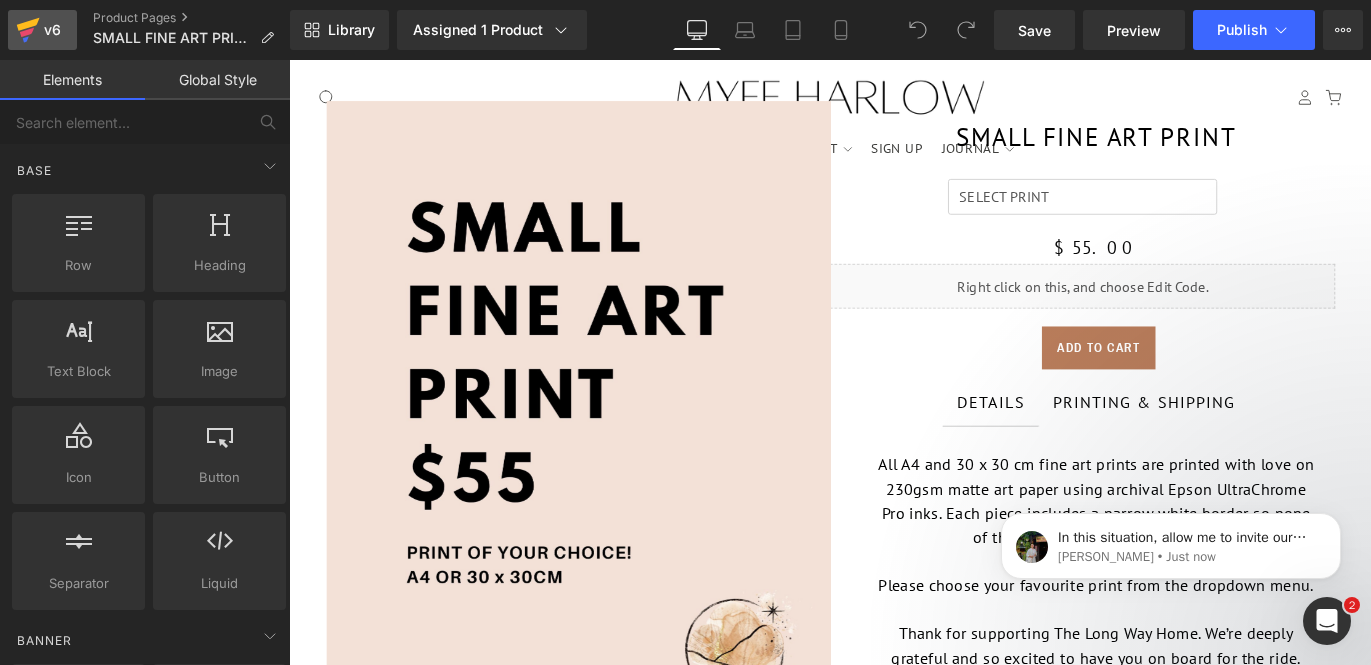 click on "v6" at bounding box center (52, 30) 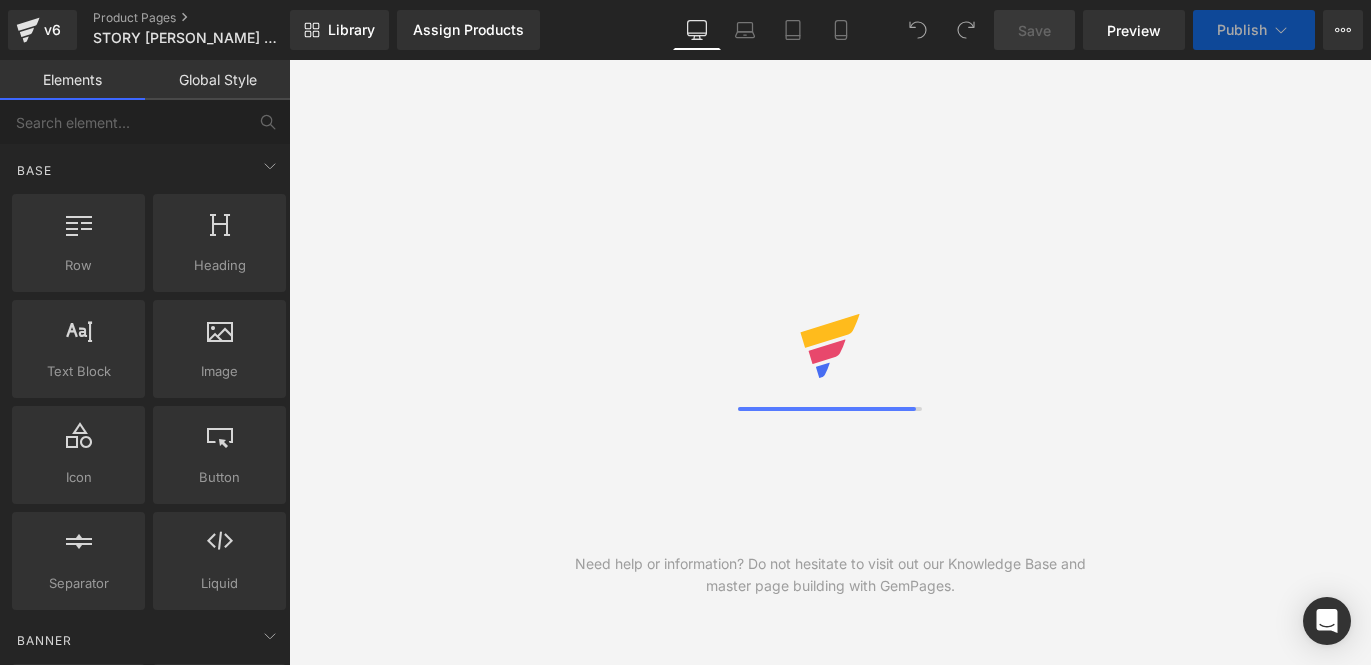 scroll, scrollTop: 0, scrollLeft: 0, axis: both 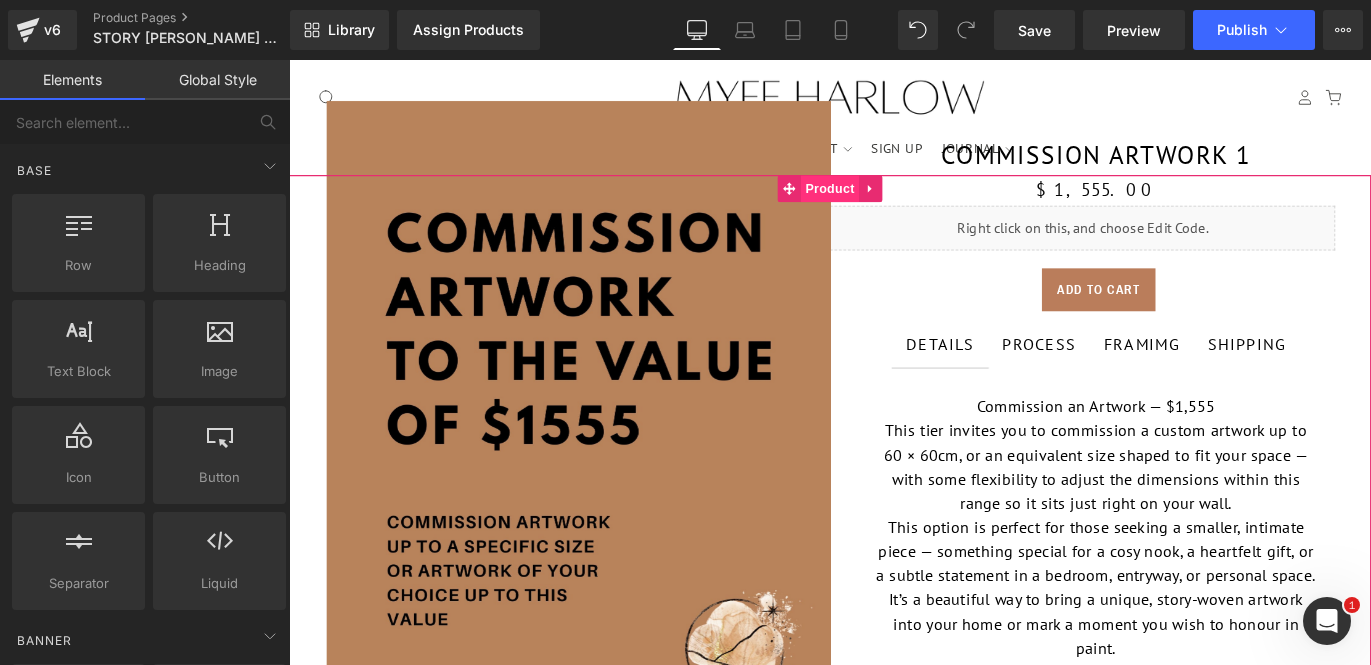 click on "Product" at bounding box center (894, 204) 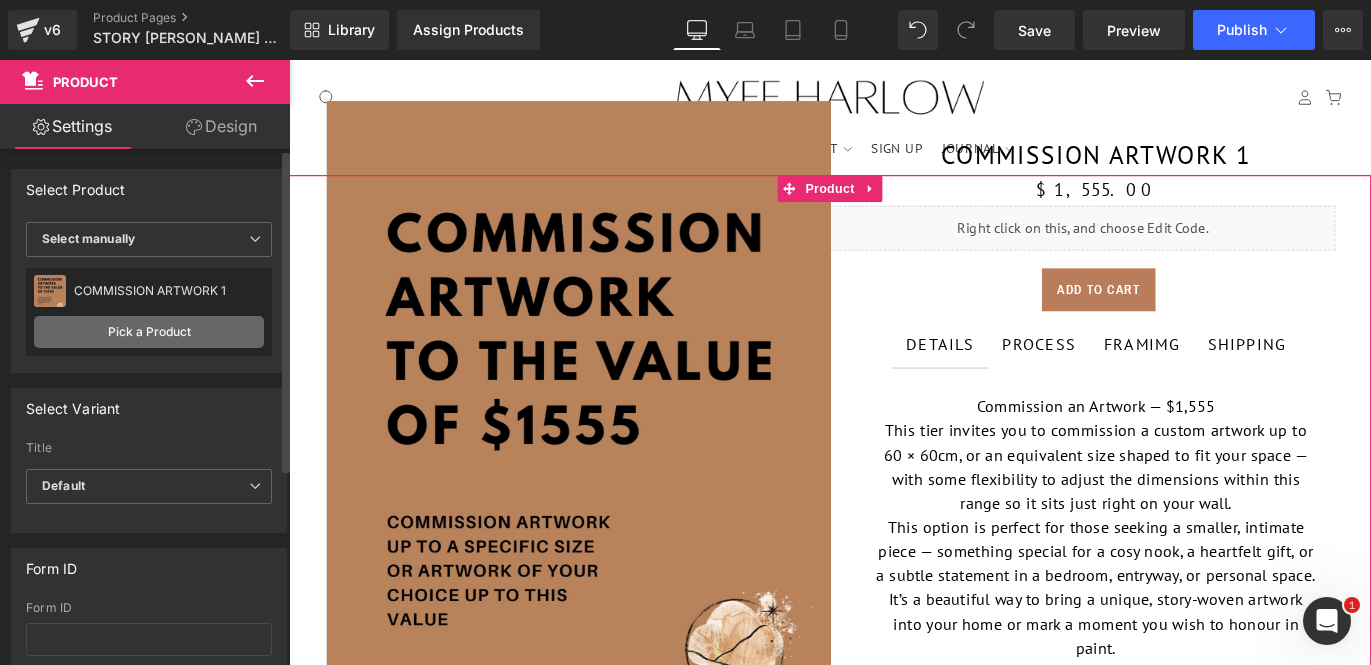 click on "Pick a Product" at bounding box center (149, 332) 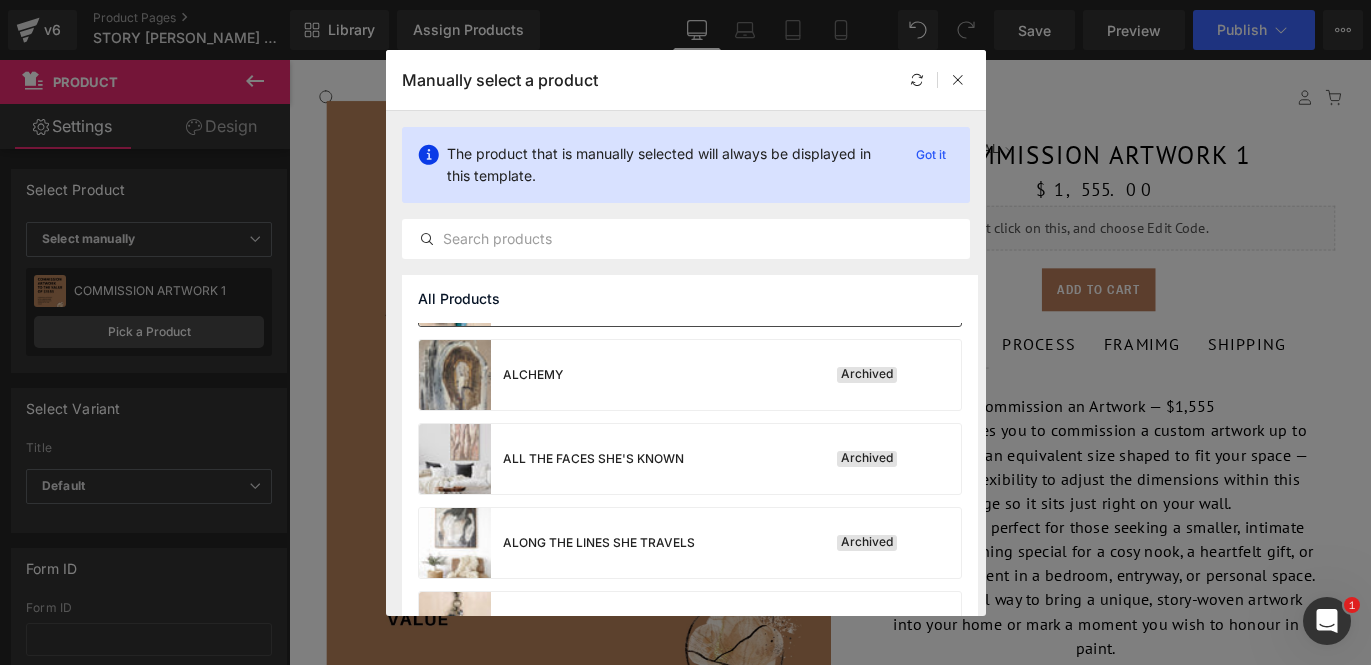 scroll, scrollTop: 155, scrollLeft: 0, axis: vertical 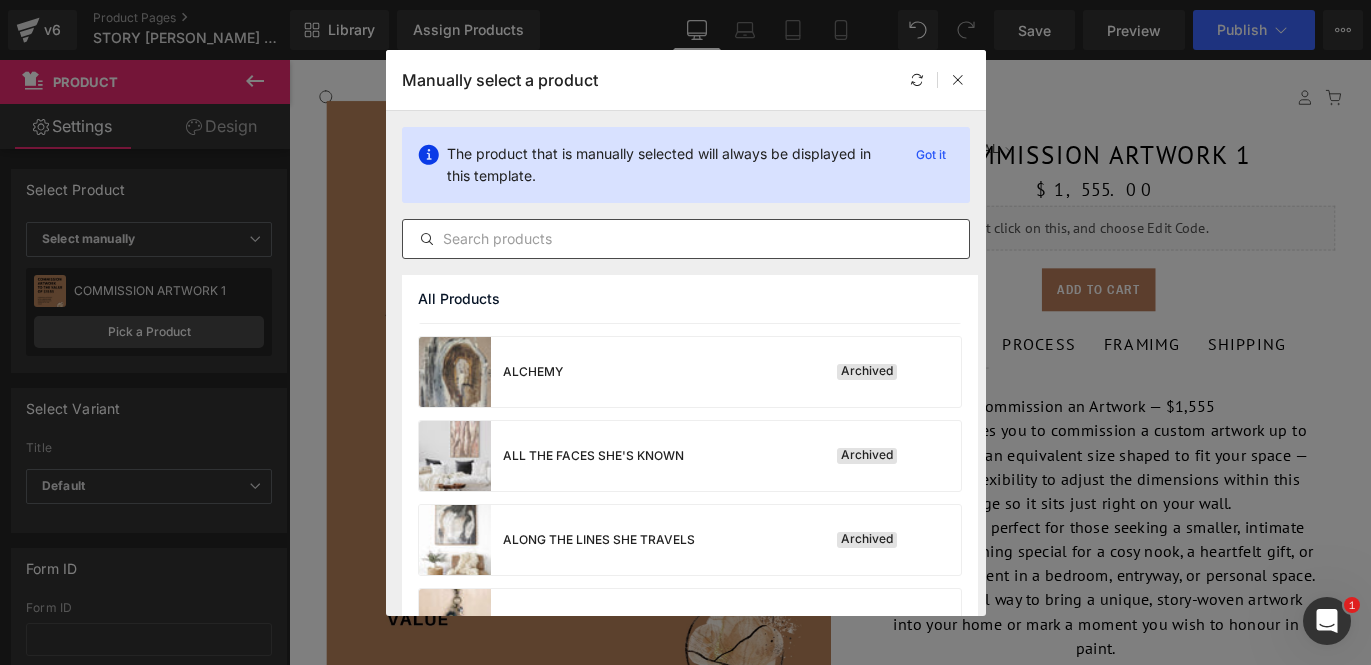 click at bounding box center [686, 239] 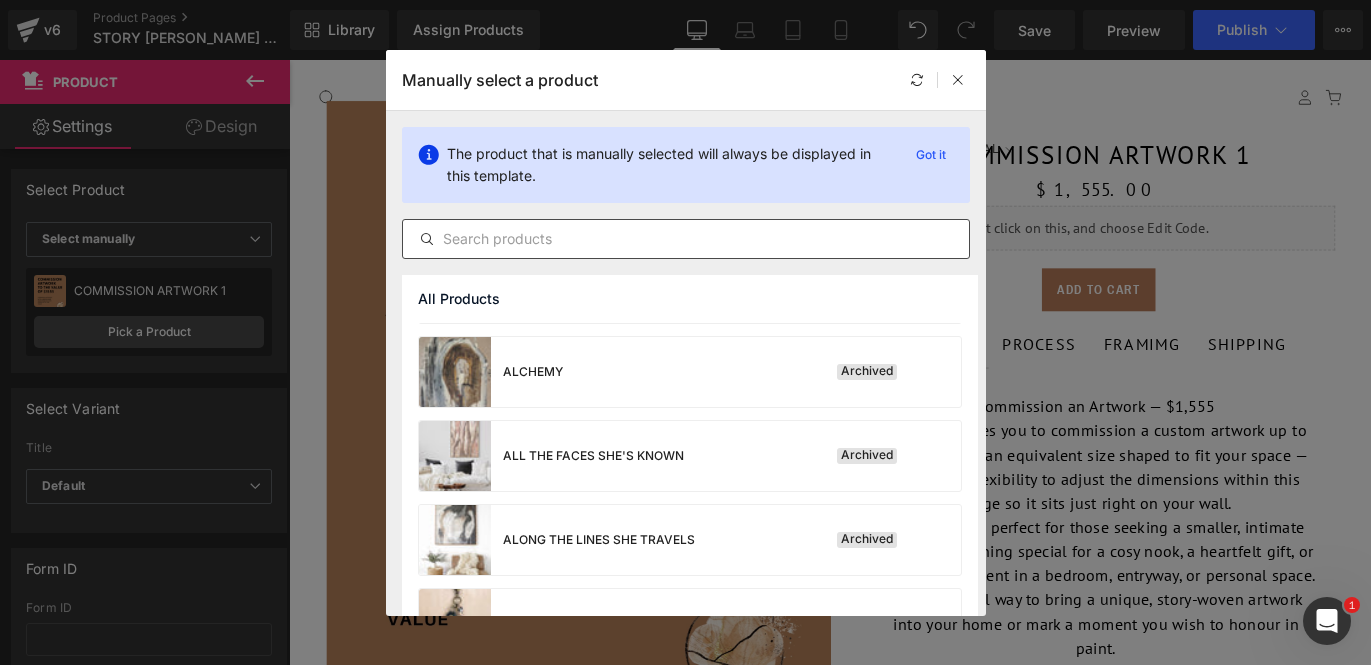 click at bounding box center (686, 239) 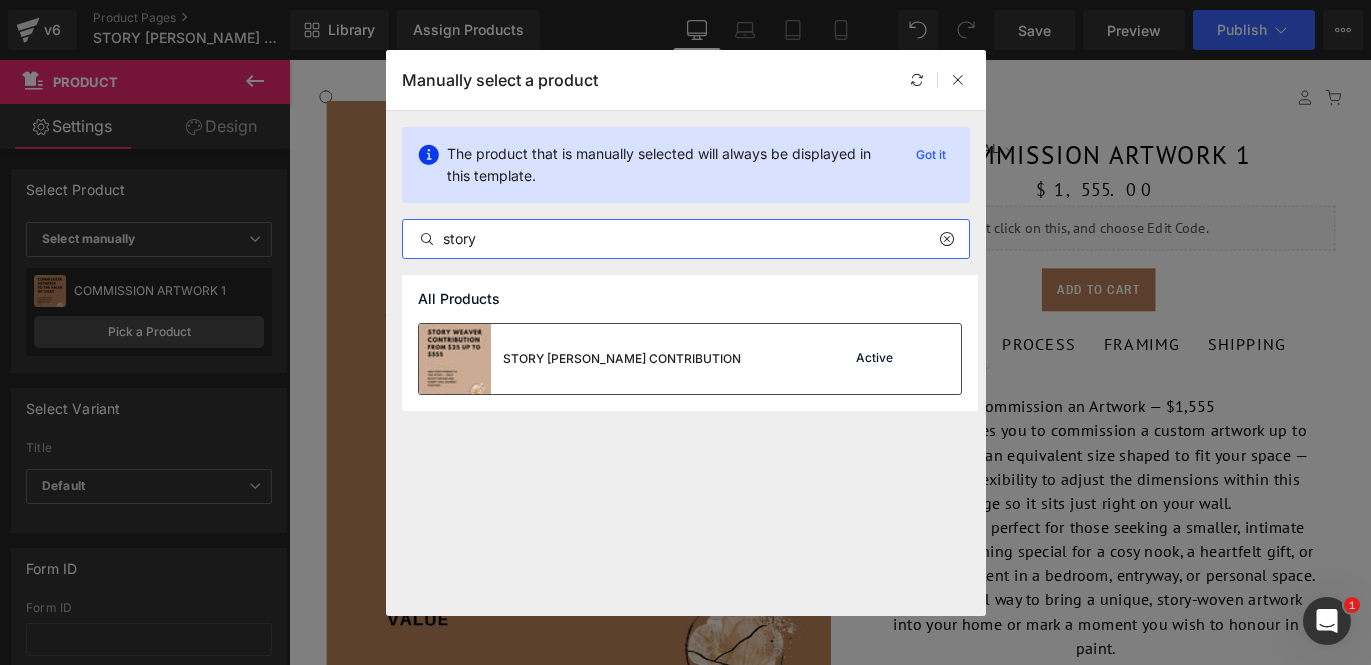 type on "story" 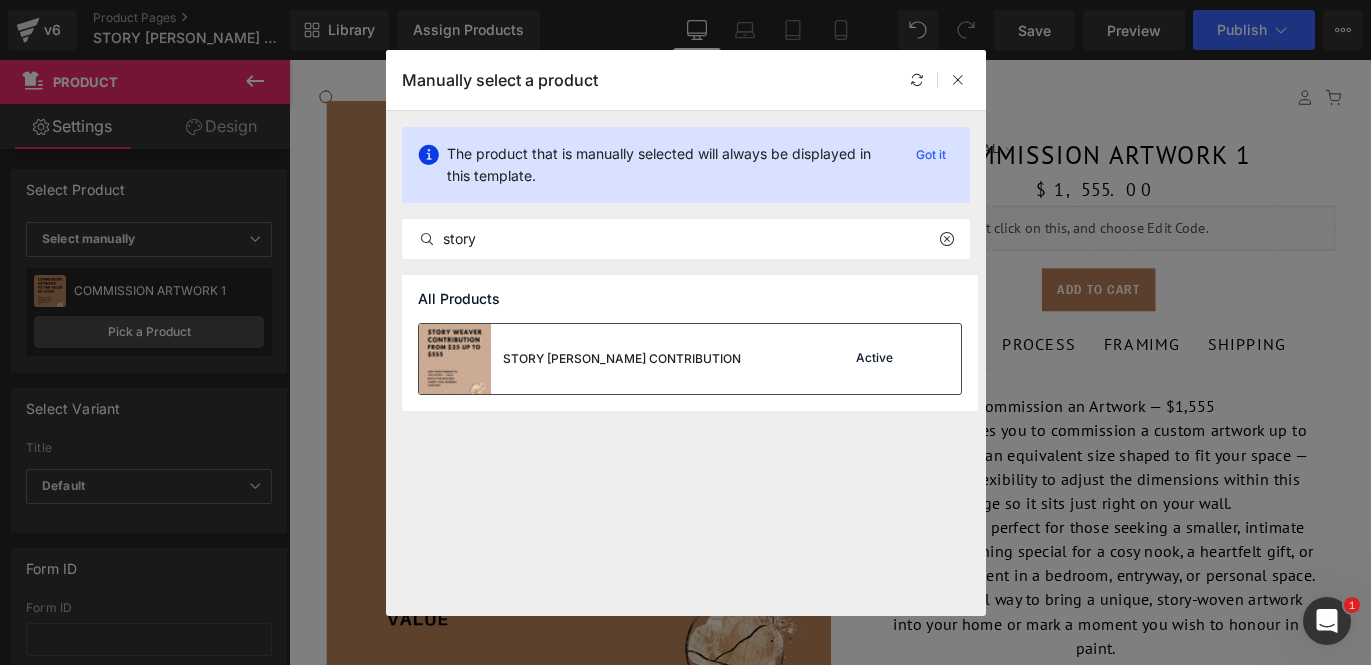 click at bounding box center (455, 359) 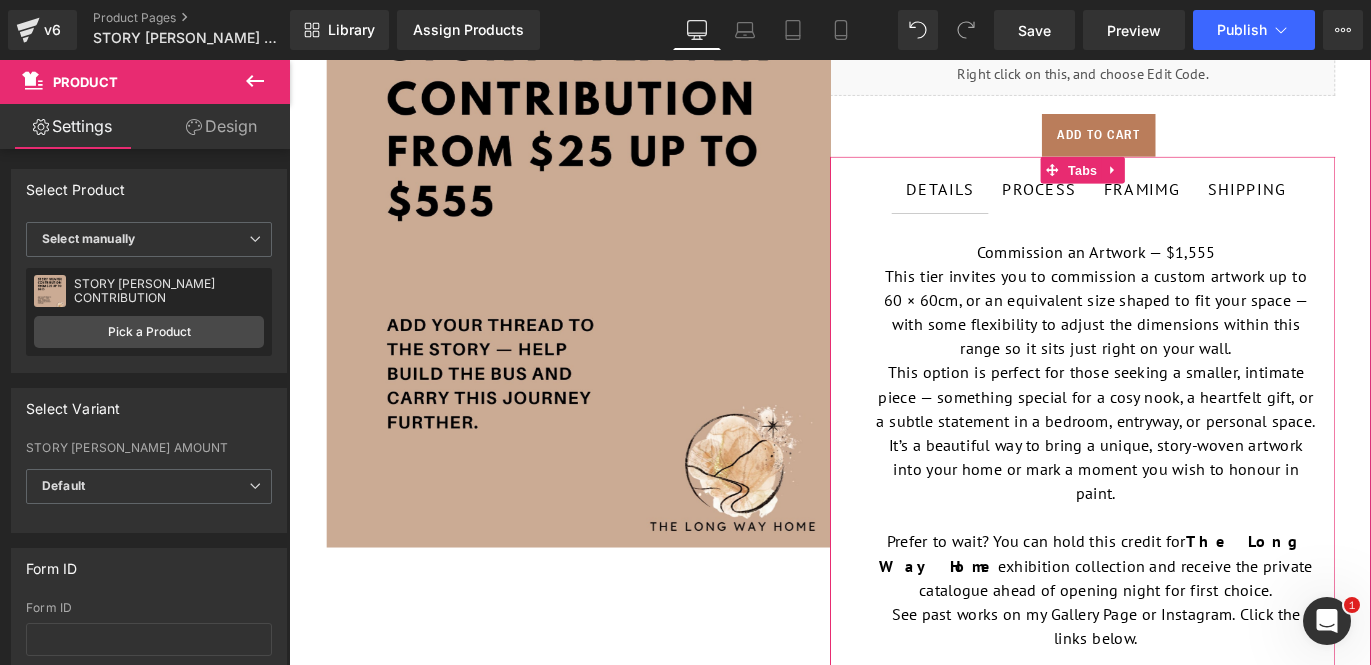 scroll, scrollTop: 0, scrollLeft: 0, axis: both 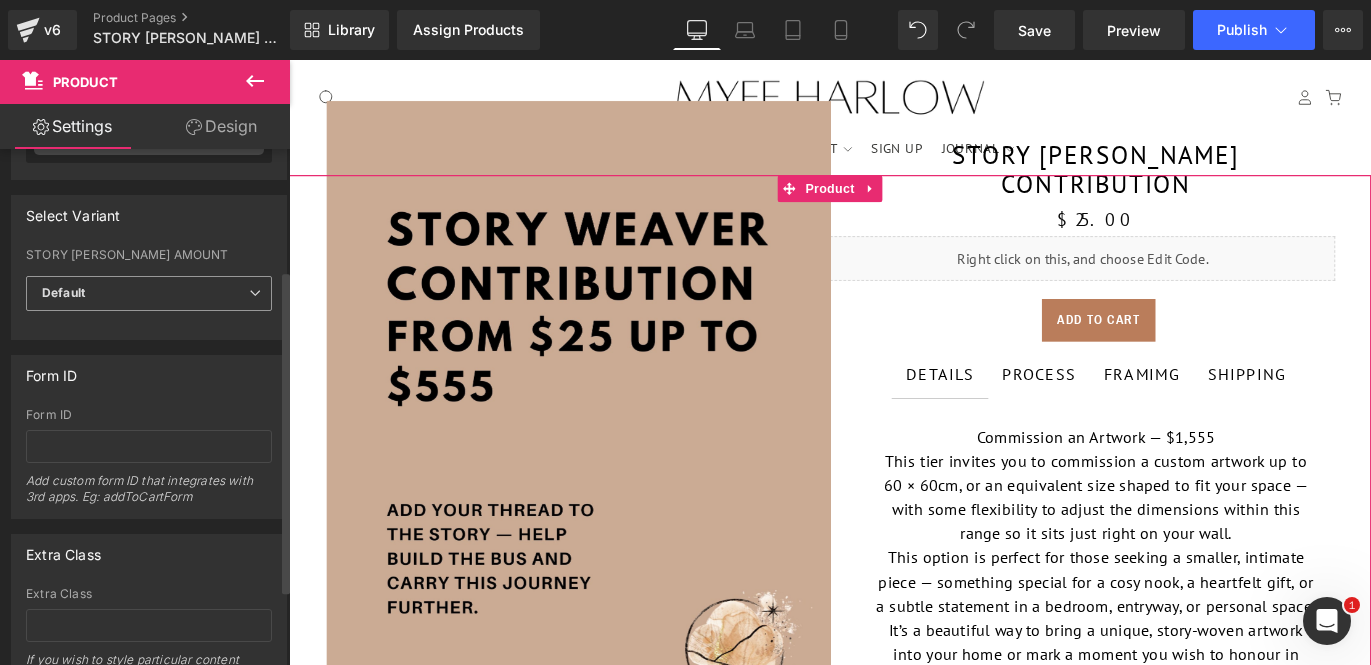 click at bounding box center [255, 293] 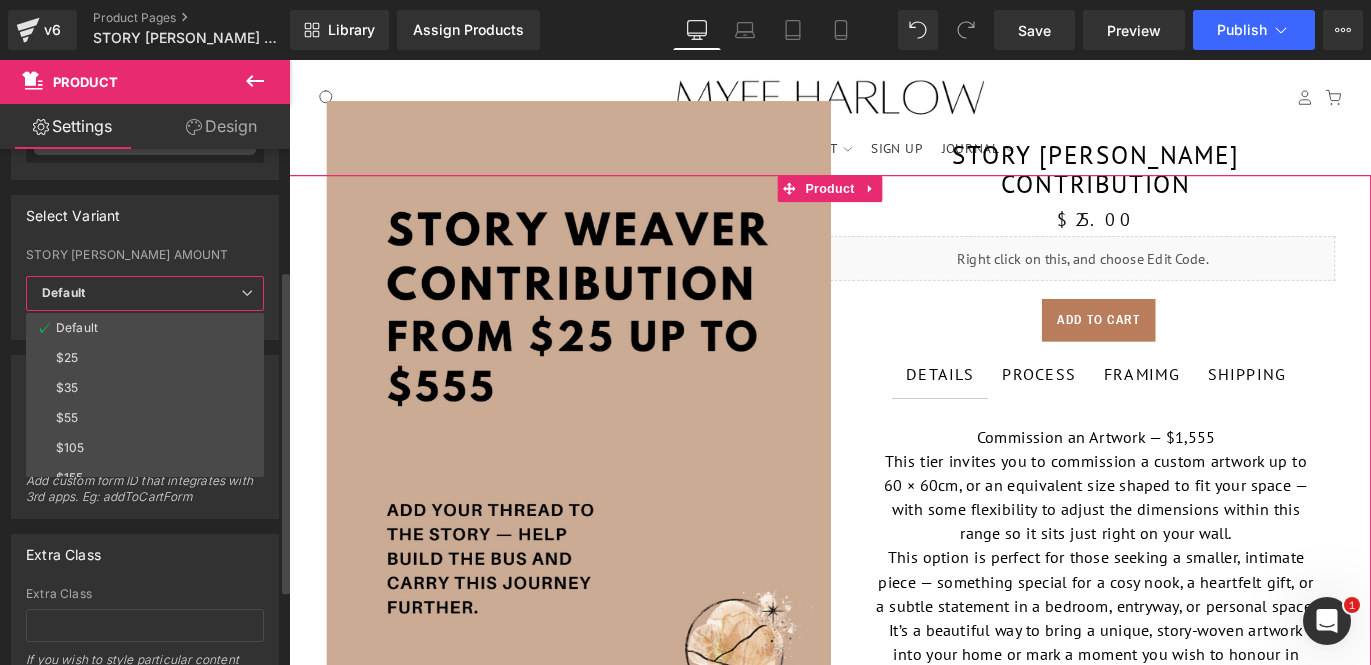 click on "Select Variant" at bounding box center [145, 215] 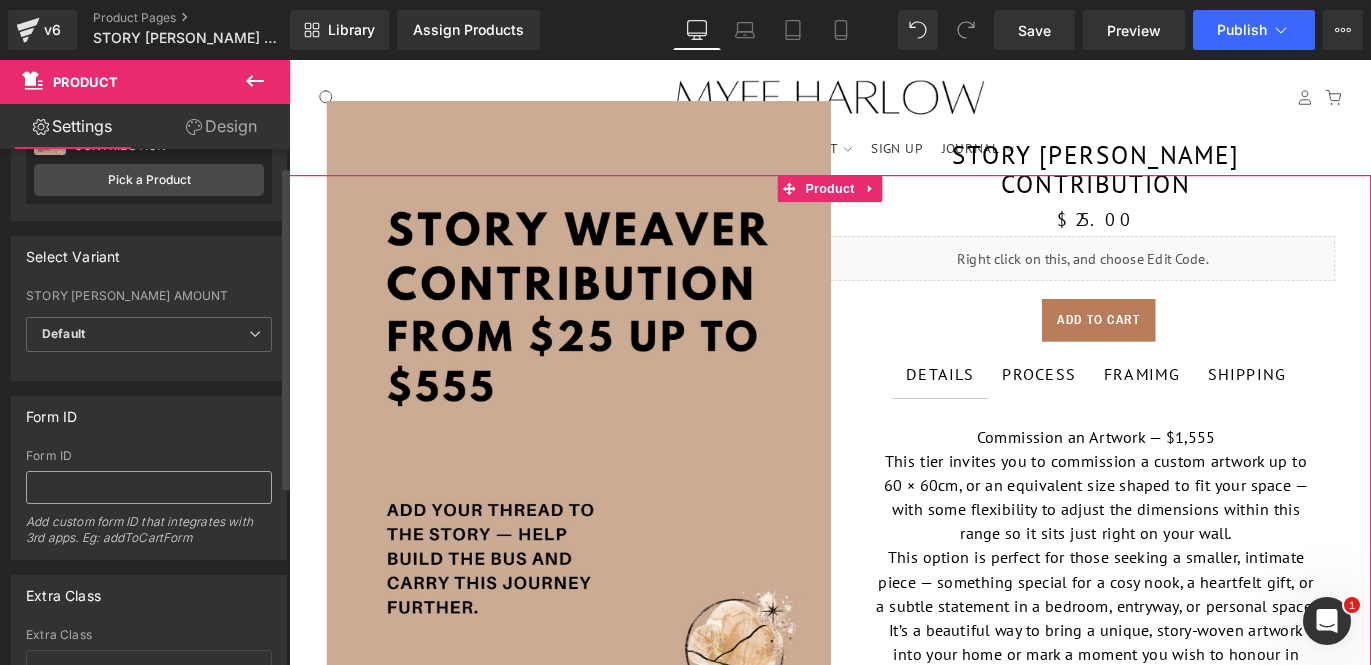 scroll, scrollTop: 0, scrollLeft: 0, axis: both 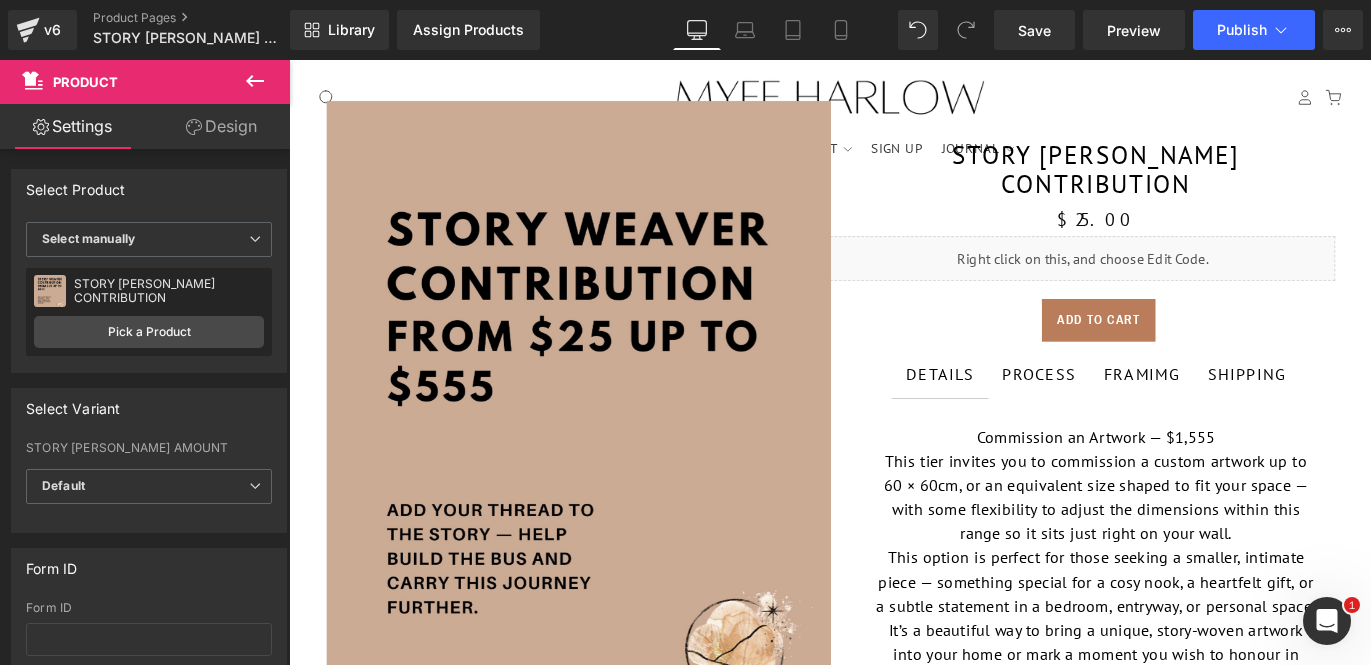 click 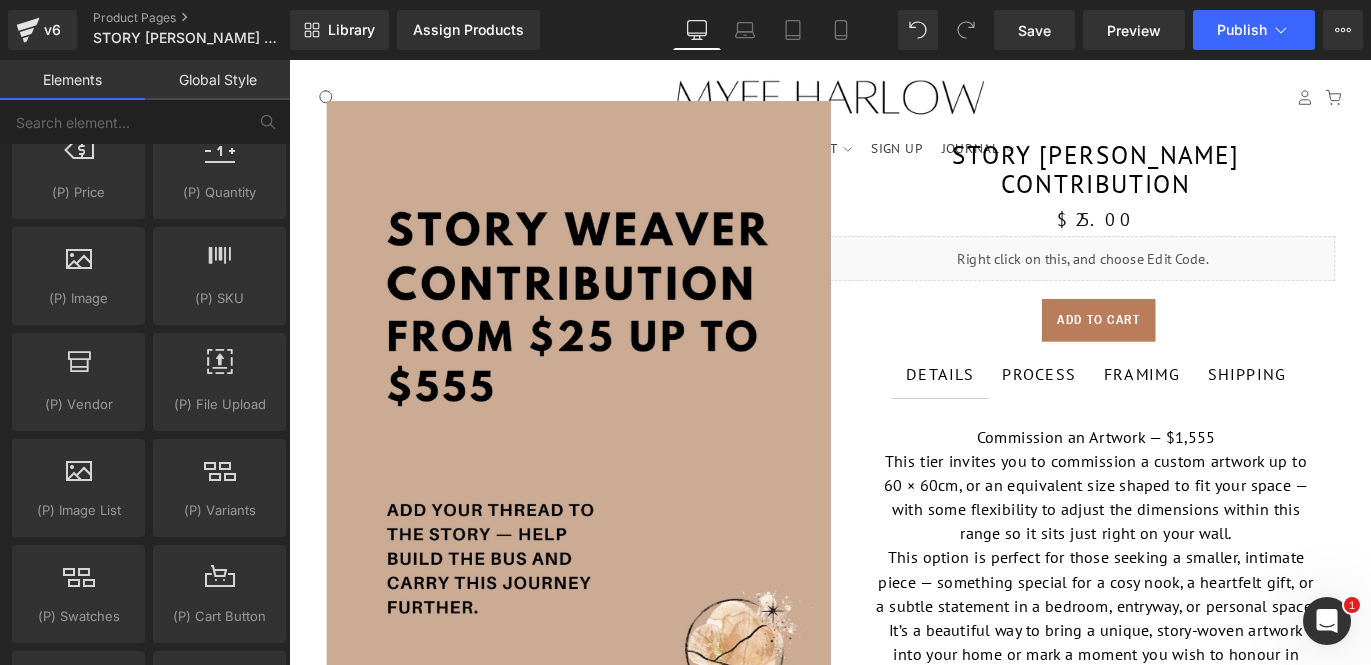 scroll, scrollTop: 2092, scrollLeft: 0, axis: vertical 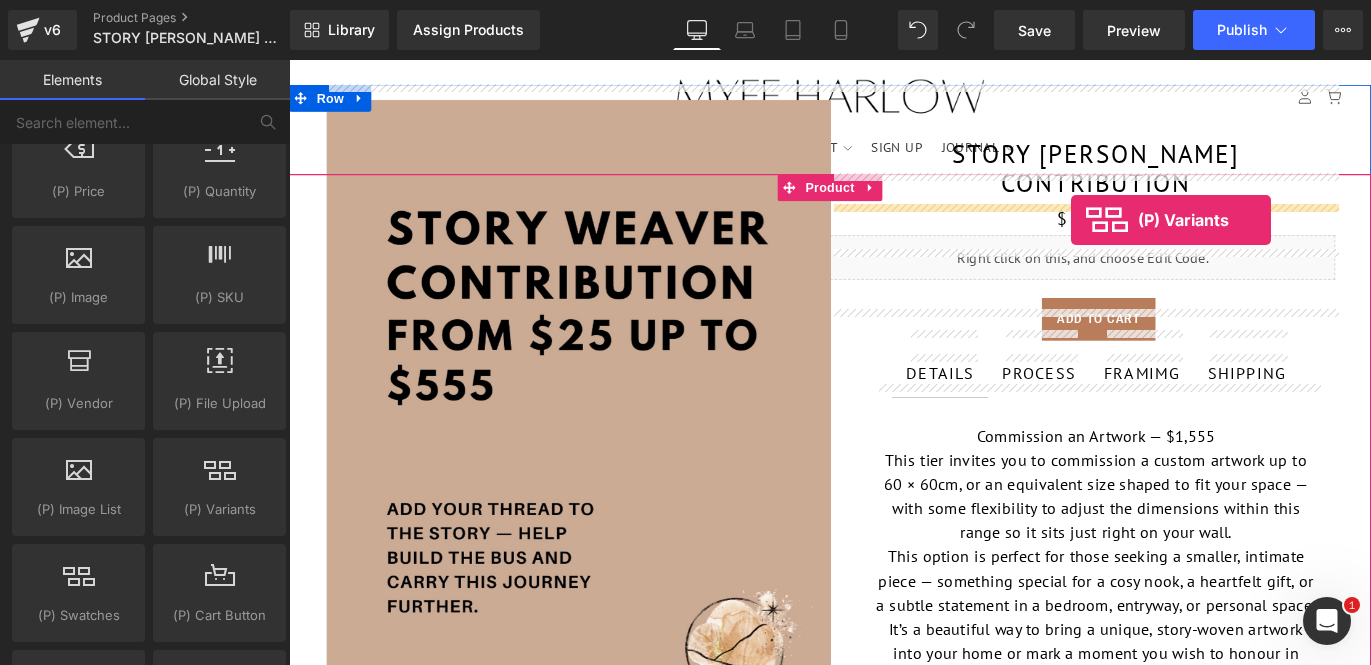 drag, startPoint x: 507, startPoint y: 554, endPoint x: 1164, endPoint y: 239, distance: 728.611 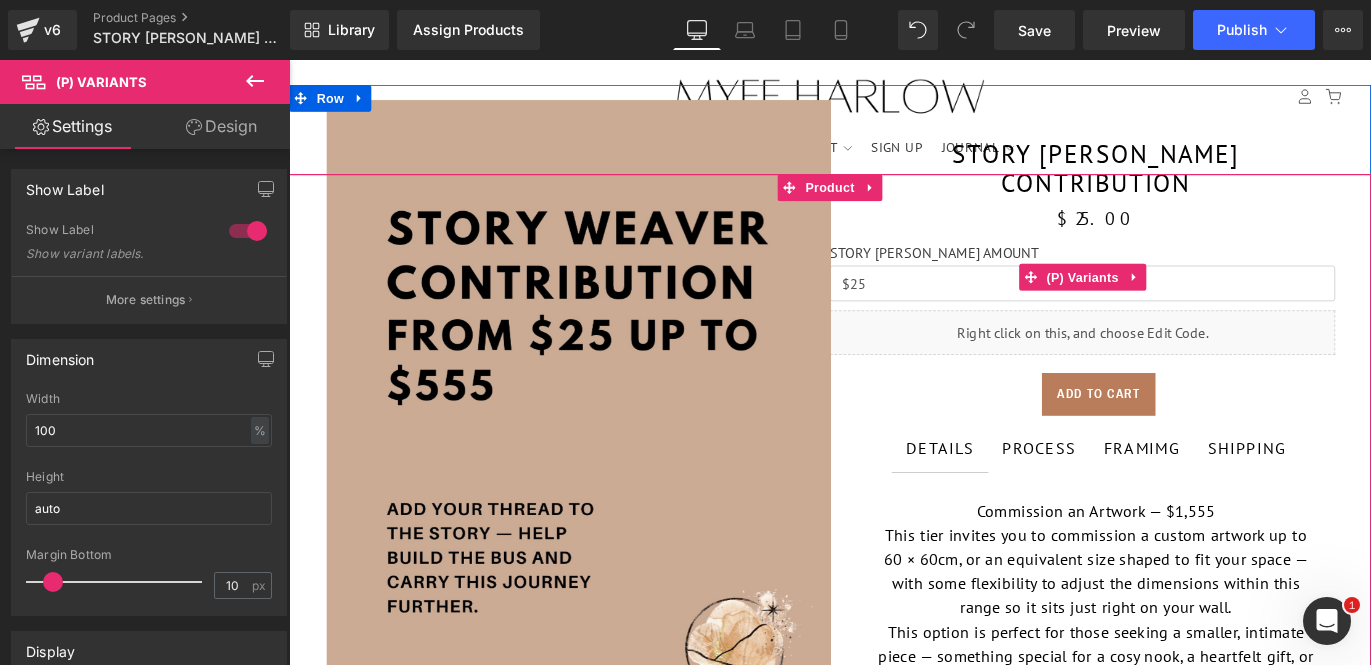 click on "STORY WEAVER AMOUNT" at bounding box center (1176, 278) 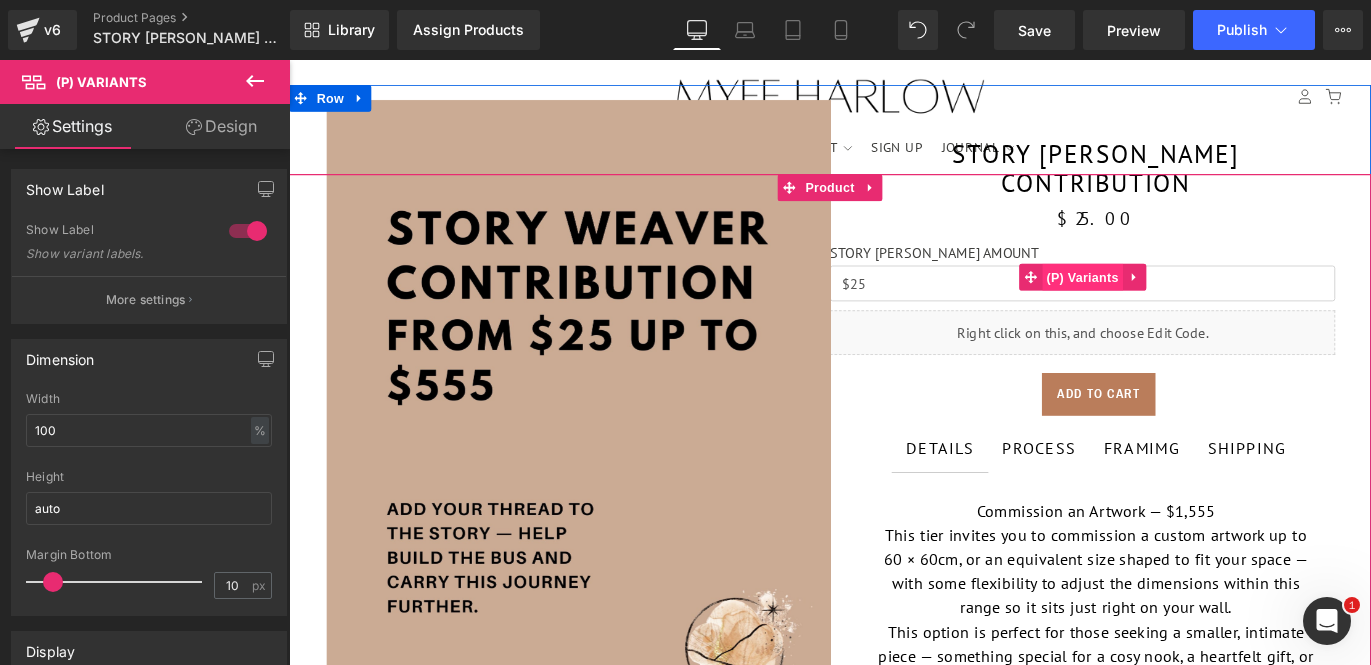 click on "(P) Variants" at bounding box center [1176, 303] 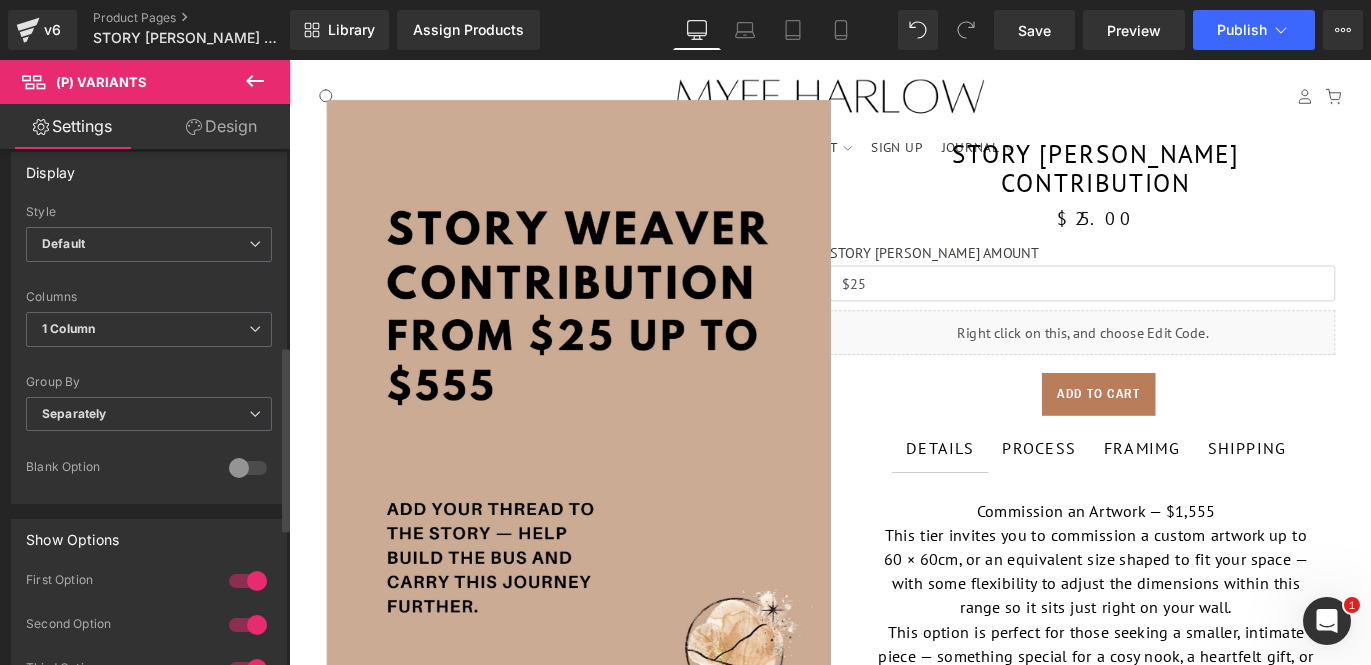 scroll, scrollTop: 749, scrollLeft: 0, axis: vertical 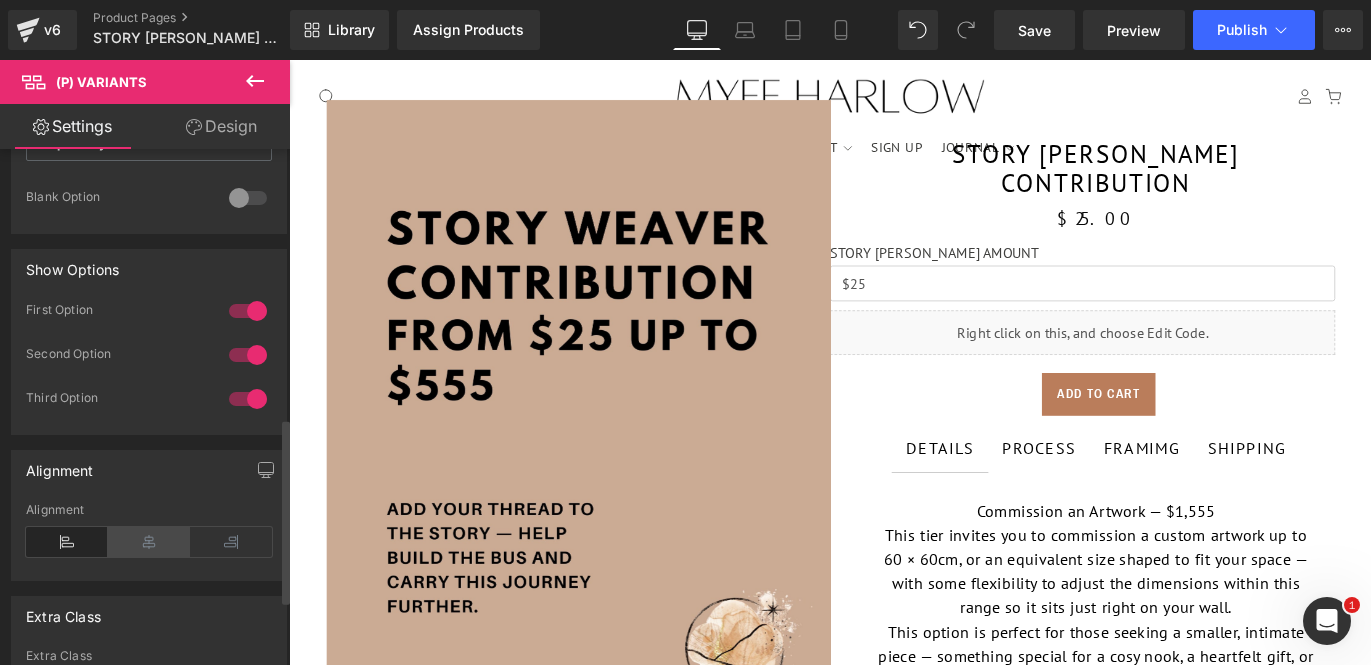 click at bounding box center [149, 542] 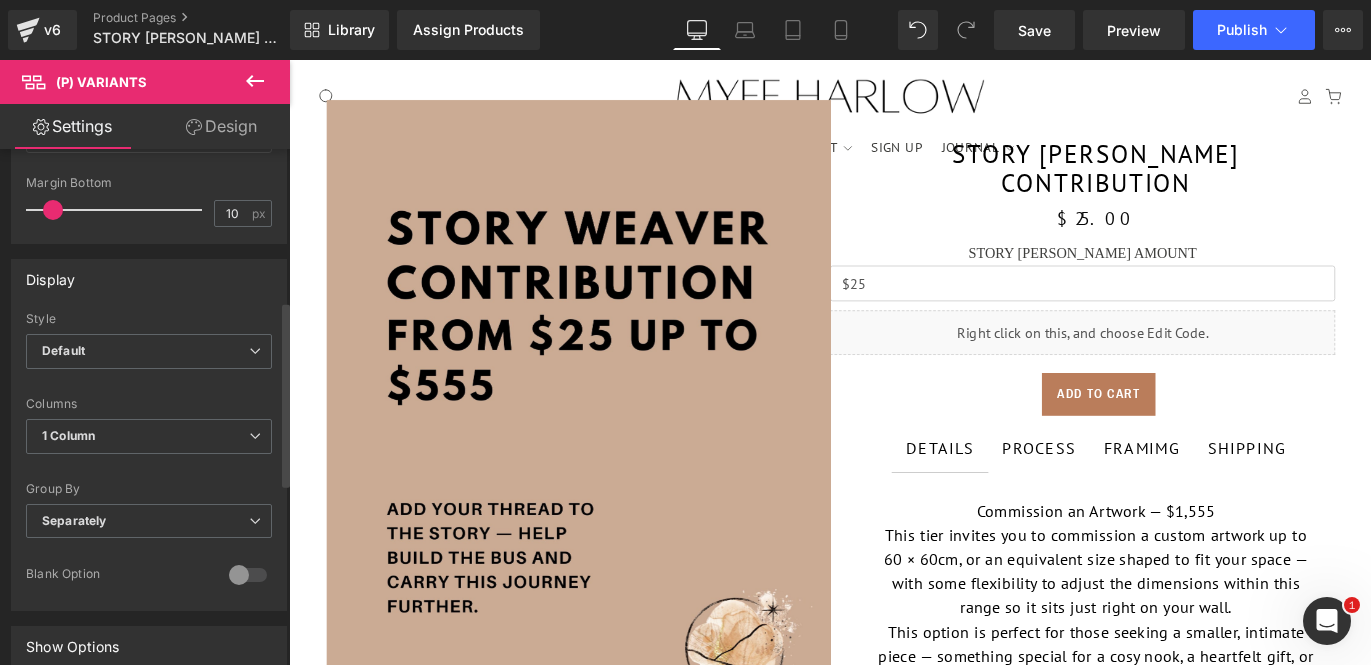 scroll, scrollTop: 350, scrollLeft: 0, axis: vertical 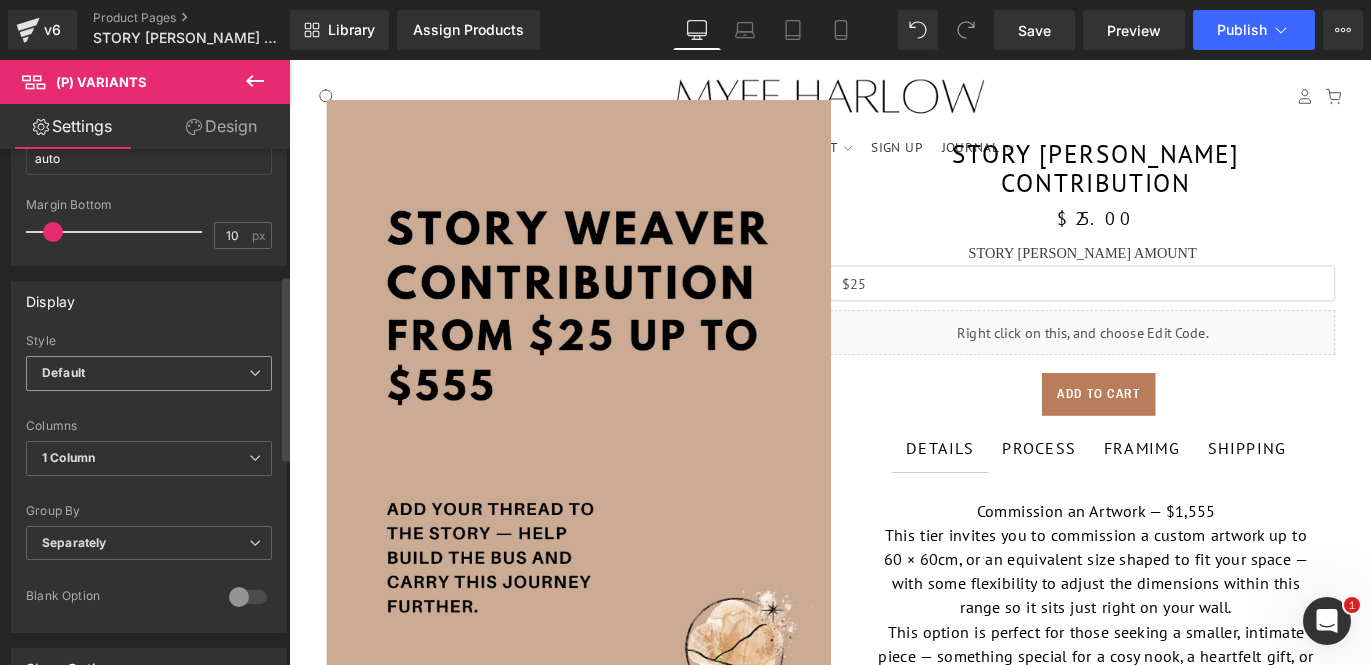 click at bounding box center (255, 373) 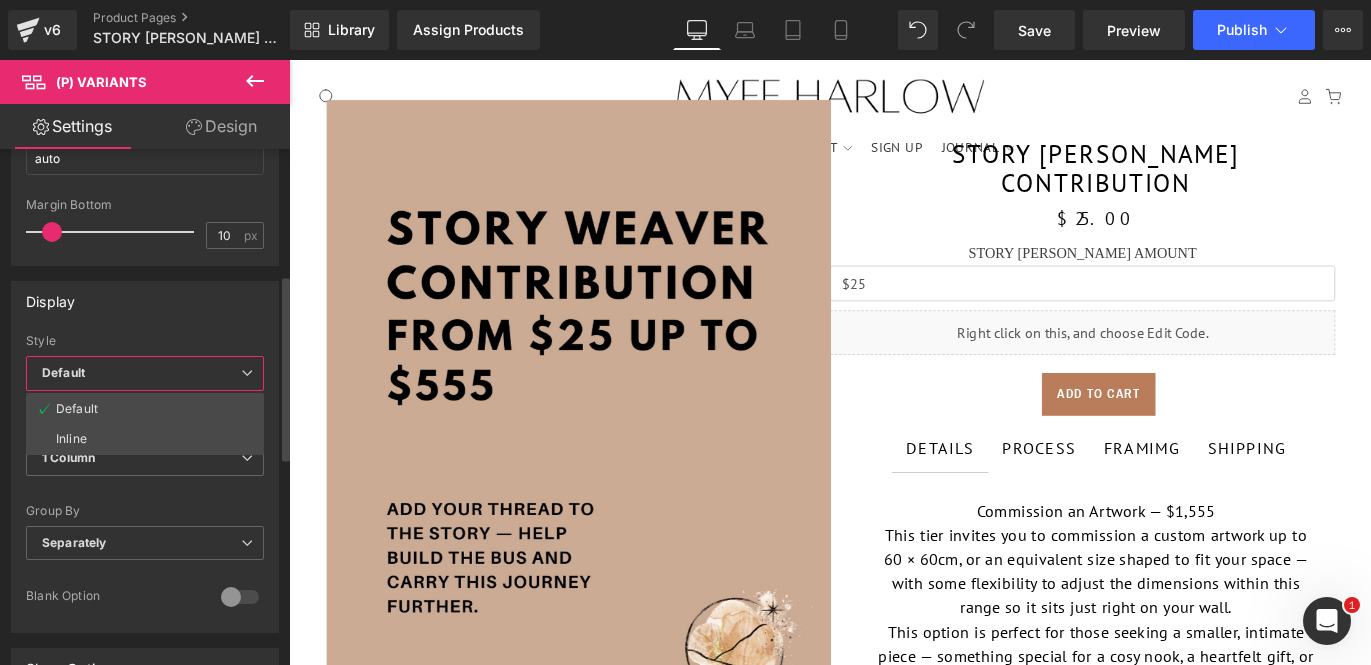 click on "Style" at bounding box center [145, 341] 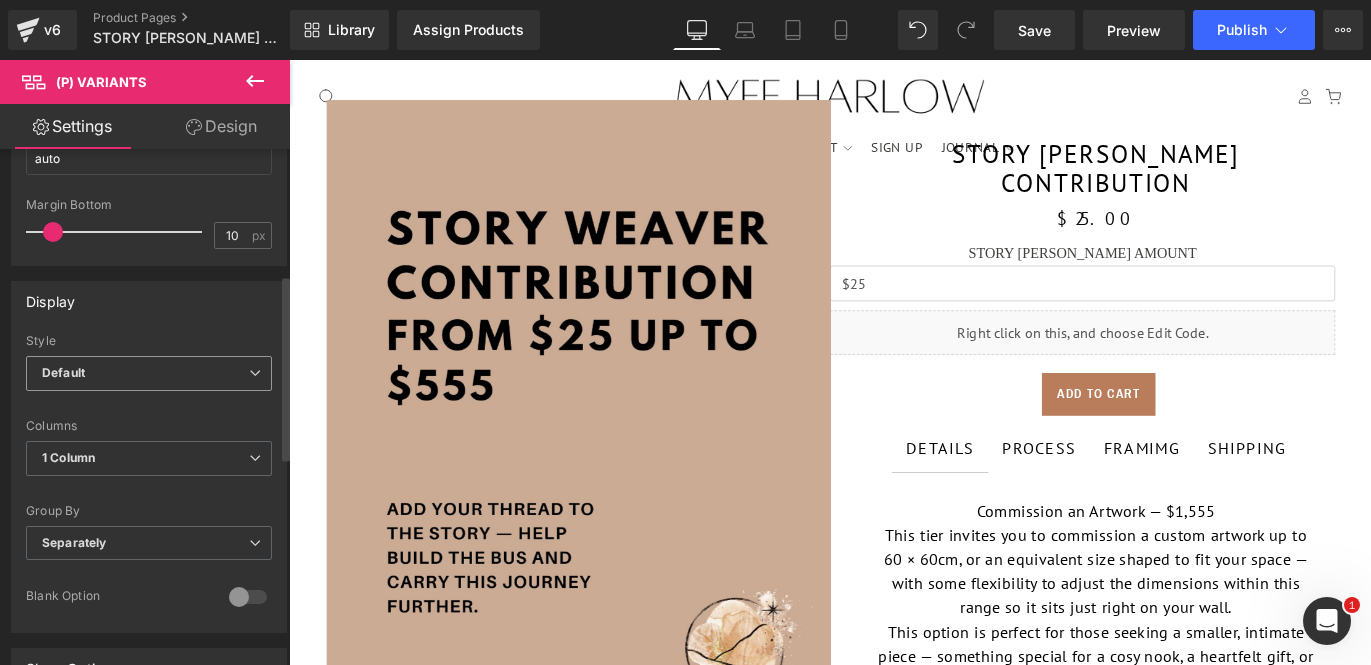 click on "Default" at bounding box center [149, 373] 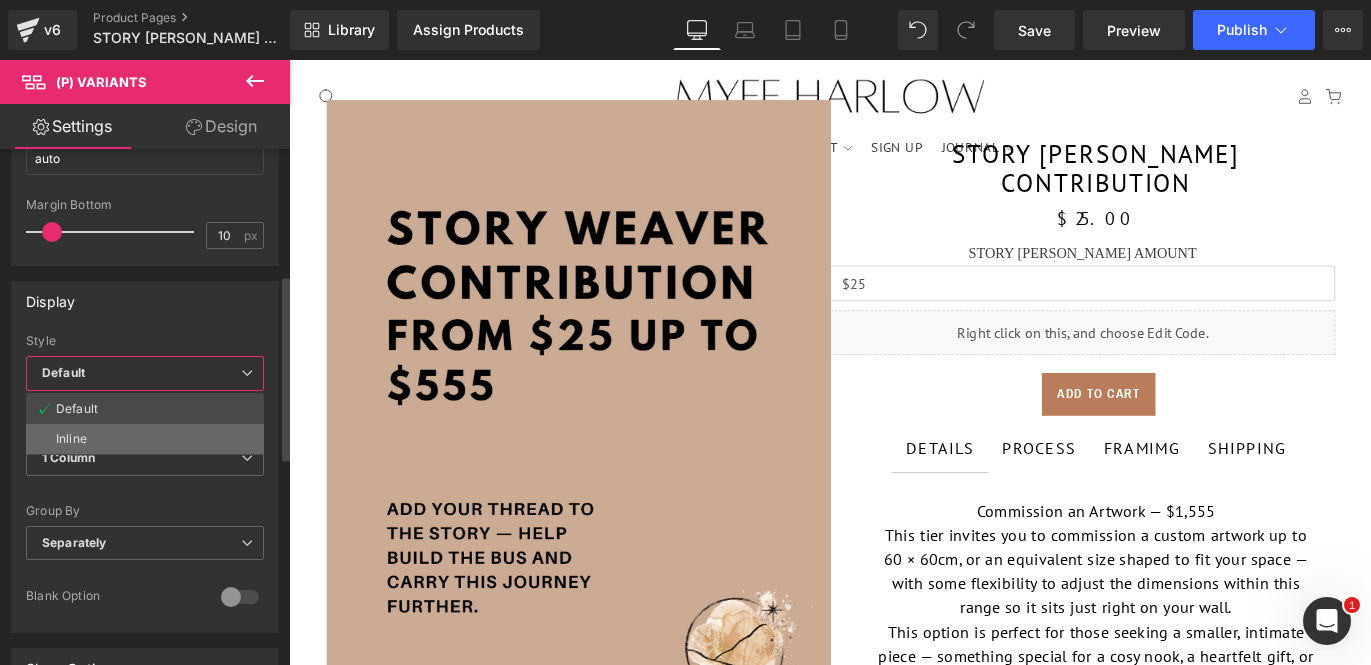 click on "Inline" at bounding box center (145, 439) 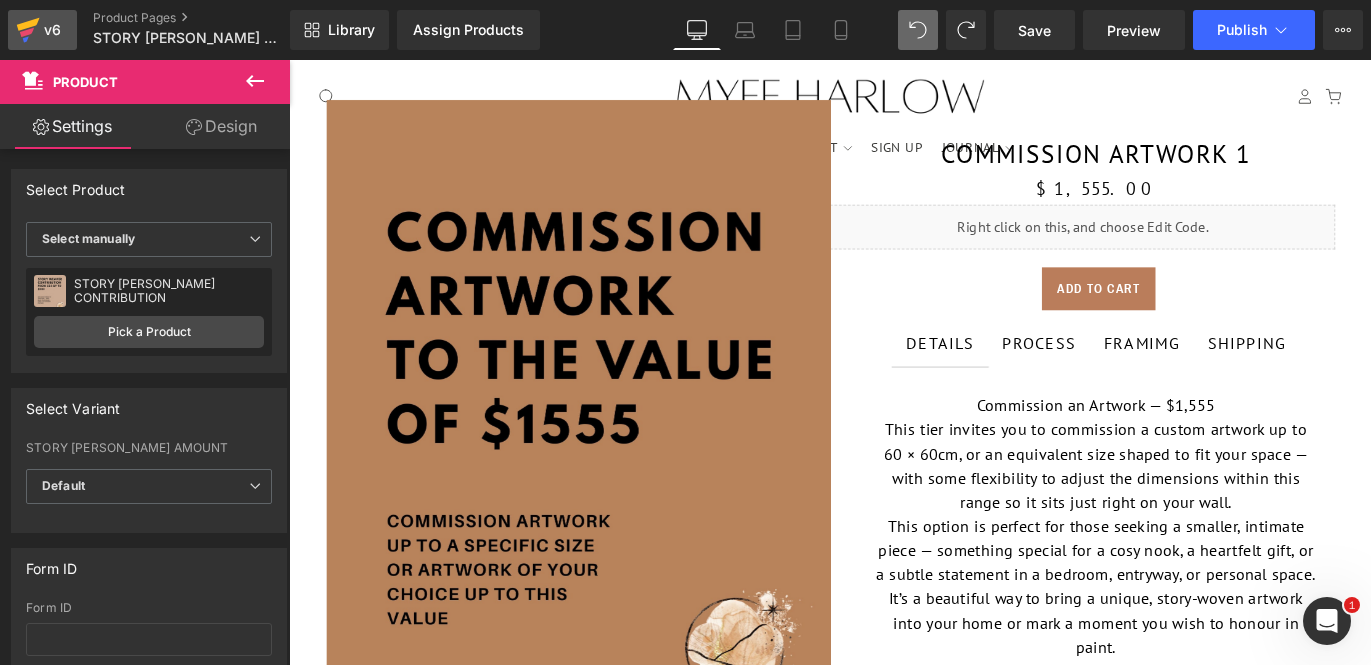click on "v6" at bounding box center (52, 30) 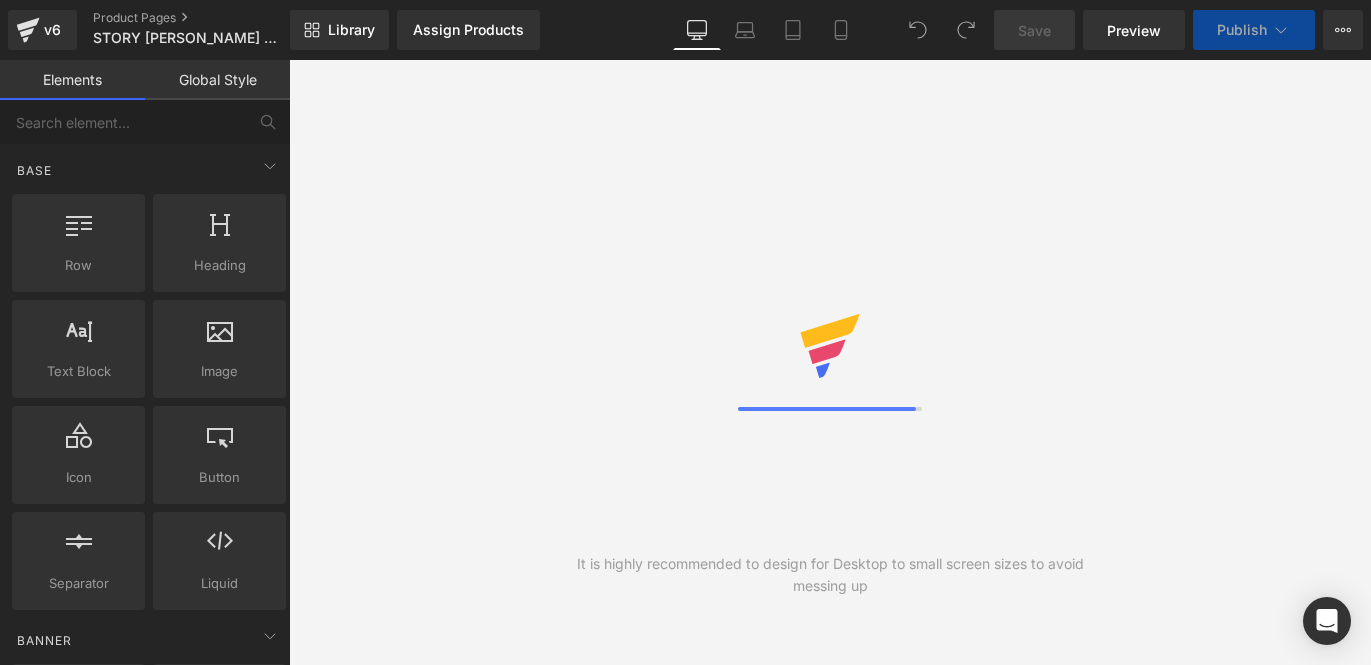 scroll, scrollTop: 0, scrollLeft: 0, axis: both 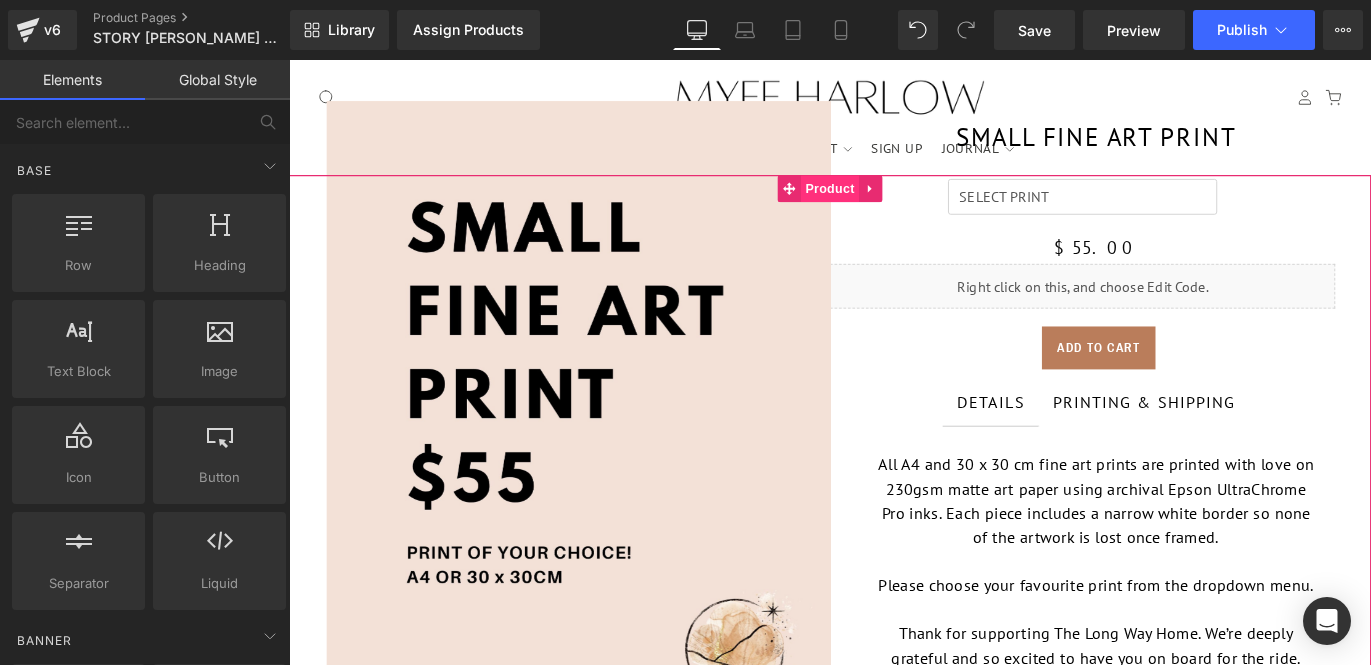 click on "Product" at bounding box center [894, 204] 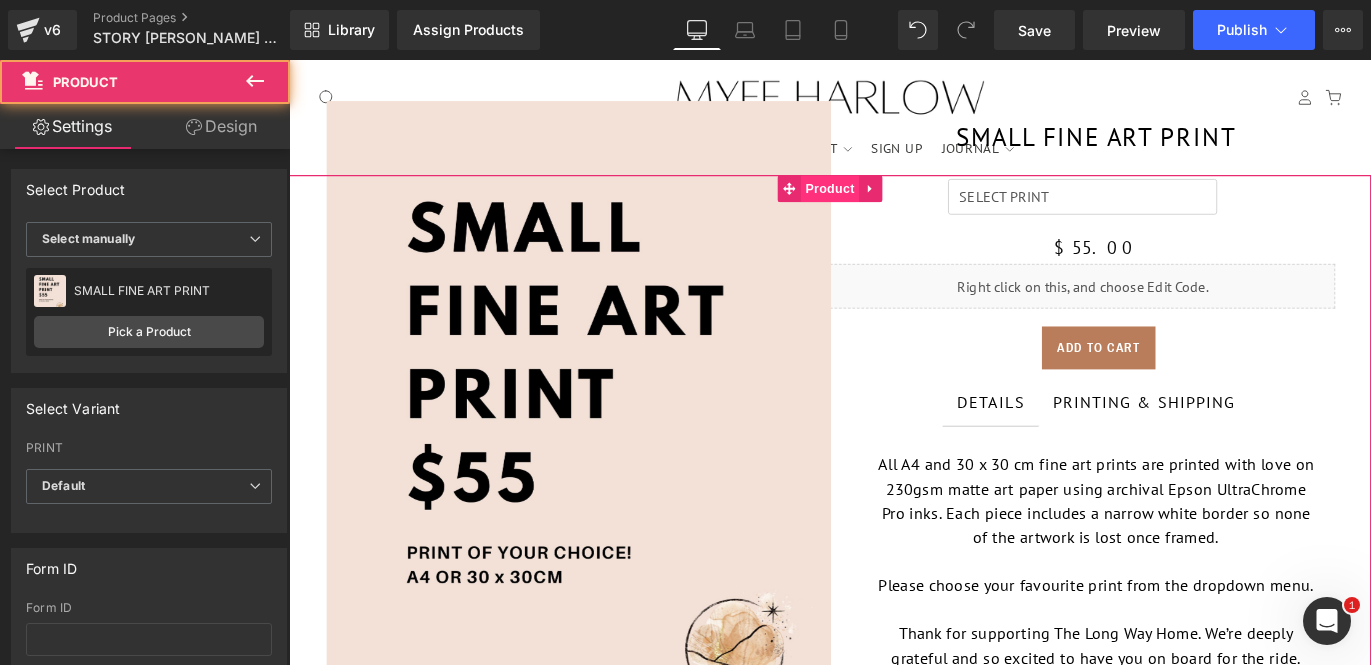 scroll, scrollTop: 0, scrollLeft: 0, axis: both 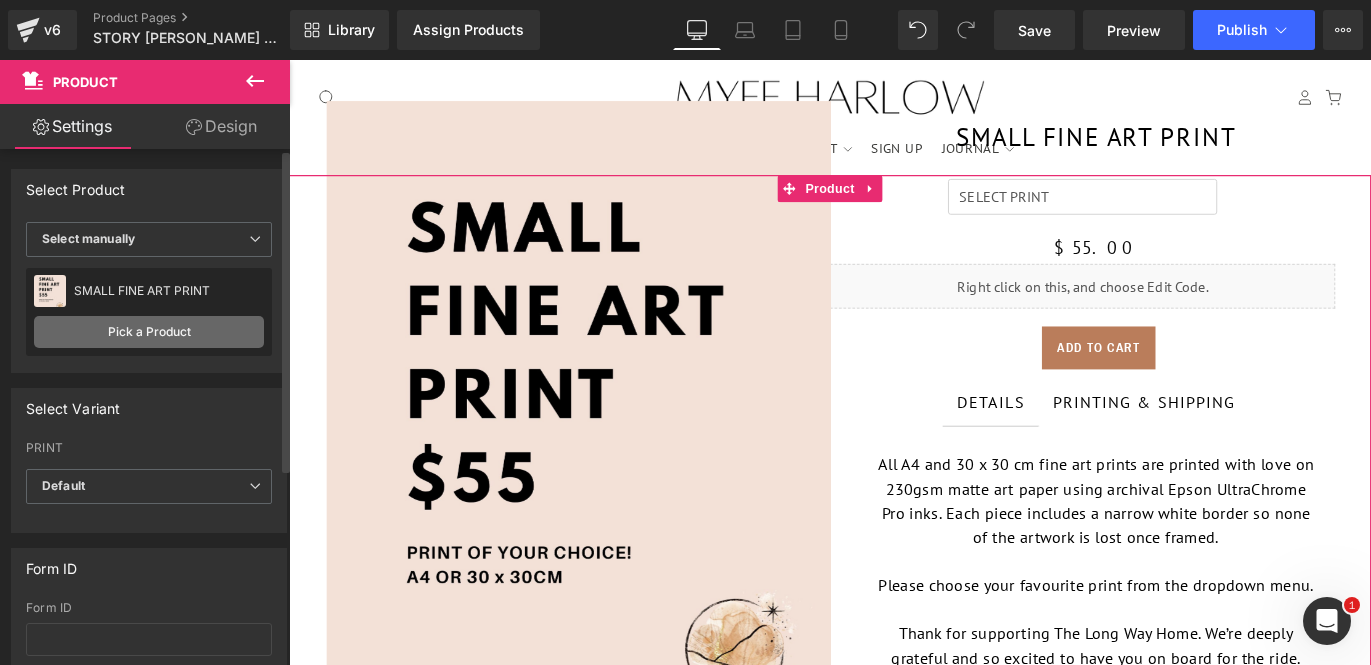 click on "Pick a Product" at bounding box center (149, 332) 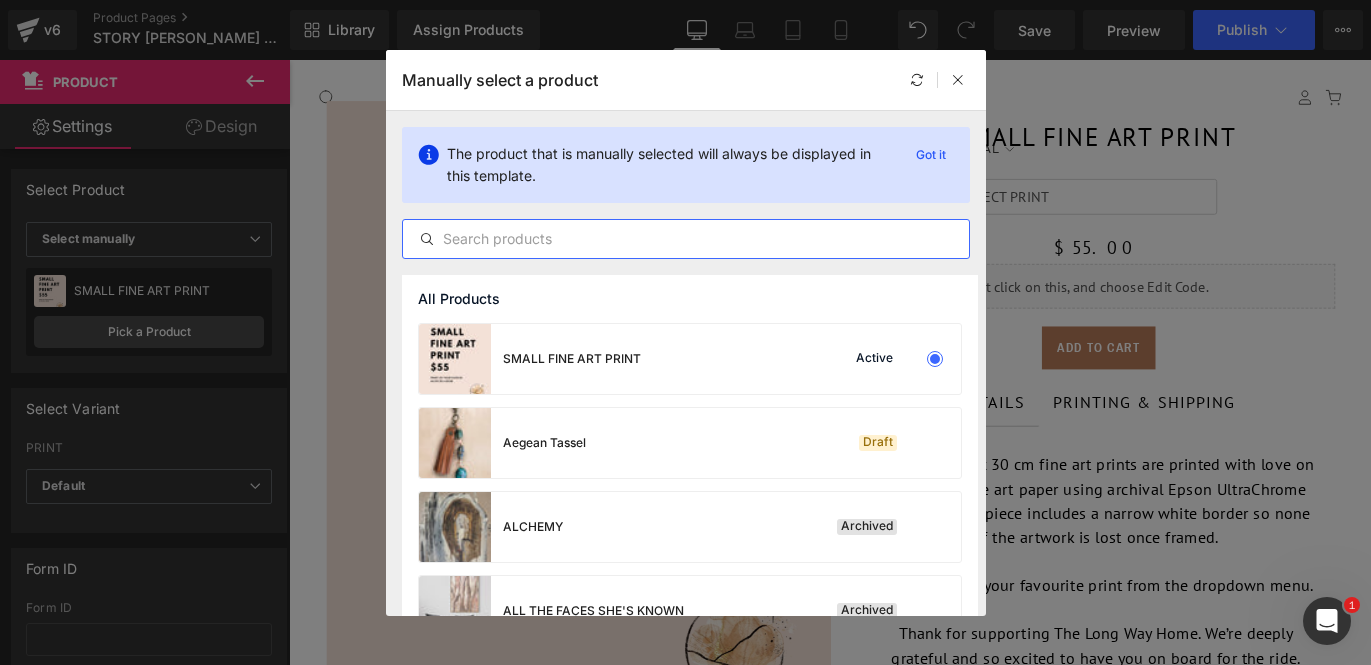 click at bounding box center [686, 239] 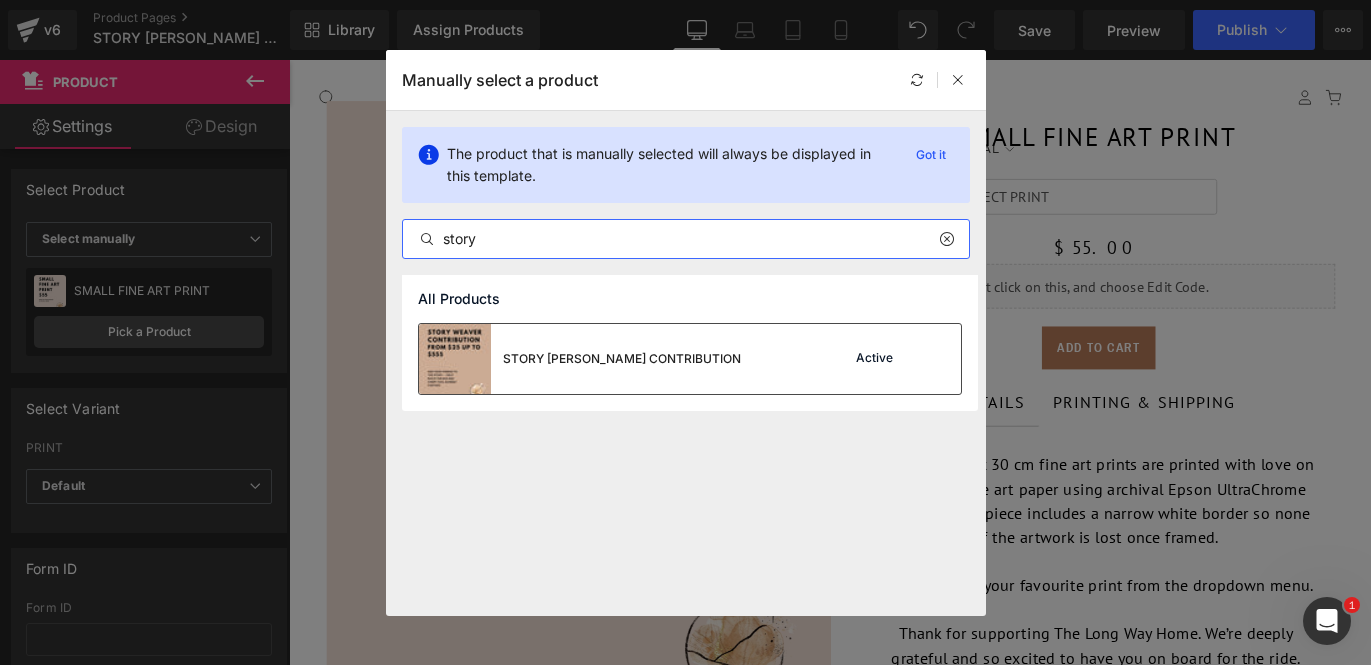 type on "story" 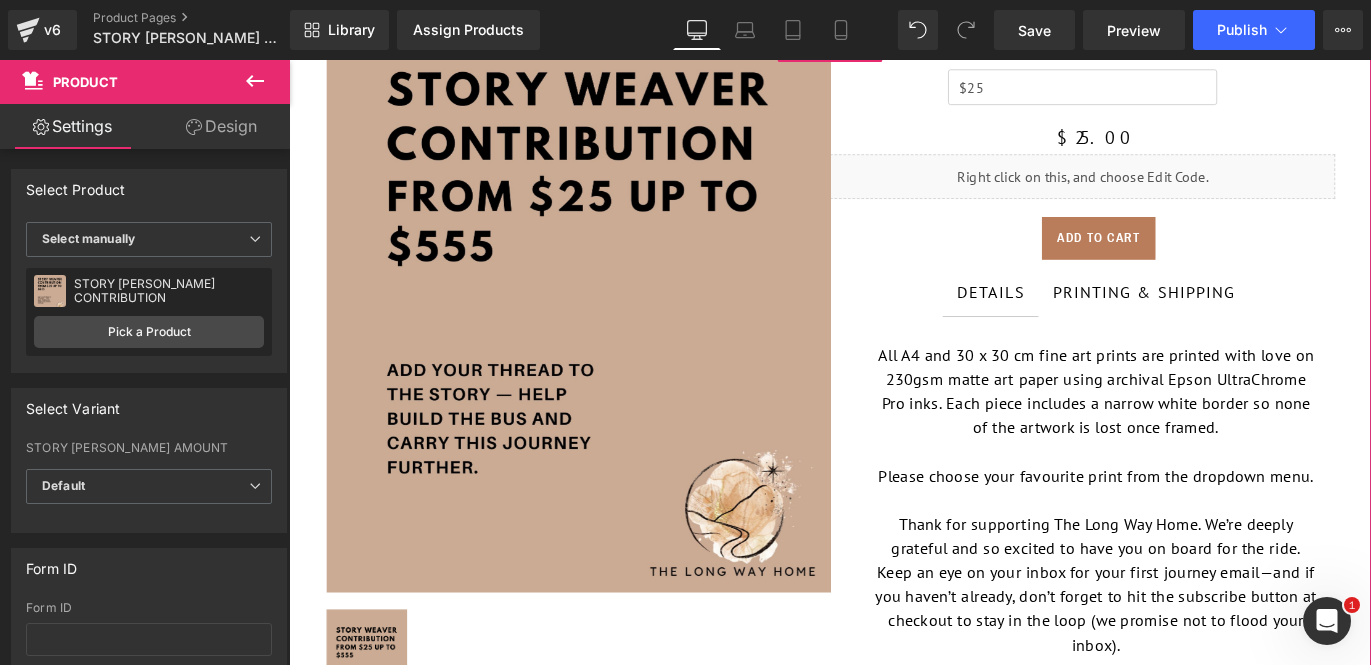 scroll, scrollTop: 207, scrollLeft: 0, axis: vertical 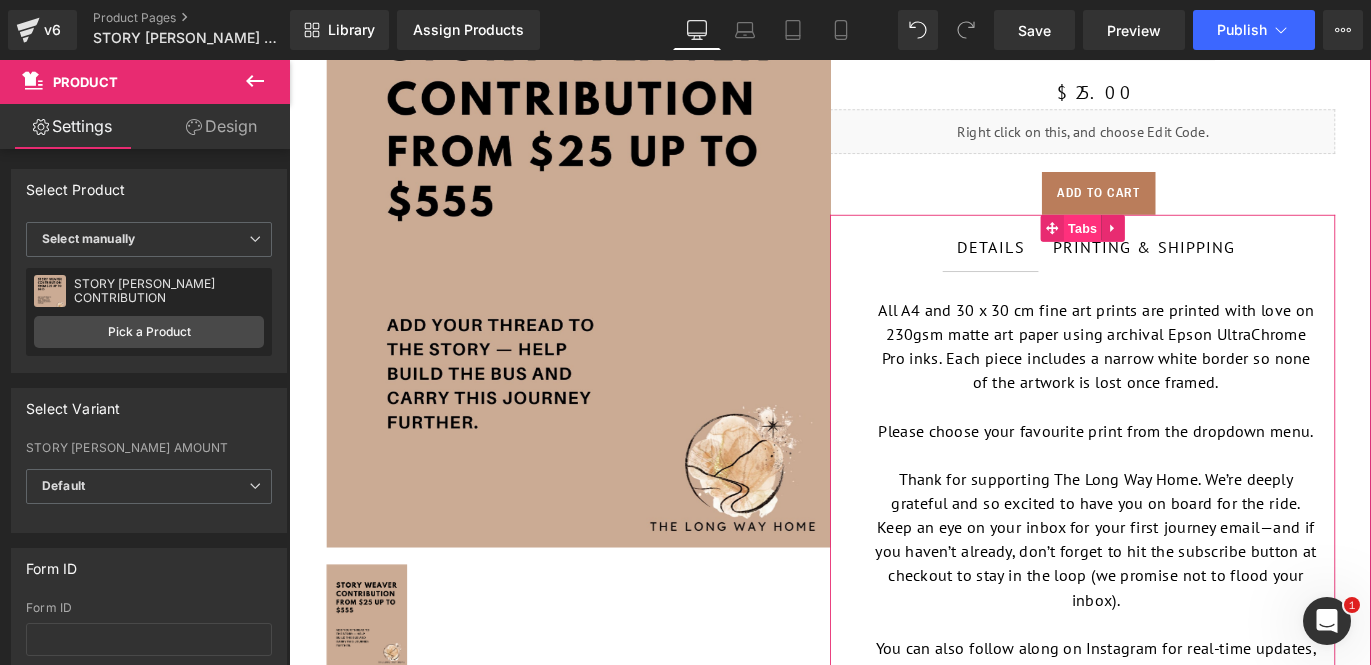 click on "Tabs" at bounding box center (1176, 248) 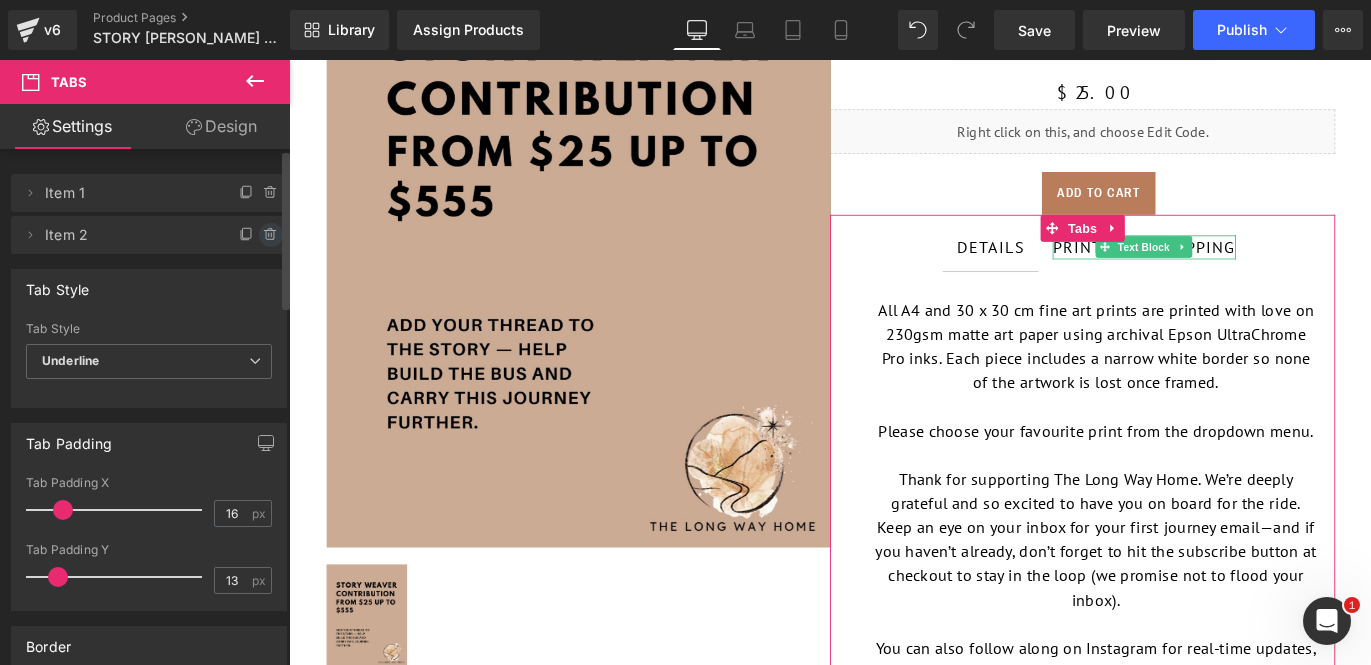 click 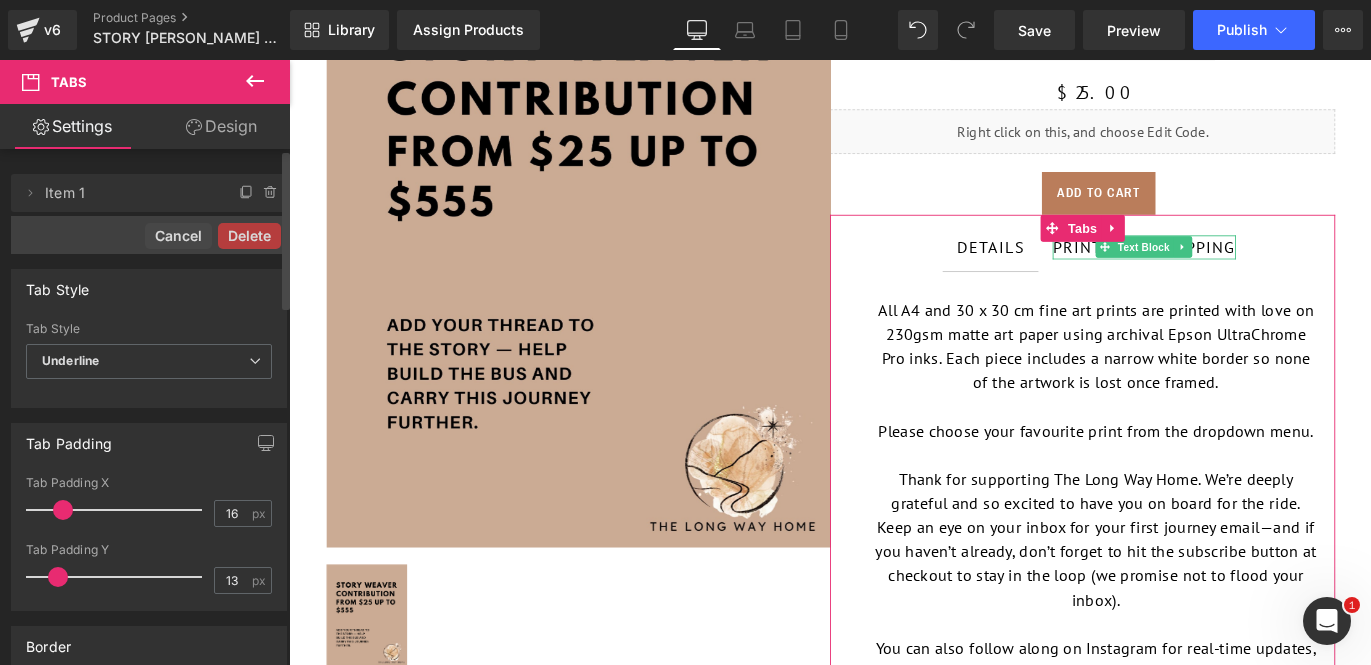 click on "Delete" at bounding box center [249, 236] 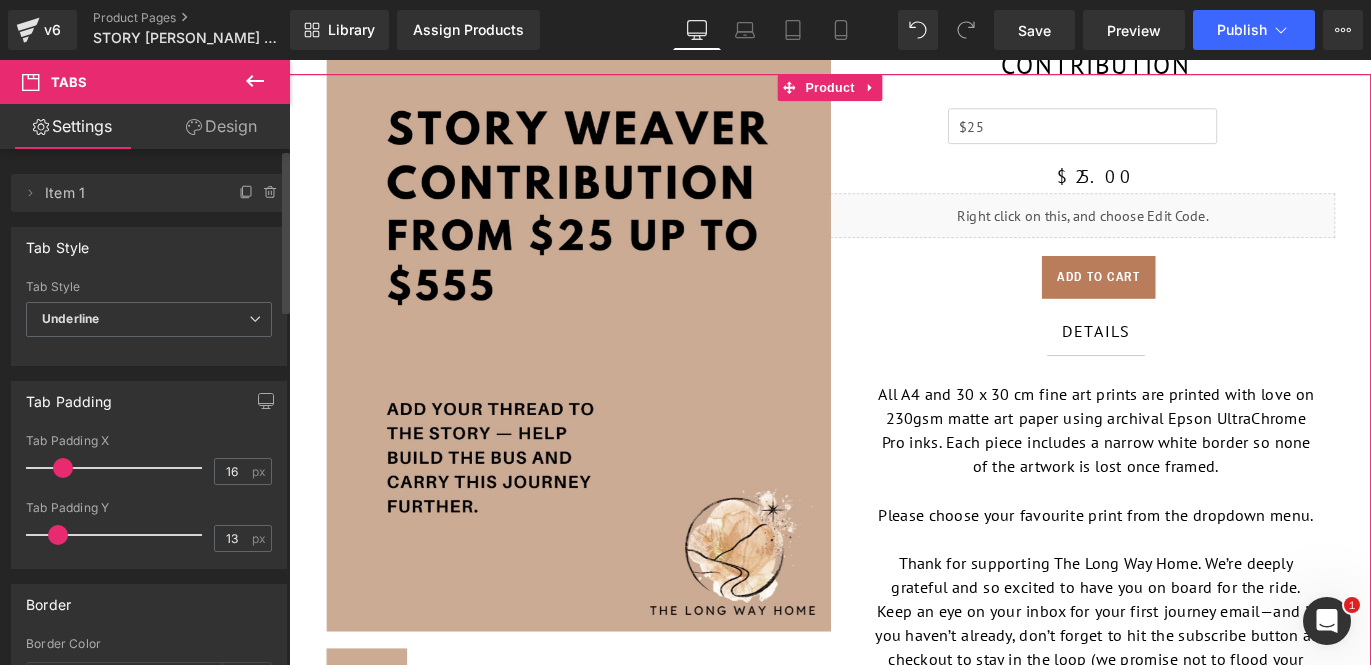 scroll, scrollTop: 0, scrollLeft: 0, axis: both 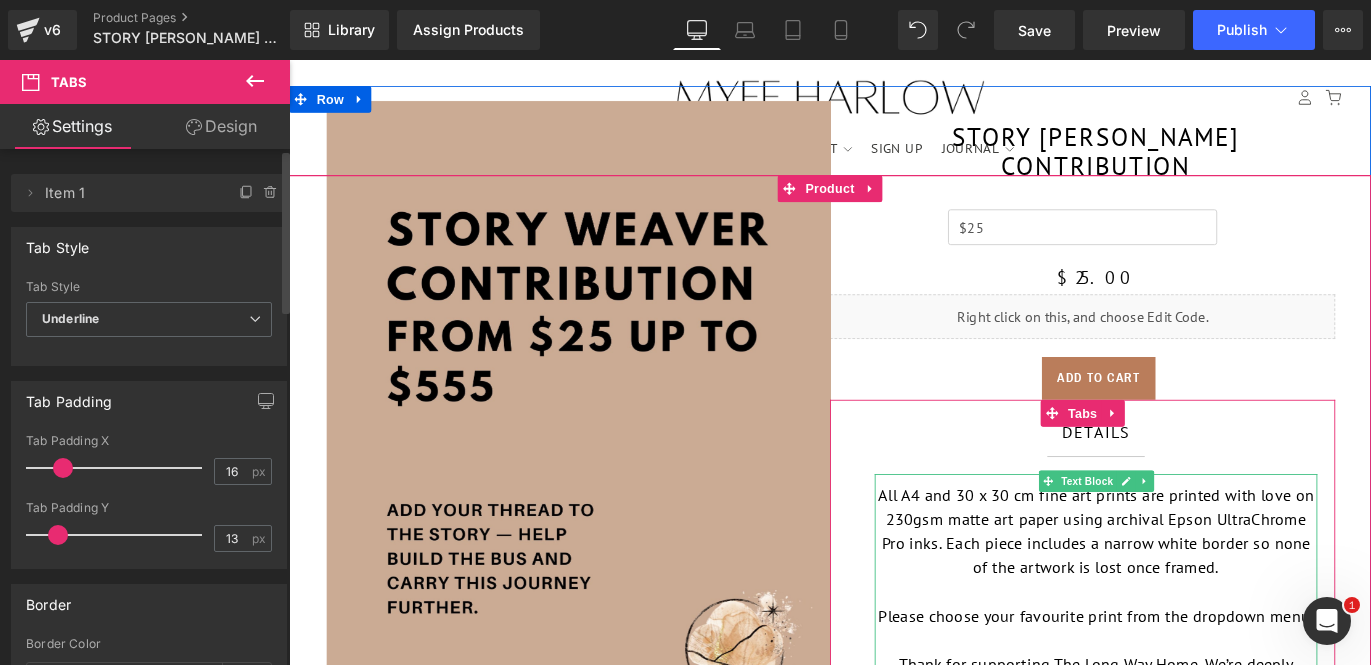 click on "All A4 and 30 x 30 cm fine art prints are printed with love on 230gsm matte art paper using archival Epson UltraChrome Pro inks. Each piece includes a narrow white border so none of the artwork is lost once framed." at bounding box center (1191, 587) 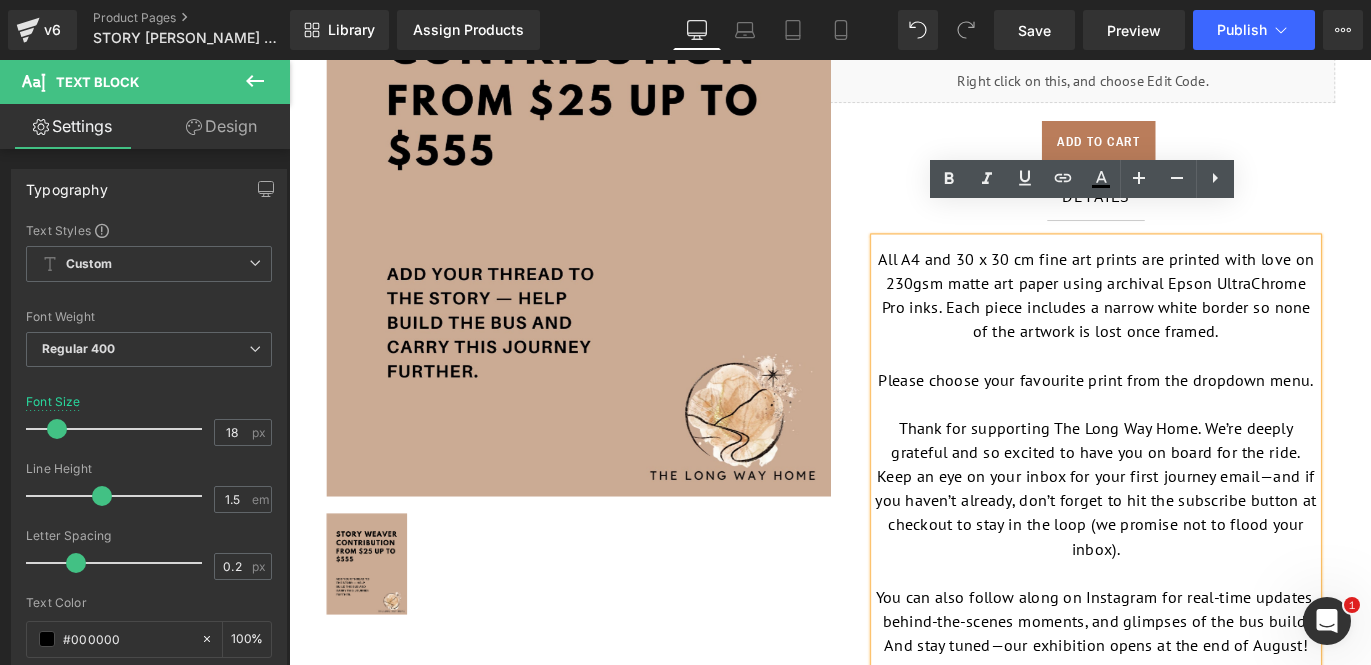 scroll, scrollTop: 314, scrollLeft: 0, axis: vertical 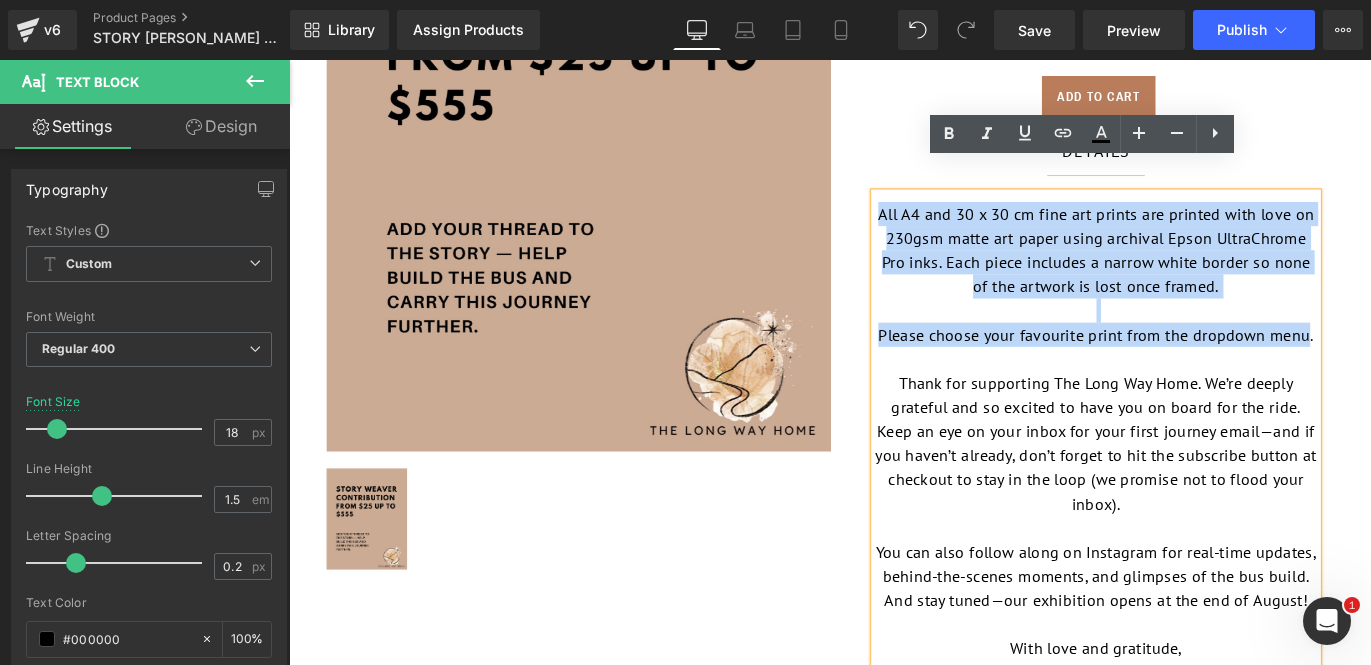 drag, startPoint x: 1427, startPoint y: 334, endPoint x: 928, endPoint y: 196, distance: 517.73065 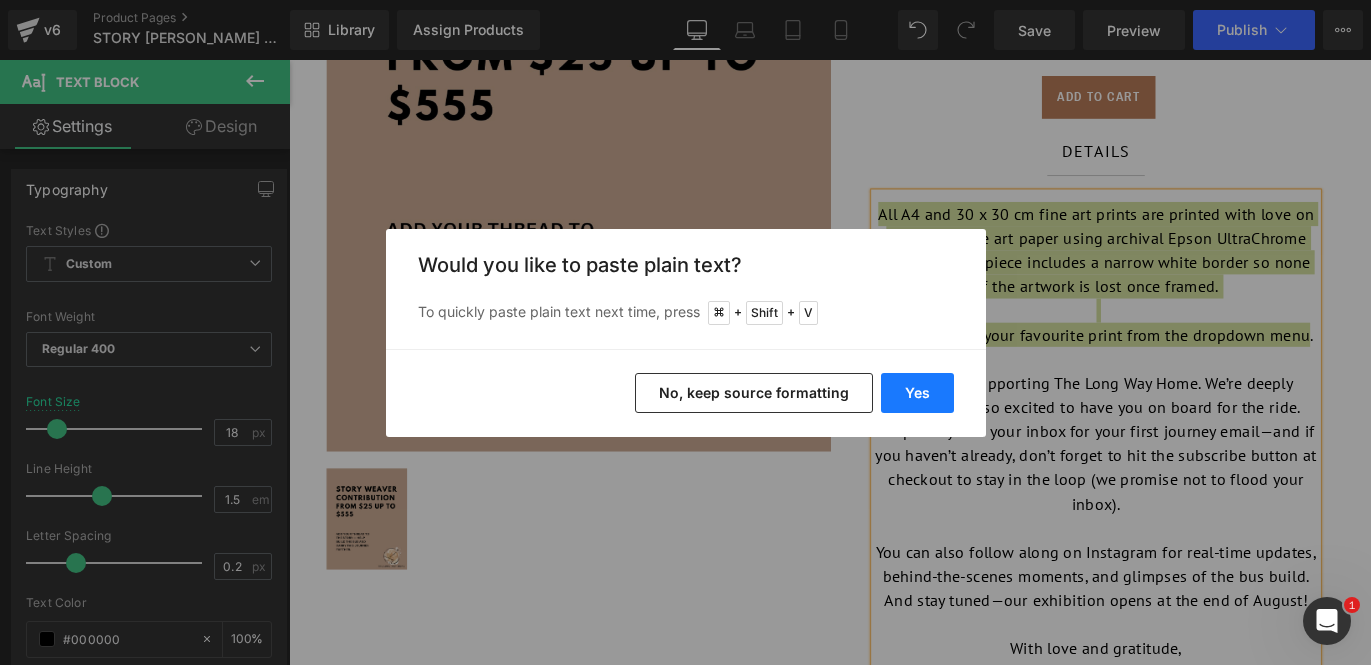 click on "Yes" at bounding box center [917, 393] 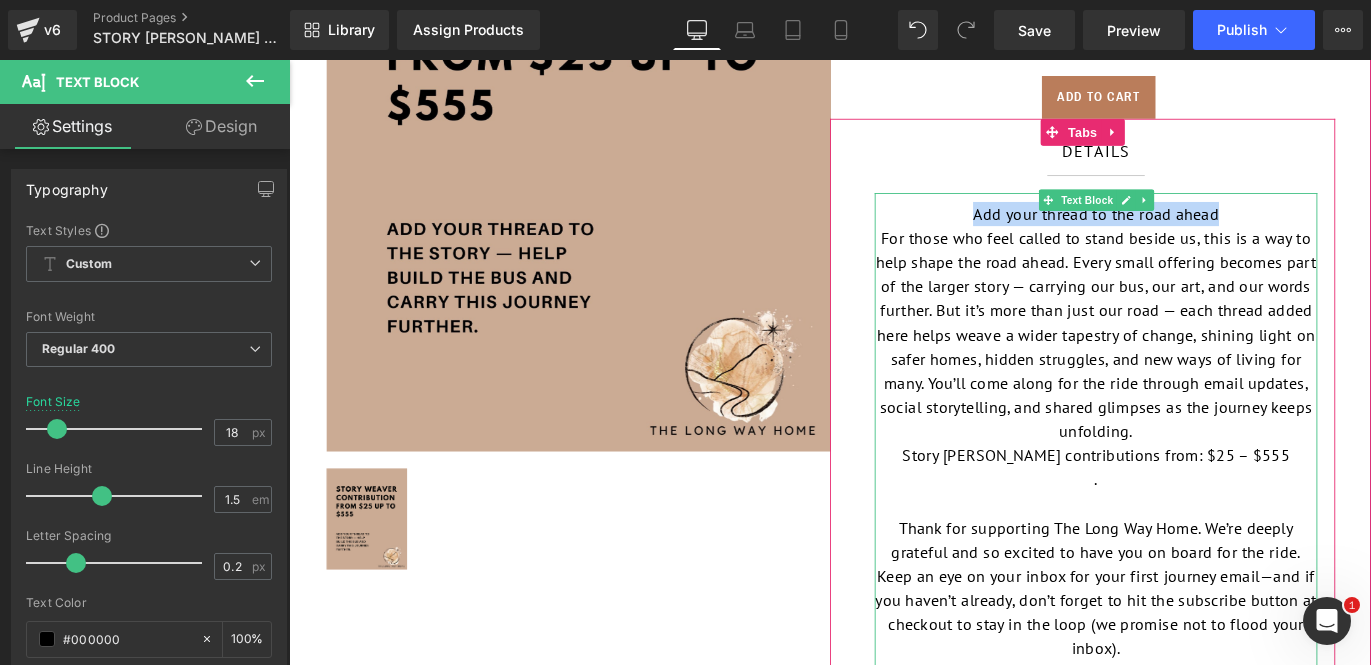 drag, startPoint x: 1338, startPoint y: 202, endPoint x: 1055, endPoint y: 195, distance: 283.08655 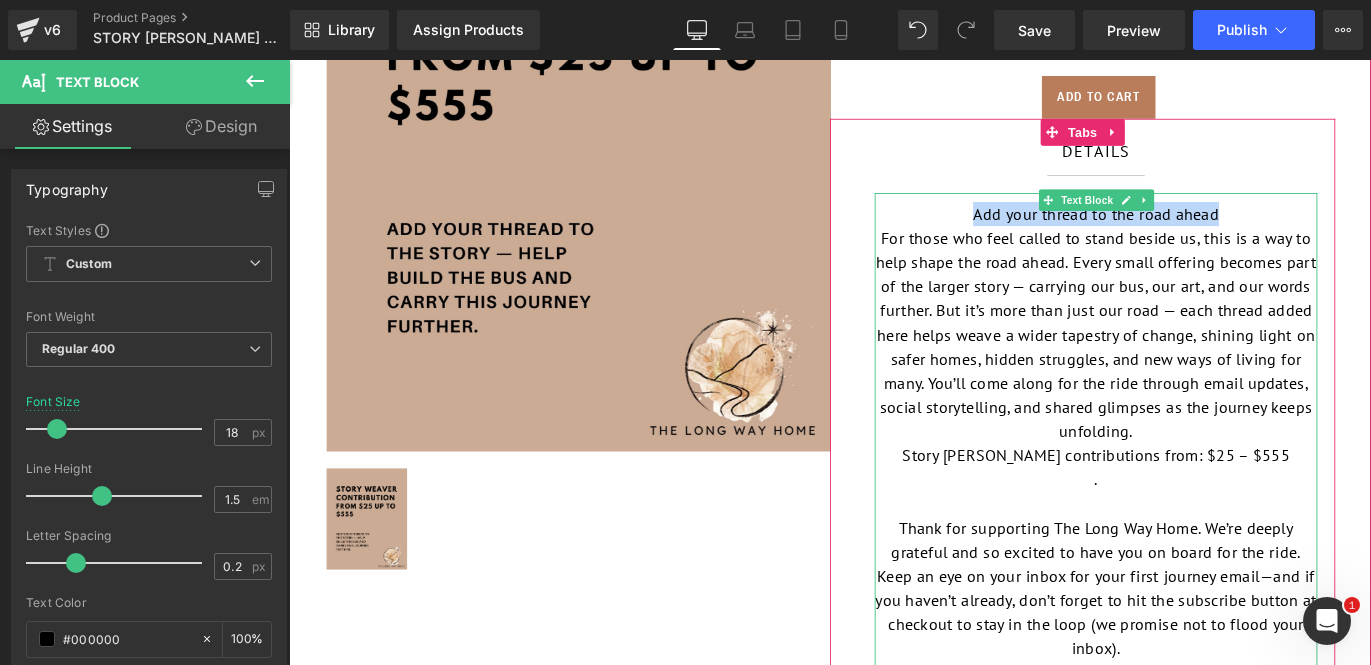 click on "Add your thread to the road ahead" at bounding box center (1191, 232) 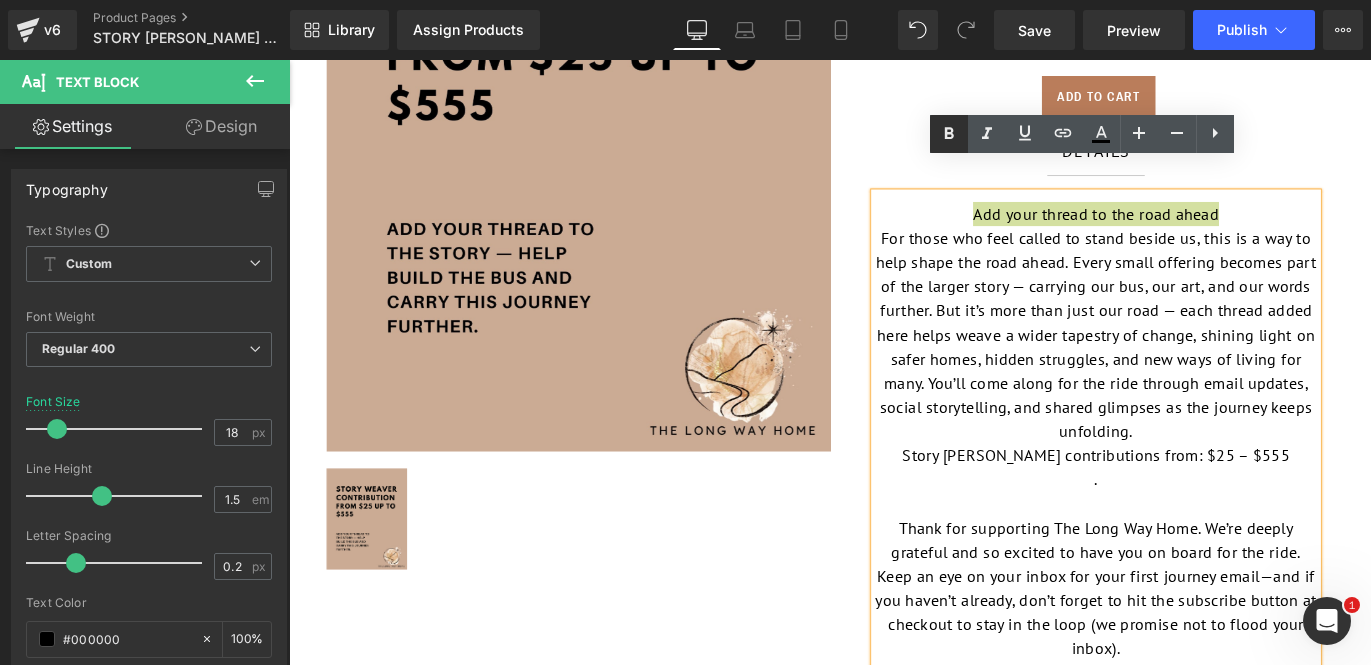 click 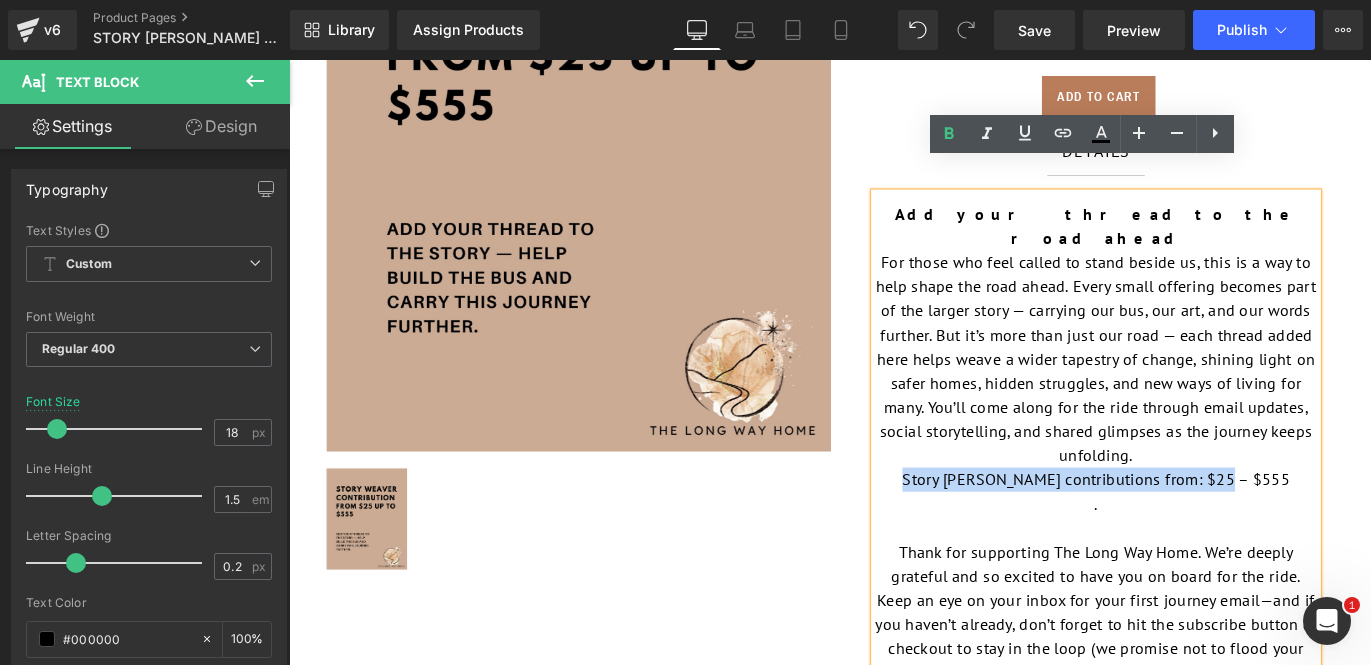 drag, startPoint x: 1377, startPoint y: 469, endPoint x: 1016, endPoint y: 464, distance: 361.03464 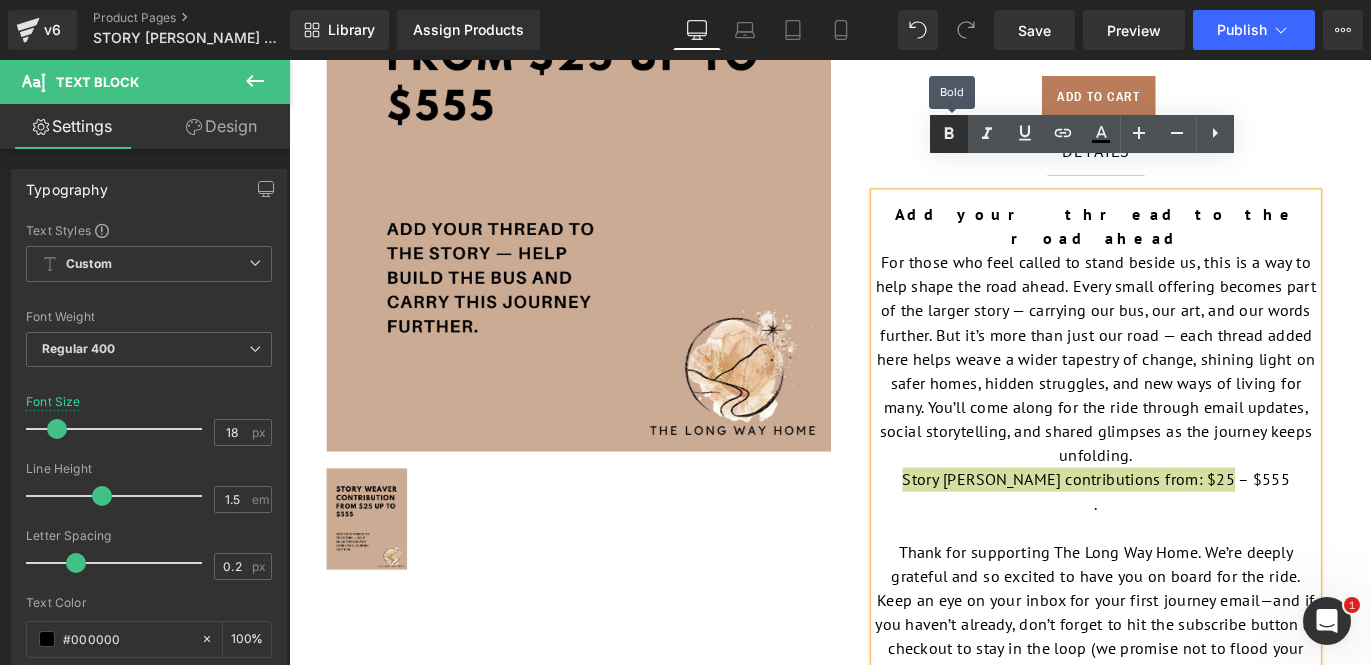 click 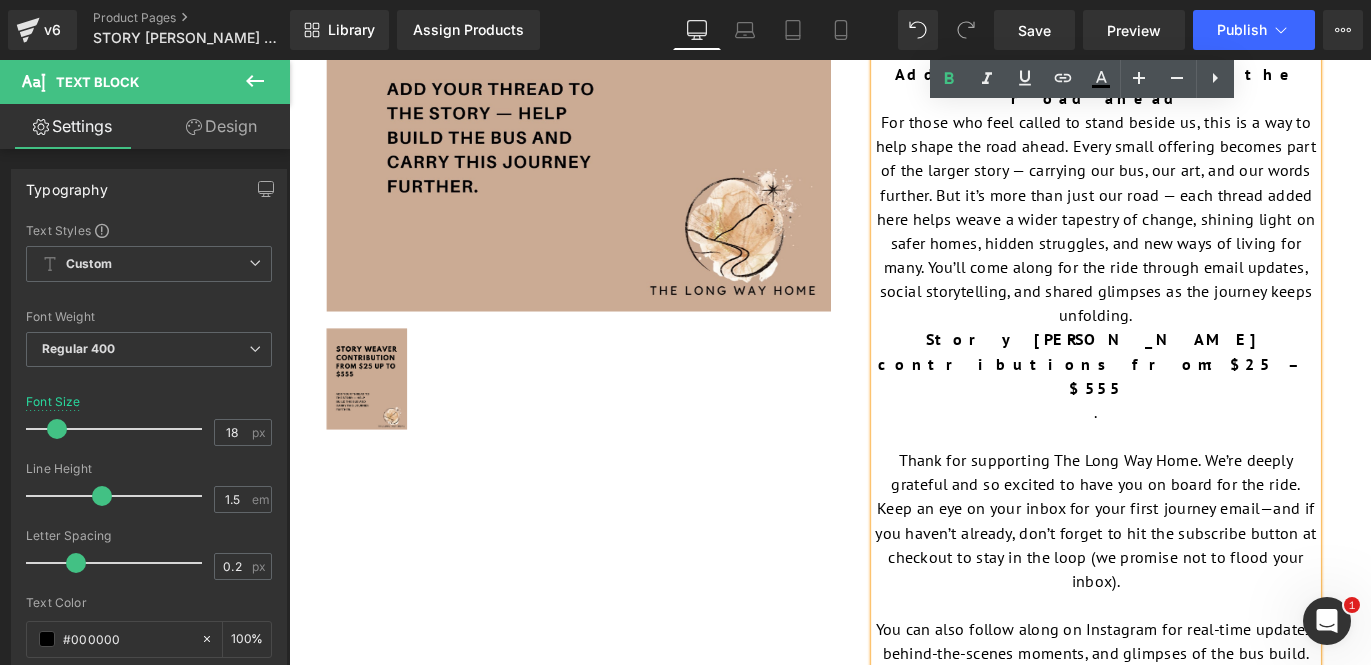 scroll, scrollTop: 474, scrollLeft: 0, axis: vertical 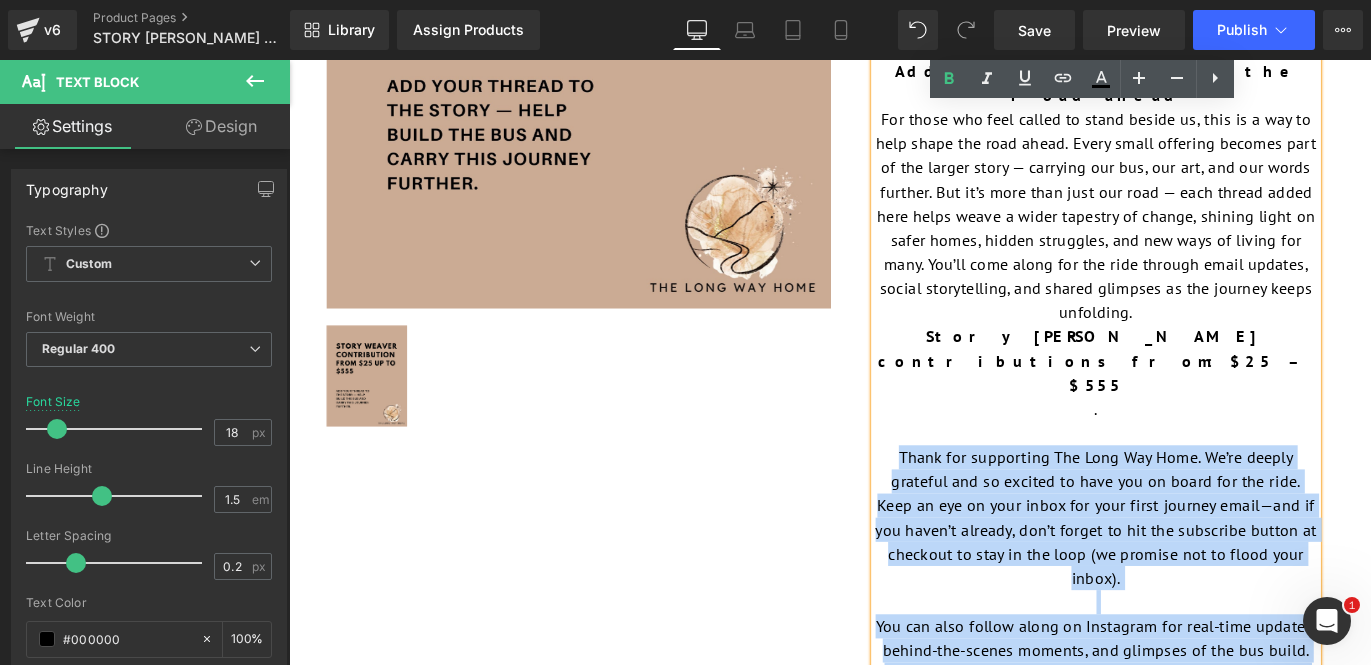 drag, startPoint x: 1260, startPoint y: 716, endPoint x: 957, endPoint y: 384, distance: 449.4808 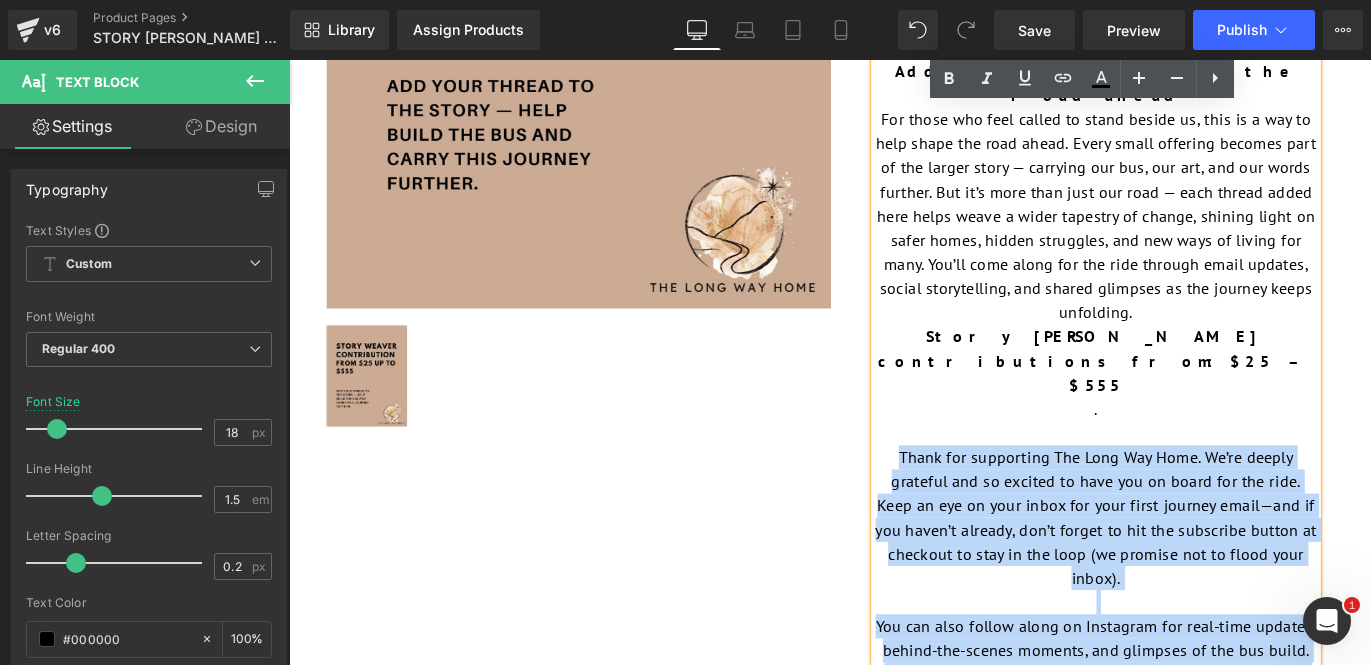 copy on "Thank for supporting The Long Way Home. We’re deeply grateful and so excited to have you on board for the ride. Keep an eye on your inbox for your first journey email—and if you haven’t already, don’t forget to hit the subscribe button at checkout to stay in the loop (we promise not to flood your inbox). You can also follow along on Instagram for real-time updates, behind-the-scenes moments, and glimpses of the bus build. And stay tuned—our exhibition opens at the end of August! With love and gratitude, Myee x" 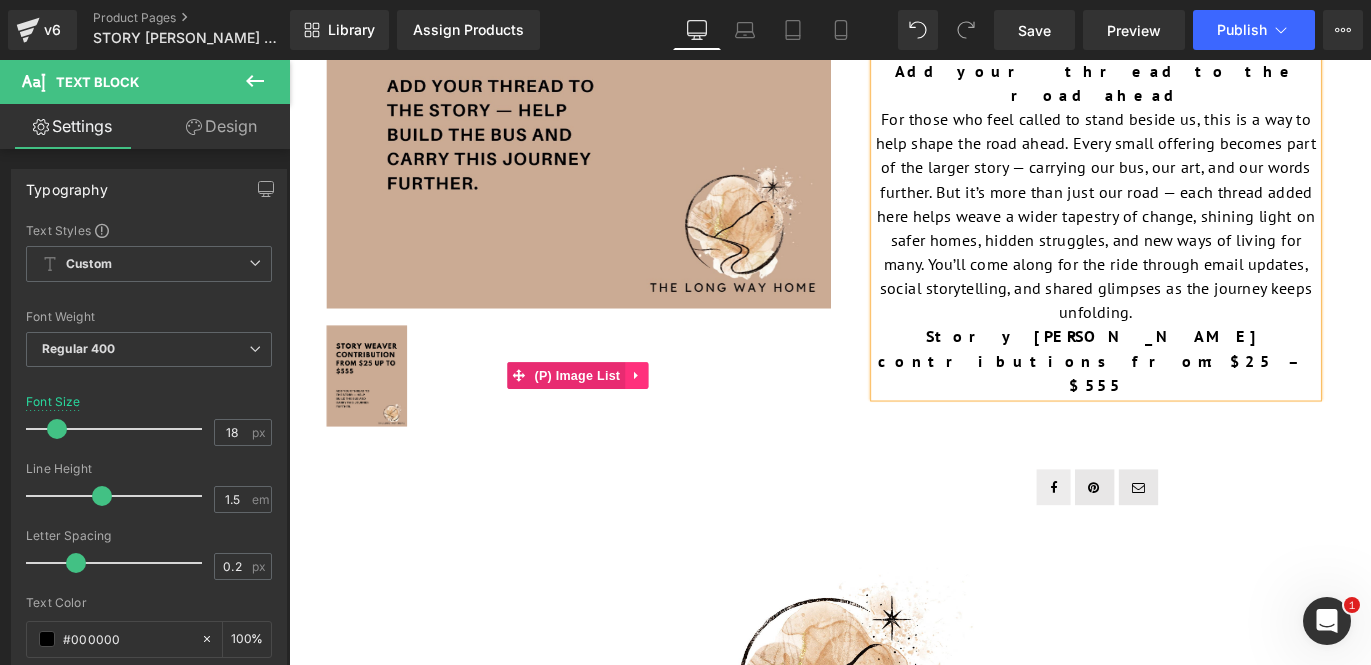 click 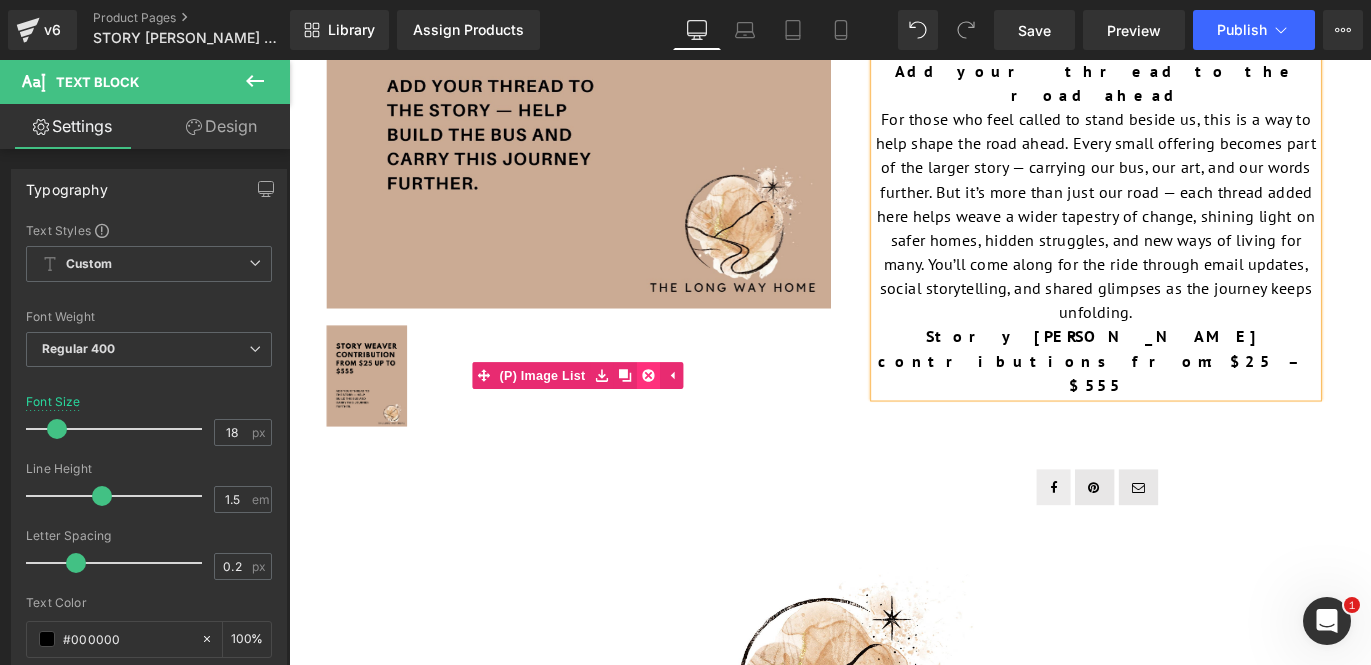 click 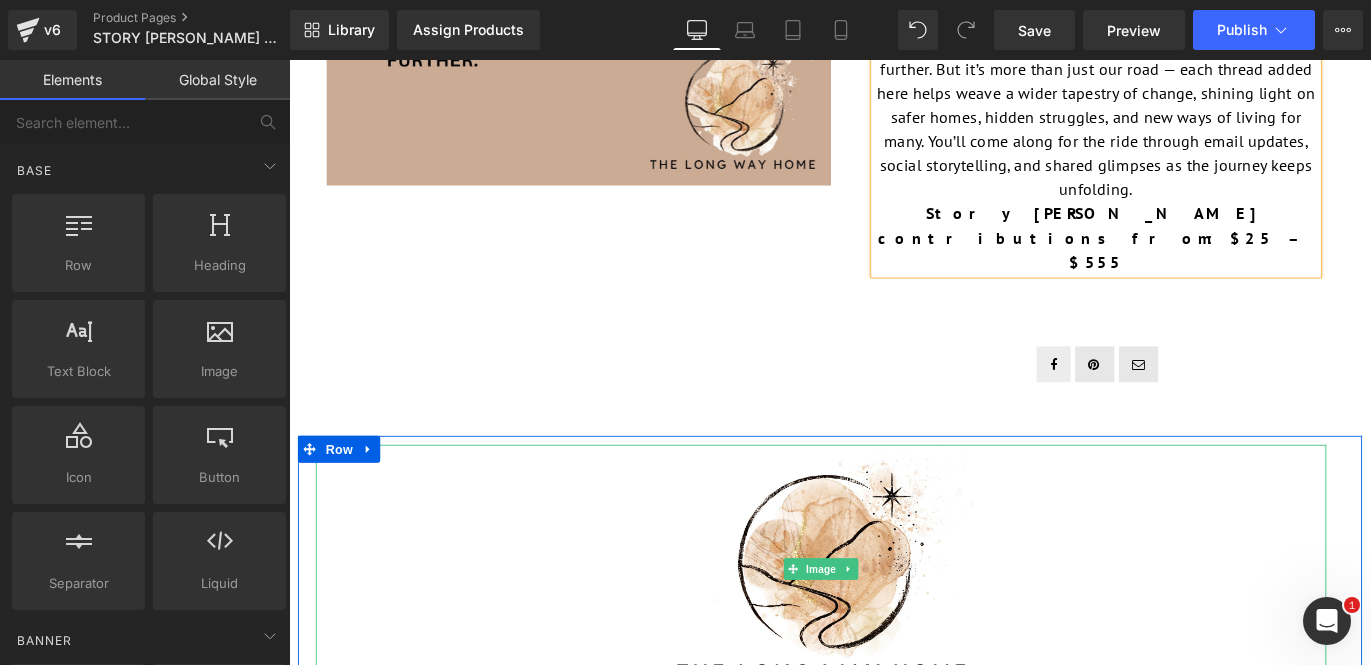 scroll, scrollTop: 702, scrollLeft: 0, axis: vertical 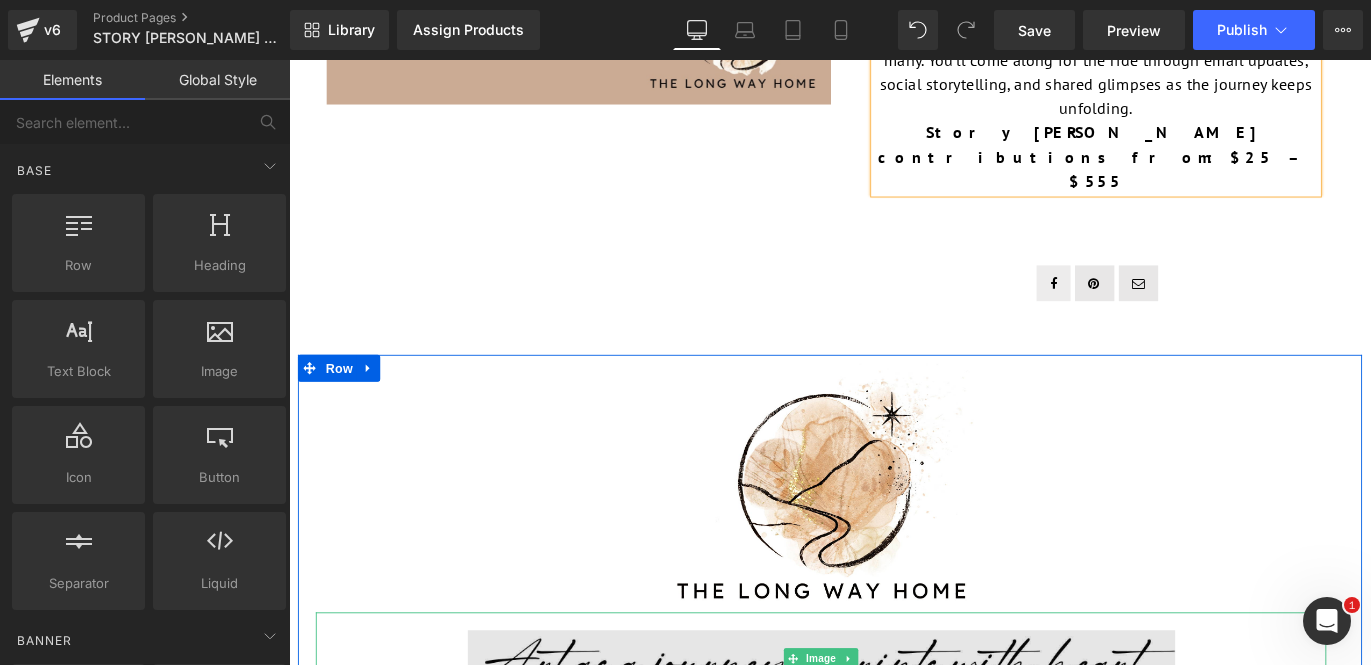 click at bounding box center [884, 730] 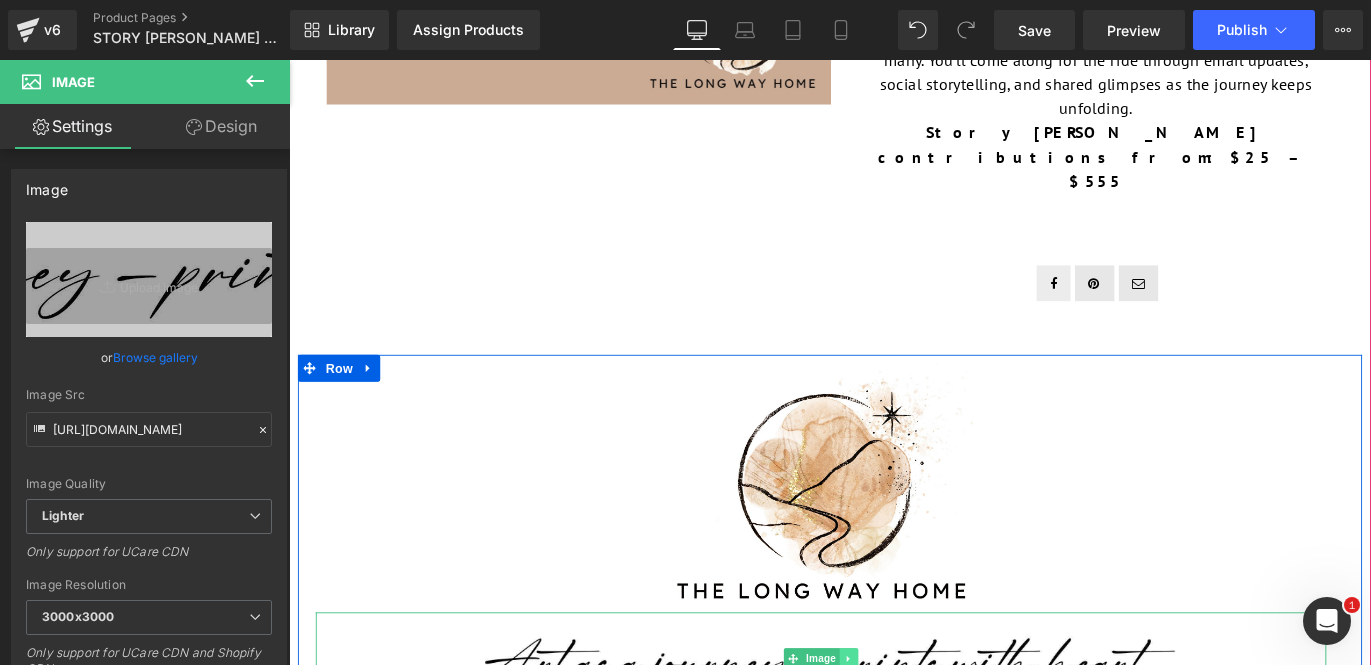 click 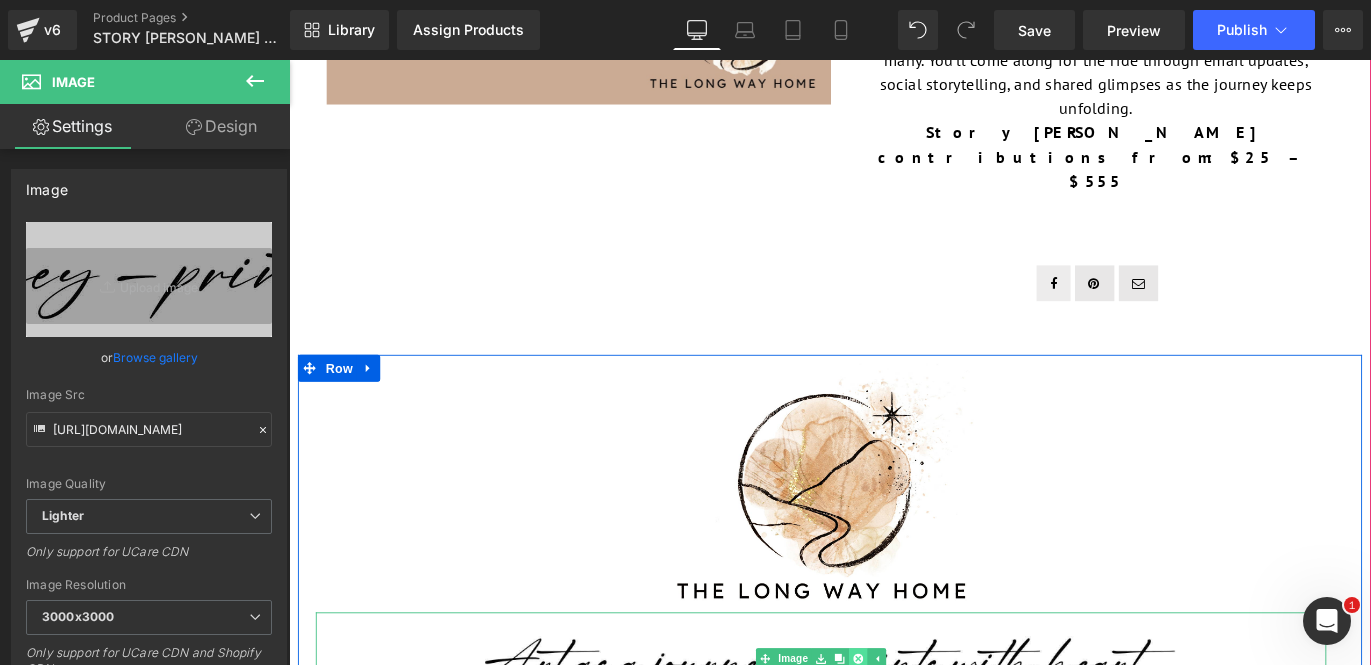 click 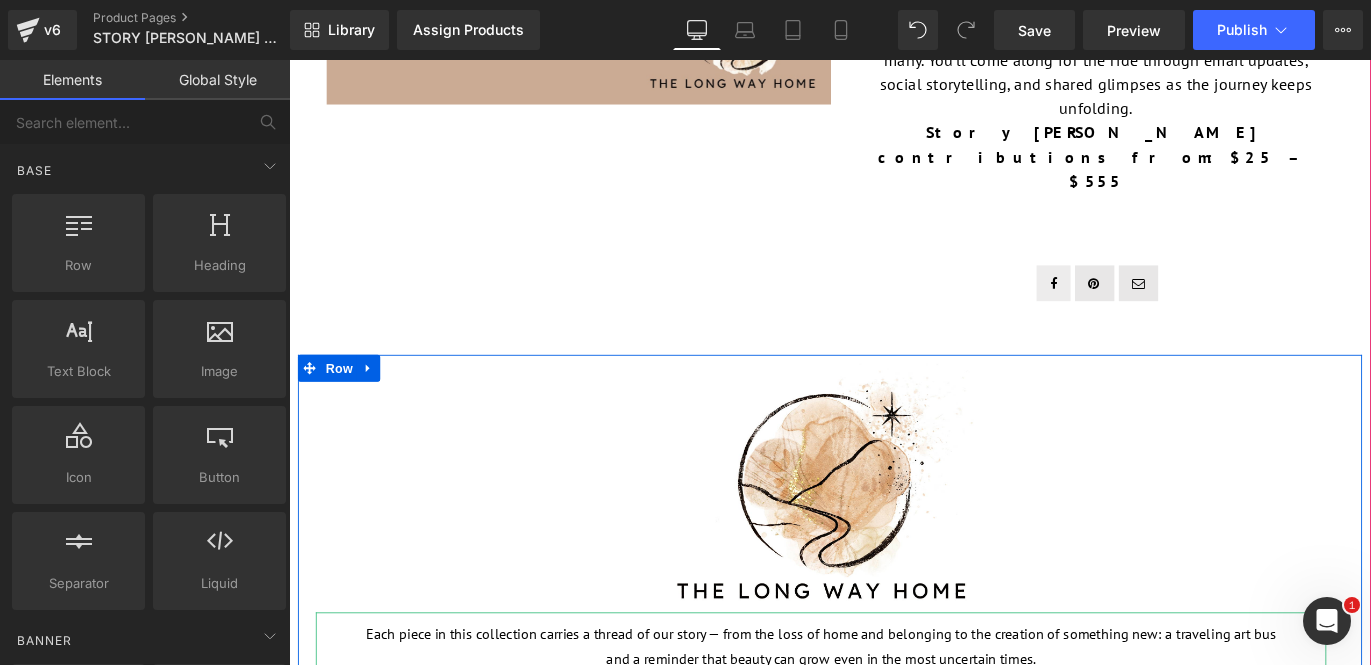 click on "Thank you for walking this path with us." at bounding box center (884, 814) 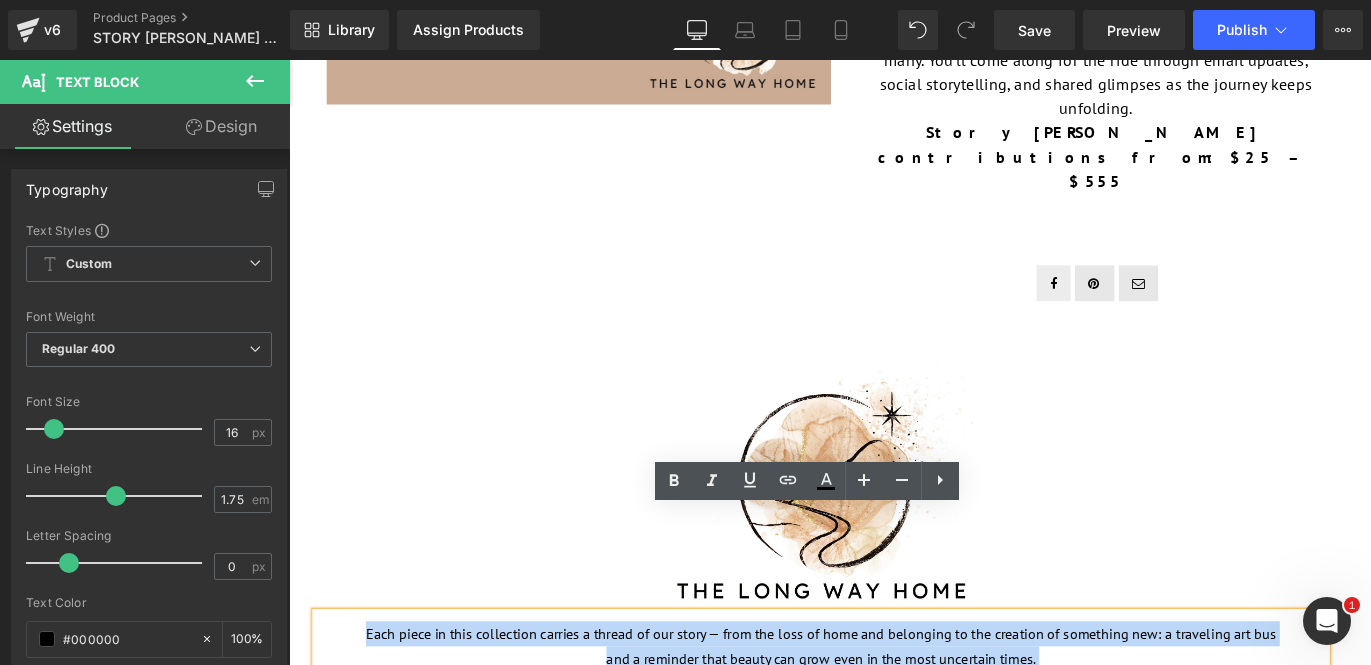 drag, startPoint x: 1067, startPoint y: 701, endPoint x: 361, endPoint y: 585, distance: 715.4663 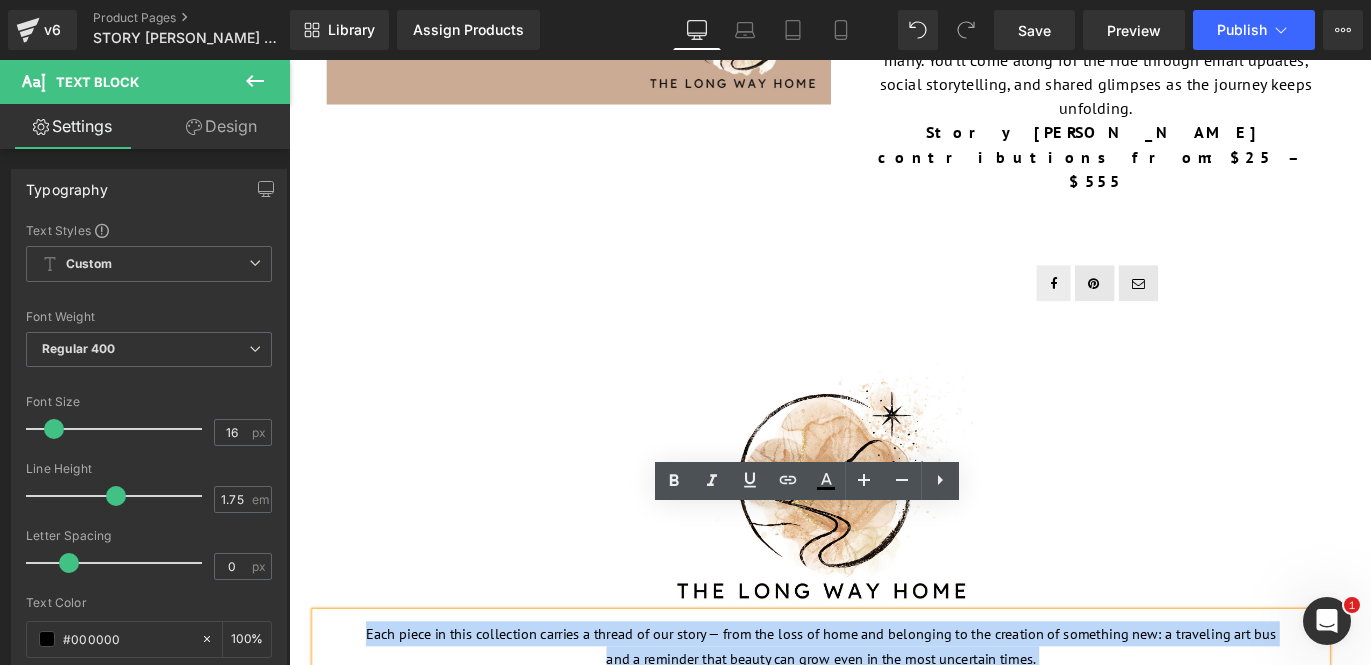 click on "Each piece in this collection carries a thread of our story — from the loss of home and belonging to the creation of something new: a traveling art bus and a reminder that beauty can grow even in the most uncertain times. When you purchase from The Long Way Home, you’re not just buying a print — you're becoming part of a journey.  Thank you for walking this path with us." at bounding box center [884, 753] 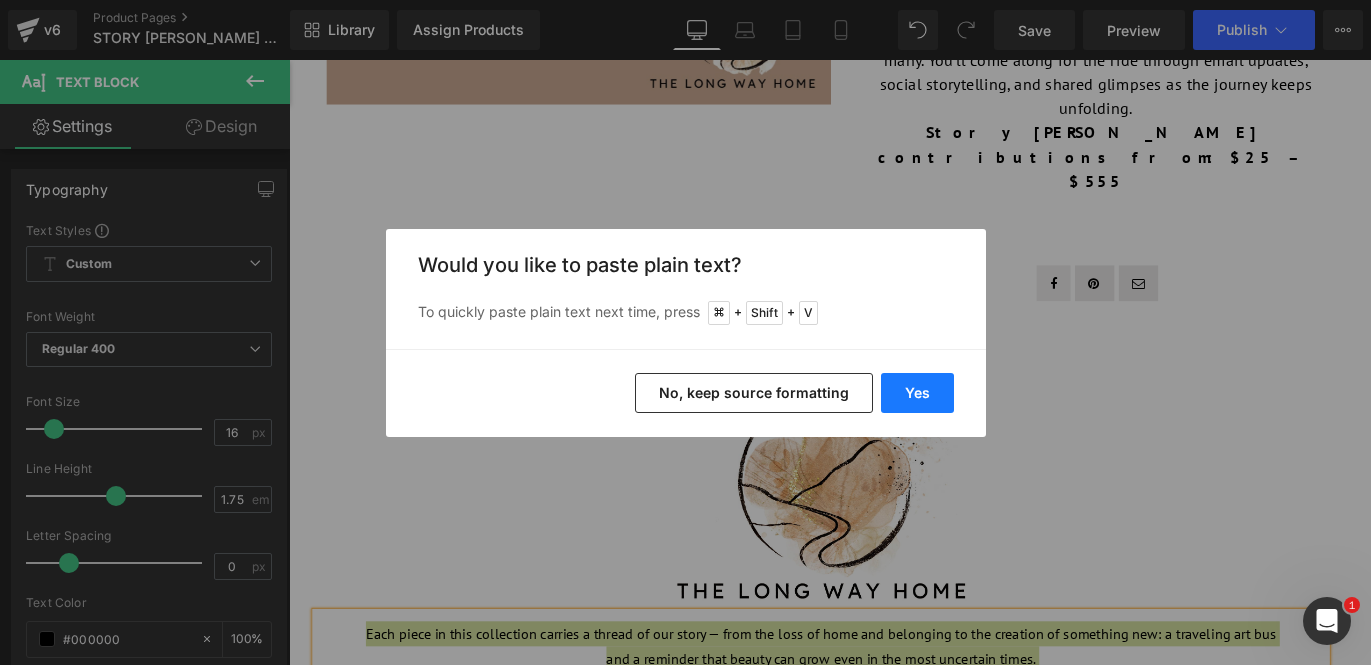 click on "Yes" at bounding box center [917, 393] 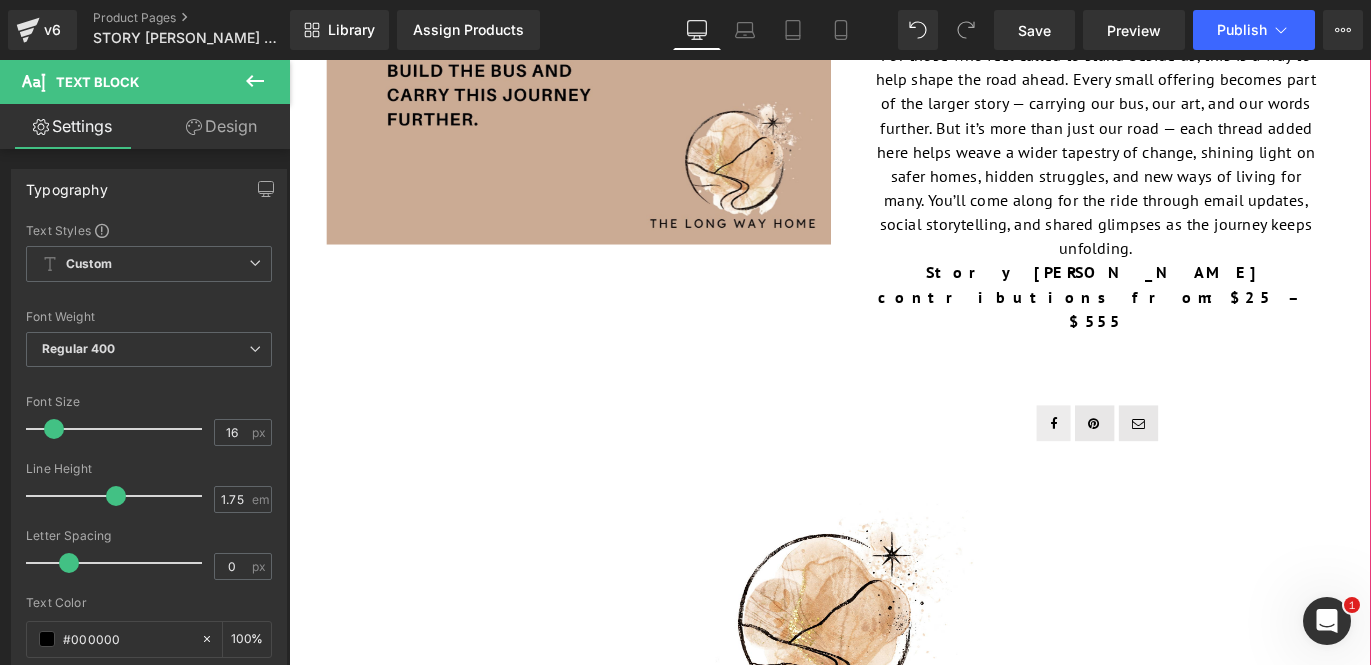 scroll, scrollTop: 848, scrollLeft: 0, axis: vertical 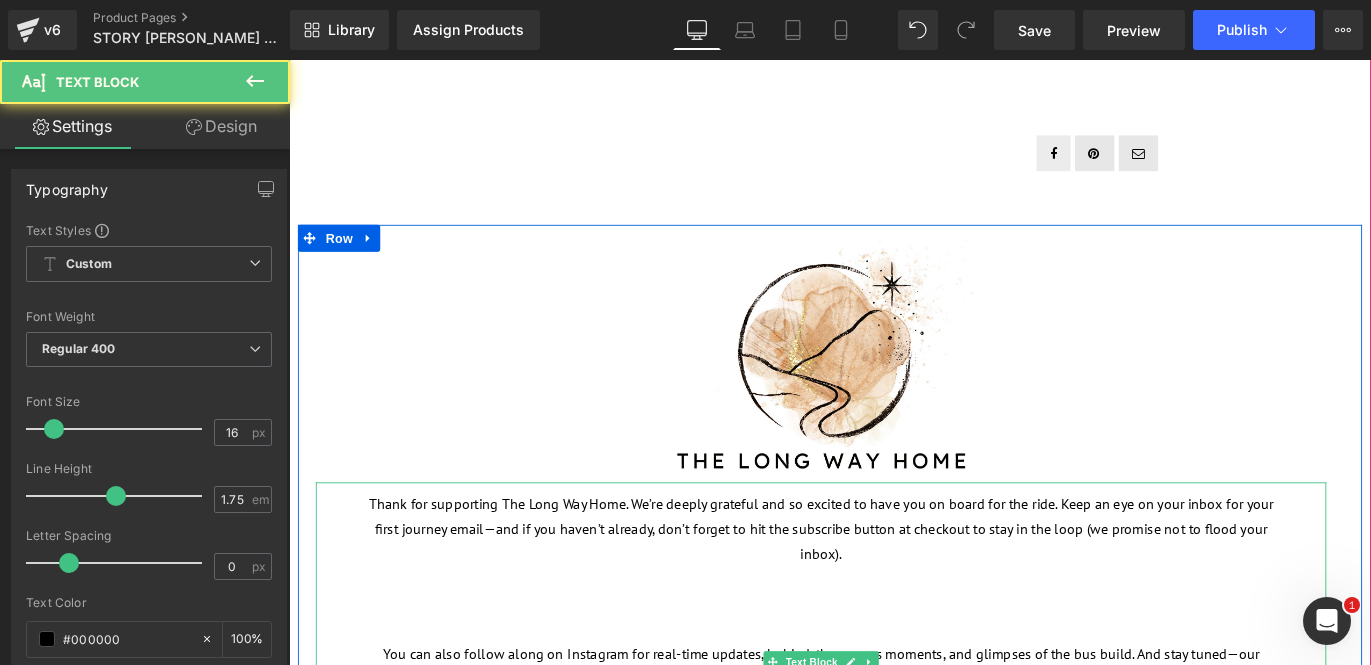 click on "You can also follow along on Instagram for real-time updates, behind-the-scenes moments, and glimpses of the bus build. And stay tuned—our exhibition opens at the end of August!" at bounding box center (884, 738) 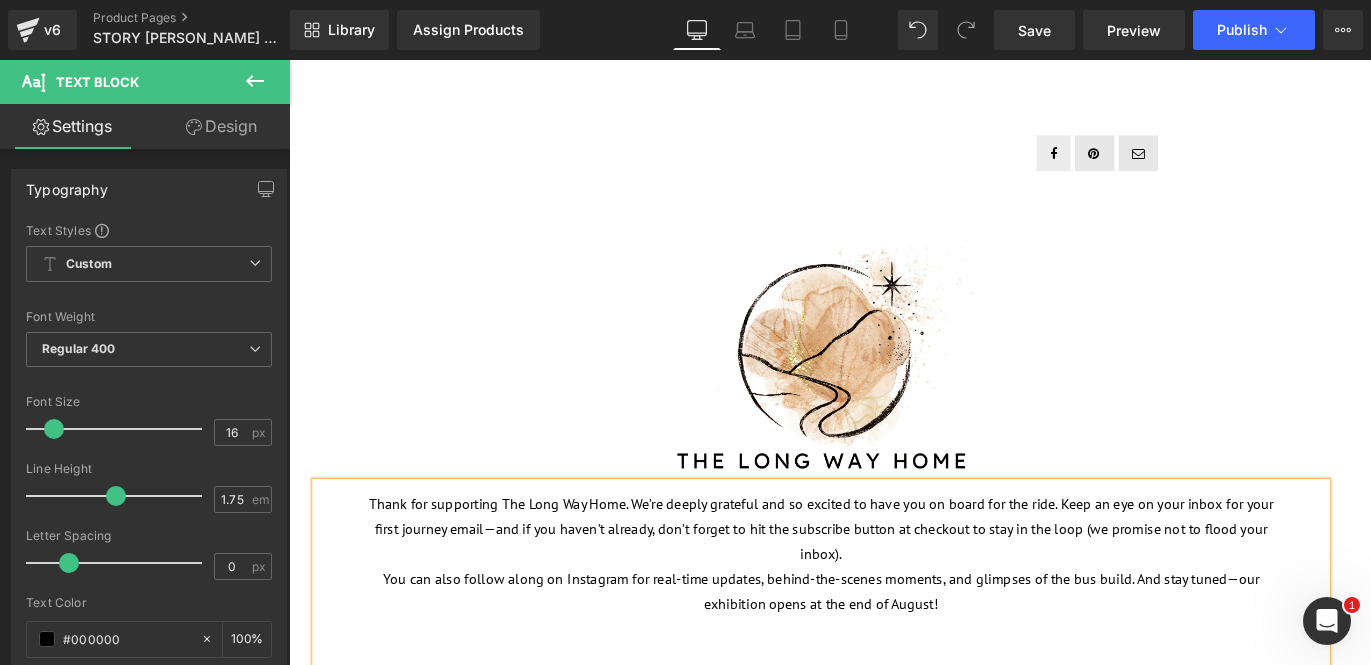 click on "With love and gratitude," at bounding box center [884, 780] 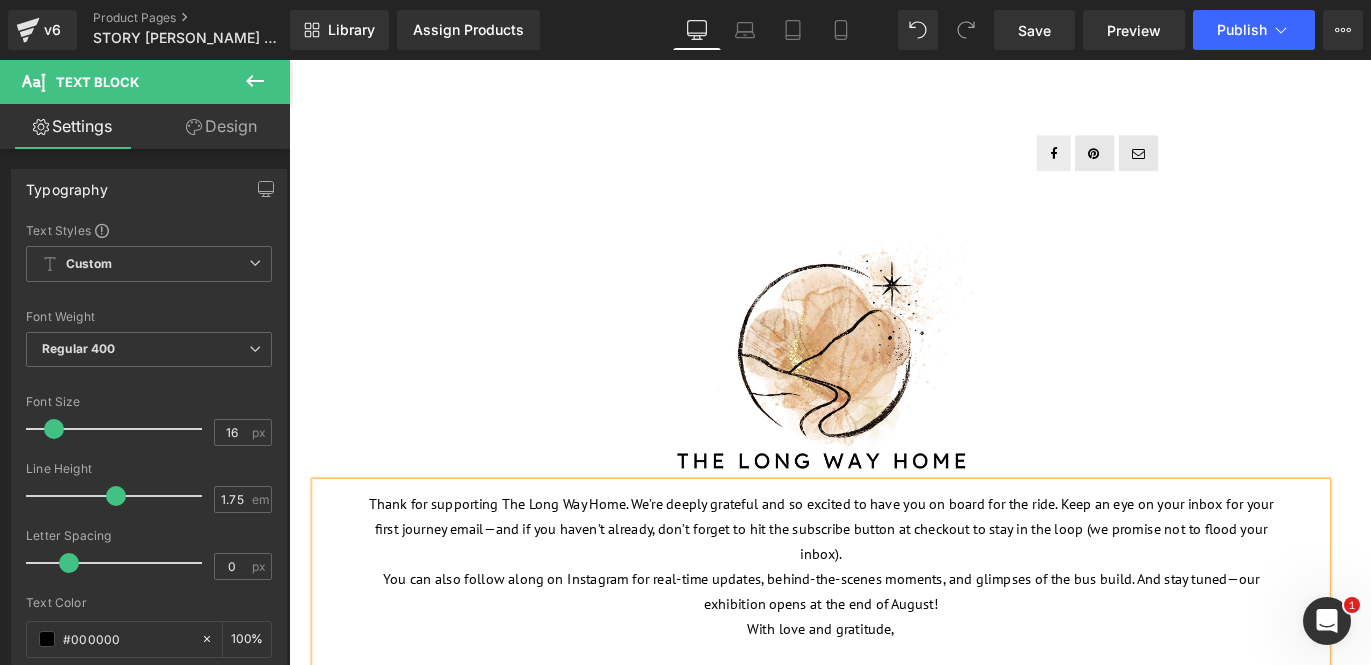 click on "Myee x" at bounding box center [884, 752] 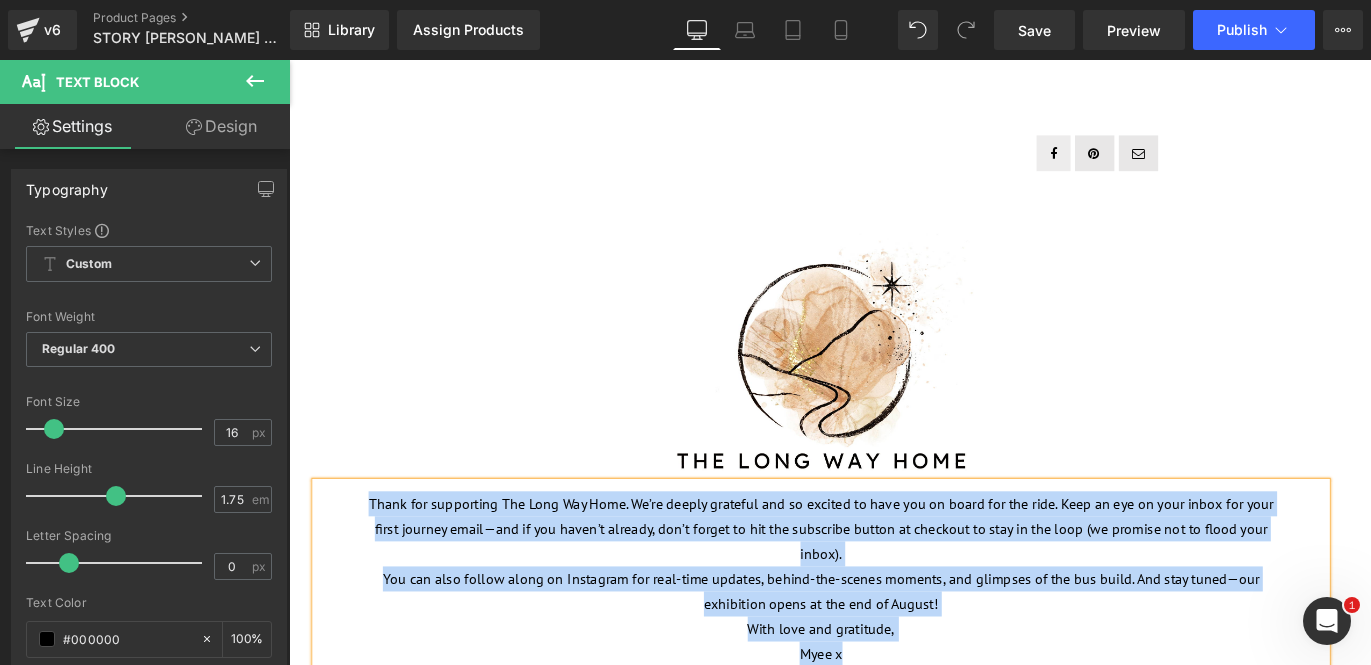 drag, startPoint x: 938, startPoint y: 614, endPoint x: 372, endPoint y: 430, distance: 595.1571 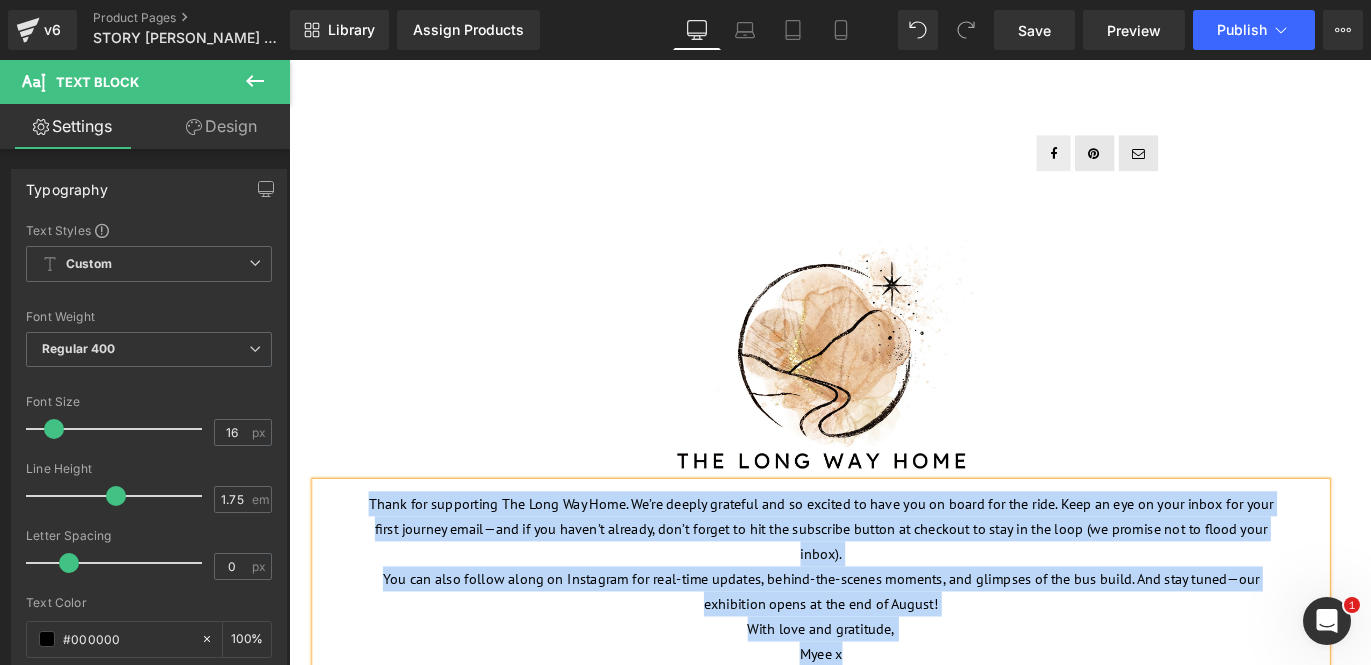 click on "Thank for supporting The Long Way Home. We’re deeply grateful and so excited to have you on board for the ride. Keep an eye on your inbox for your first journey email—and if you haven’t already, don’t forget to hit the subscribe button at checkout to stay in the loop (we promise not to flood your inbox). You can also follow along on Instagram for real-time updates, behind-the-scenes moments, and glimpses of the bus build. And stay tuned—our exhibition opens at the end of August! With love and gratitude, Myee x" at bounding box center (884, 635) 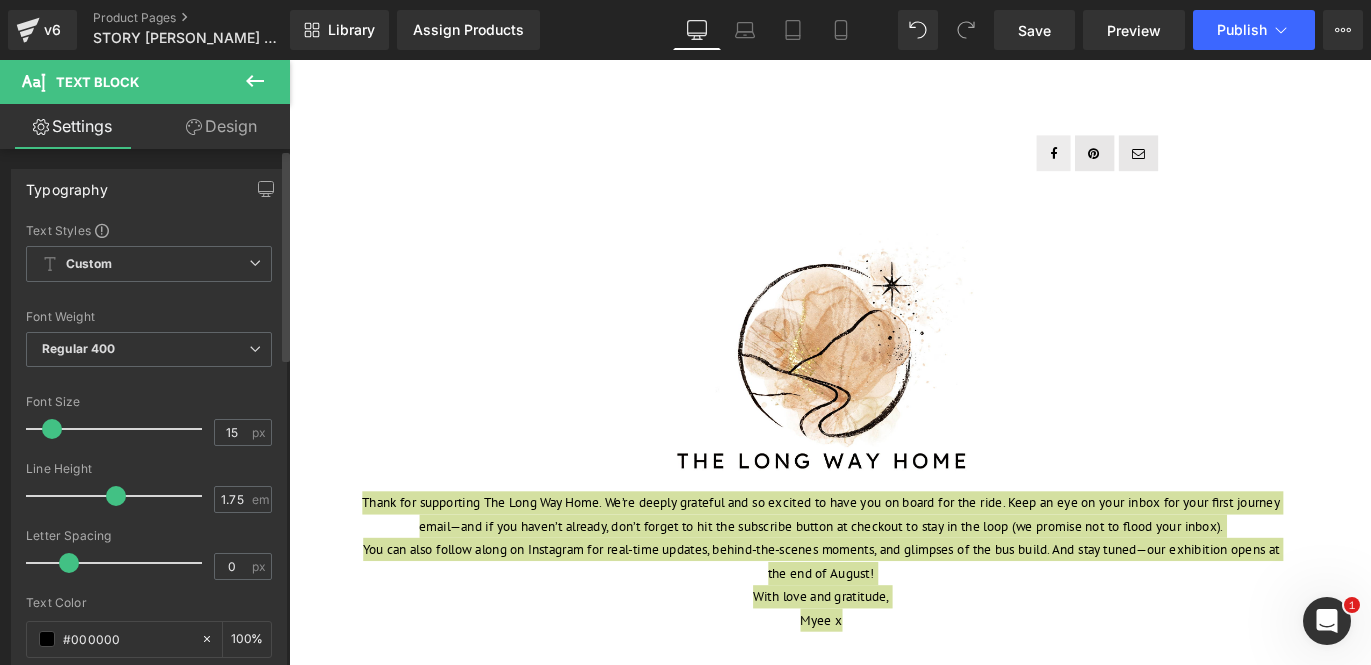type on "16" 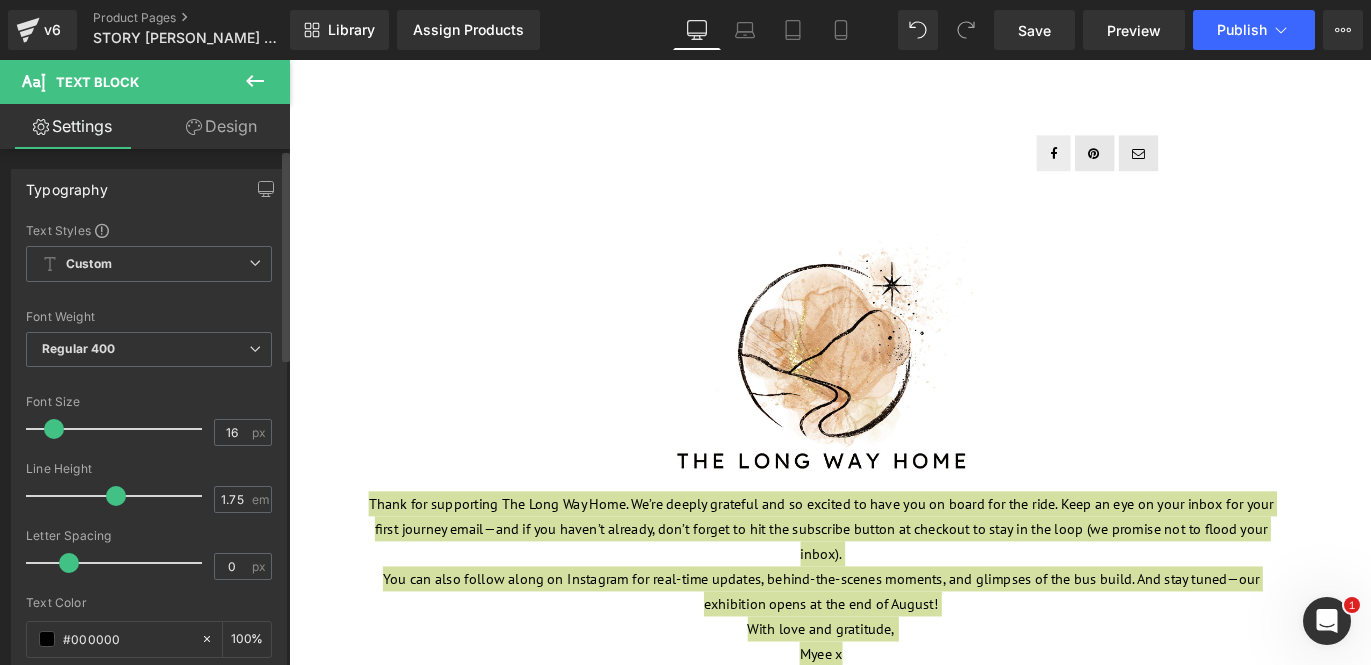 click at bounding box center [54, 429] 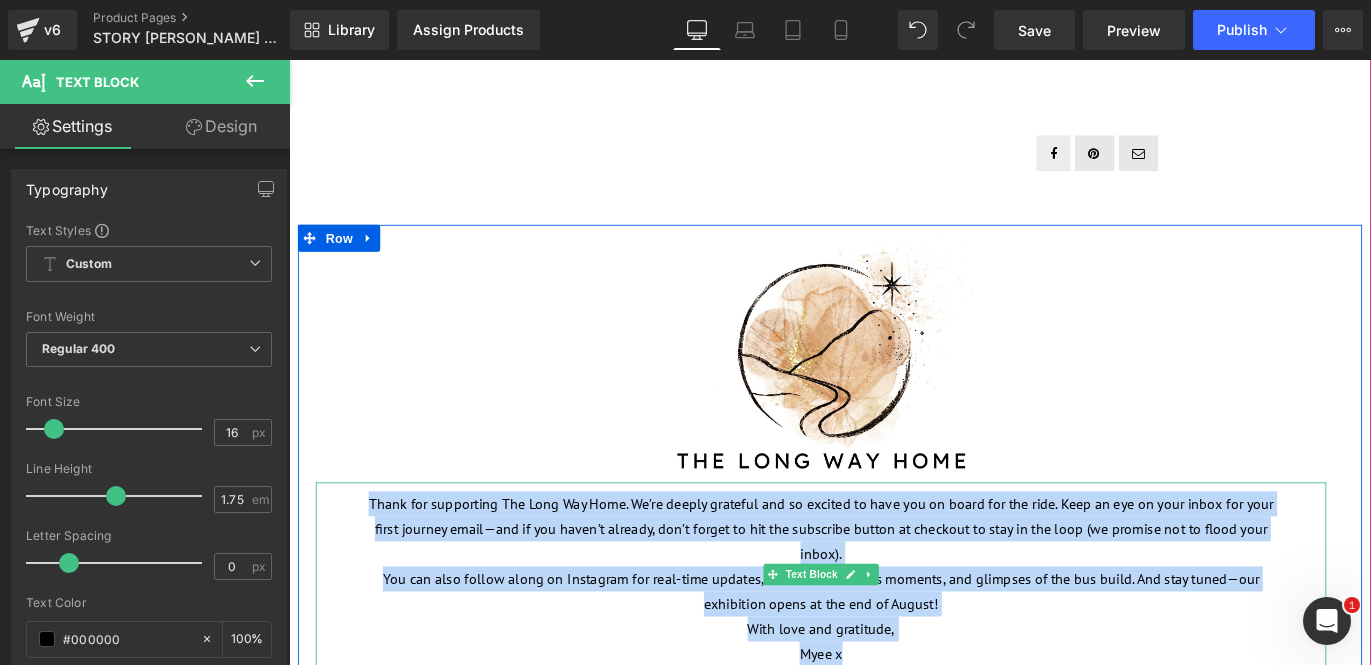 click on "Thank for supporting The Long Way Home. We’re deeply grateful and so excited to have you on board for the ride. Keep an eye on your inbox for your first journey email—and if you haven’t already, don’t forget to hit the subscribe button at checkout to stay in the loop (we promise not to flood your inbox). You can also follow along on Instagram for real-time updates, behind-the-scenes moments, and glimpses of the bus build. And stay tuned—our exhibition opens at the end of August! With love and gratitude, Myee x" at bounding box center (884, 635) 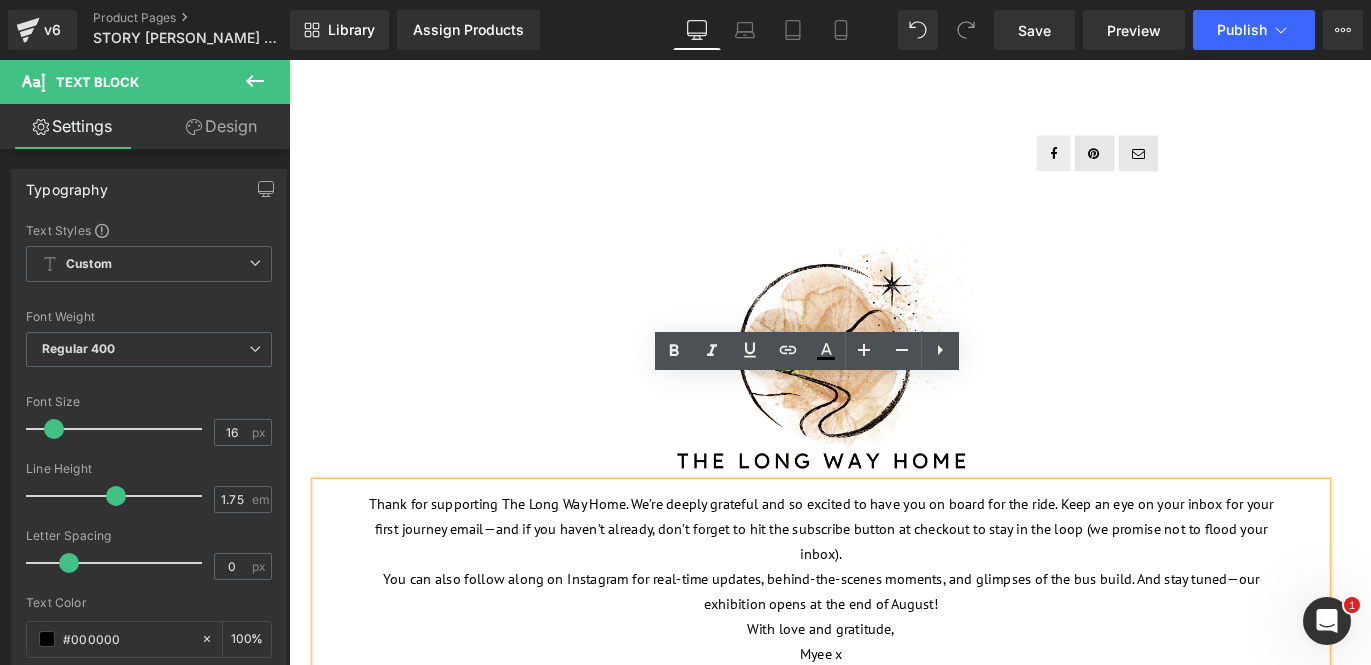 click at bounding box center [884, 393] 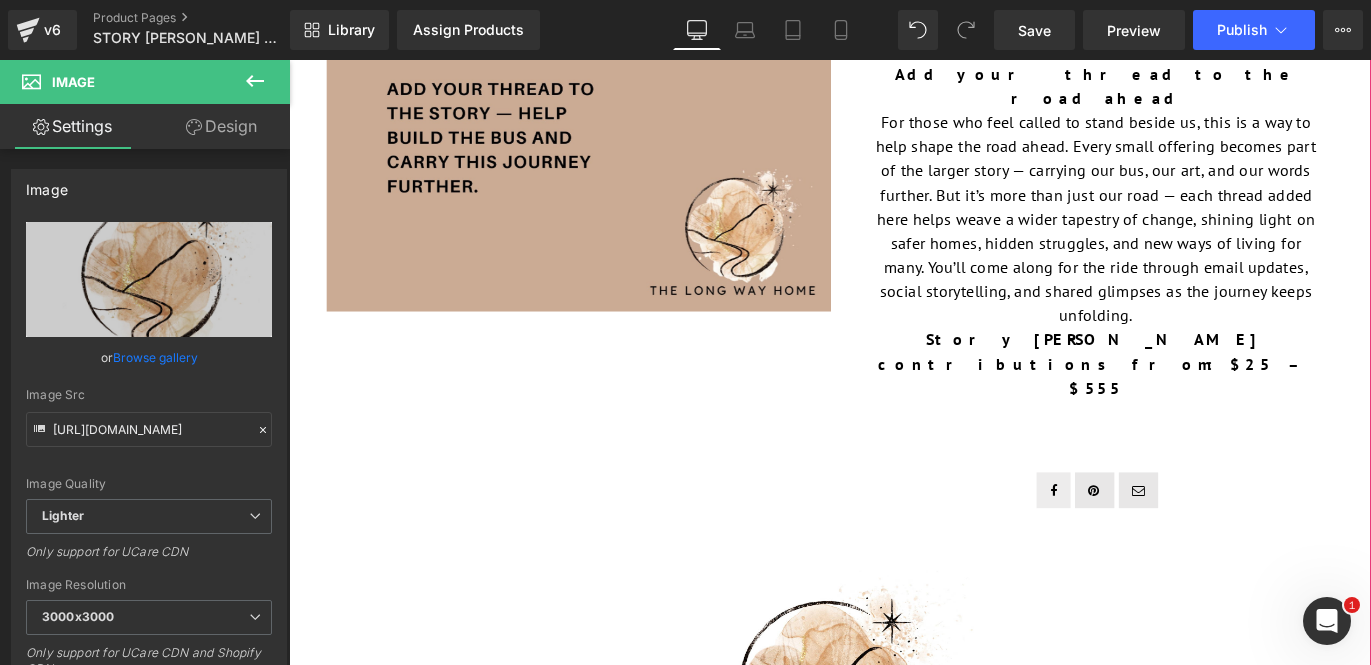 scroll, scrollTop: 506, scrollLeft: 0, axis: vertical 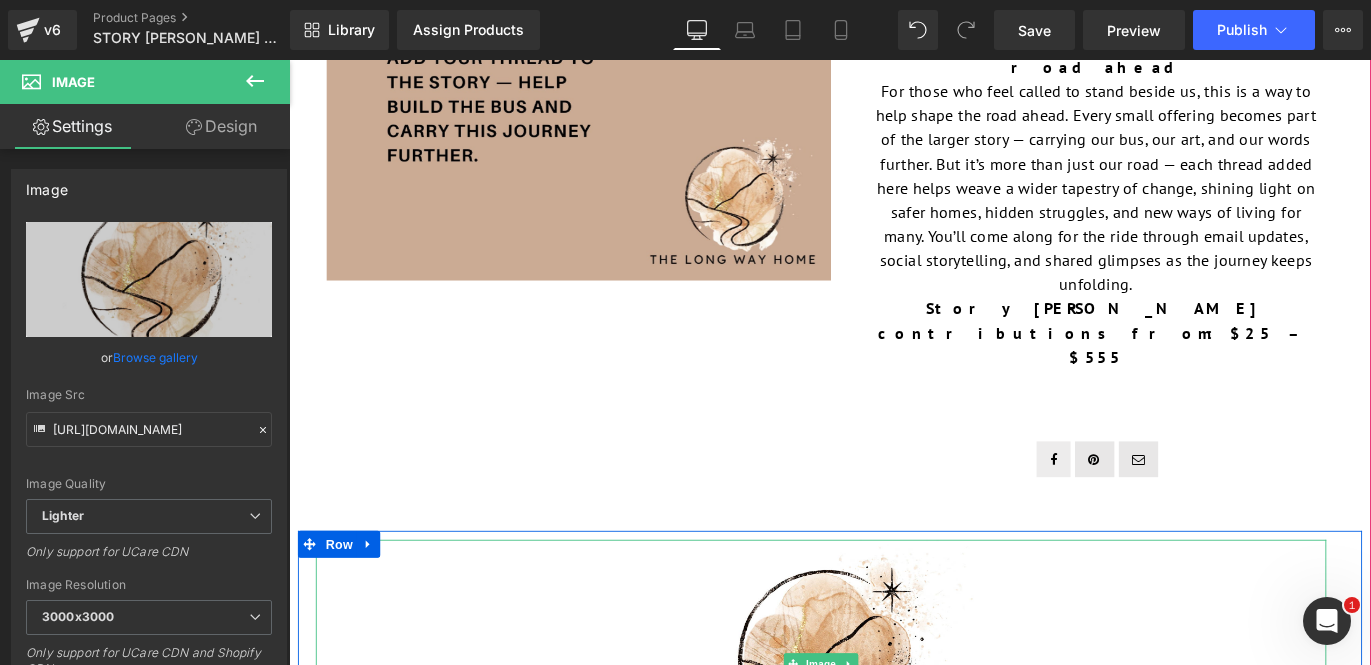click at bounding box center (884, 735) 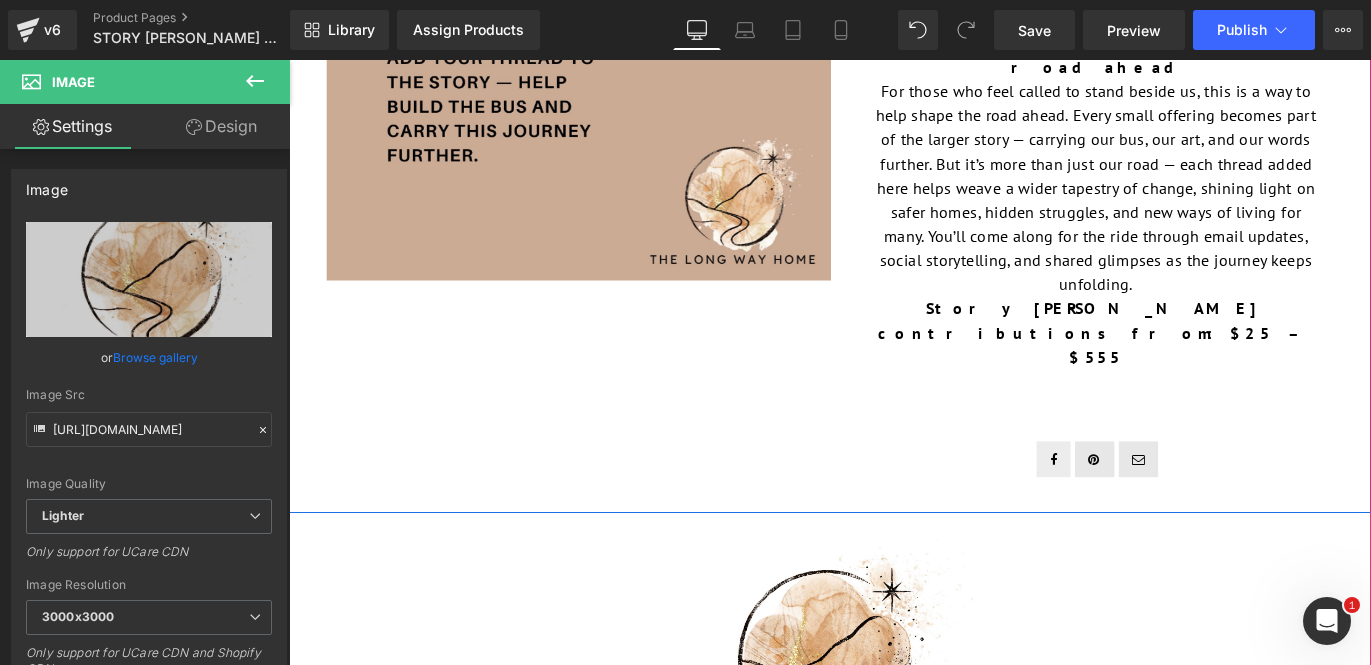 click on "‹ ›
(P) Image List
STORY WEAVER CONTRIBUTION
(P) Title
$25
$35
$55
$105
$155
$255
$355
$455 $555" at bounding box center [894, 74] 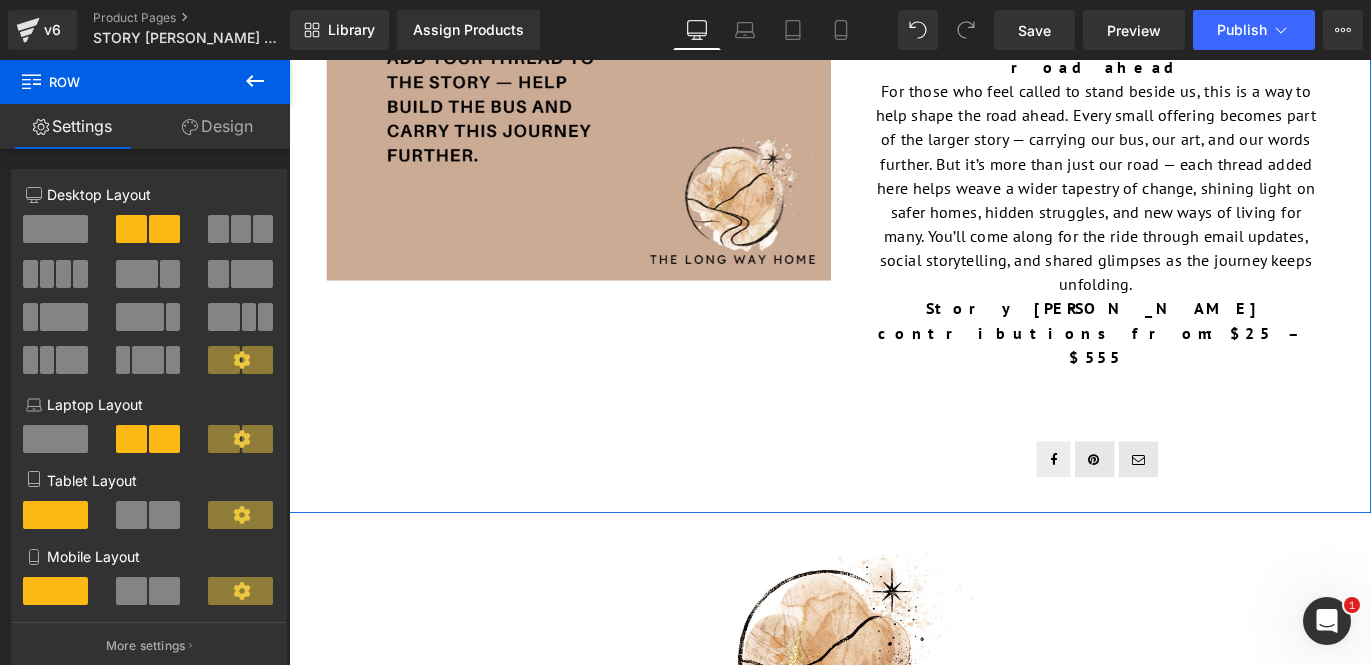 click on "Design" at bounding box center [217, 126] 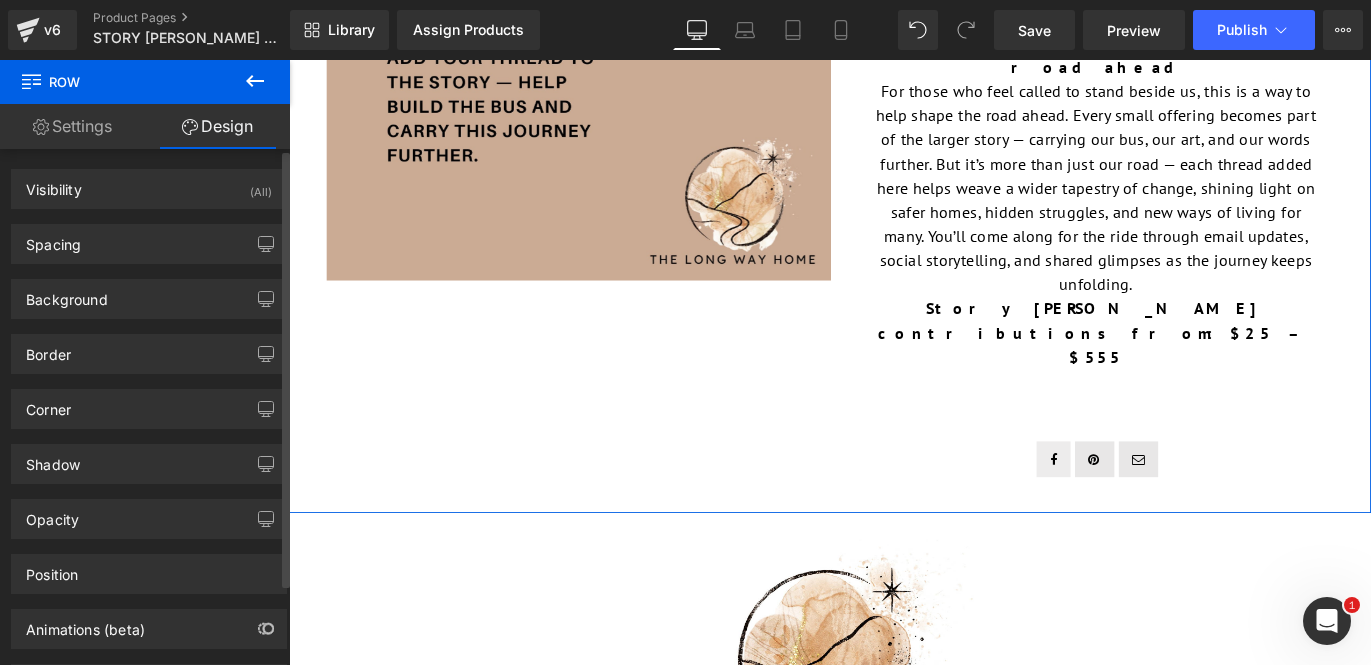 type on "-100" 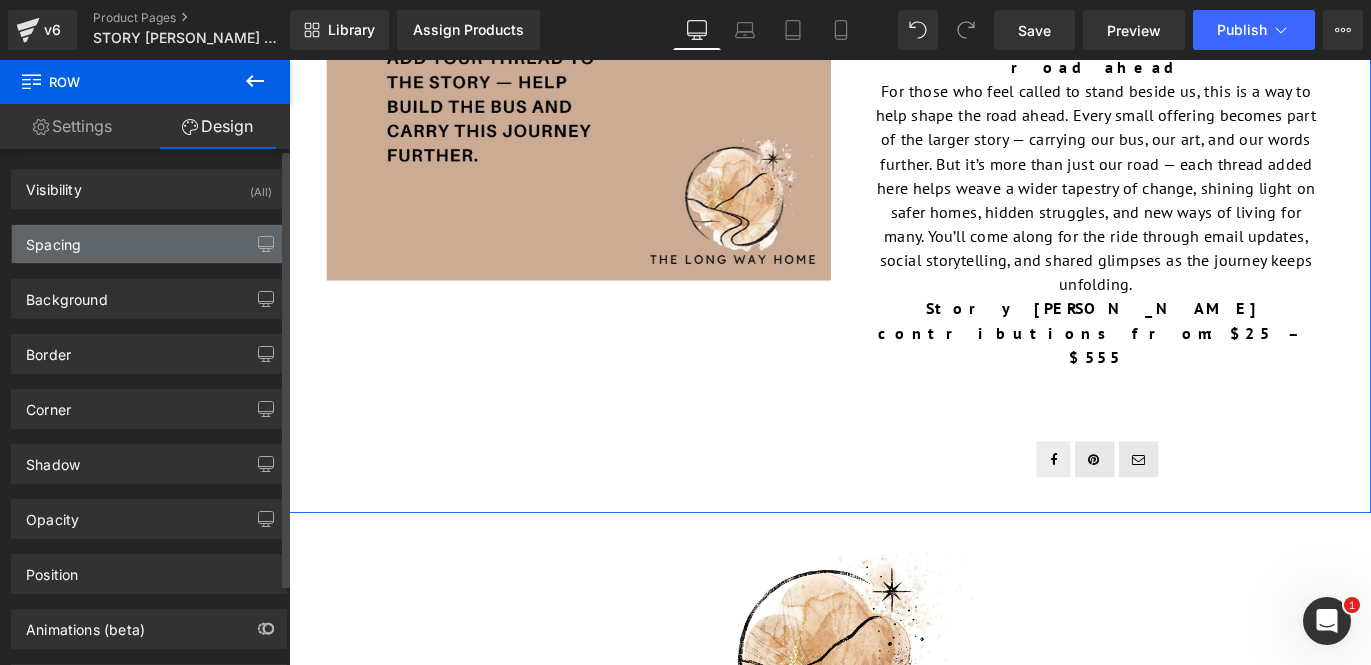 click on "Spacing" at bounding box center [149, 244] 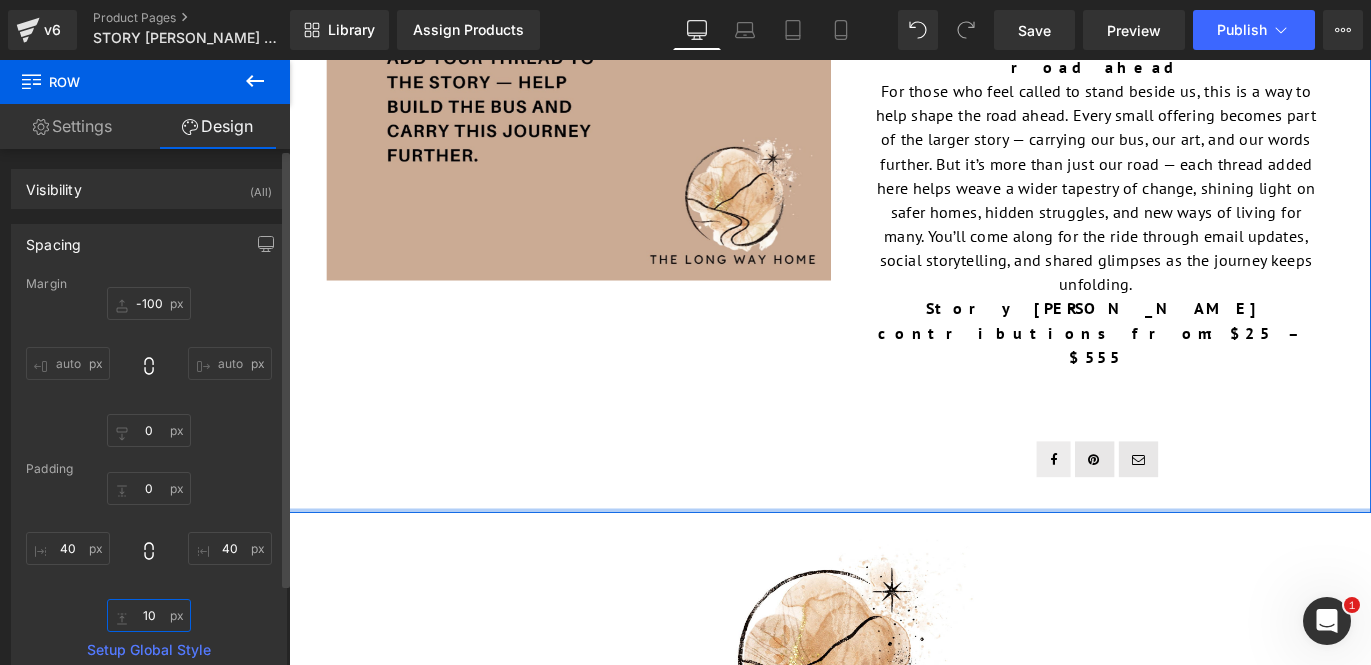 click on "10" at bounding box center [149, 615] 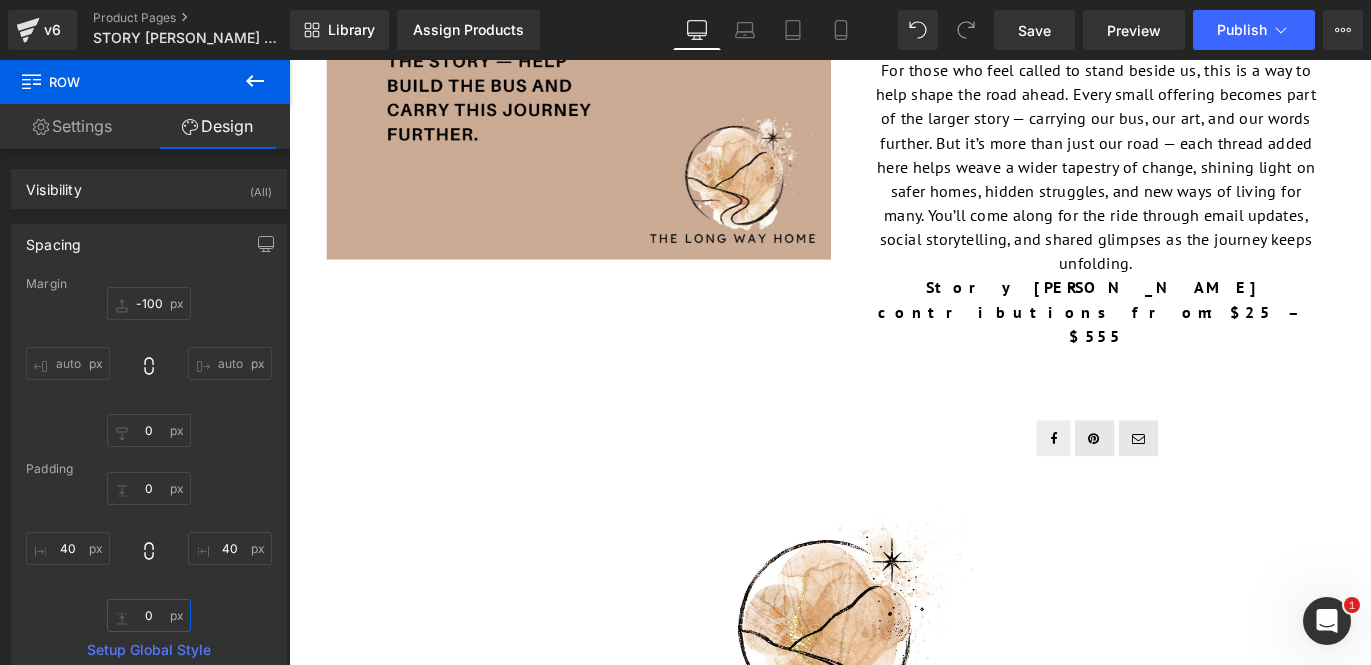 scroll, scrollTop: 528, scrollLeft: 0, axis: vertical 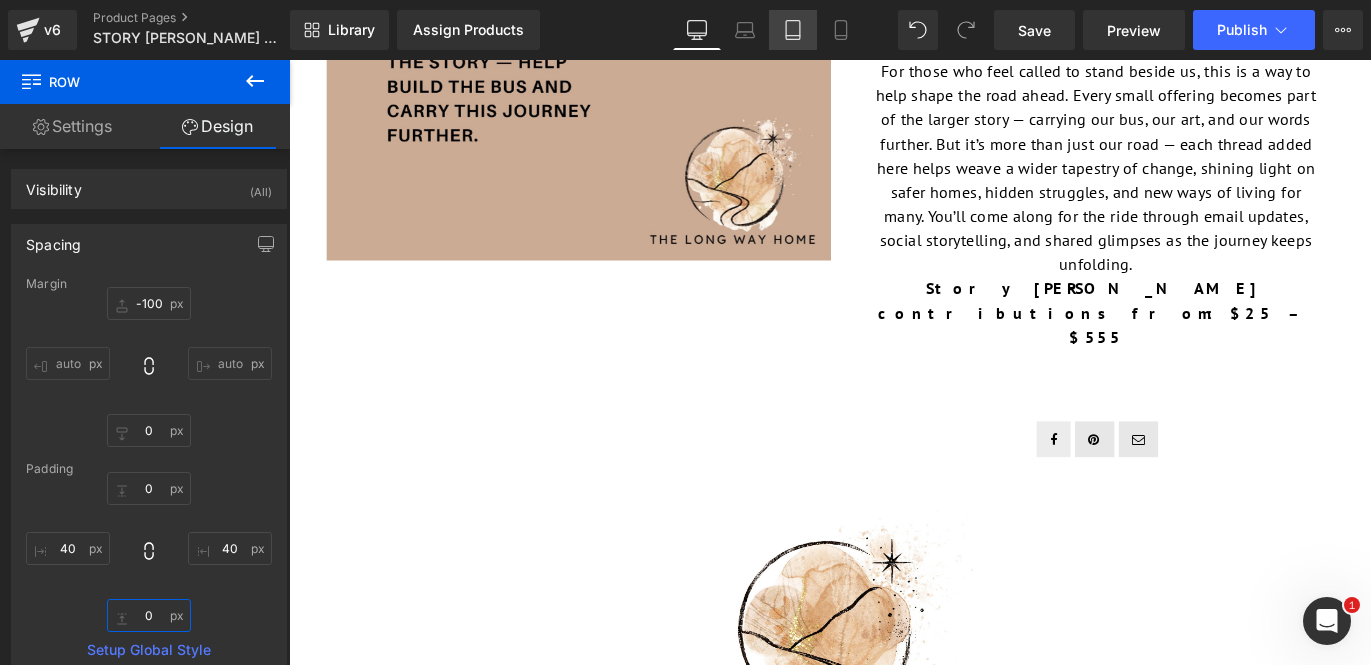 type on "0" 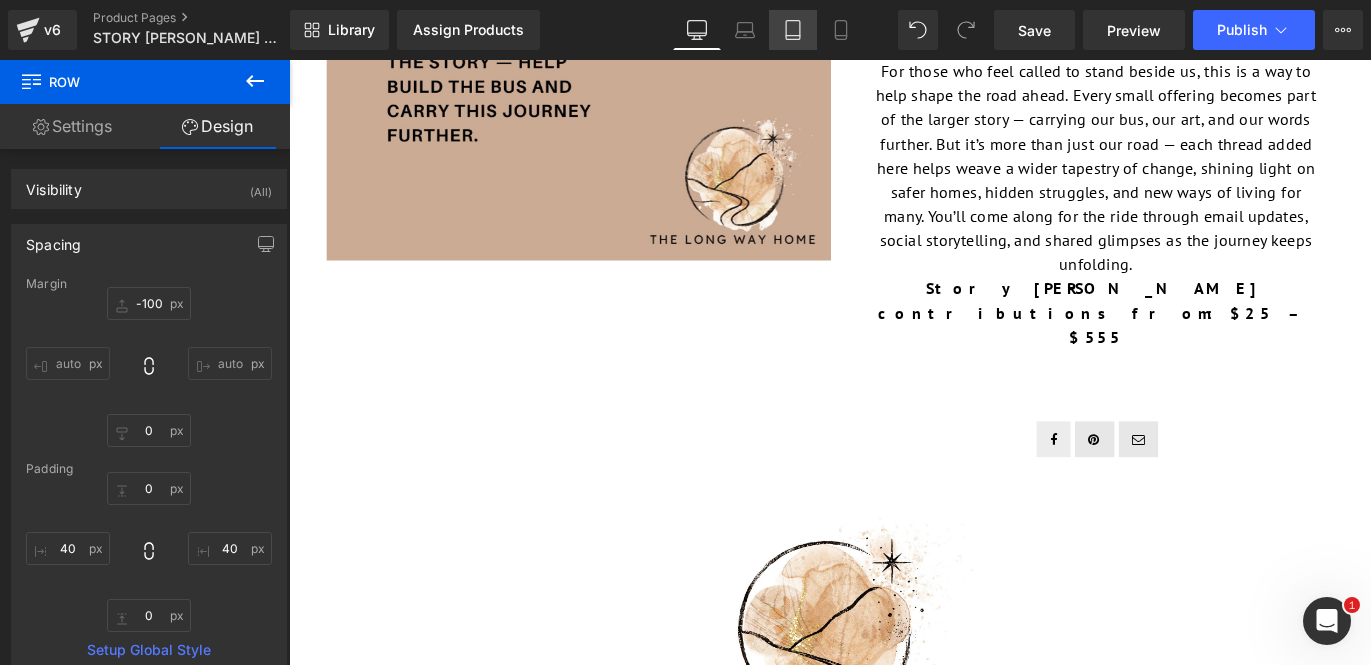 click 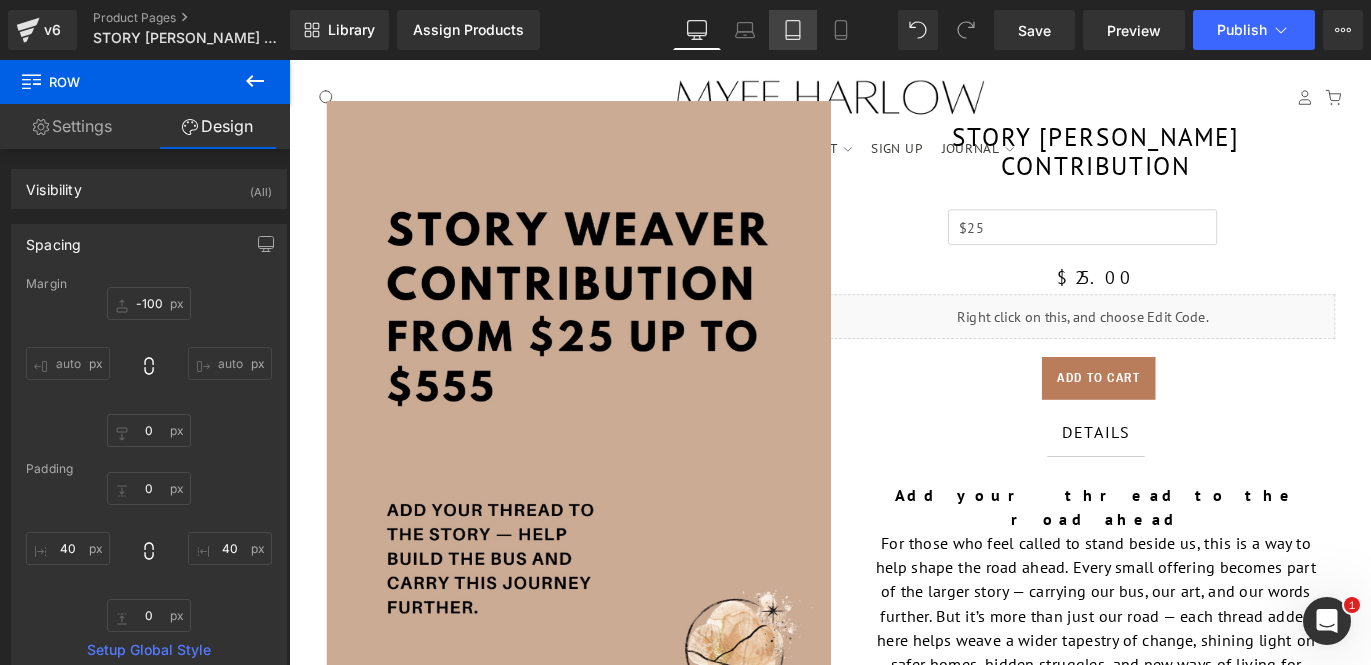 type on "-100" 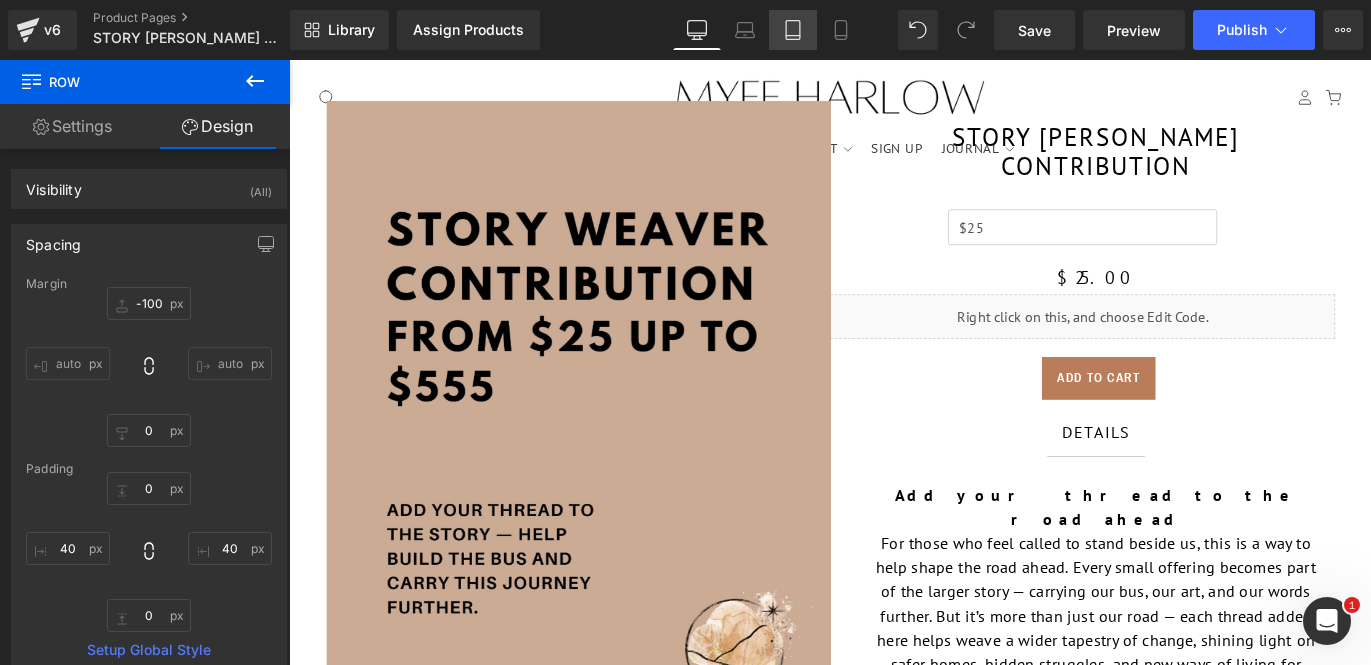 type on "0" 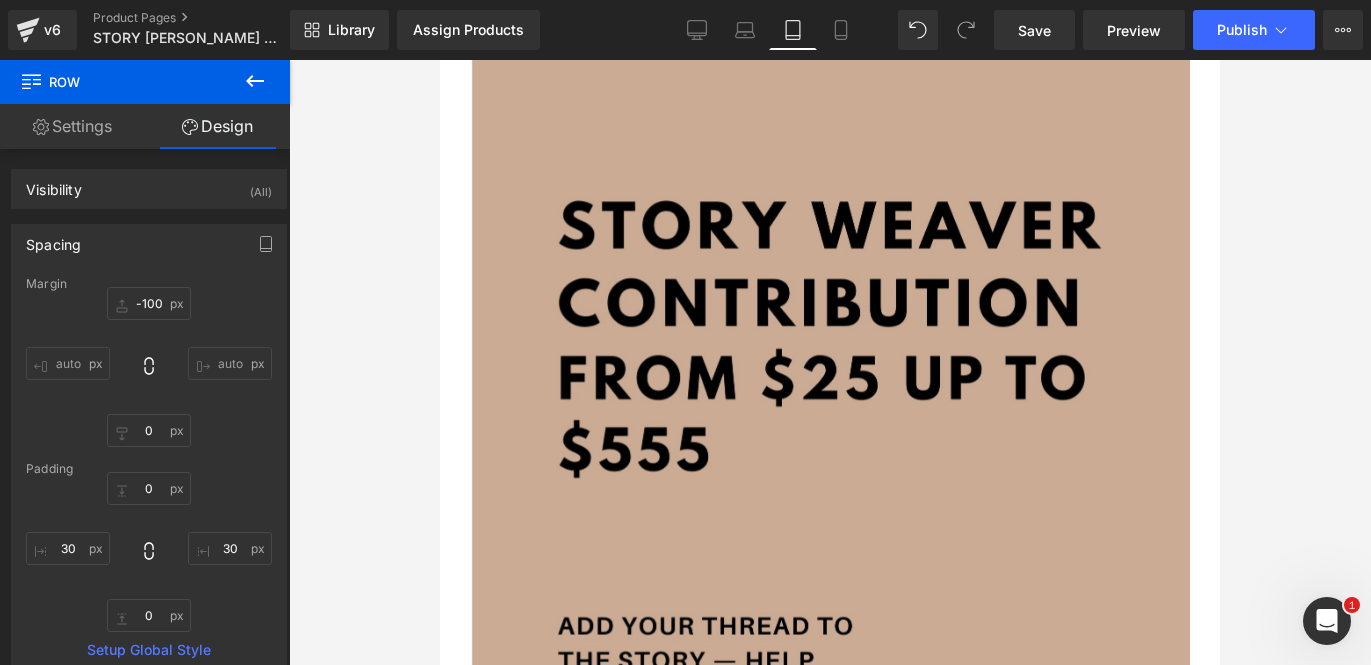 scroll, scrollTop: 0, scrollLeft: 0, axis: both 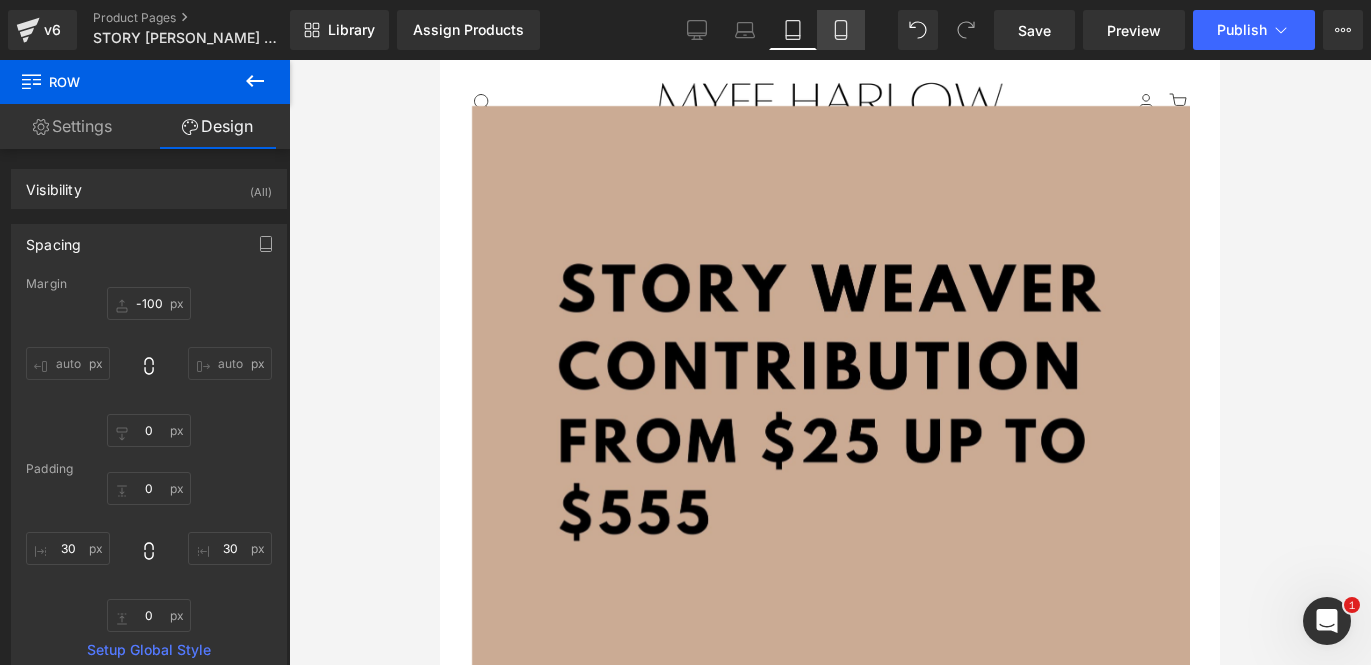click 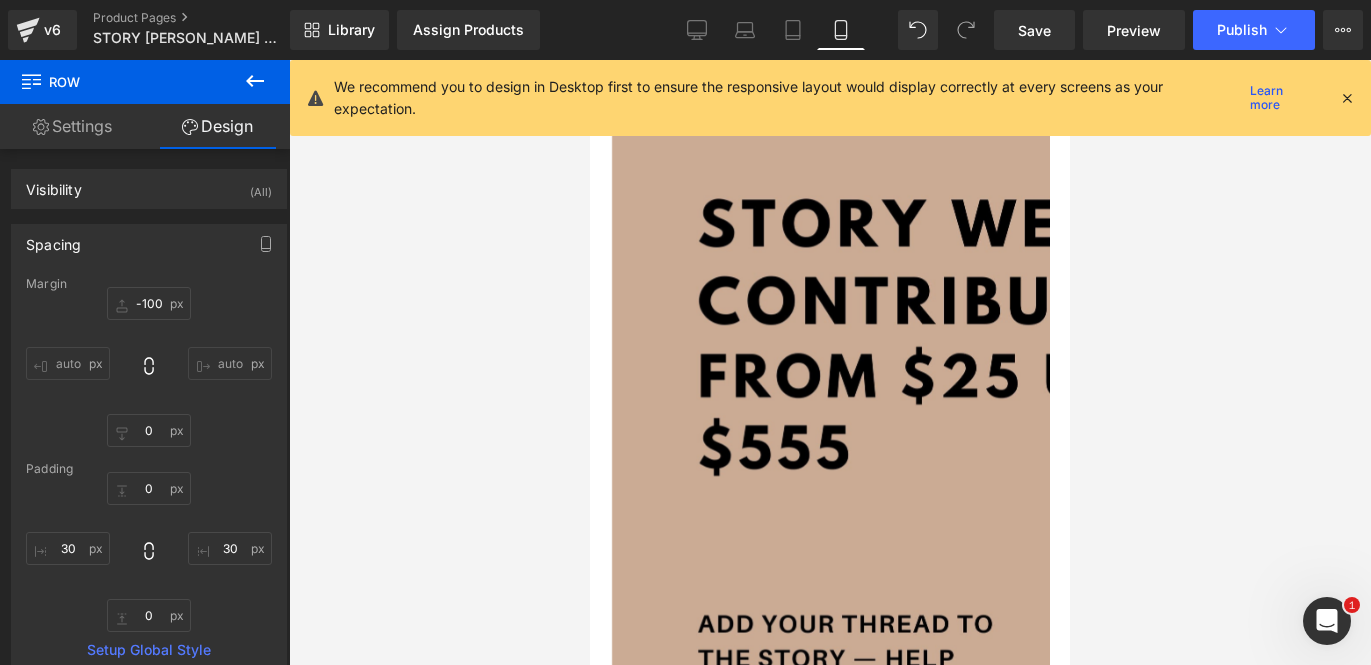 type on "-100" 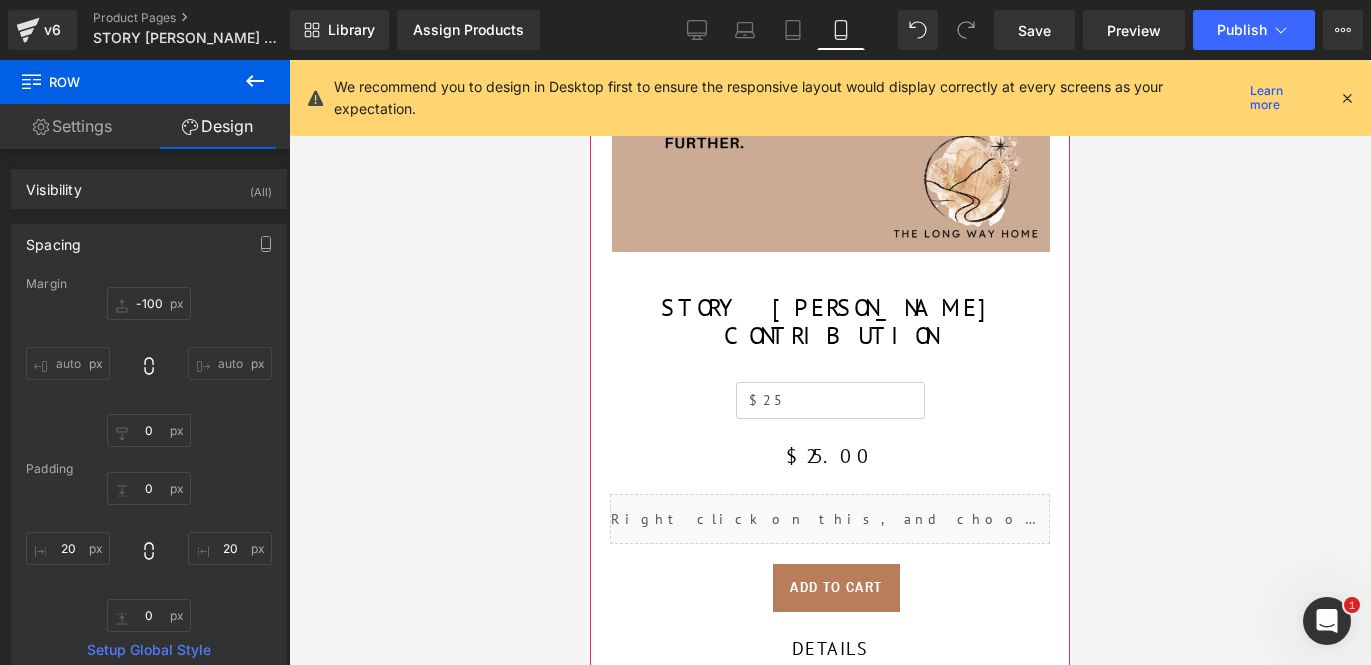 scroll, scrollTop: 453, scrollLeft: 0, axis: vertical 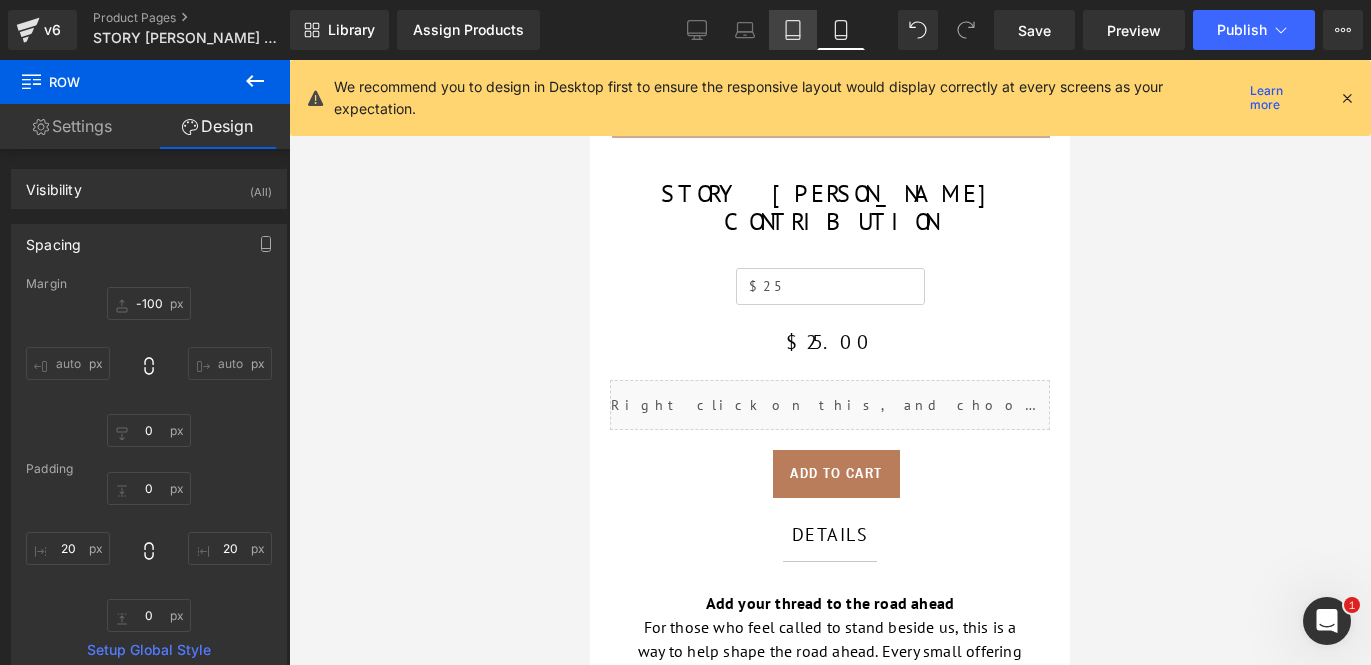 click 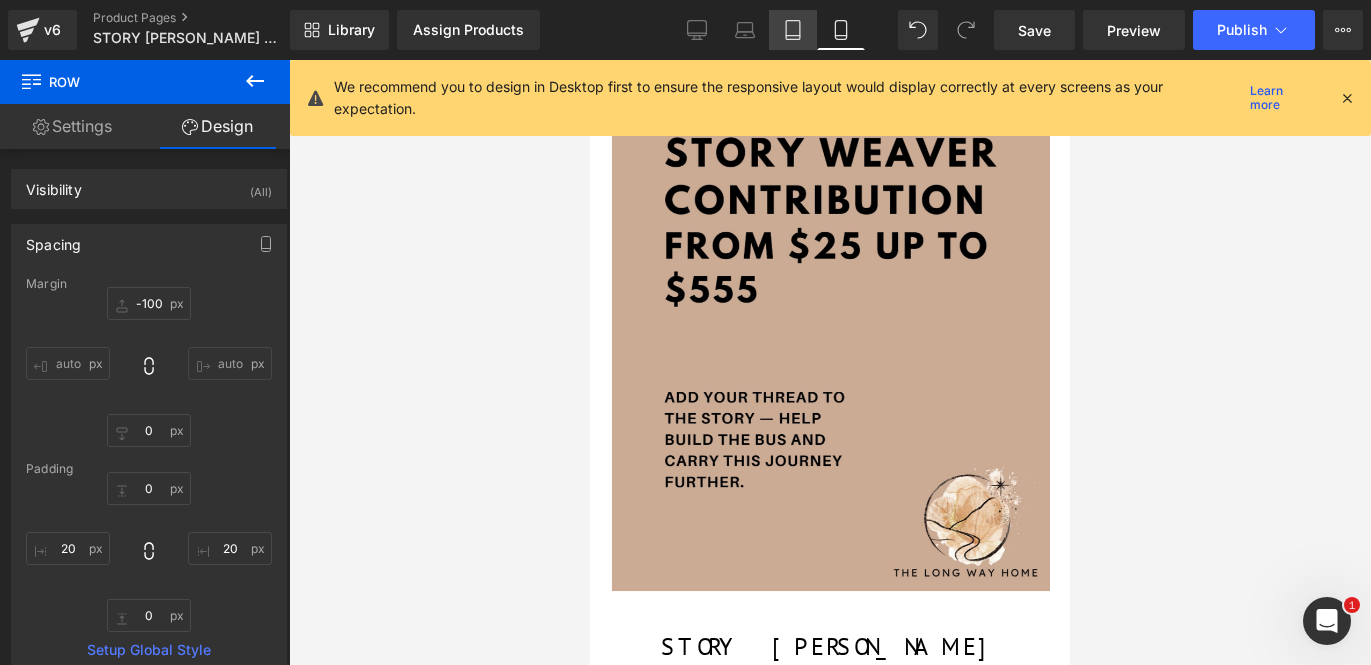 type on "-100" 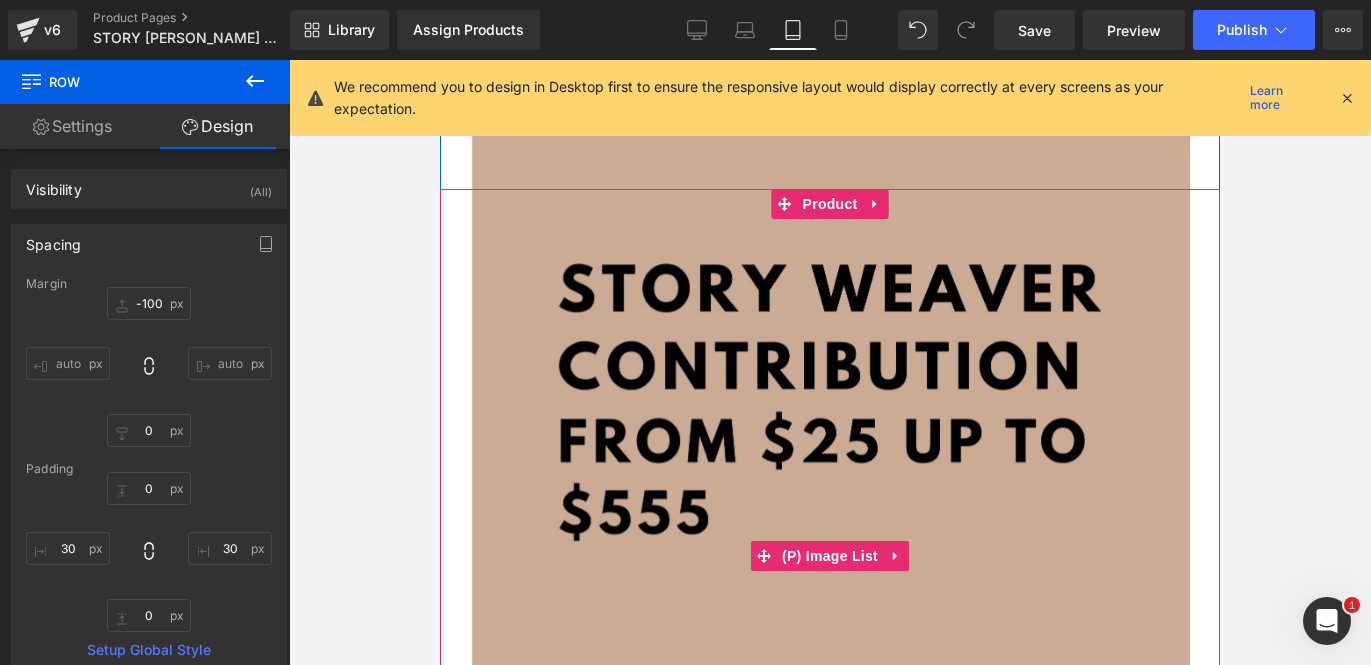 scroll, scrollTop: 668, scrollLeft: 0, axis: vertical 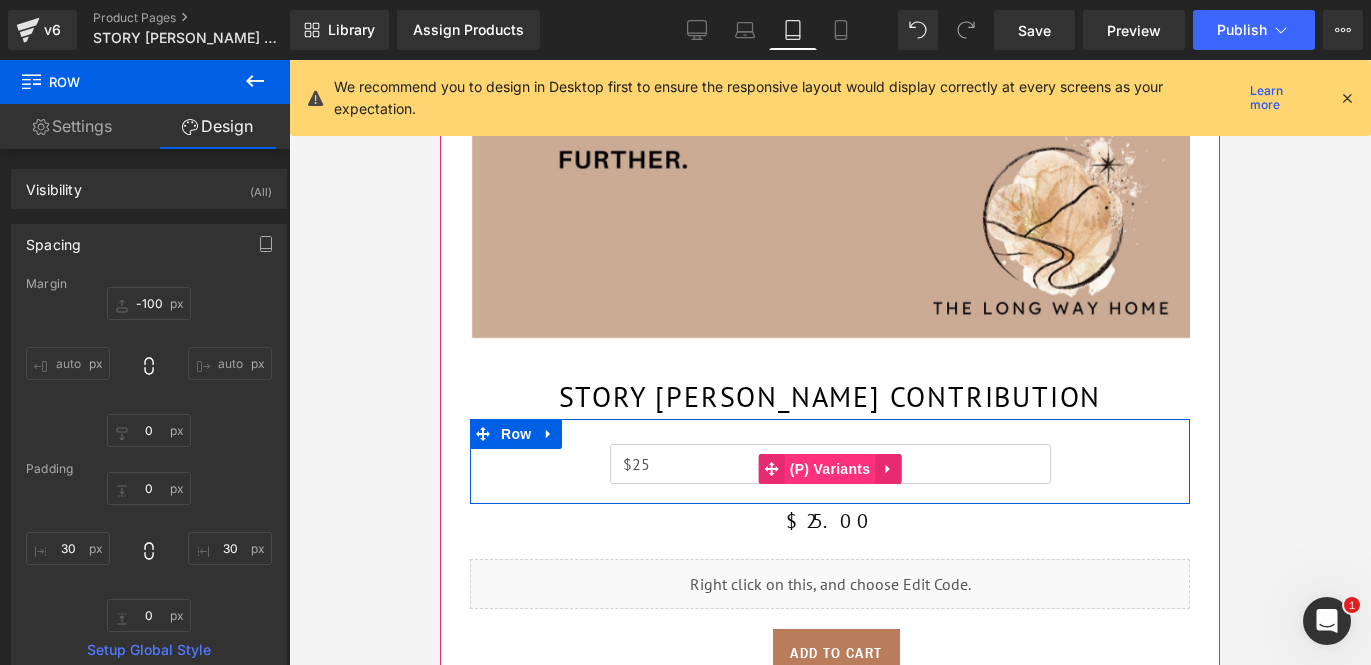 click on "(P) Variants" at bounding box center (830, 469) 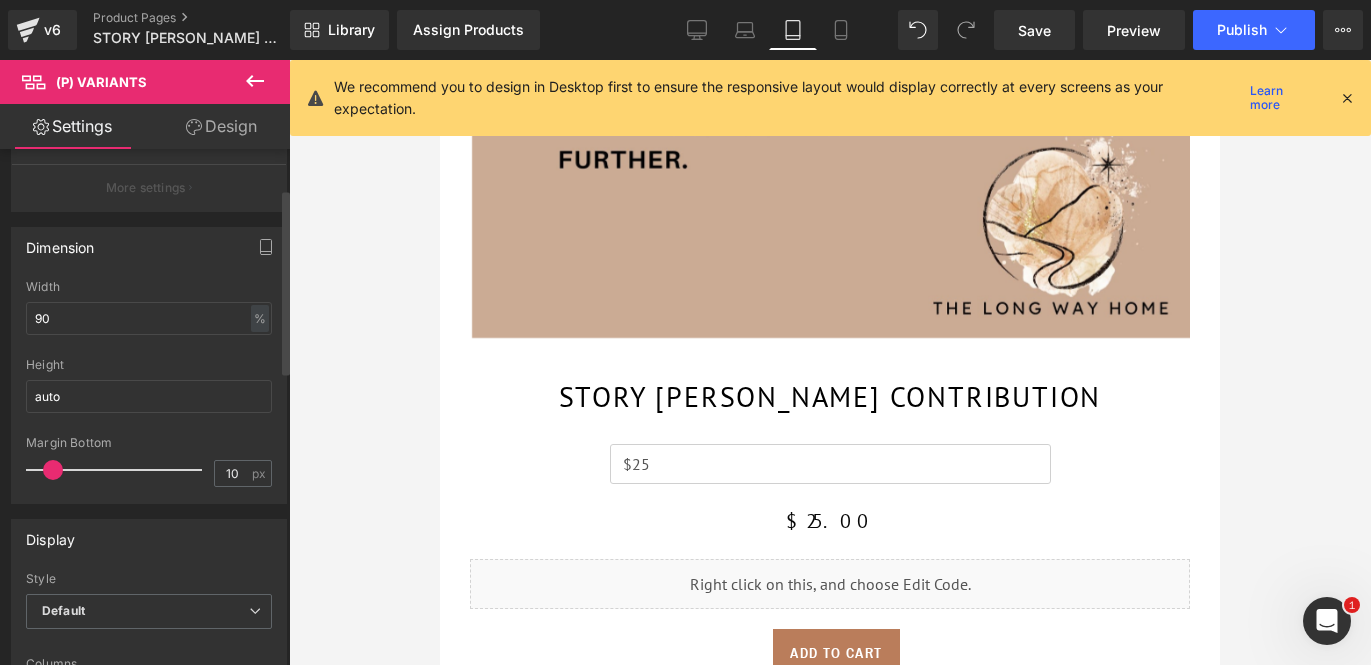 scroll, scrollTop: 116, scrollLeft: 0, axis: vertical 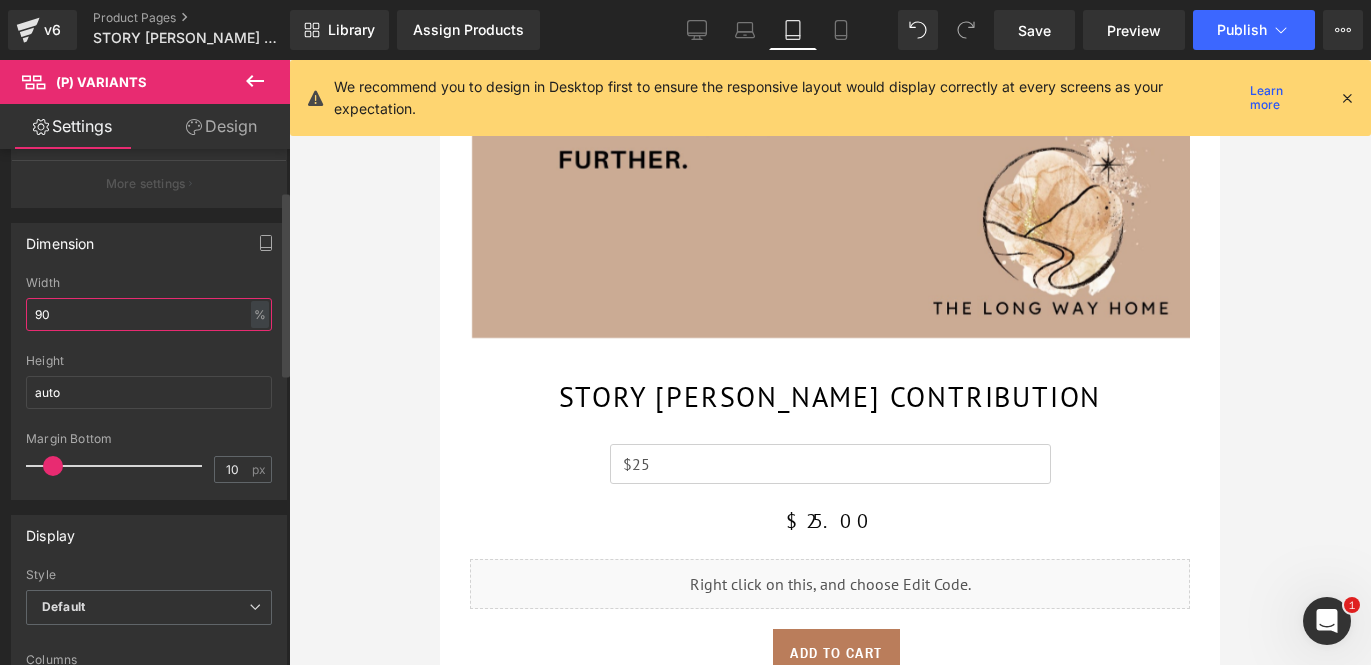 click on "90" at bounding box center [149, 314] 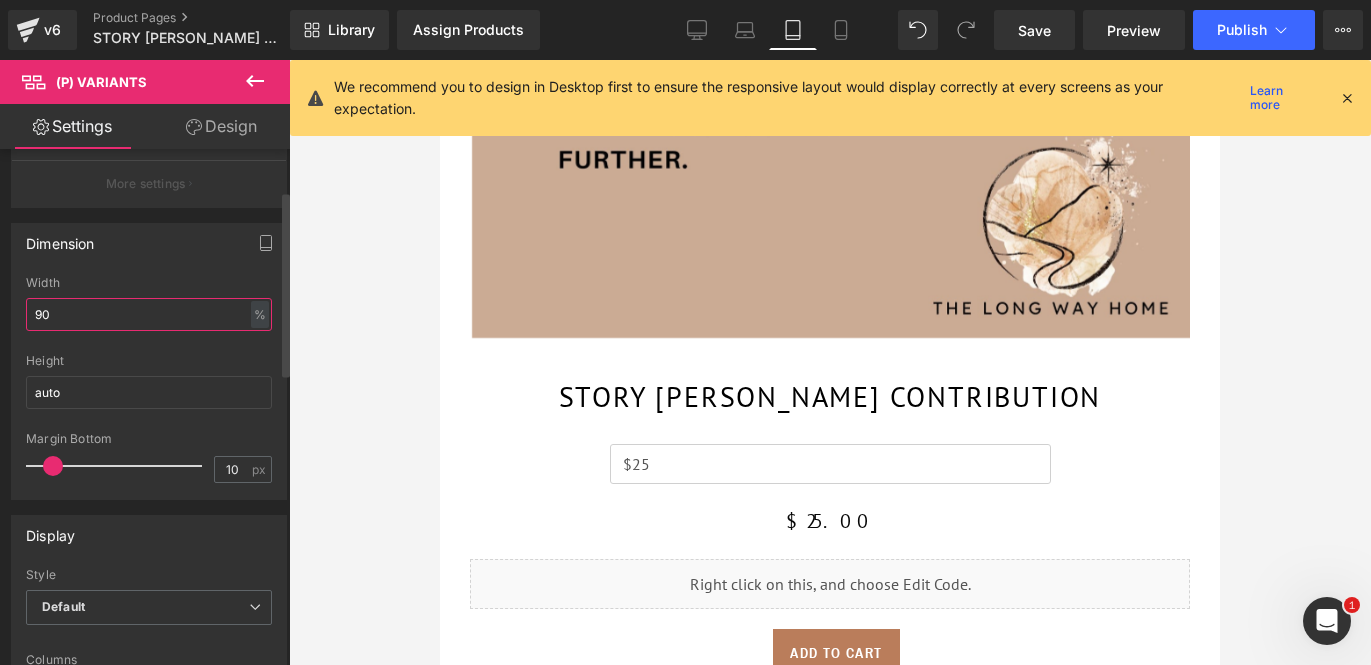 type on "9" 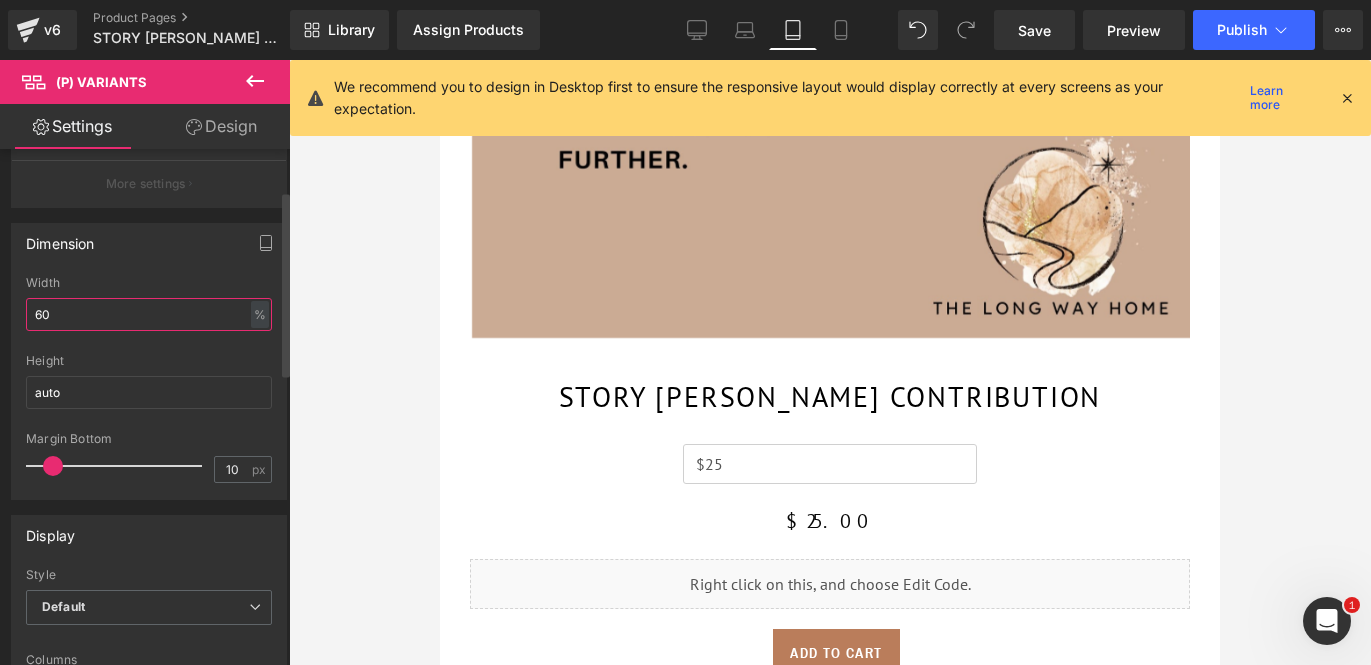type on "6" 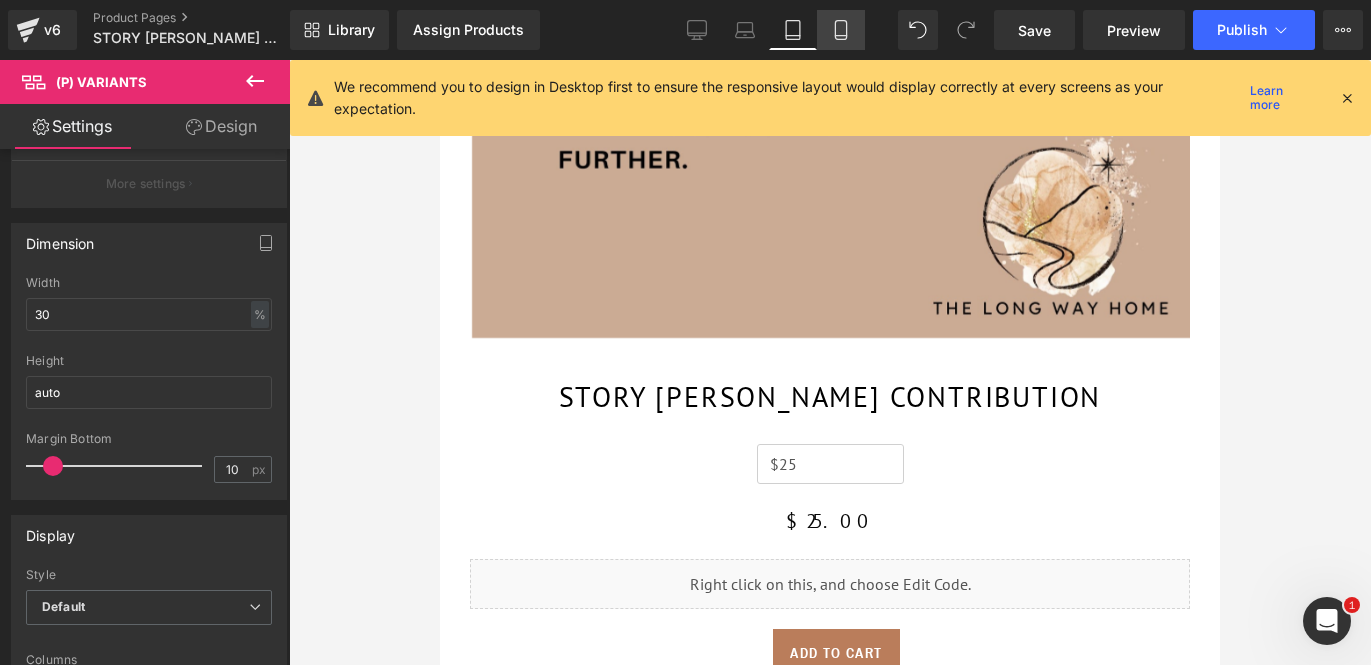click 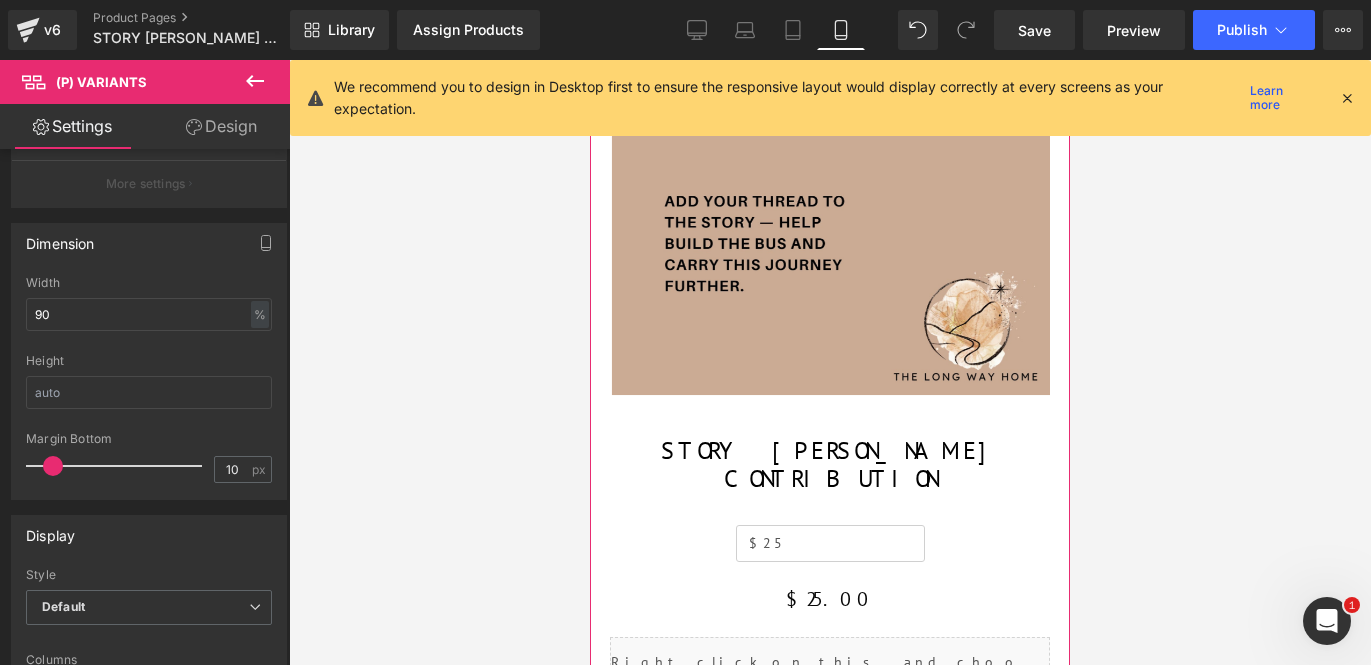 scroll, scrollTop: 414, scrollLeft: 0, axis: vertical 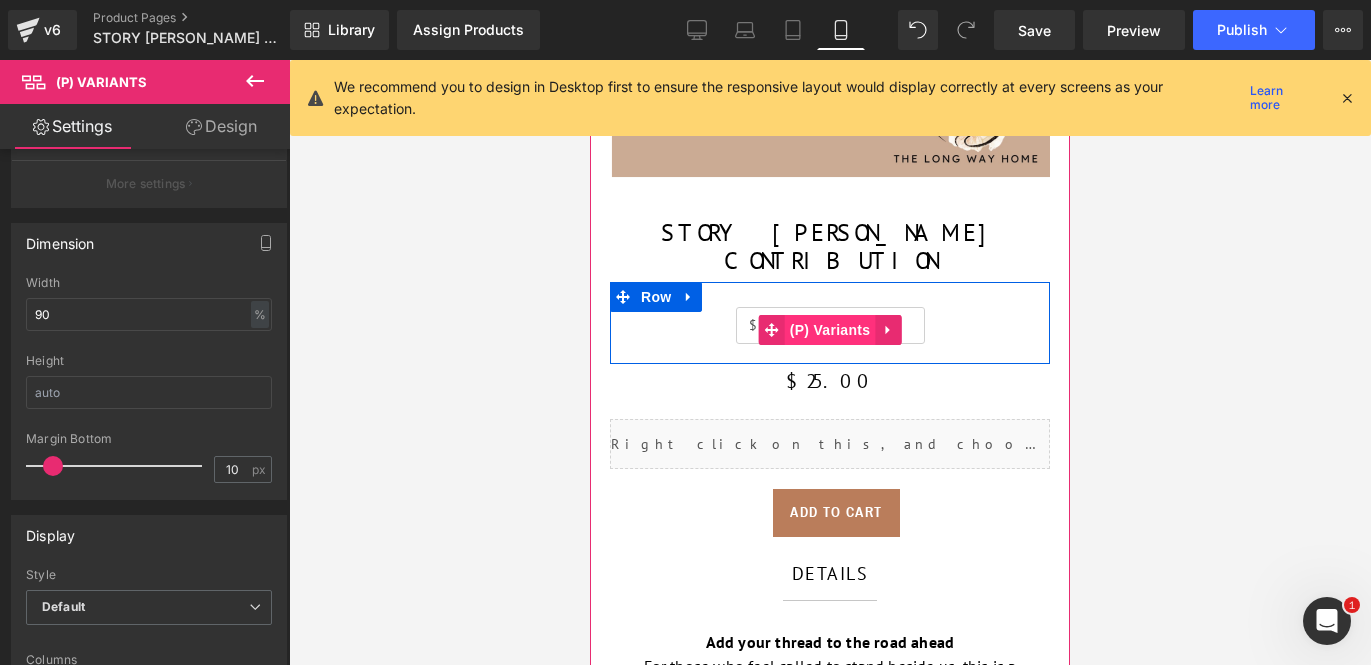 click on "(P) Variants" at bounding box center (830, 330) 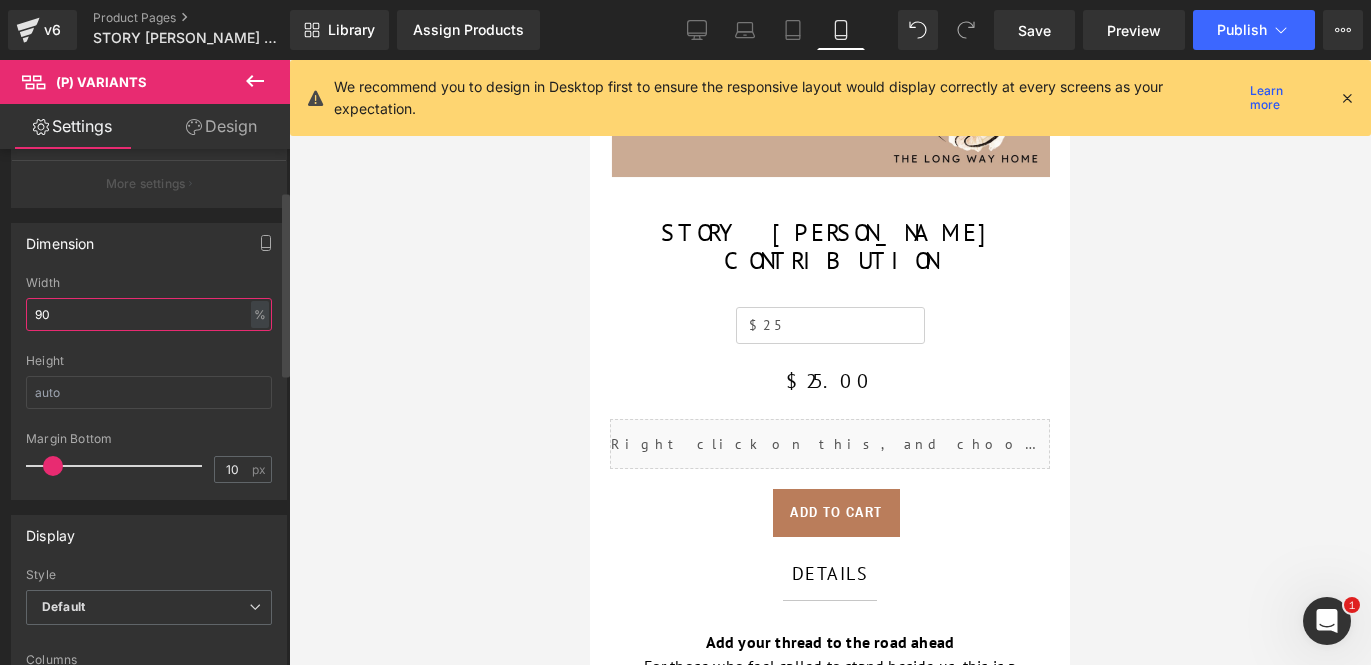click on "90" at bounding box center (149, 314) 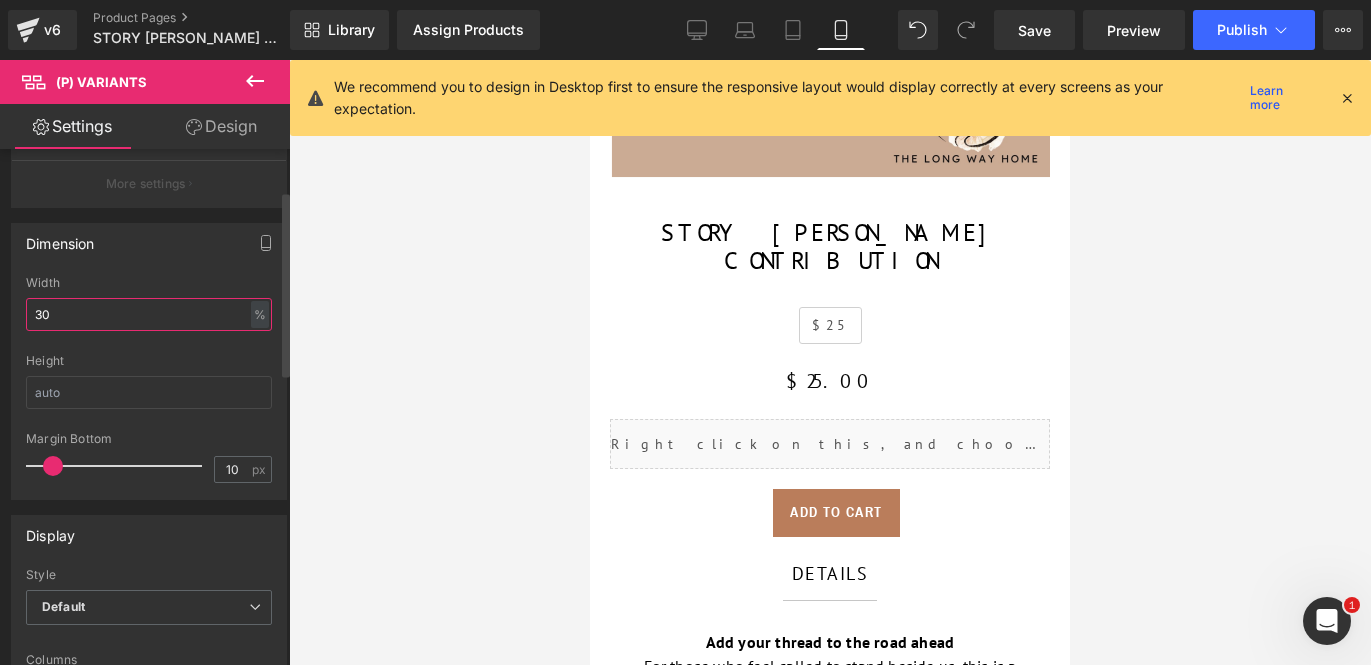 type on "3" 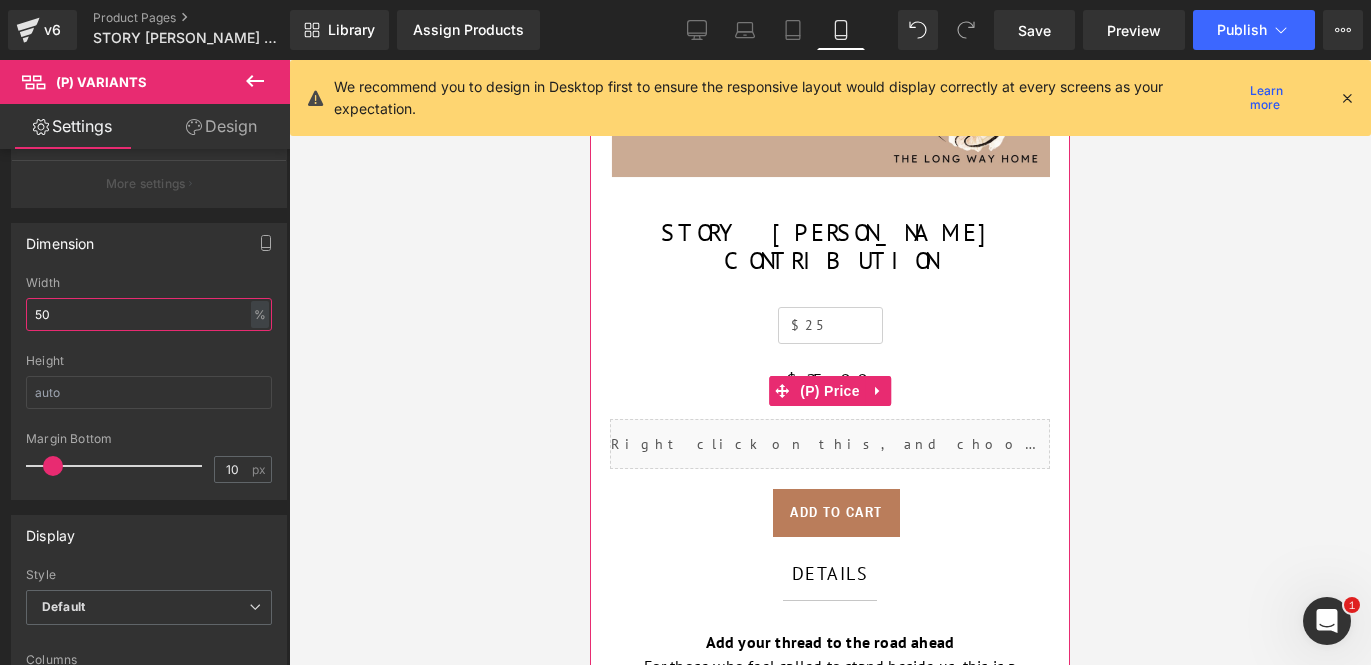 scroll, scrollTop: 668, scrollLeft: 0, axis: vertical 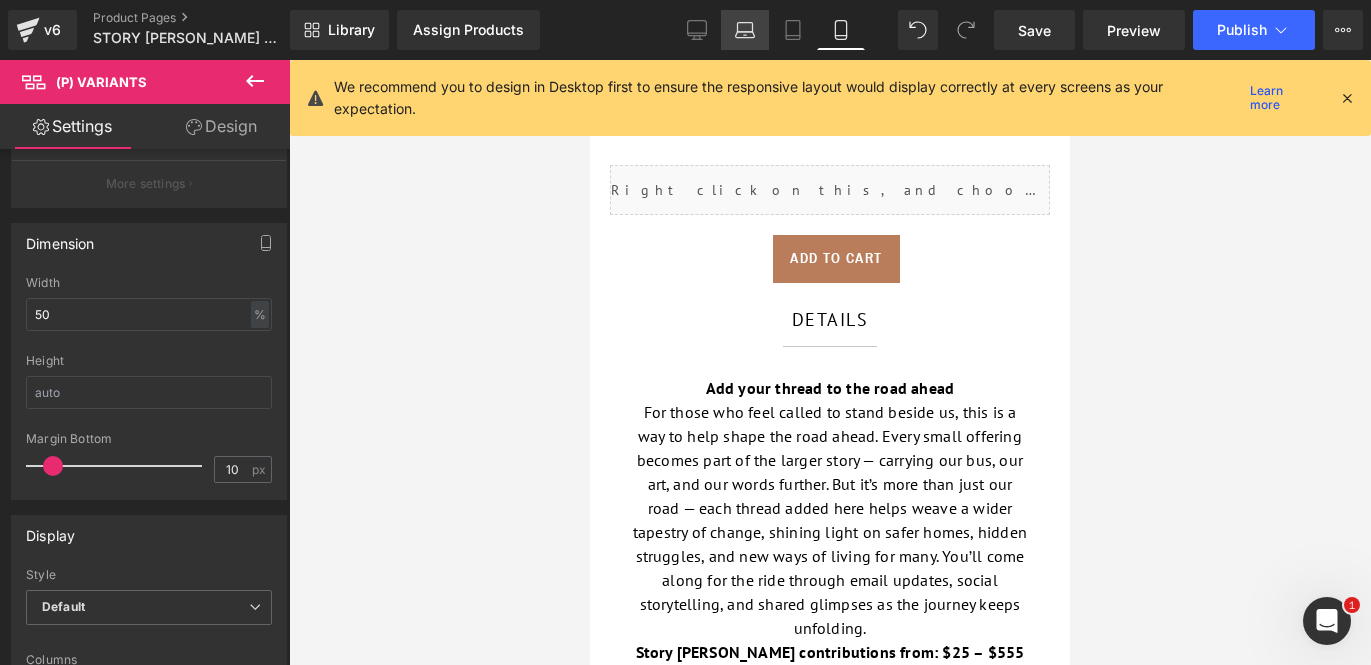 click 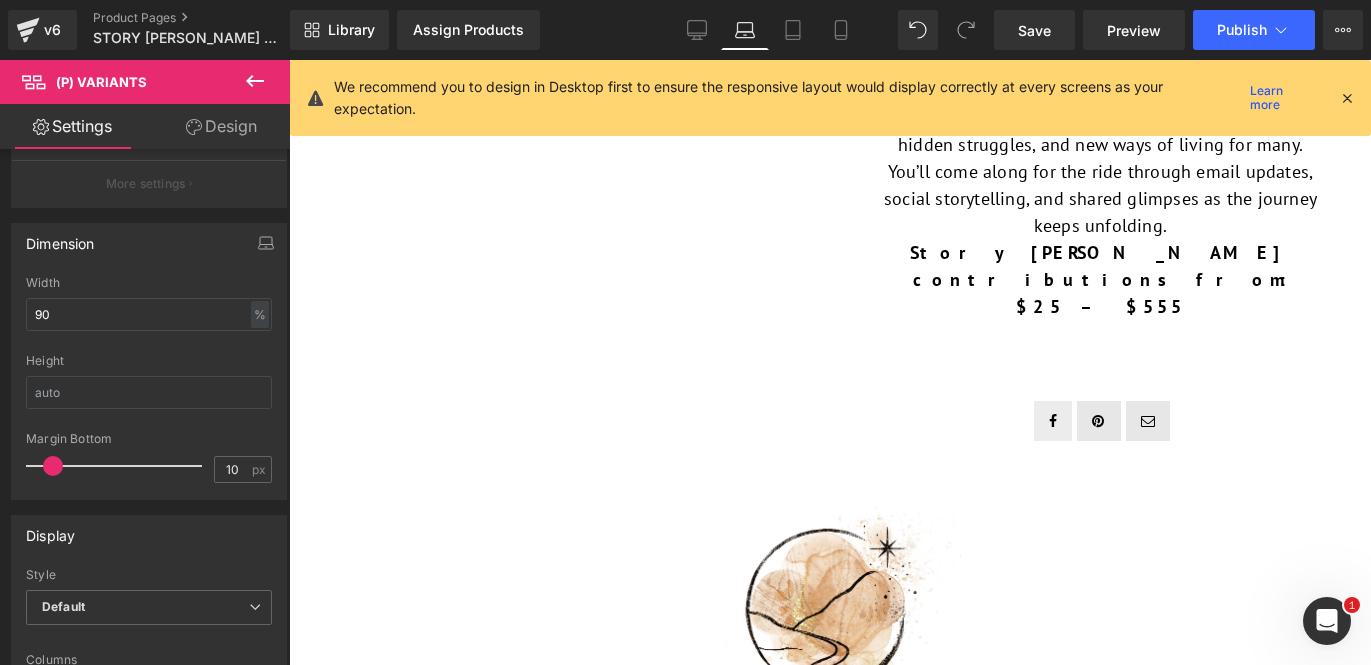 scroll, scrollTop: 0, scrollLeft: 0, axis: both 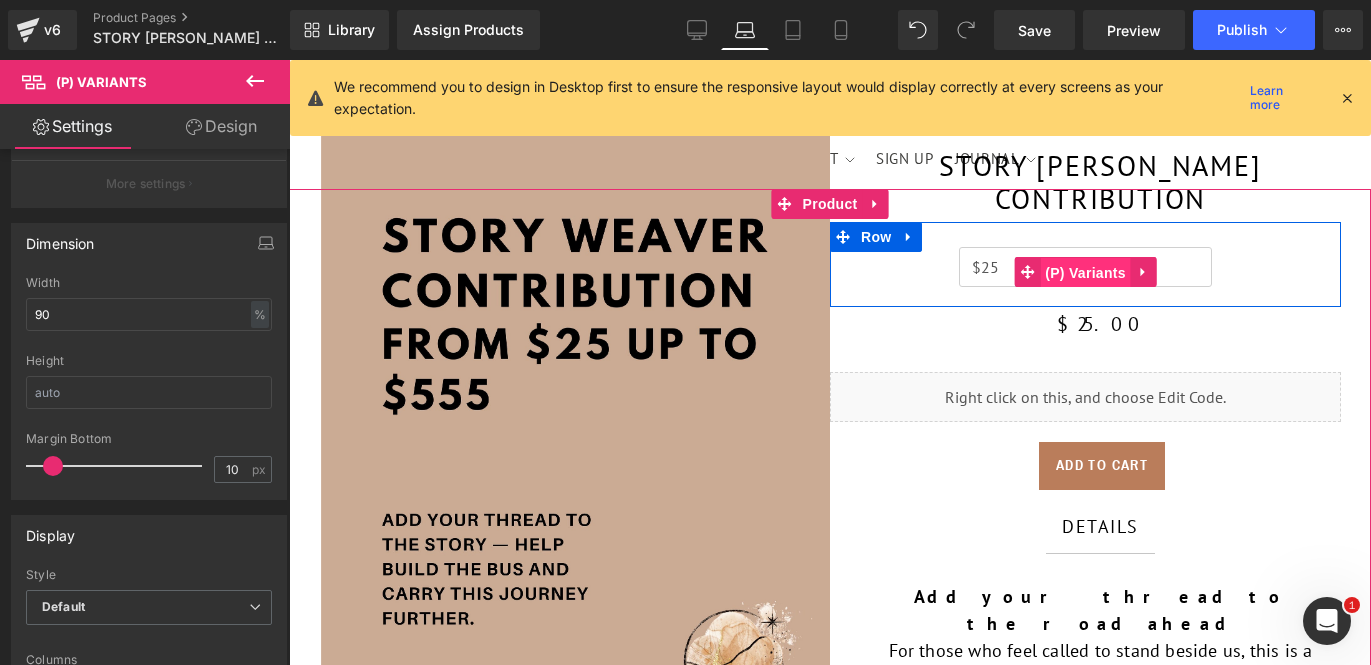 click on "(P) Variants" at bounding box center (1085, 273) 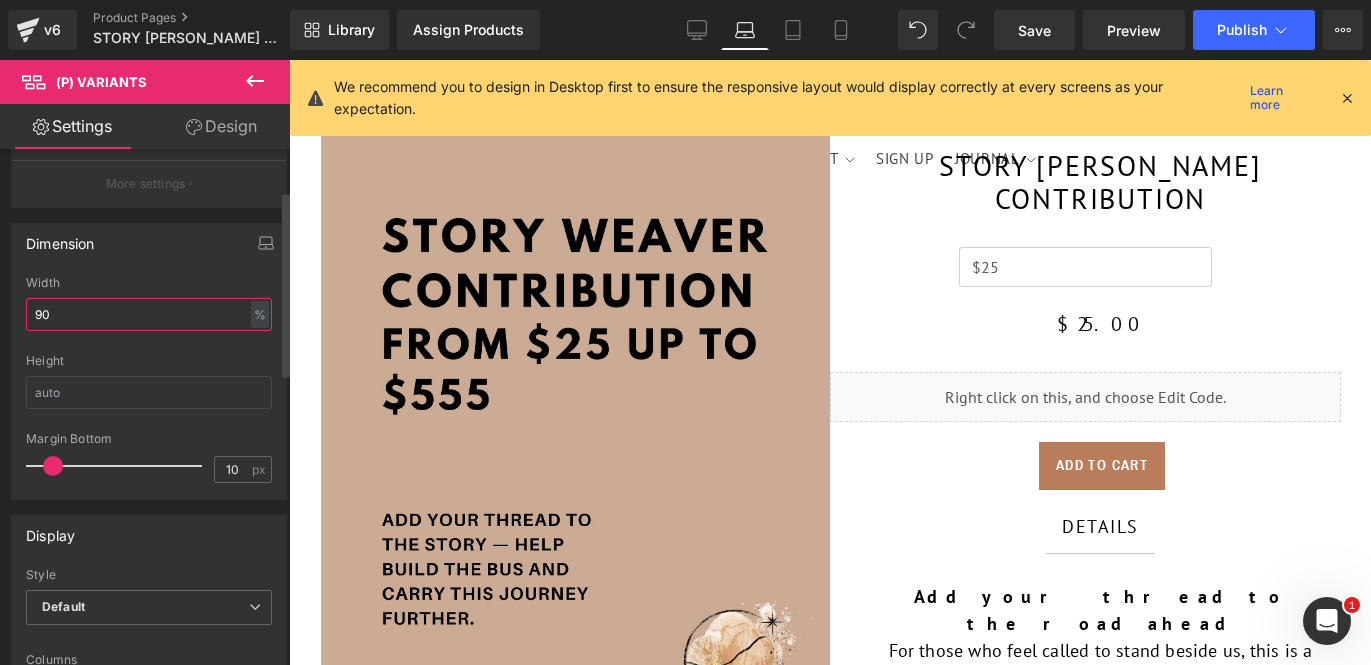 click on "90" at bounding box center (149, 314) 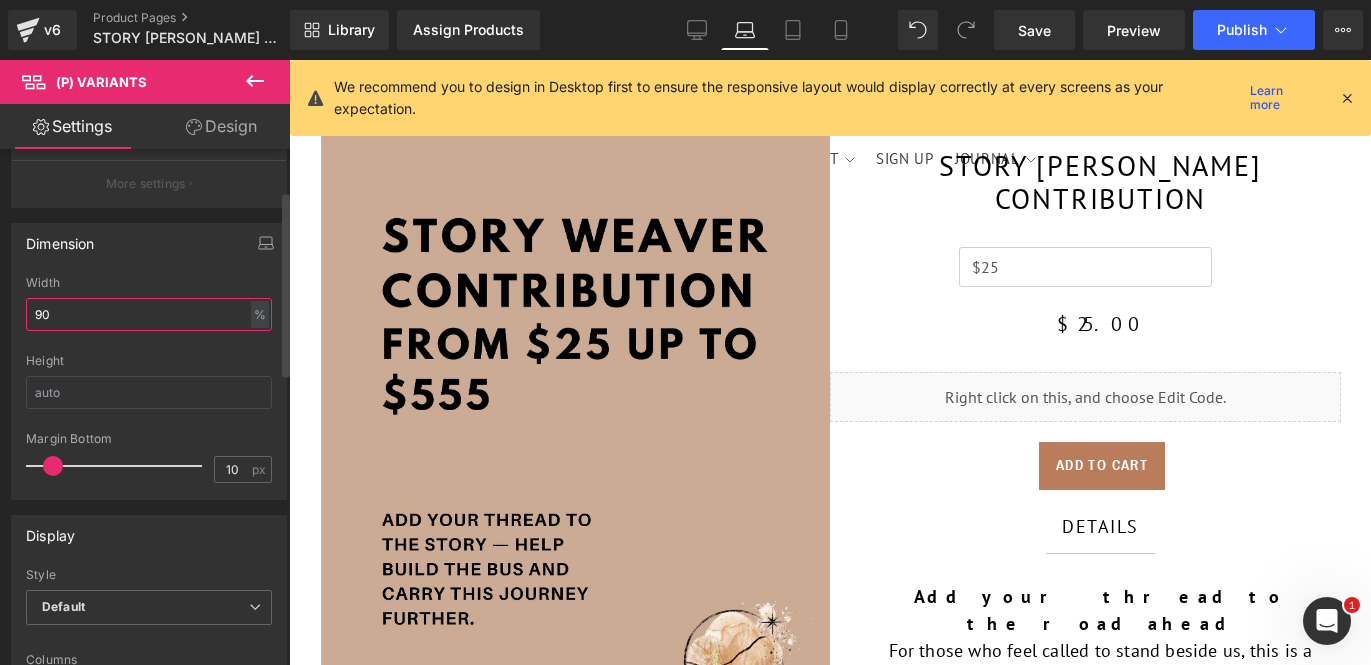 click on "90" at bounding box center [149, 314] 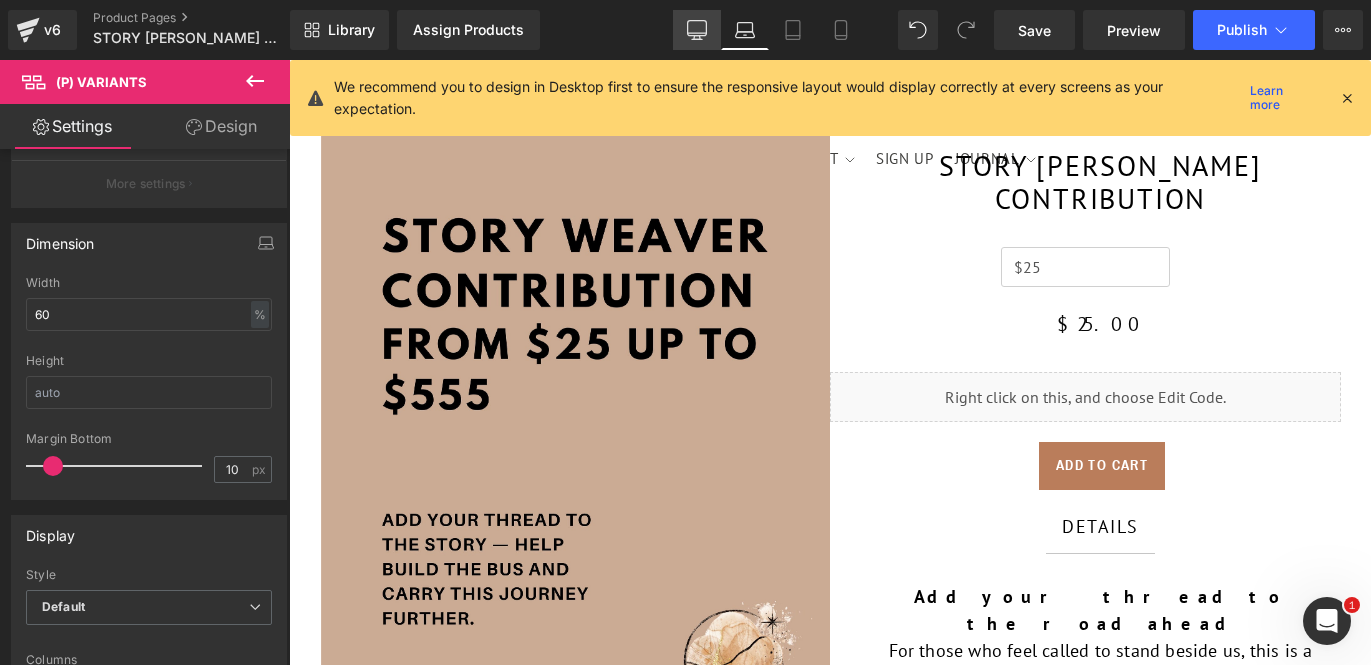 click 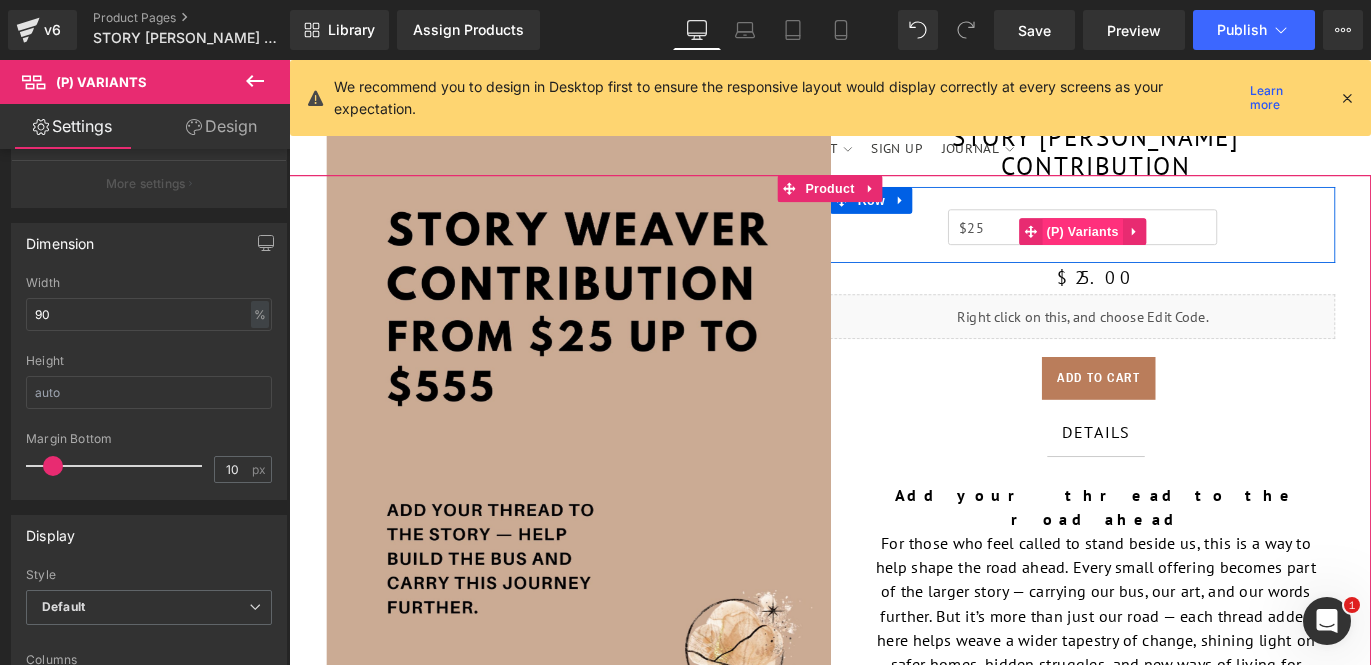 click on "(P) Variants" at bounding box center (1176, 252) 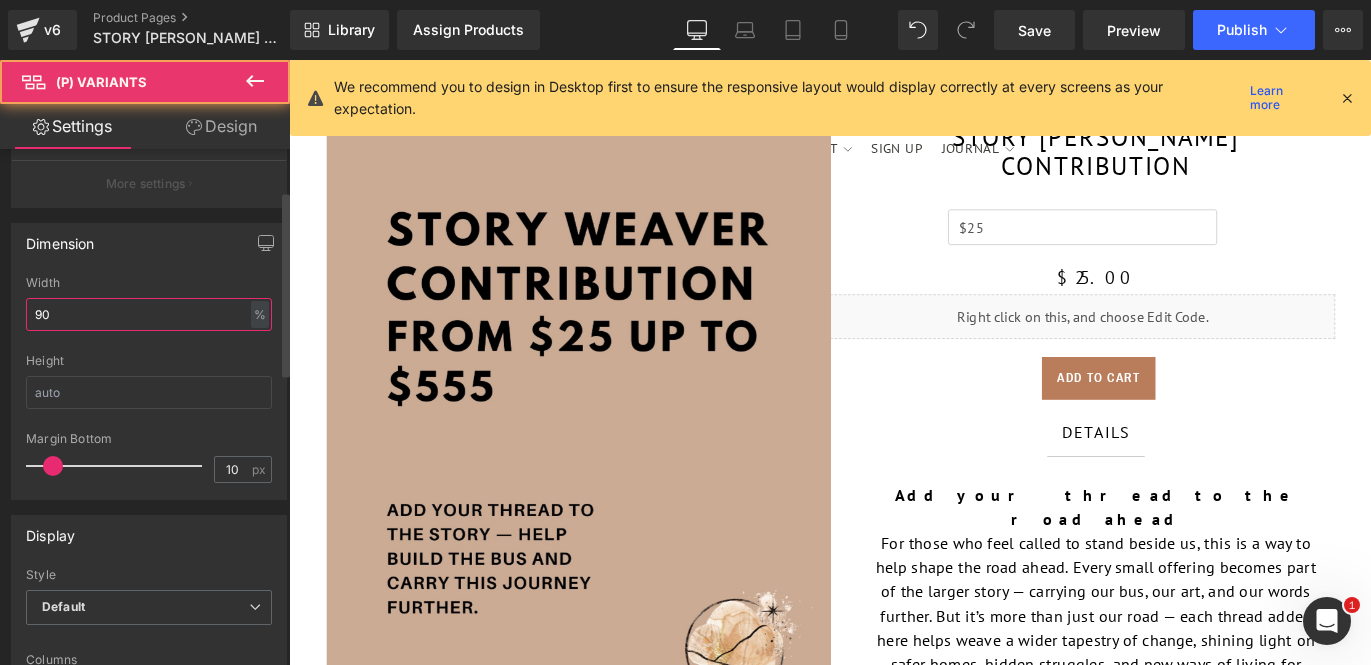 click on "90" at bounding box center (149, 314) 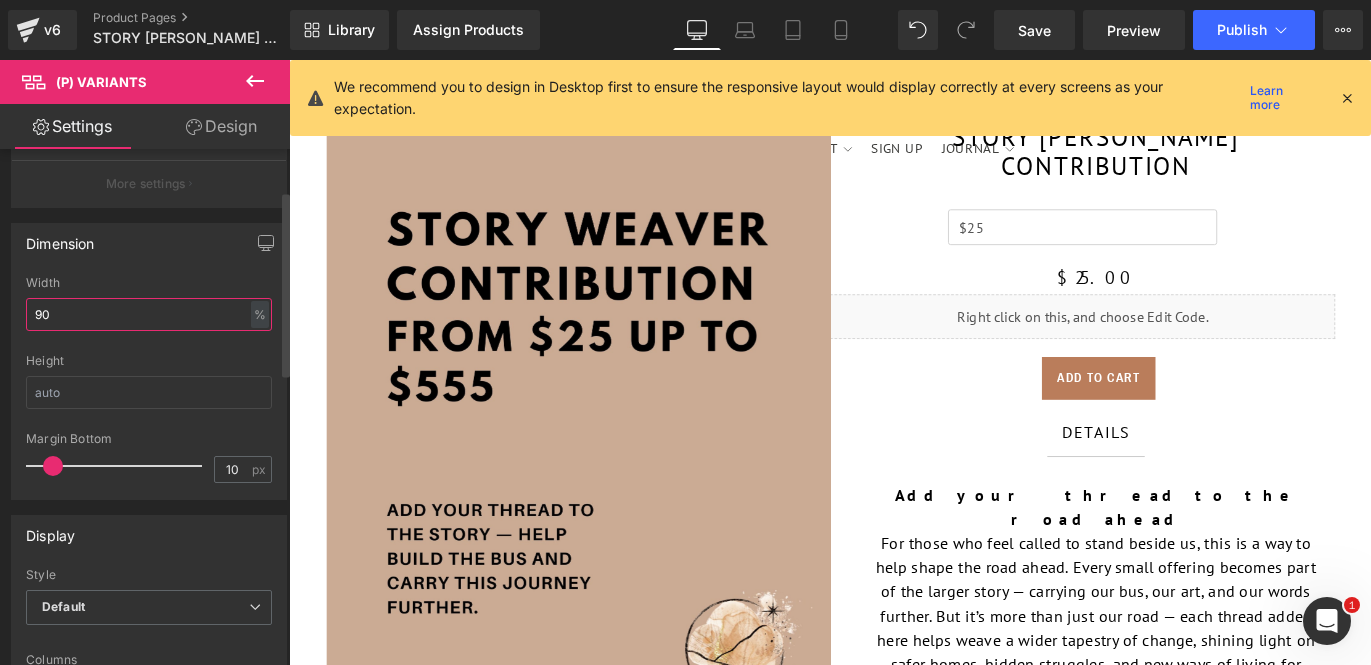 type on "9" 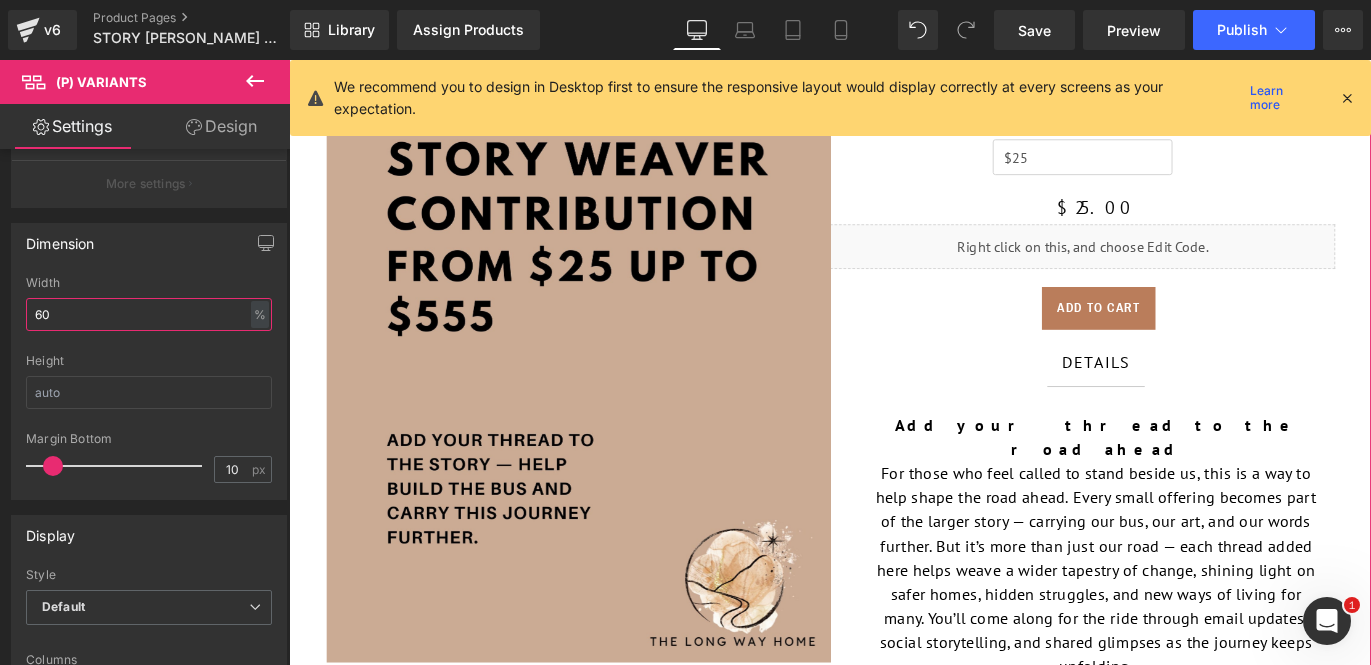 scroll, scrollTop: 0, scrollLeft: 0, axis: both 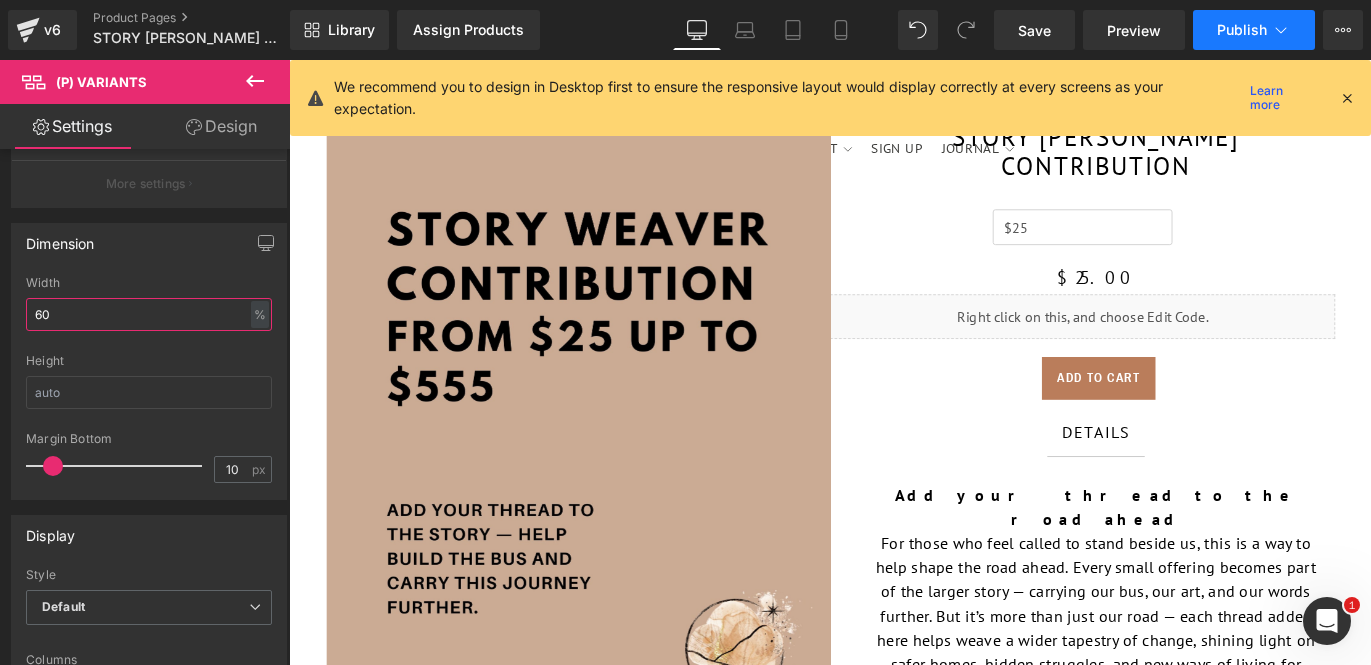type on "60" 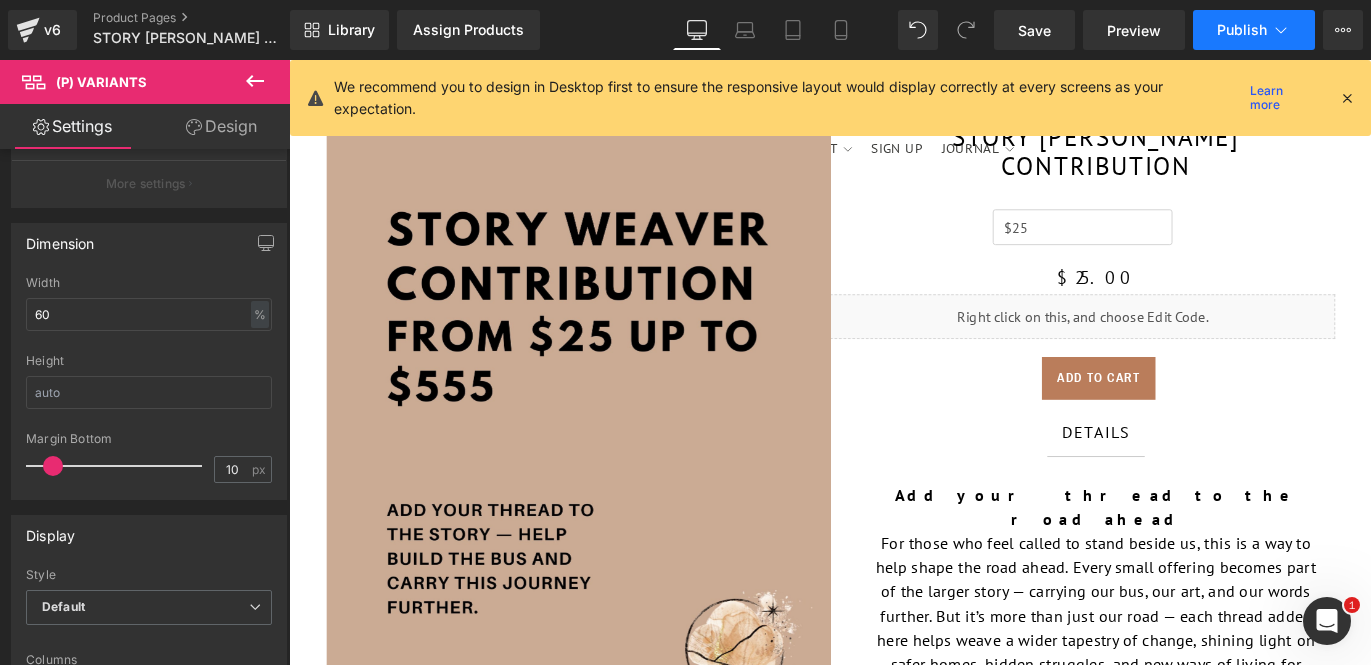 click on "Publish" at bounding box center (1242, 30) 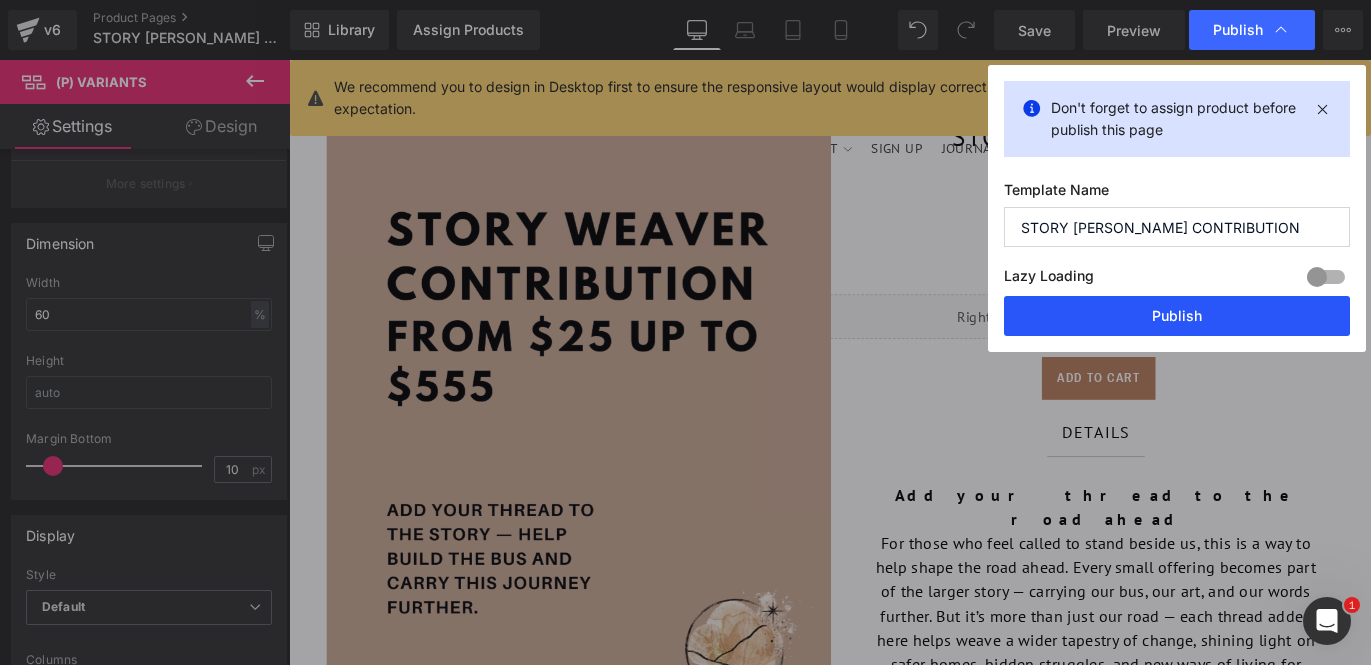 click on "Publish" at bounding box center (1177, 316) 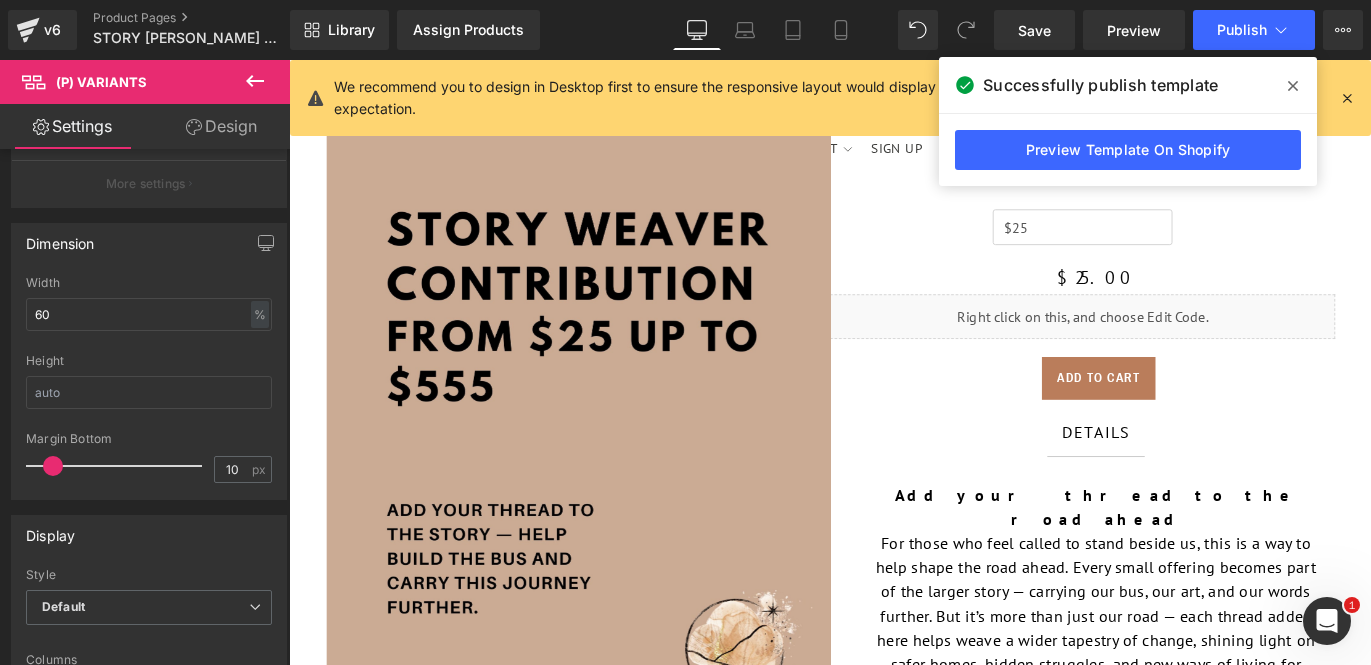 click at bounding box center (1347, 98) 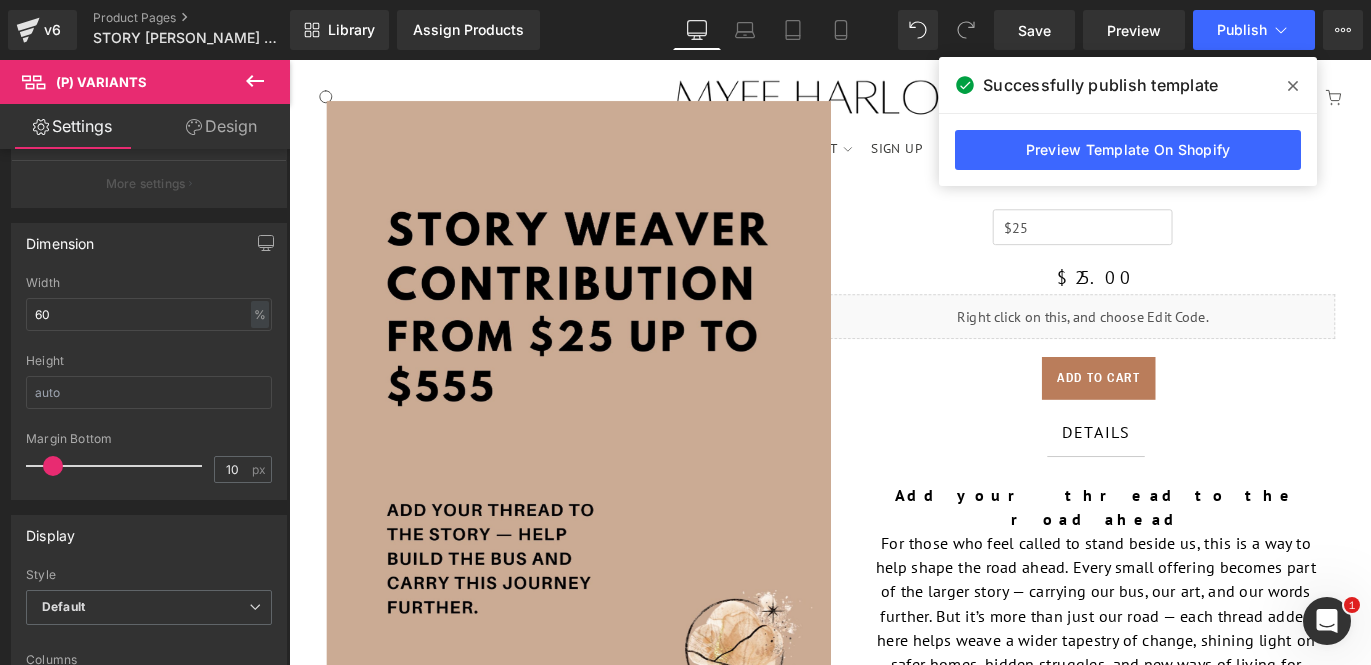 click 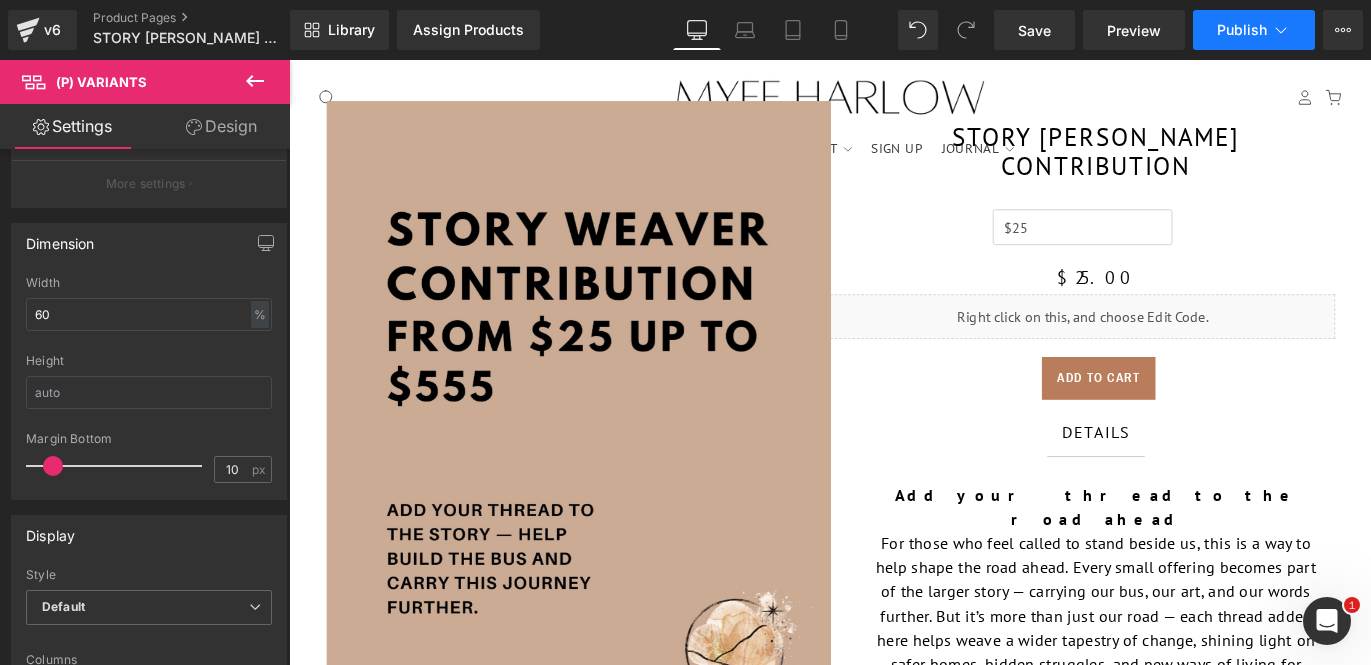 click on "Publish" at bounding box center (1242, 30) 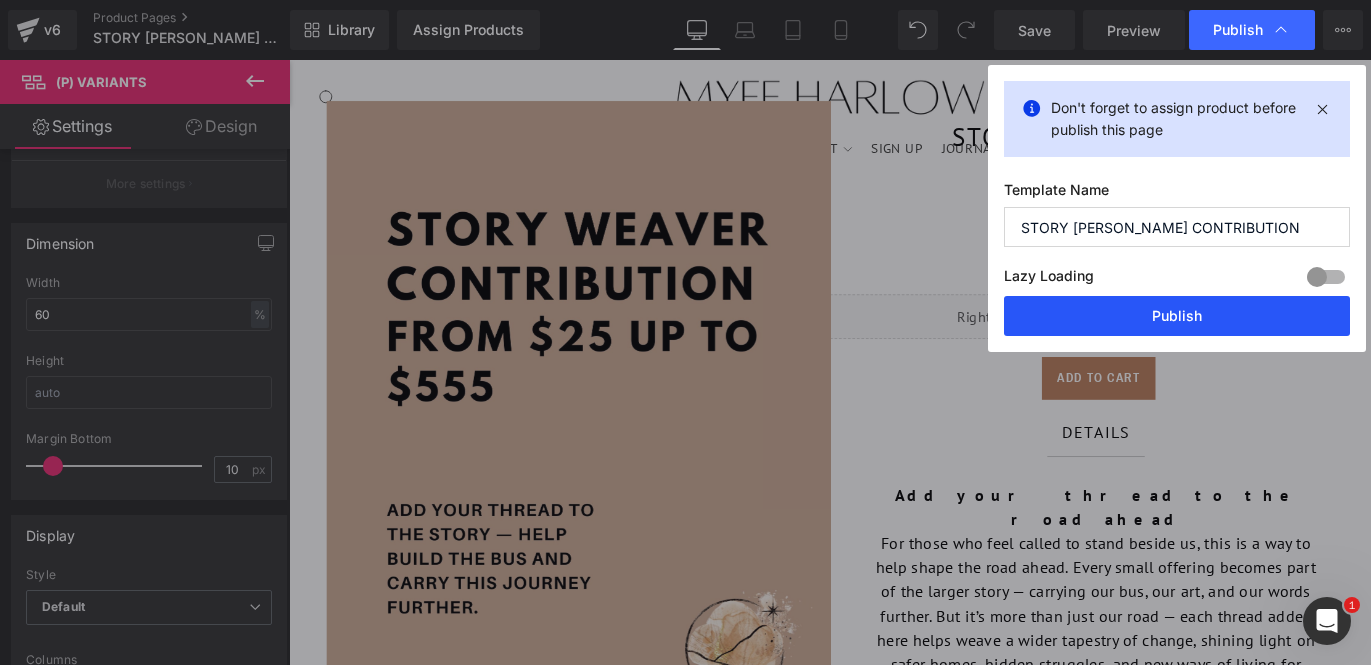 click on "Publish" at bounding box center (1177, 316) 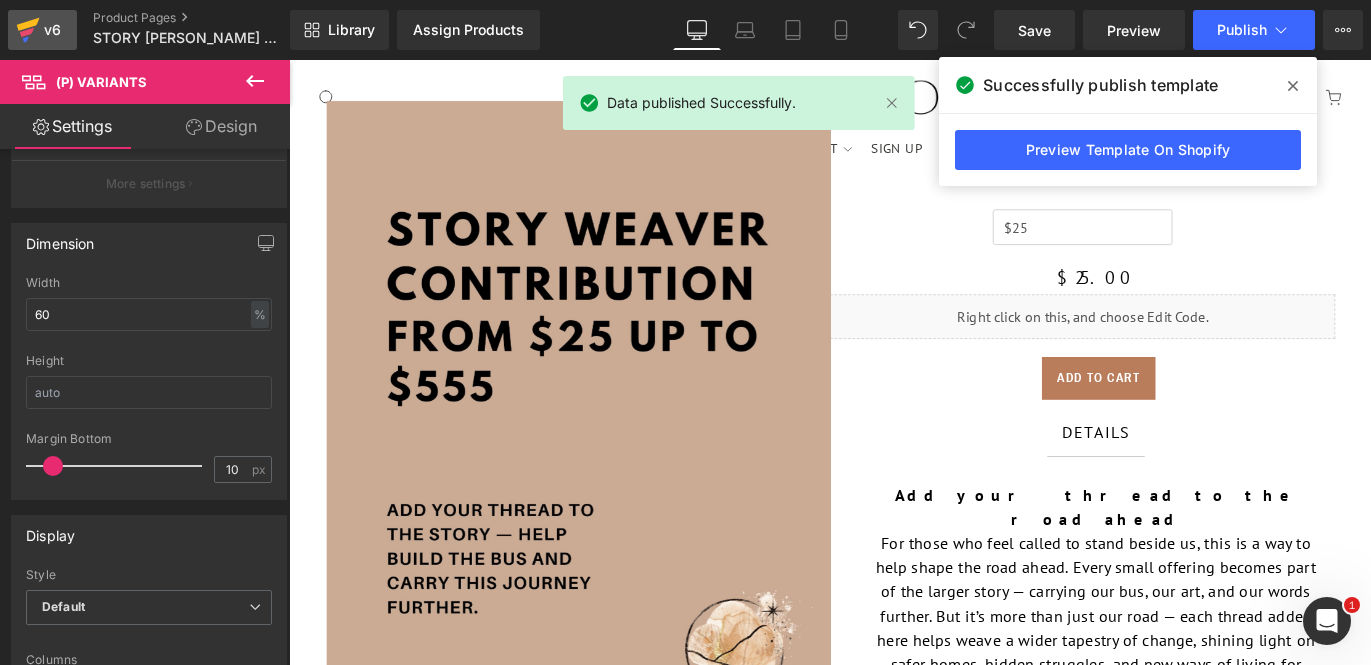 click 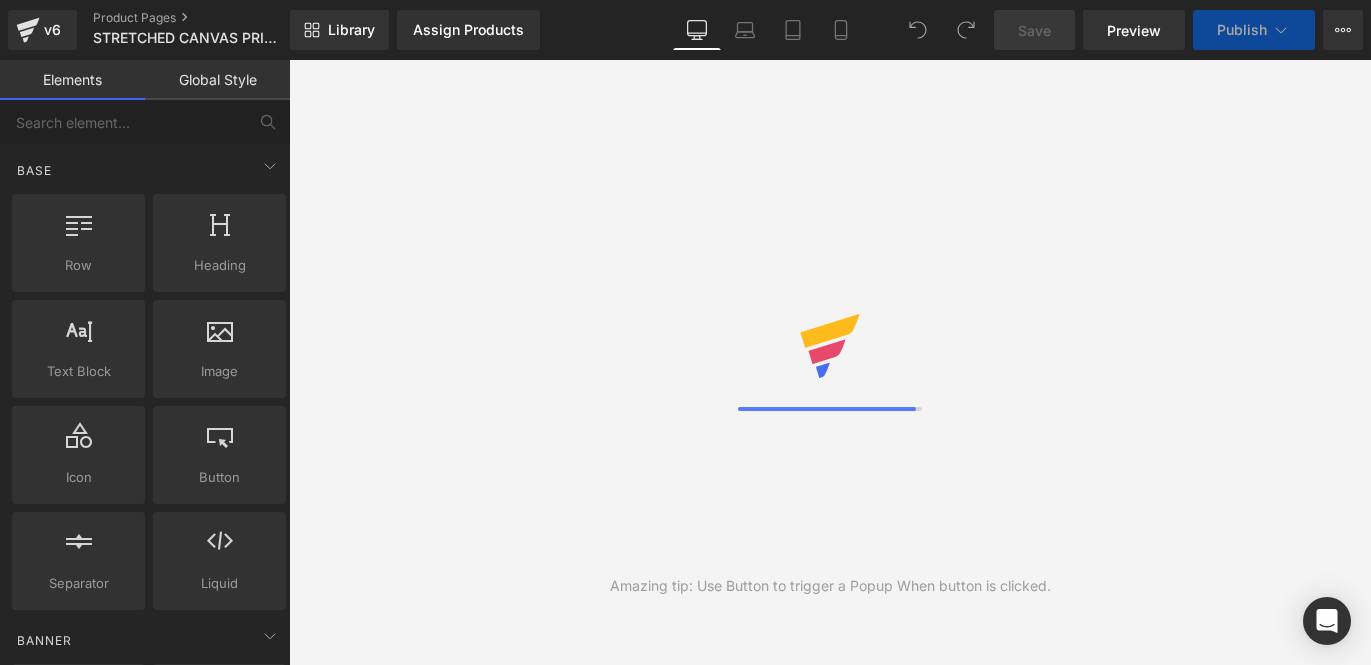 scroll, scrollTop: 0, scrollLeft: 0, axis: both 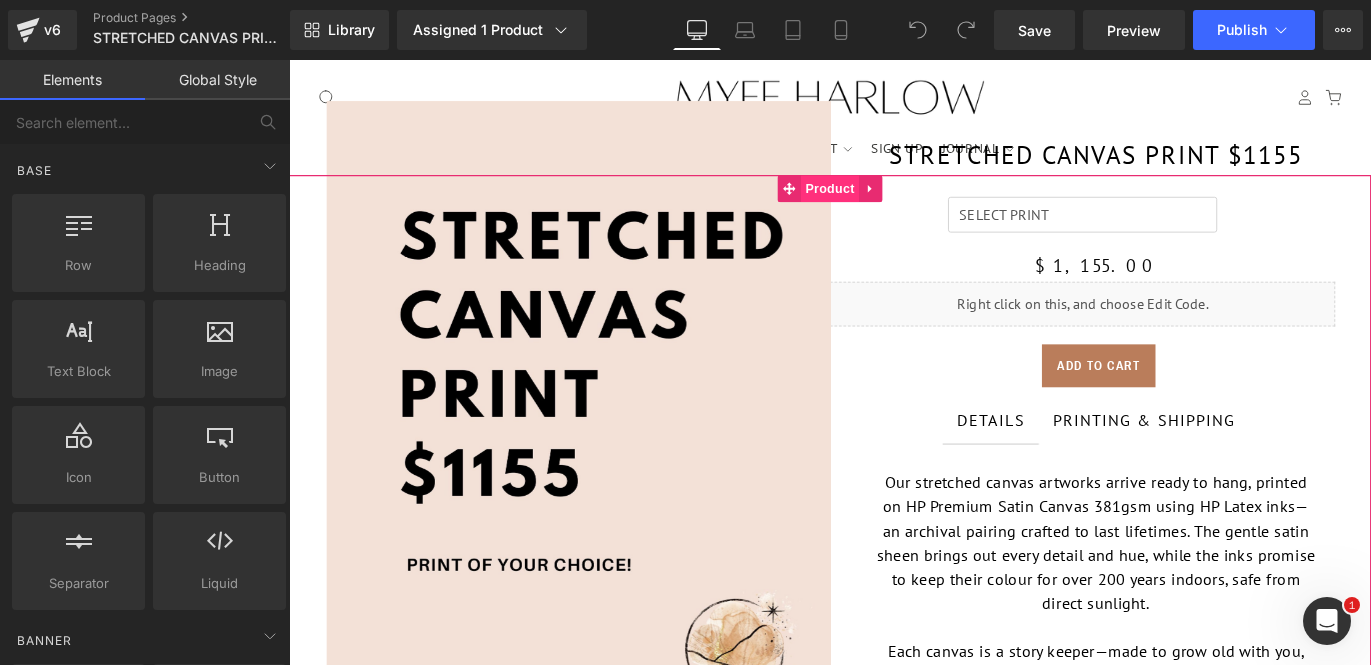 click on "Product" at bounding box center (894, 204) 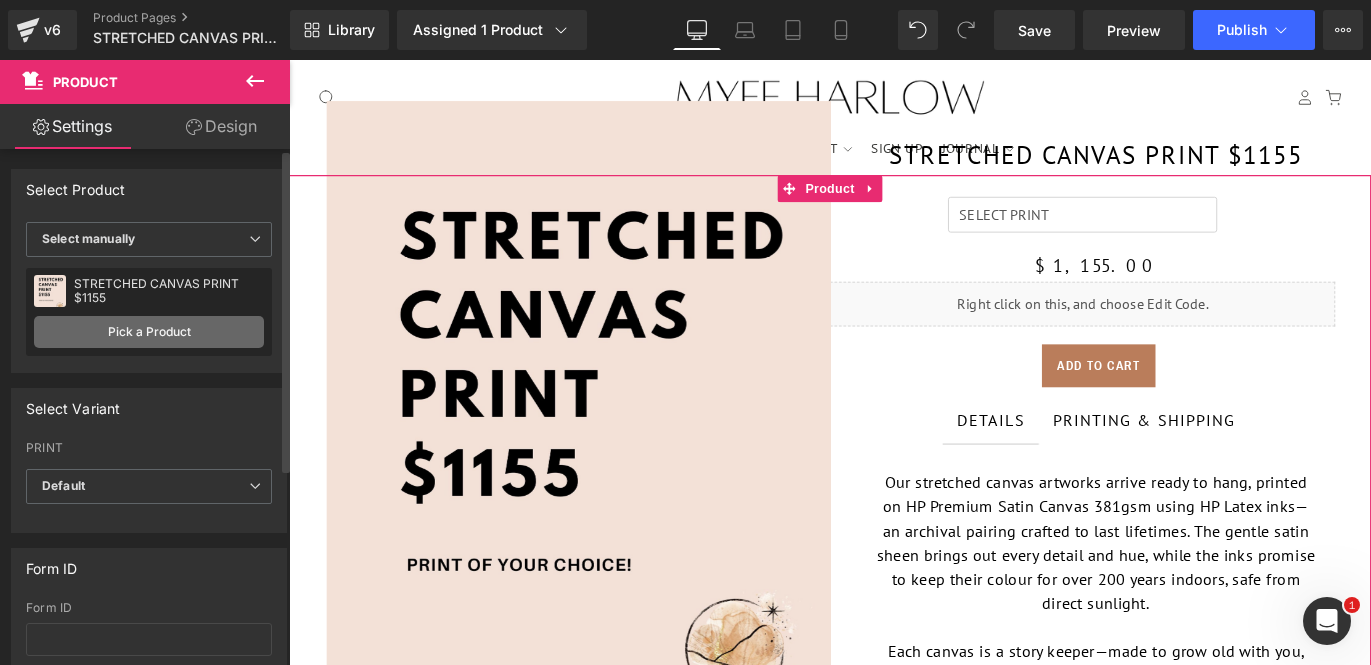 click on "Pick a Product" at bounding box center (149, 332) 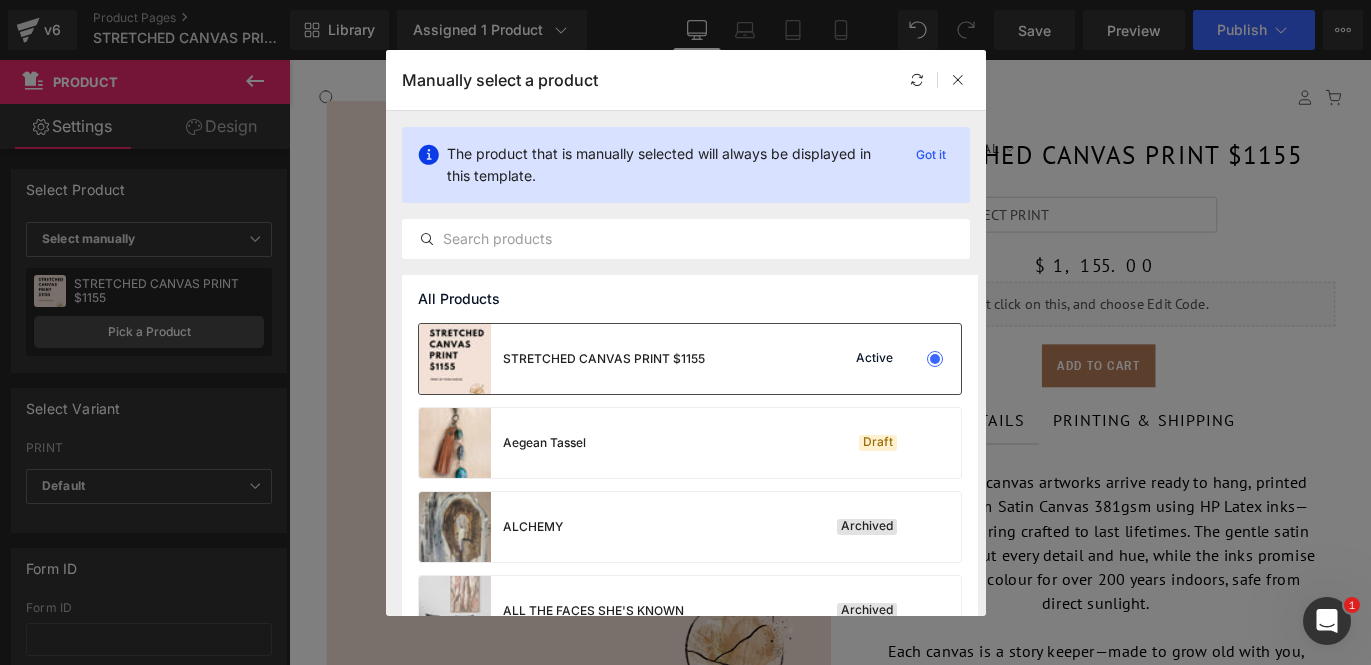 click on "STRETCHED CANVAS PRINT $1155" at bounding box center [604, 359] 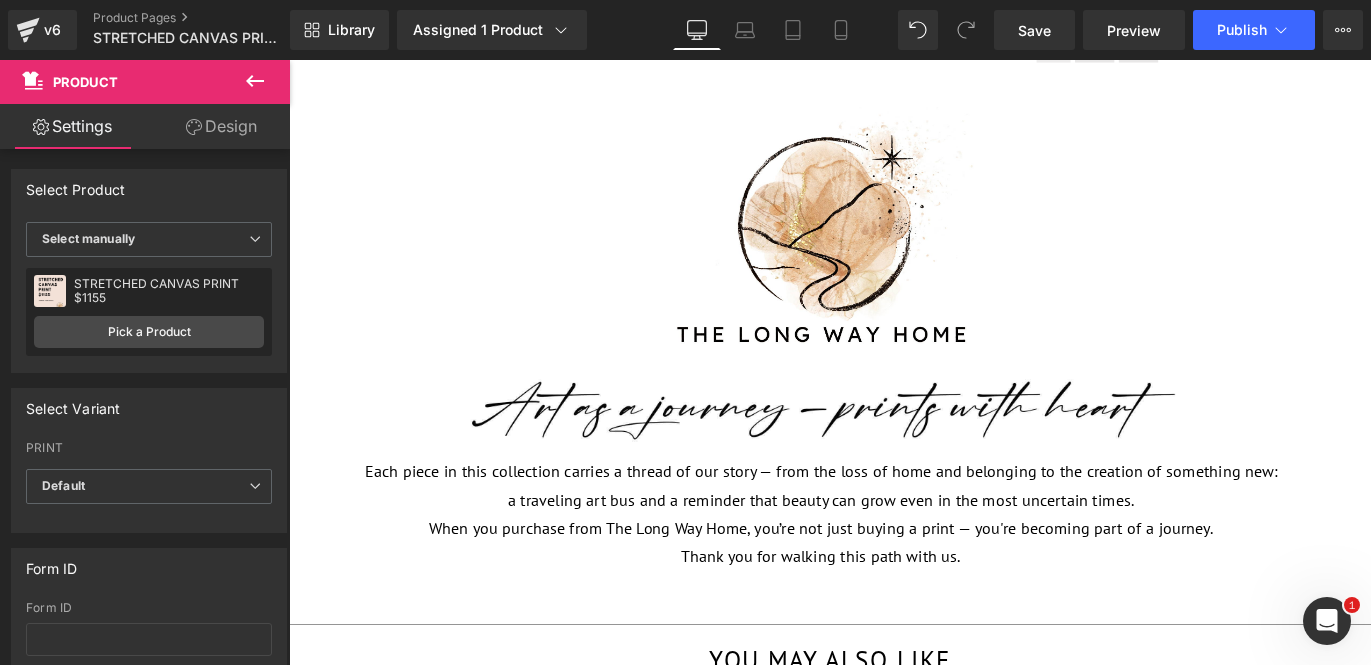 scroll, scrollTop: 1212, scrollLeft: 0, axis: vertical 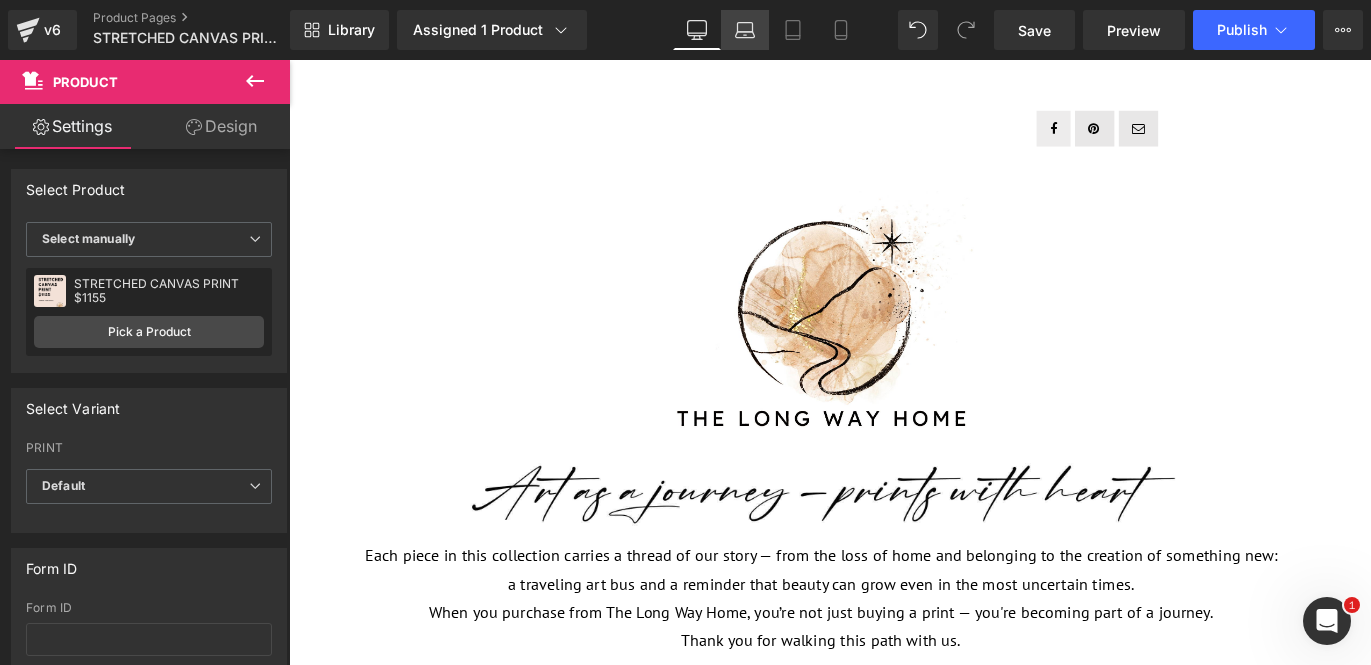click on "Laptop" at bounding box center [745, 30] 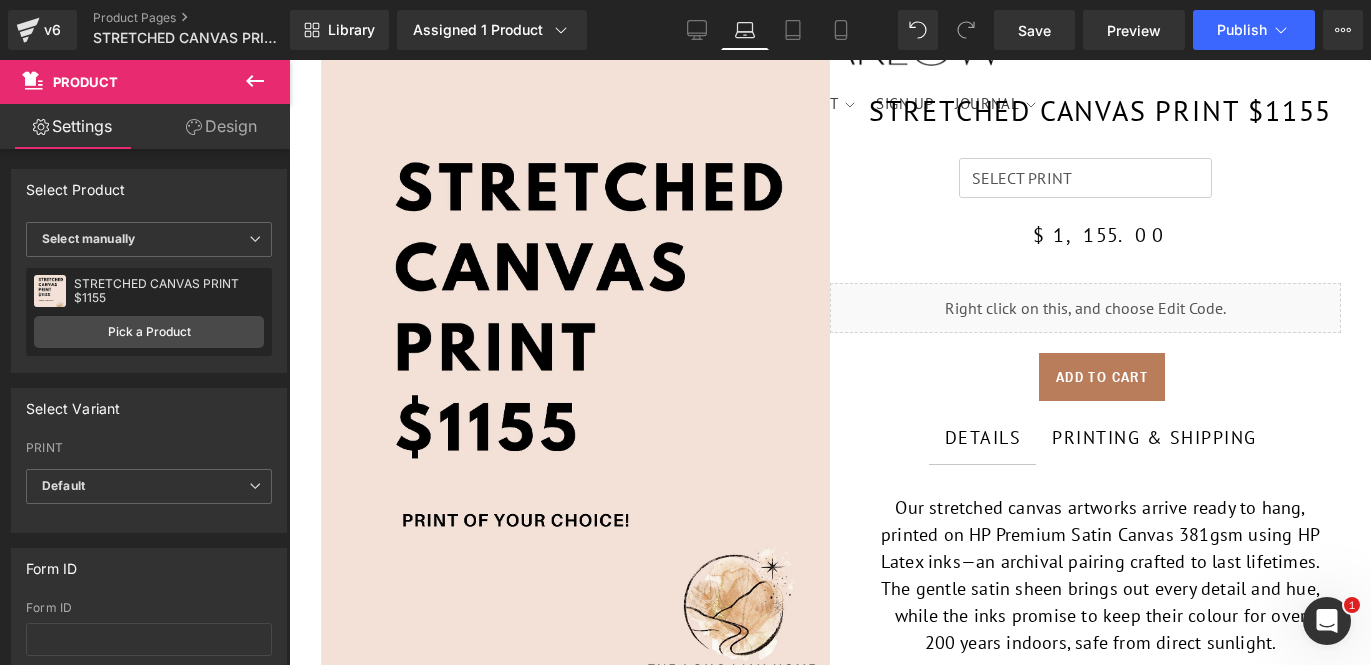 scroll, scrollTop: 0, scrollLeft: 0, axis: both 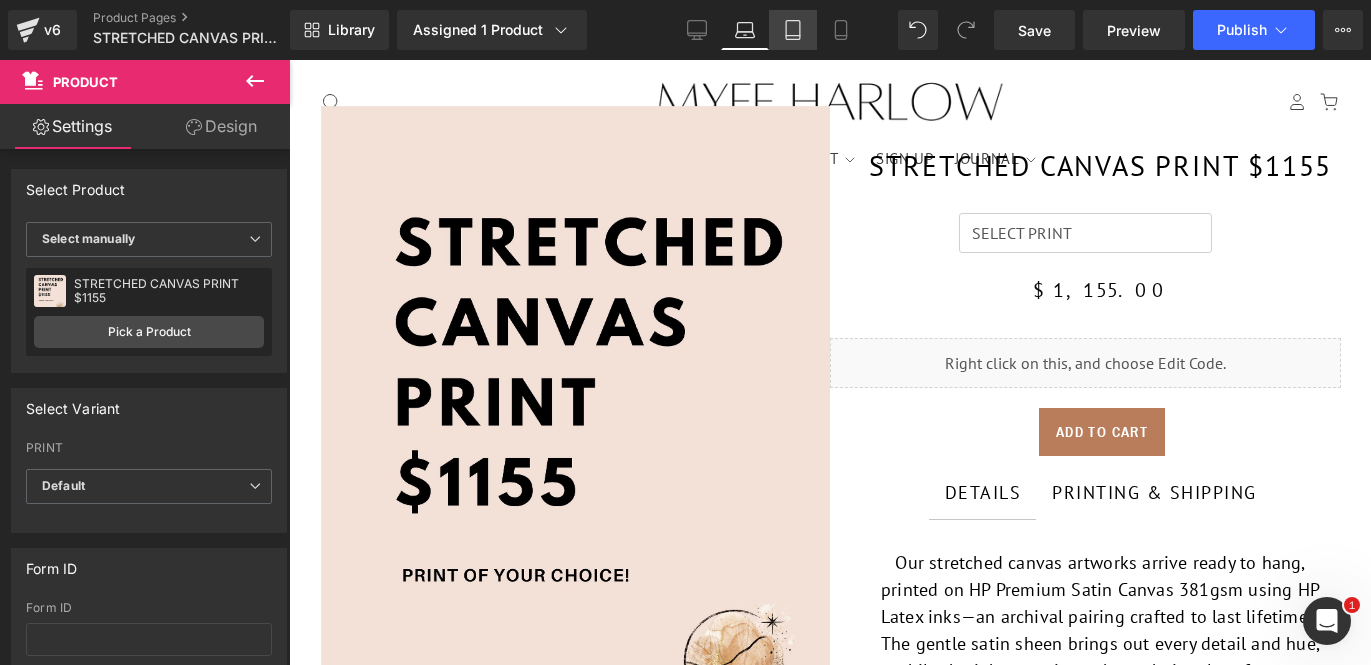 click on "Tablet" at bounding box center [793, 30] 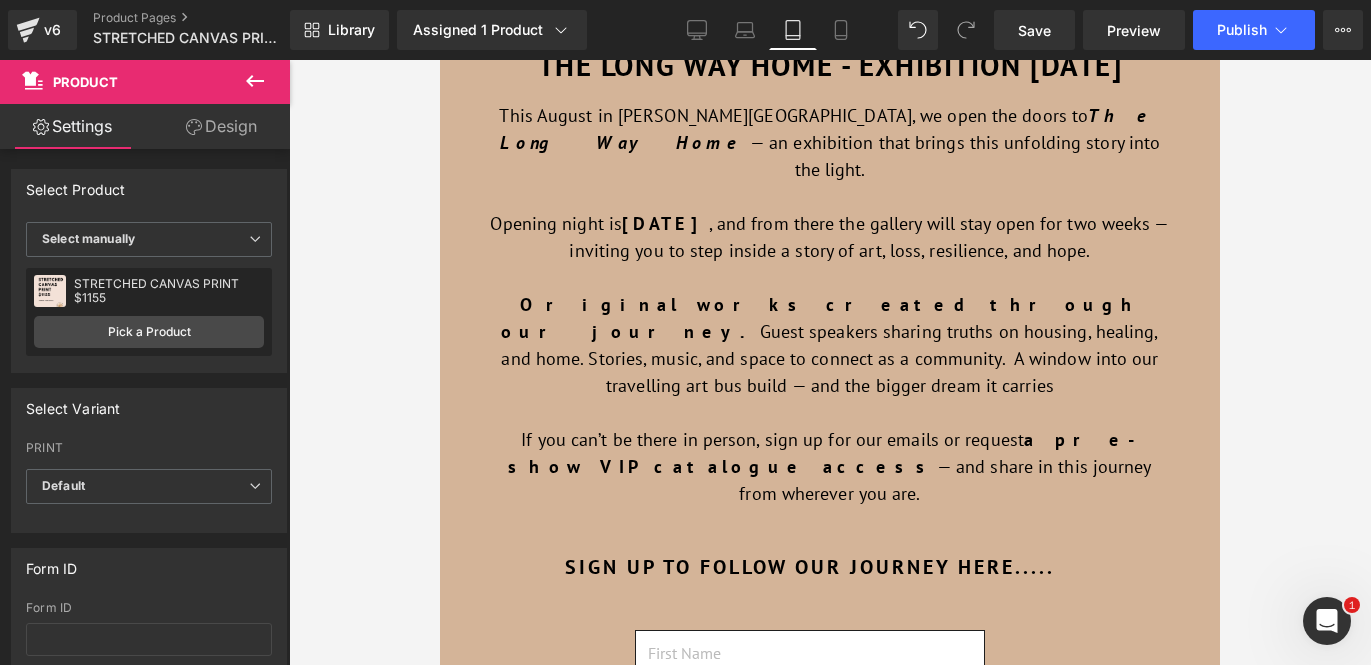 scroll, scrollTop: 3567, scrollLeft: 0, axis: vertical 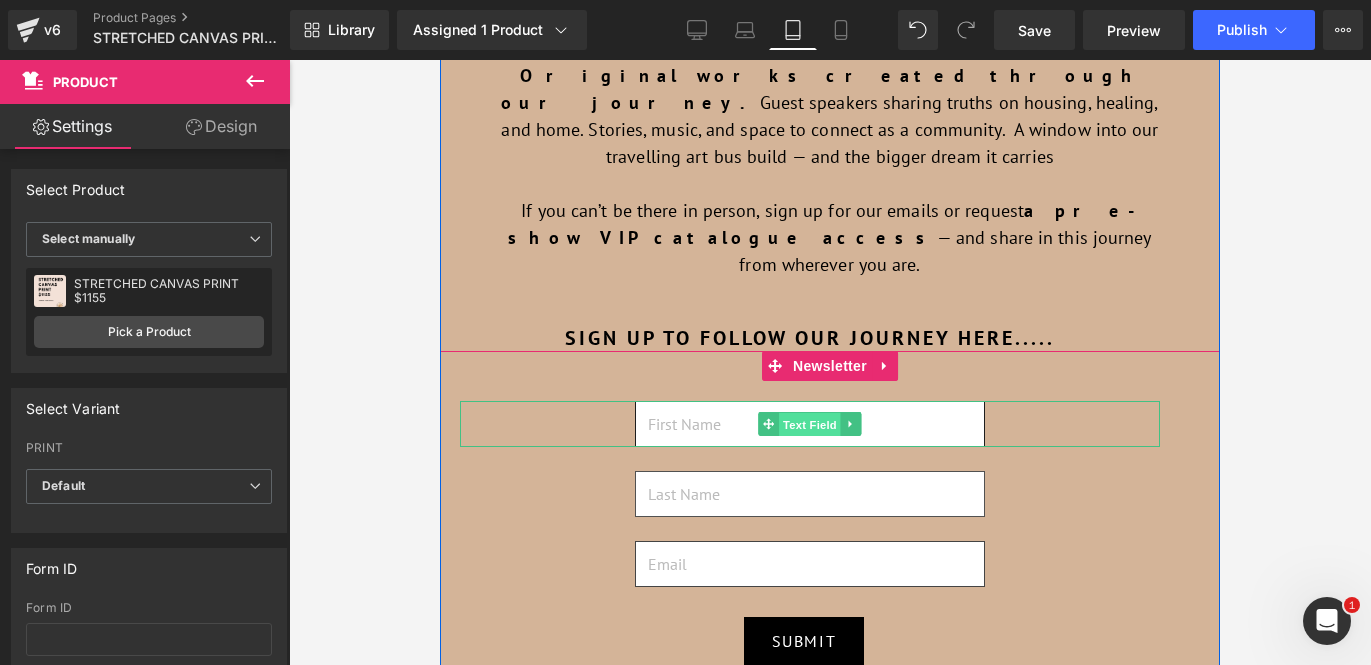 click on "Text Field" at bounding box center [810, 425] 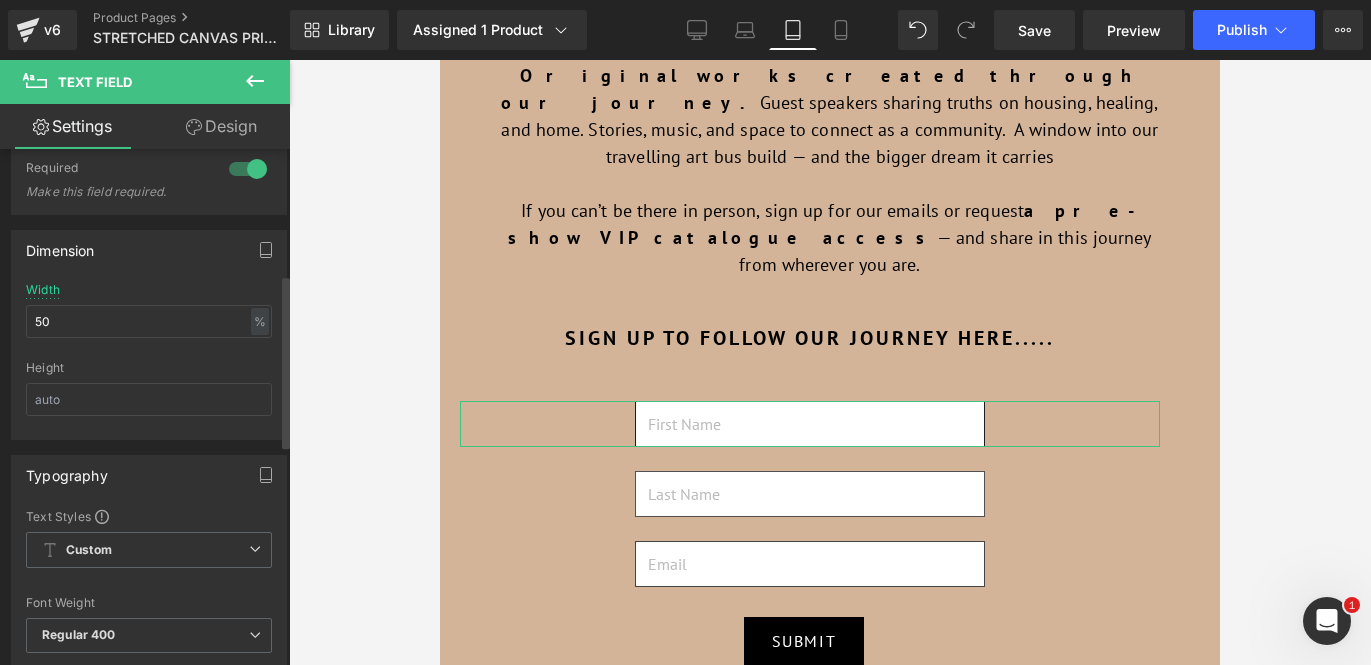scroll, scrollTop: 851, scrollLeft: 0, axis: vertical 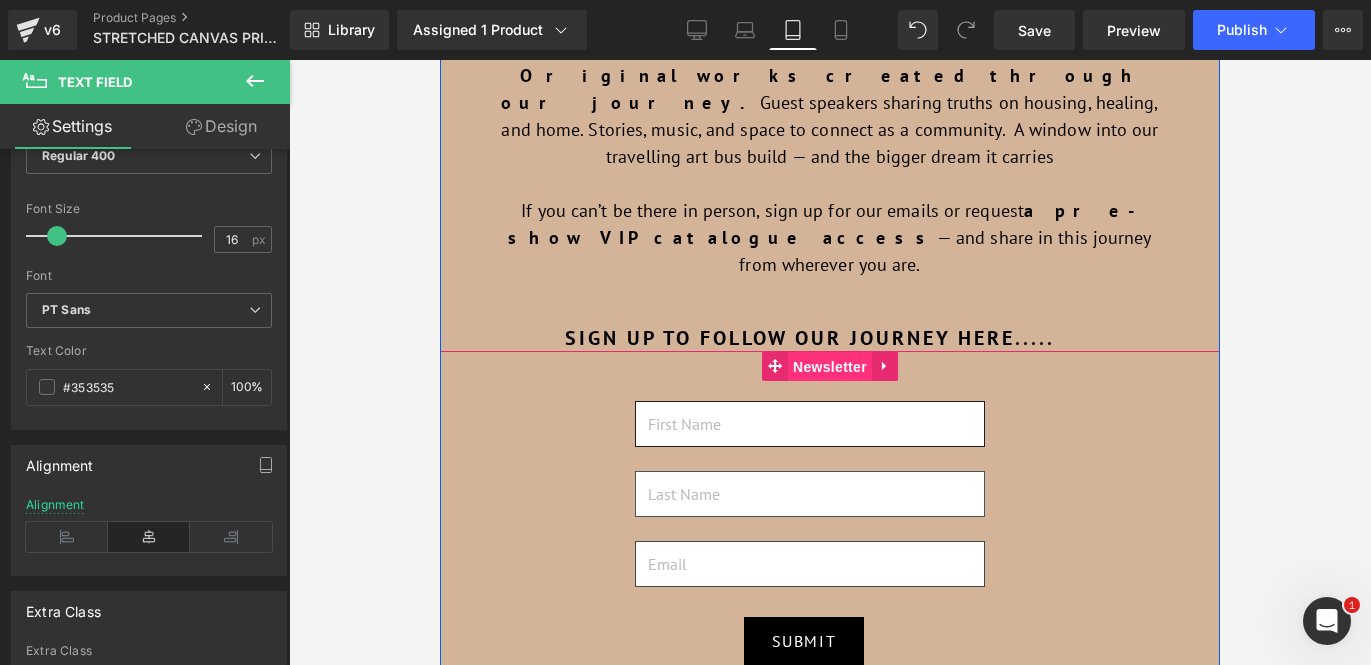 click on "Newsletter" at bounding box center [830, 367] 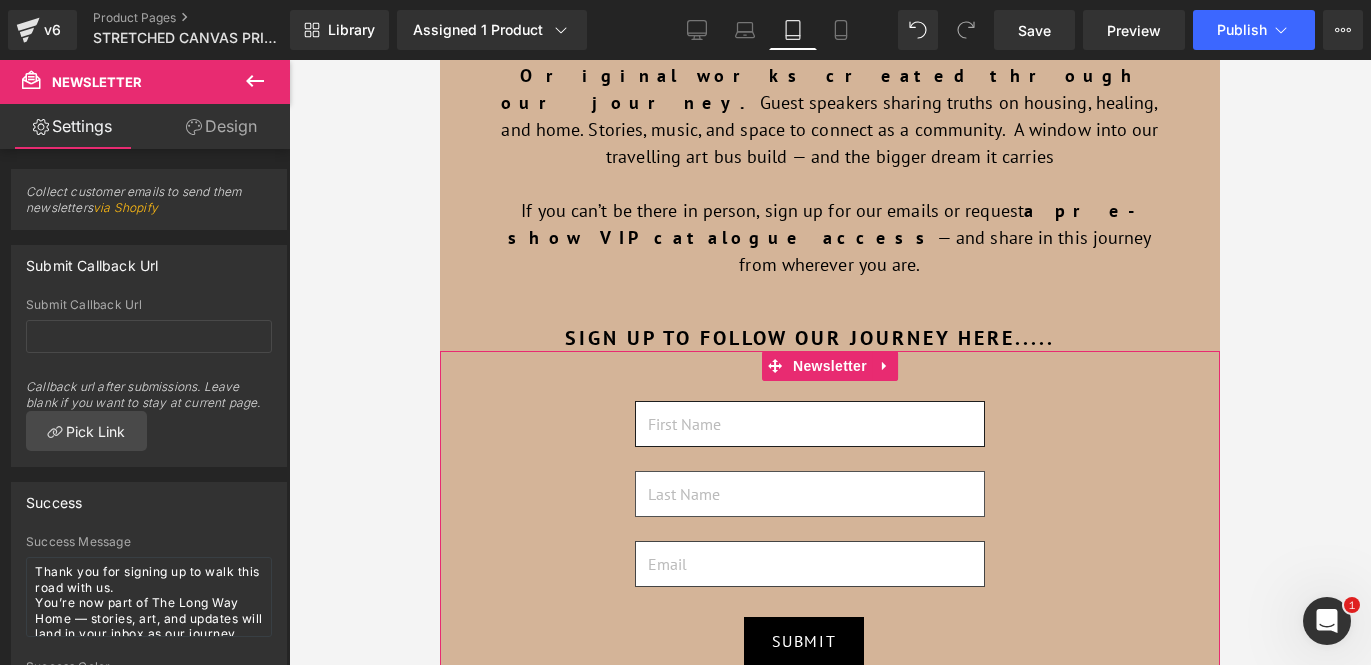 click on "Design" at bounding box center [221, 126] 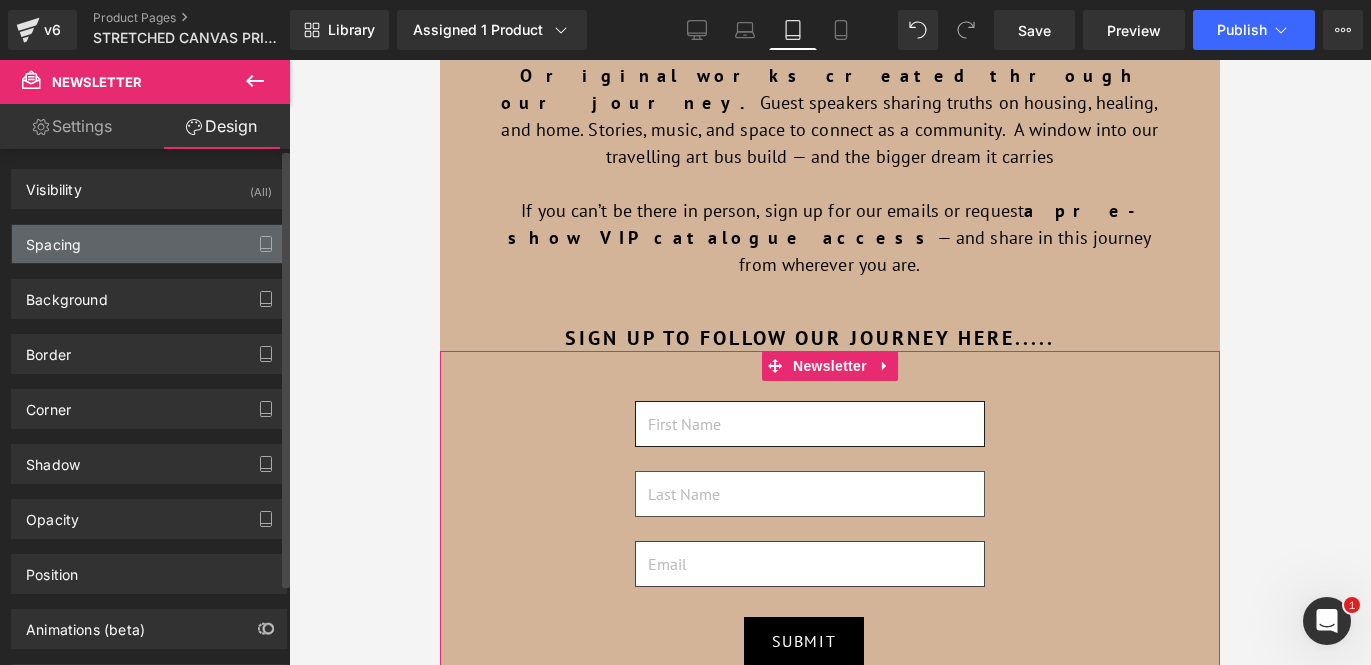 click on "Spacing" at bounding box center (149, 244) 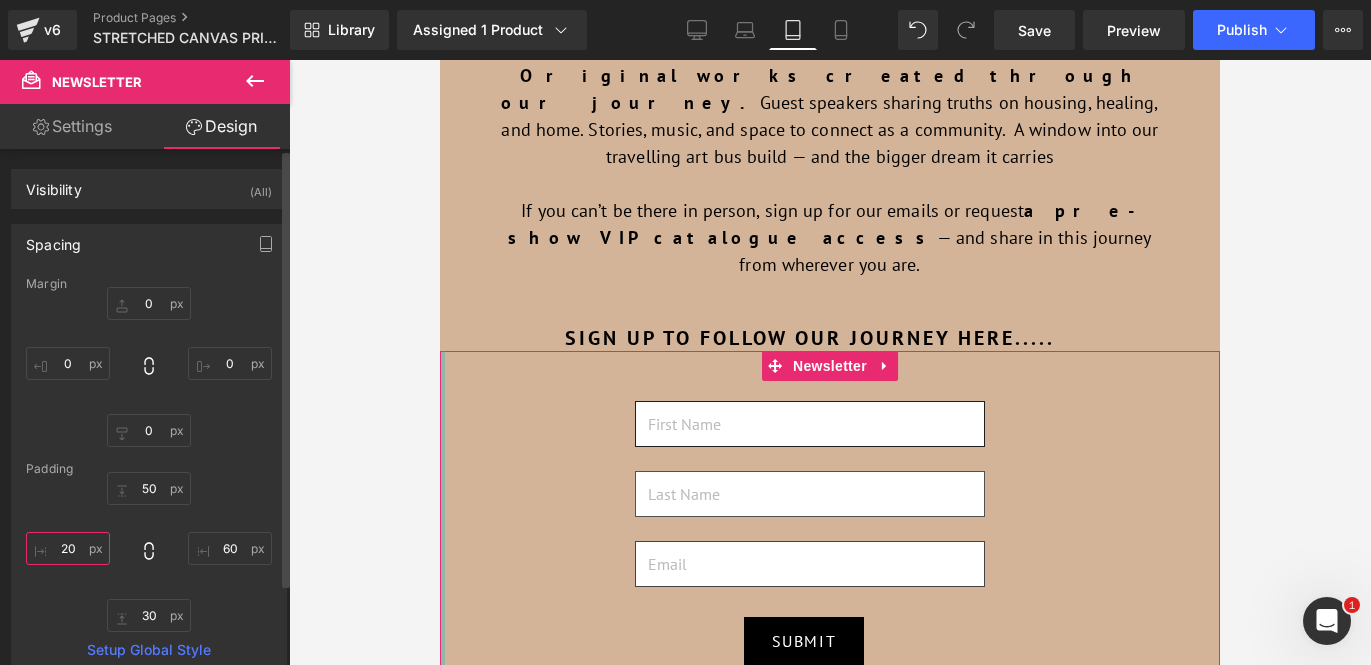 click on "20" at bounding box center [68, 548] 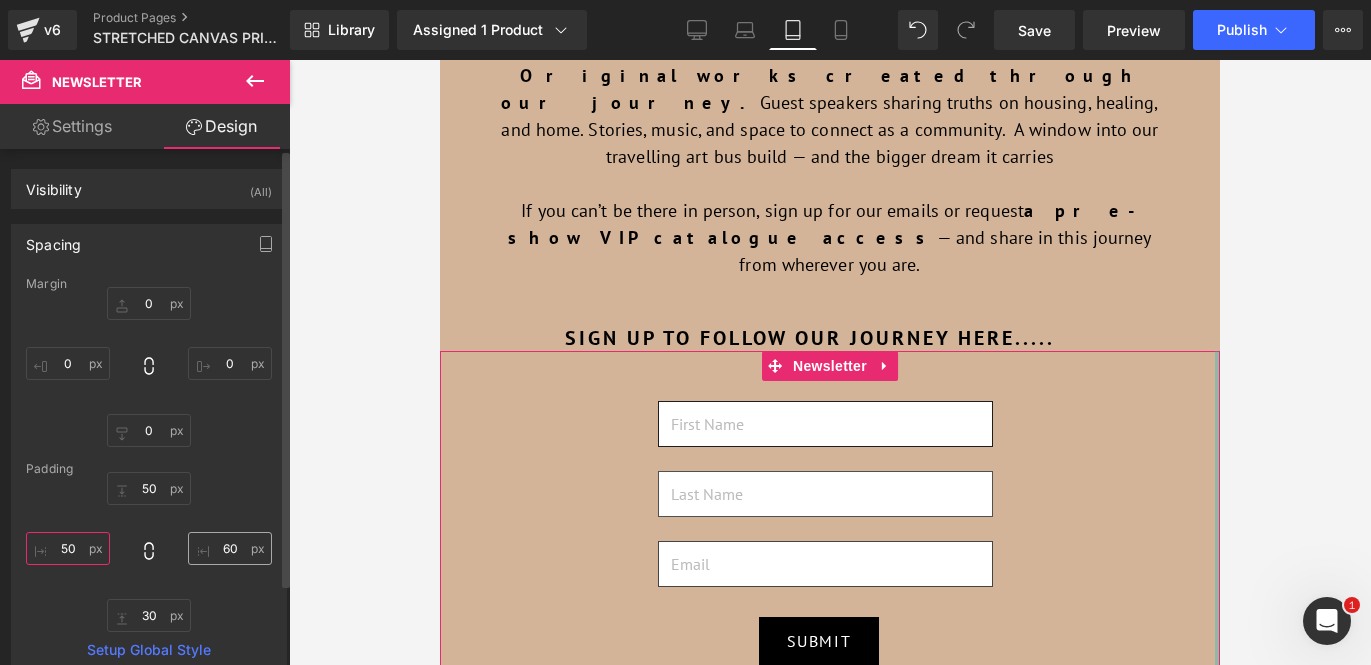 type on "50" 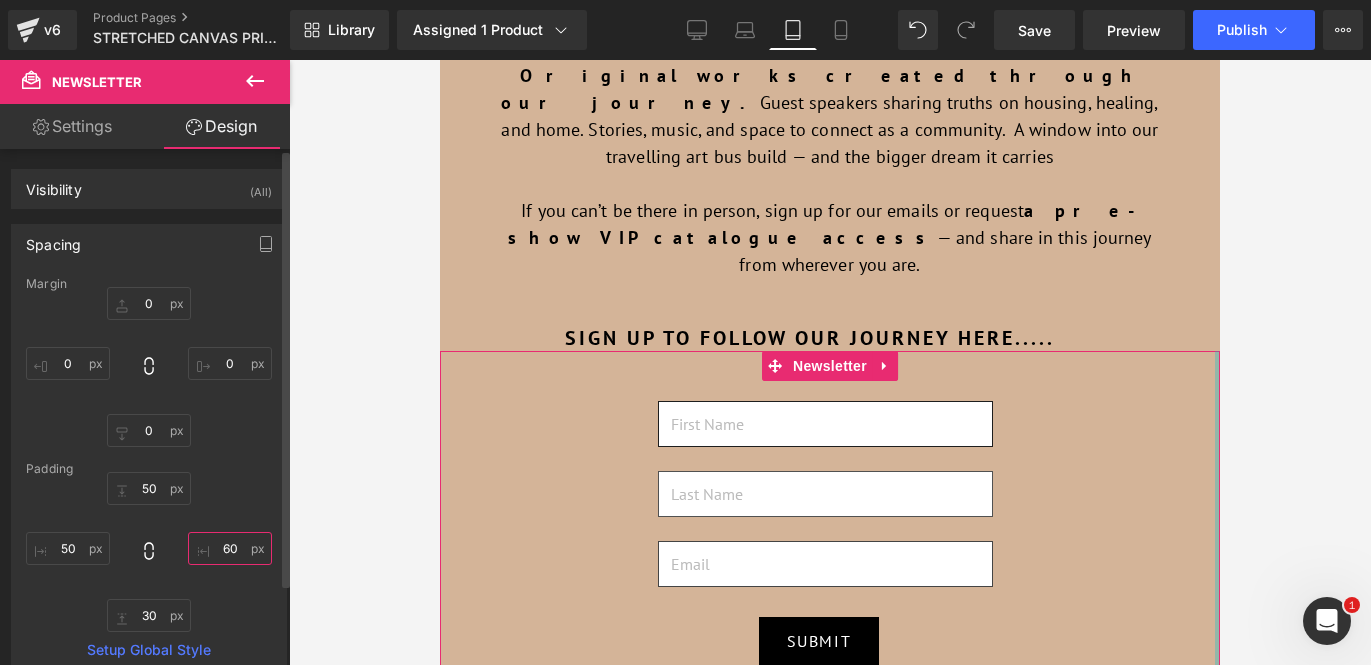 click on "60" at bounding box center (230, 548) 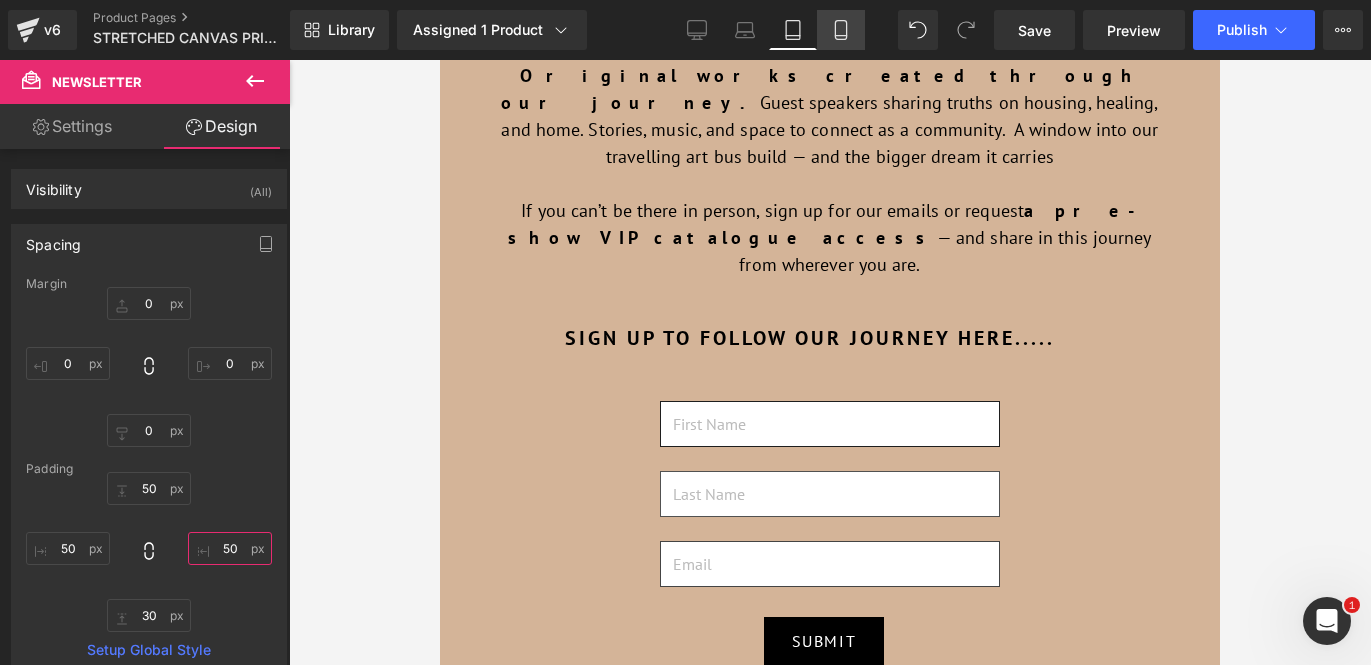 type on "50" 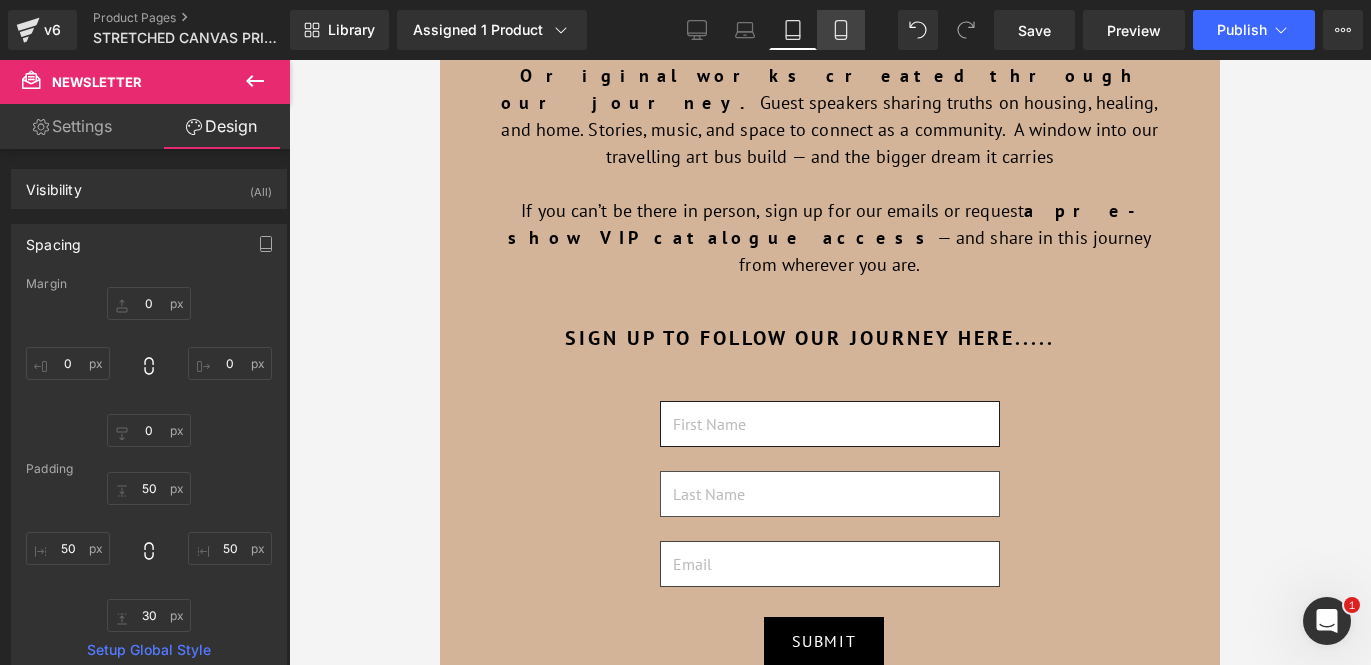 click 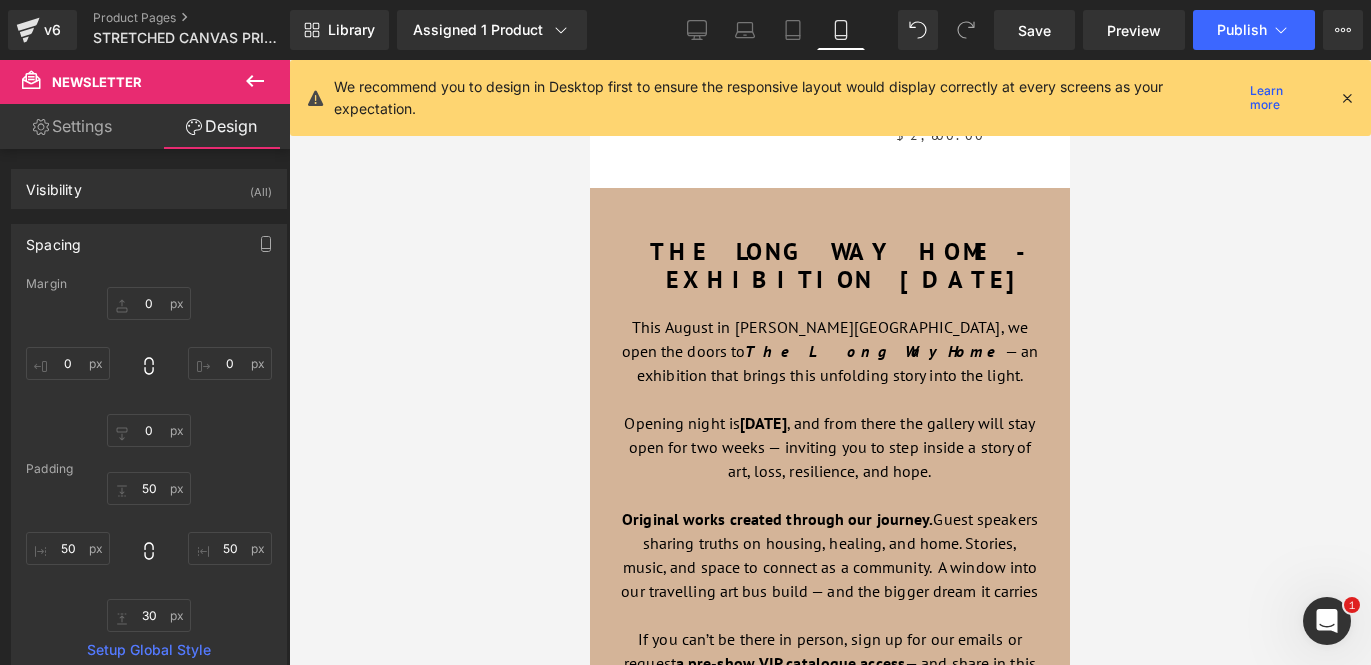 type on "0" 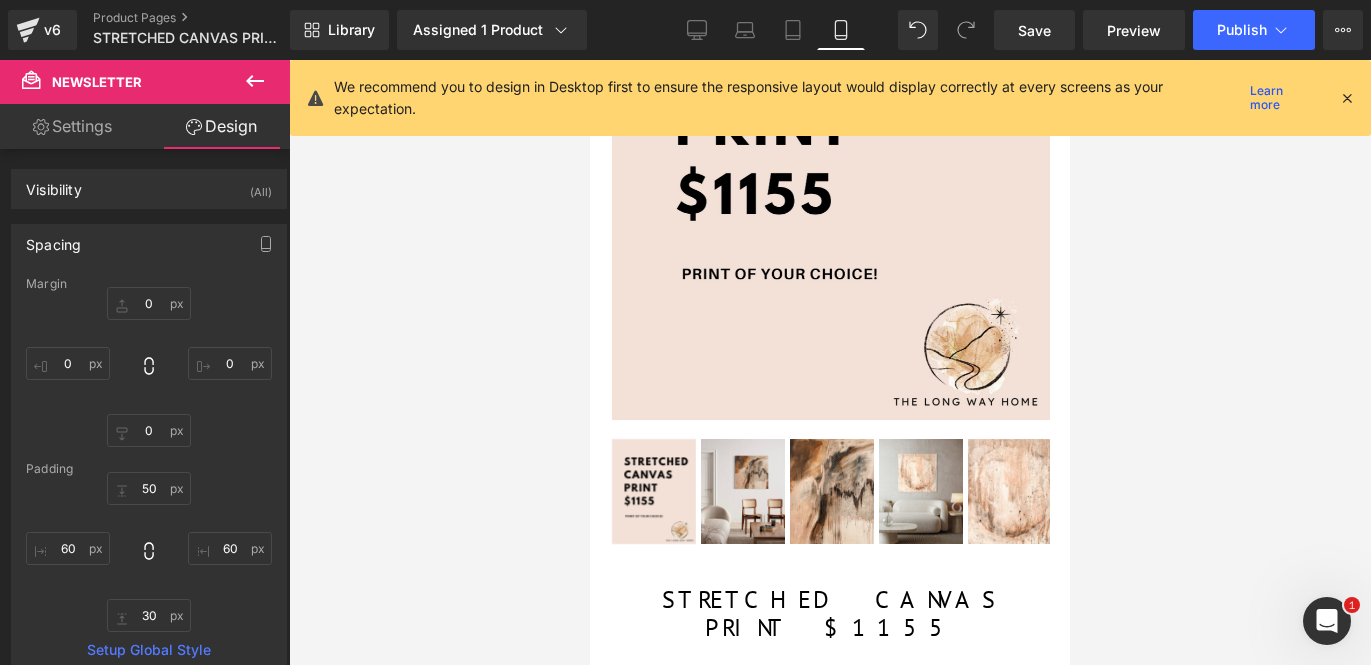 scroll, scrollTop: 0, scrollLeft: 0, axis: both 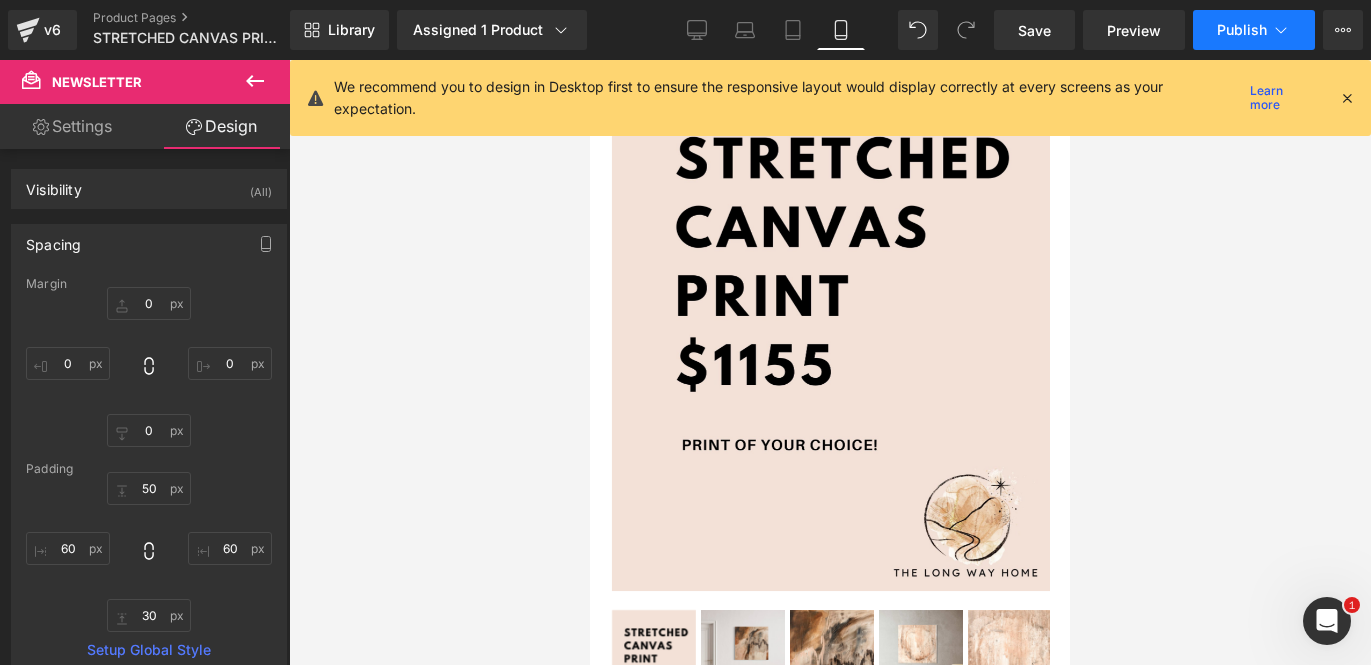 click on "Publish" at bounding box center [1242, 30] 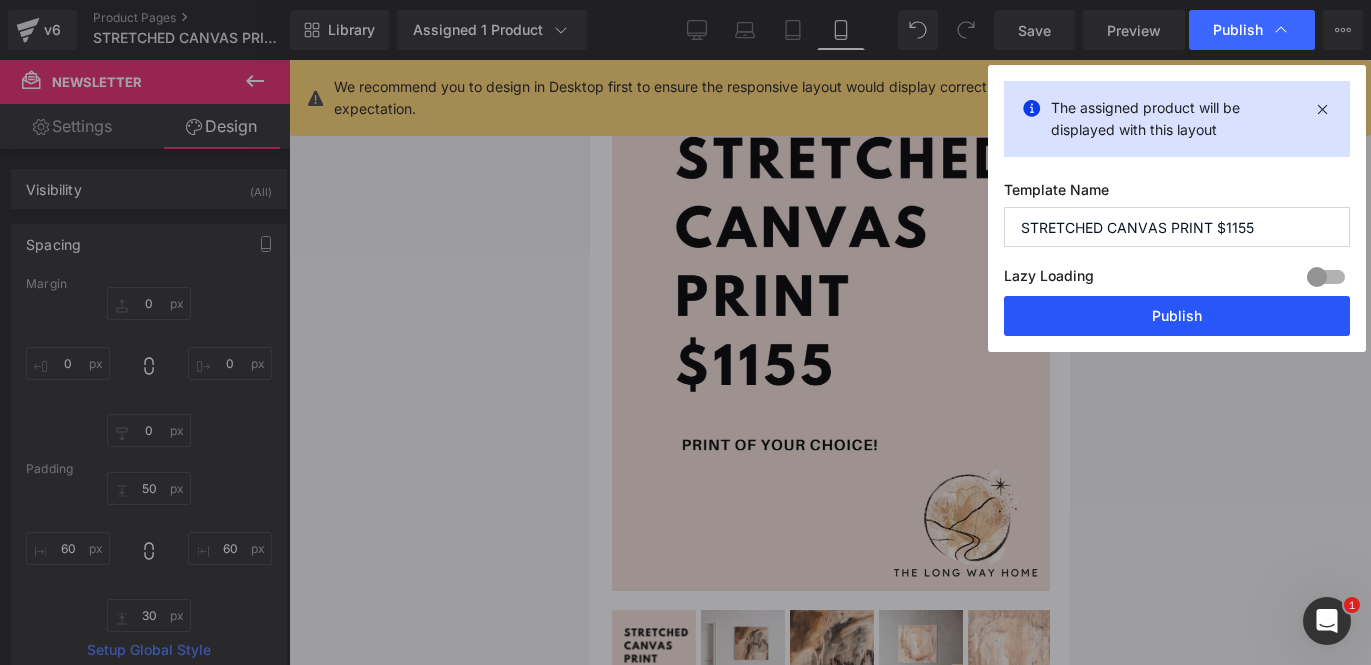 click on "Publish" at bounding box center [1177, 316] 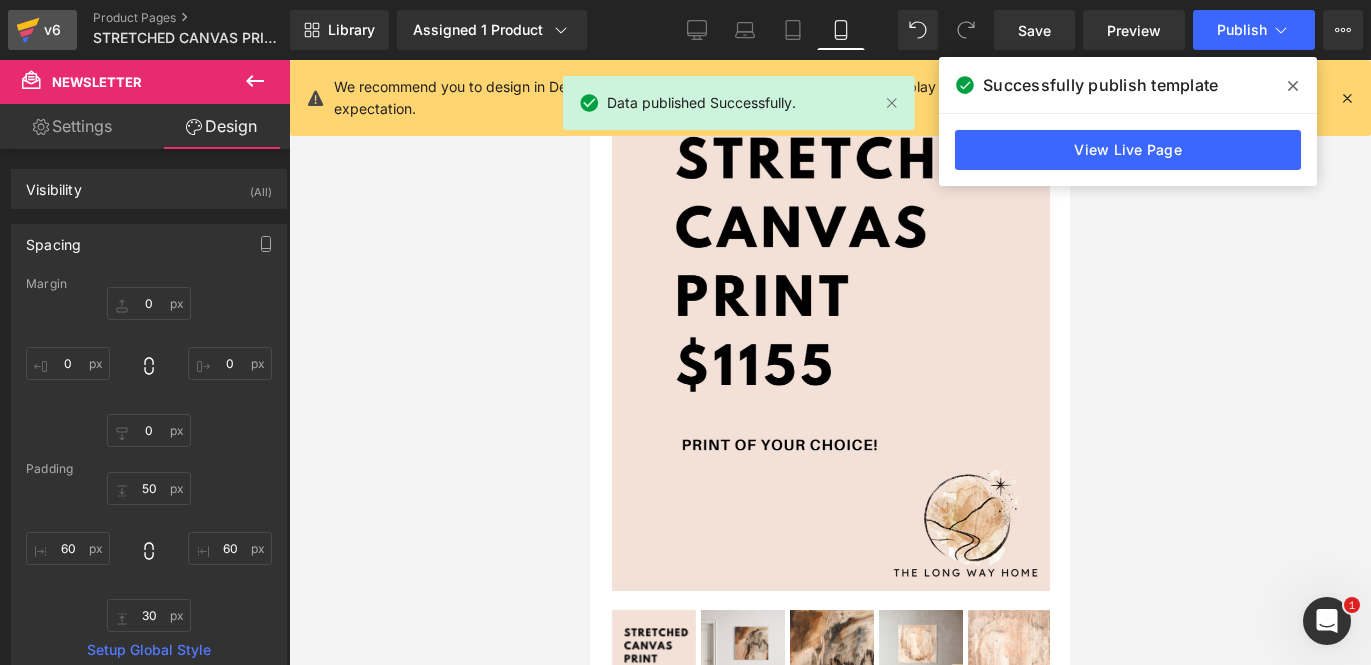 click 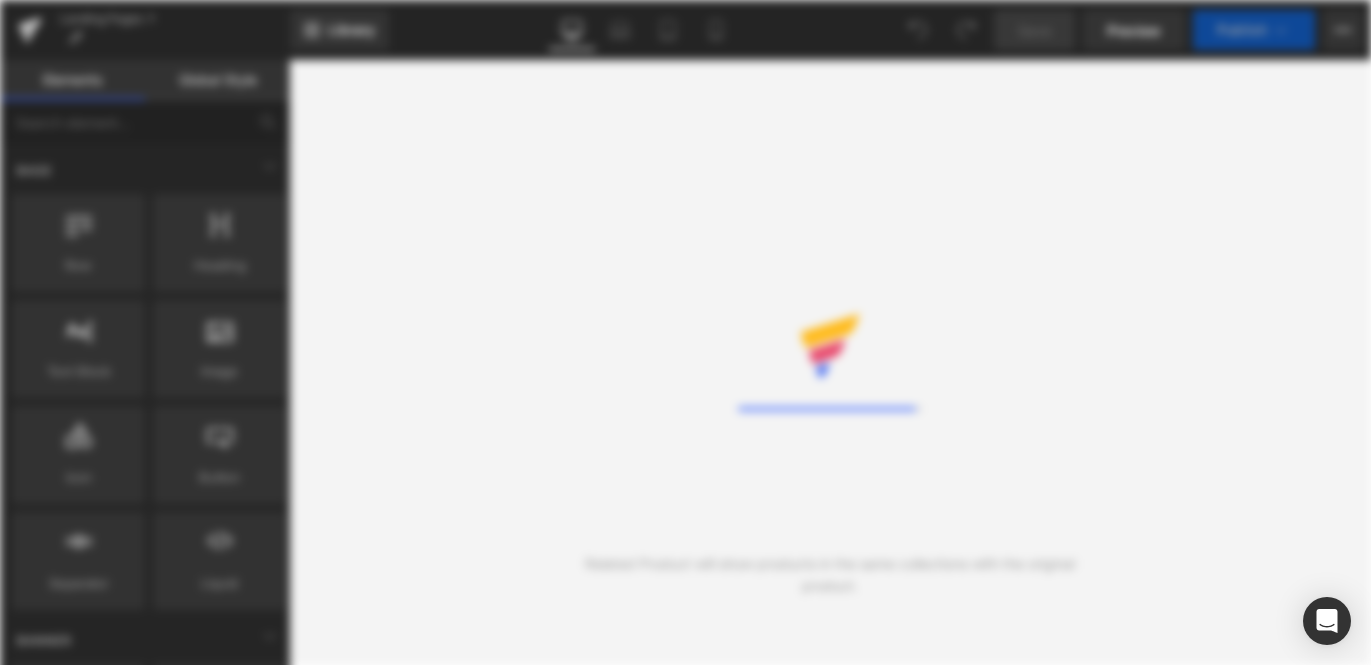 scroll, scrollTop: 0, scrollLeft: 0, axis: both 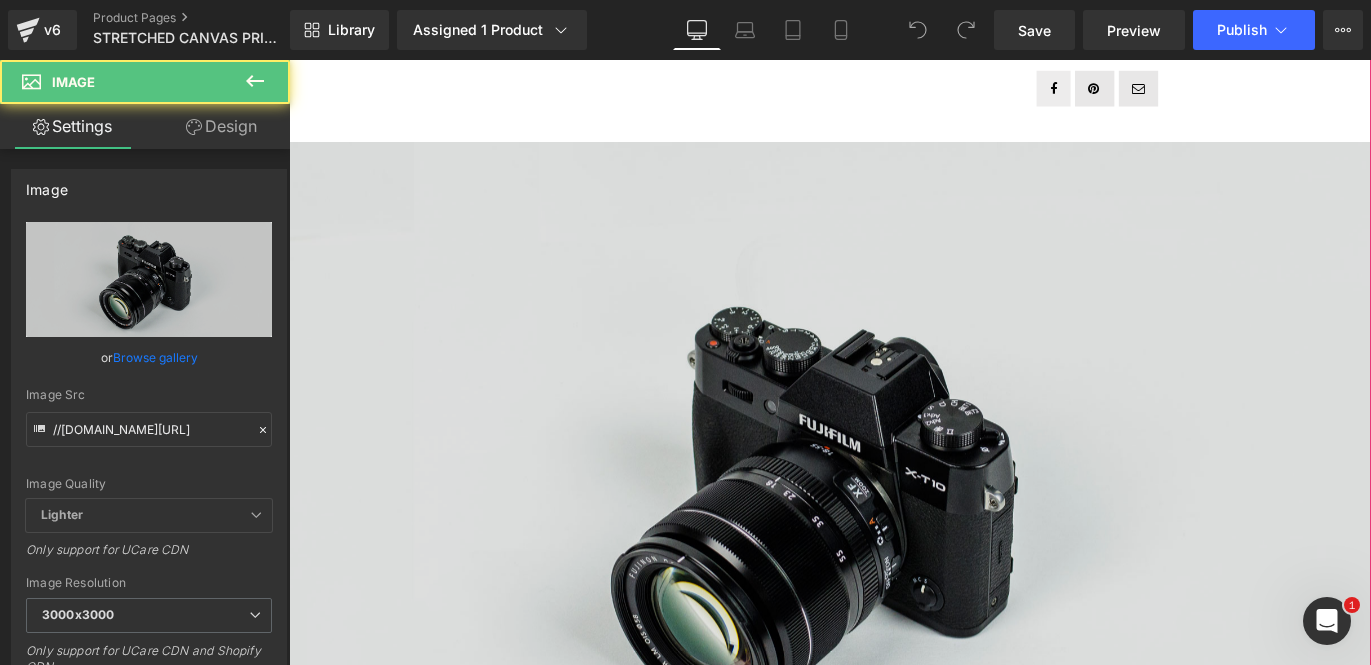 click on "Image" at bounding box center [894, 553] 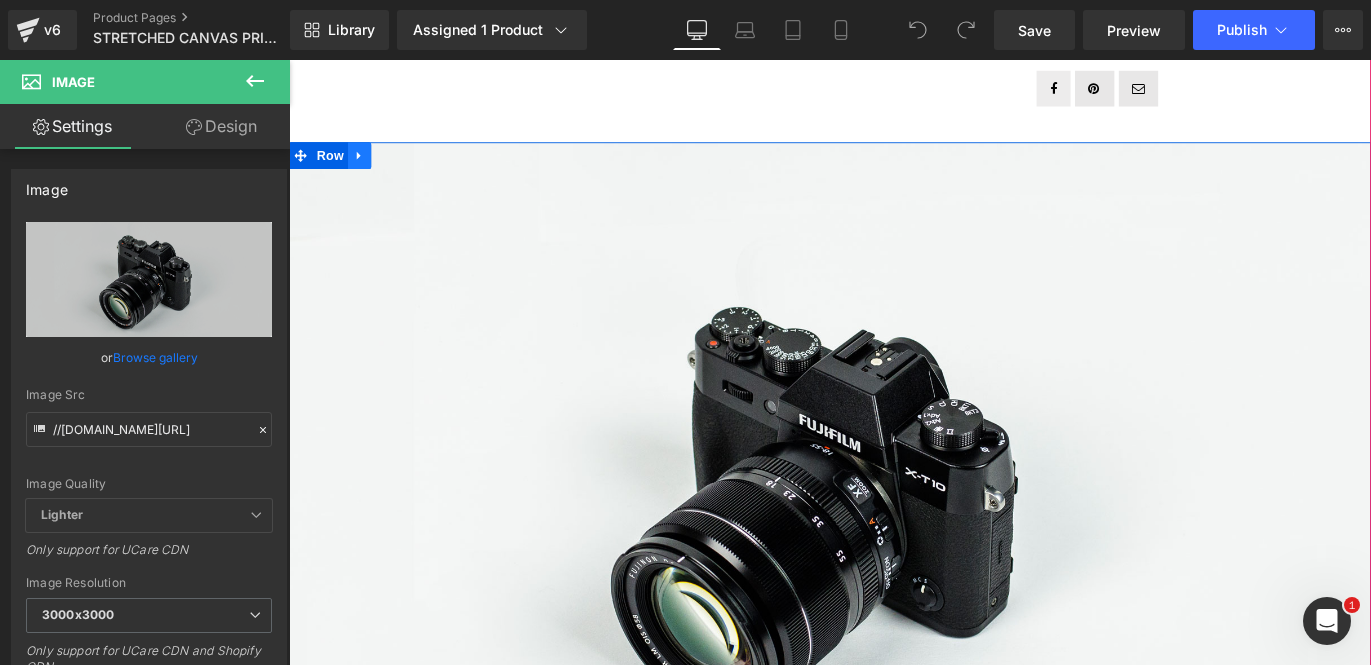 click 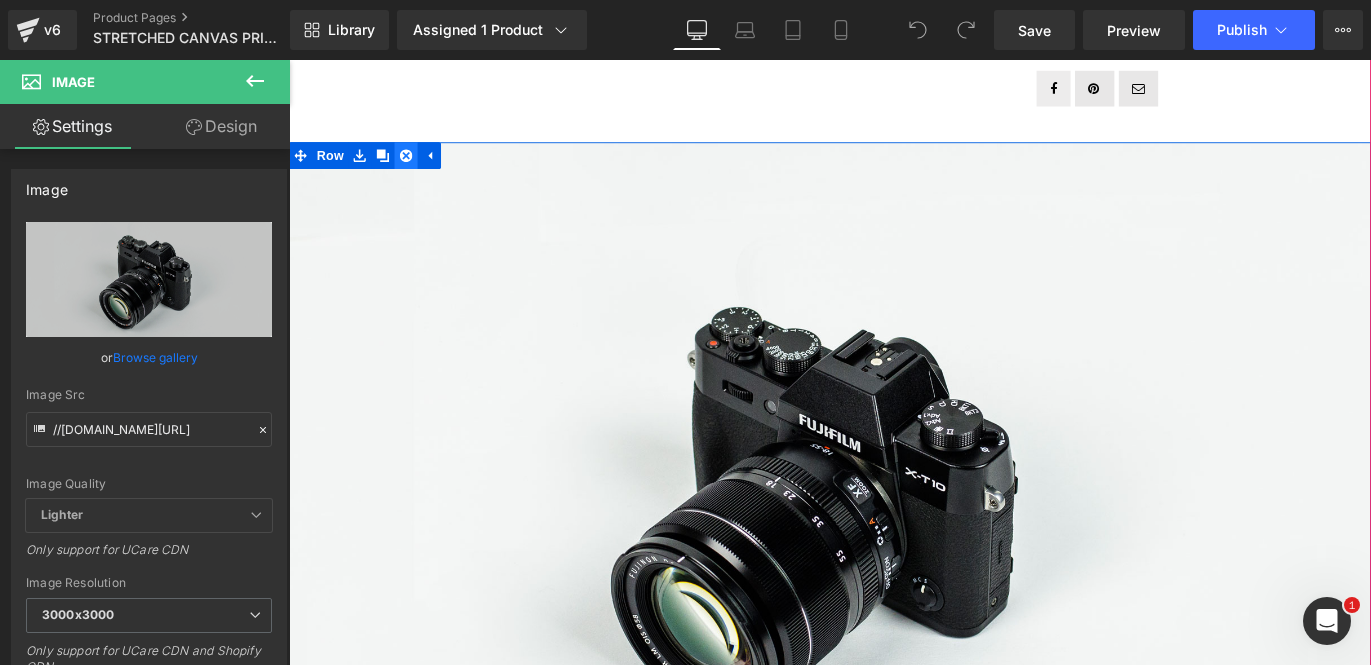 click 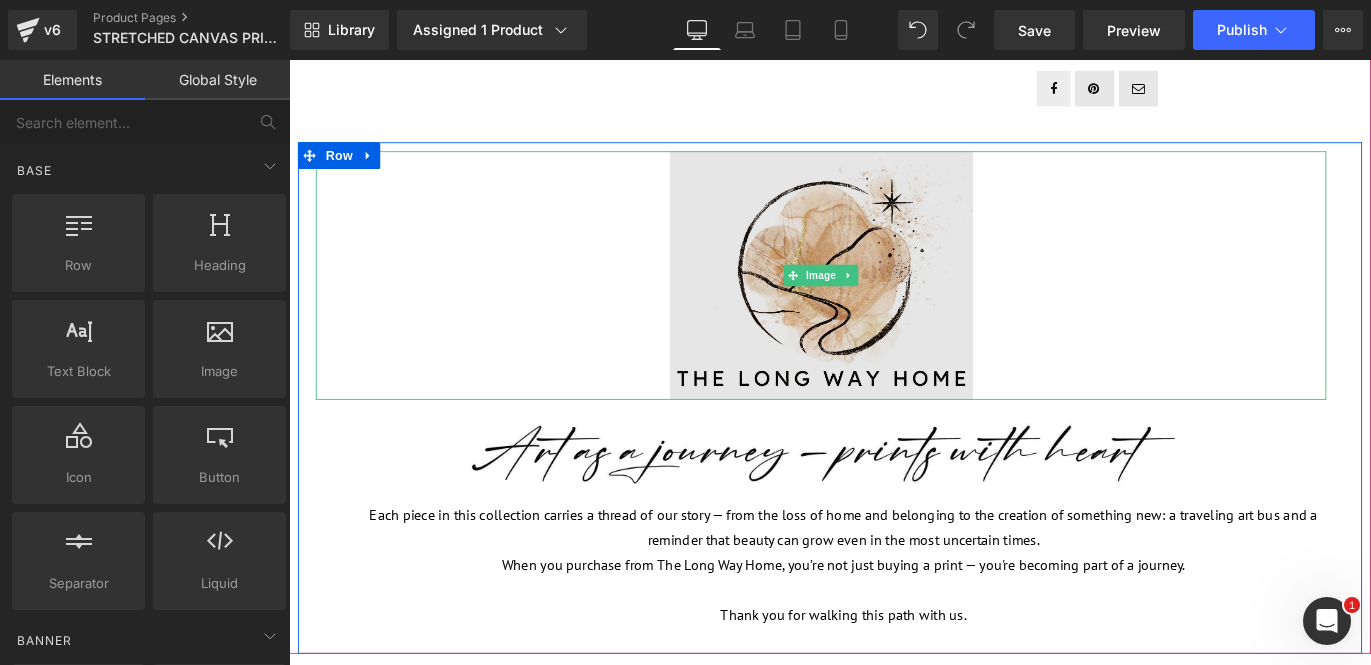scroll, scrollTop: 1243, scrollLeft: 0, axis: vertical 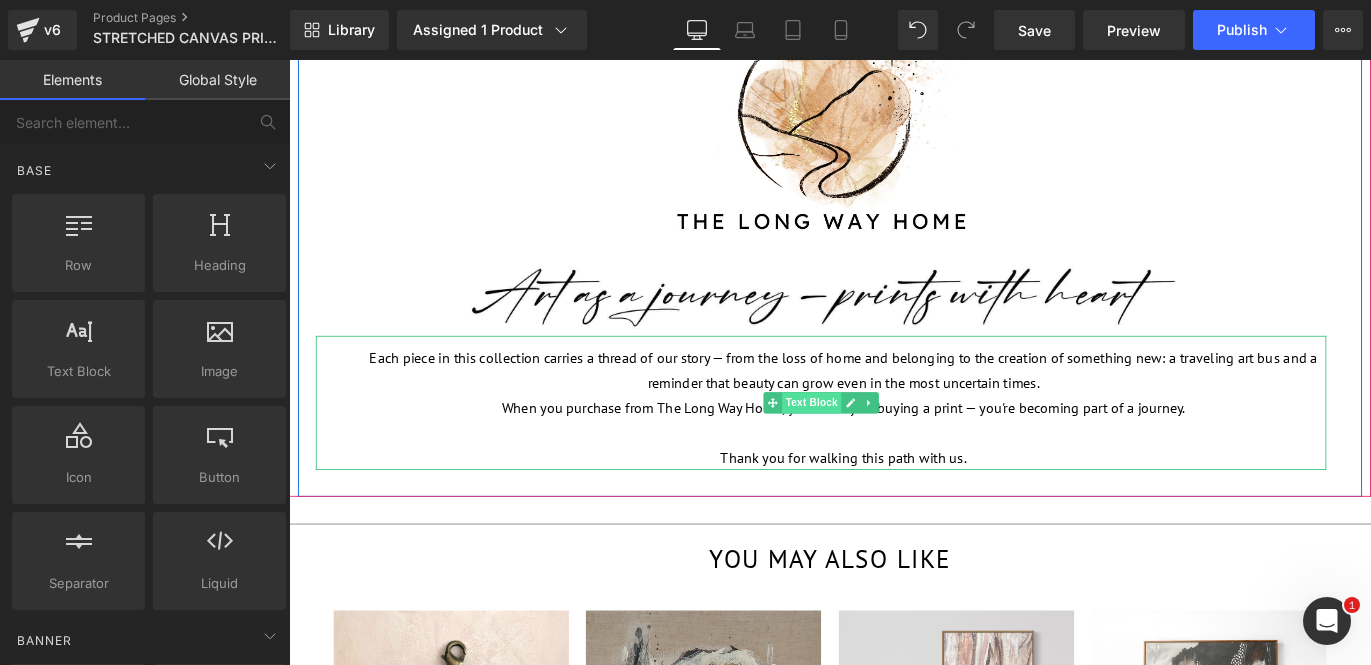 click on "Text Block" at bounding box center [873, 444] 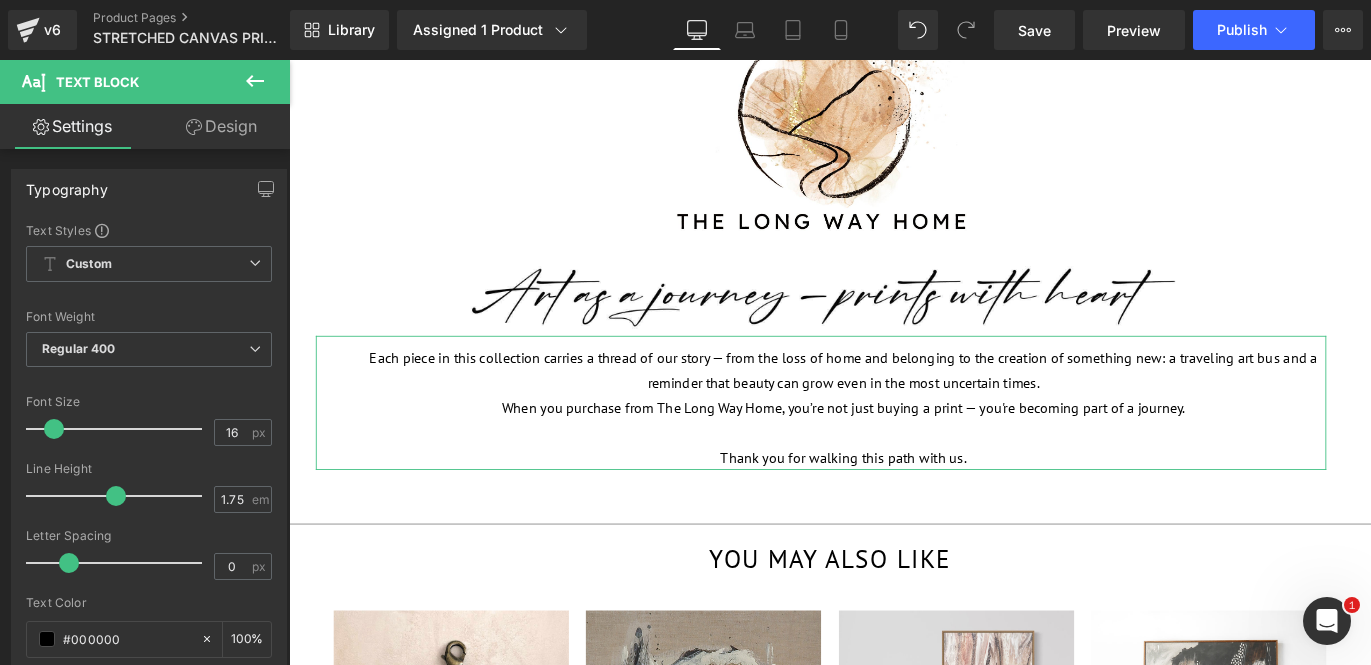 click on "Design" at bounding box center [221, 126] 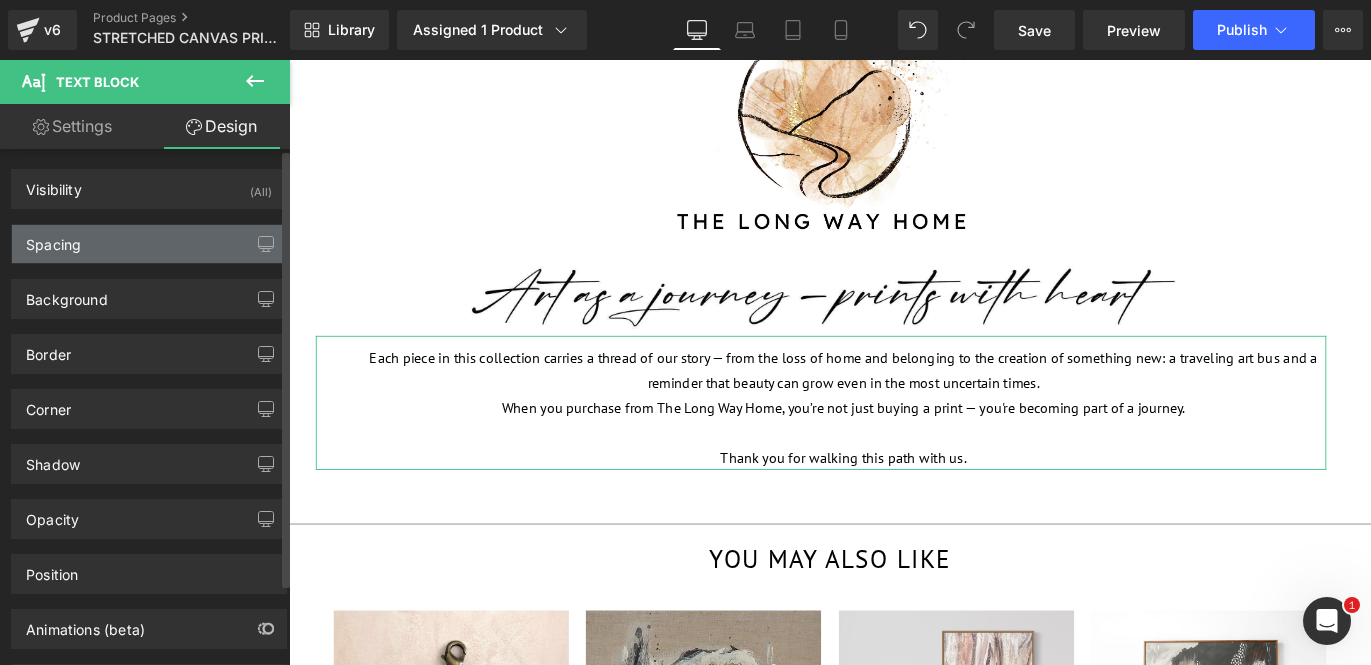 click on "Spacing" at bounding box center [149, 244] 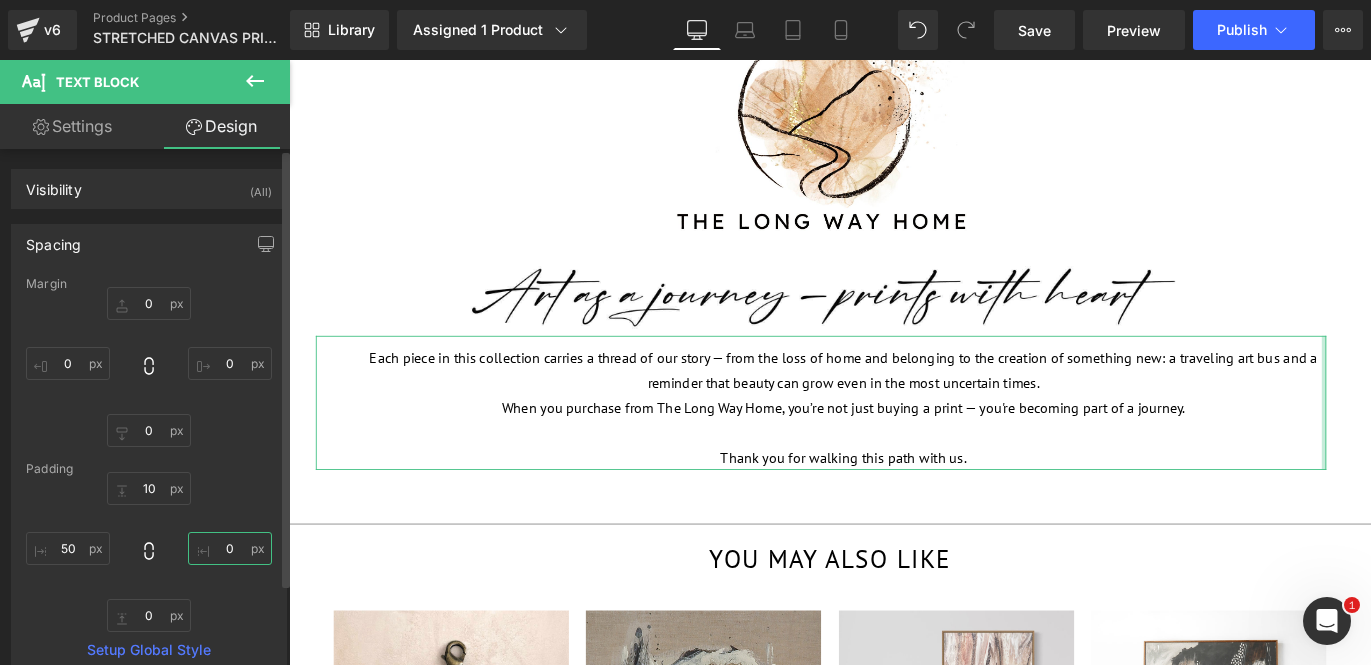 click on "0" at bounding box center (230, 548) 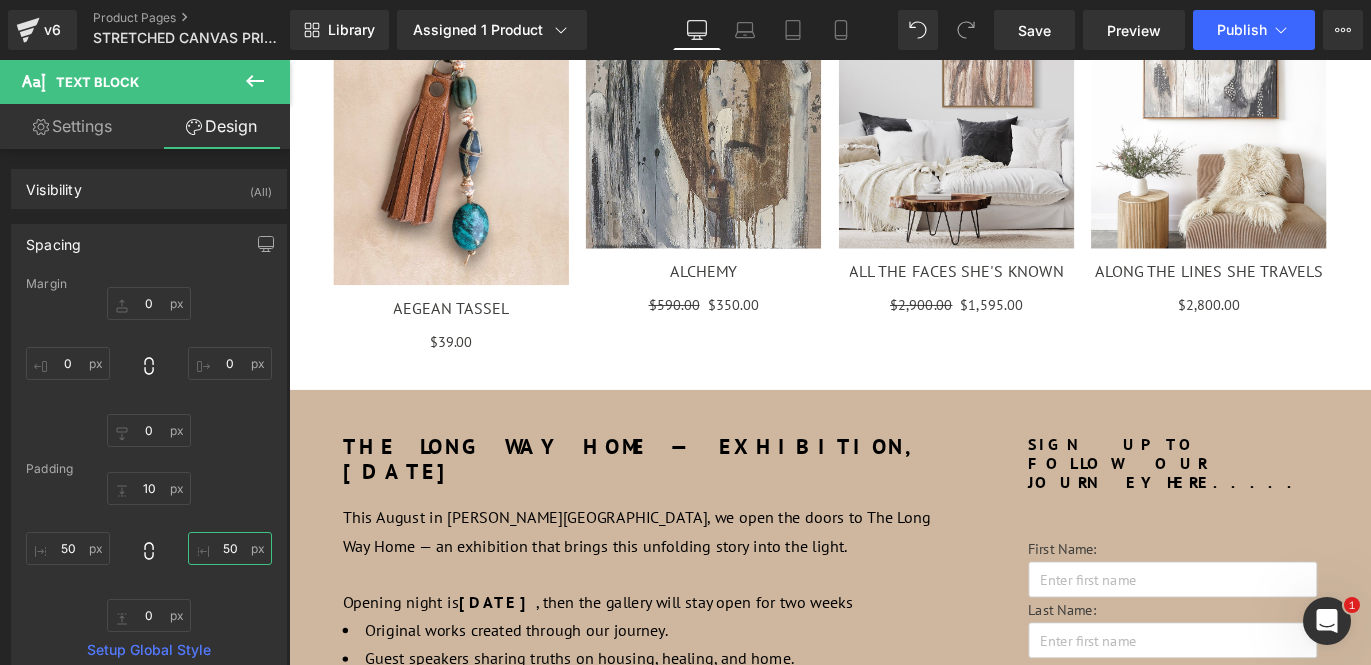 scroll, scrollTop: 2222, scrollLeft: 0, axis: vertical 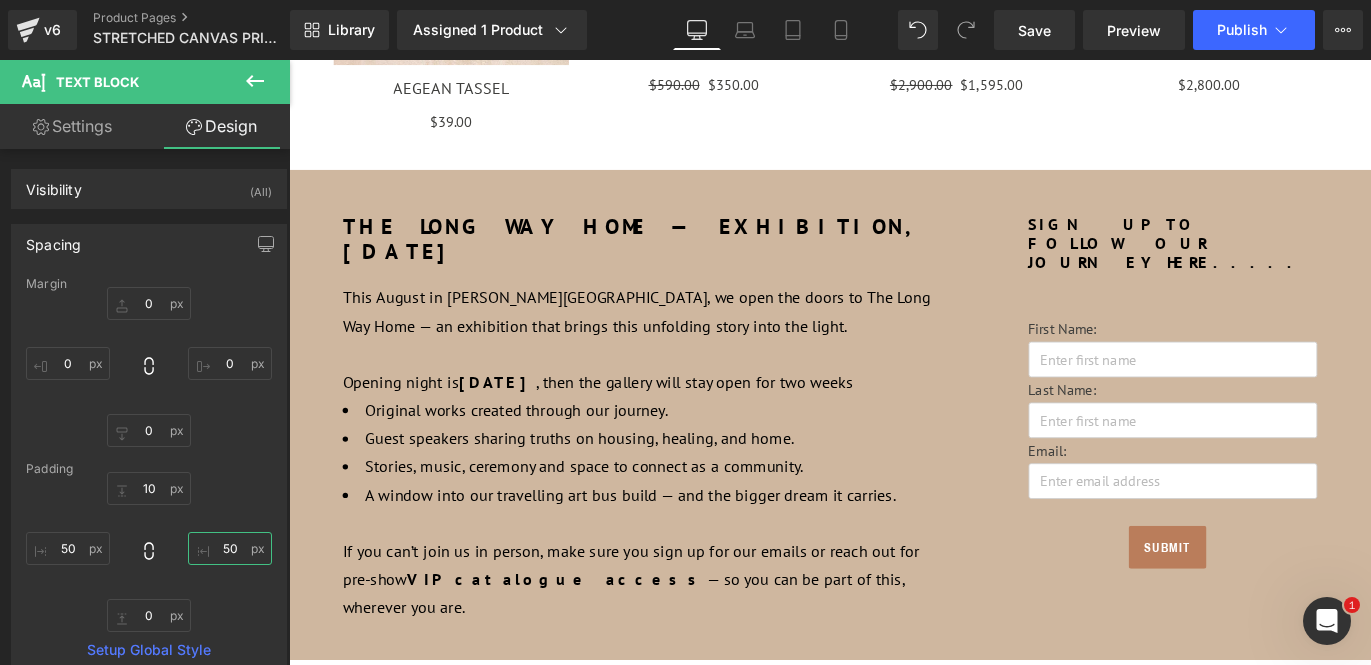type on "50" 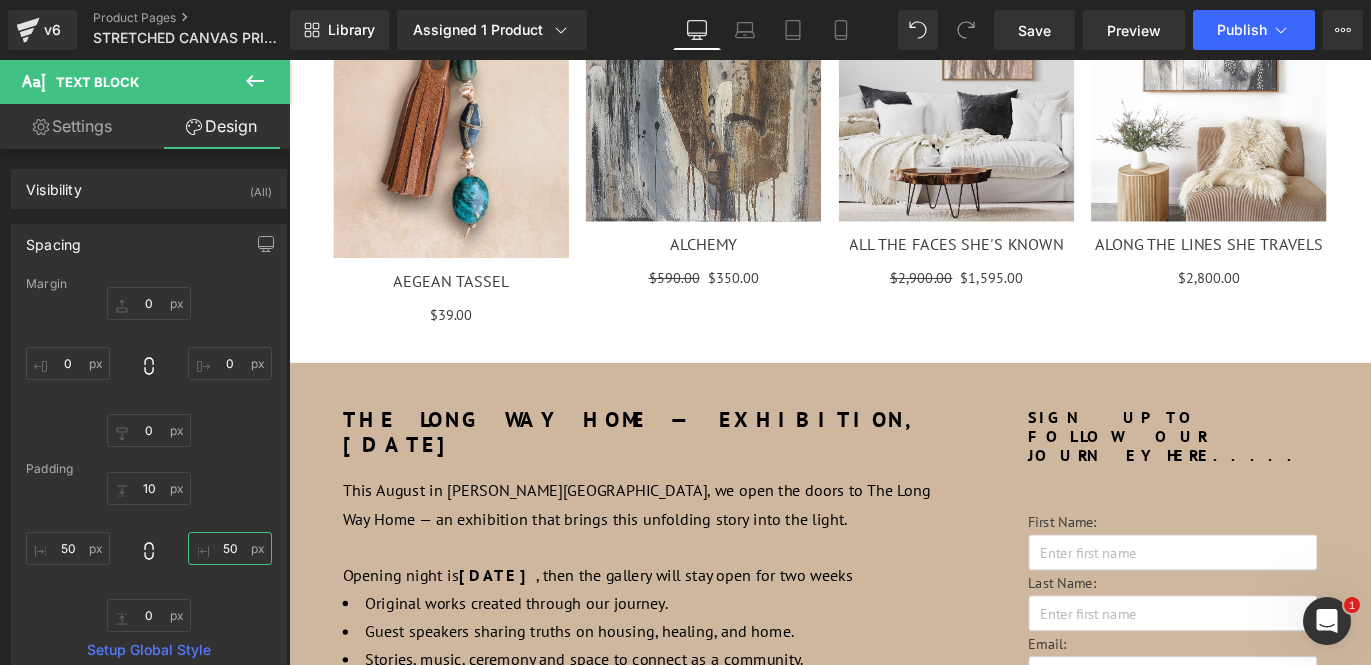 scroll, scrollTop: 2158, scrollLeft: 0, axis: vertical 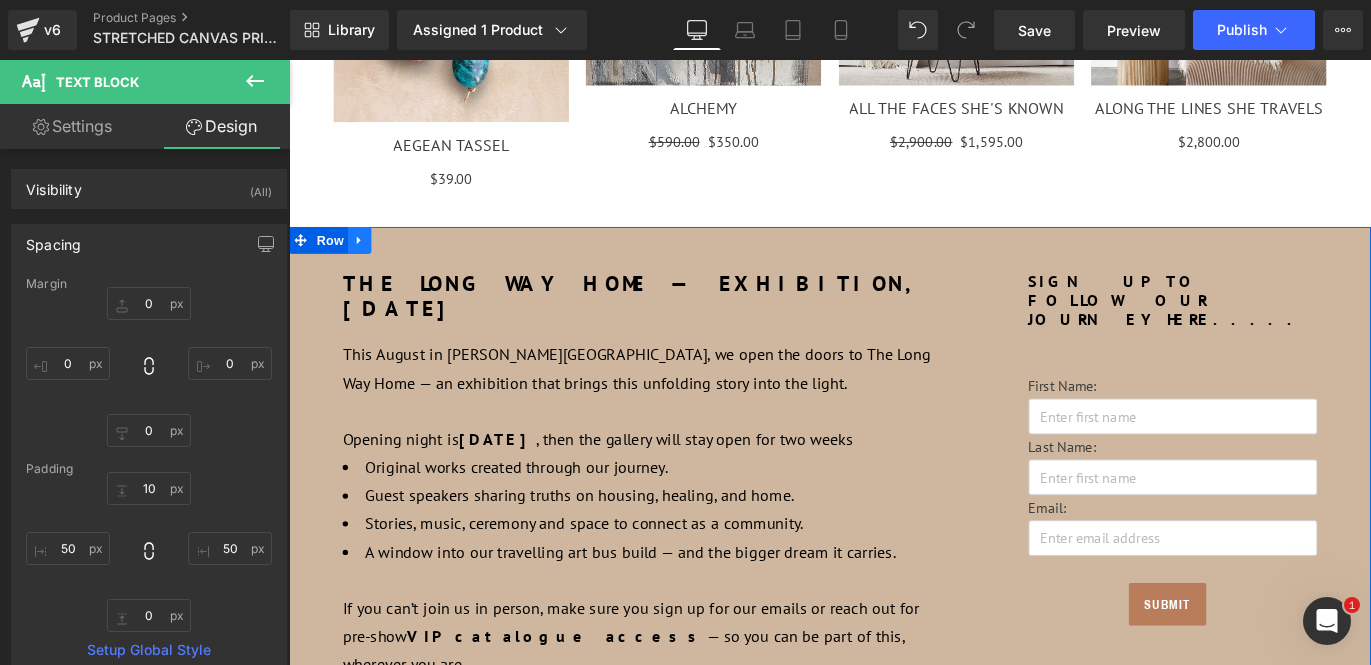 click 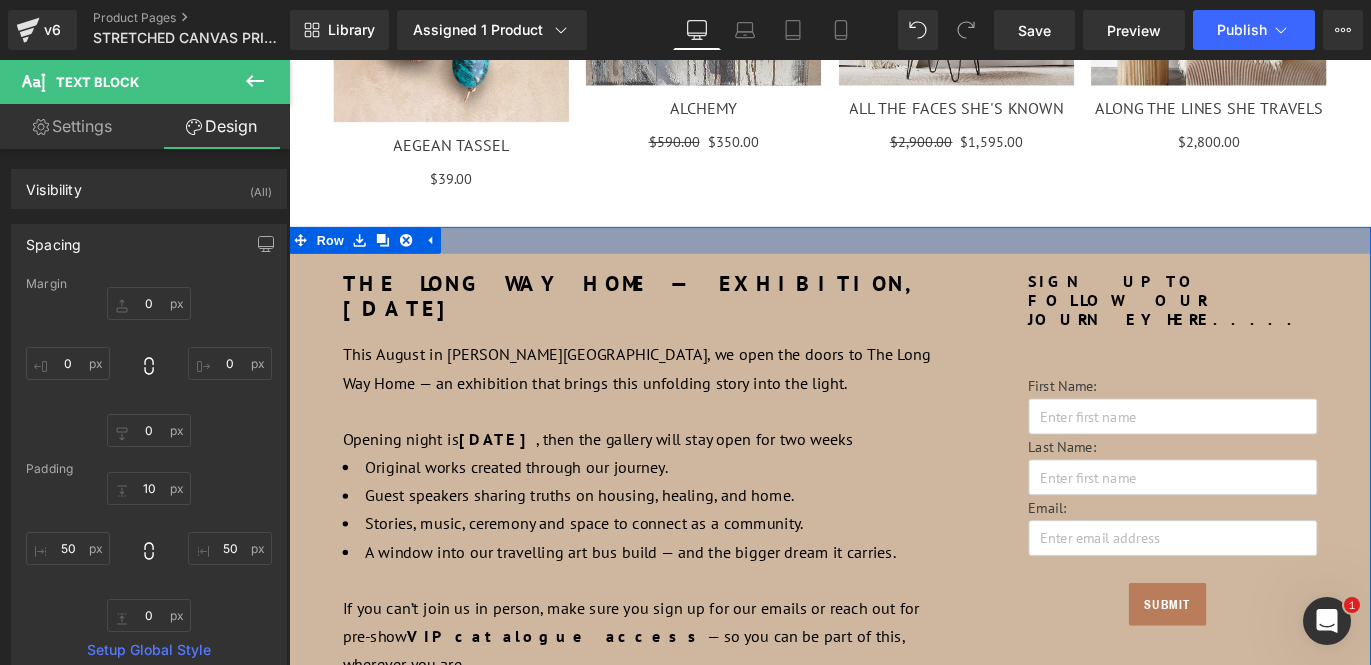 click at bounding box center [894, 262] 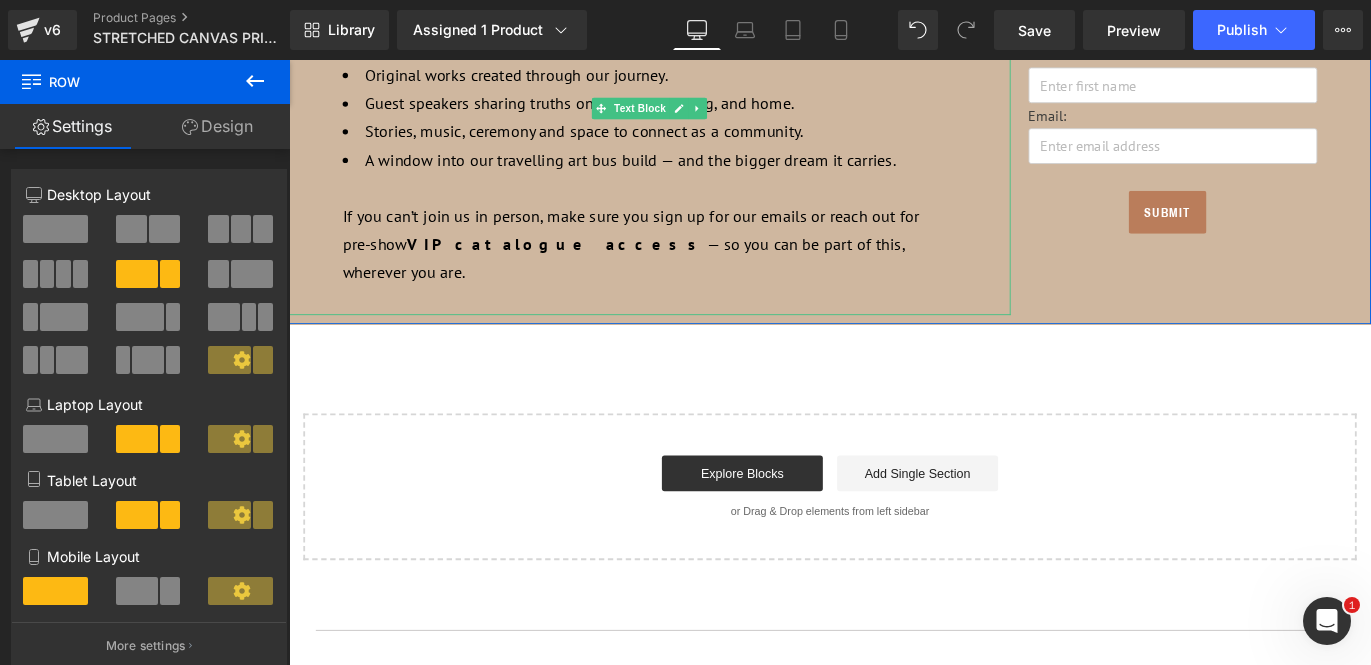 scroll, scrollTop: 2712, scrollLeft: 0, axis: vertical 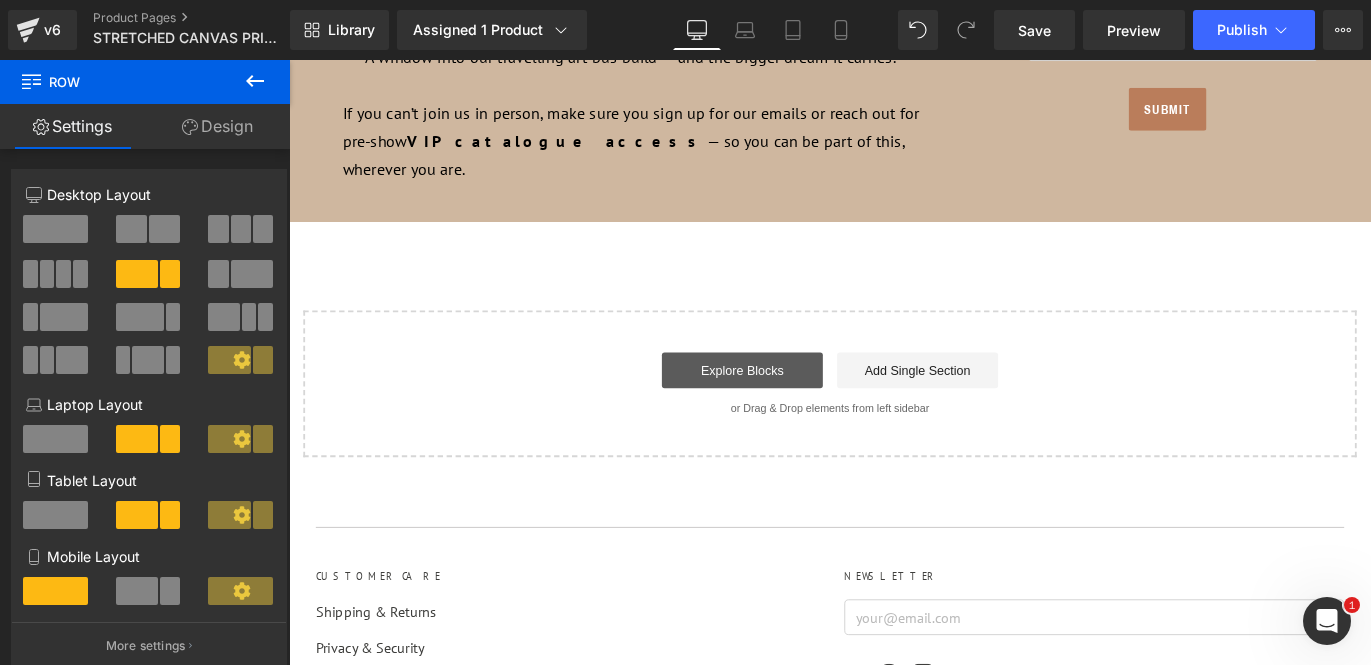click on "Explore Blocks" at bounding box center (796, 407) 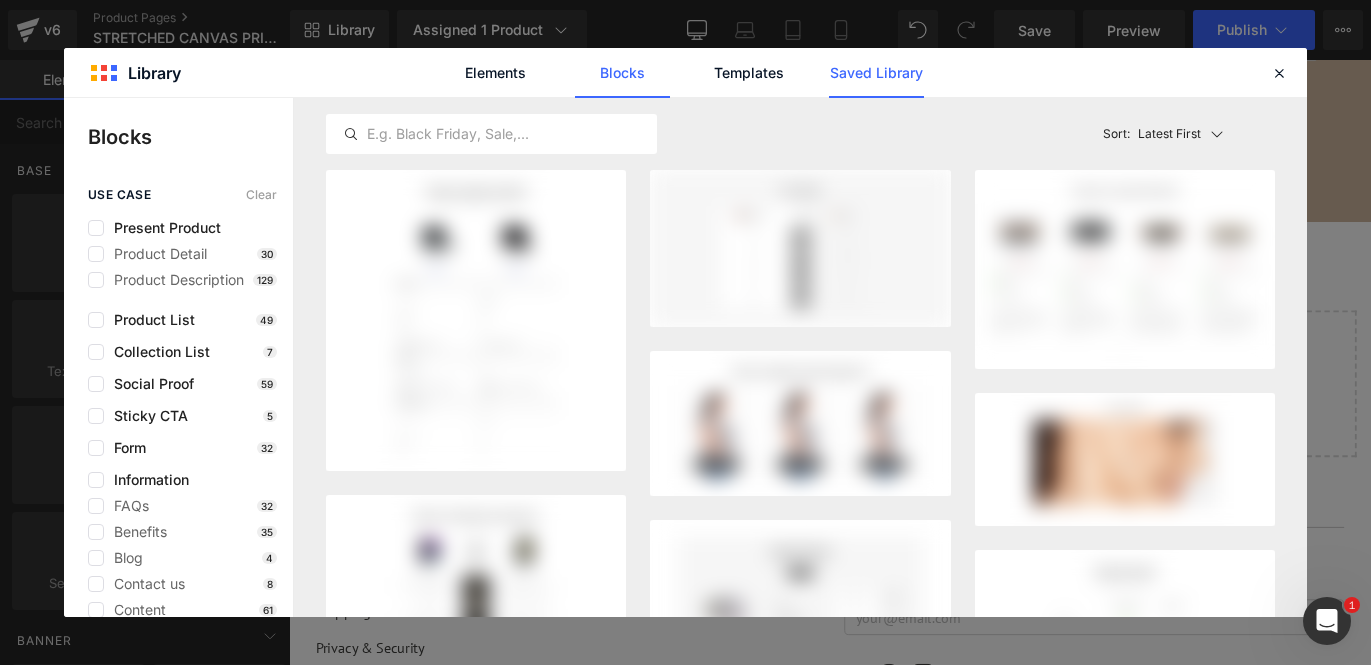 click on "Saved Library" 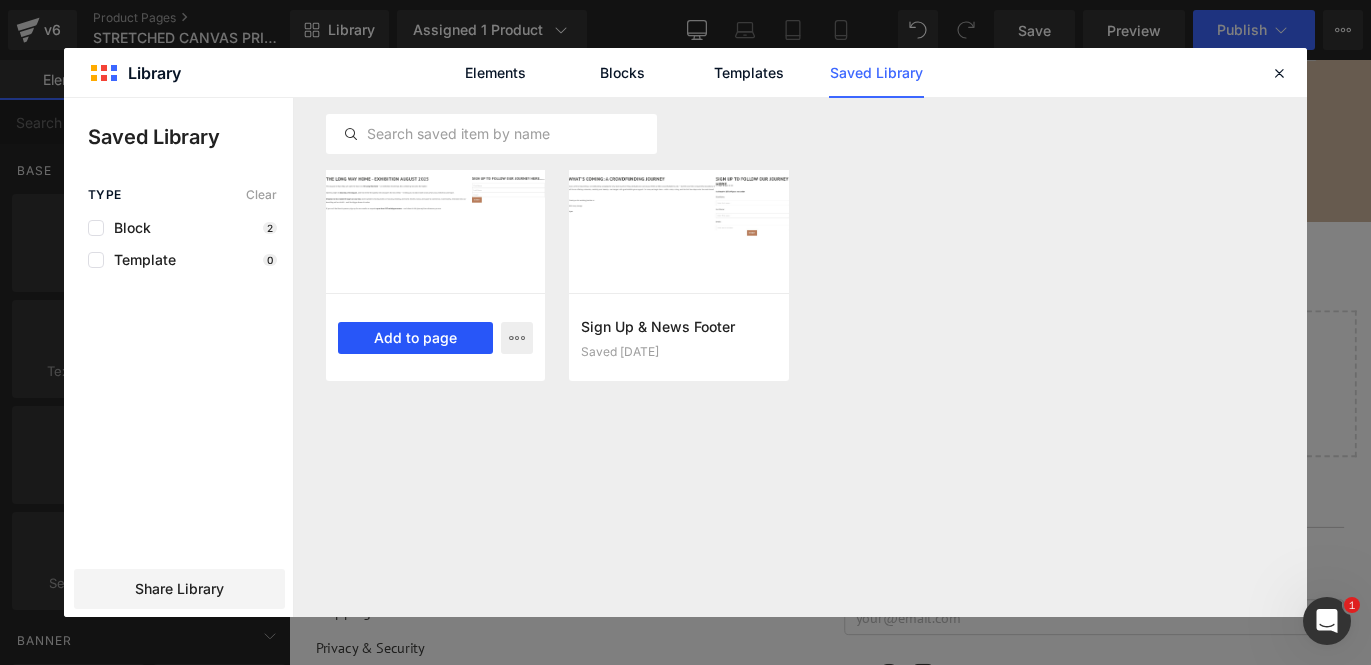 click on "Add to page" at bounding box center (415, 338) 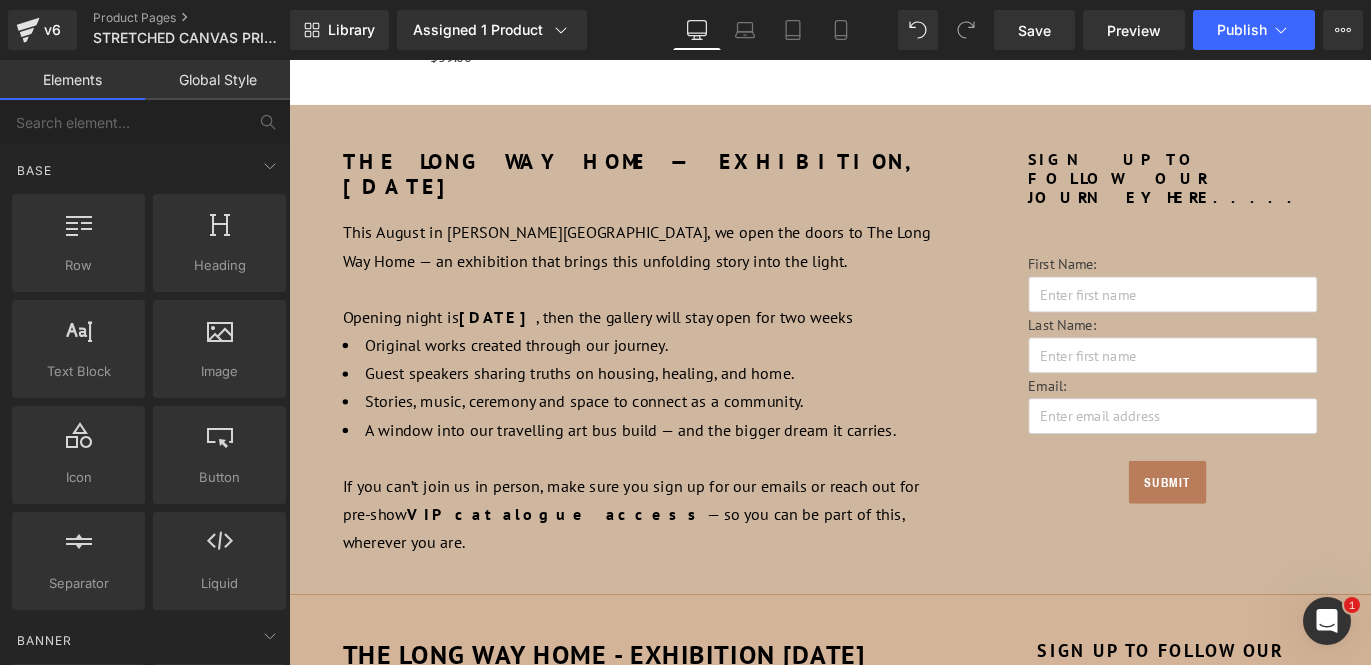 scroll, scrollTop: 2277, scrollLeft: 0, axis: vertical 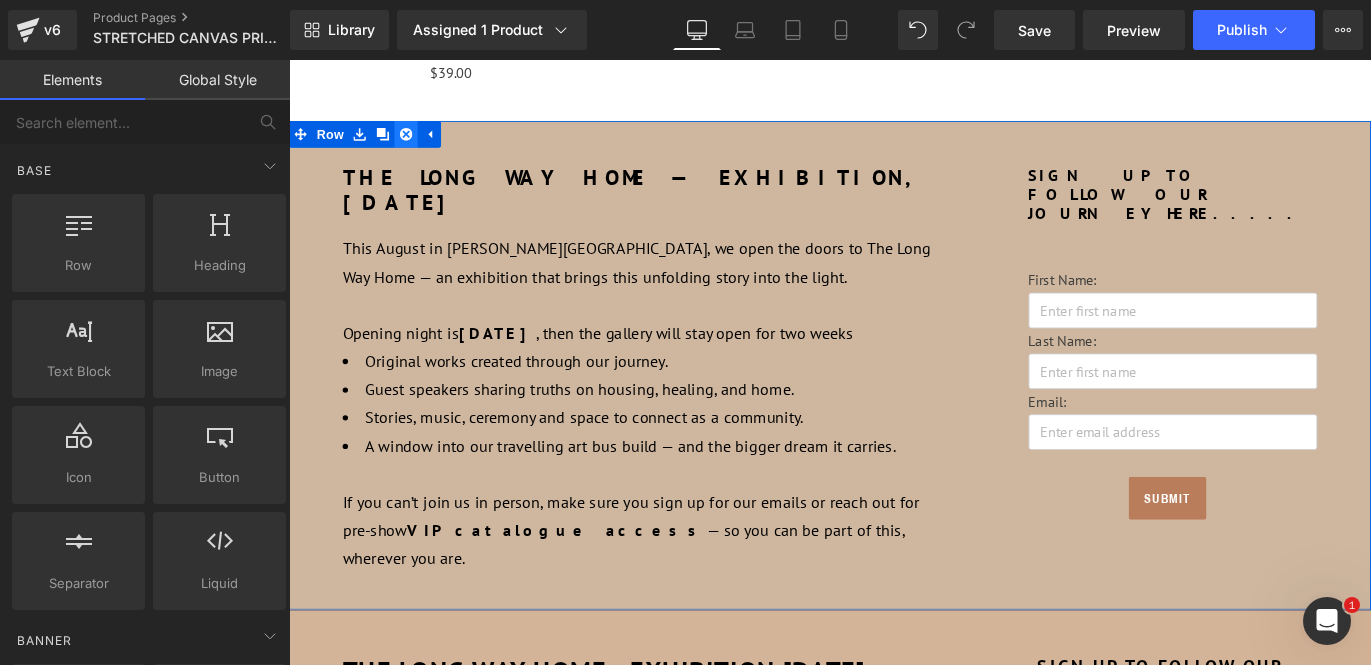 click 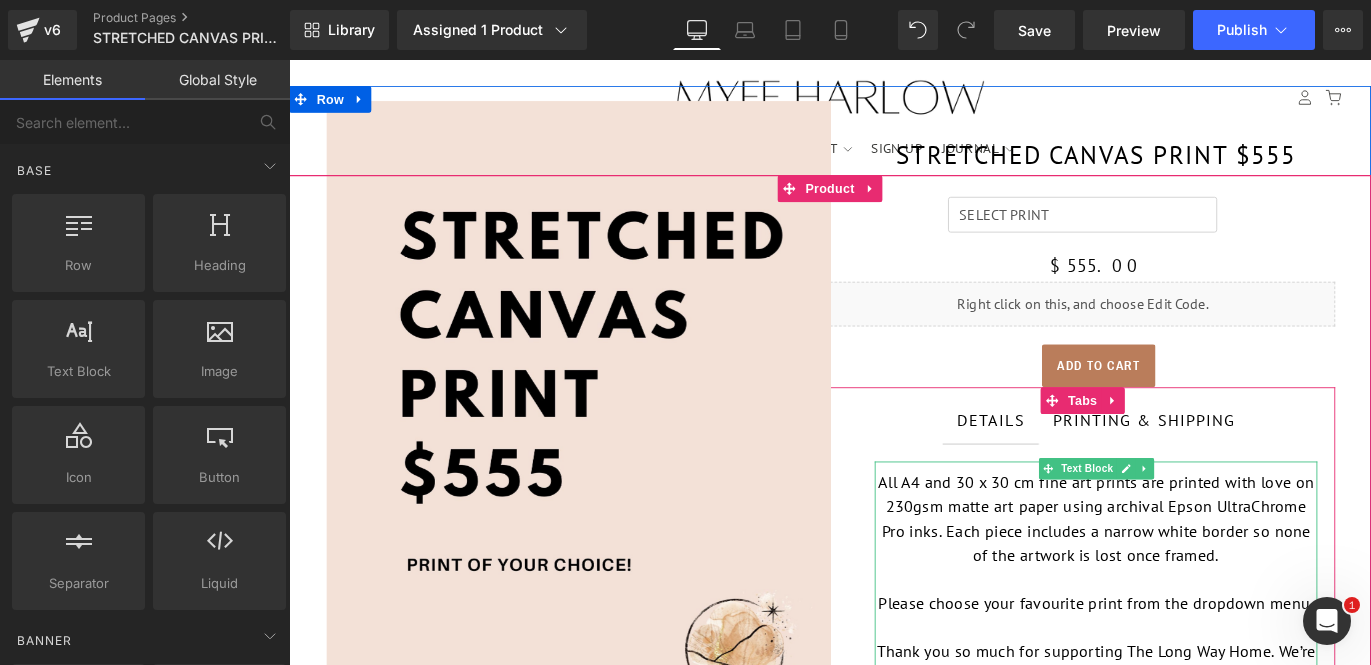 scroll, scrollTop: 398, scrollLeft: 0, axis: vertical 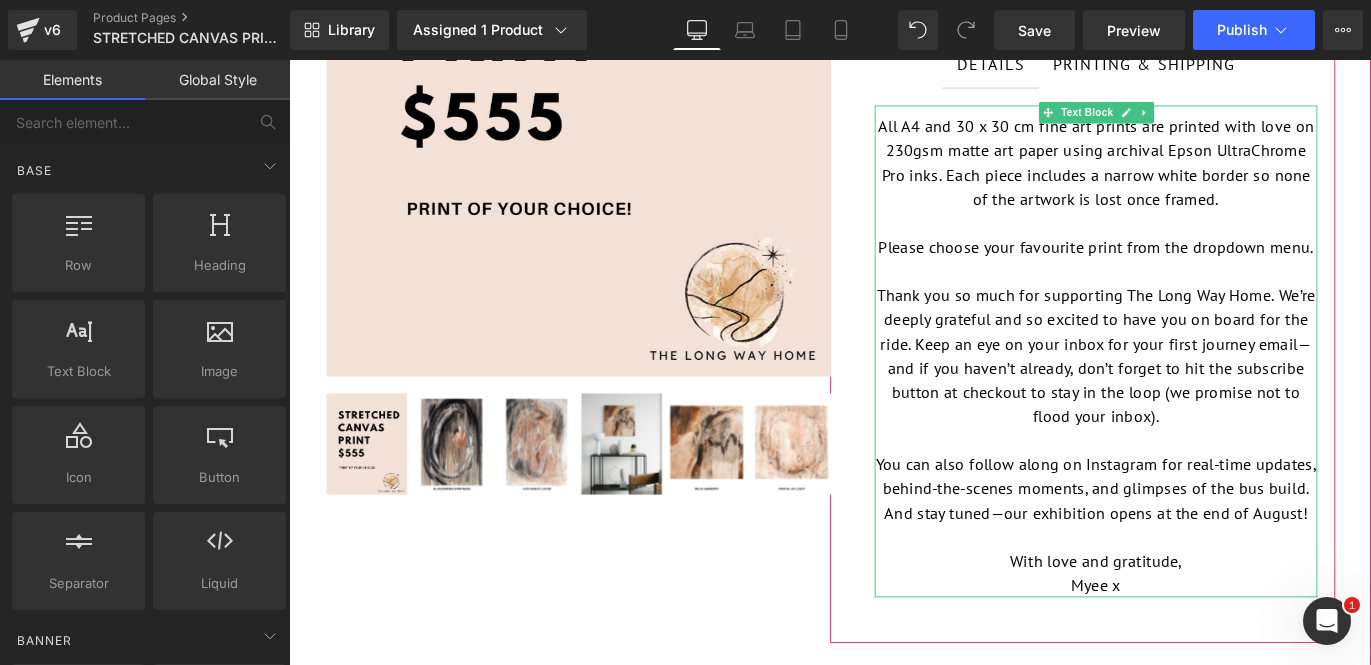 click on "Myee x" at bounding box center [1191, 647] 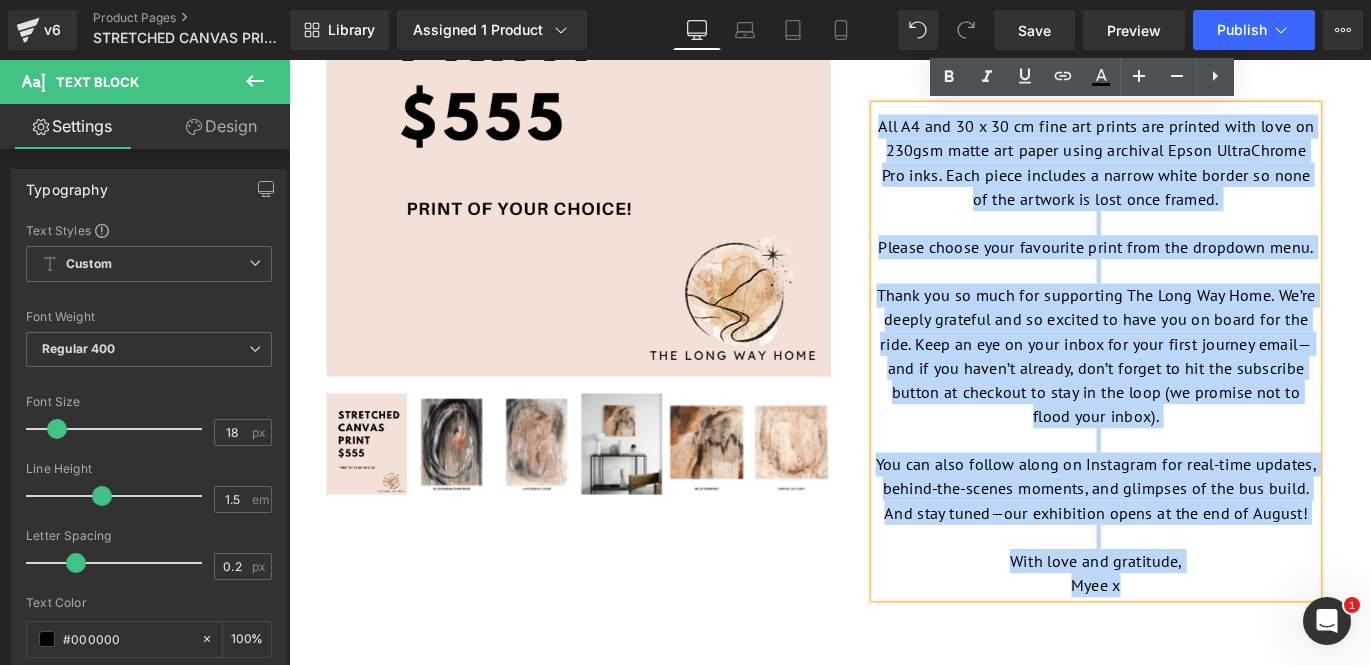 drag, startPoint x: 1268, startPoint y: 650, endPoint x: 947, endPoint y: 134, distance: 607.6981 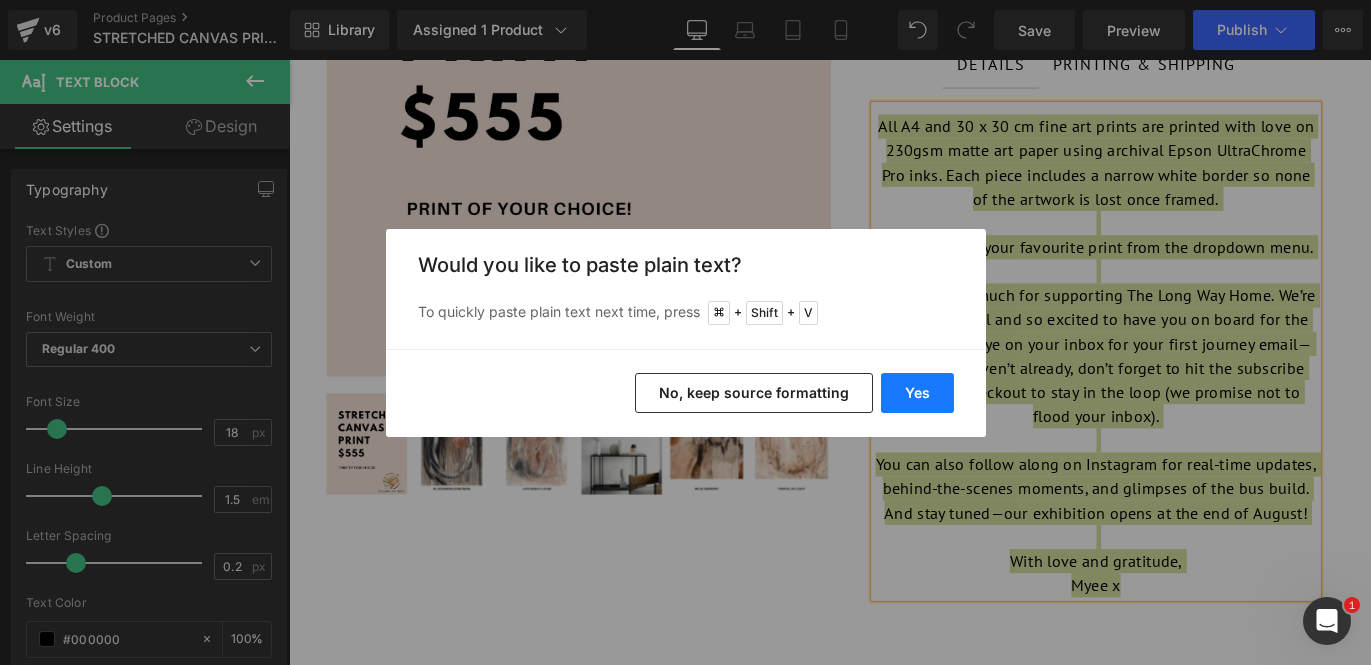 click on "Yes" at bounding box center (917, 393) 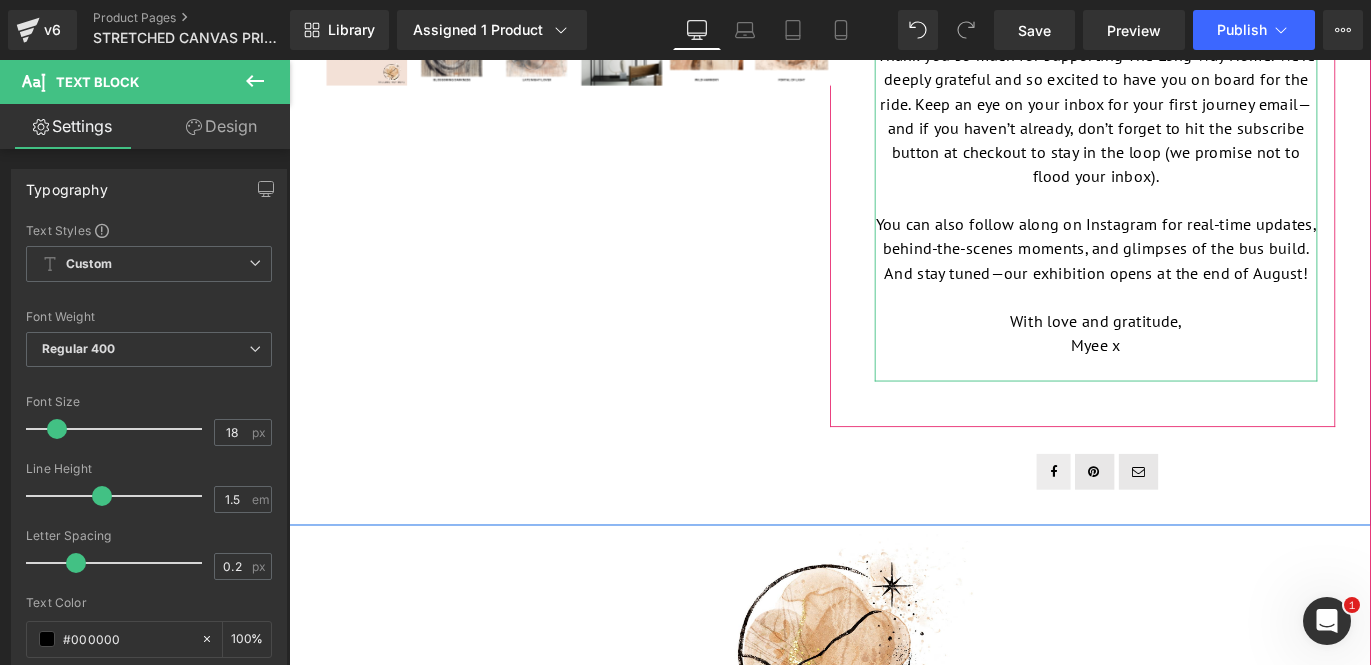 scroll, scrollTop: 946, scrollLeft: 0, axis: vertical 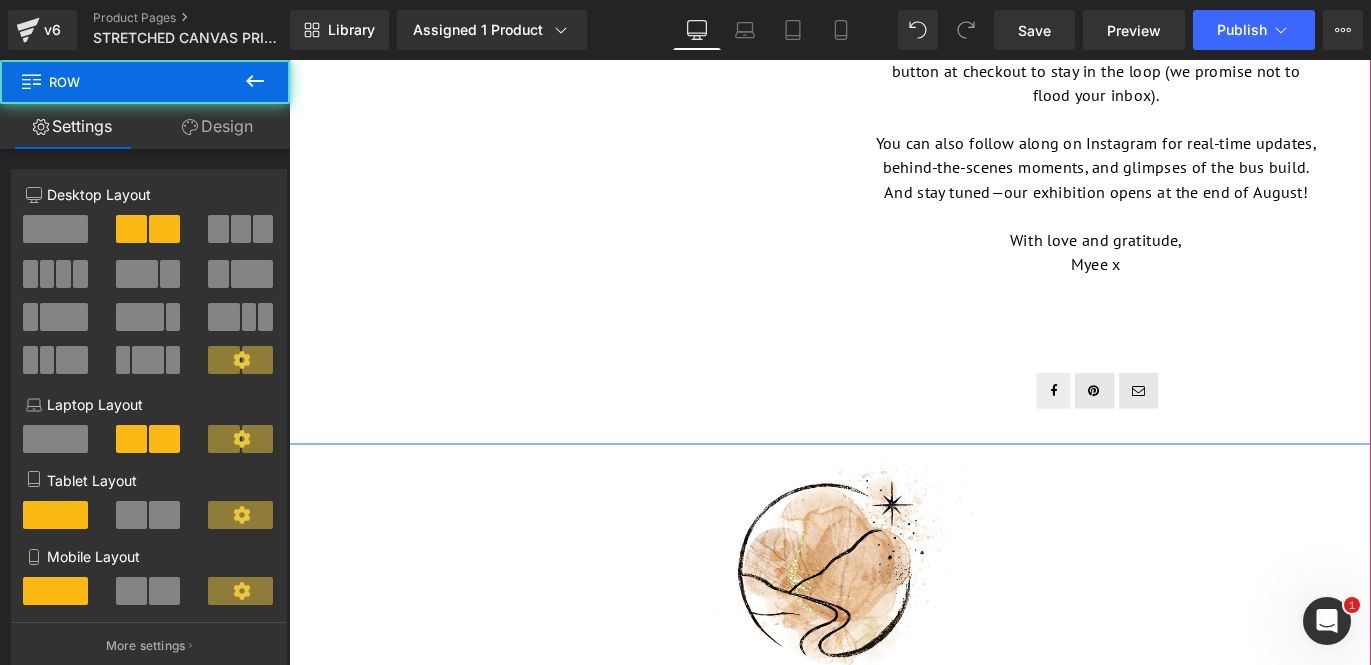 click on "‹" at bounding box center (894, -184) 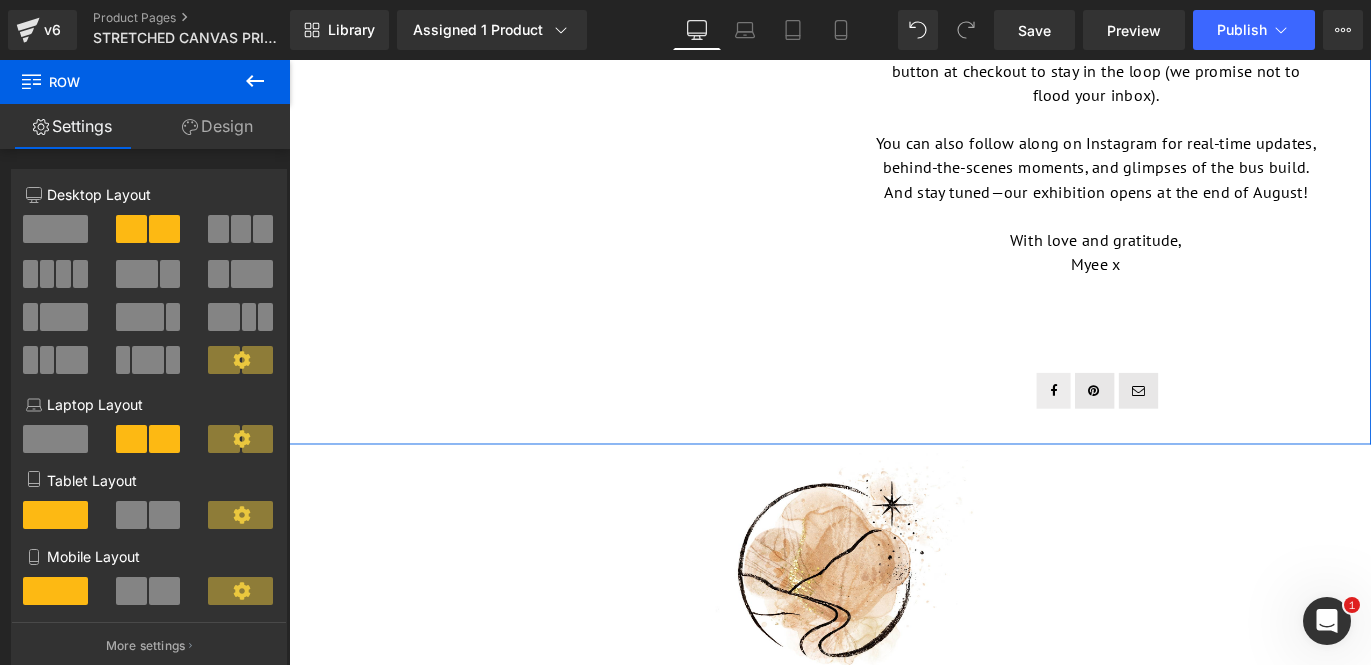 click on "Design" at bounding box center [217, 126] 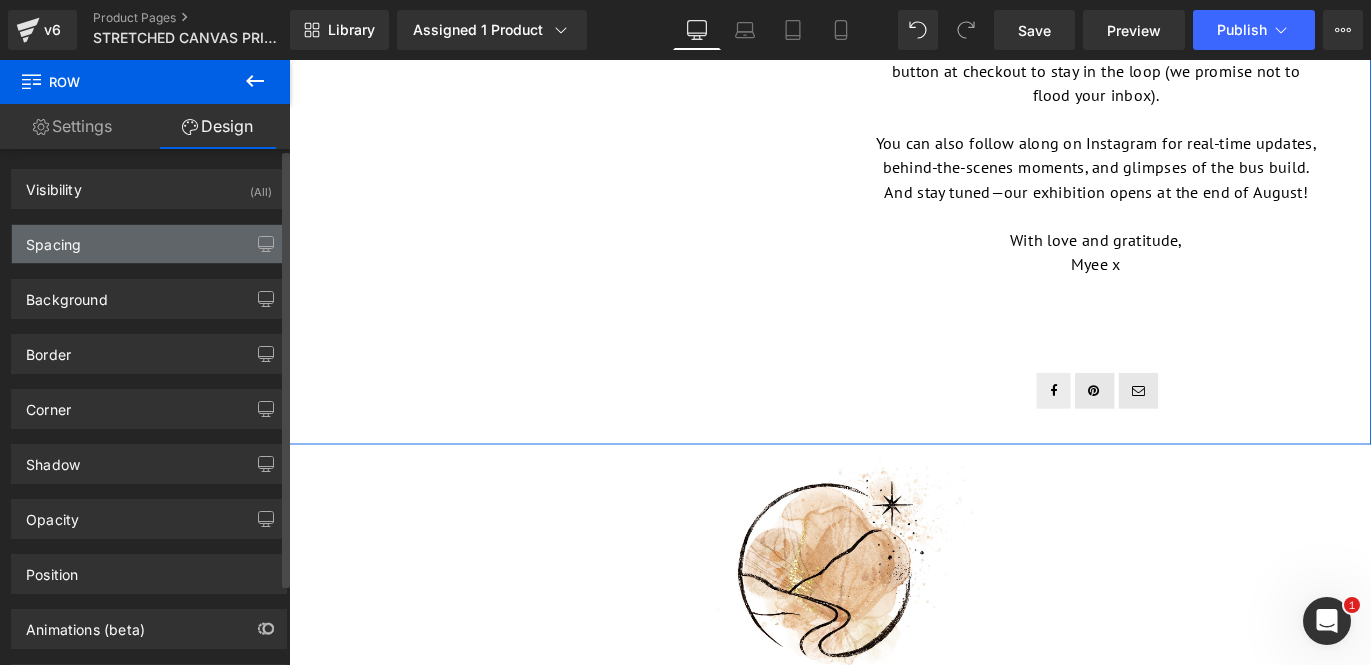 click on "Spacing" at bounding box center [149, 244] 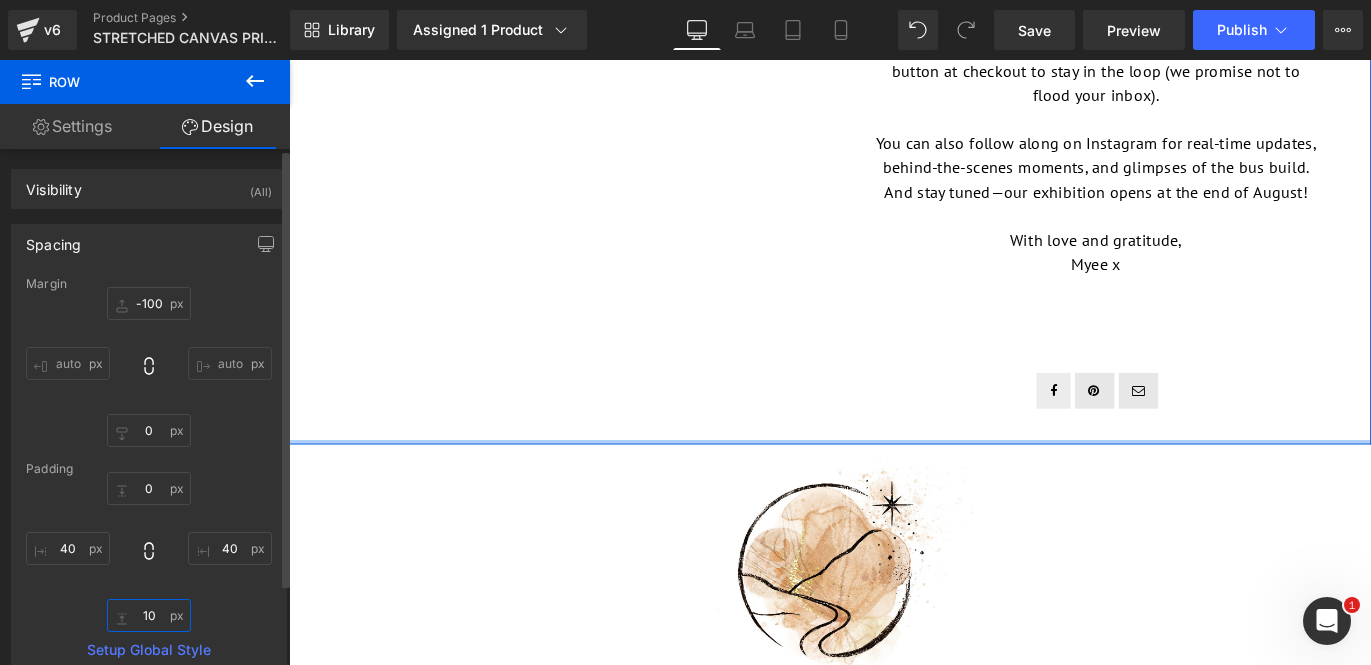click on "10" at bounding box center (149, 615) 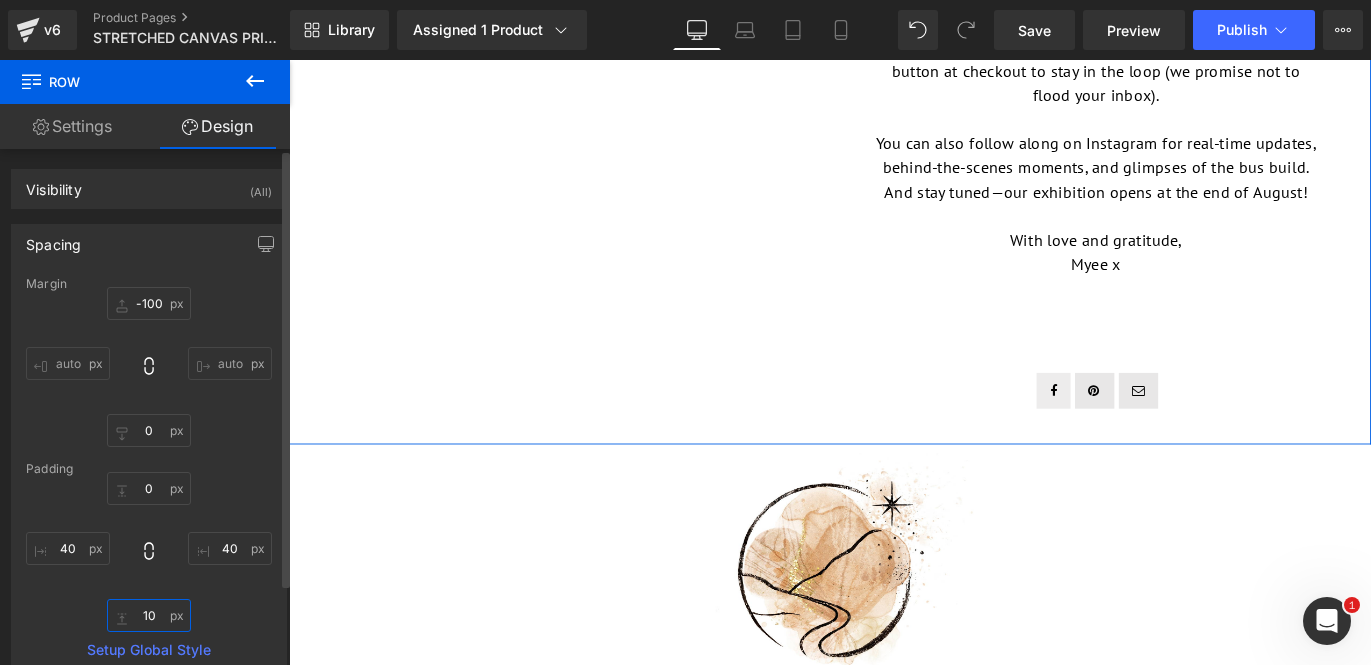 type on "0" 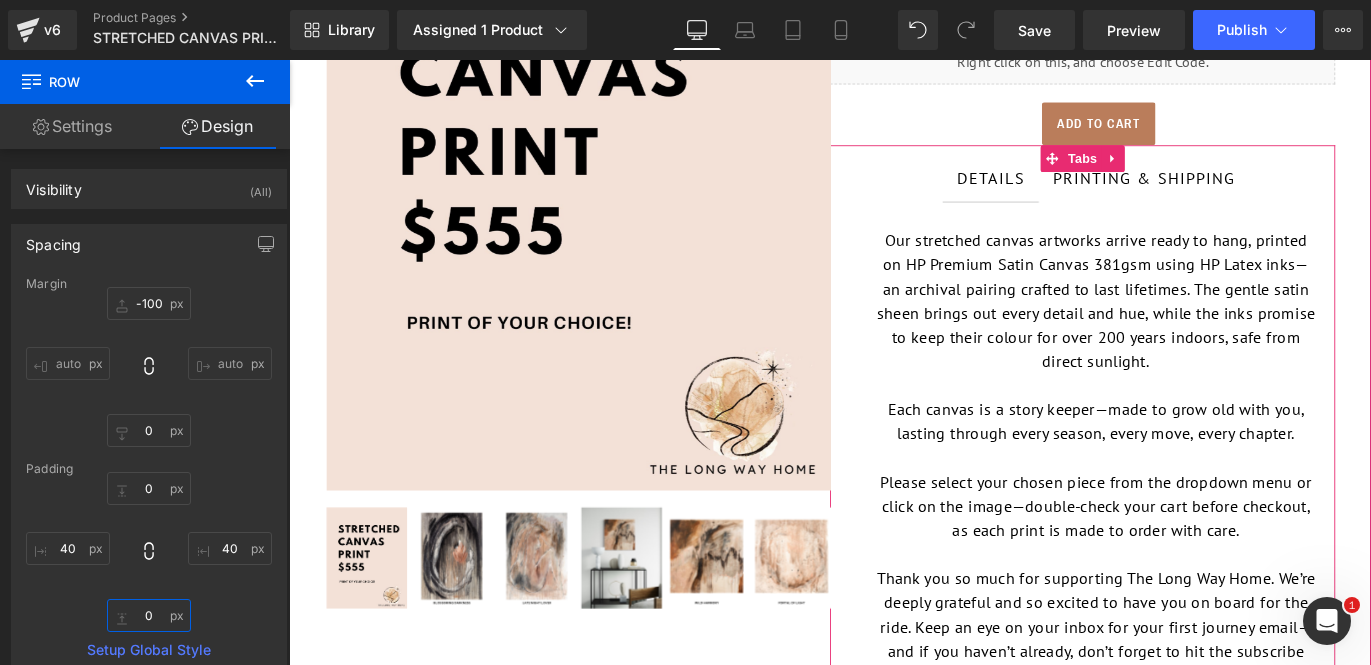 scroll, scrollTop: 60, scrollLeft: 0, axis: vertical 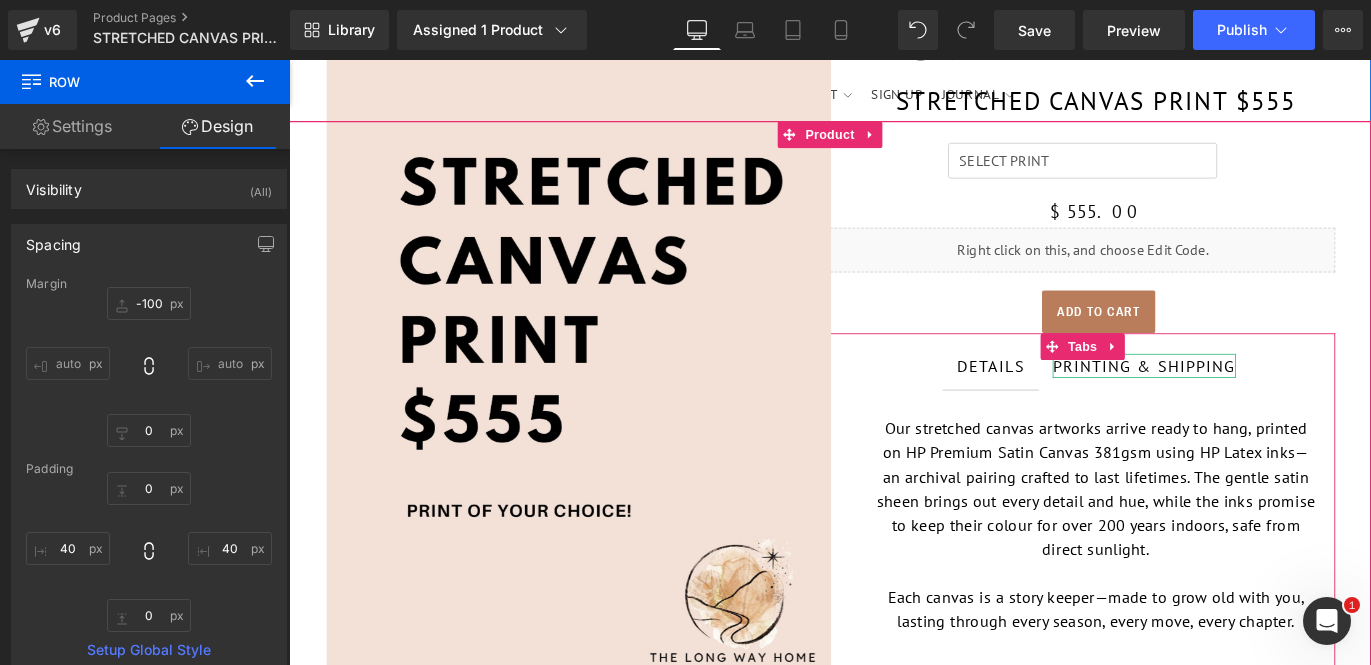 click on "PRINTING & SHIPPING" at bounding box center [1245, 402] 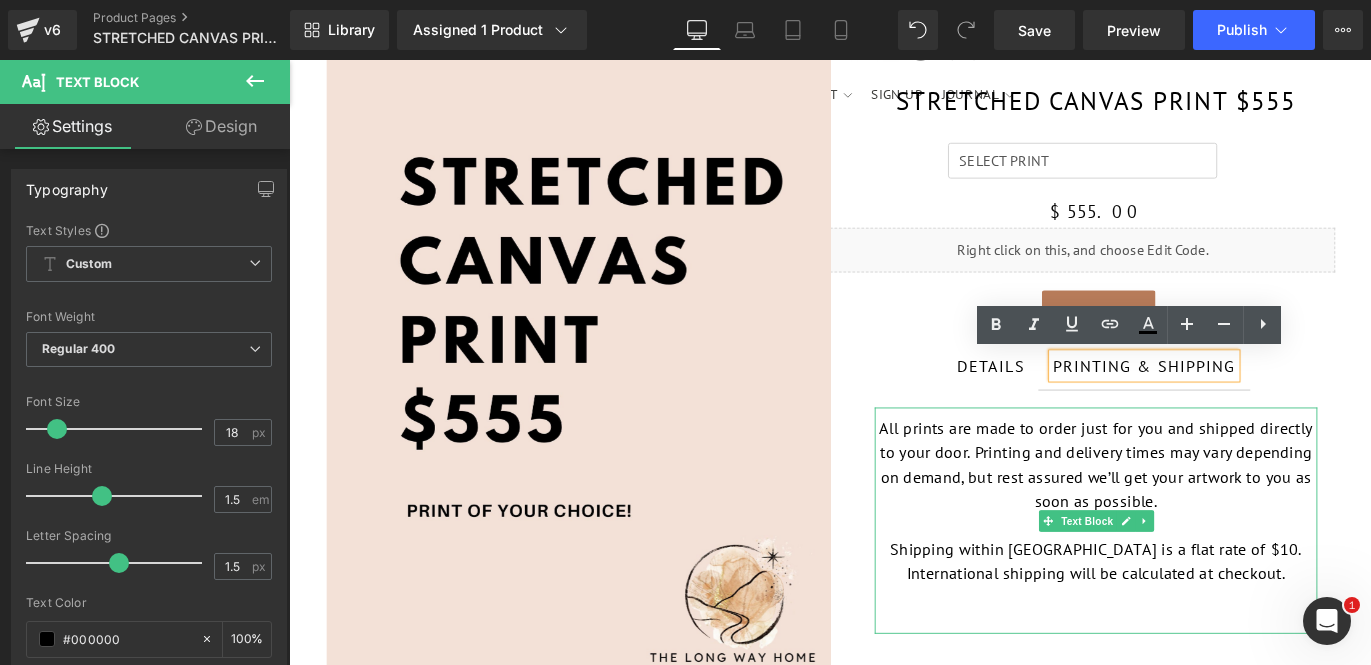 click on "Shipping within Australia is a flat rate of $10. International shipping will be calculated at checkout." at bounding box center (1191, 621) 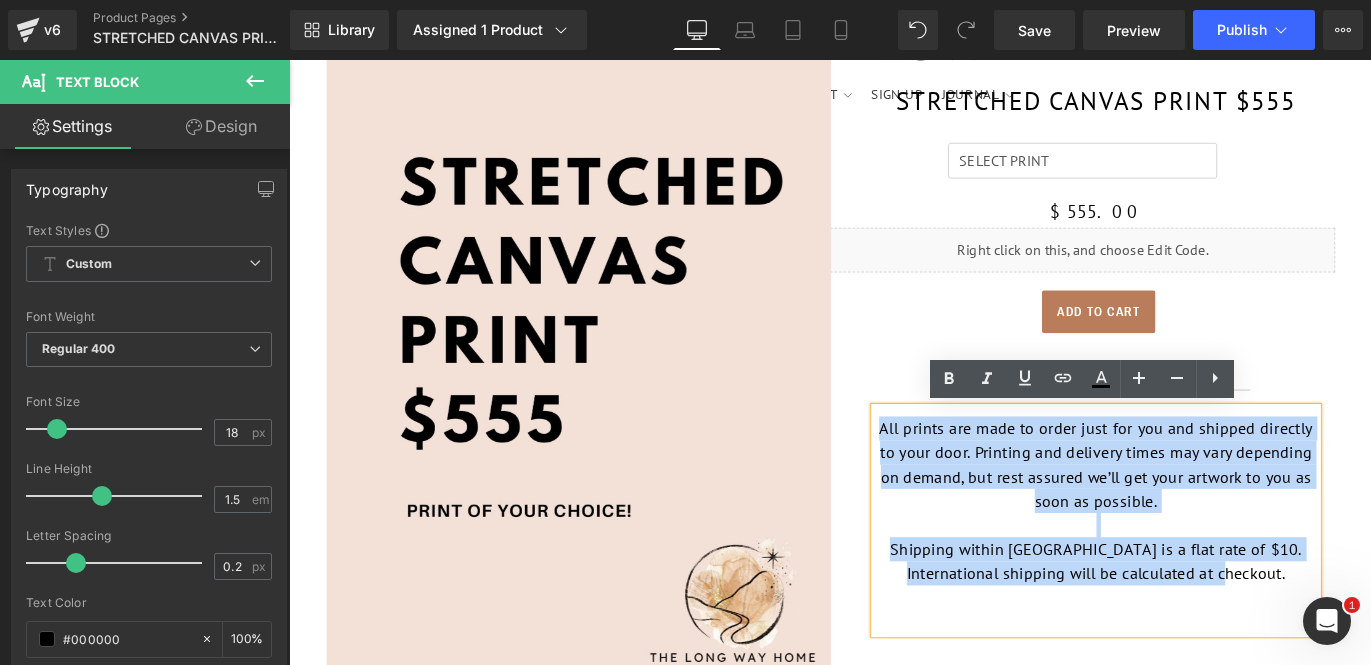 drag, startPoint x: 1350, startPoint y: 636, endPoint x: 946, endPoint y: 471, distance: 436.39548 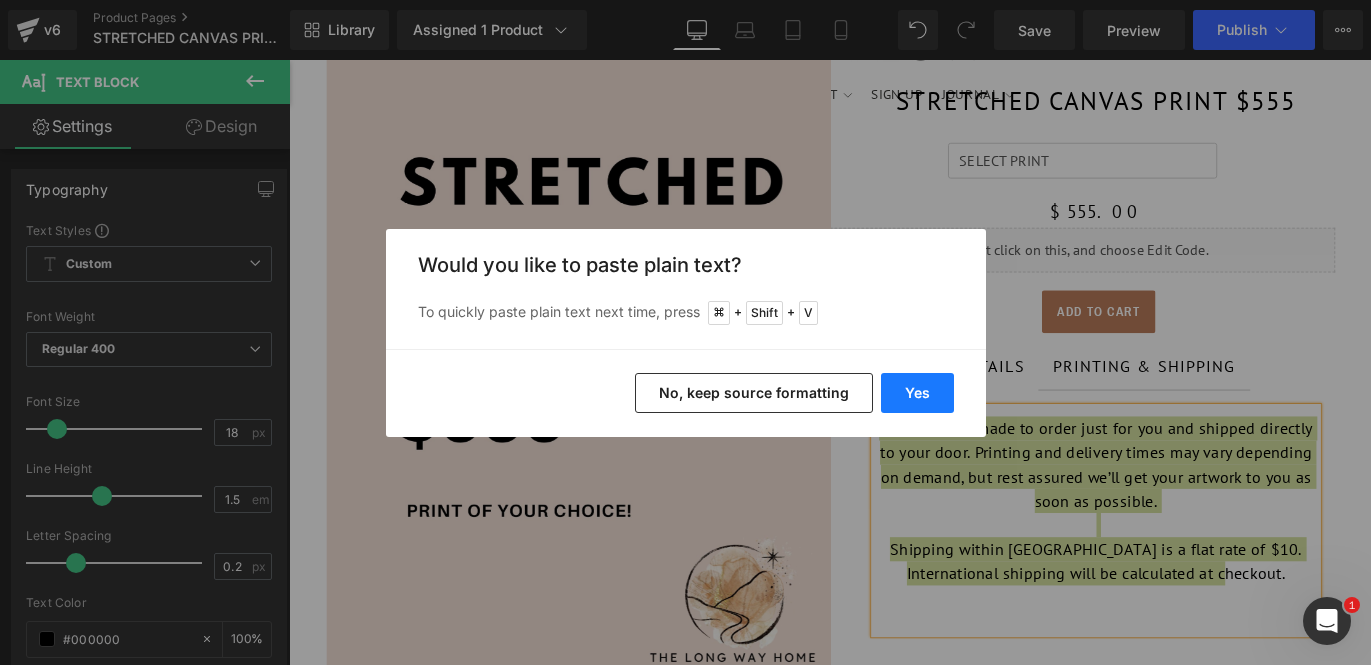 click on "Yes" at bounding box center (917, 393) 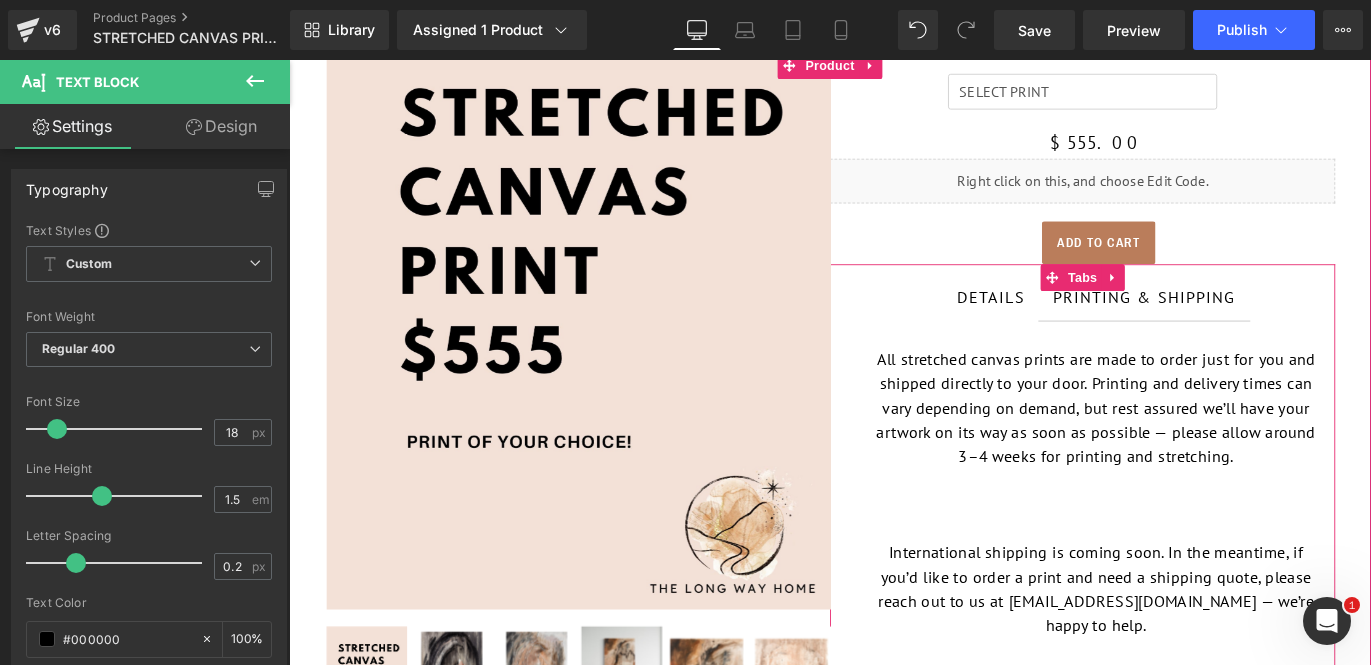 scroll, scrollTop: 173, scrollLeft: 0, axis: vertical 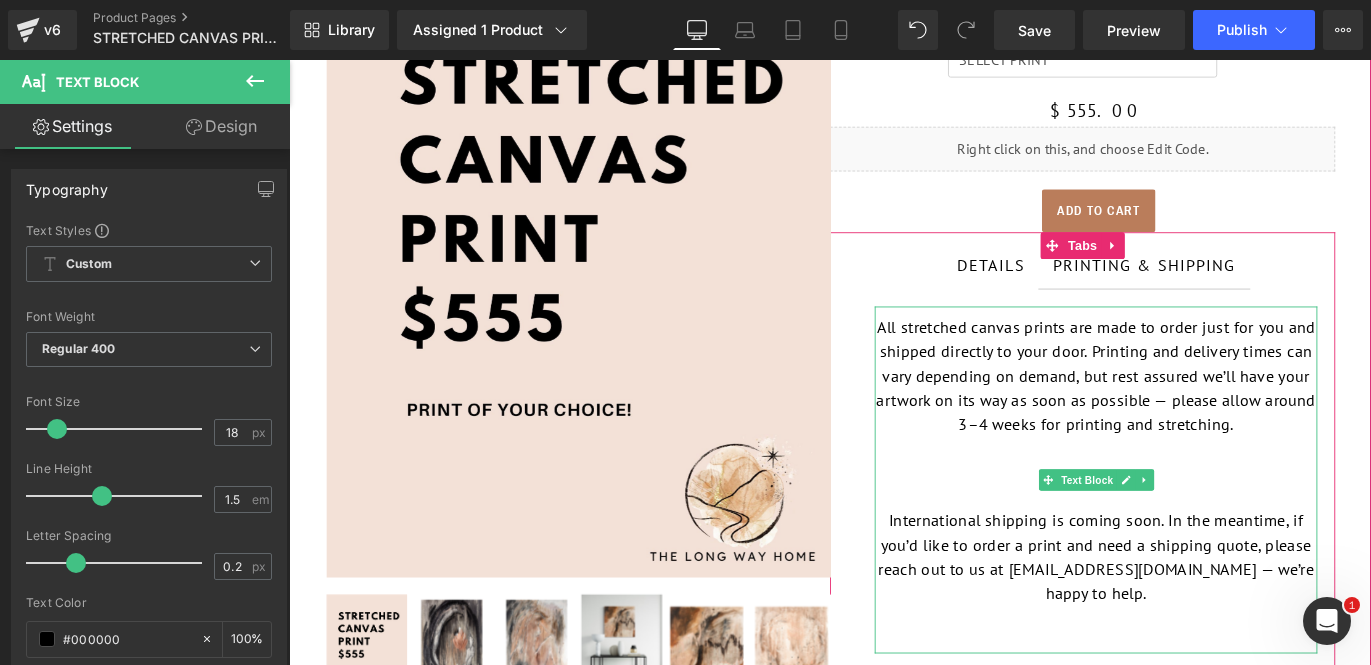 click on "International shipping is coming soon. In the meantime, if you’d like to order a print and need a shipping quote, please reach out to us at hello@myeeharlow.com.au — we’re happy to help." at bounding box center (1191, 616) 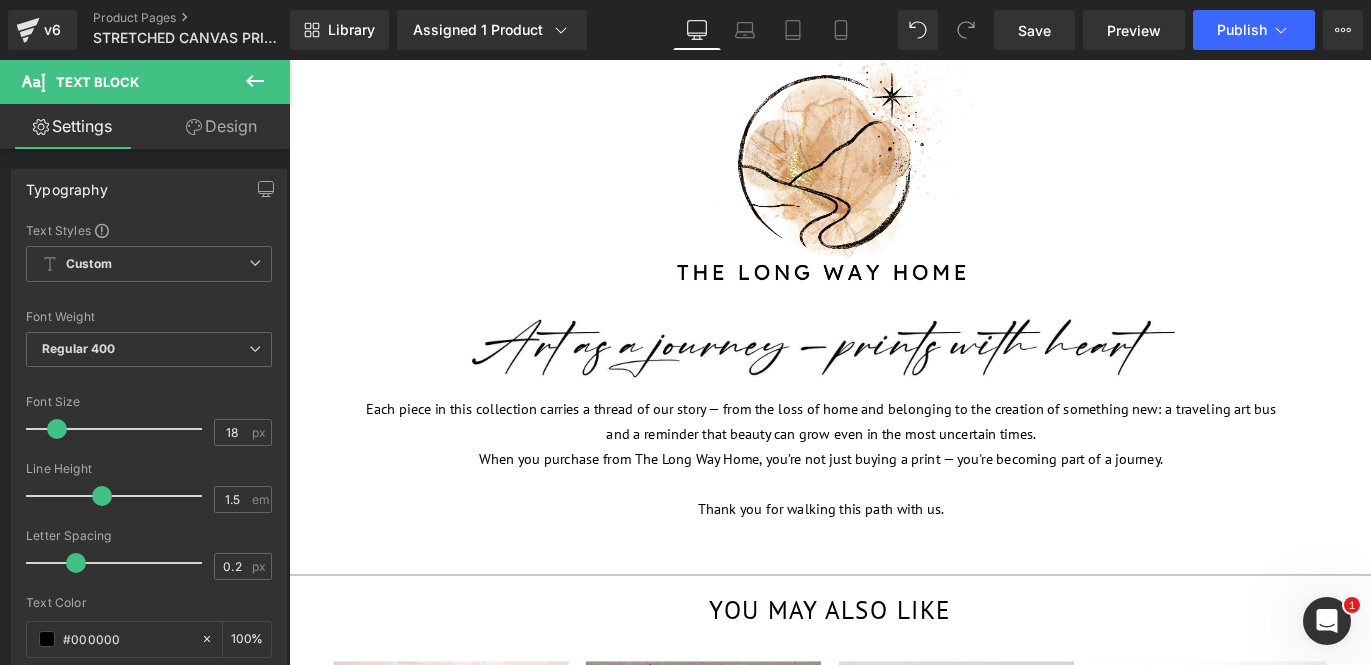 scroll, scrollTop: 571, scrollLeft: 0, axis: vertical 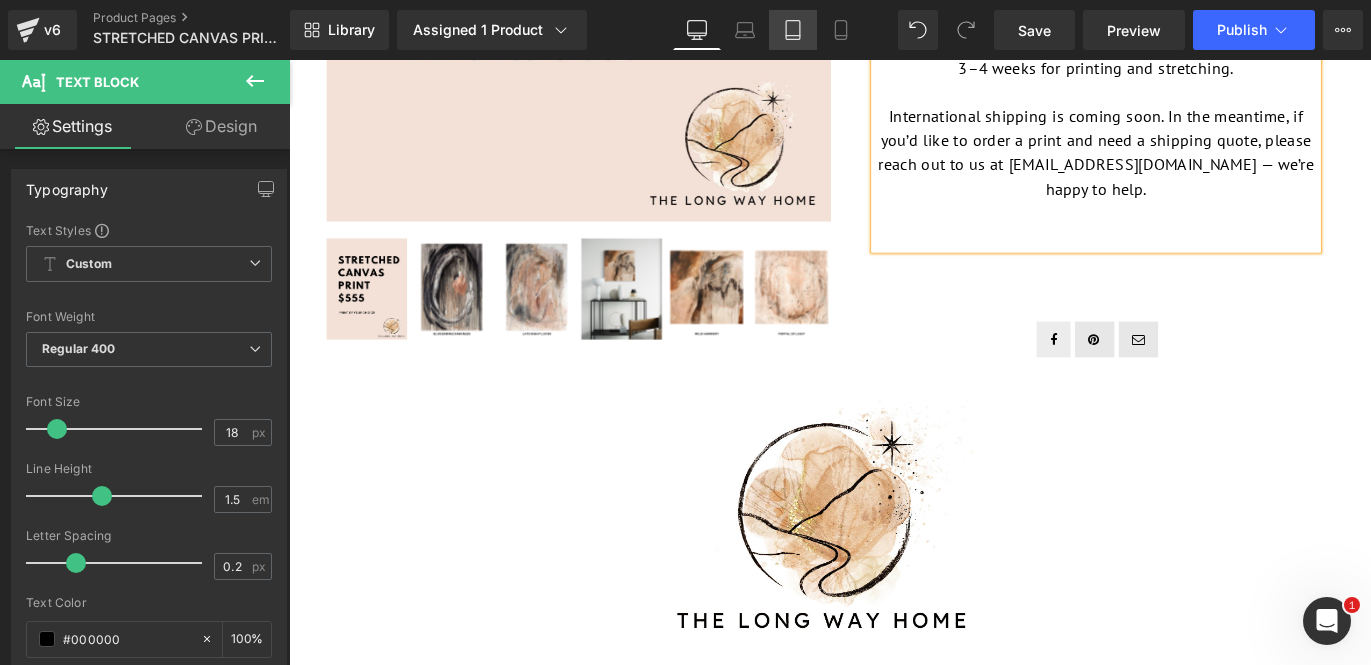 click 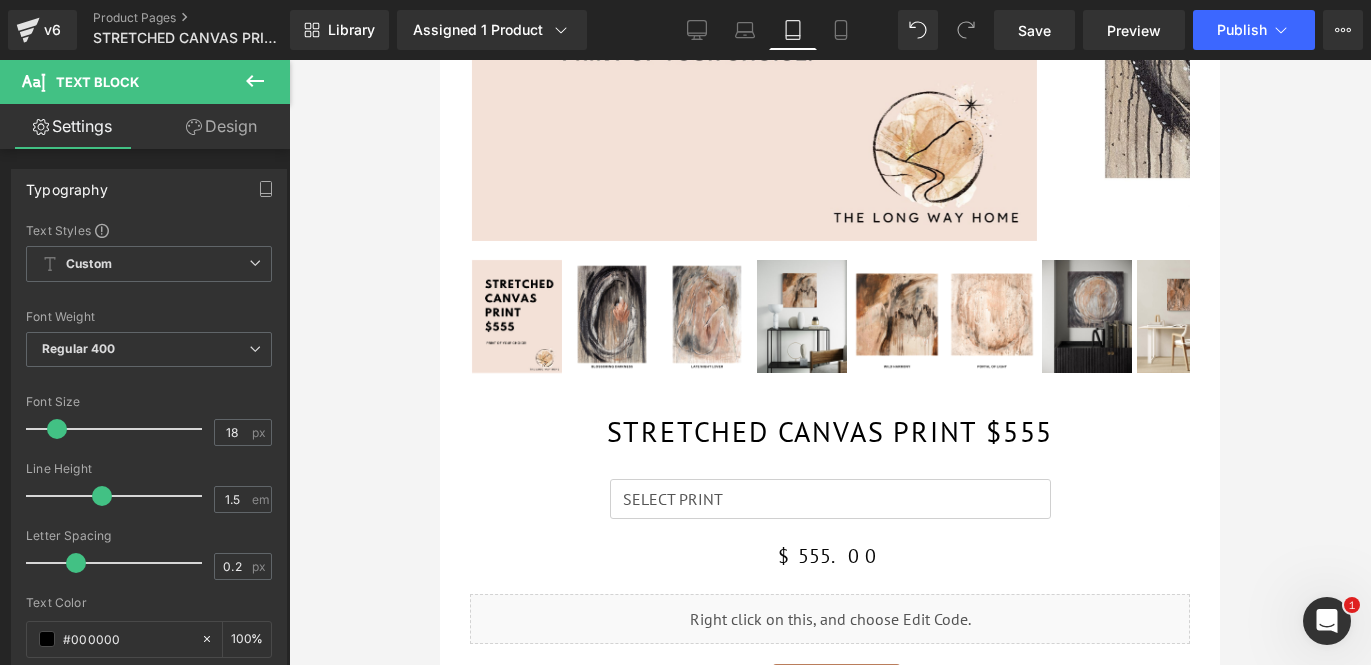 type on "100" 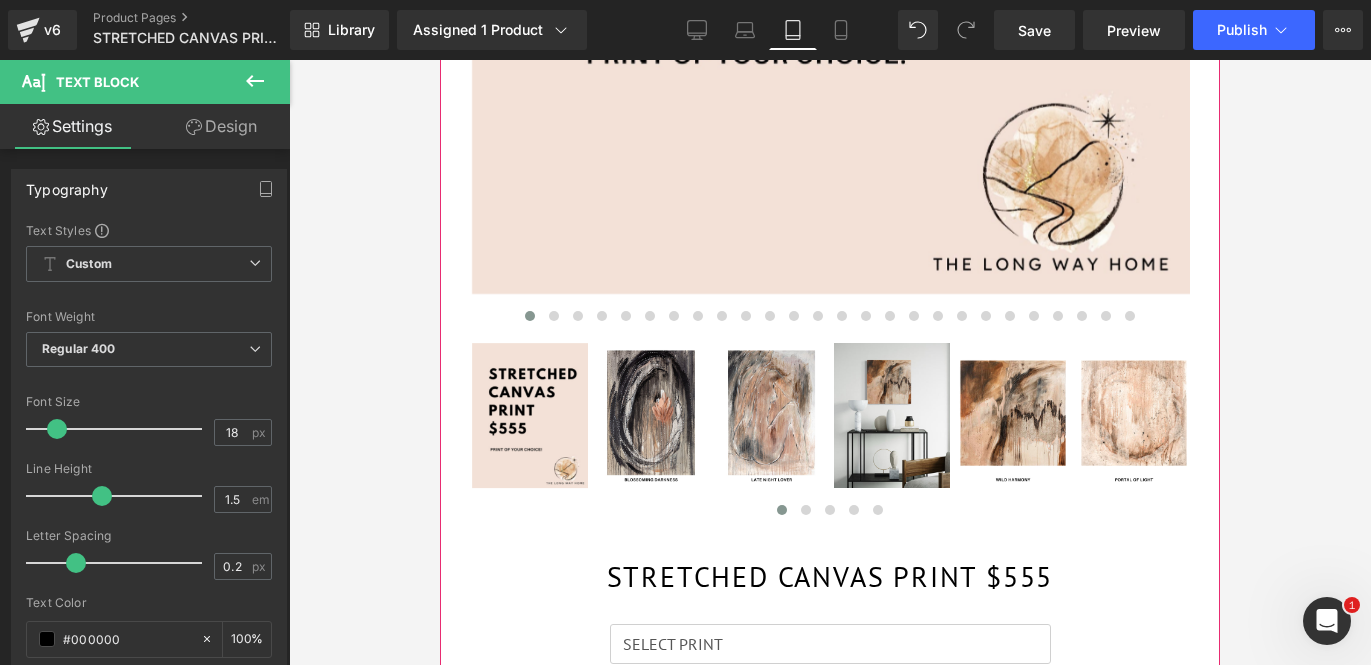 scroll, scrollTop: 451, scrollLeft: 0, axis: vertical 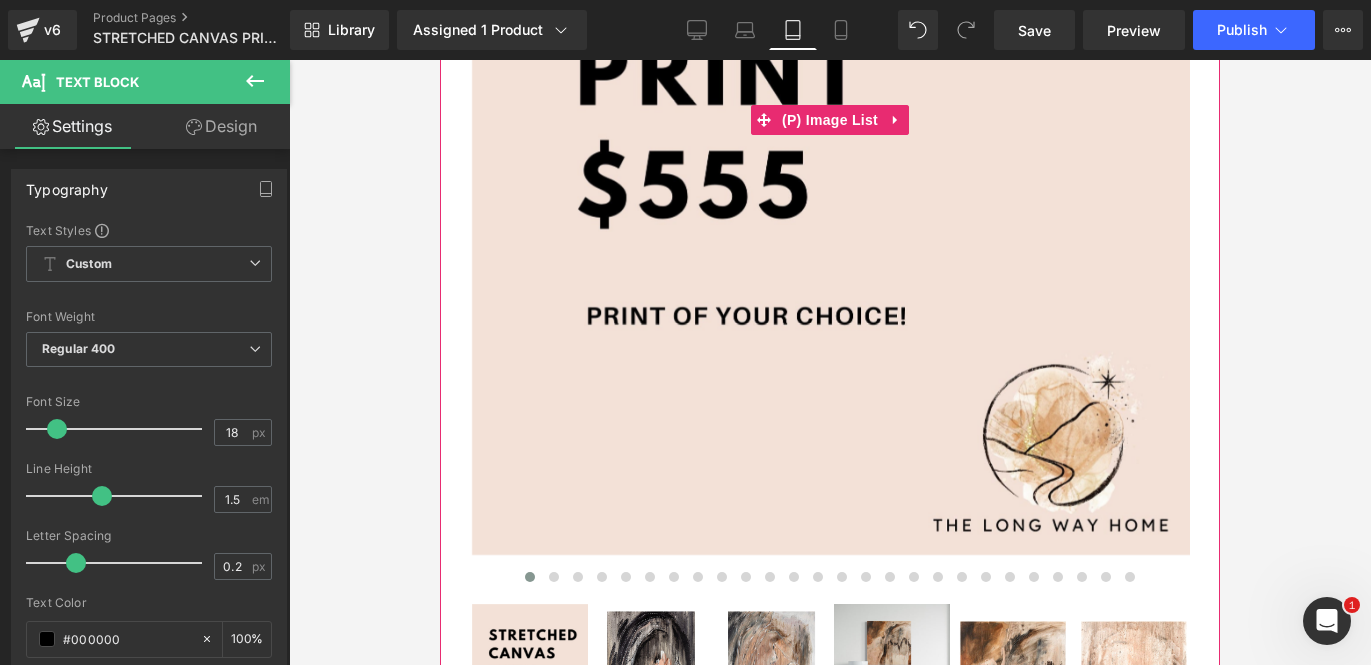 click at bounding box center [832, 105] 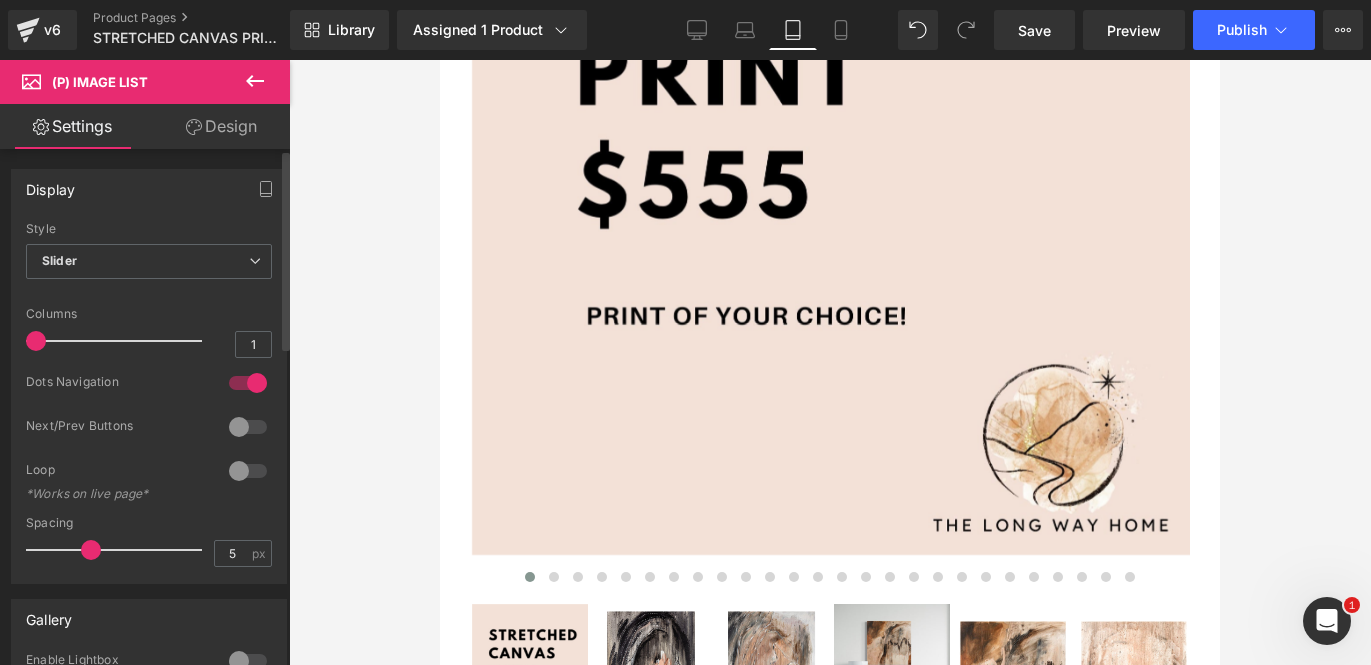 click at bounding box center [248, 383] 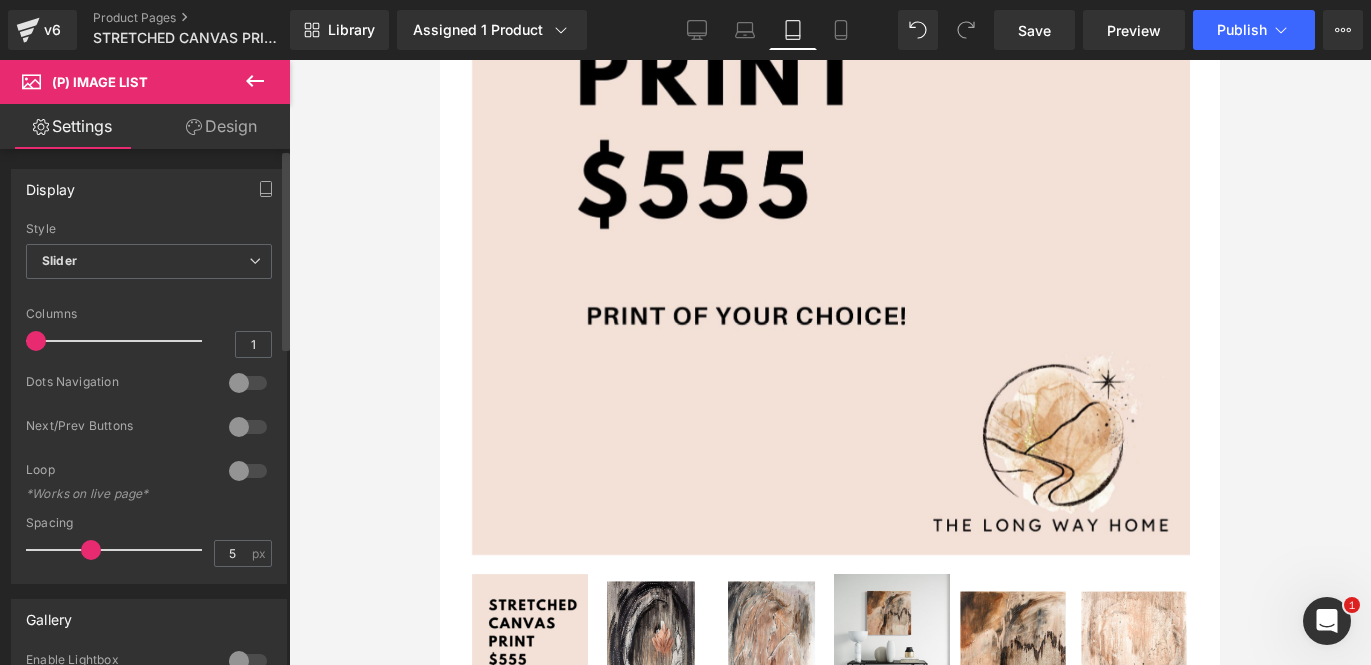 click at bounding box center [248, 427] 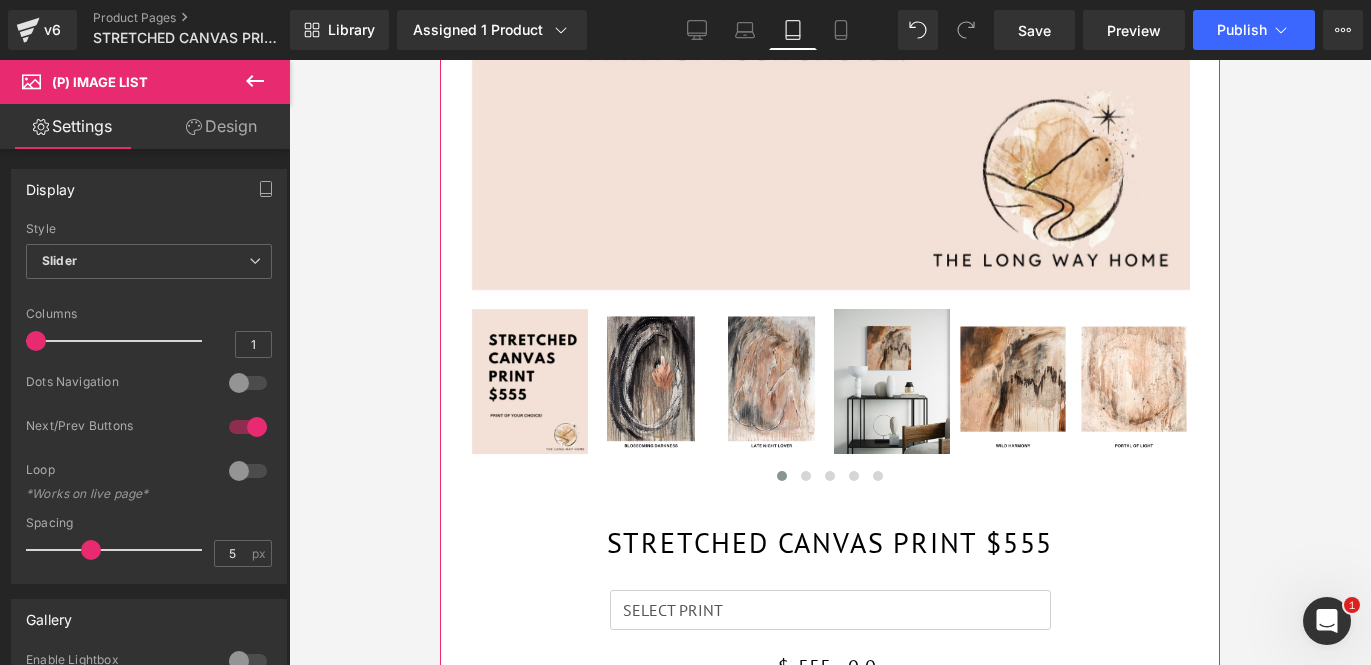 scroll, scrollTop: 718, scrollLeft: 0, axis: vertical 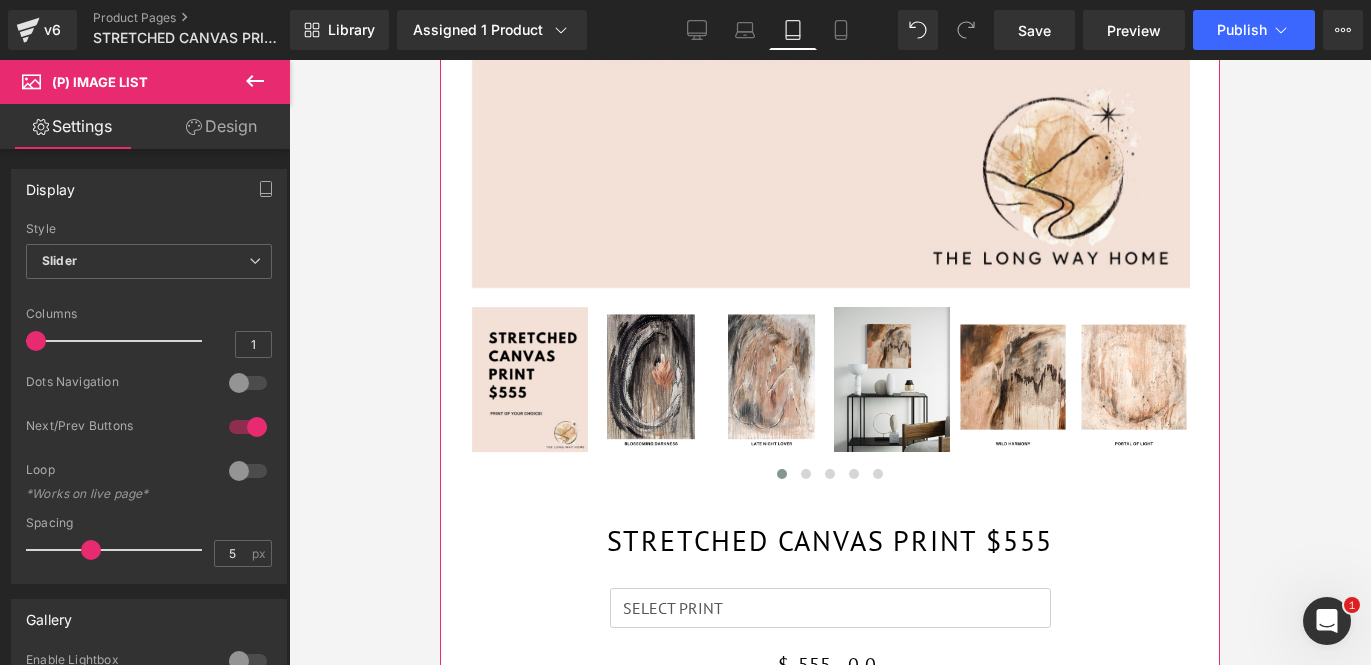 click at bounding box center [772, 379] 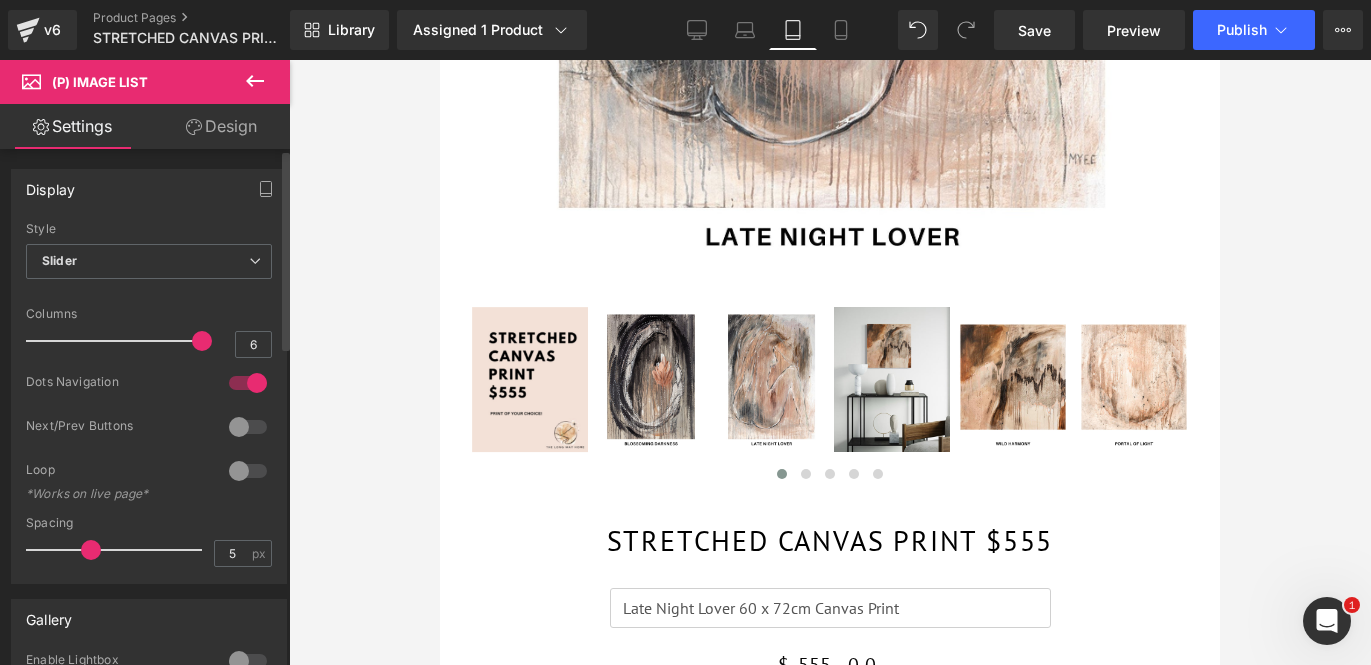 click at bounding box center [248, 383] 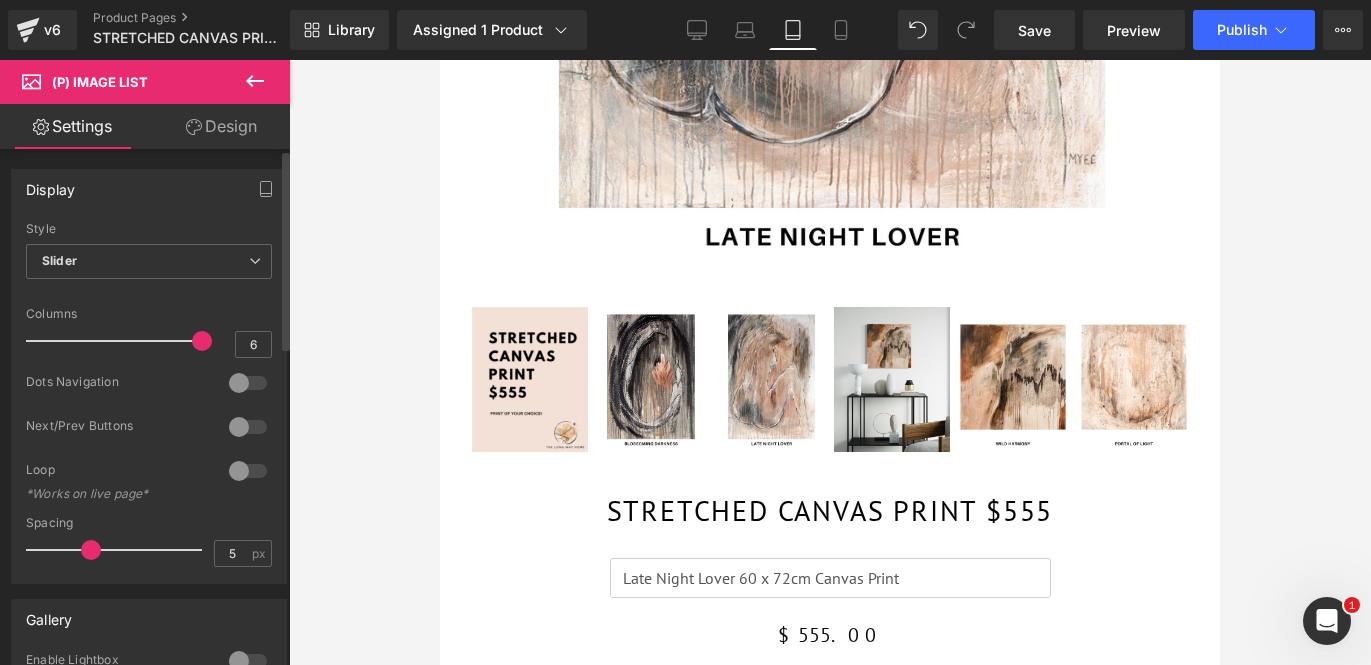 click at bounding box center (248, 427) 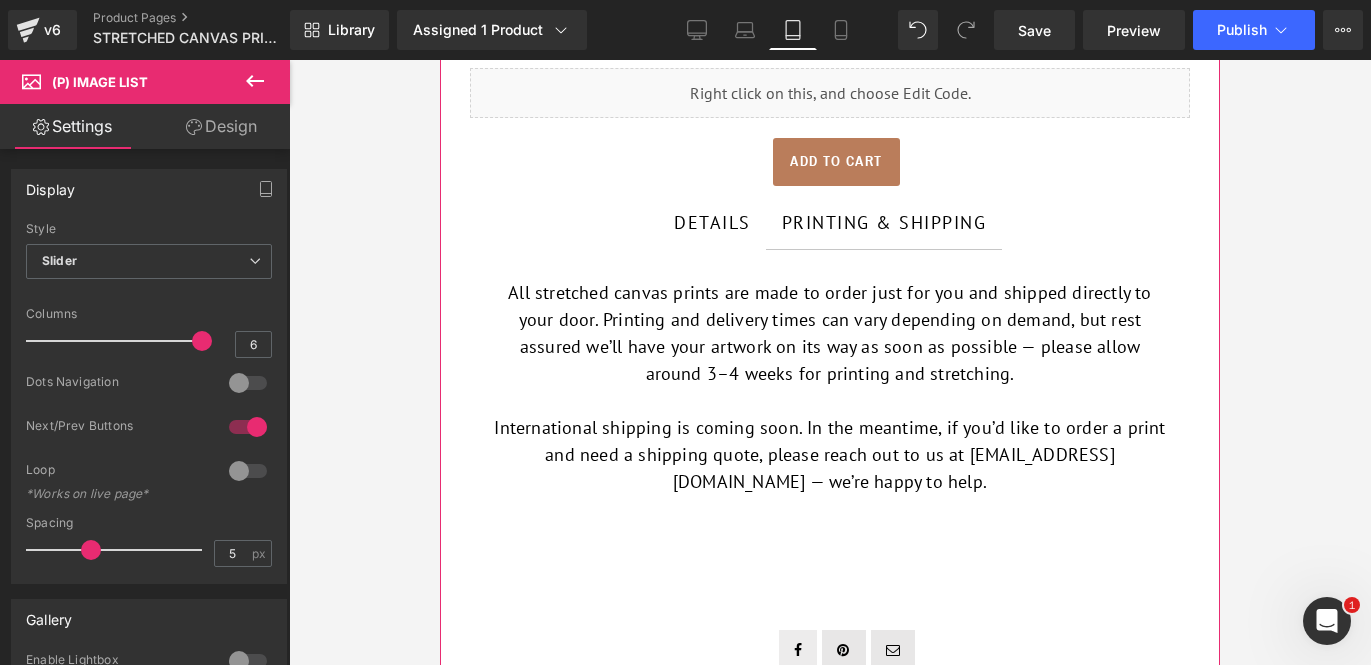 scroll, scrollTop: 1422, scrollLeft: 0, axis: vertical 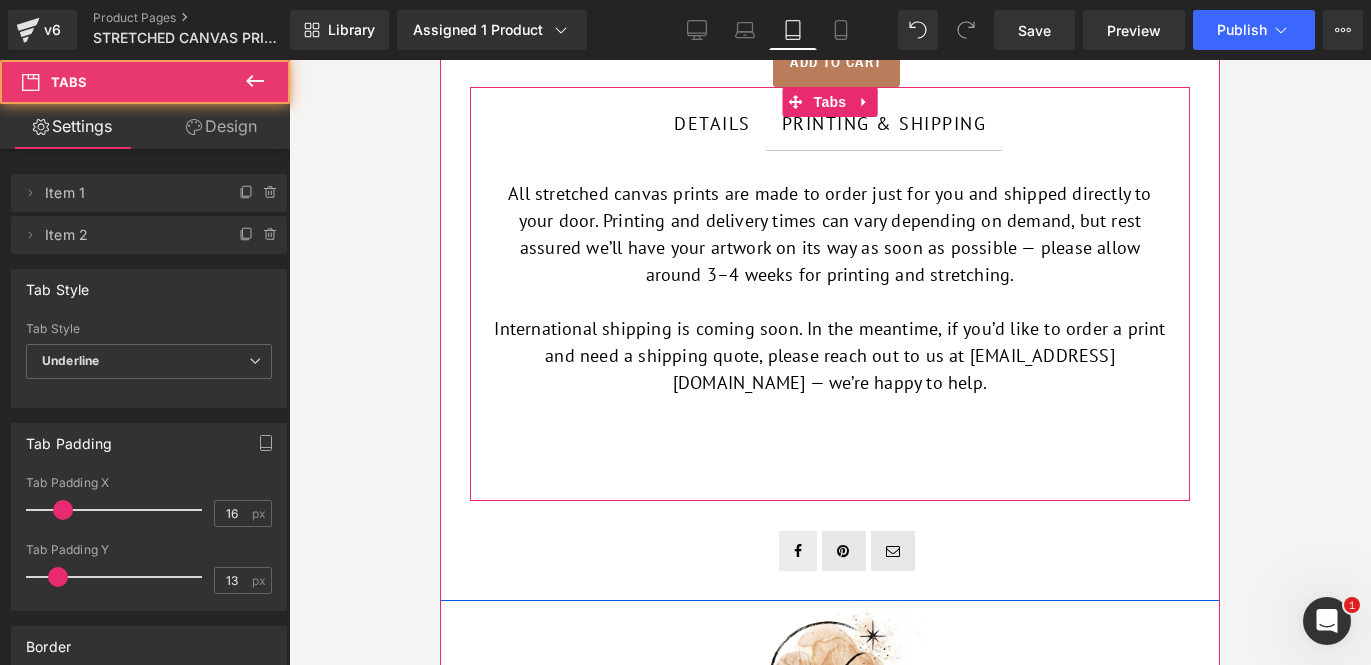 click on "All stretched canvas prints are made to order just for you and shipped directly to your door. Printing and delivery times can vary depending on demand, but rest assured we’ll have your artwork on its way as soon as possible — please allow around 3–4 weeks for printing and stretching. International shipping is coming soon. In the meantime, if you’d like to order a print and need a shipping quote, please reach out to us at hello@myeeharlow.com.au — we’re happy to help.
Text Block" at bounding box center [830, 310] 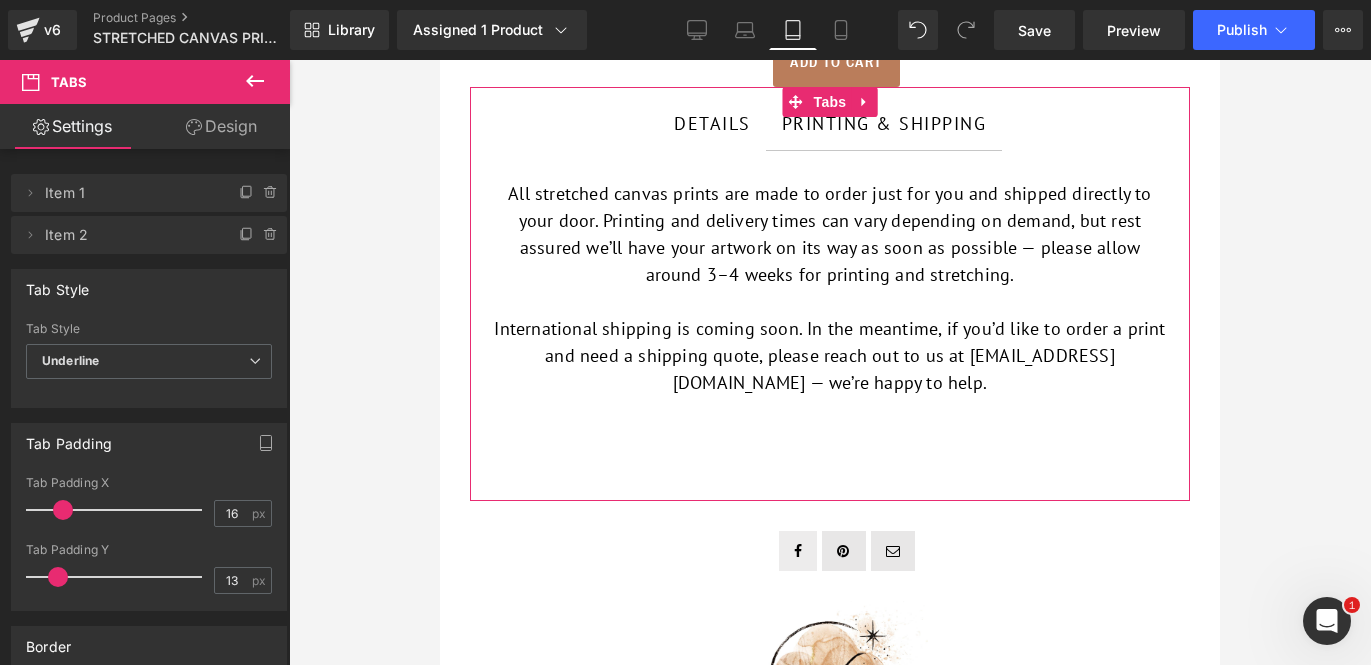 click on "Design" at bounding box center (221, 126) 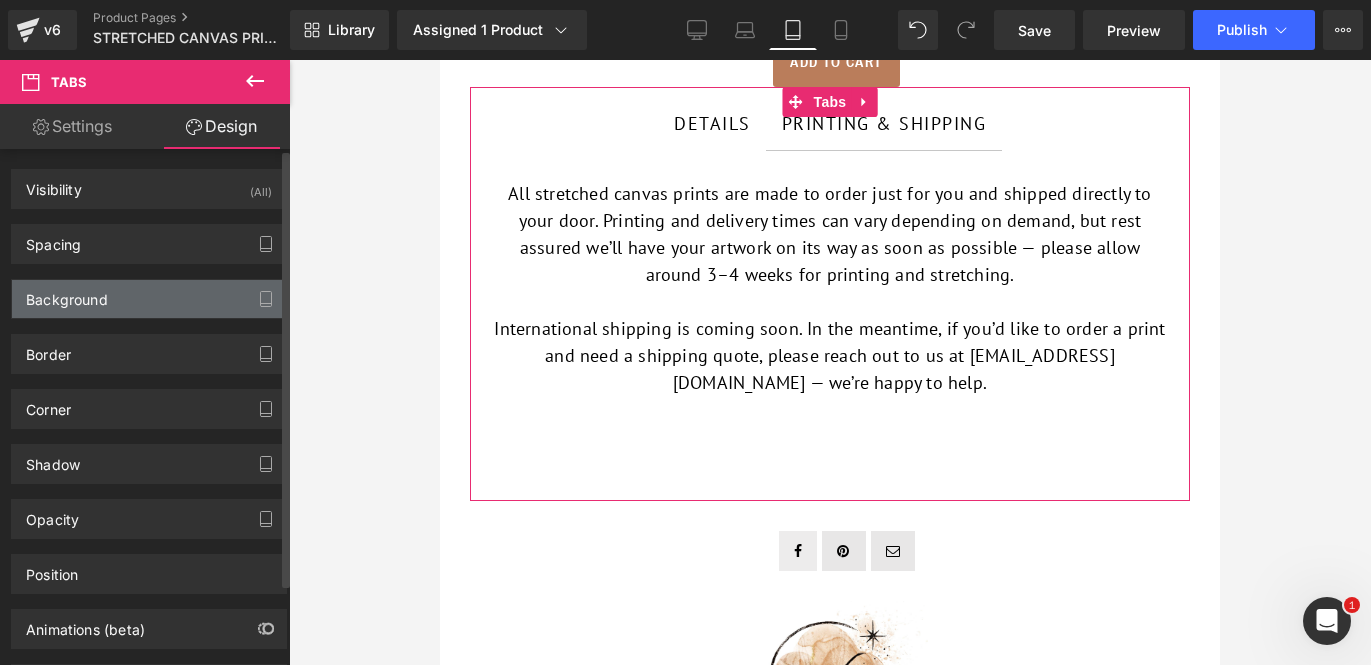 type on "0" 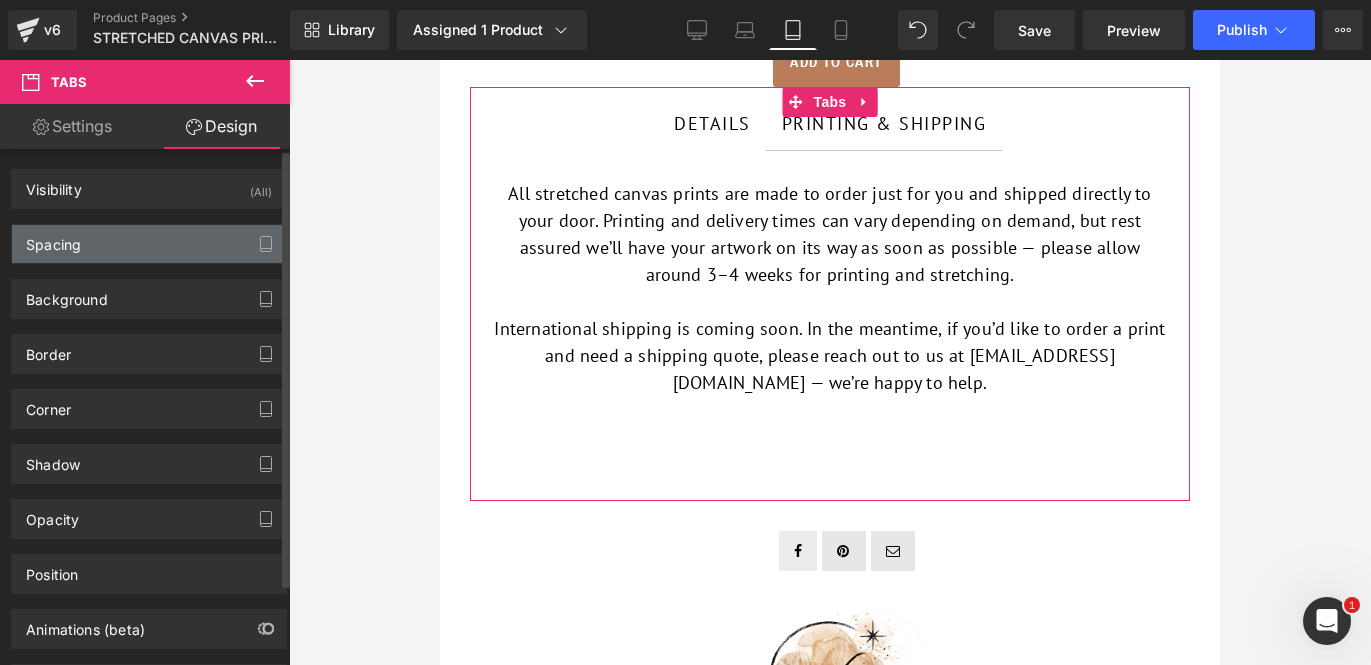 click on "Spacing" at bounding box center (149, 244) 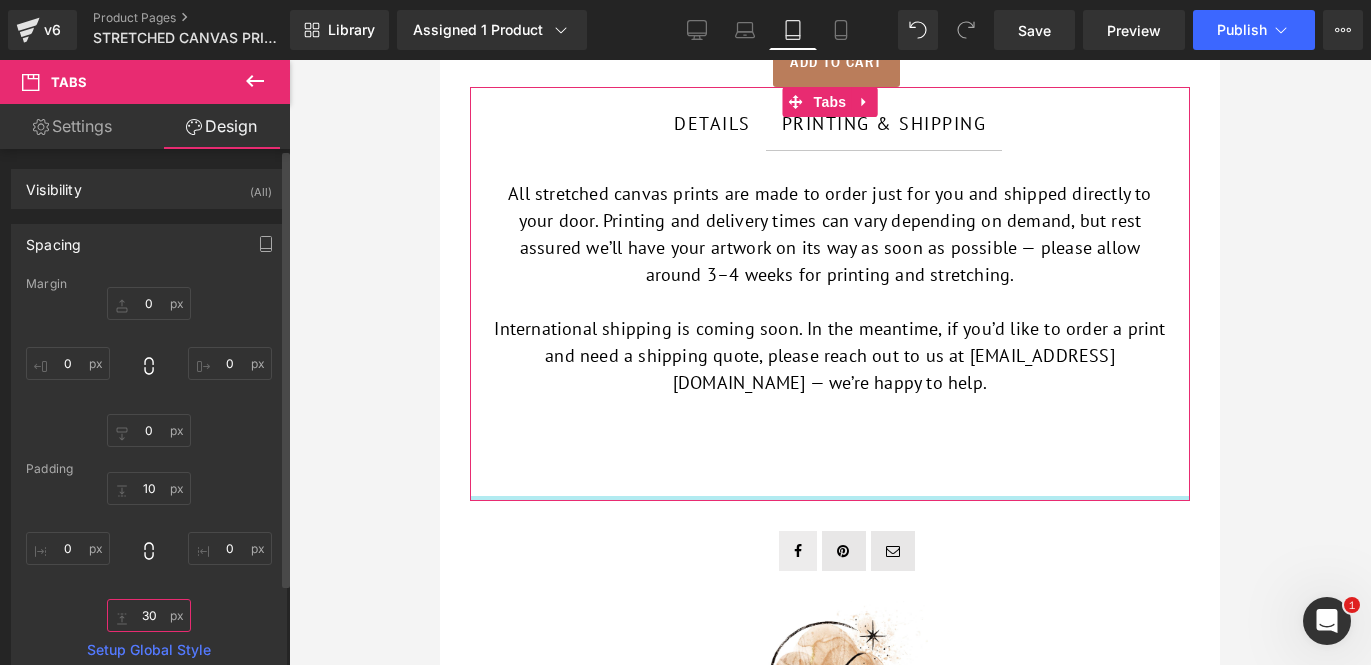 click on "30" at bounding box center (149, 615) 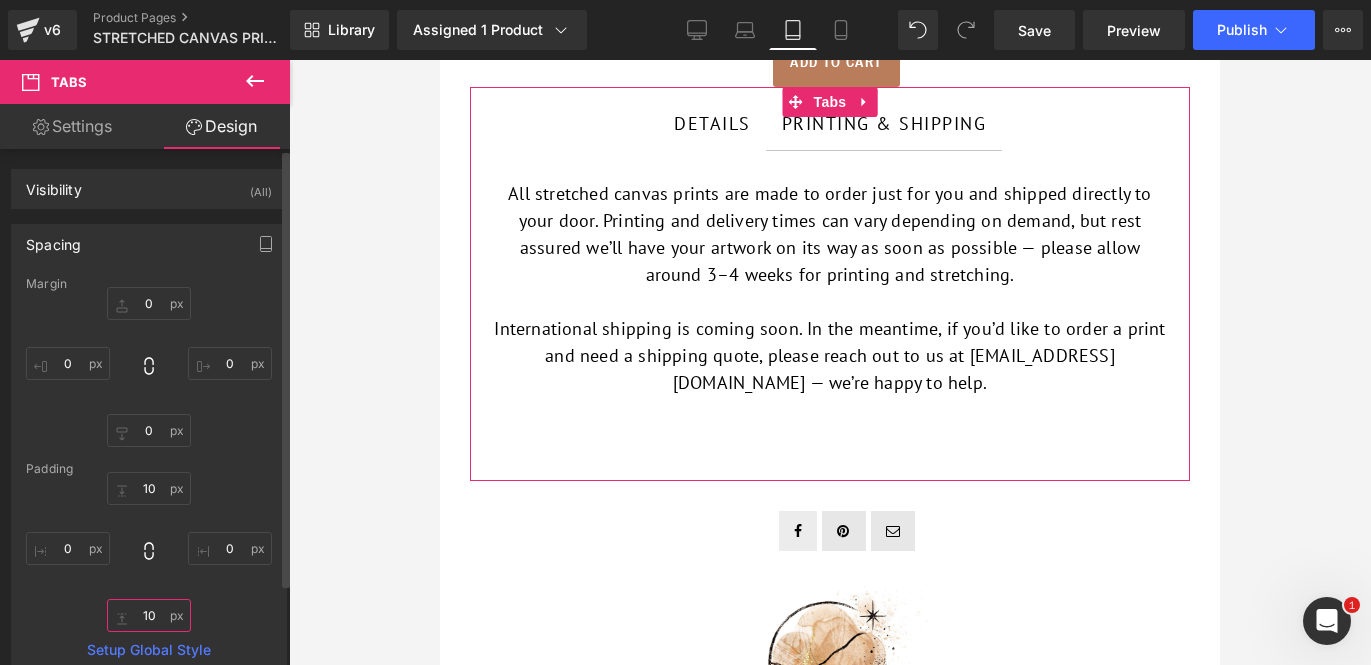type on "1" 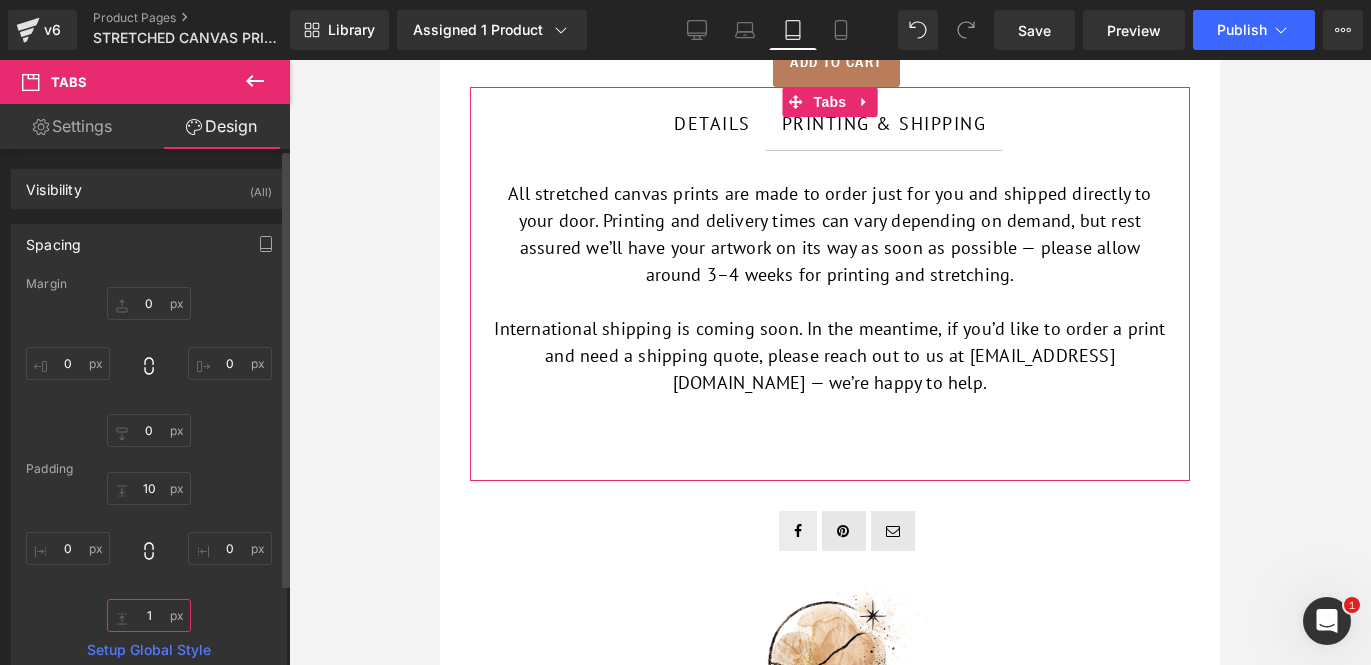 type 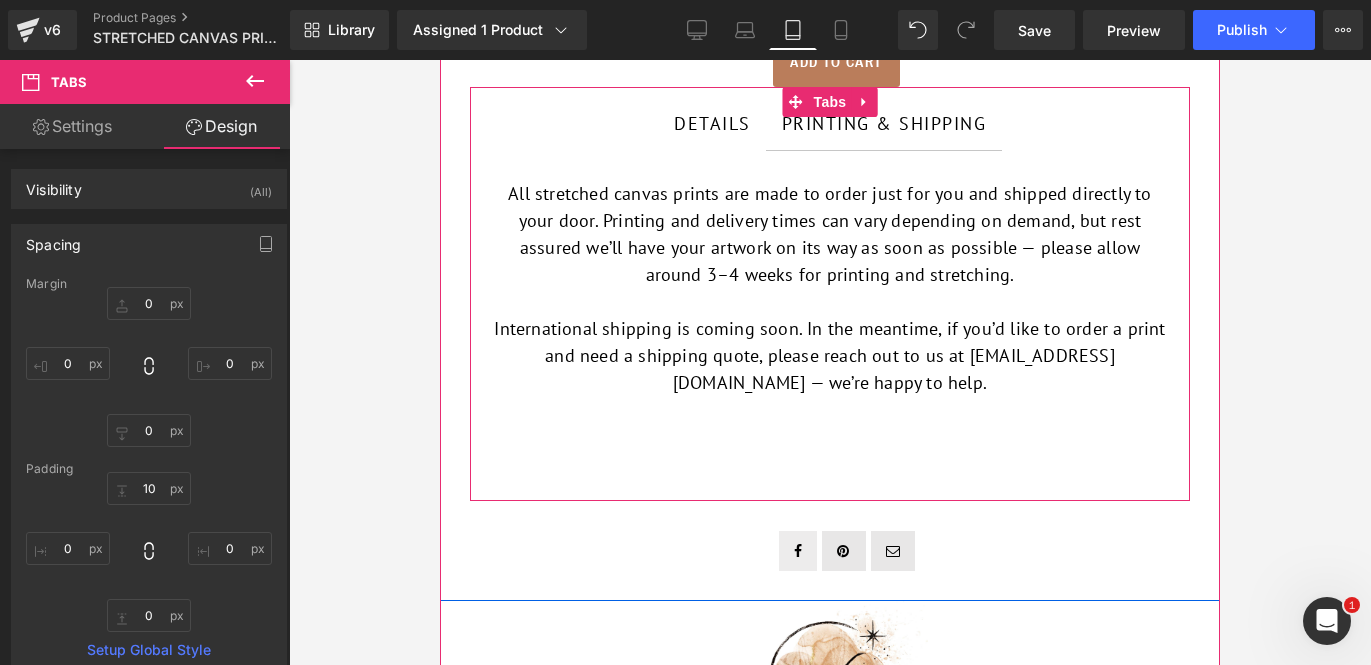 click on "DETAILS
Text Block
PRINTING & SHIPPING Text Block
All stretched canvas prints are made to order just for you and shipped directly to your door. Printing and delivery times can vary depending on demand, but rest assured we’ll have your artwork on its way as soon as possible — please allow around 3–4 weeks for printing and stretching. International shipping is coming soon. In the meantime, if you’d like to order a print and need a shipping quote, please reach out to us at hello@myeeharlow.com.au — we’re happy to help.
Text Block
Tabs     NaNpx" at bounding box center [830, 294] 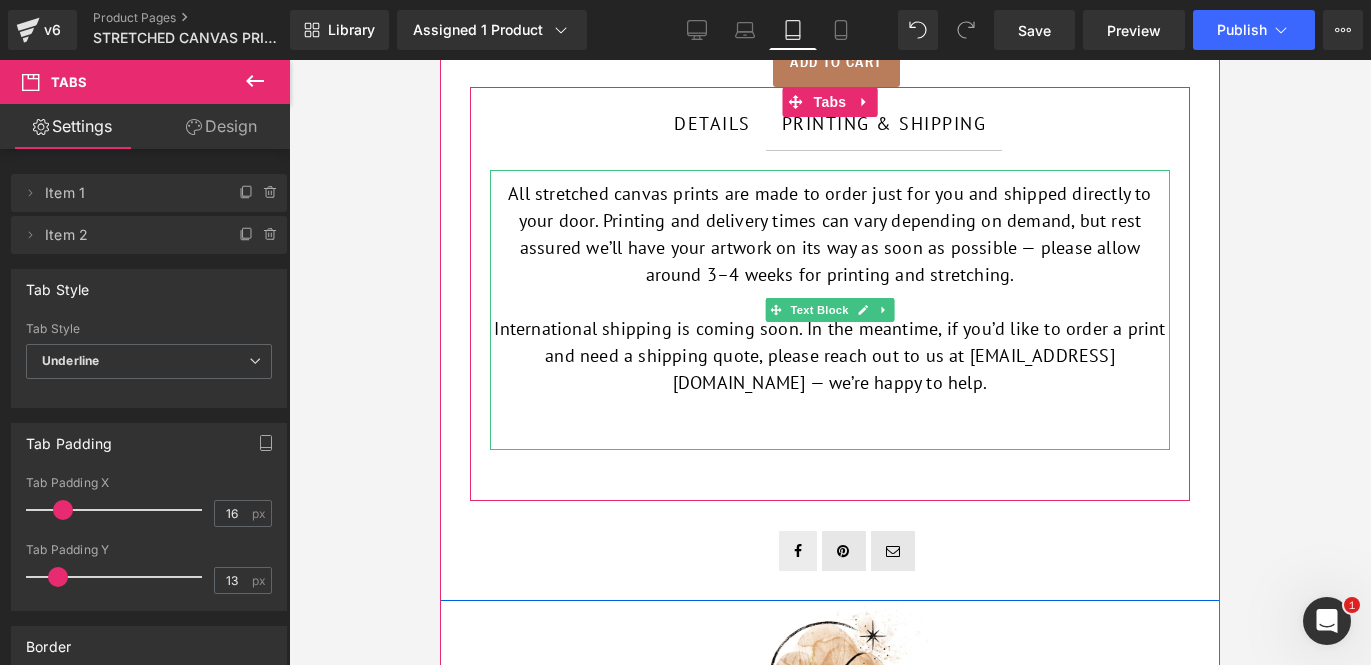 click at bounding box center [830, 409] 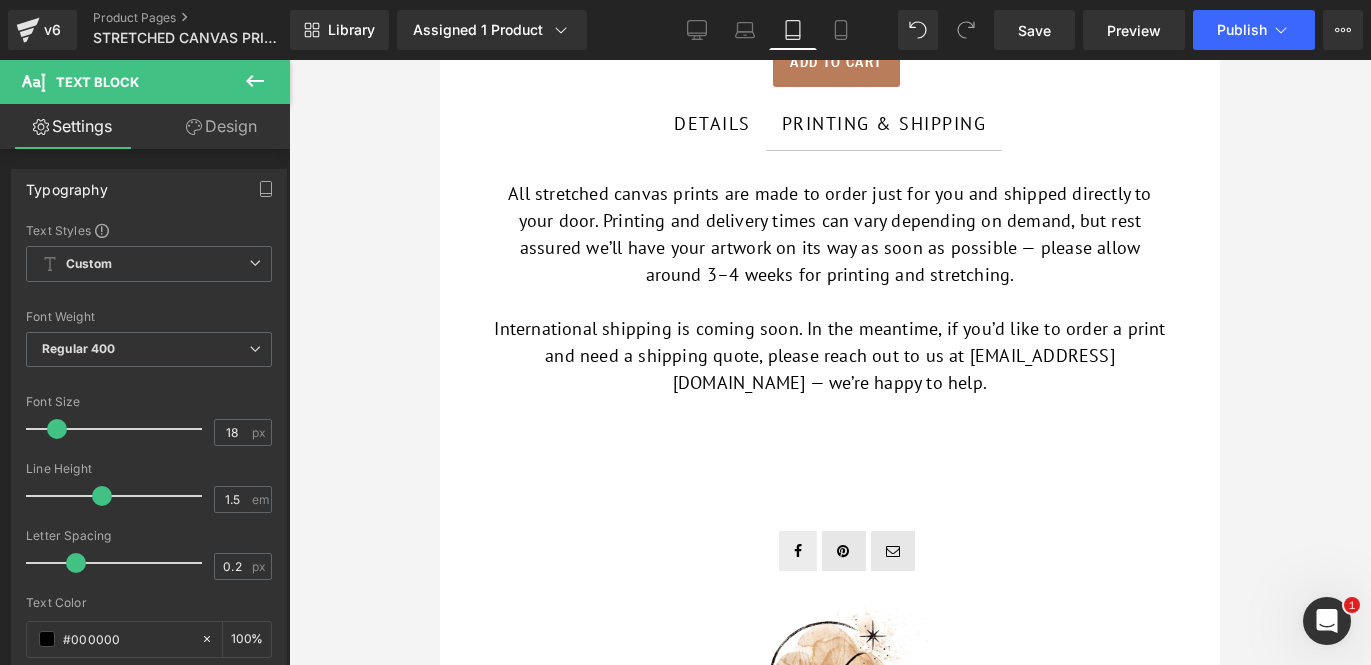 click on "Design" at bounding box center [221, 126] 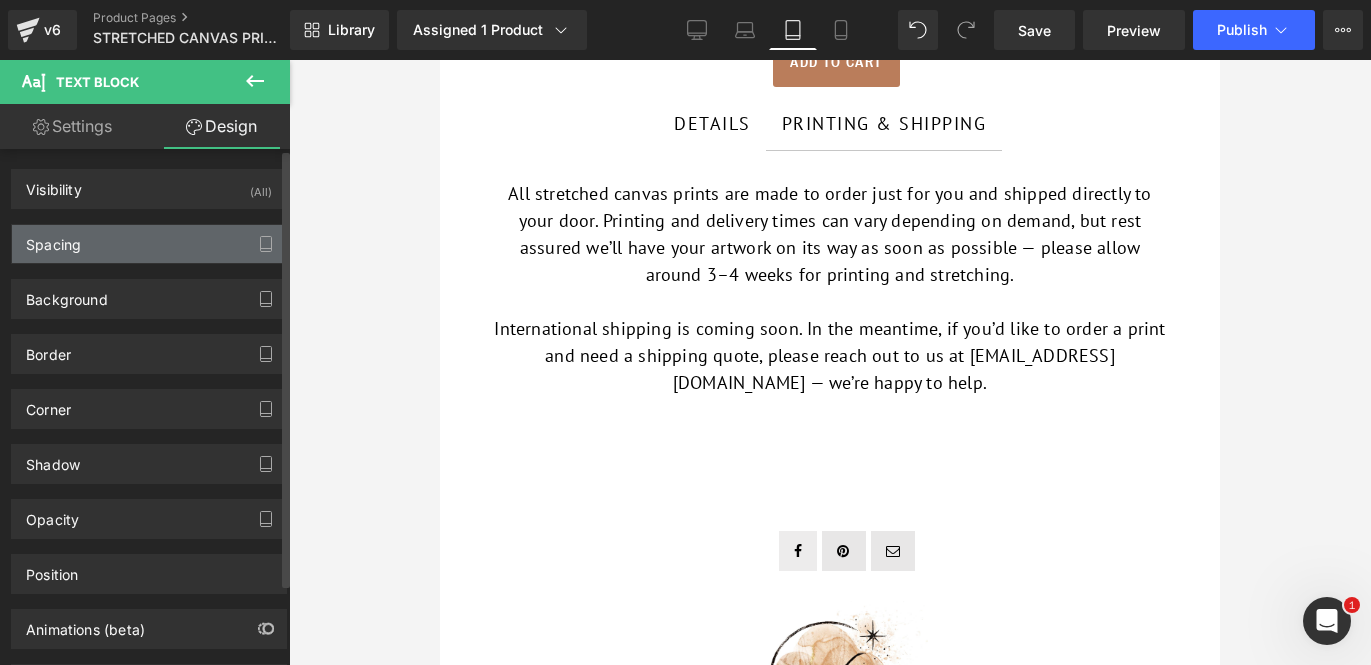 click on "Spacing" at bounding box center (149, 244) 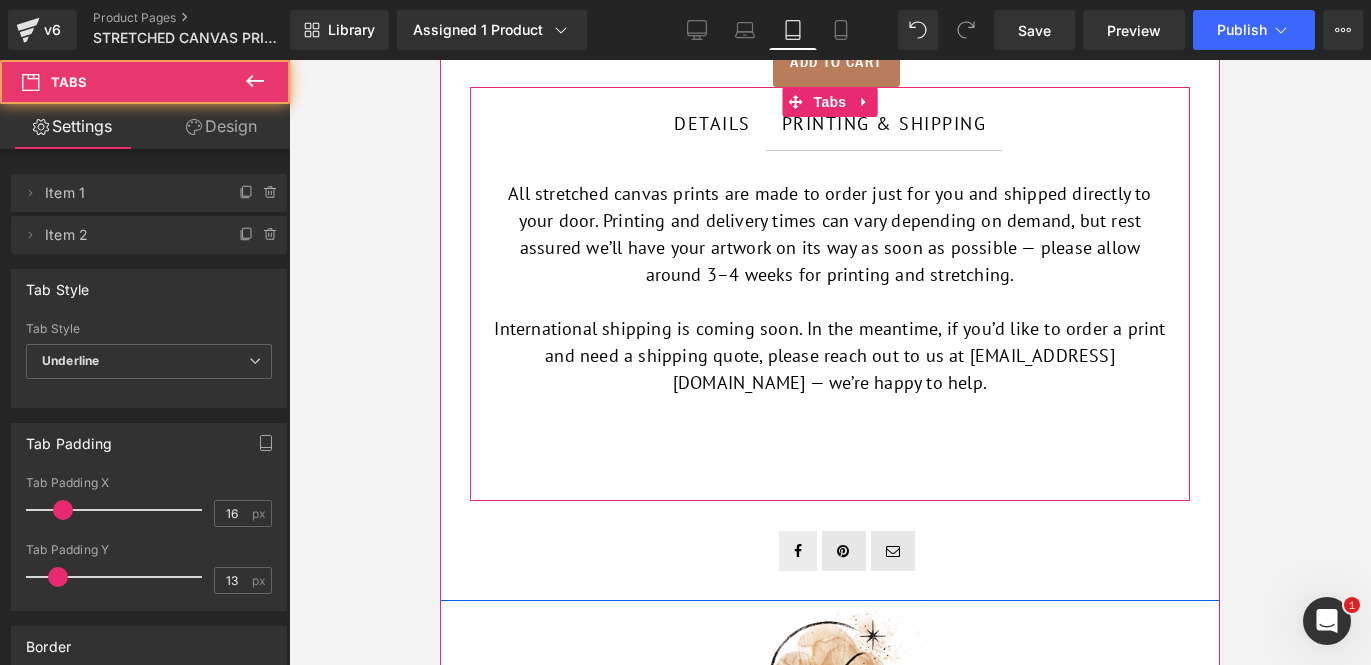 click on "DETAILS
Text Block
PRINTING & SHIPPING Text Block
All stretched canvas prints are made to order just for you and shipped directly to your door. Printing and delivery times can vary depending on demand, but rest assured we’ll have your artwork on its way as soon as possible — please allow around 3–4 weeks for printing and stretching. International shipping is coming soon. In the meantime, if you’d like to order a print and need a shipping quote, please reach out to us at hello@myeeharlow.com.au — we’re happy to help.
Text Block
Tabs     NaNpx" at bounding box center [830, 294] 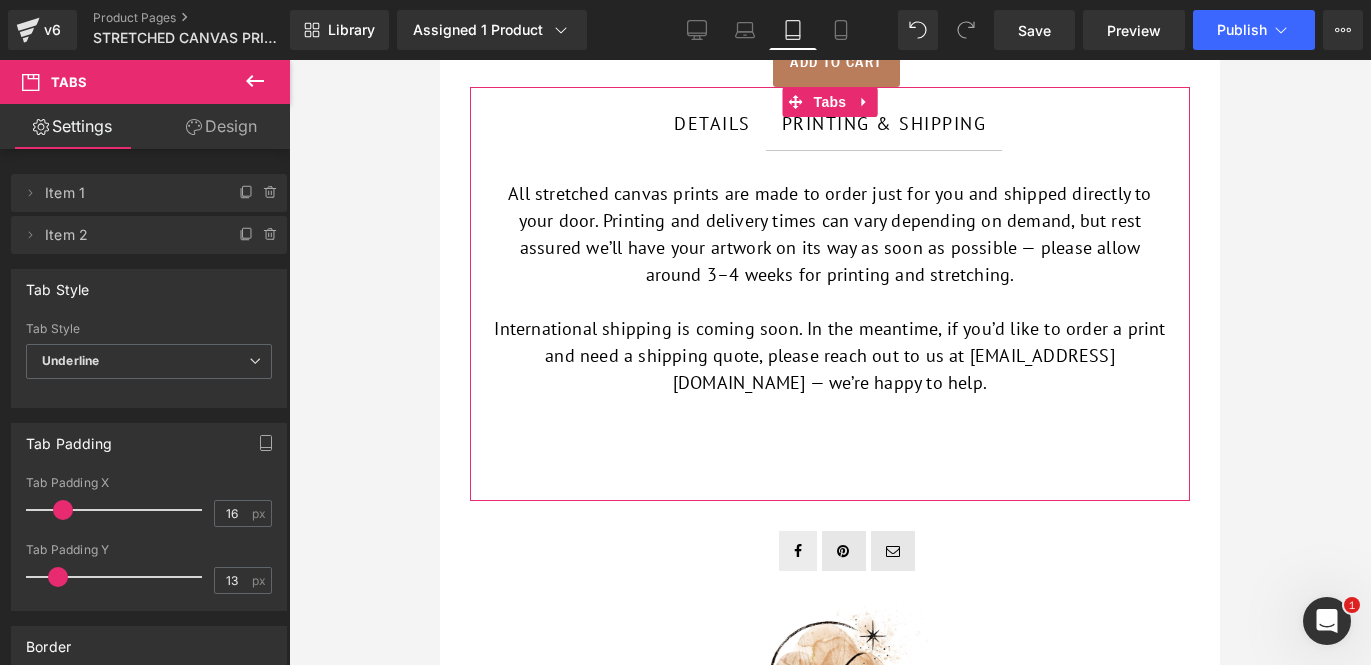 click on "Design" at bounding box center (221, 126) 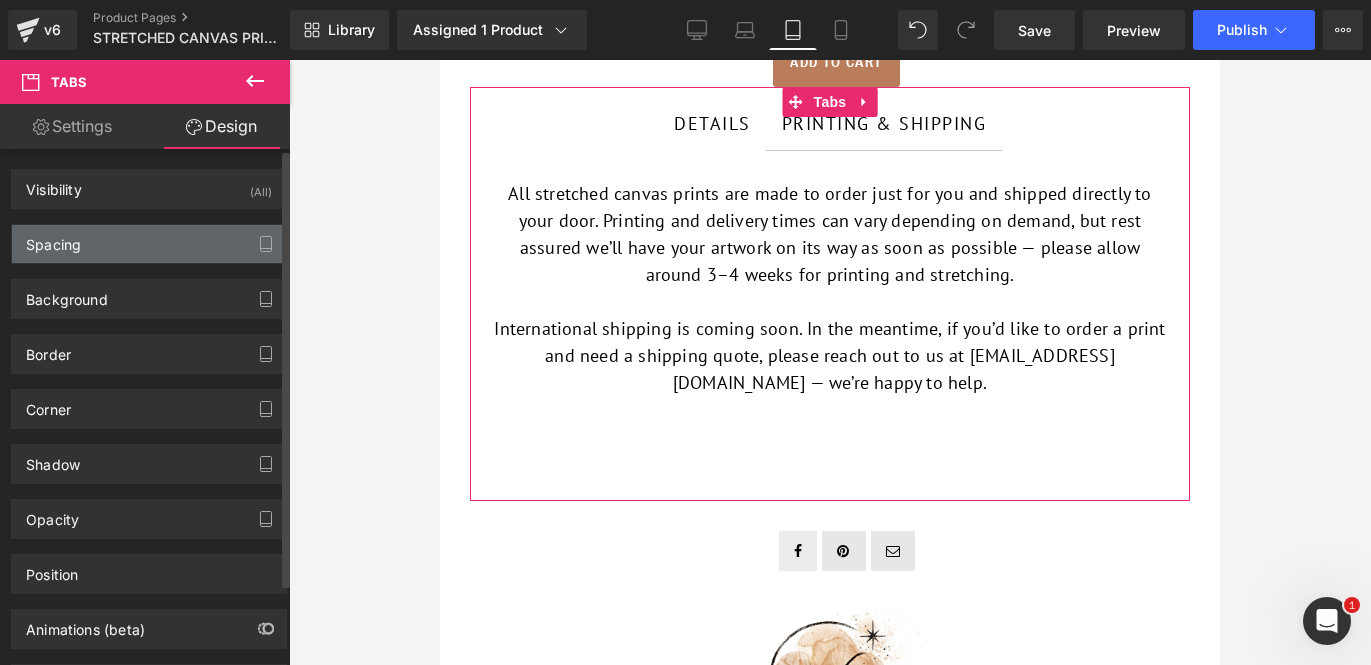 click on "Spacing" at bounding box center [149, 244] 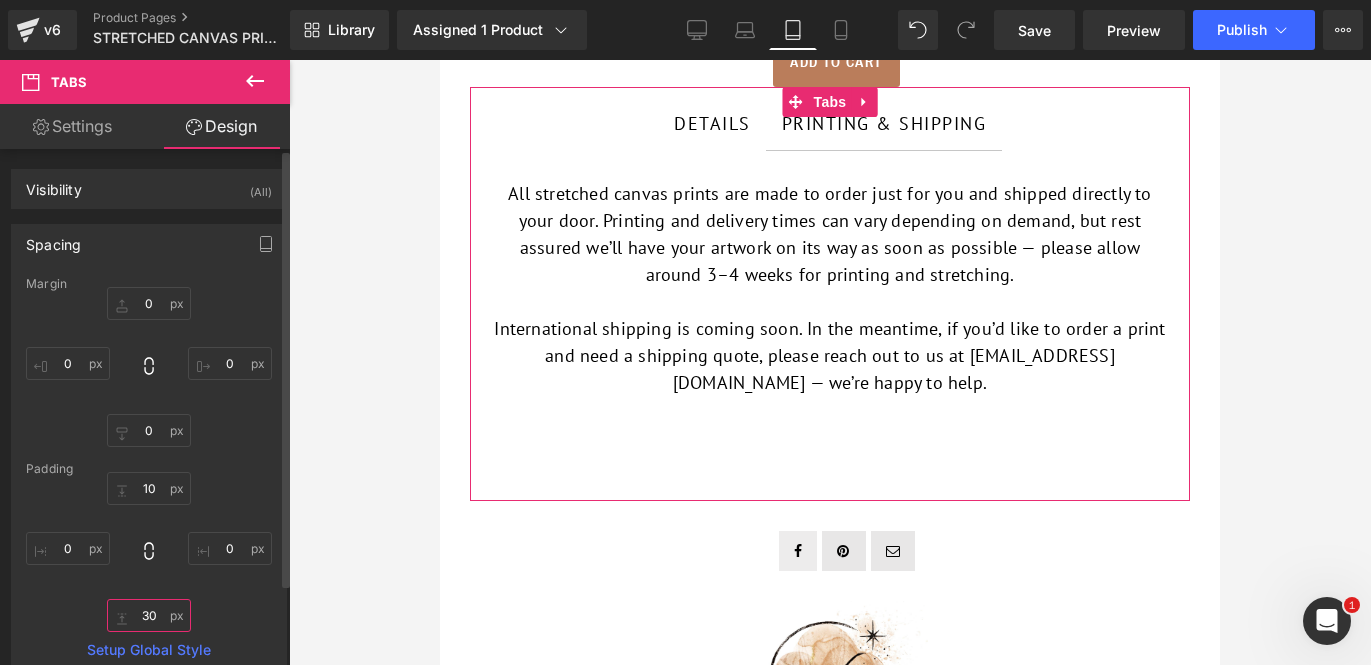 click on "30" at bounding box center [149, 615] 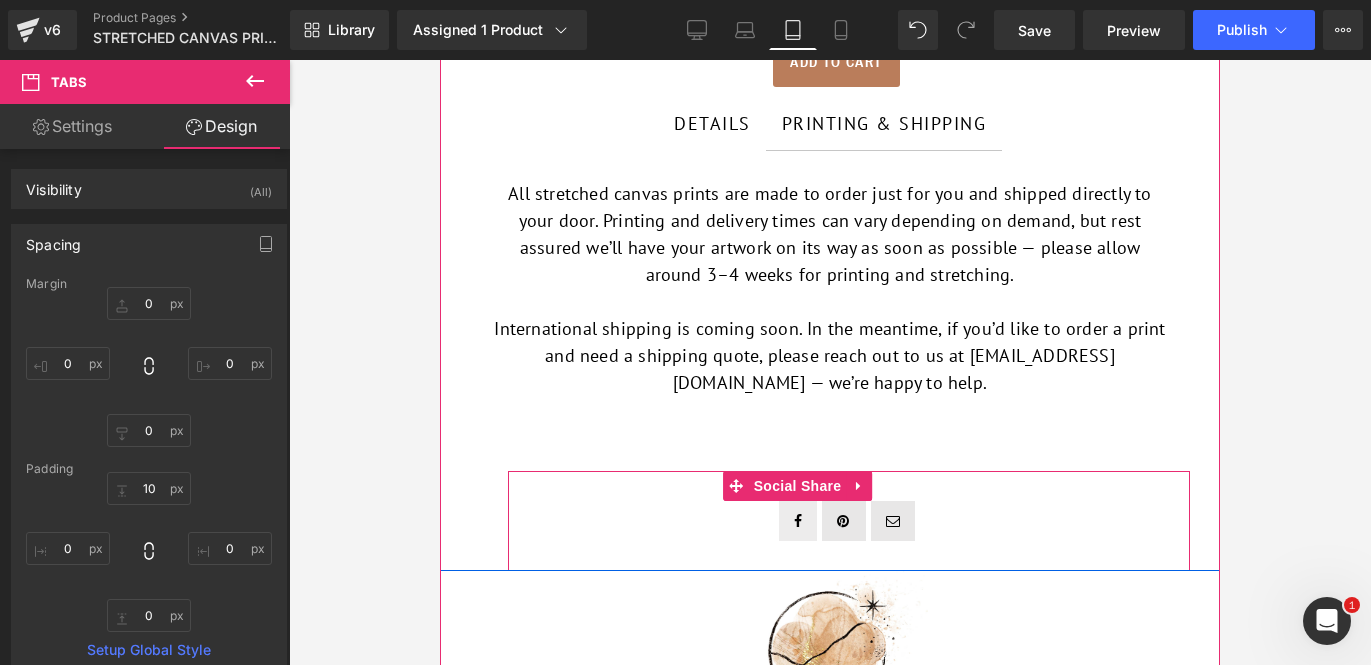 click on "Social Share" at bounding box center (849, 521) 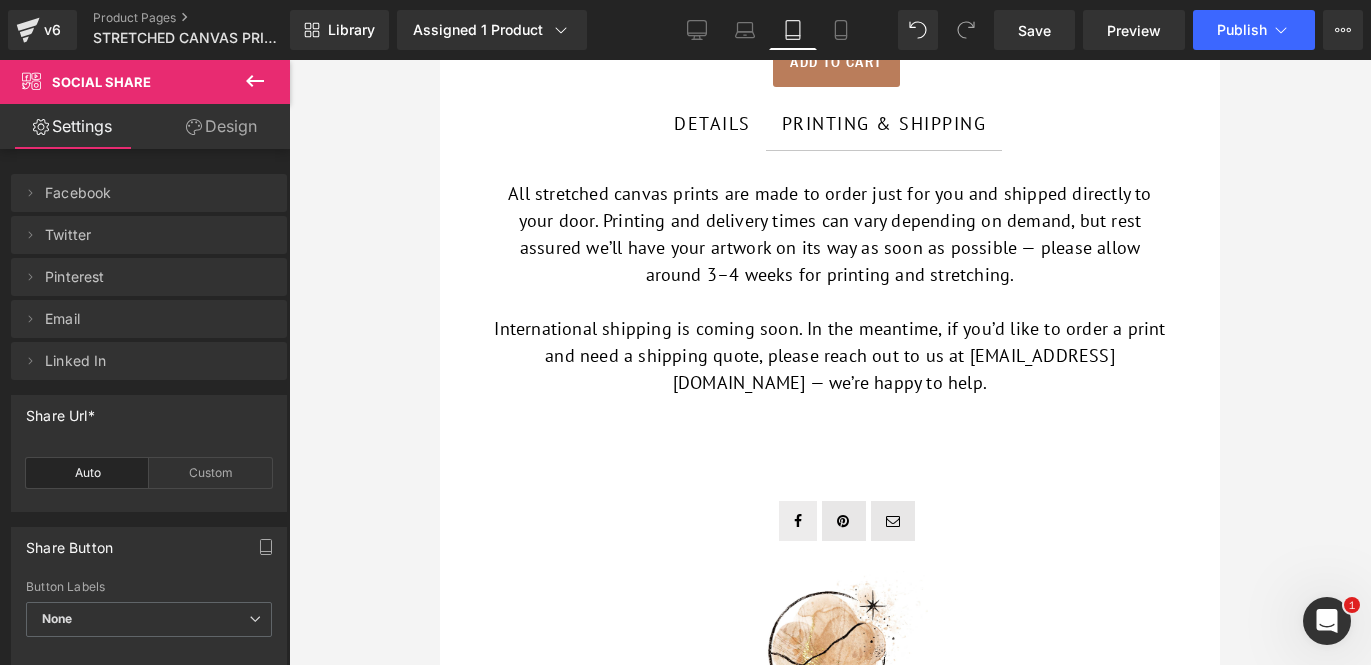 click on "Design" at bounding box center [221, 126] 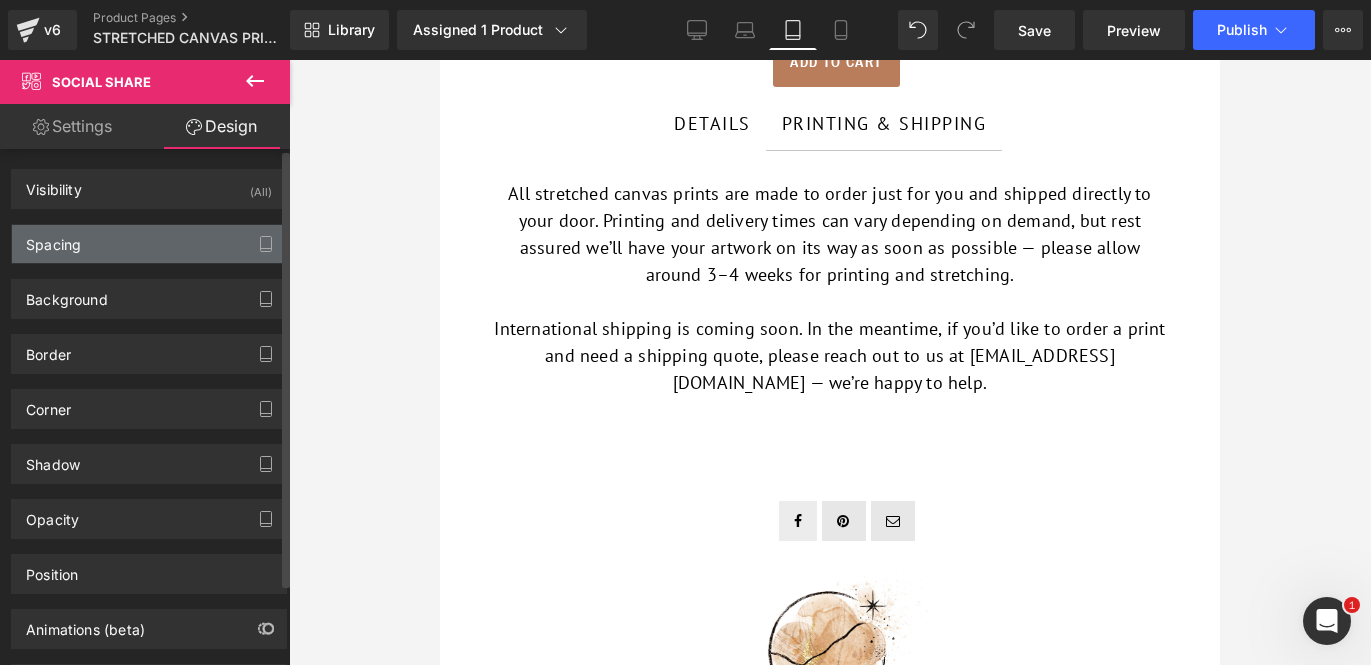 click on "Spacing" at bounding box center (149, 244) 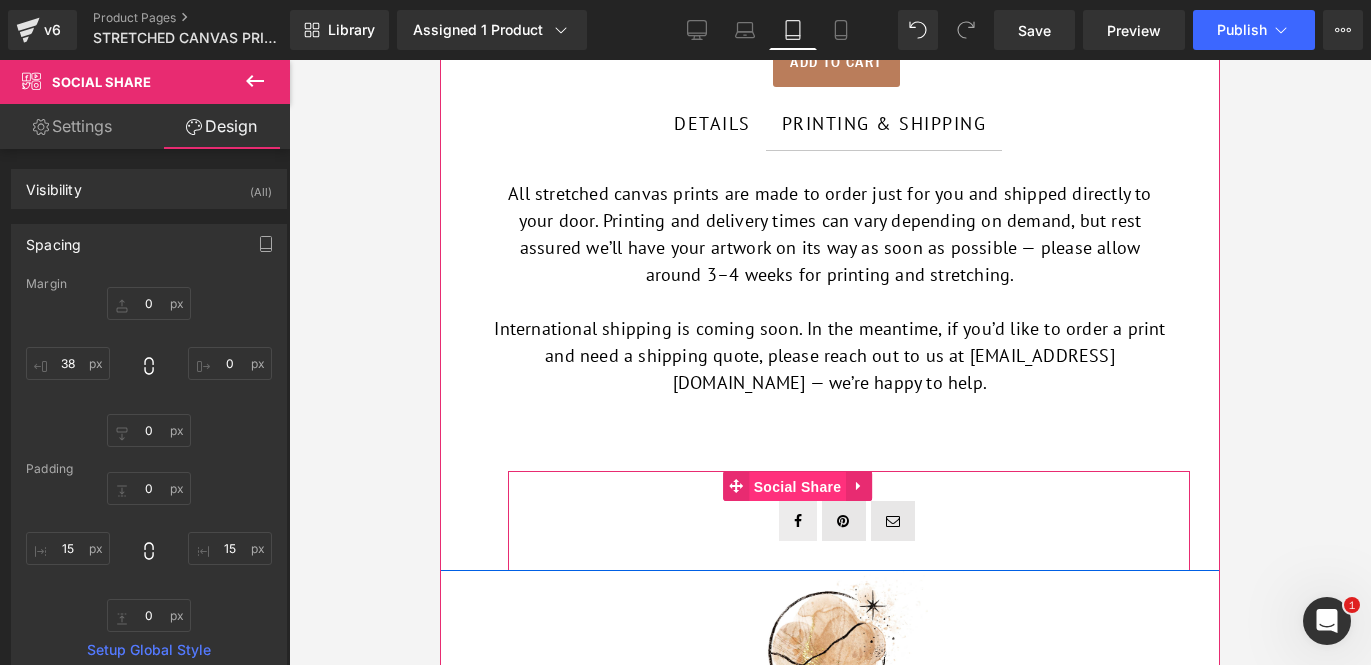 click on "Social Share" at bounding box center [798, 487] 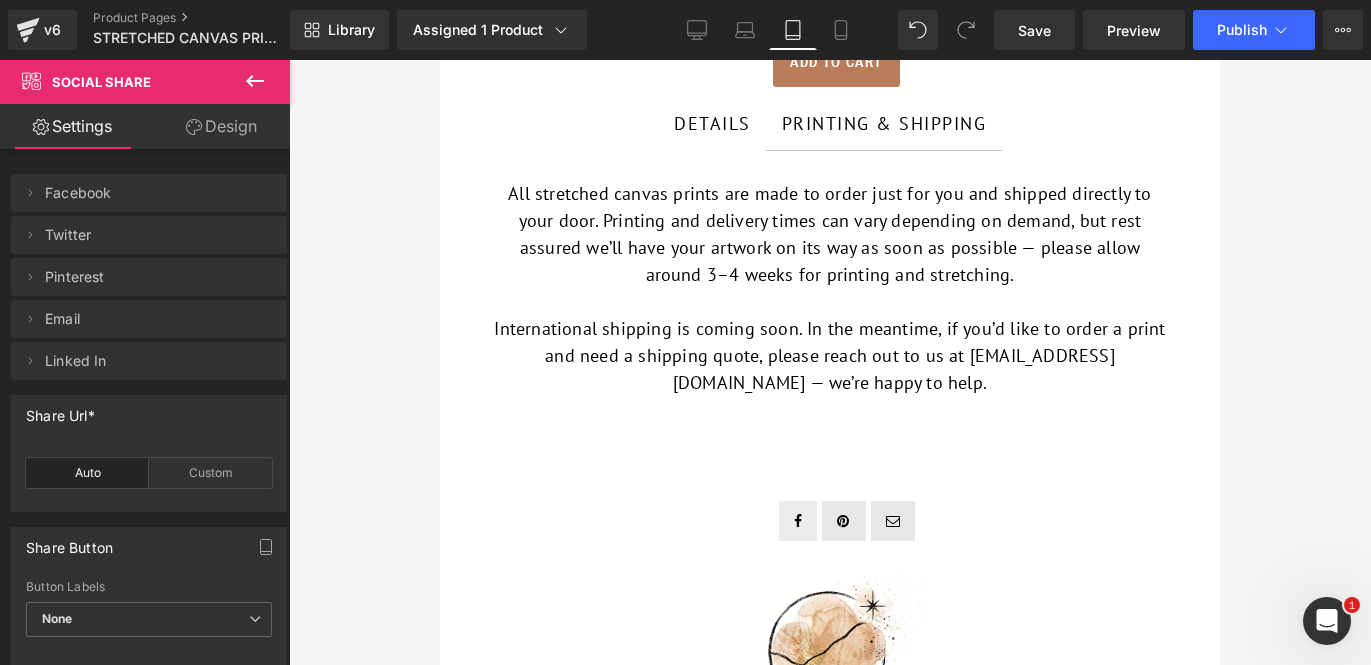 click on "Design" at bounding box center (221, 126) 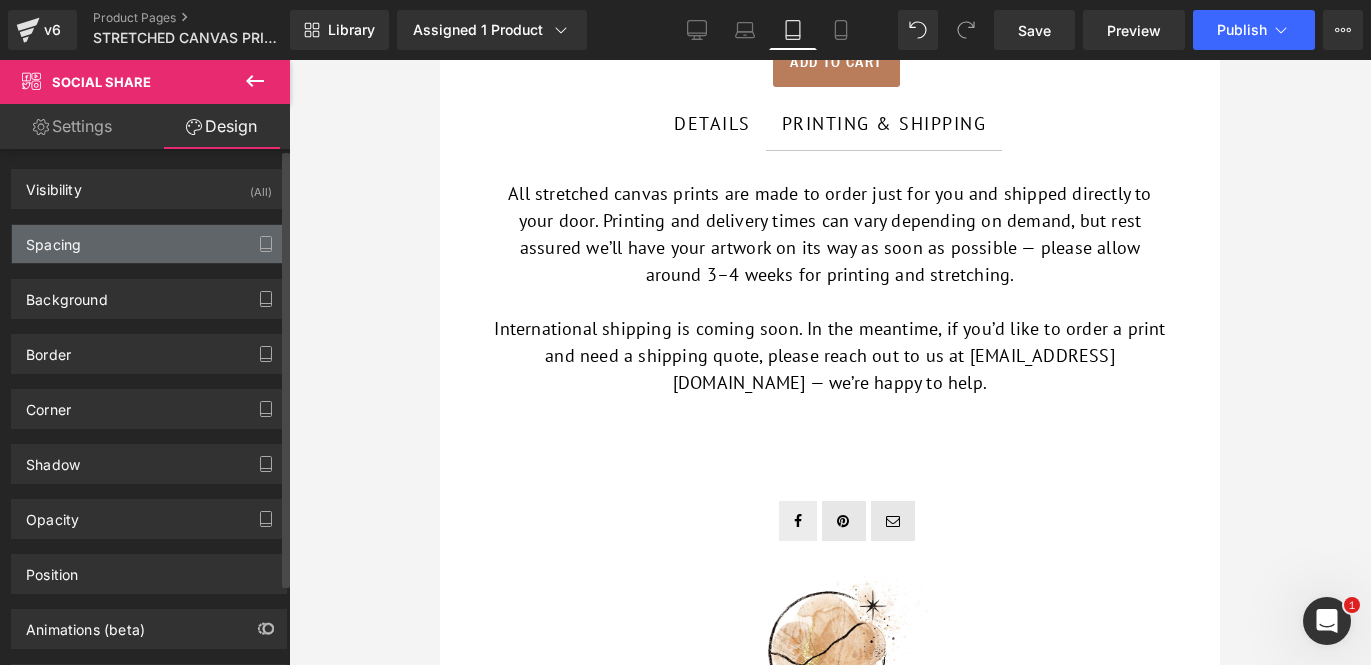 click on "Spacing" at bounding box center (149, 244) 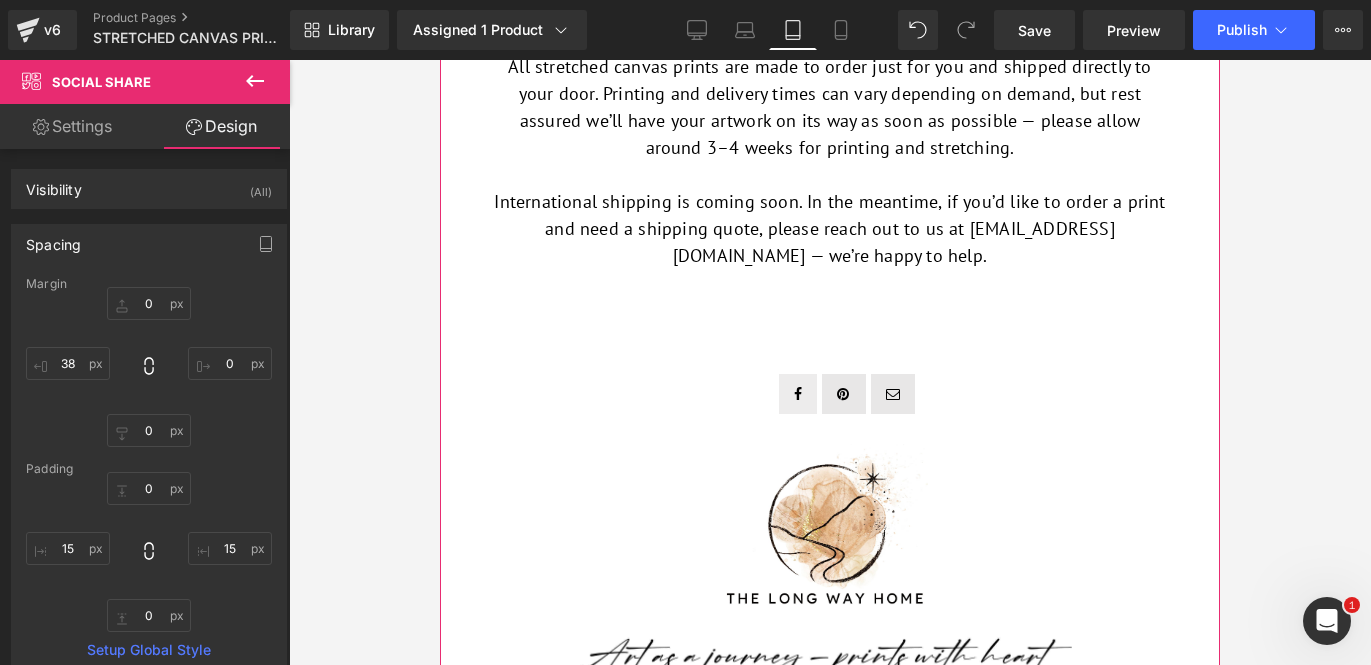 scroll, scrollTop: 1664, scrollLeft: 0, axis: vertical 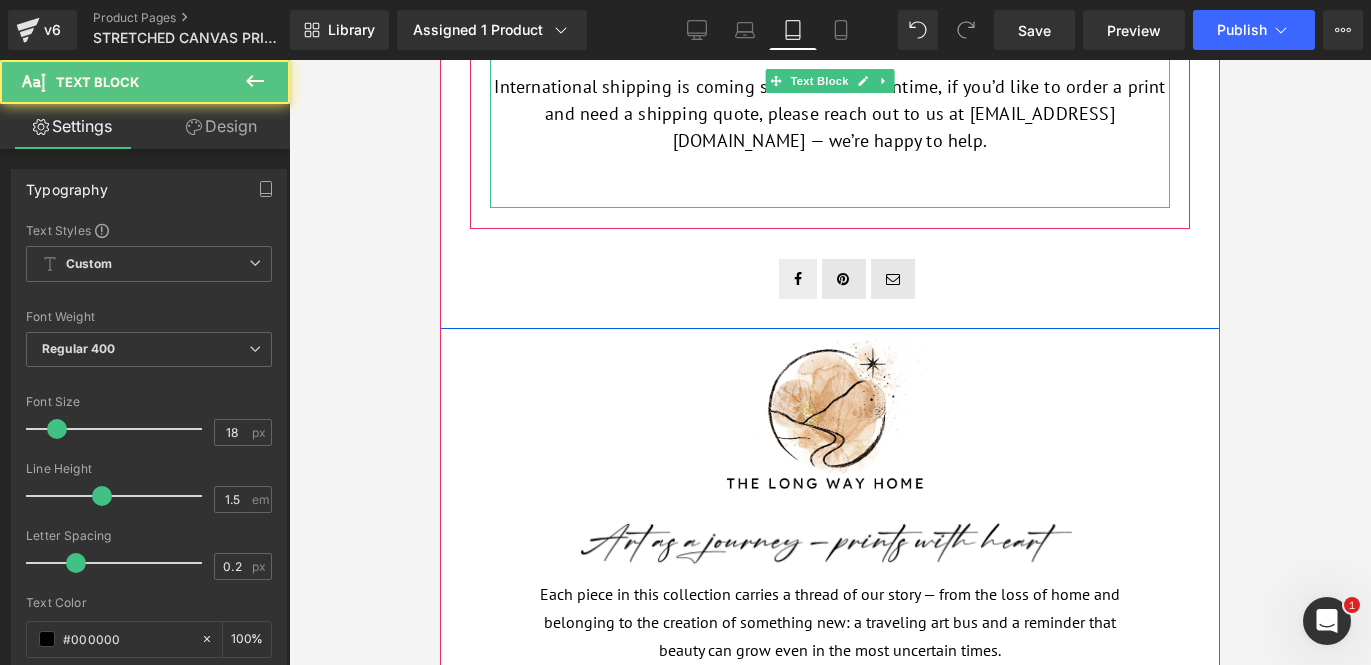 click at bounding box center [830, 167] 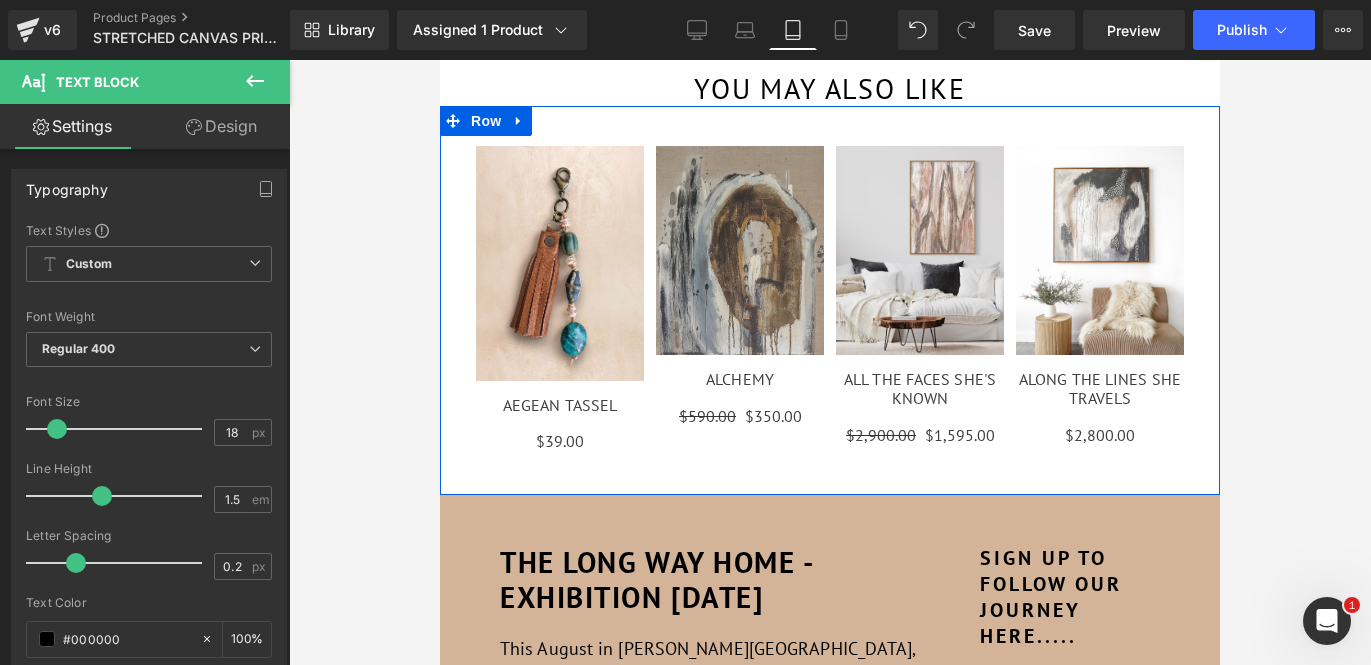 scroll, scrollTop: 2820, scrollLeft: 0, axis: vertical 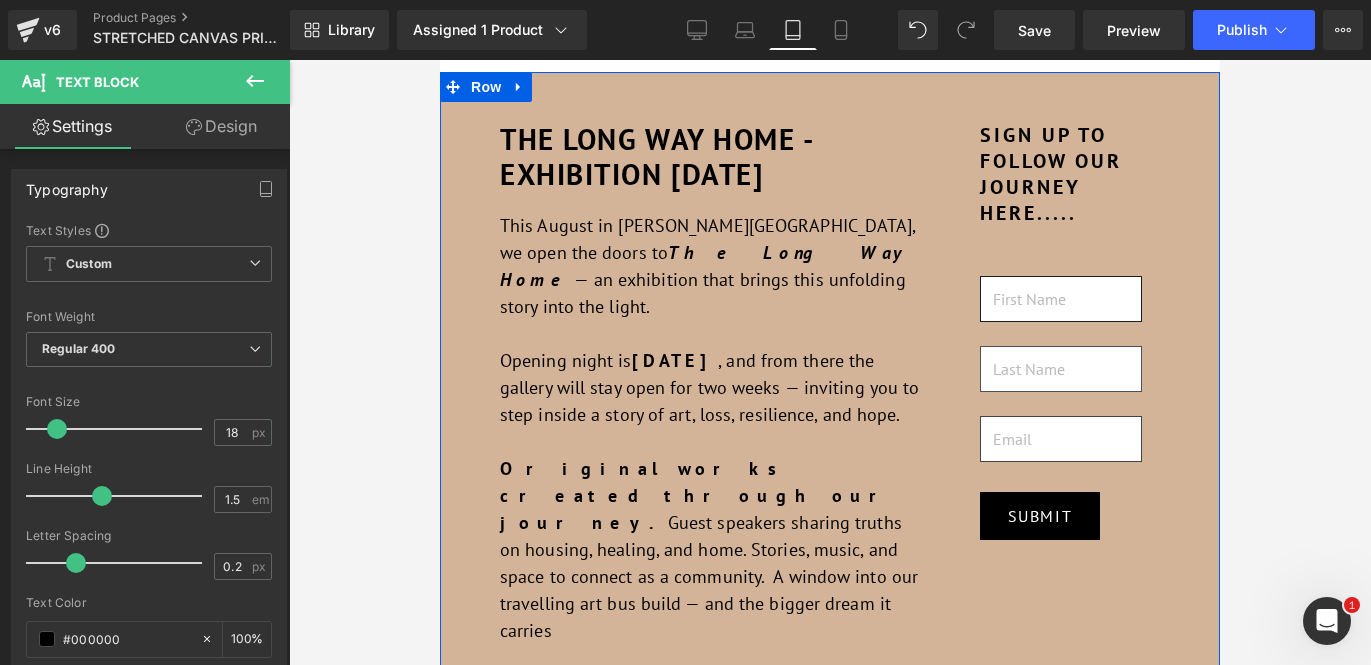 click on "The Long Way Home - Exhibition August 2025 Heading         This August in Byron Bay, we open the doors to  The Long Way Home  — an exhibition that brings this unfolding story into the light.    Opening night is  Saturday, 23rd August , and from there the gallery will stay open for two weeks — inviting you to step inside a story of art, loss, resilience, and hope. Original works created through our journey.  Guest speakers sharing truths on housing, healing, and home. Stories, music, and space to connect as a community.  A window into our travelling art bus build — and the bigger dream it carries   If you can’t be there in person, sign up for our emails or request  a pre-show VIP catalogue access  — and share in this journey from wherever you are. Text Block         SIGN UP TO FOLLOW OUR JOURNEY here..... Heading
Text Field         Text Field         Email Field         SUBMIT Submit Button" at bounding box center (830, 444) 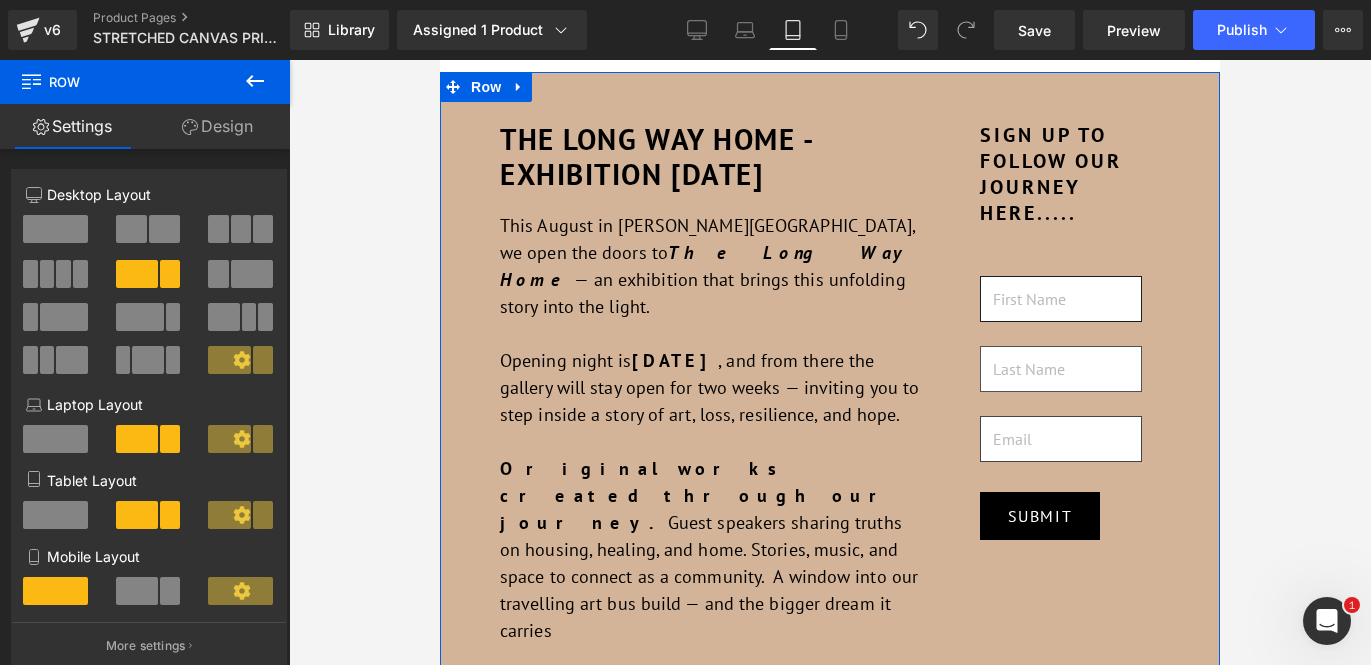 click at bounding box center [55, 515] 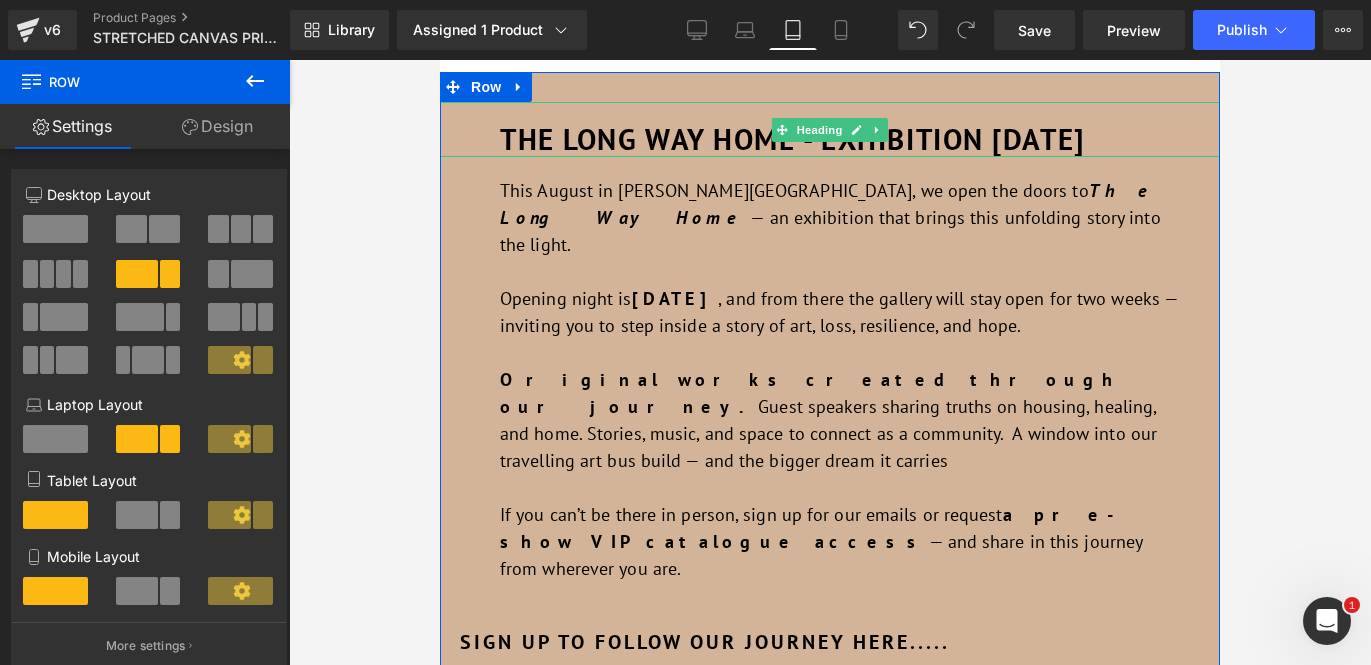 click on "The Long Way Home - Exhibition August 2025" at bounding box center [792, 139] 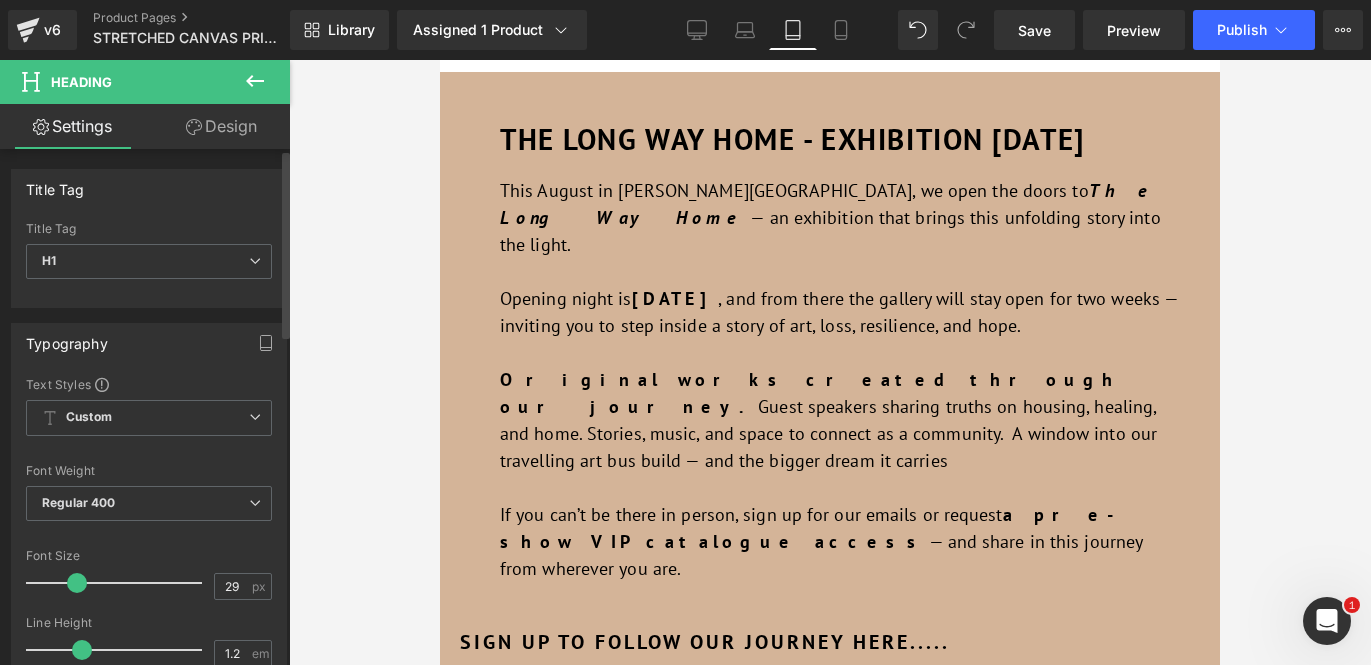 scroll, scrollTop: 3, scrollLeft: 0, axis: vertical 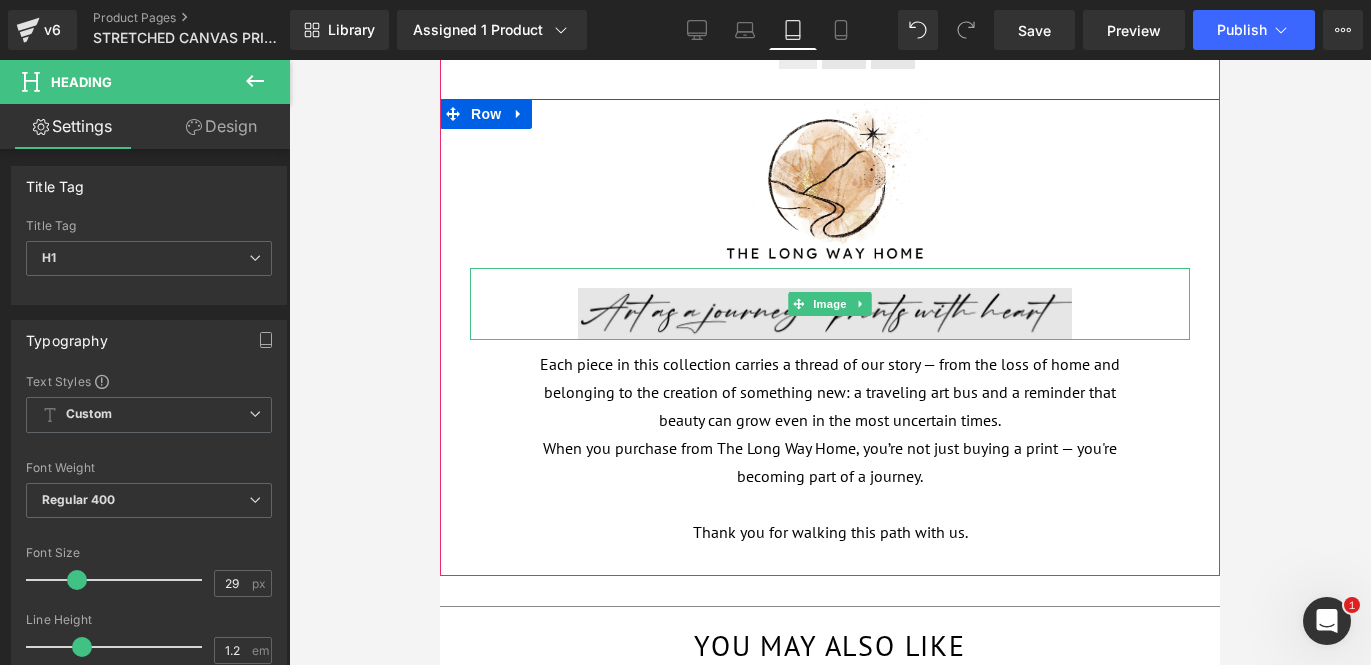 click at bounding box center (830, 304) 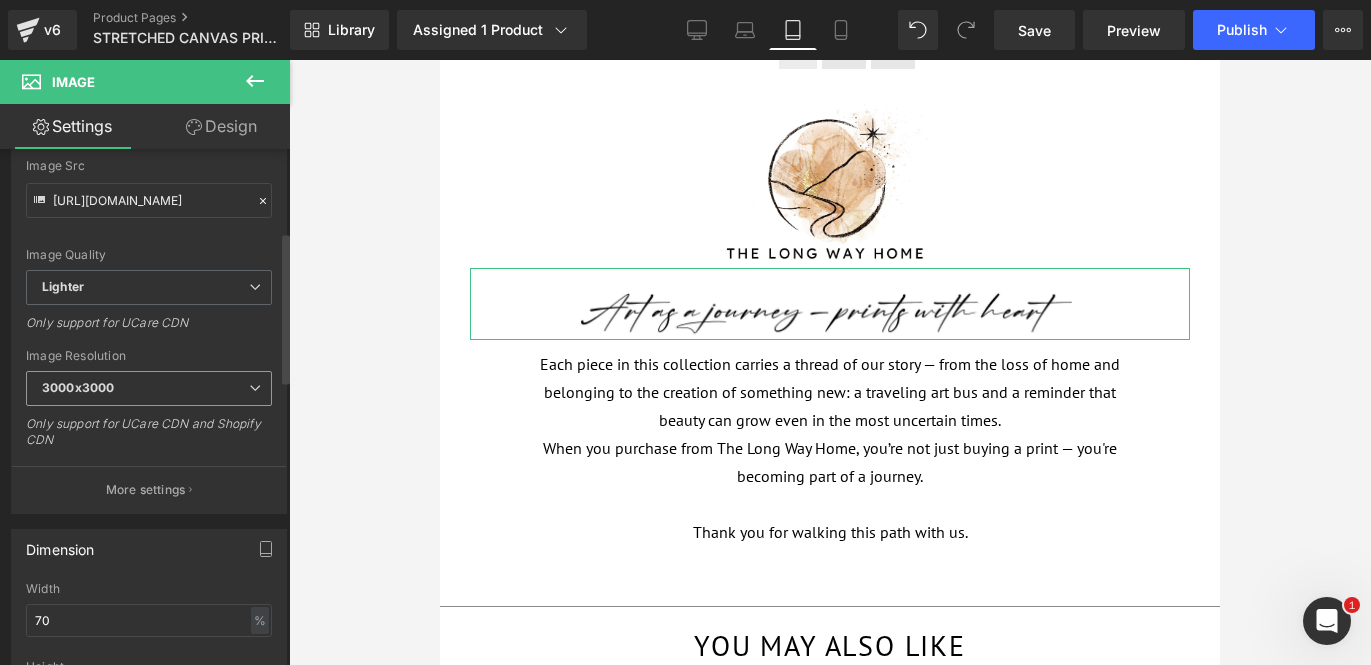 scroll, scrollTop: 465, scrollLeft: 0, axis: vertical 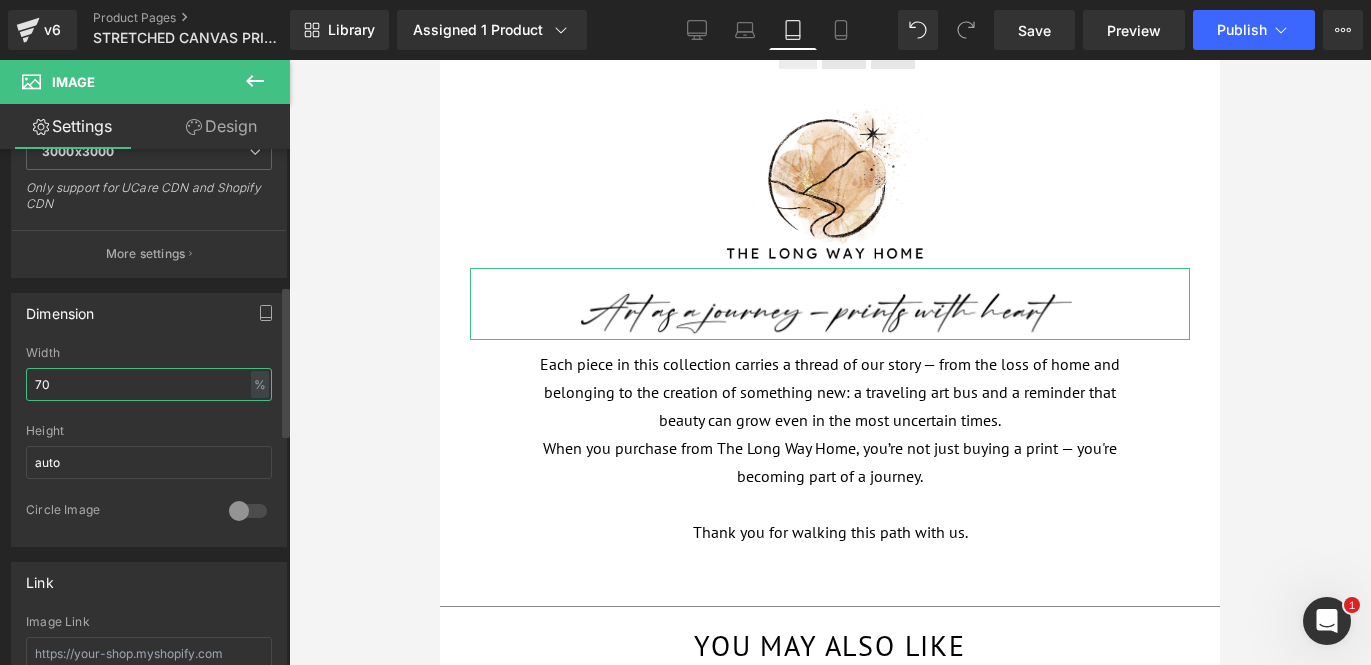 click on "70" at bounding box center (149, 384) 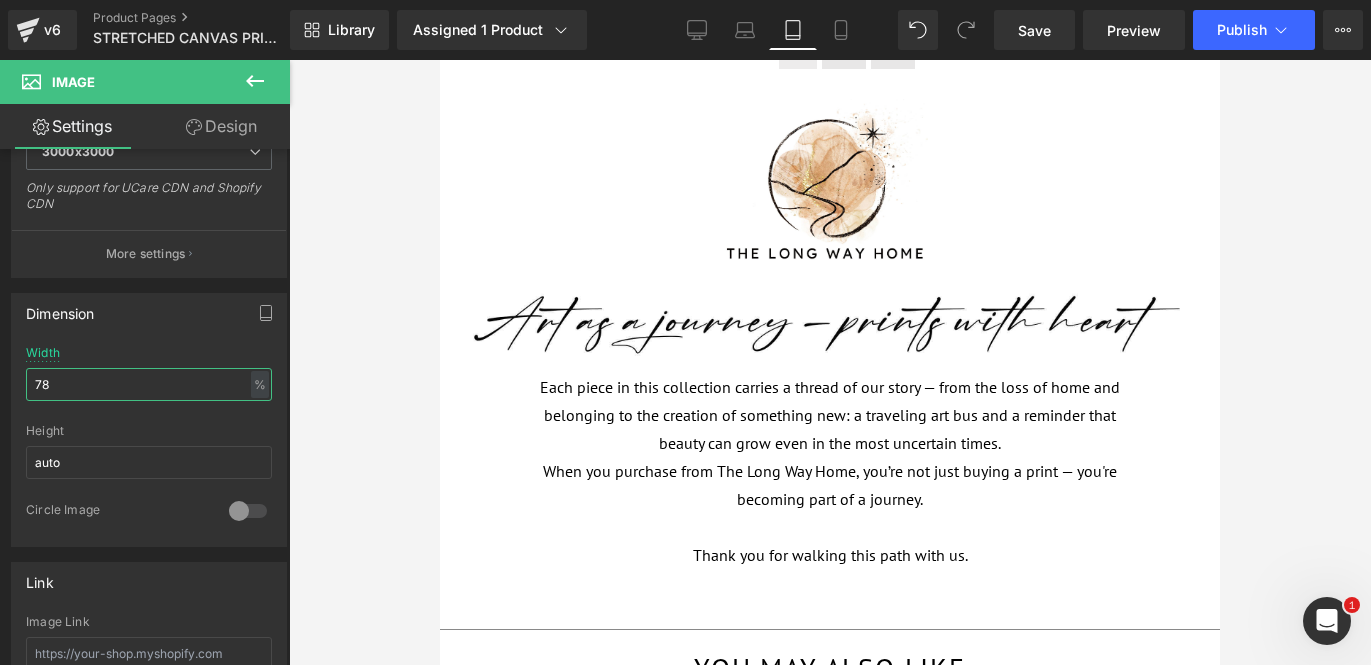 type on "7" 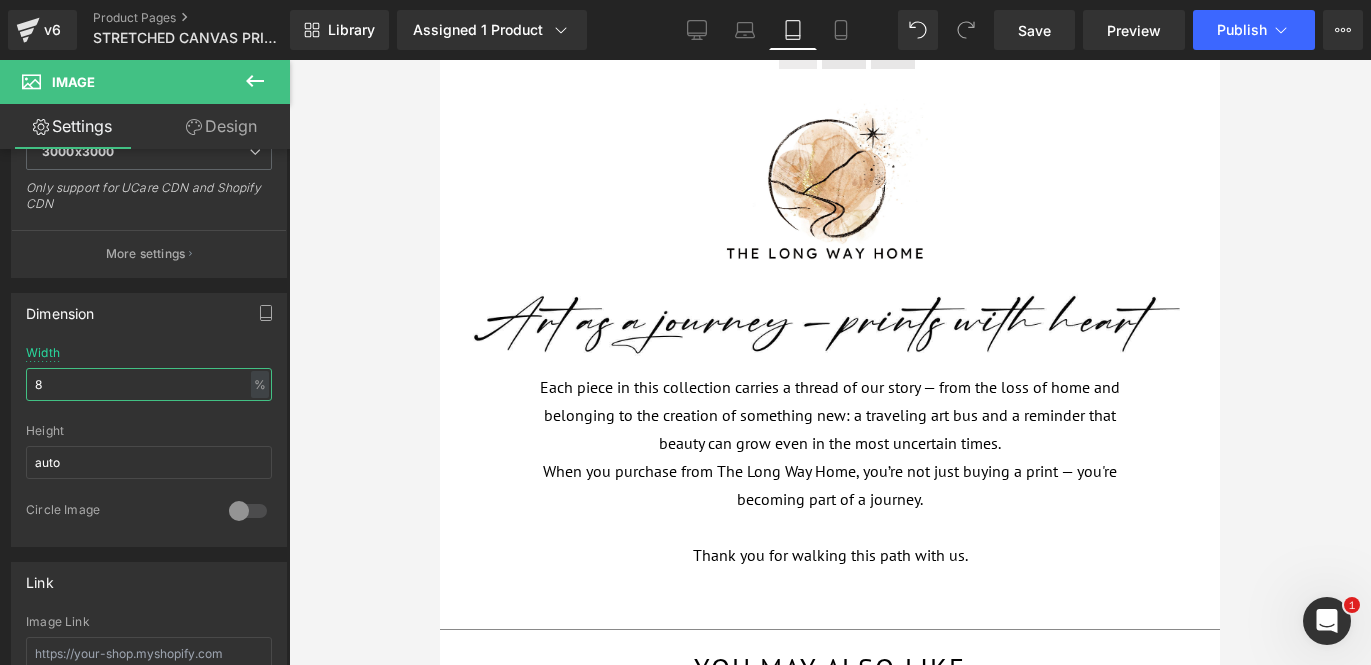 type on "80" 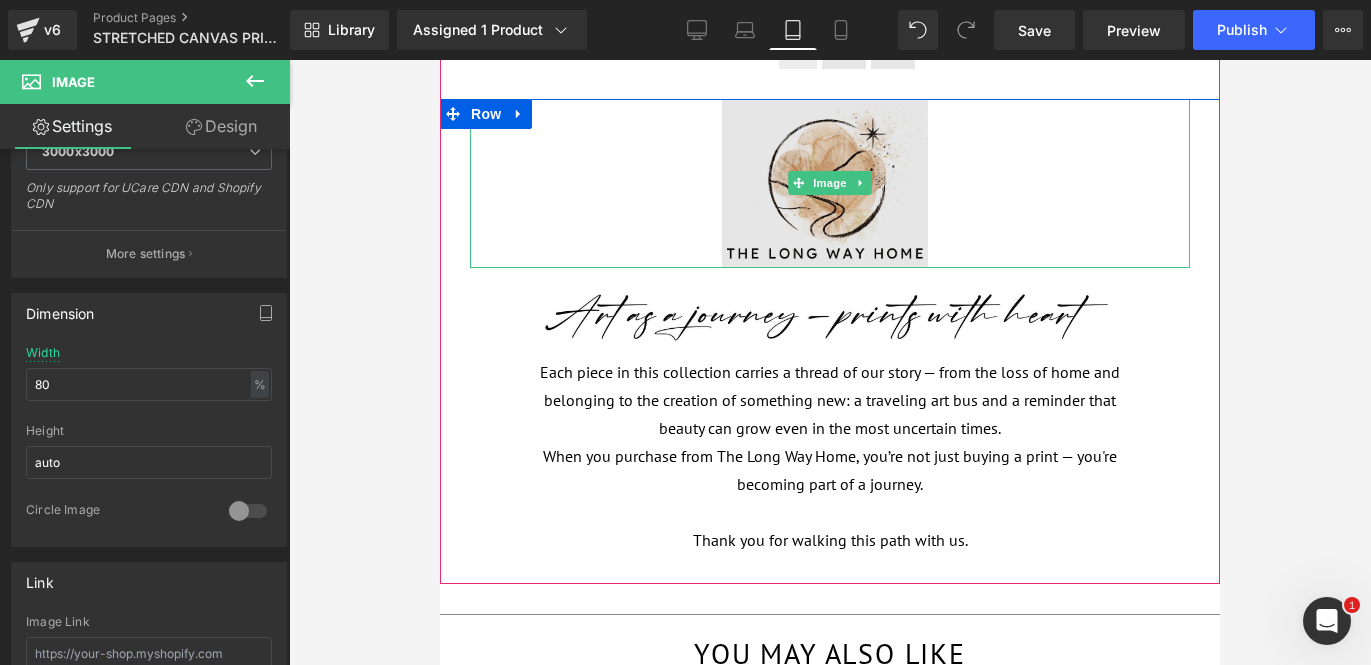 click at bounding box center (830, 183) 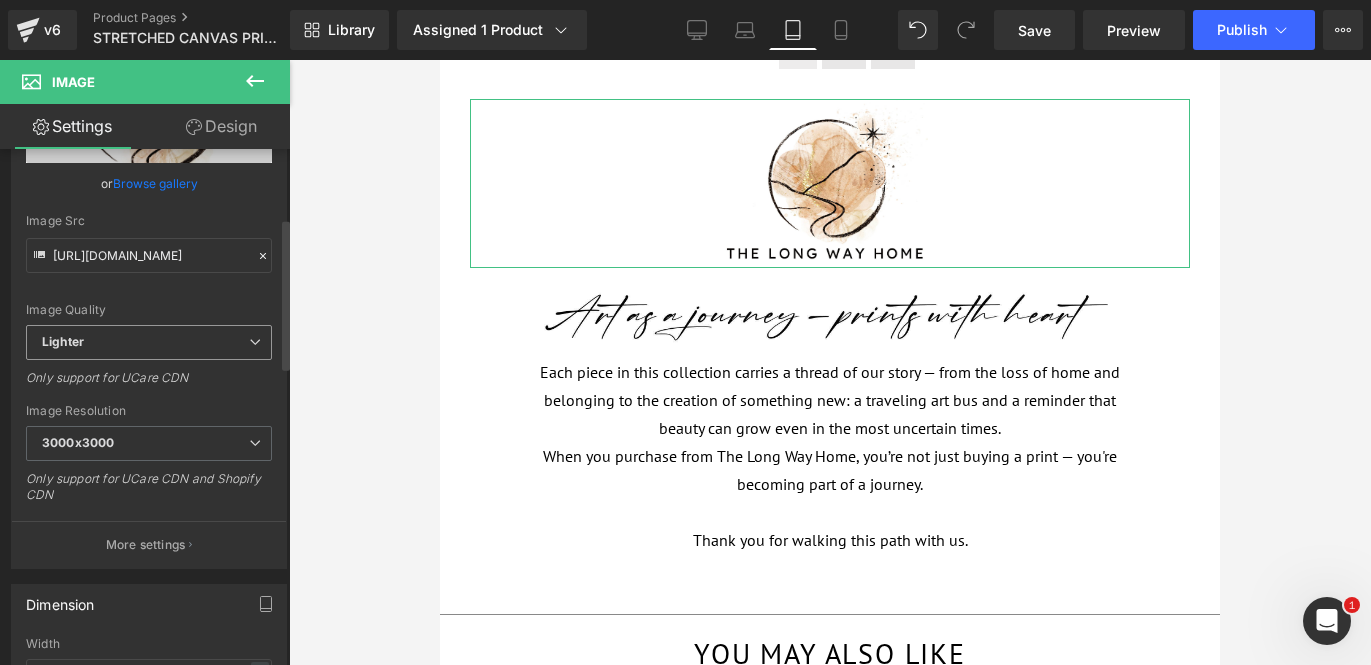 scroll, scrollTop: 235, scrollLeft: 0, axis: vertical 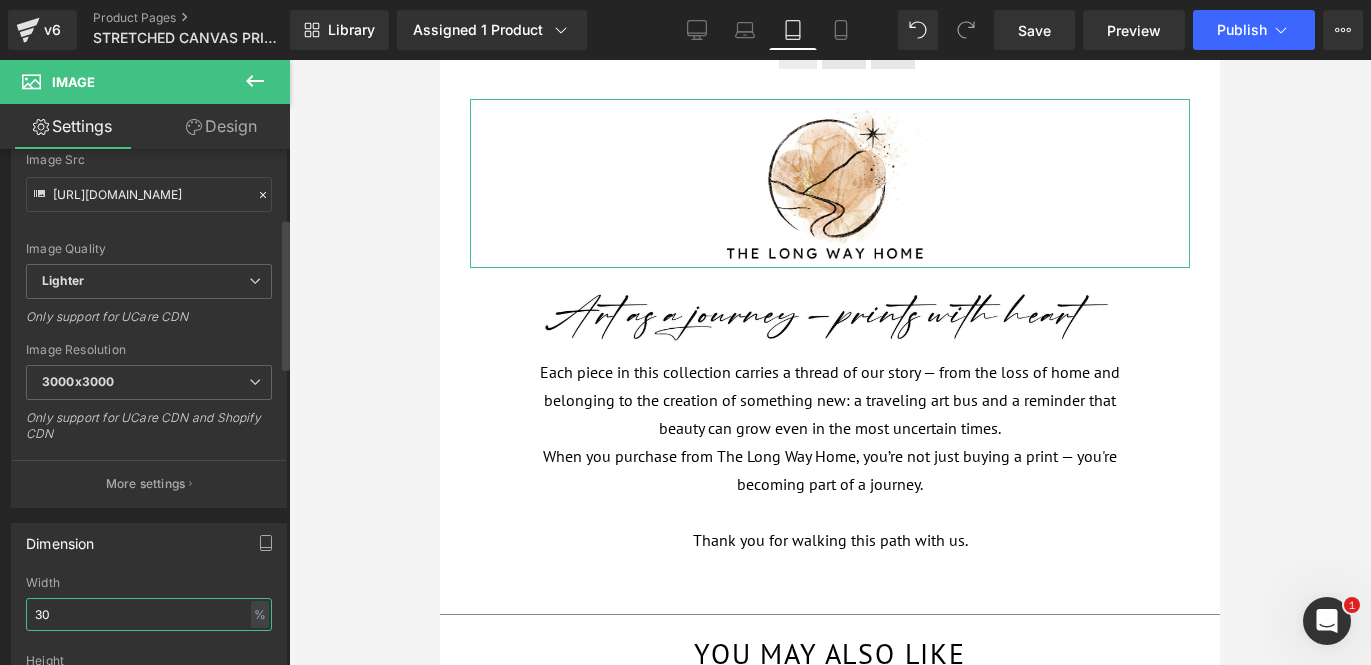 click on "30" at bounding box center [149, 614] 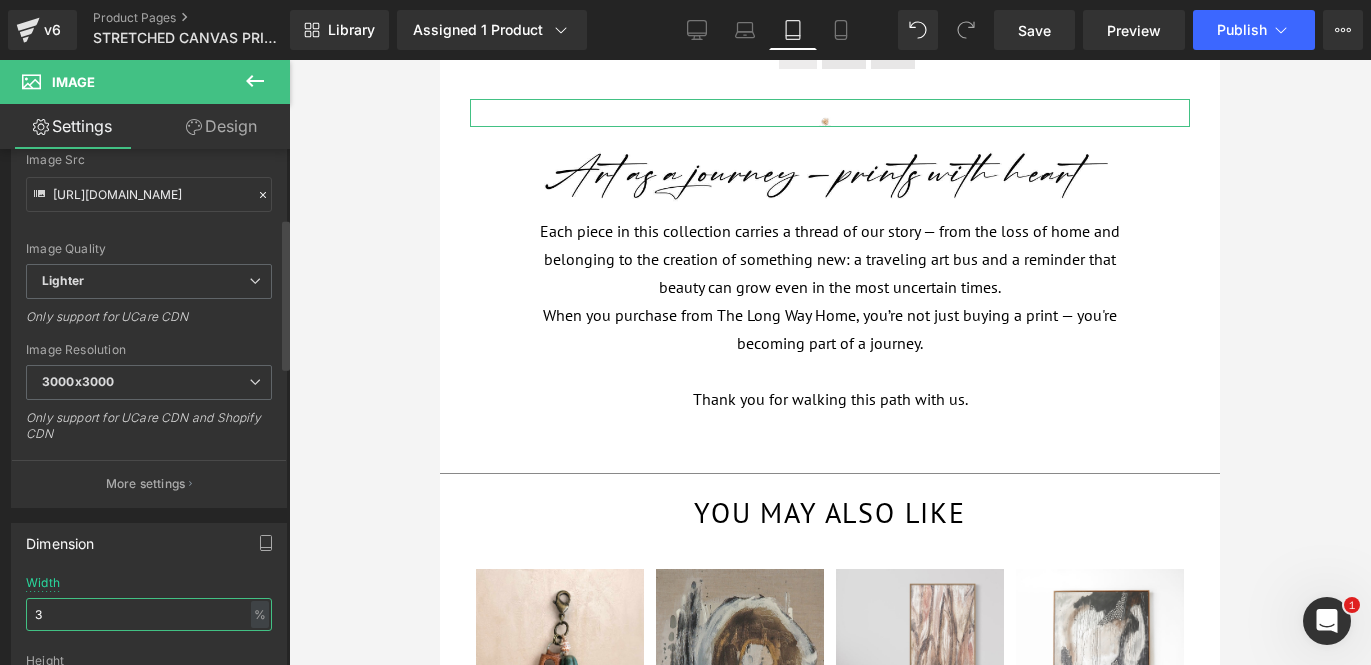 type on "35" 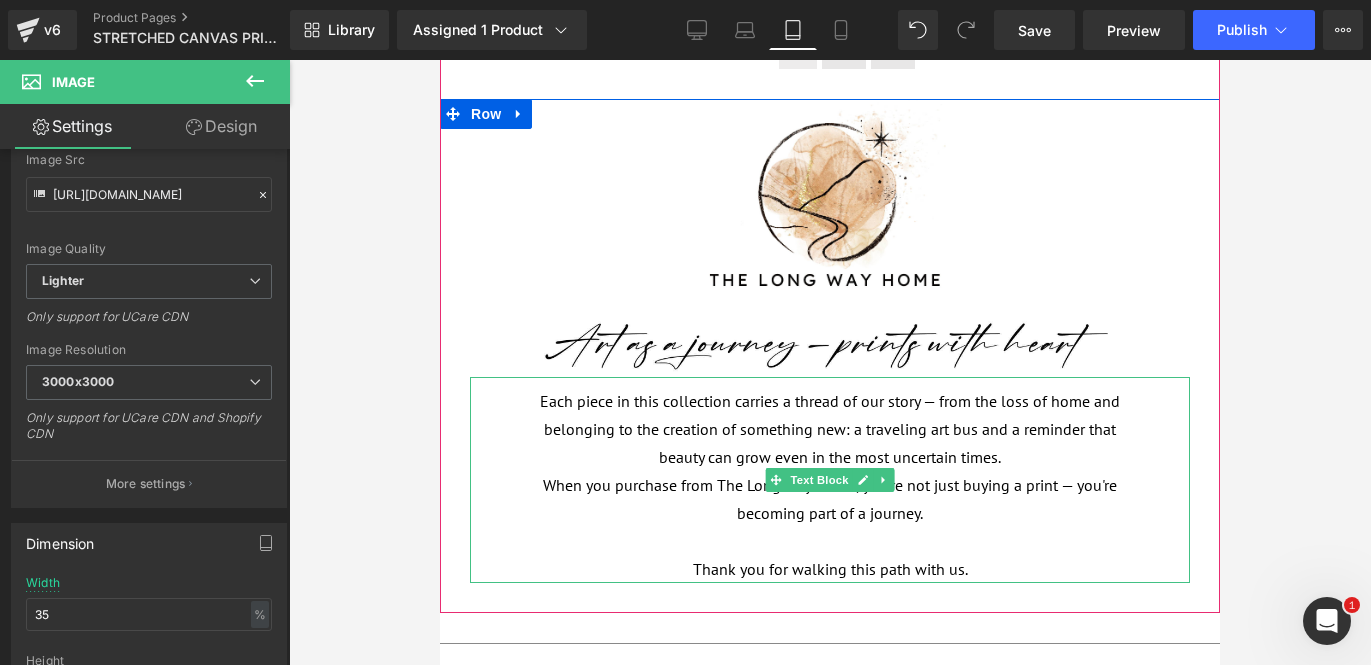 click on "When you purchase from The Long Way Home, you’re not just buying a print — you're becoming part of a journey." at bounding box center (830, 499) 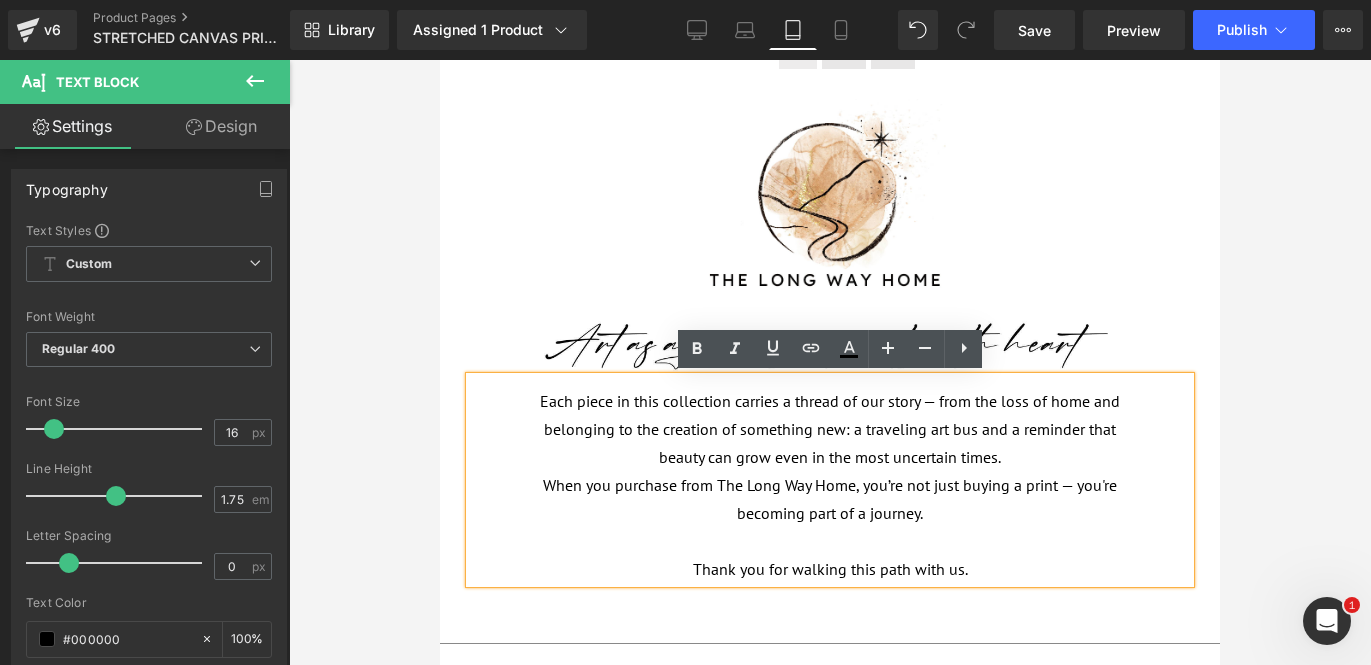 click on "Design" at bounding box center (221, 126) 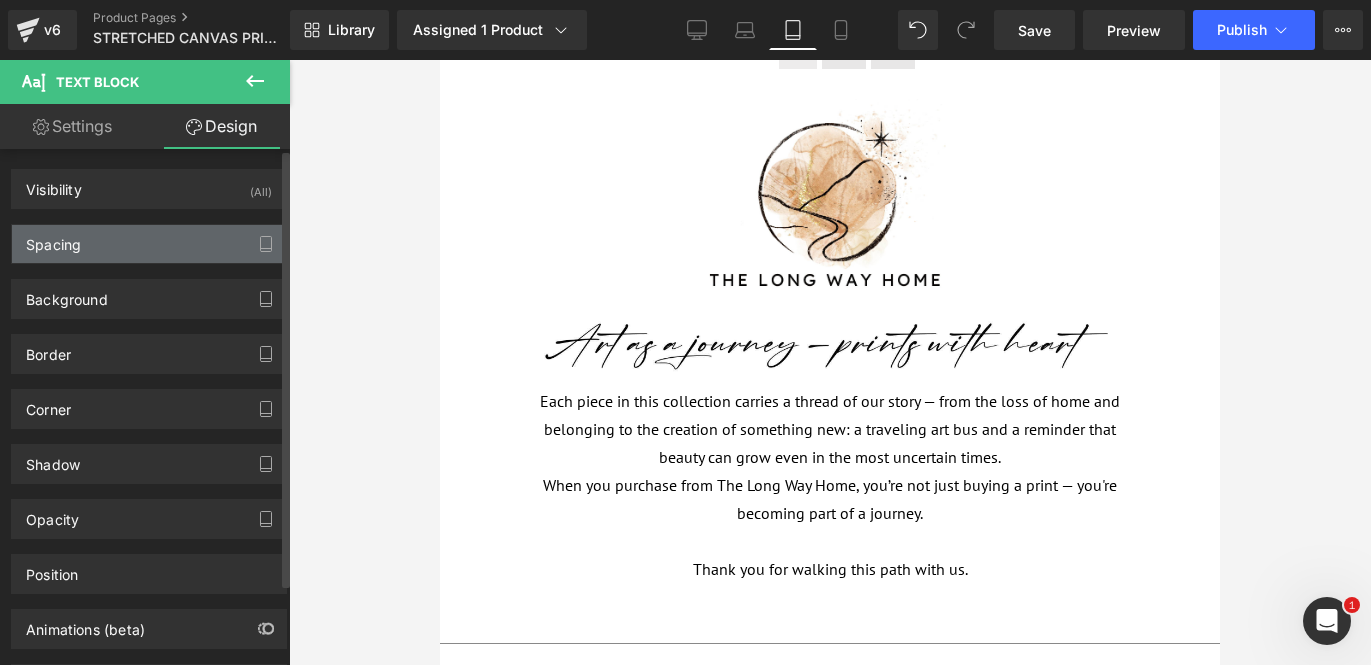click on "Spacing" at bounding box center [149, 244] 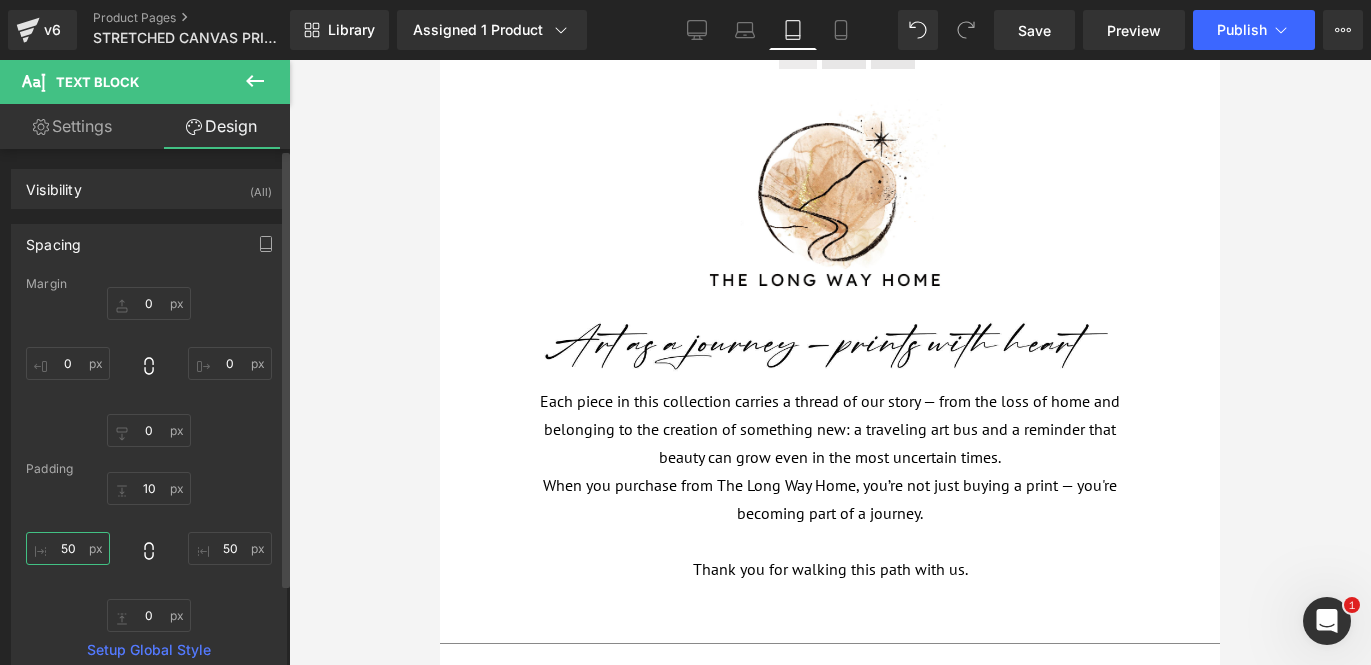 click on "50" at bounding box center [68, 548] 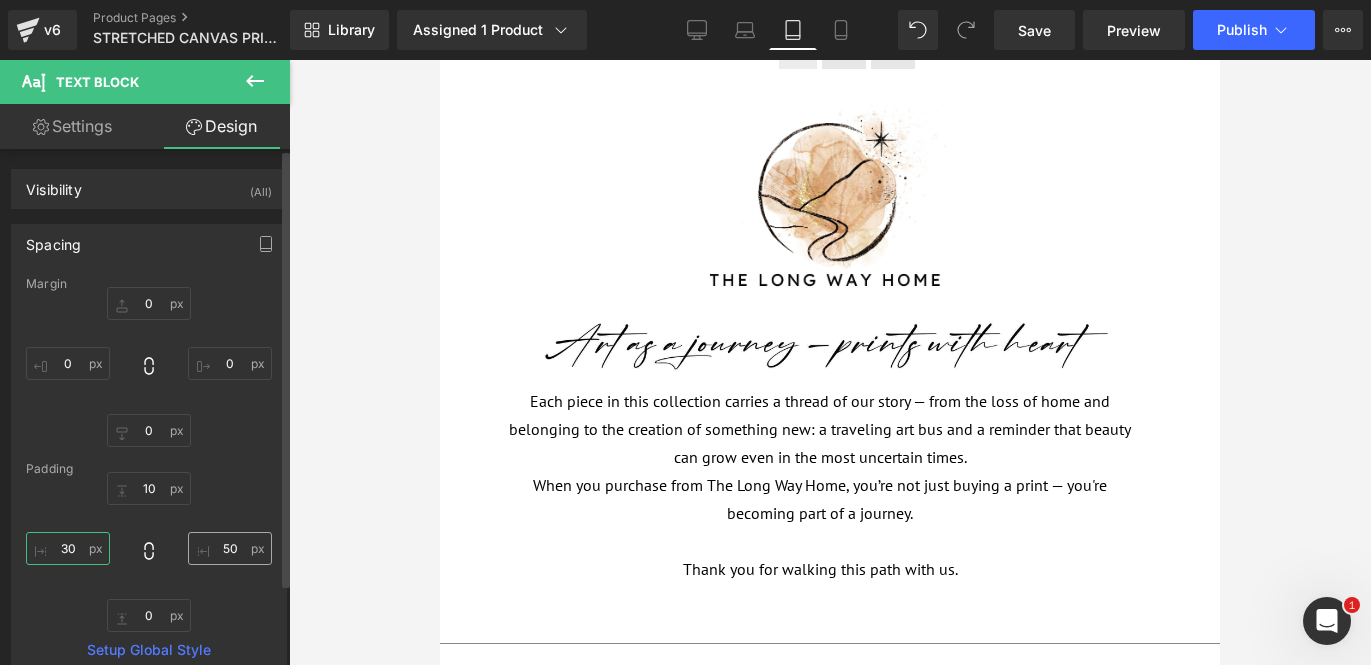type on "30" 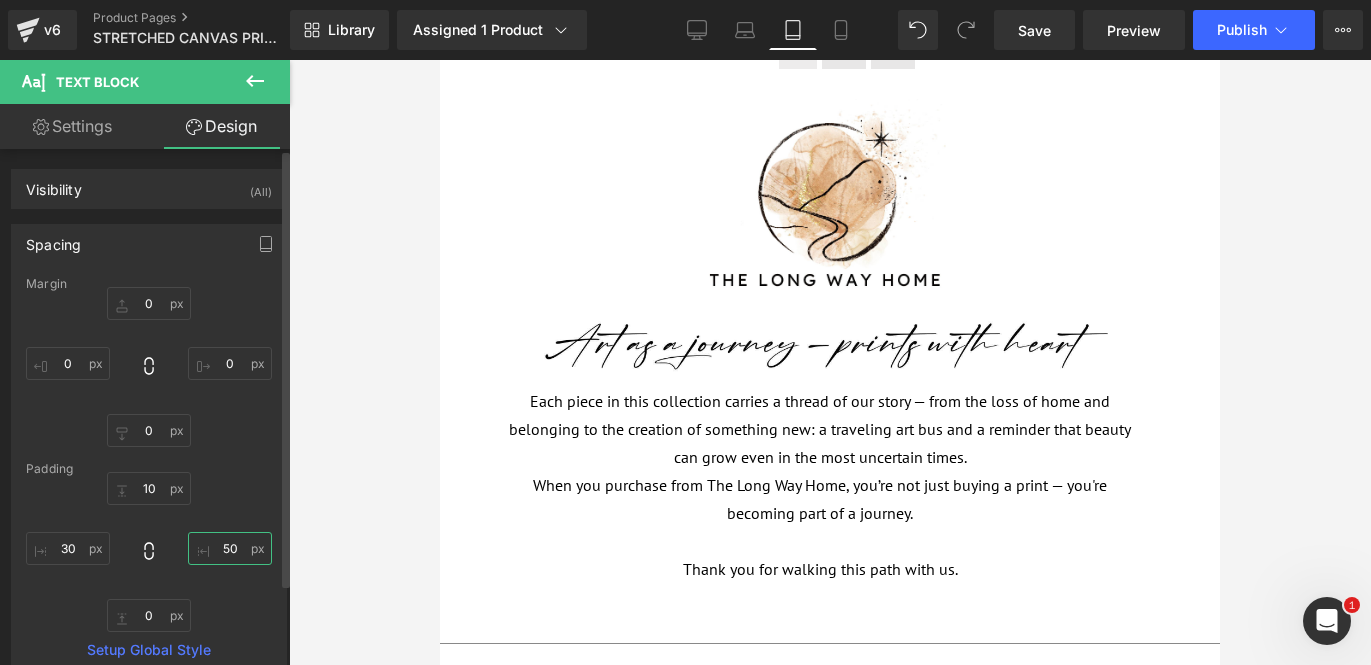 click on "50" at bounding box center (230, 548) 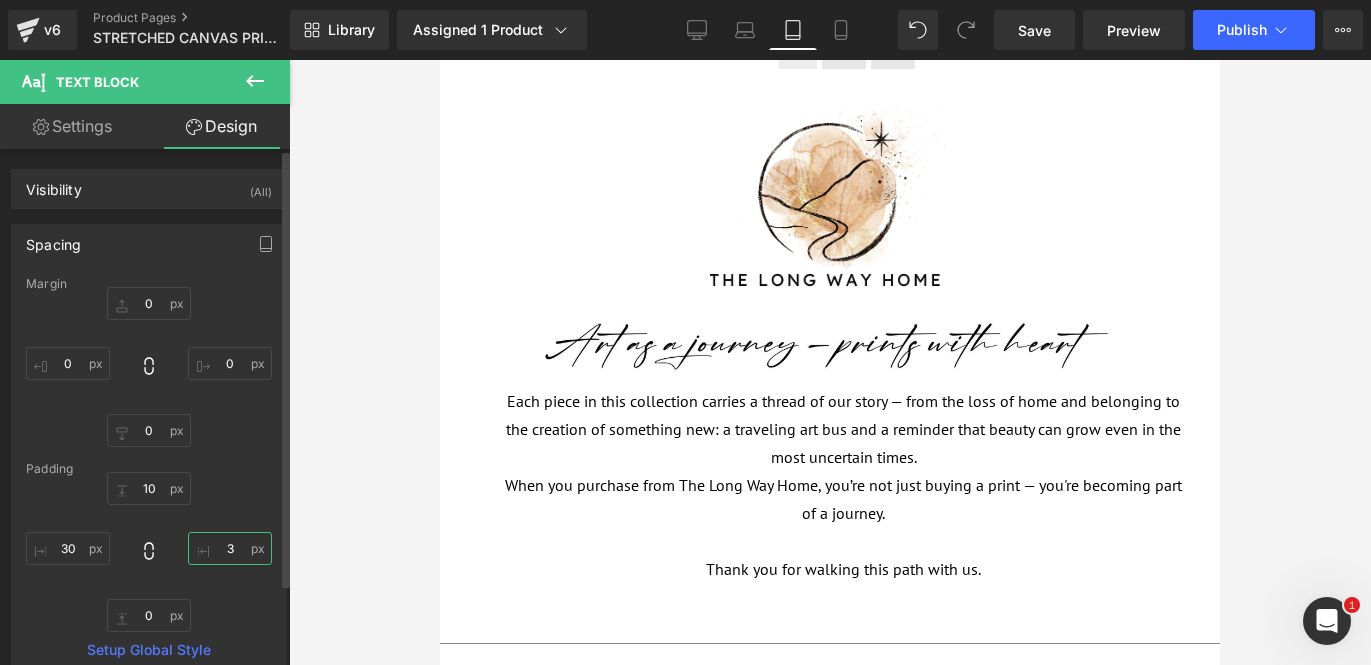 type on "30" 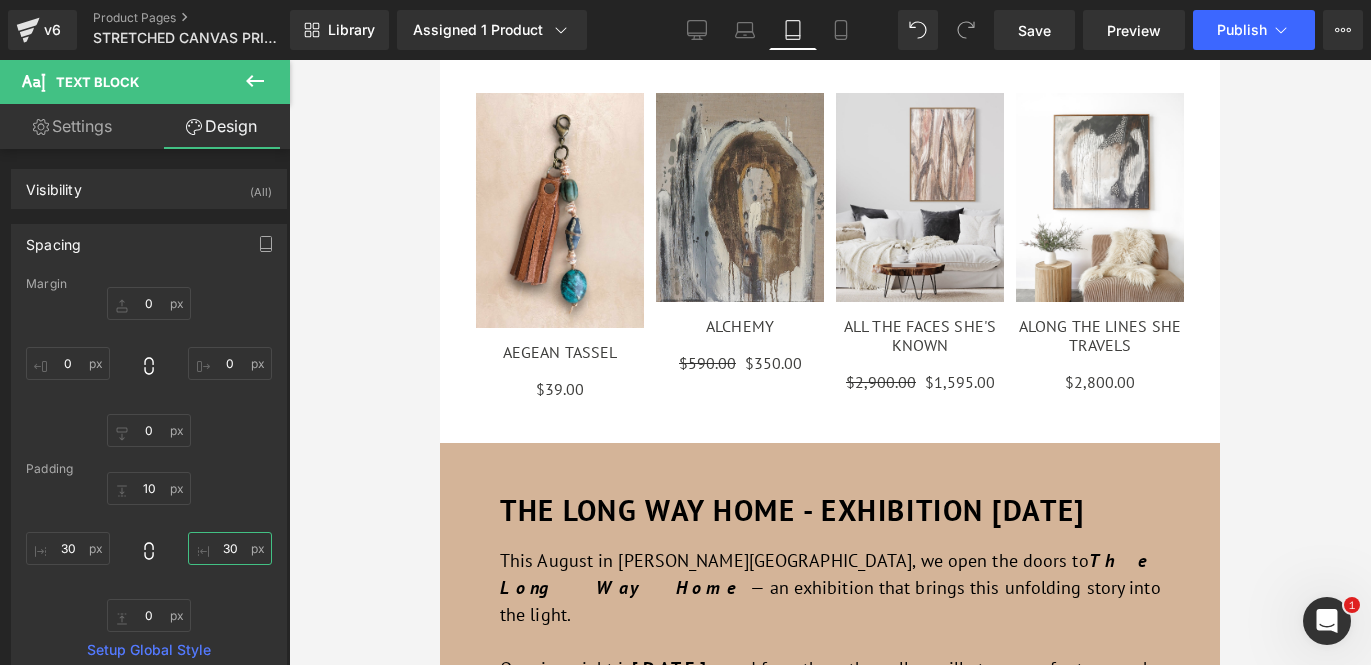 scroll, scrollTop: 2656, scrollLeft: 0, axis: vertical 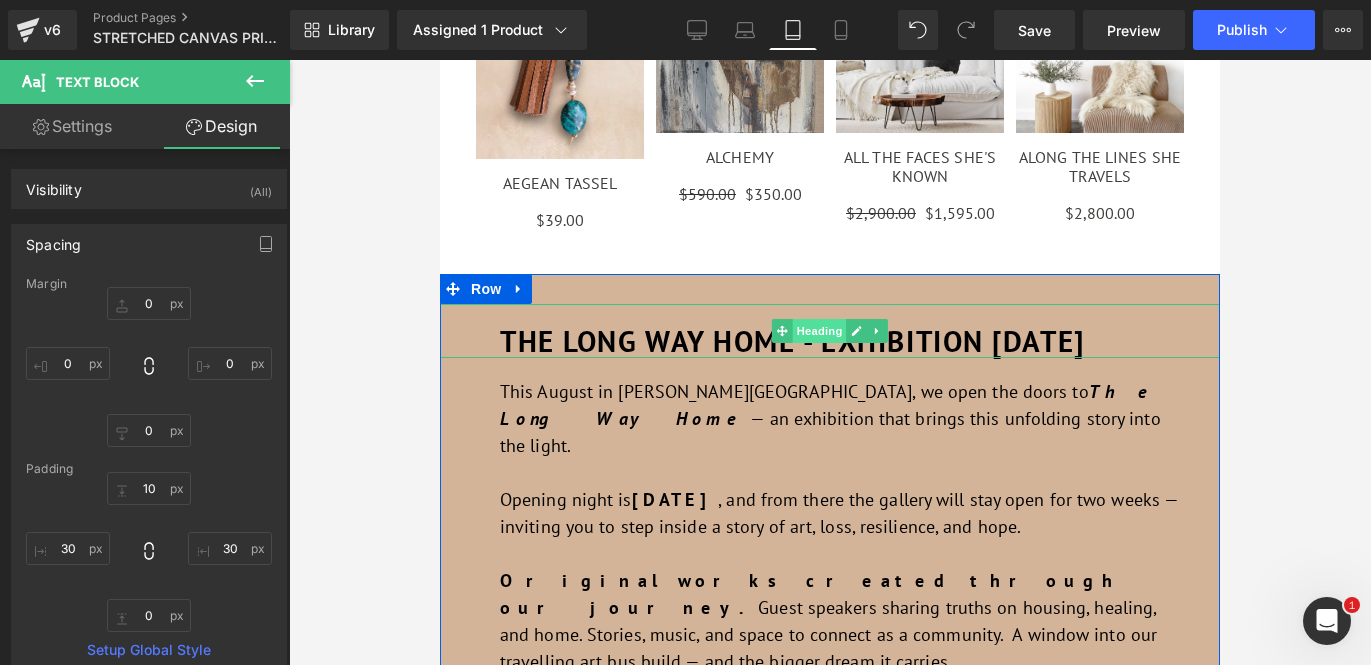 click on "Heading" at bounding box center (820, 331) 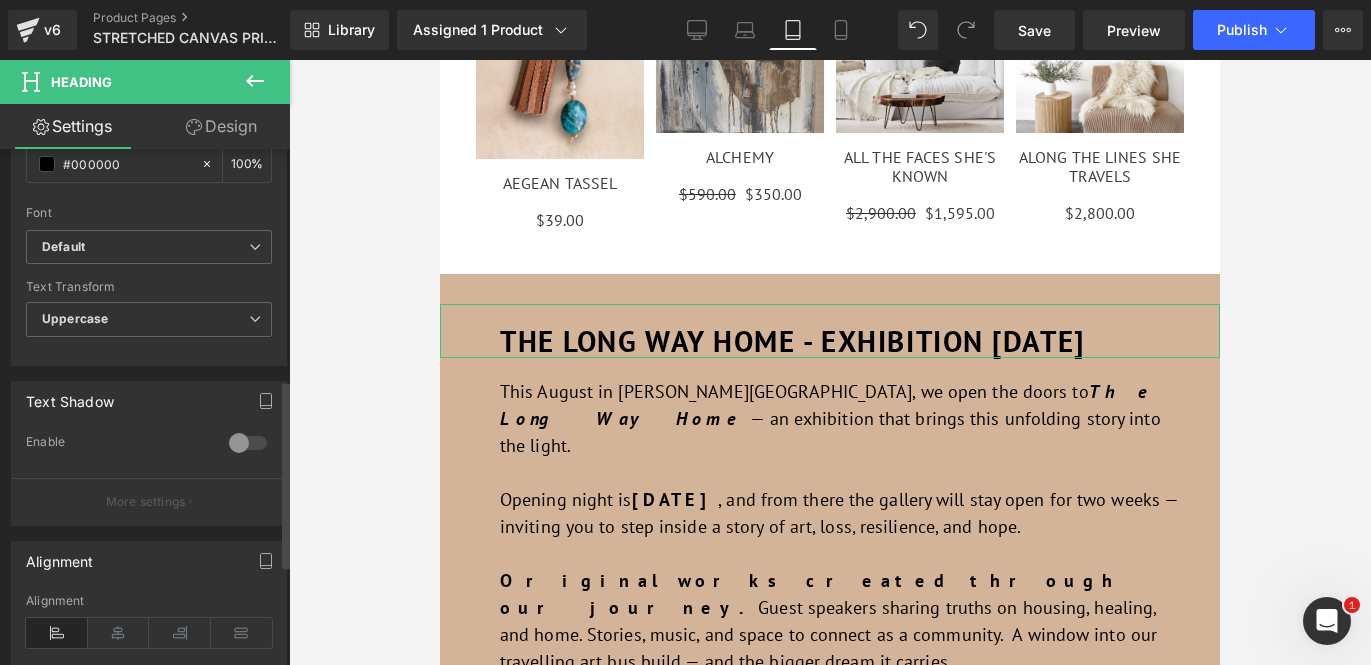 scroll, scrollTop: 631, scrollLeft: 0, axis: vertical 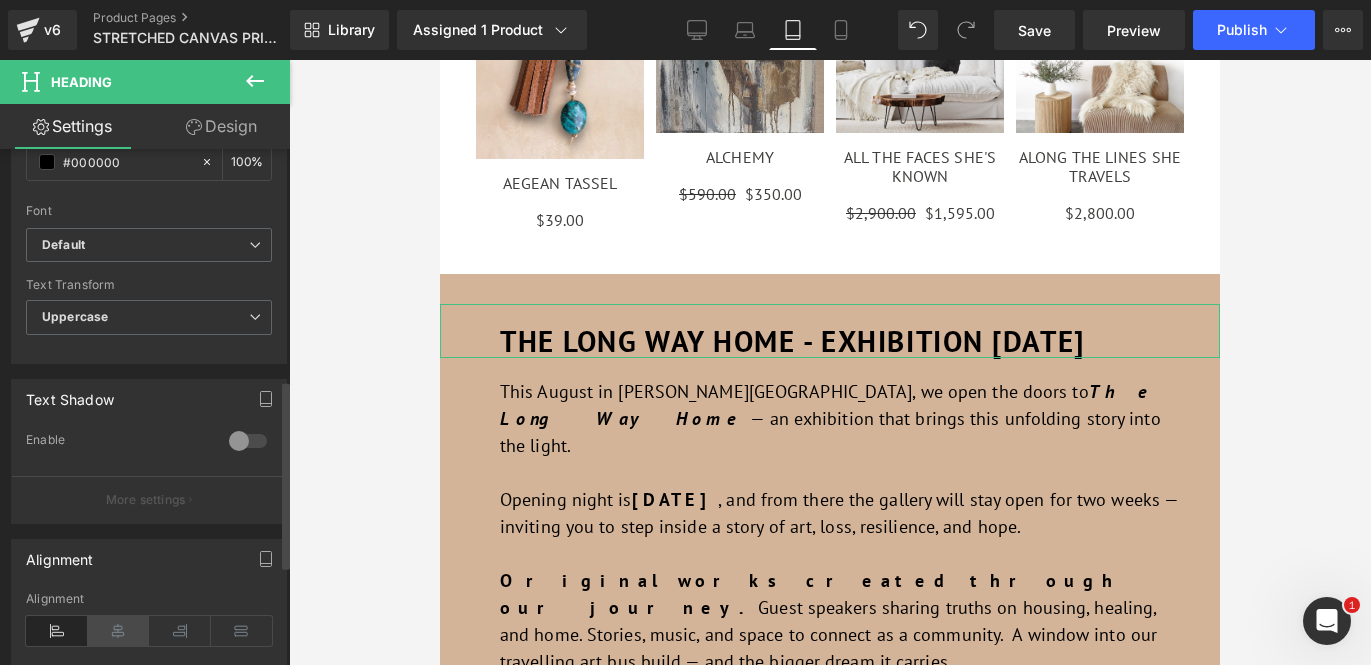 click at bounding box center [119, 631] 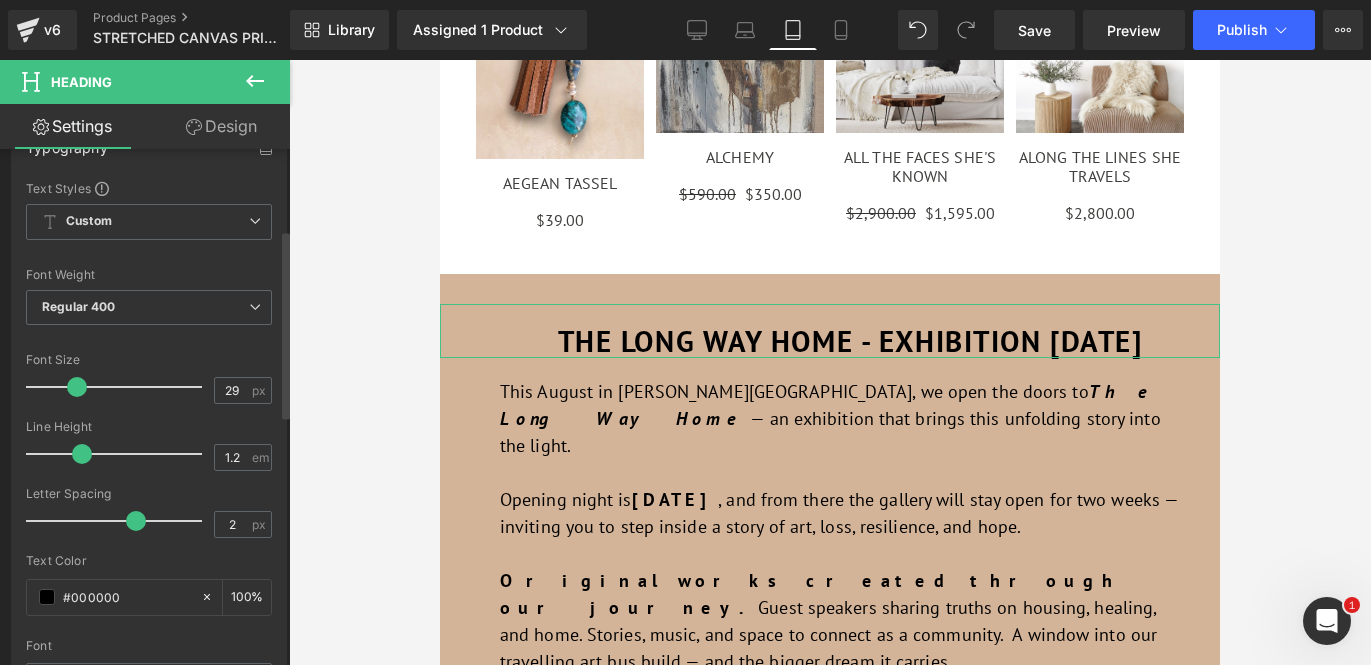 scroll, scrollTop: 271, scrollLeft: 0, axis: vertical 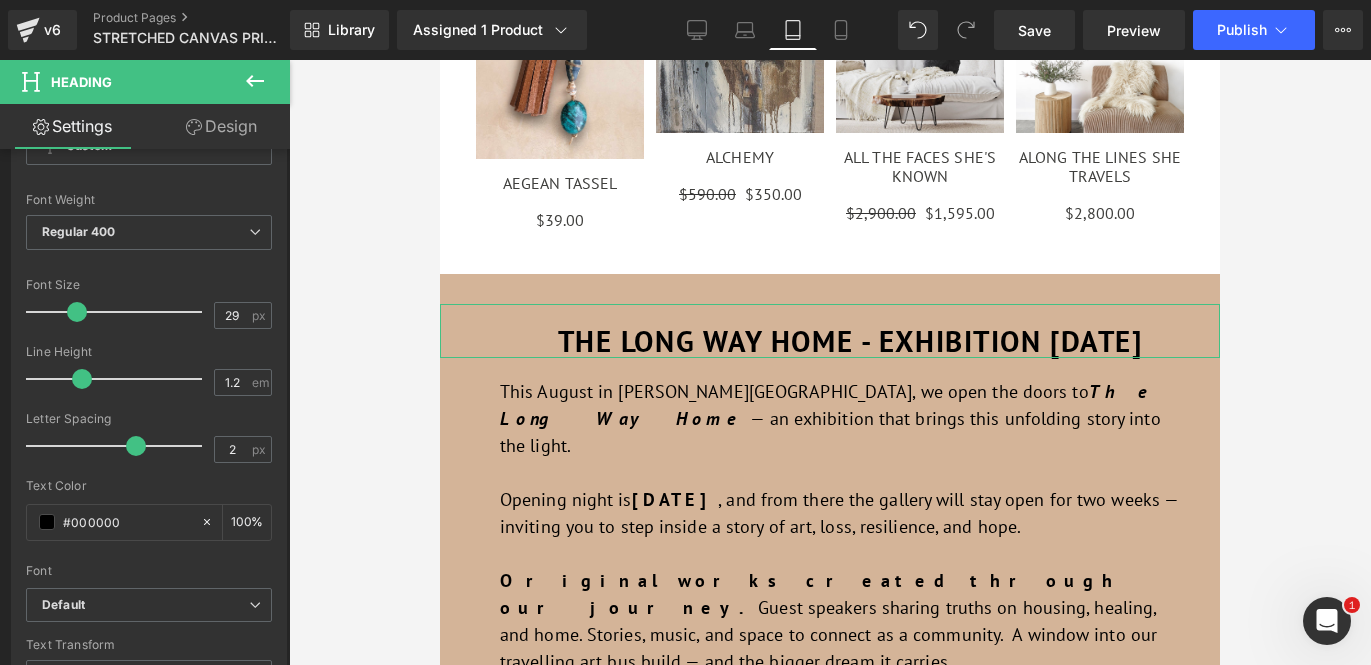 click on "Design" at bounding box center [221, 126] 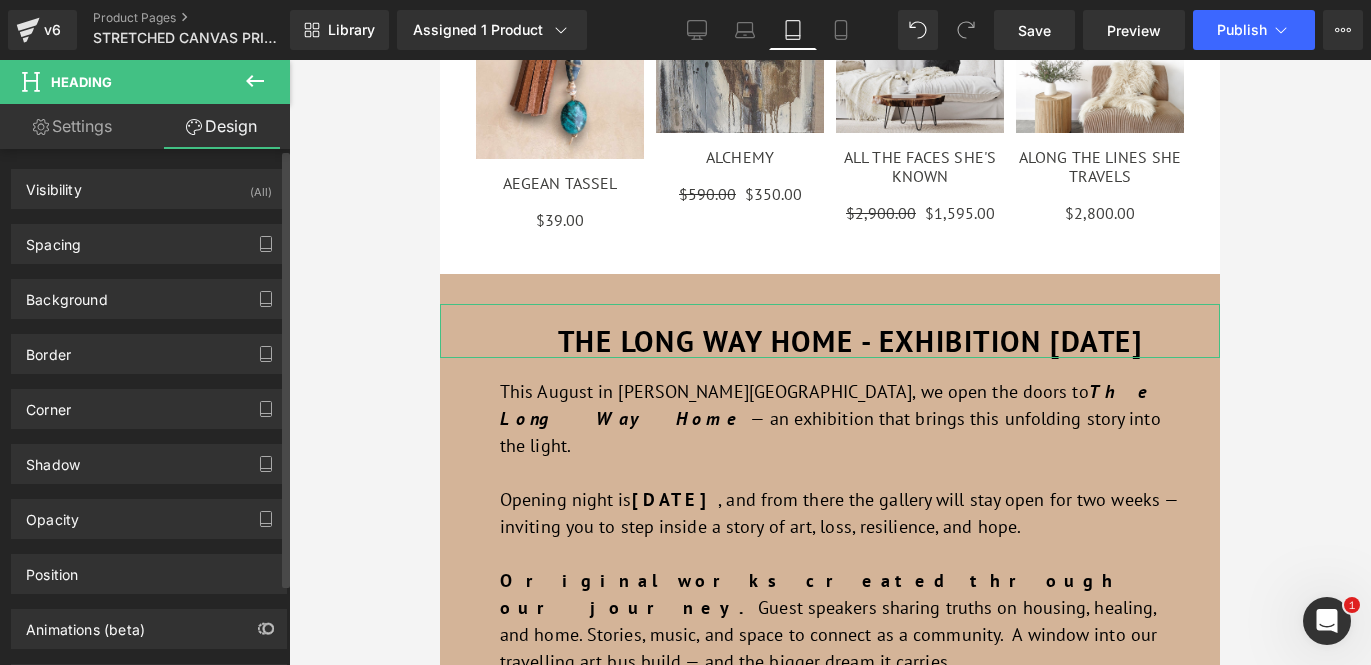 type on "0" 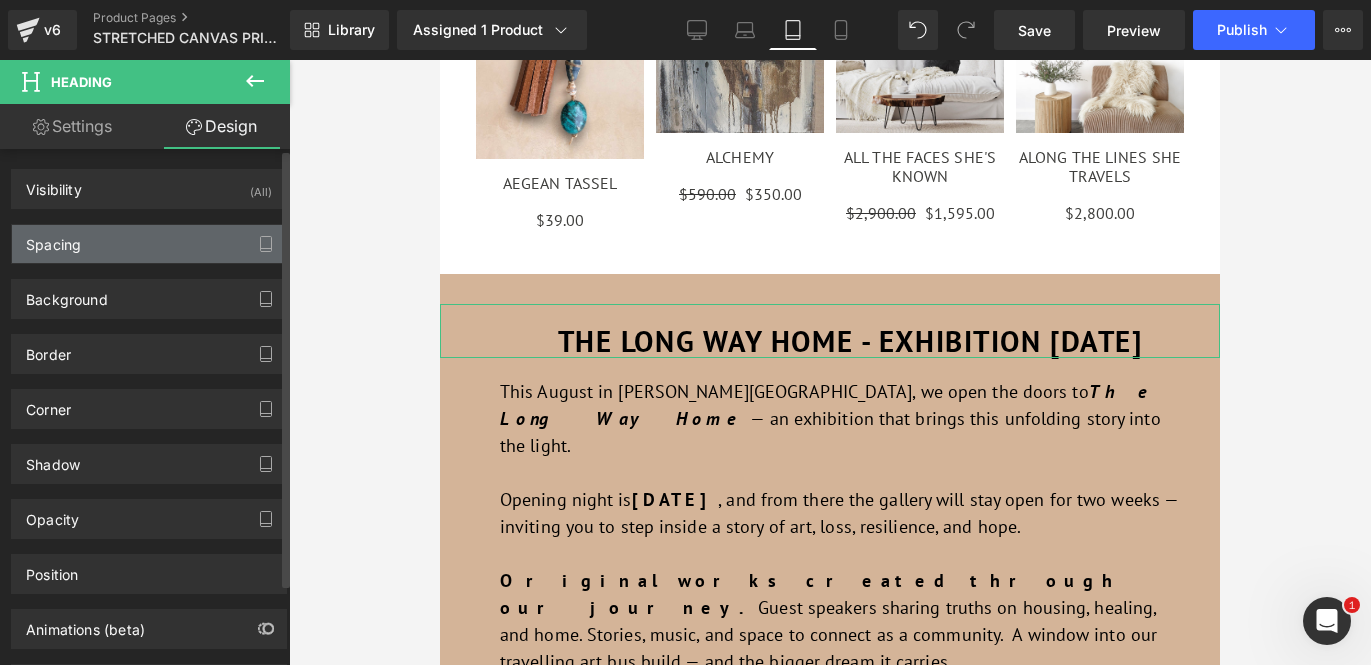 click on "Spacing" at bounding box center [149, 244] 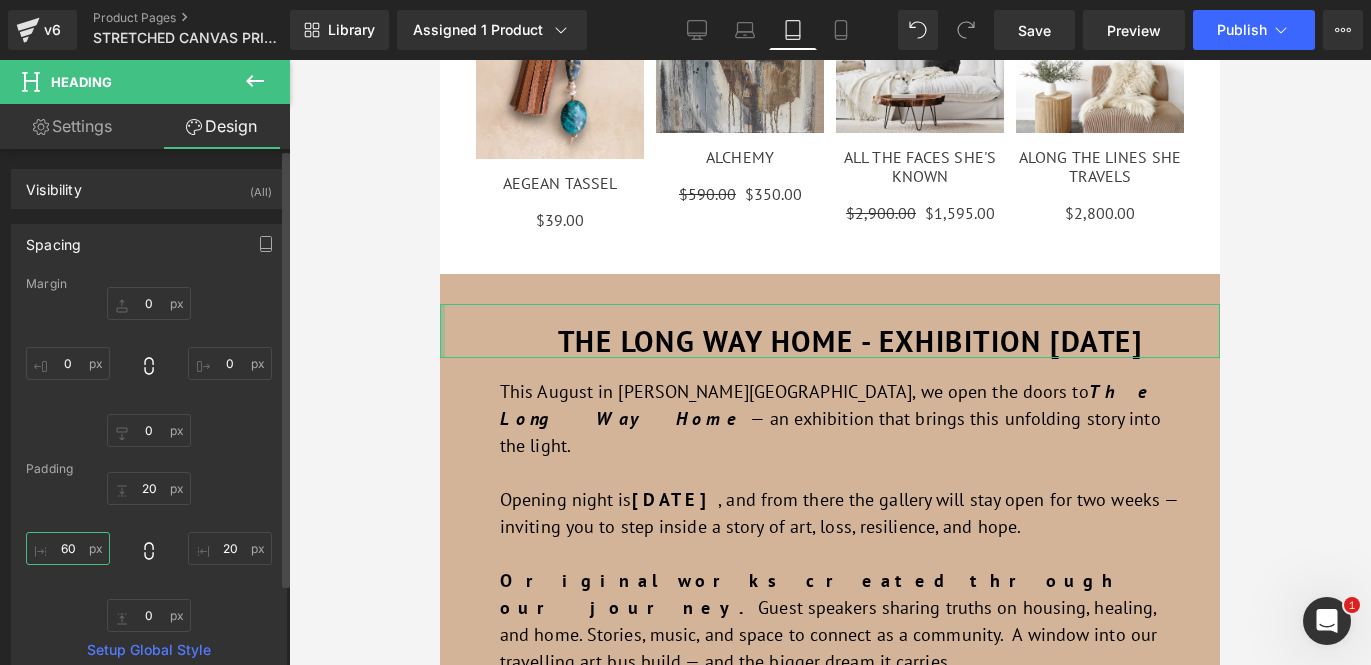 click on "60" at bounding box center [68, 548] 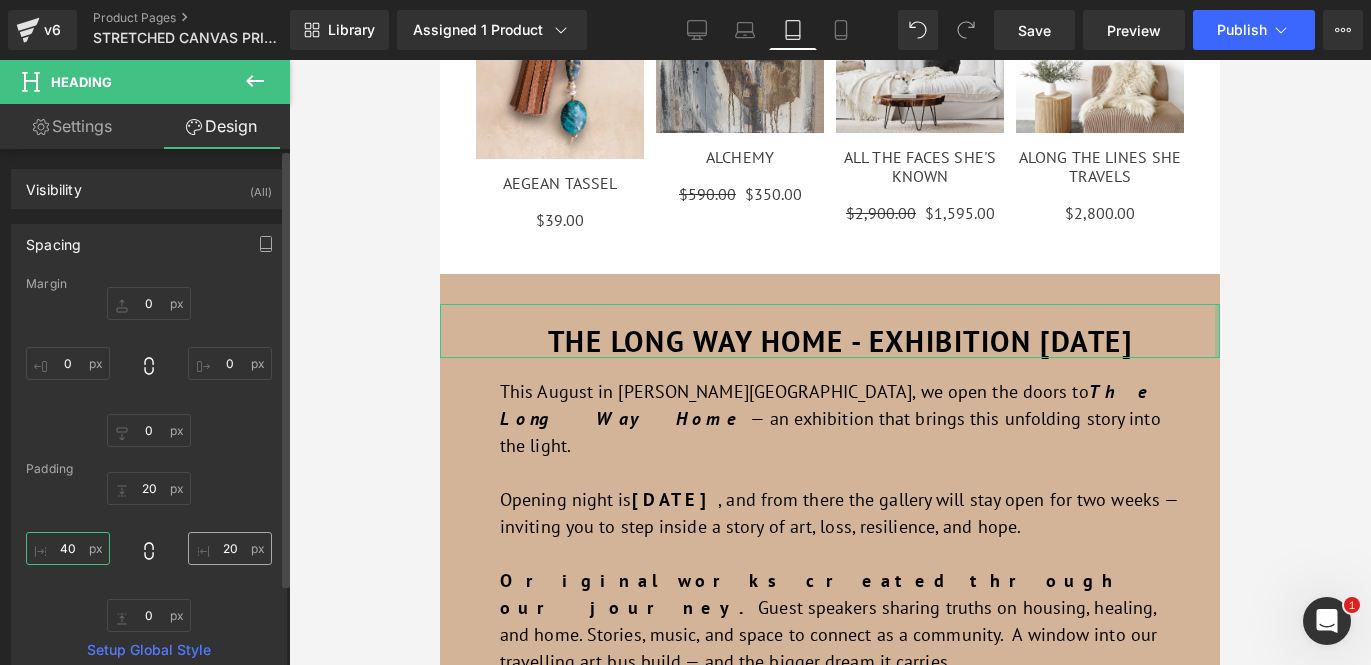 type on "40" 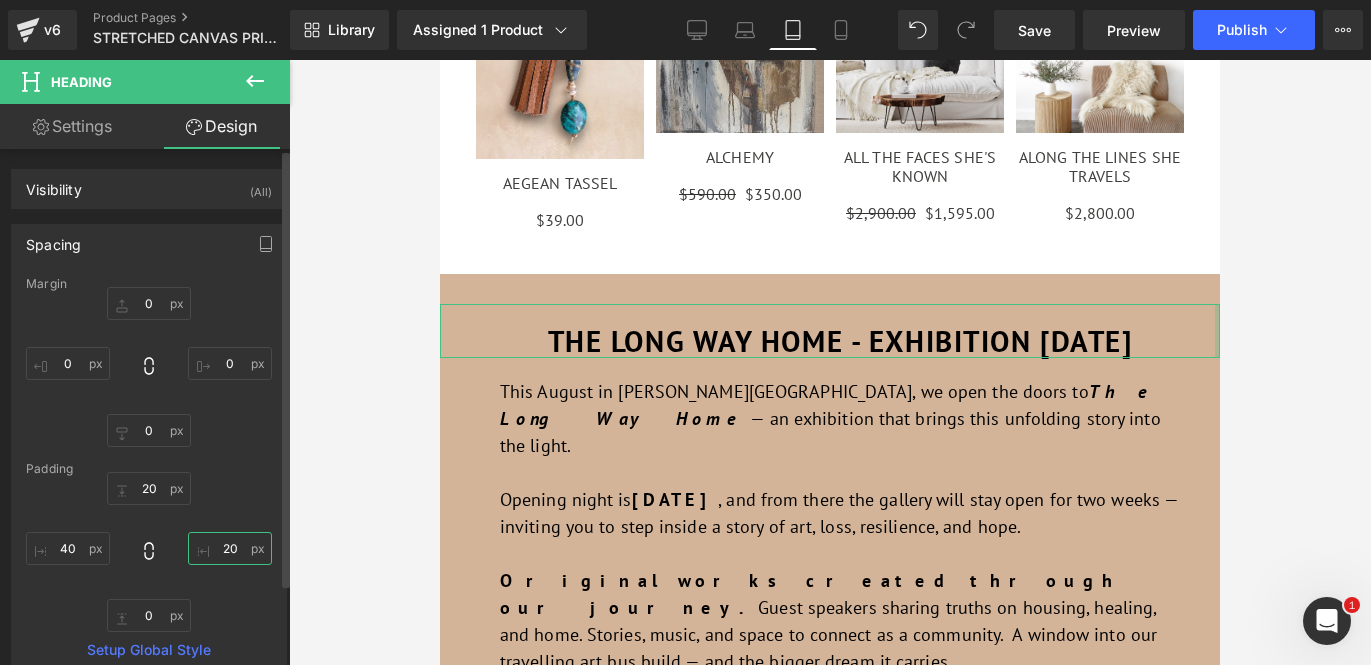 click on "20" at bounding box center (230, 548) 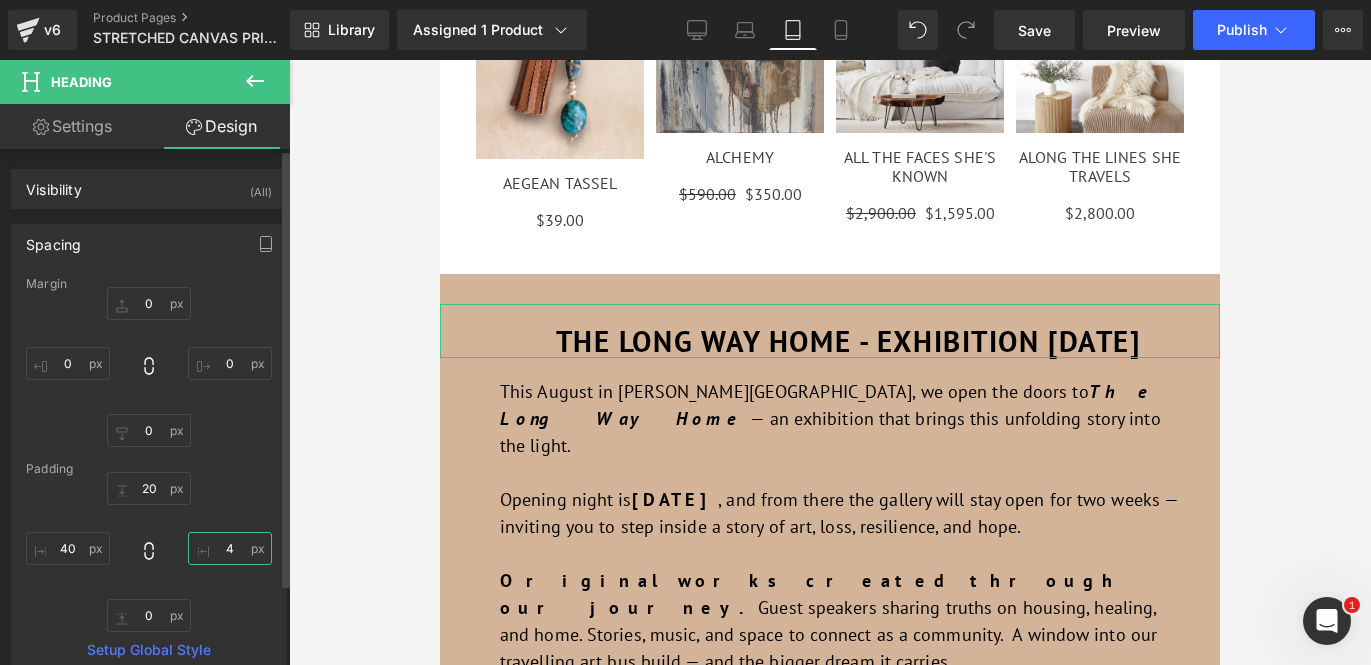 type on "40" 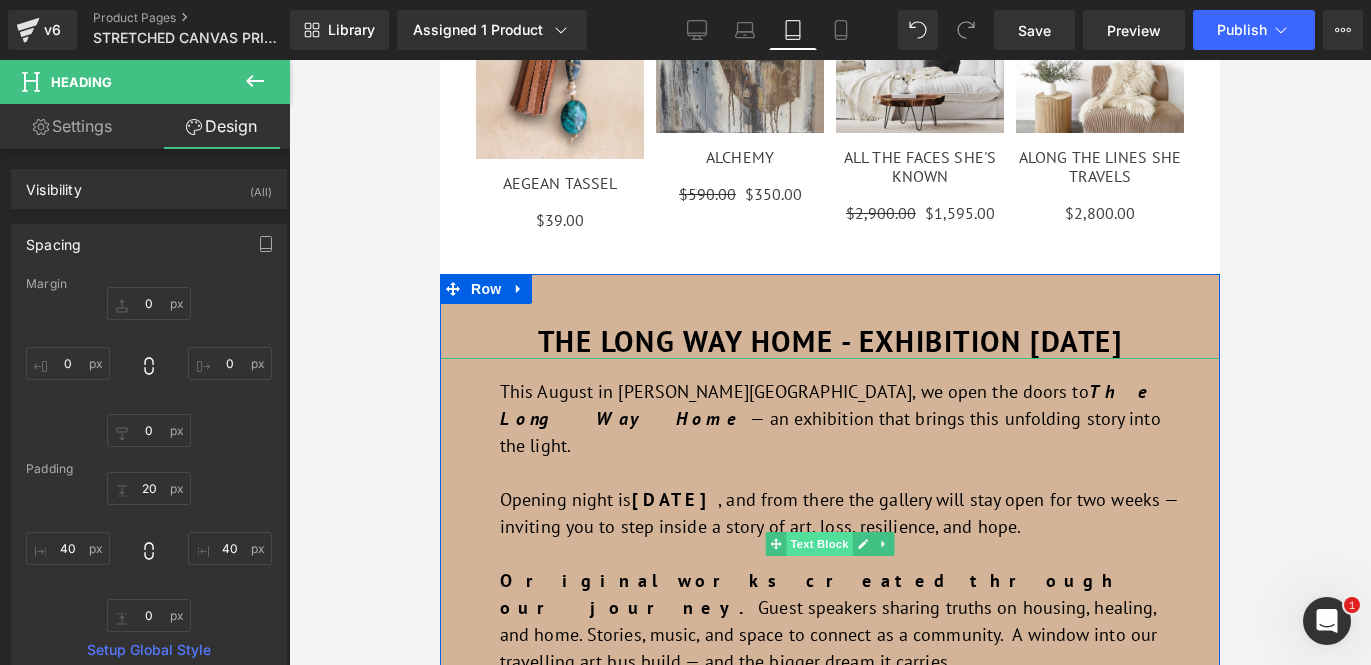 click on "Text Block" at bounding box center [819, 544] 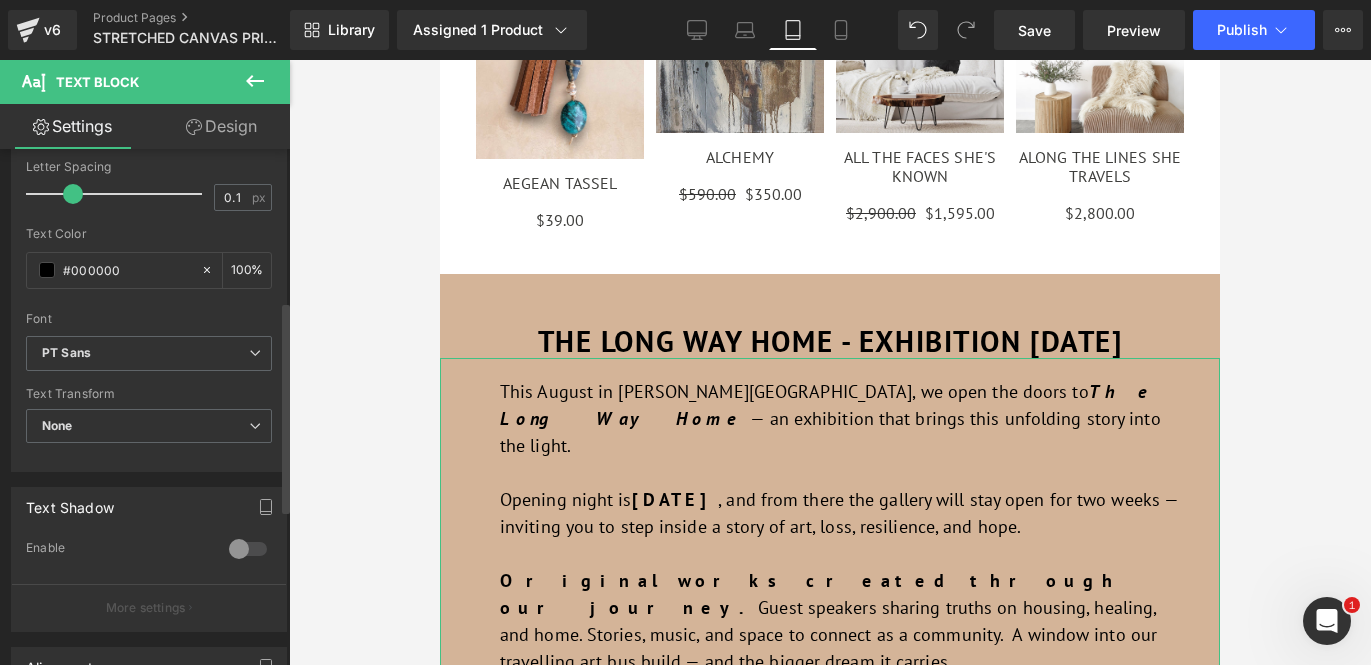 scroll, scrollTop: 630, scrollLeft: 0, axis: vertical 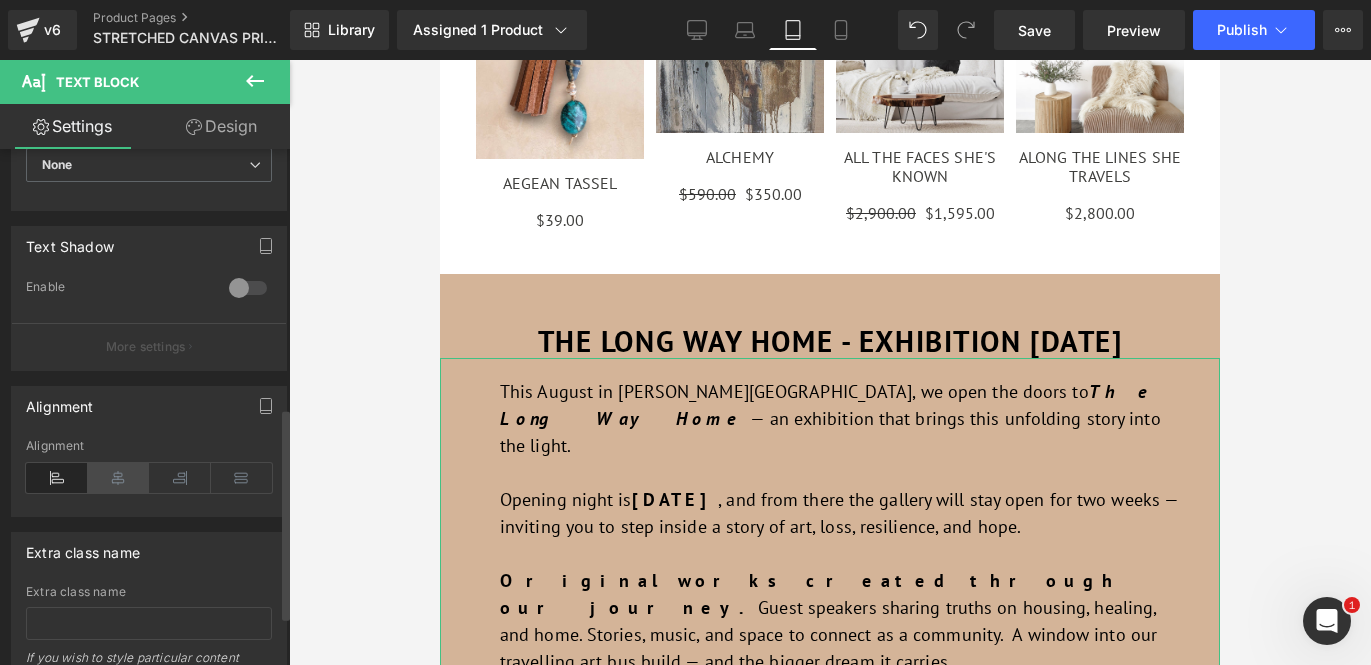 click at bounding box center [119, 478] 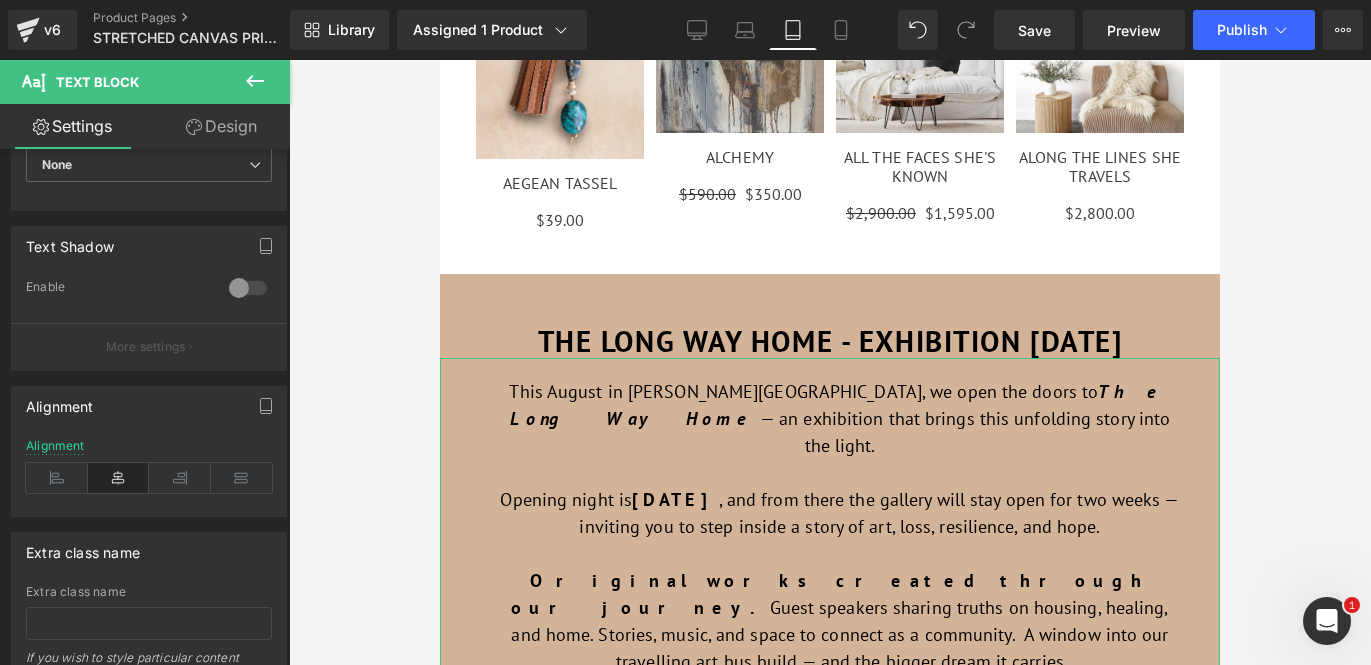 click on "Design" at bounding box center (221, 126) 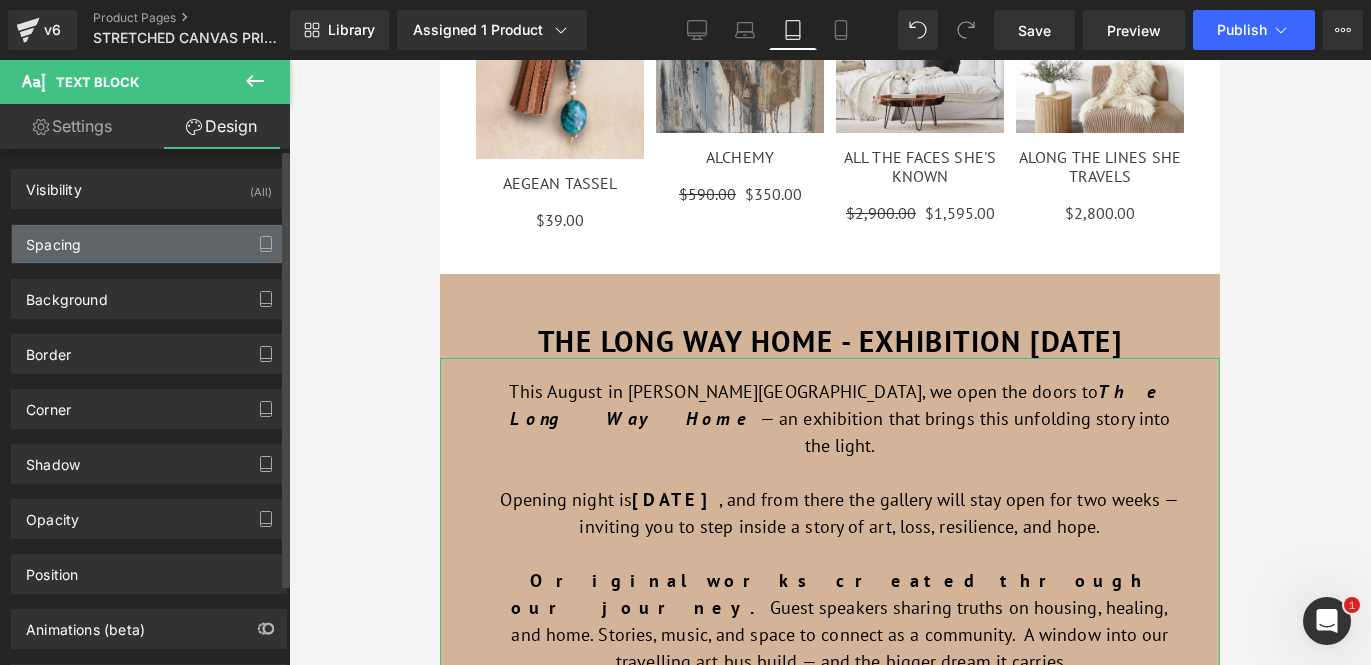 click on "Spacing" at bounding box center (149, 244) 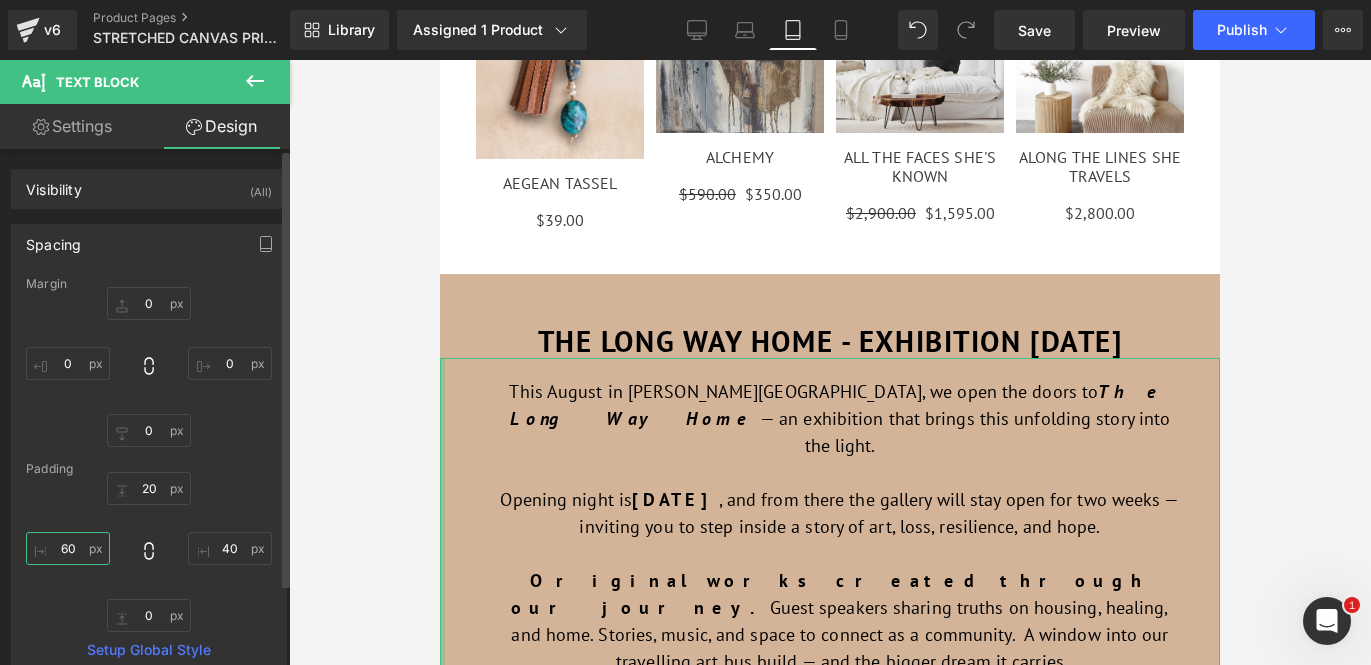 click on "60" at bounding box center [68, 548] 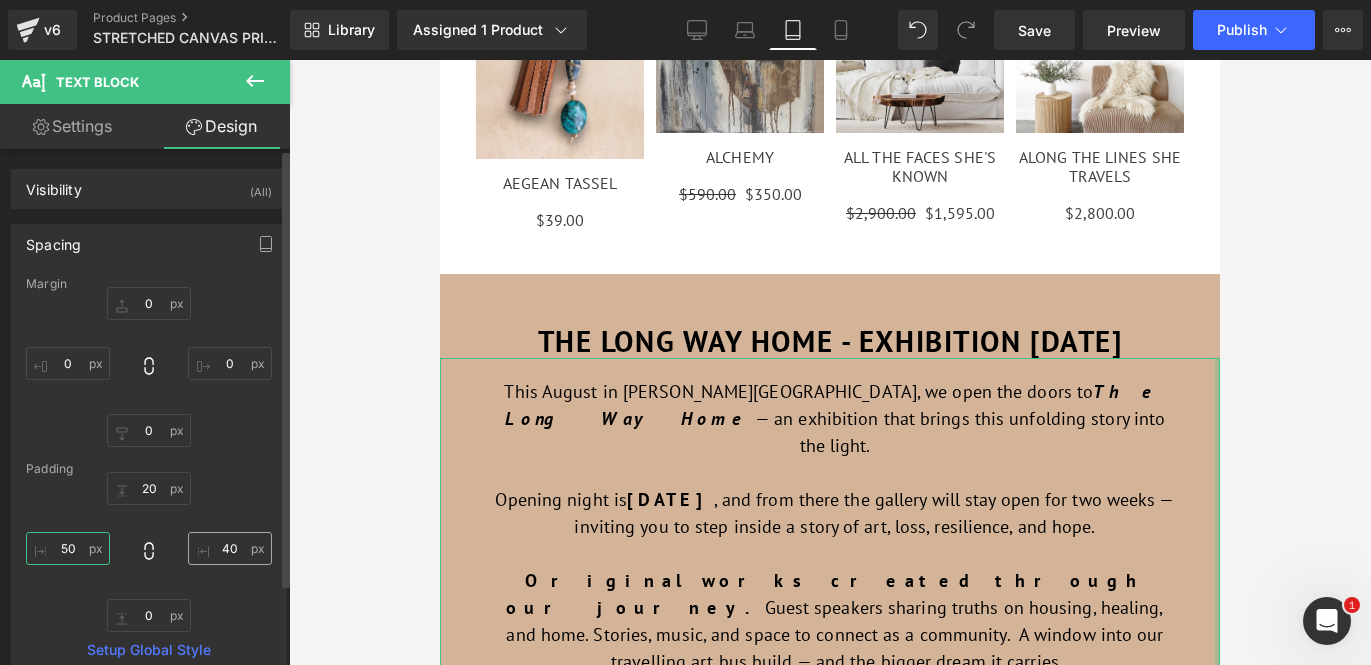 type on "50" 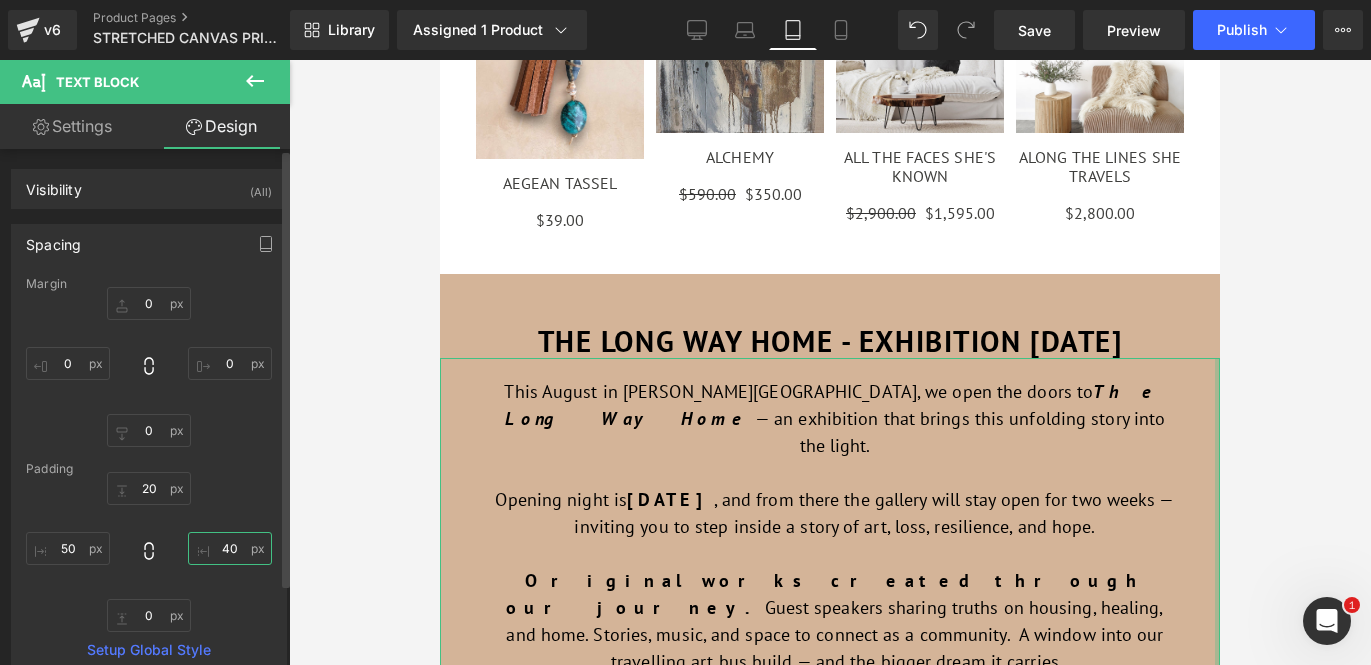 click on "40" at bounding box center [230, 548] 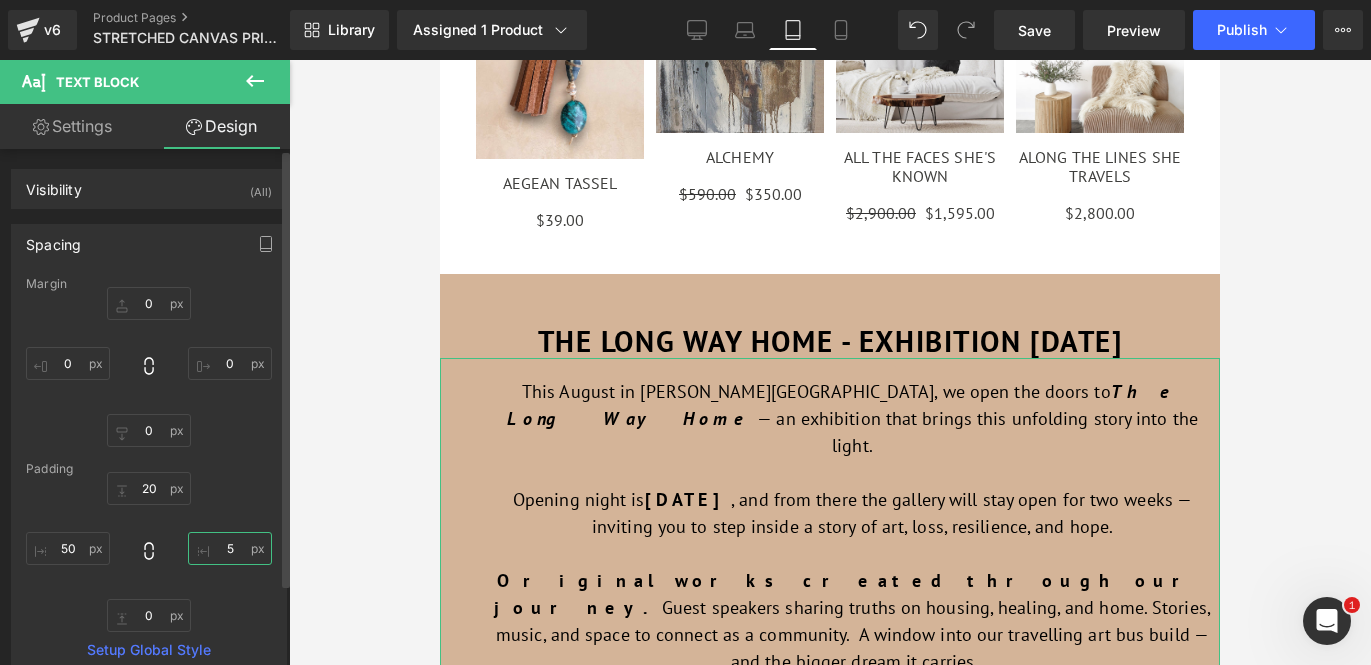type on "50" 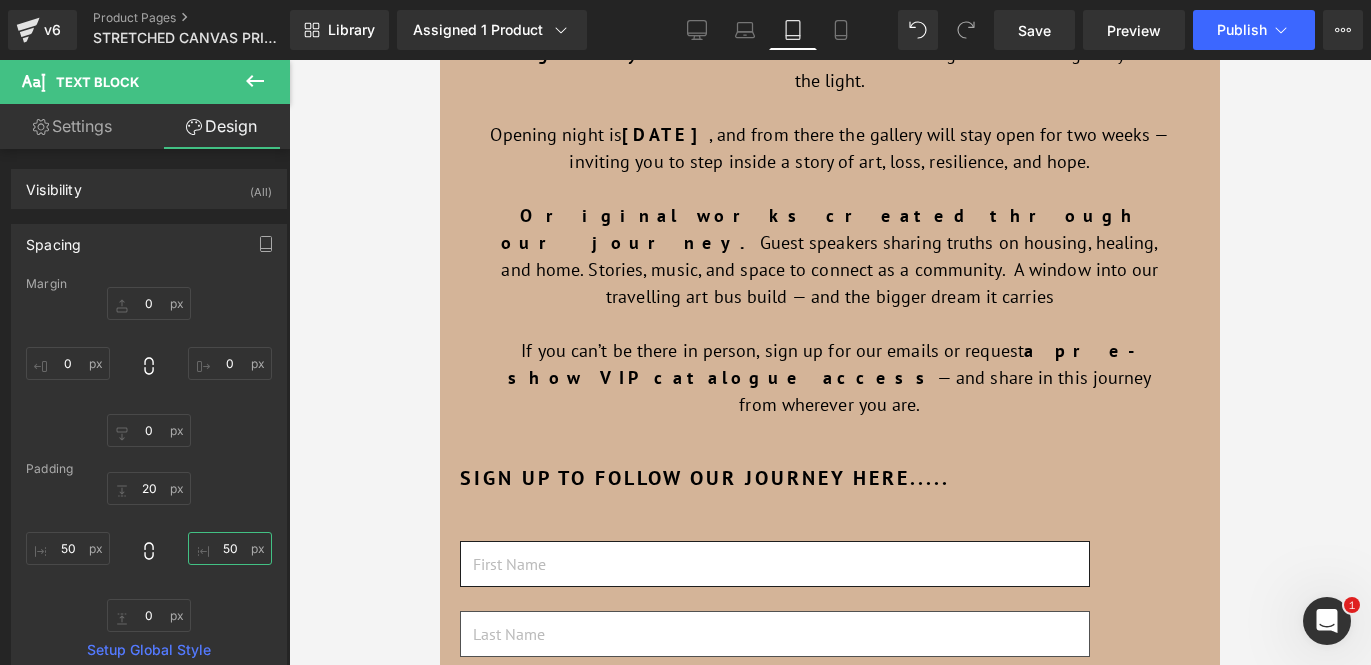 scroll, scrollTop: 3158, scrollLeft: 0, axis: vertical 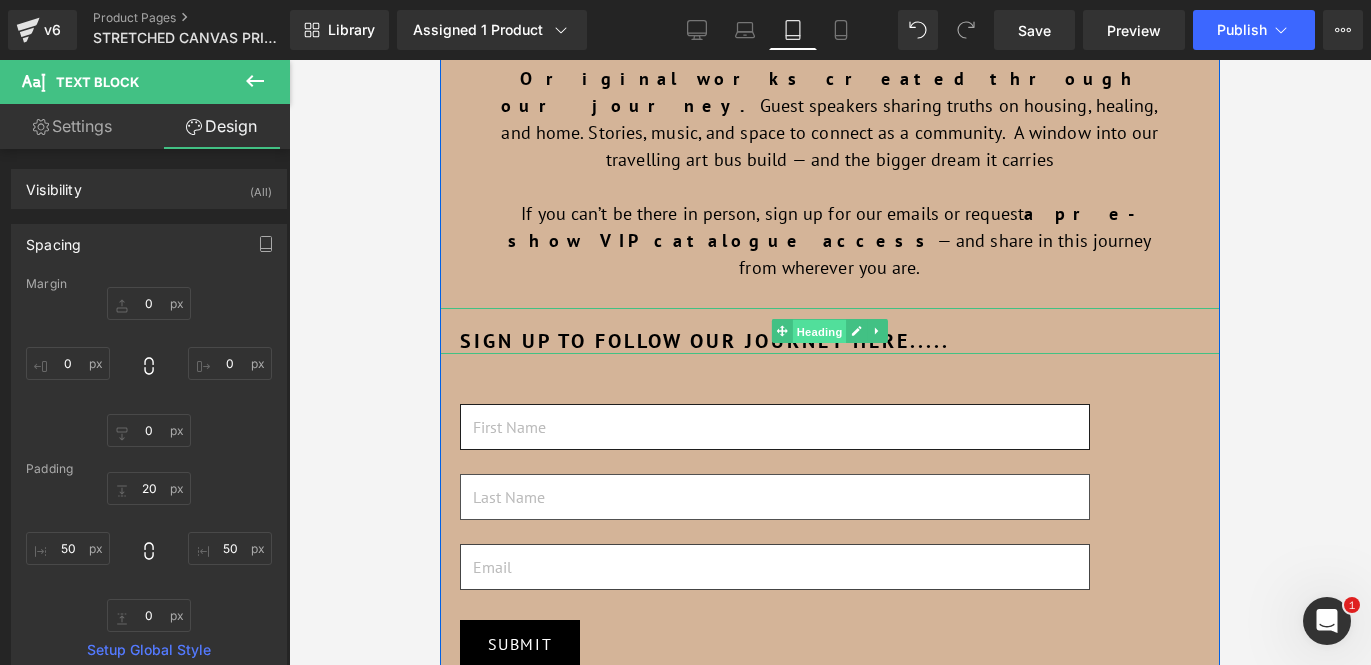 click on "Heading" at bounding box center [820, 332] 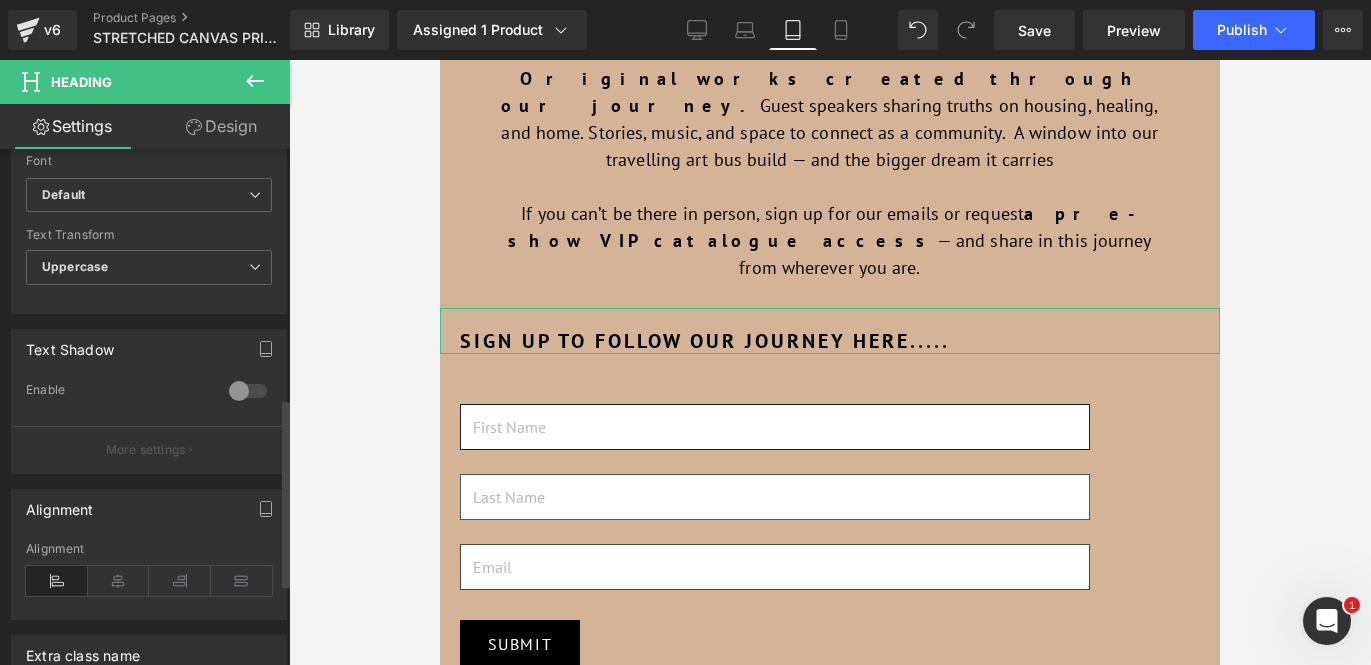 scroll, scrollTop: 738, scrollLeft: 0, axis: vertical 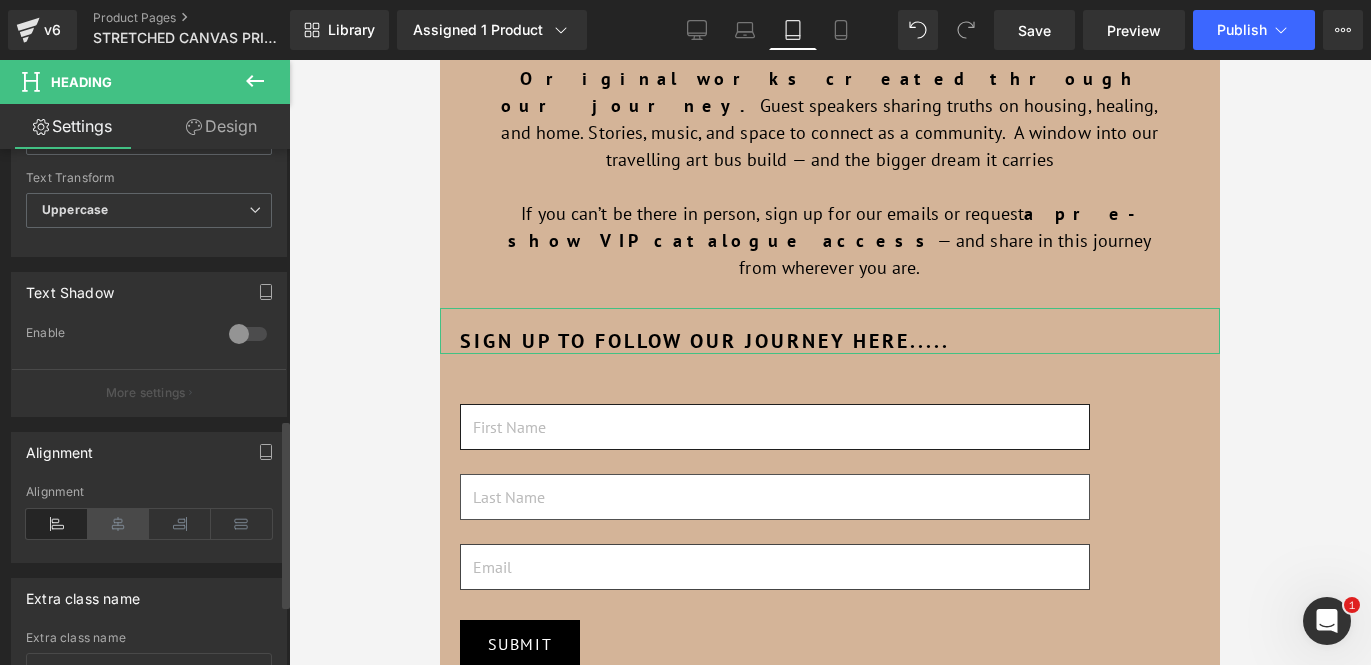 click at bounding box center (119, 524) 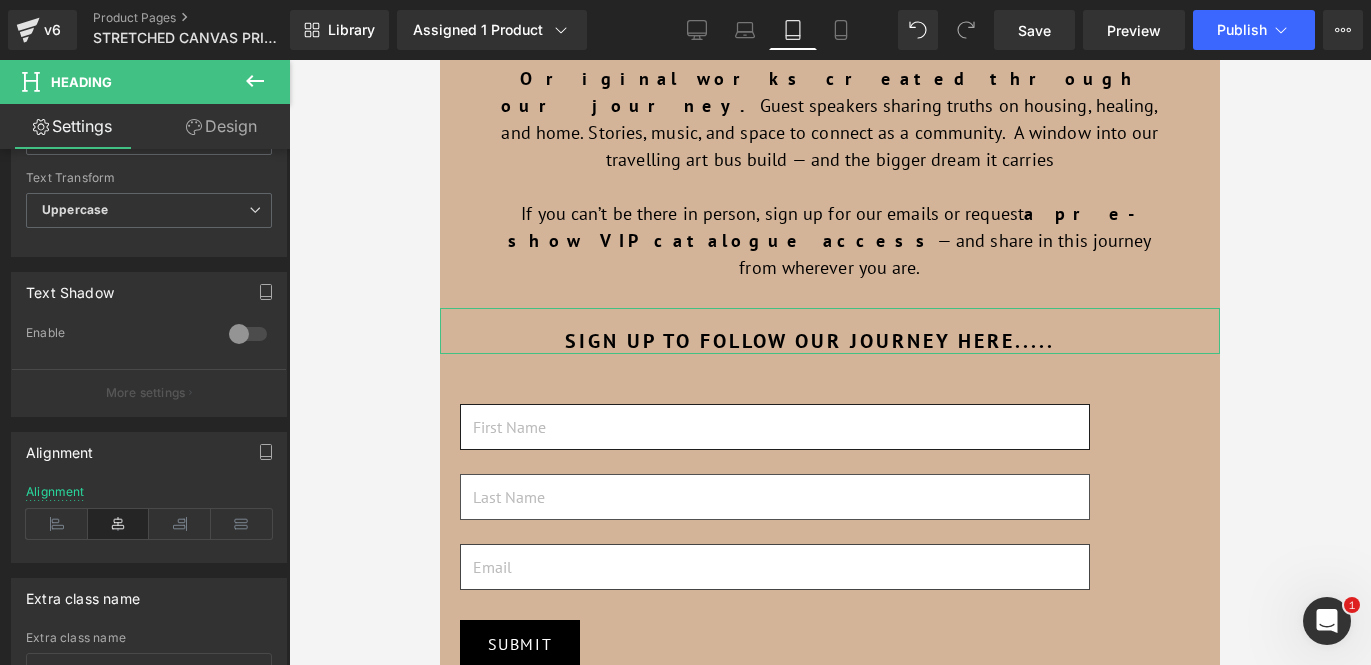 click on "Design" at bounding box center [221, 126] 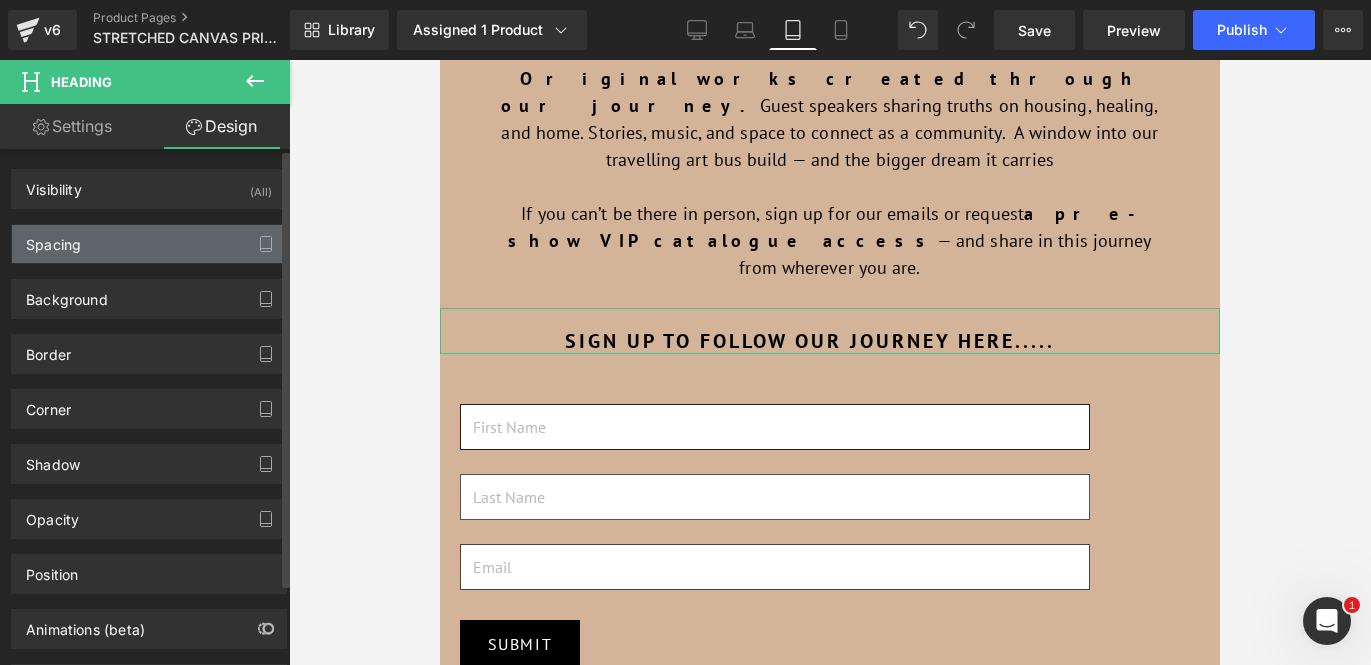 click on "Spacing" at bounding box center (149, 244) 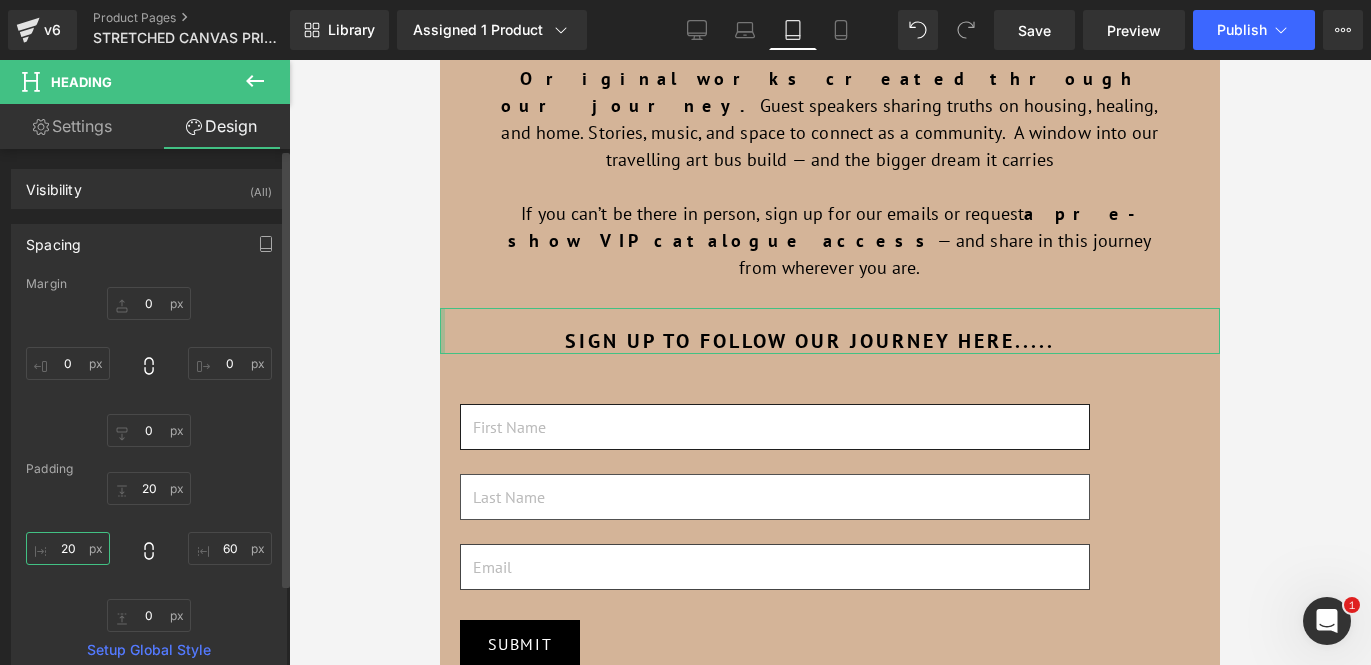 click on "20" at bounding box center [68, 548] 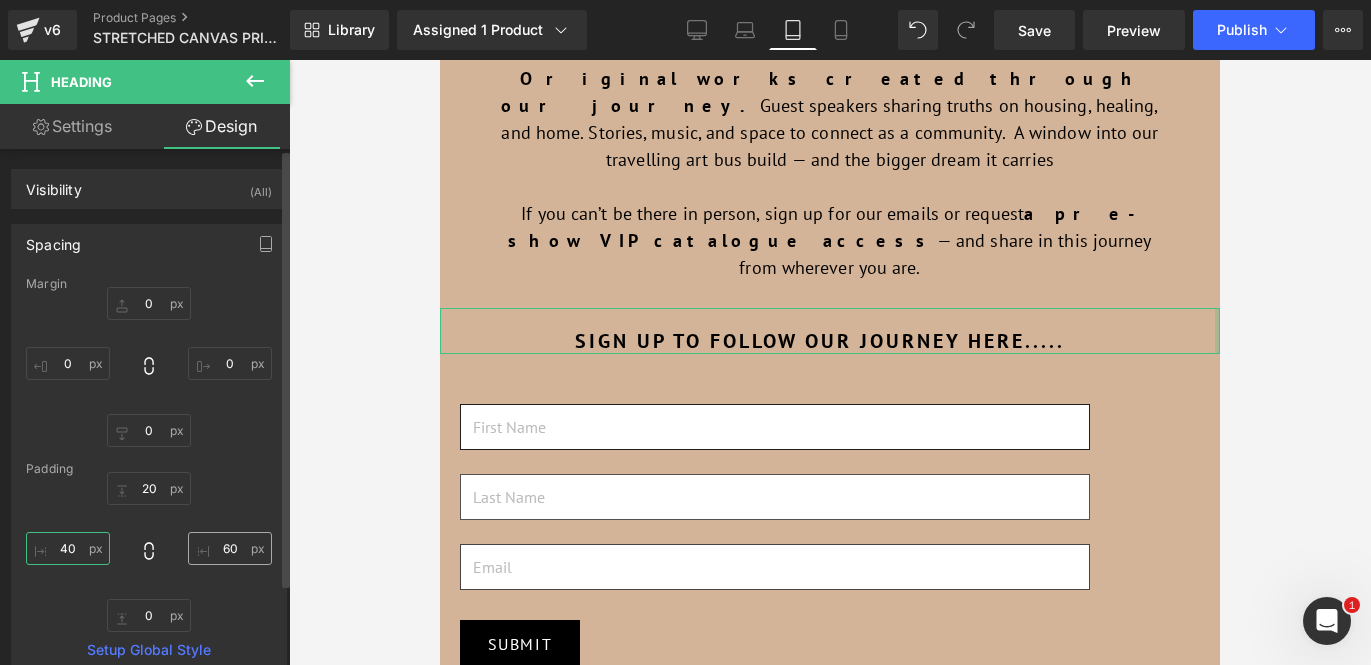 type on "40" 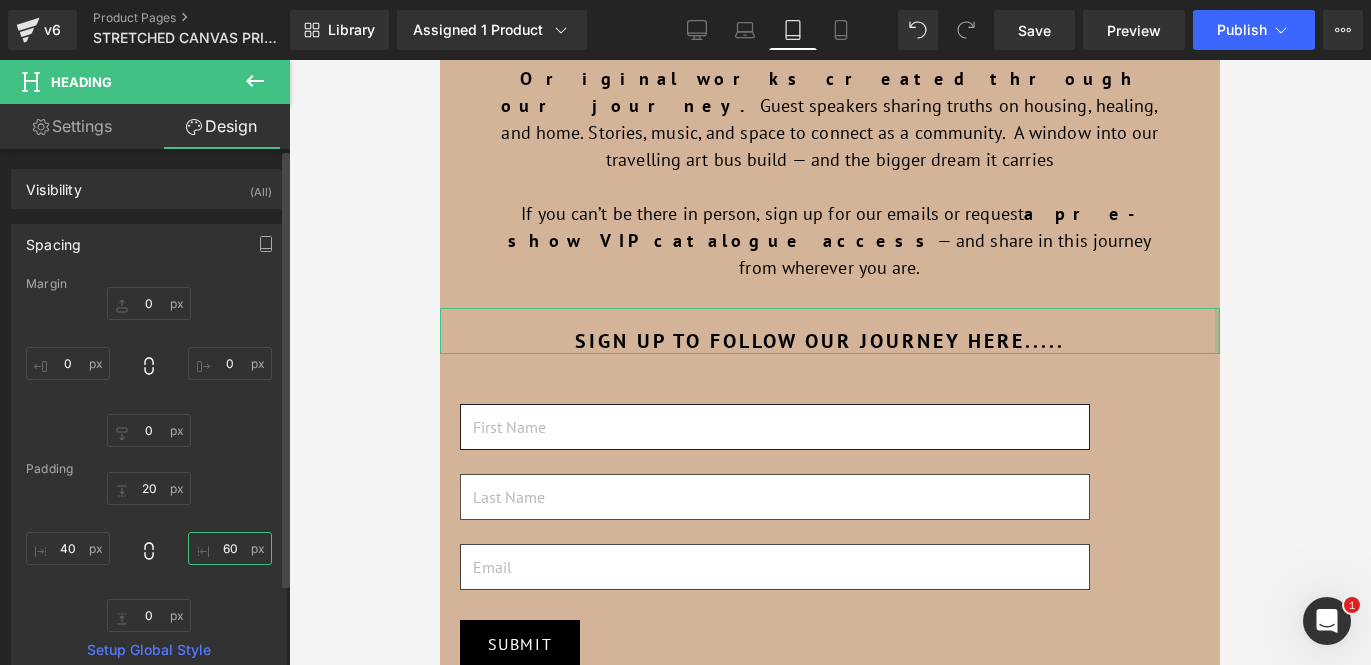 click on "60" at bounding box center (230, 548) 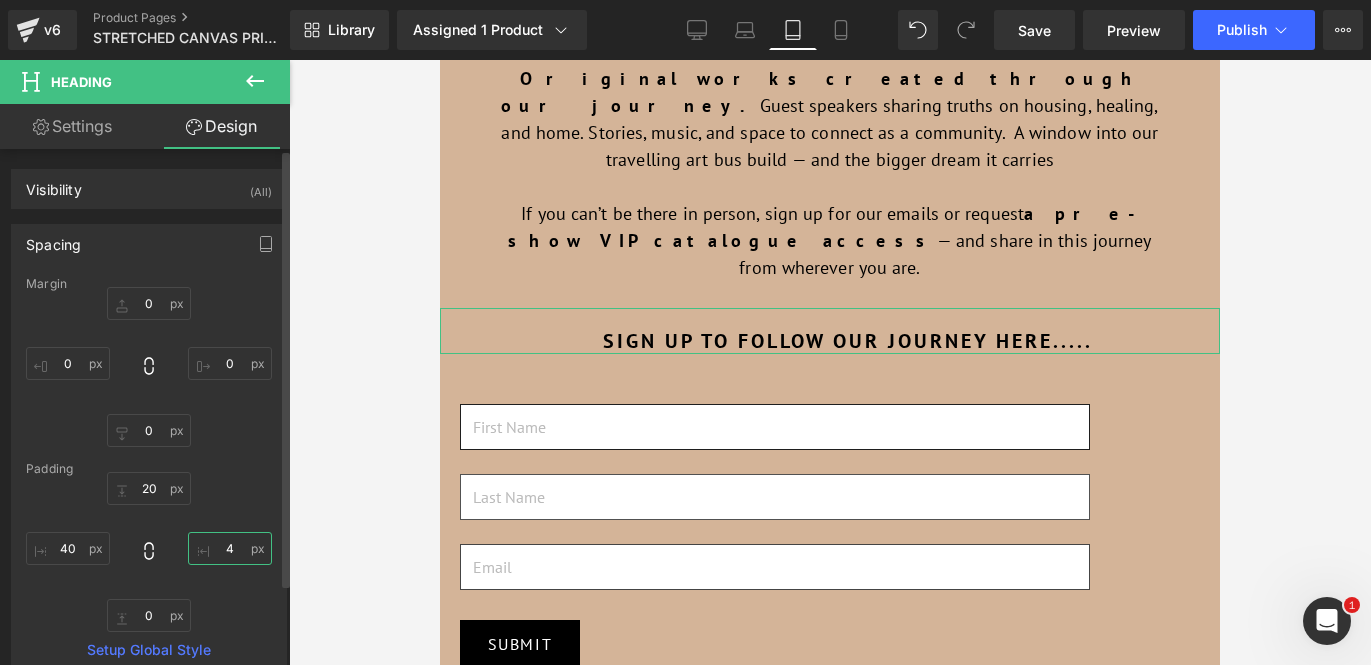 type on "40" 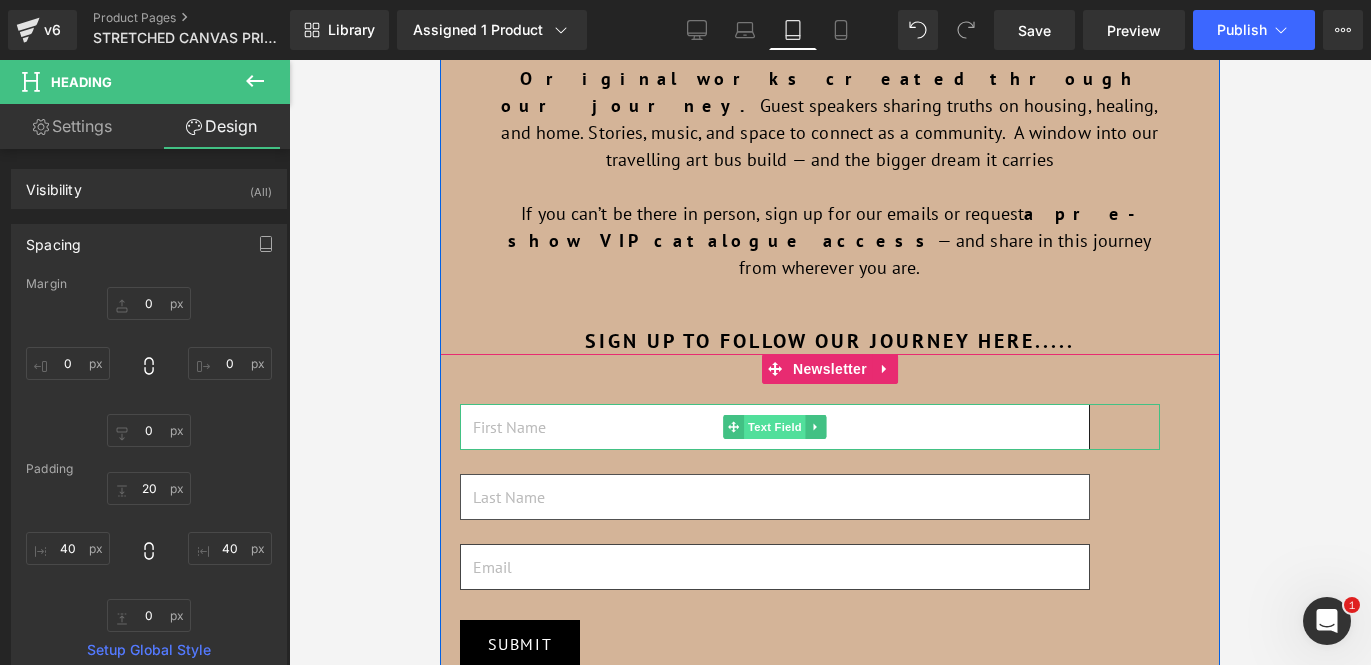 click on "Text Field" at bounding box center (775, 427) 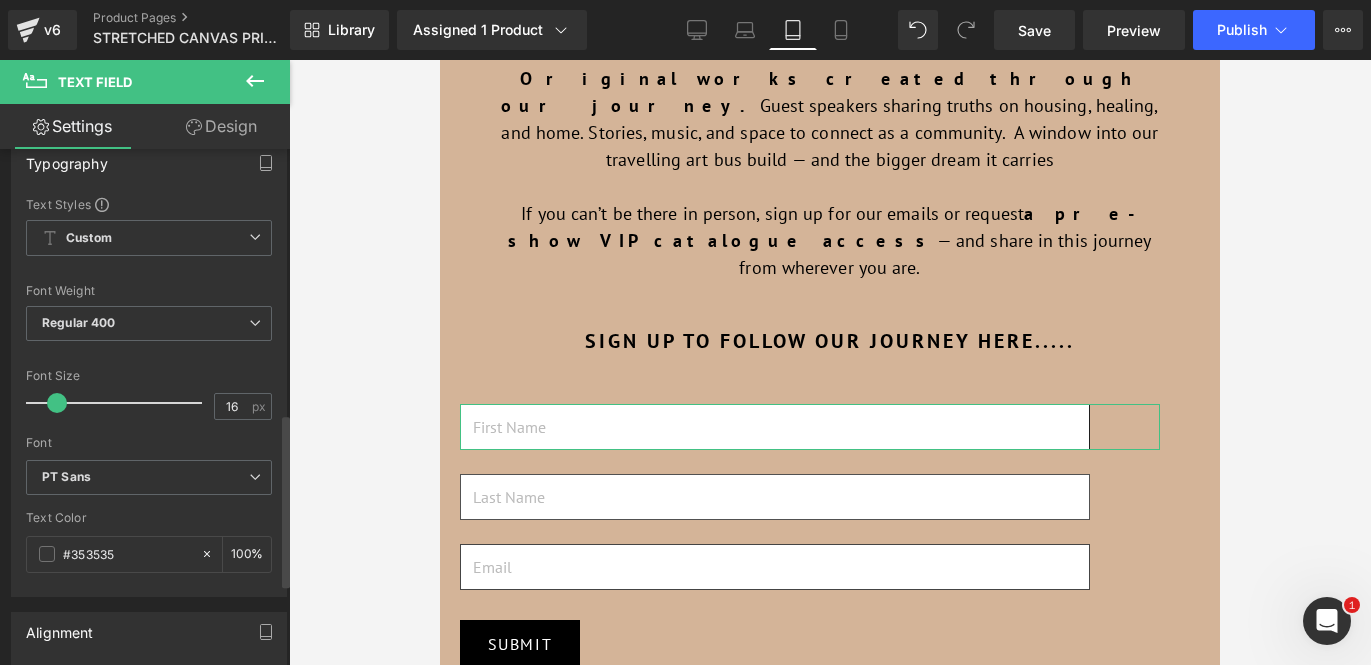 scroll, scrollTop: 1027, scrollLeft: 0, axis: vertical 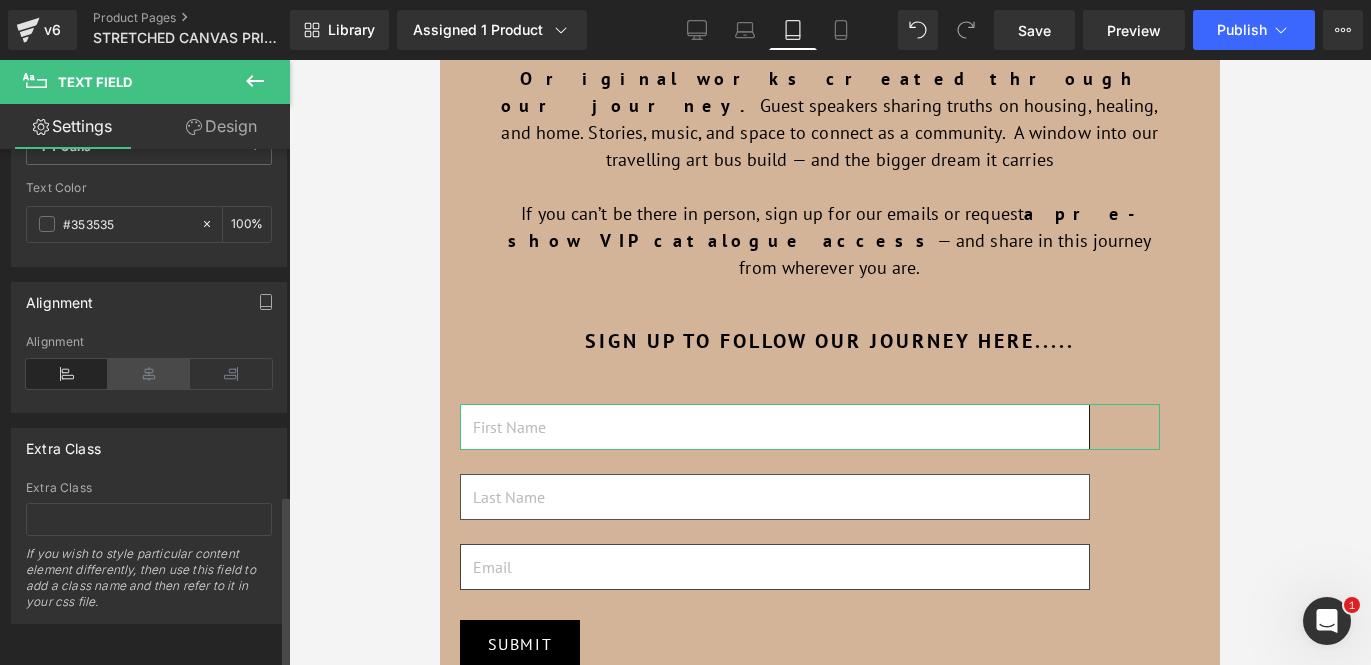 click at bounding box center (149, 374) 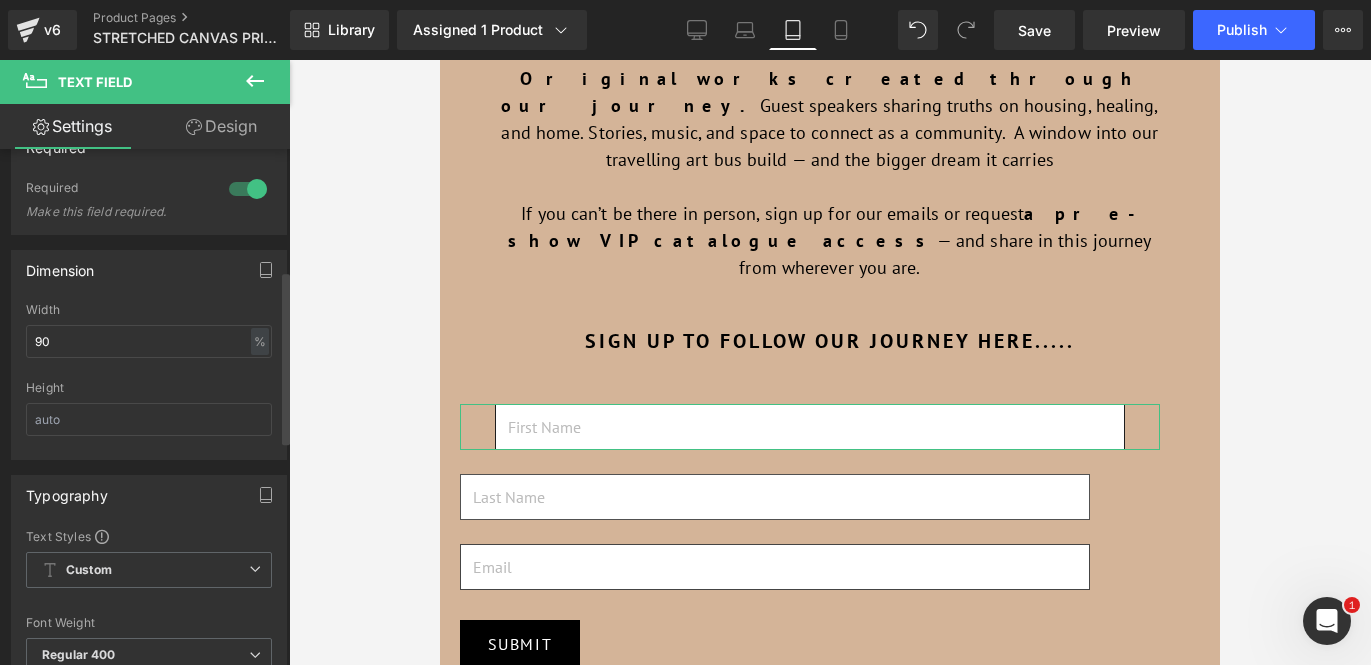 scroll, scrollTop: 344, scrollLeft: 0, axis: vertical 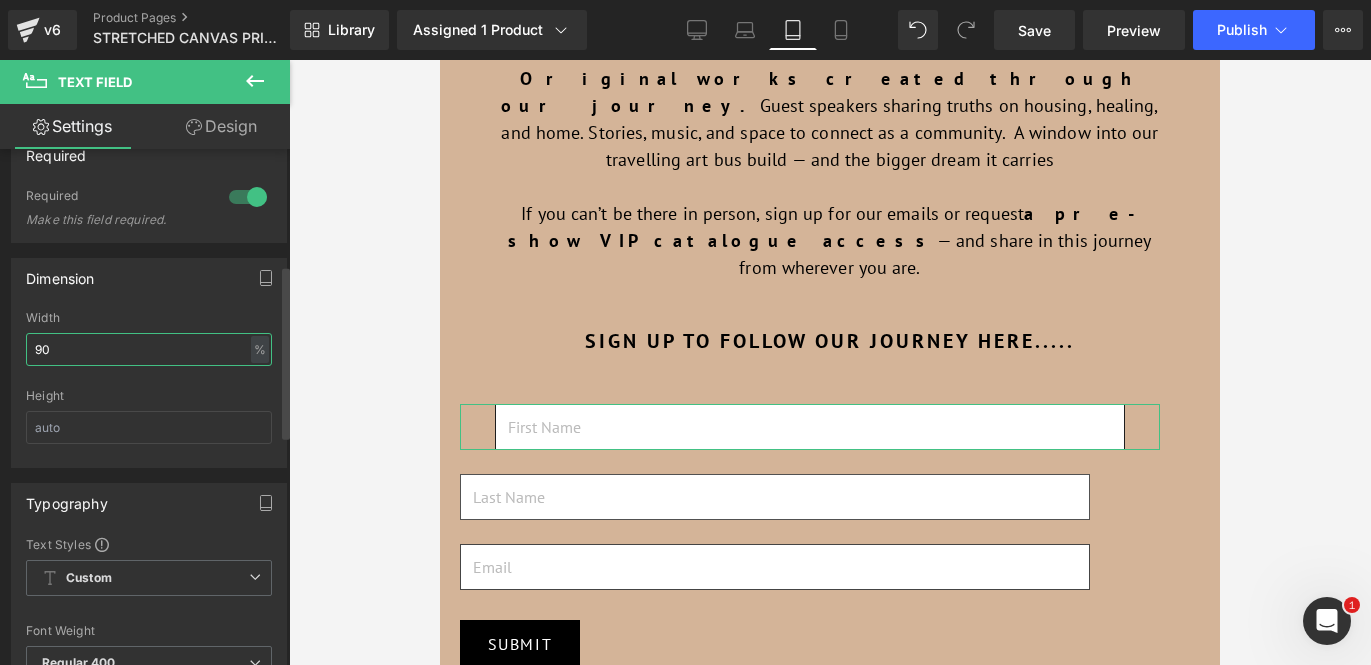 click on "90" at bounding box center [149, 349] 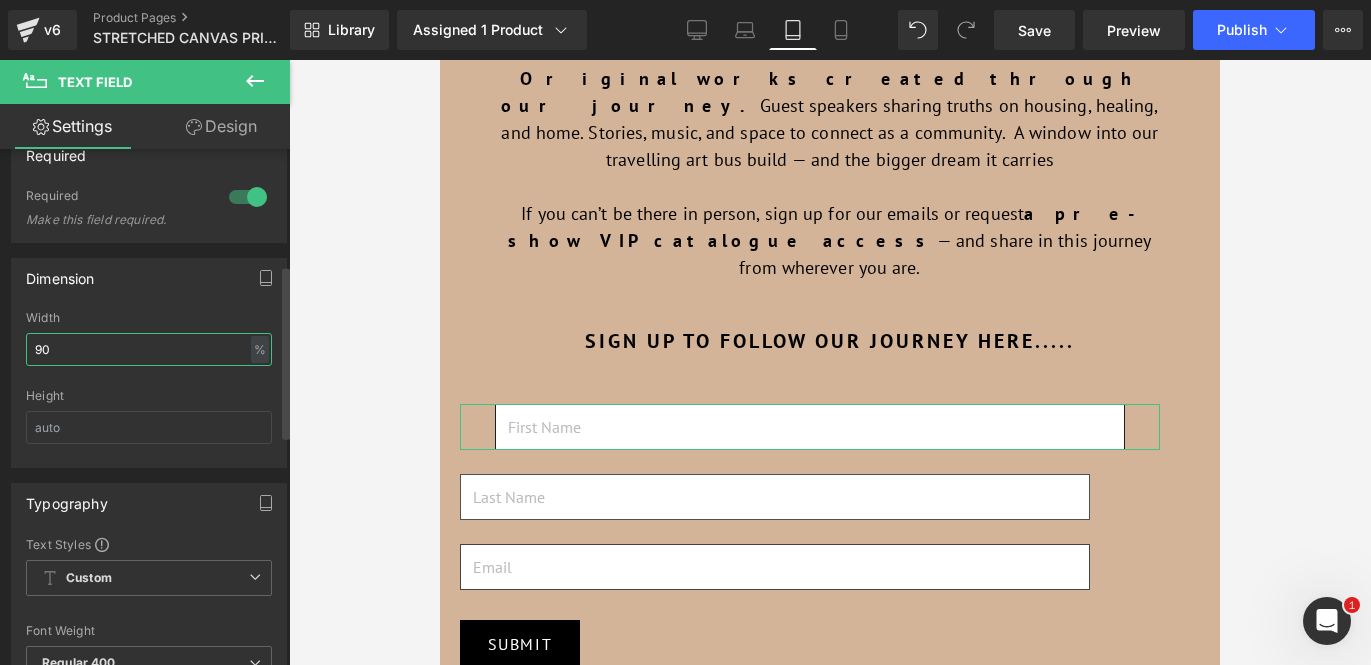 type on "9" 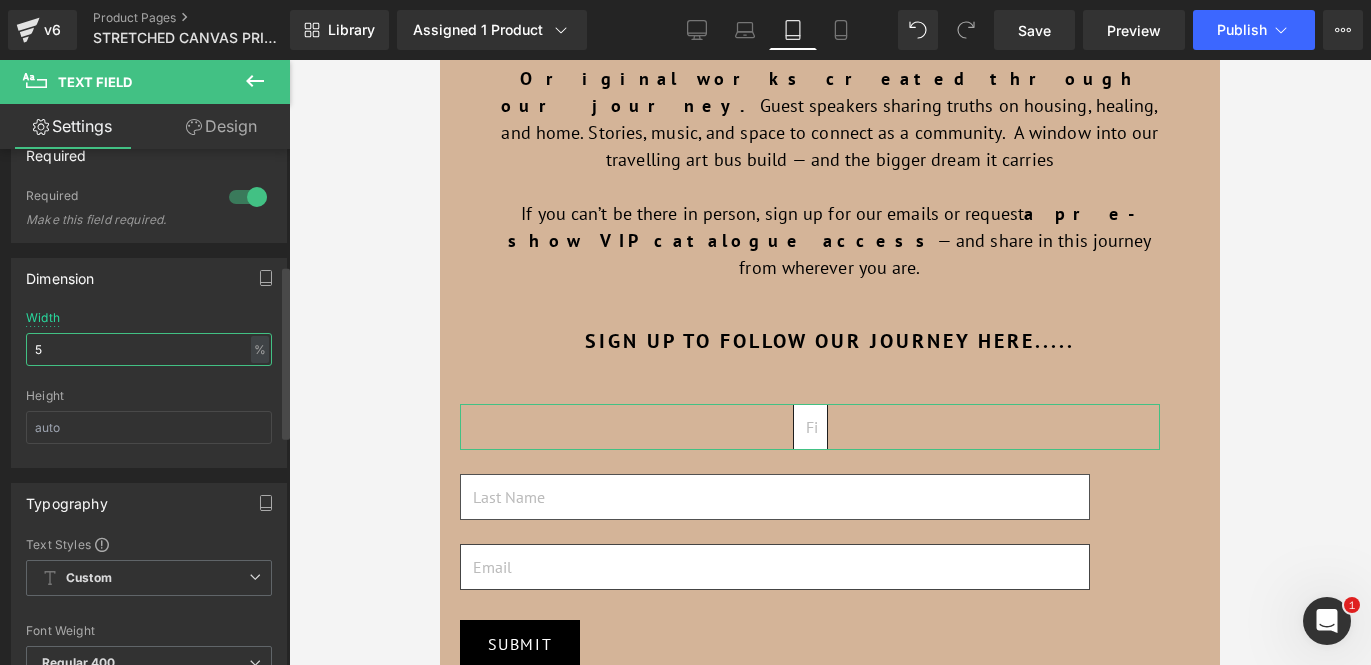 type on "50" 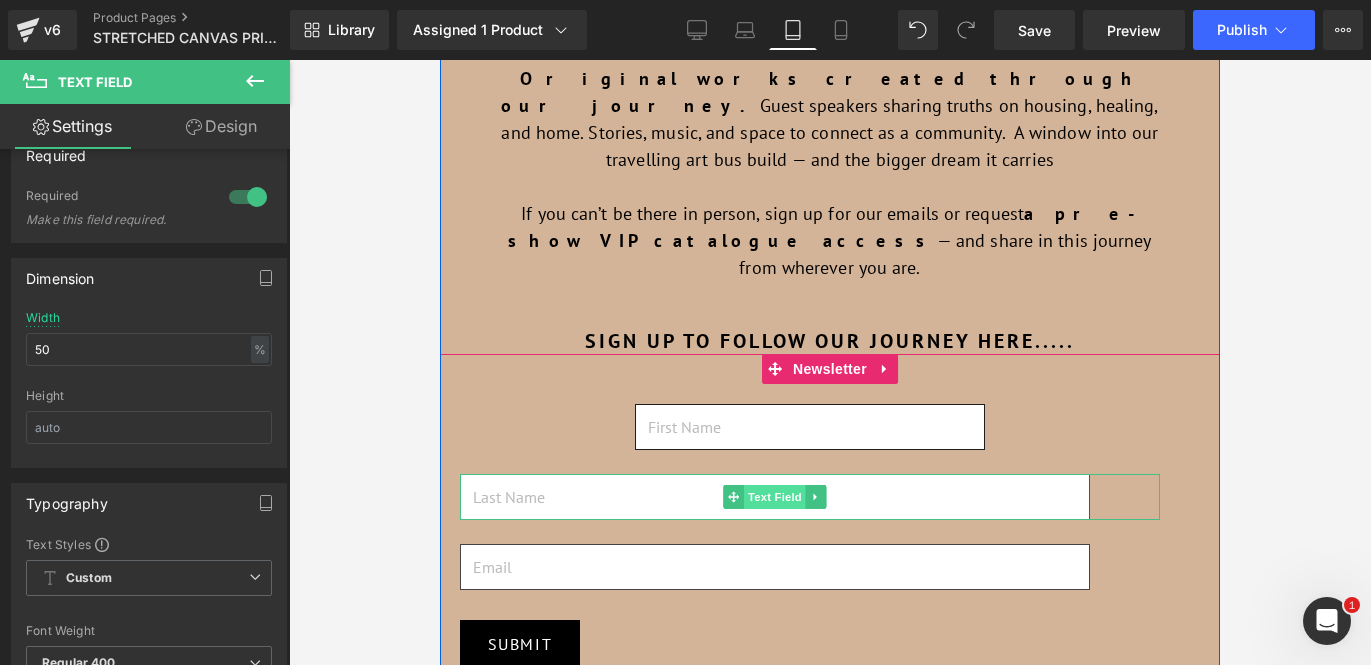 click on "Text Field" at bounding box center [775, 497] 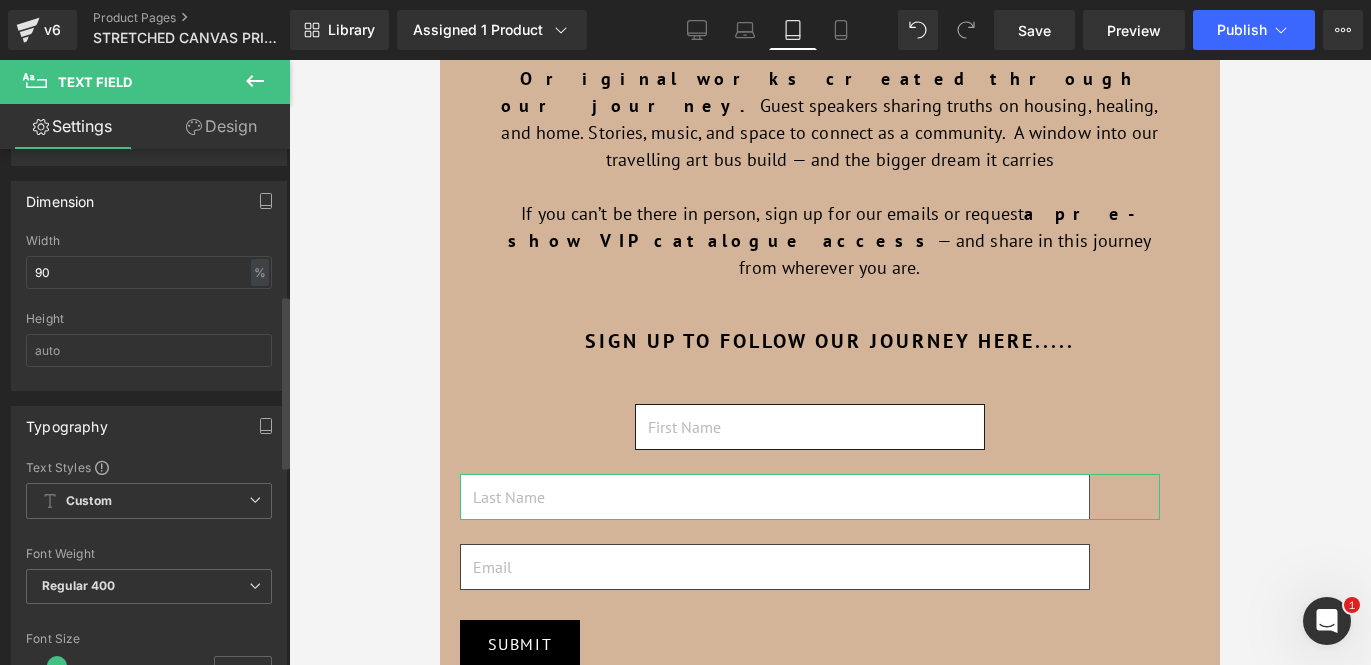 scroll, scrollTop: 432, scrollLeft: 0, axis: vertical 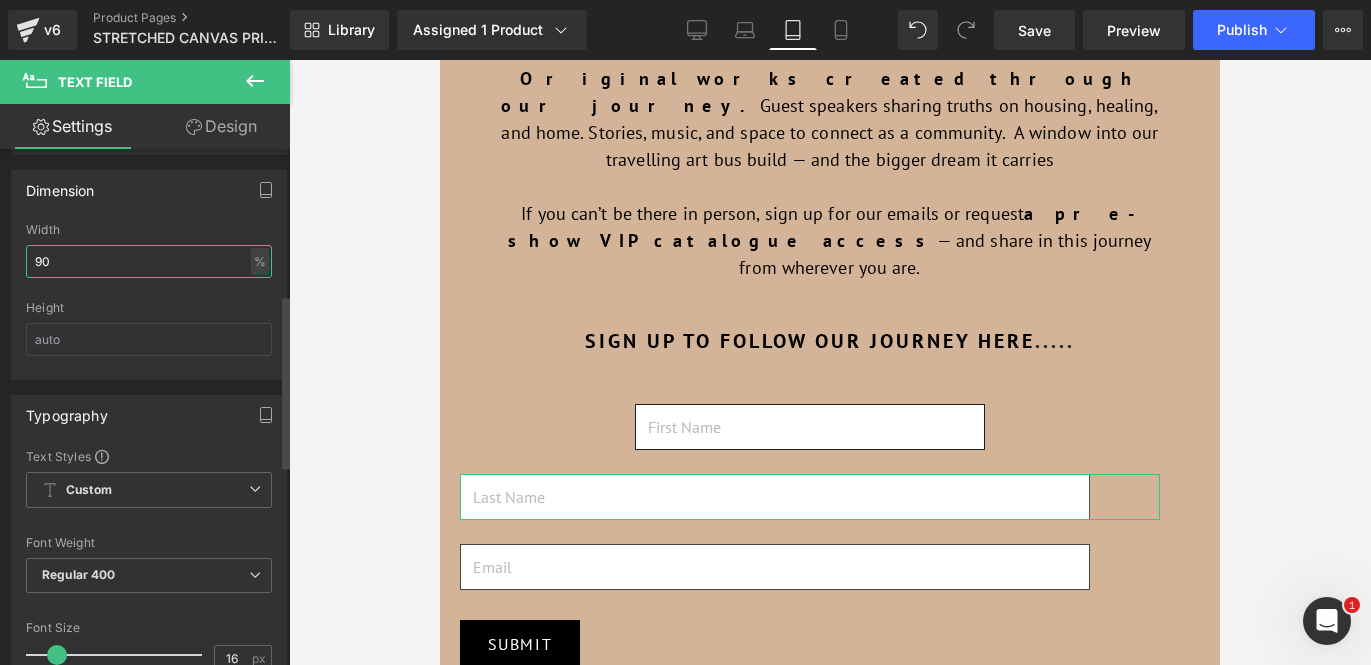 click on "90" at bounding box center (149, 261) 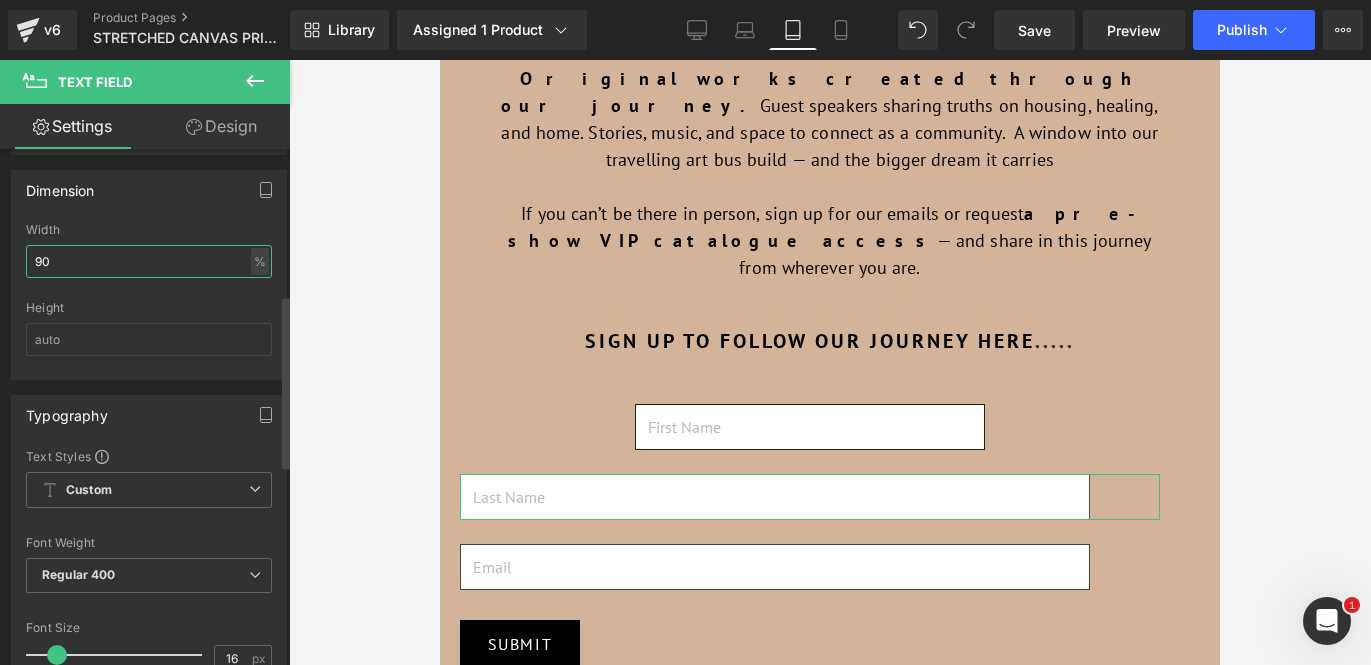 type on "9" 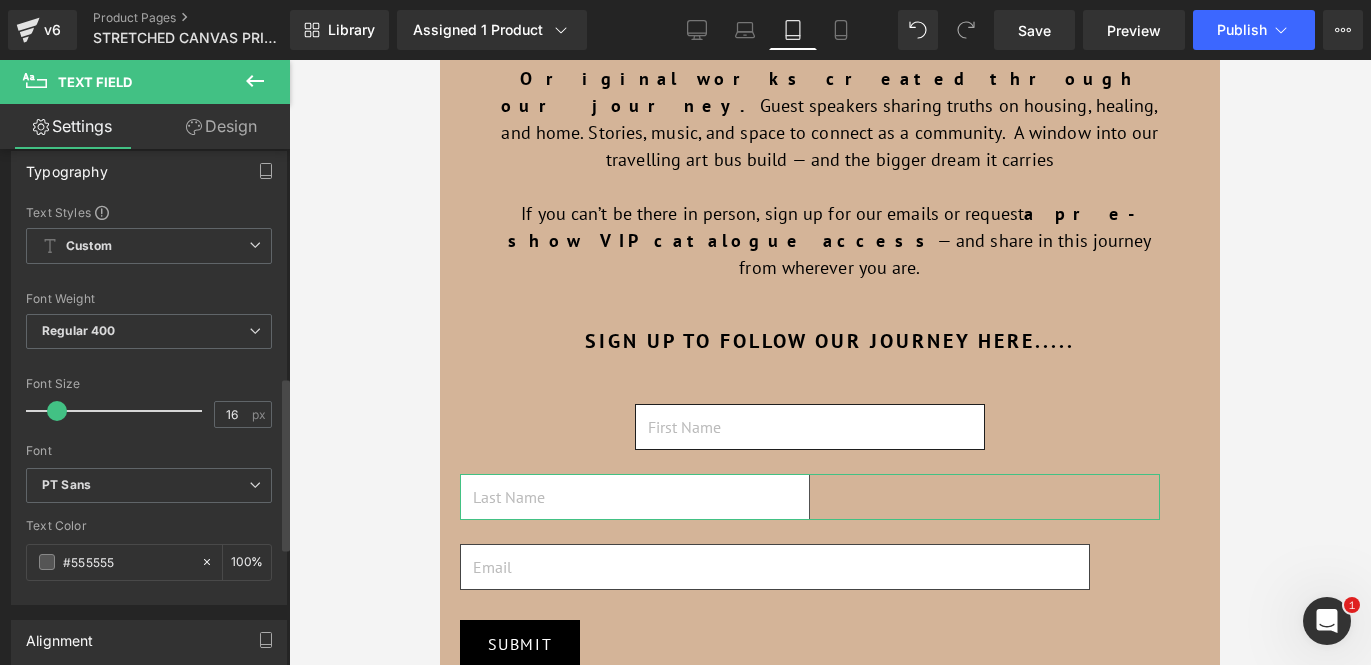 scroll, scrollTop: 958, scrollLeft: 0, axis: vertical 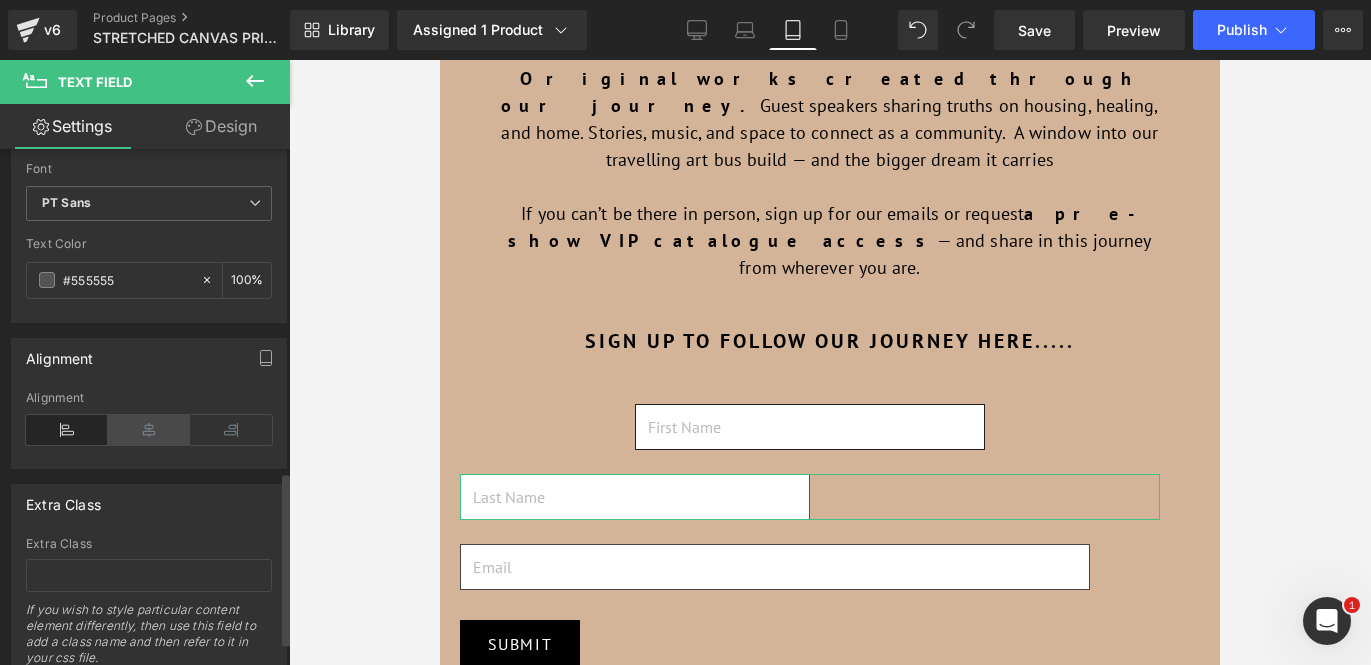 type on "50" 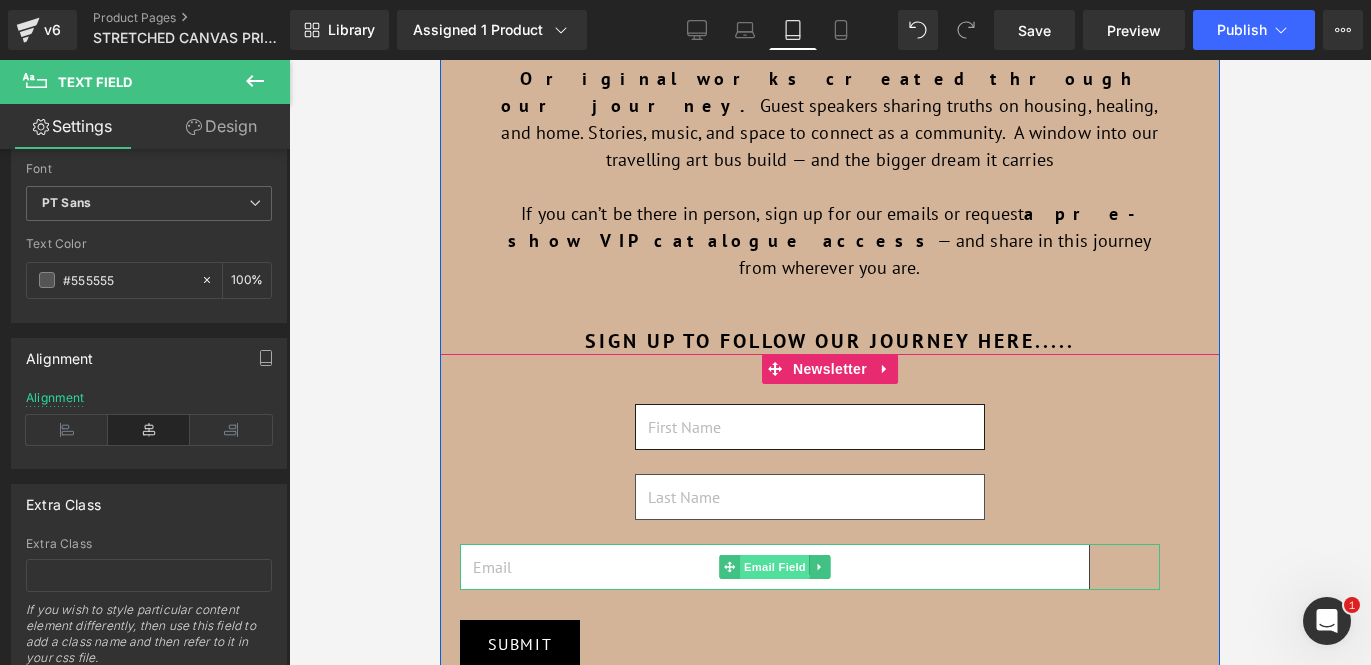 click on "Email Field" at bounding box center (775, 567) 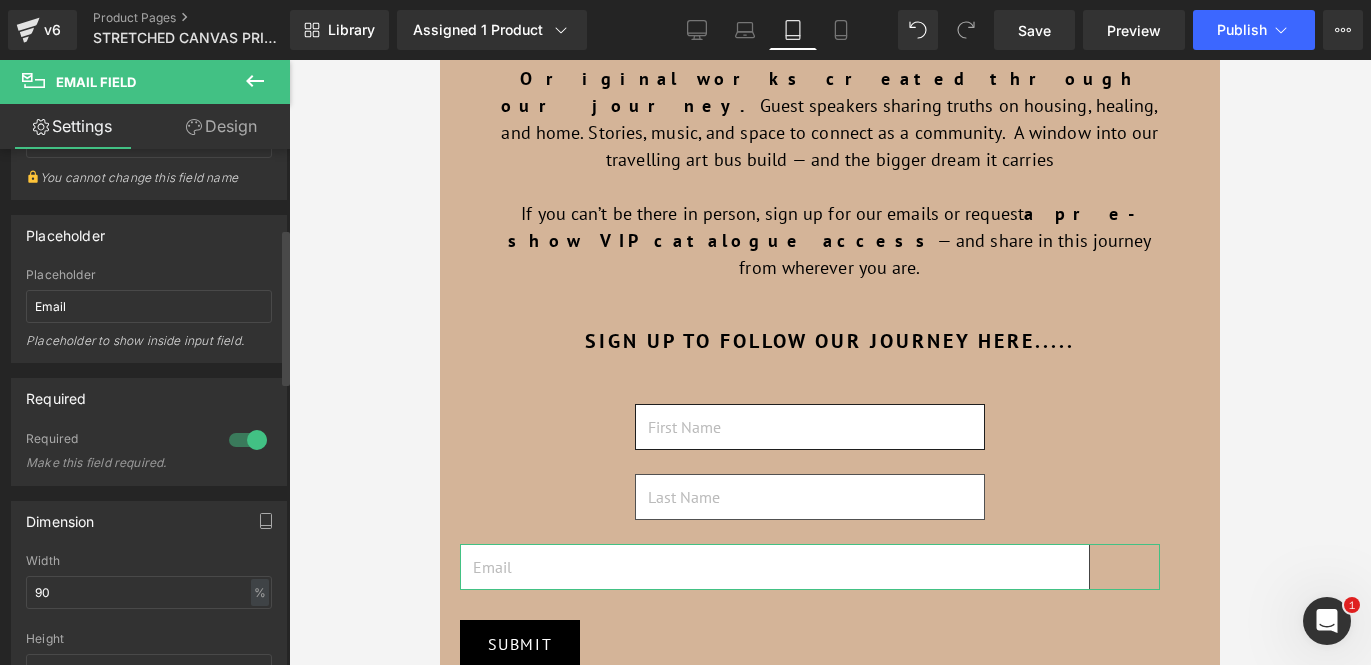 scroll, scrollTop: 284, scrollLeft: 0, axis: vertical 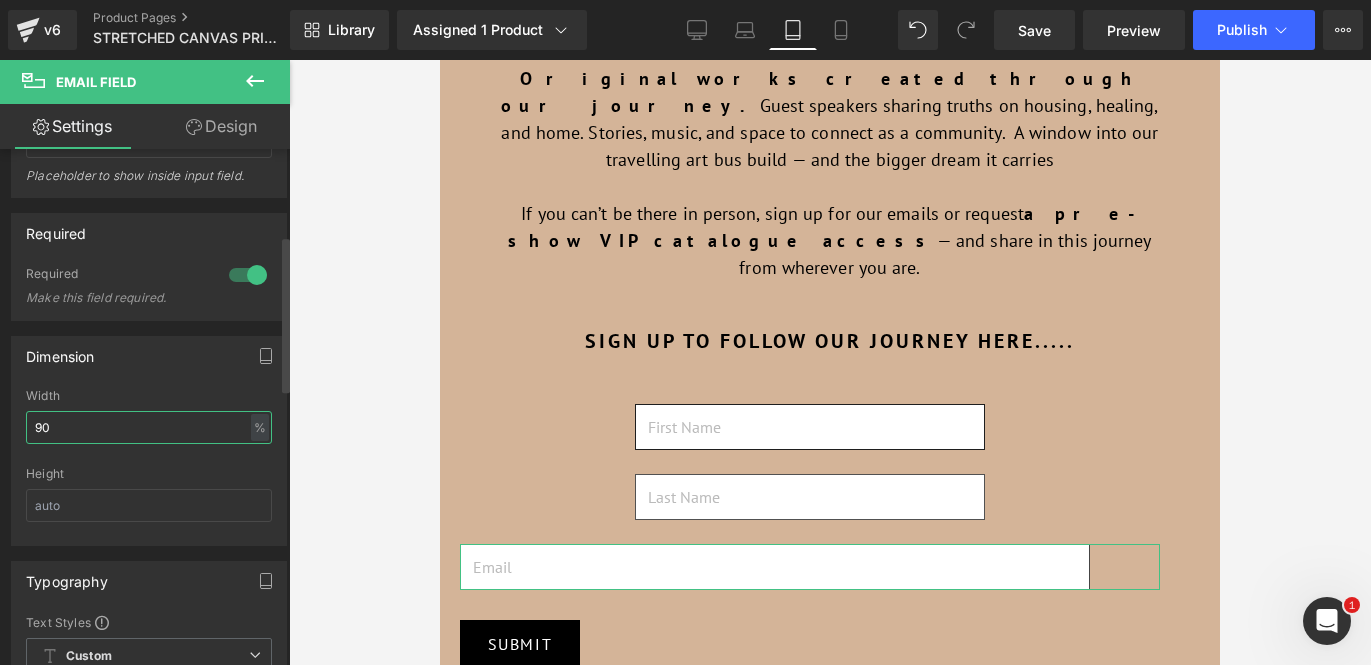 click on "90" at bounding box center [149, 427] 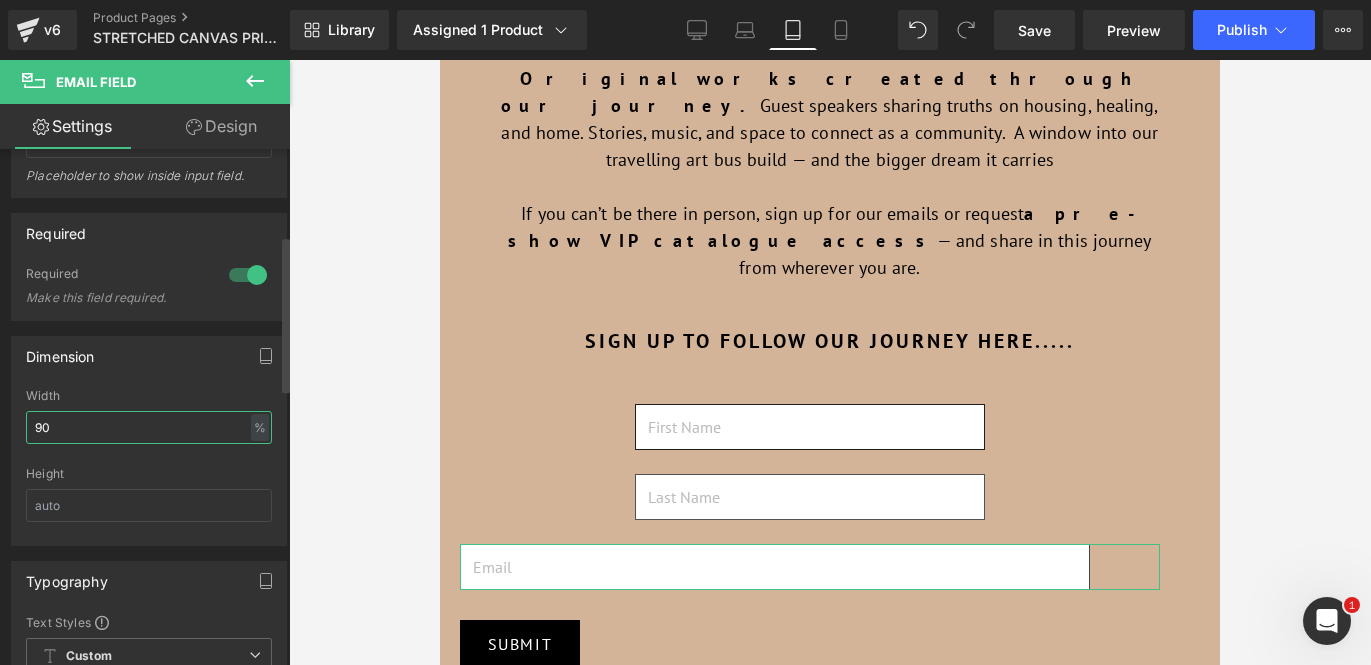 type on "9" 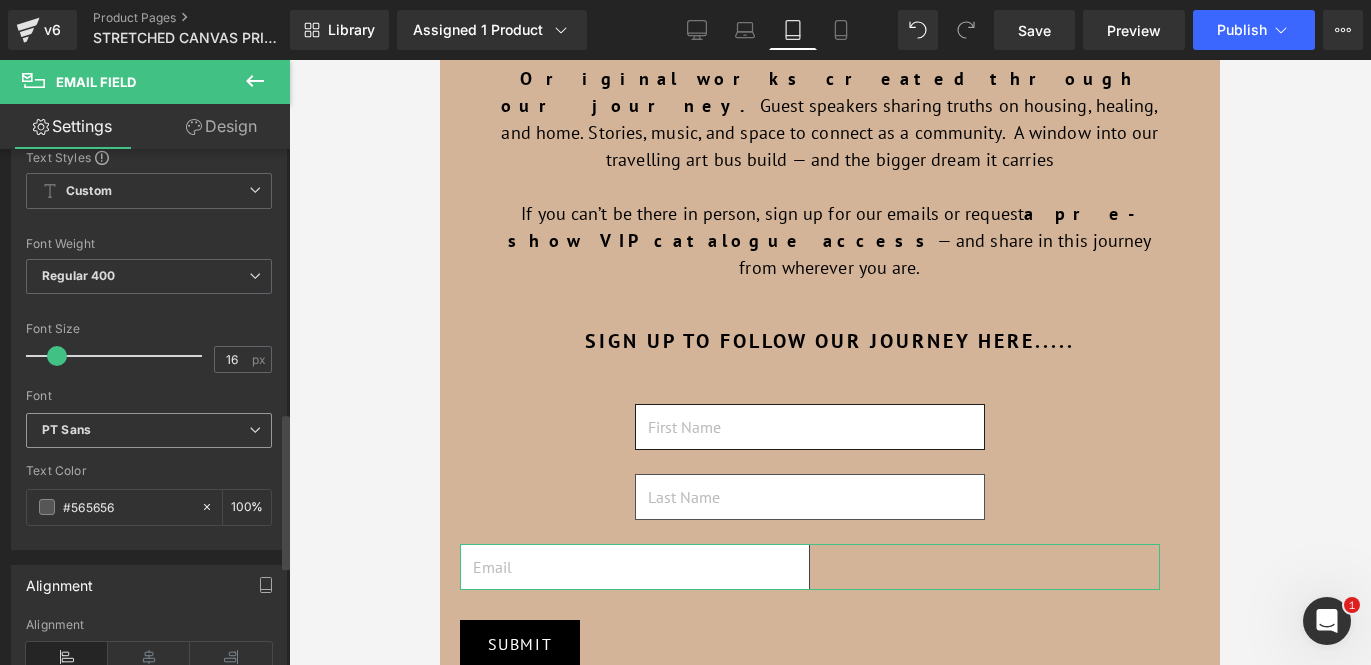 scroll, scrollTop: 868, scrollLeft: 0, axis: vertical 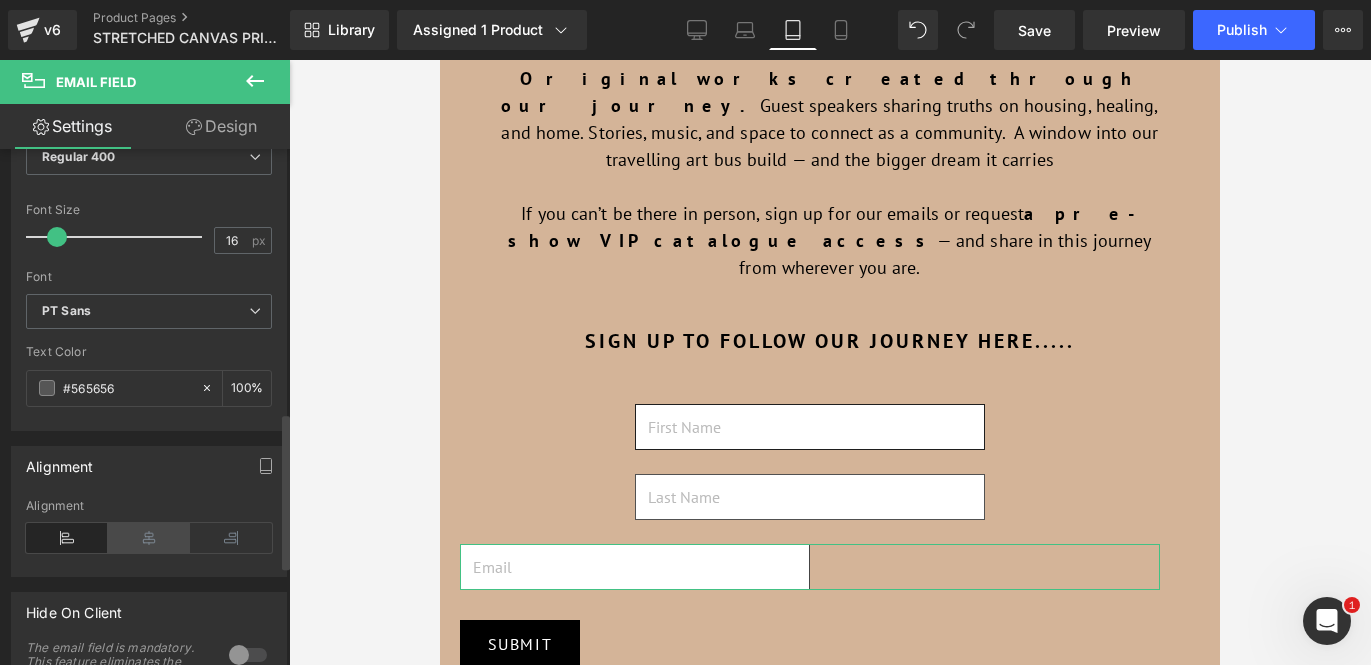 type on "50" 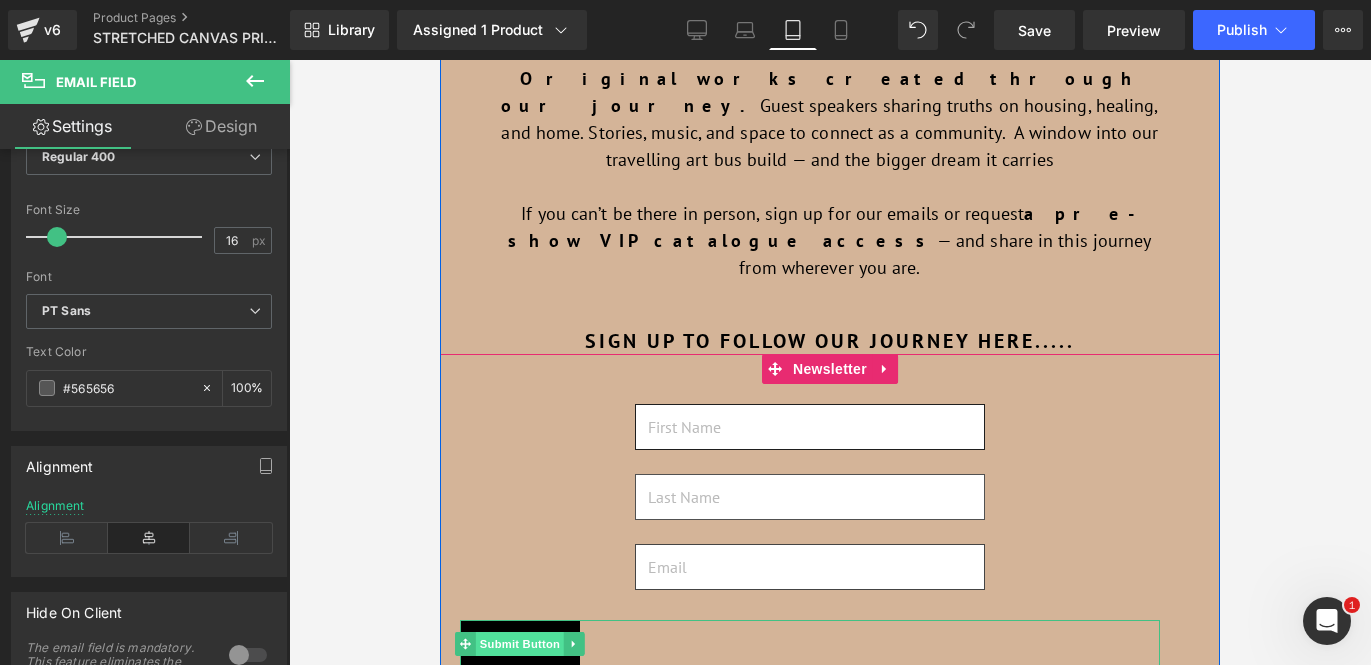 click on "Submit Button" at bounding box center (520, 644) 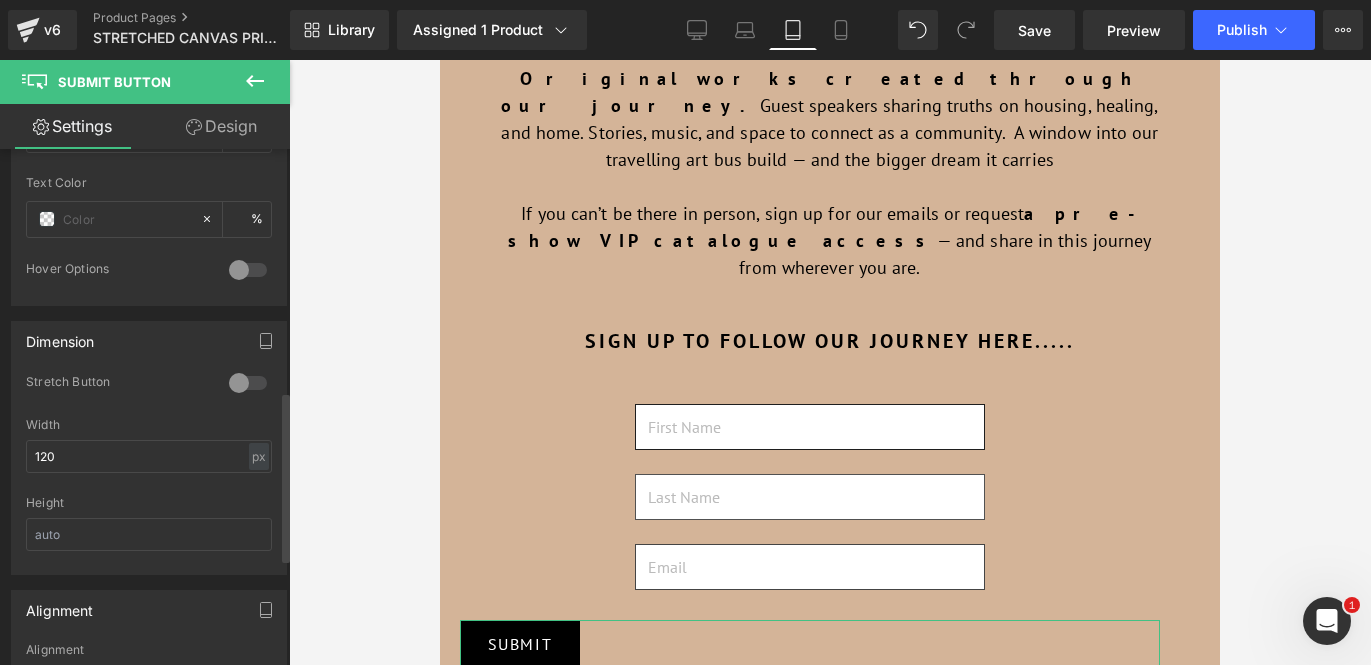 scroll, scrollTop: 913, scrollLeft: 0, axis: vertical 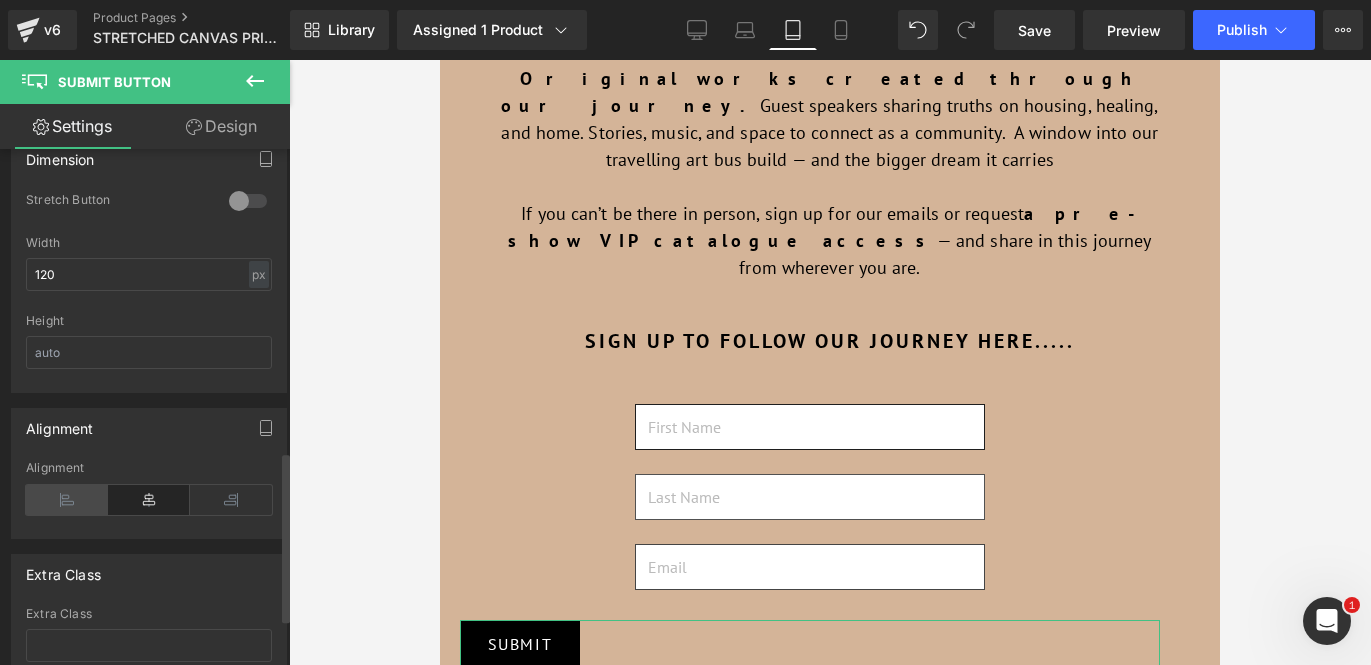 click at bounding box center (67, 500) 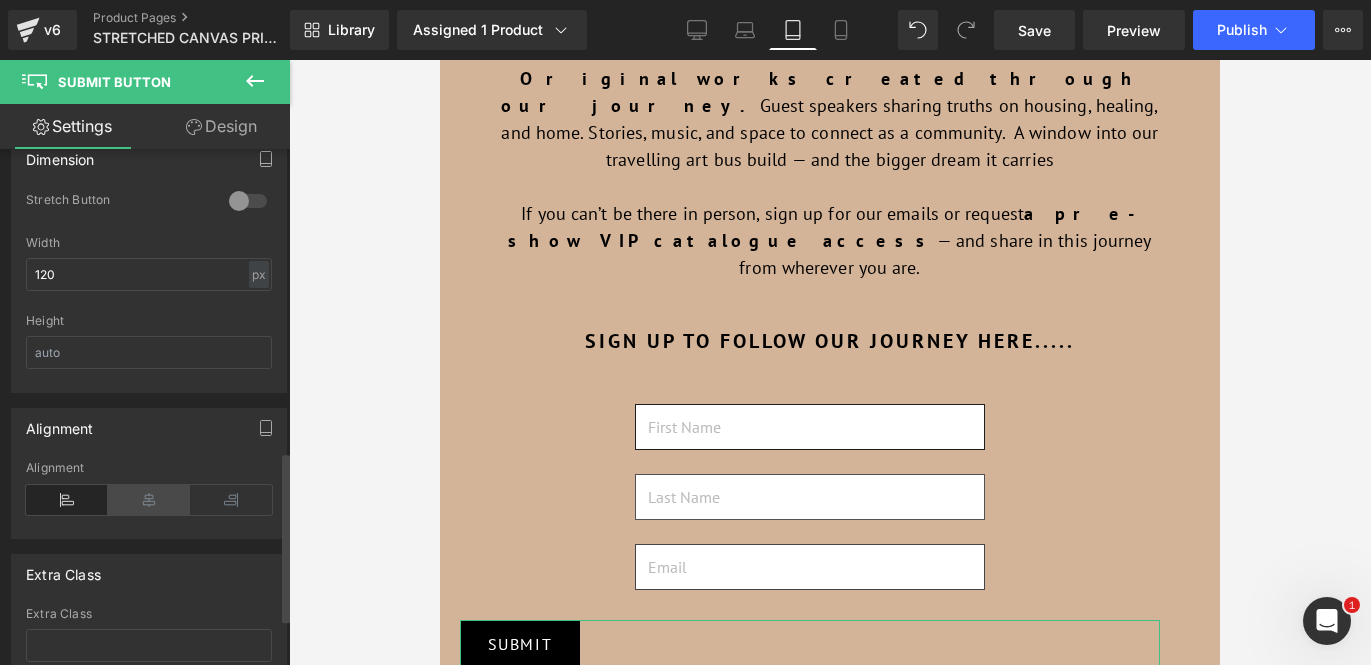 click at bounding box center [149, 500] 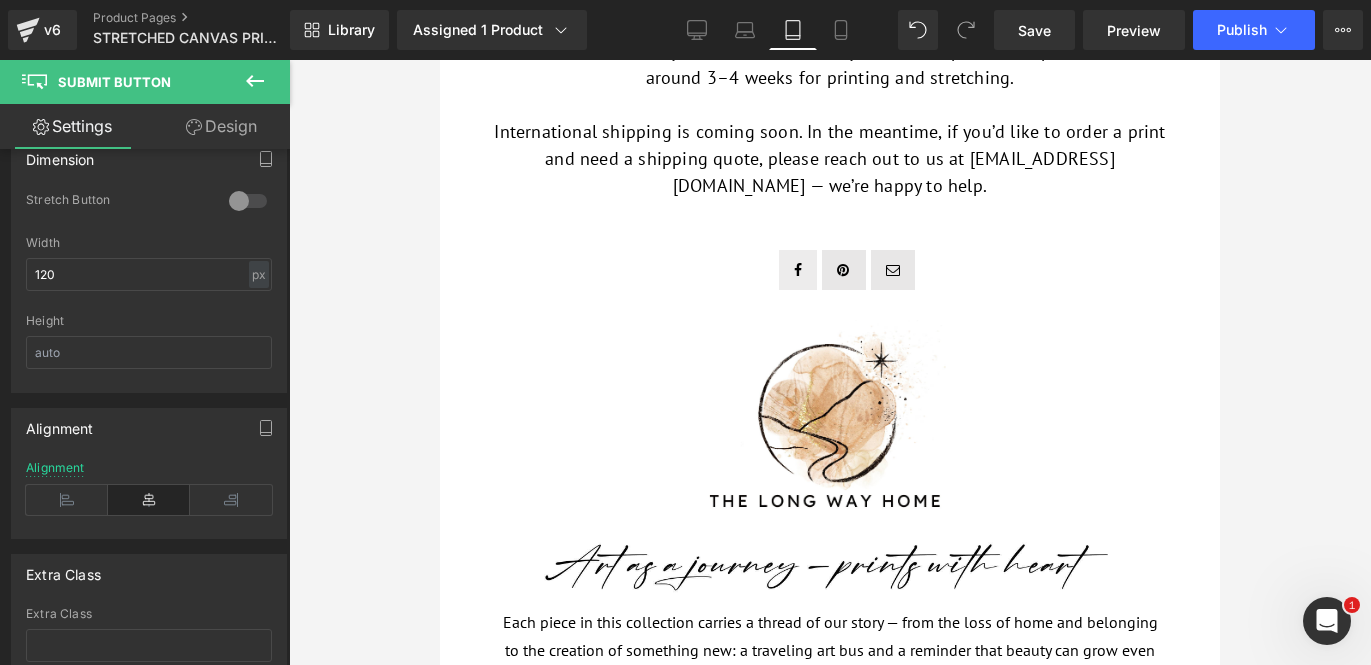 scroll, scrollTop: 1462, scrollLeft: 0, axis: vertical 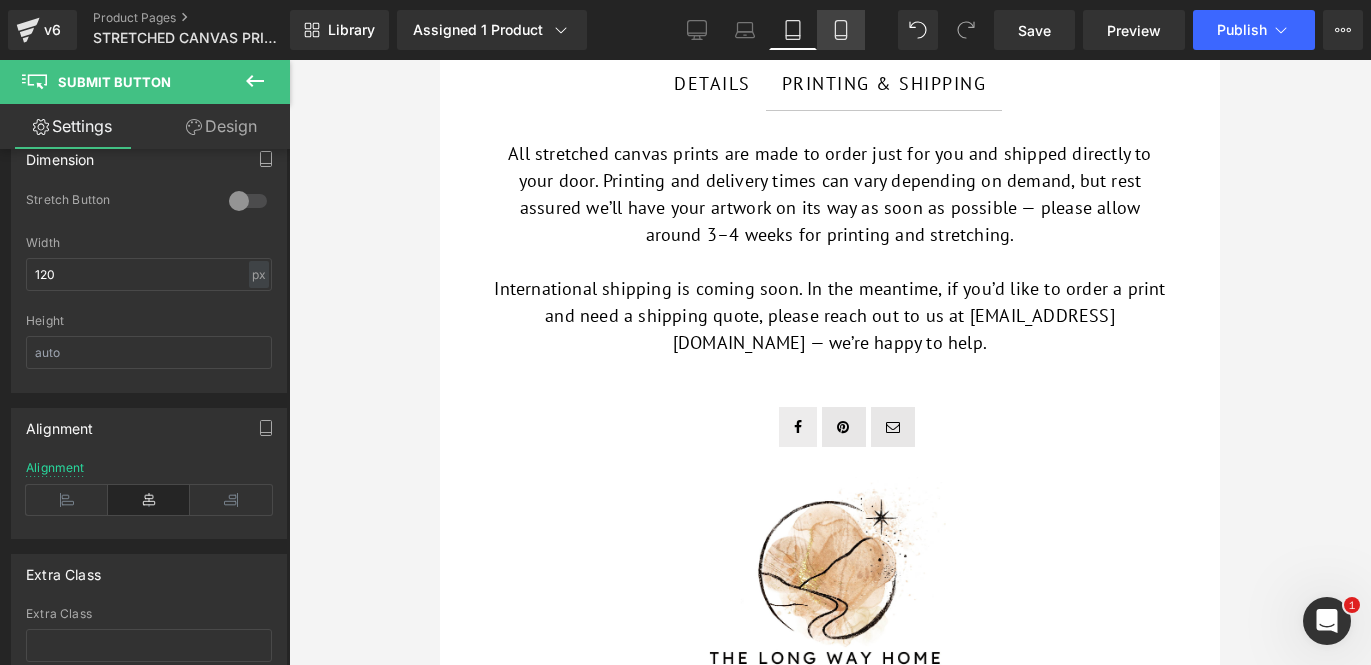 click 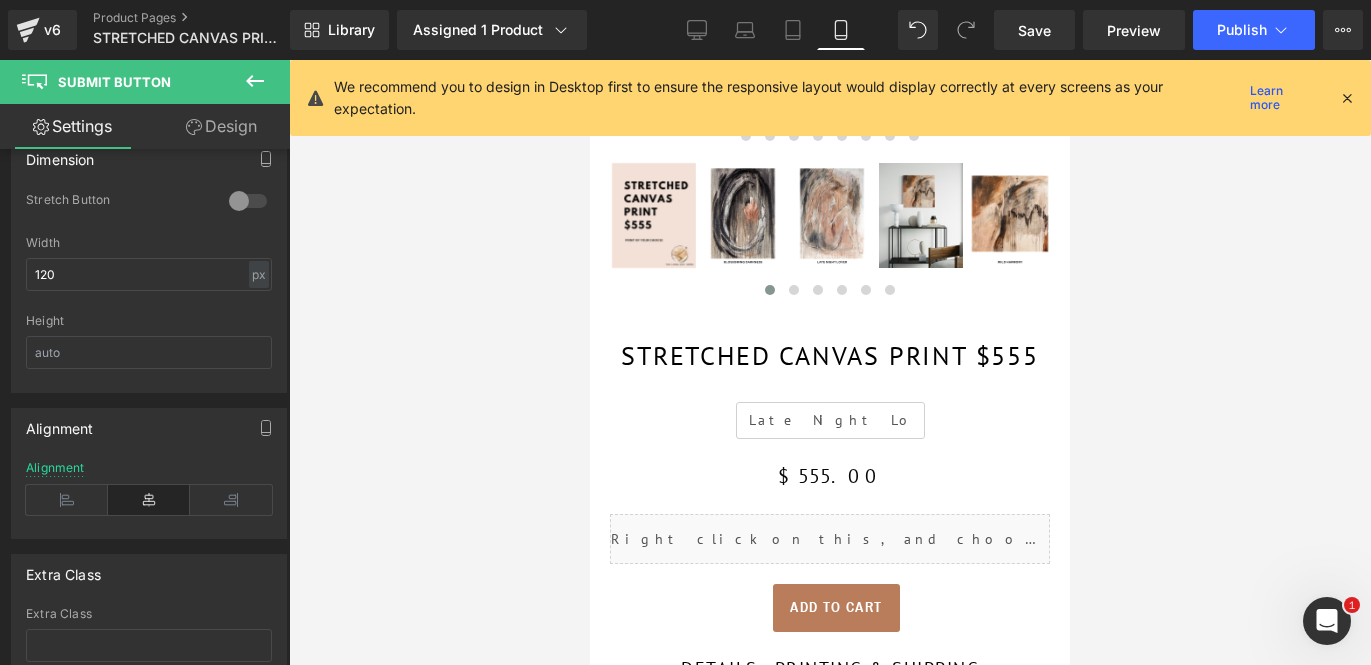 scroll, scrollTop: 0, scrollLeft: 0, axis: both 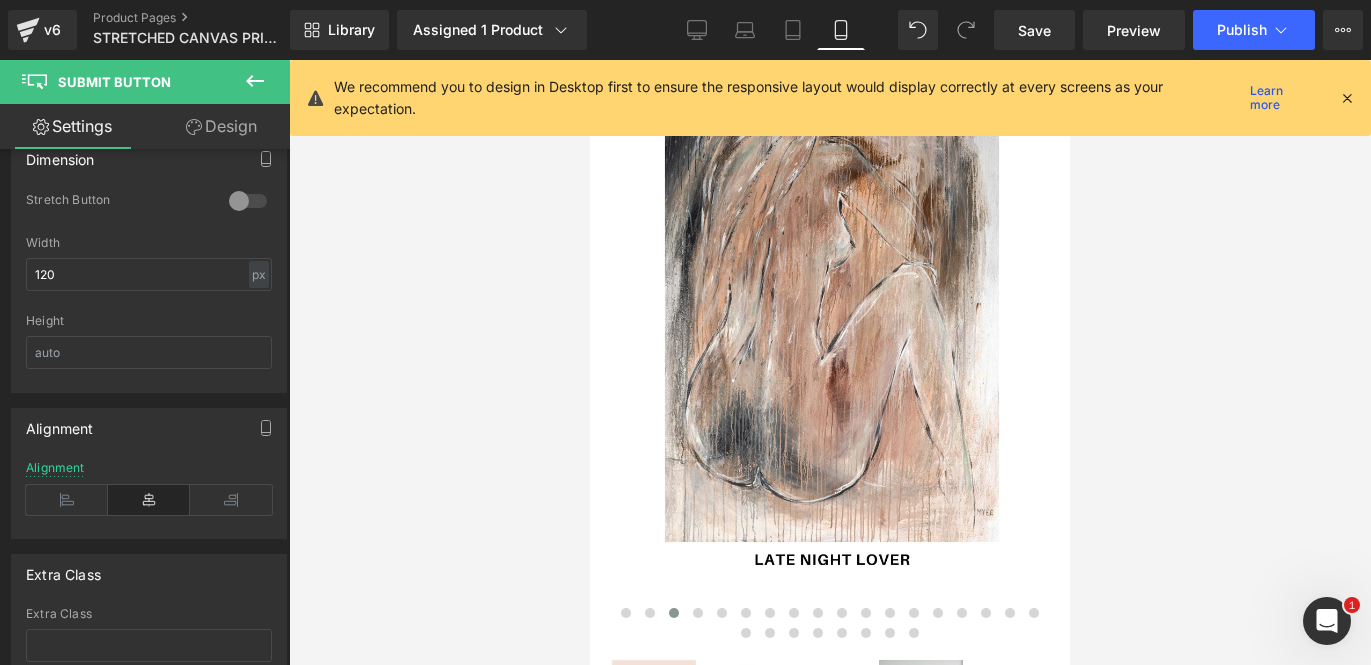 click at bounding box center (832, 316) 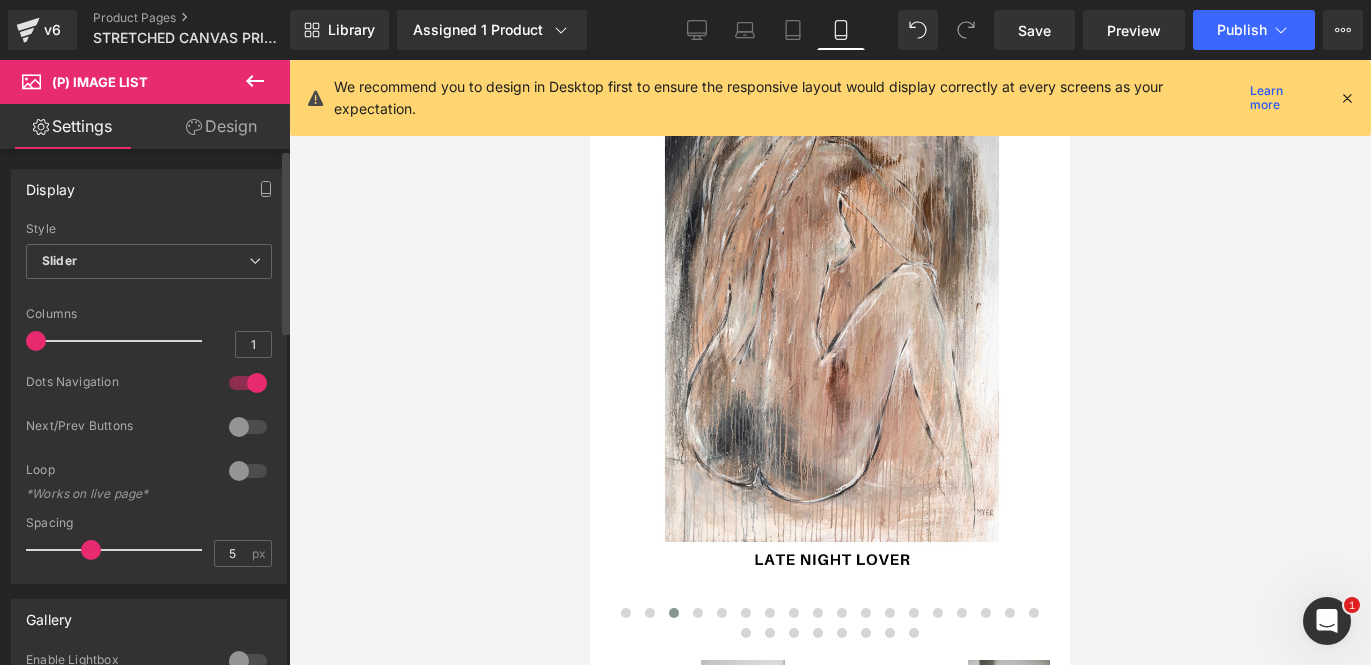 click at bounding box center [248, 383] 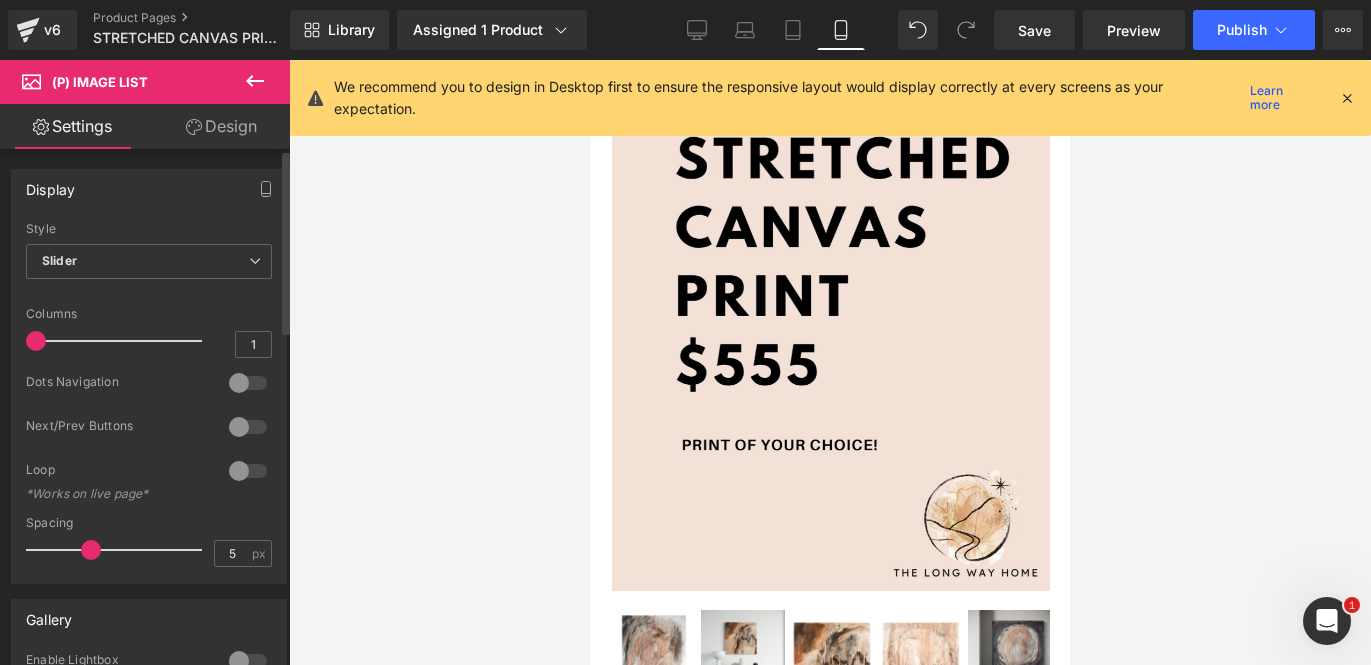 click at bounding box center [248, 427] 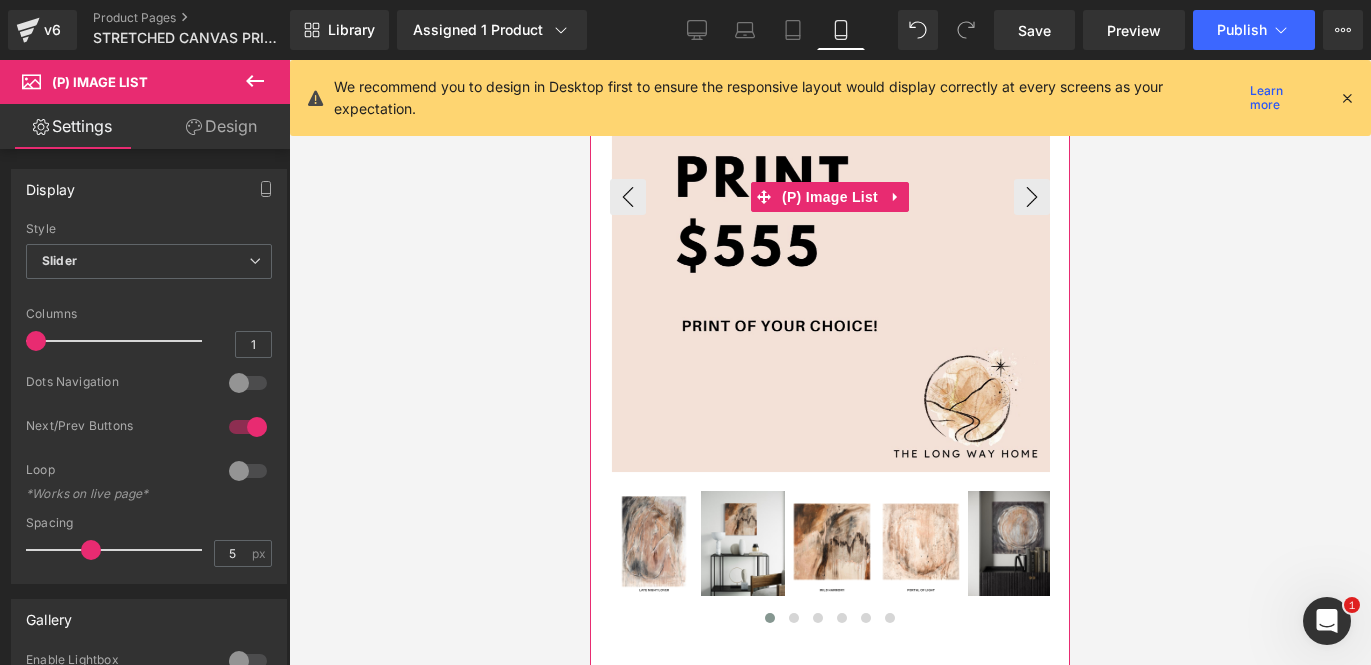 scroll, scrollTop: 308, scrollLeft: 0, axis: vertical 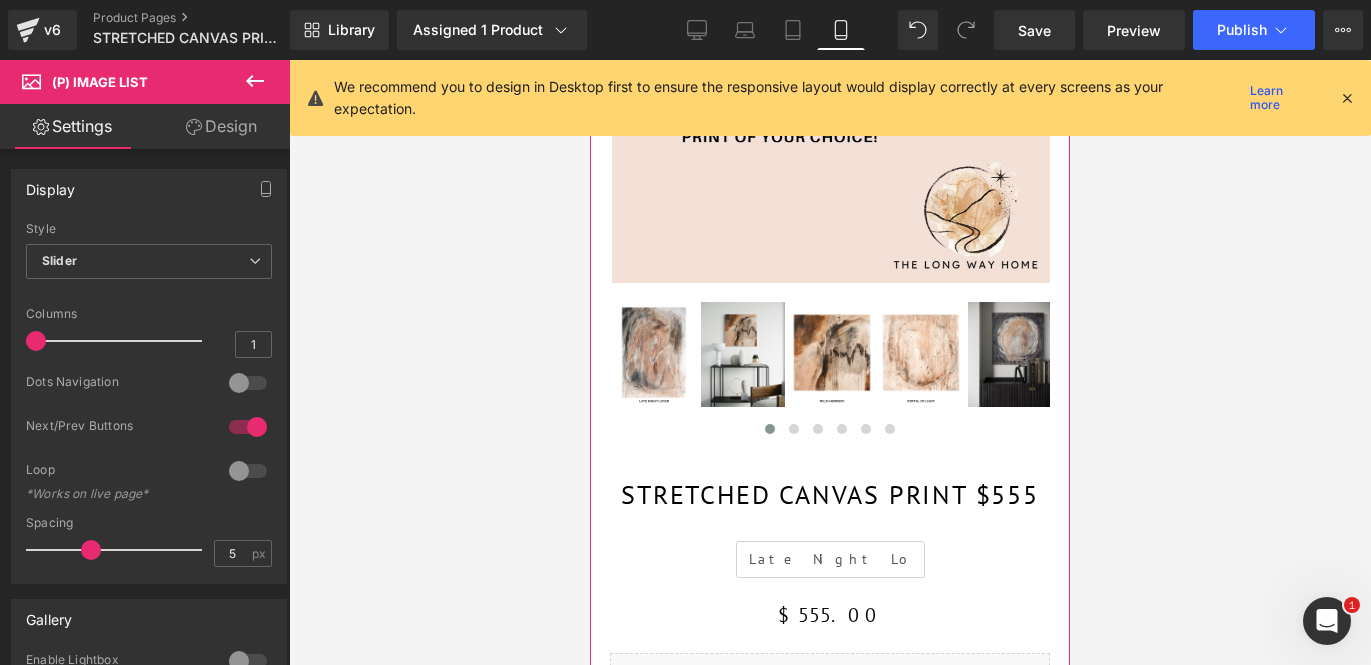 click on "‹ ›" at bounding box center (830, 369) 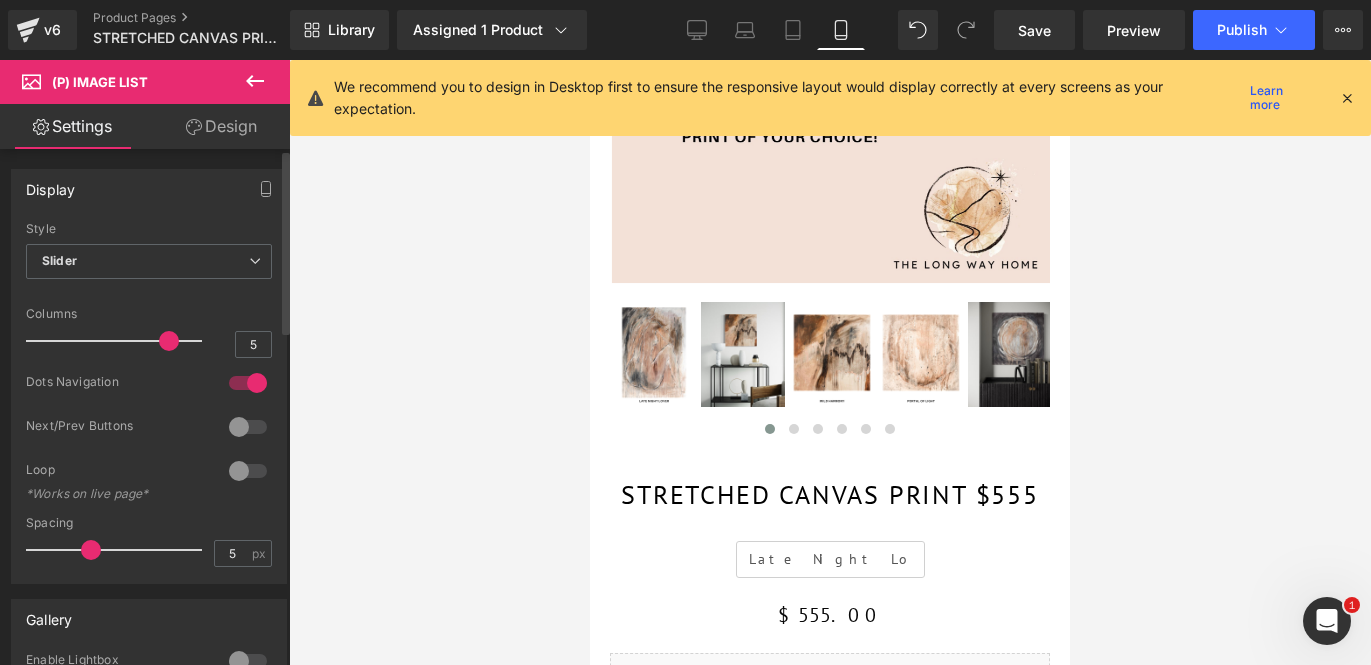 click at bounding box center [248, 383] 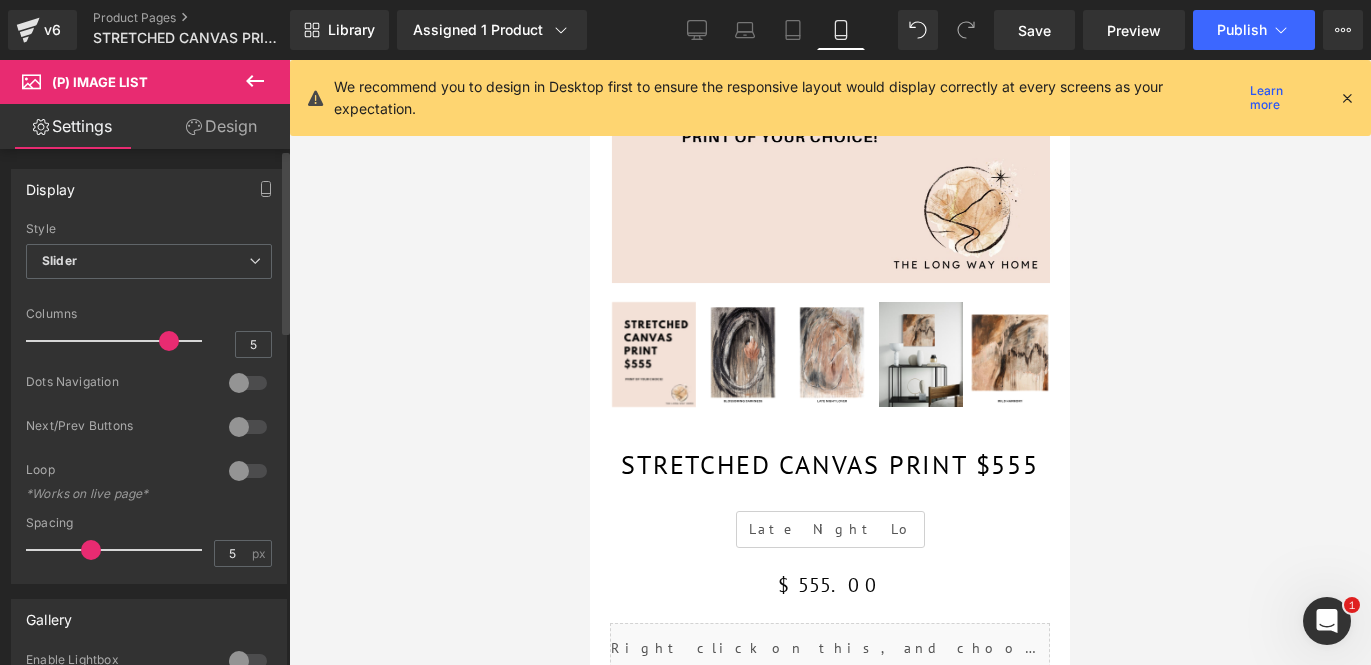 click at bounding box center (248, 427) 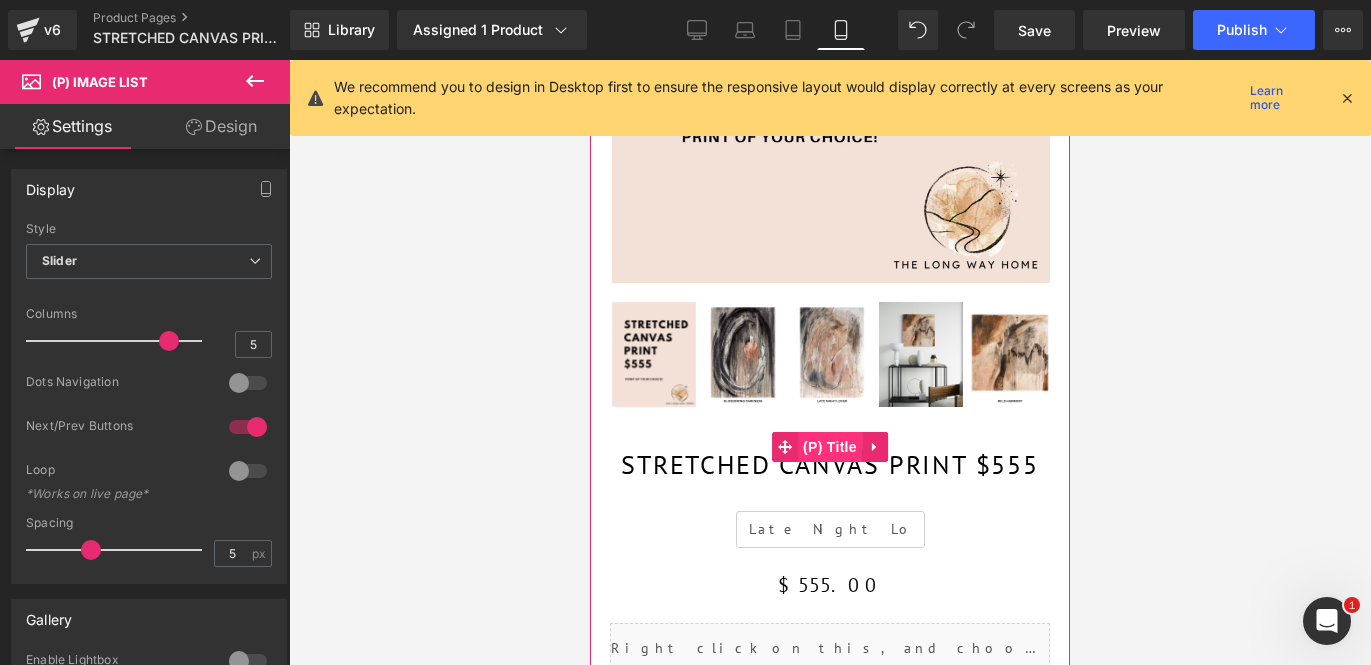 click on "(P) Title" at bounding box center (830, 447) 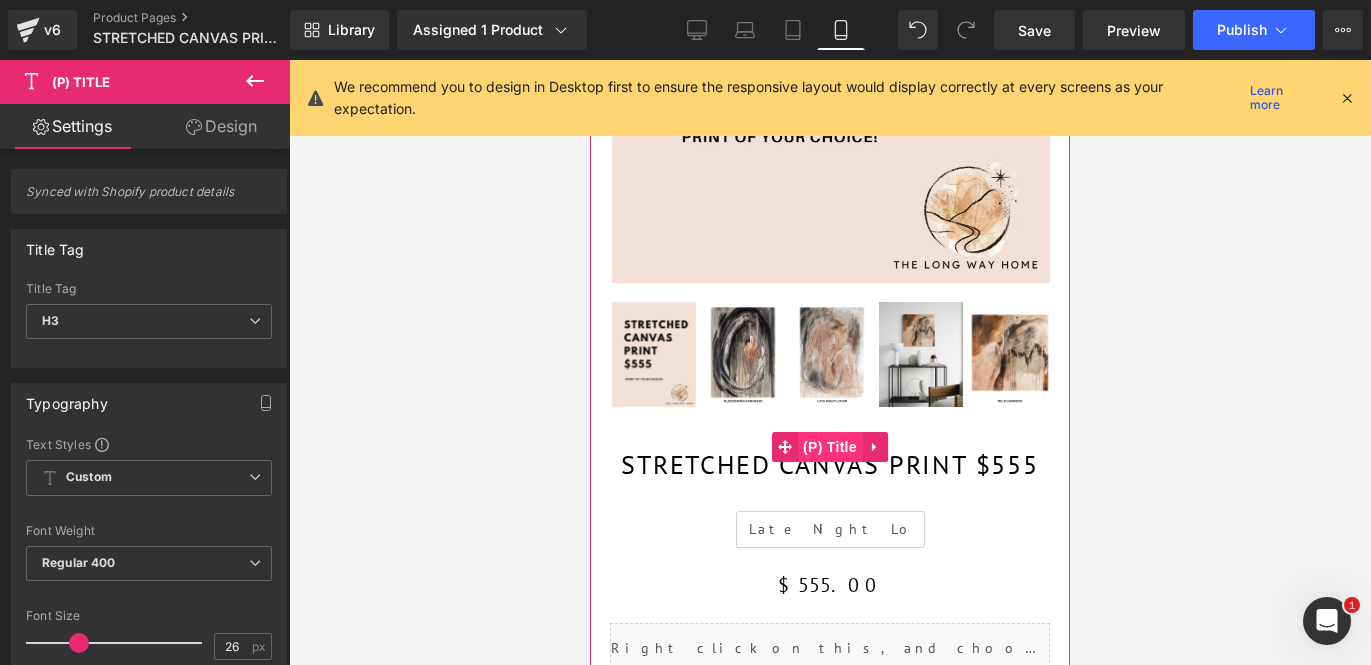 click on "(P) Title" at bounding box center [830, 447] 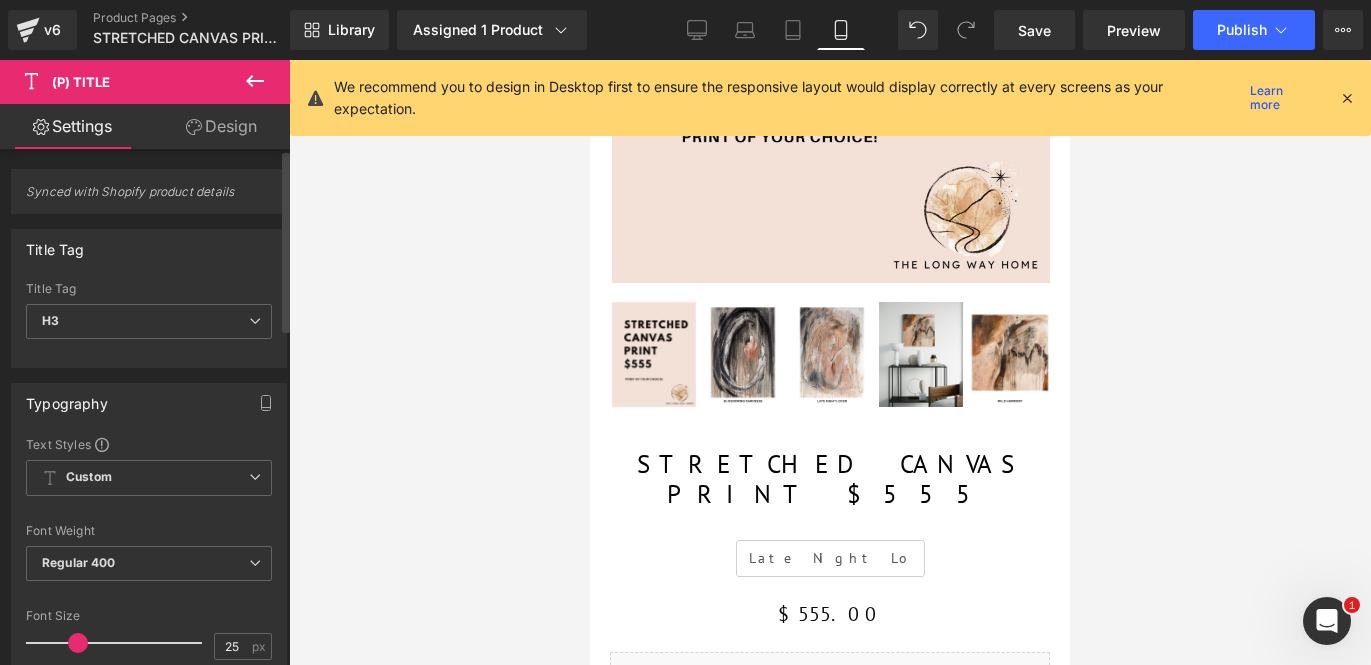 type on "24" 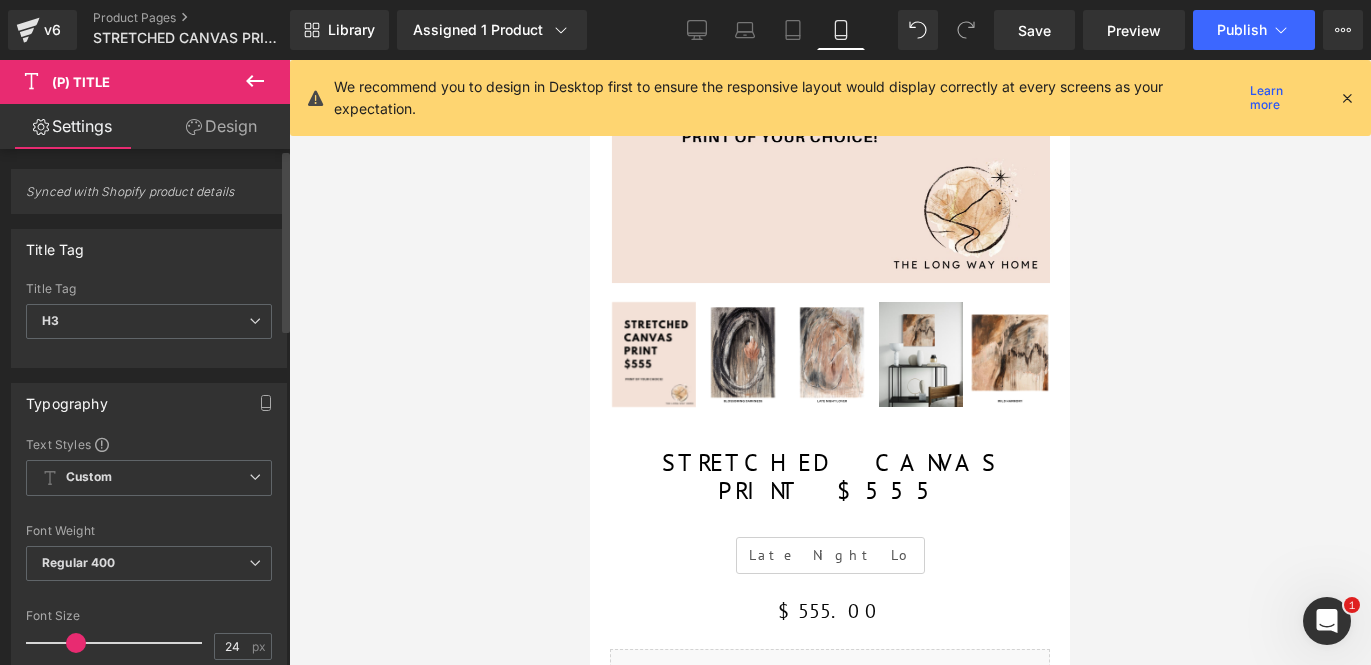 click at bounding box center (76, 643) 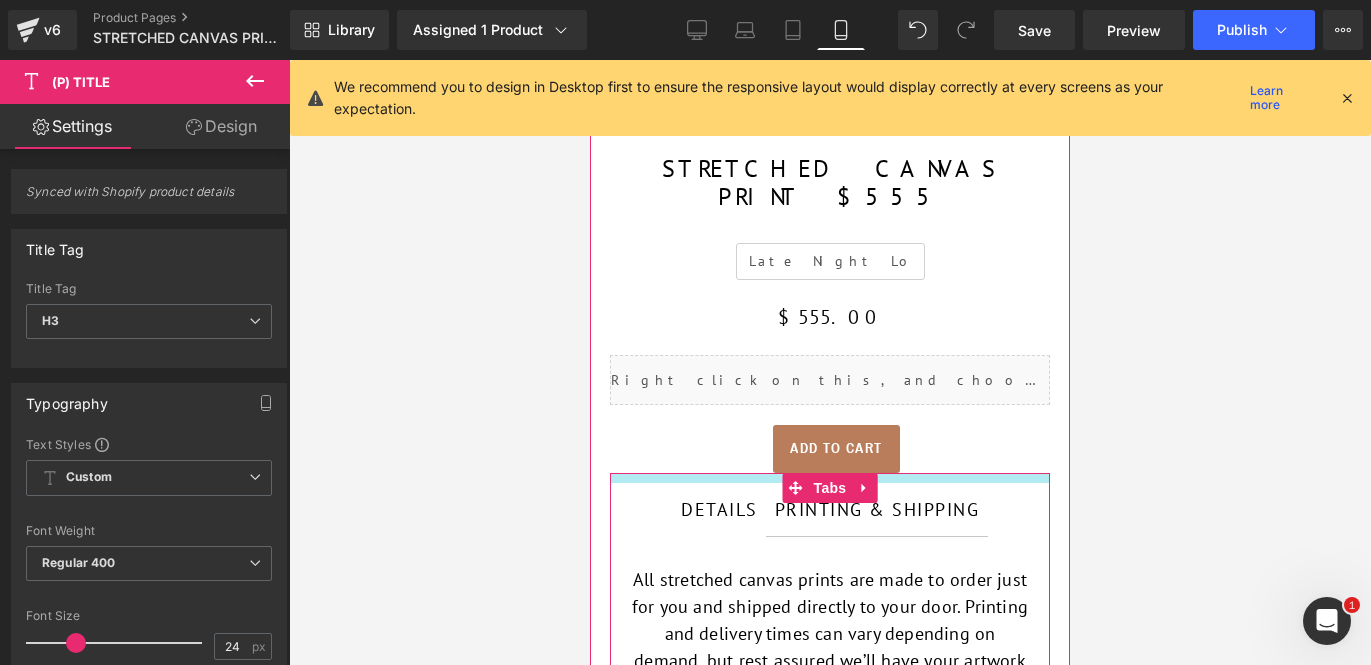scroll, scrollTop: 673, scrollLeft: 0, axis: vertical 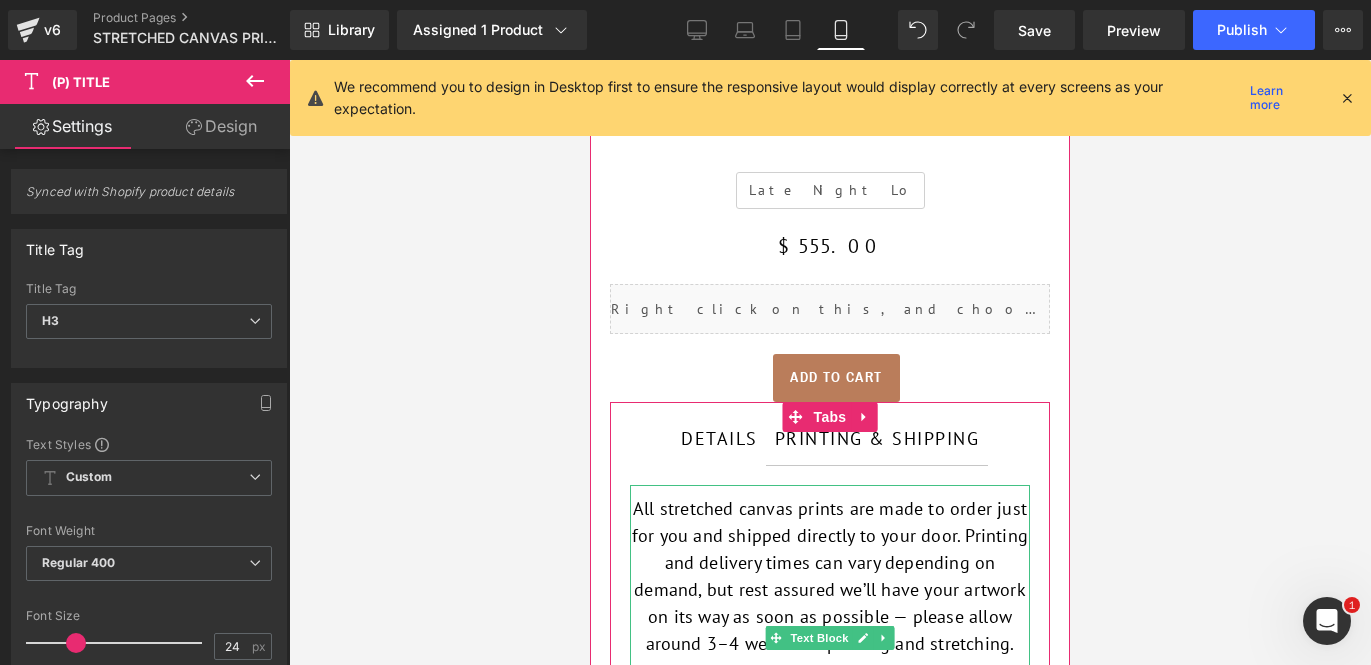 click on "All stretched canvas prints are made to order just for you and shipped directly to your door. Printing and delivery times can vary depending on demand, but rest assured we’ll have your artwork on its way as soon as possible — please allow around 3–4 weeks for printing and stretching." at bounding box center (830, 576) 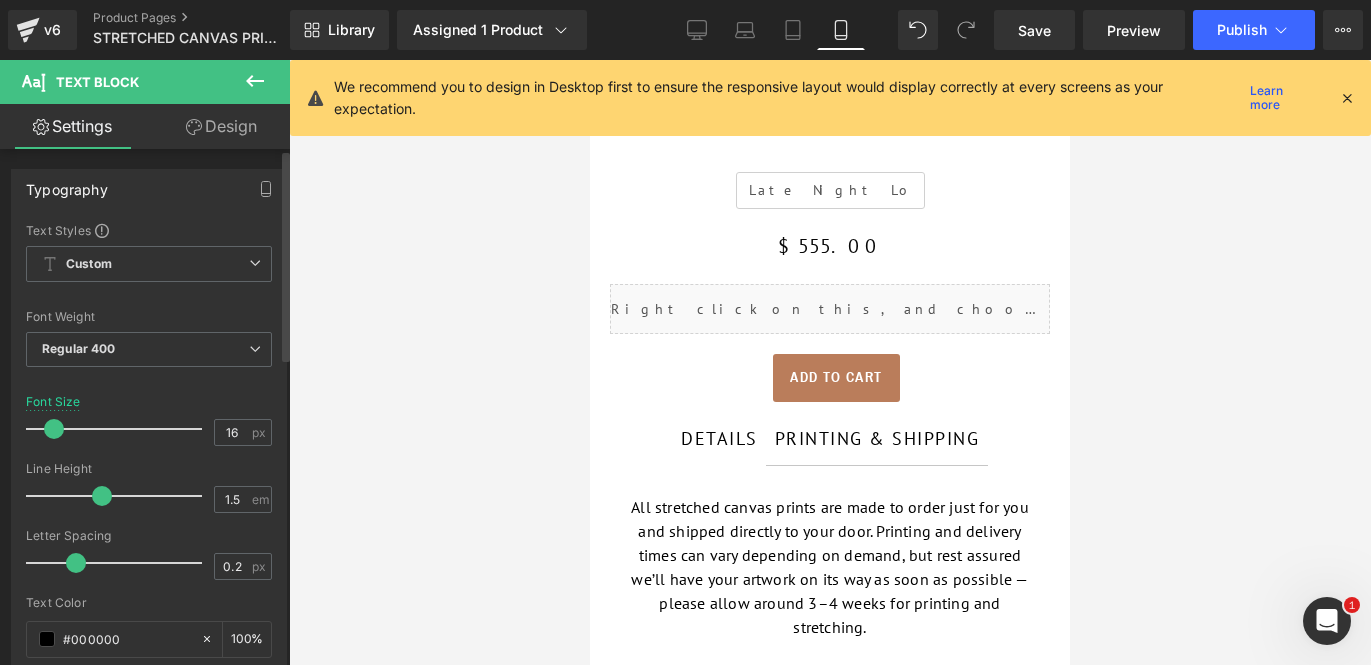 click at bounding box center [54, 429] 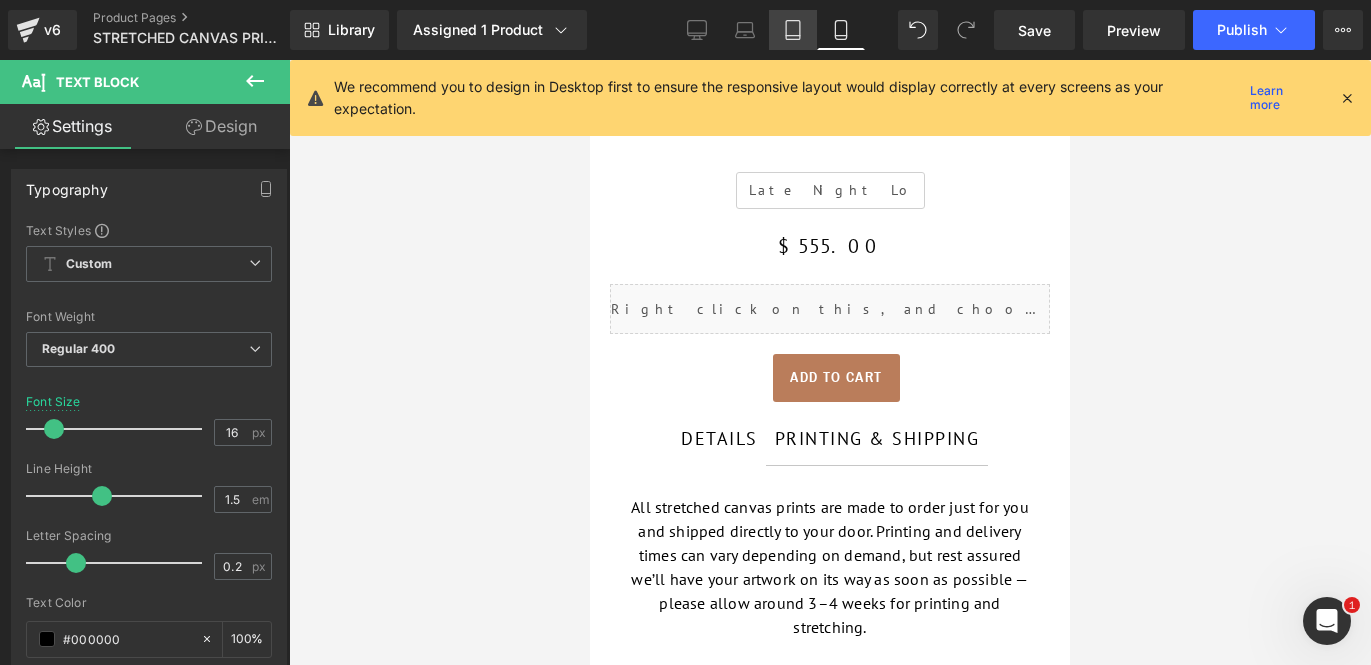 click 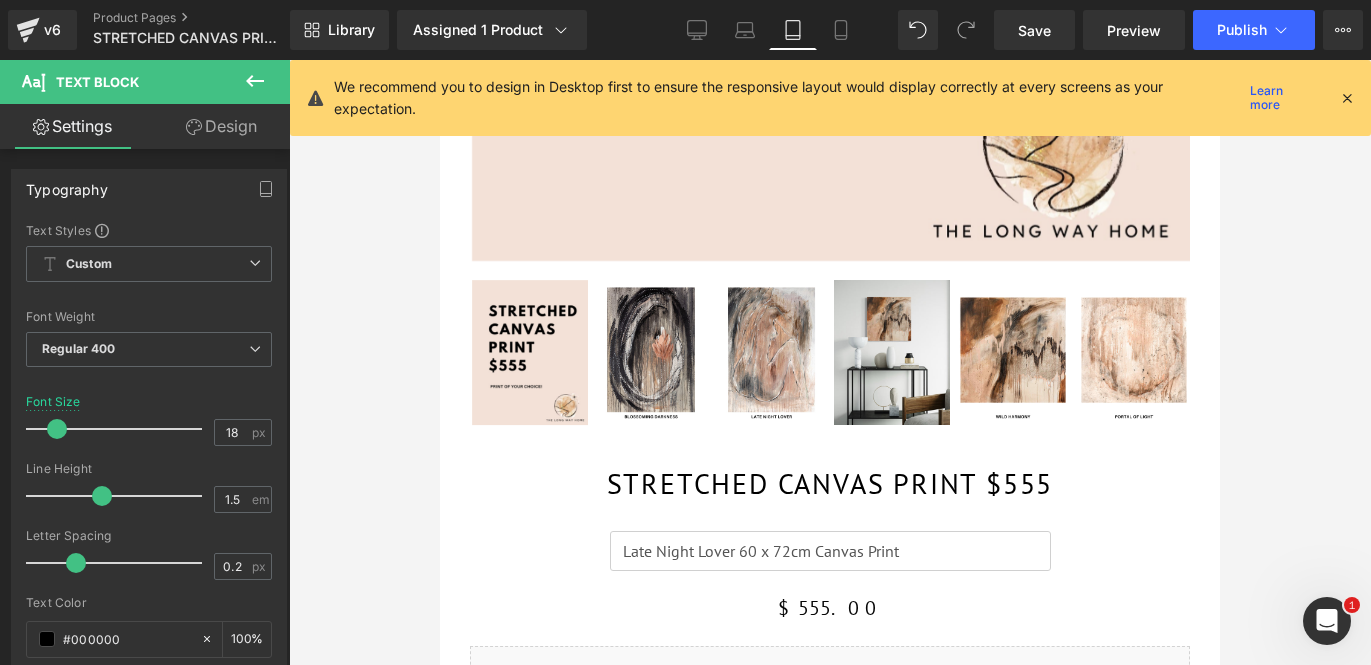 scroll, scrollTop: 1135, scrollLeft: 0, axis: vertical 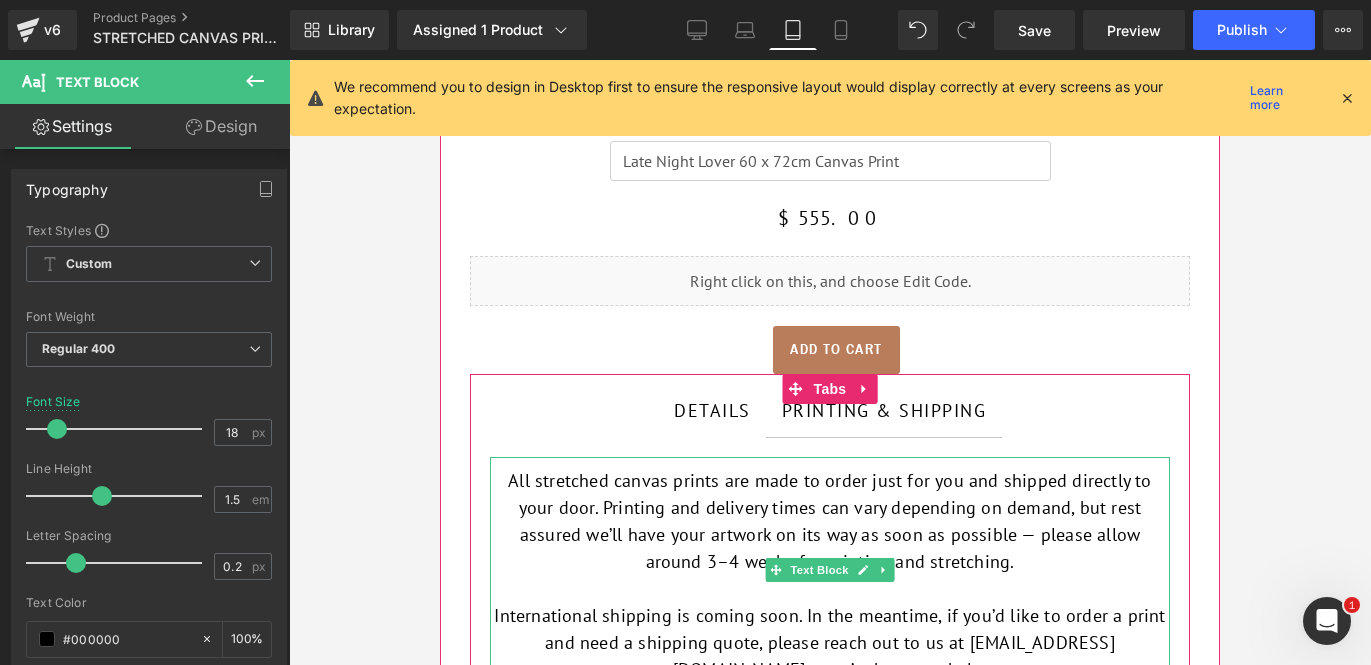 click on "All stretched canvas prints are made to order just for you and shipped directly to your door. Printing and delivery times can vary depending on demand, but rest assured we’ll have your artwork on its way as soon as possible — please allow around 3–4 weeks for printing and stretching." at bounding box center [830, 521] 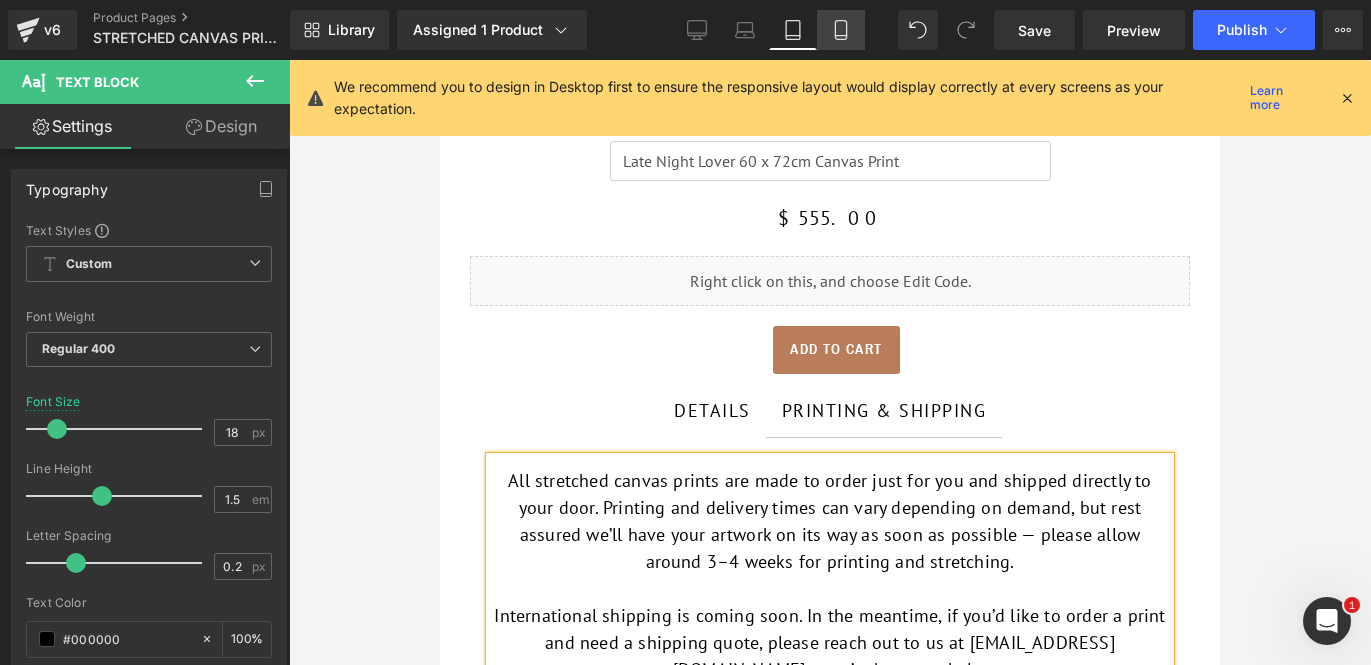 click 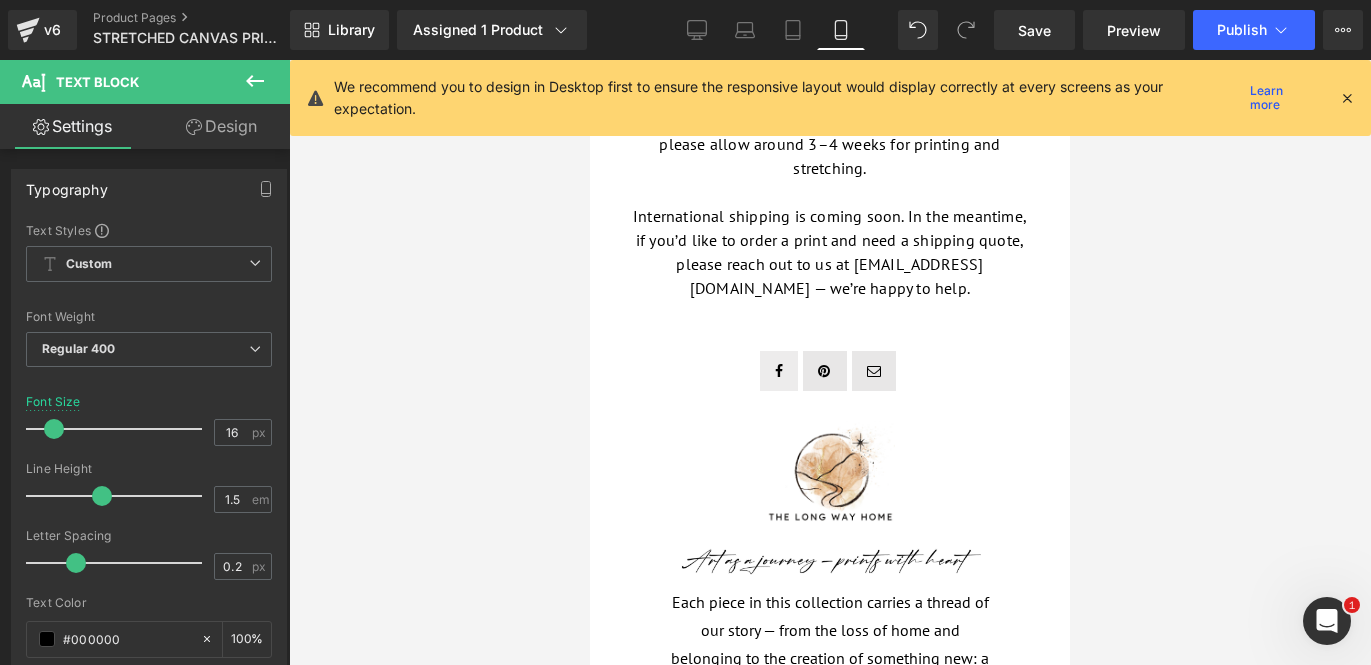 scroll, scrollTop: 1217, scrollLeft: 0, axis: vertical 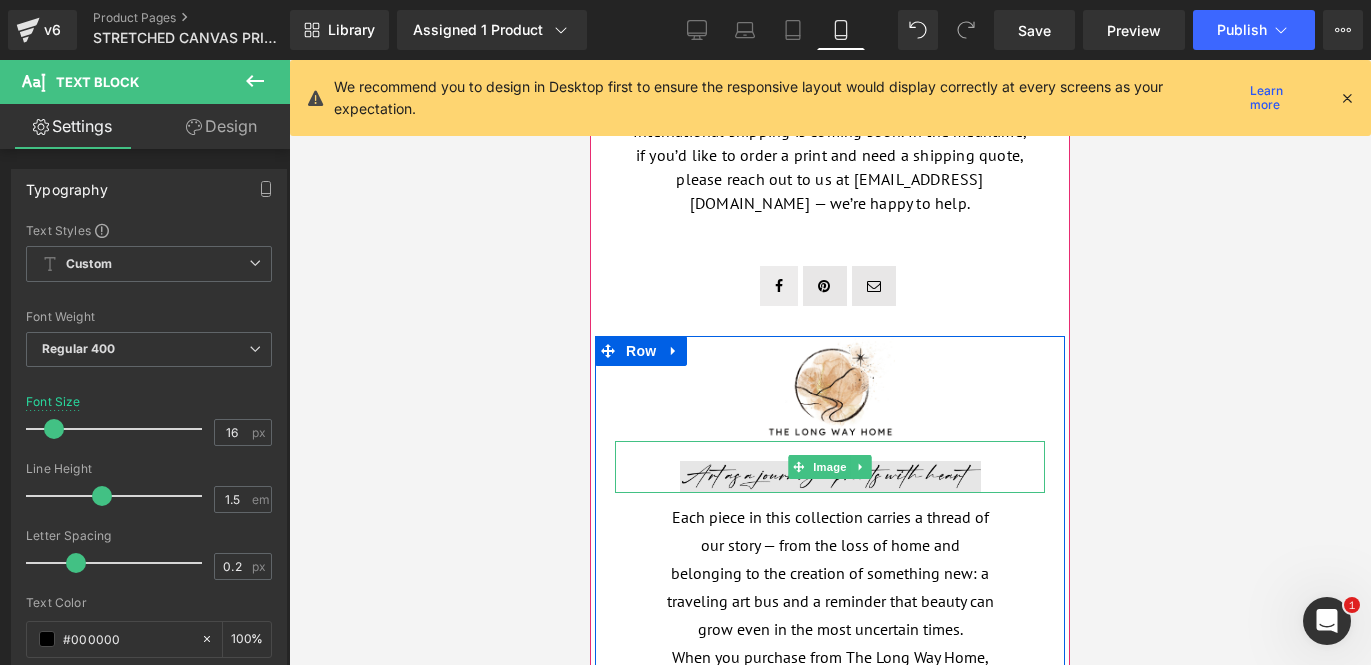 click at bounding box center (830, 467) 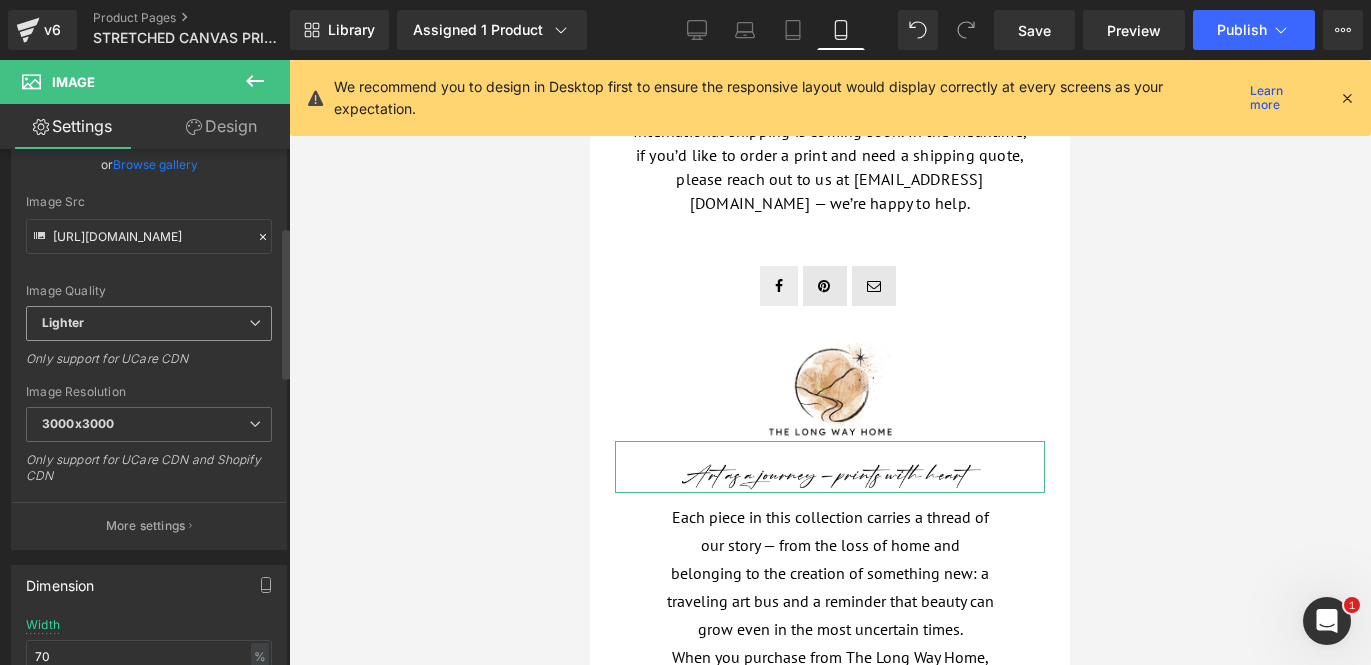 scroll, scrollTop: 349, scrollLeft: 0, axis: vertical 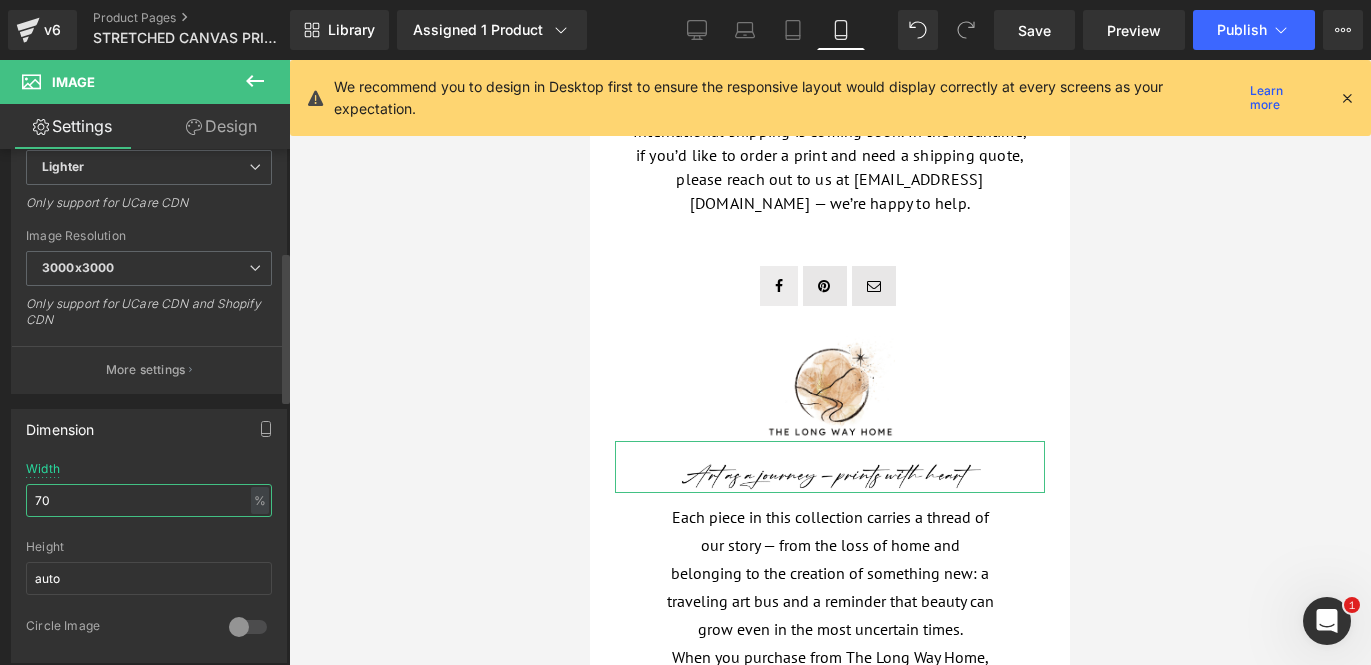 click on "70" at bounding box center [149, 500] 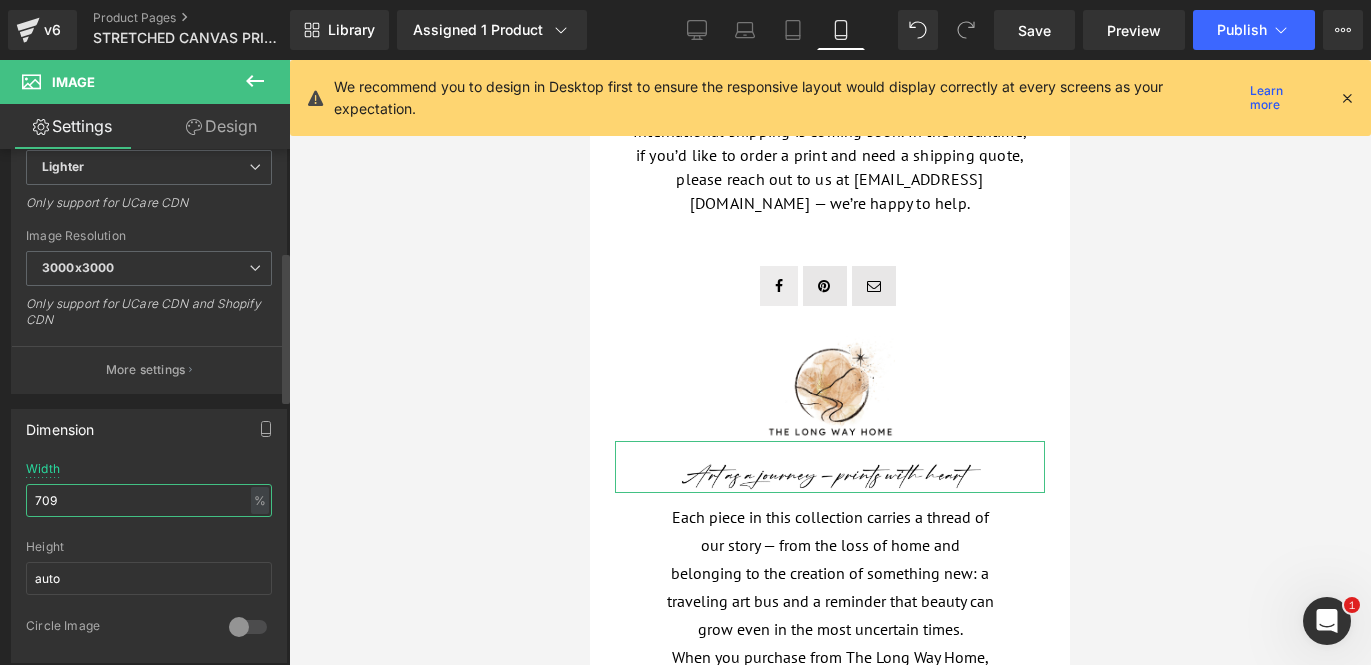 type on "7090" 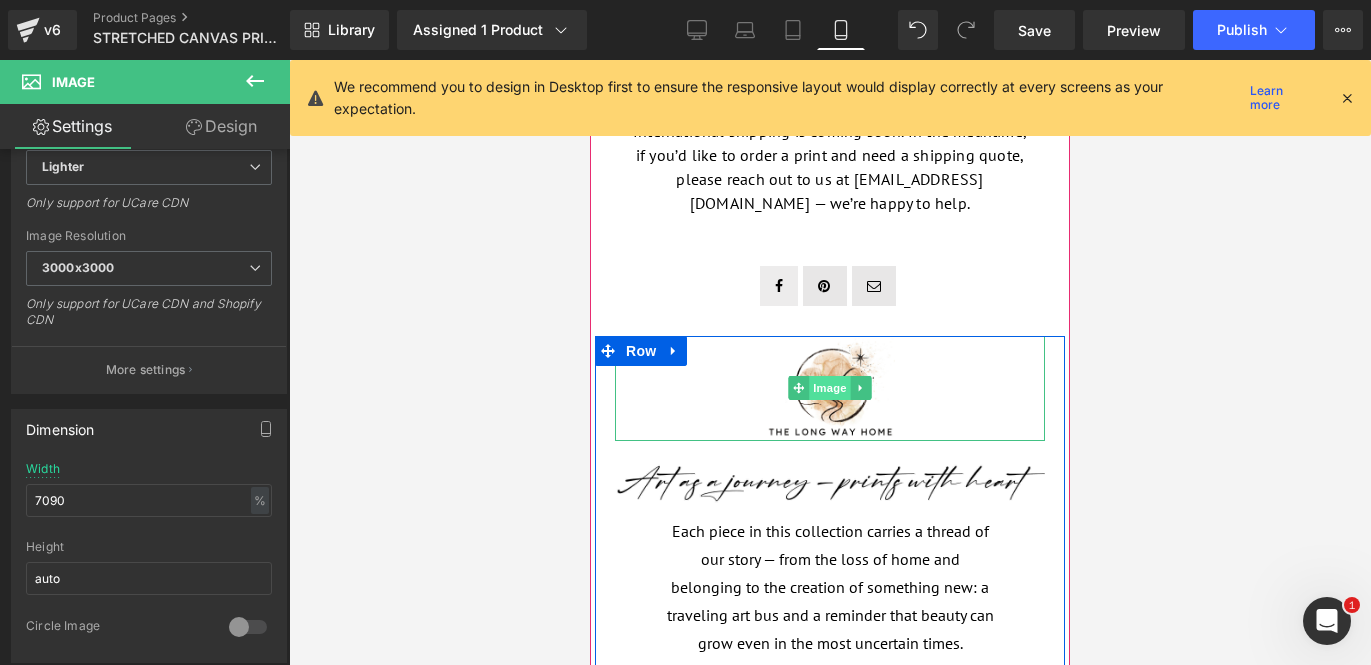 click on "Image" at bounding box center (830, 388) 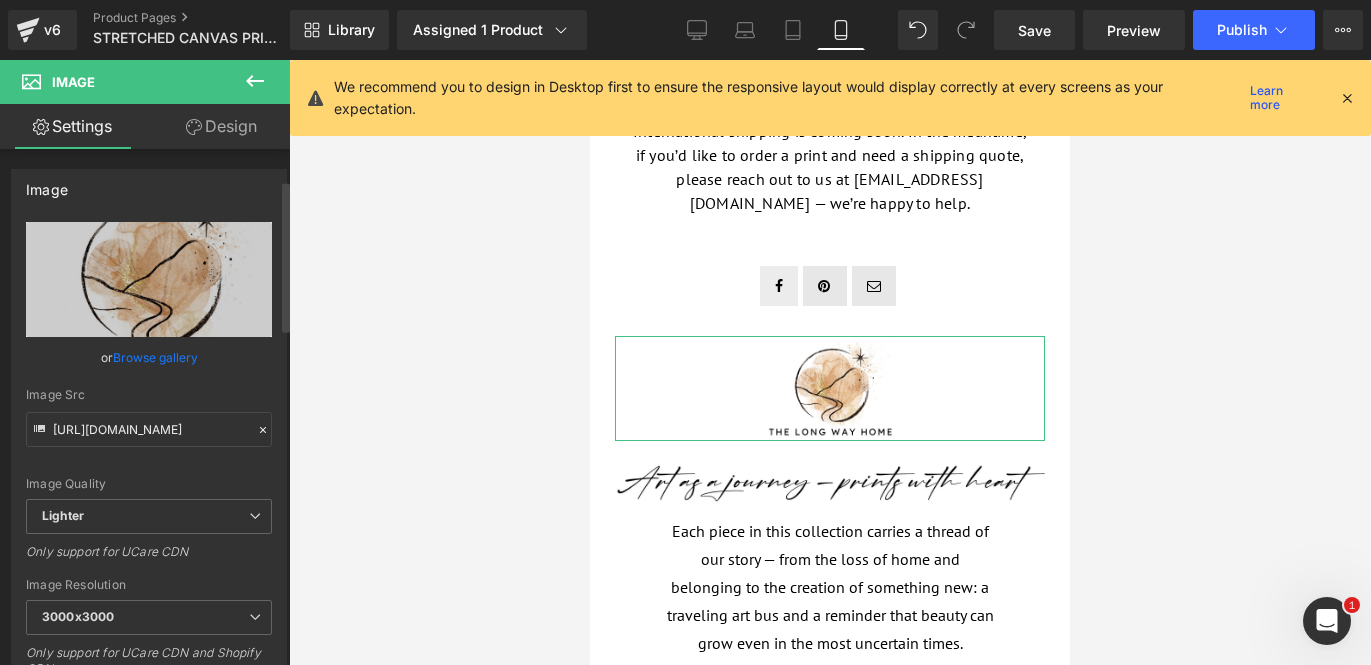 scroll, scrollTop: 289, scrollLeft: 0, axis: vertical 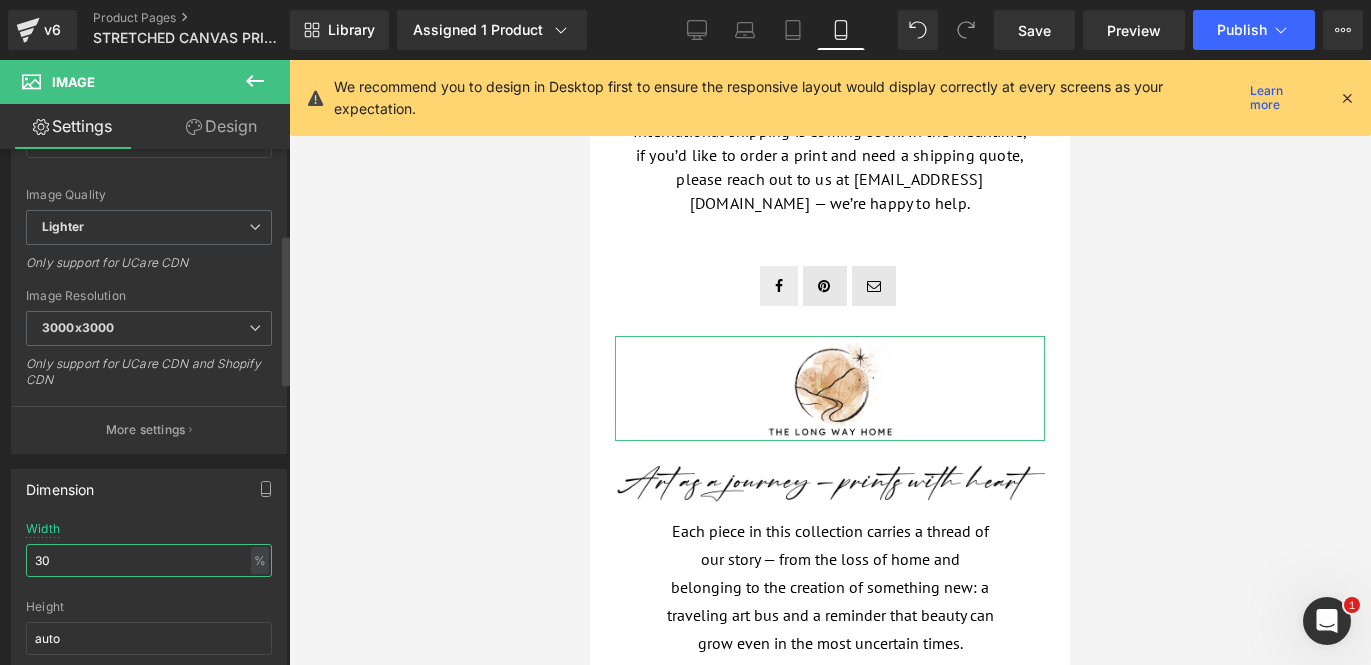 click on "30" at bounding box center [149, 560] 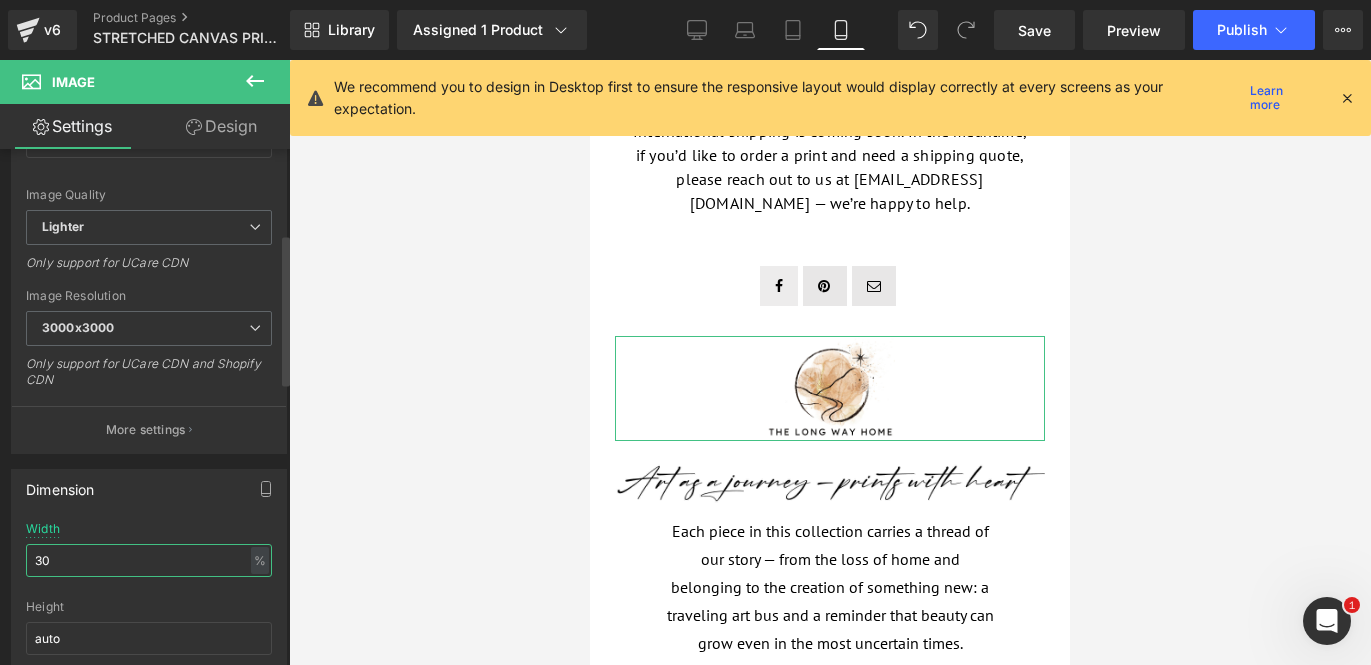 type on "3" 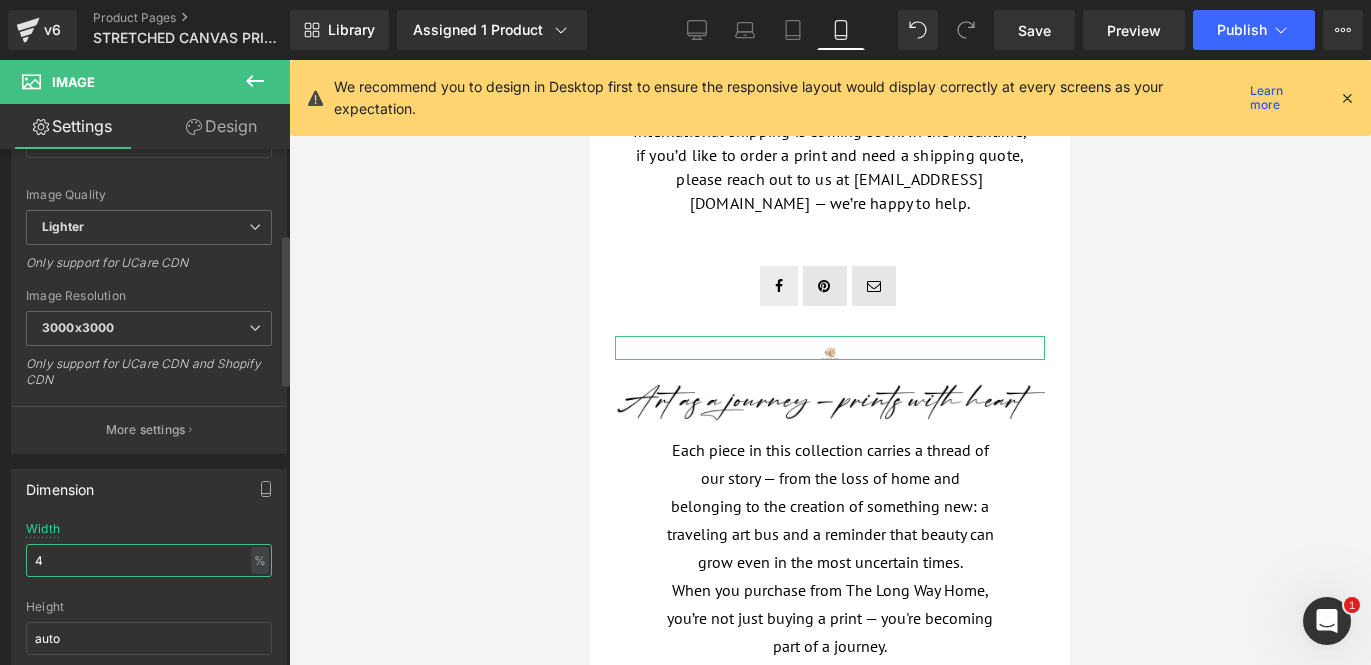 type on "40" 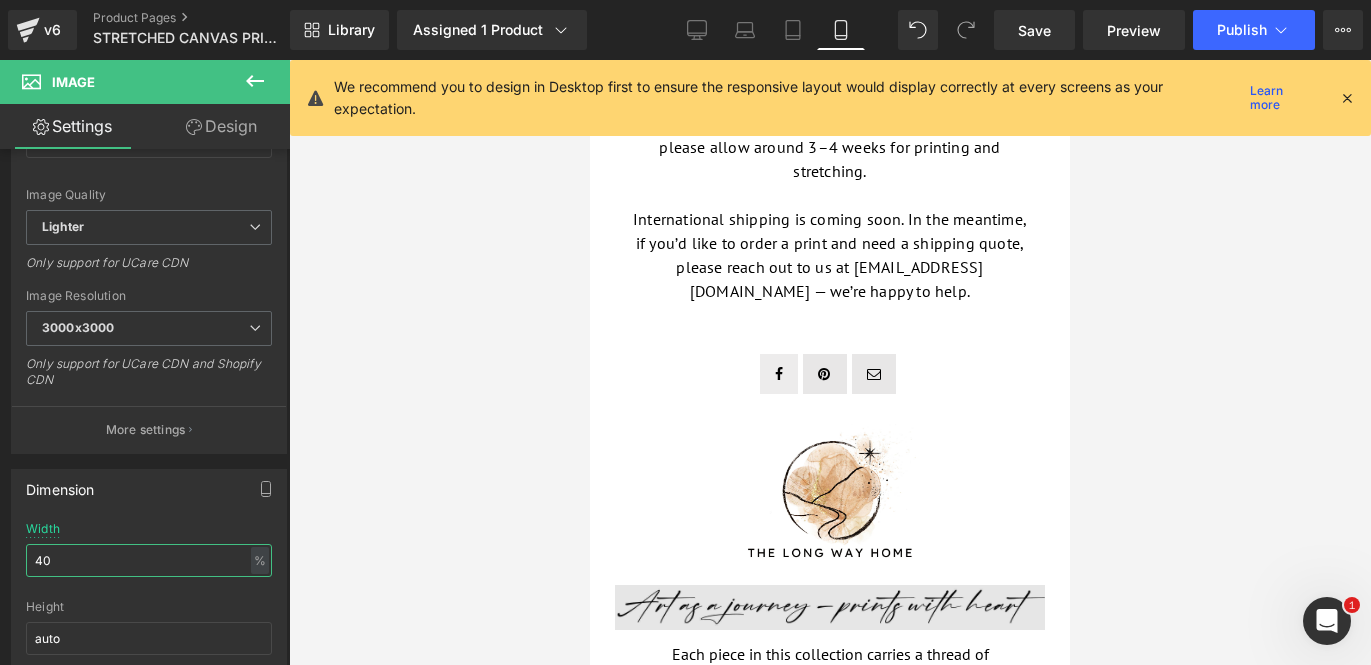 scroll, scrollTop: 877, scrollLeft: 0, axis: vertical 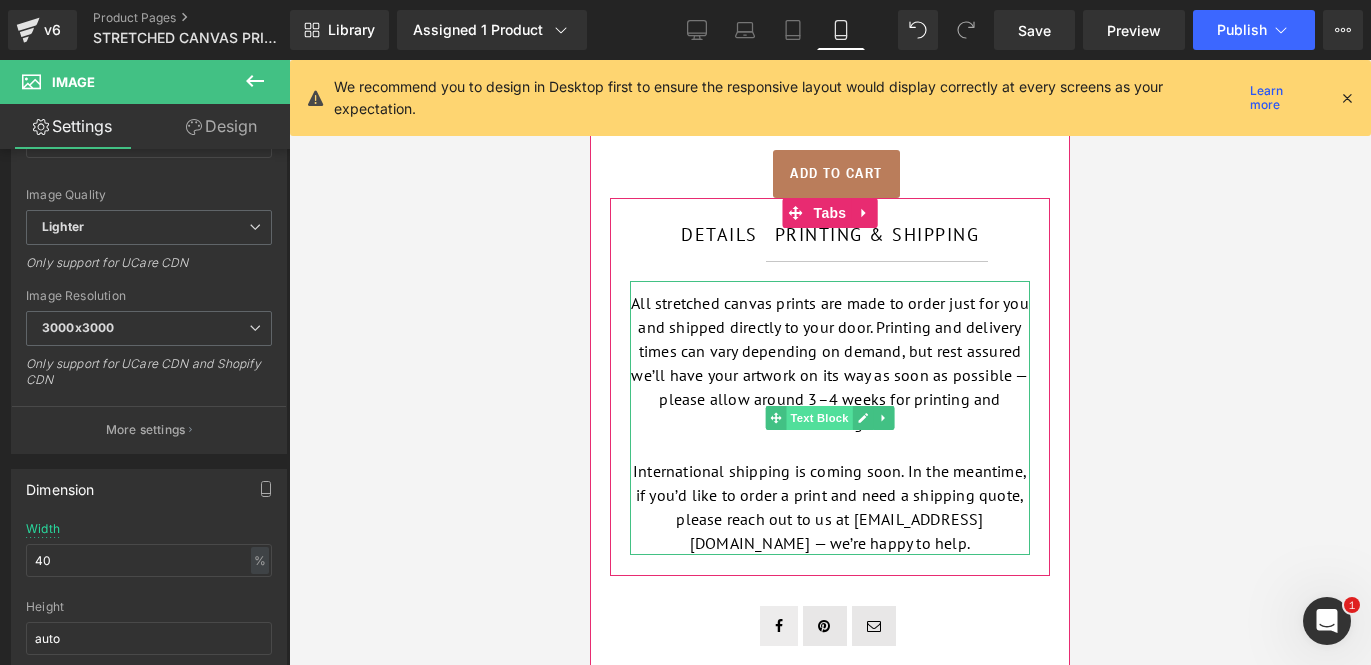 click on "Text Block" at bounding box center (819, 418) 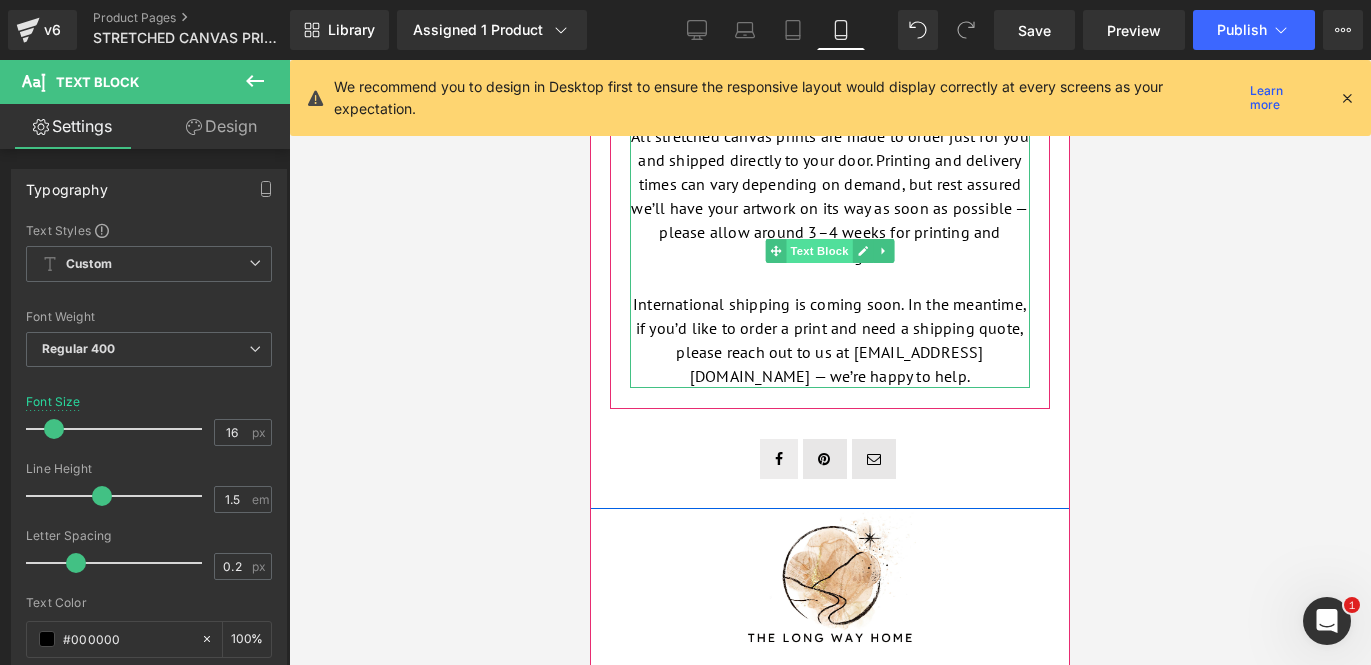 scroll, scrollTop: 1239, scrollLeft: 0, axis: vertical 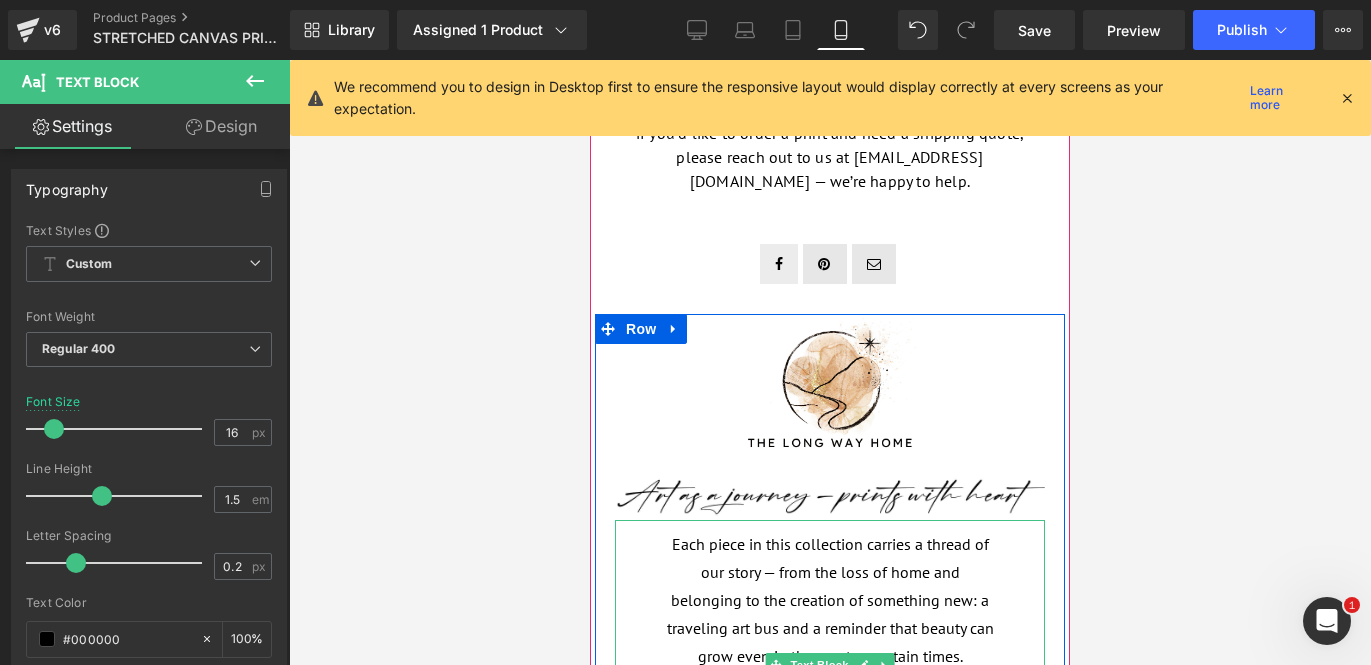 click on "Each piece in this collection carries a thread of our story — from the loss of home and belonging to the creation of something new: a traveling art bus and a reminder that beauty can grow even in the most uncertain times." at bounding box center [830, 600] 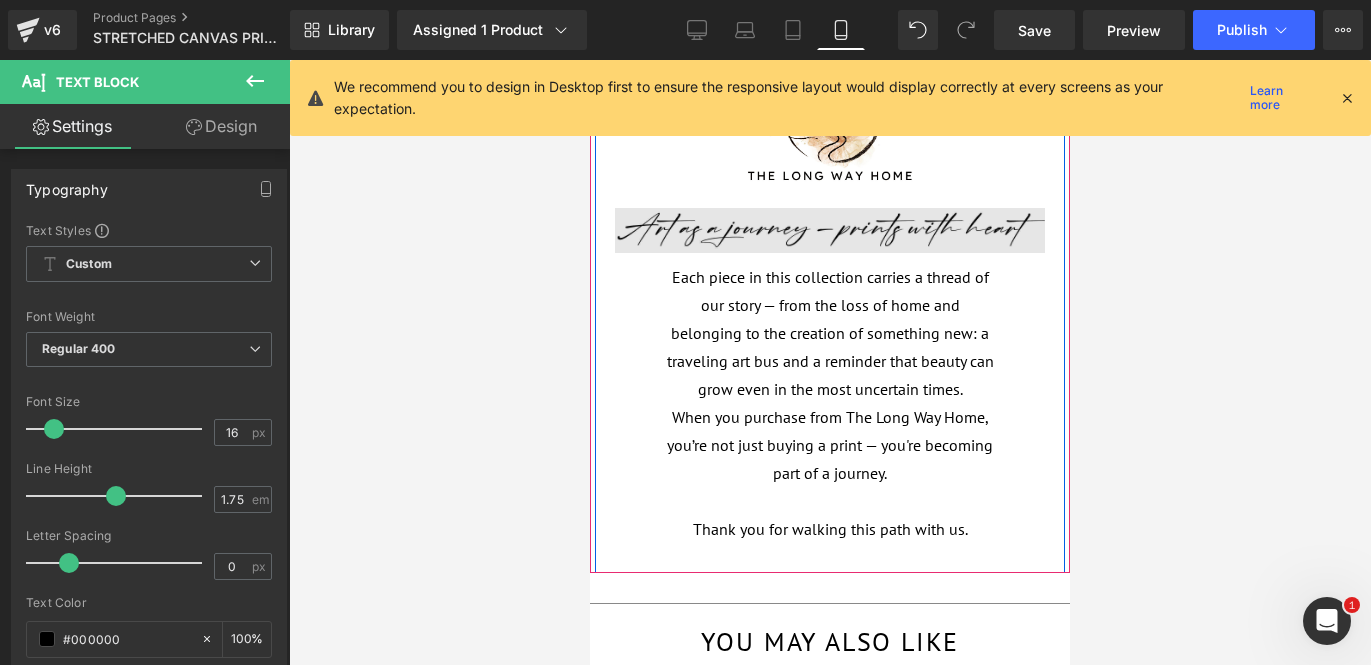 scroll, scrollTop: 1624, scrollLeft: 0, axis: vertical 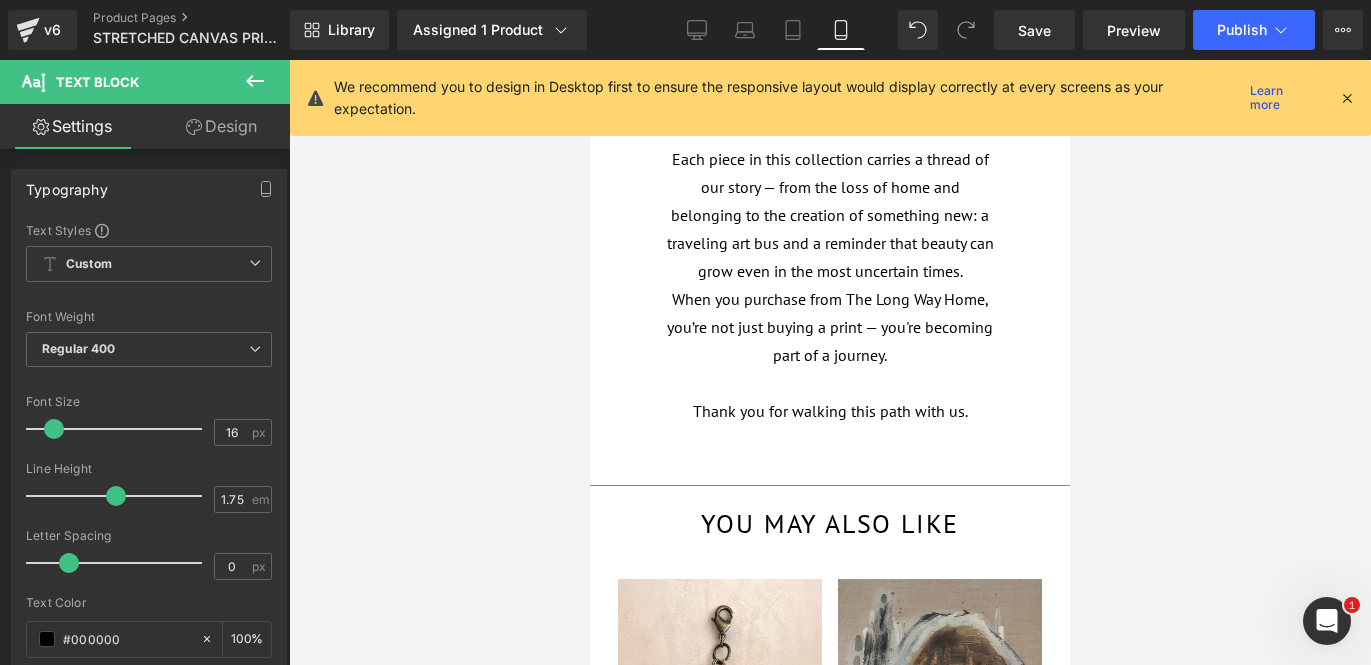 click on "YOU MAY ALSO LIKE" at bounding box center (830, 523) 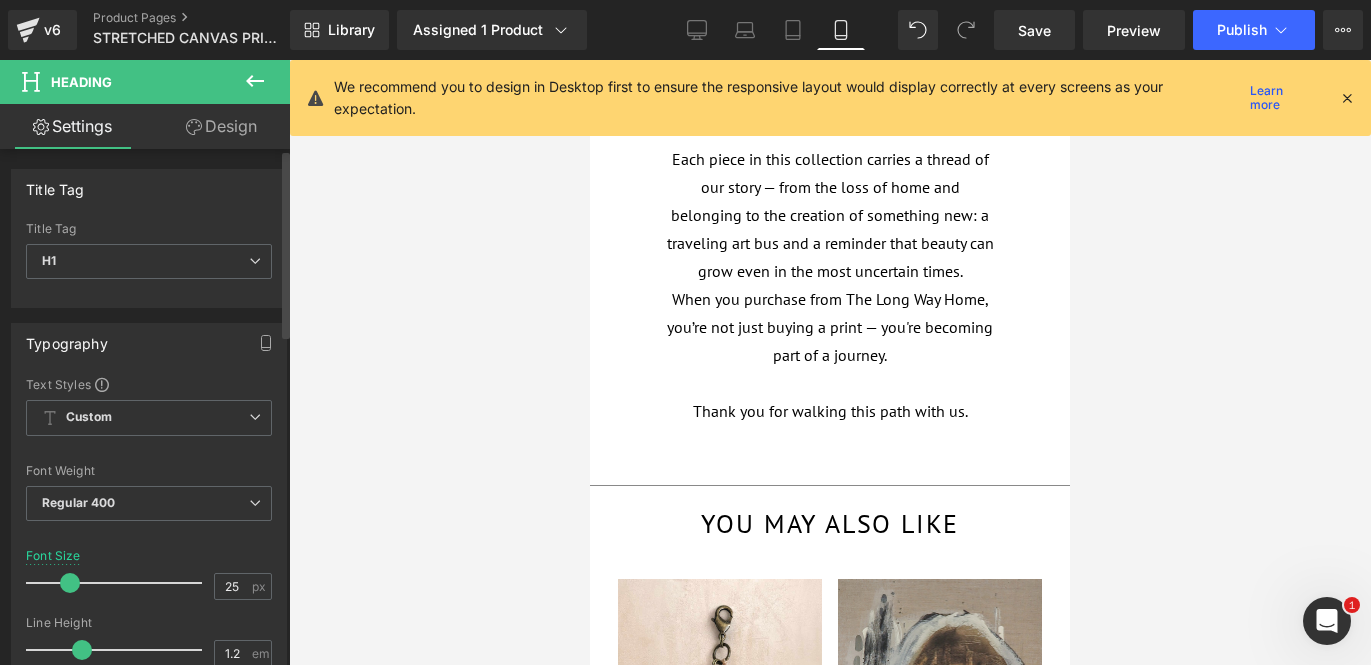 type on "24" 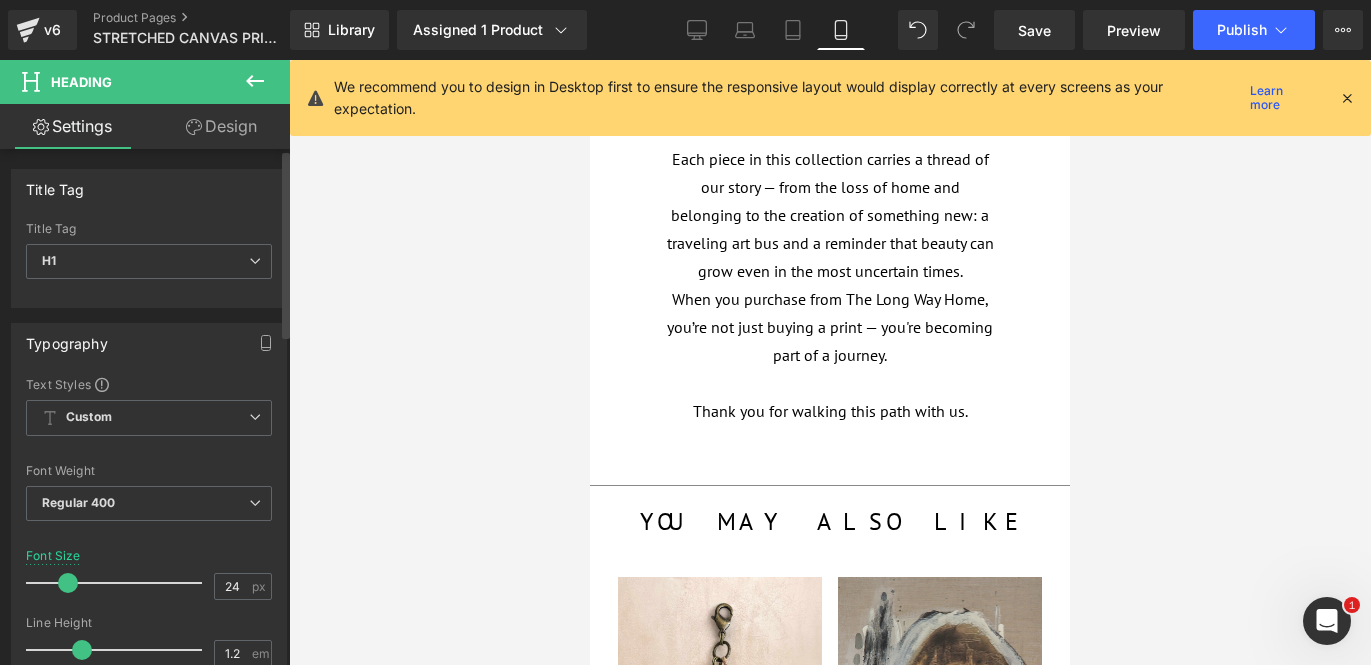 click at bounding box center (68, 583) 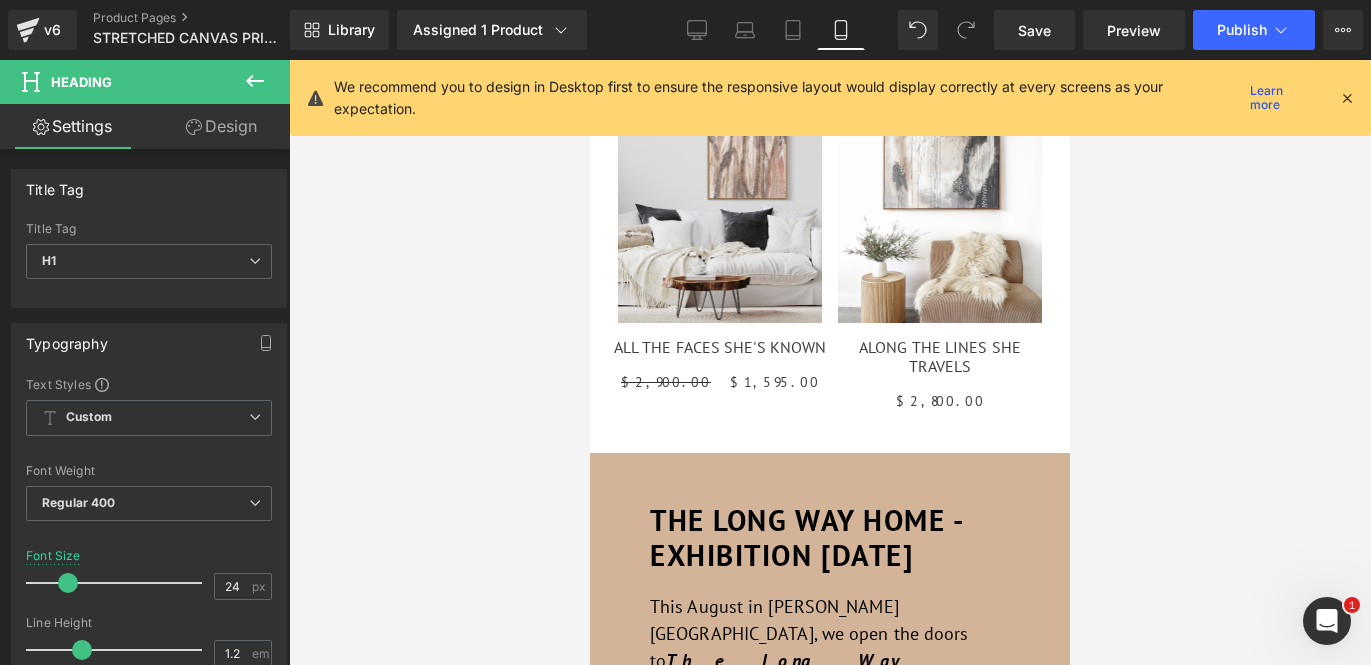 scroll, scrollTop: 2582, scrollLeft: 0, axis: vertical 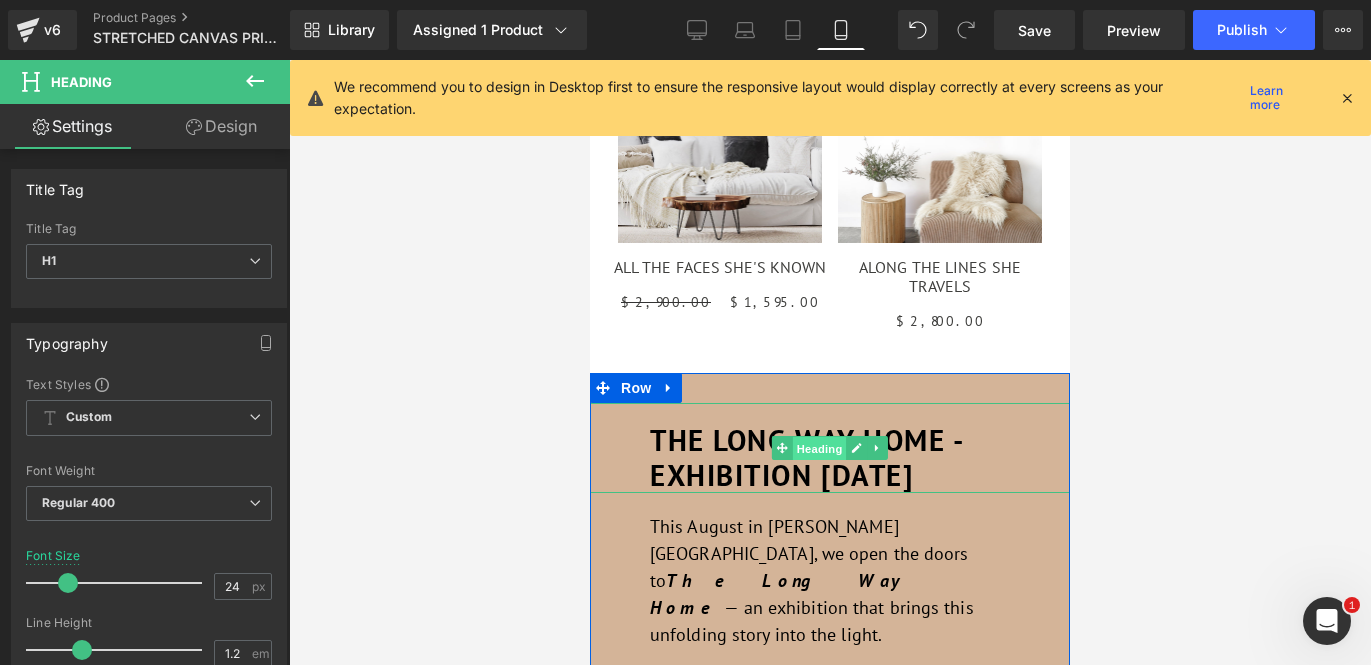 click on "Heading" at bounding box center (820, 449) 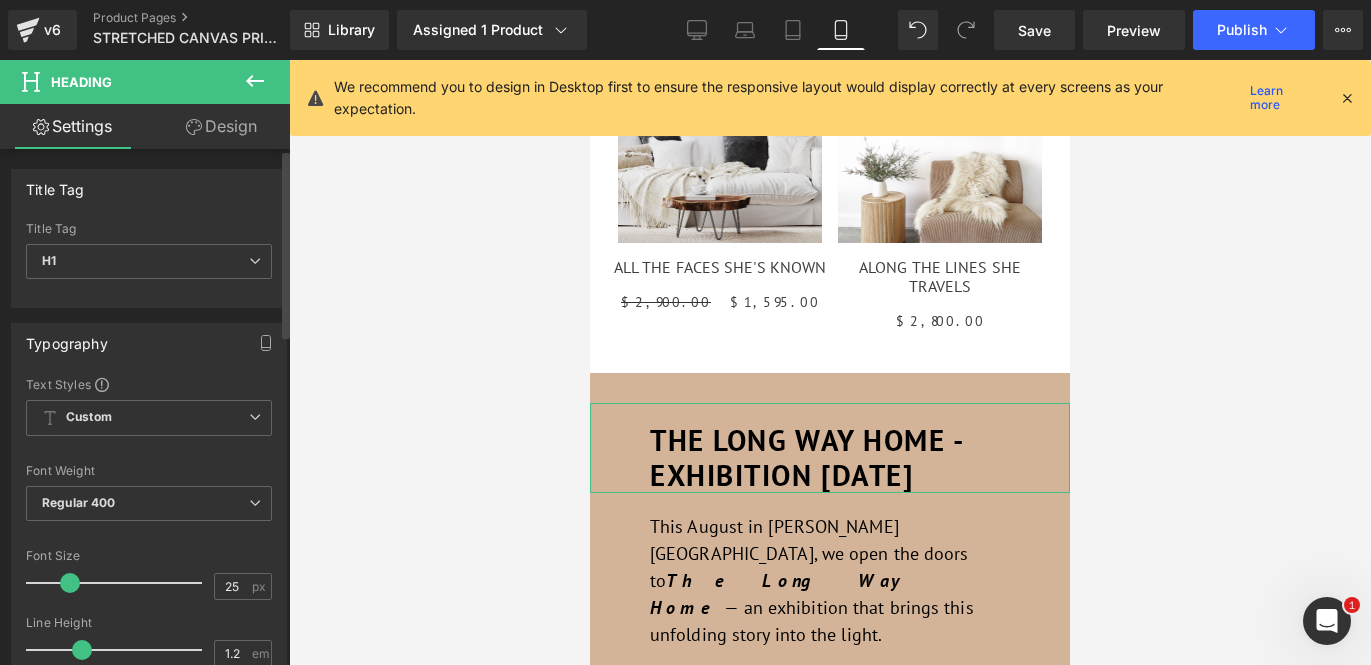 type on "24" 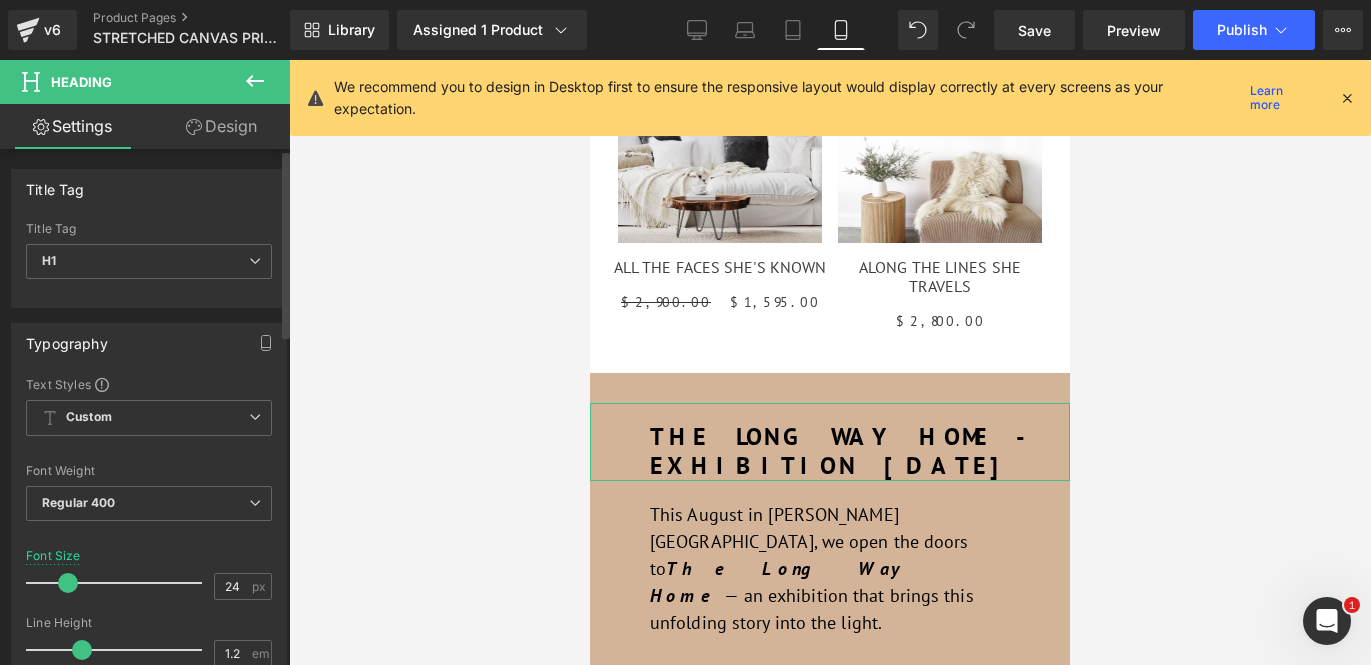 click at bounding box center (68, 583) 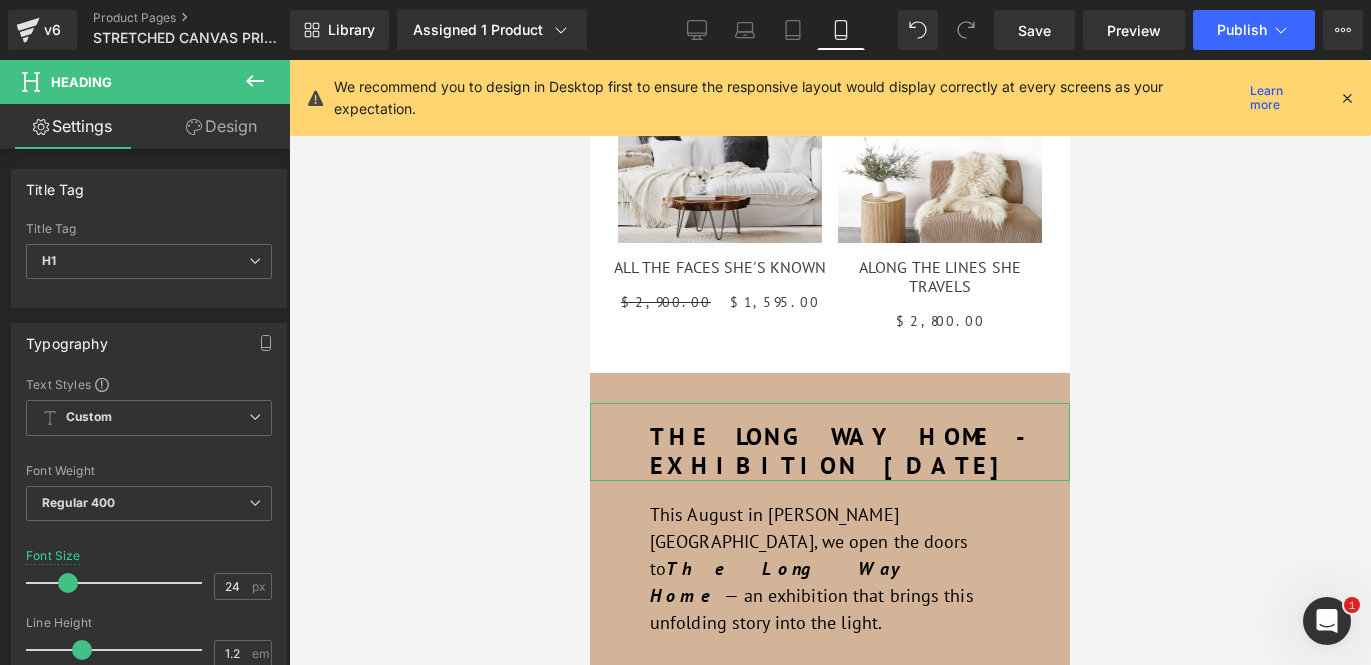 click on "Design" at bounding box center (221, 126) 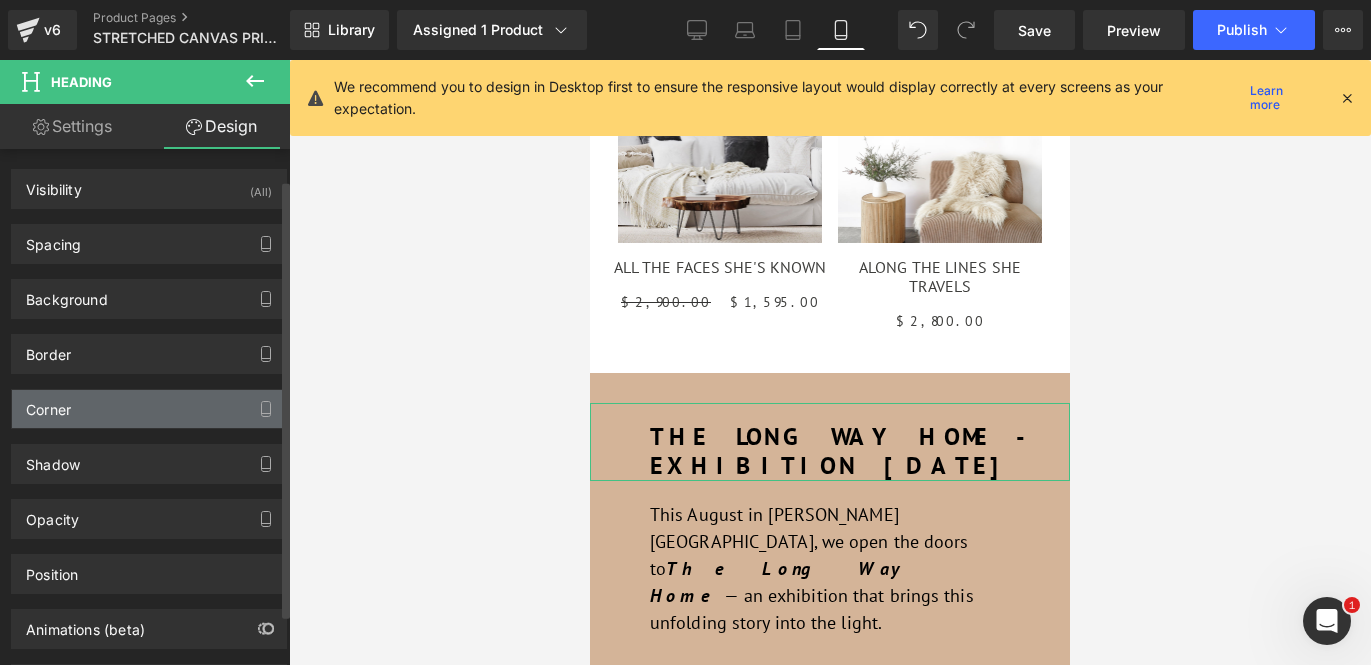scroll, scrollTop: 96, scrollLeft: 0, axis: vertical 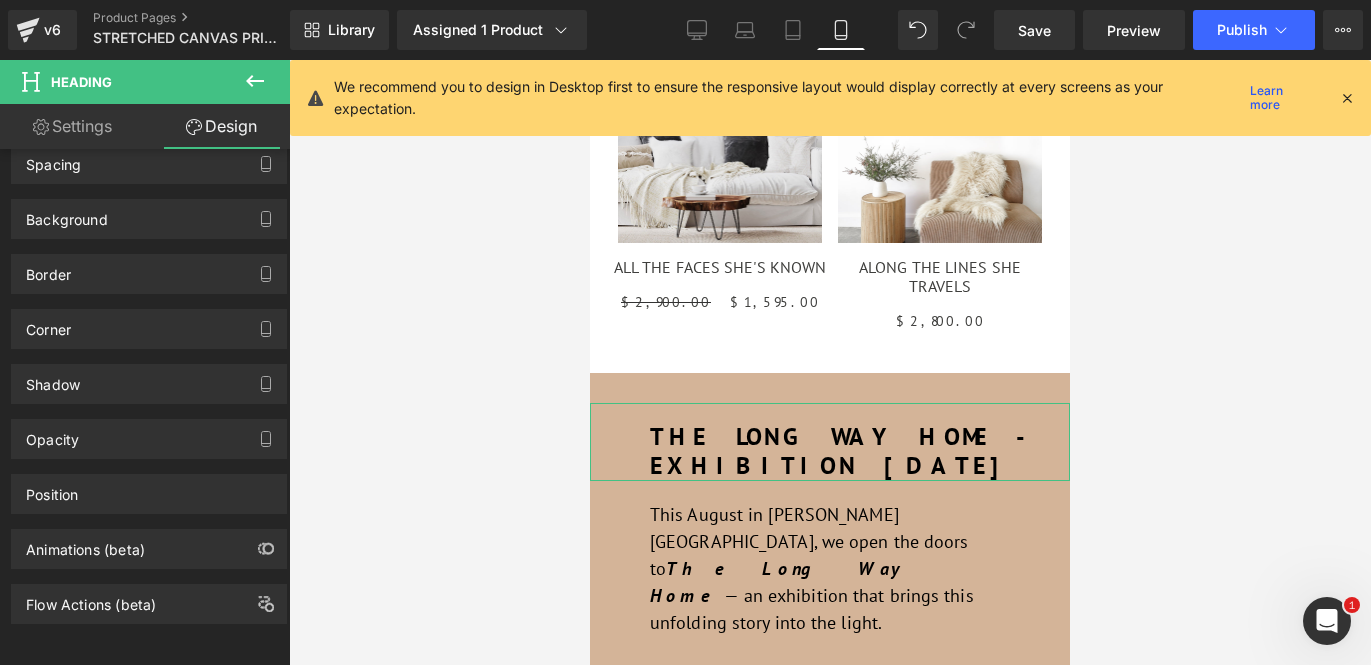 click on "Settings" at bounding box center (72, 126) 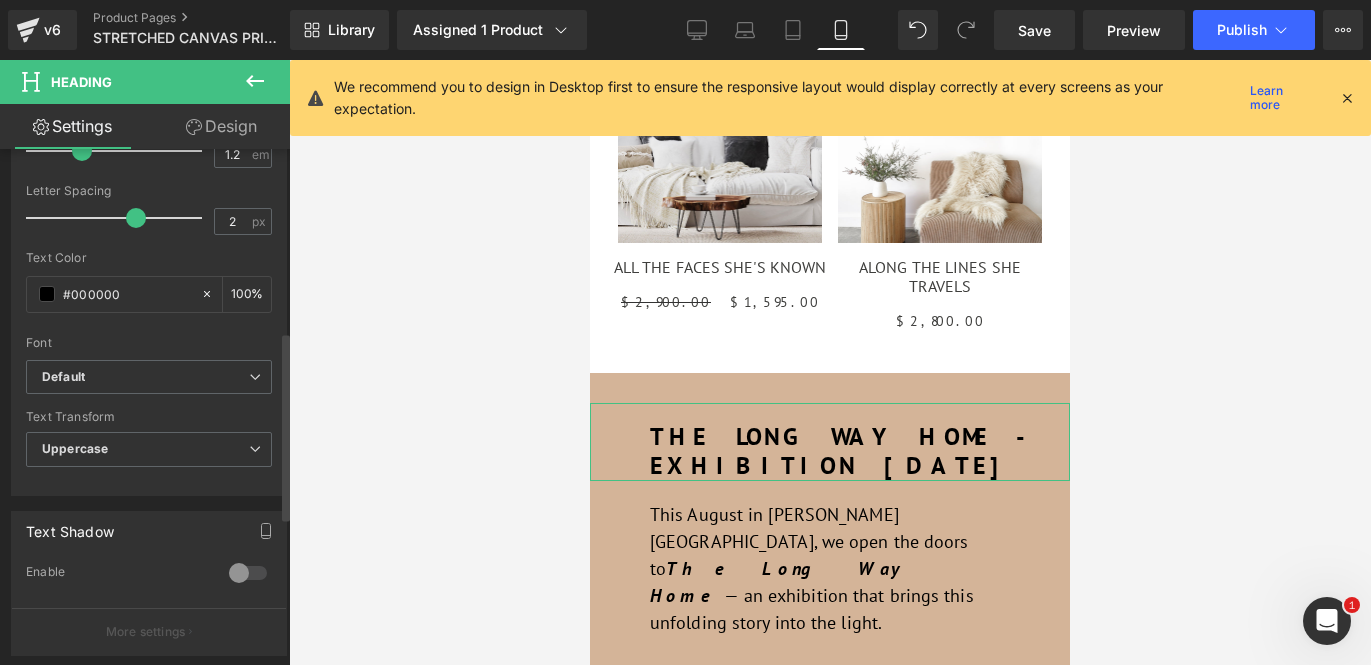 scroll, scrollTop: 686, scrollLeft: 0, axis: vertical 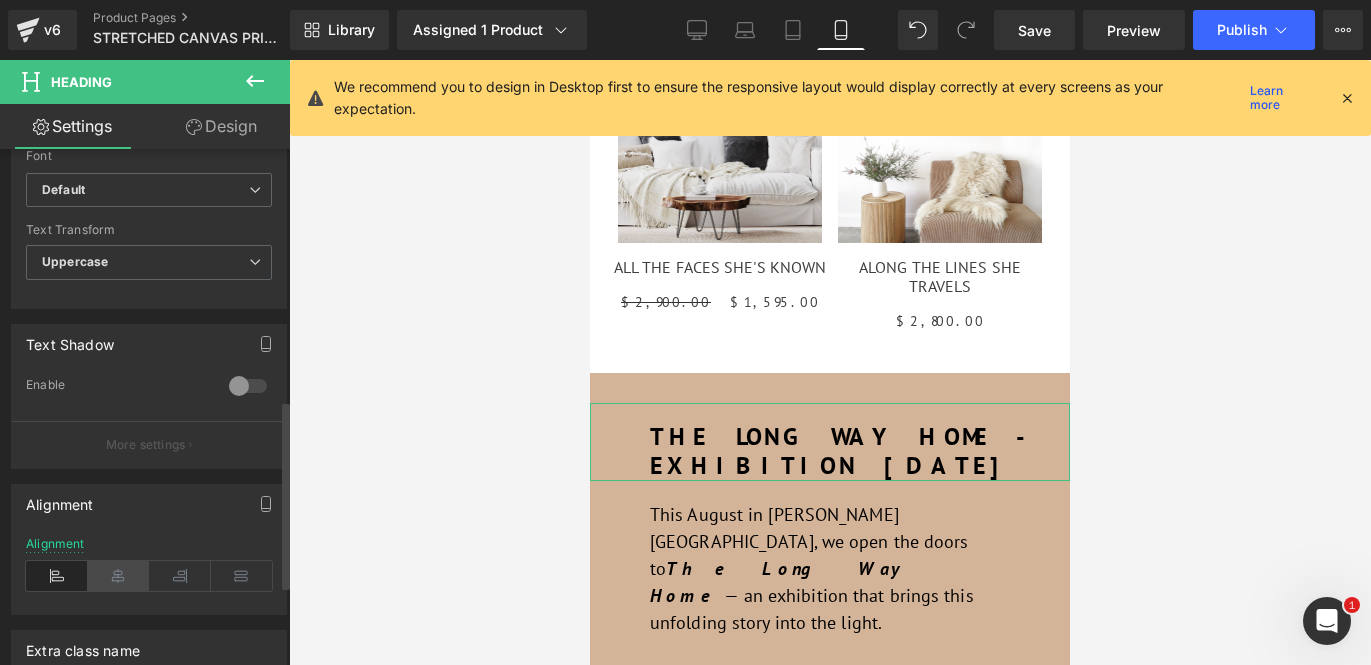 click at bounding box center (119, 576) 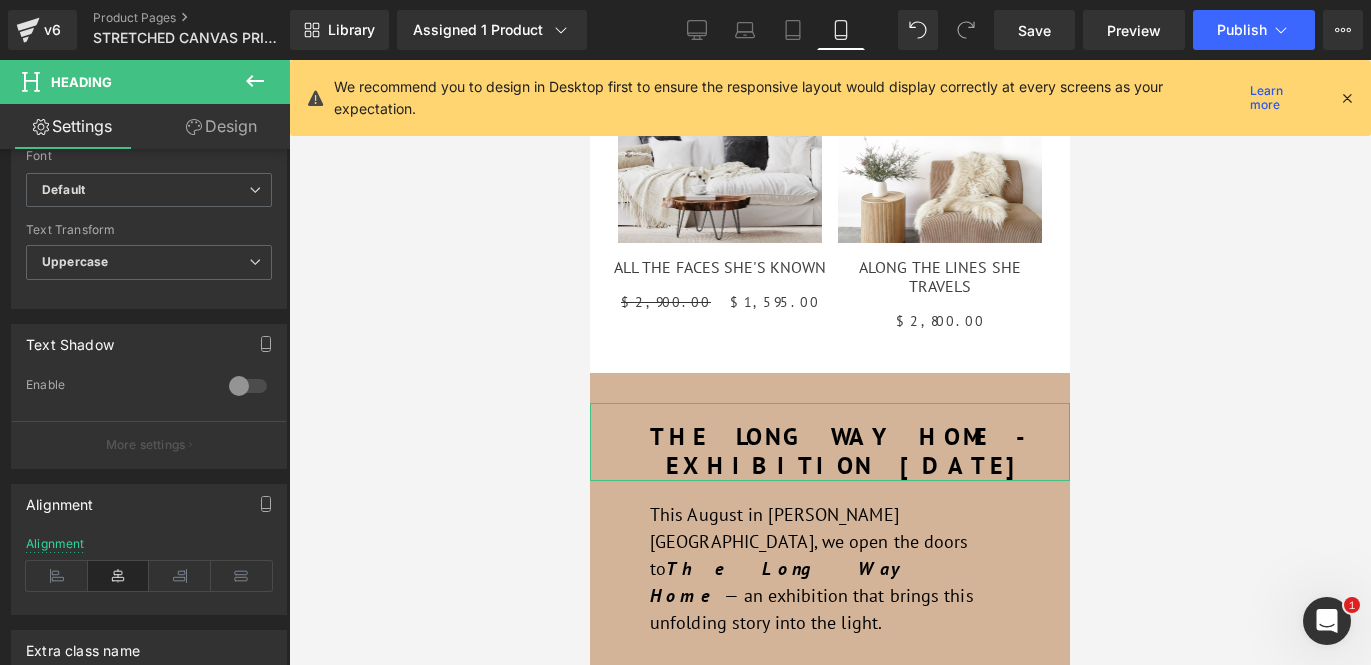click on "Design" at bounding box center [221, 126] 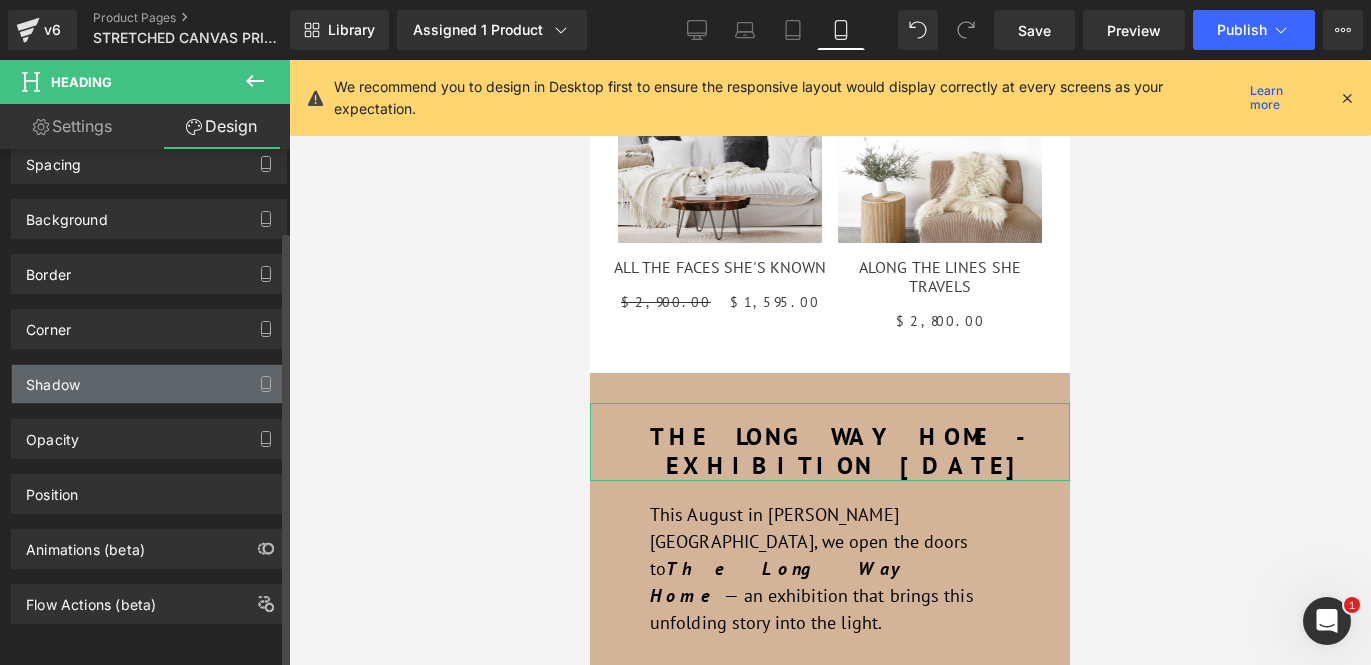 scroll, scrollTop: 0, scrollLeft: 0, axis: both 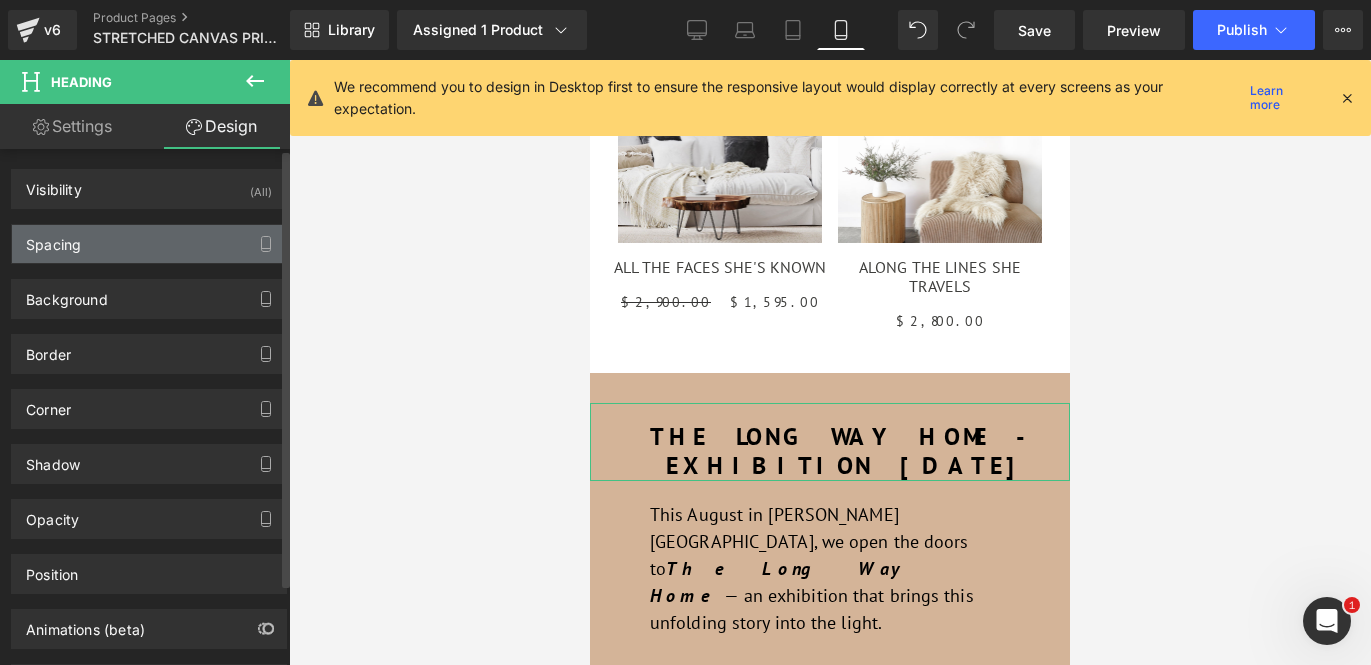 click on "Spacing" at bounding box center (149, 244) 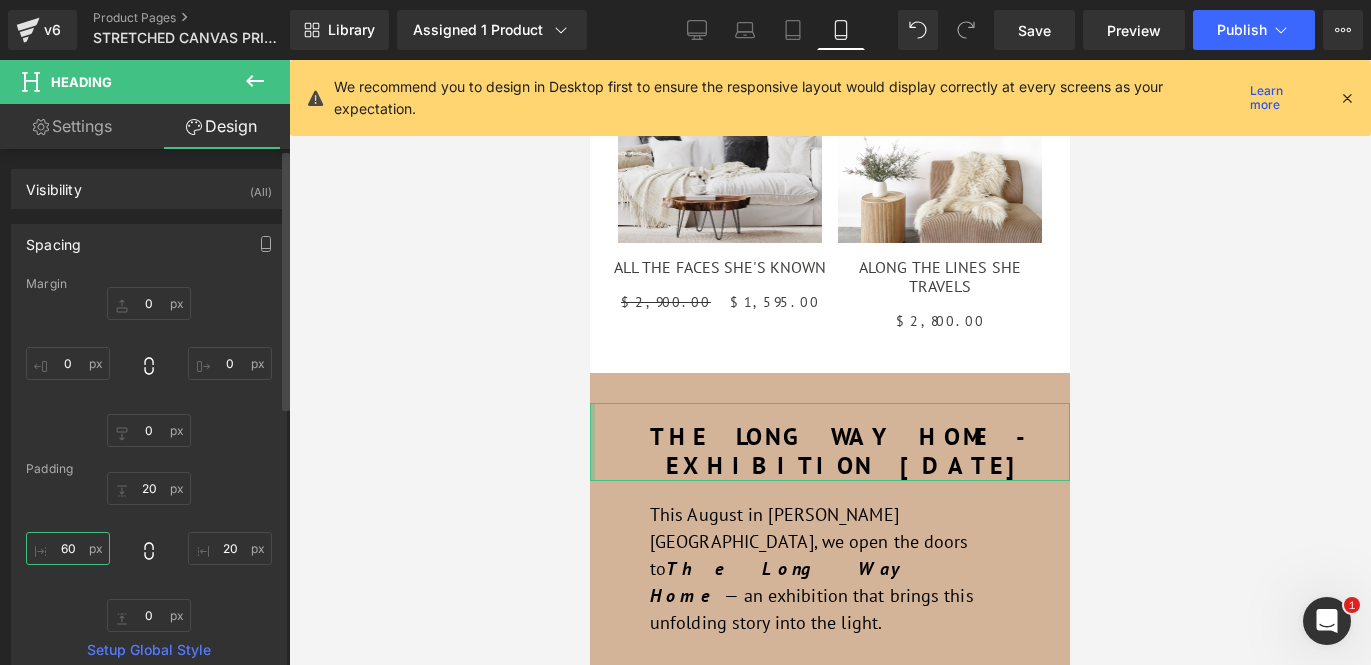 click on "60" at bounding box center (68, 548) 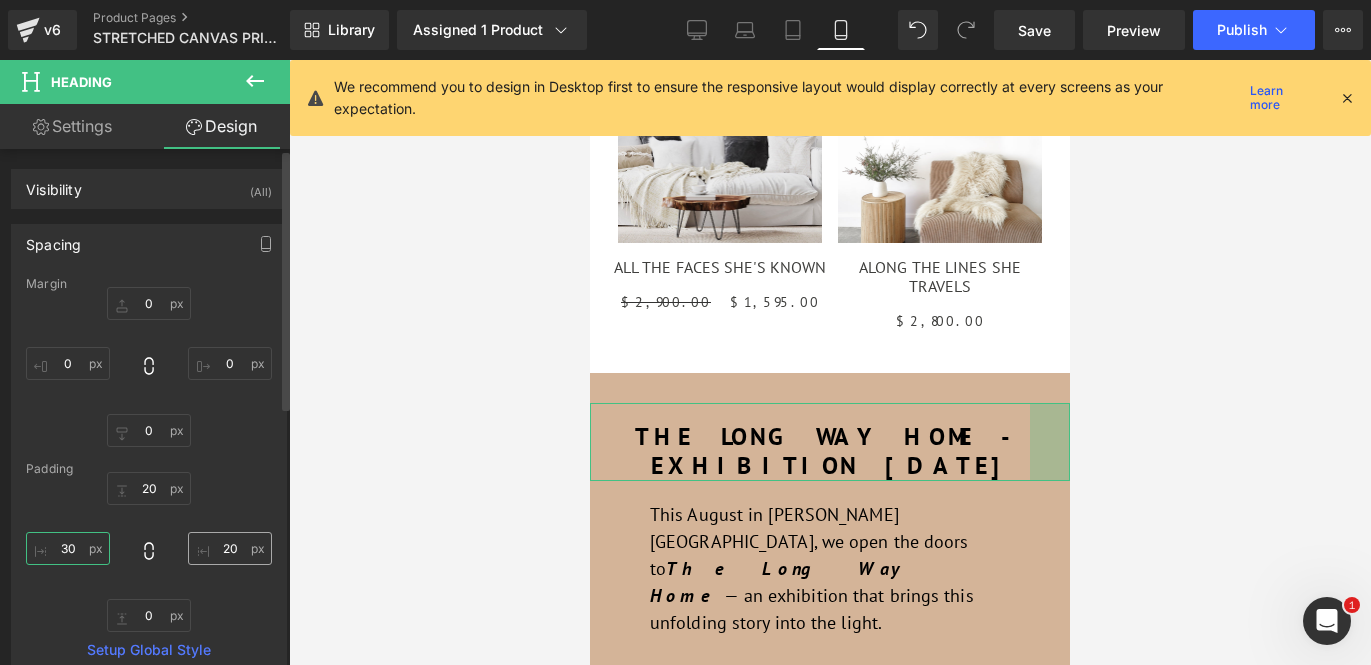 type on "30" 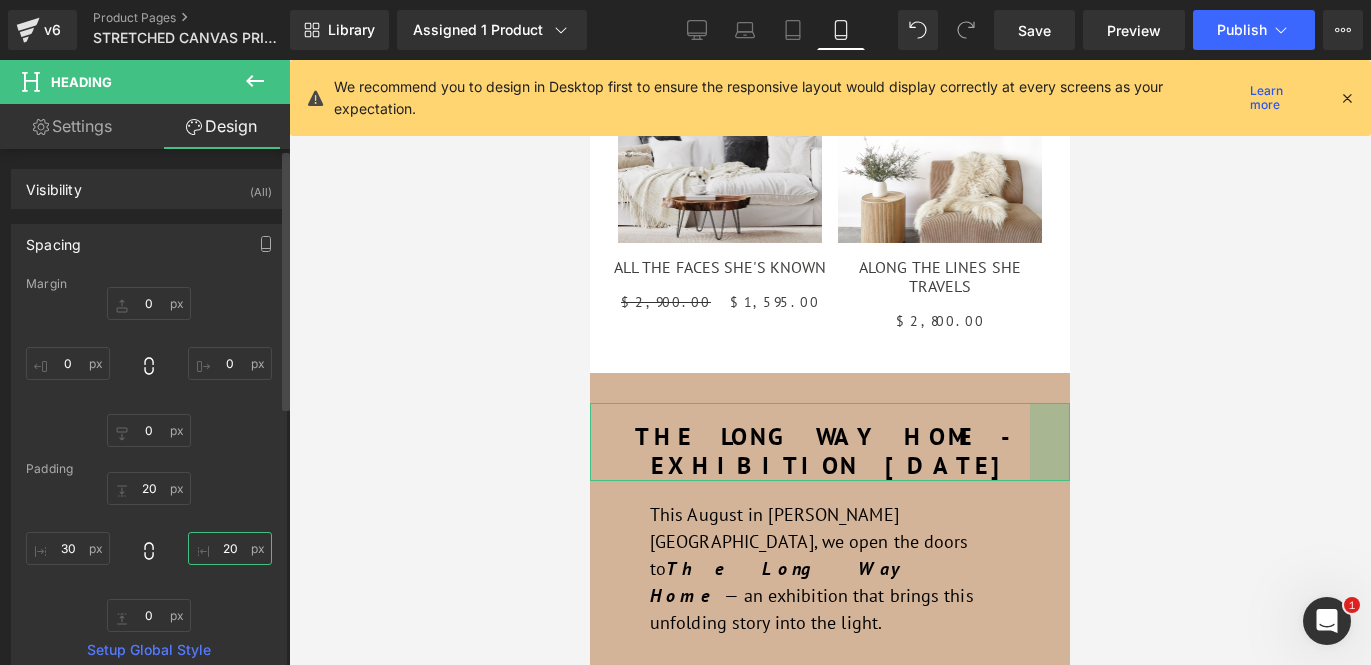 click on "20" at bounding box center [230, 548] 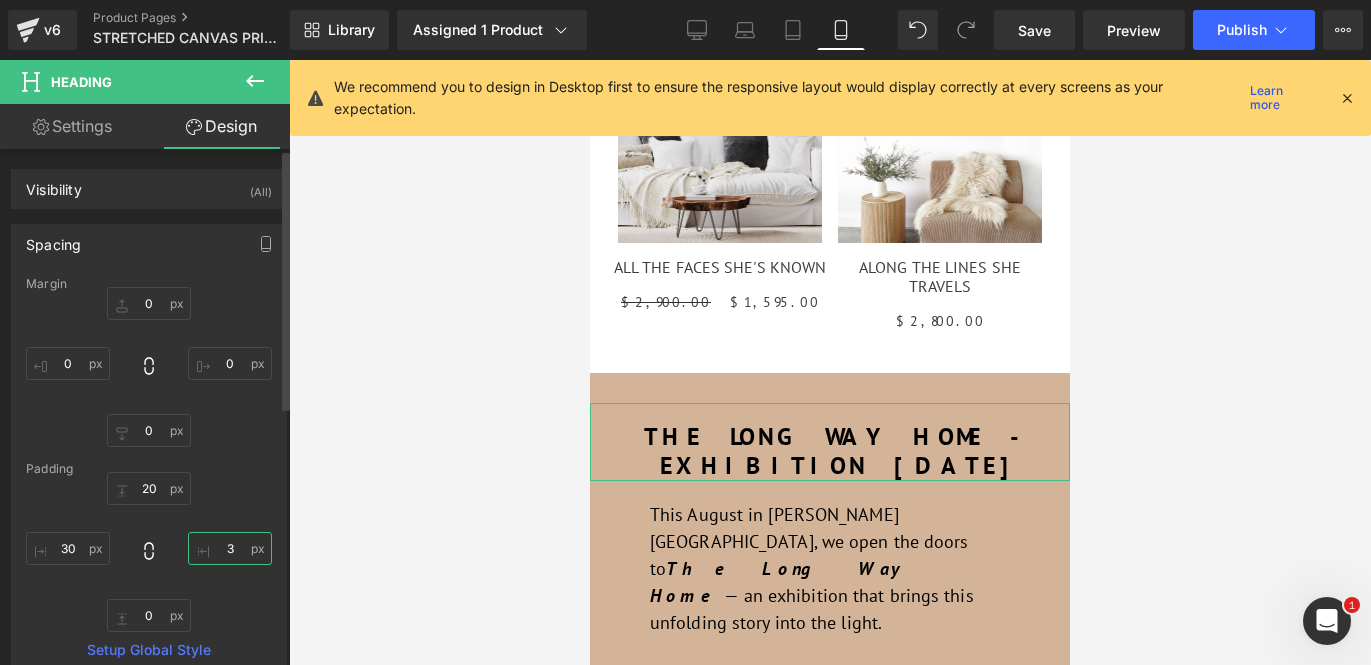 type on "30" 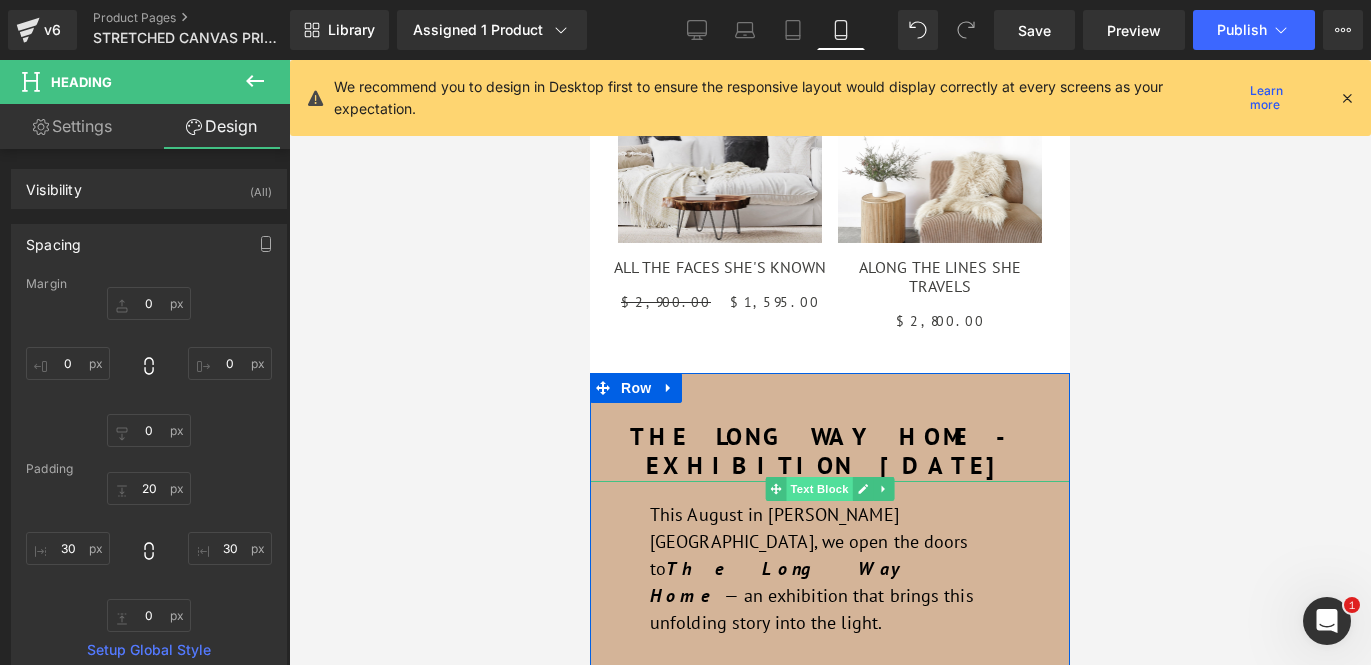 click on "Text Block" at bounding box center [819, 489] 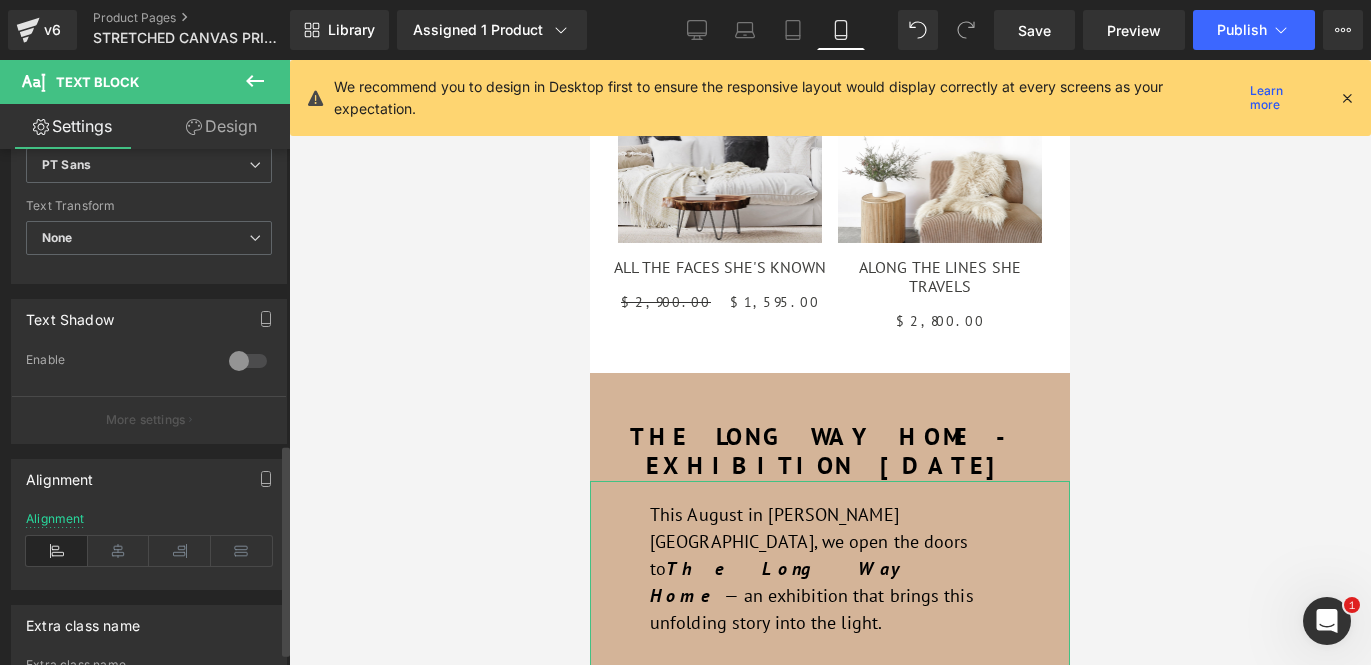 scroll, scrollTop: 718, scrollLeft: 0, axis: vertical 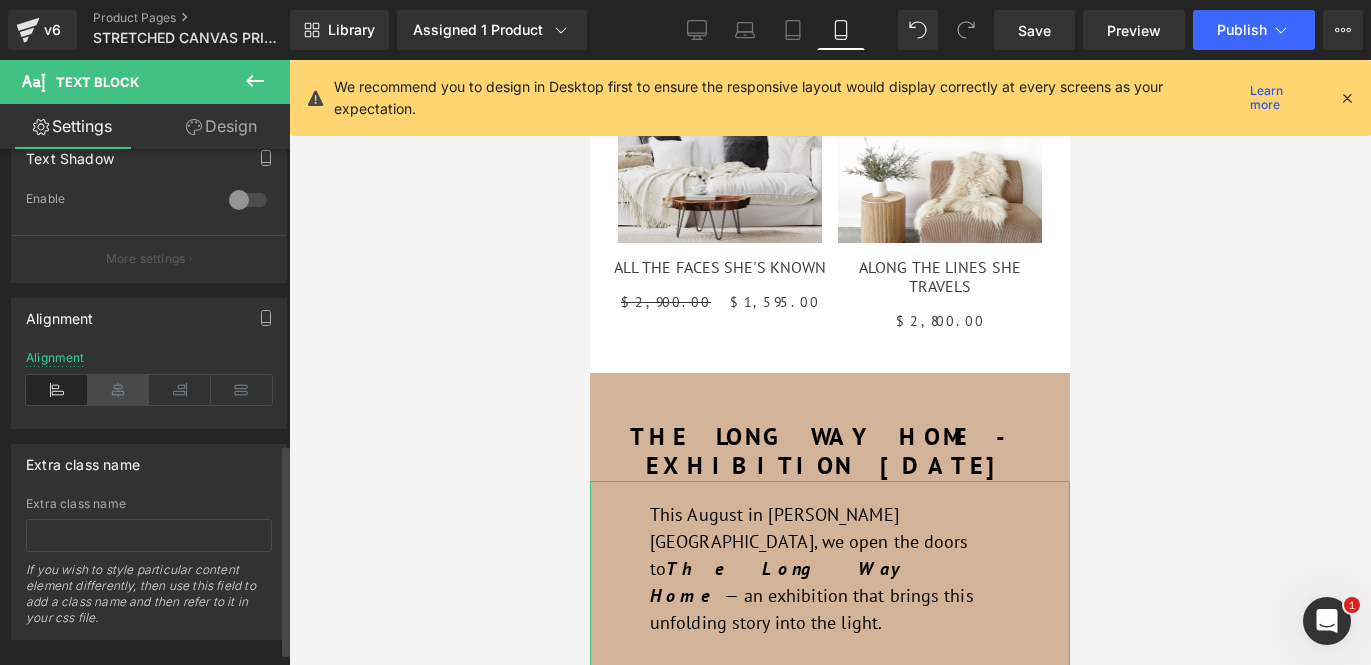 click at bounding box center (119, 390) 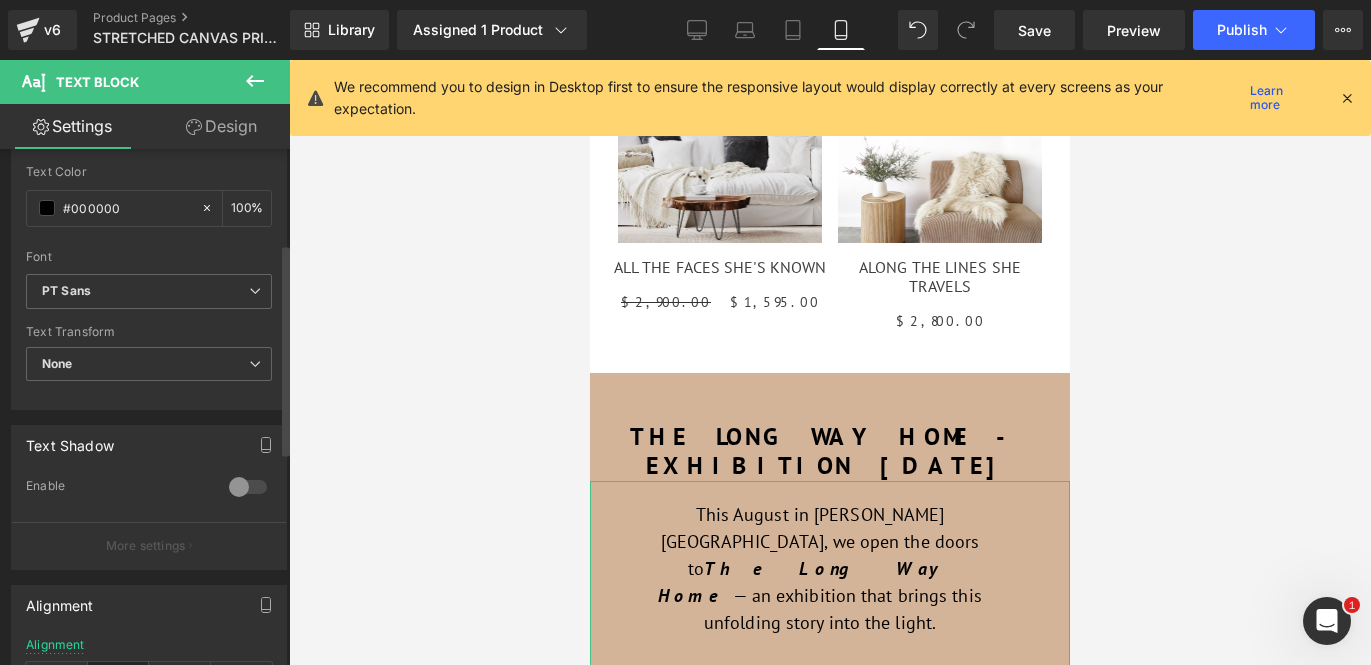 scroll, scrollTop: 163, scrollLeft: 0, axis: vertical 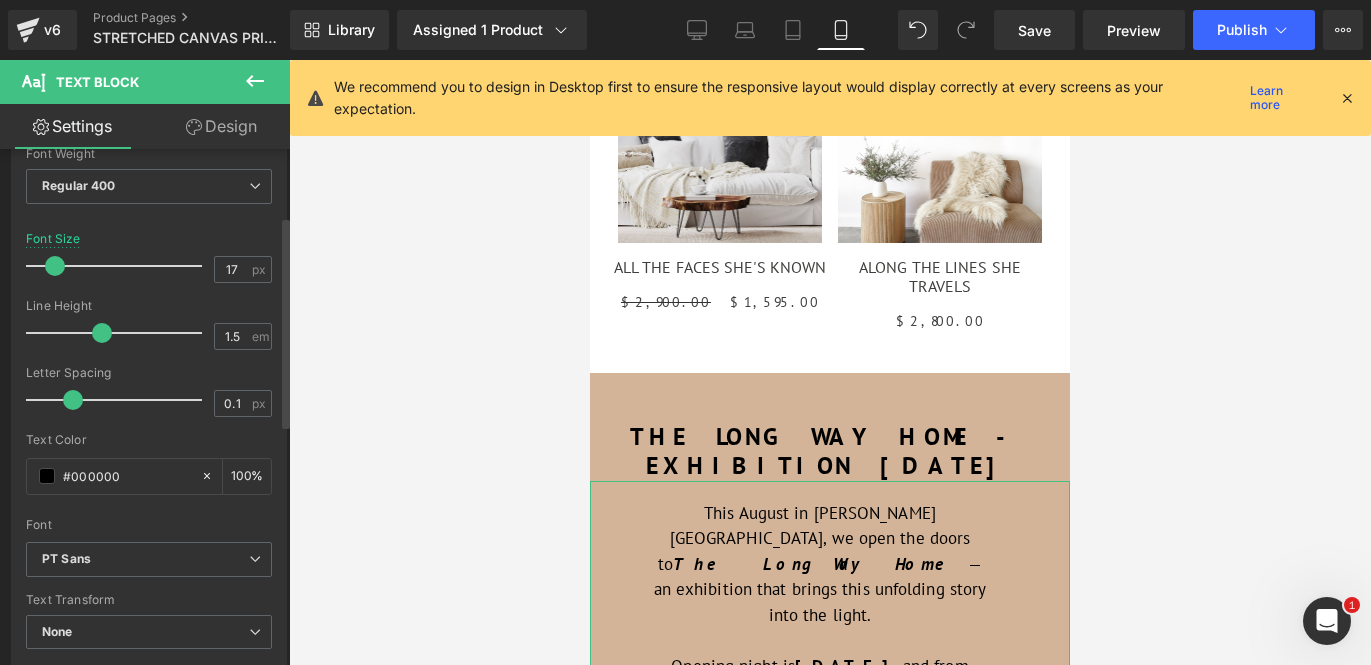 type on "16" 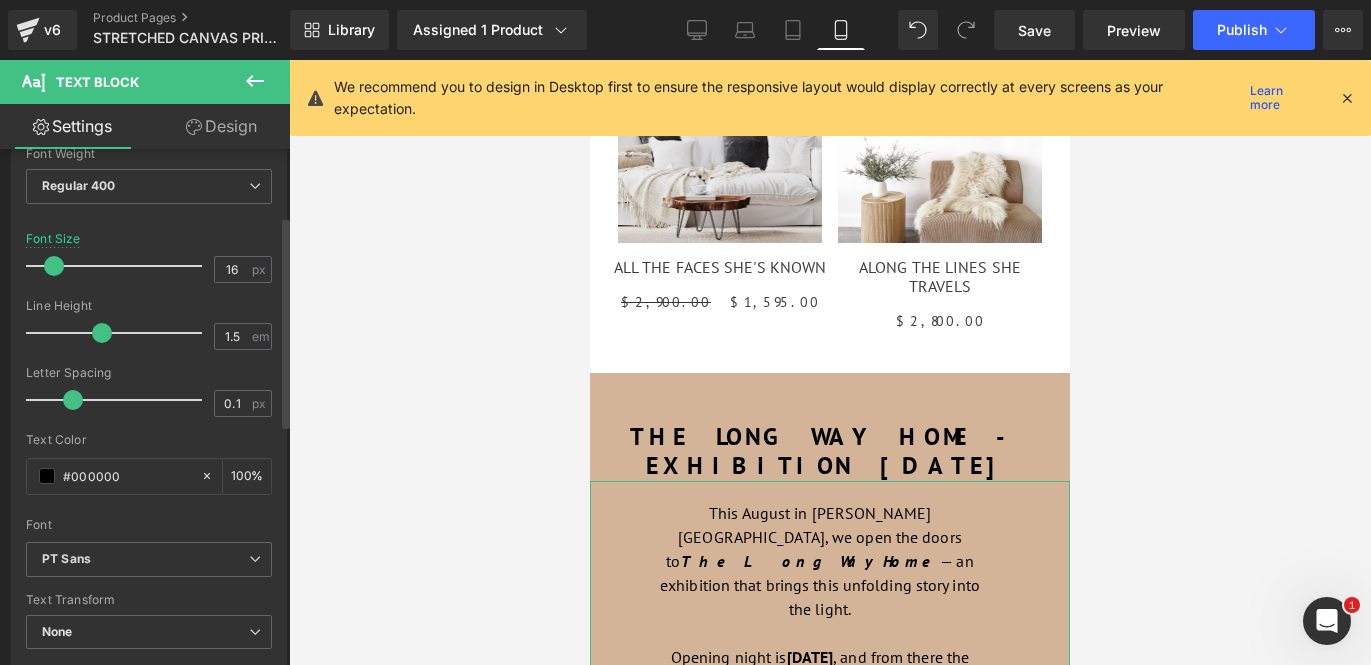 click at bounding box center [54, 266] 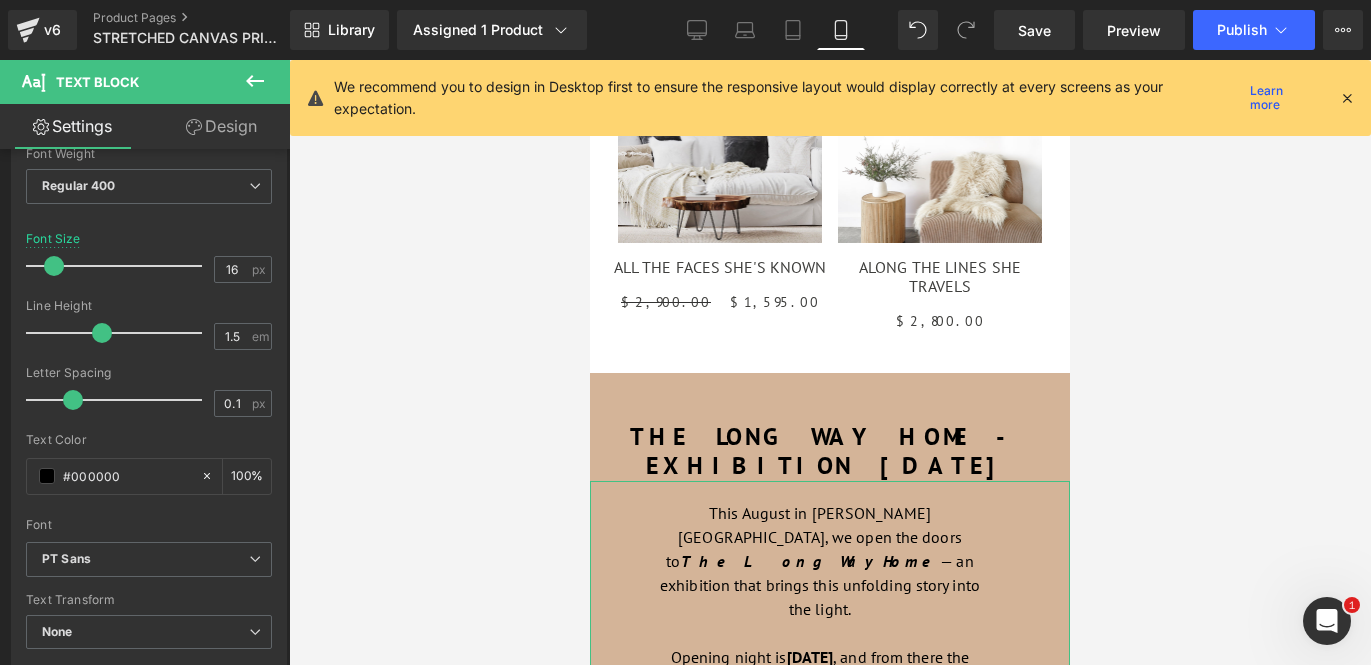 click on "Design" at bounding box center [221, 126] 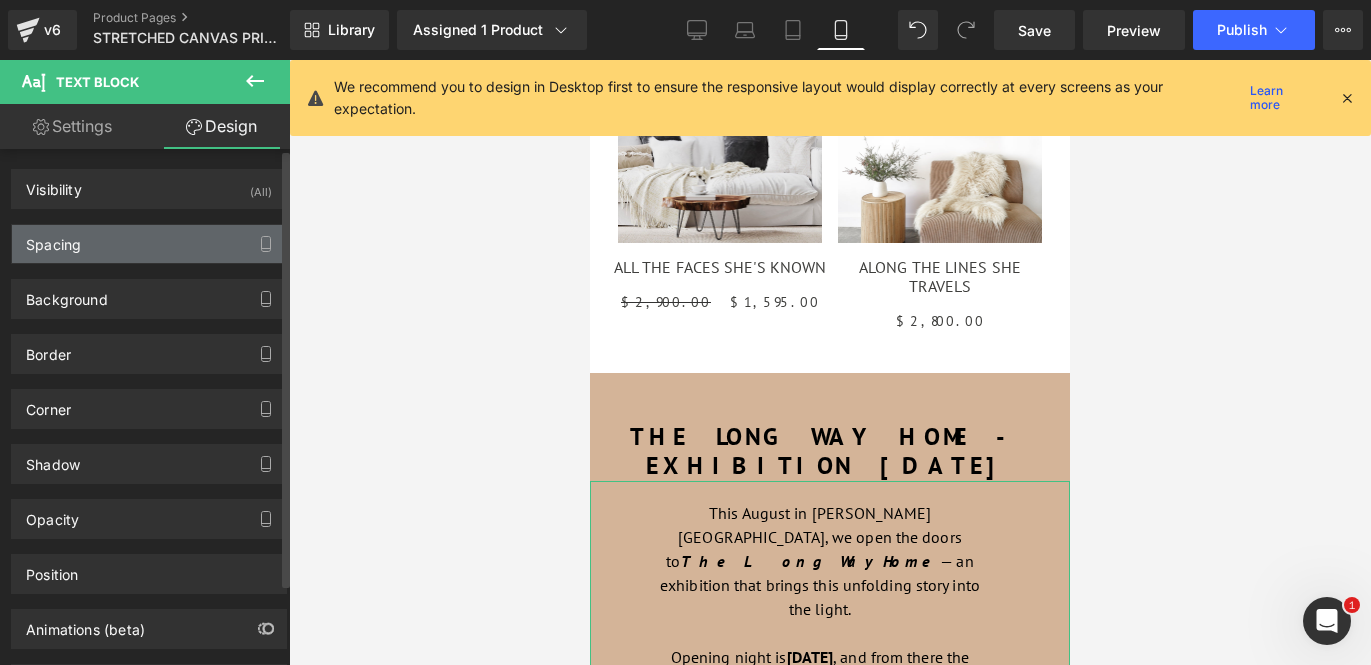 click on "Spacing" at bounding box center (149, 244) 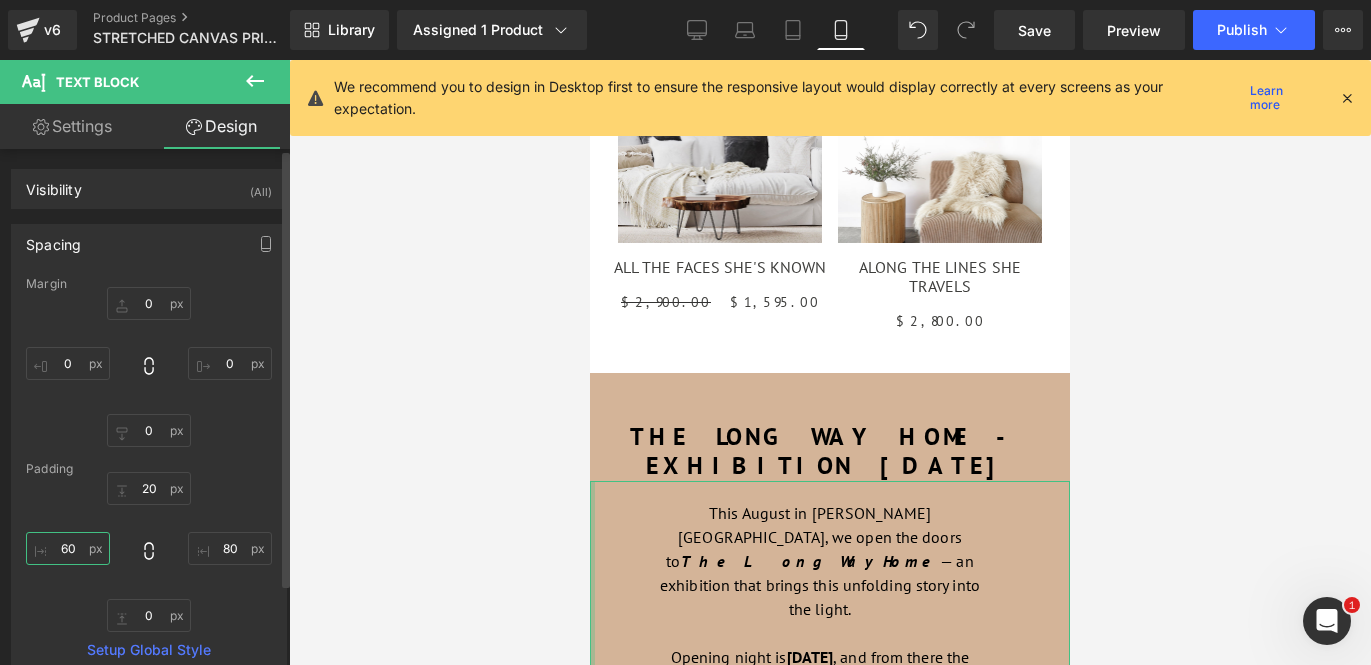 click on "60" at bounding box center [68, 548] 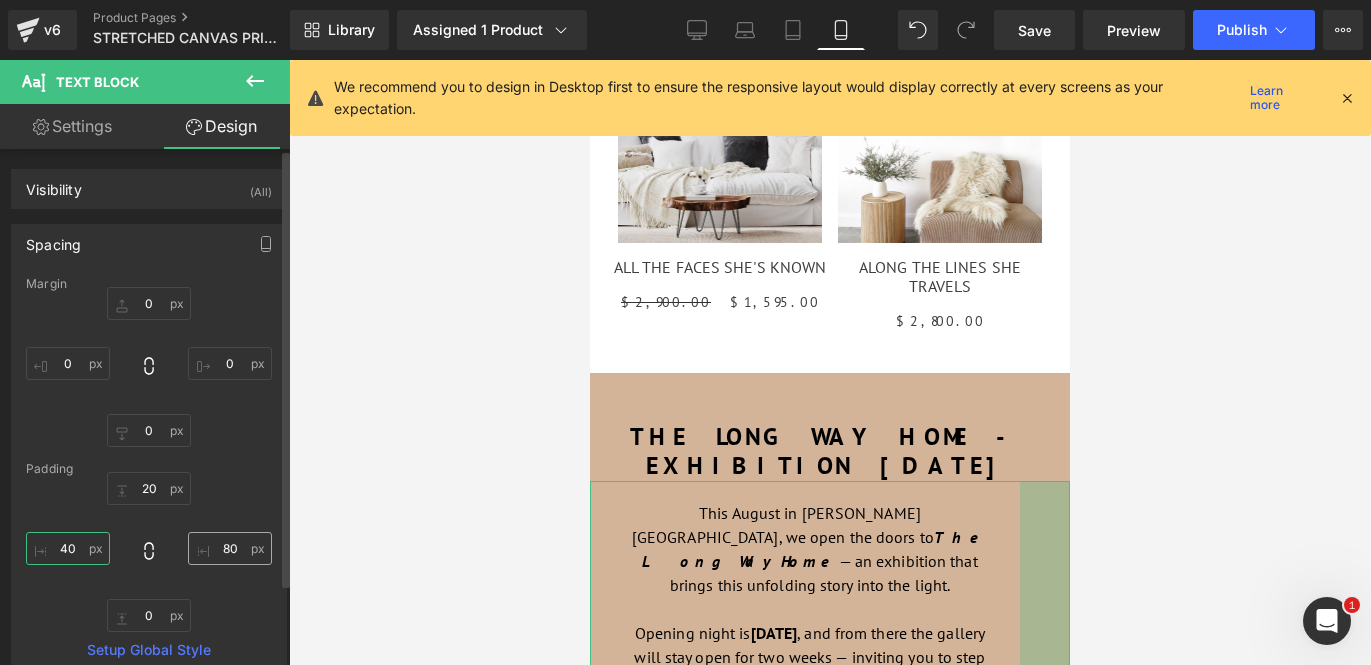 type on "40" 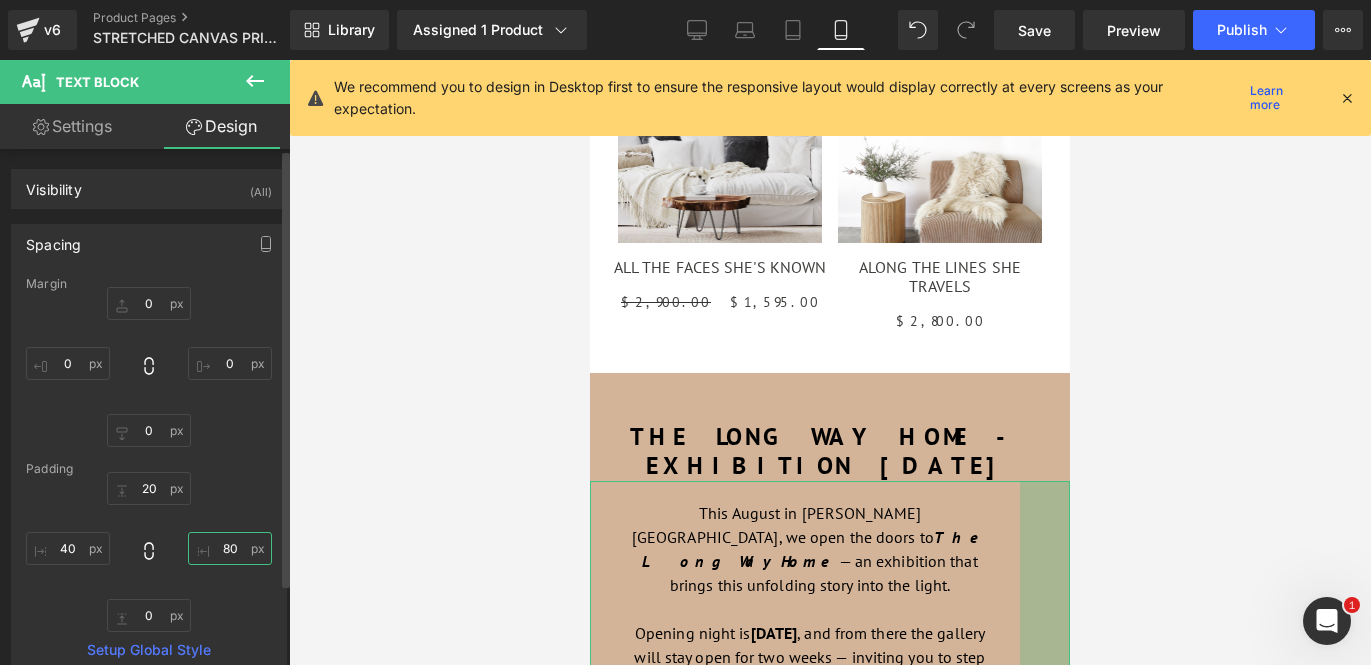 click on "80" at bounding box center (230, 548) 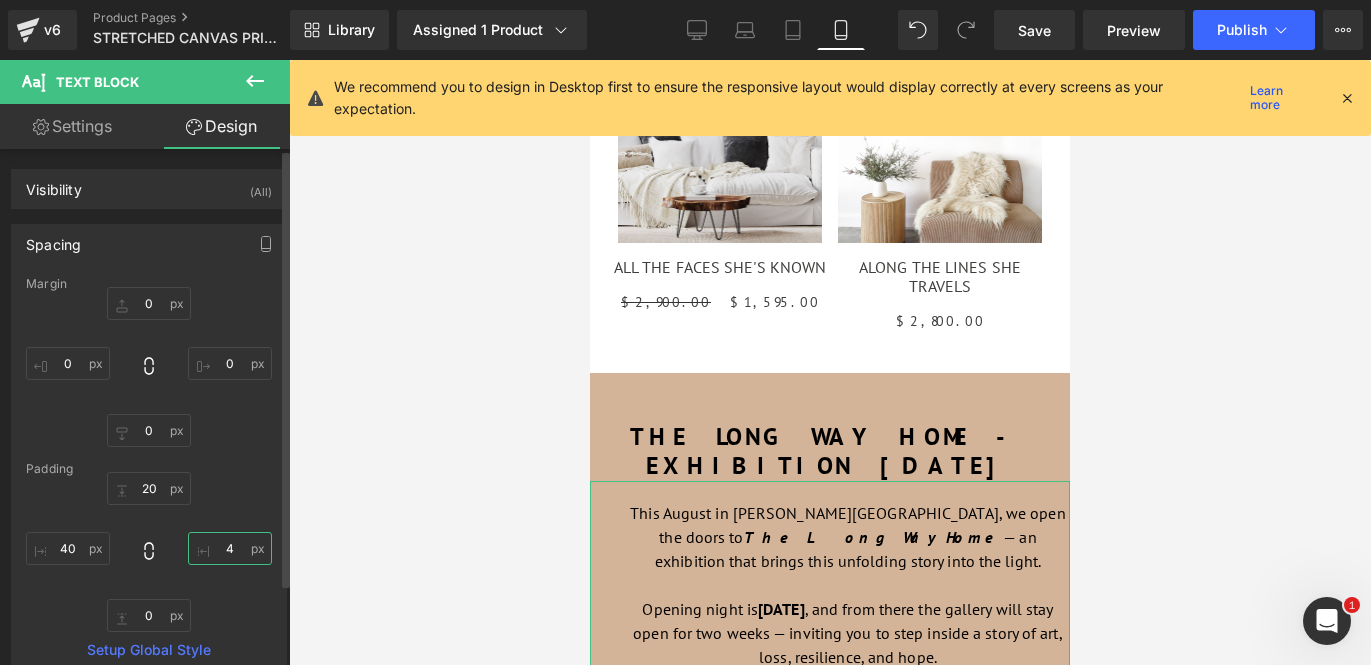 type on "40" 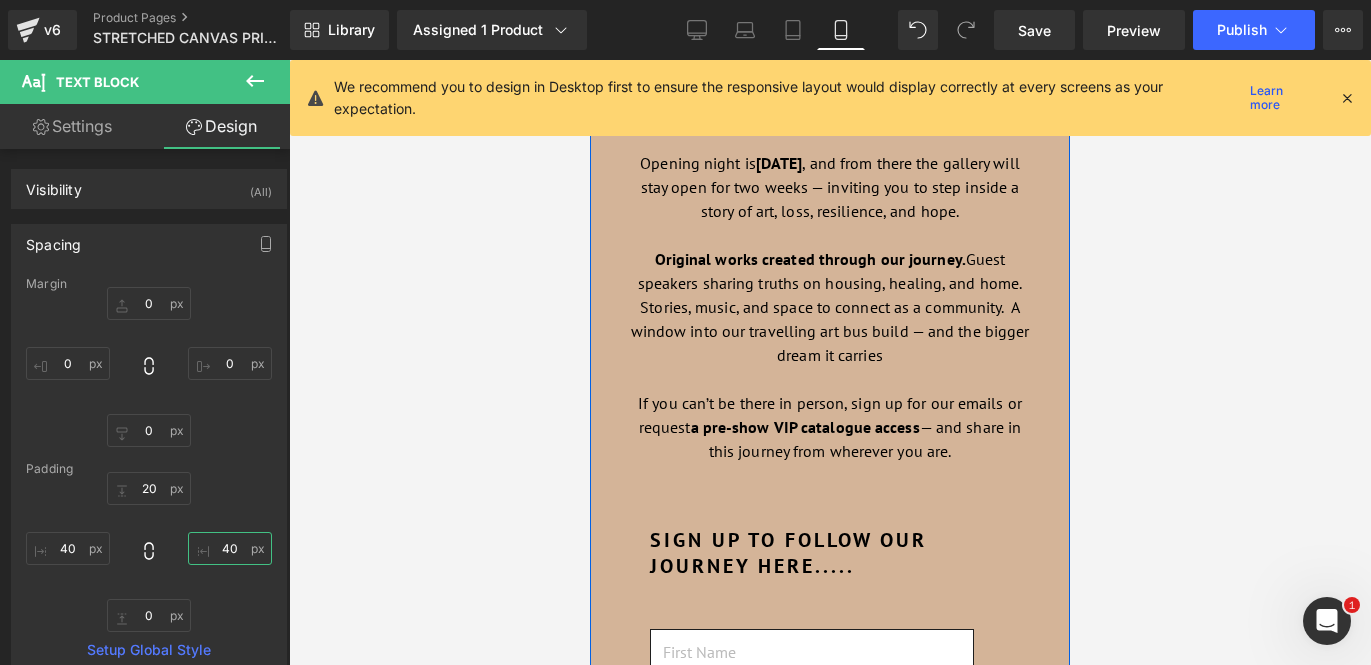 scroll, scrollTop: 3112, scrollLeft: 0, axis: vertical 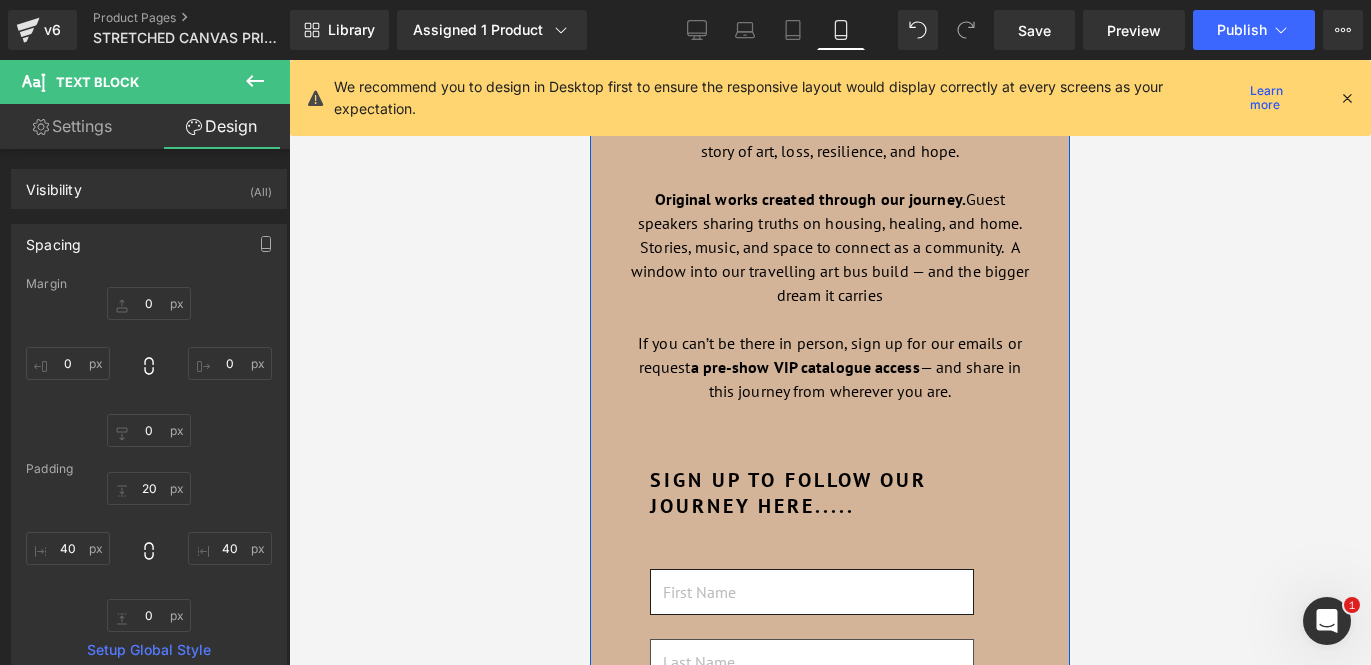 click on "SIGN UP TO FOLLOW OUR JOURNEY here....." at bounding box center (788, 493) 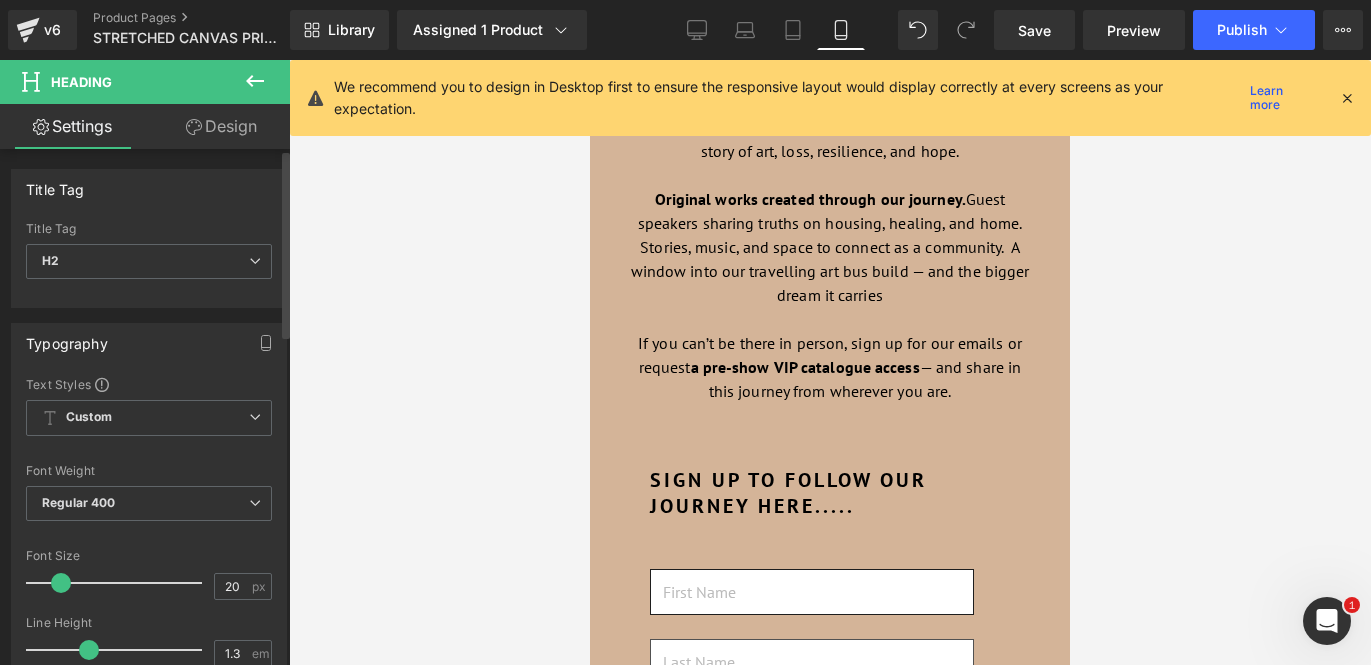 type on "19" 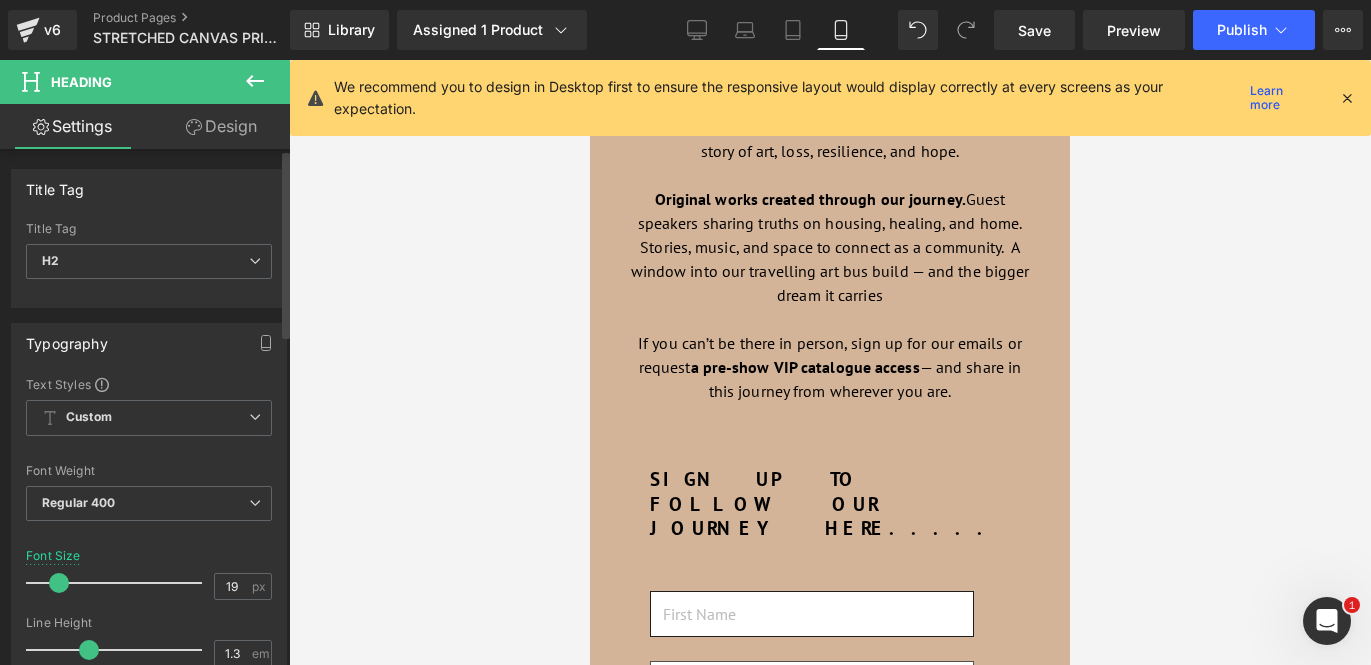 click at bounding box center [59, 583] 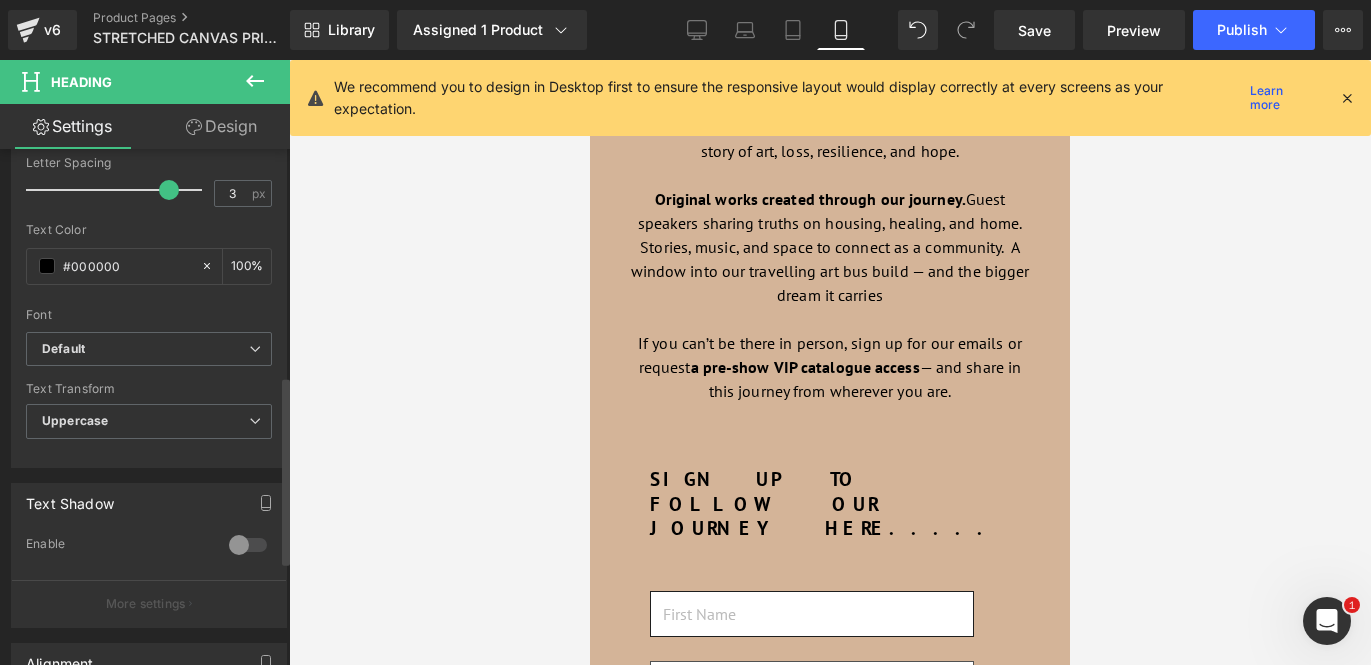 scroll, scrollTop: 654, scrollLeft: 0, axis: vertical 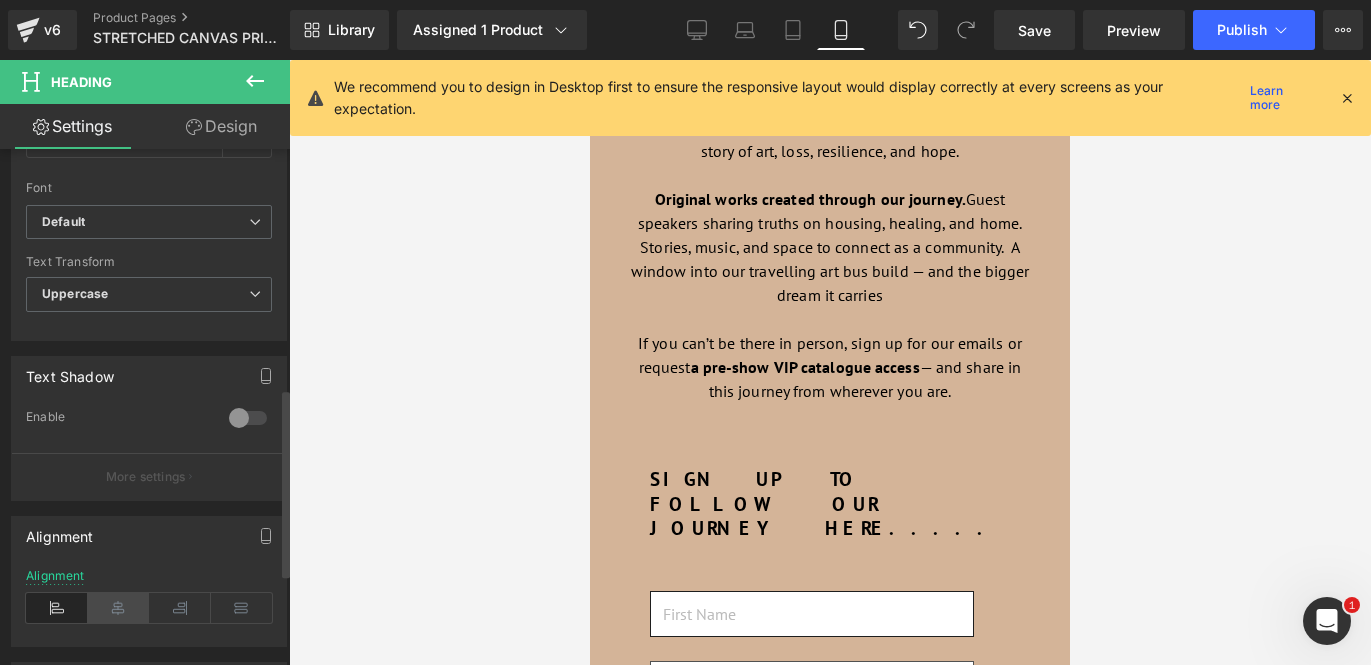 click at bounding box center [119, 608] 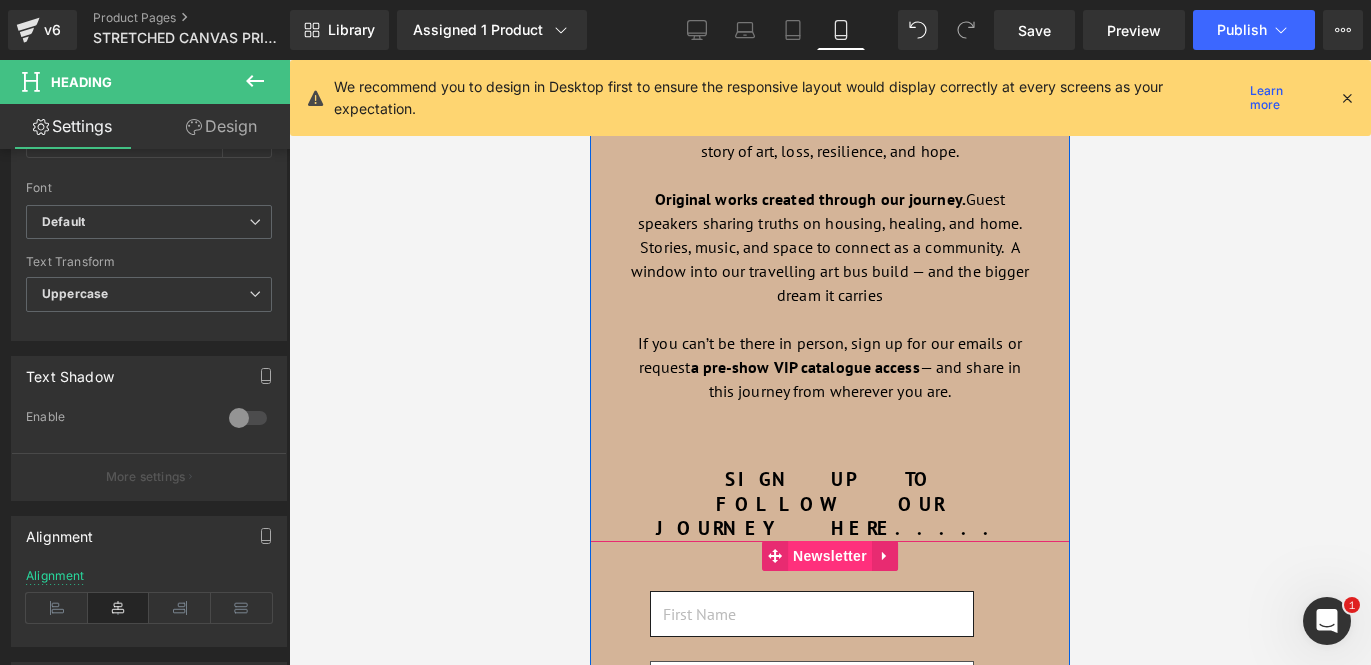click on "Newsletter" at bounding box center [830, 556] 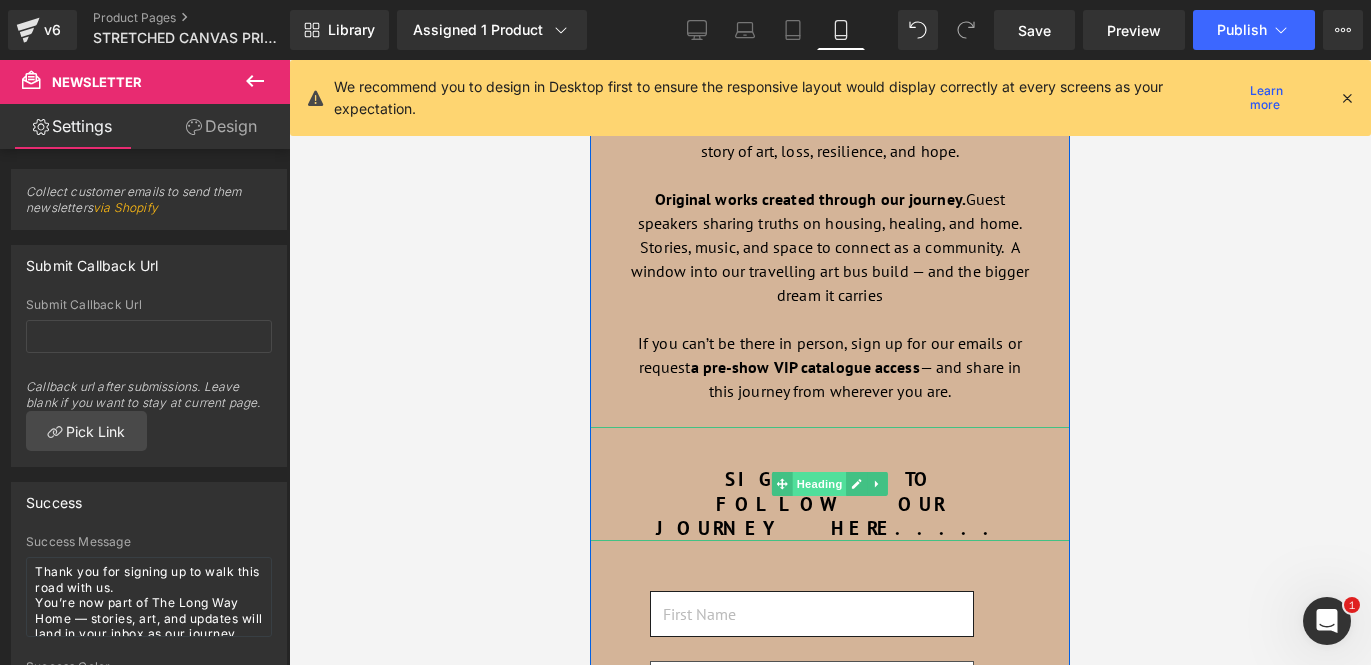 click on "Heading" at bounding box center [820, 484] 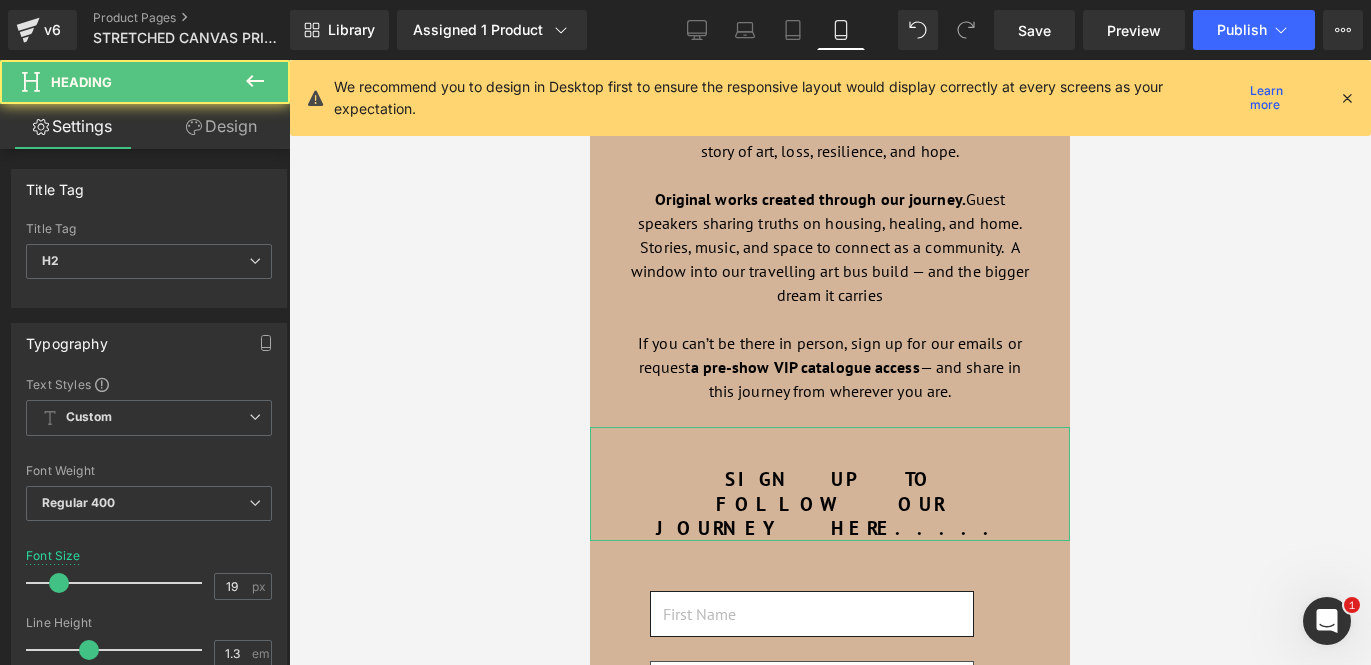 click on "Design" at bounding box center (221, 126) 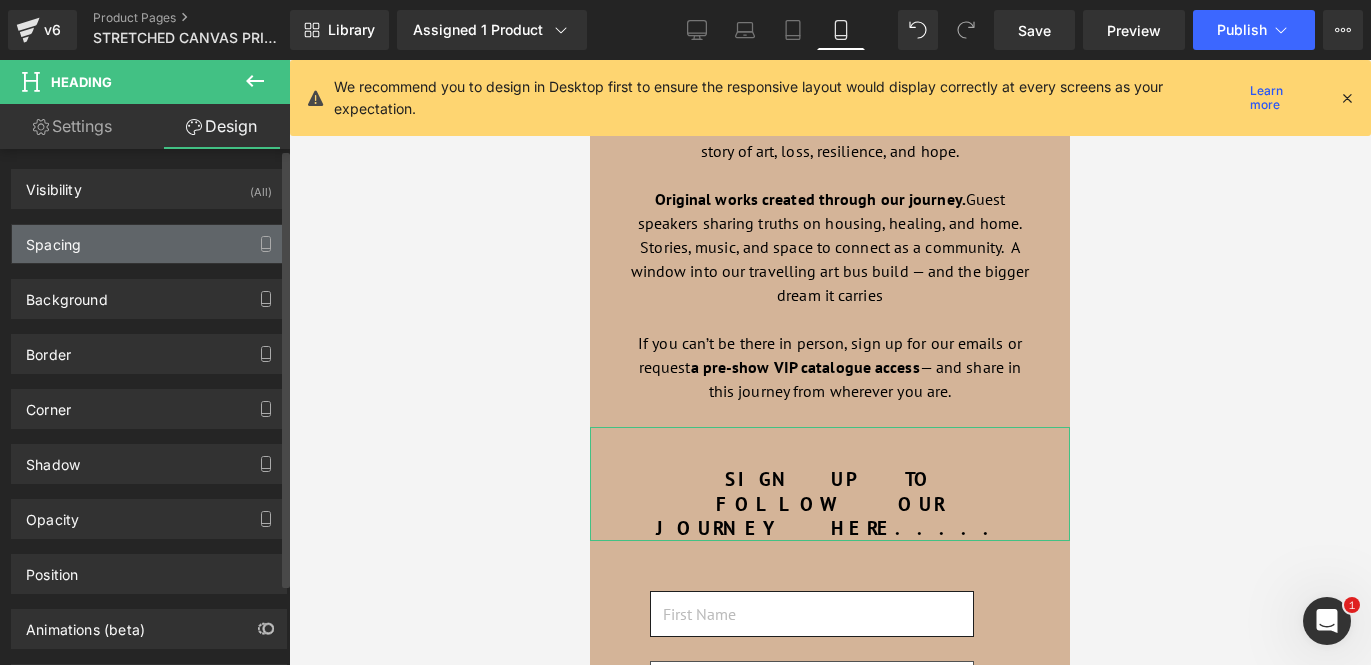 click on "Spacing" at bounding box center [149, 244] 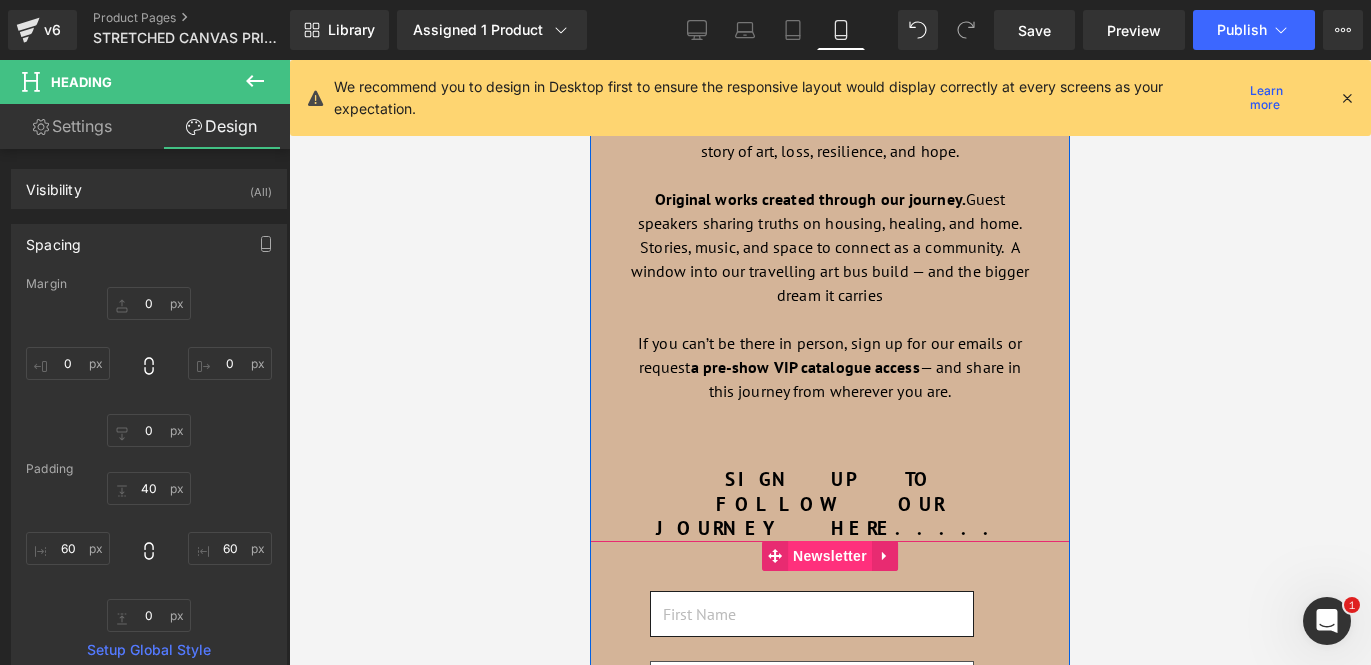 click on "Newsletter" at bounding box center [830, 556] 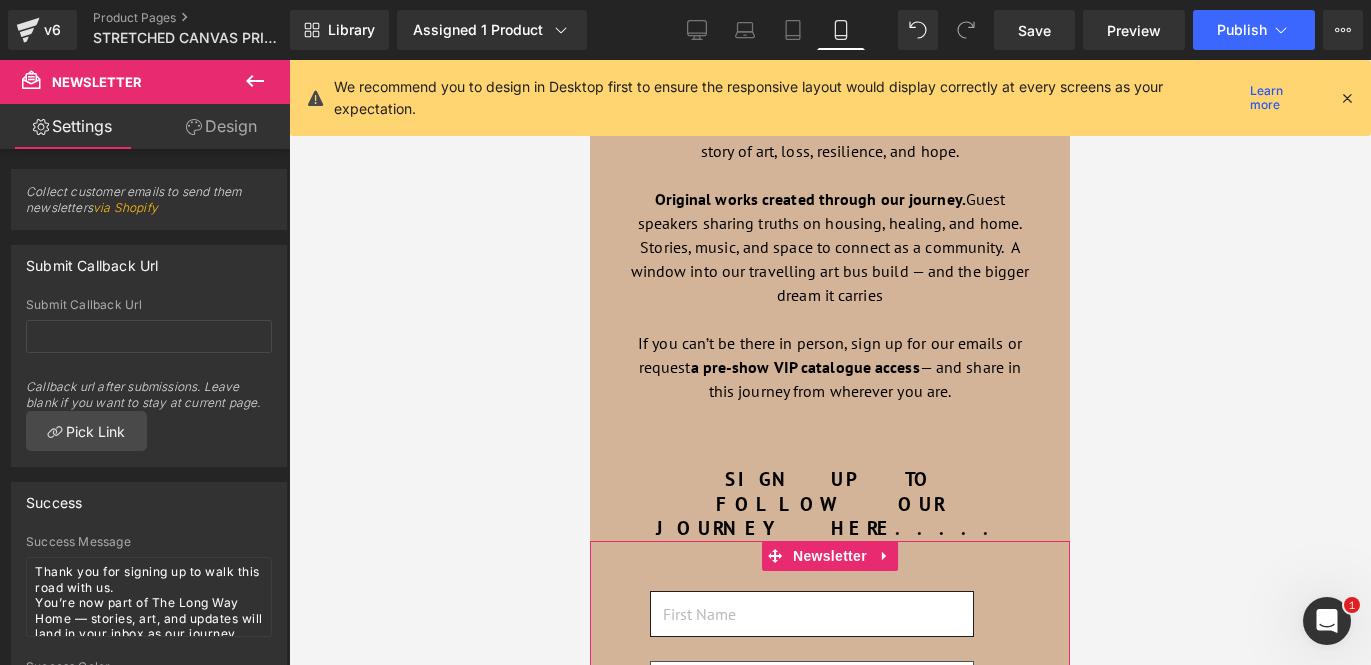 click on "Design" at bounding box center (221, 126) 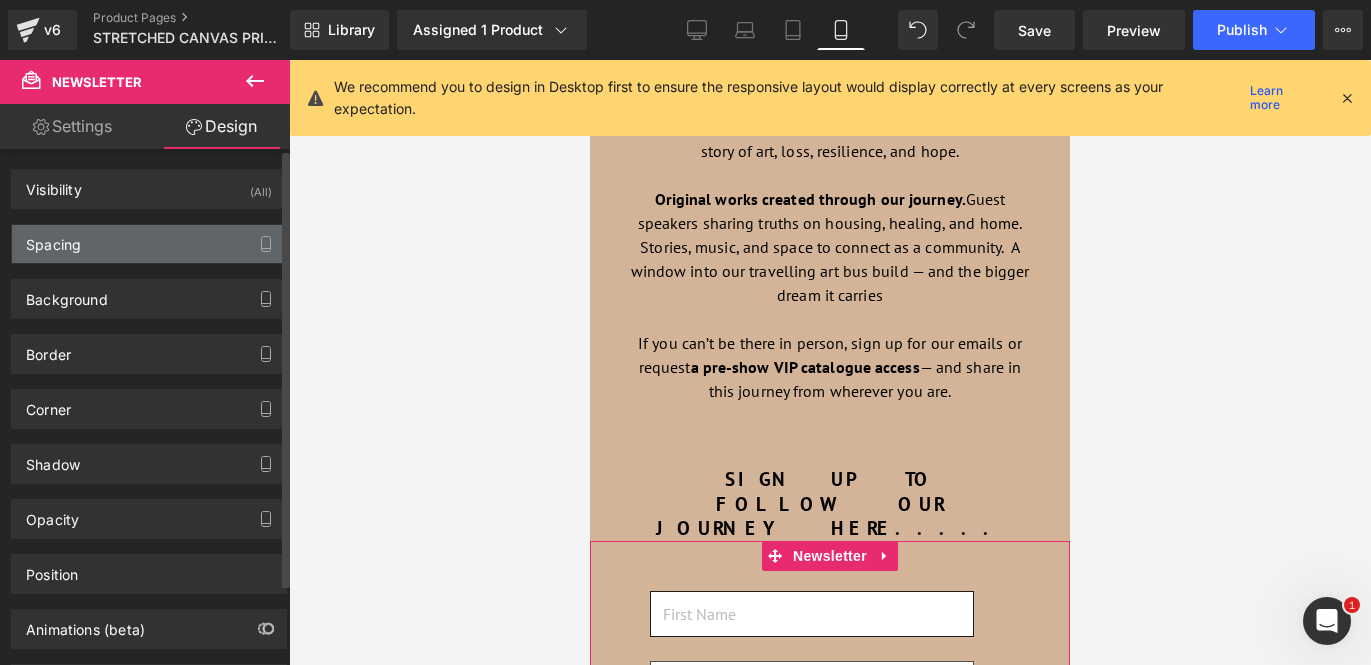 click on "Spacing" at bounding box center [149, 244] 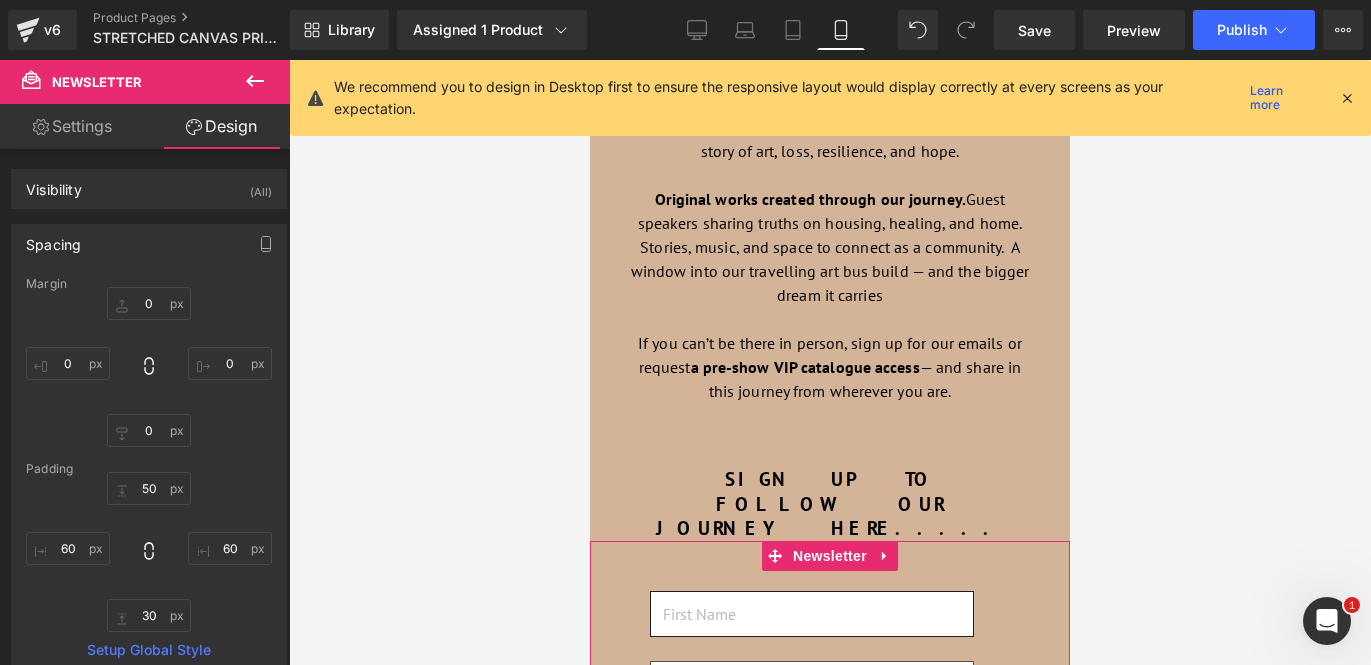 click on "Settings" at bounding box center (72, 126) 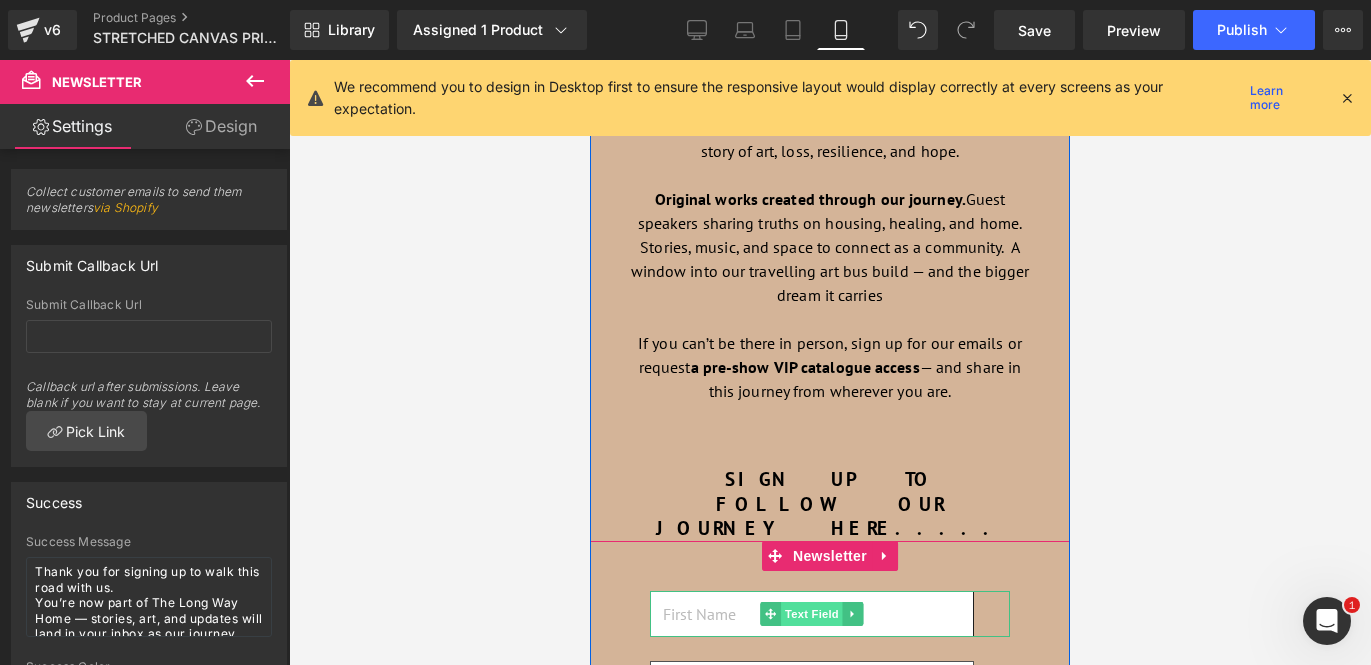 click on "Text Field" at bounding box center (812, 614) 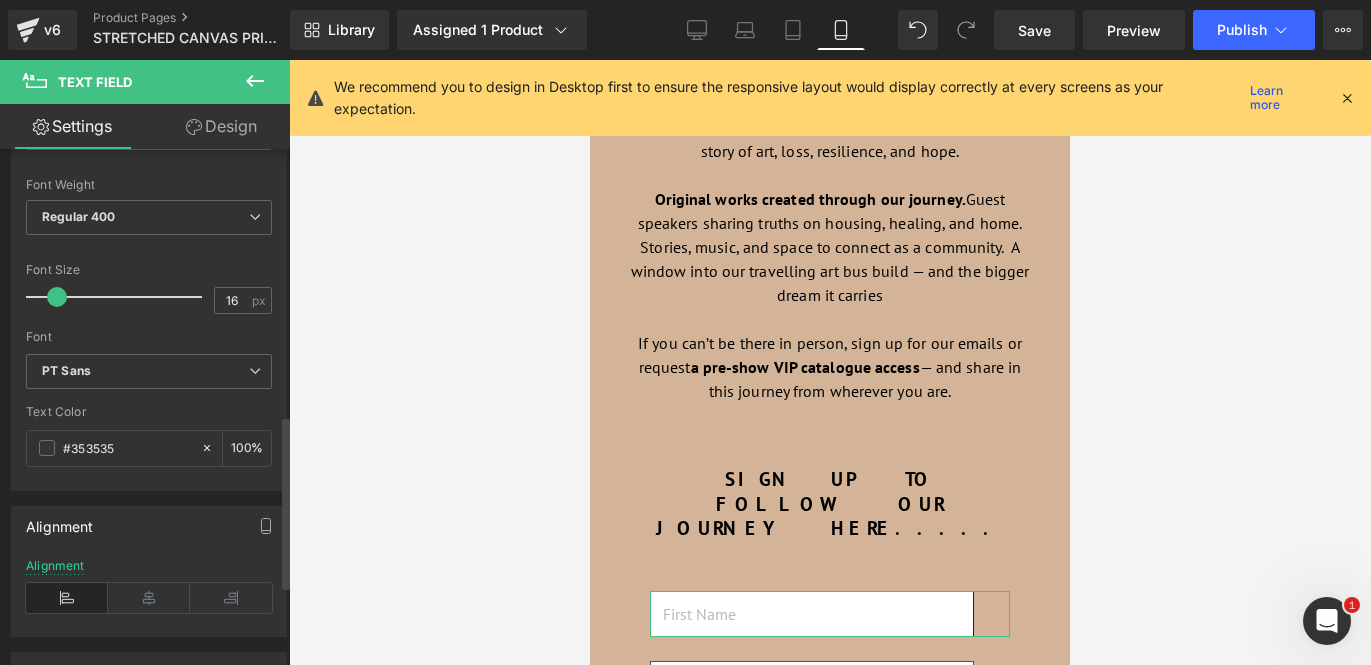 scroll, scrollTop: 852, scrollLeft: 0, axis: vertical 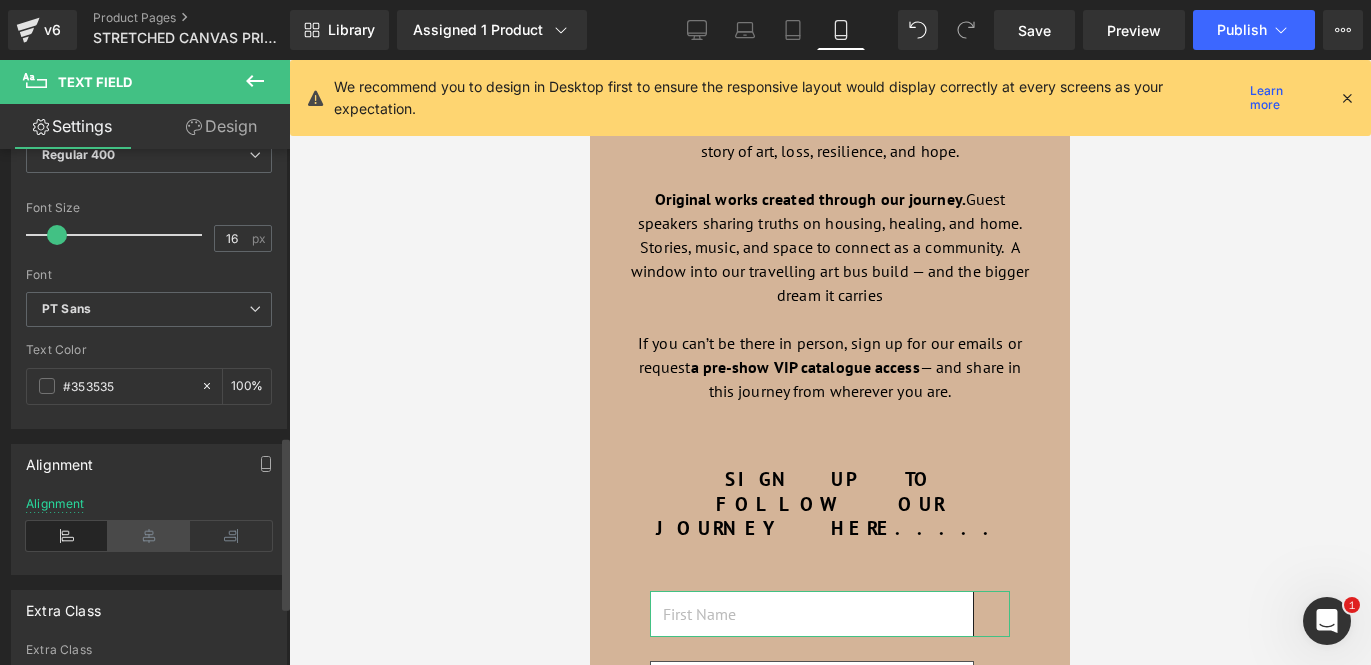 click at bounding box center (149, 536) 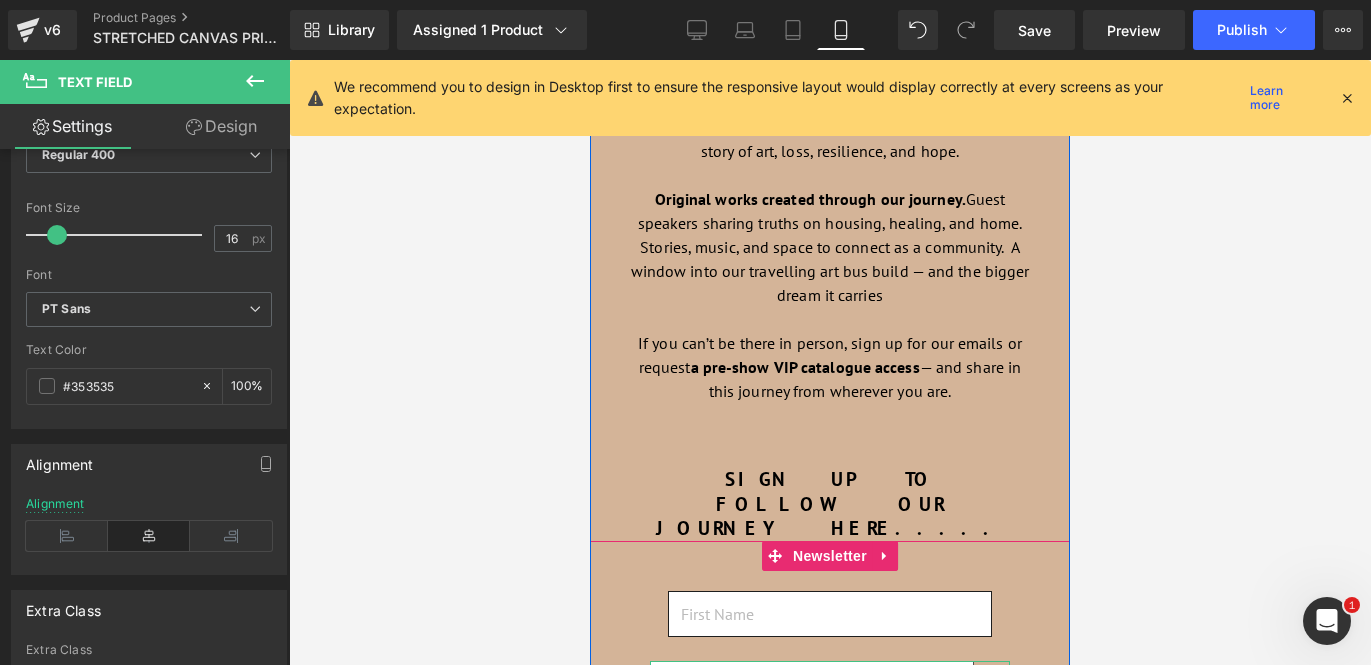 drag, startPoint x: 818, startPoint y: 604, endPoint x: 1259, endPoint y: 642, distance: 442.63416 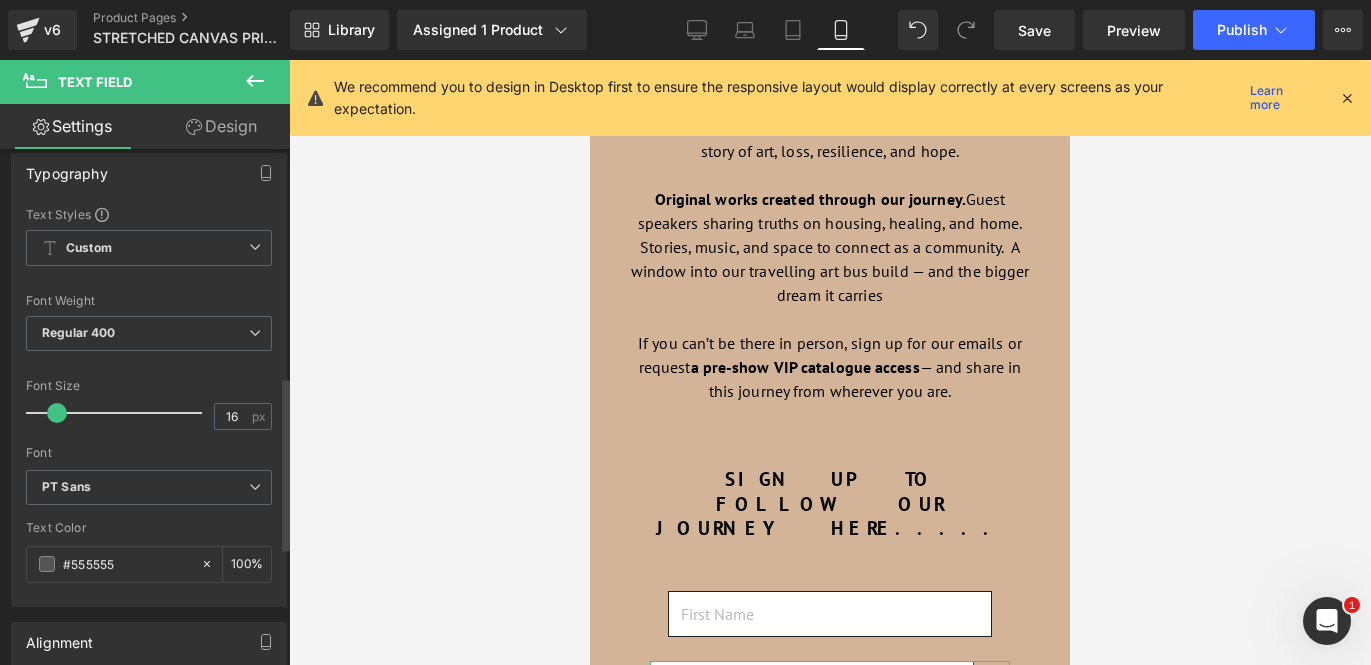 scroll, scrollTop: 845, scrollLeft: 0, axis: vertical 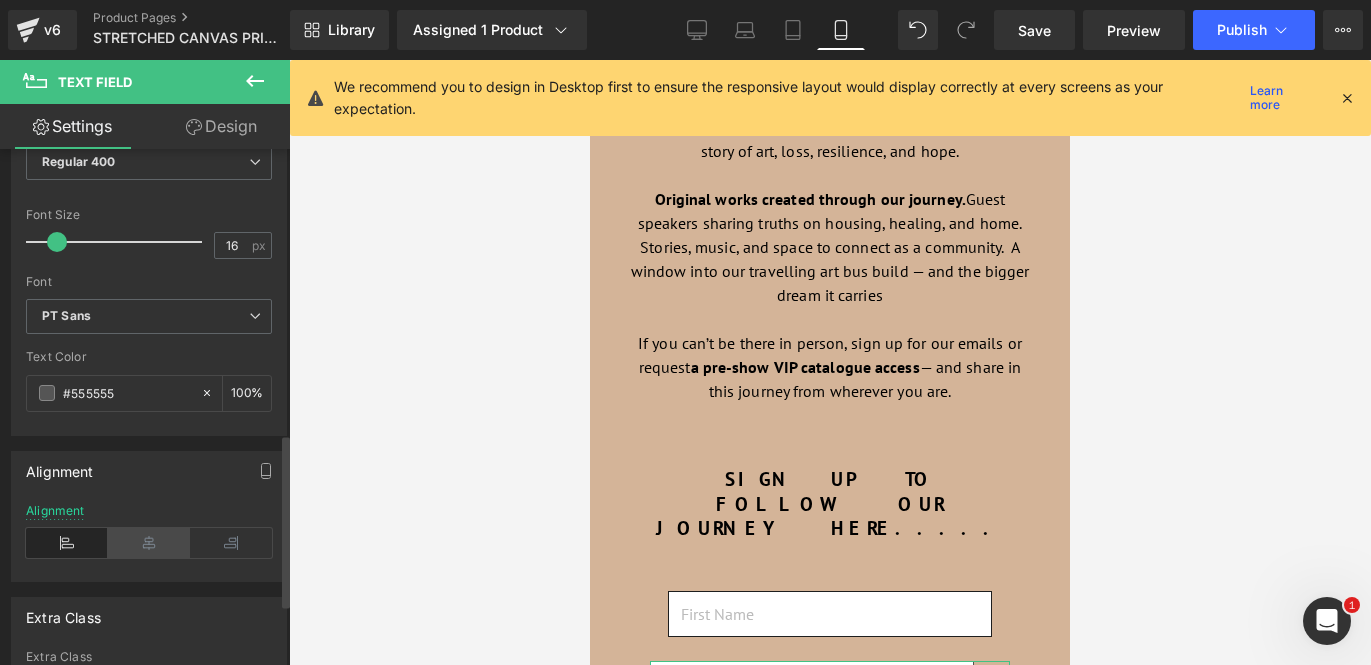 click at bounding box center (149, 543) 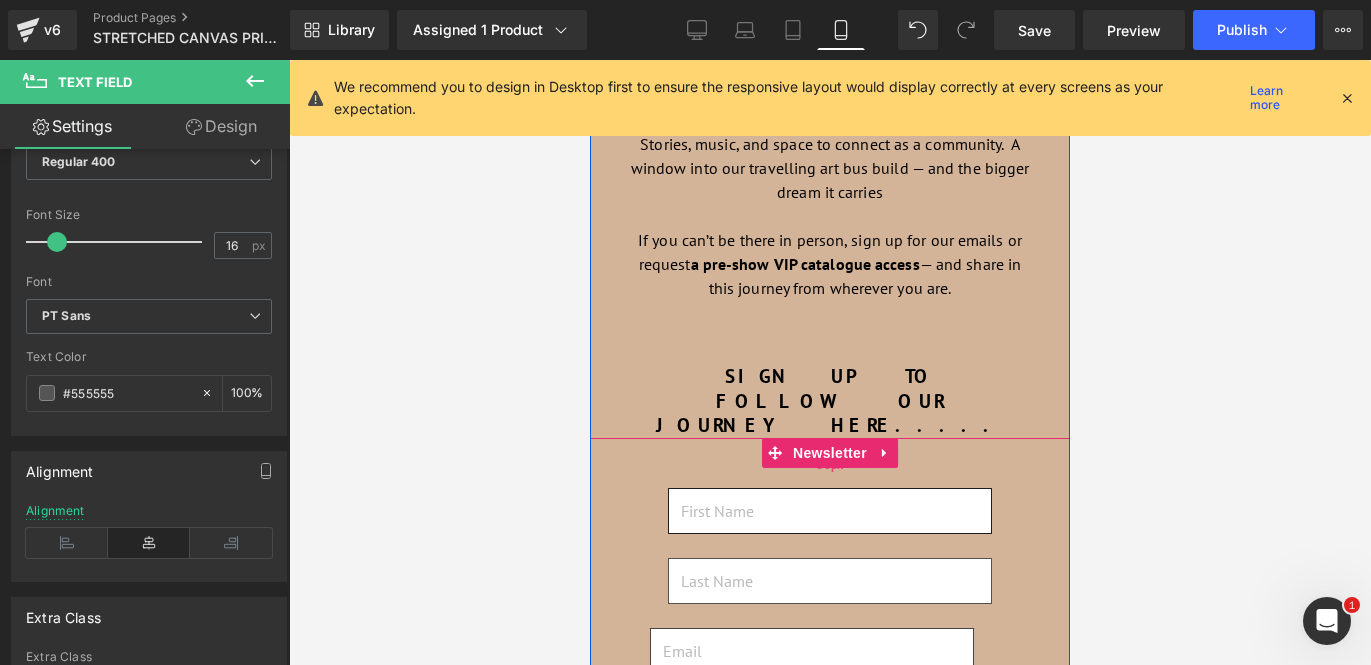 scroll, scrollTop: 3319, scrollLeft: 0, axis: vertical 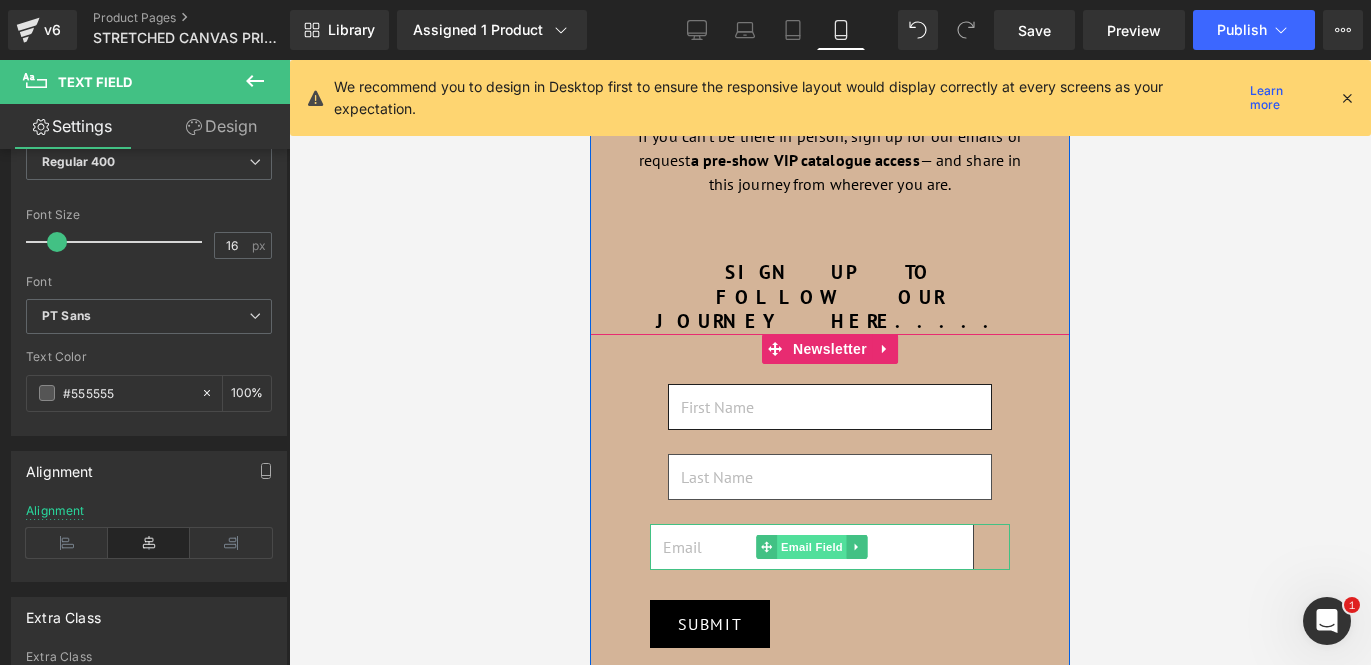 click on "Email Field" at bounding box center [812, 547] 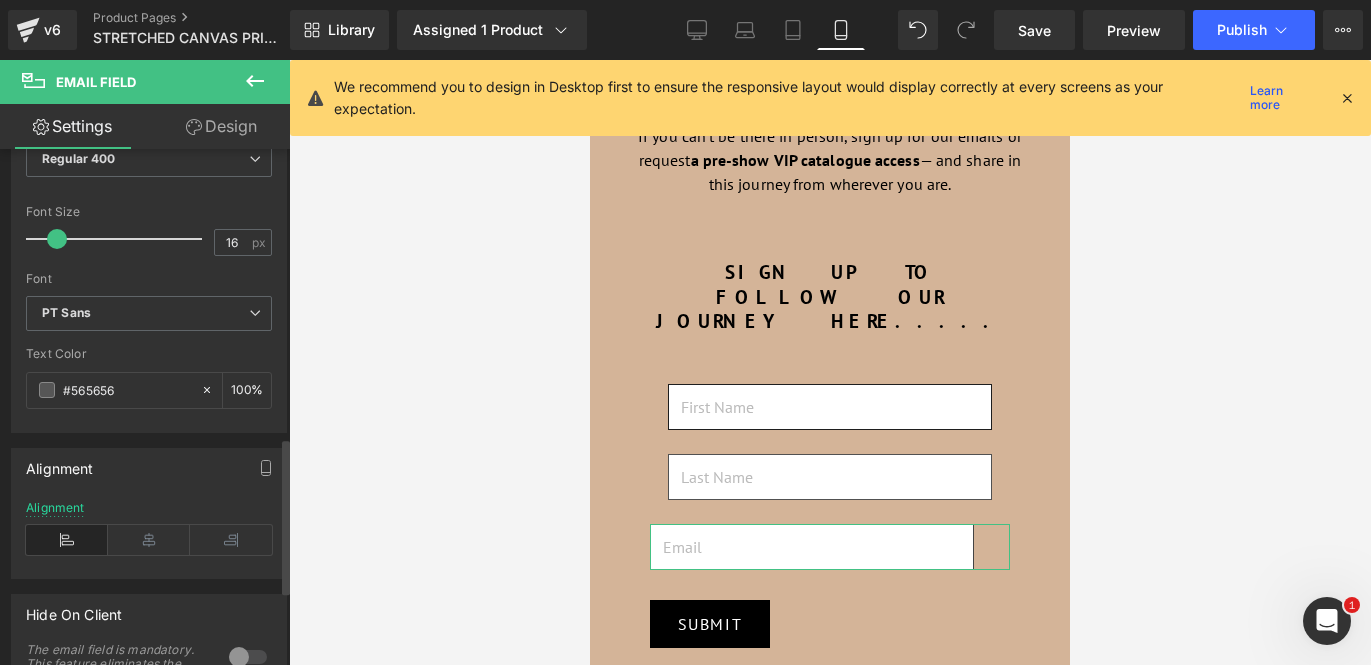 scroll, scrollTop: 950, scrollLeft: 0, axis: vertical 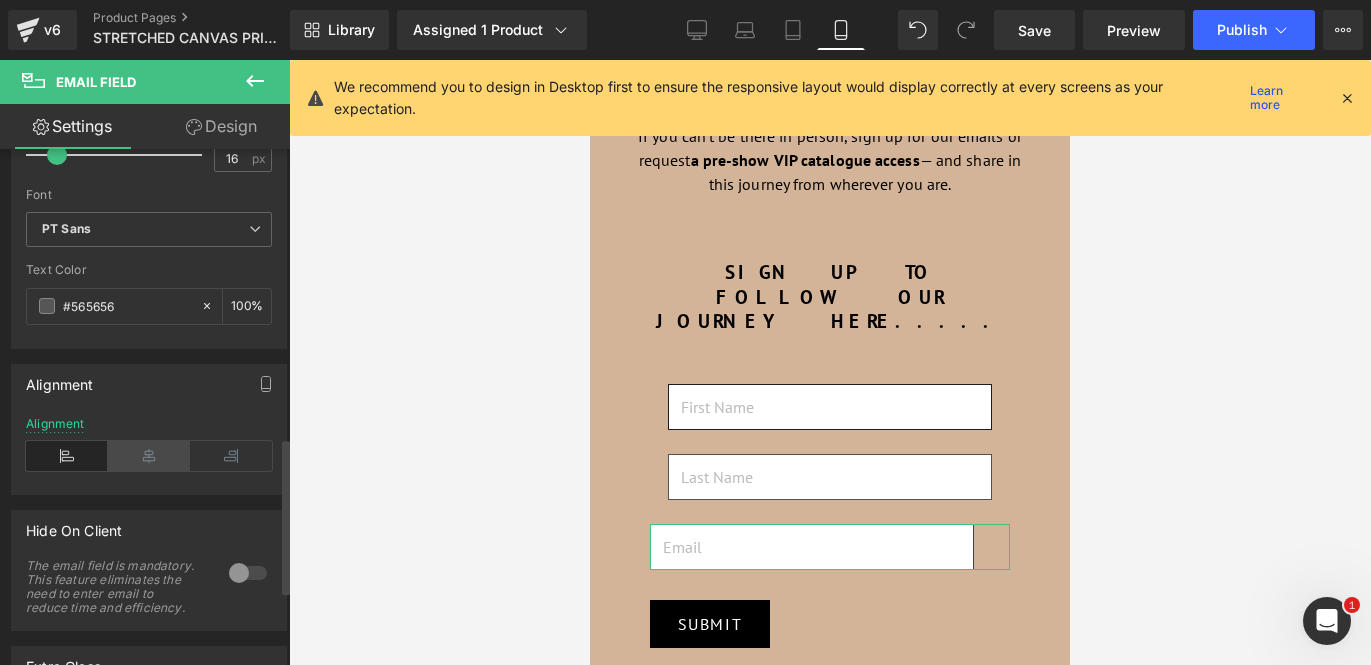 click at bounding box center (149, 456) 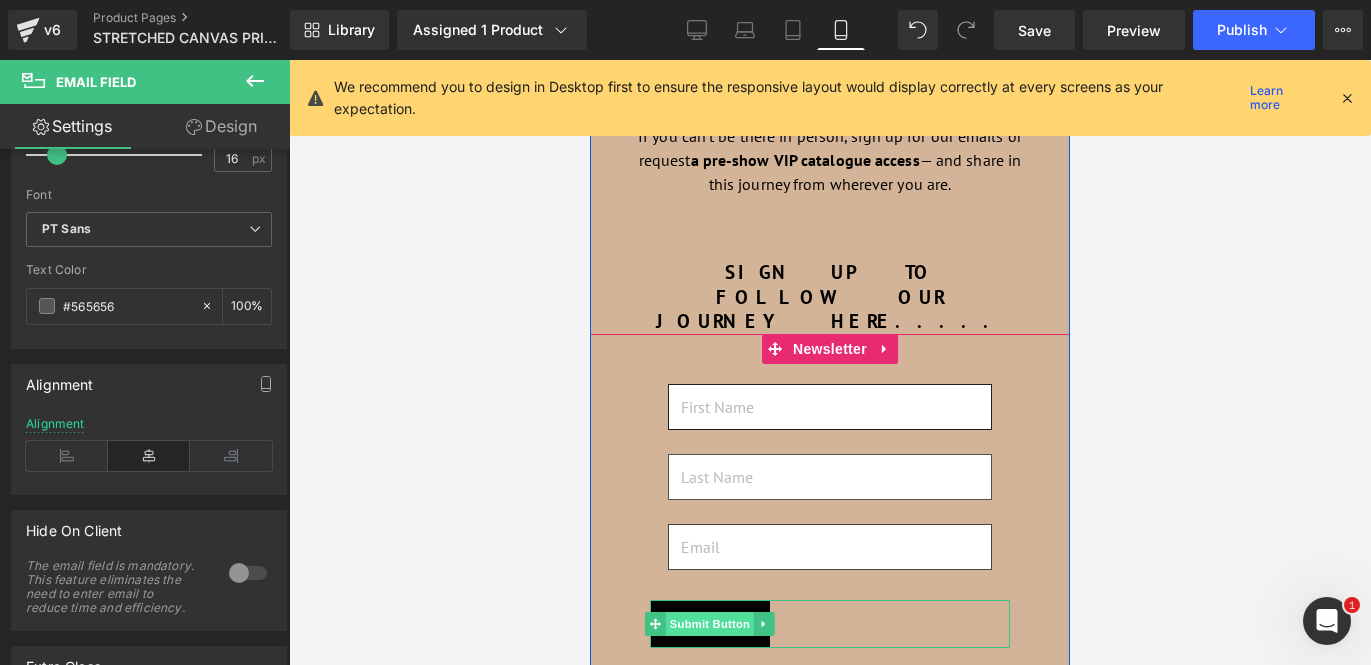 click on "Submit Button" at bounding box center [710, 624] 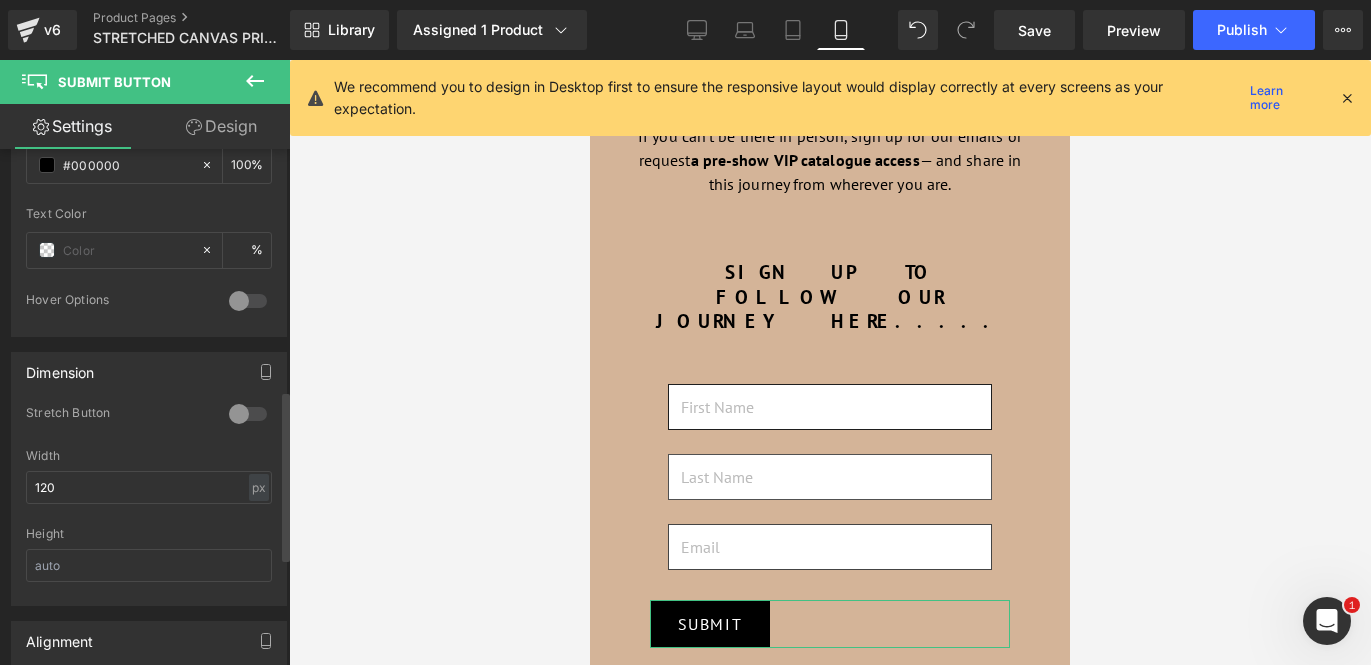 scroll, scrollTop: 918, scrollLeft: 0, axis: vertical 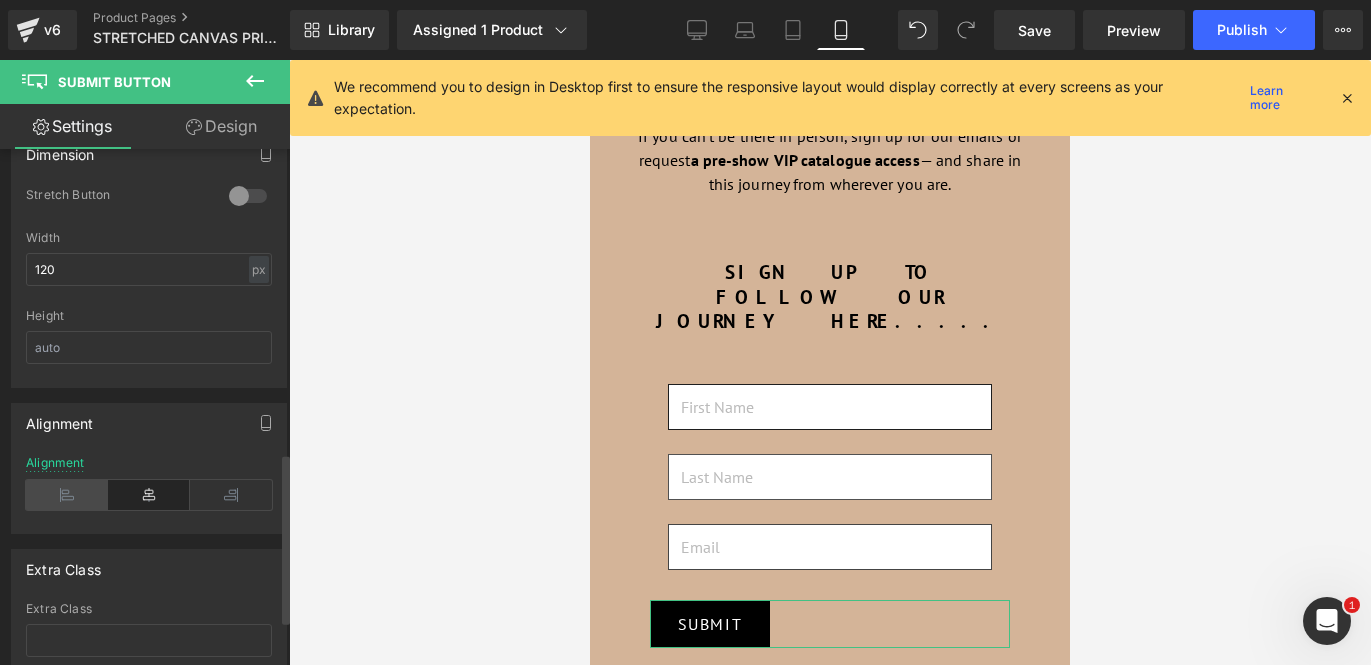 click at bounding box center (67, 495) 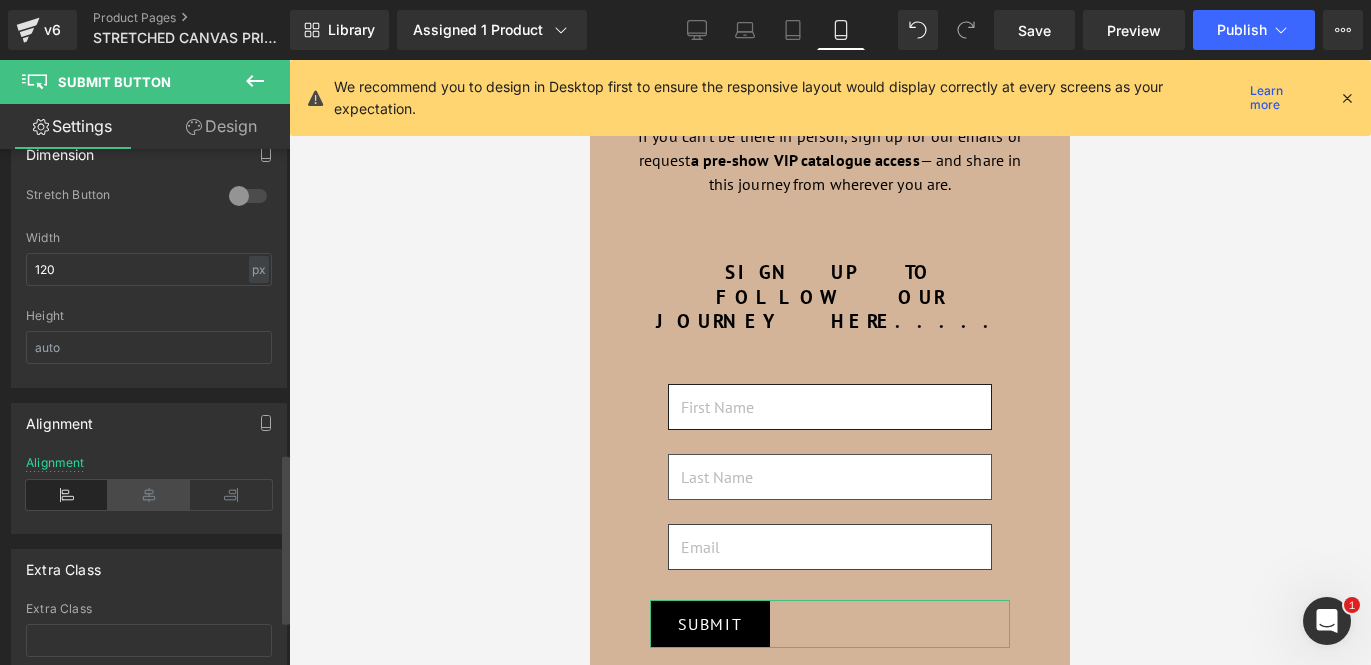 click at bounding box center (149, 495) 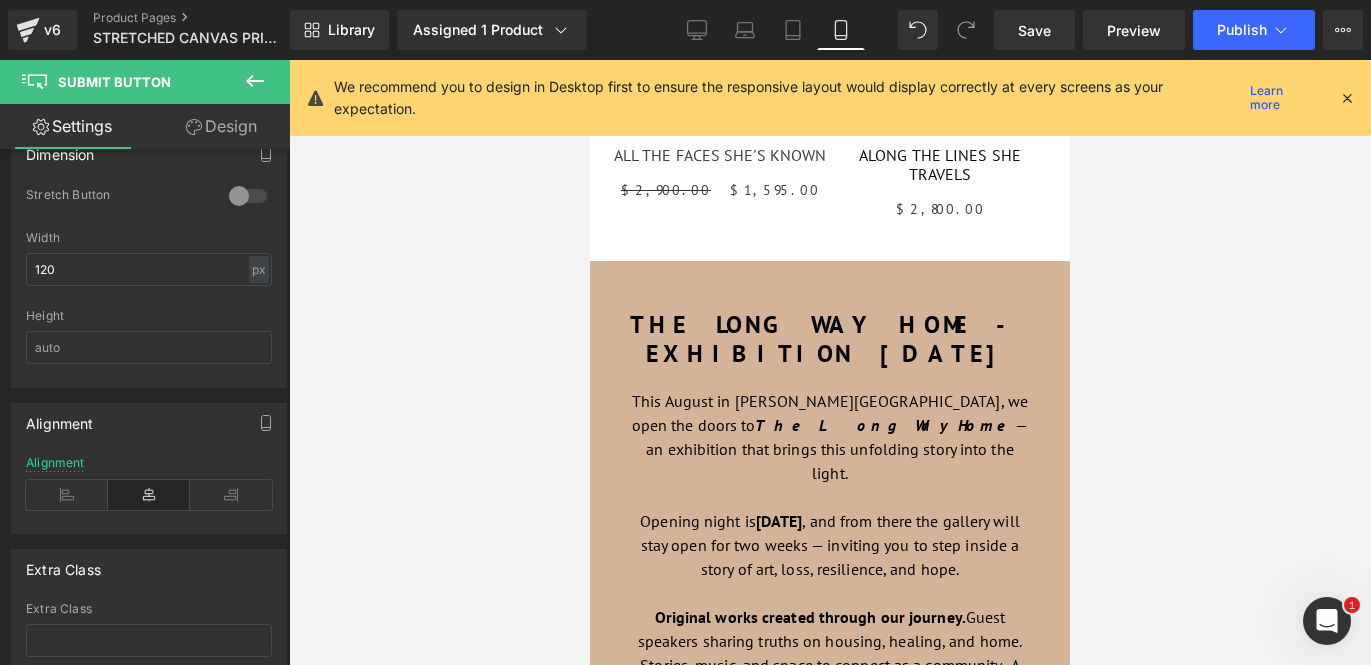 scroll, scrollTop: 2582, scrollLeft: 0, axis: vertical 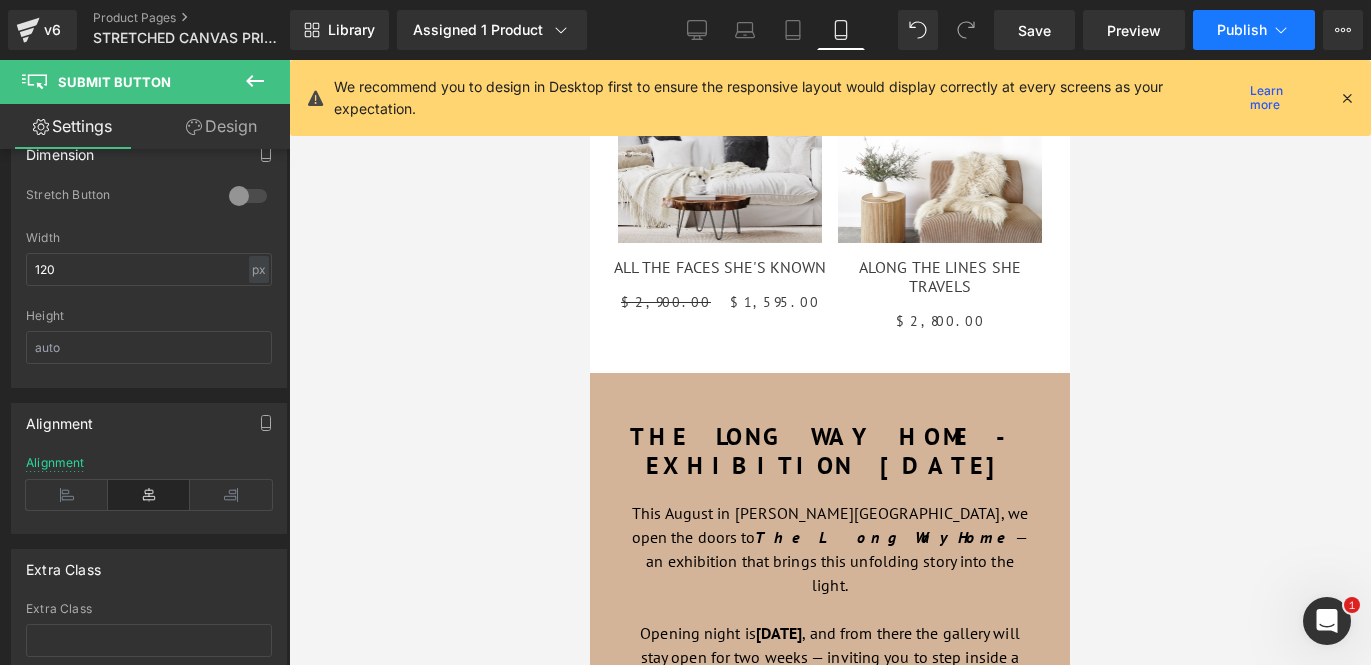 click on "Publish" at bounding box center (1242, 30) 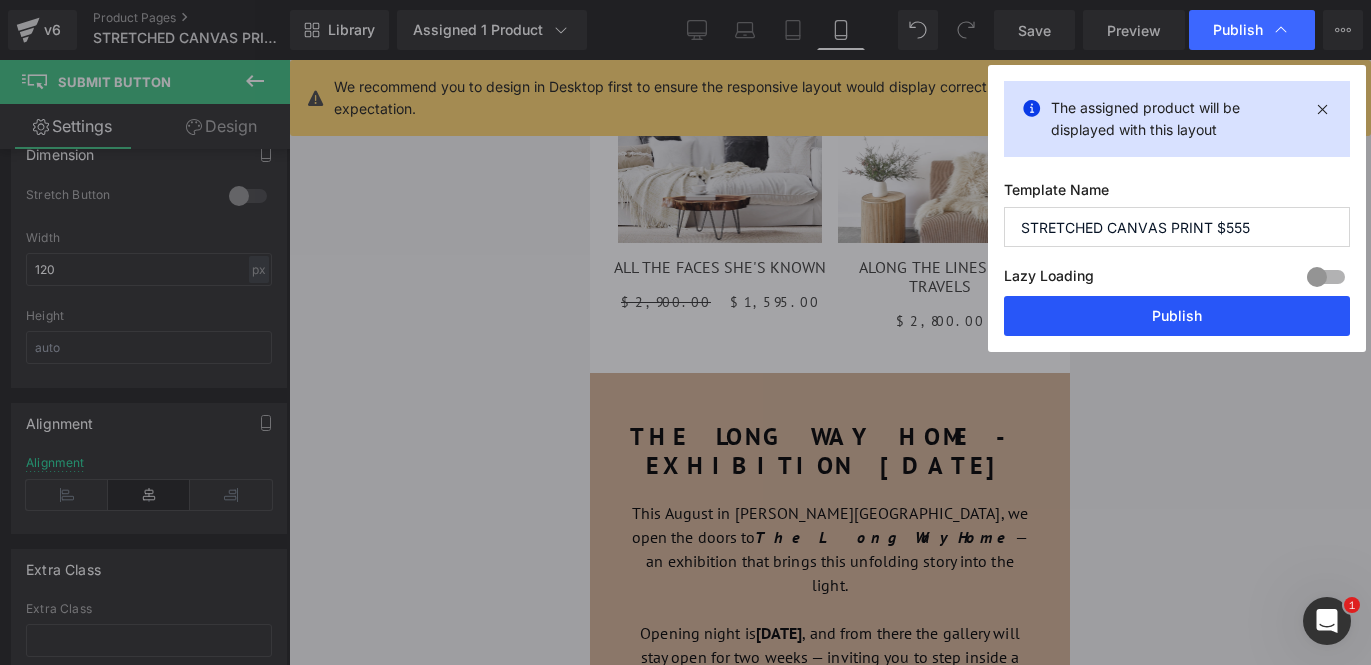 click on "Publish" at bounding box center [1177, 316] 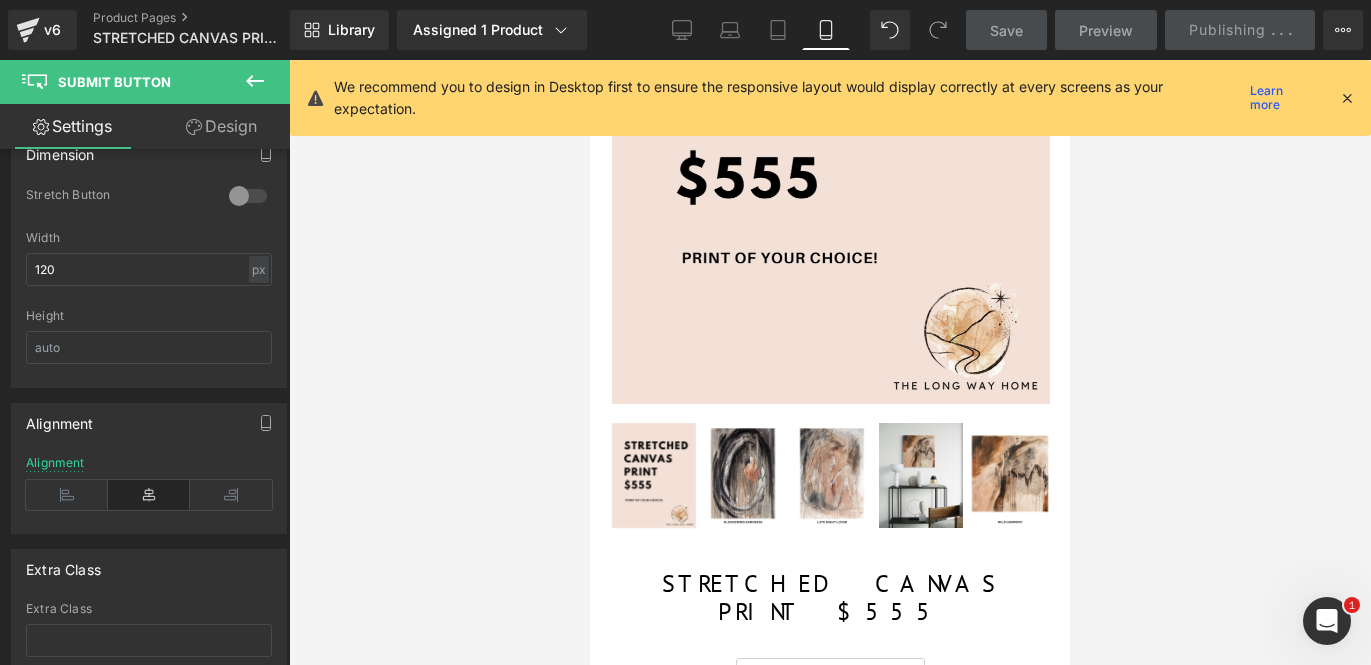 scroll, scrollTop: 0, scrollLeft: 0, axis: both 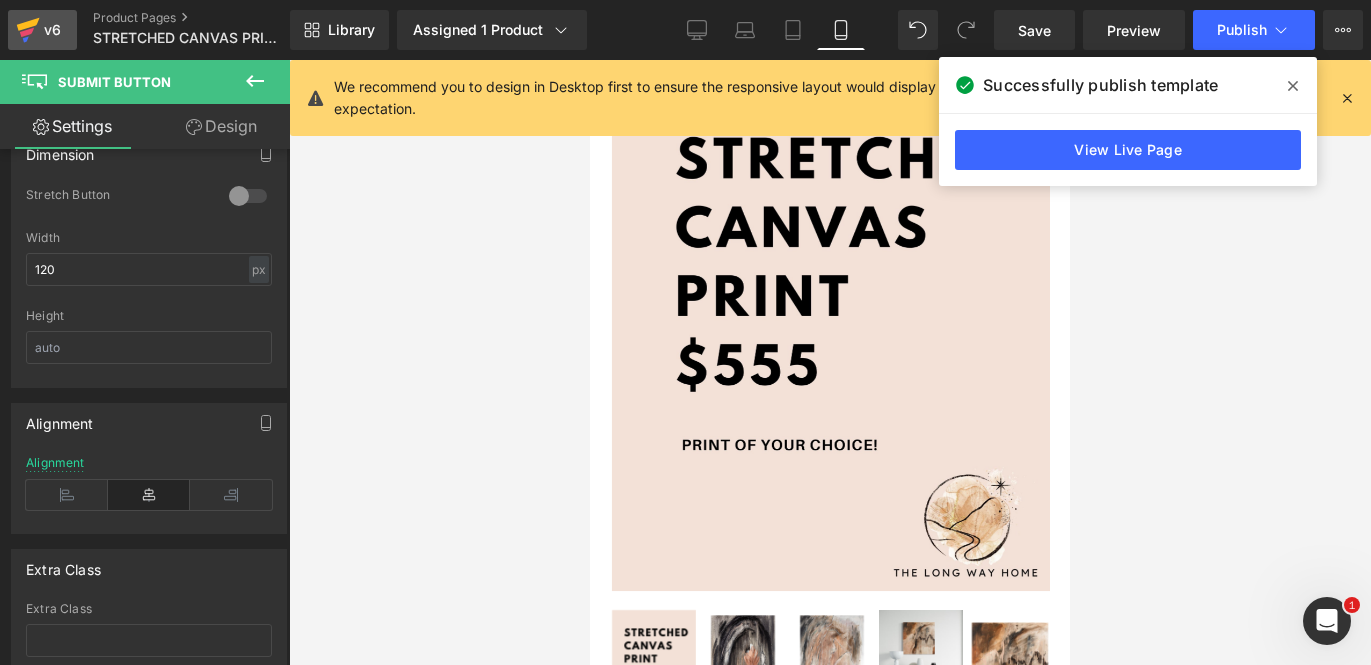 click 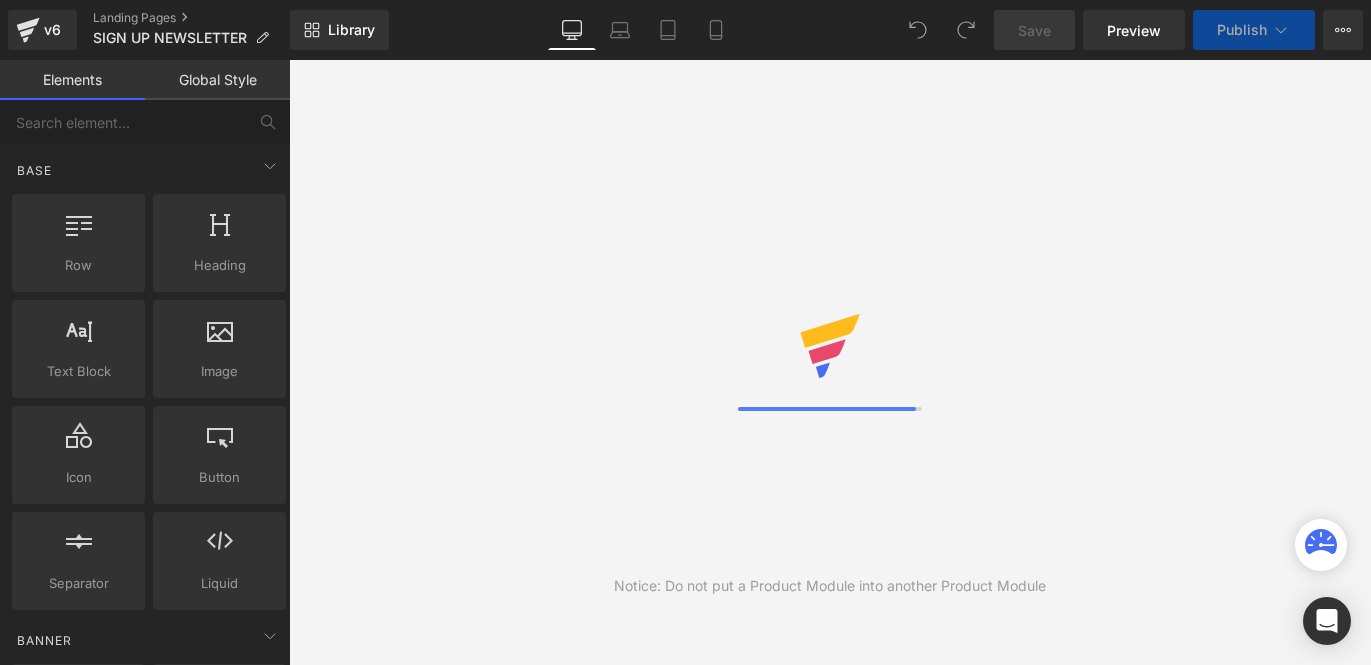 scroll, scrollTop: 0, scrollLeft: 0, axis: both 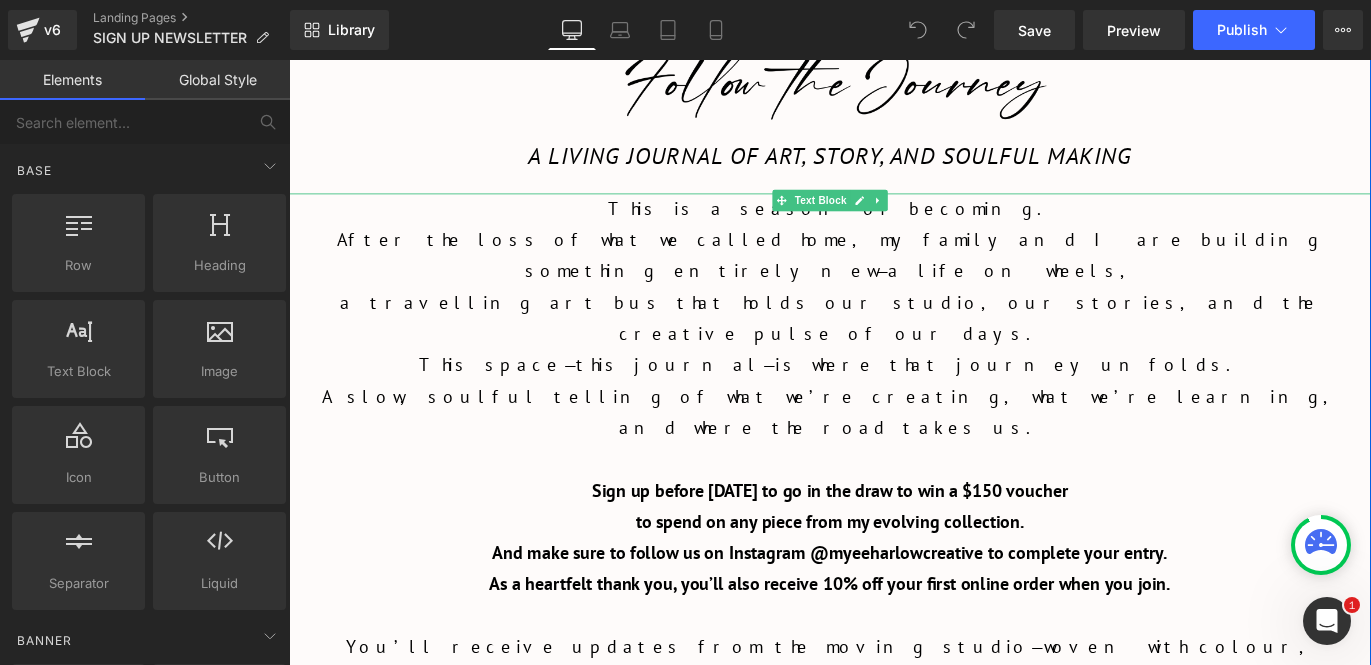 click on "As a heartfelt thank you, you’ll also receive 10% off your first online order when you join." at bounding box center [894, 646] 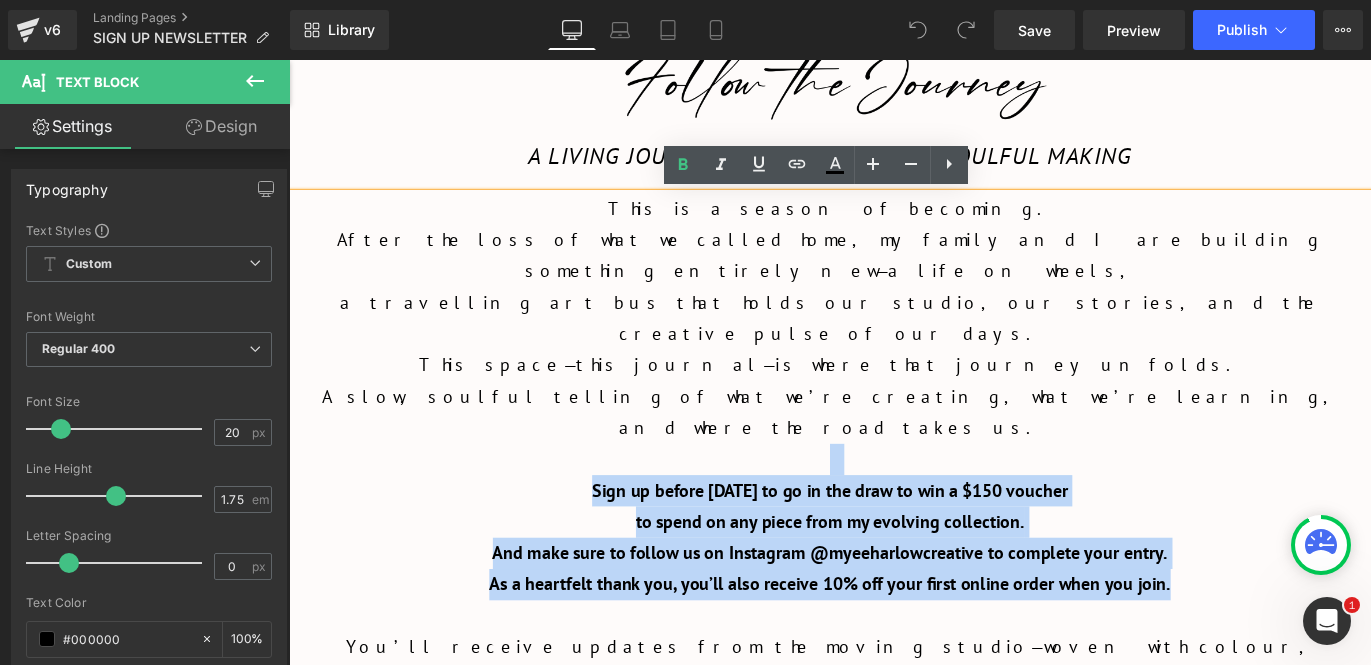 drag, startPoint x: 1276, startPoint y: 540, endPoint x: 611, endPoint y: 415, distance: 676.6461 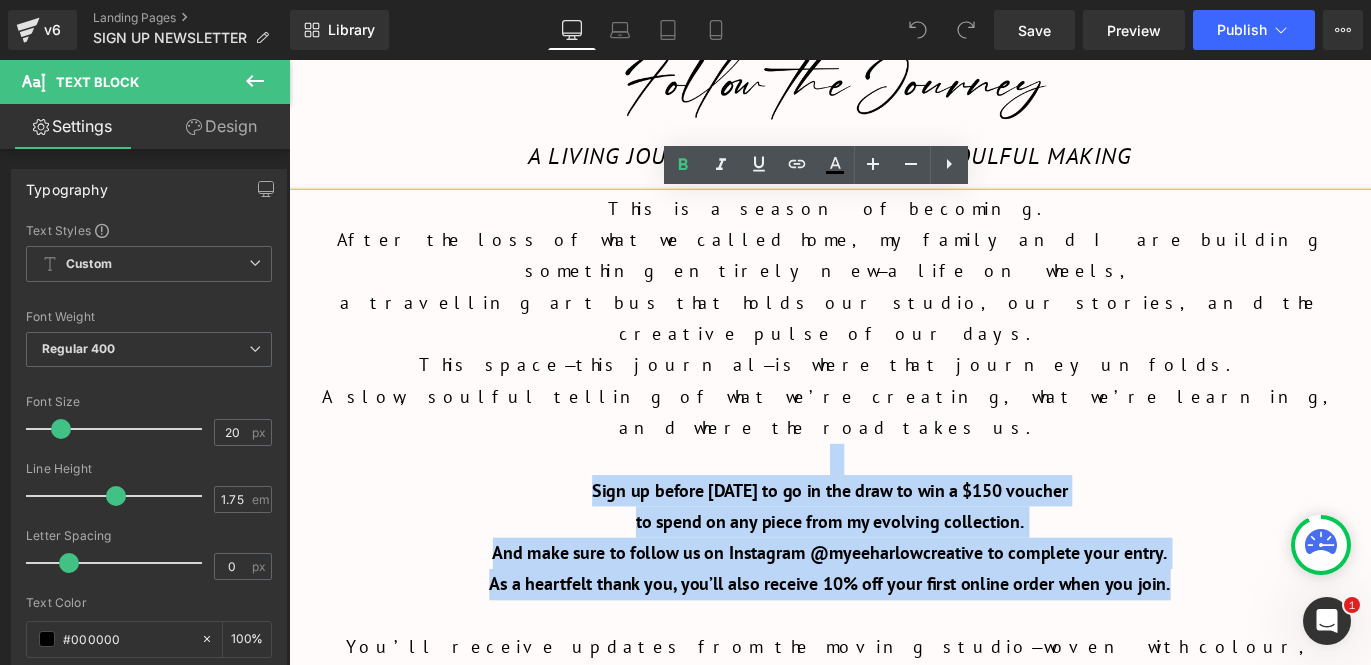 click on "This is a season of becoming. After the loss of what we called home, my family and I are building something entirely new— a life on wheels, a travelling art bus that holds our studio, our stories, and the creative pulse of our days. This space—this journal—is where that journey unfolds.  A slow, soulful telling of what we’re creating, what we’re learning, and where the road takes us. Sign up before [DATE] to go in the draw to win a $150 voucher to spend on any piece from my evolving collection. And make sure to follow us on Instagram @myeeharlowcreative to complete your entry. As a heartfelt thank you, you’ll also receive 10% off your first online order when you join. You’ll receive updates from the moving studio—woven with colour, creativity and connection. • New releases in art, textiles, and jewellery • Invitations to exhibitions, markets, and creative workshops • Behind-the-scenes from our travelling studio on the land • Reflections from the road—a life made by hand and heart" at bounding box center [894, 629] 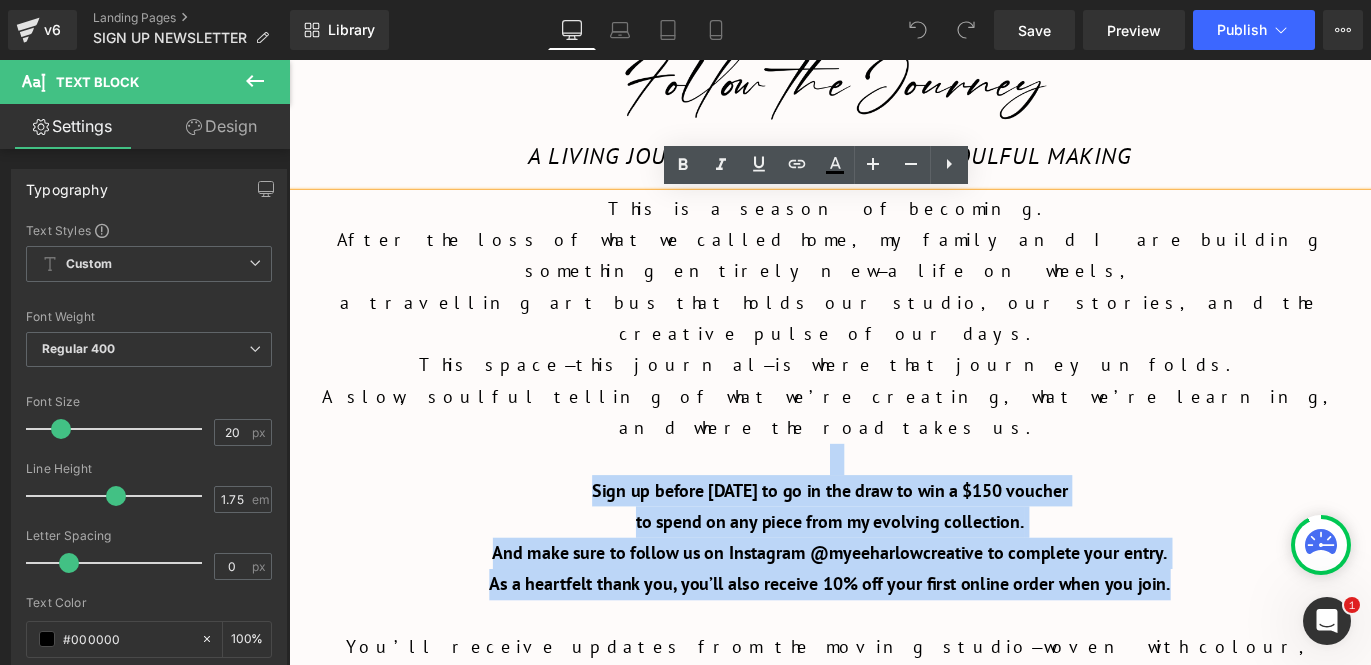 type 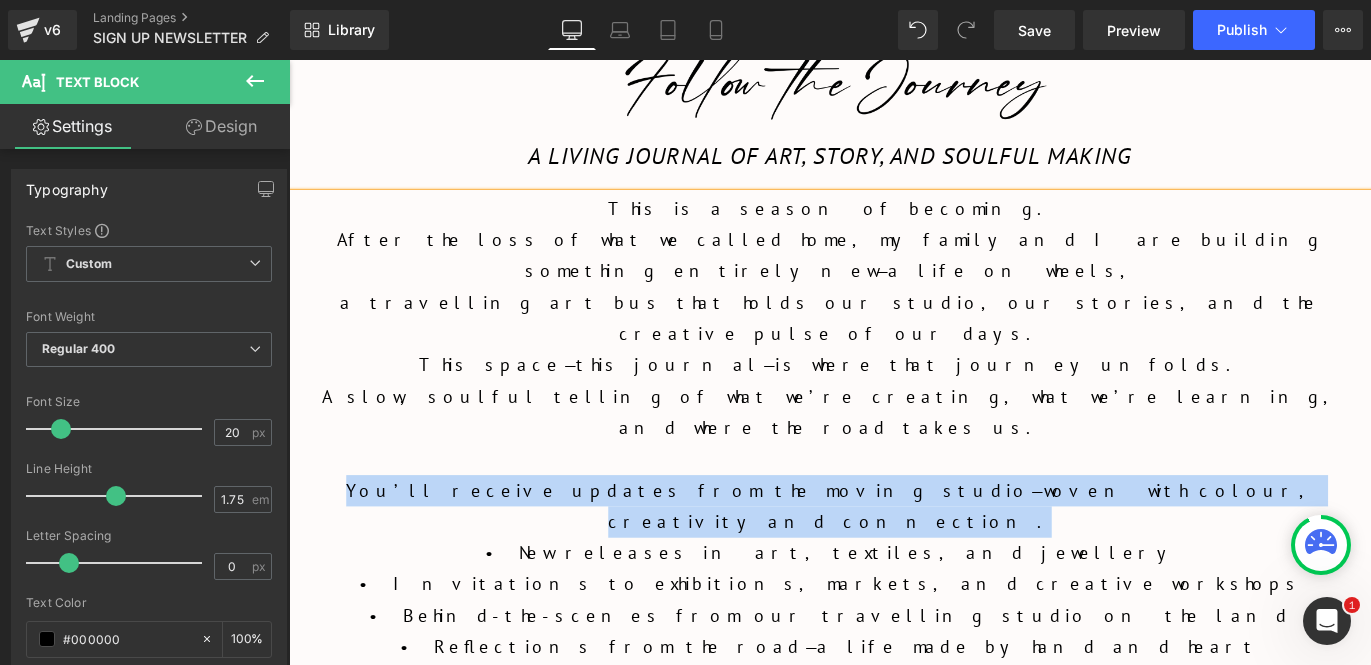 drag, startPoint x: 1295, startPoint y: 442, endPoint x: 488, endPoint y: 432, distance: 807.06195 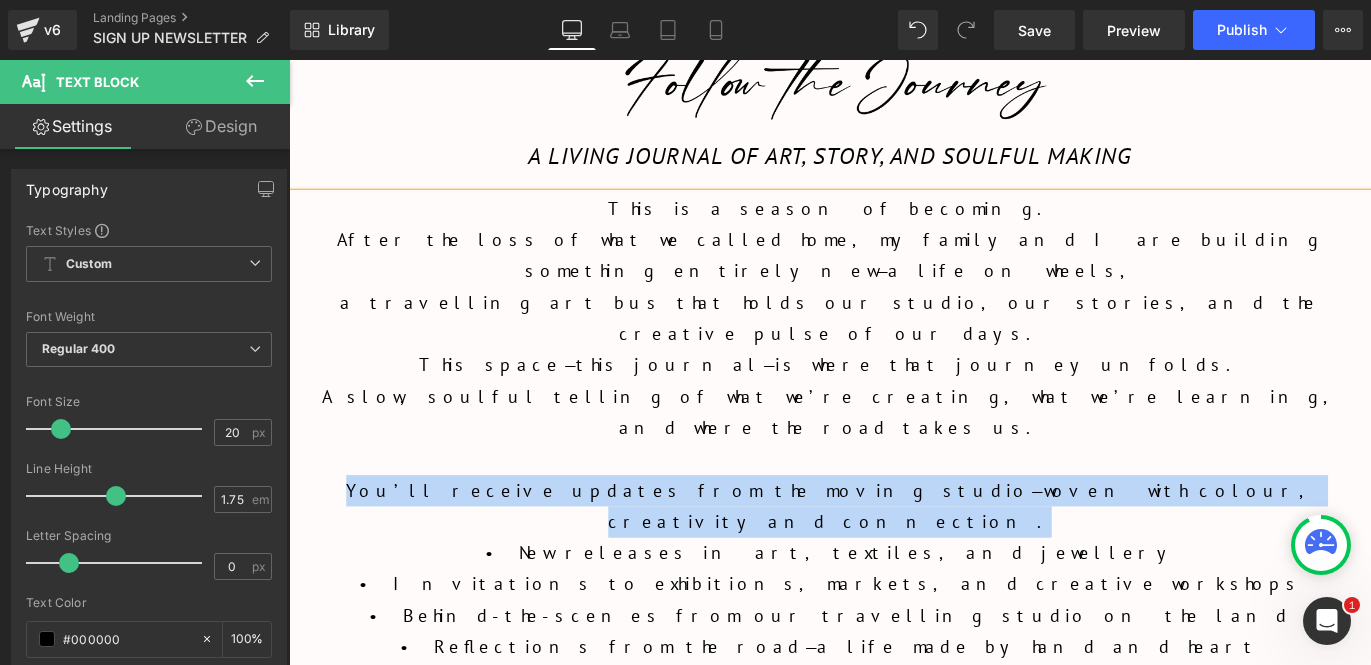 click on "You’ll receive updates from the moving studio—woven with colour, creativity and connection." at bounding box center (894, 559) 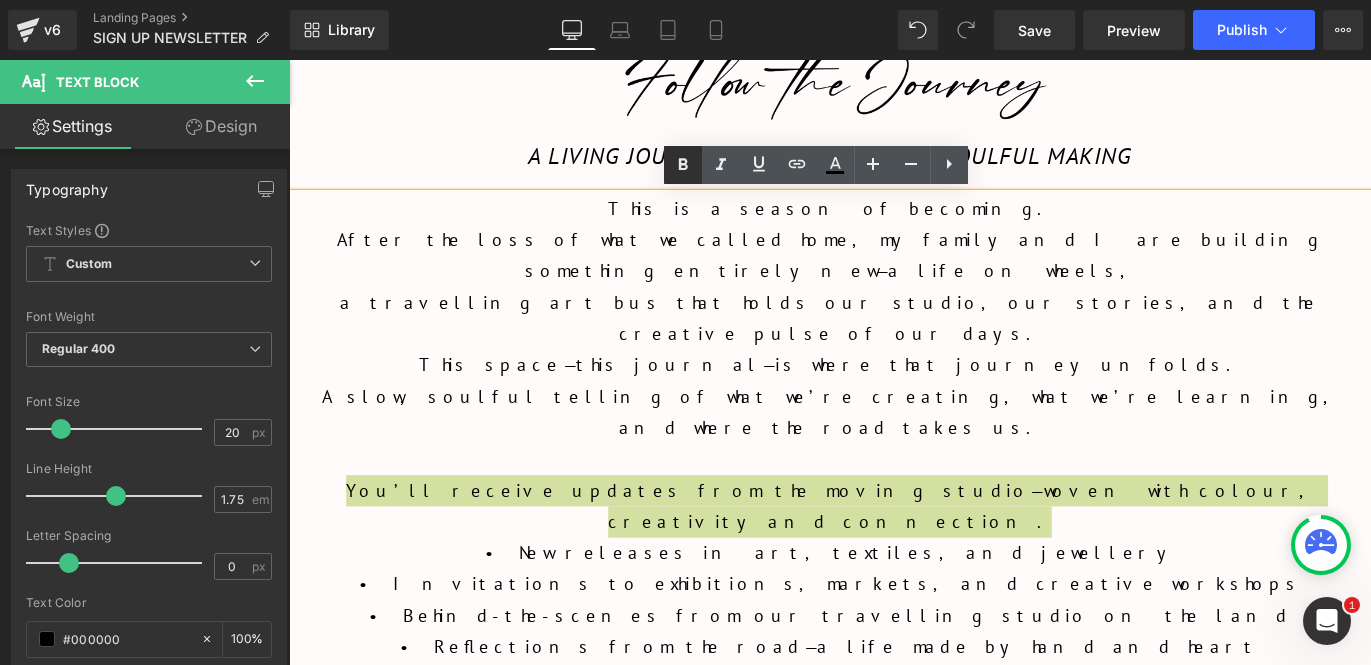click 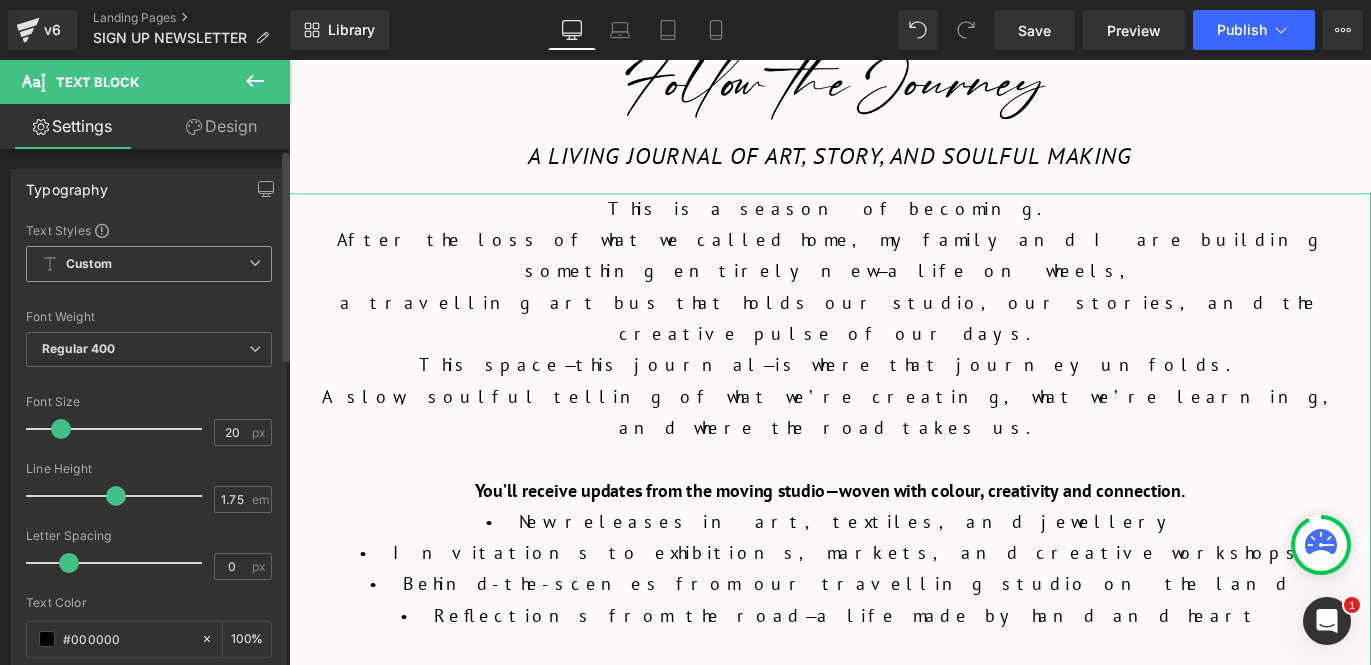 click at bounding box center (255, 263) 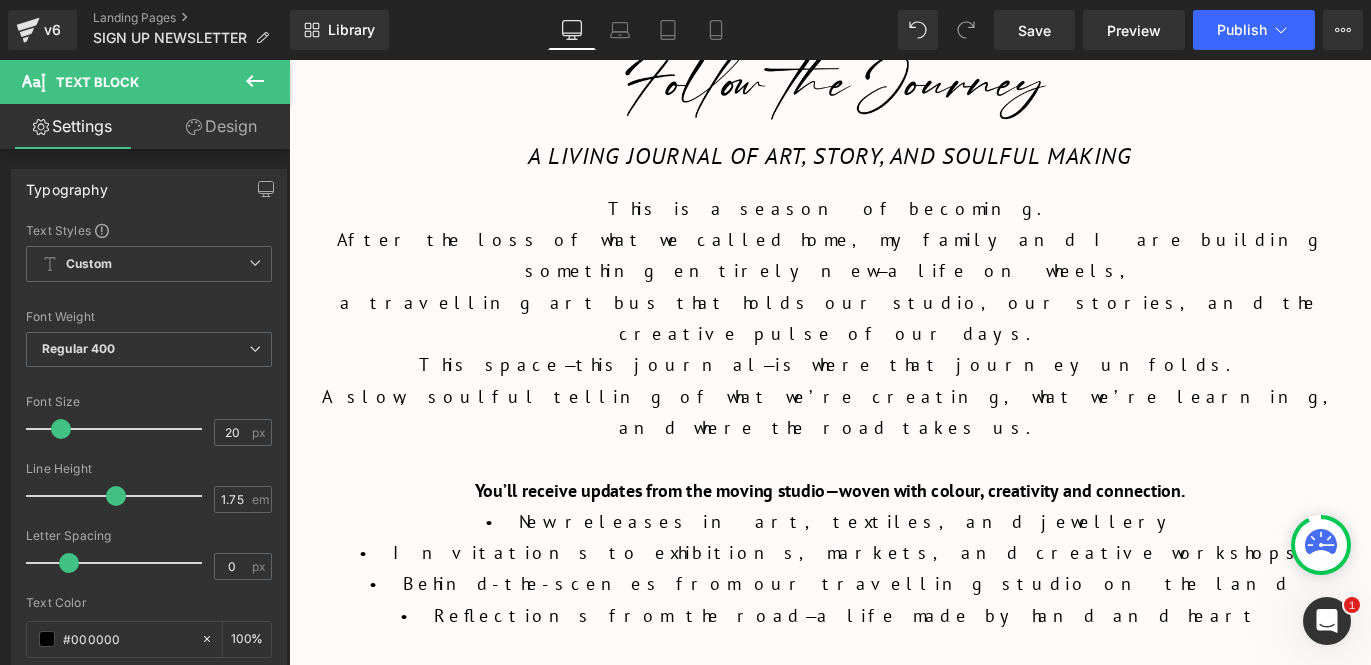 click on "SHOP
ORIGINAL ARTWORKS
0" at bounding box center [894, 1205] 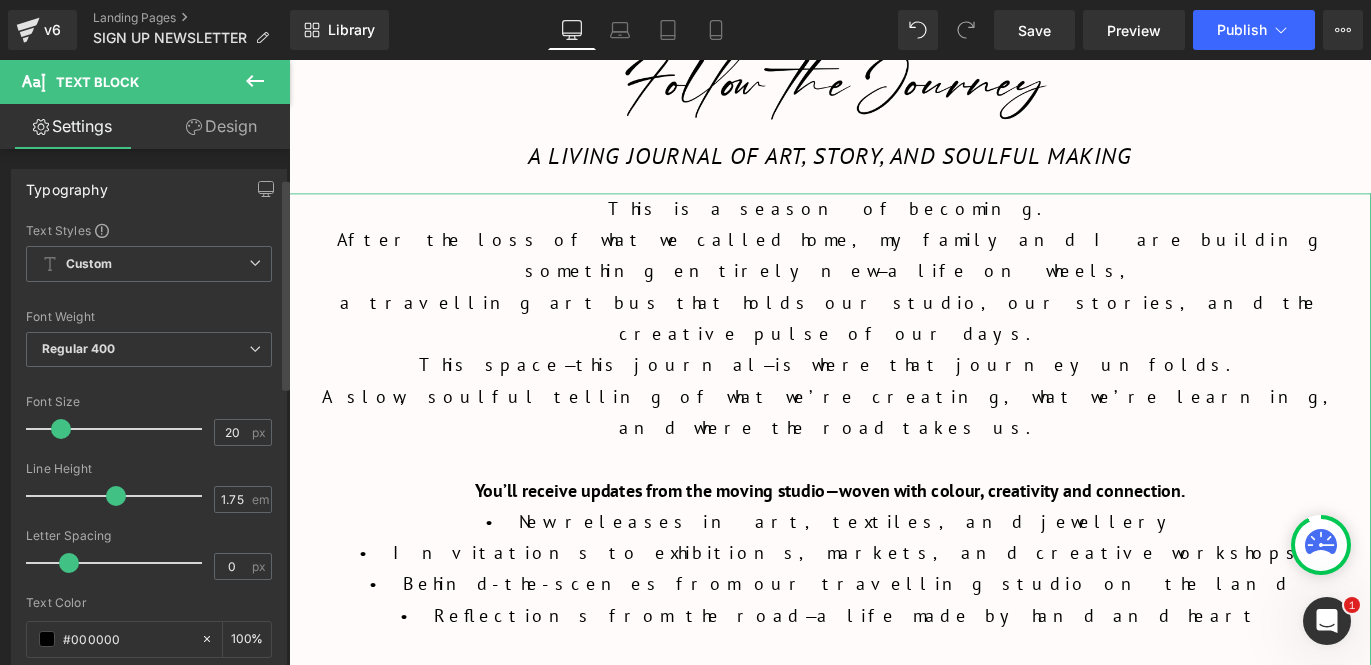 scroll, scrollTop: 195, scrollLeft: 0, axis: vertical 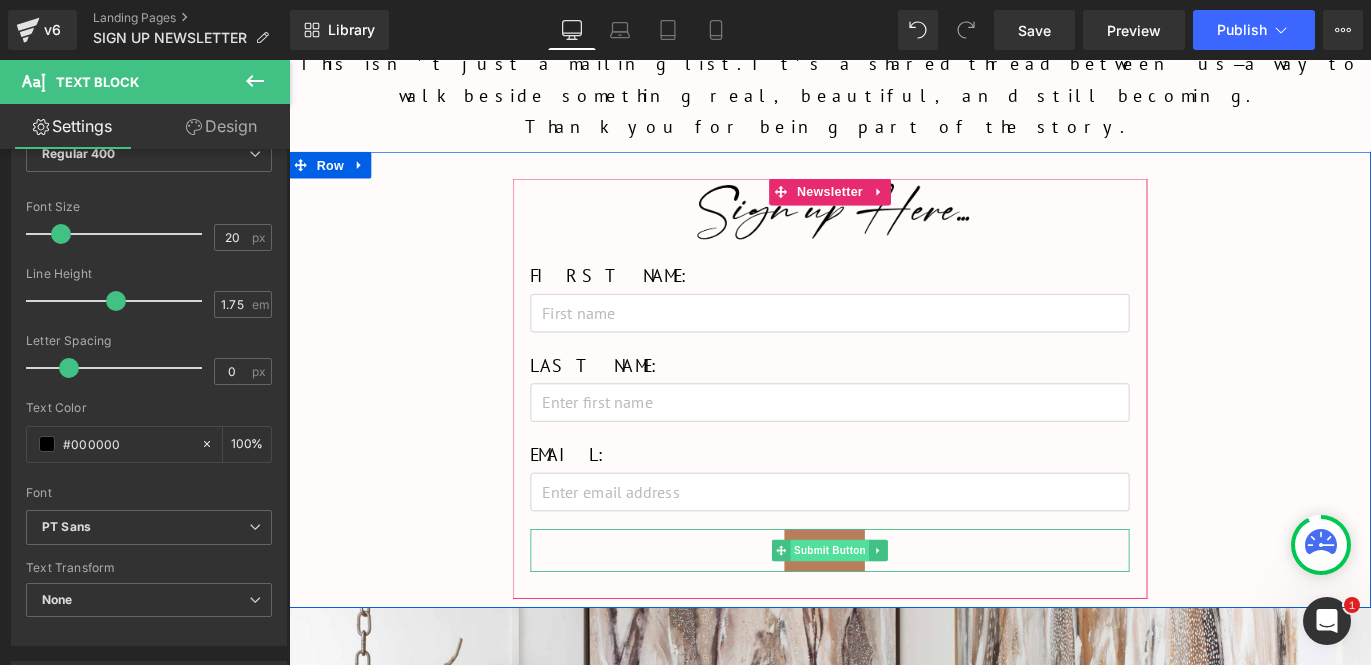 click on "Submit Button" at bounding box center (894, 609) 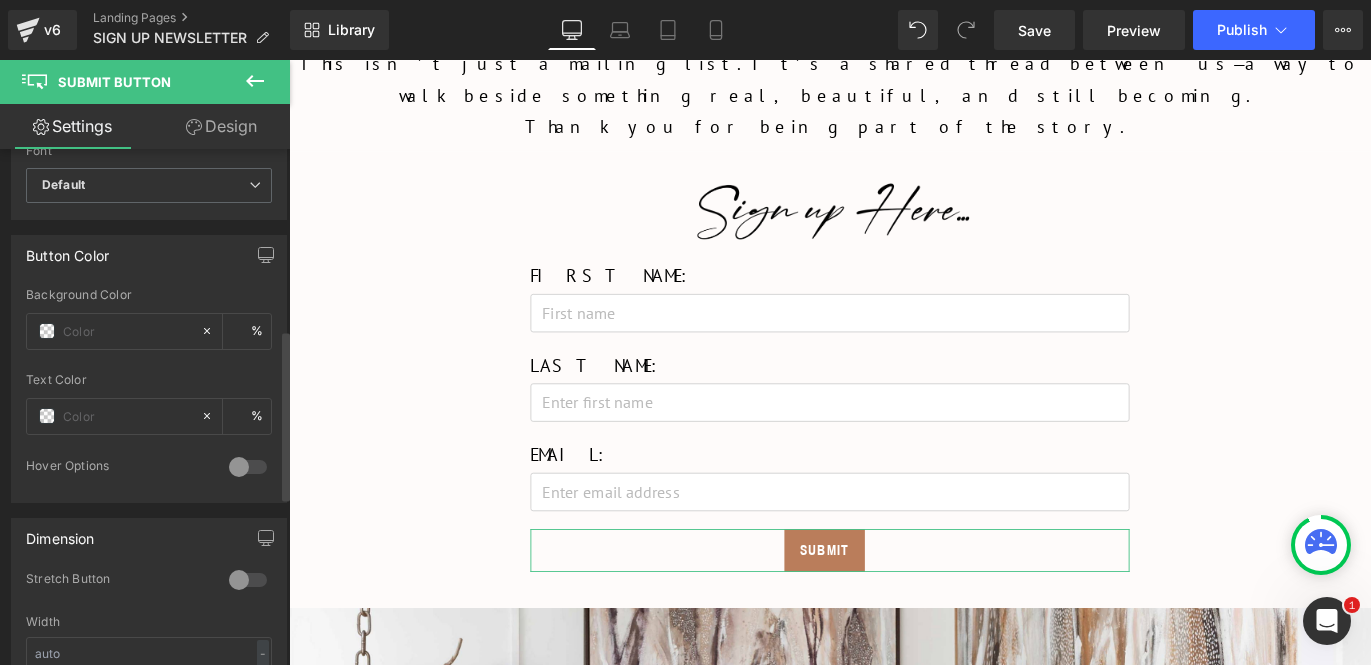 scroll, scrollTop: 545, scrollLeft: 0, axis: vertical 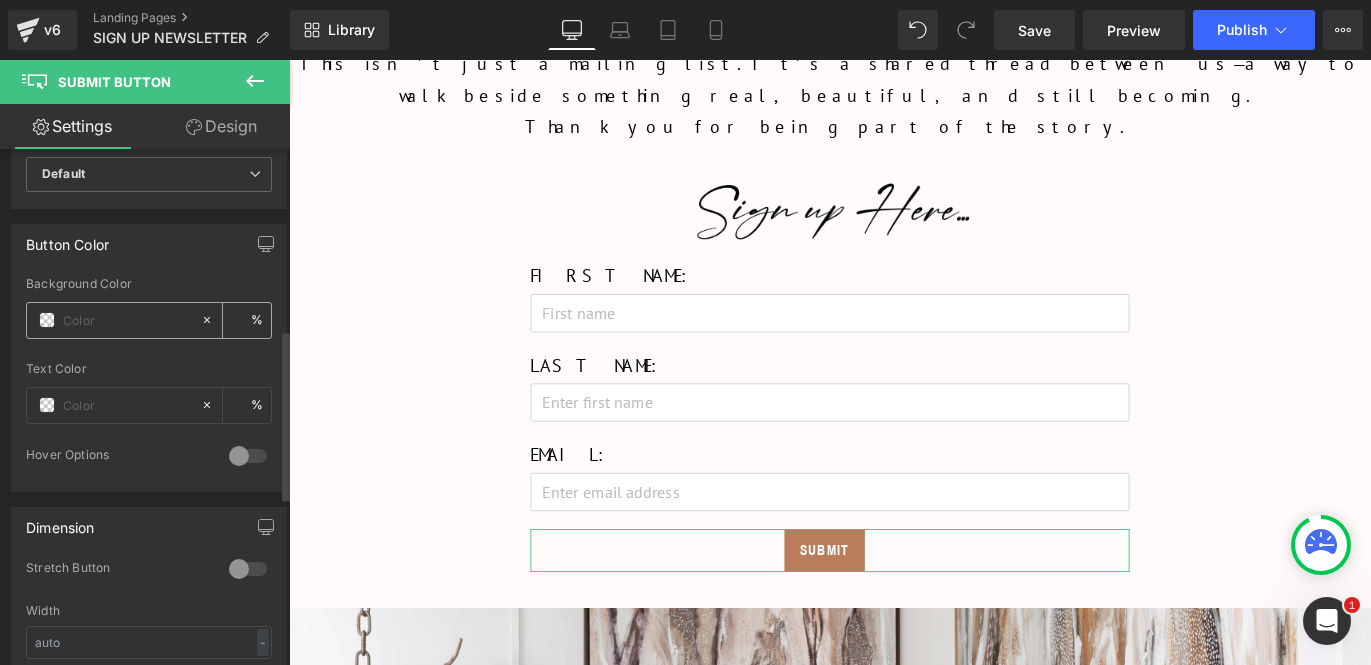 click at bounding box center (47, 320) 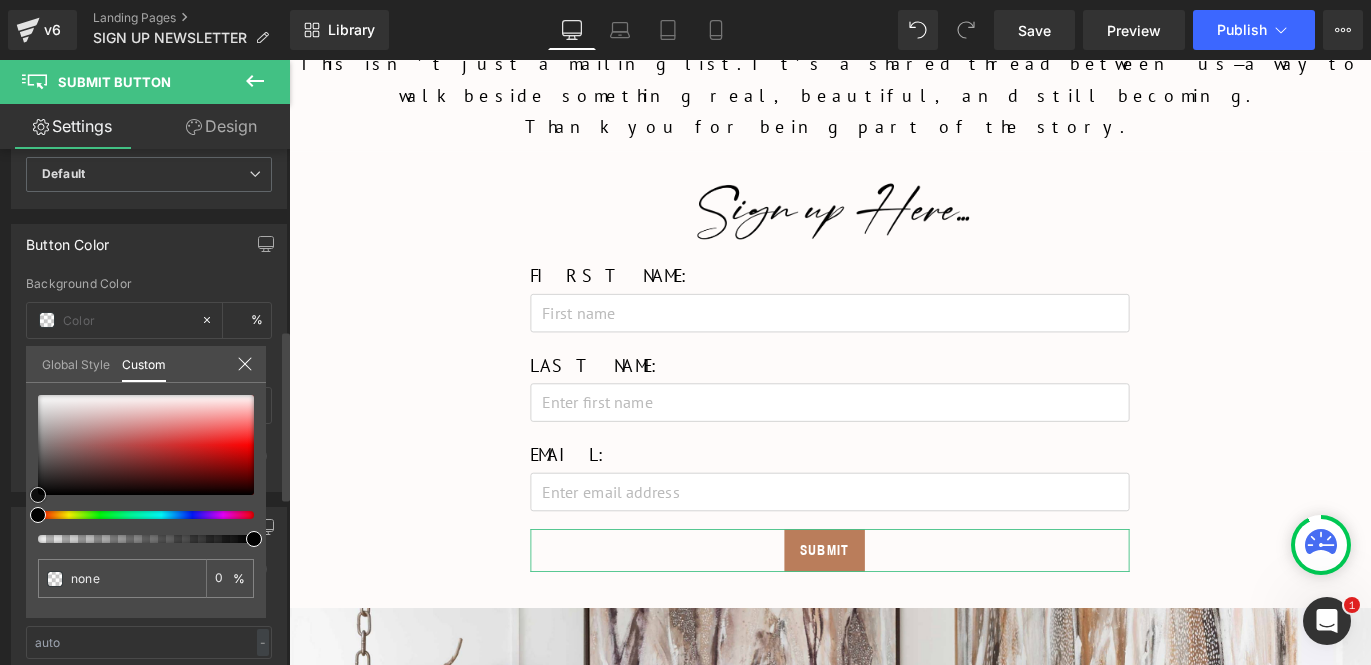 type on "#020202" 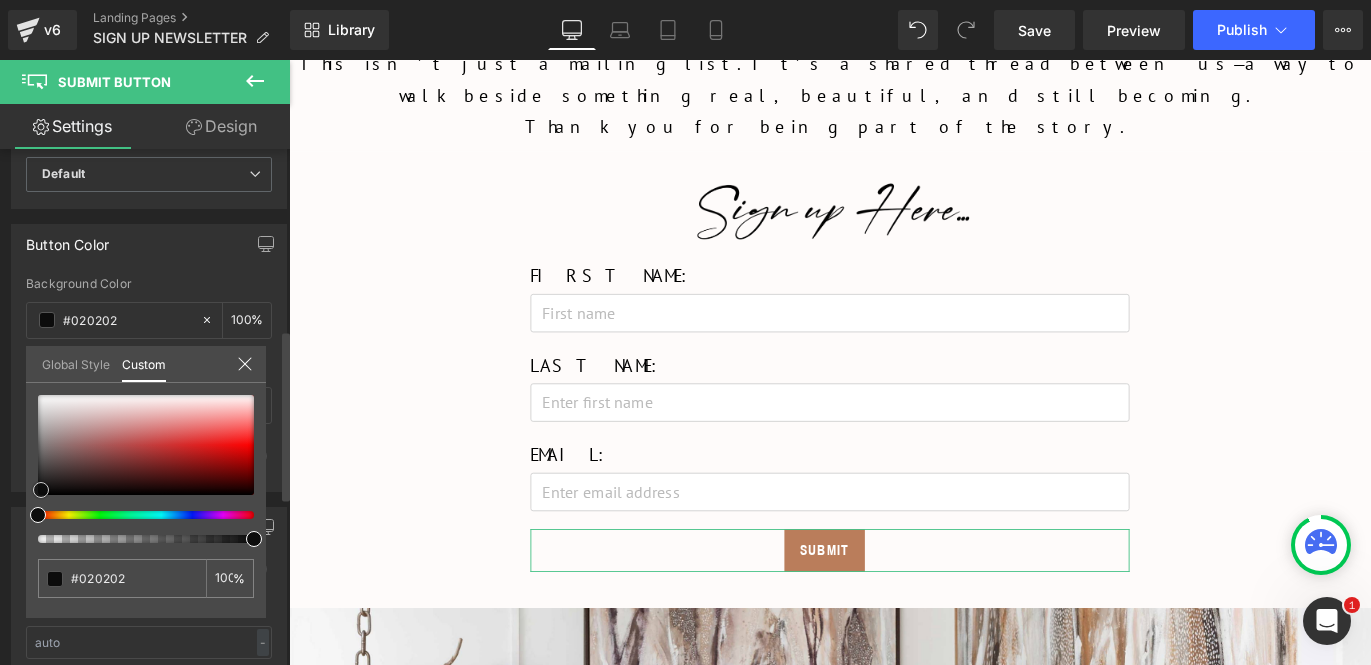 type on "#0c0c0c" 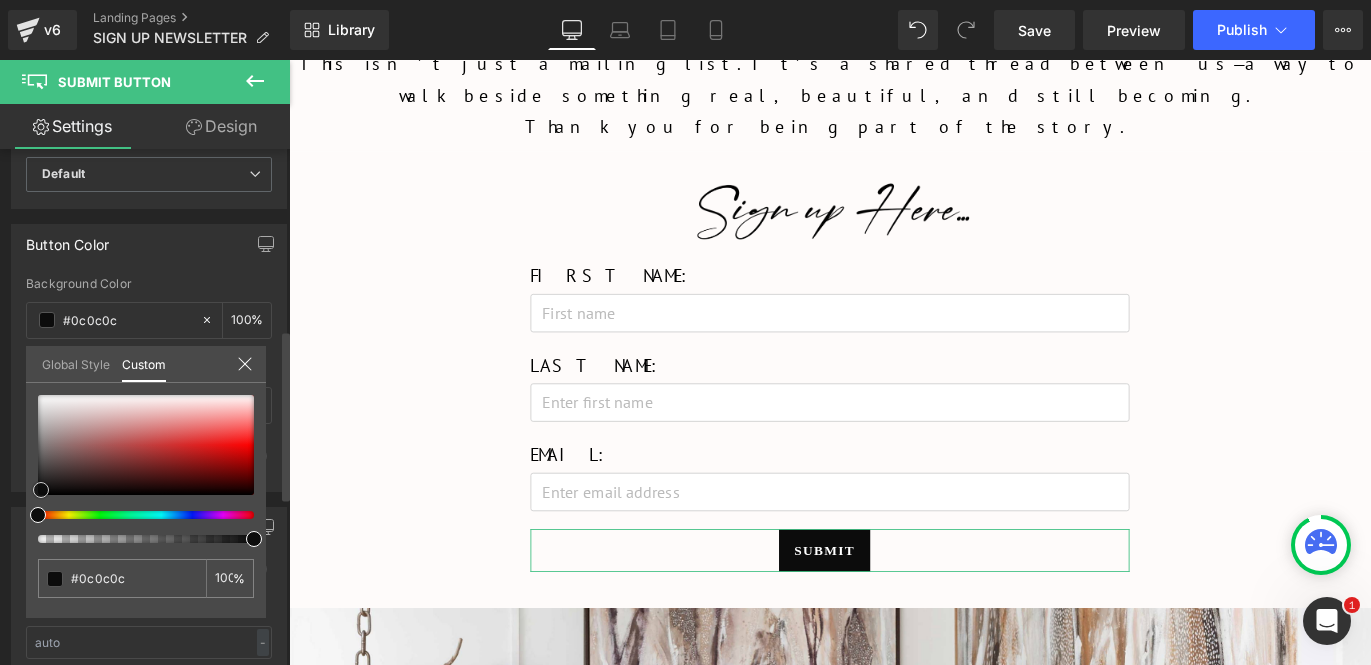 type on "#0d0c0c" 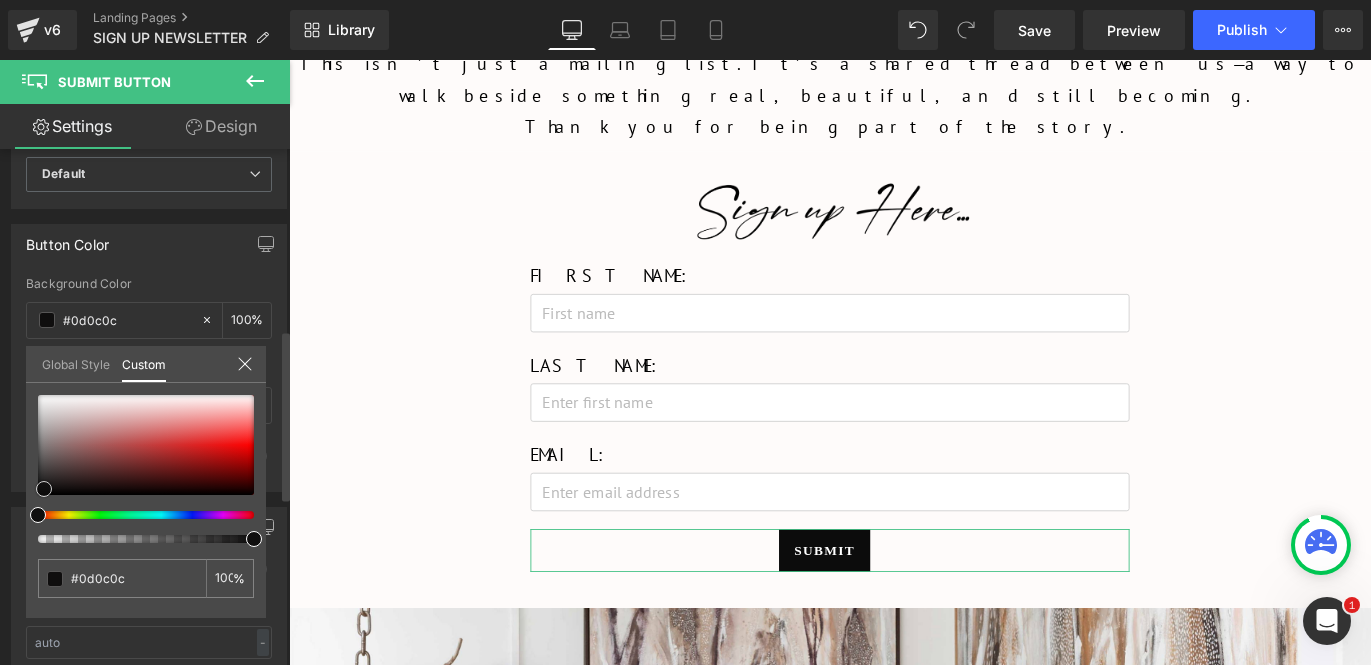 type on "#0f0e0e" 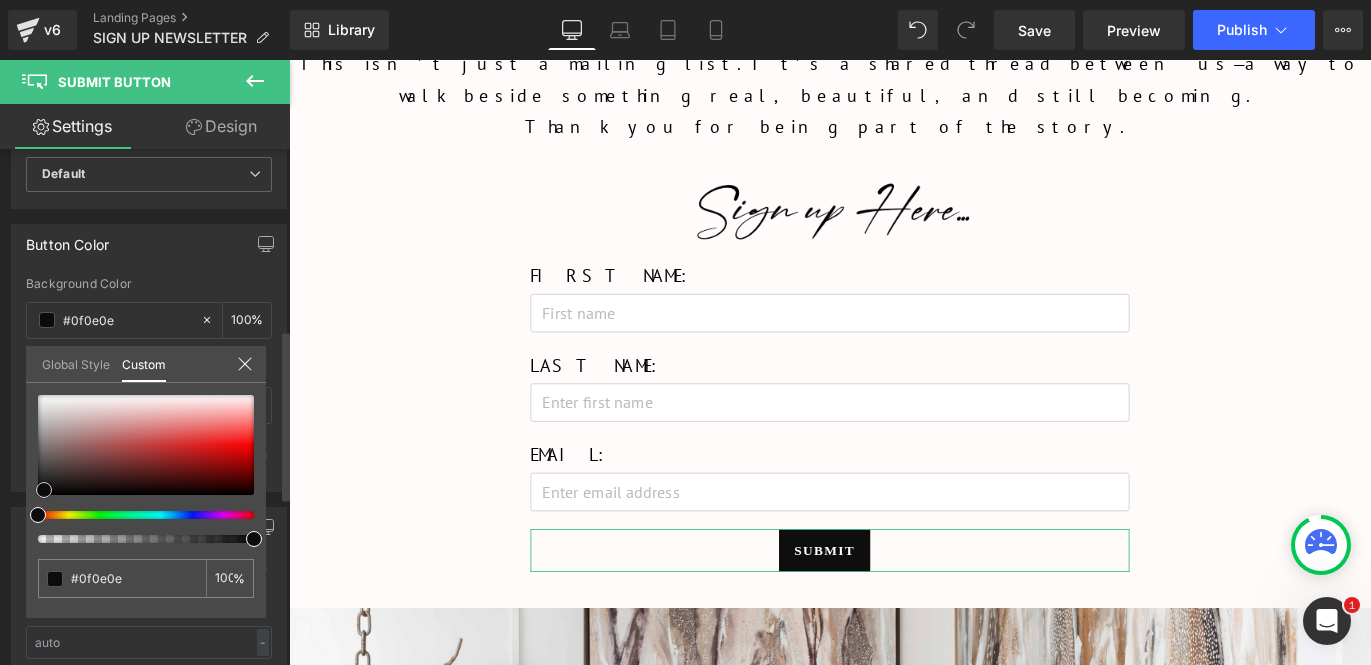 type on "#0d0c0c" 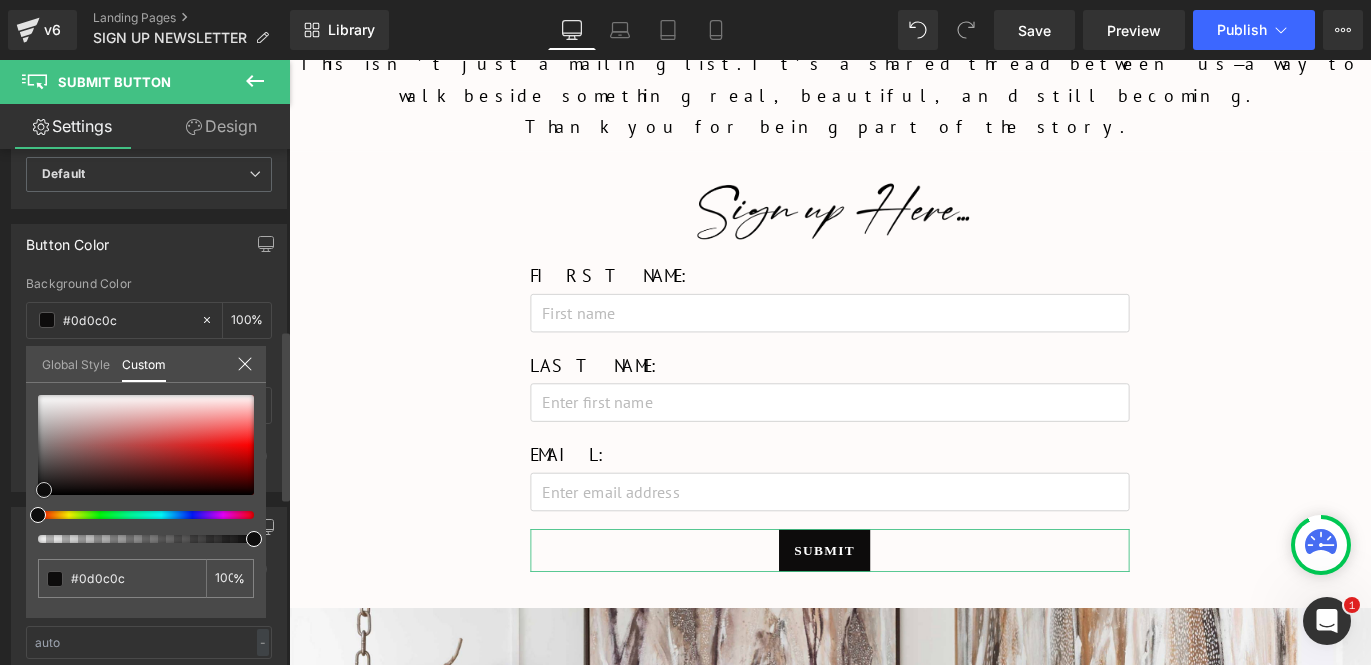 type on "#0a0909" 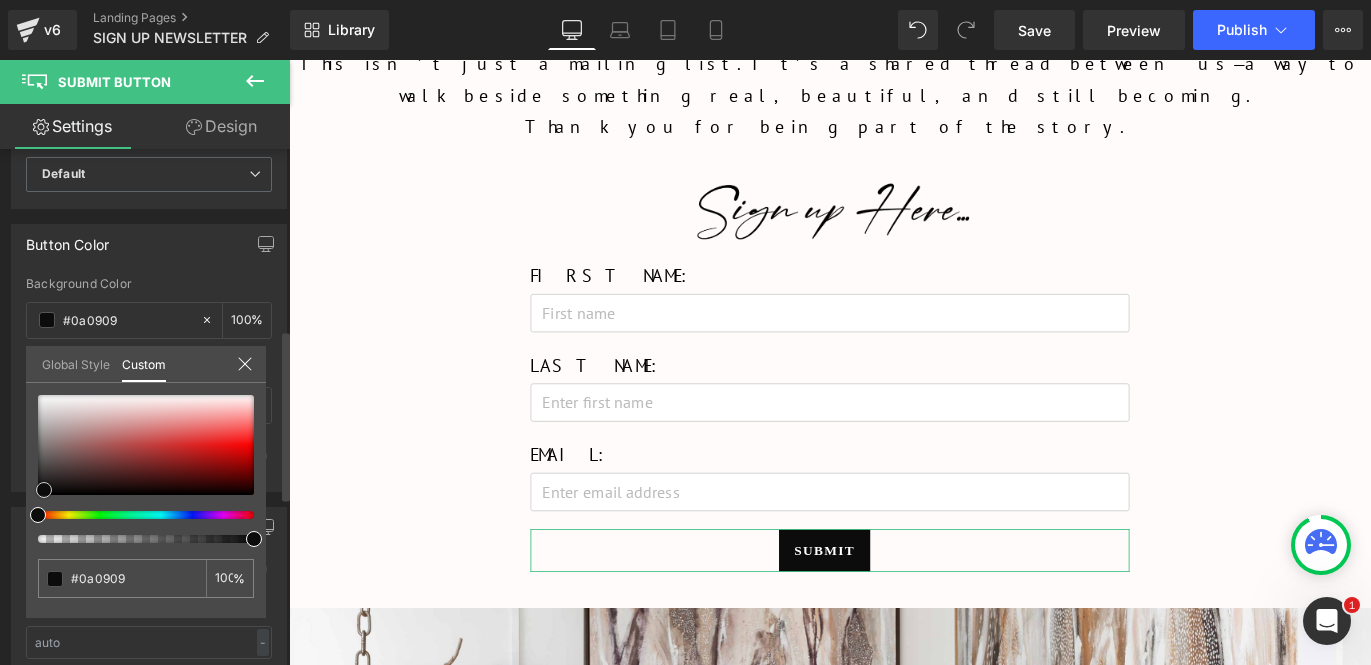 type on "#050404" 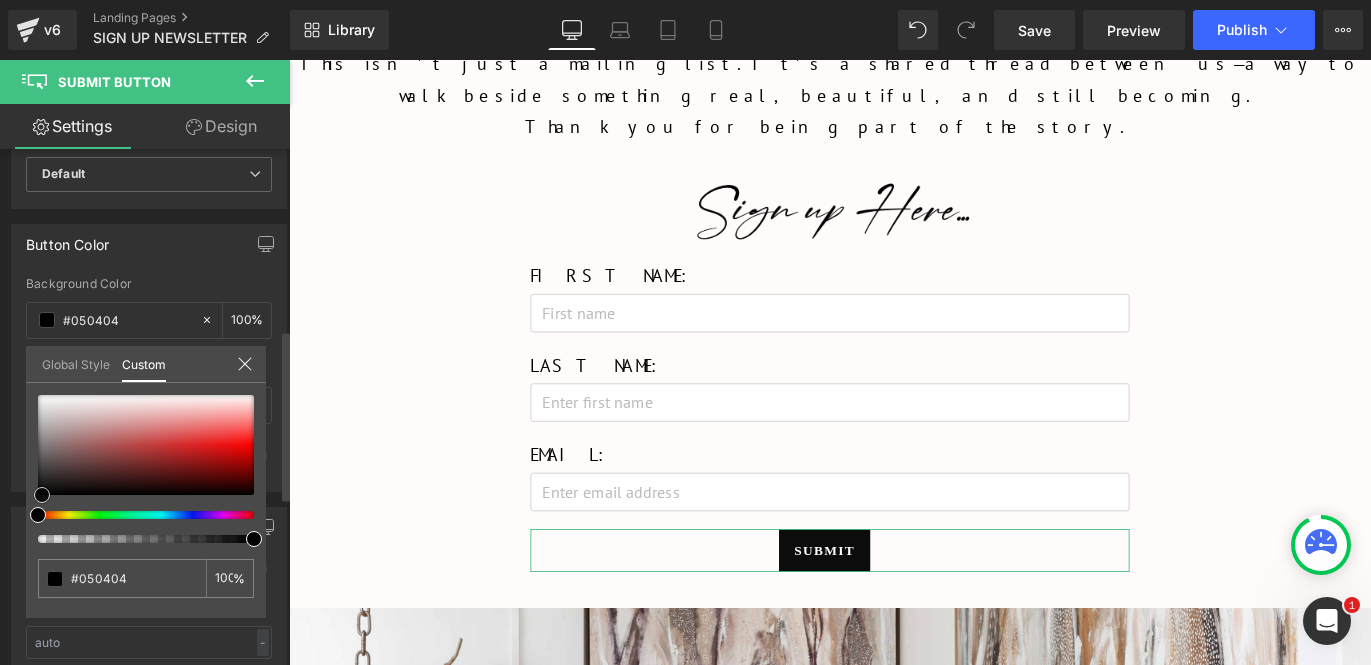 type on "#020202" 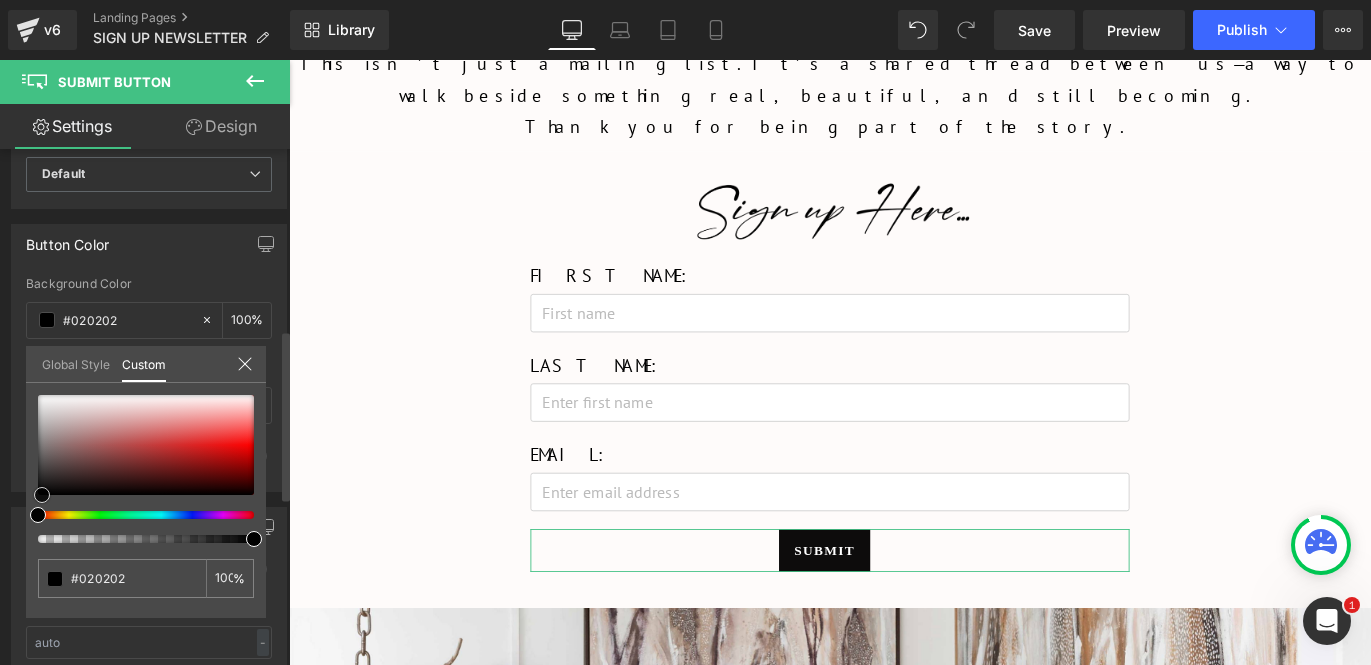 type on "#000000" 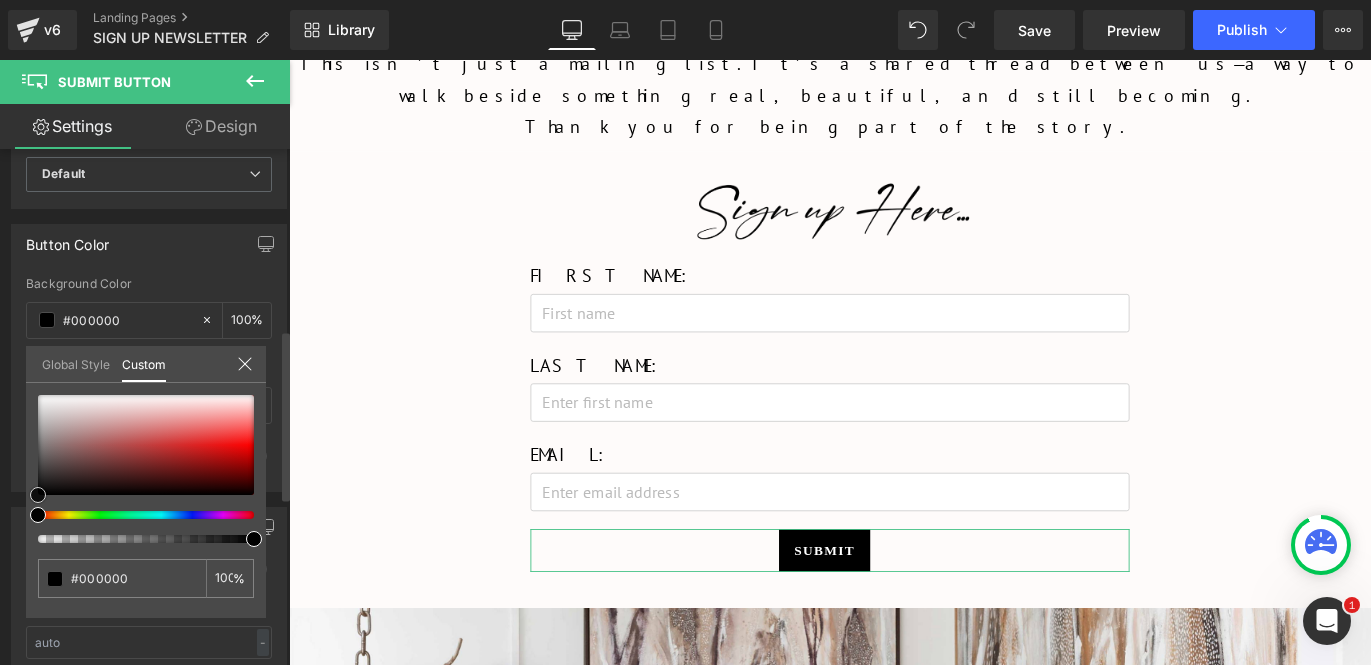 click at bounding box center [38, 495] 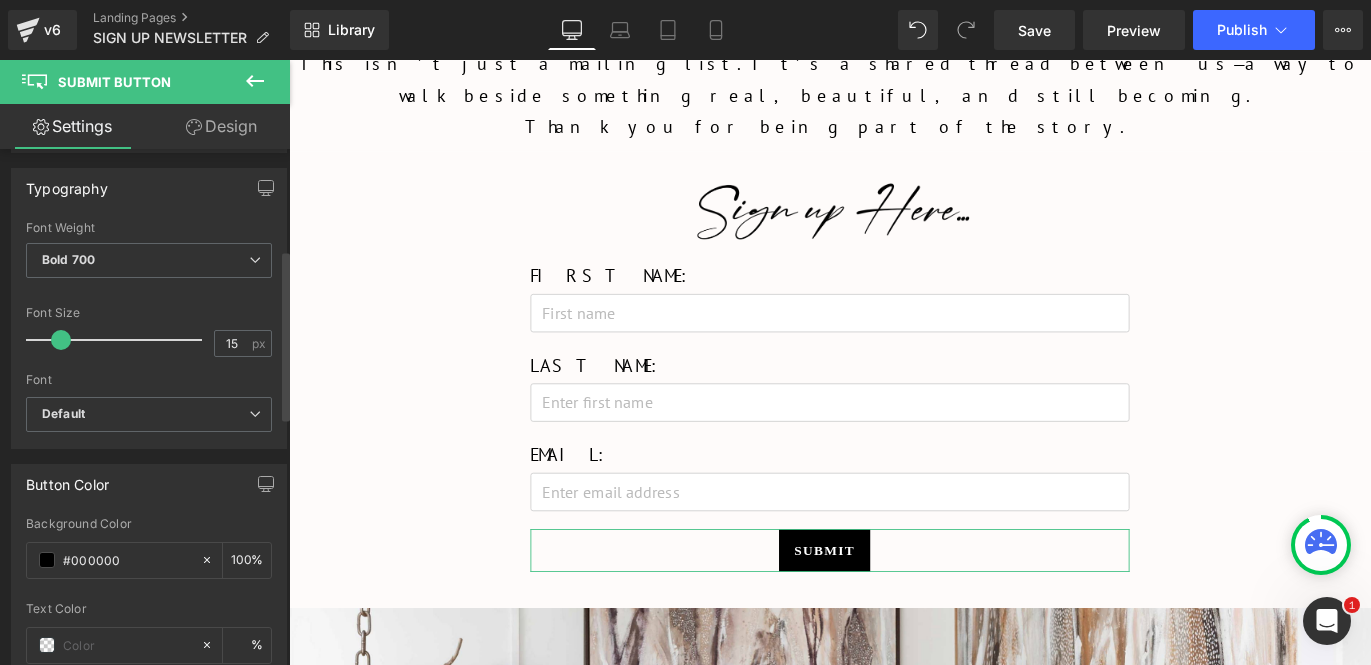 scroll, scrollTop: 308, scrollLeft: 0, axis: vertical 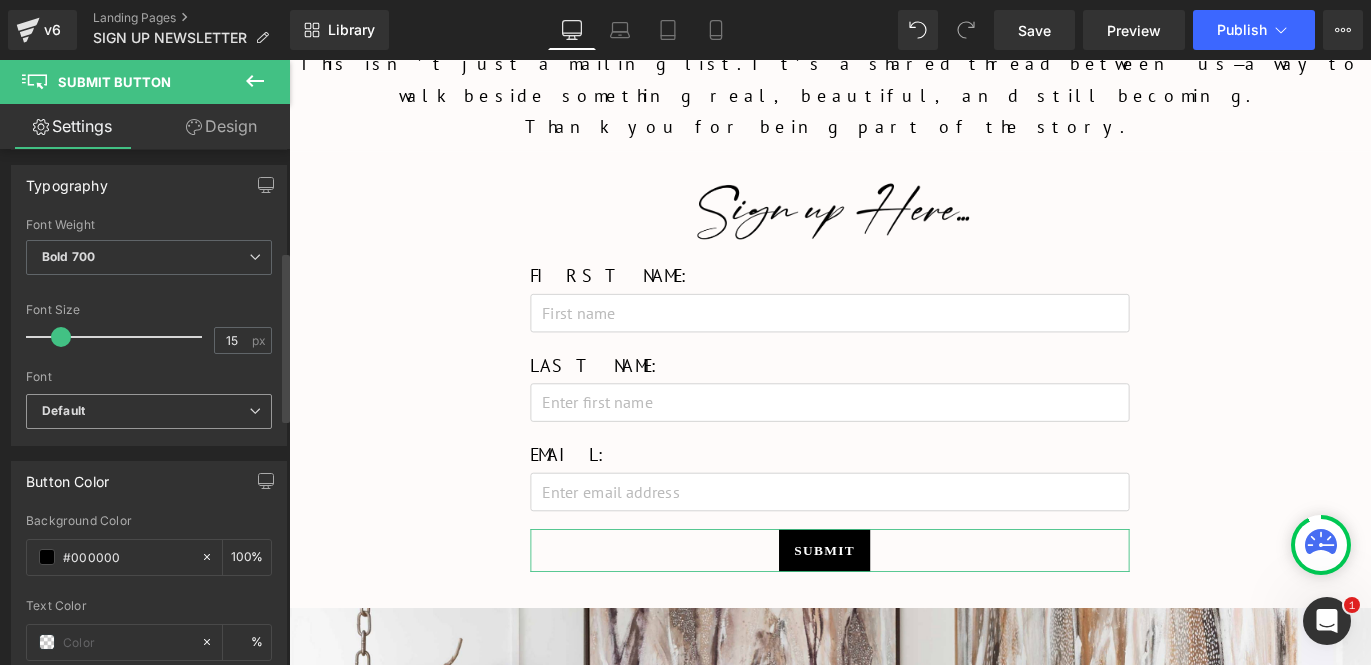 click on "Default" at bounding box center [149, 411] 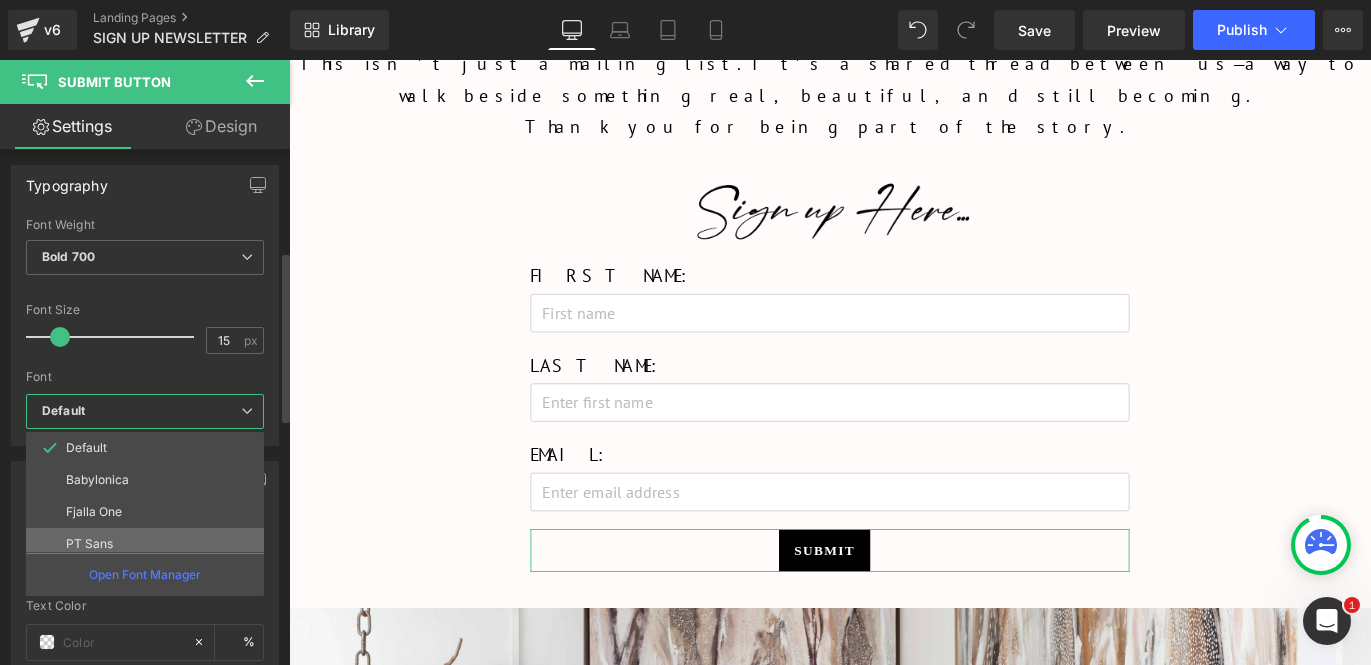 click on "PT Sans" at bounding box center (149, 544) 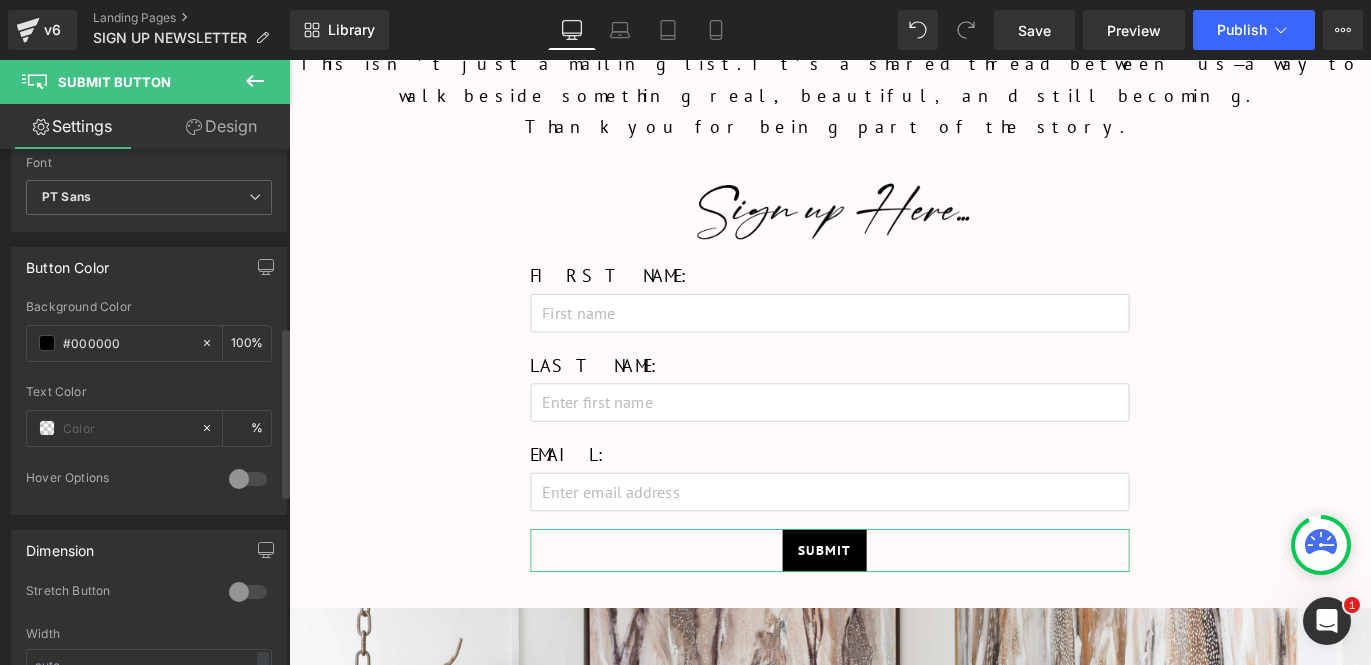 scroll, scrollTop: 578, scrollLeft: 0, axis: vertical 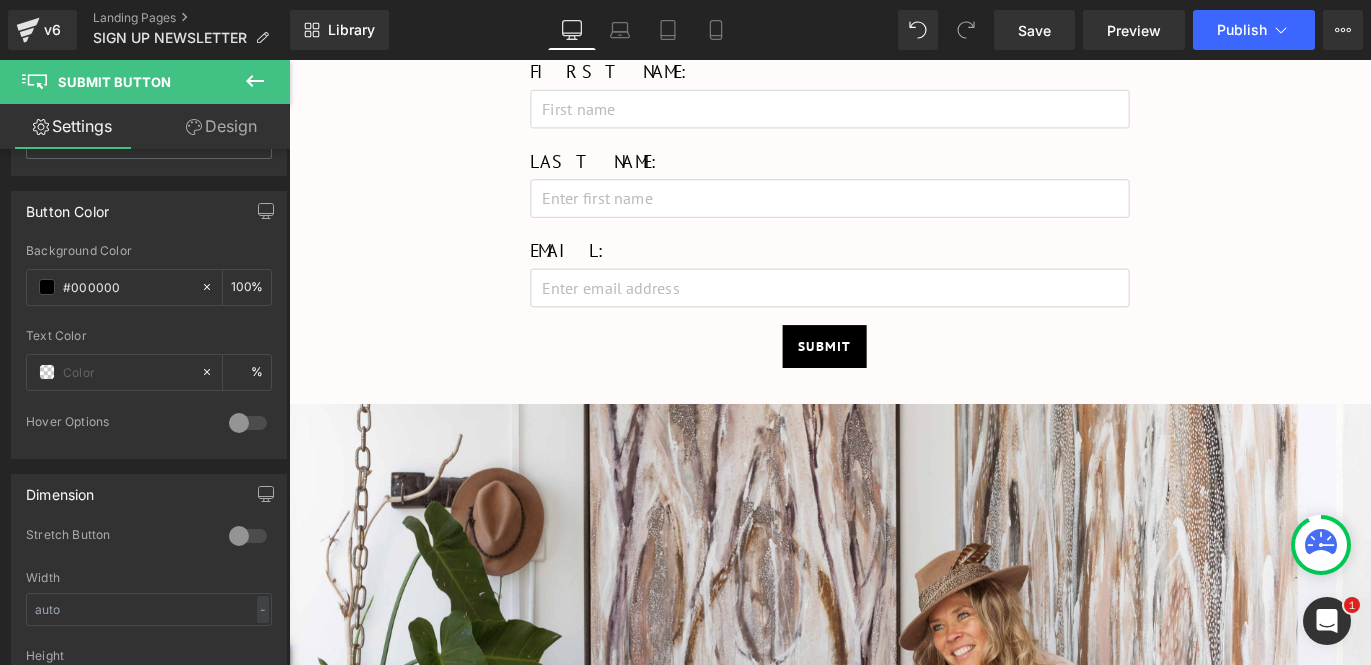 click on "SHOP
ORIGINAL ARTWORKS
0" at bounding box center (894, 291) 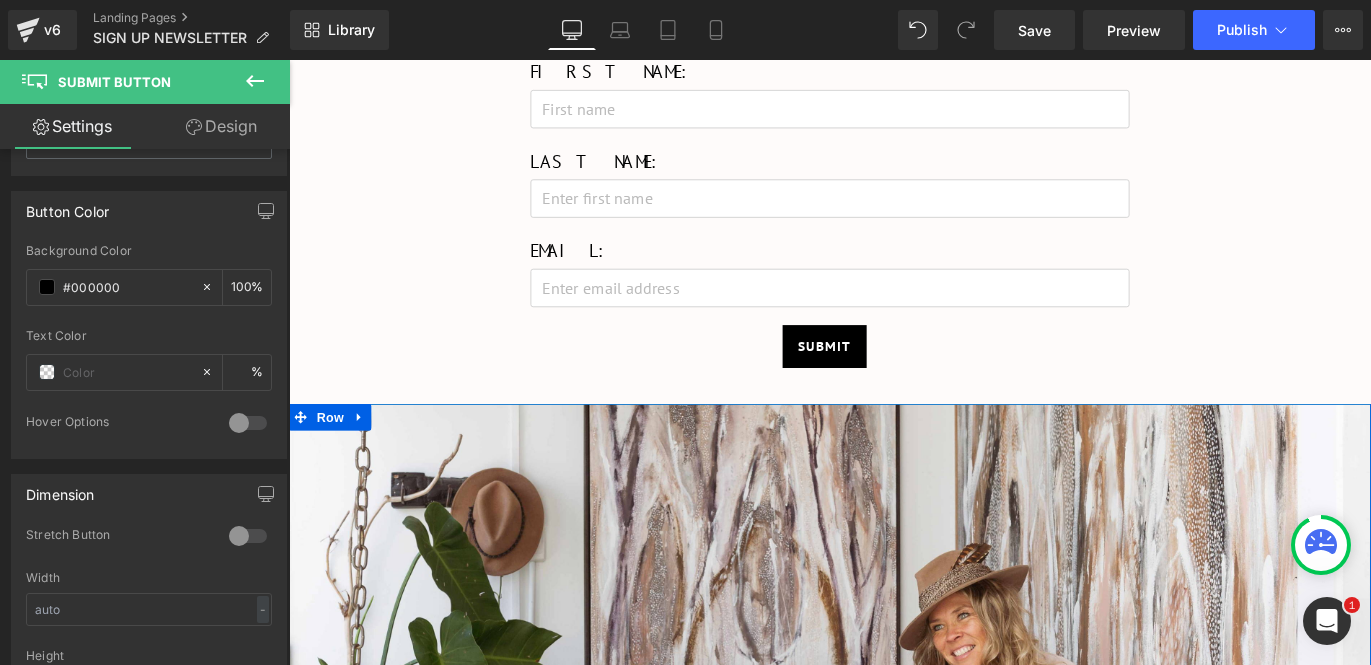 click on "Image" at bounding box center [894, 761] 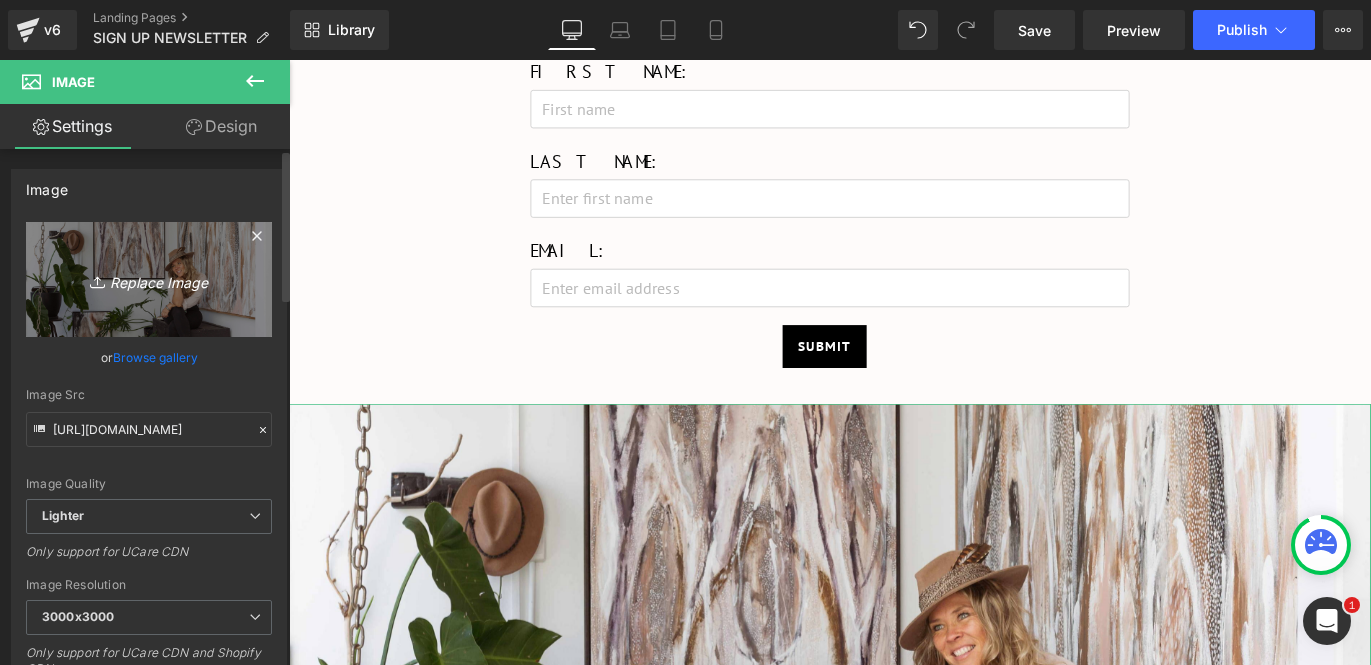 click on "Replace Image" at bounding box center (149, 279) 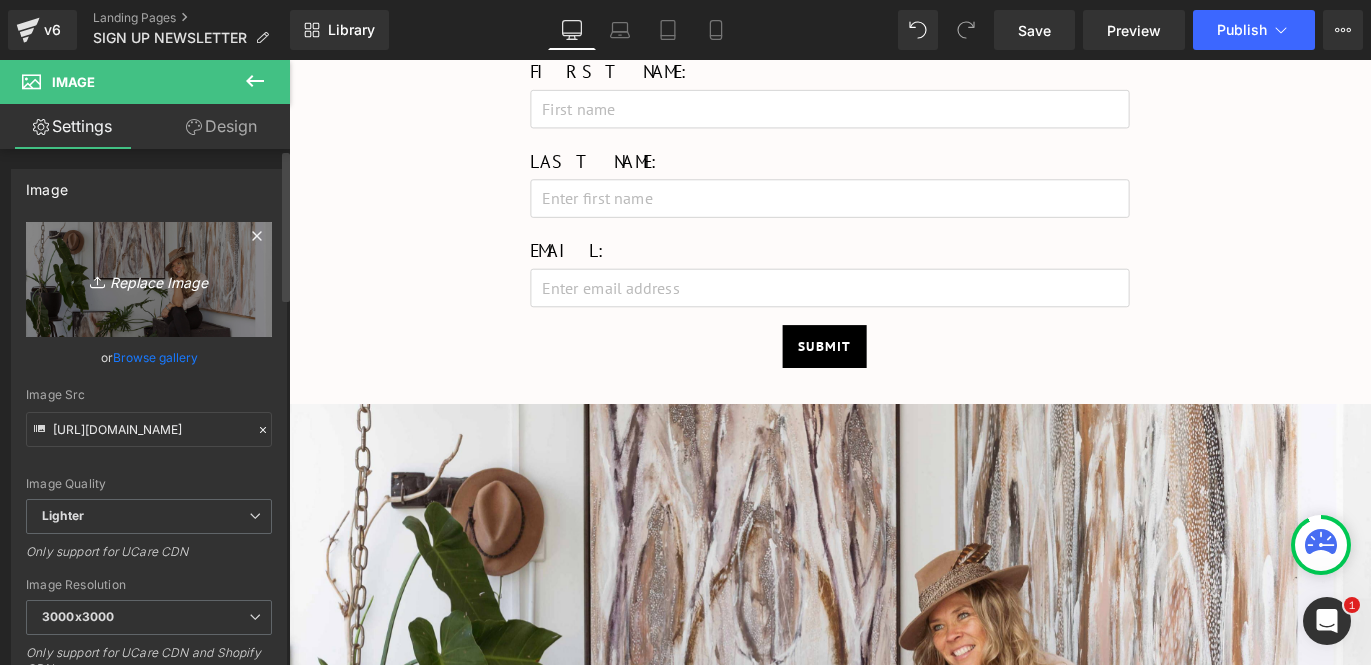 type on "C:\fakepath\LWH Film Thumbnail.jpg" 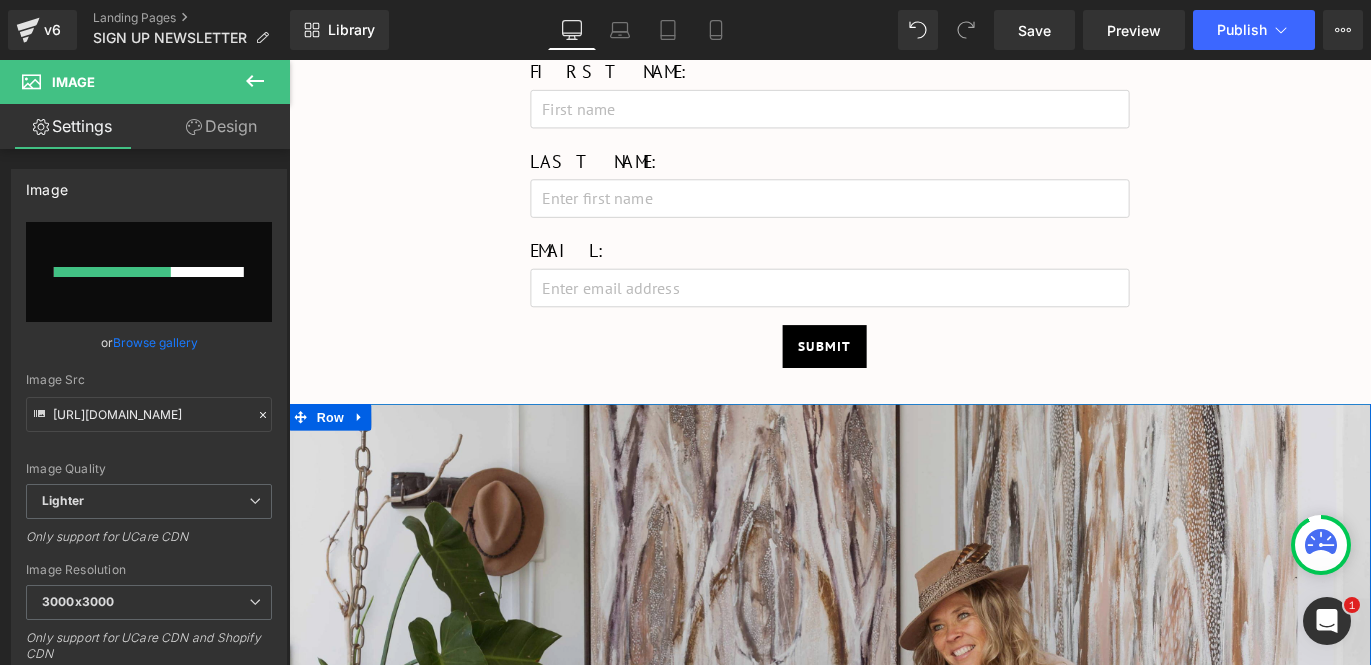 type 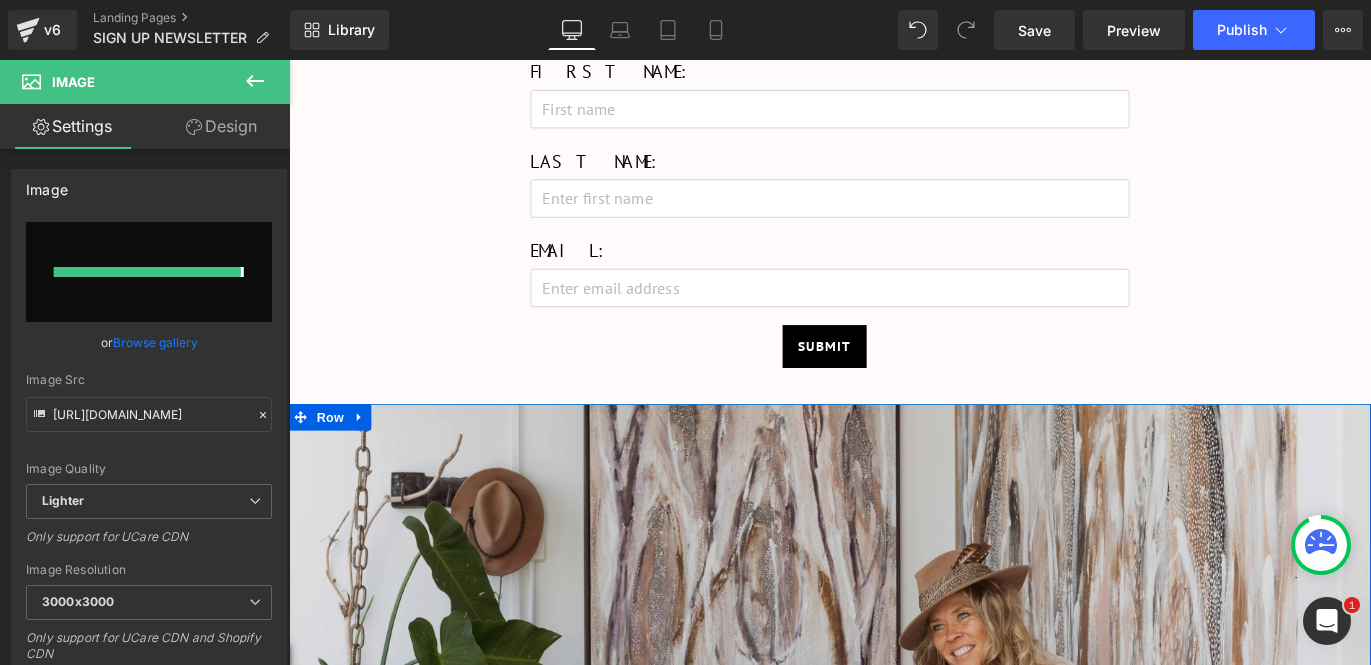 type on "[URL][DOMAIN_NAME]" 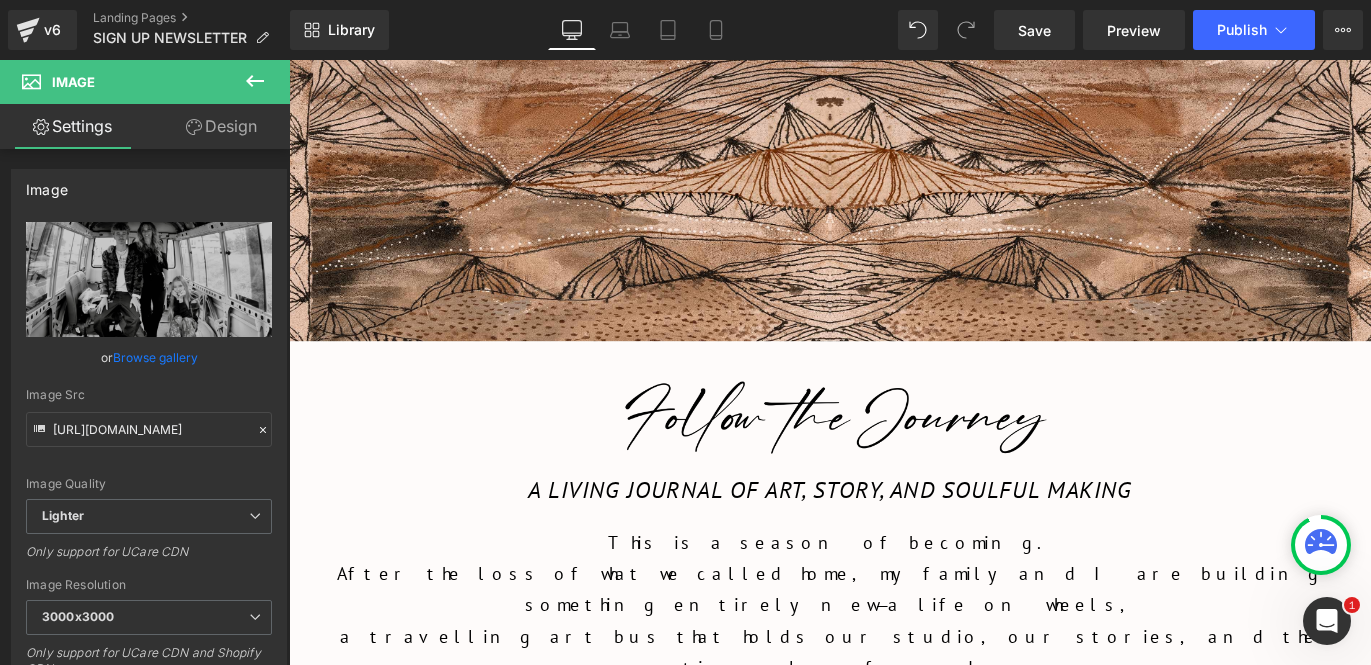 scroll, scrollTop: 0, scrollLeft: 0, axis: both 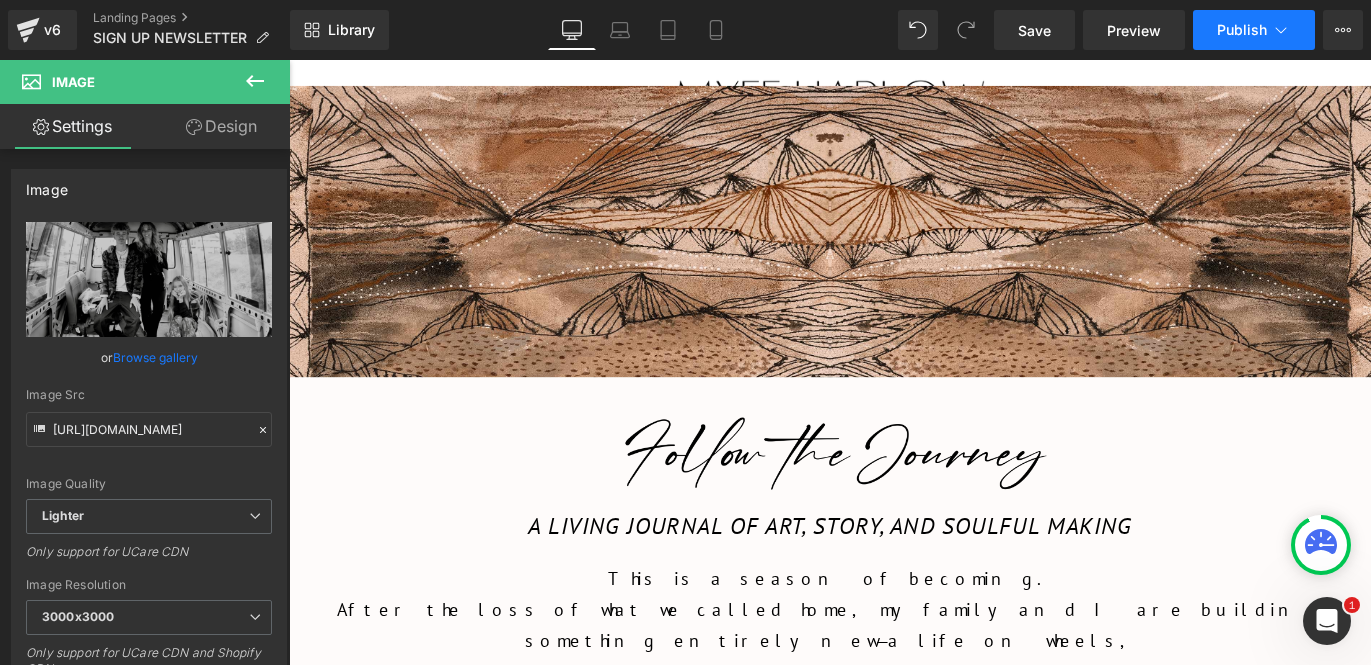 click 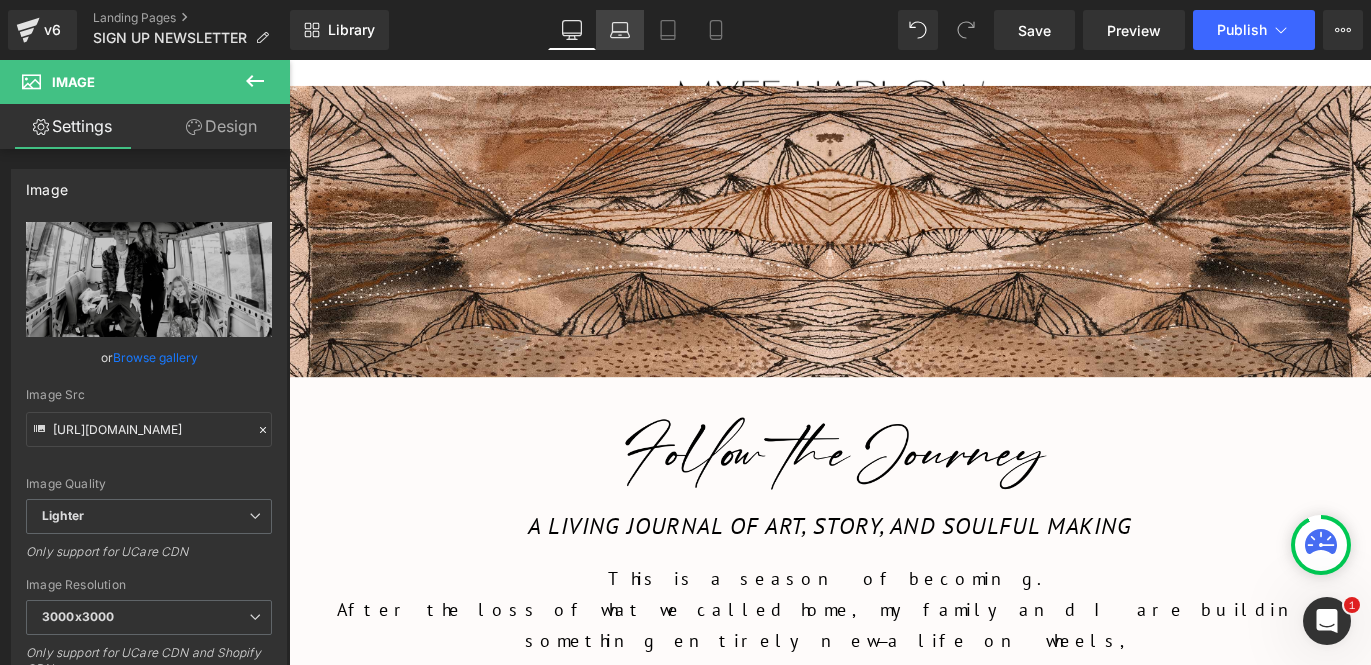 click 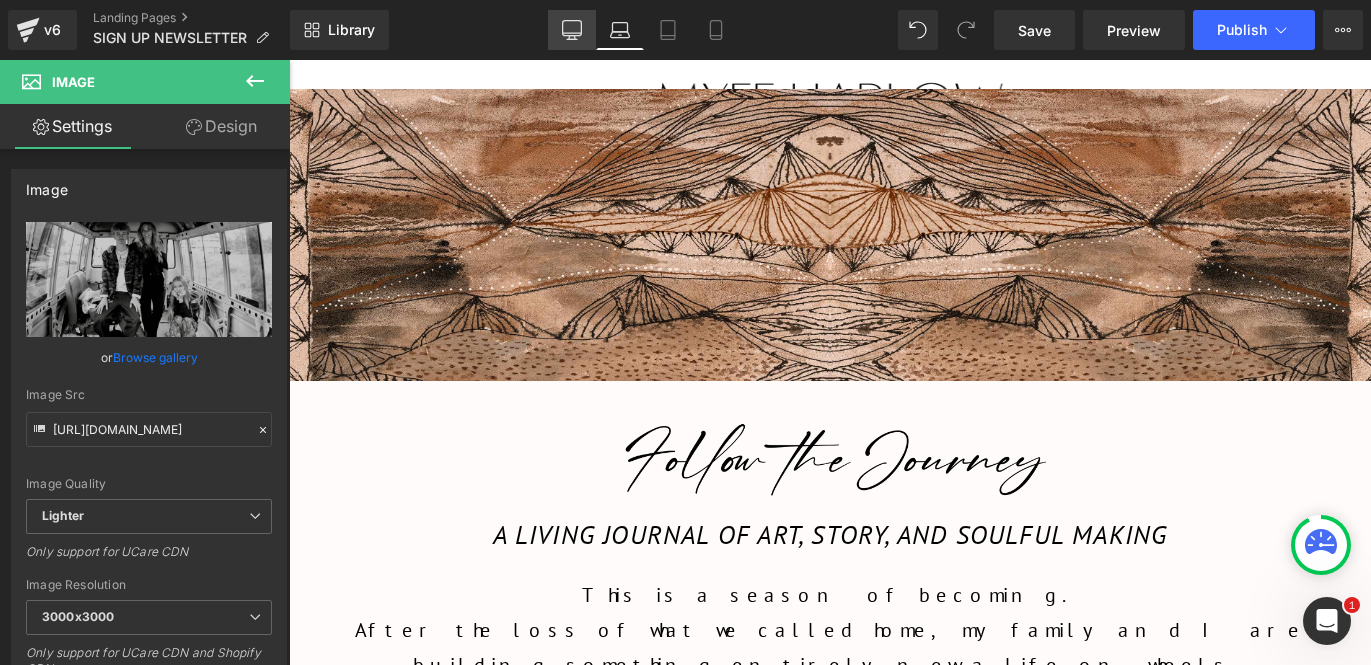 click 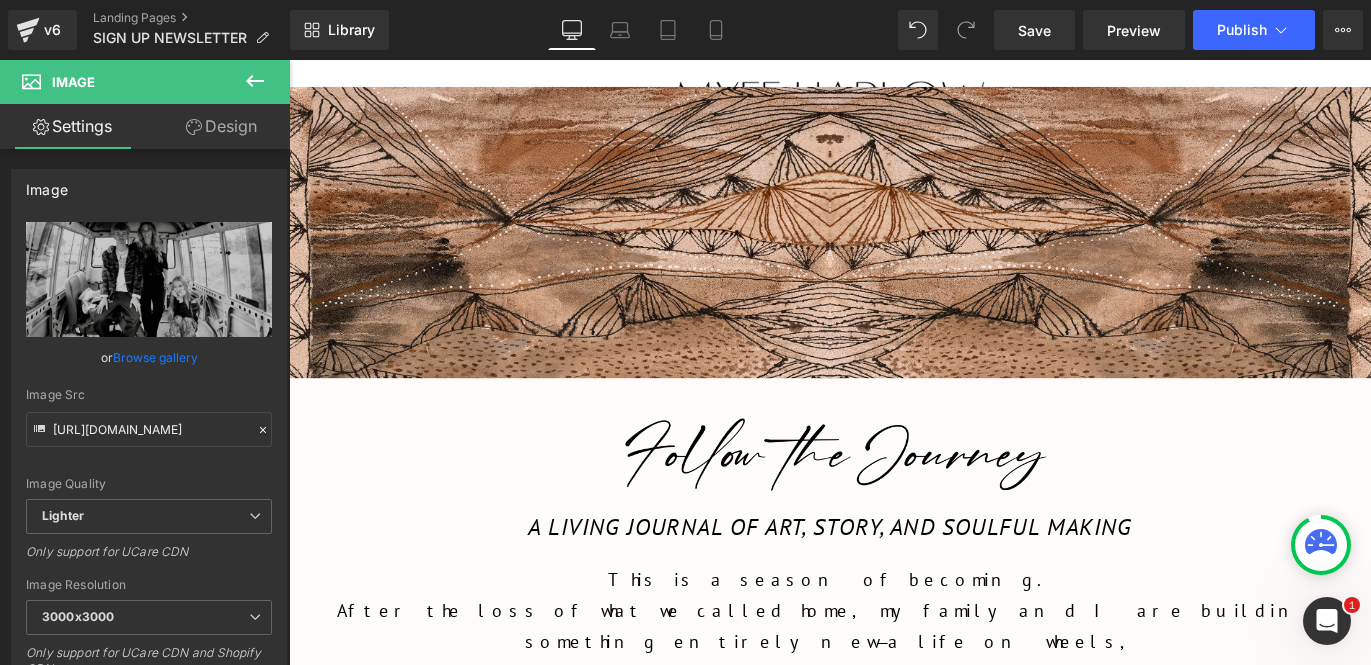 scroll, scrollTop: 25, scrollLeft: 0, axis: vertical 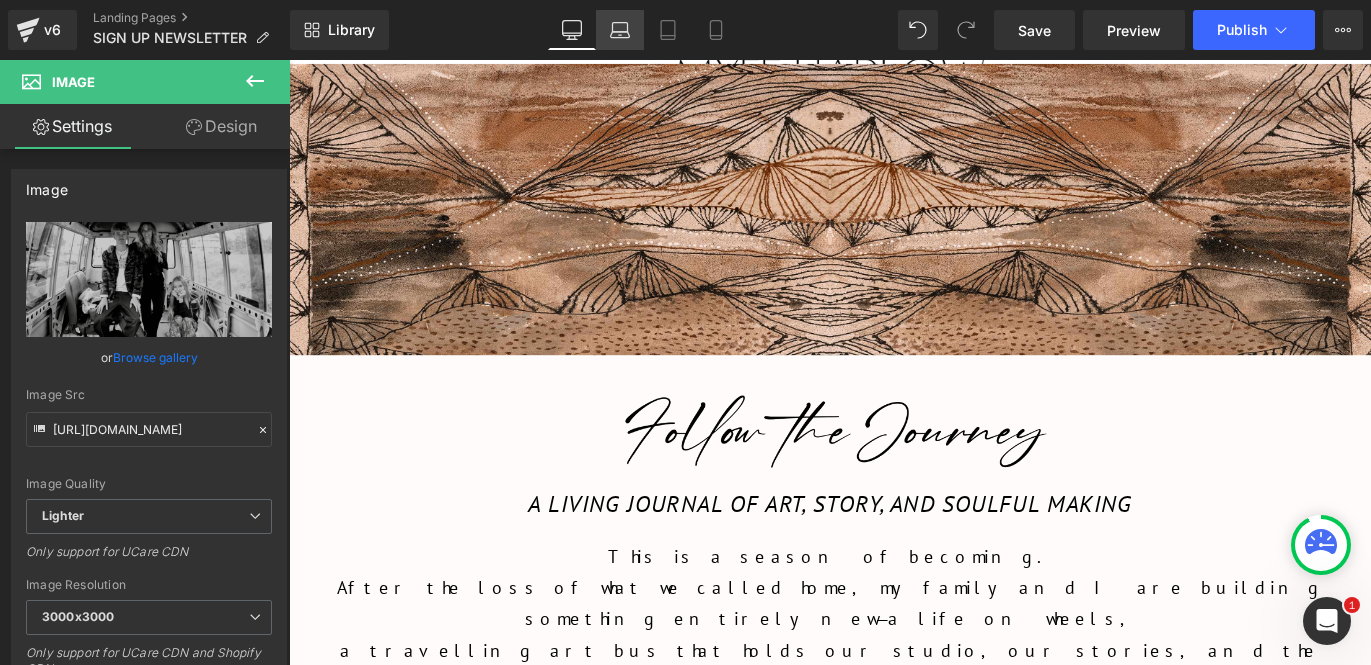 click 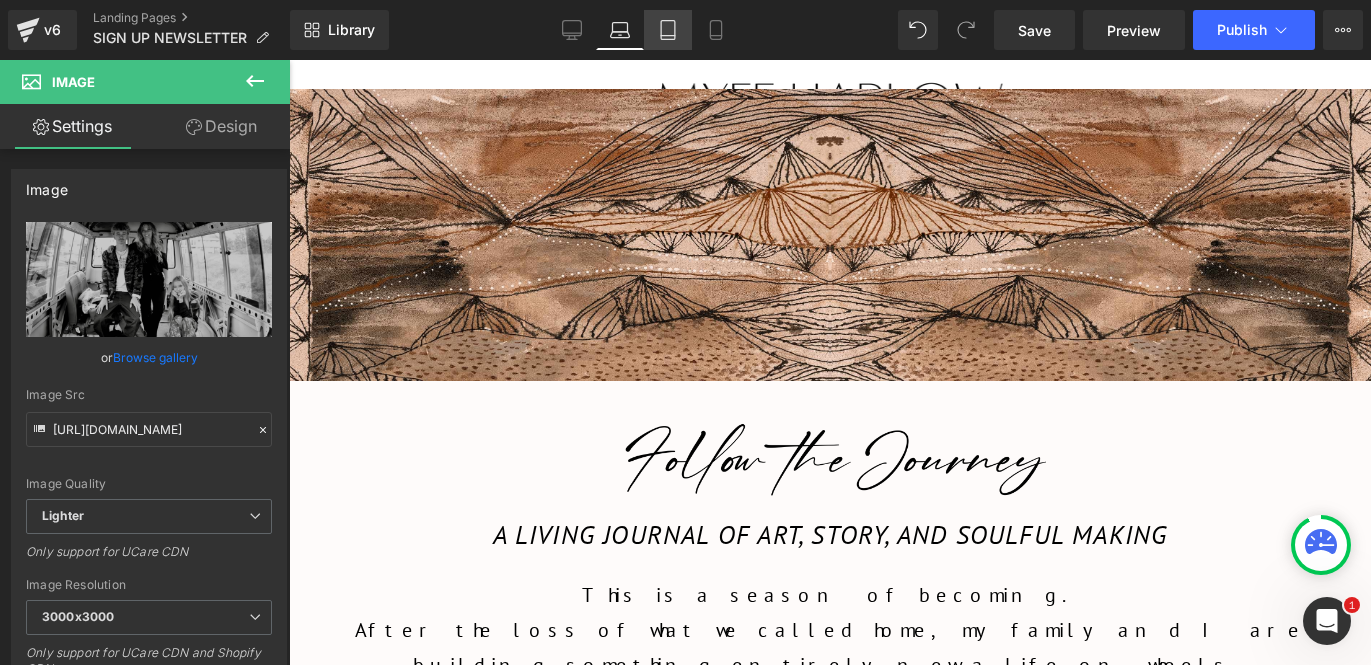 click 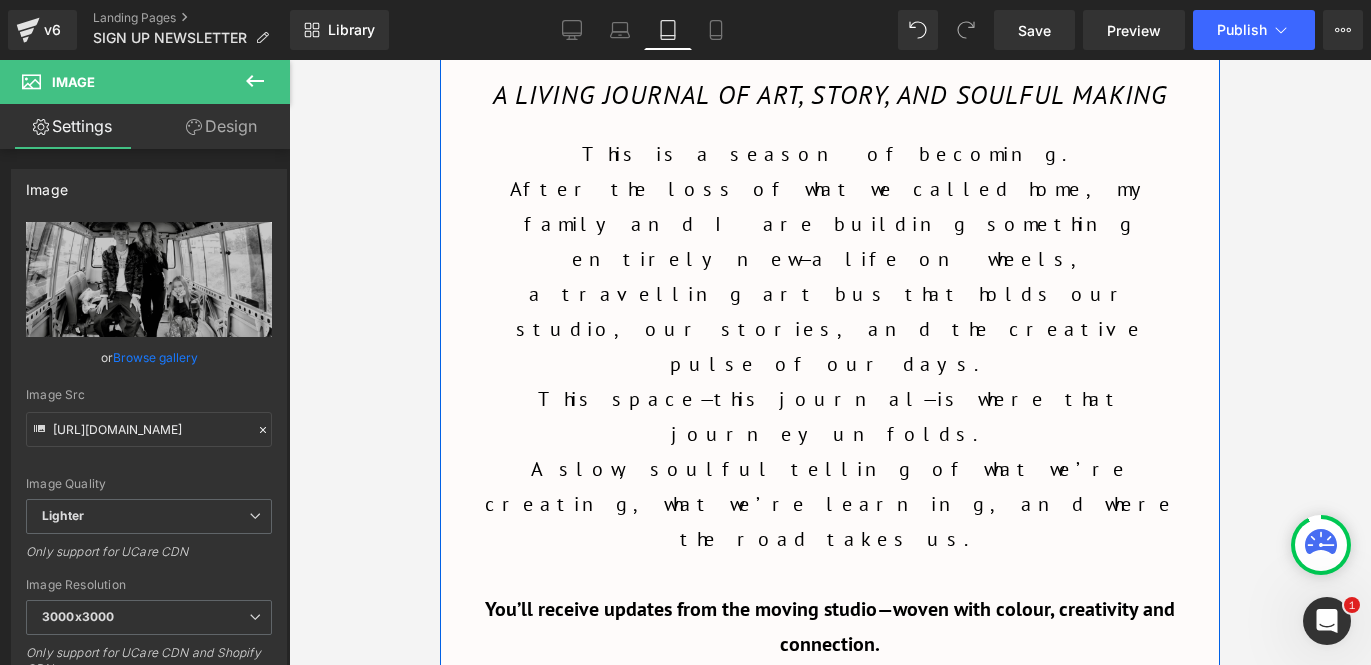 scroll, scrollTop: 452, scrollLeft: 0, axis: vertical 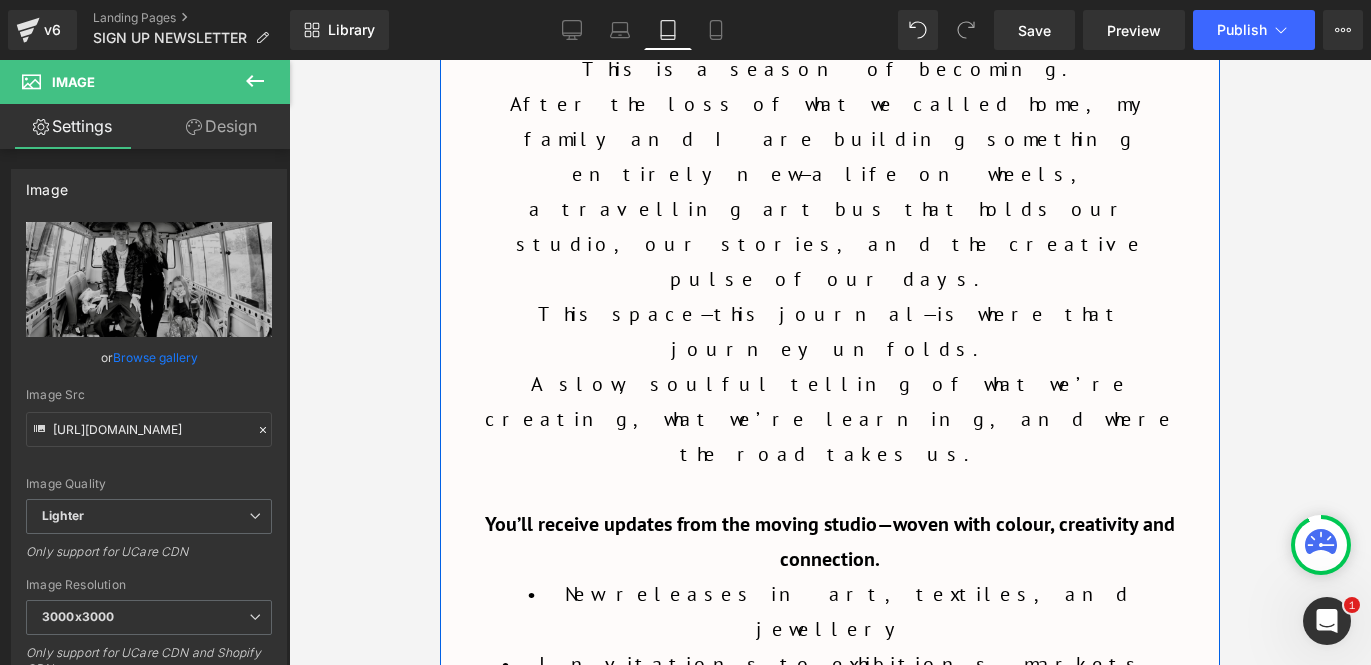 click on "A slow, soulful telling of what we’re creating, what we’re learning, and where the road takes us." at bounding box center [830, 419] 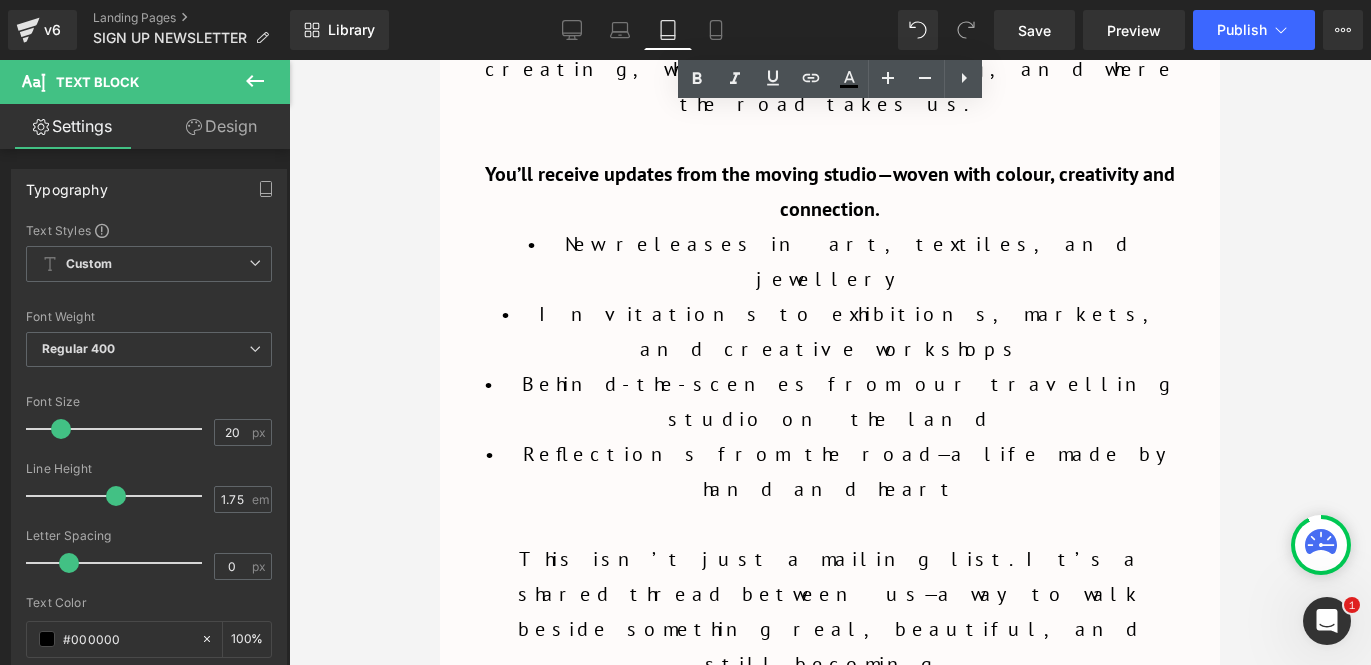 scroll, scrollTop: 929, scrollLeft: 0, axis: vertical 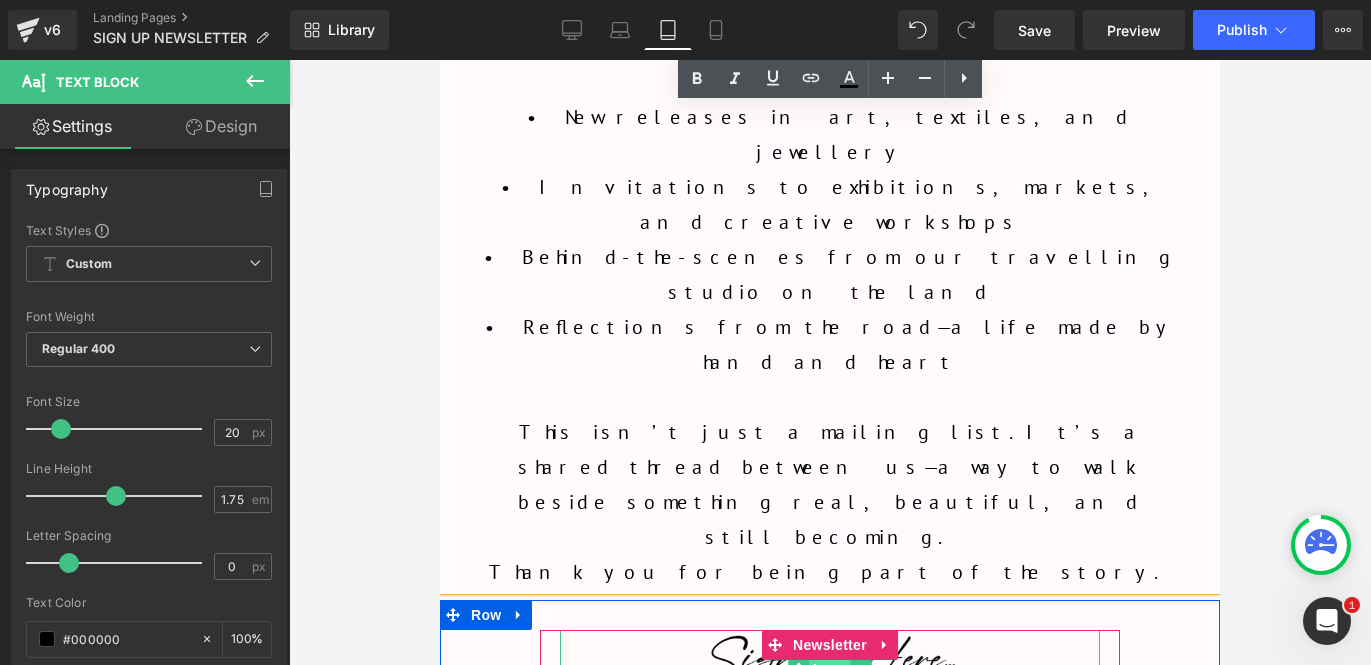 click on "Image" at bounding box center (830, 668) 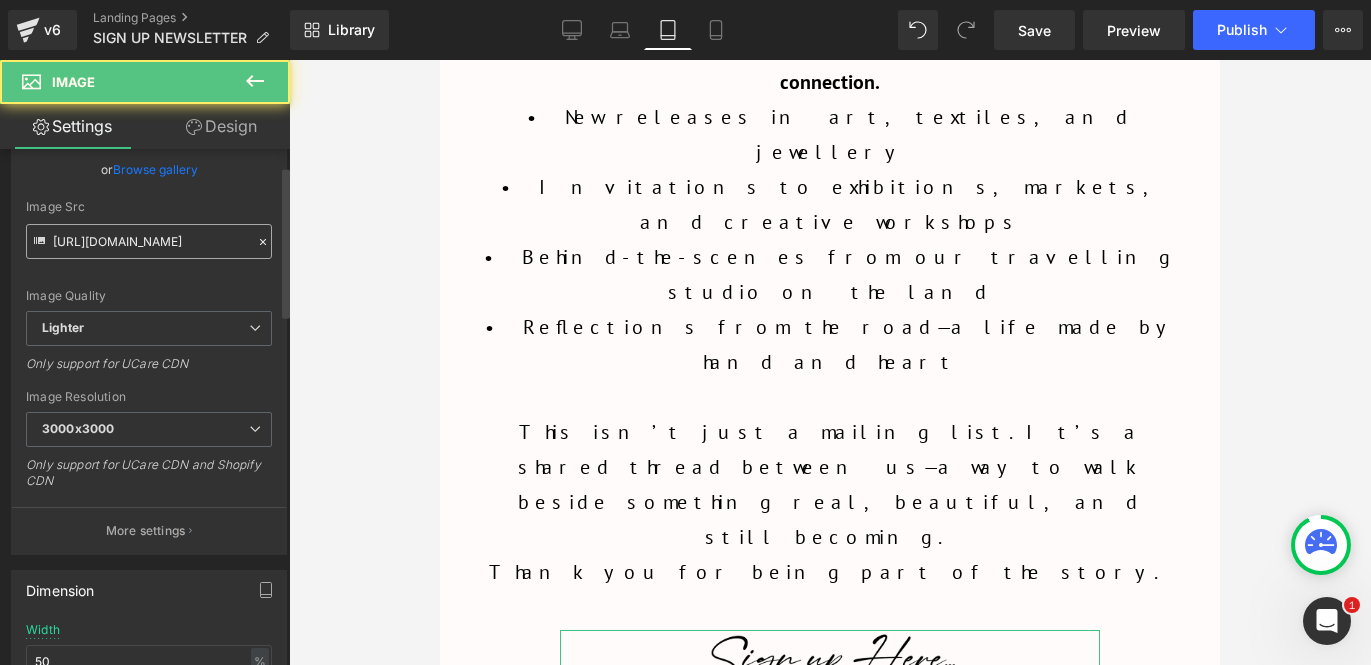 scroll, scrollTop: 255, scrollLeft: 0, axis: vertical 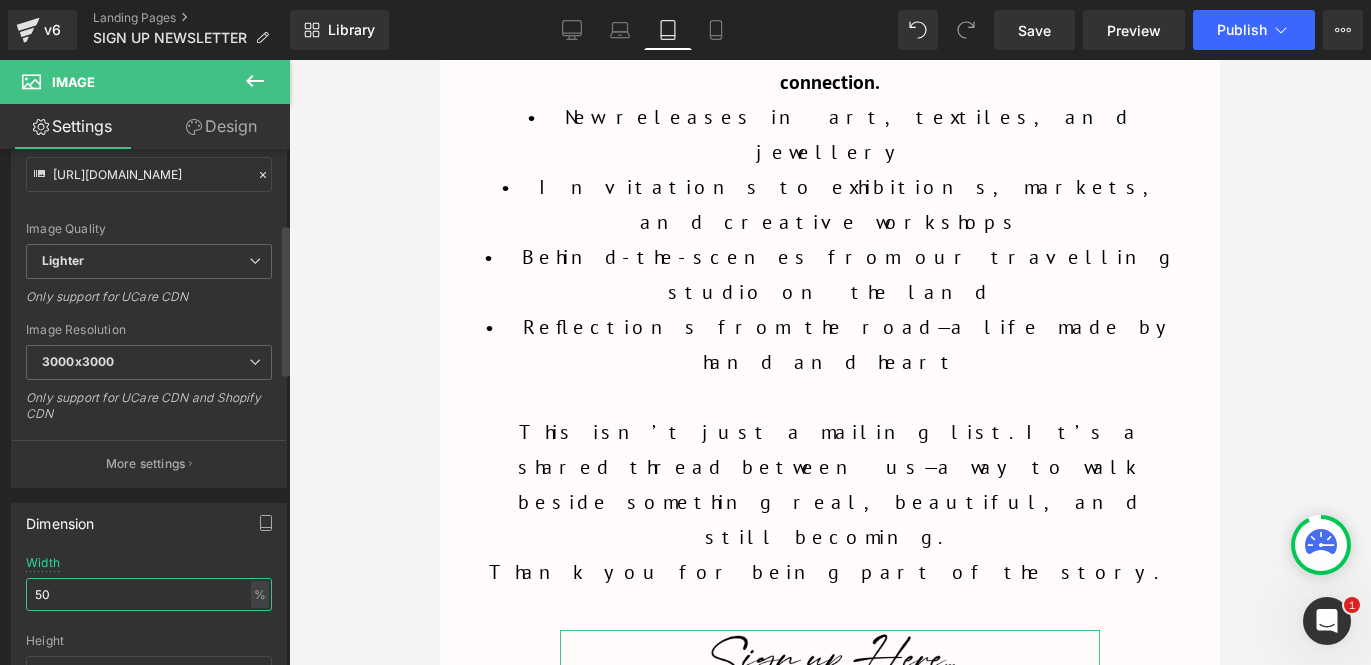 click on "50" at bounding box center [149, 594] 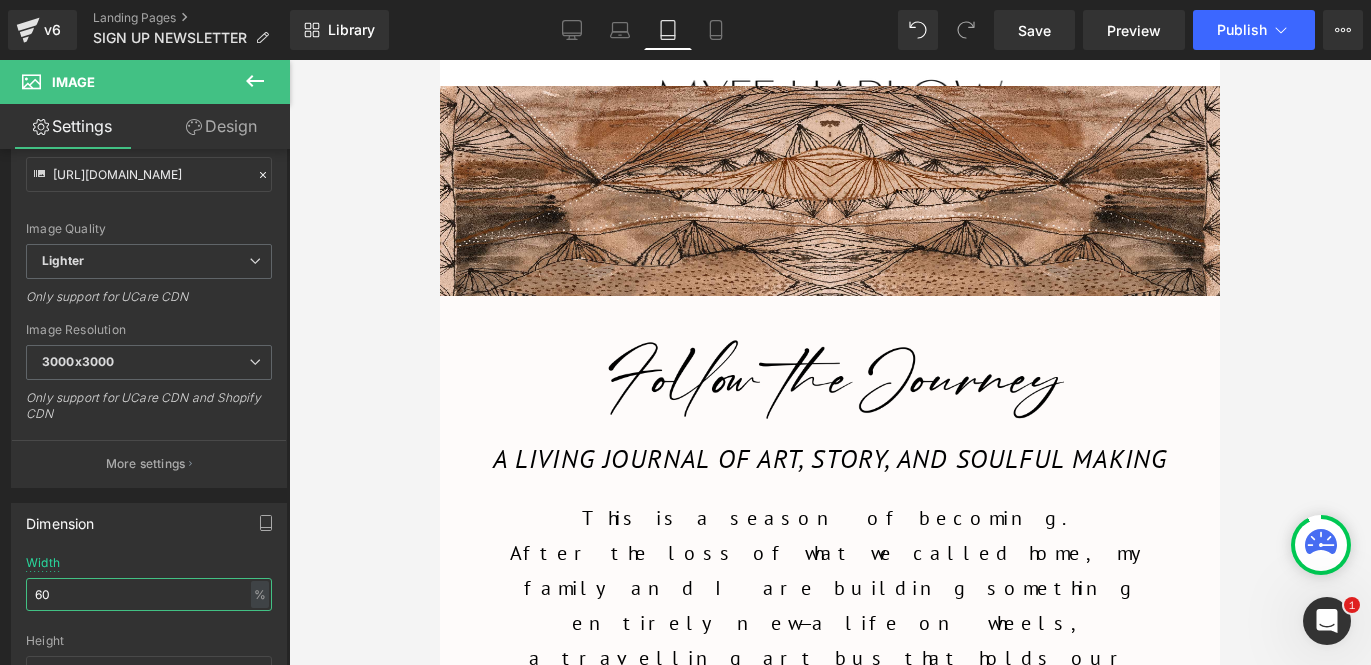 scroll, scrollTop: 0, scrollLeft: 0, axis: both 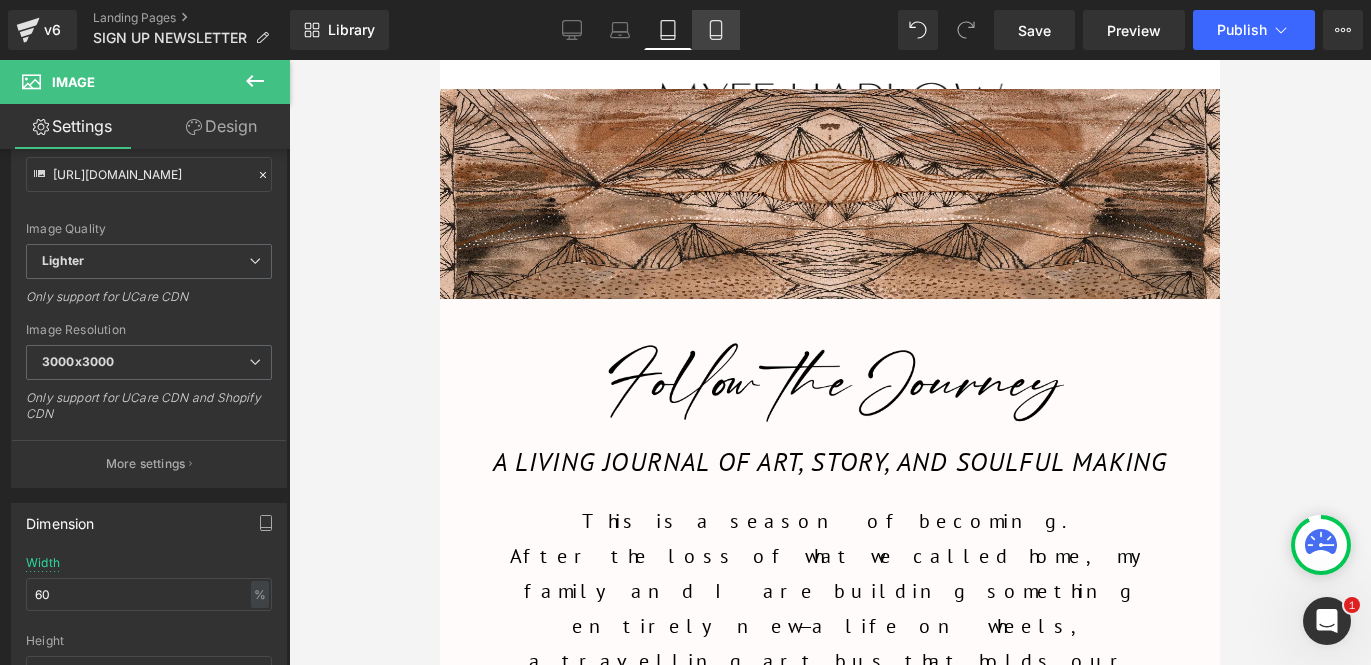 click 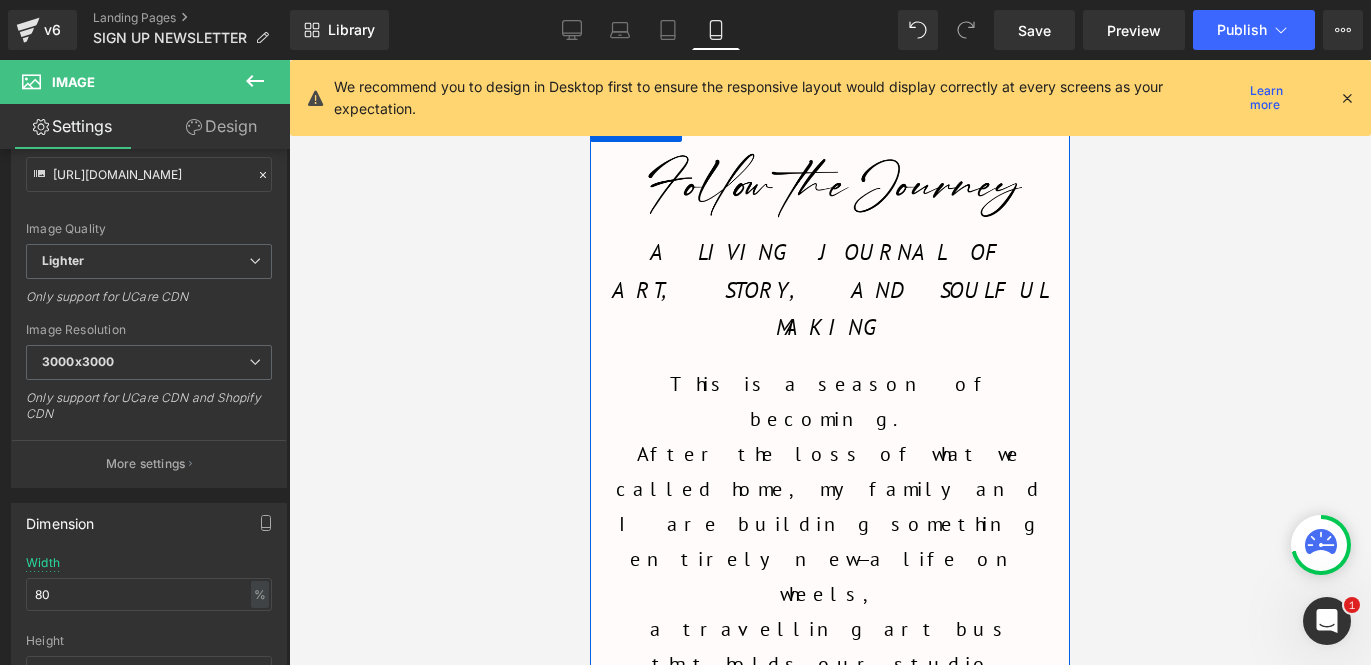 scroll, scrollTop: 0, scrollLeft: 0, axis: both 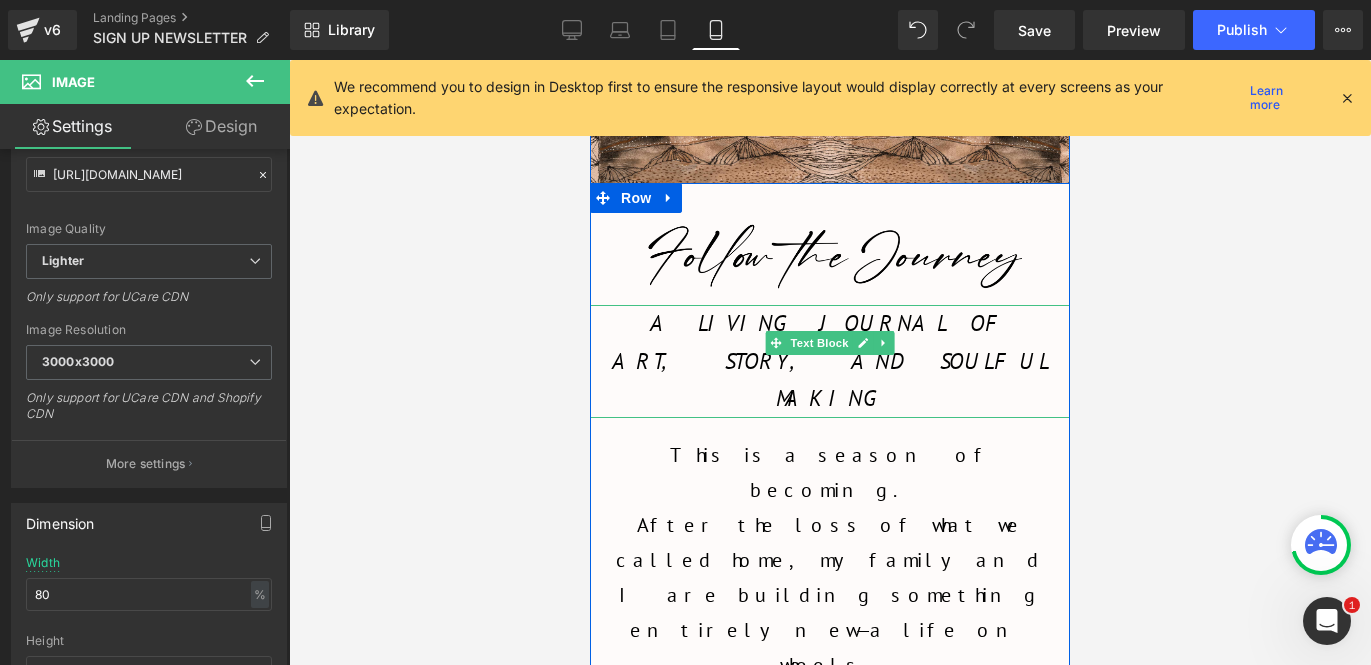 click on "A LIVING JOURNAL OF ART, STORY, AND SOULFUL MAKING" at bounding box center (830, 361) 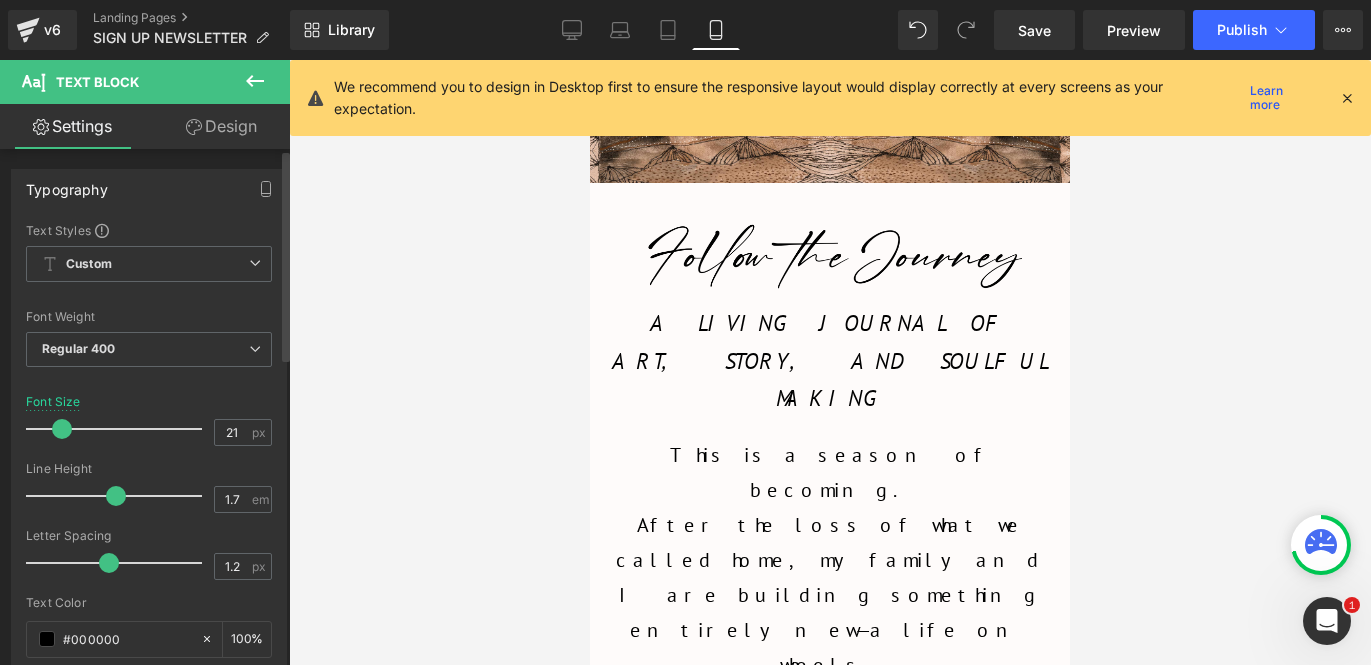 type on "20" 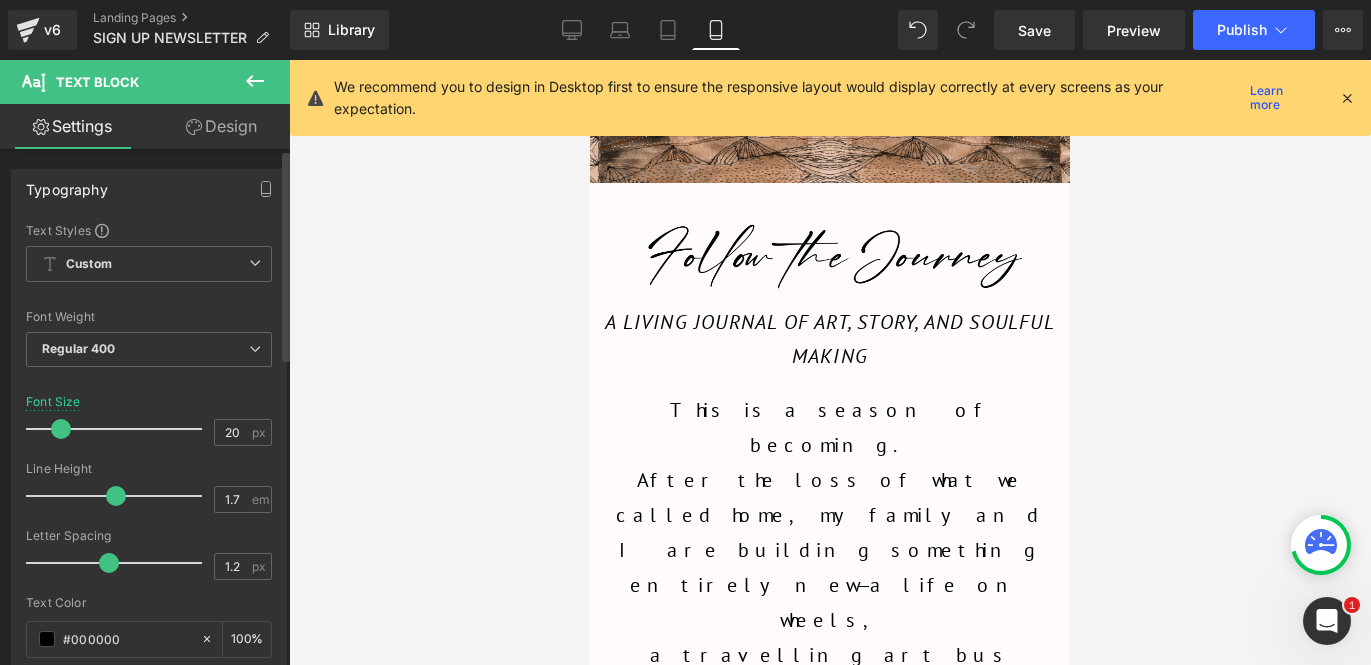 click at bounding box center (61, 429) 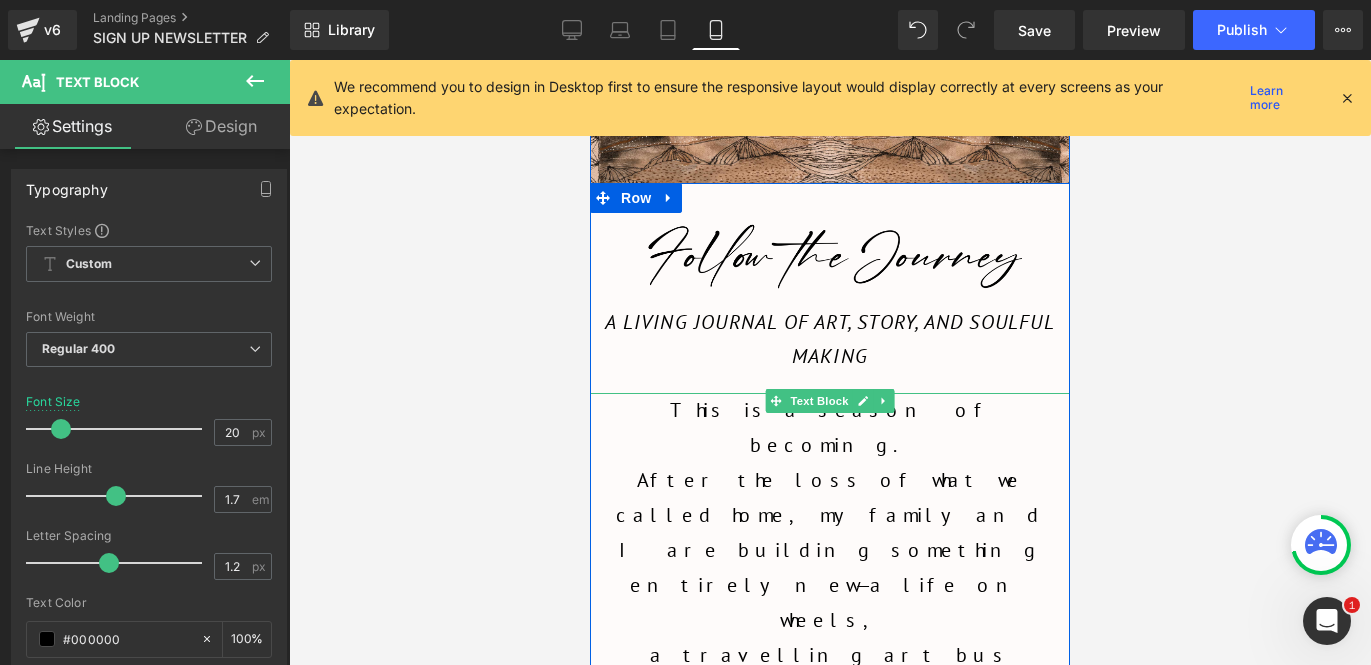click on "a travelling art bus that holds our studio, our stories, and the creative pulse of our days." at bounding box center [830, 725] 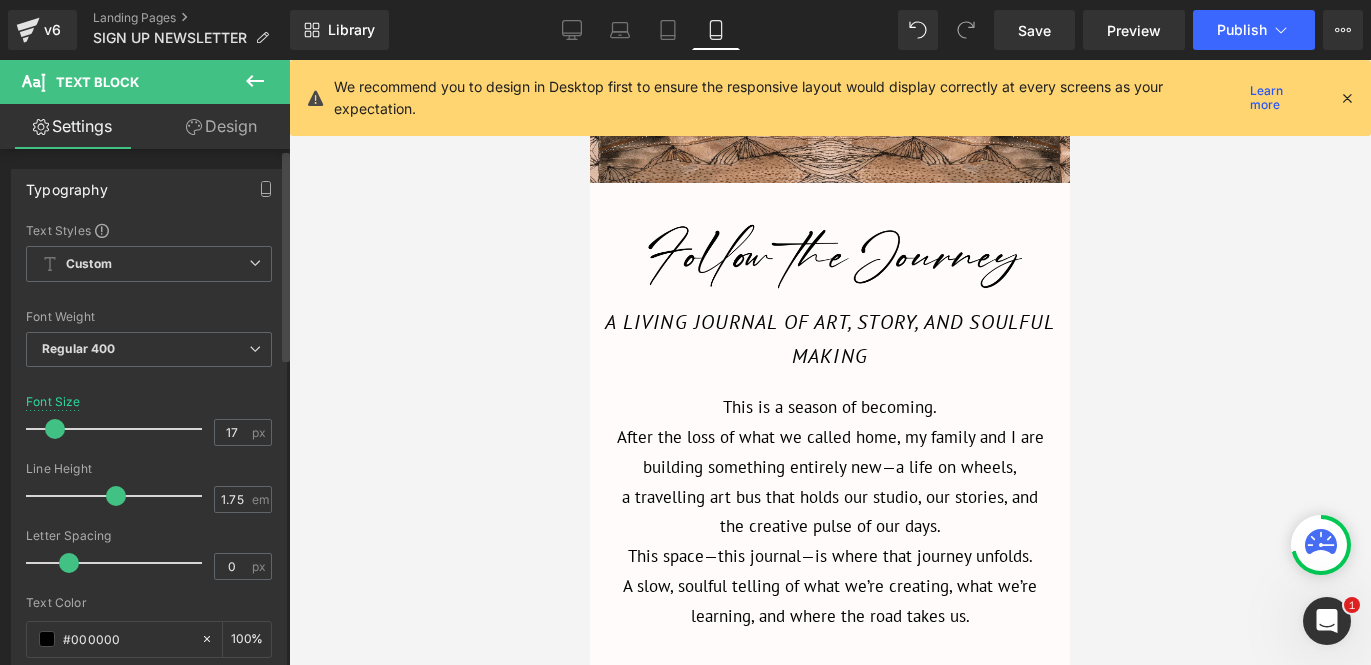 type on "18" 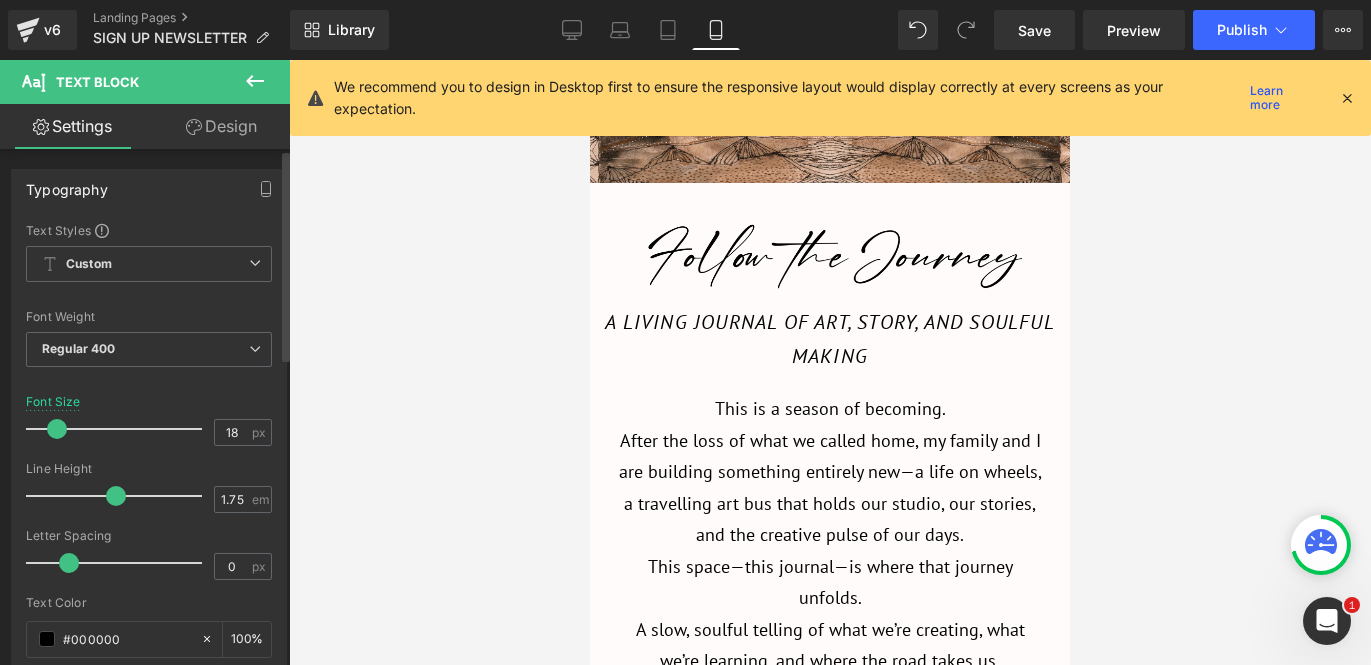 click at bounding box center (57, 429) 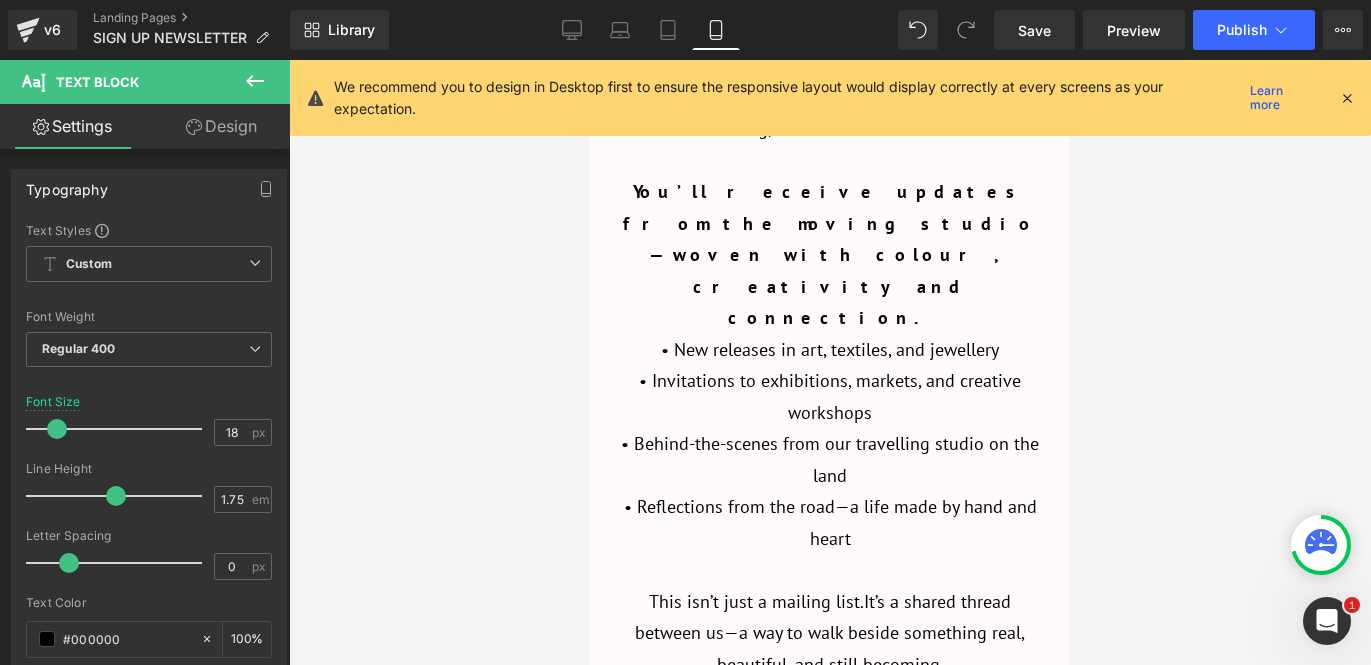 scroll, scrollTop: 0, scrollLeft: 0, axis: both 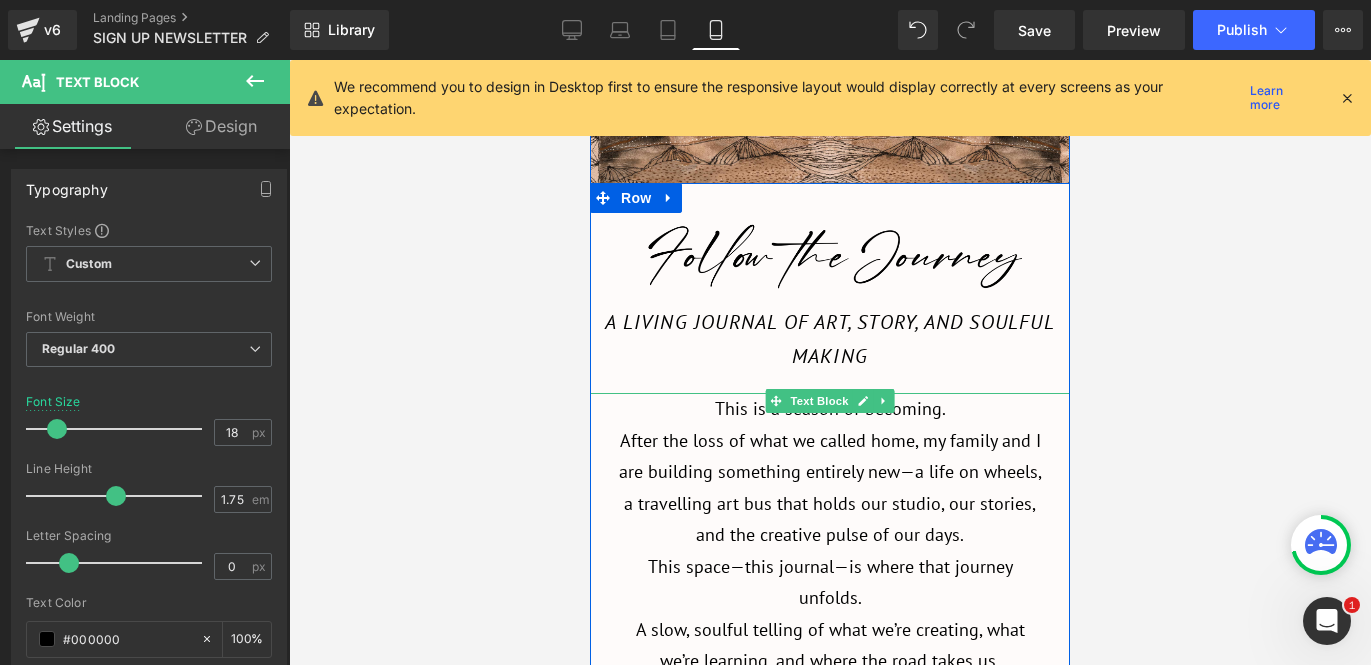 click on "a travelling art bus that holds our studio, our stories, and the creative pulse of our days." at bounding box center (830, 519) 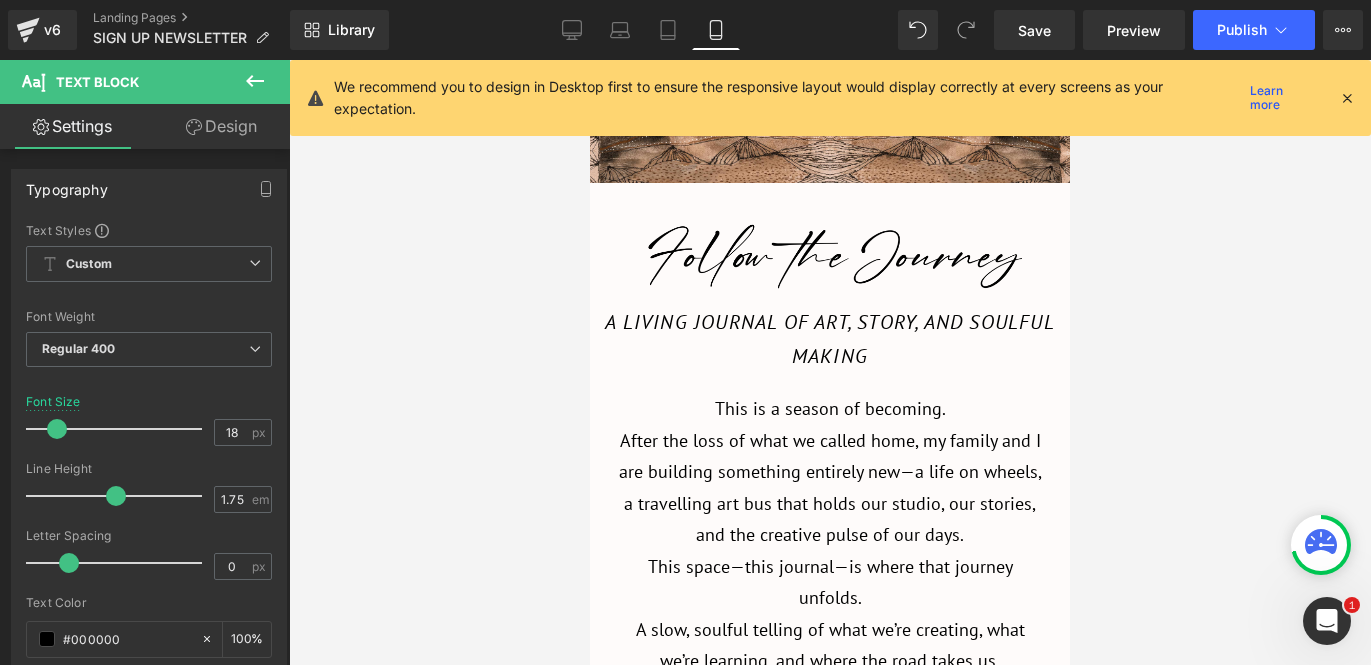 click on "Design" at bounding box center [221, 126] 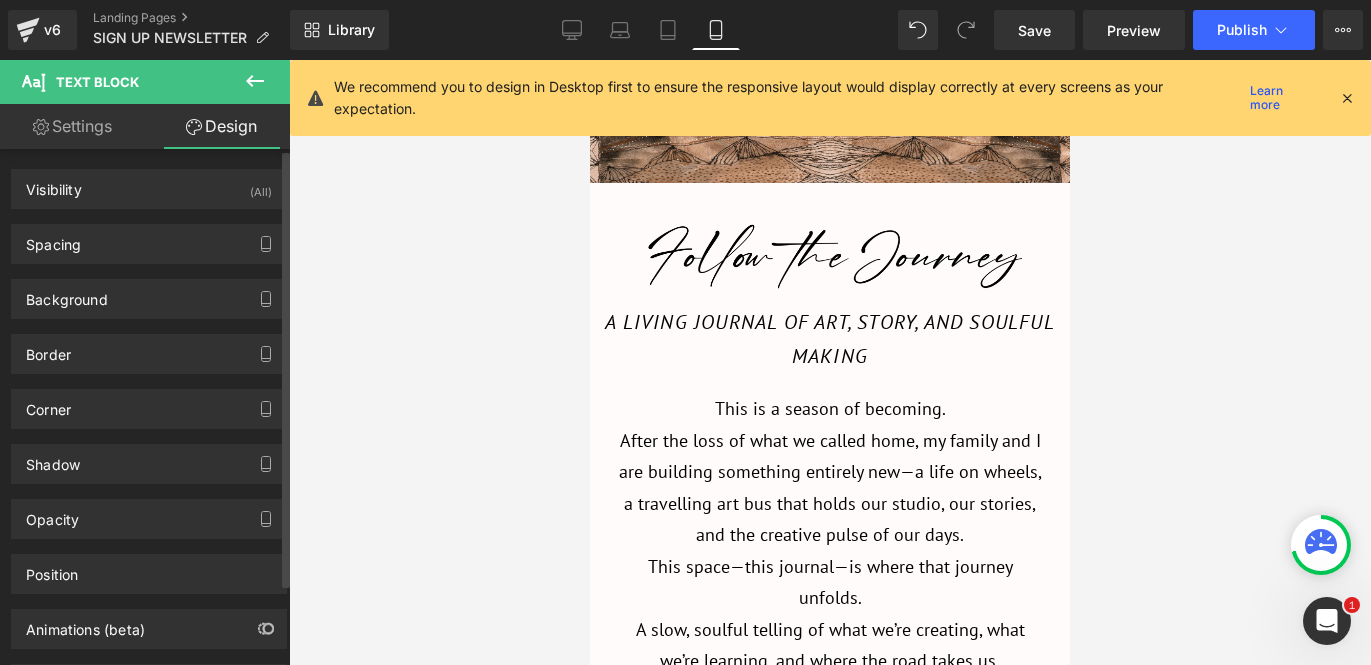 type on "20" 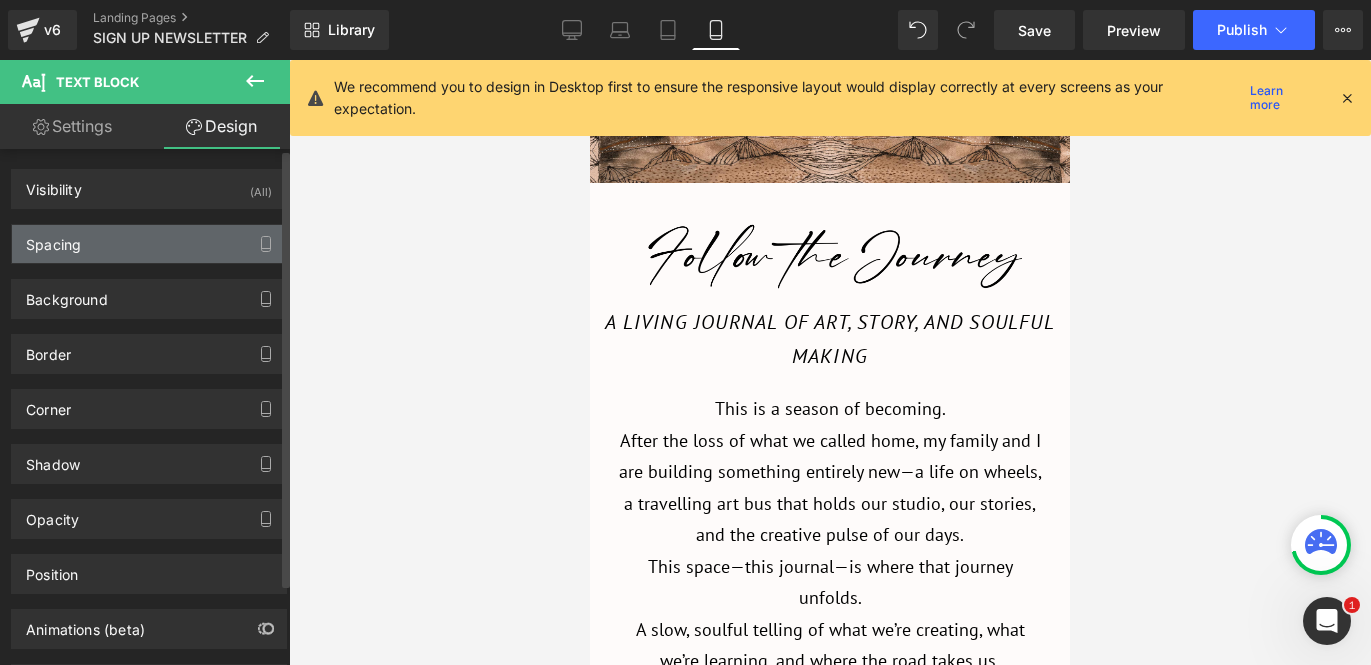 click on "Spacing" at bounding box center (149, 244) 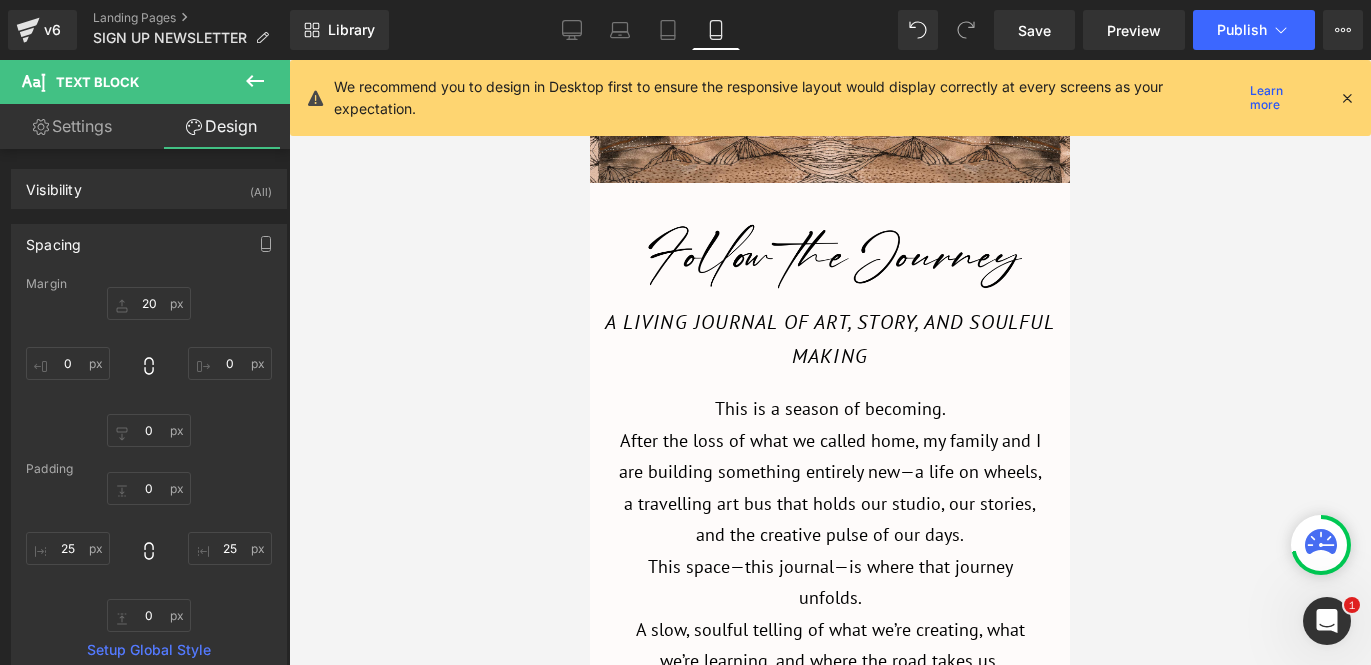 click at bounding box center (1347, 98) 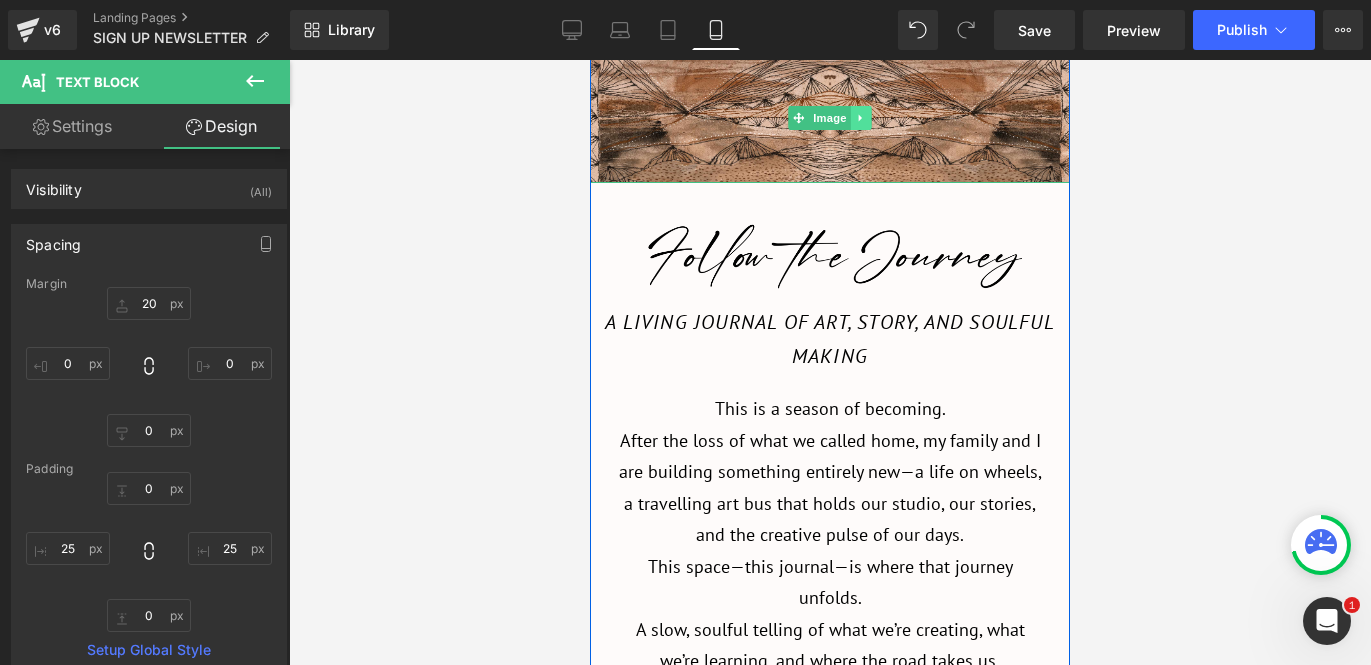 click 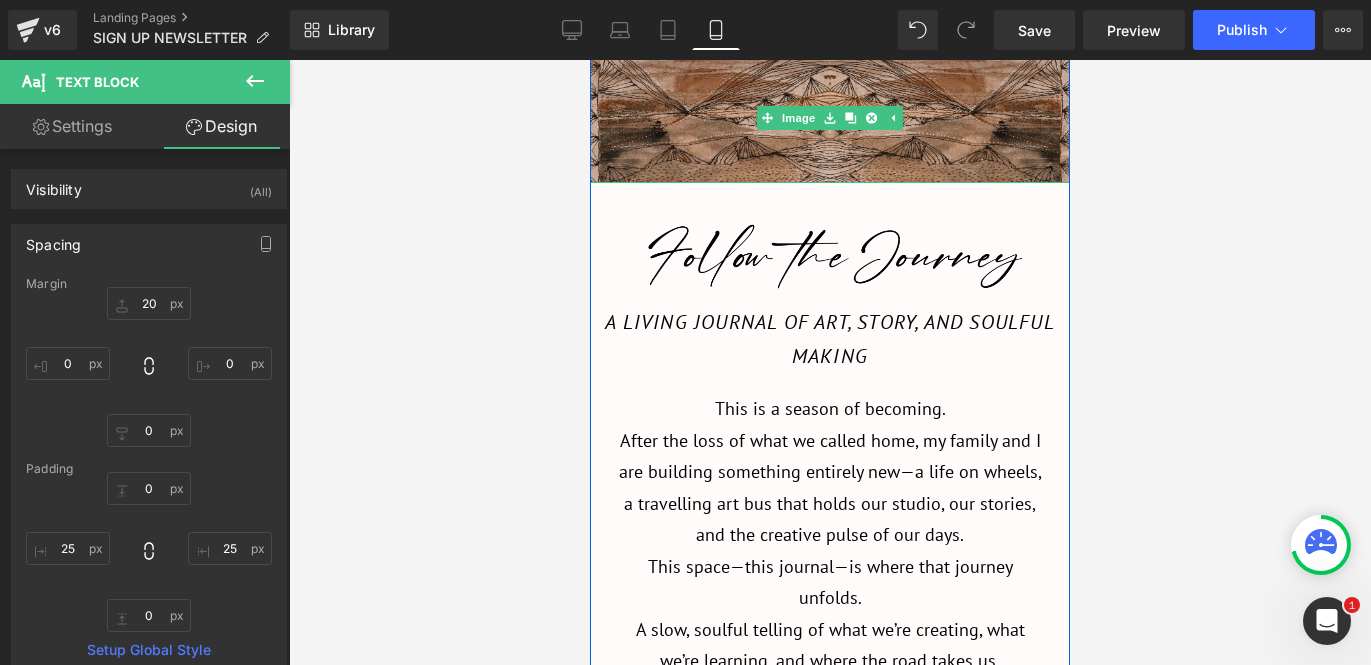 click at bounding box center (830, 118) 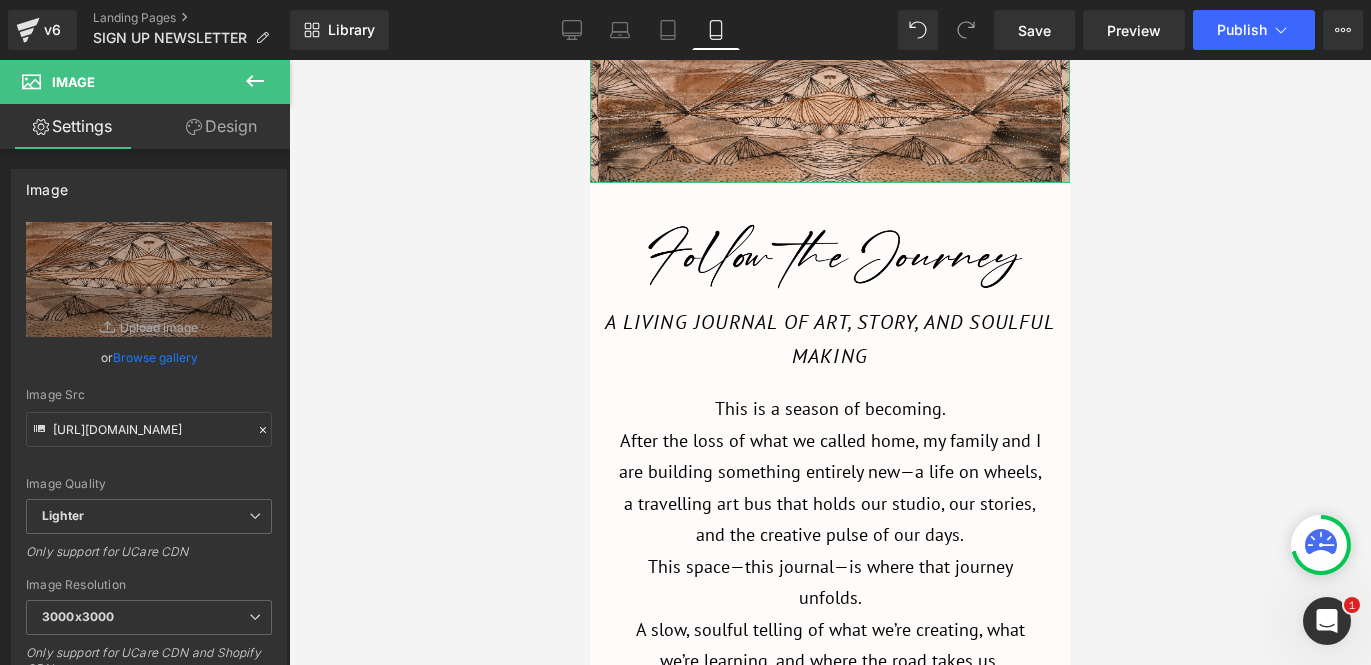click on "Design" at bounding box center [221, 126] 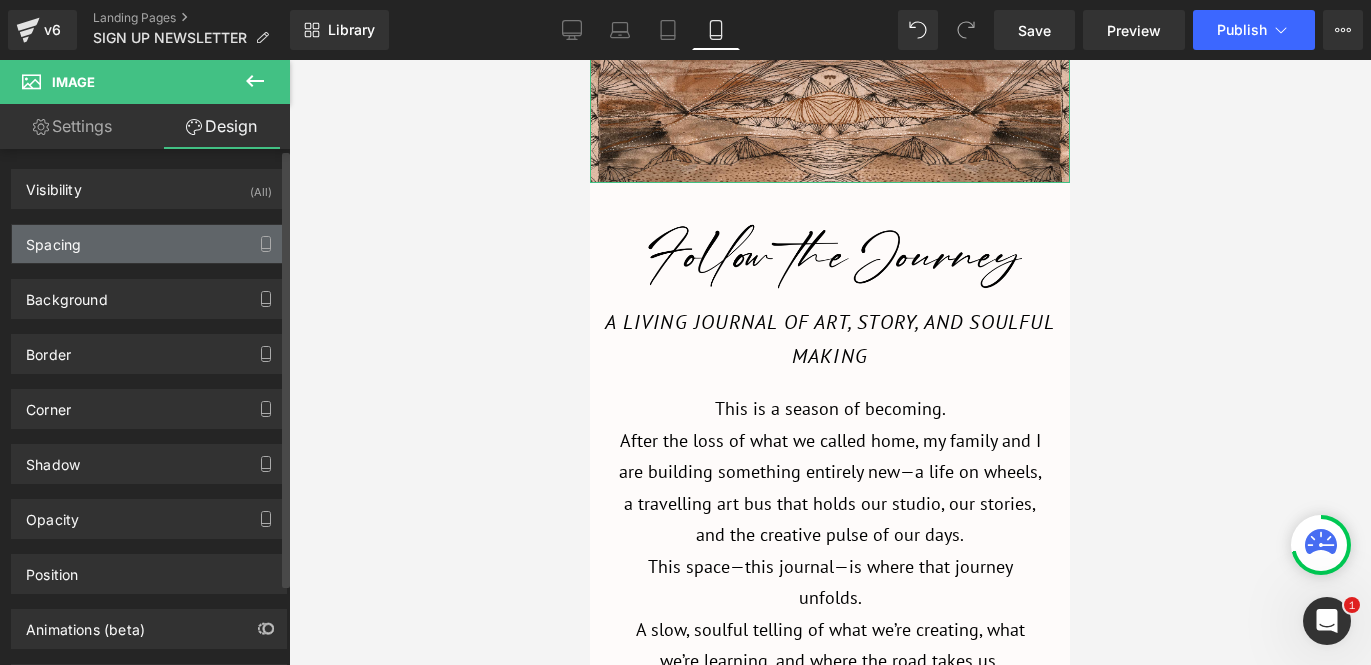 click on "Spacing" at bounding box center (149, 244) 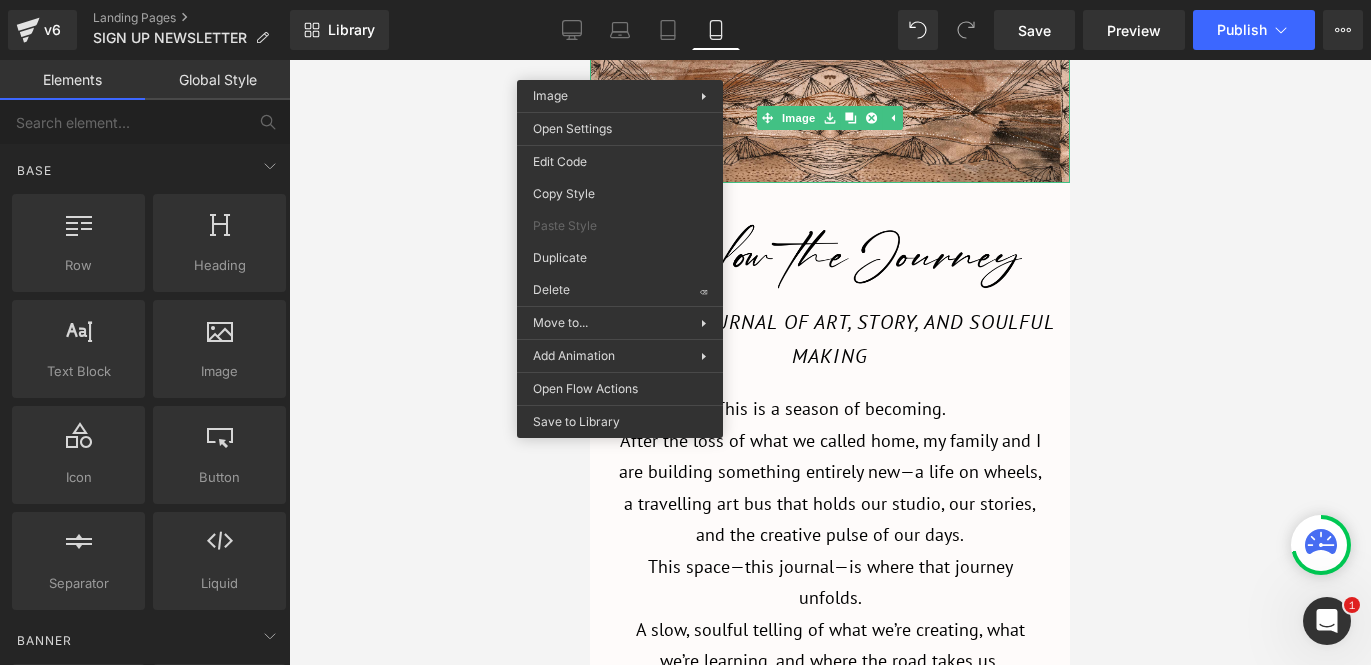 click at bounding box center (830, 362) 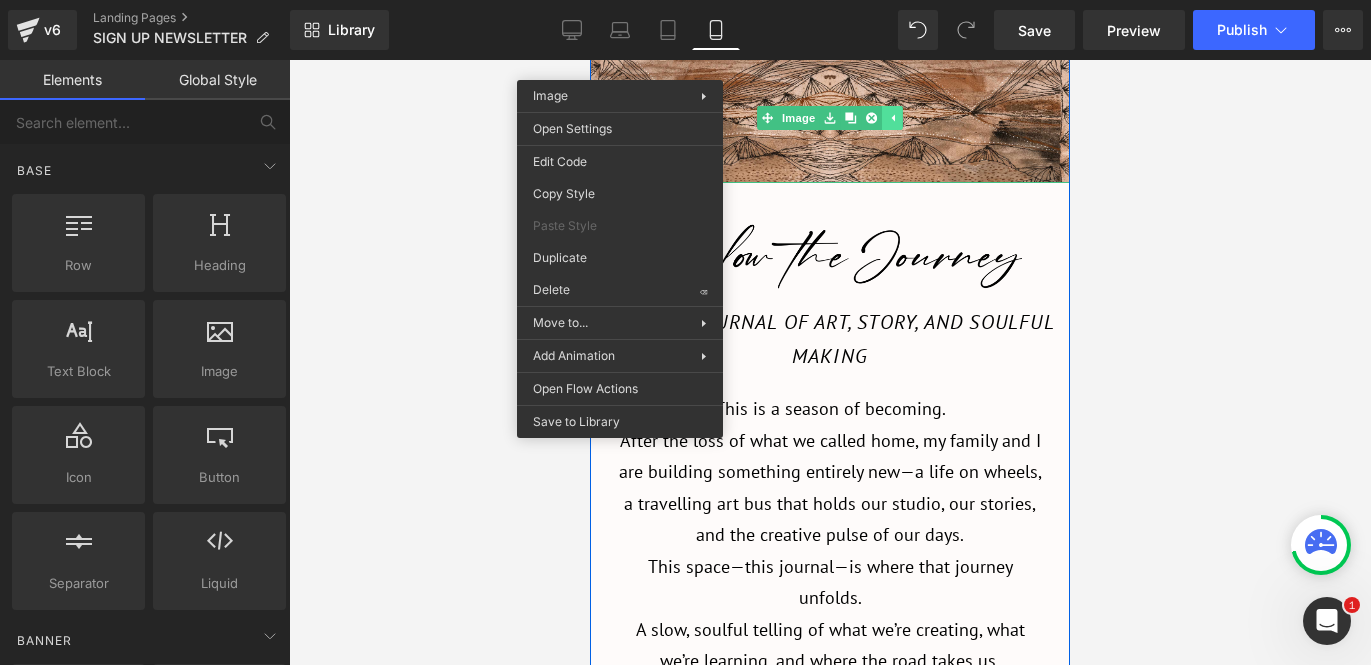 click on "Image" at bounding box center (830, 118) 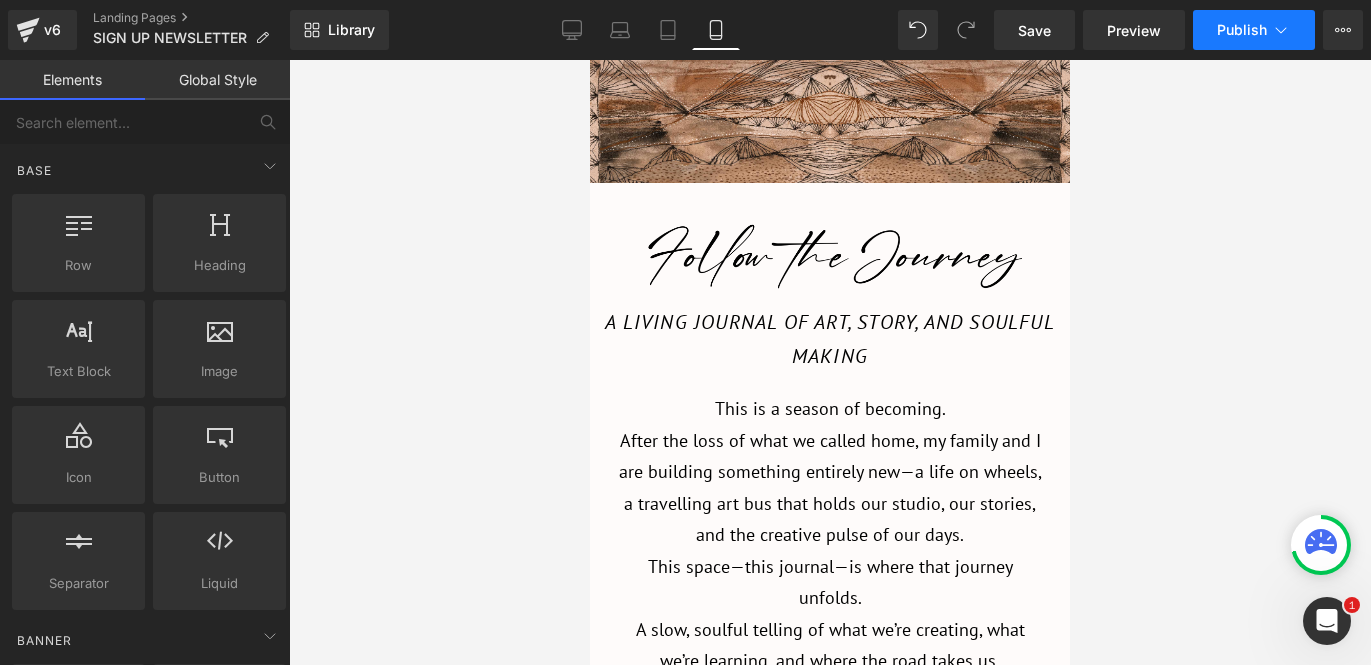 click 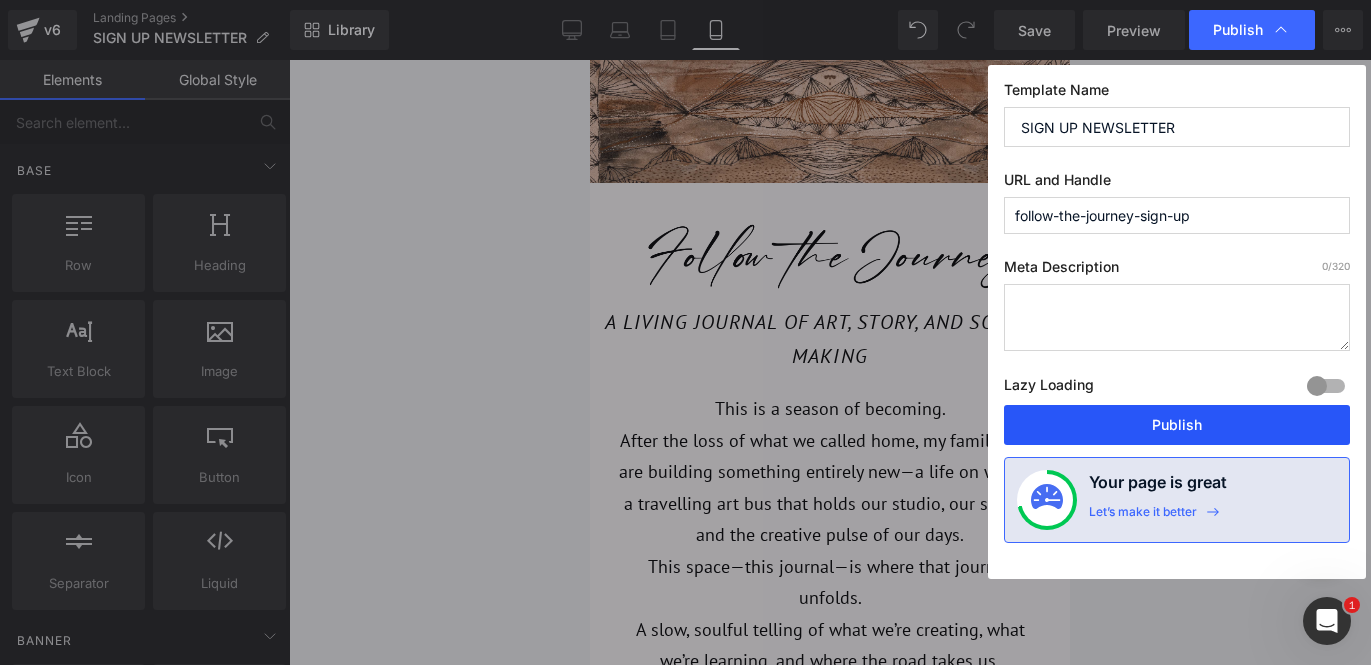 click on "Publish" at bounding box center (1177, 425) 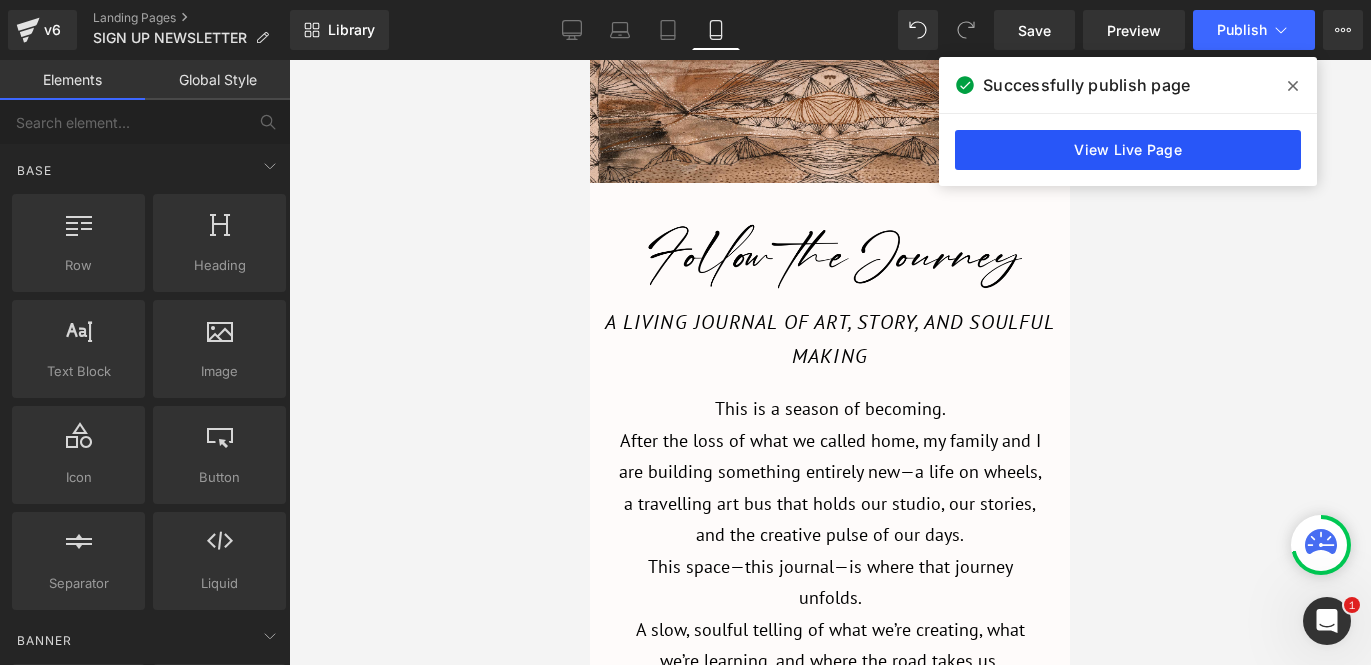 click on "View Live Page" at bounding box center (1128, 150) 